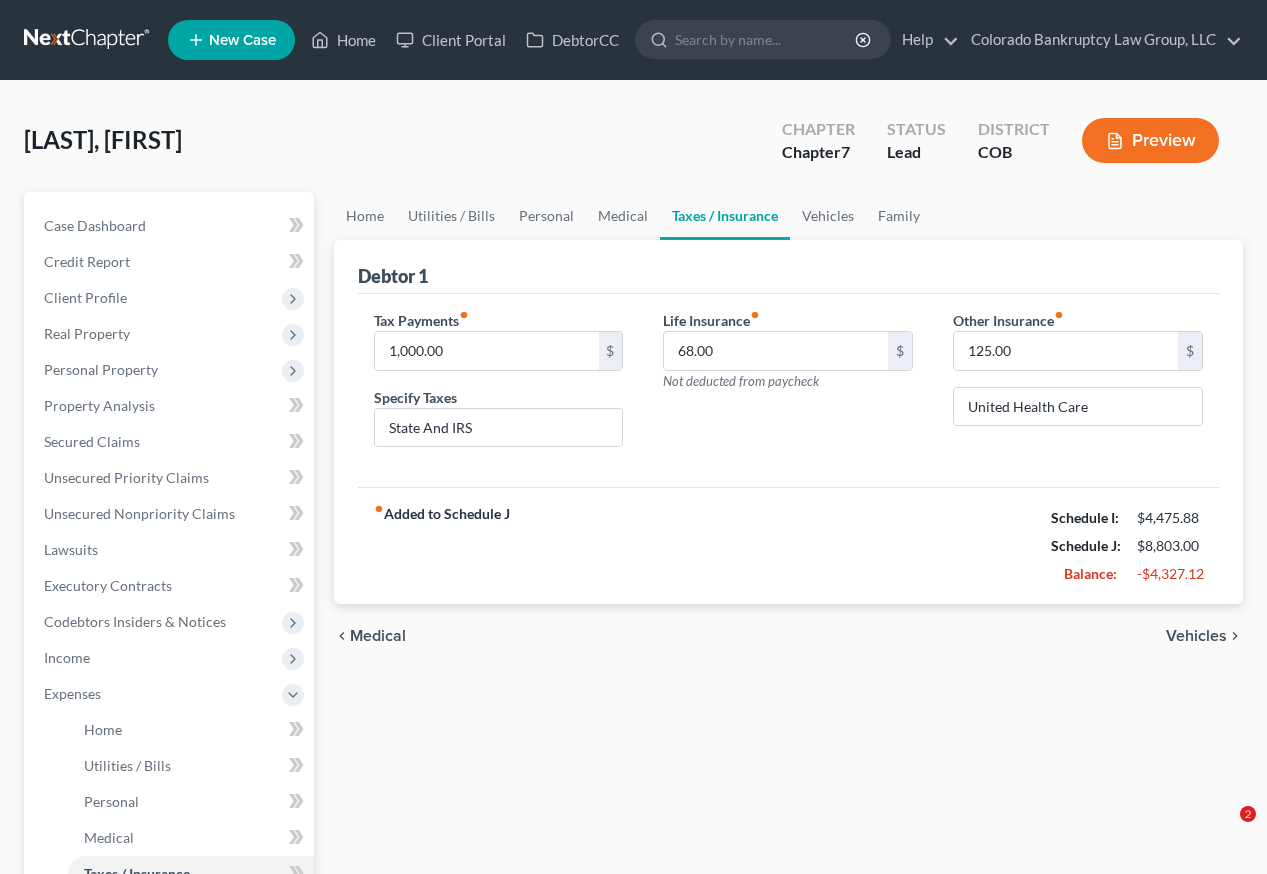 scroll, scrollTop: 0, scrollLeft: 0, axis: both 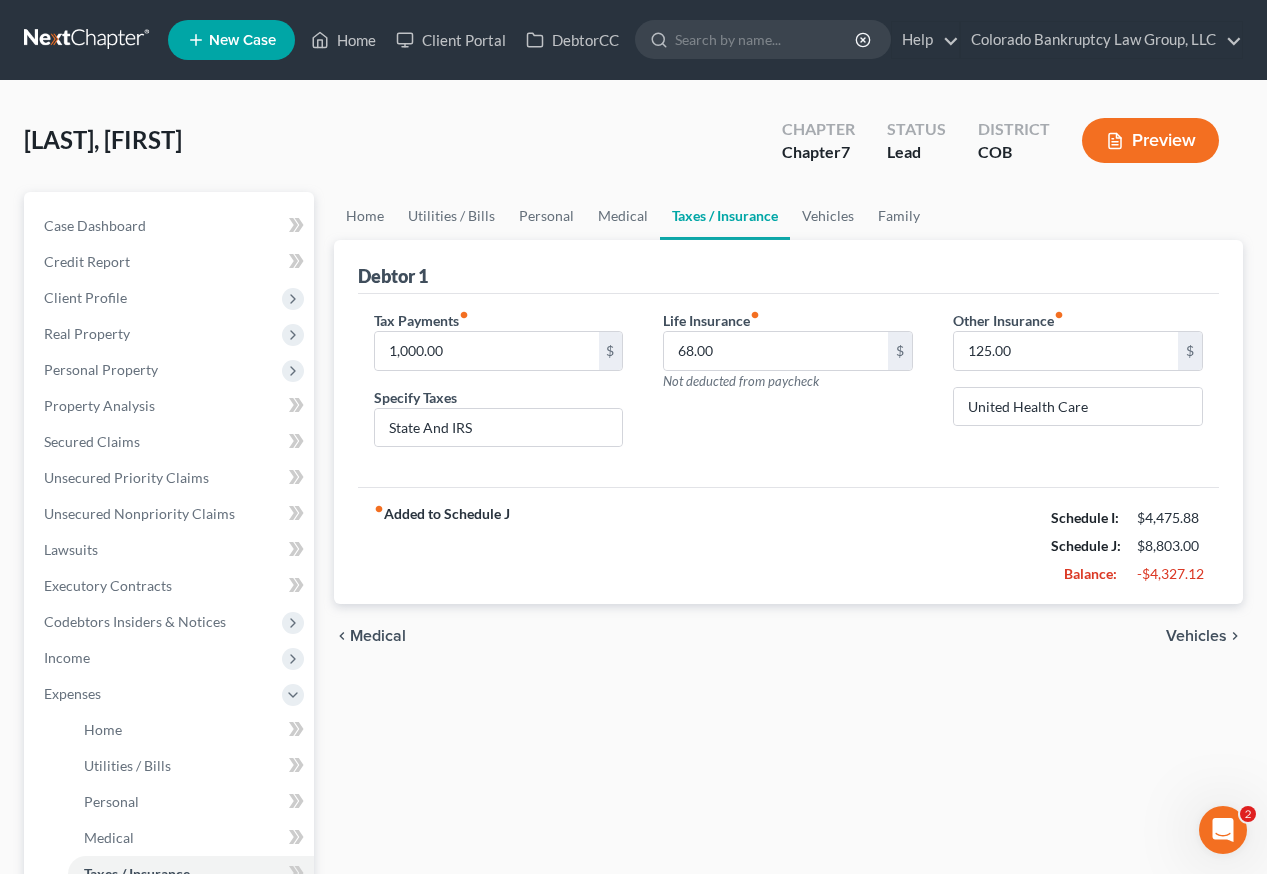 click on "Balde, Alpha Upgraded Chapter Chapter 7 Status Lead District COB Preview" at bounding box center [633, 148] 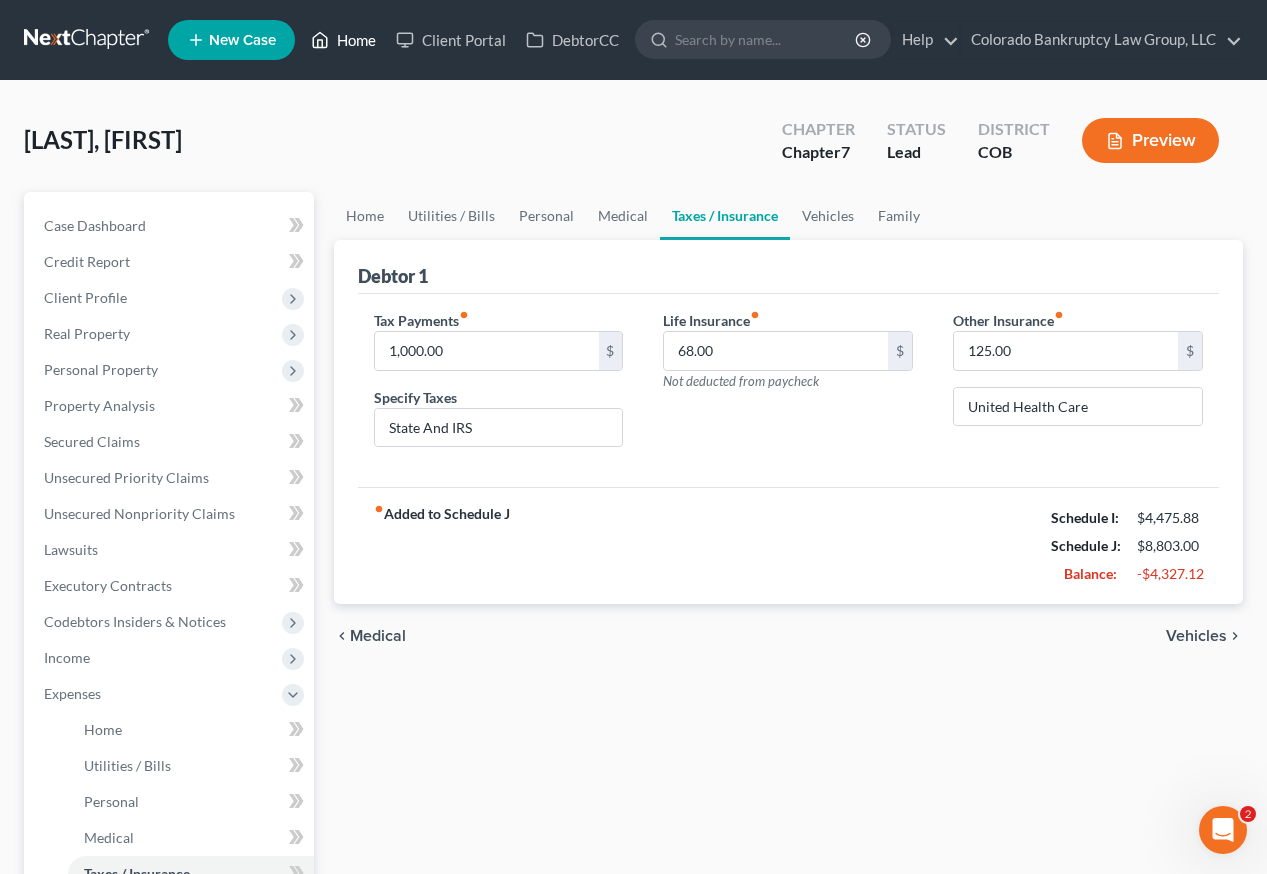 click on "Home" at bounding box center (343, 40) 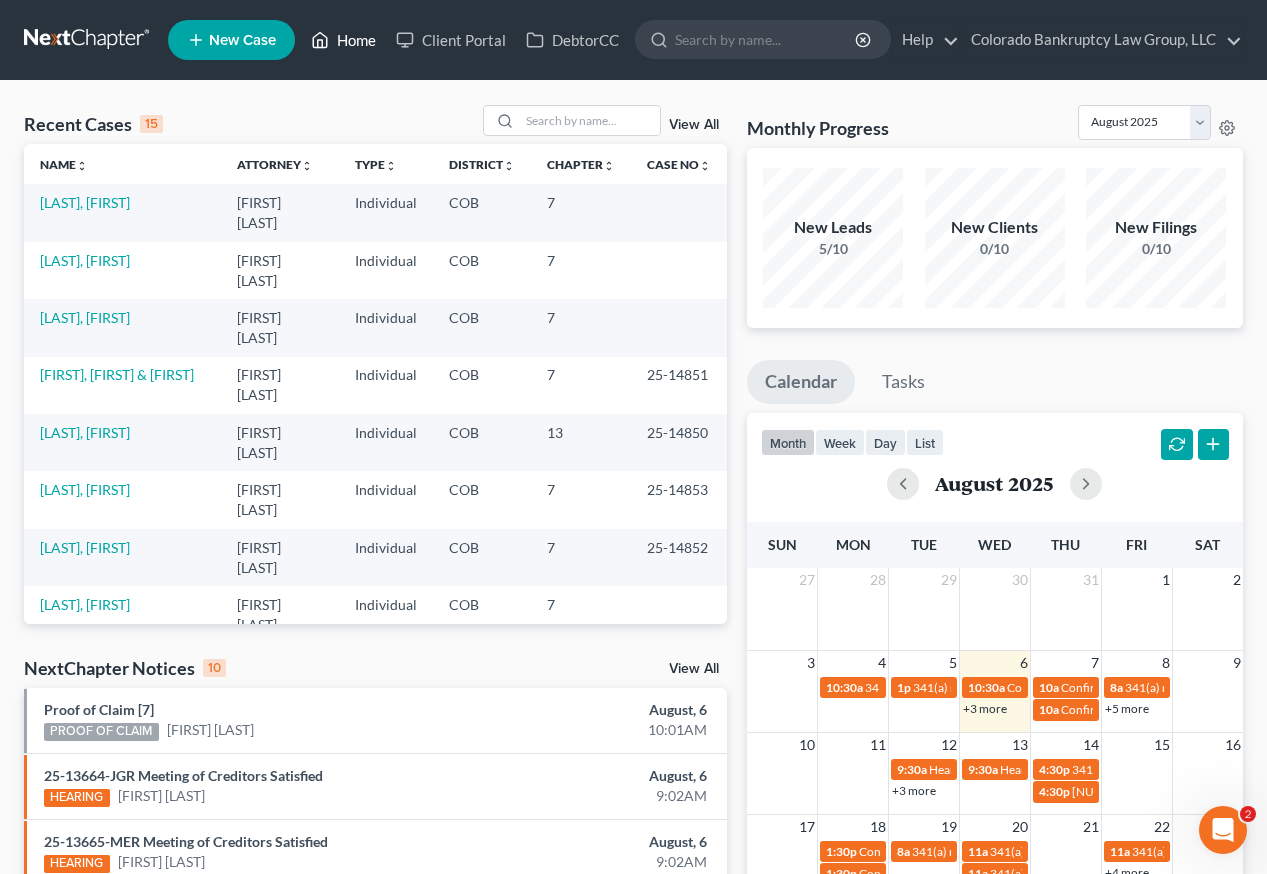 click on "Home" at bounding box center [343, 40] 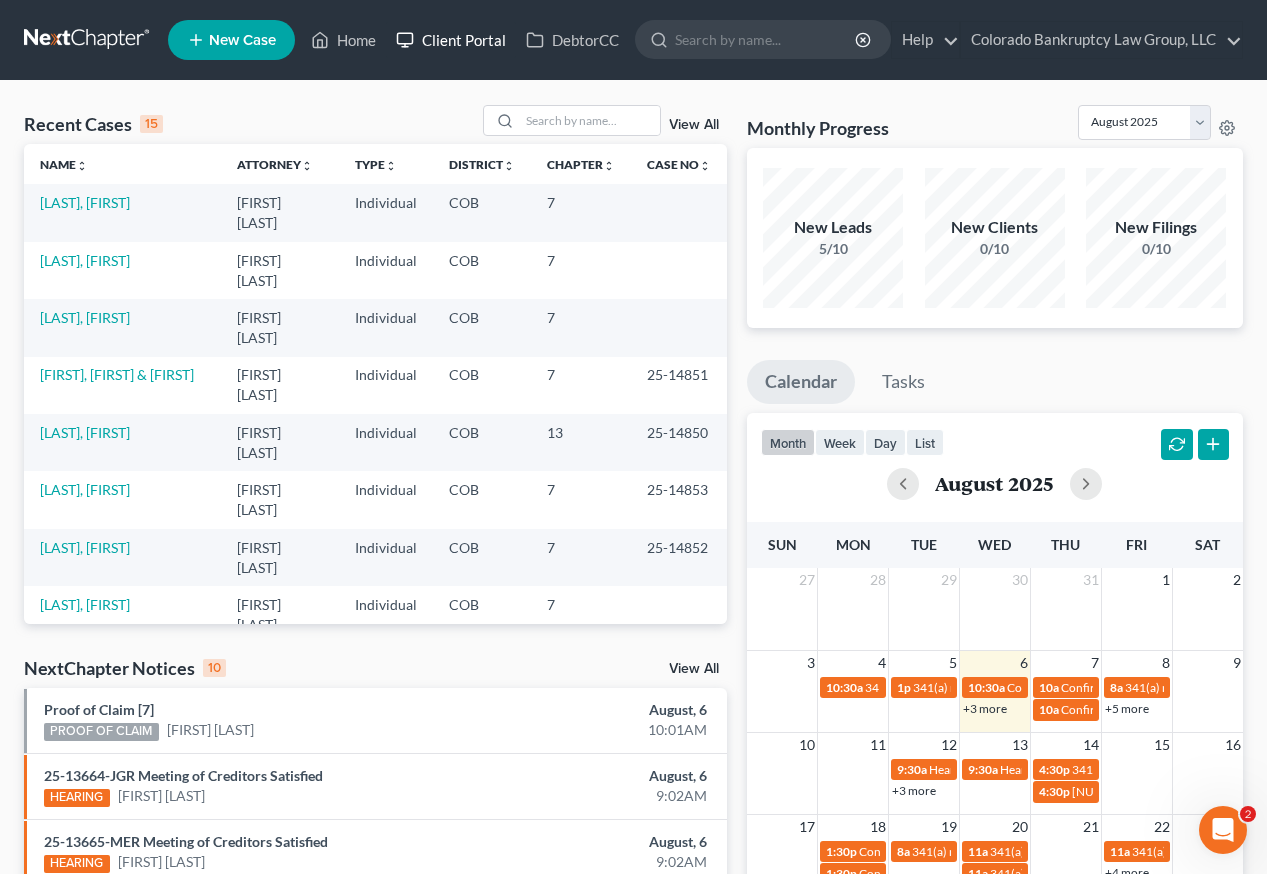 click on "Client Portal" at bounding box center [451, 40] 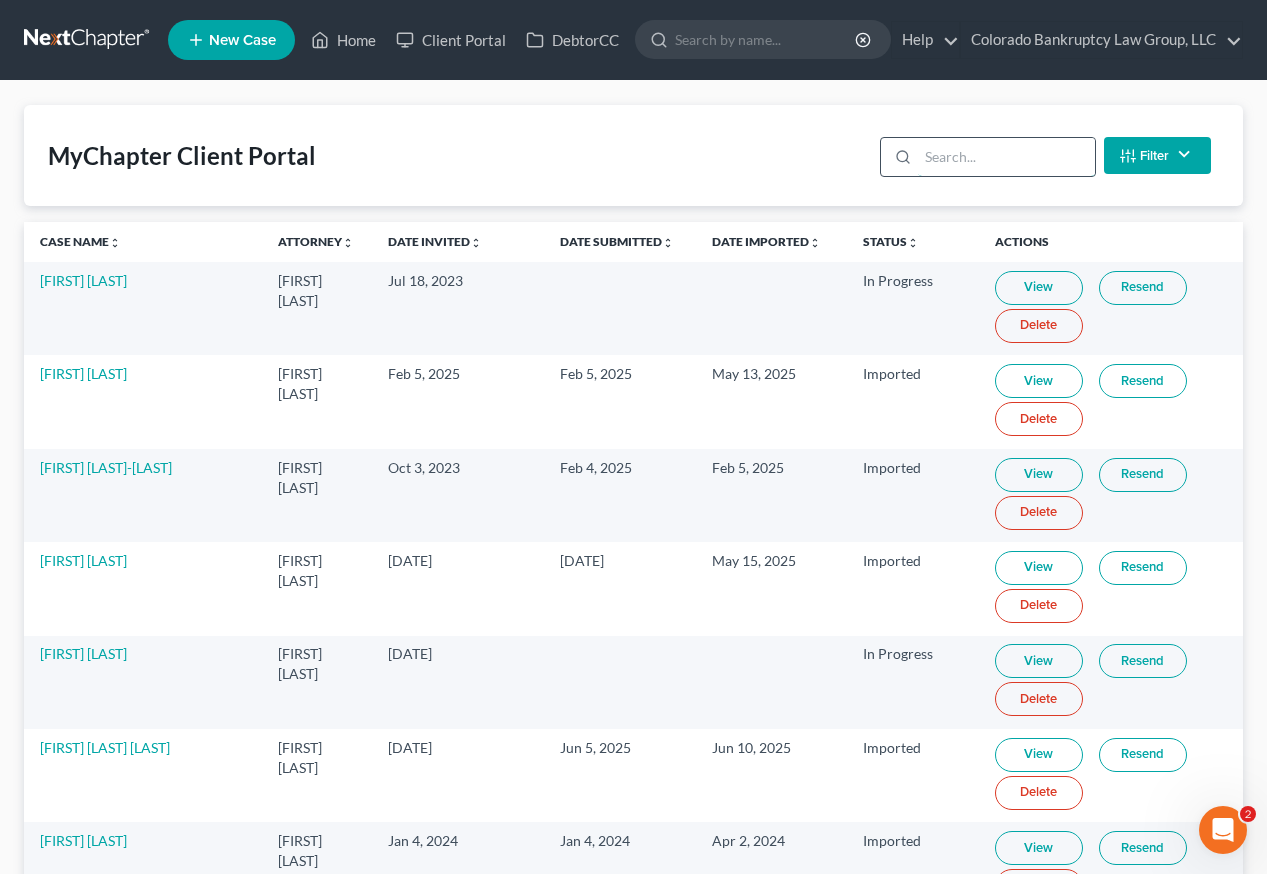 click at bounding box center (1006, 157) 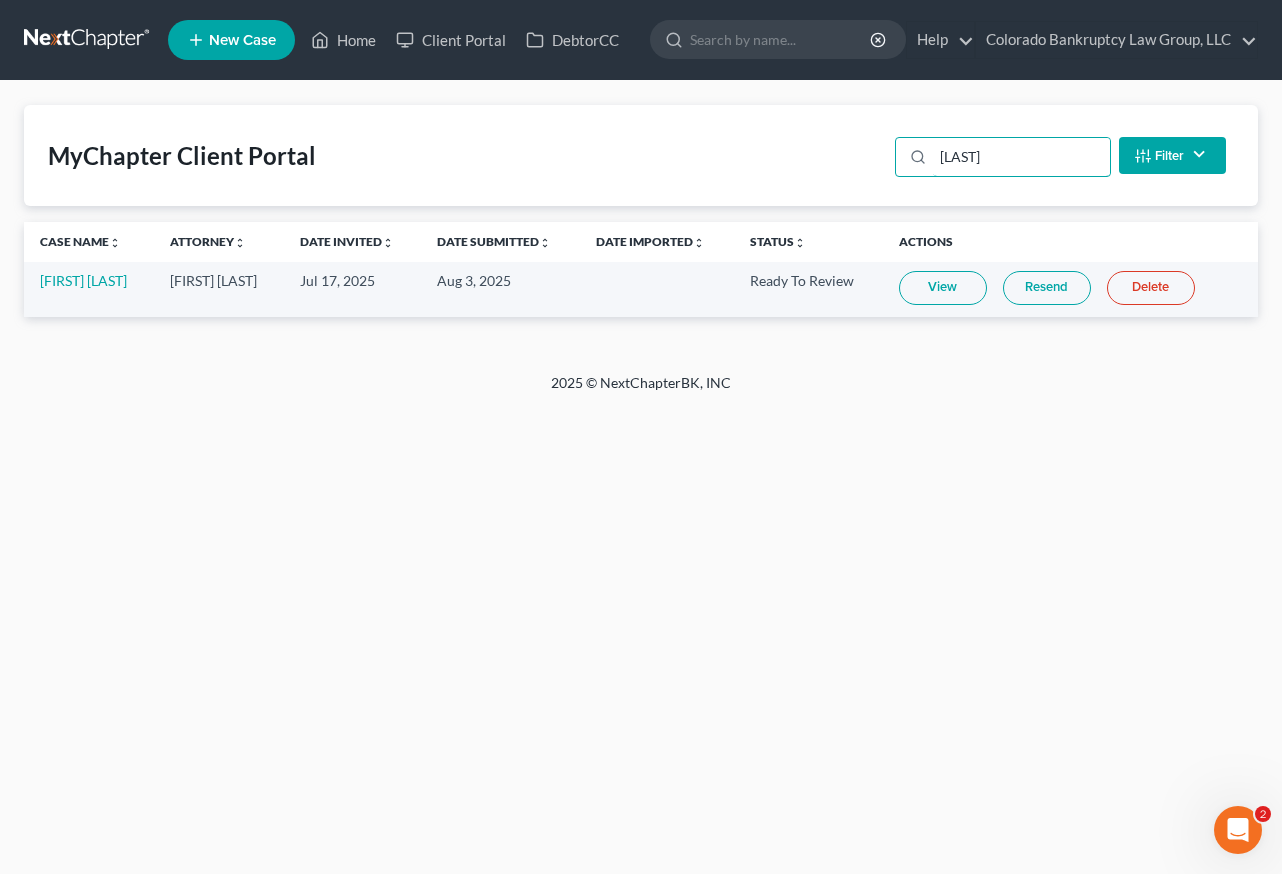 type on "[LAST]" 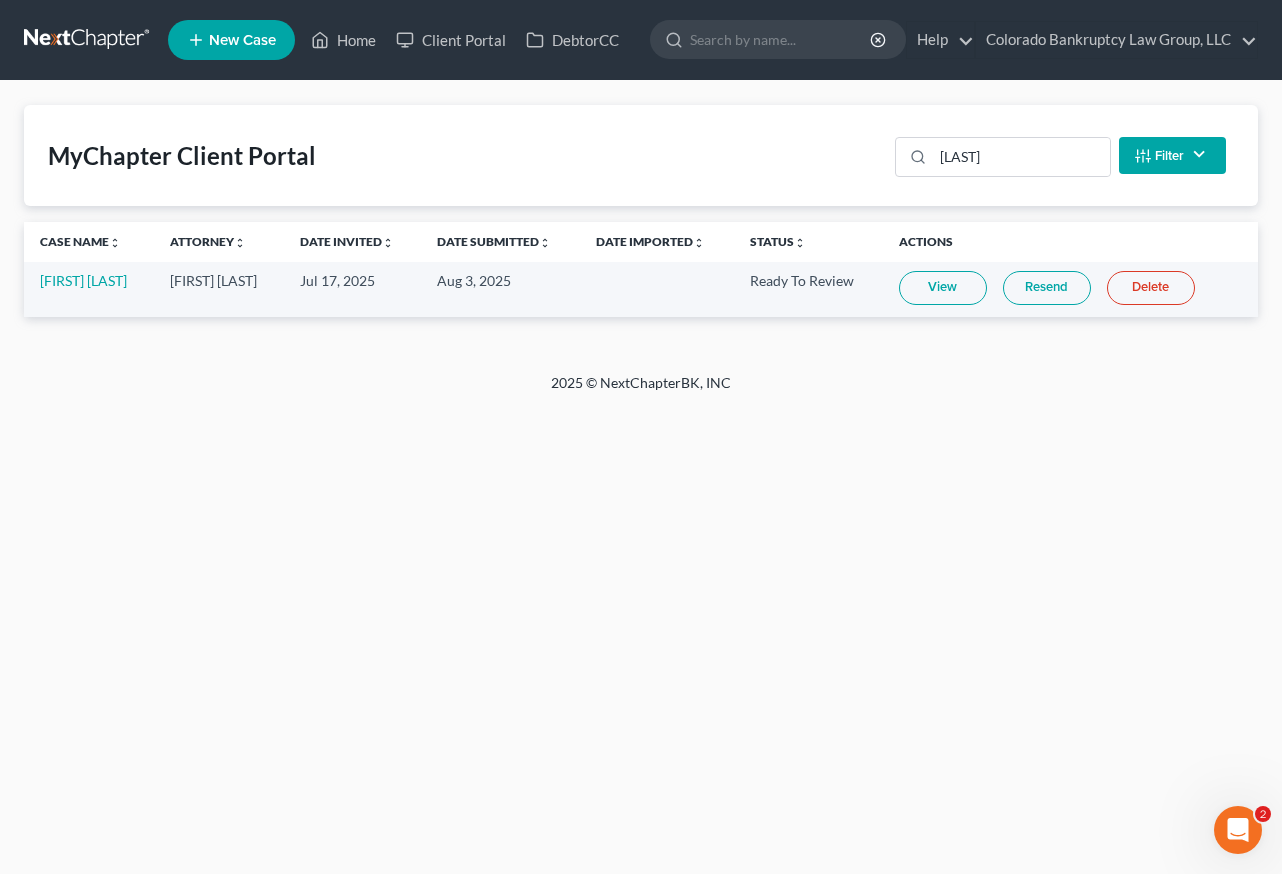click on "View" at bounding box center [943, 288] 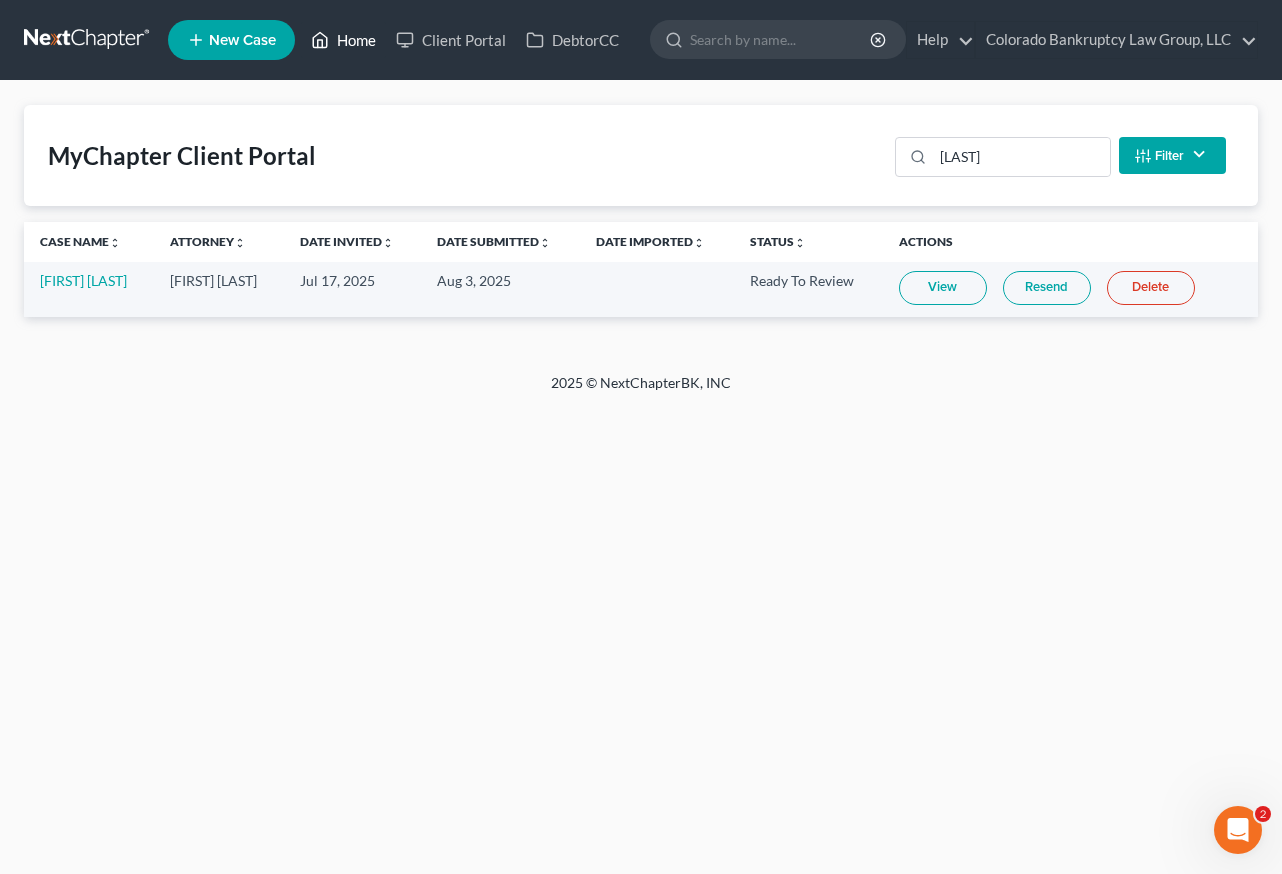 click on "Home" at bounding box center [343, 40] 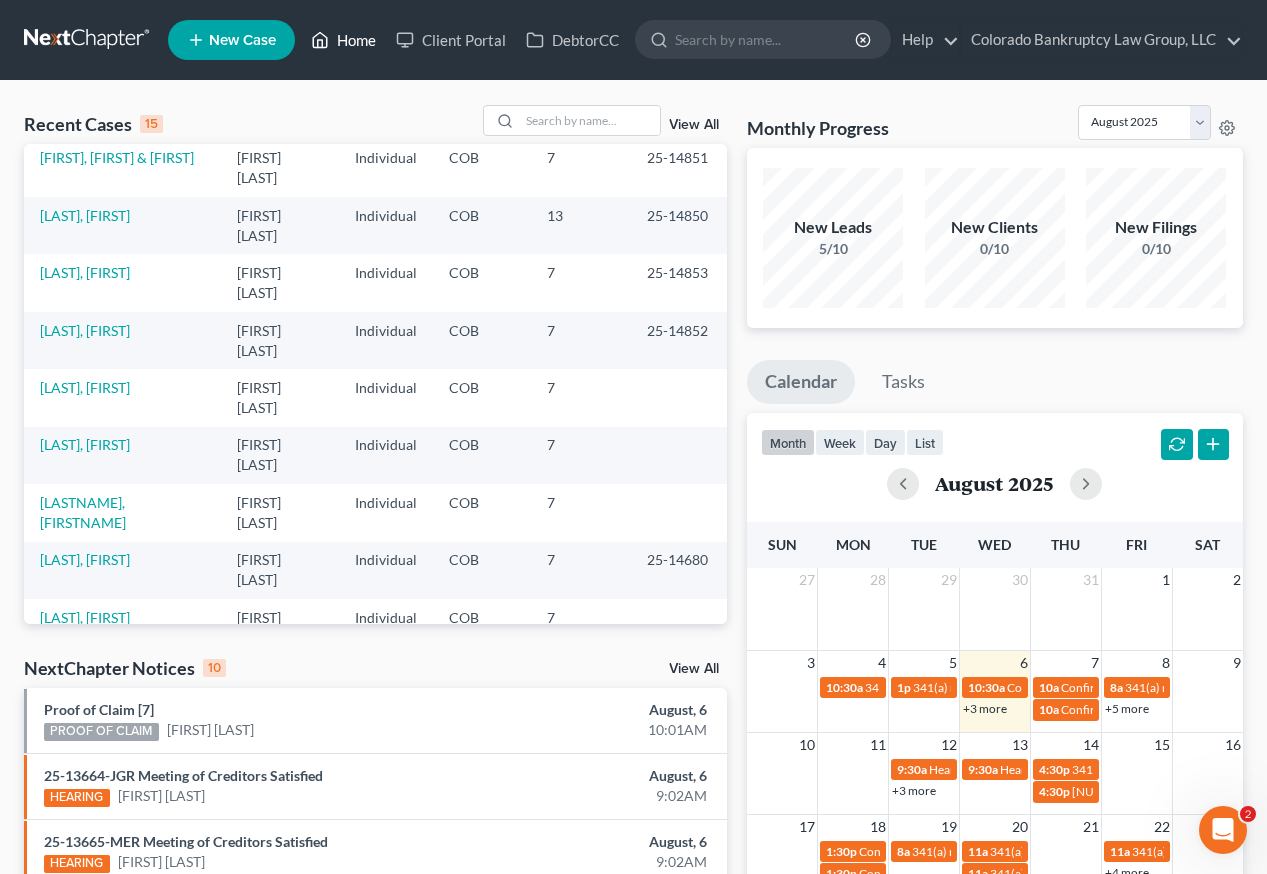 scroll, scrollTop: 437, scrollLeft: 0, axis: vertical 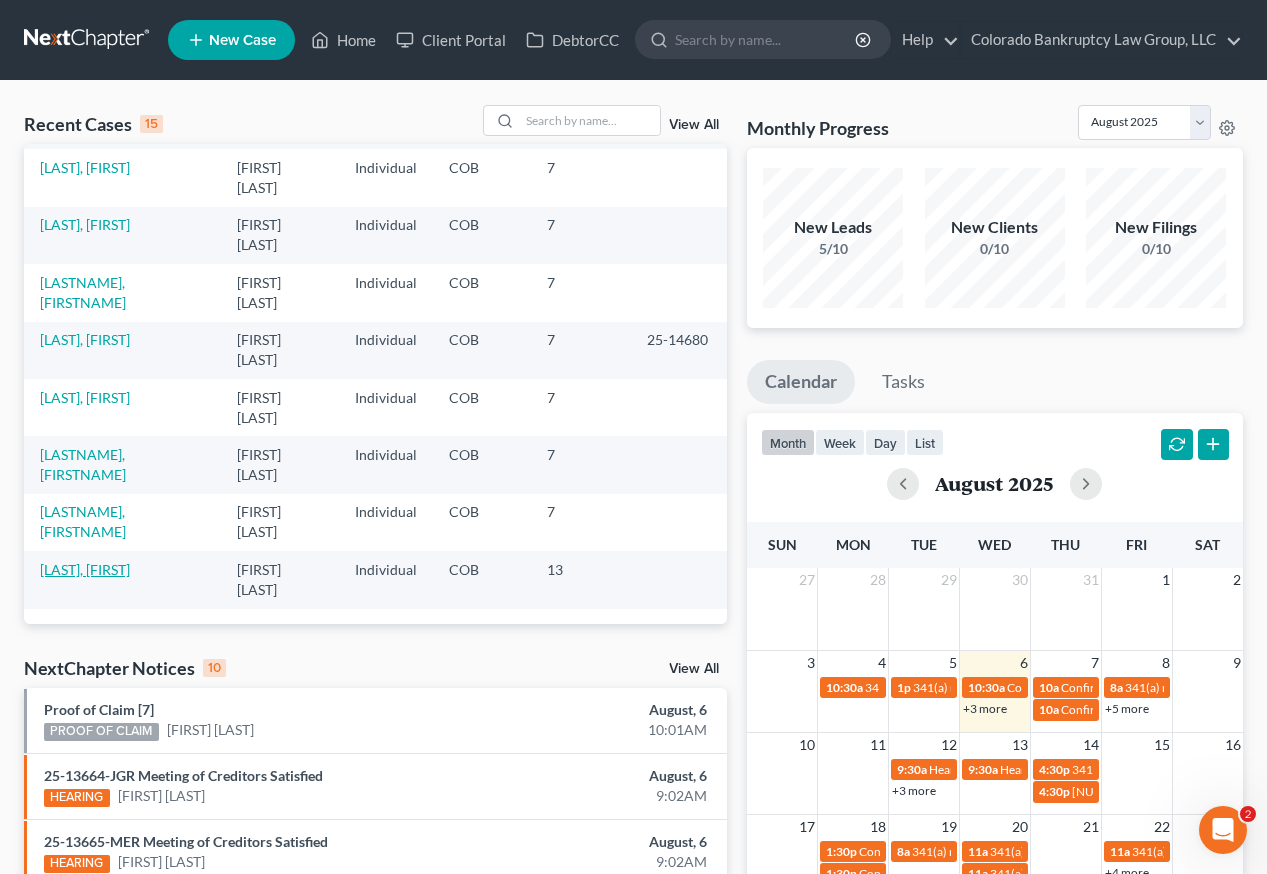 click on "[LAST], [FIRST]" at bounding box center (85, 569) 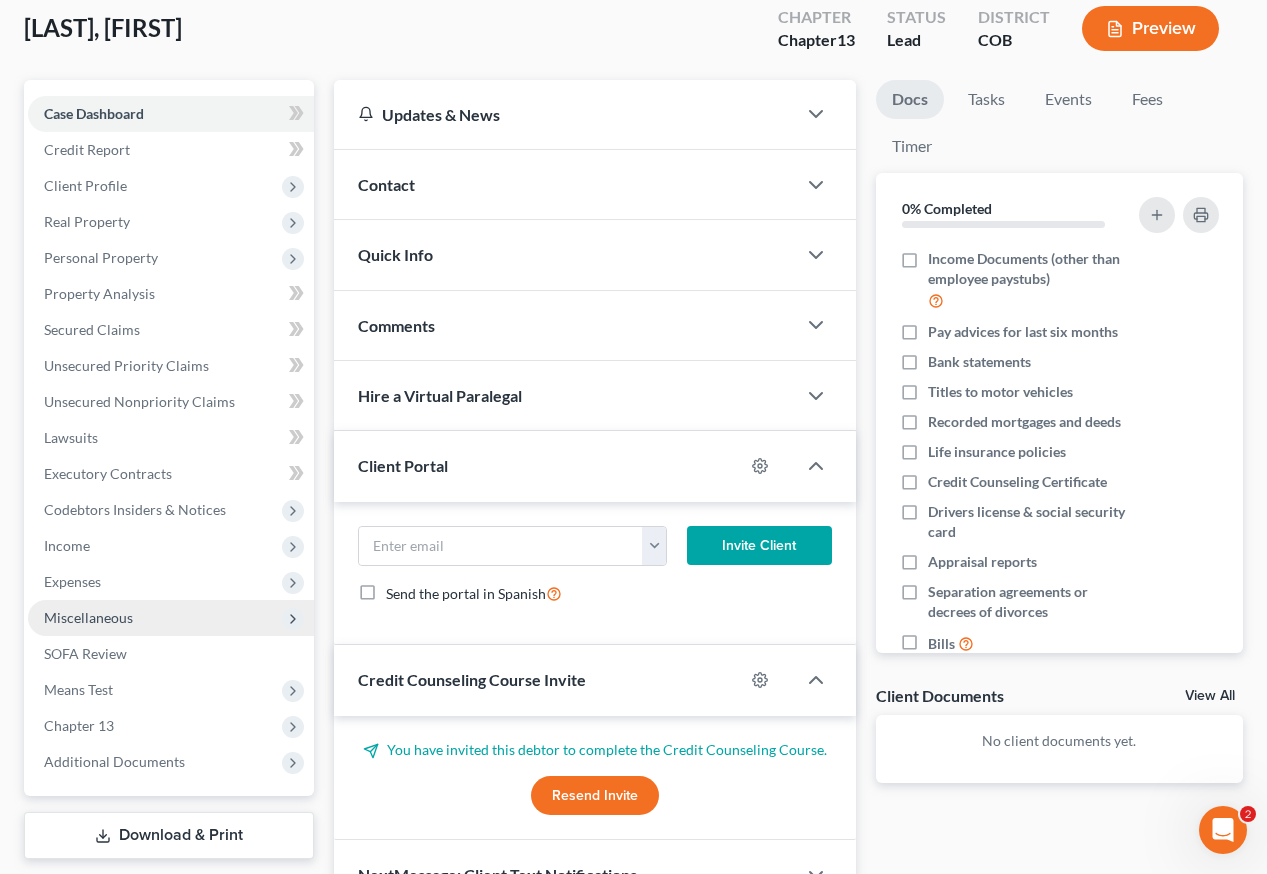 scroll, scrollTop: 225, scrollLeft: 0, axis: vertical 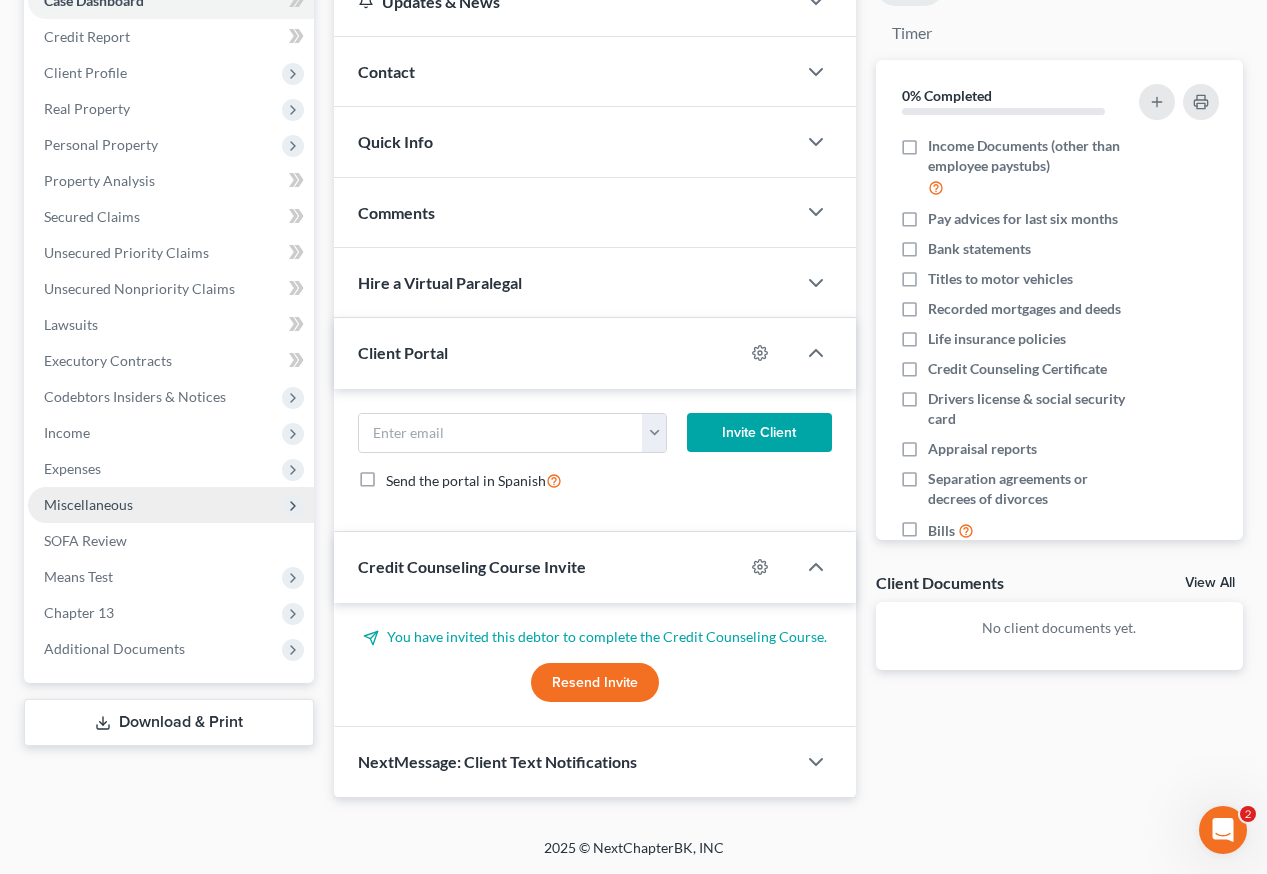 click on "Miscellaneous" at bounding box center [88, 504] 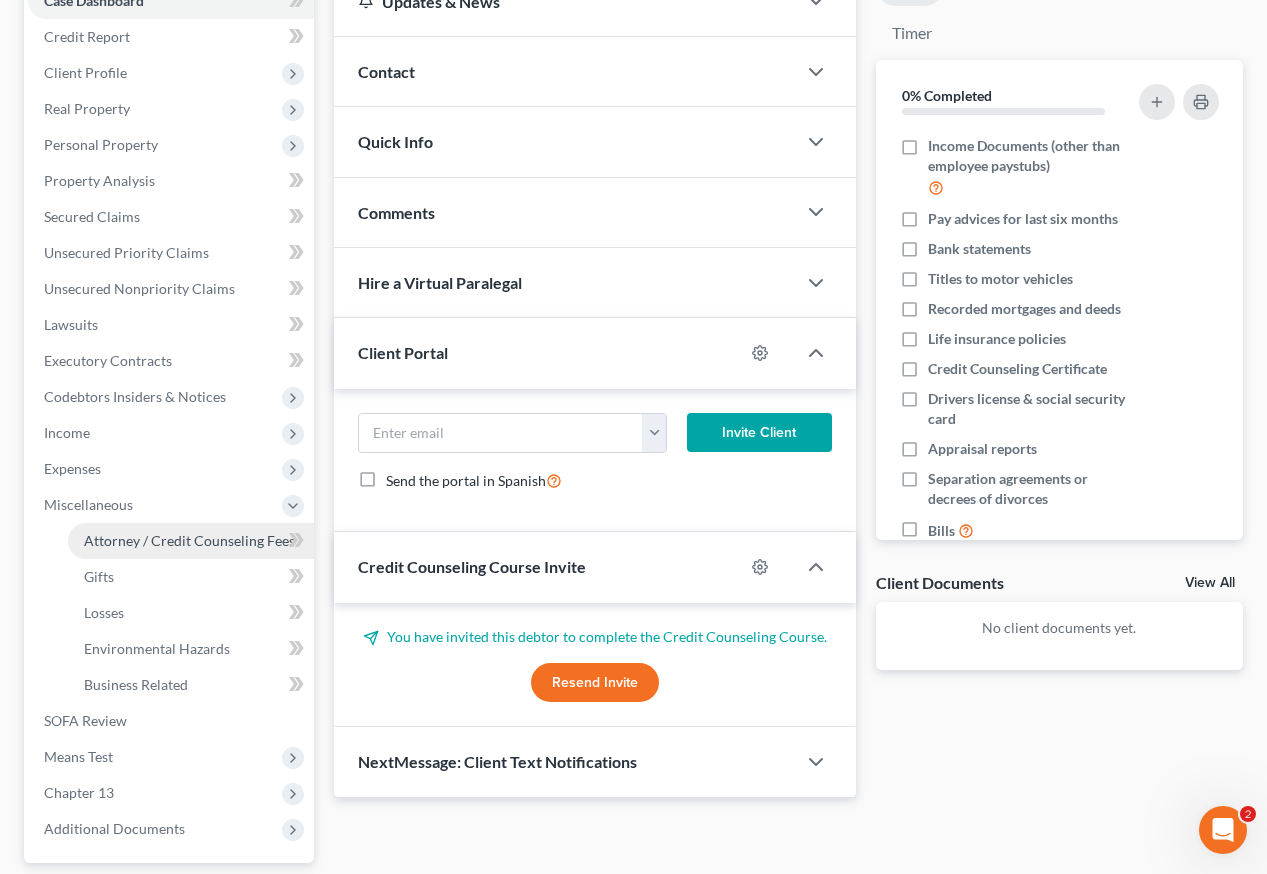 click on "Attorney / Credit Counseling Fees" at bounding box center (189, 540) 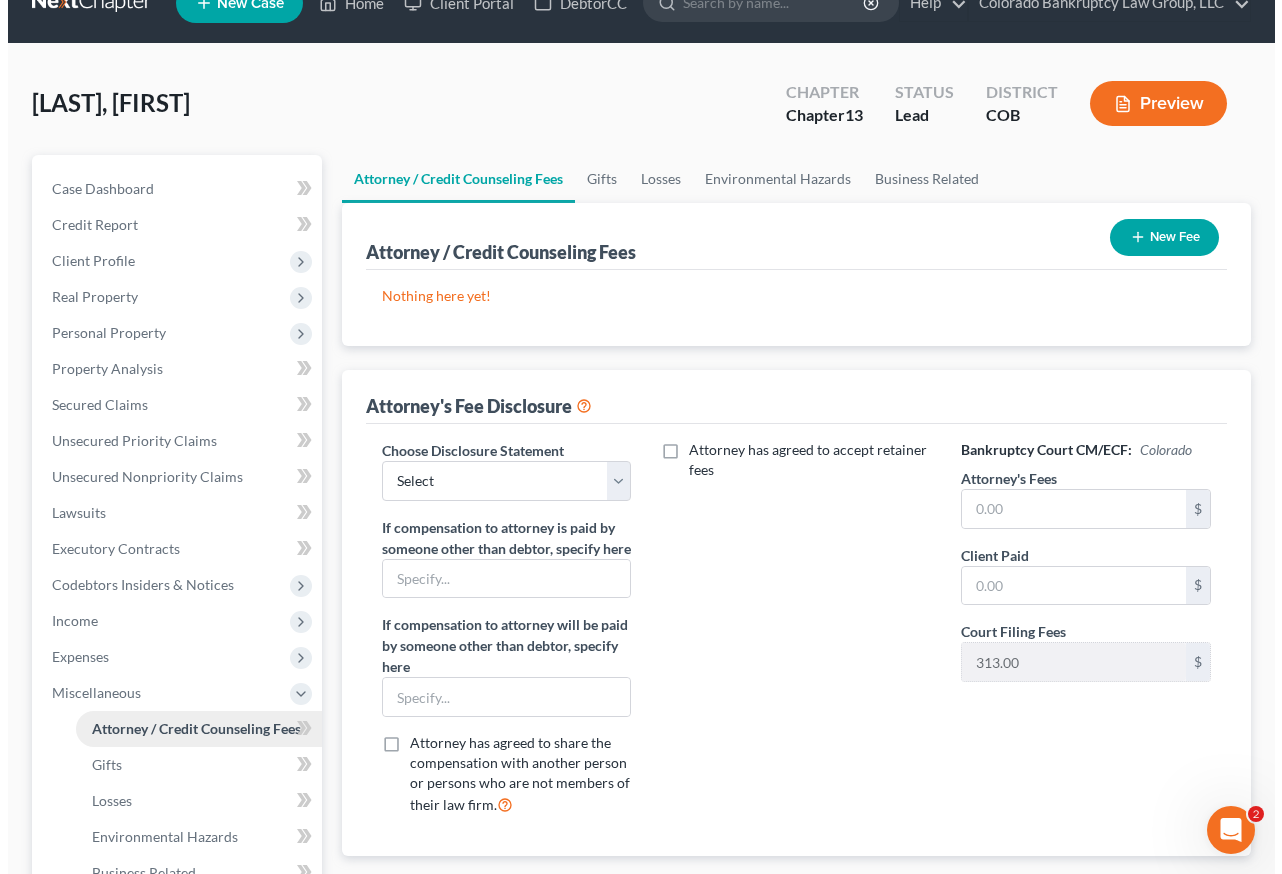 scroll, scrollTop: 0, scrollLeft: 0, axis: both 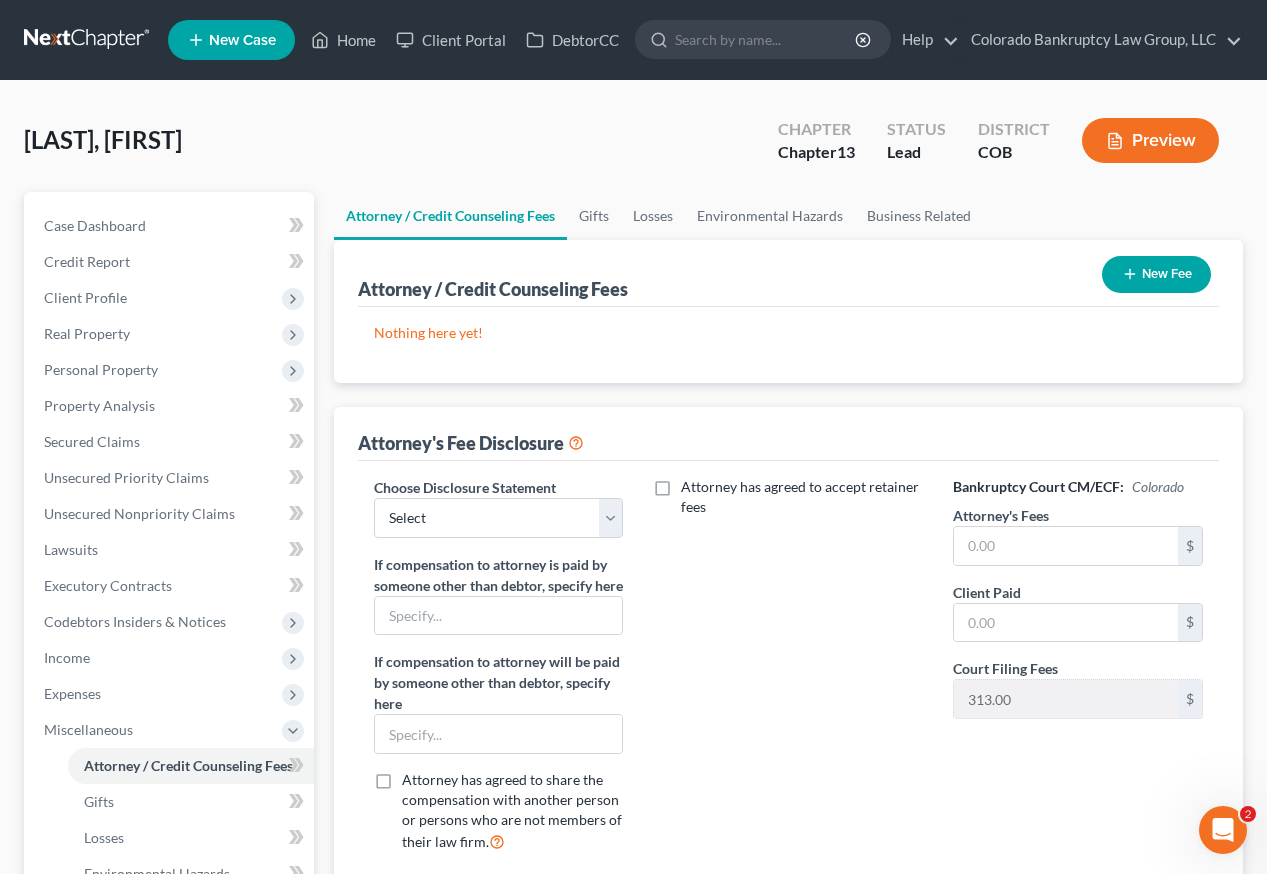 click on "New Fee" at bounding box center (1156, 274) 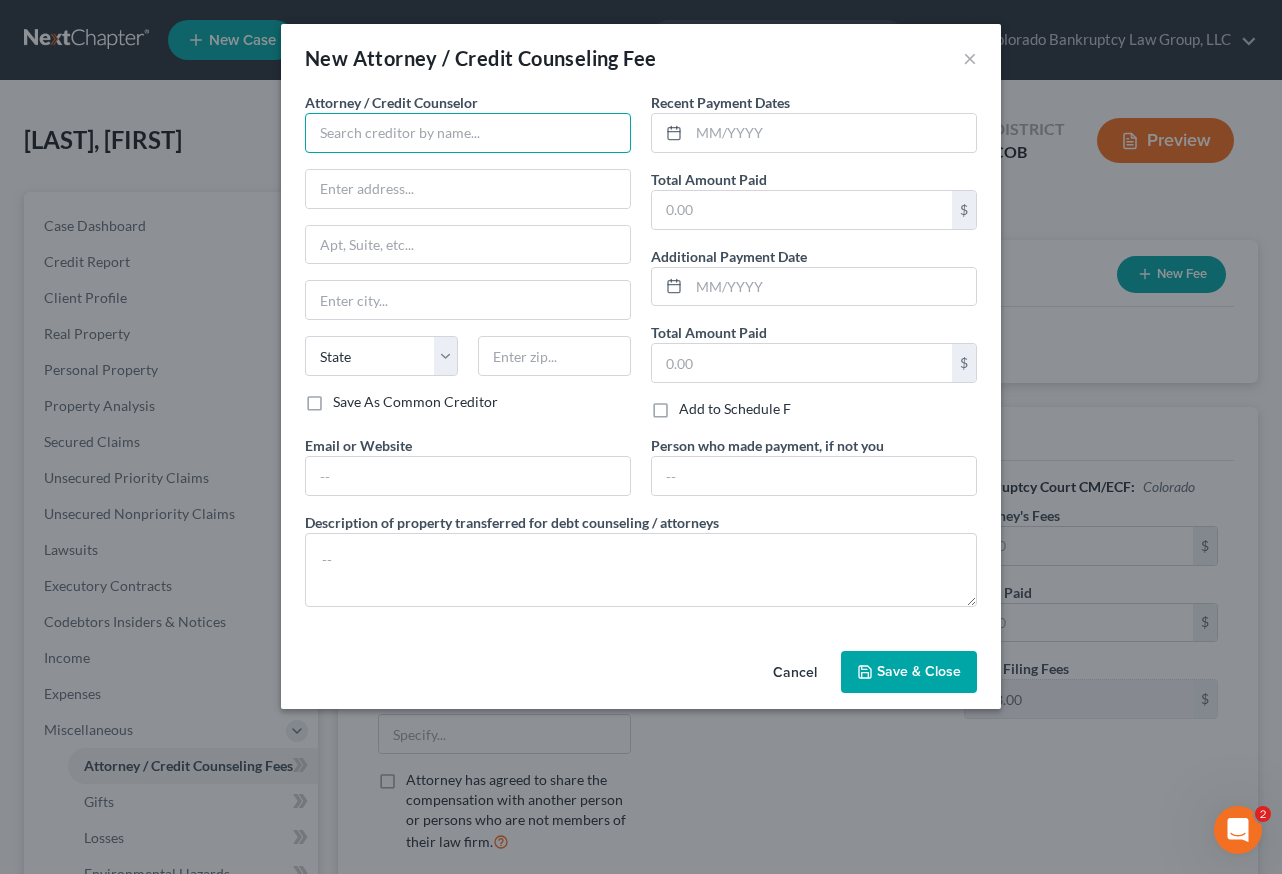 click at bounding box center [468, 133] 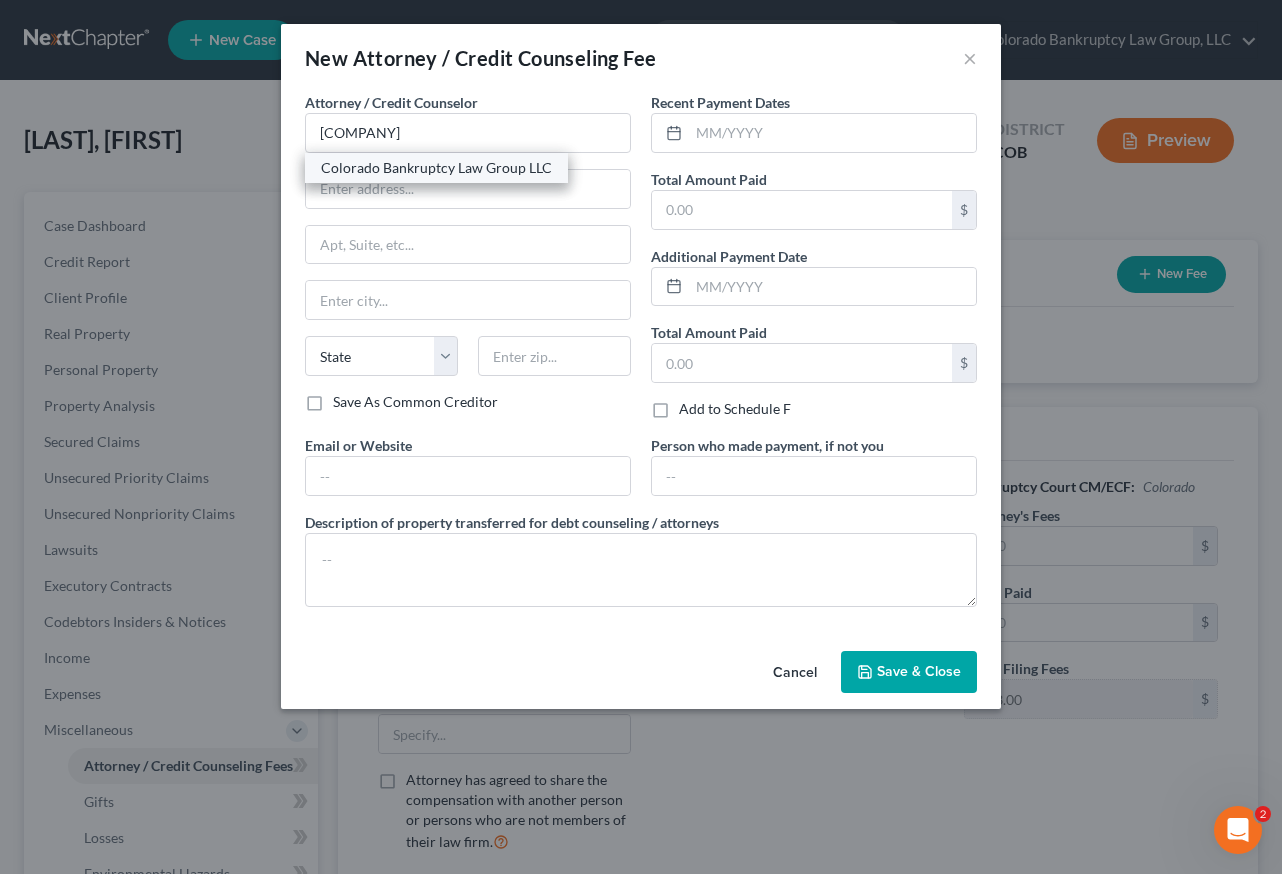 click on "Colorado Bankruptcy Law Group LLC" at bounding box center [436, 168] 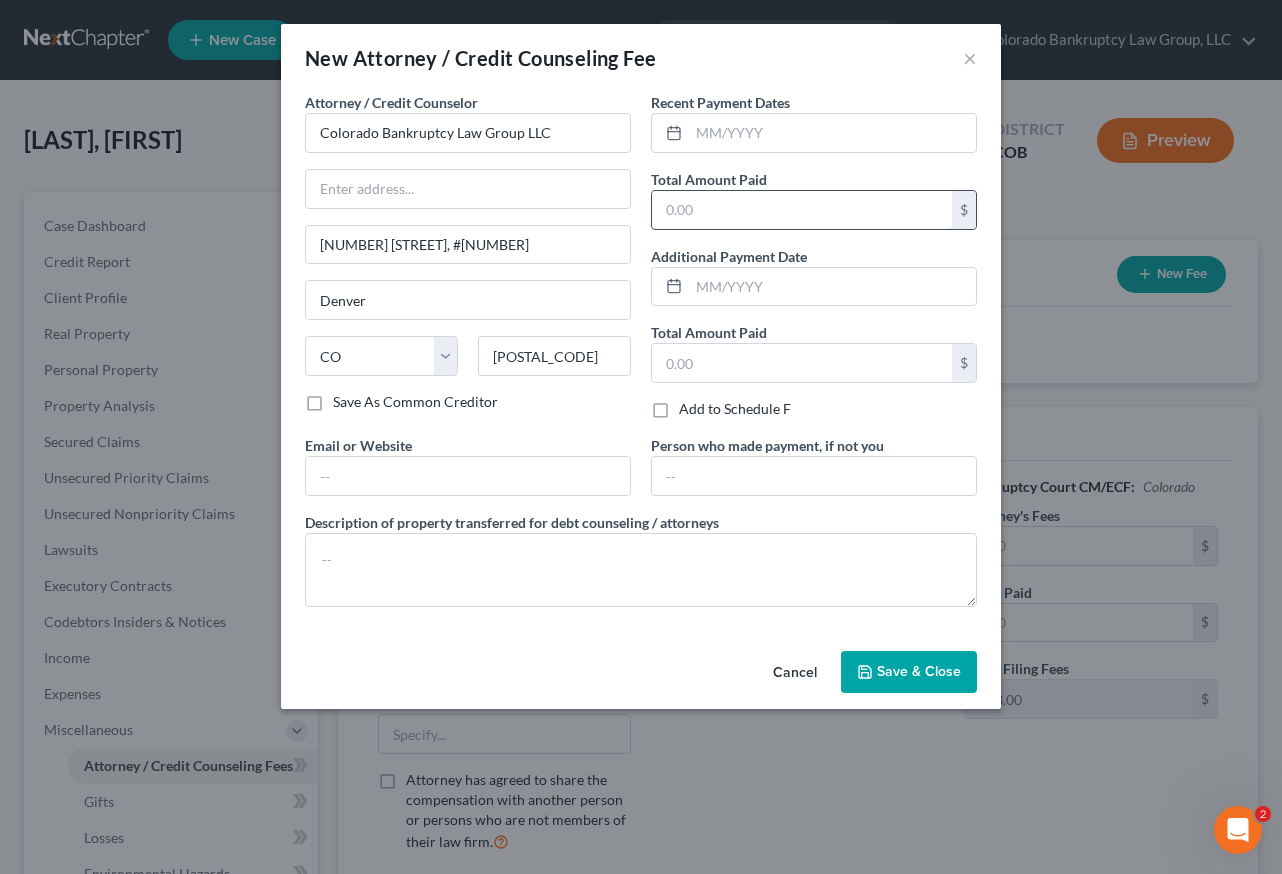 click at bounding box center [802, 210] 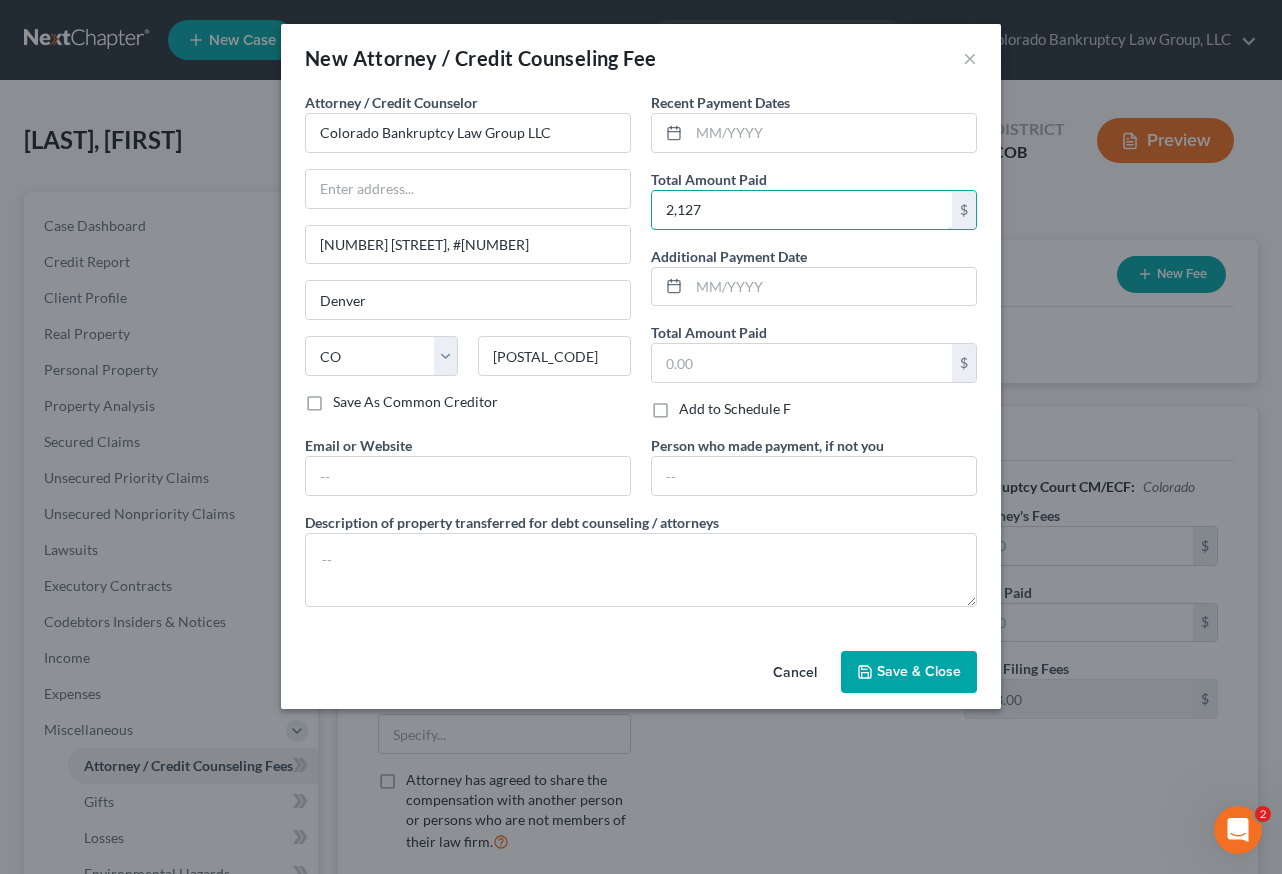 type on "2,127" 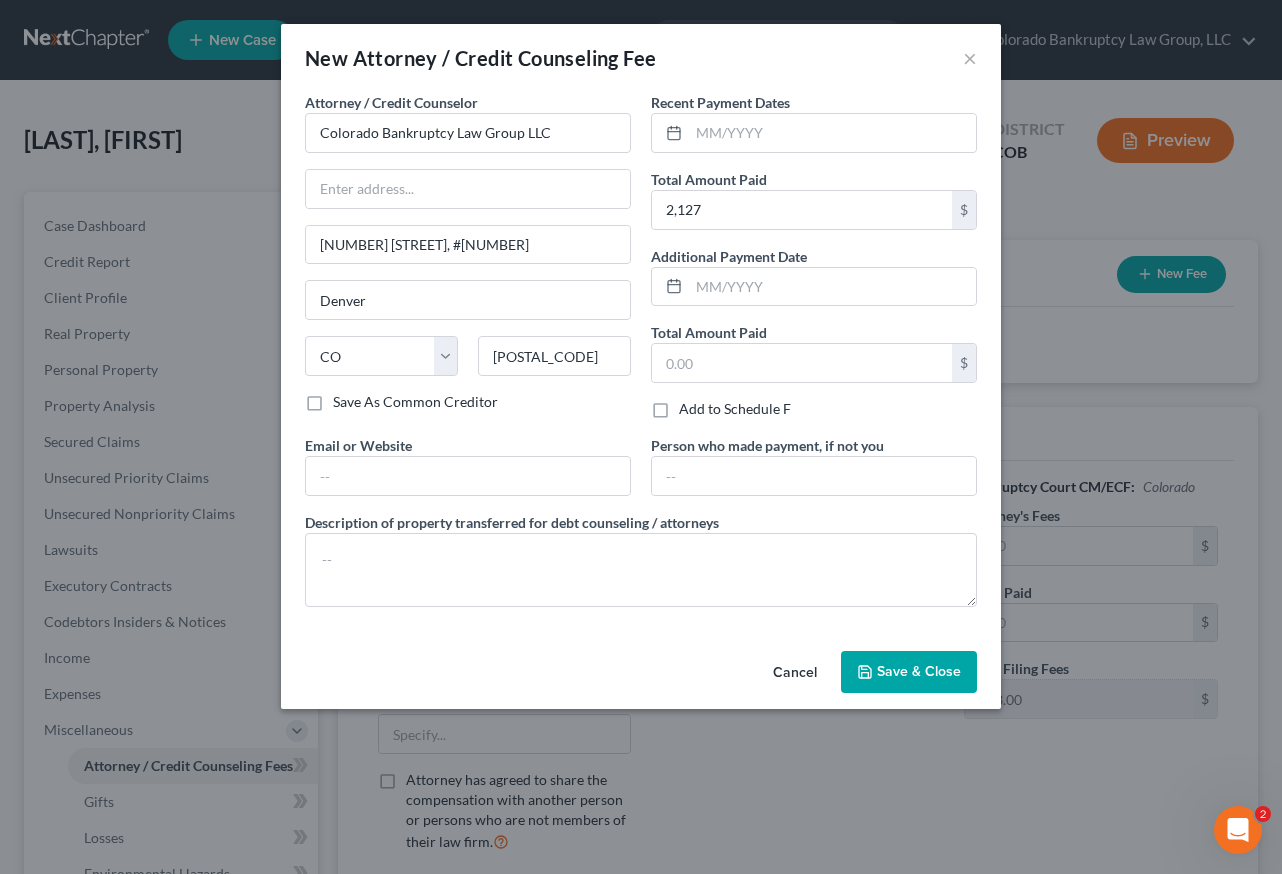 click on "Save & Close" at bounding box center (919, 671) 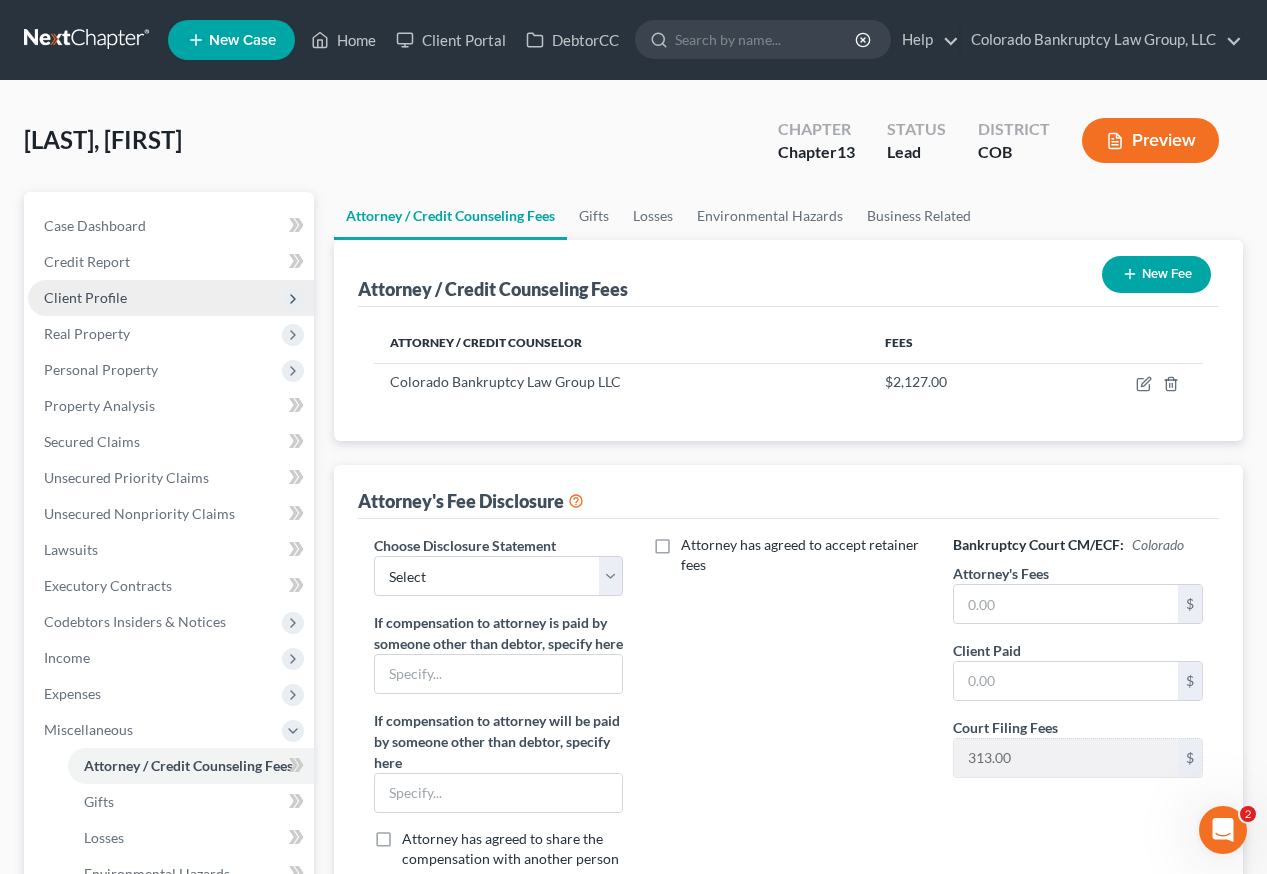 click on "Client Profile" at bounding box center [85, 297] 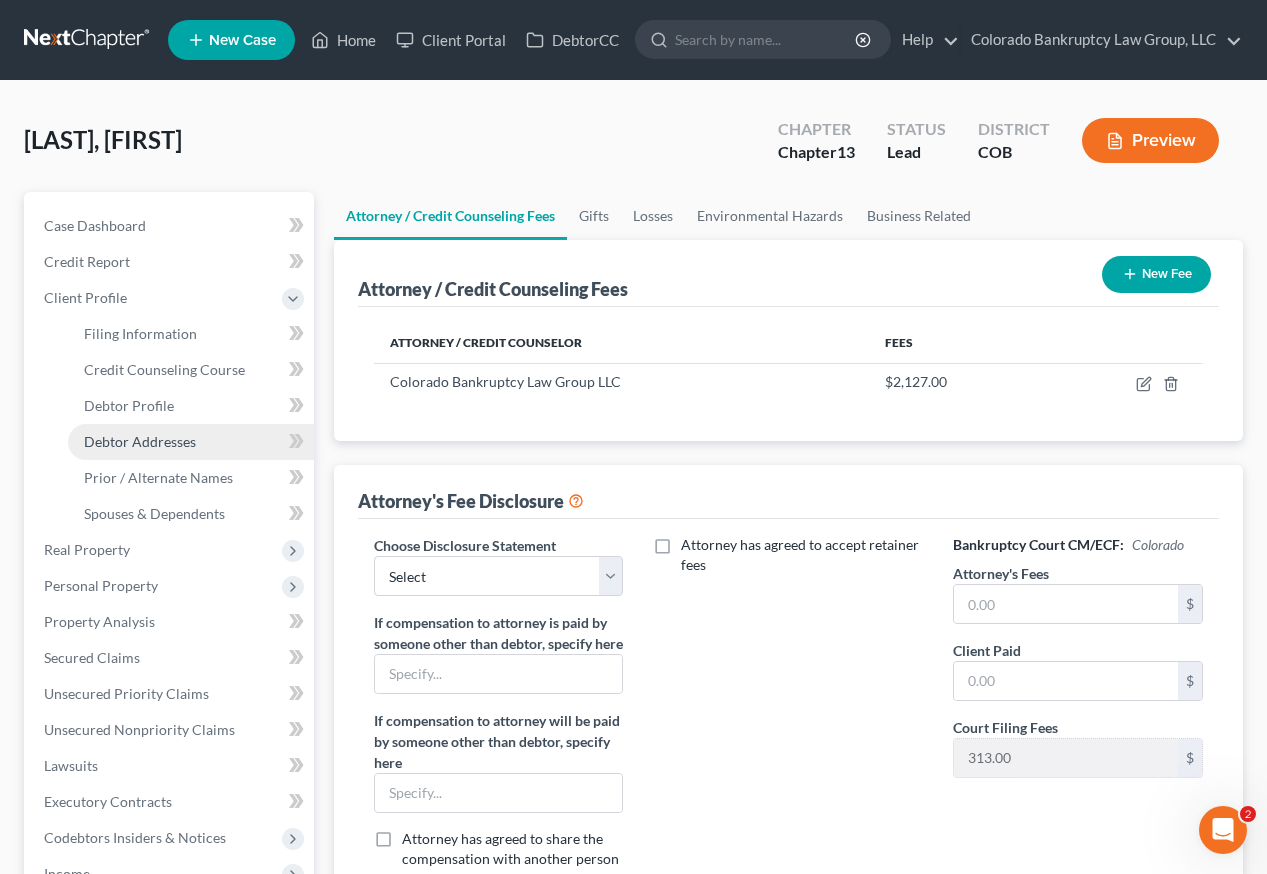 click on "Debtor Addresses" at bounding box center (140, 441) 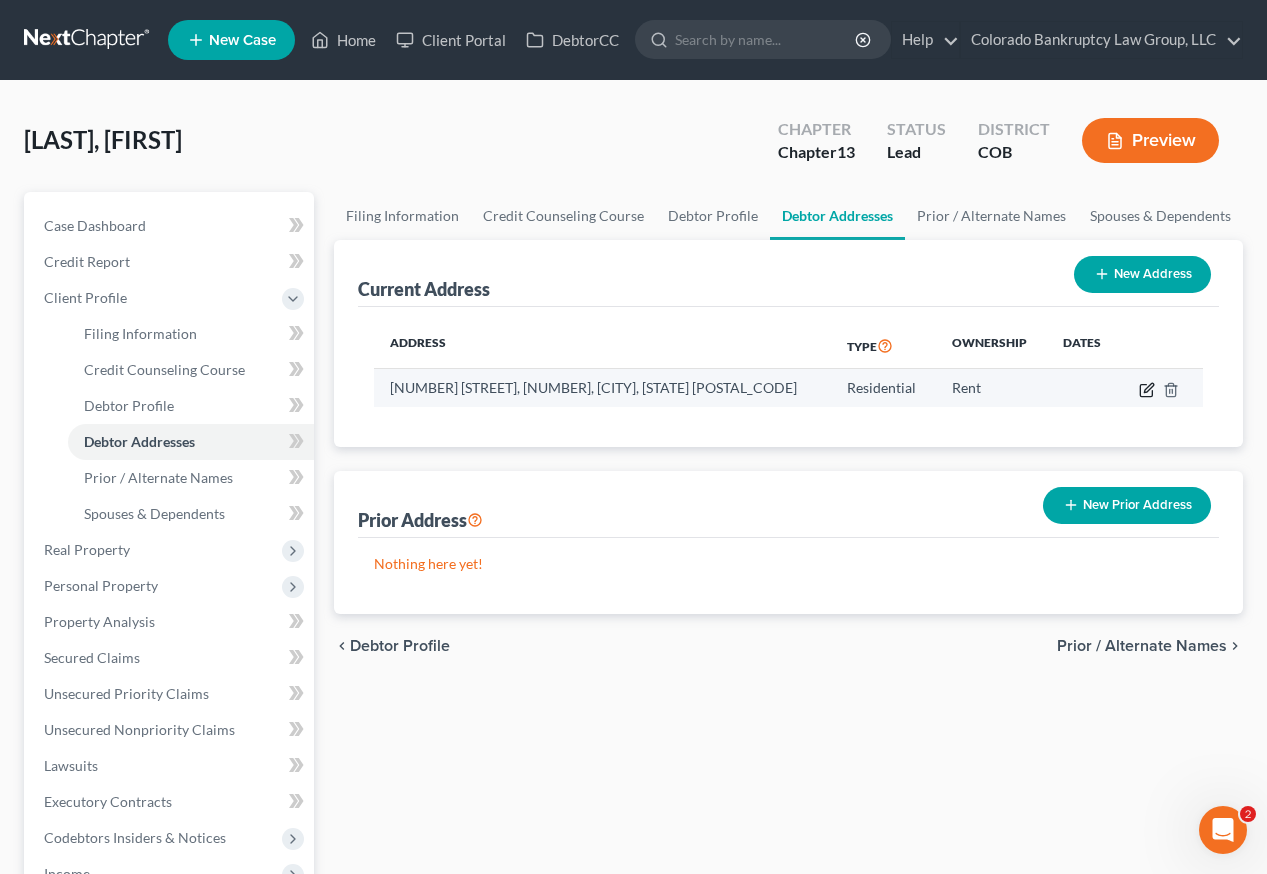 click 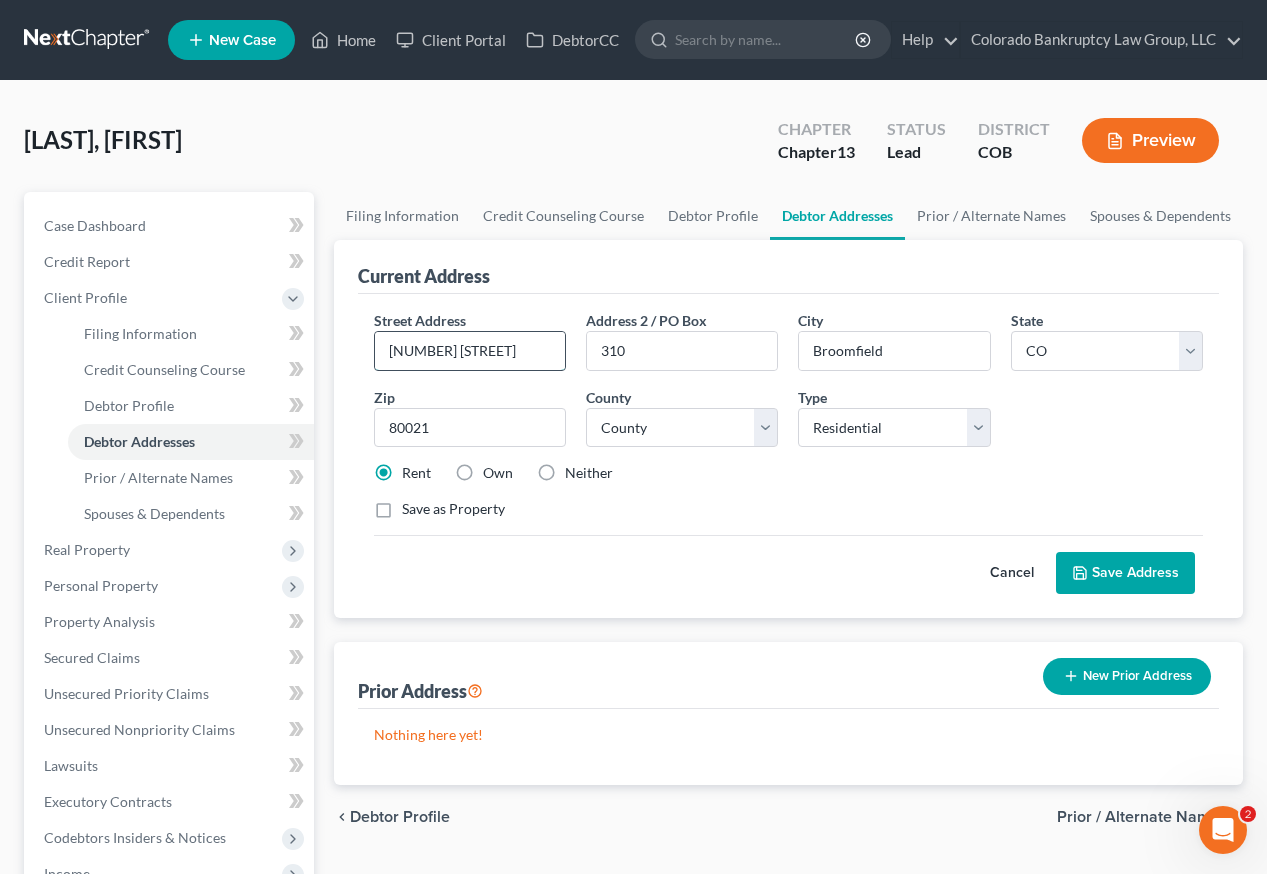 click on "[NUMBER] [STREET]" at bounding box center (470, 351) 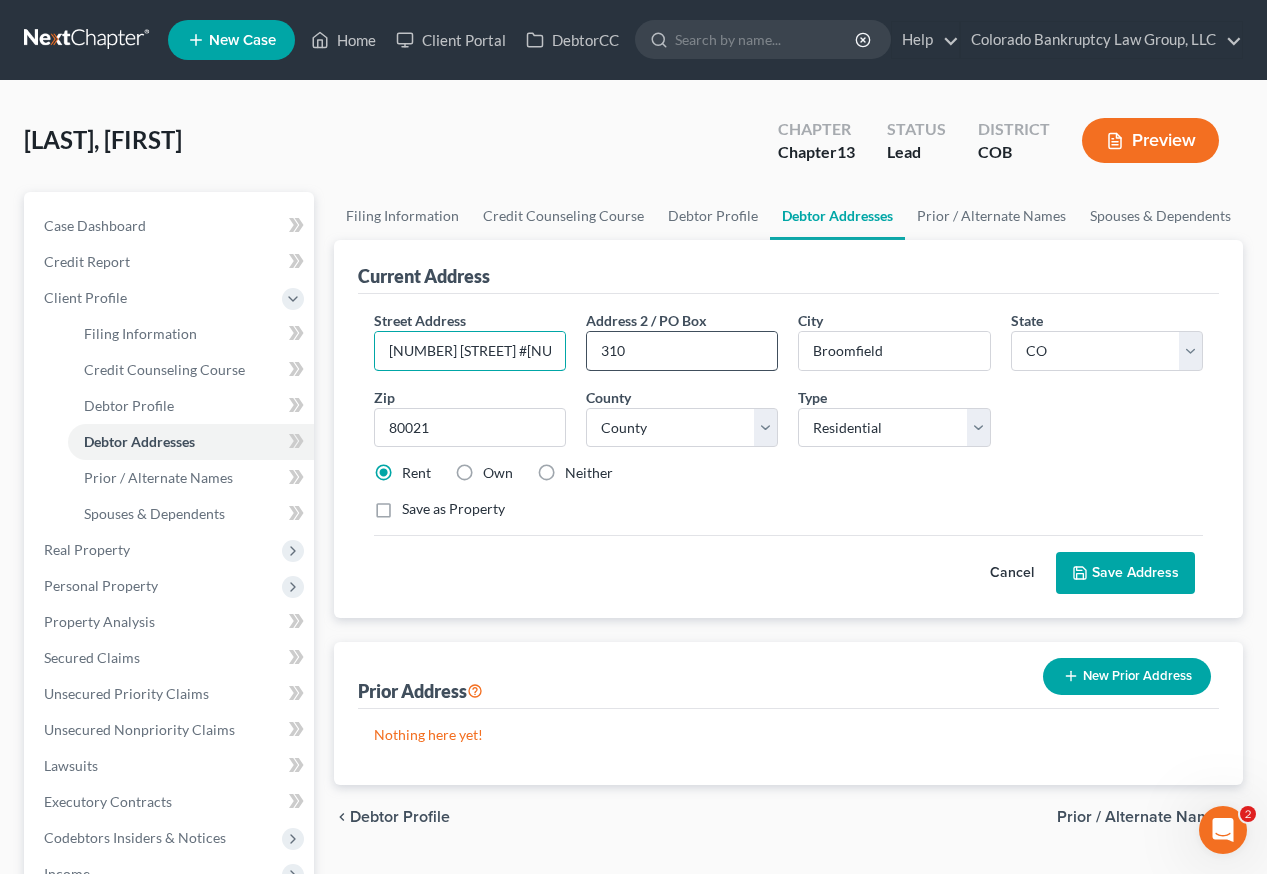 type on "[NUMBER] [STREET] #[NUMBER]" 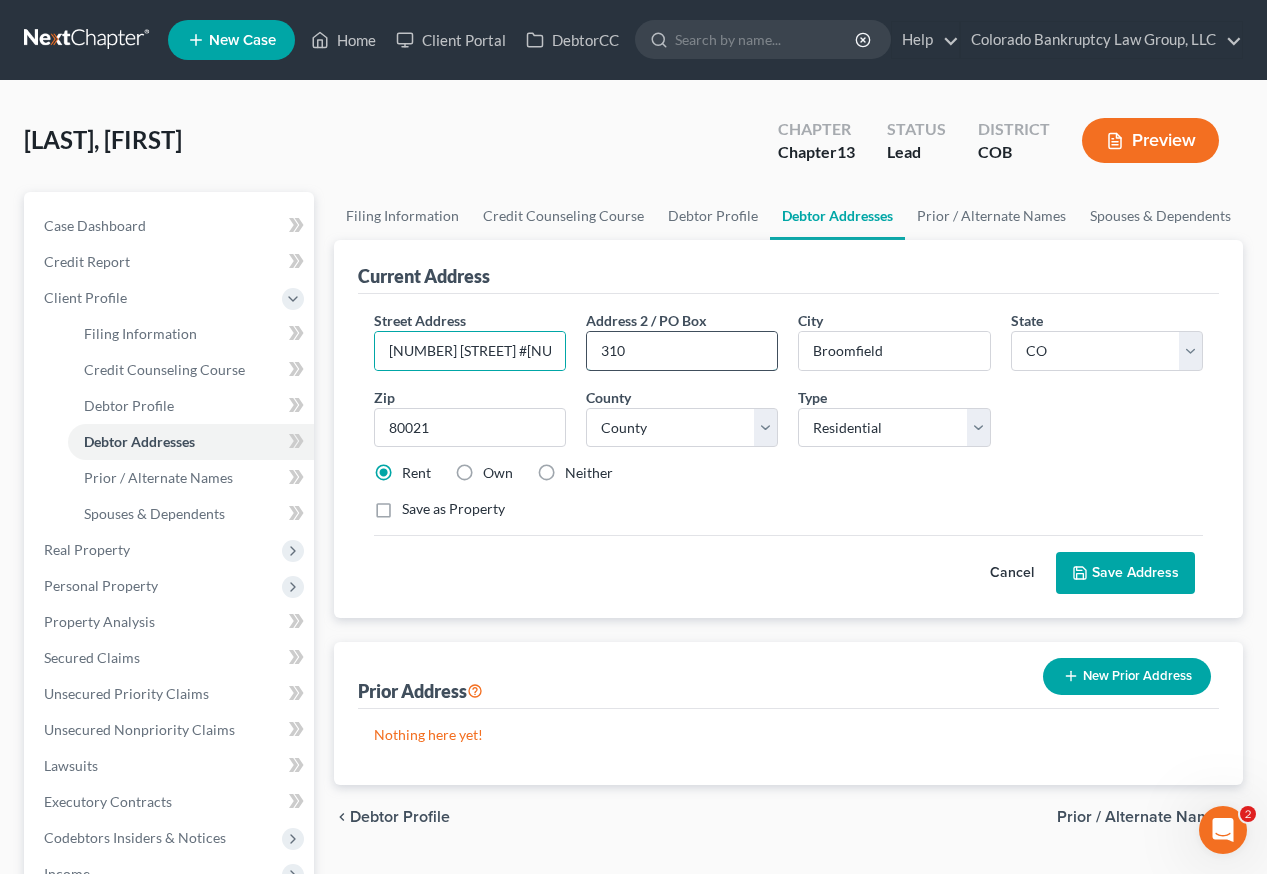 click on "310" at bounding box center (682, 351) 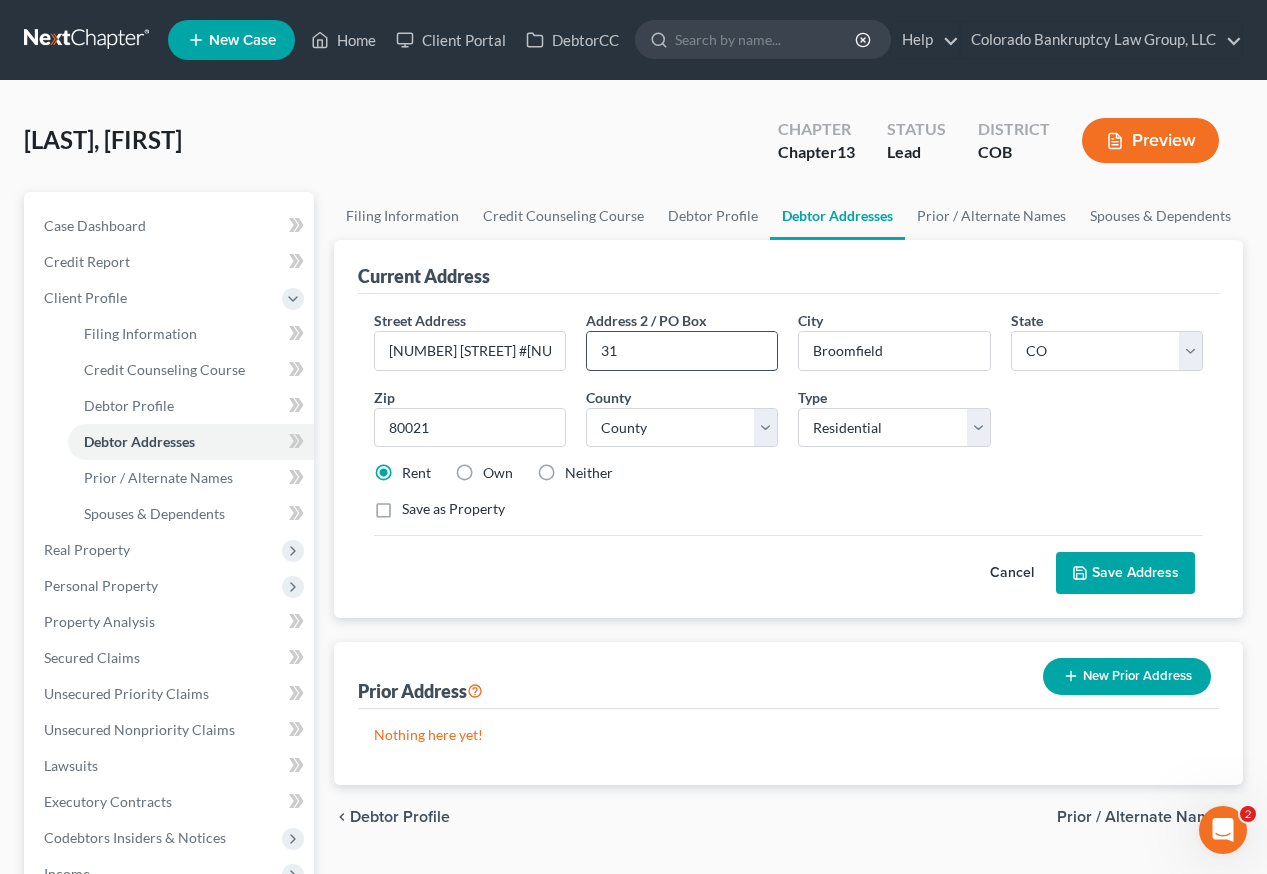 type on "3" 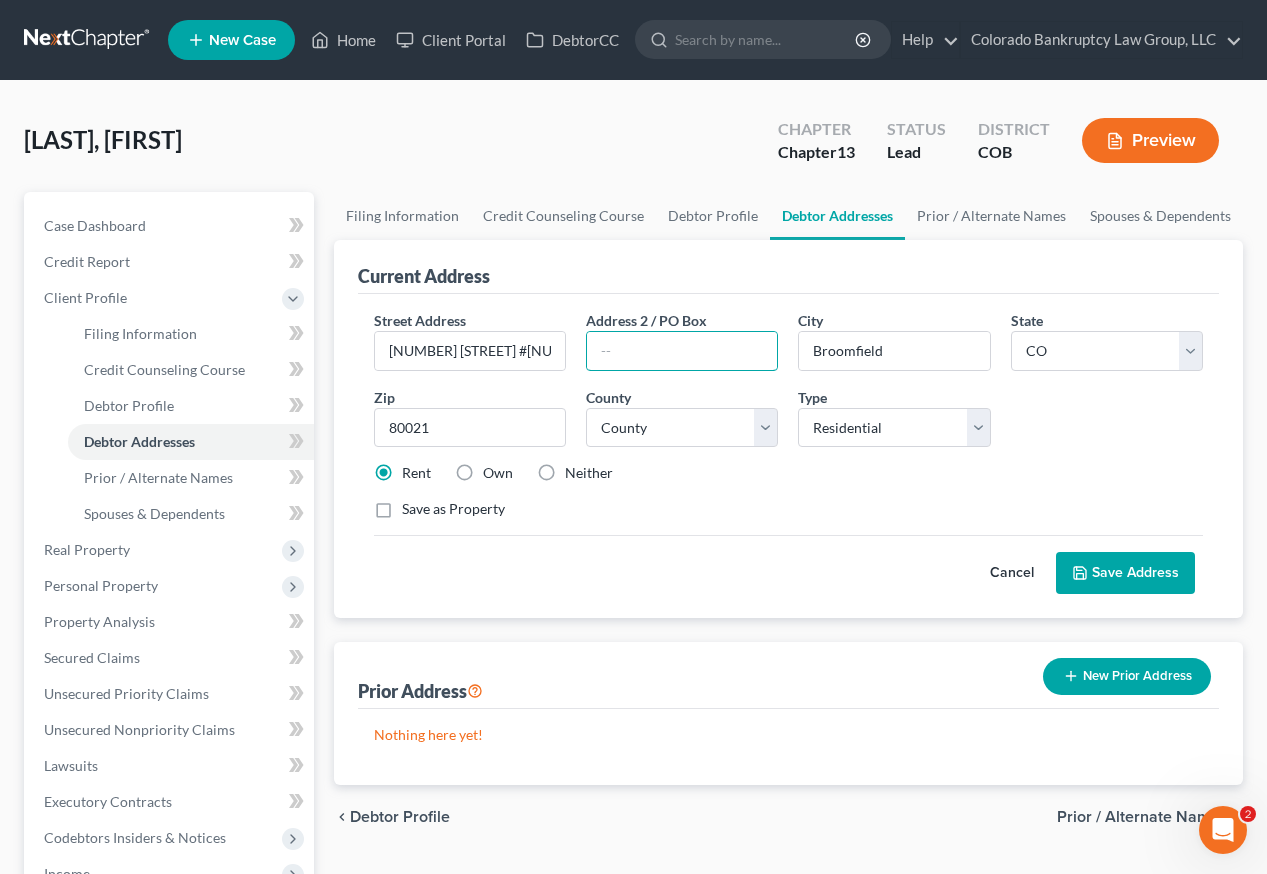 type 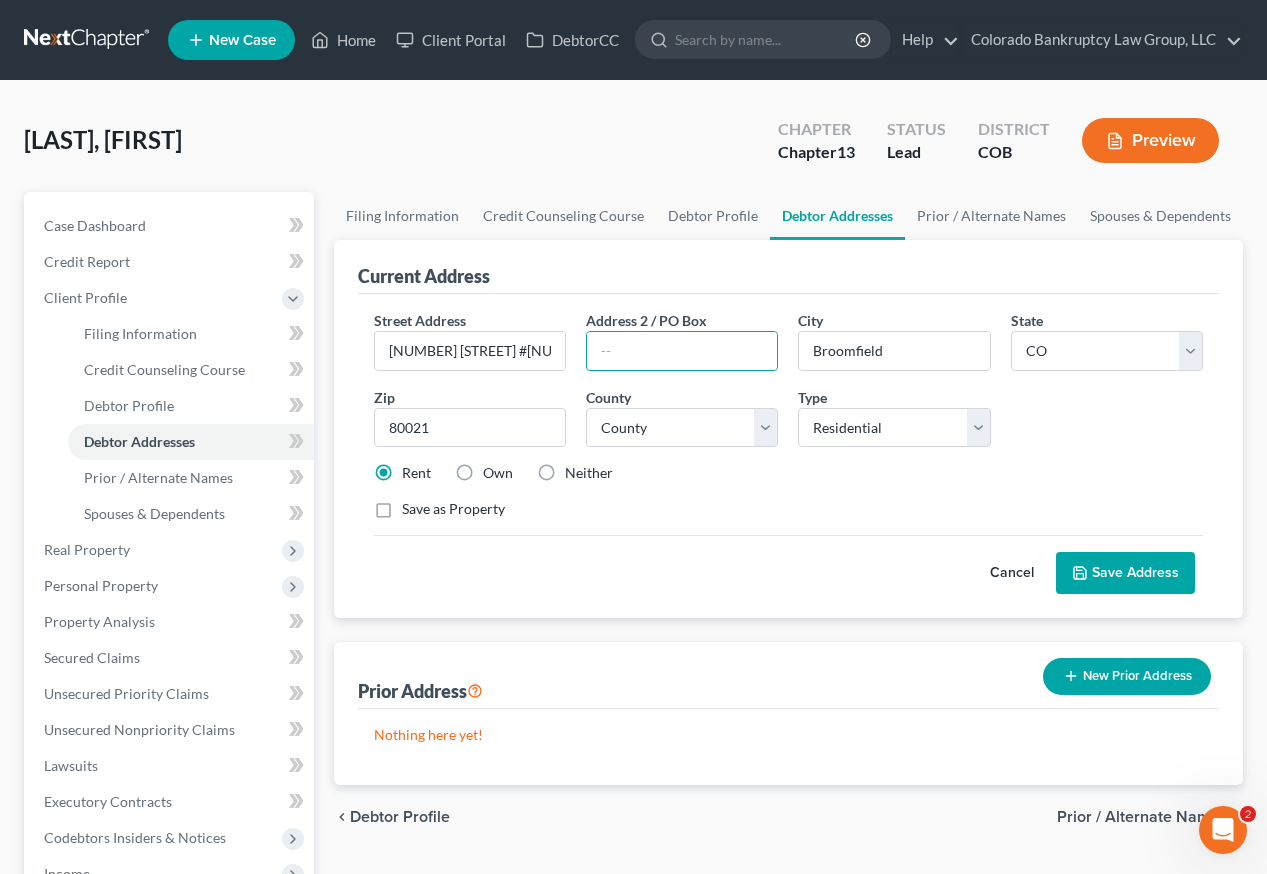 click on "Street Address
*
[NUMBER] [STREET] #[APT] Address 2 / PO Box
City
*
[CITY]
State
*
State AL AK AR AZ CA CO CT DE DC FL GA GU HI ID IL IN IA KS KY LA ME MD MA MI MN MS MO MT NC ND NE NV NH NJ NM NY OH OK OR PA PR RI SC SD TN TX UT VI VA VT WA WV WI WY
Zip
*
[POSTAL_CODE]
County
*
County Adams County Alamosa County Arapahoe County Archuleta County Baca County Bent County Boulder County Broomfield County Chaffee County Cheyenne County Clear Creek County Conejos County Costilla County Crowley County Custer County Delta County Denver County Dolores County Douglas County Eagle County El Paso County Elbert County Fremont County Garfield County Gilpin County Grand County Gunnison County Hinsdale County Huerfano County Jackson County Jefferson County Kiowa County Kit Carson County La Plata County Lake County Larimer County Las Animas County Lincoln County Logan County Mesa County Mineral County Moffat County Montezuma County Montrose County Morgan County" at bounding box center (788, 423) 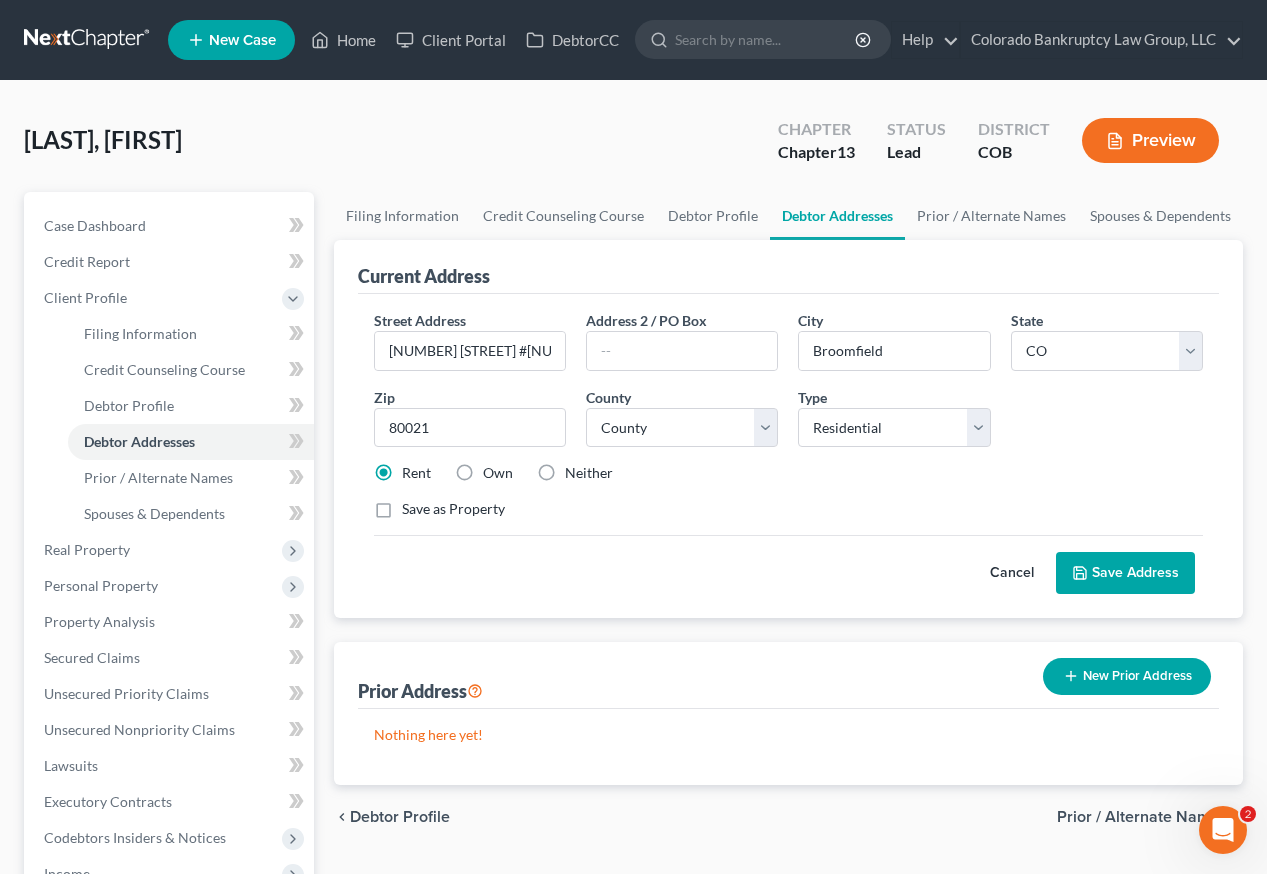 click on "Save Address" at bounding box center (1125, 573) 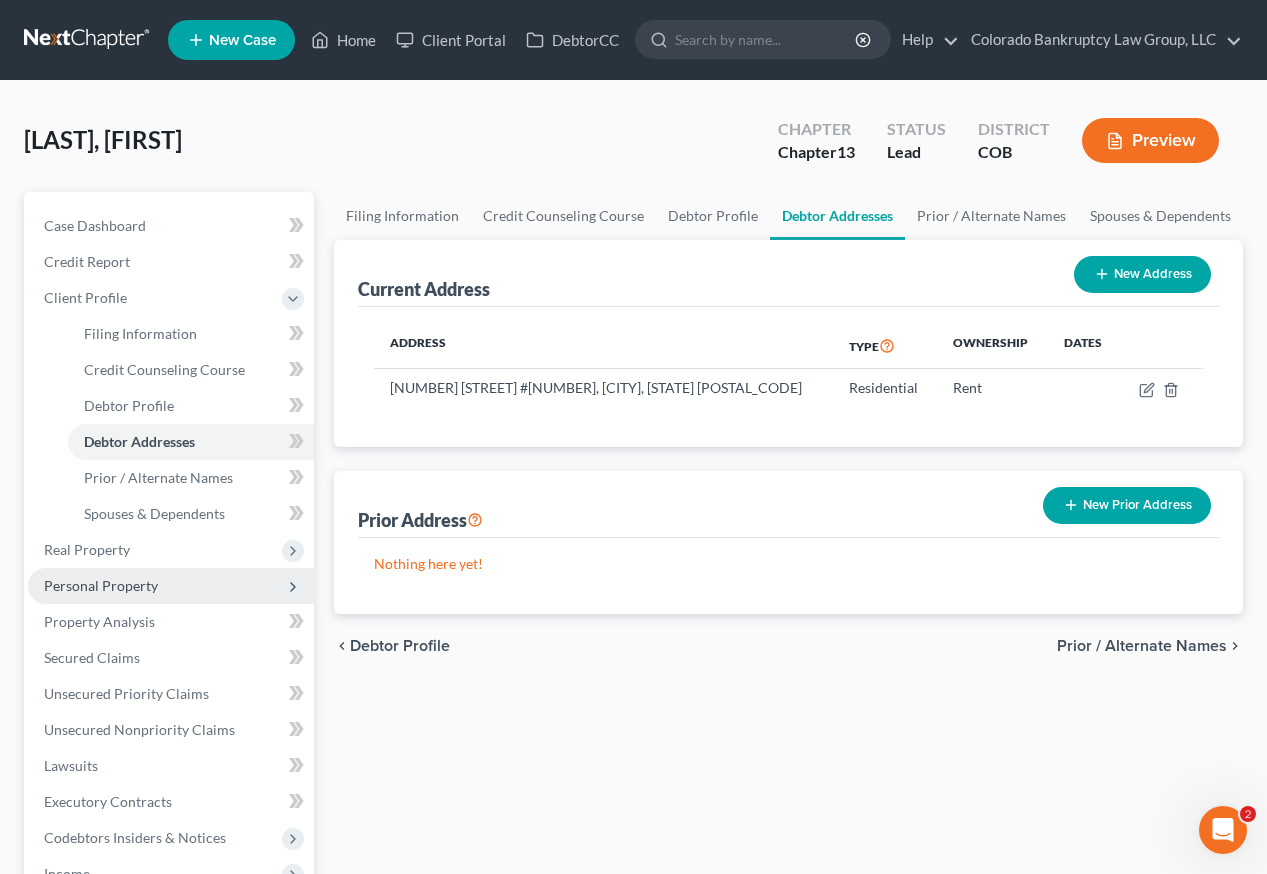 click on "Personal Property" at bounding box center [101, 585] 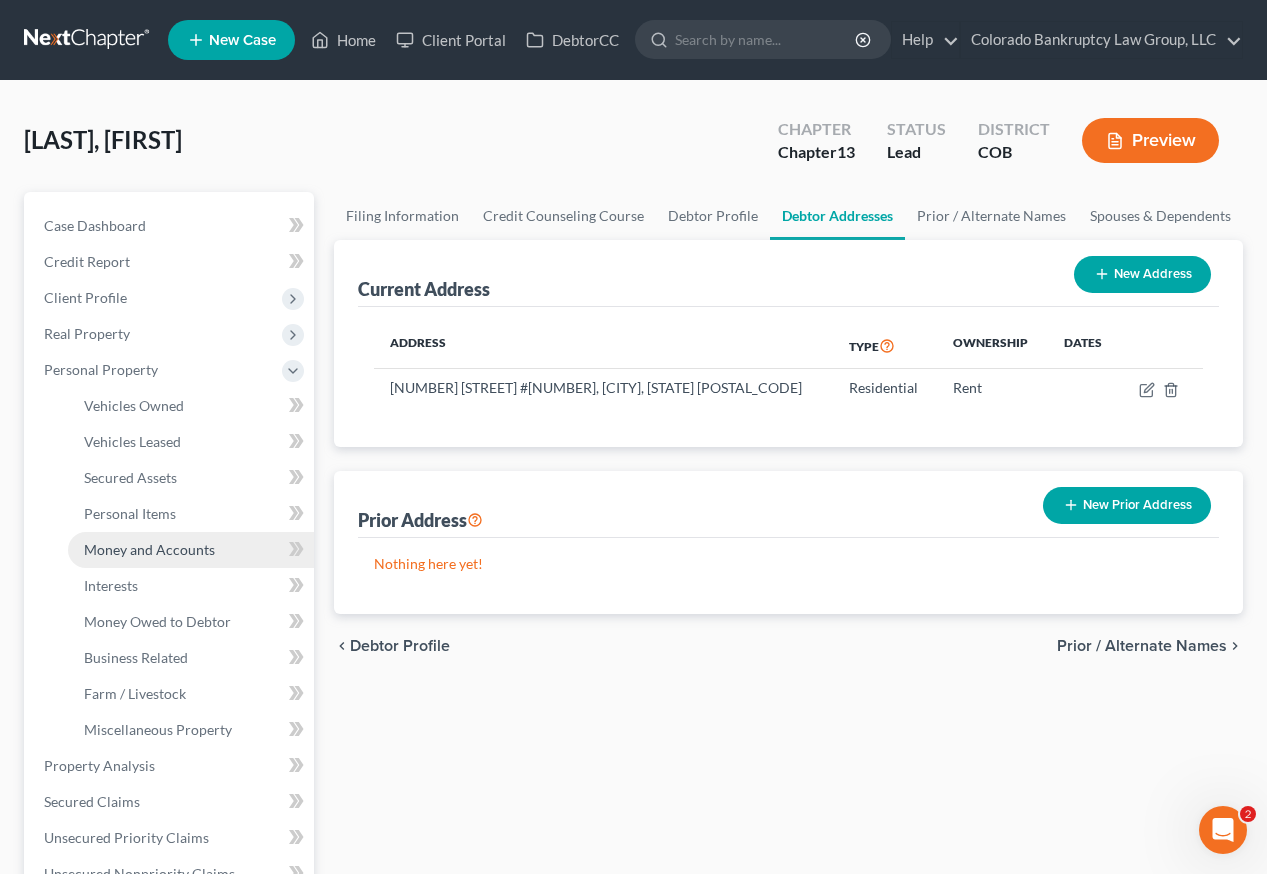 click on "Money and Accounts" at bounding box center [149, 549] 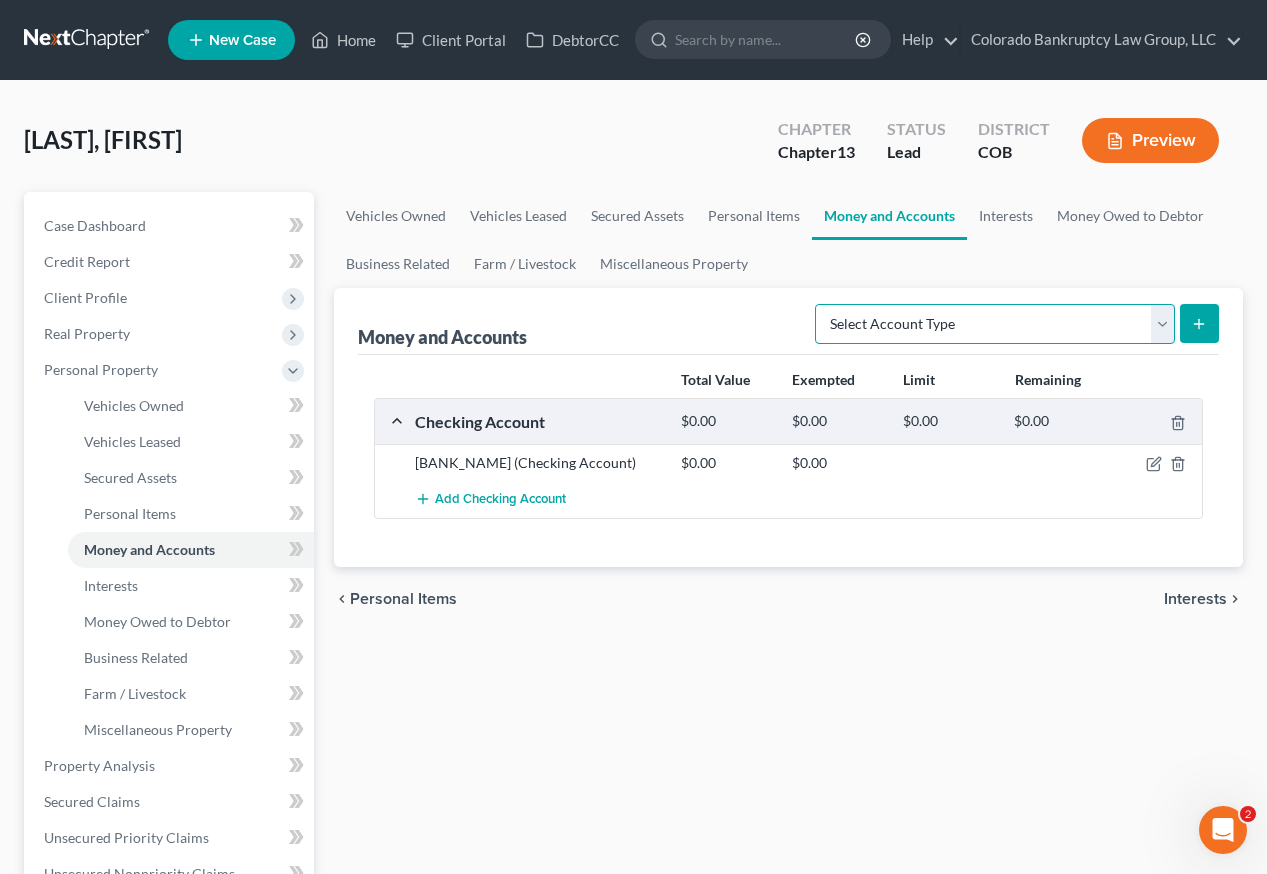 click on "Select Account Type Brokerage Cash on Hand Certificates of Deposit Checking Account Money Market Other (Credit Union, Health Savings Account, etc) Safe Deposit Box Savings Account Security Deposits or Prepayments" at bounding box center (995, 324) 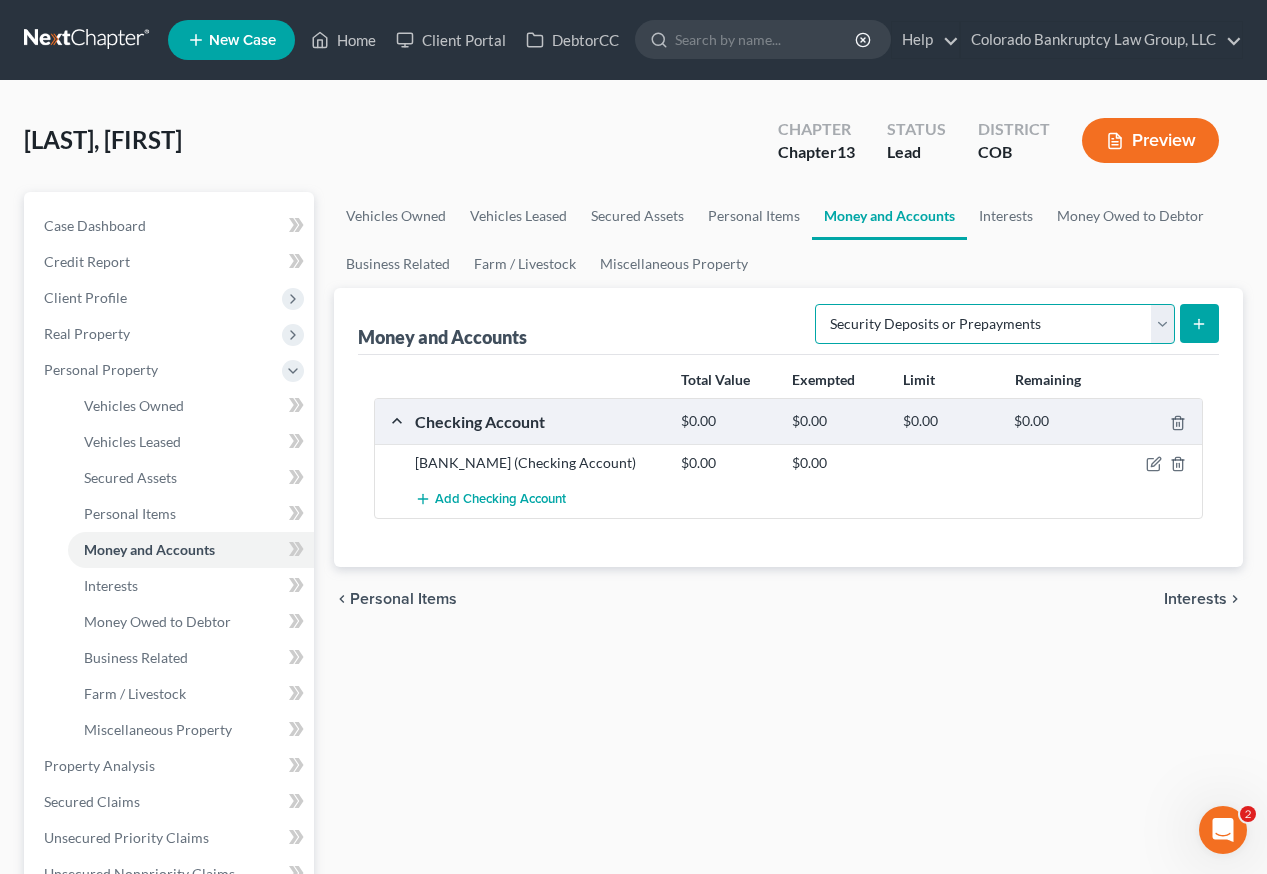 click on "Select Account Type Brokerage Cash on Hand Certificates of Deposit Checking Account Money Market Other (Credit Union, Health Savings Account, etc) Safe Deposit Box Savings Account Security Deposits or Prepayments" at bounding box center [995, 324] 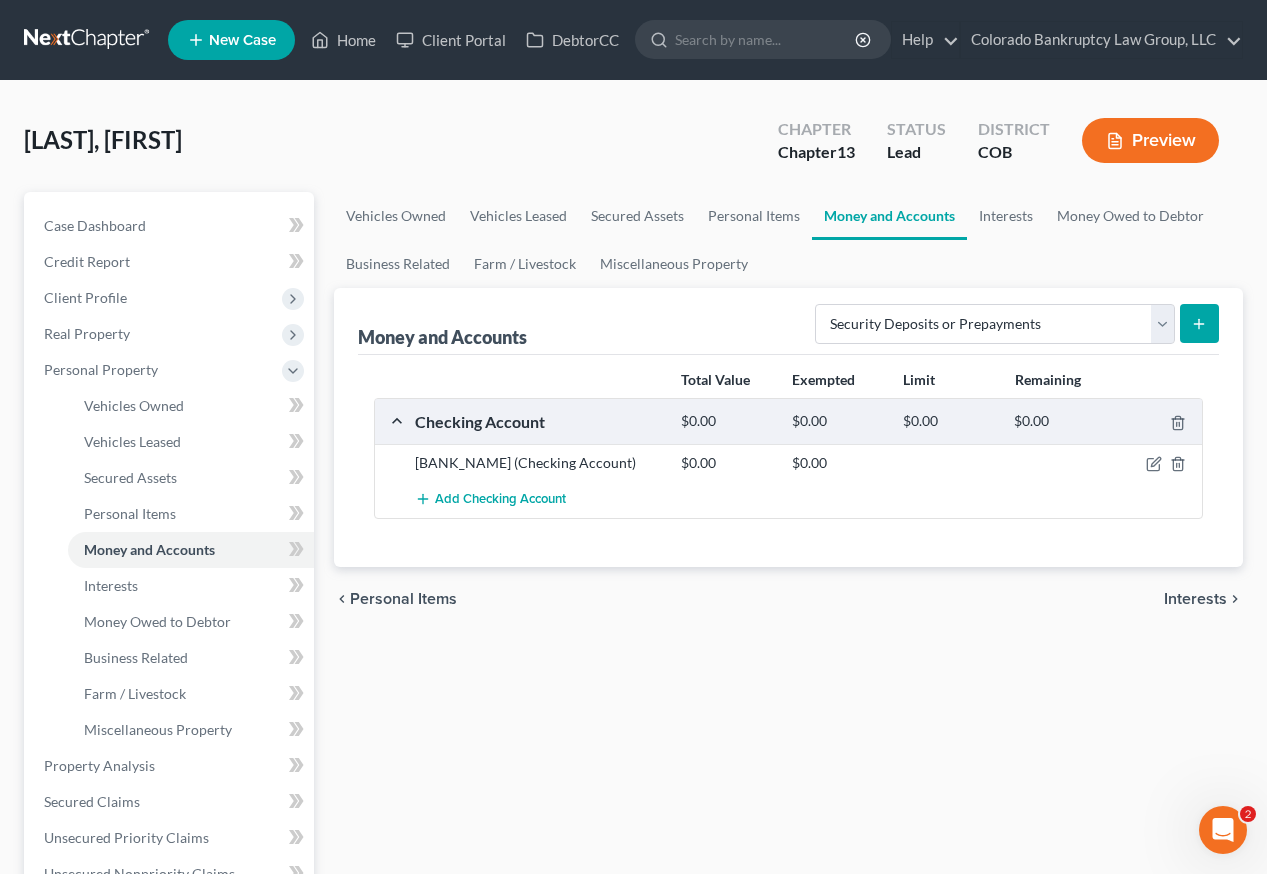 click 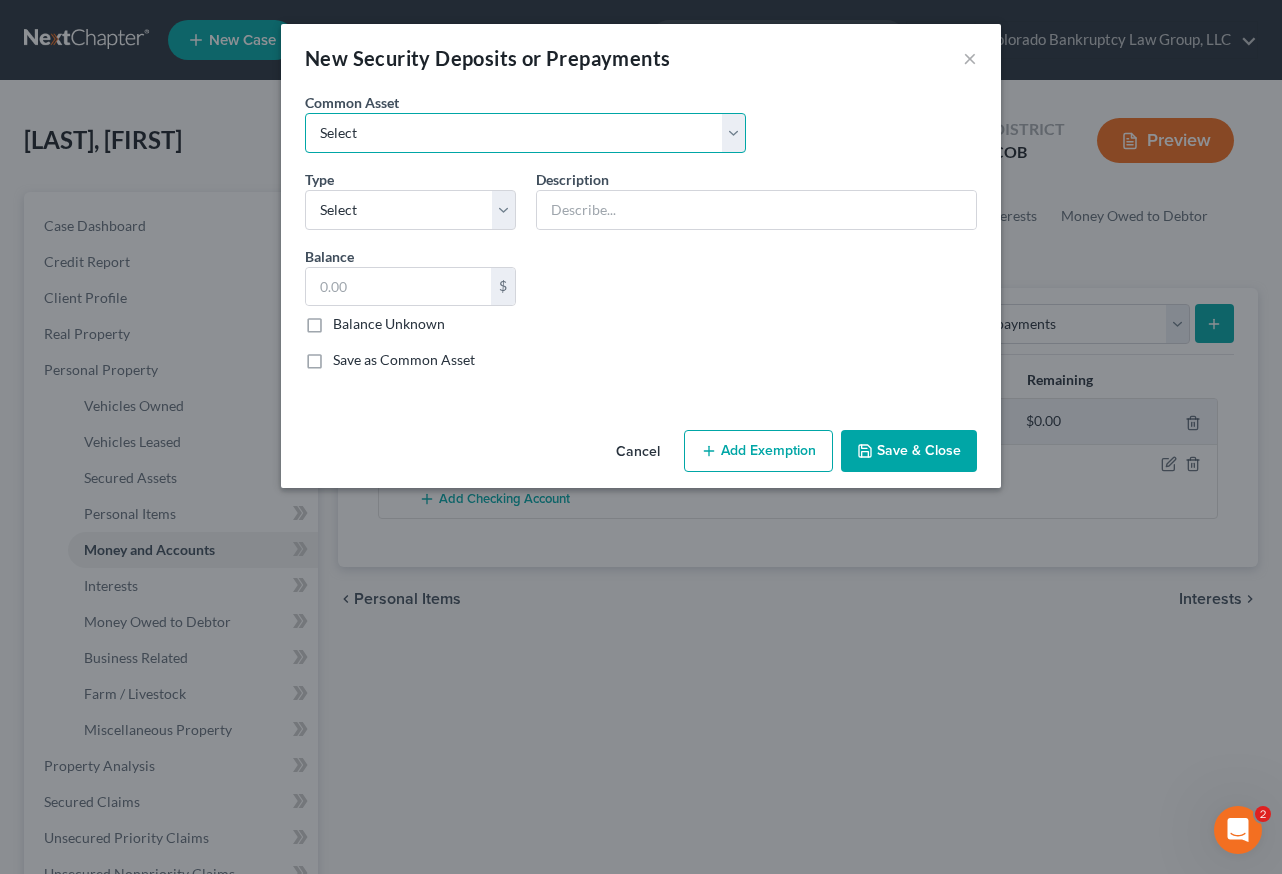 click on "Select Residential Security Deposit" at bounding box center (525, 133) 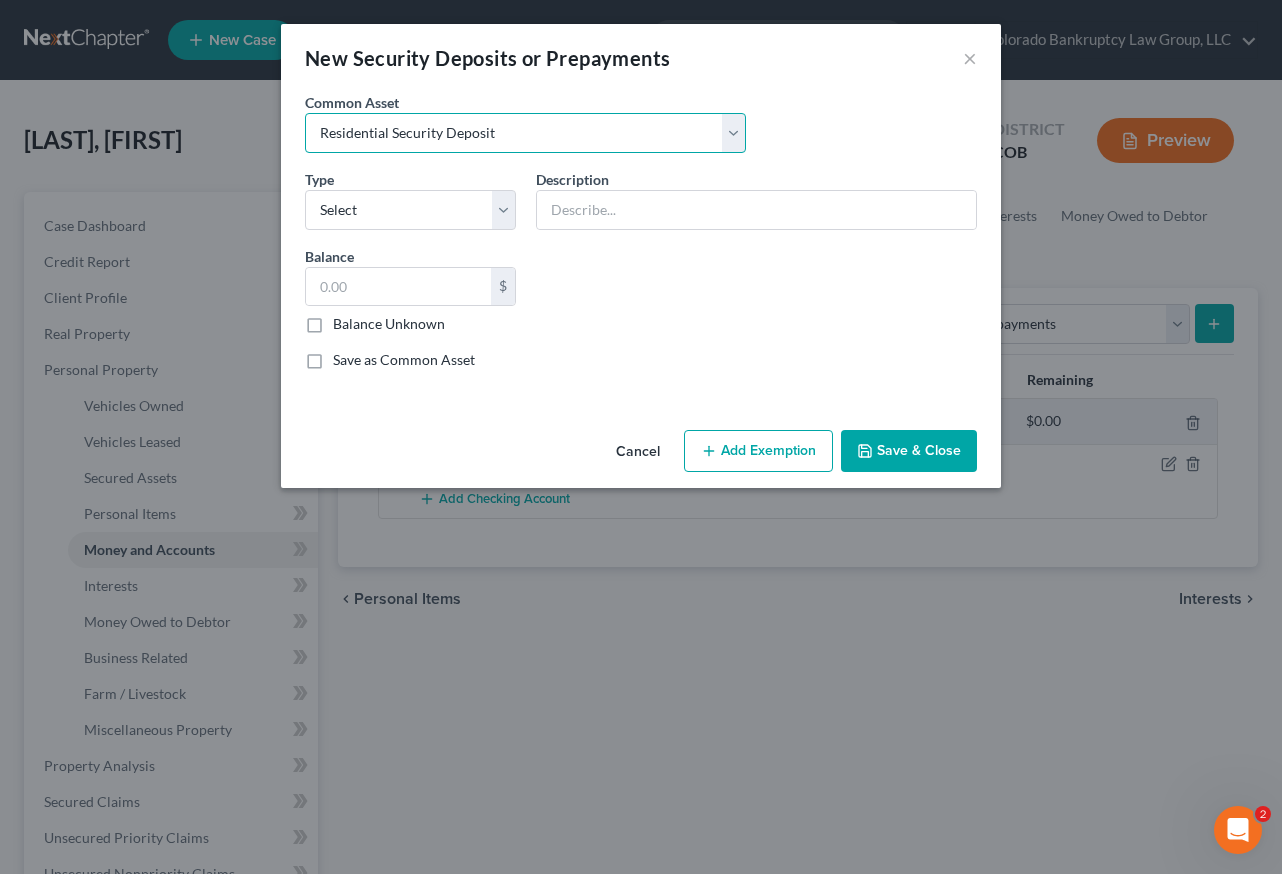 click on "Select Residential Security Deposit" at bounding box center [525, 133] 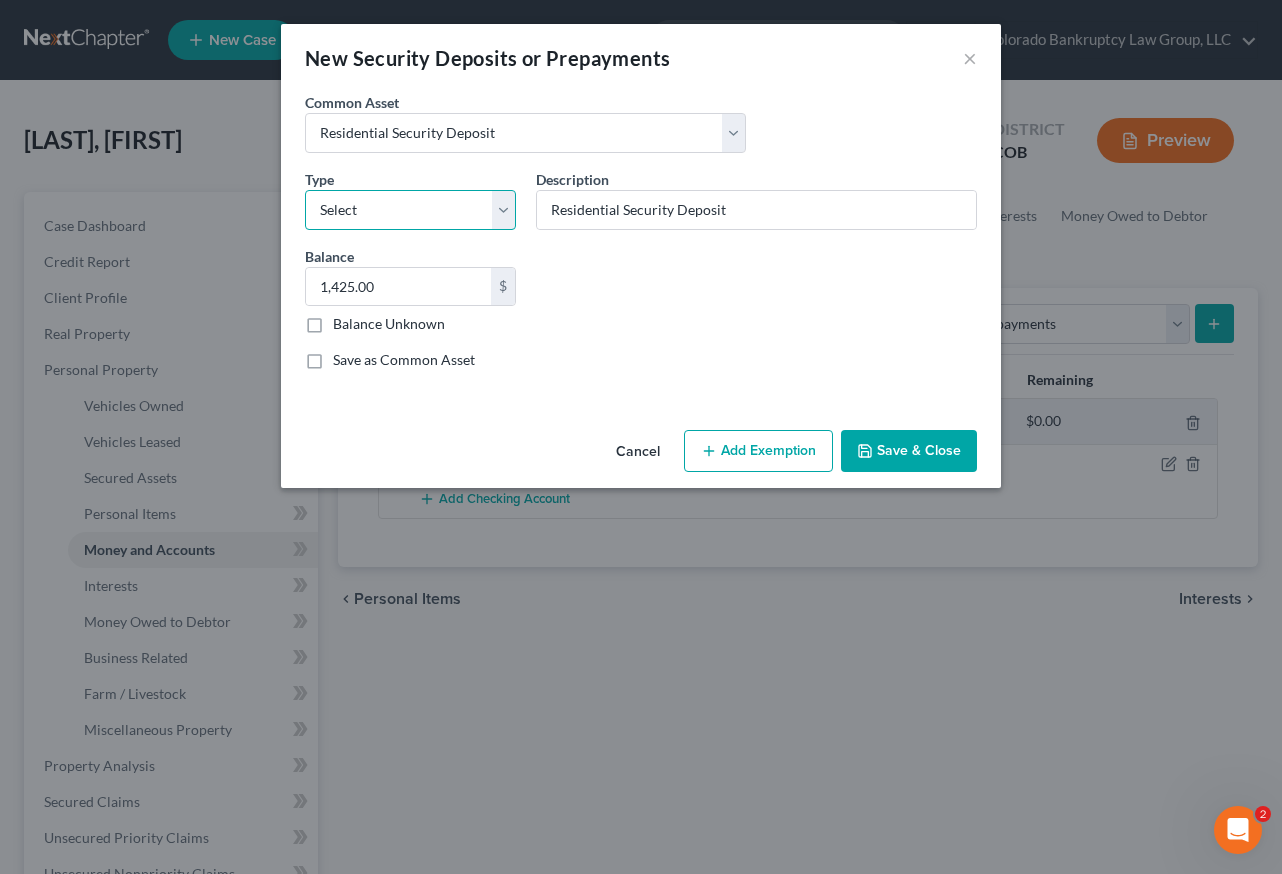 click on "Select Electric Gas Heating Oil Security Deposit On Rental Unit Prepaid Rent Telephone Water Rented Furniture Other" at bounding box center [410, 210] 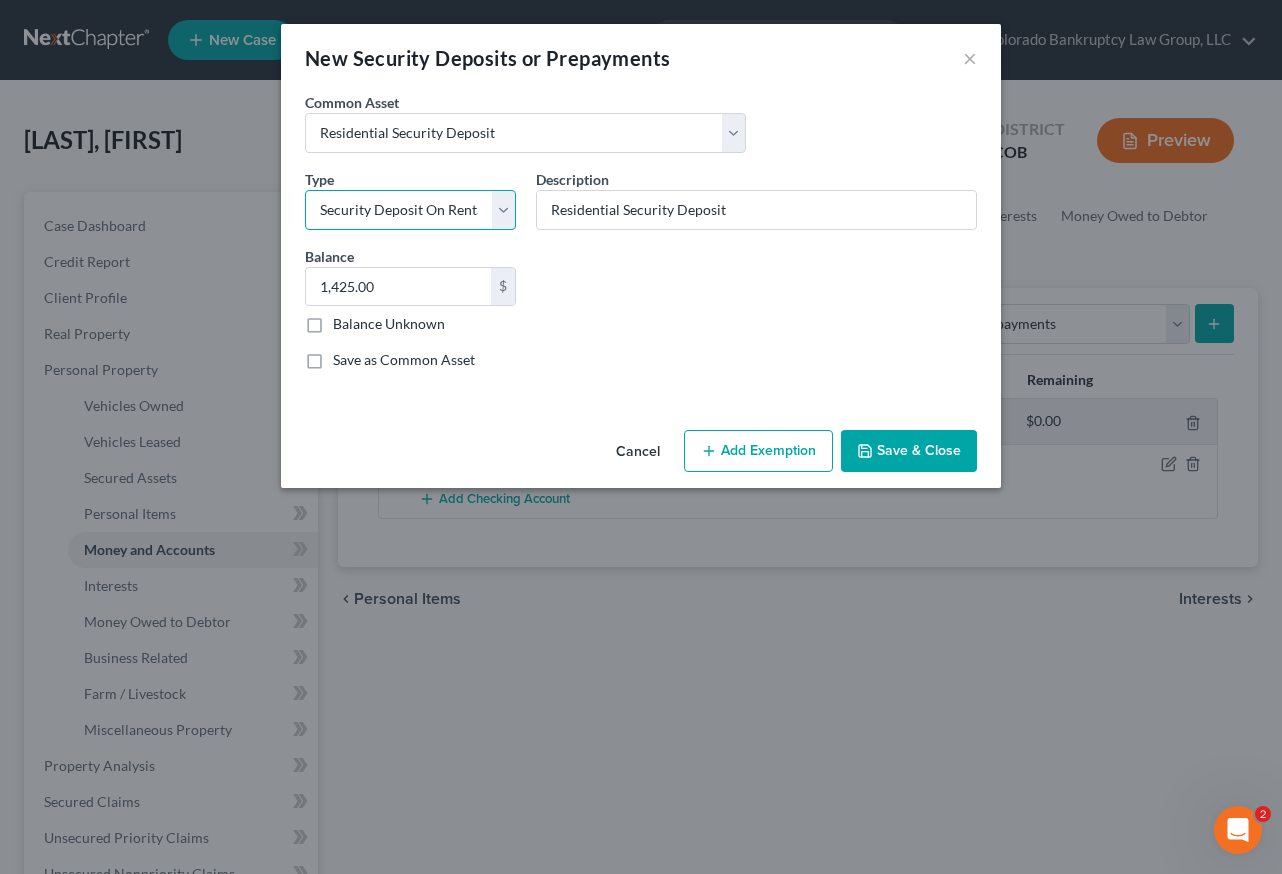click on "Select Electric Gas Heating Oil Security Deposit On Rental Unit Prepaid Rent Telephone Water Rented Furniture Other" at bounding box center (410, 210) 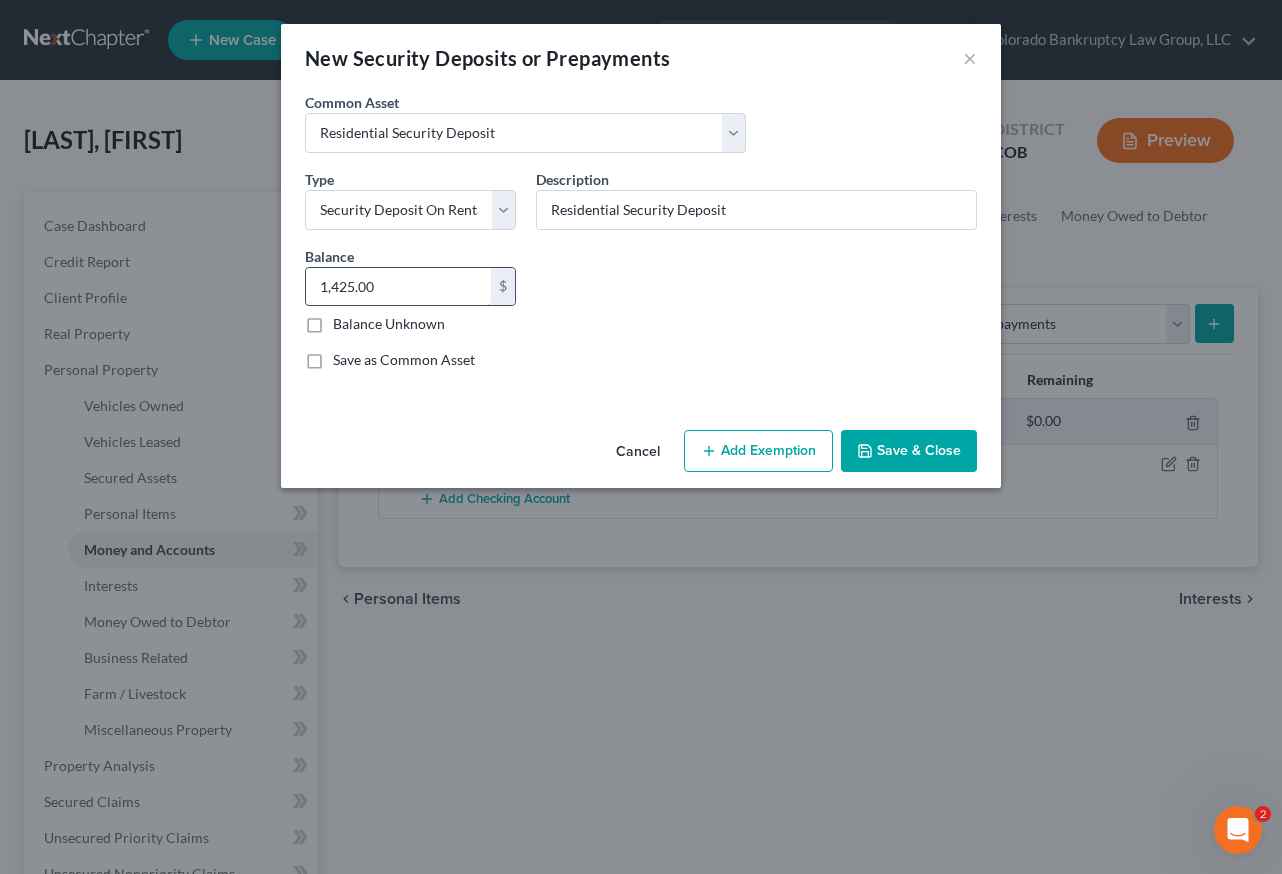 click on "1,425.00" at bounding box center (398, 287) 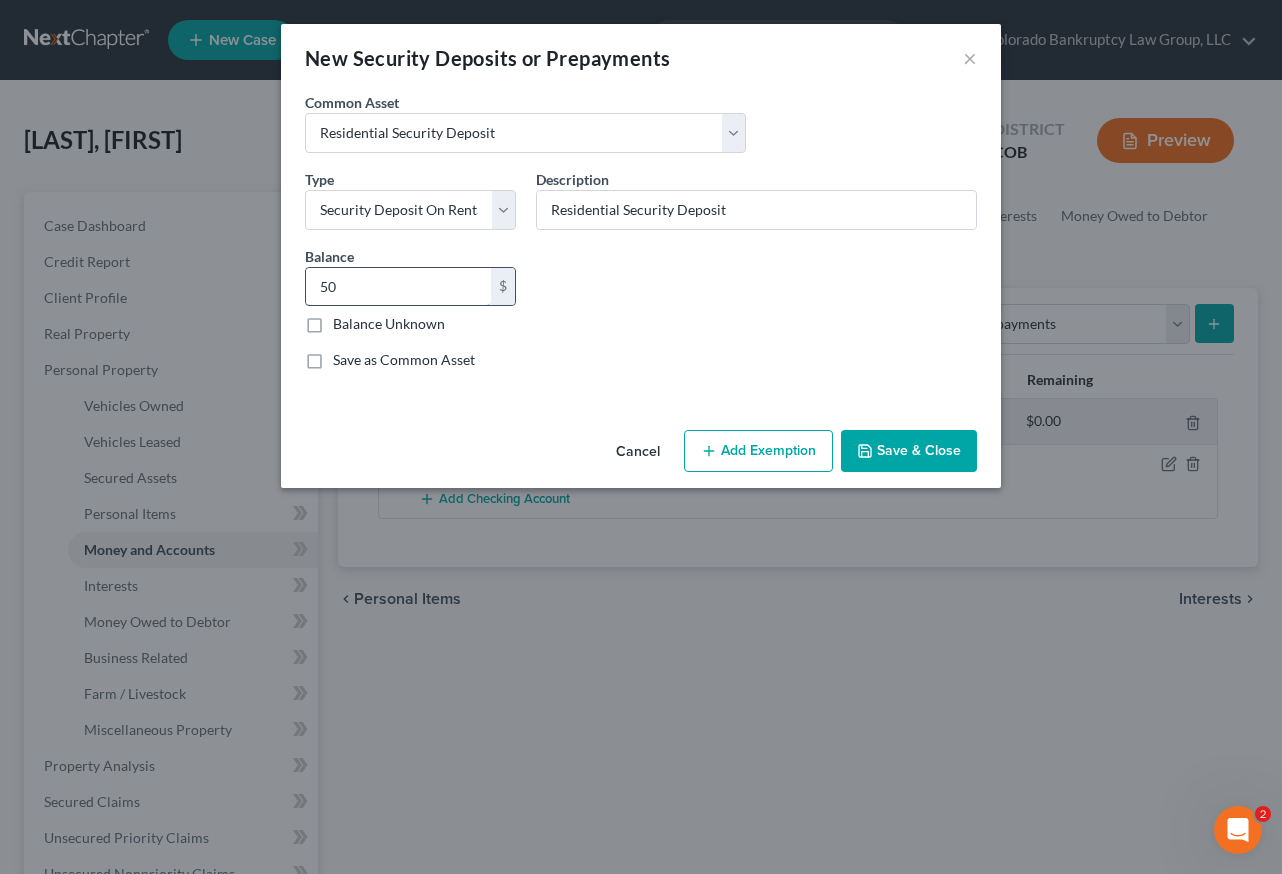type on "50" 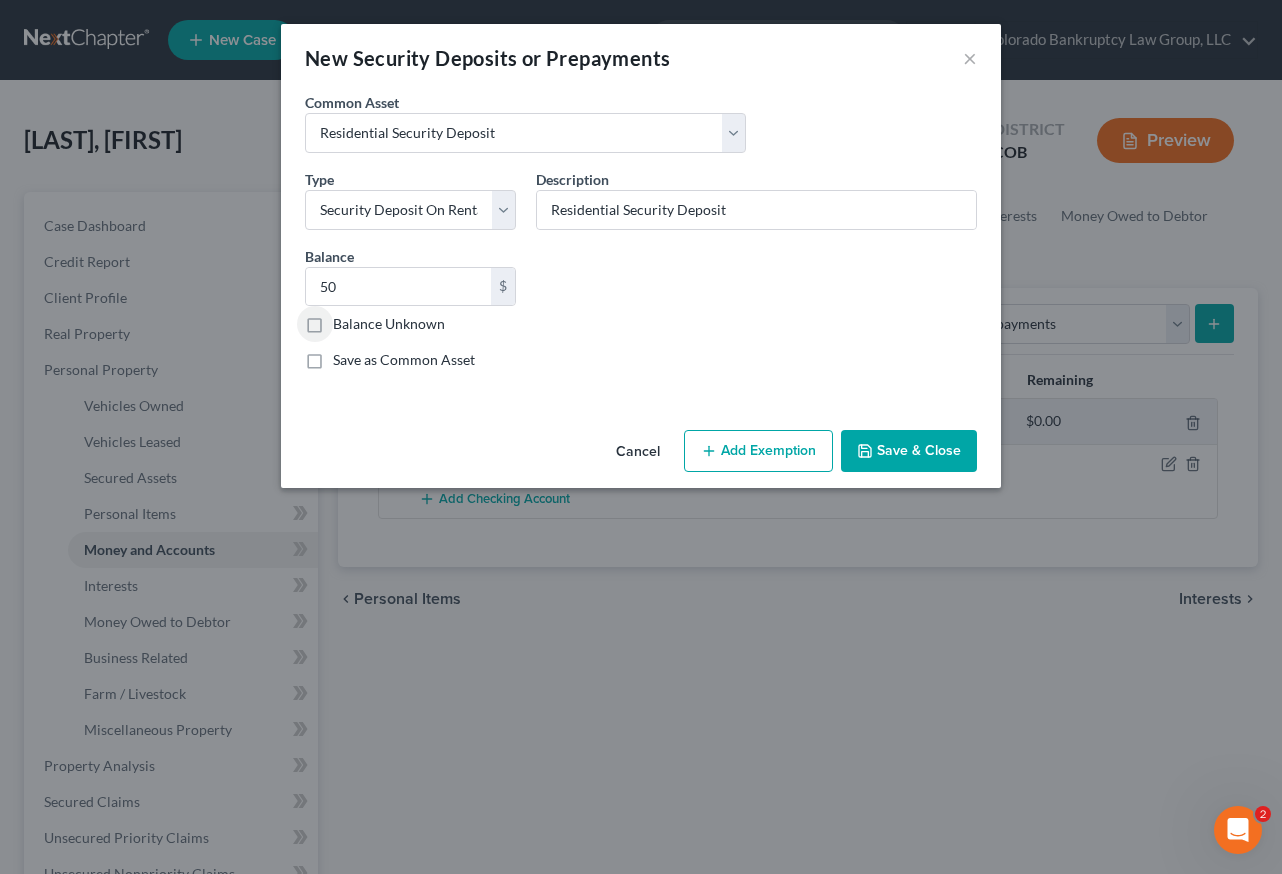 click on "Add Exemption" at bounding box center (758, 451) 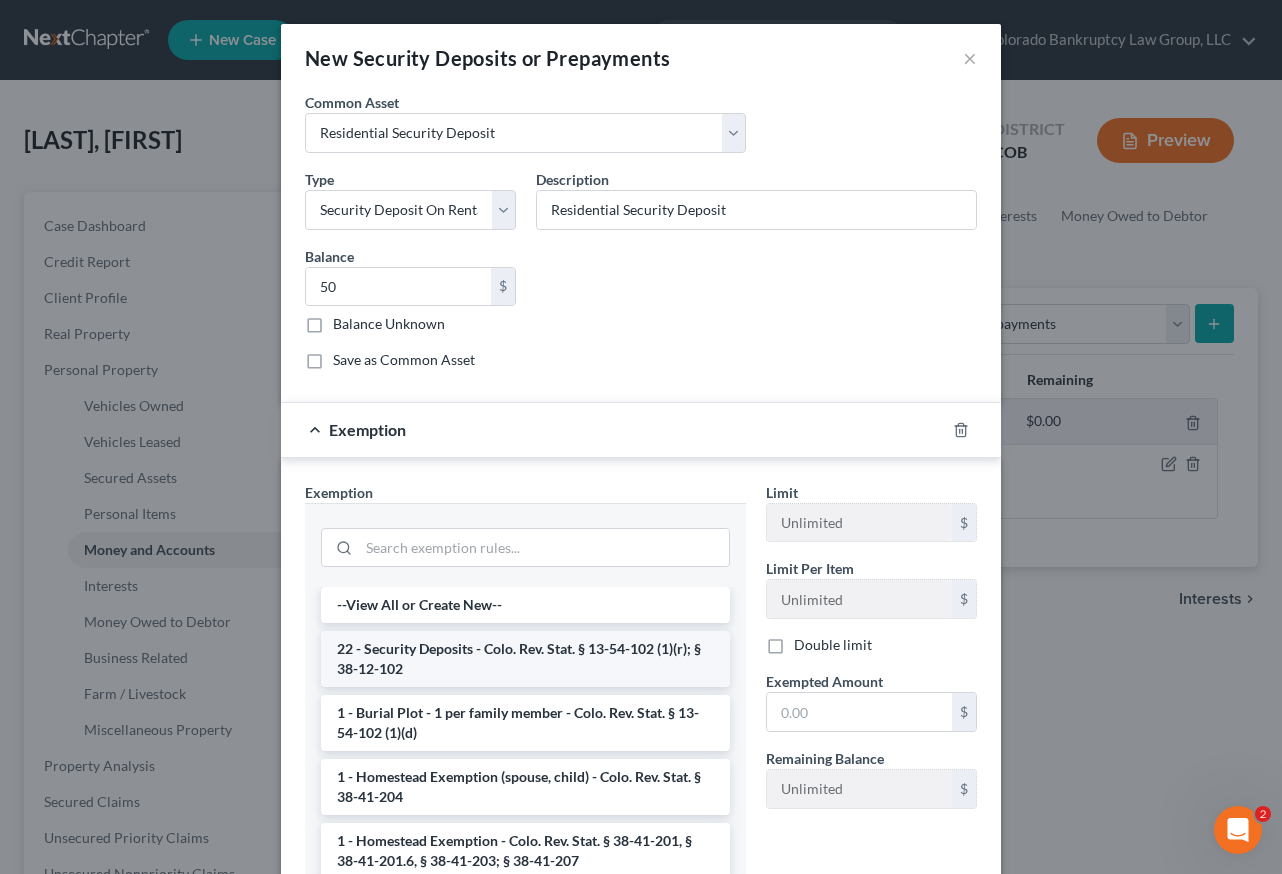 click on "22 - Security Deposits - Colo. Rev. Stat. § 13-54-102 (1)(r); § 38-12-102" at bounding box center [525, 659] 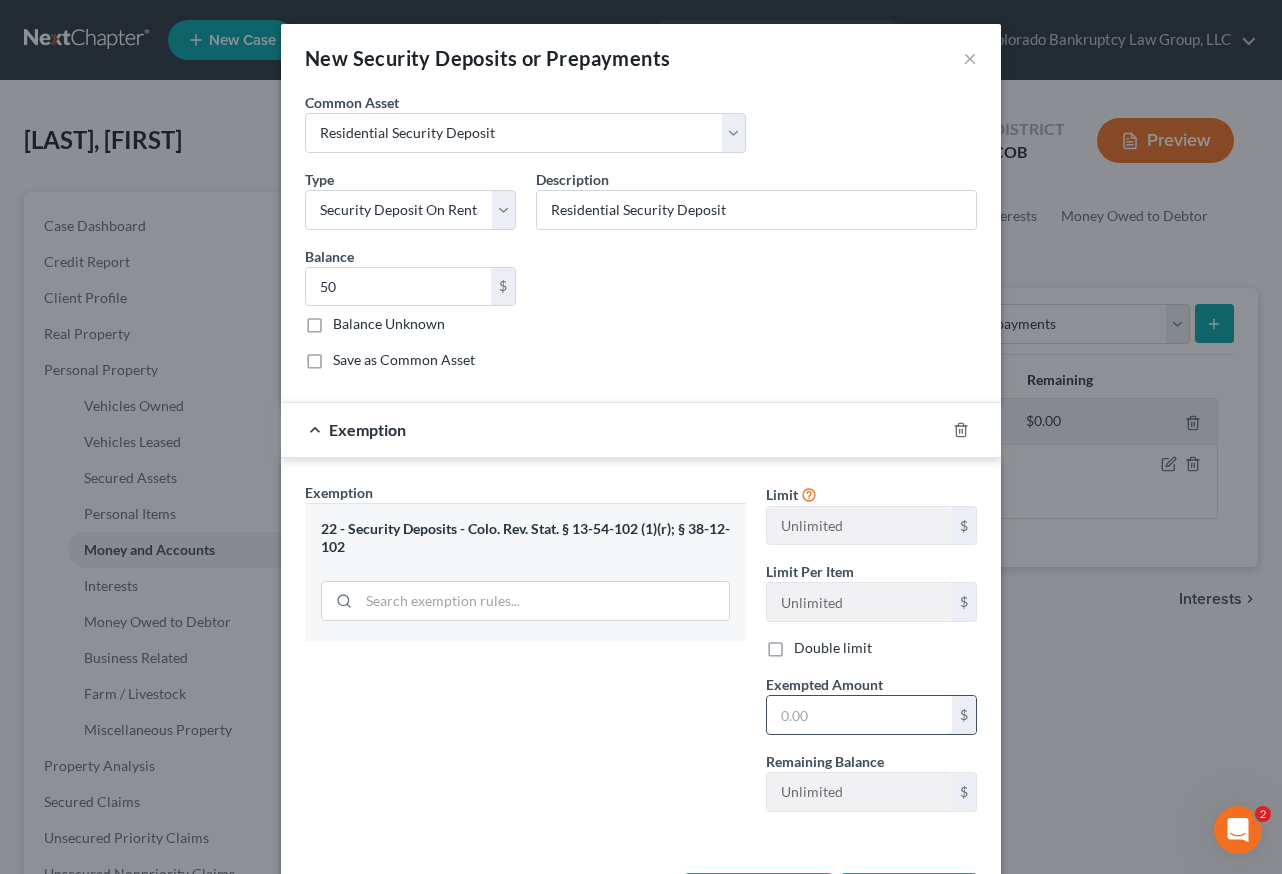 click at bounding box center (859, 715) 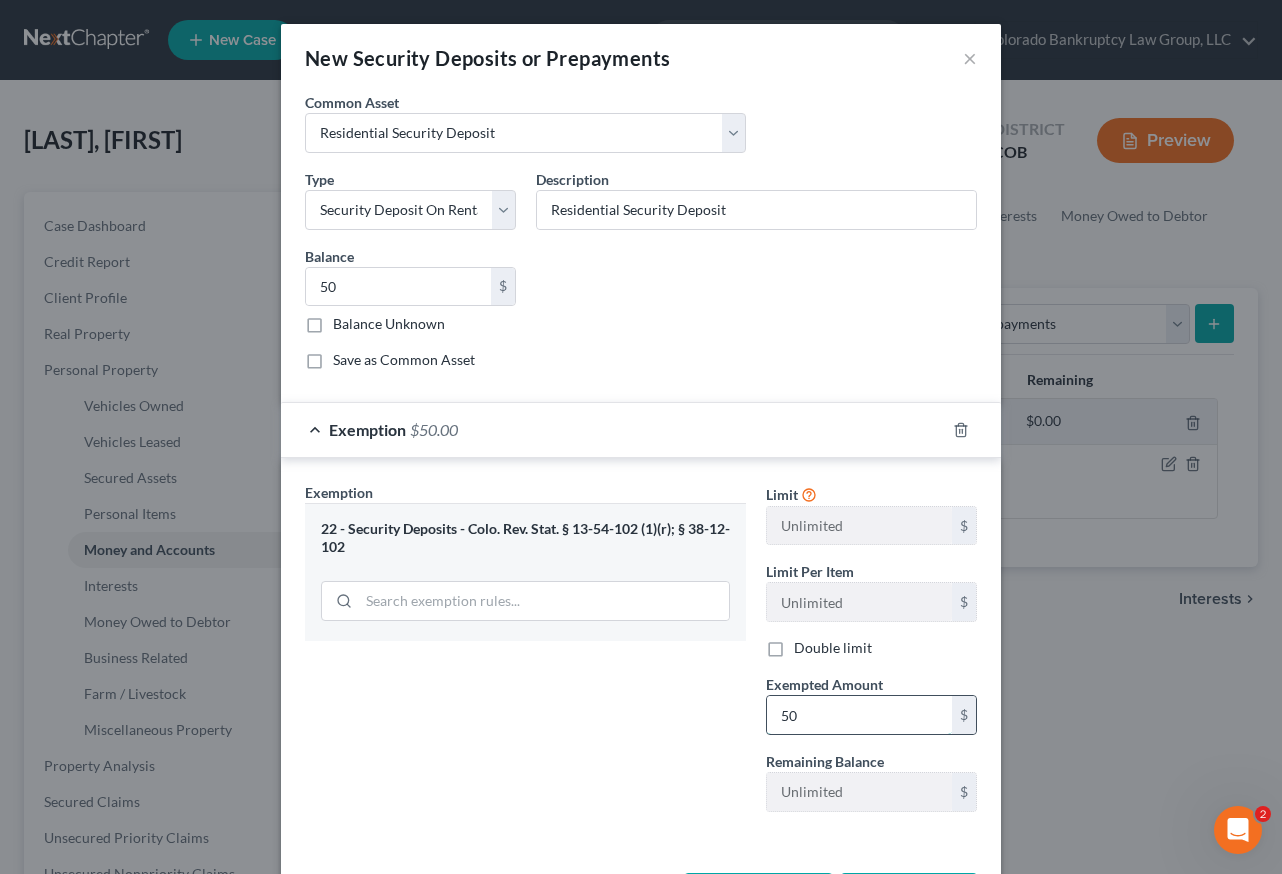 type on "50" 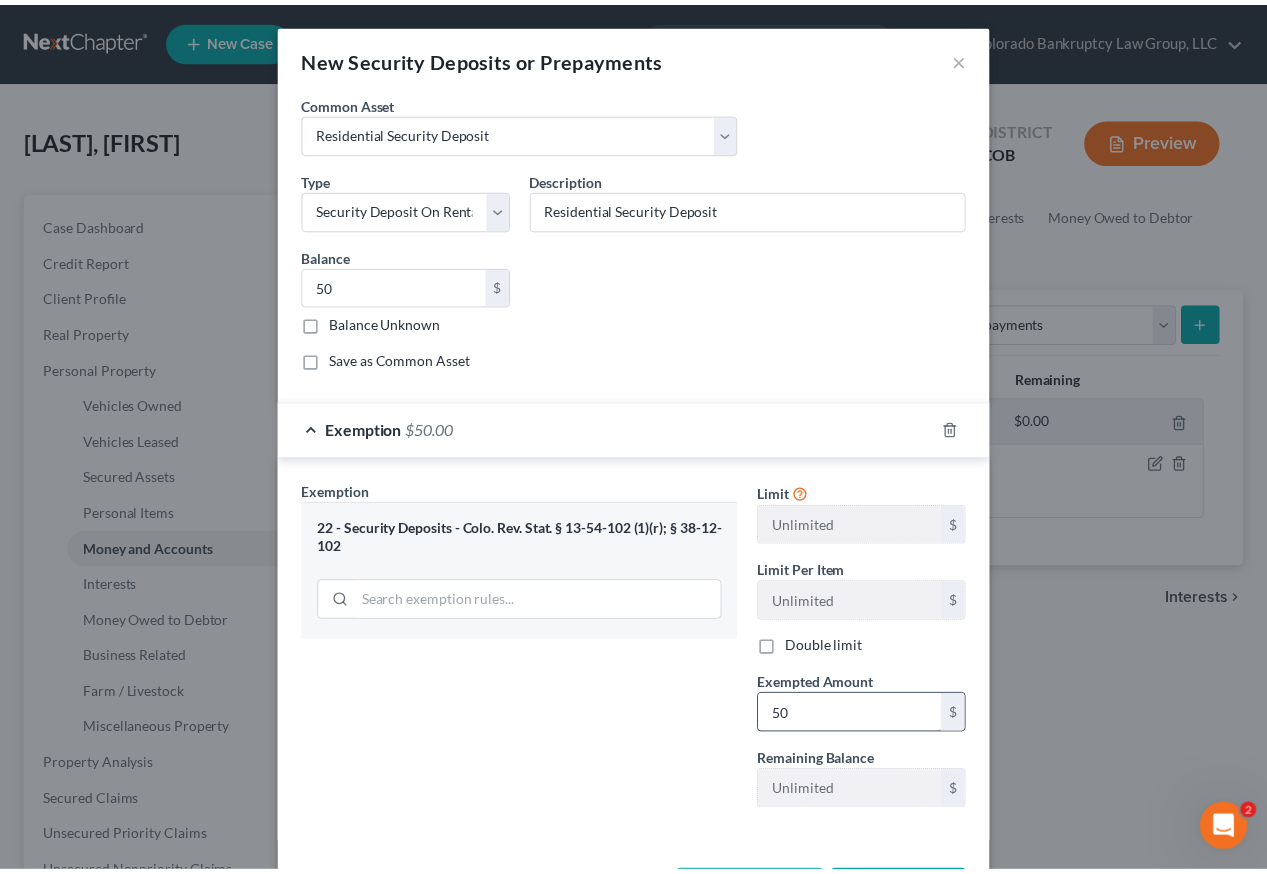 scroll, scrollTop: 80, scrollLeft: 0, axis: vertical 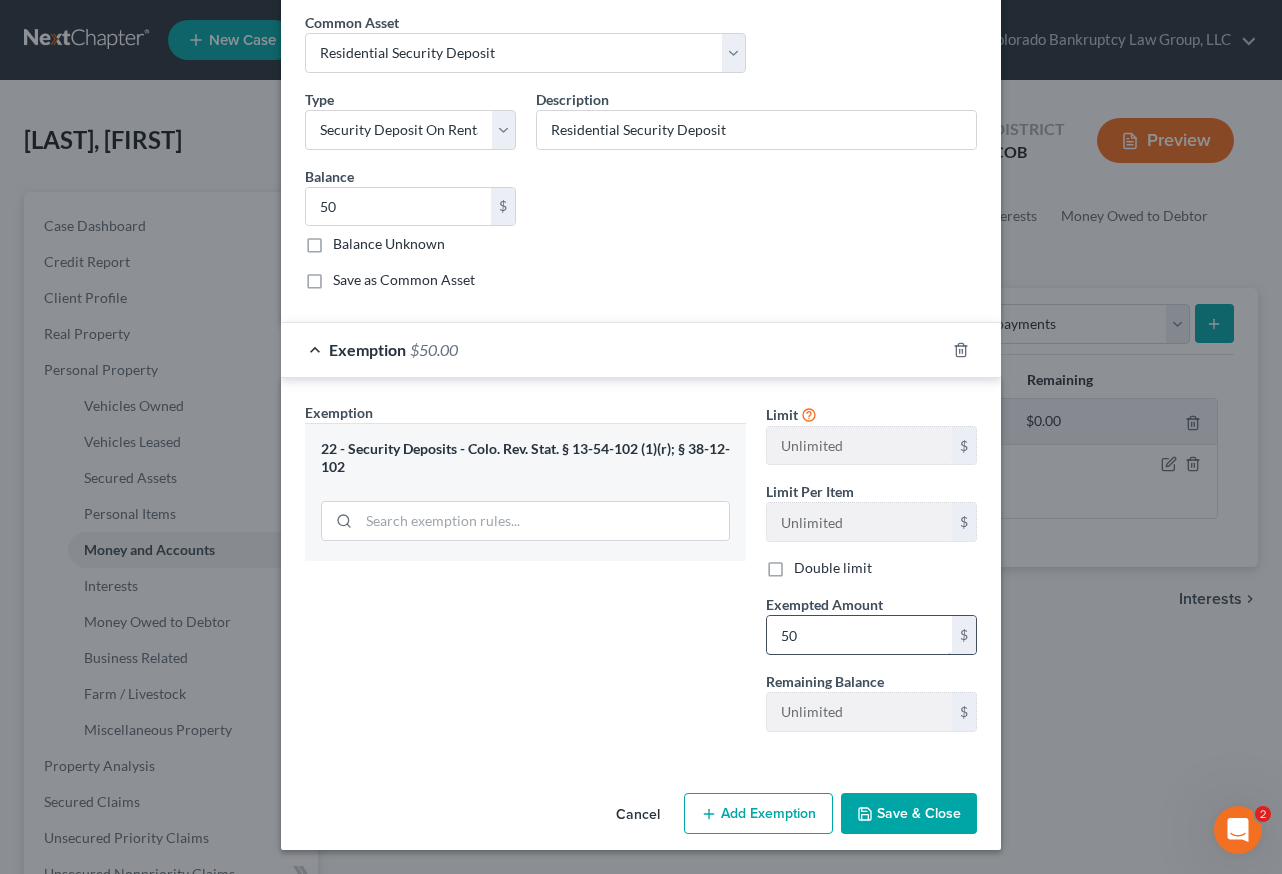type 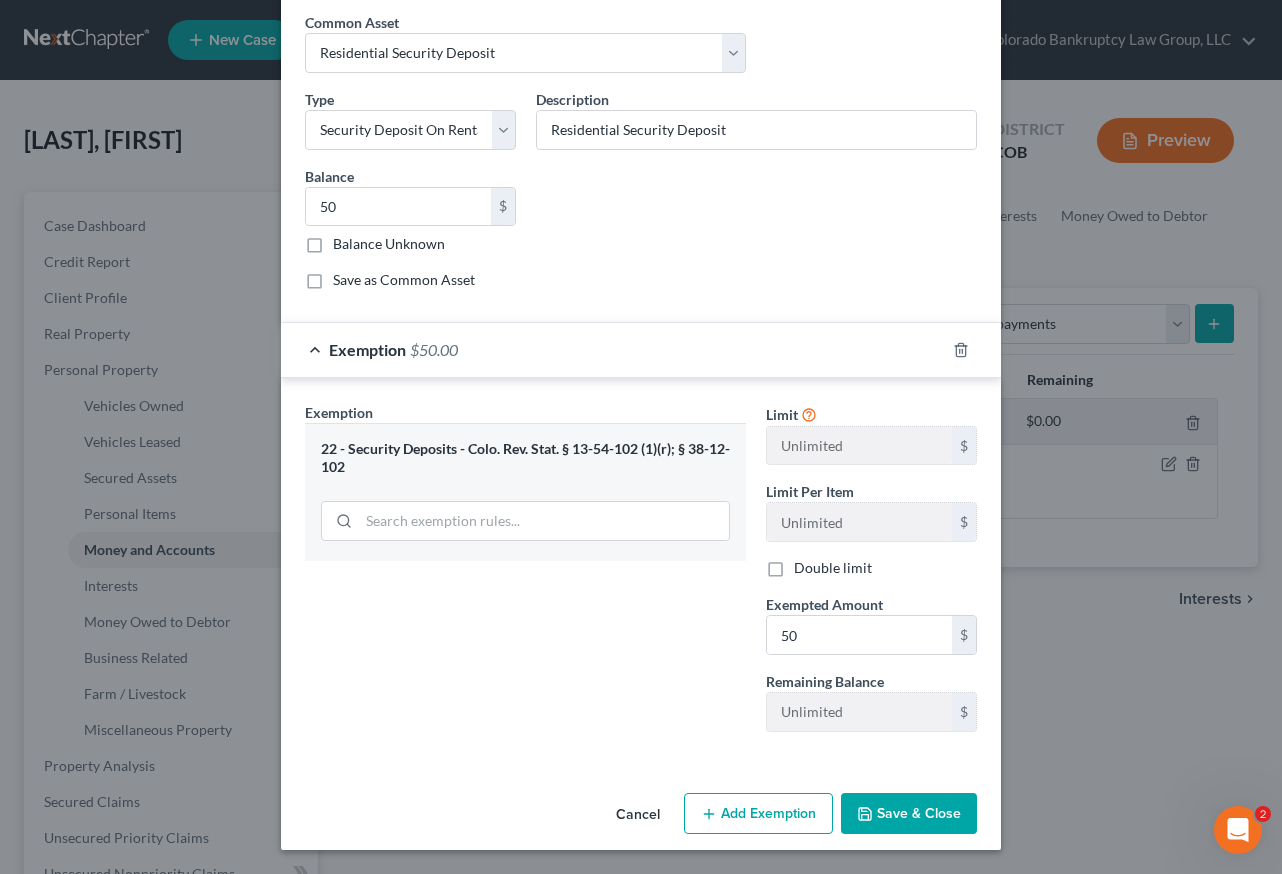 click on "Save & Close" at bounding box center (909, 814) 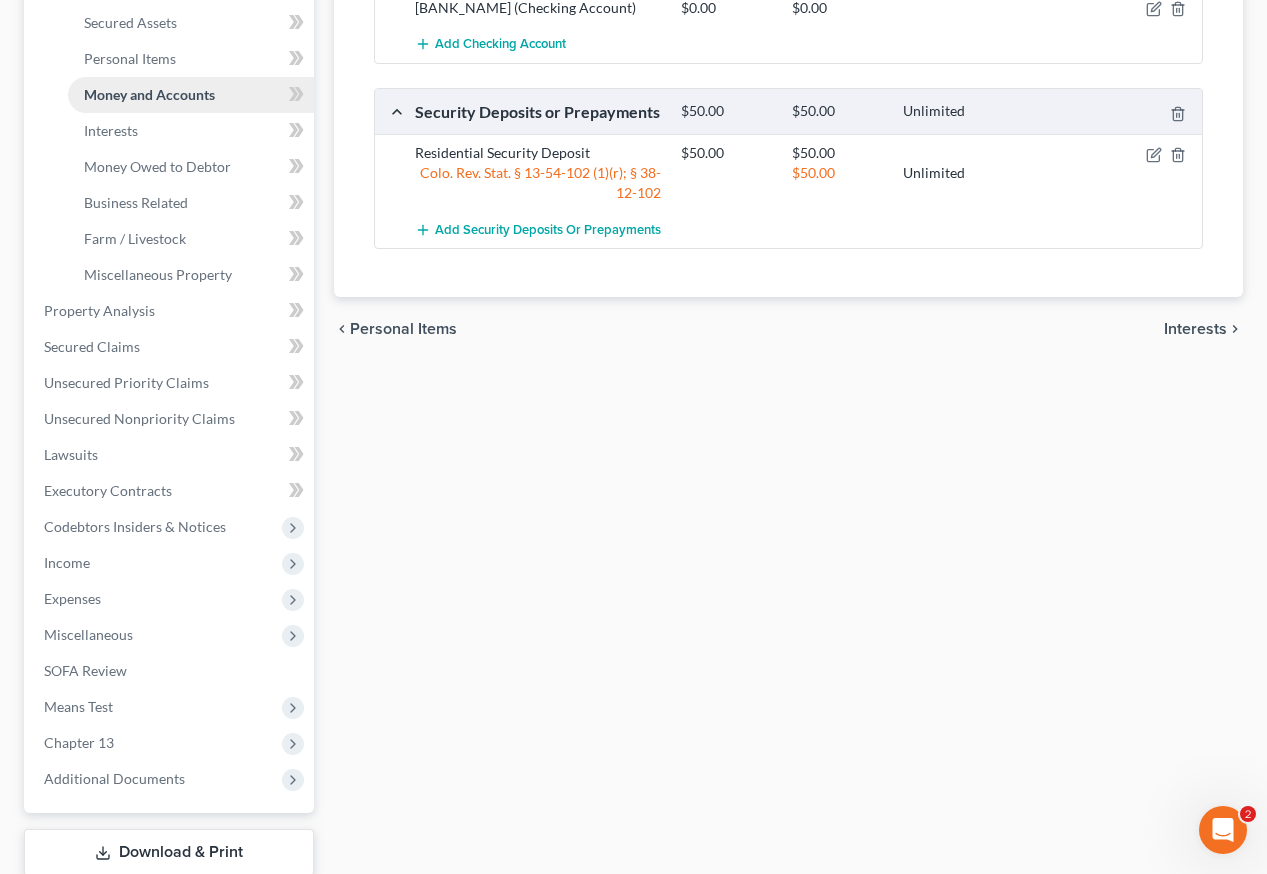 scroll, scrollTop: 533, scrollLeft: 0, axis: vertical 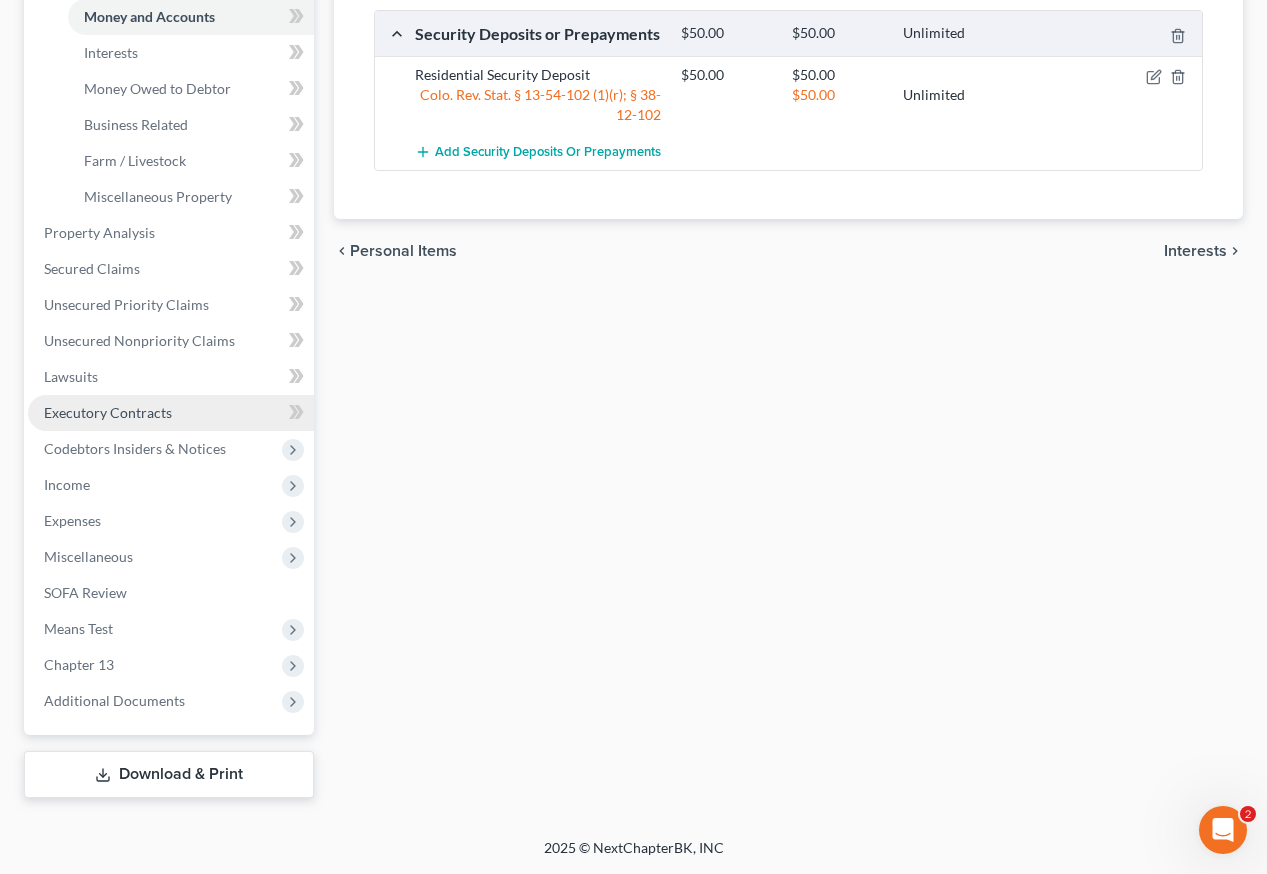 click on "Executory Contracts" at bounding box center [108, 412] 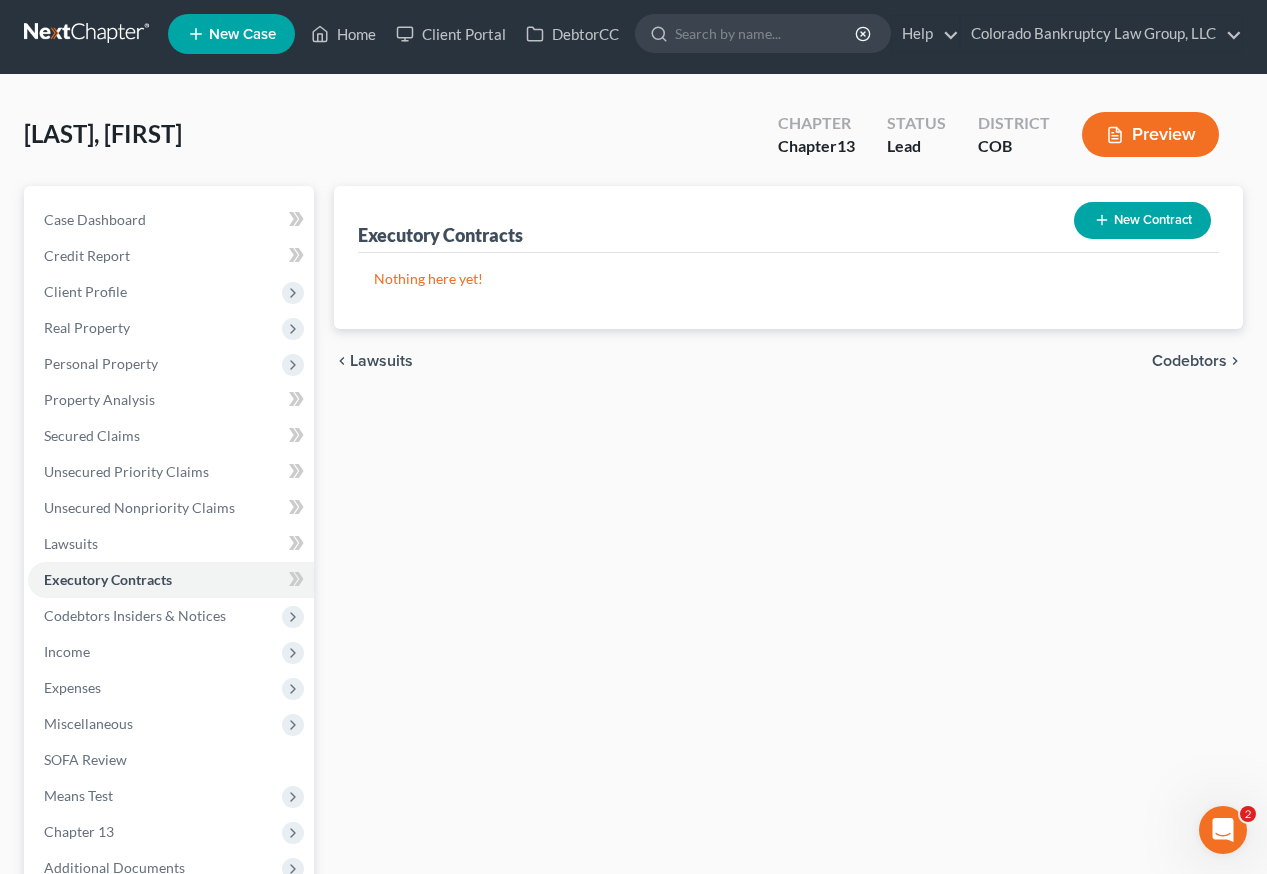 scroll, scrollTop: 0, scrollLeft: 0, axis: both 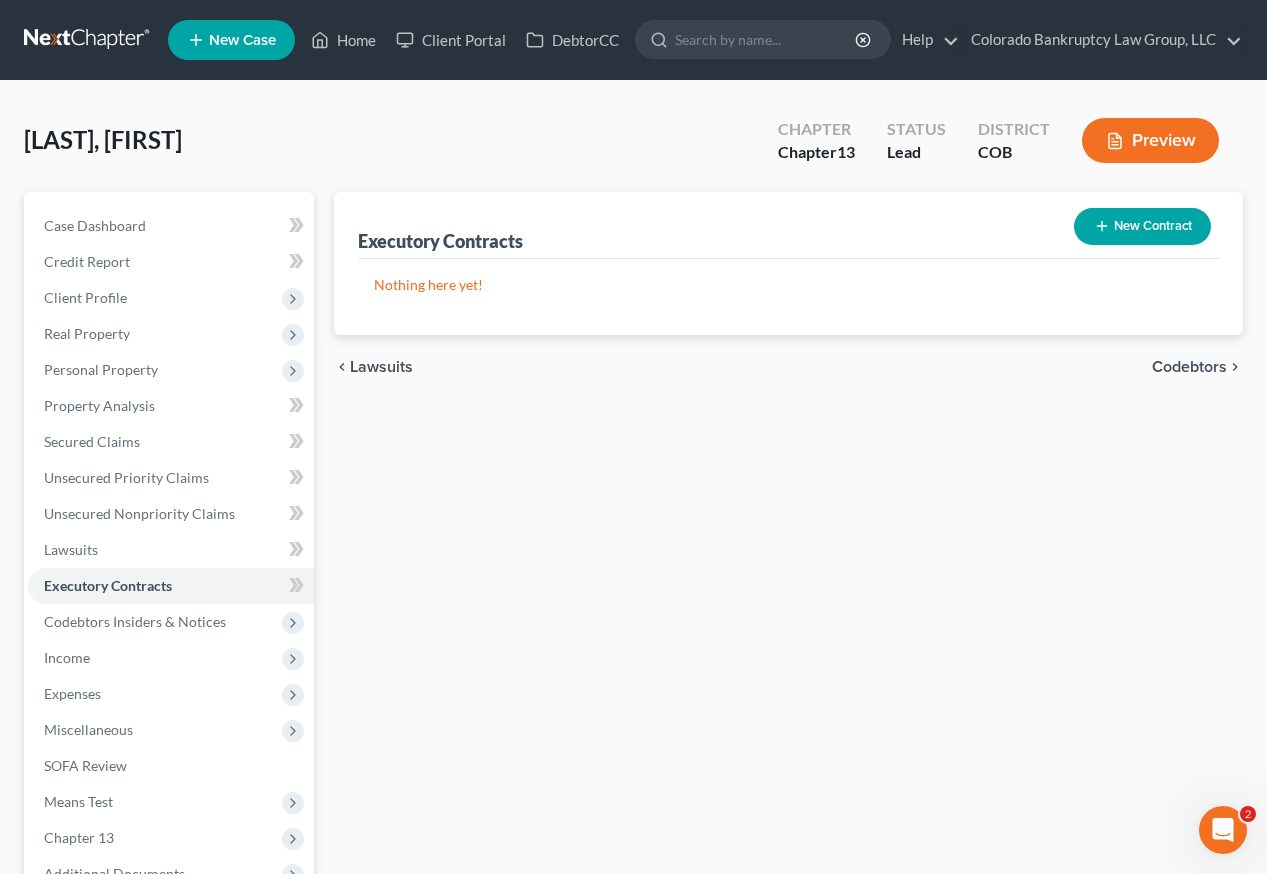 click on "New Contract" at bounding box center [1142, 226] 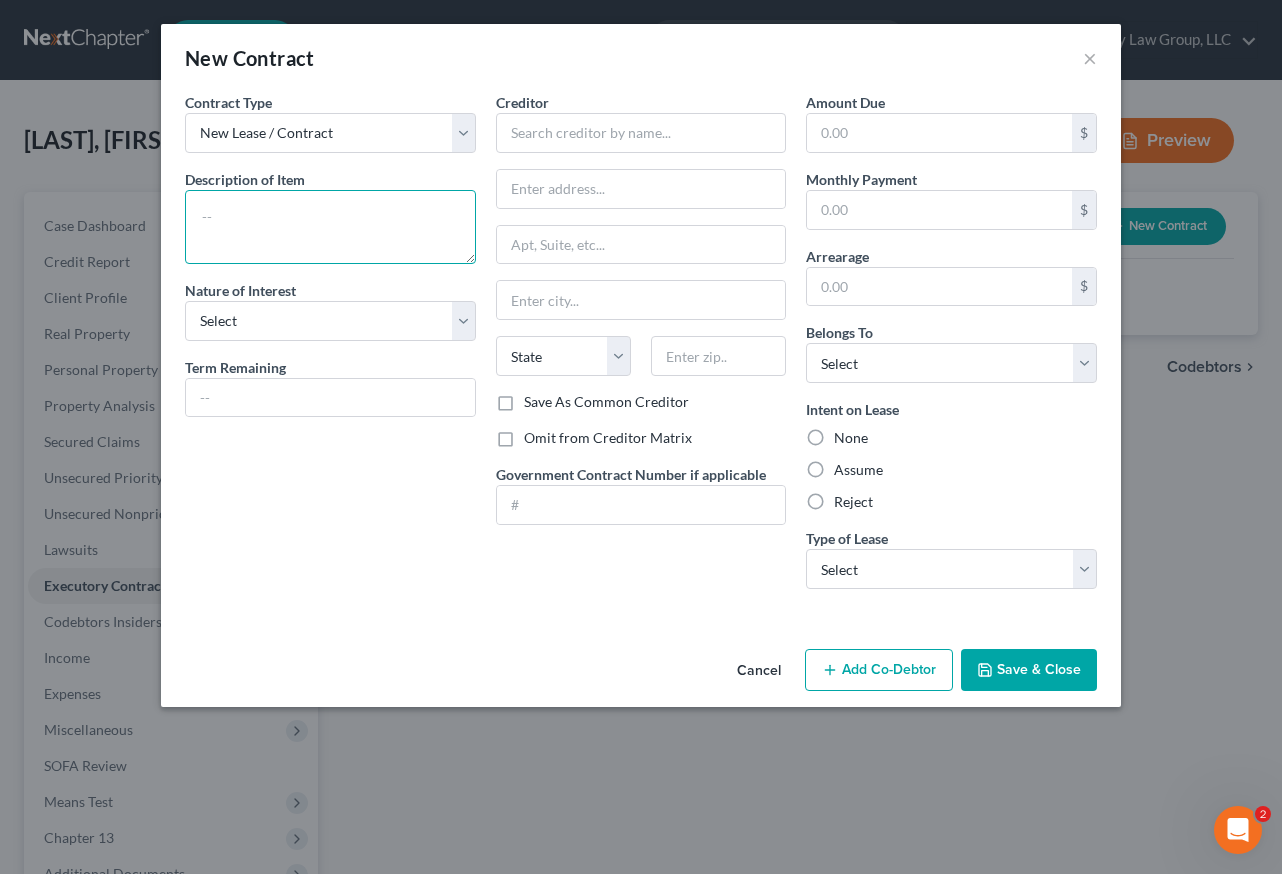 click at bounding box center [330, 227] 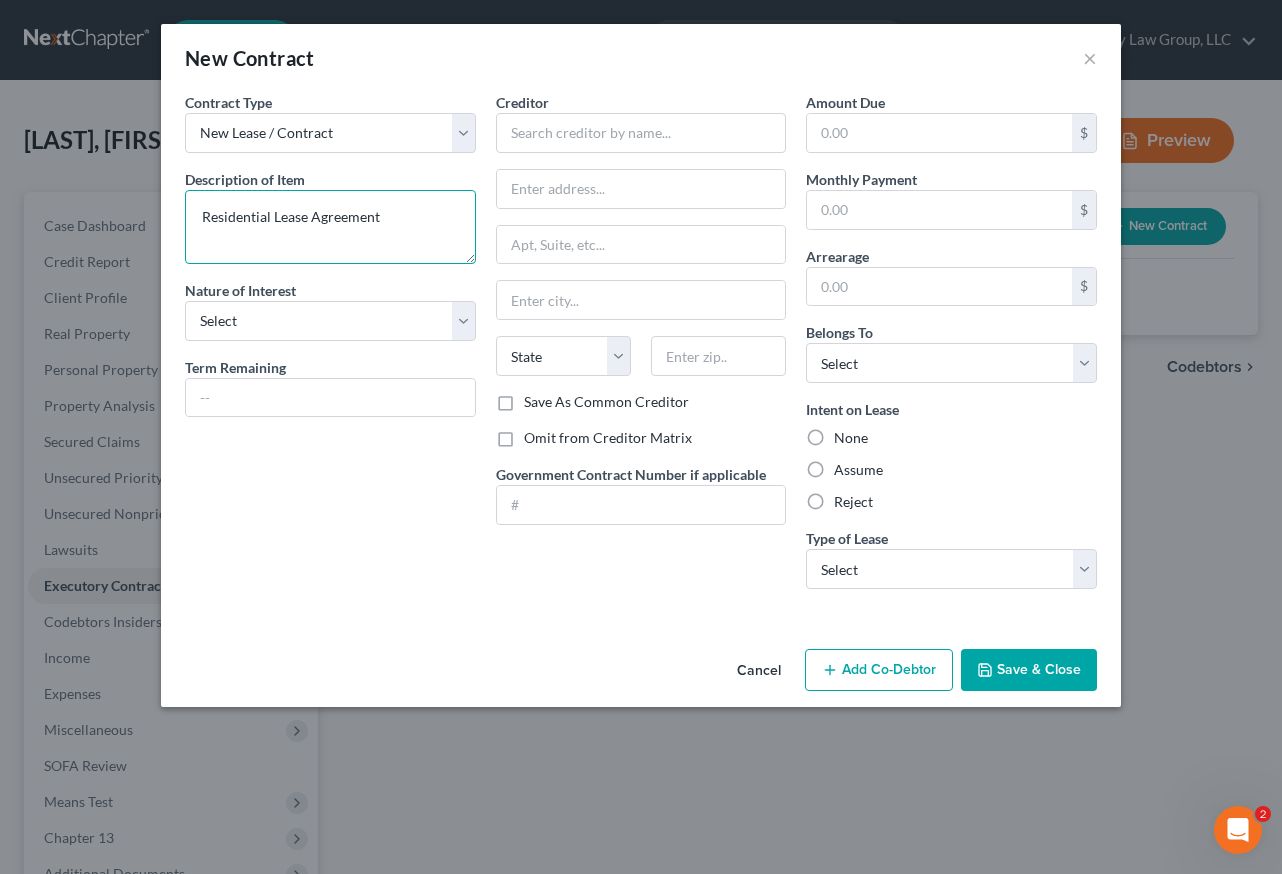 type on "Residential Lease Agreement" 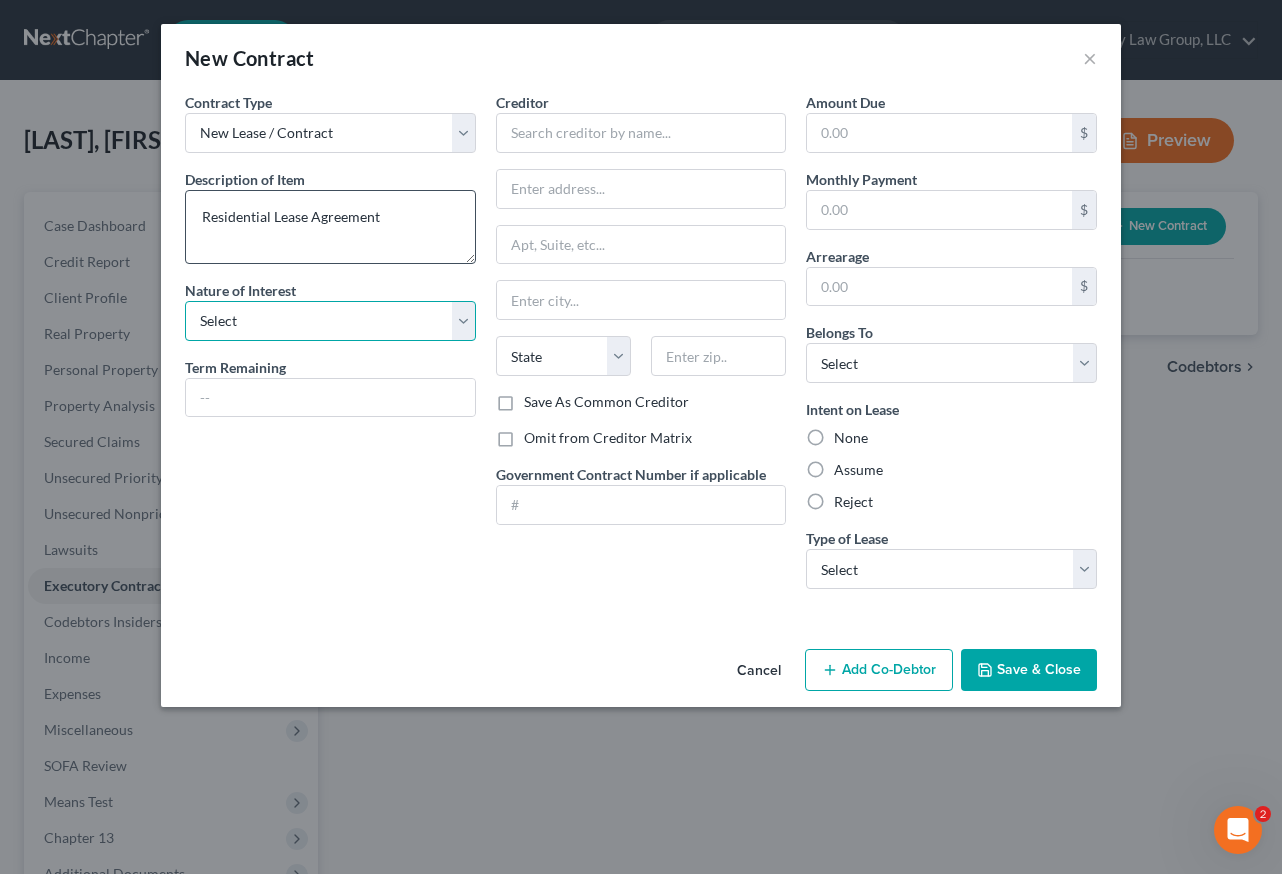 select on "2" 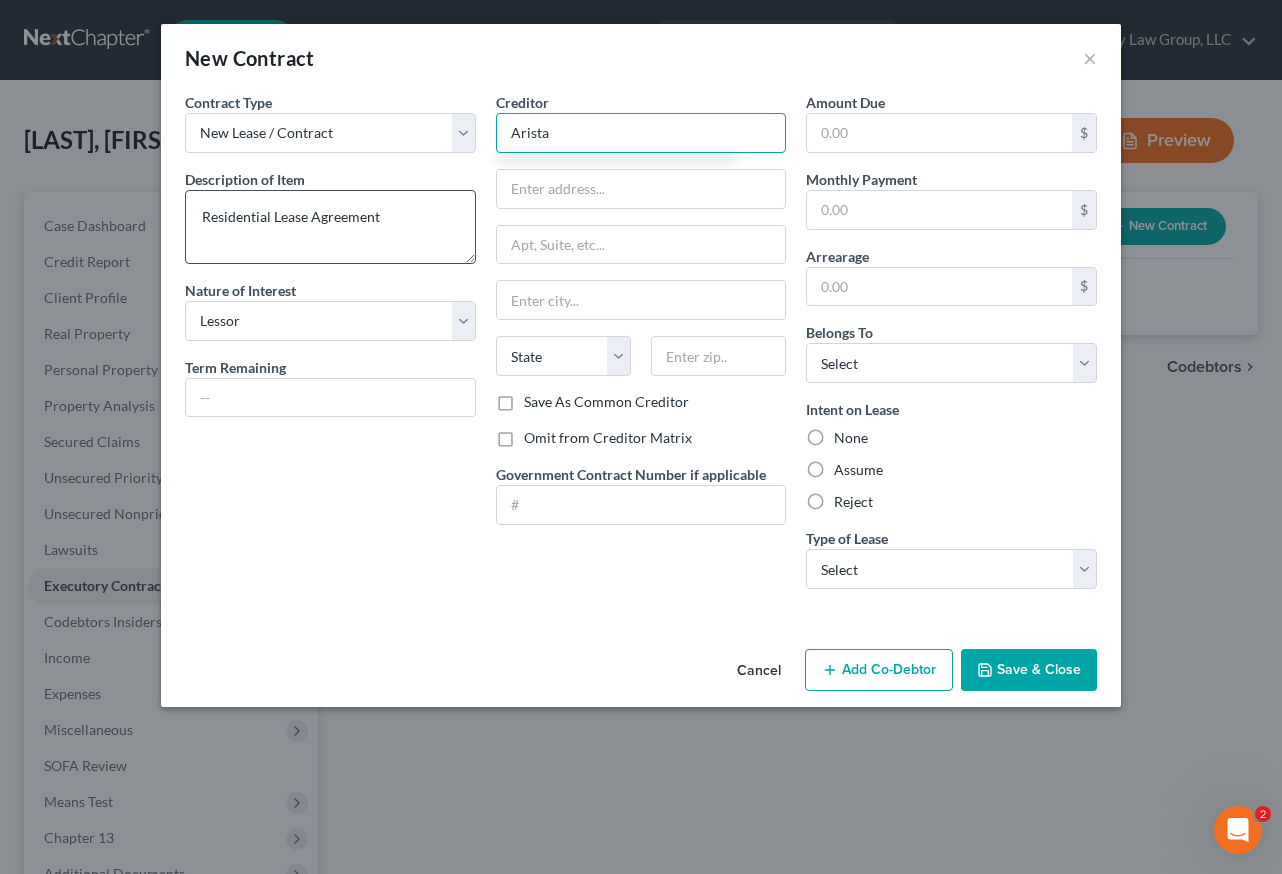 type on "Arista" 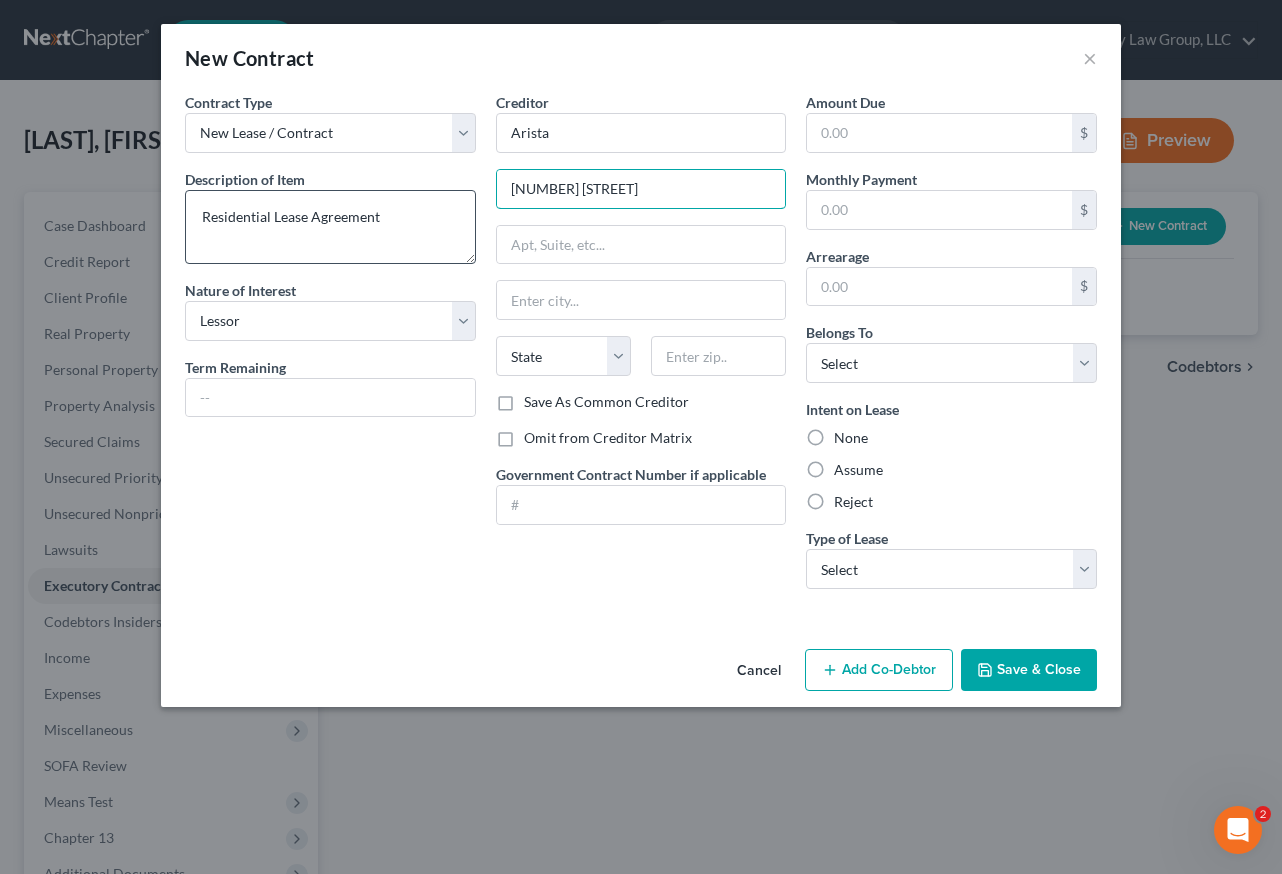 type on "[NUMBER] [STREET]" 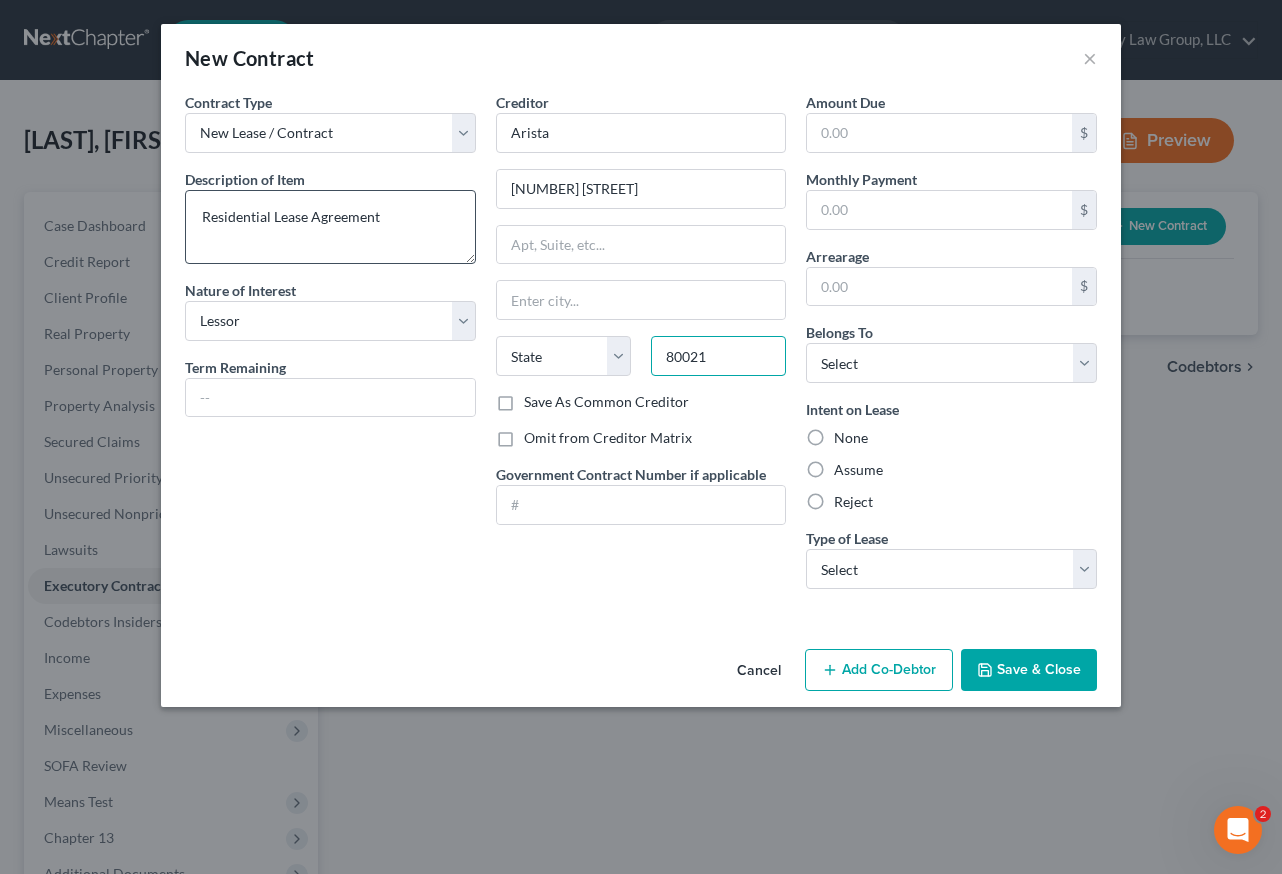 type on "80021" 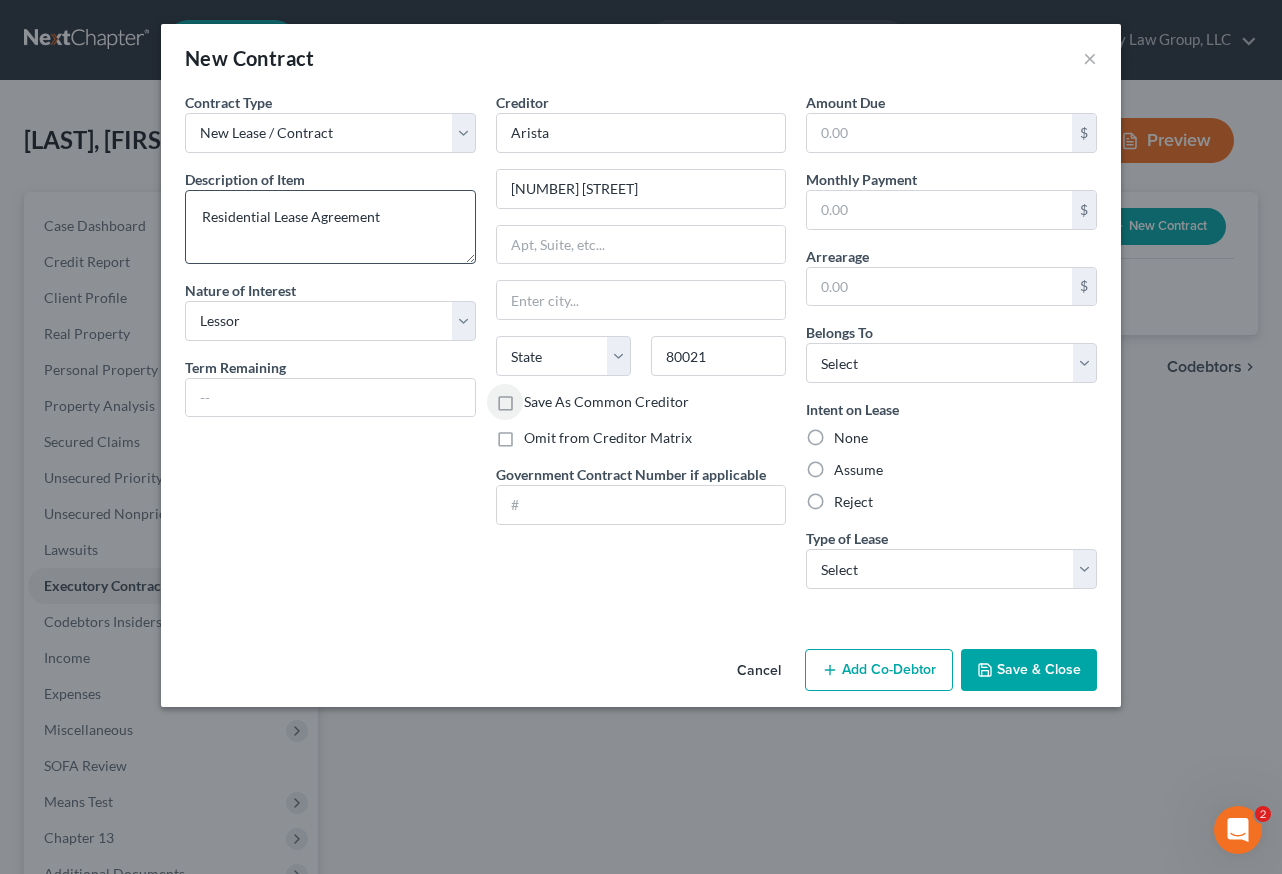 type on "Broomfield" 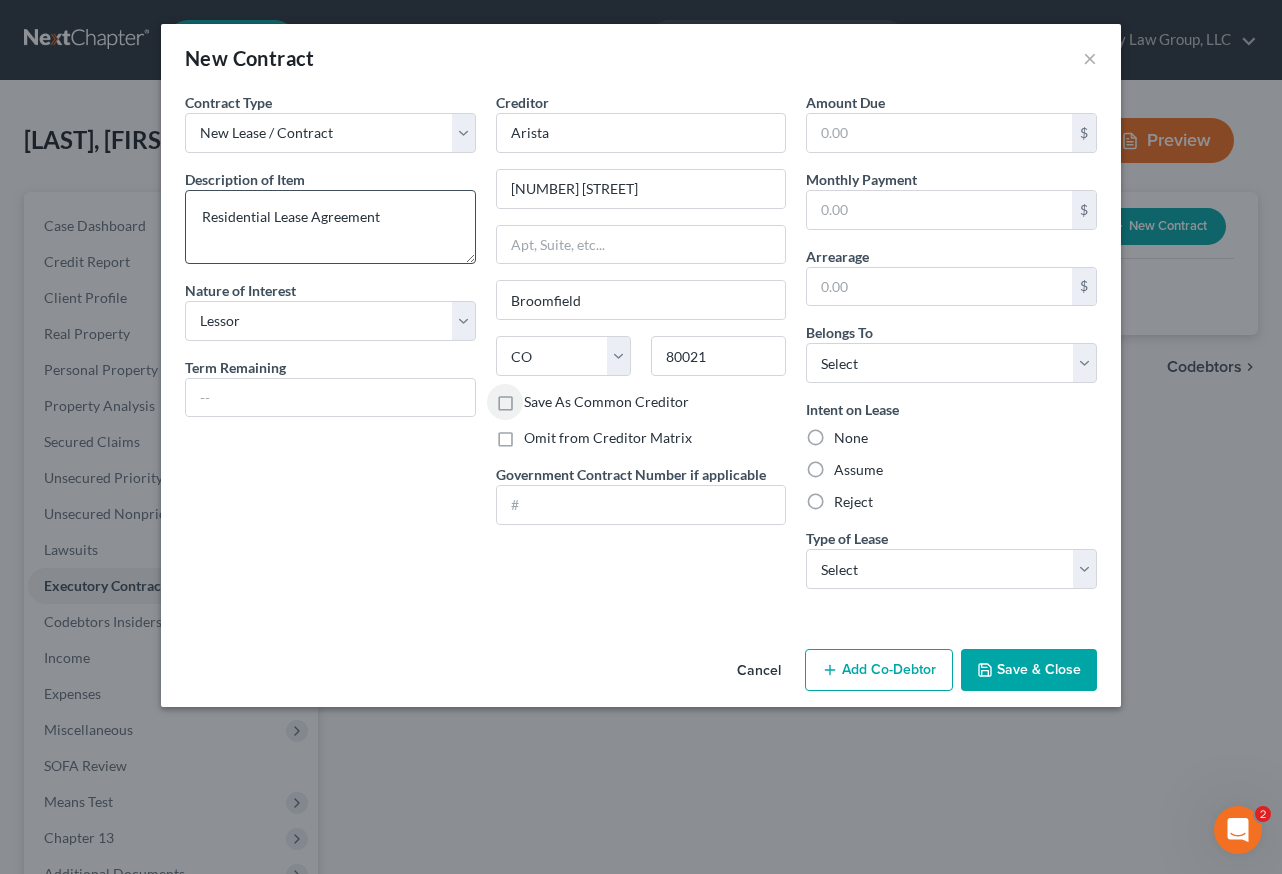 click on "Save As Common Creditor" at bounding box center [538, 398] 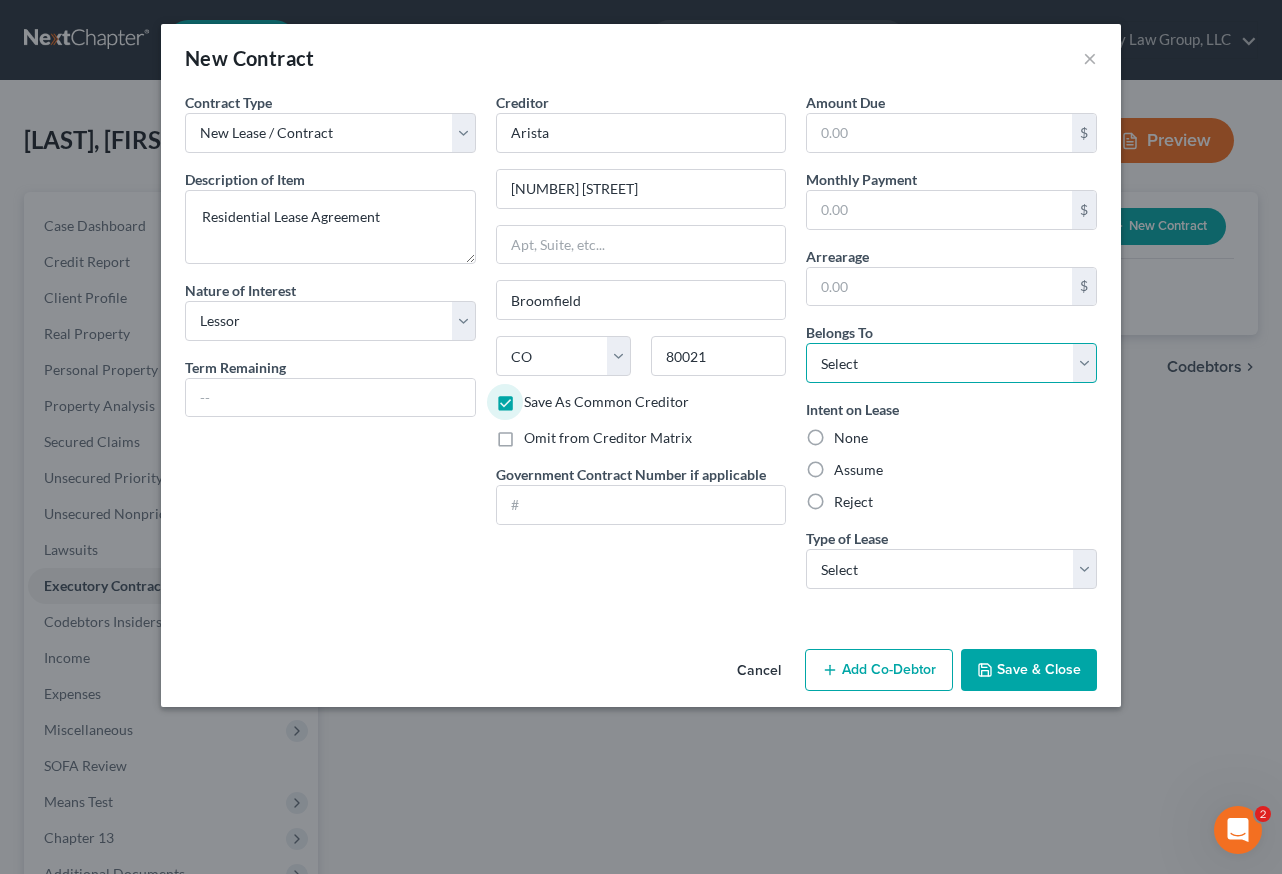 click on "Select Debtor 1 Only Debtor 2 Only Debtor 1 And Debtor 2 Only At Least One Of The Debtors And Another Community Property" at bounding box center (951, 363) 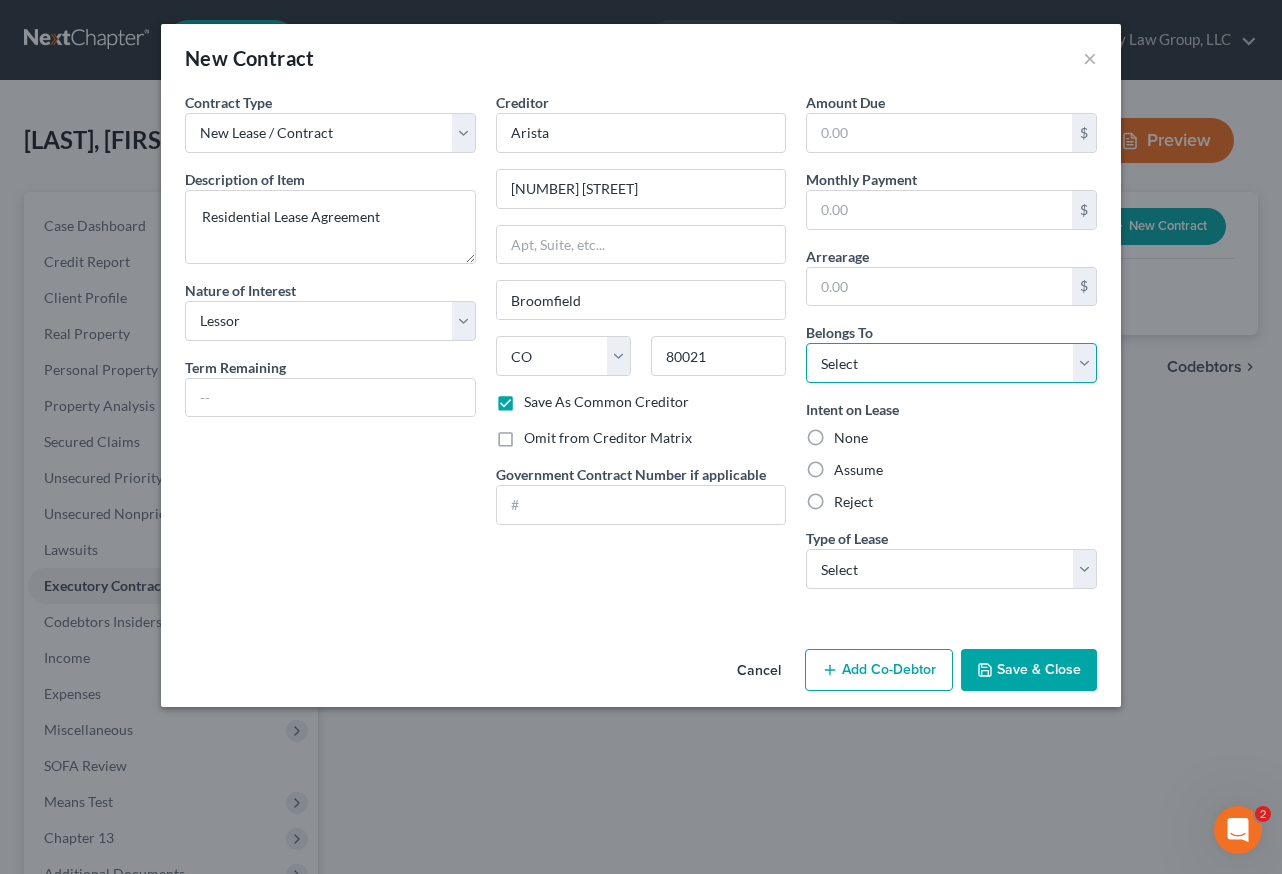 select on "0" 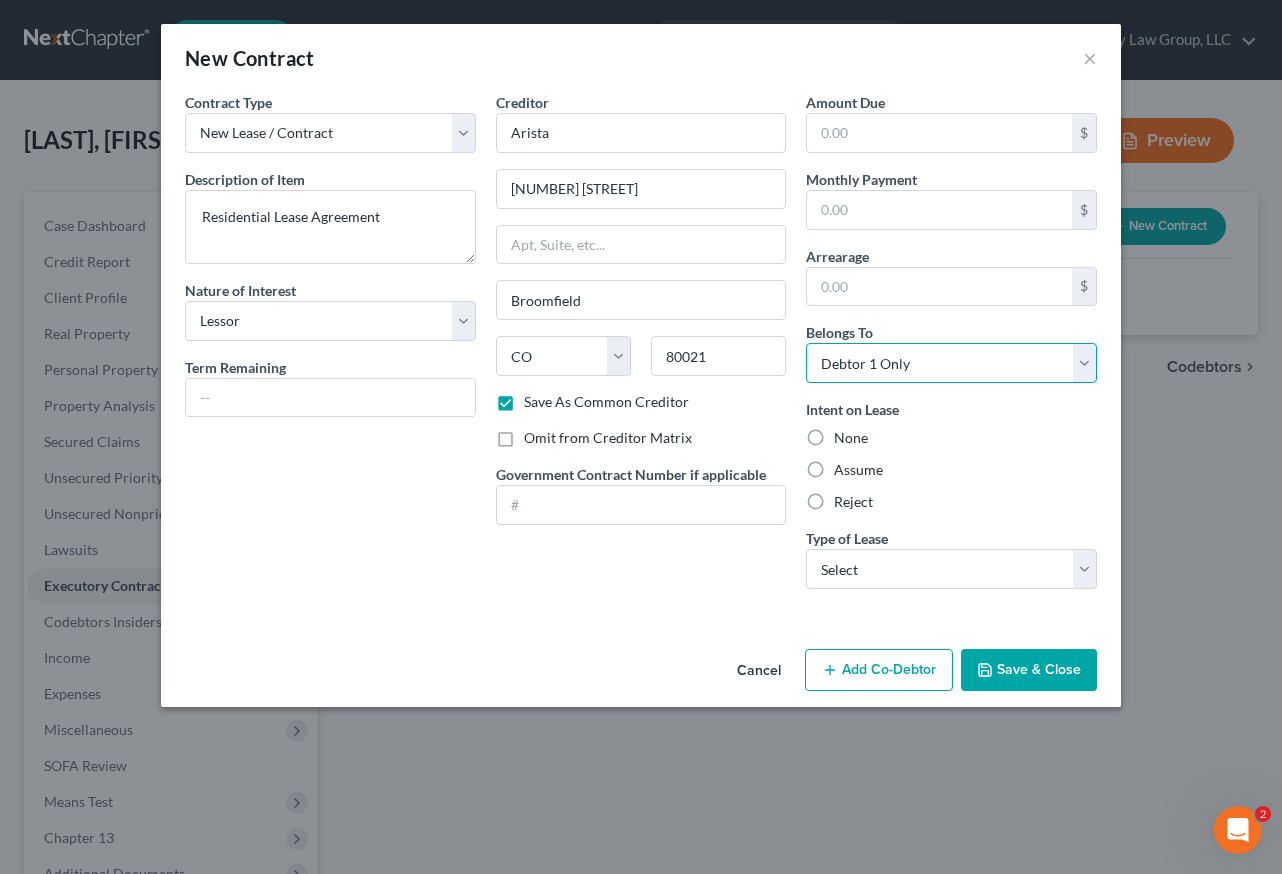 click on "Select Debtor 1 Only Debtor 2 Only Debtor 1 And Debtor 2 Only At Least One Of The Debtors And Another Community Property" at bounding box center (951, 363) 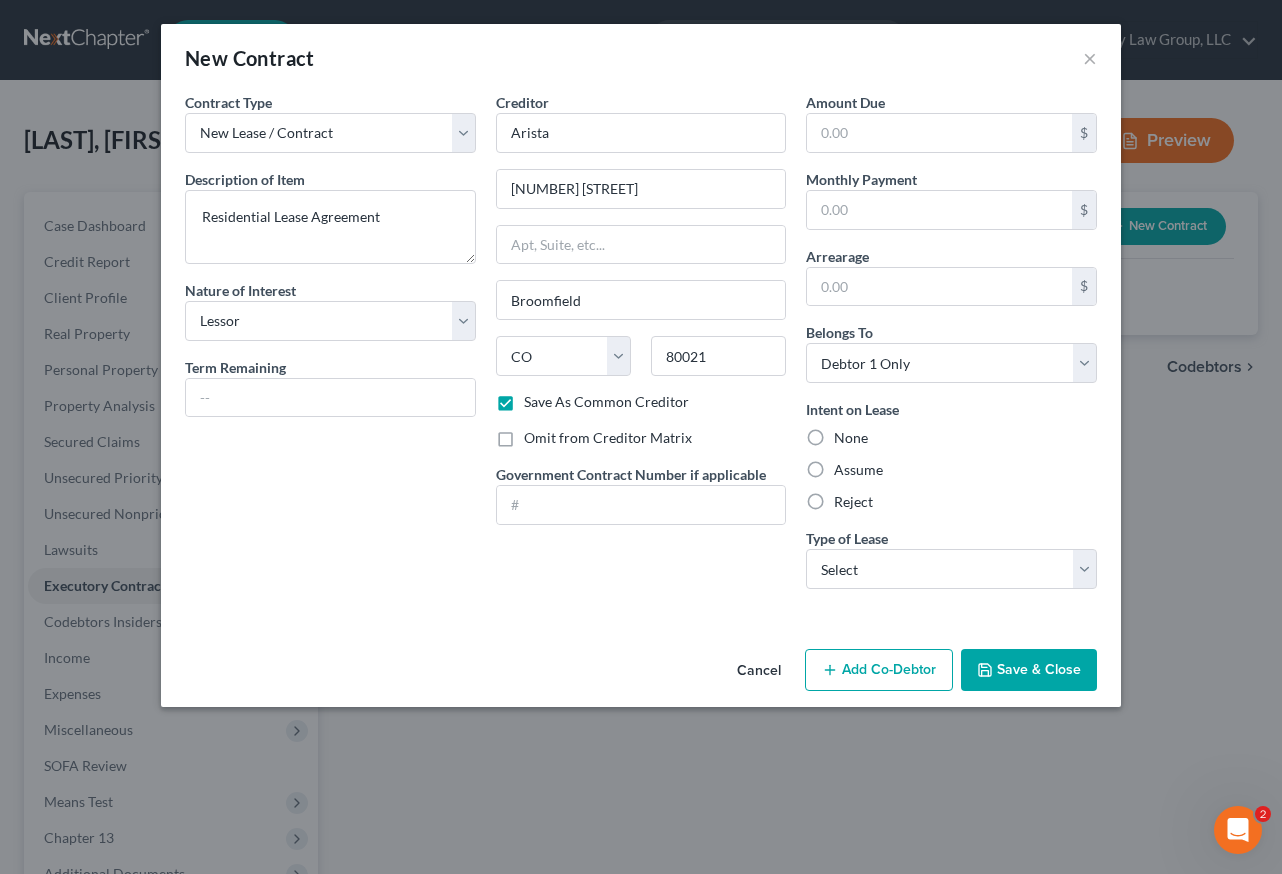 click on "Assume" at bounding box center [858, 470] 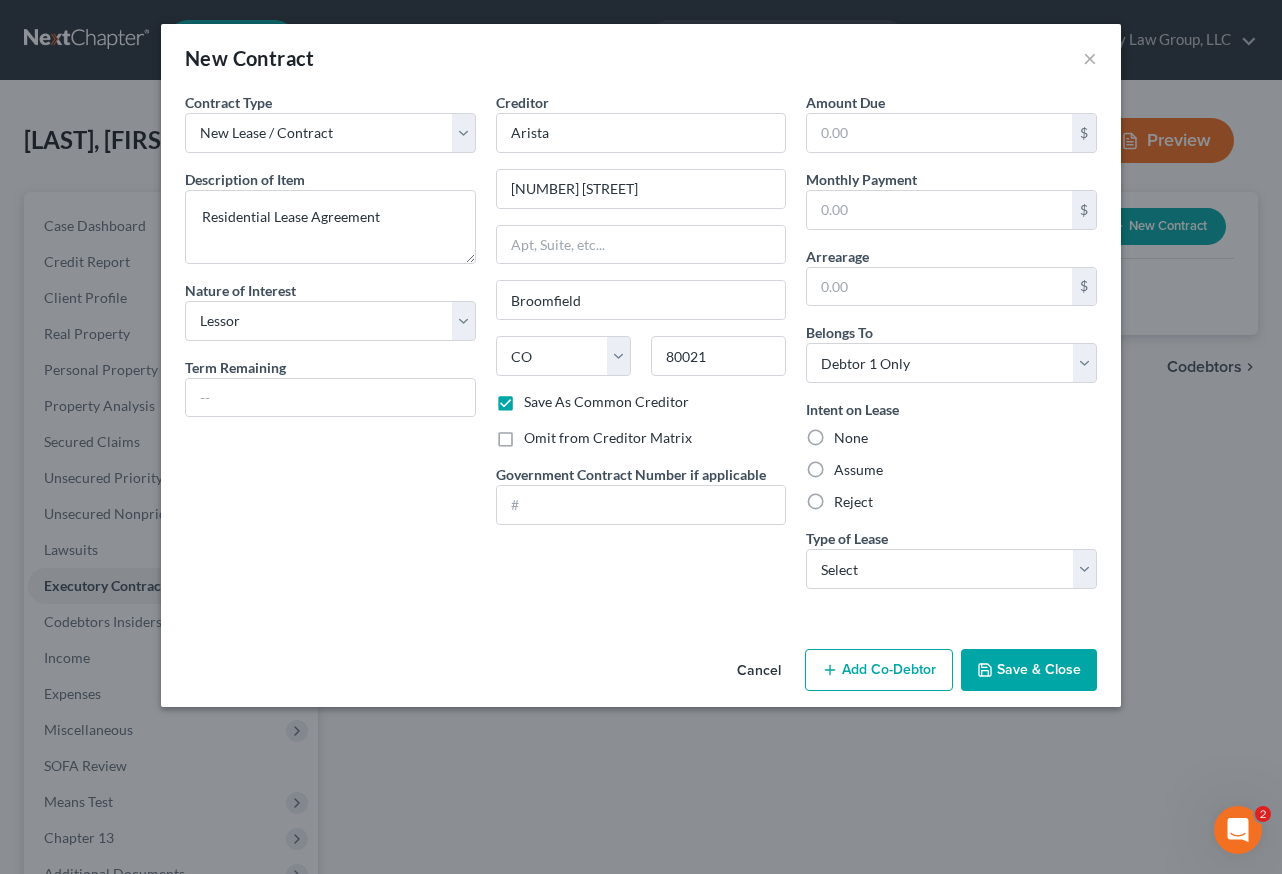 click on "Assume" at bounding box center [848, 466] 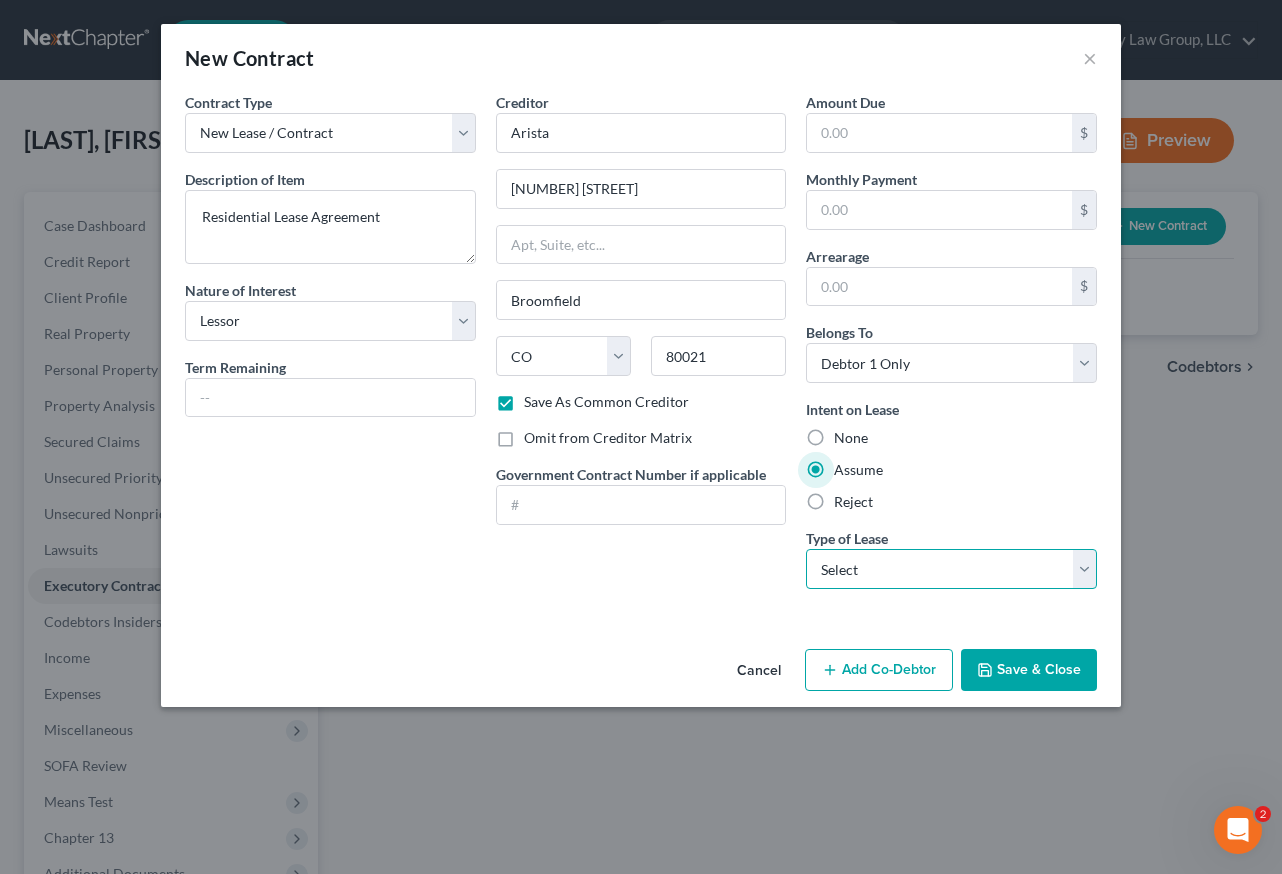 click on "Select Real Estate Car Other" at bounding box center (951, 569) 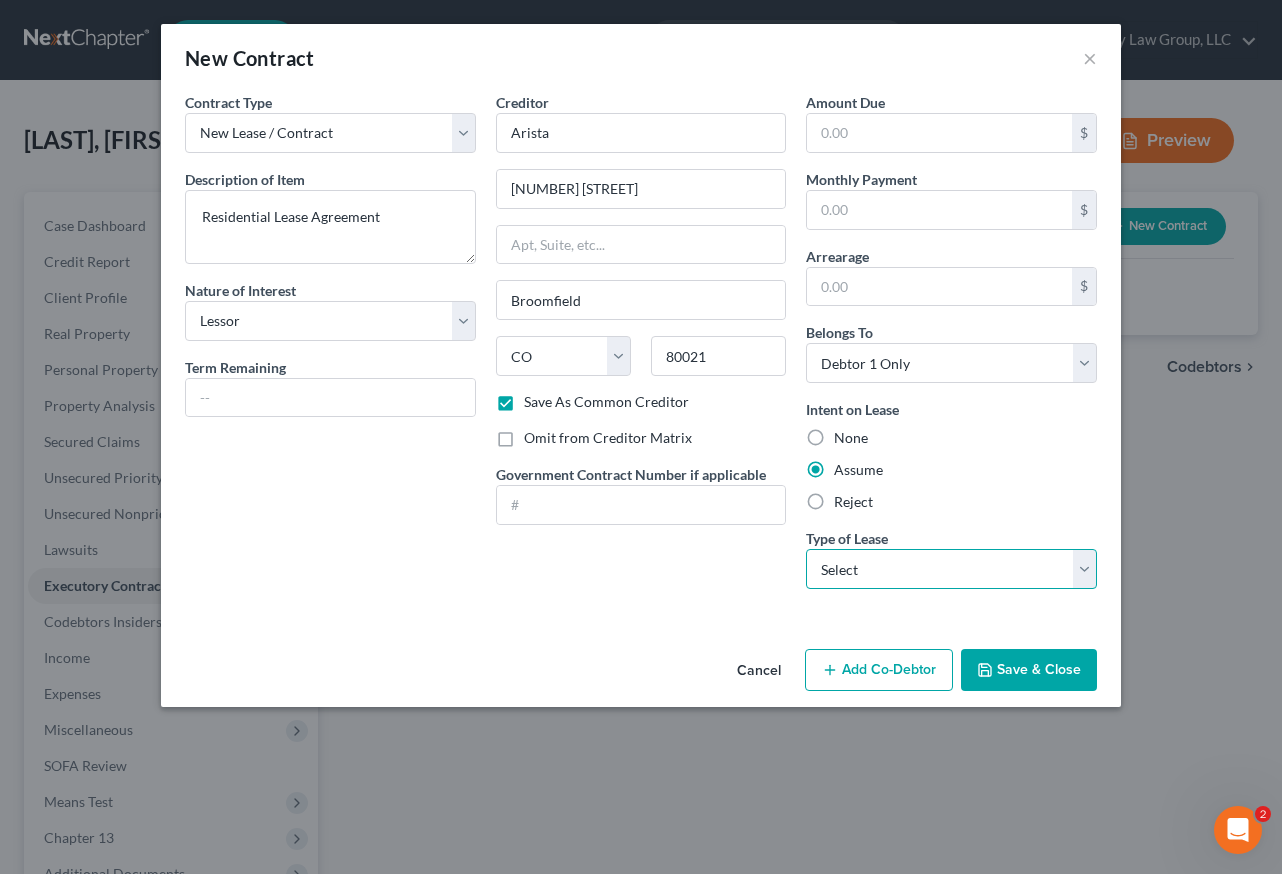 select on "0" 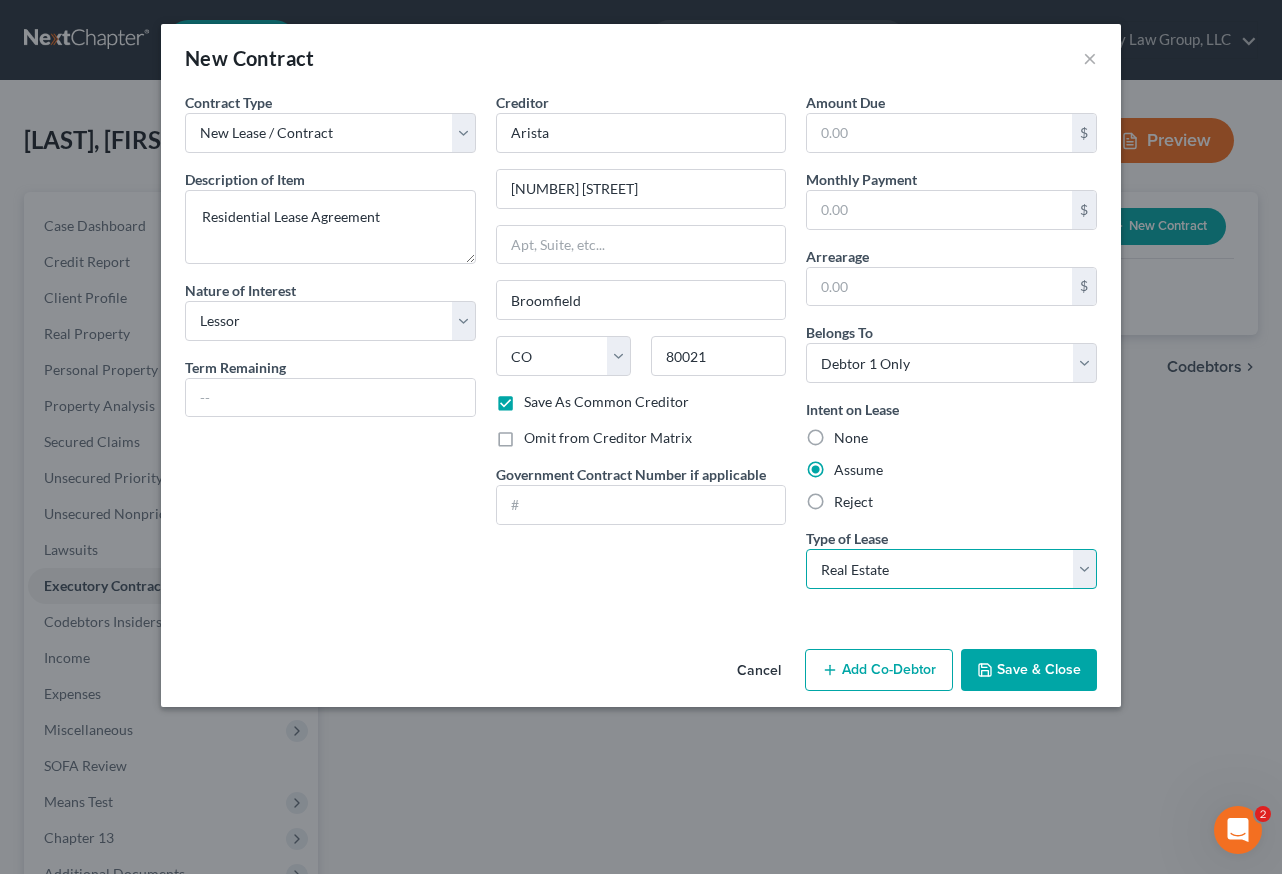 click on "Select Real Estate Car Other" at bounding box center [951, 569] 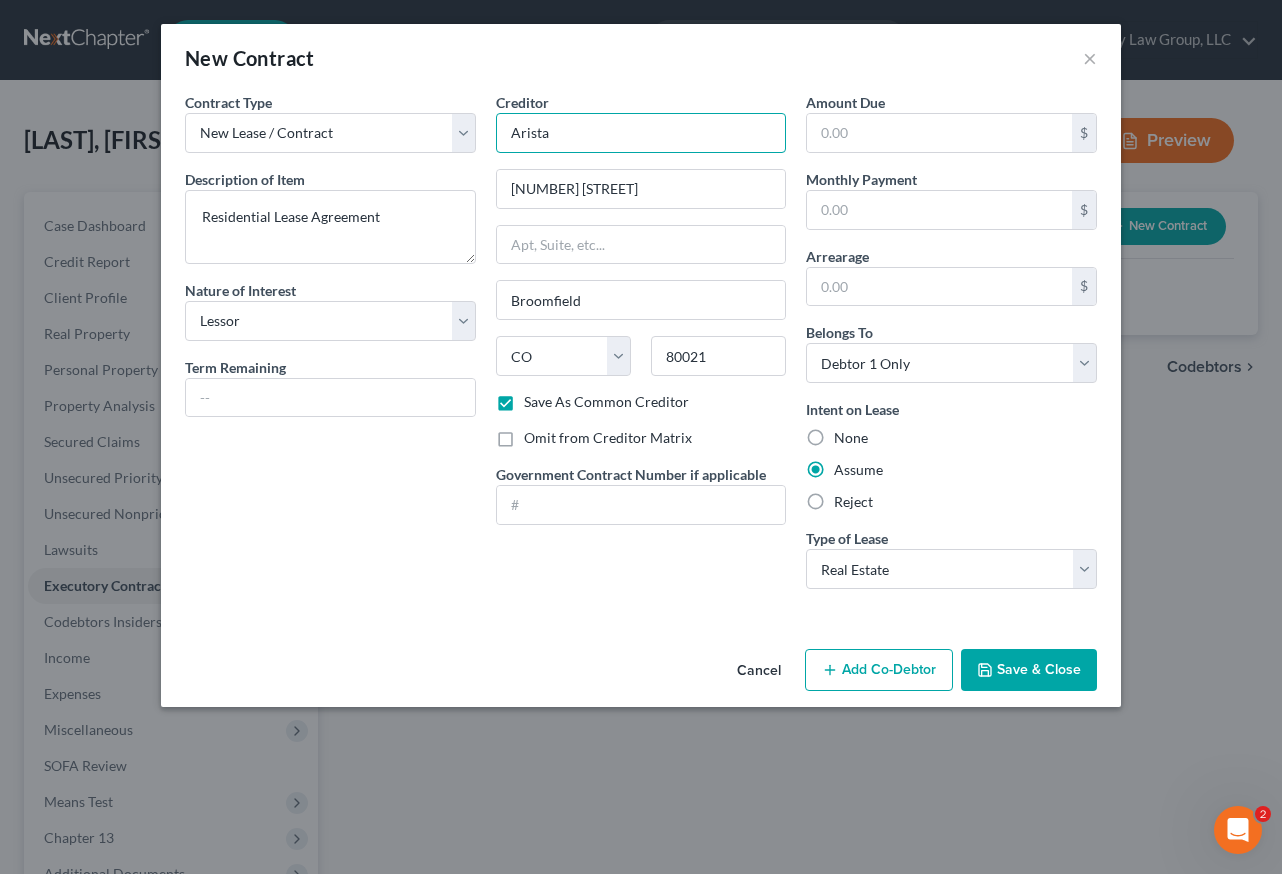 click on "Arista" at bounding box center [641, 133] 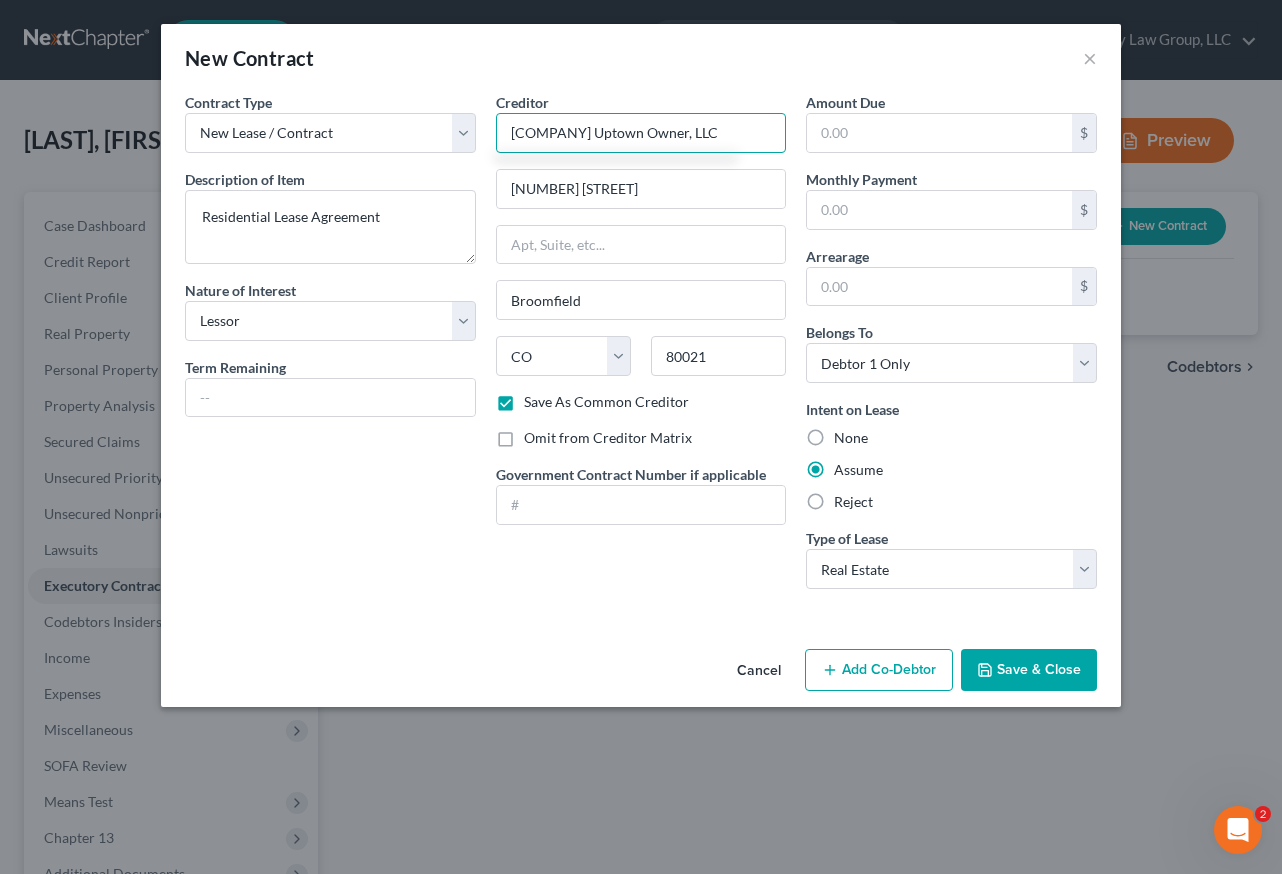 type on "[COMPANY] Uptown Owner, LLC" 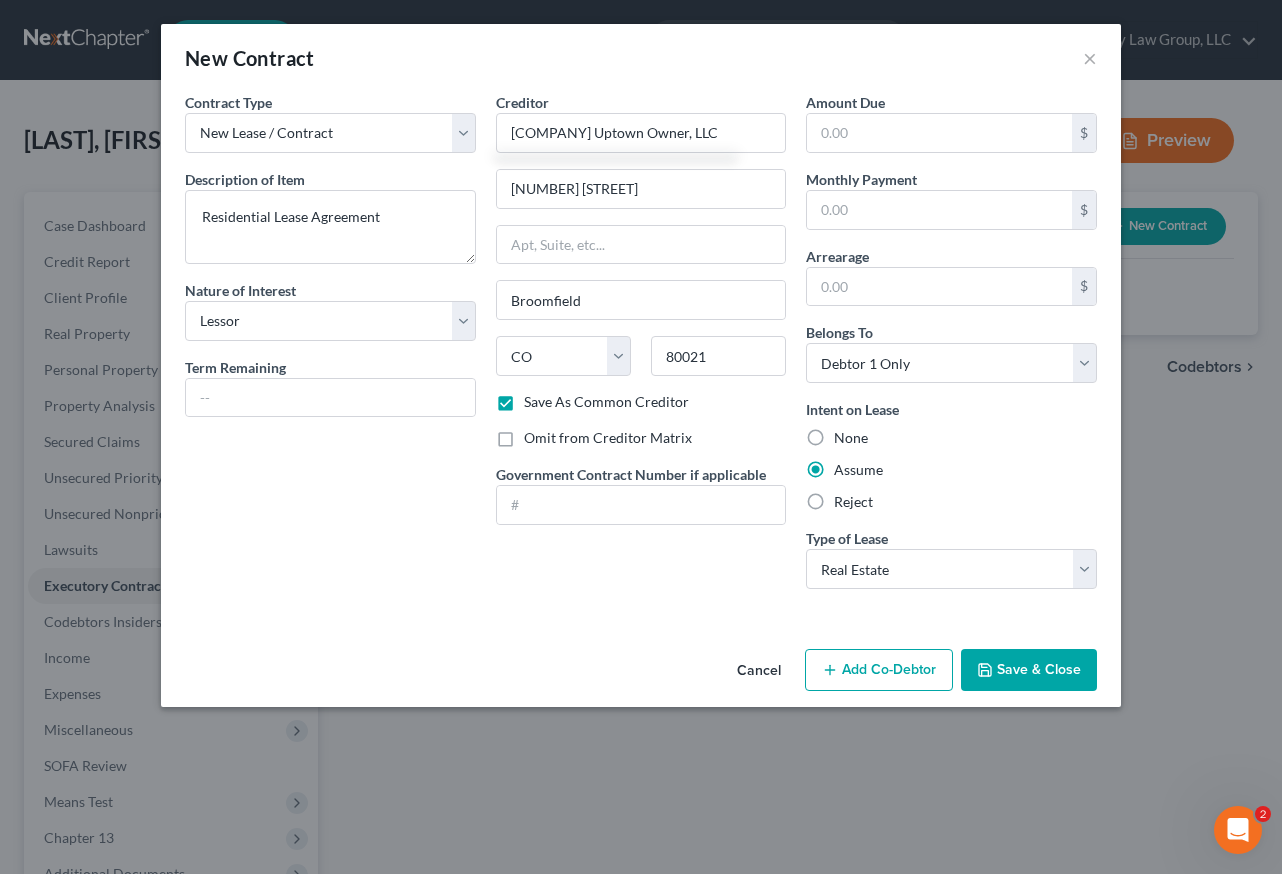 click on "Save & Close" at bounding box center (1029, 670) 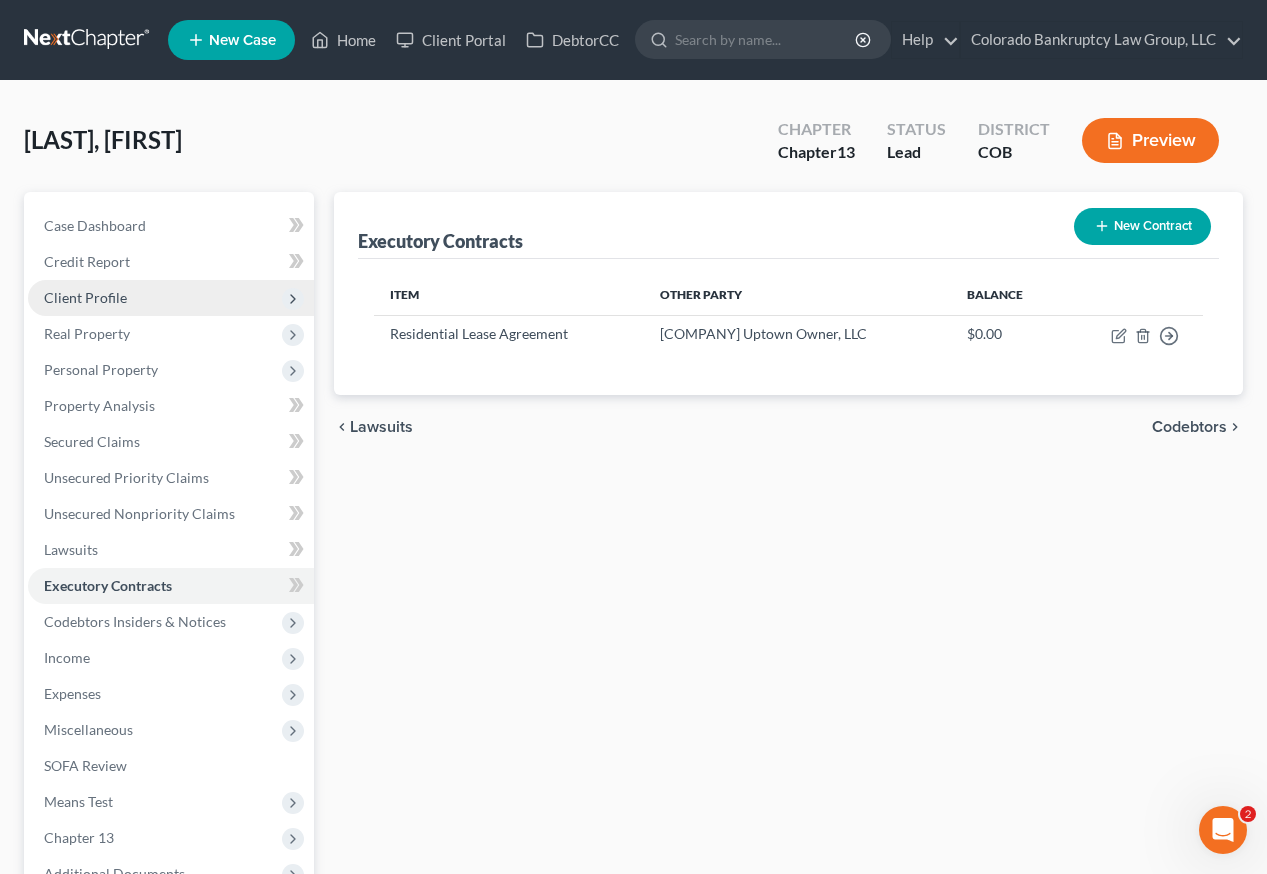 click on "Client Profile" at bounding box center [85, 297] 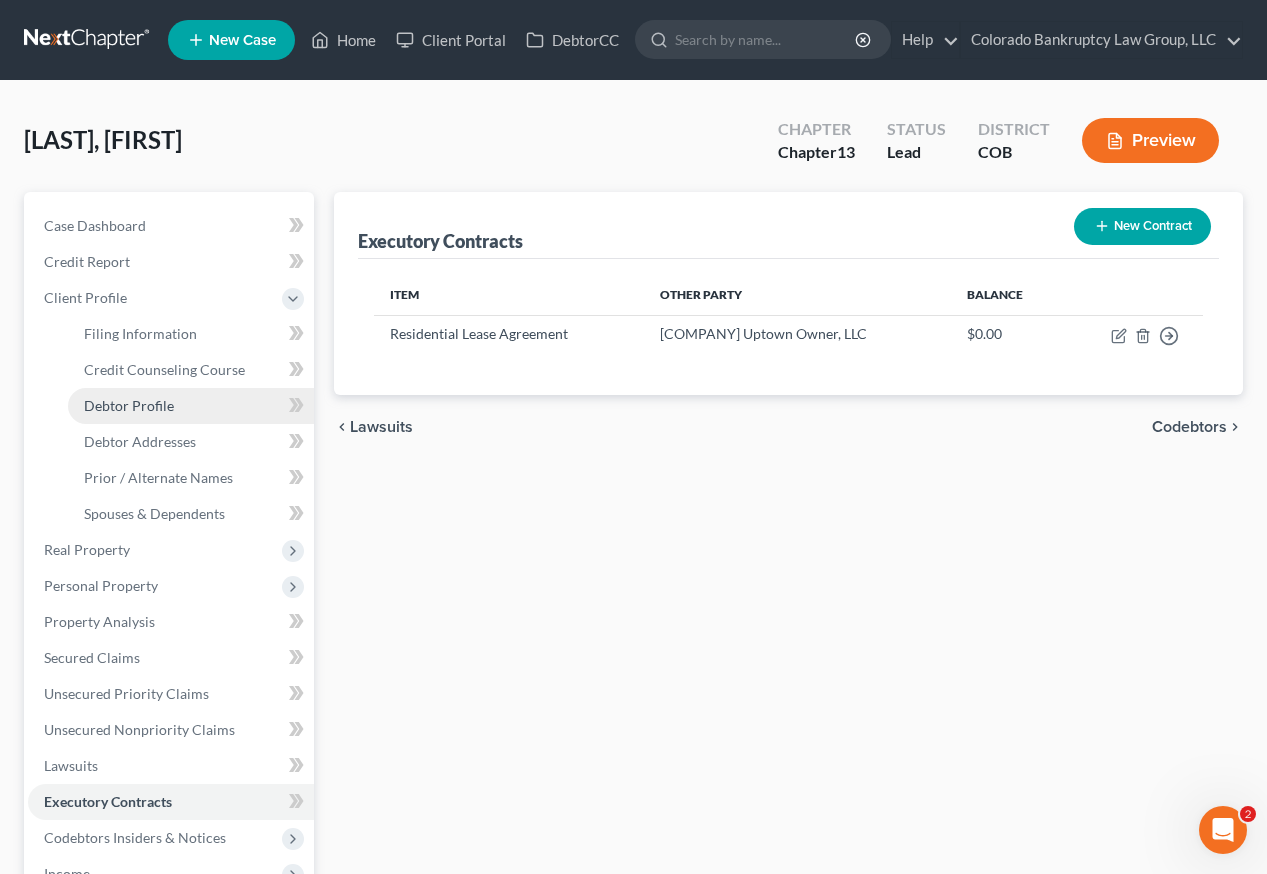 click on "Debtor Profile" at bounding box center [129, 405] 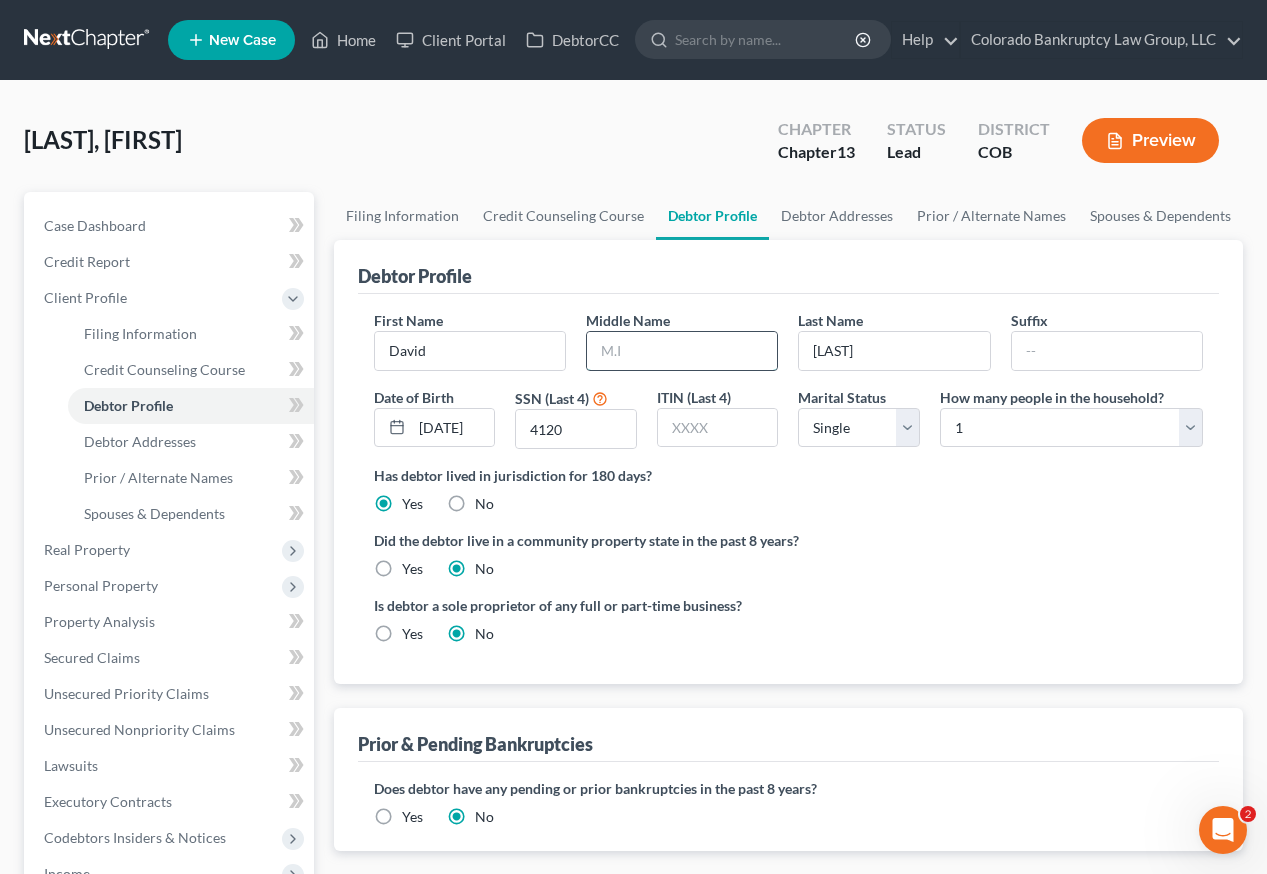 click at bounding box center [682, 351] 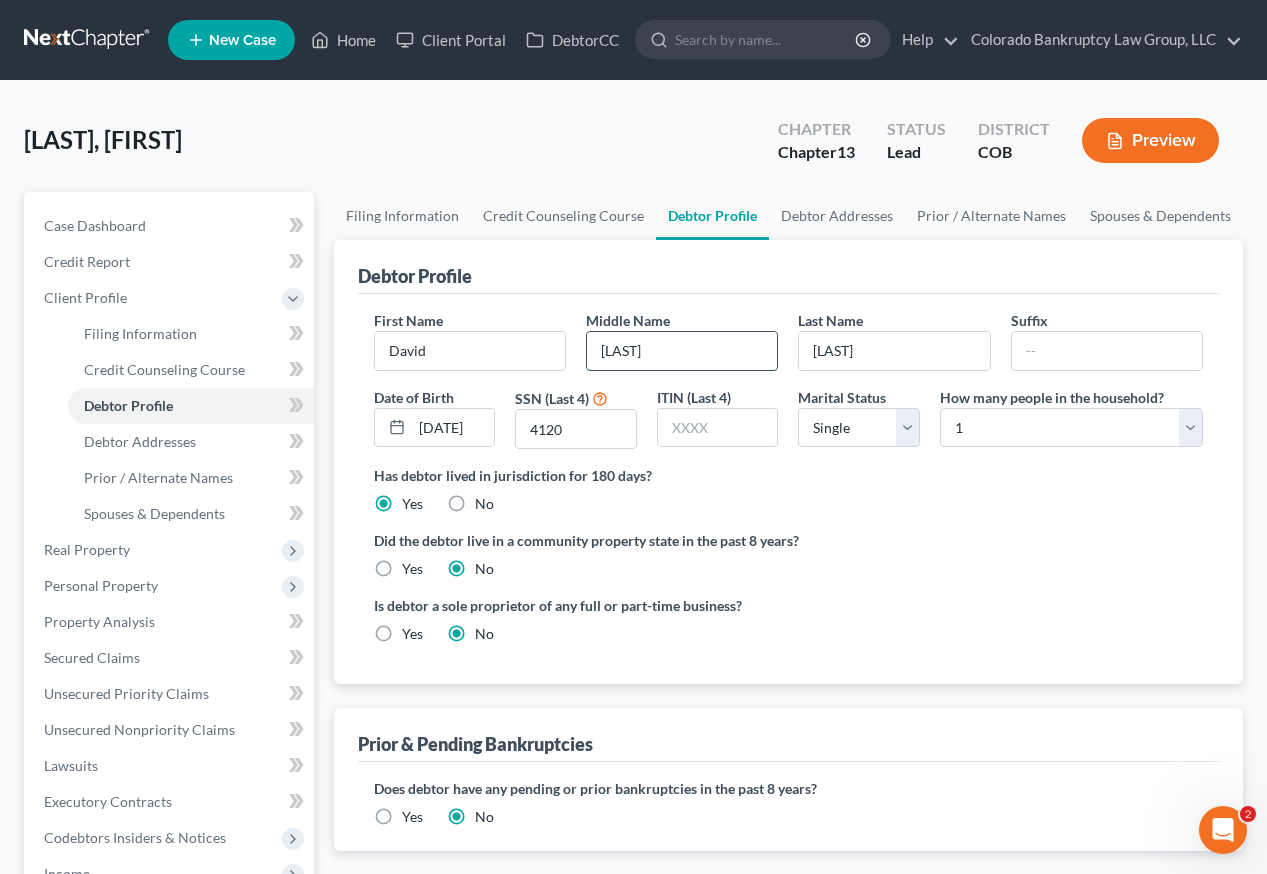 type on "[LAST]" 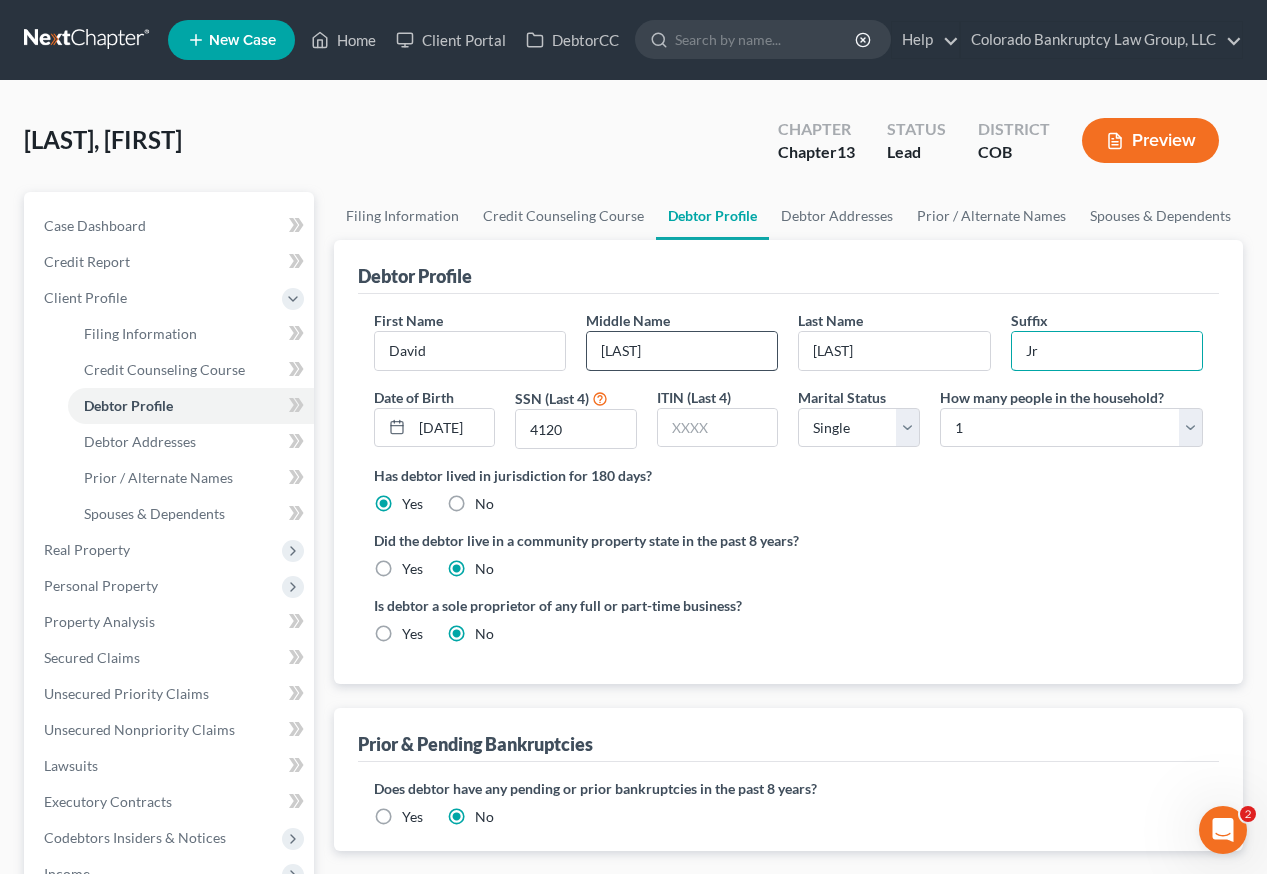 type on "Jr" 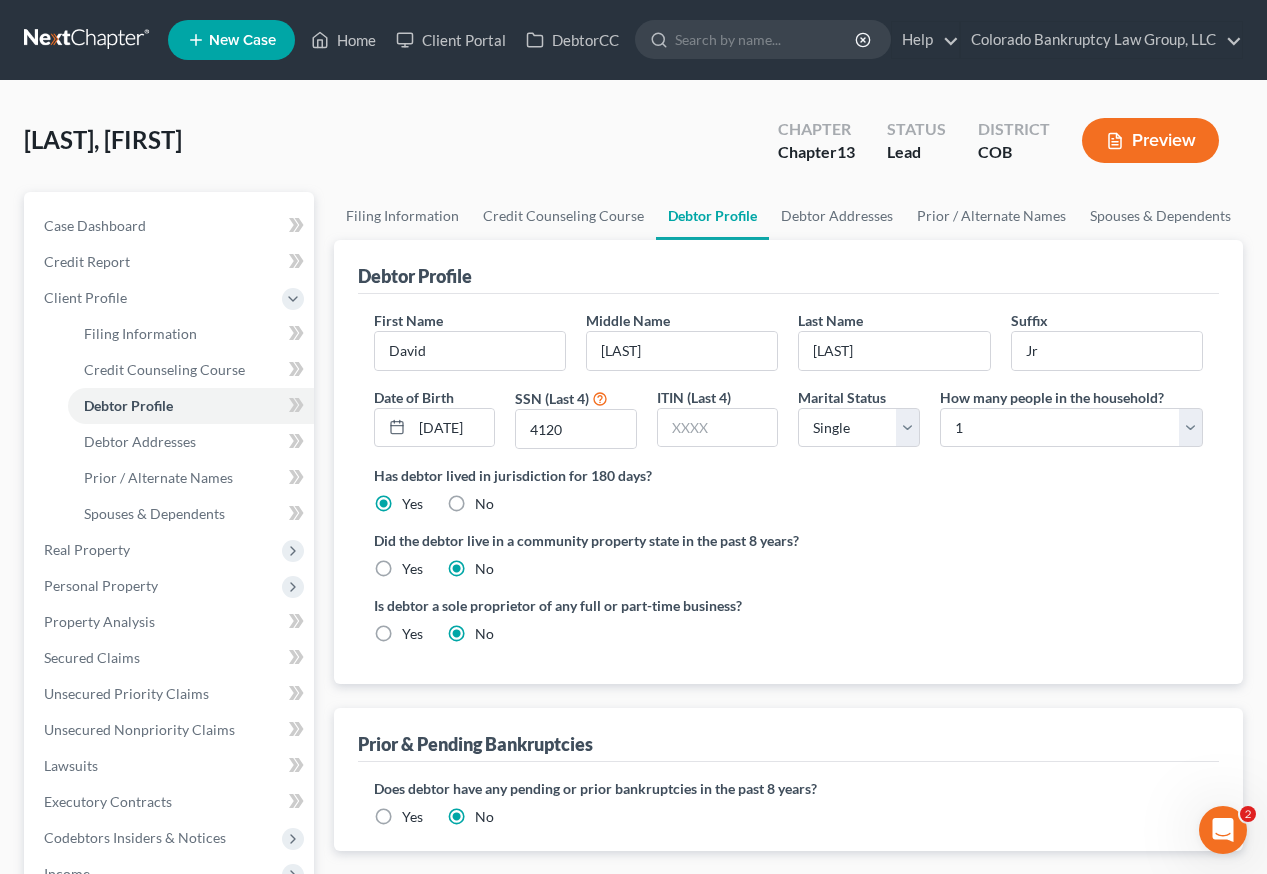 click on "First Name [FIRST] Middle Name [FIRST] Last Name [LAST] Suffix [SUFFIX] Date of Birth [DATE] SSN (Last 4) [SSN] ITIN (Last 4) Marital Status Select Single Married Separated Divorced Widowed How many people in the household? Select 1 2 3 4 5 6 7 8 9 10 11 12 13 14 15 16 17 18 19 20 Is debtor deceased? Yes No Has debtor lived in jurisdiction for 180 days? Yes No Debtor must reside in jurisdiction for 180 prior to filing bankruptcy pursuant to U.S.C. 11 28 USC § 1408. More Info Explain: Did the debtor live in a community property state in the past 8 years? Yes No Is debtor a sole proprietor of any full or part-time business? Yes No" at bounding box center [788, 485] 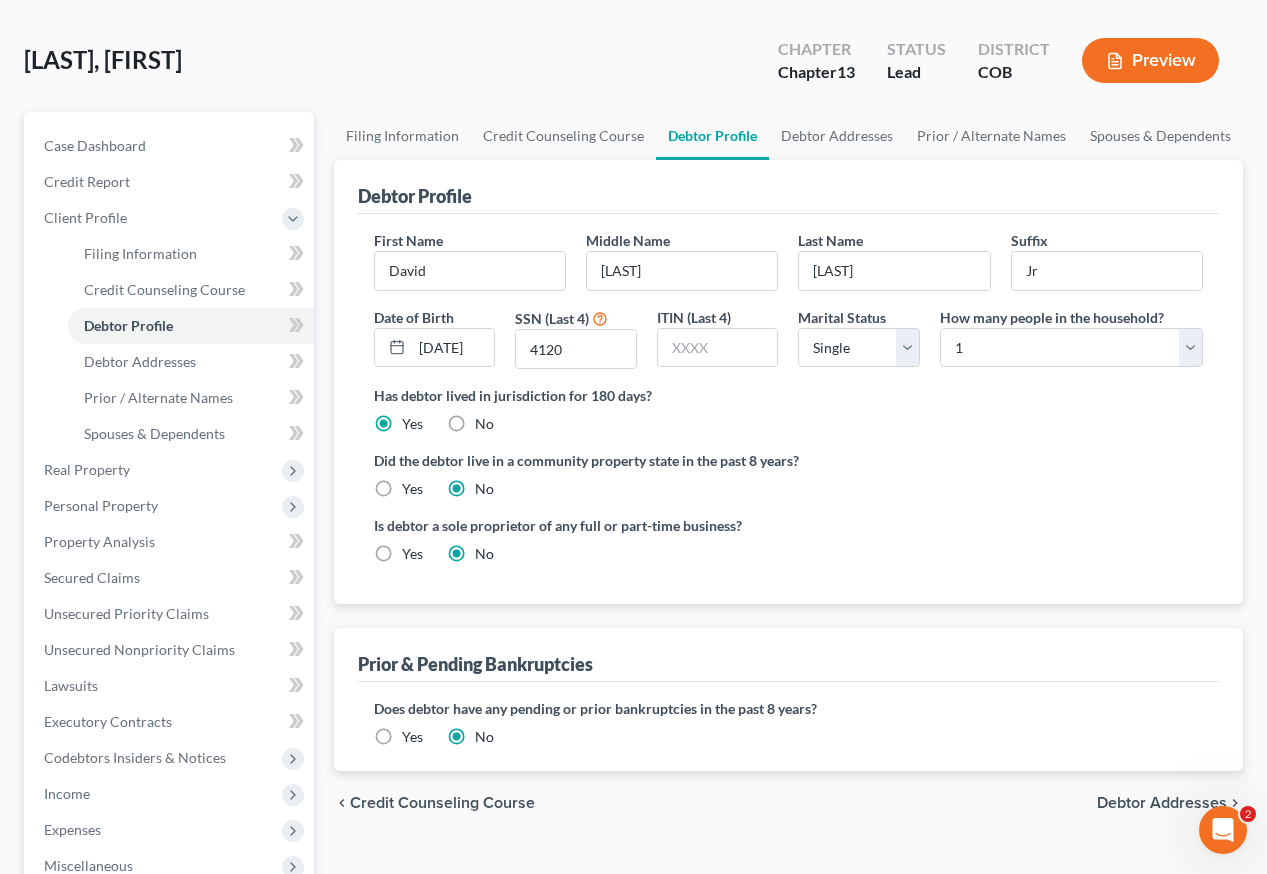 scroll, scrollTop: 0, scrollLeft: 0, axis: both 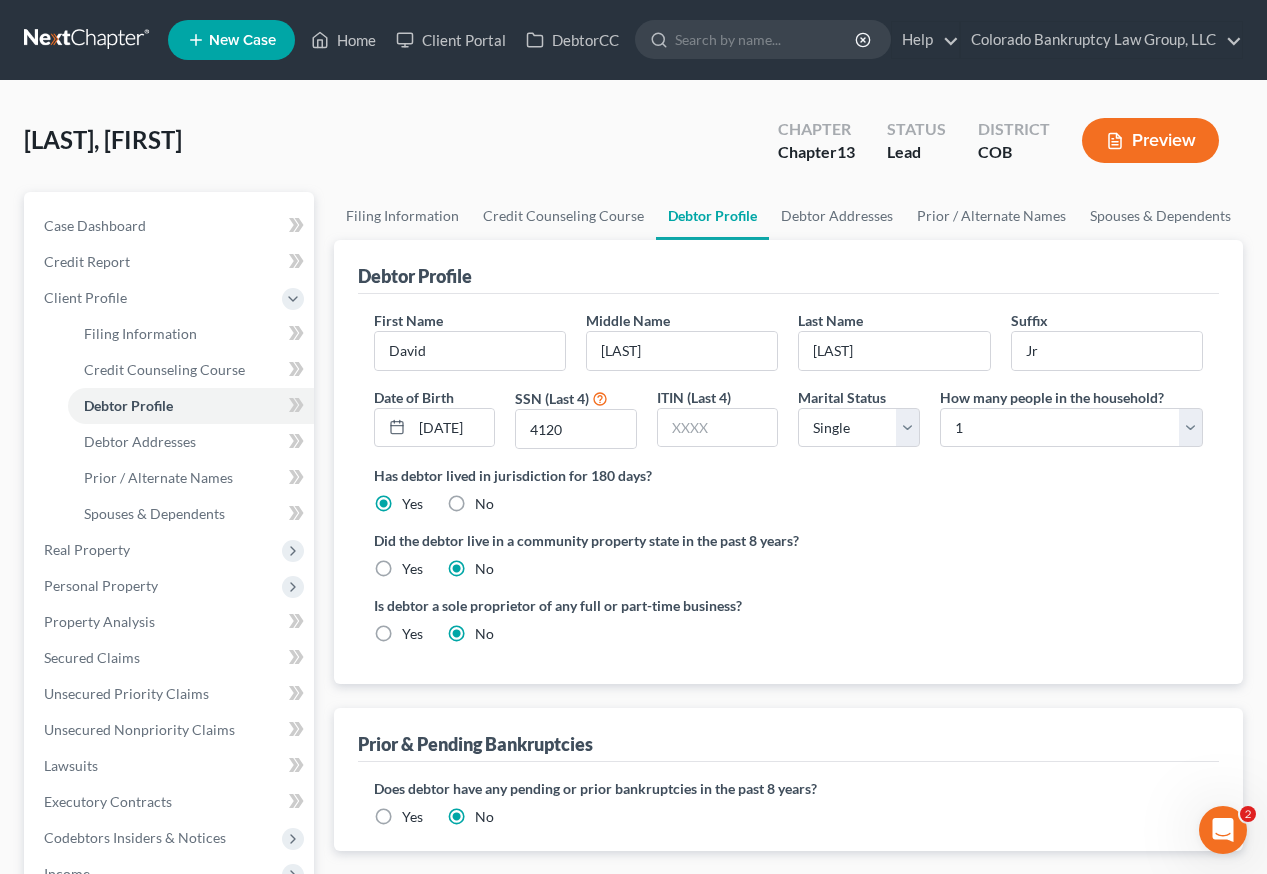 click on "Jaynes, David Upgraded Chapter Chapter 13 Status Lead District COB Preview" at bounding box center [633, 148] 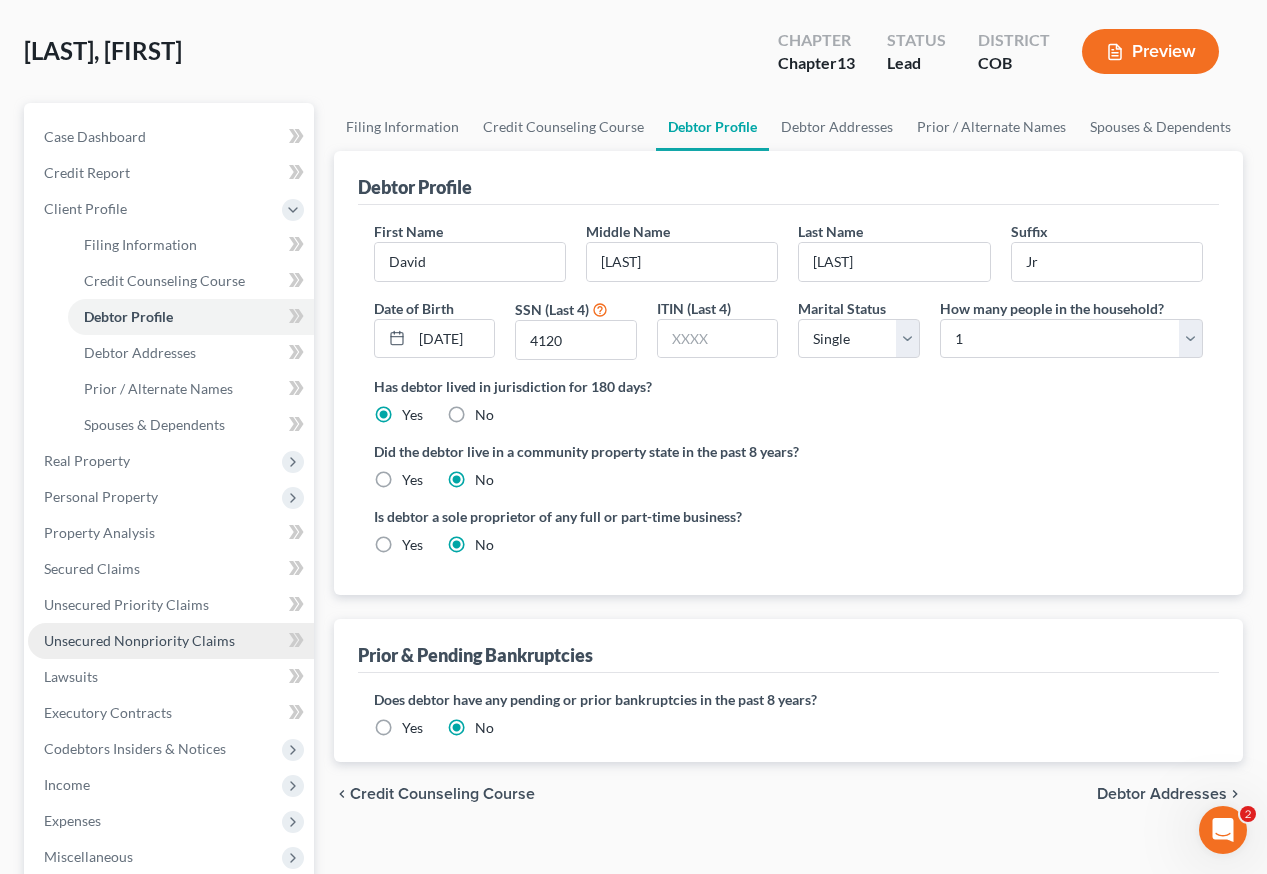 scroll, scrollTop: 200, scrollLeft: 0, axis: vertical 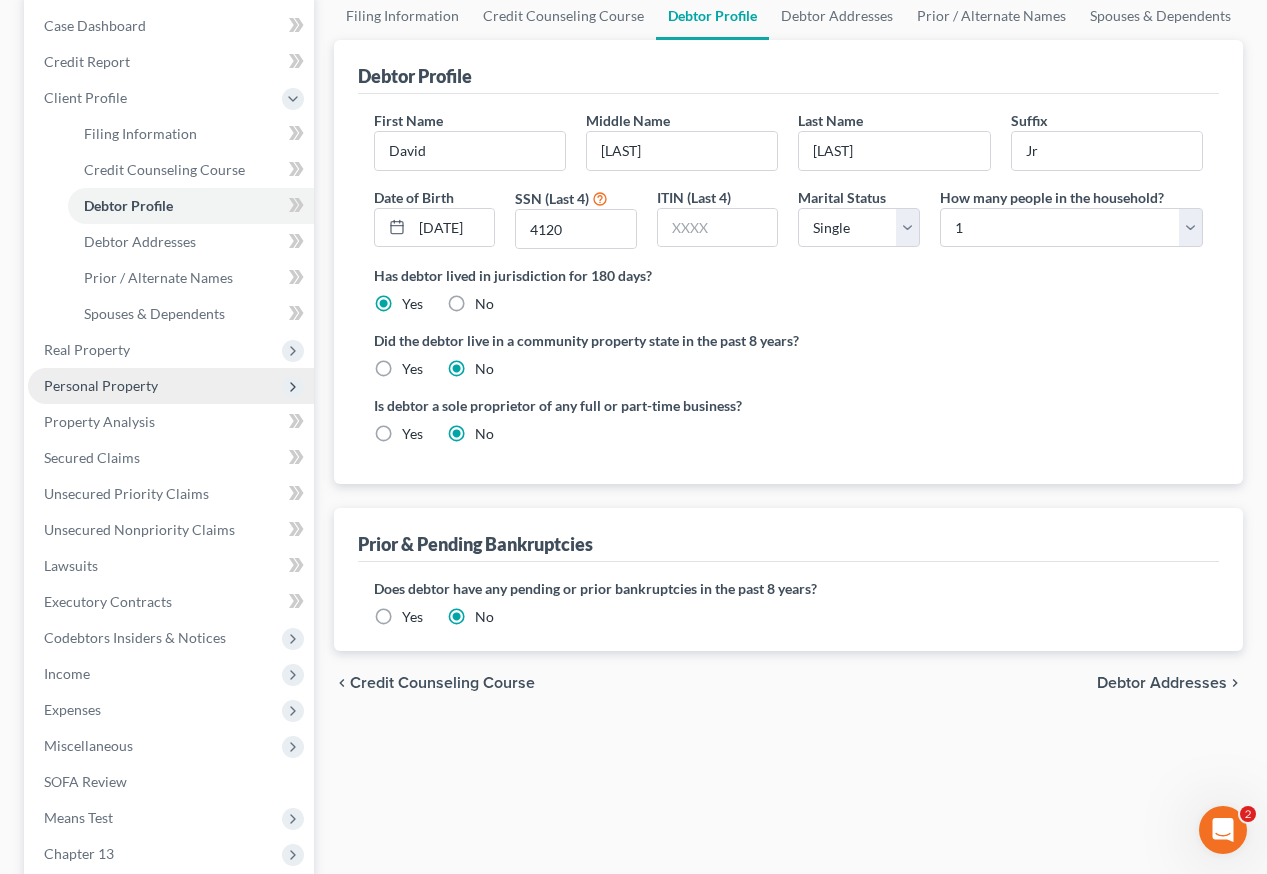 click on "Personal Property" at bounding box center [101, 385] 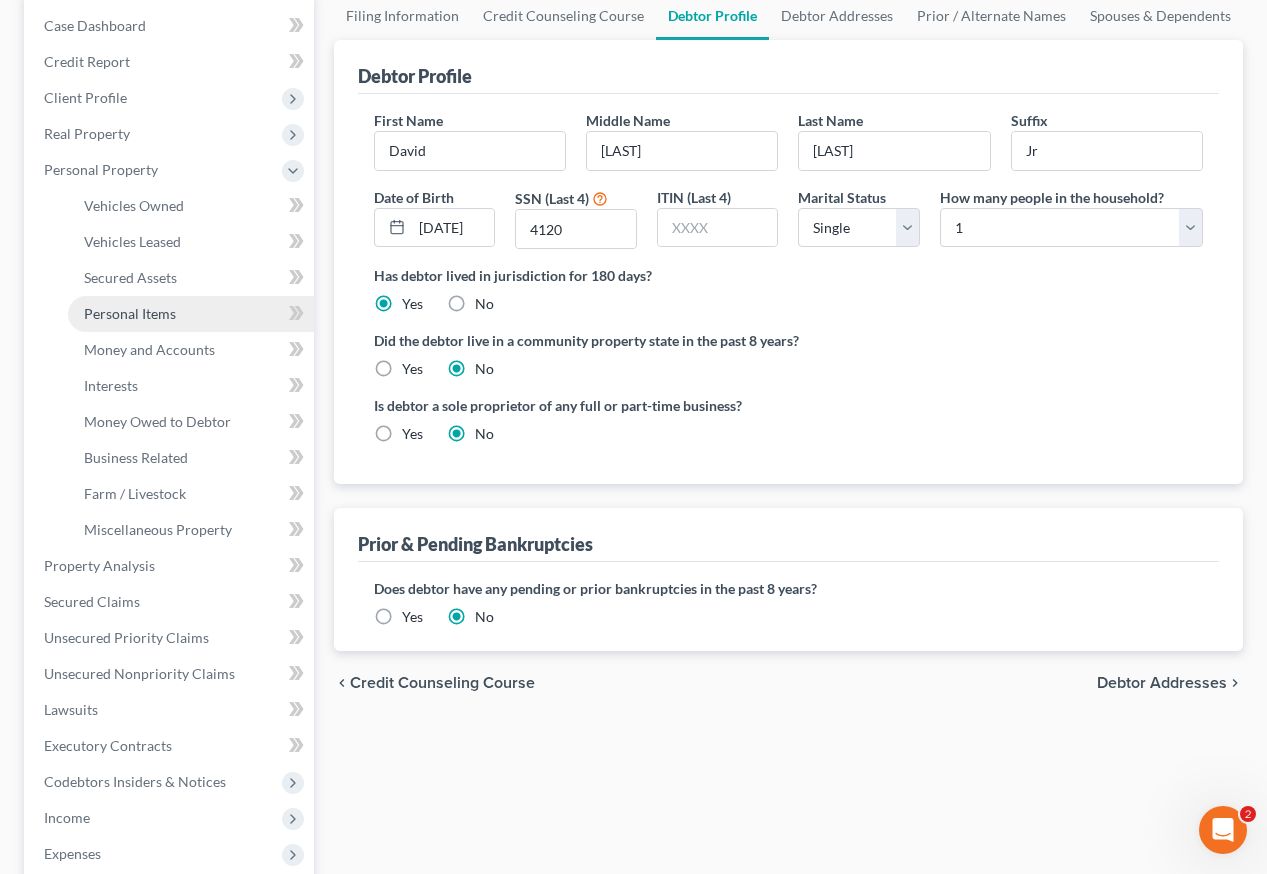 click on "Personal Items" at bounding box center [130, 313] 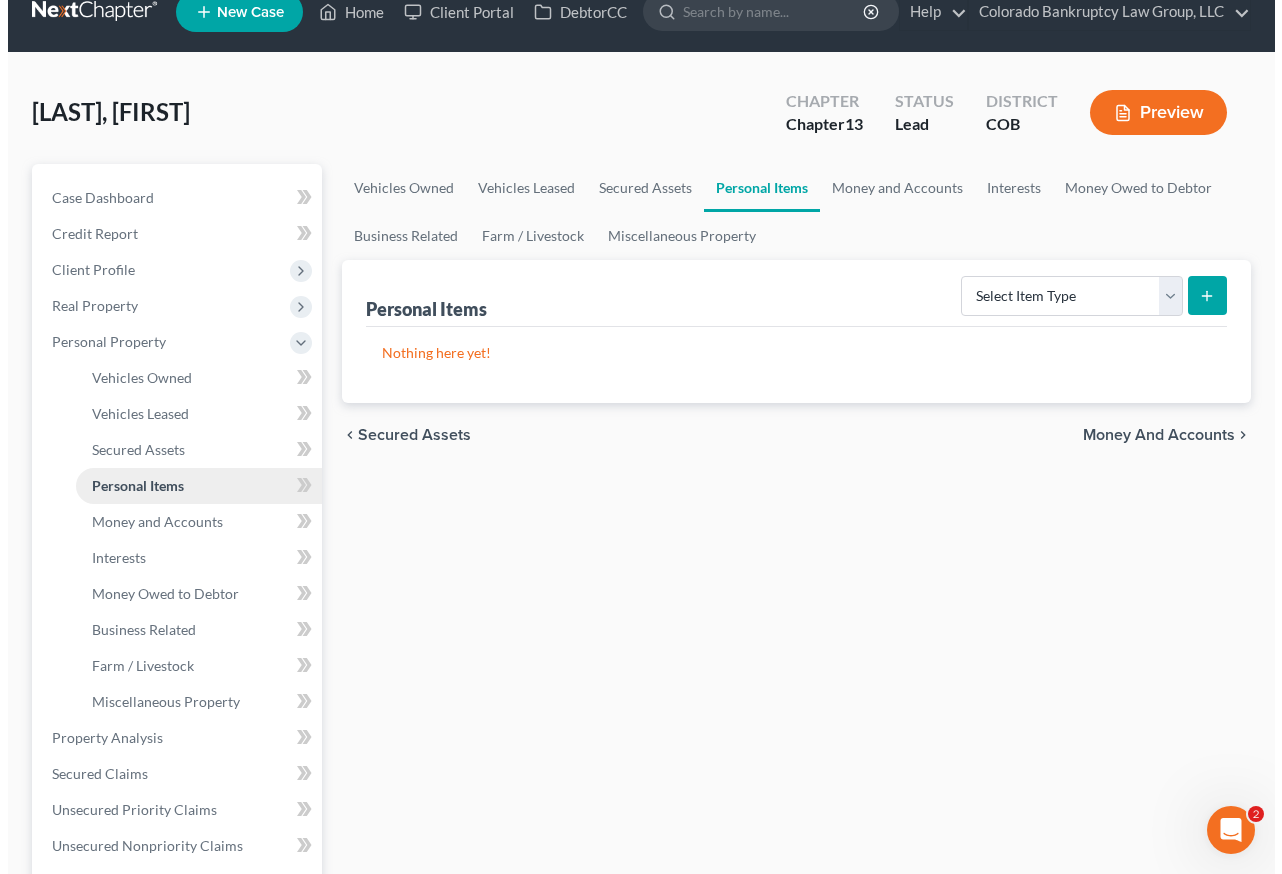 scroll, scrollTop: 0, scrollLeft: 0, axis: both 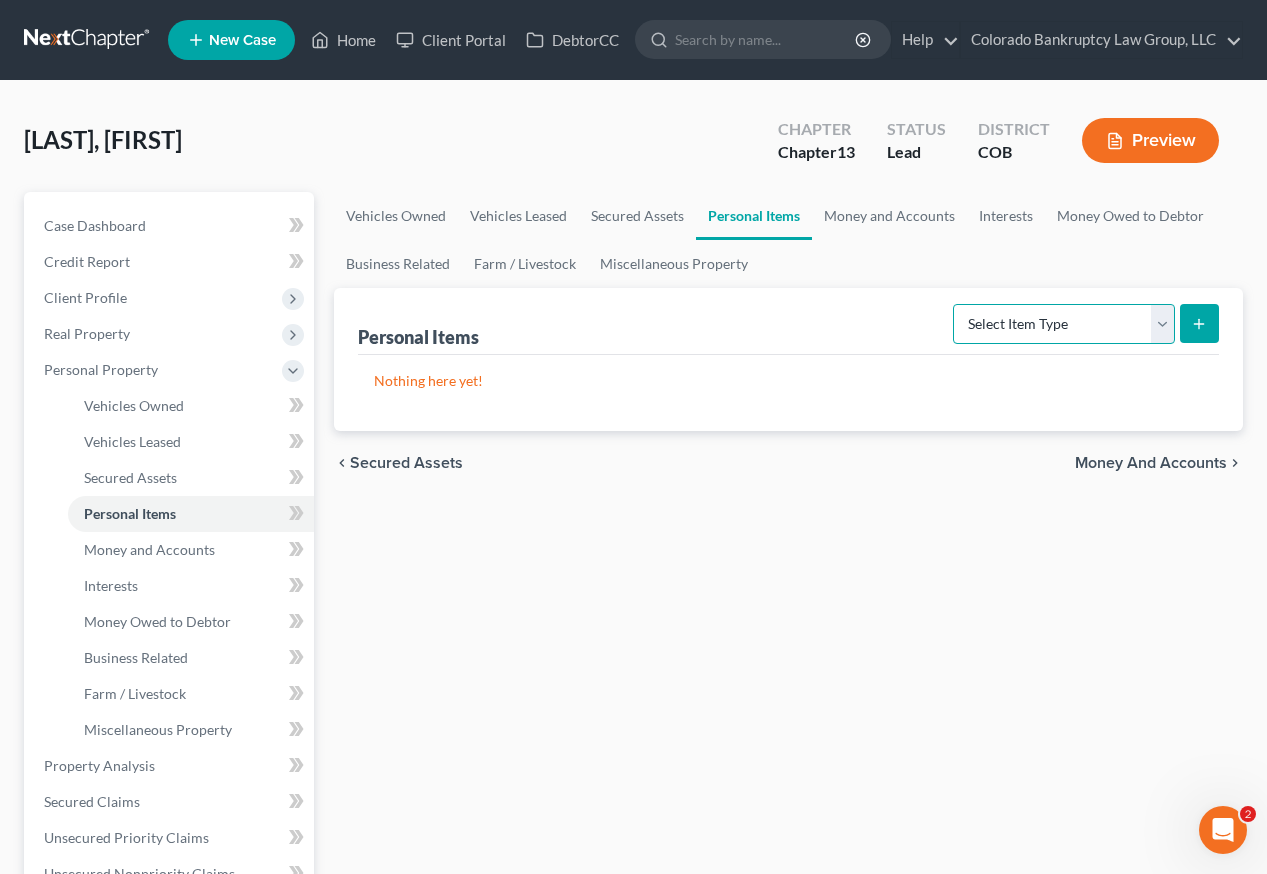 click on "Select Item Type Clothing Collectibles Of Value Electronics Firearms Household Goods Jewelry Other Pet(s) Sports & Hobby Equipment" at bounding box center [1064, 324] 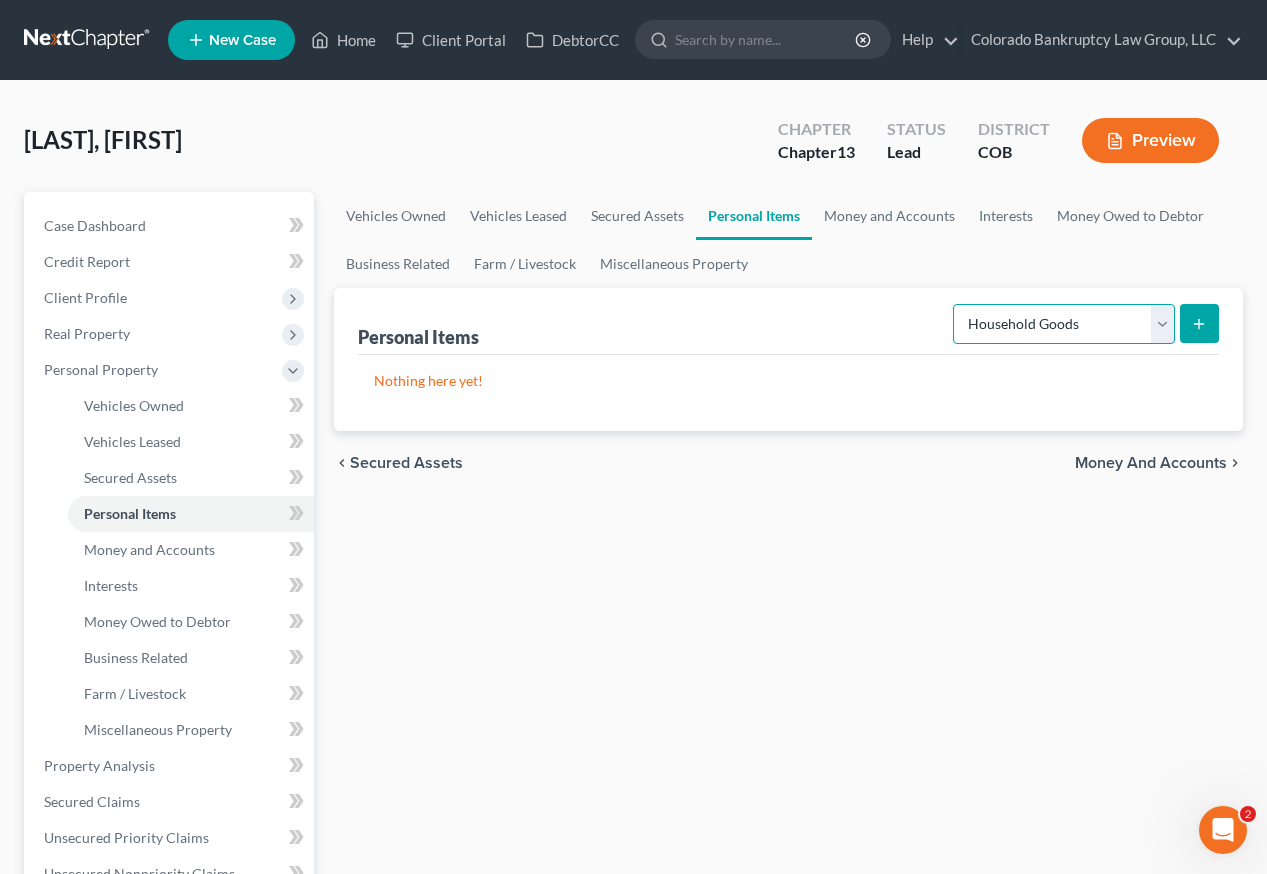click on "Select Item Type Clothing Collectibles Of Value Electronics Firearms Household Goods Jewelry Other Pet(s) Sports & Hobby Equipment" at bounding box center (1064, 324) 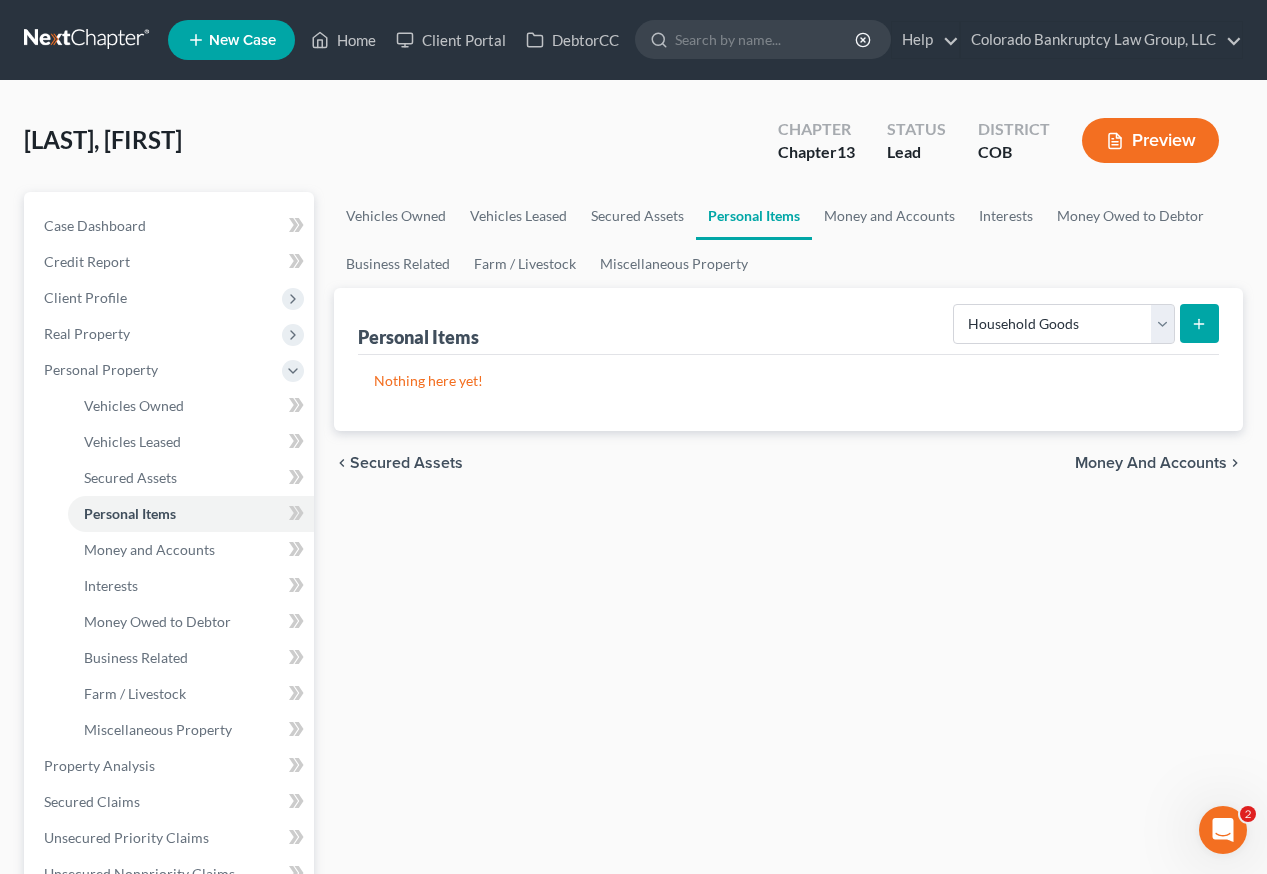 click at bounding box center (1199, 323) 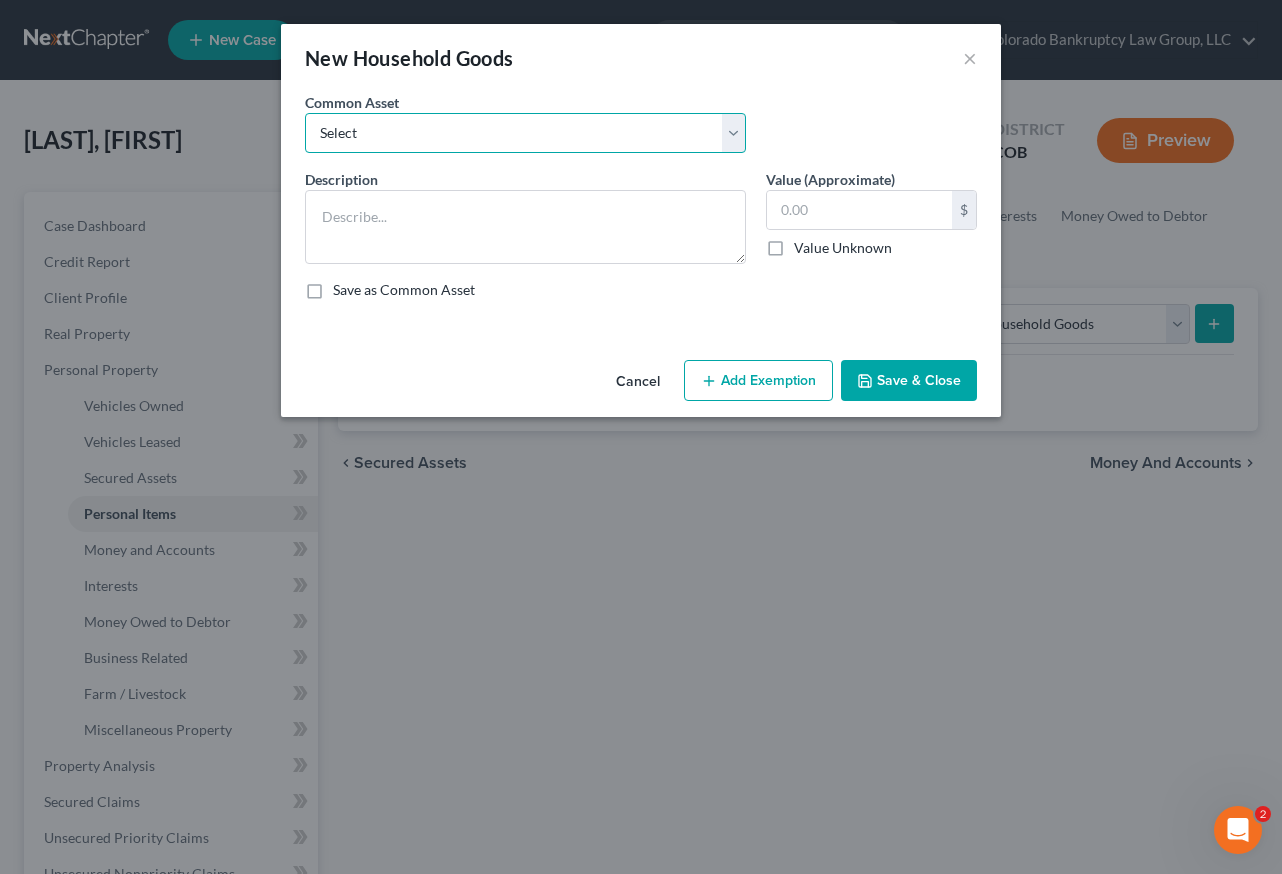 click on "Select Household Goods Including:" at bounding box center [525, 133] 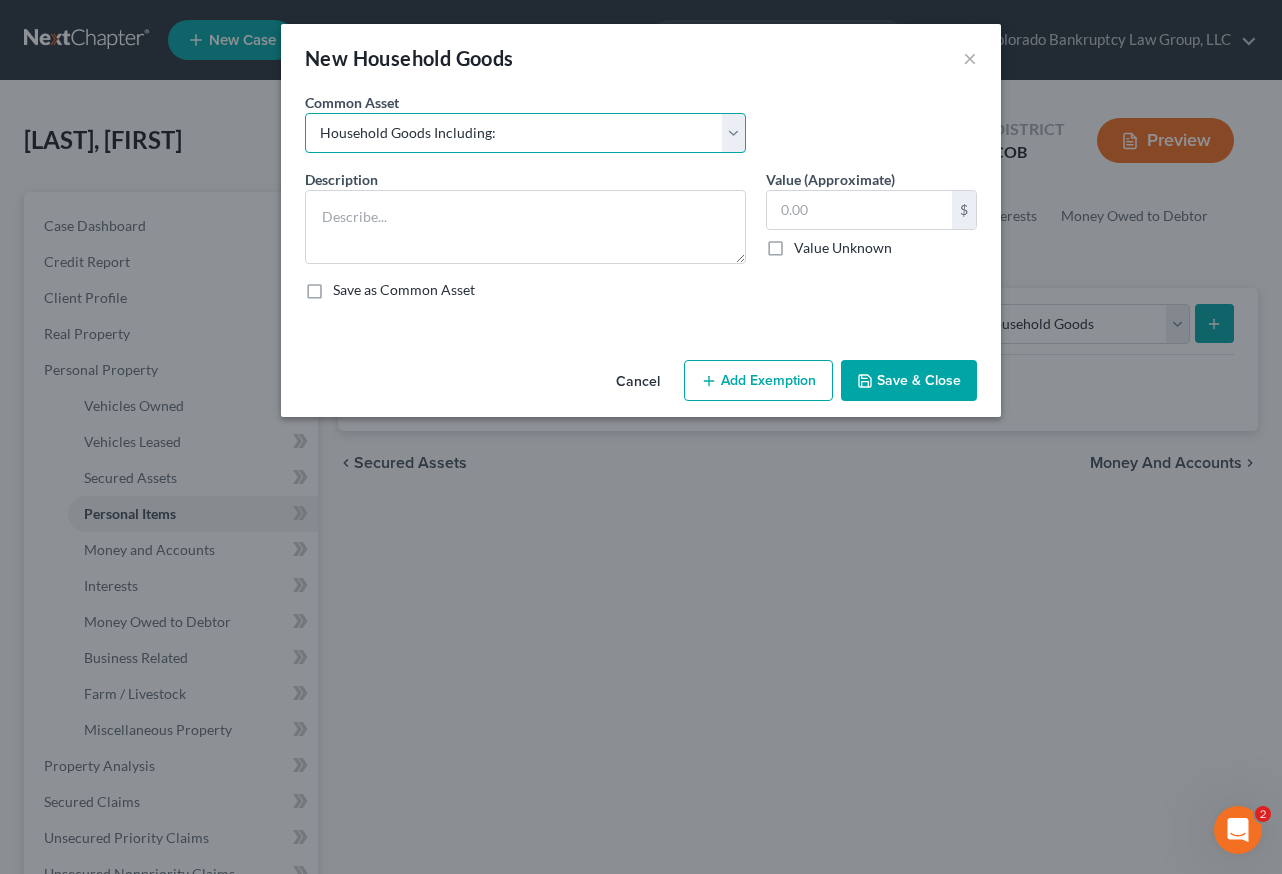 click on "Select Household Goods Including:" at bounding box center (525, 133) 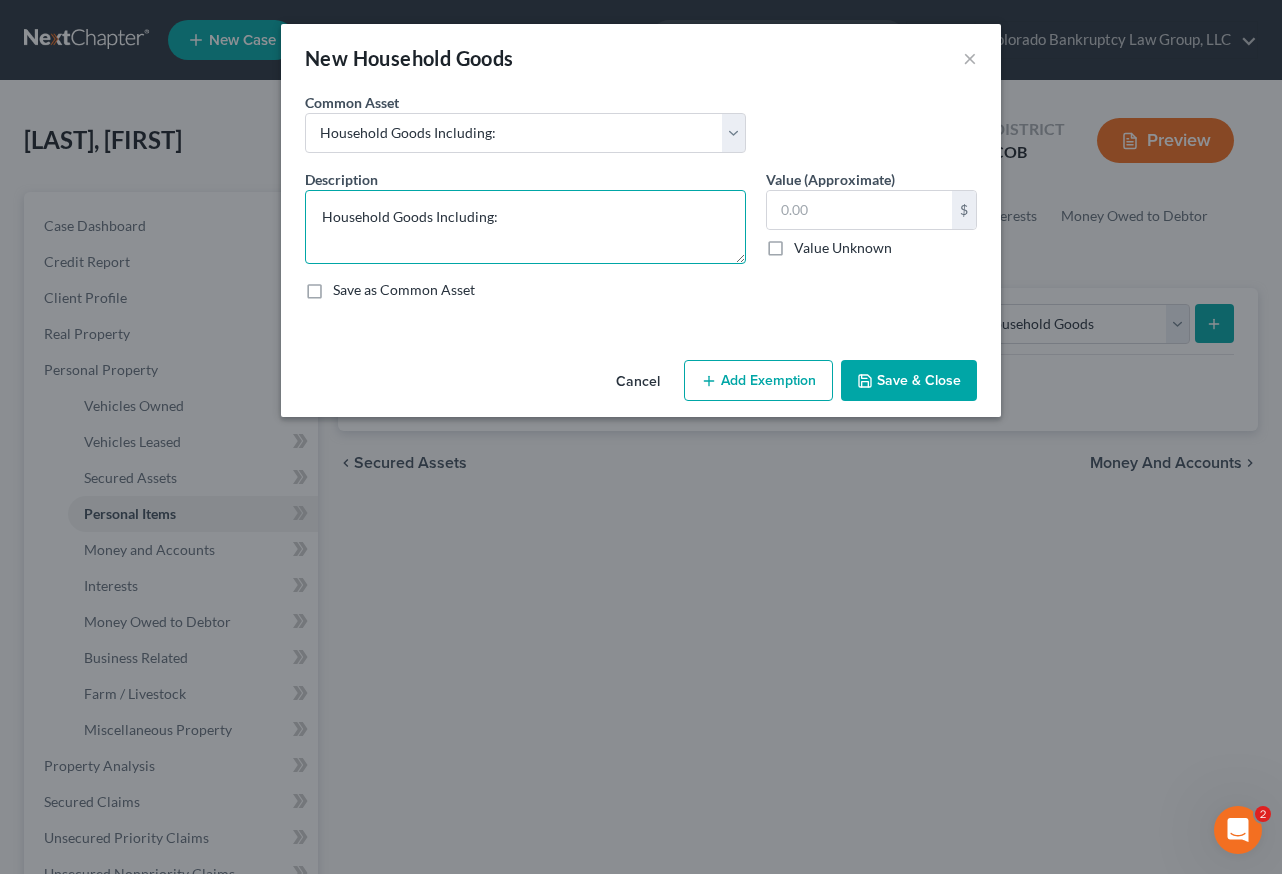 click on "Household Goods Including:" at bounding box center [525, 227] 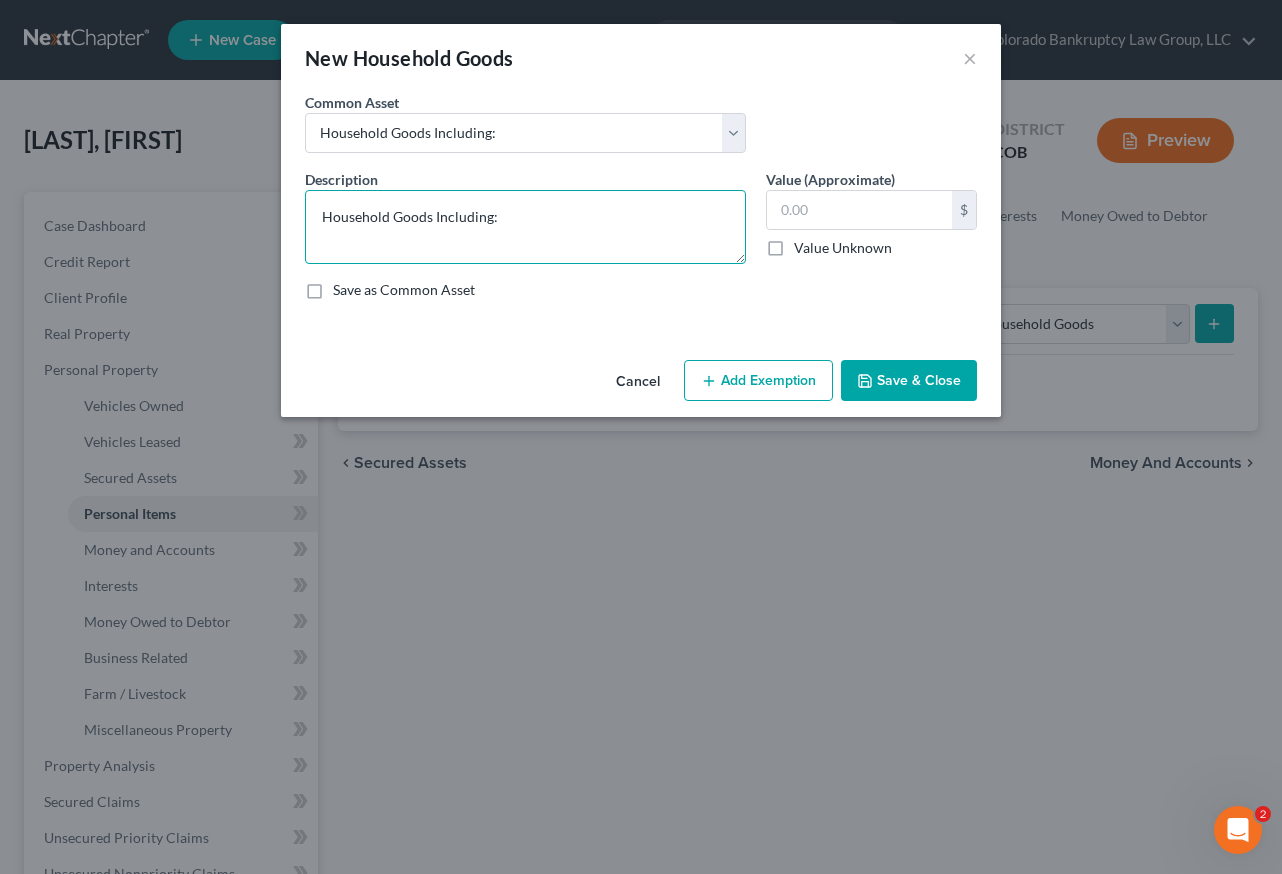 click on "Household Goods Including:" at bounding box center [525, 227] 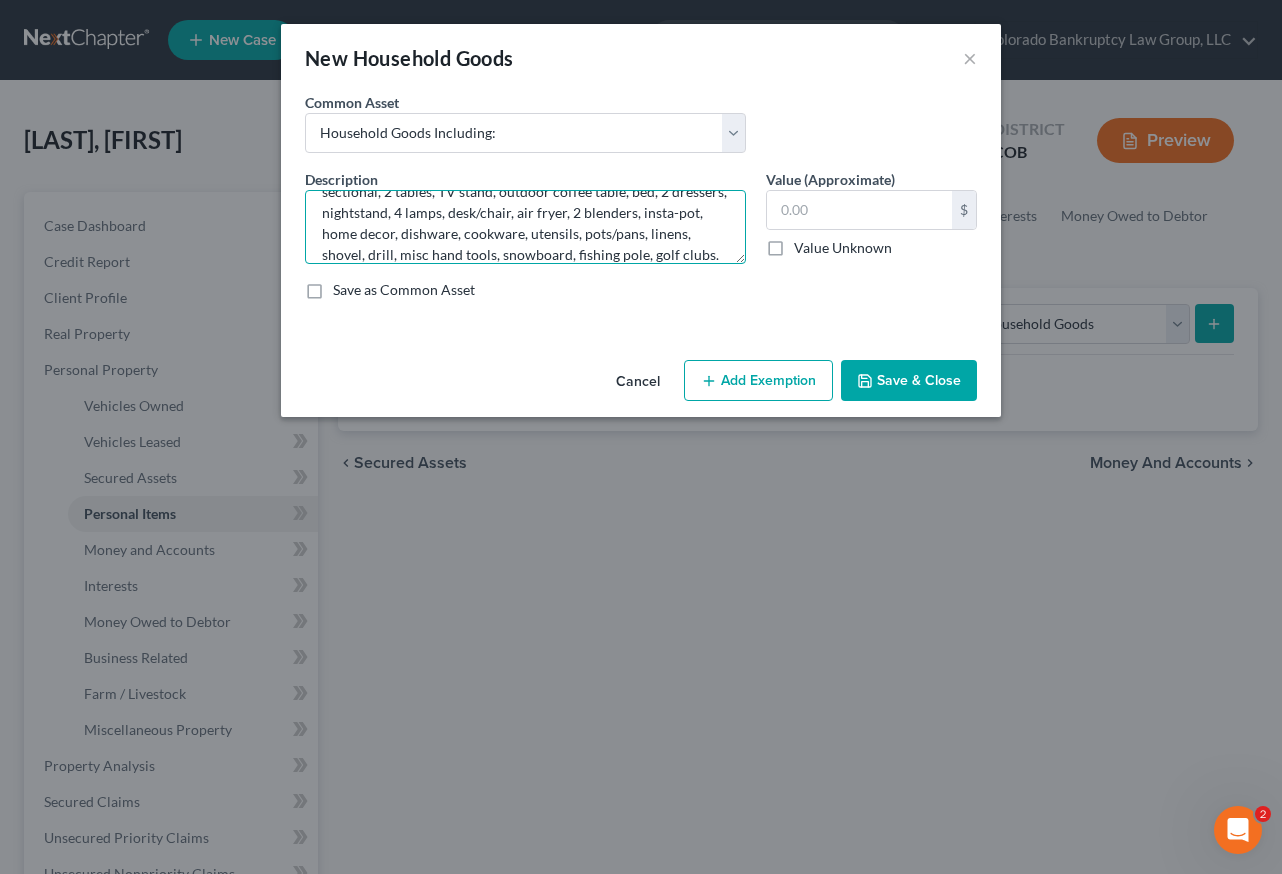 scroll, scrollTop: 67, scrollLeft: 0, axis: vertical 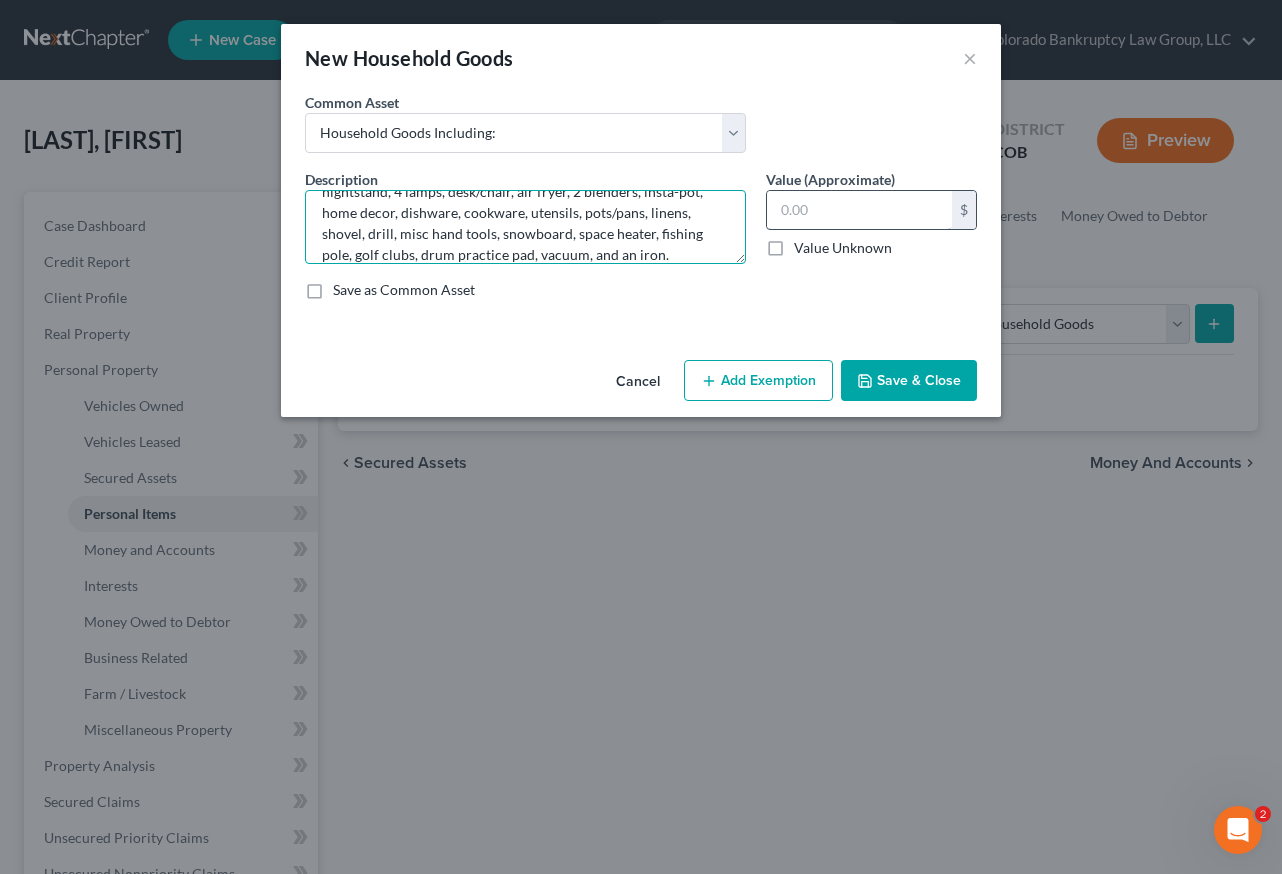type on "Household Goods Including: Sofa sectional, 2 chairs, patio sectional, 2 tables, TV stand, outdoor coffee table, bed, 2 dressers, nightstand, 4 lamps, desk/chair, air fryer, 2 blenders, insta-pot, home decor, dishware, cookware, utensils, pots/pans, linens, shovel, drill, misc hand tools, snowboard, space heater, fishing pole, golf clubs, drum practice pad, vacuum, and an iron." 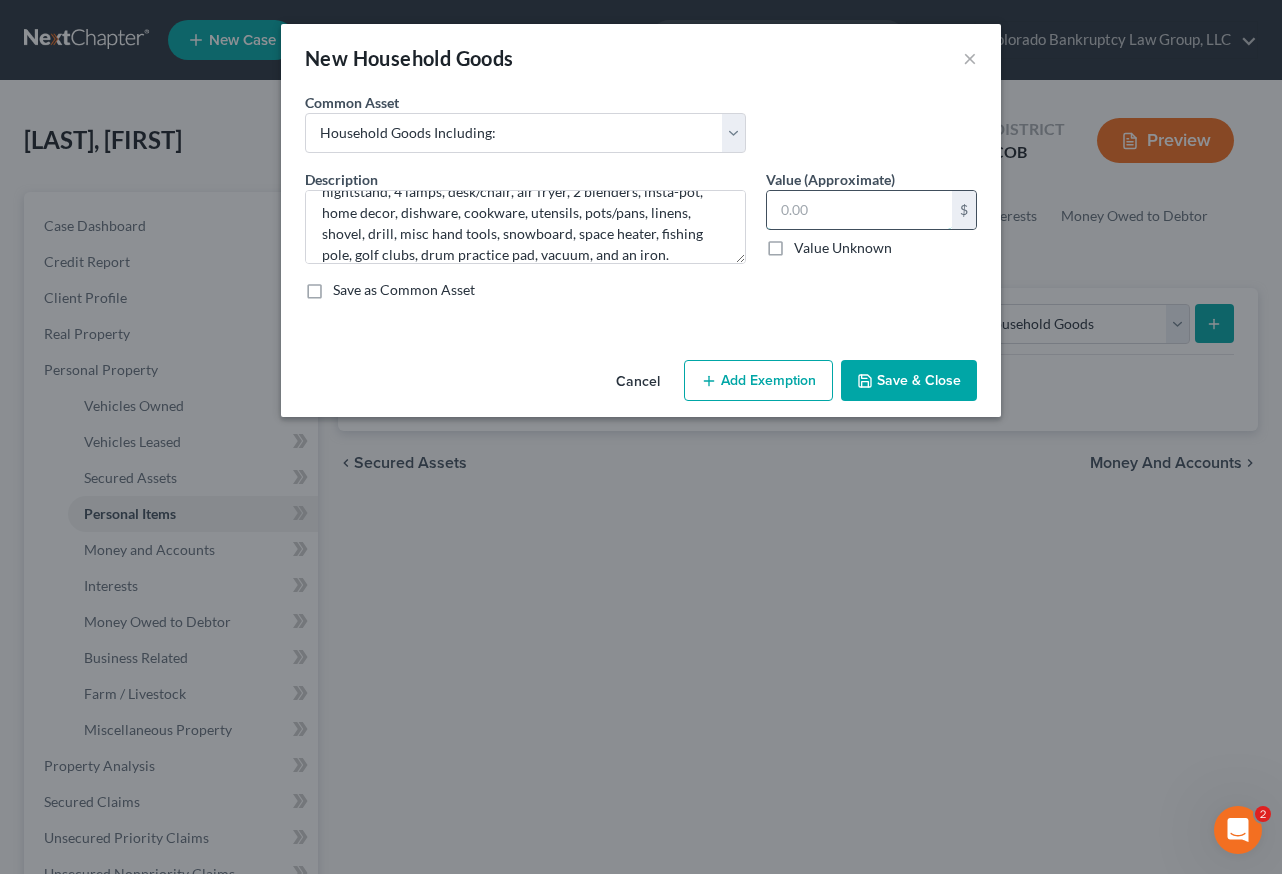click at bounding box center [859, 210] 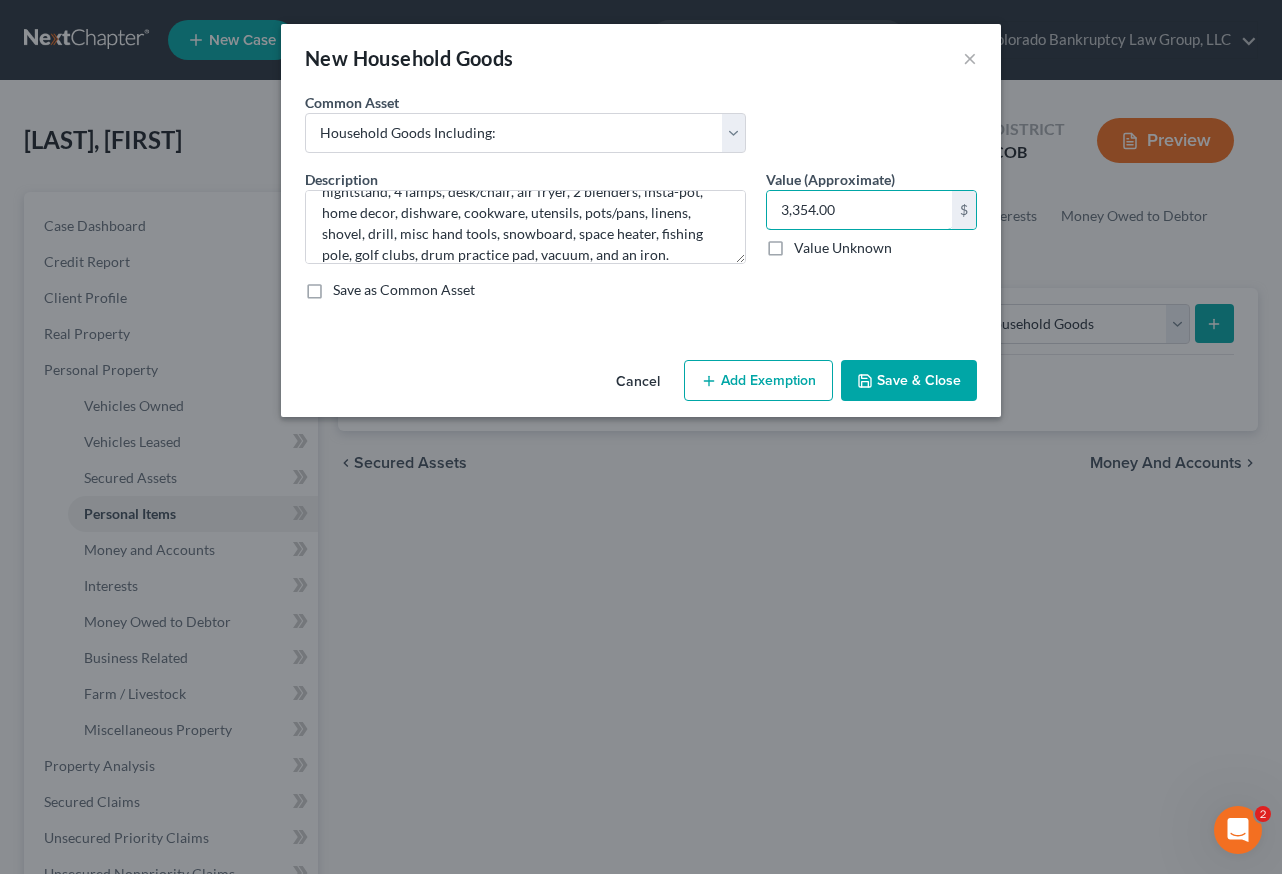 type on "3,354.00" 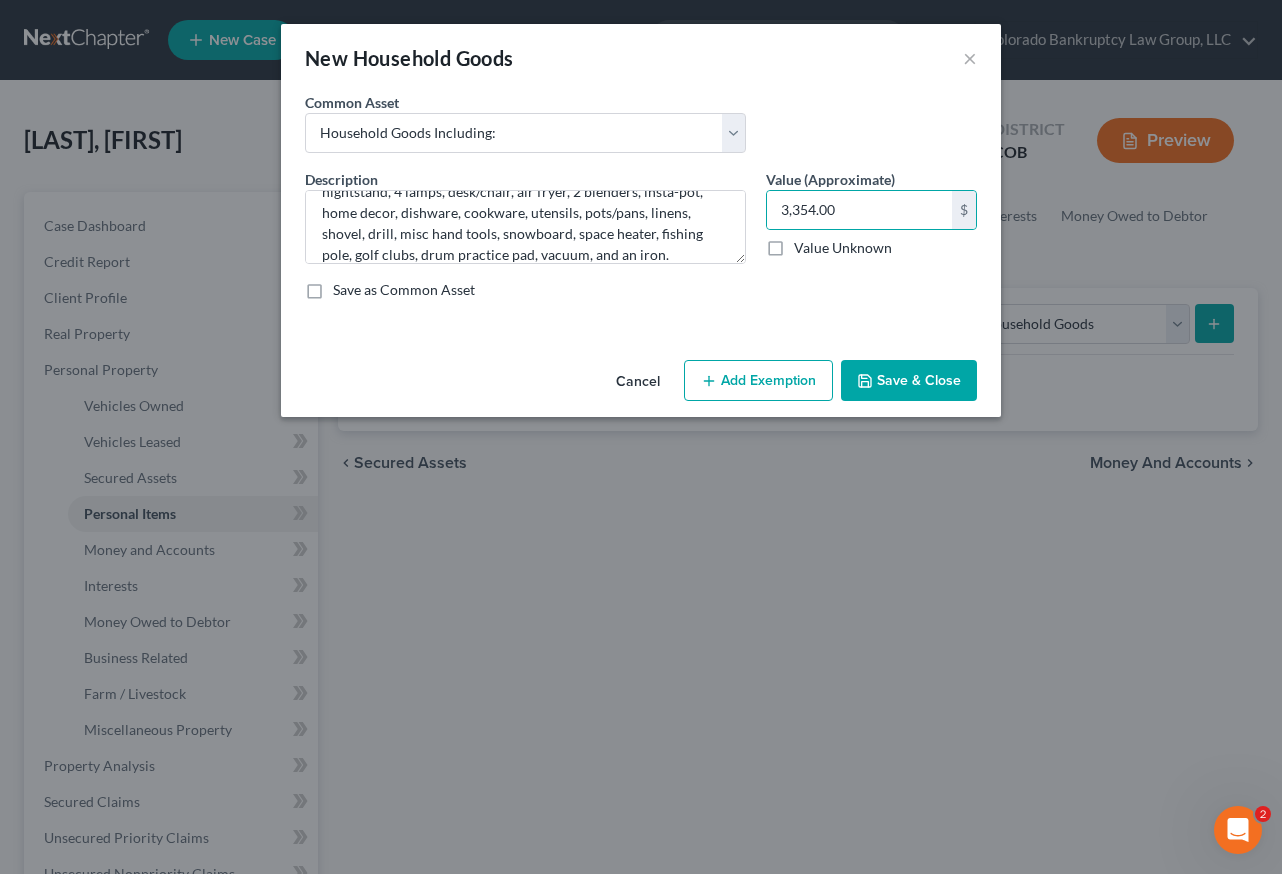 click on "Add Exemption" at bounding box center (758, 381) 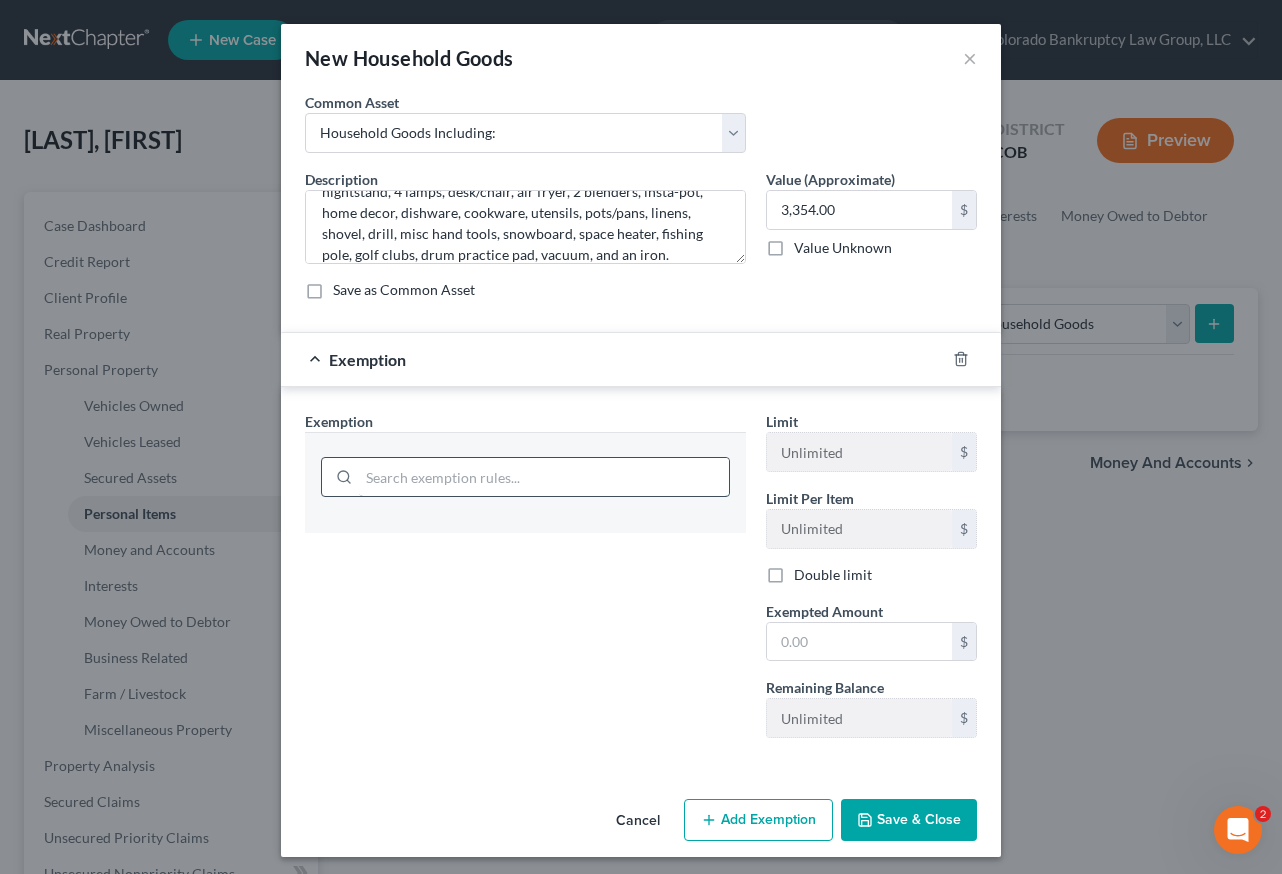 click at bounding box center (544, 477) 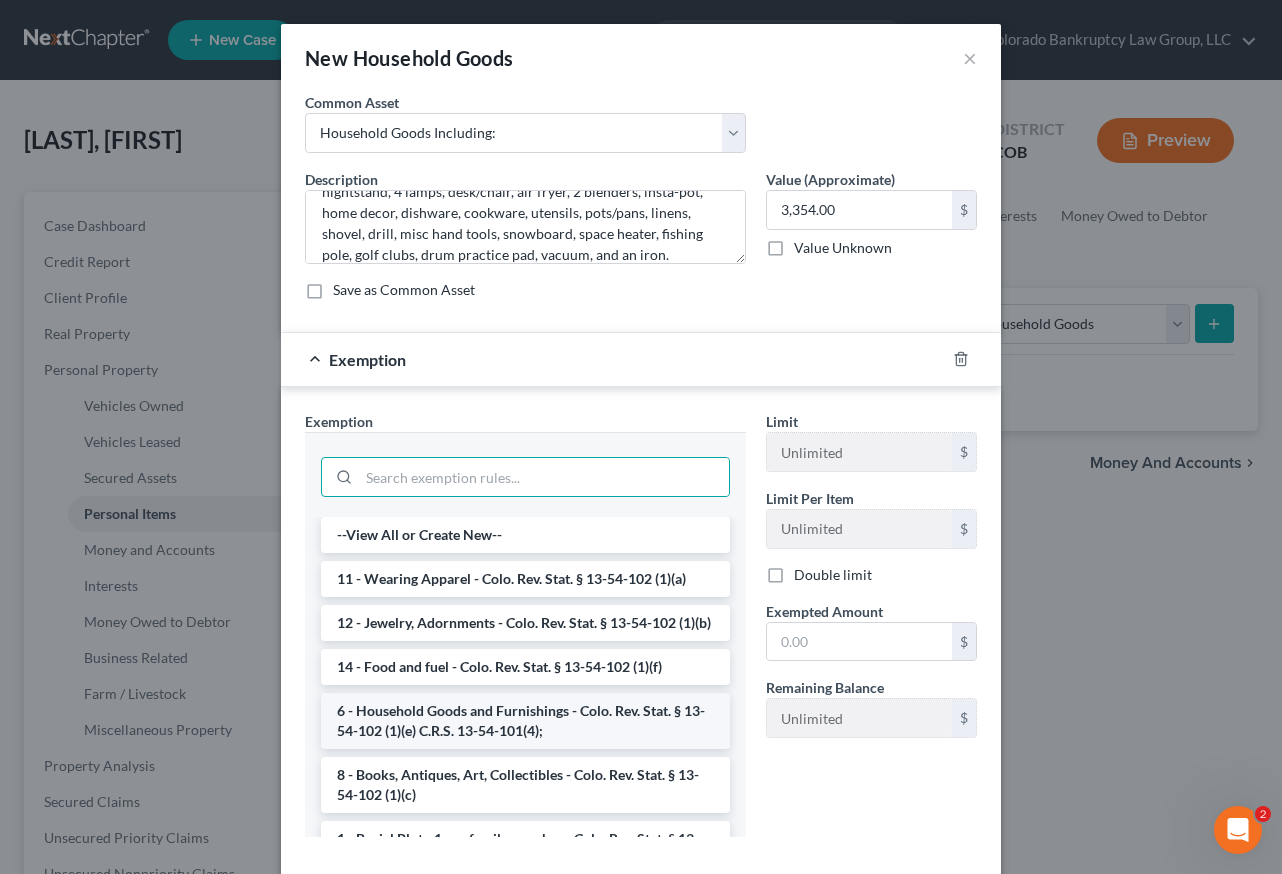 click on "6 - Household Goods and Furnishings  - Colo. Rev. Stat. § 13-54-102 (1)(e) C.R.S. 13-54-101(4);" at bounding box center (525, 721) 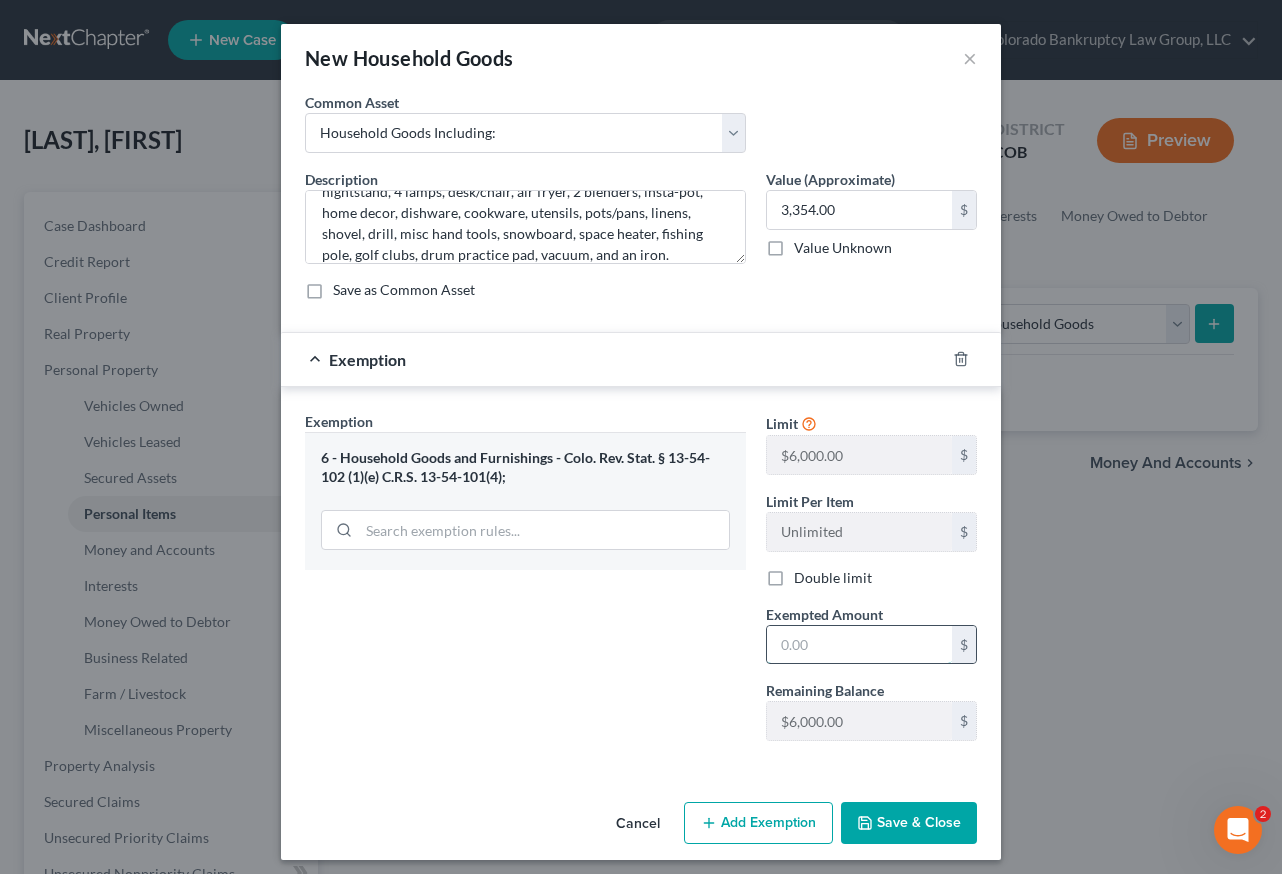 click at bounding box center (859, 645) 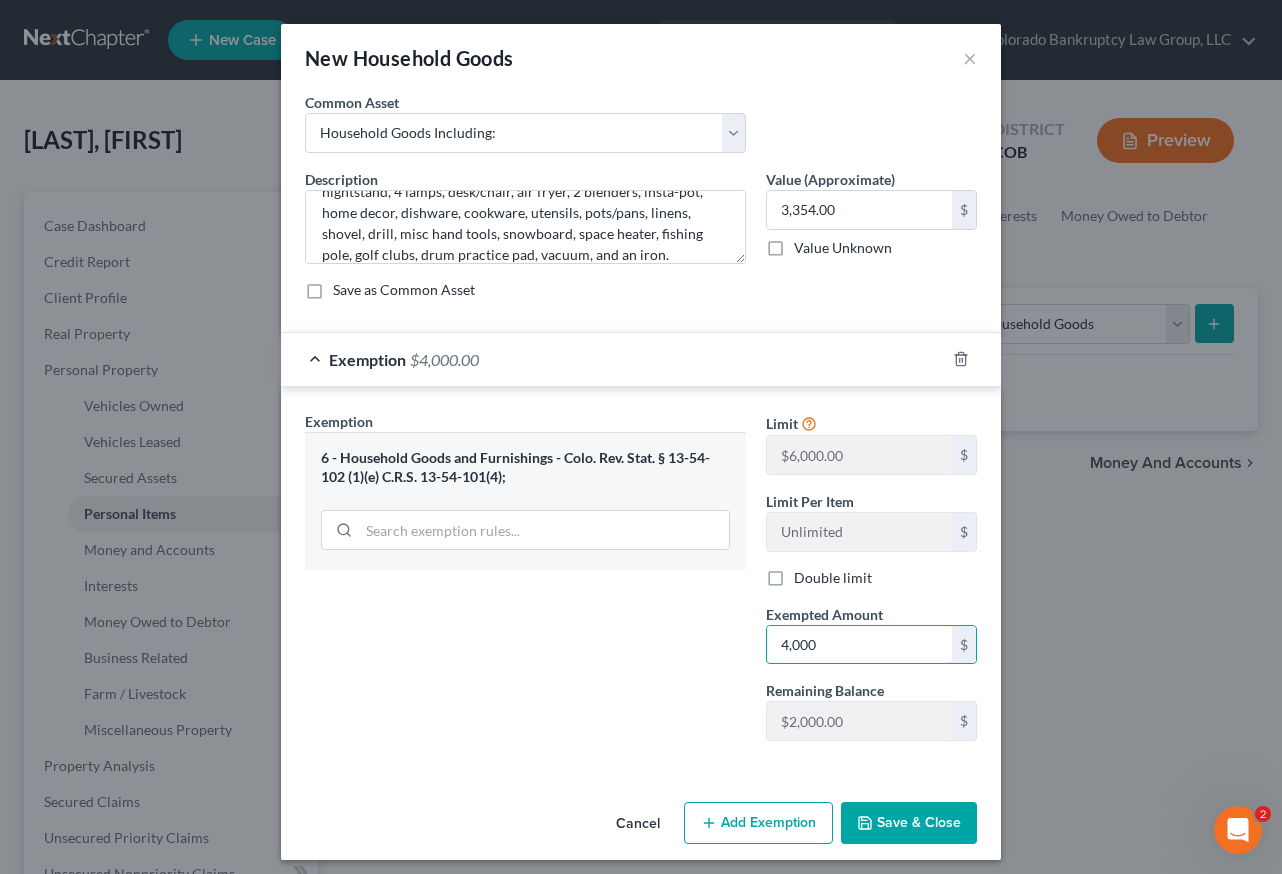 type on "4,000" 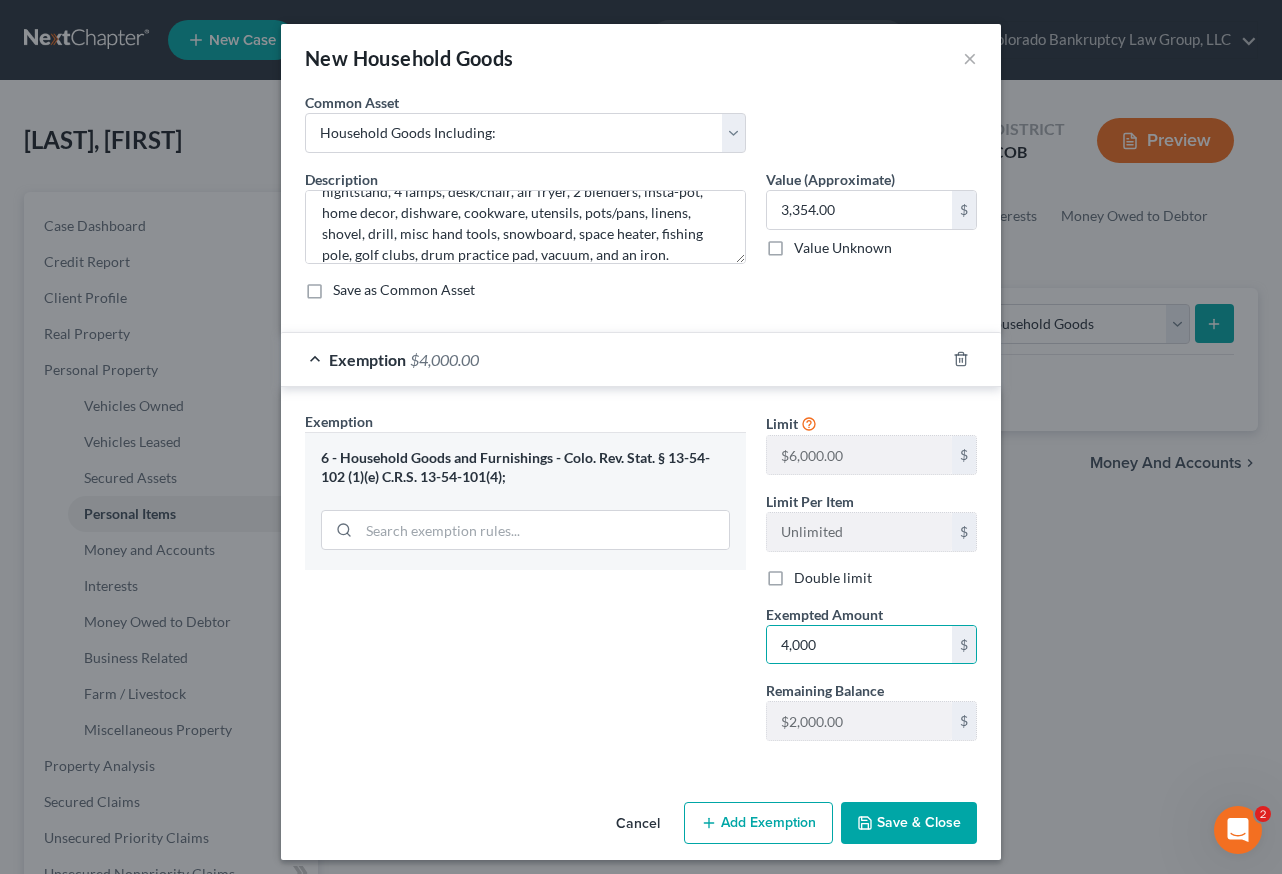 click on "Save & Close" at bounding box center [909, 823] 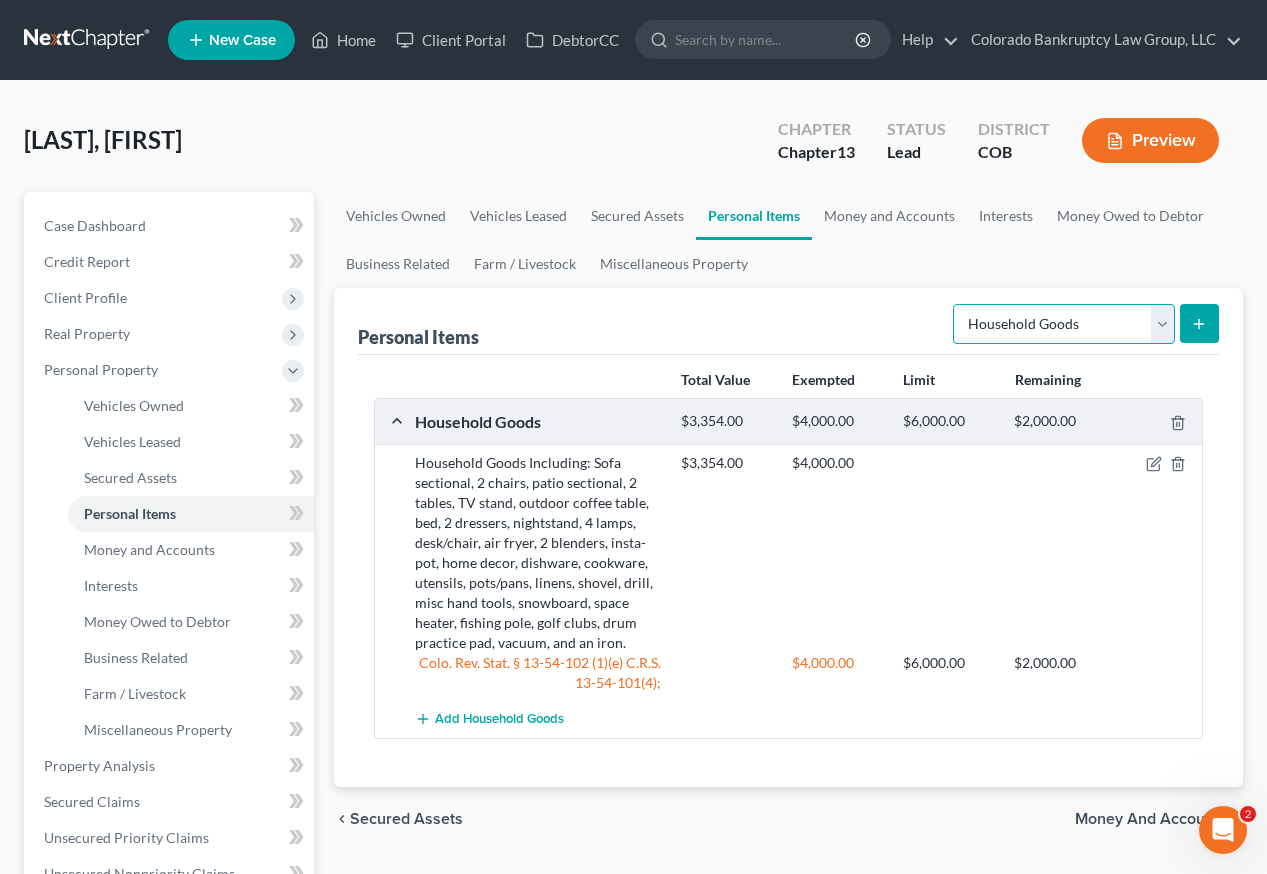 click on "Select Item Type Clothing Collectibles Of Value Electronics Firearms Household Goods Jewelry Other Pet(s) Sports & Hobby Equipment" at bounding box center [1064, 324] 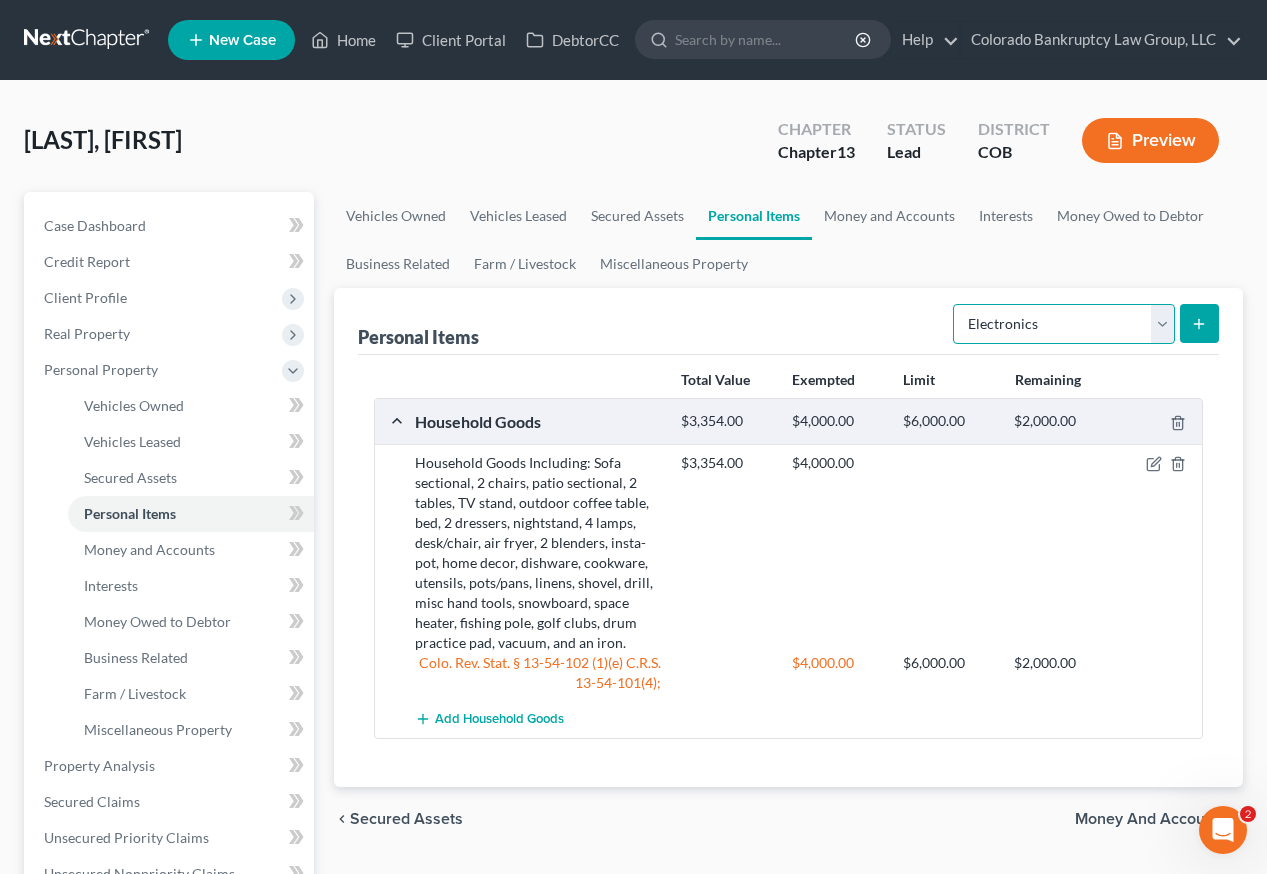 click on "Select Item Type Clothing Collectibles Of Value Electronics Firearms Household Goods Jewelry Other Pet(s) Sports & Hobby Equipment" at bounding box center (1064, 324) 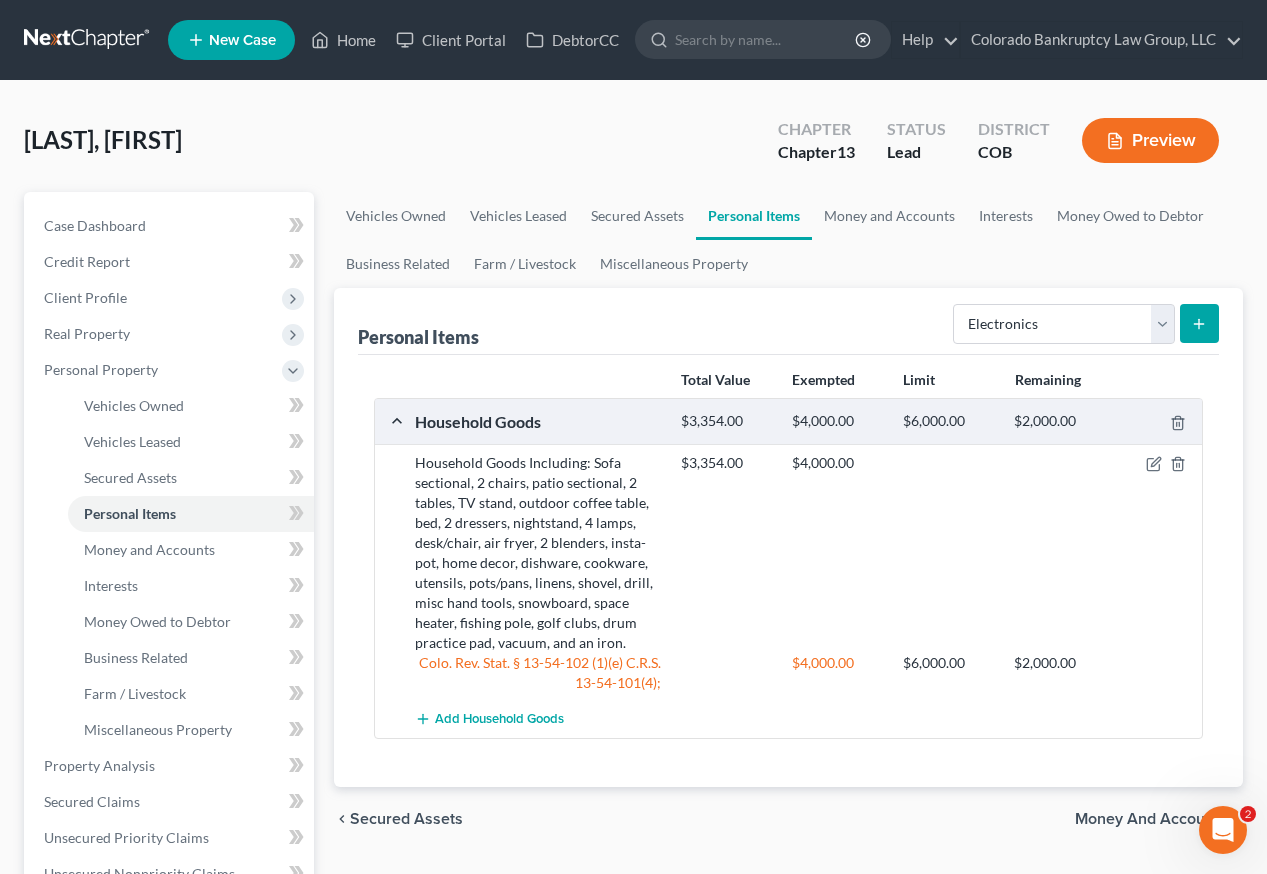 click 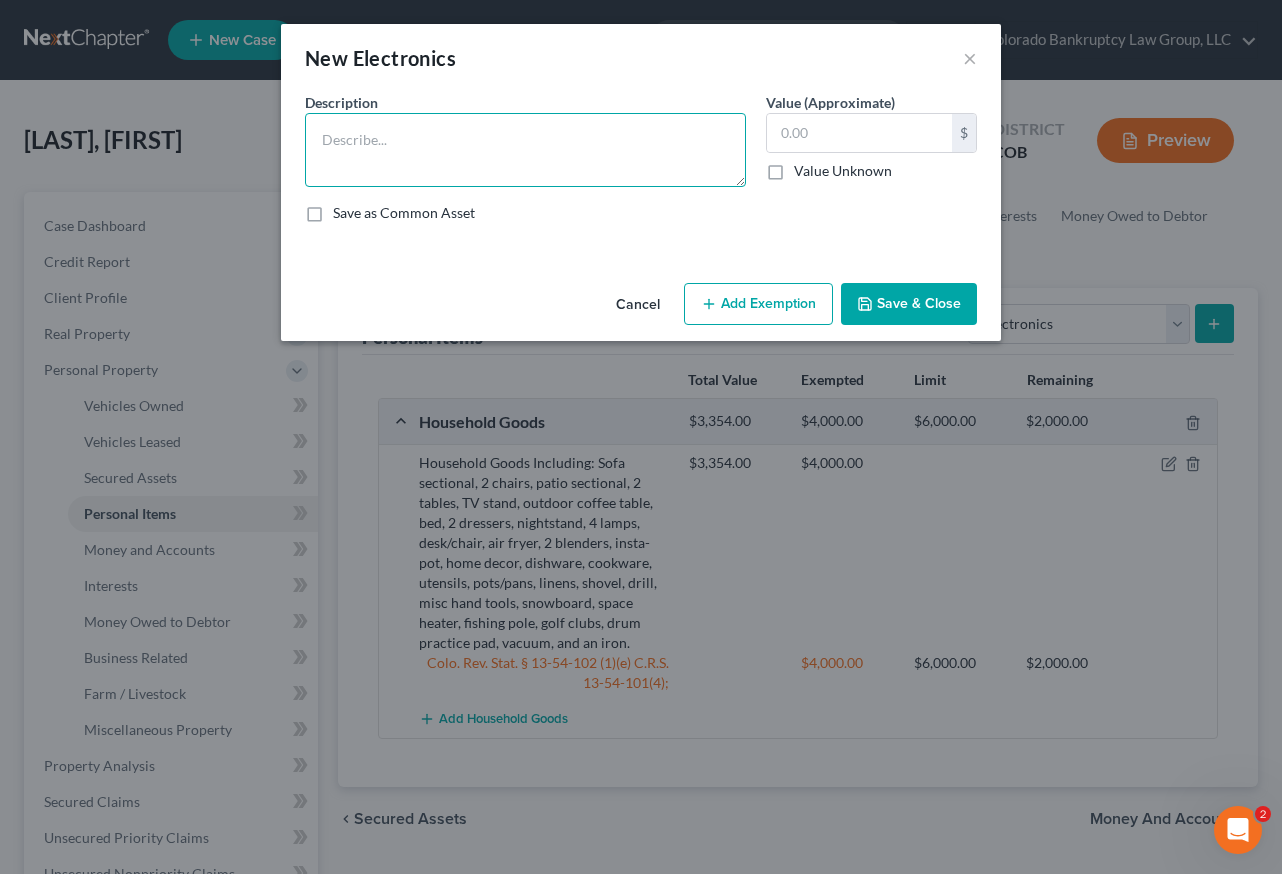 click at bounding box center [525, 150] 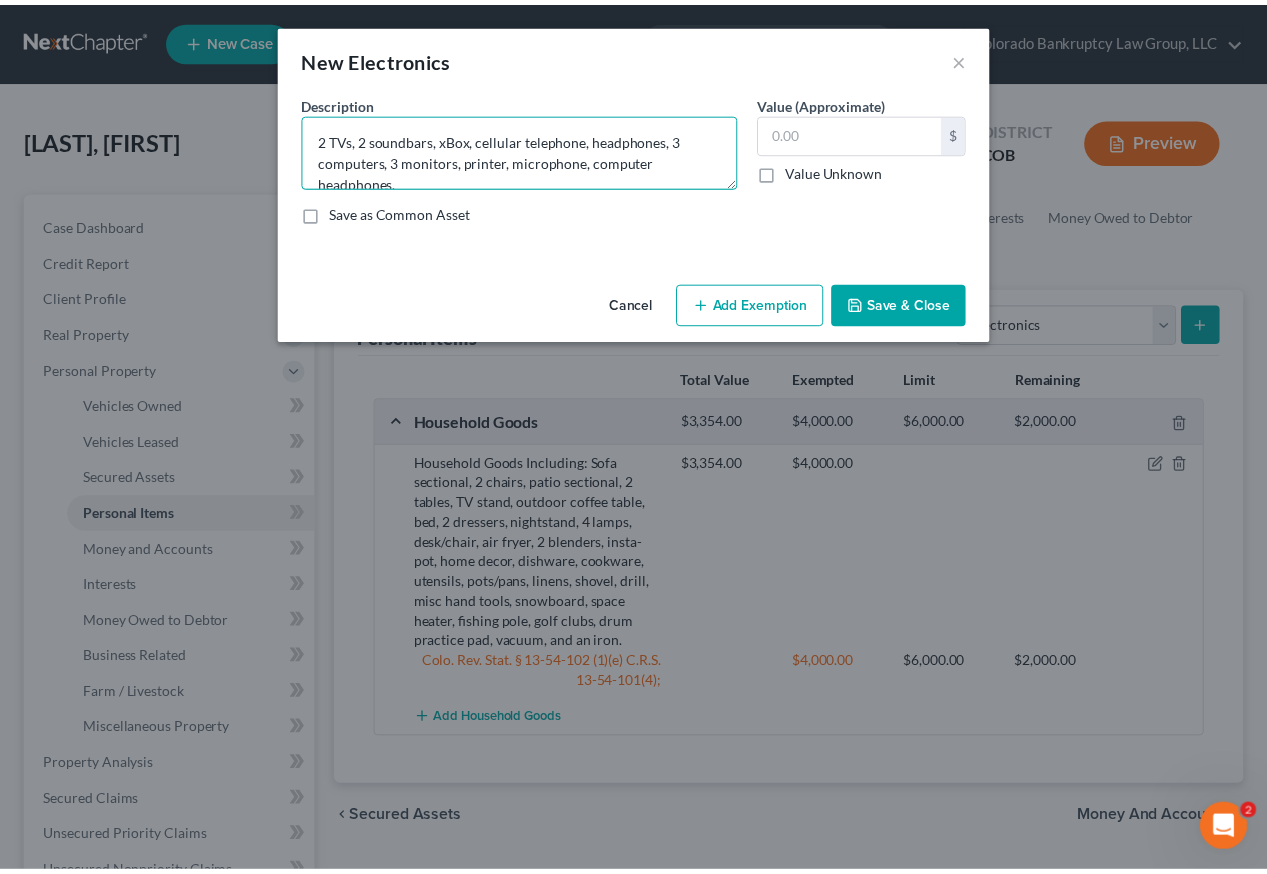 scroll, scrollTop: 4, scrollLeft: 0, axis: vertical 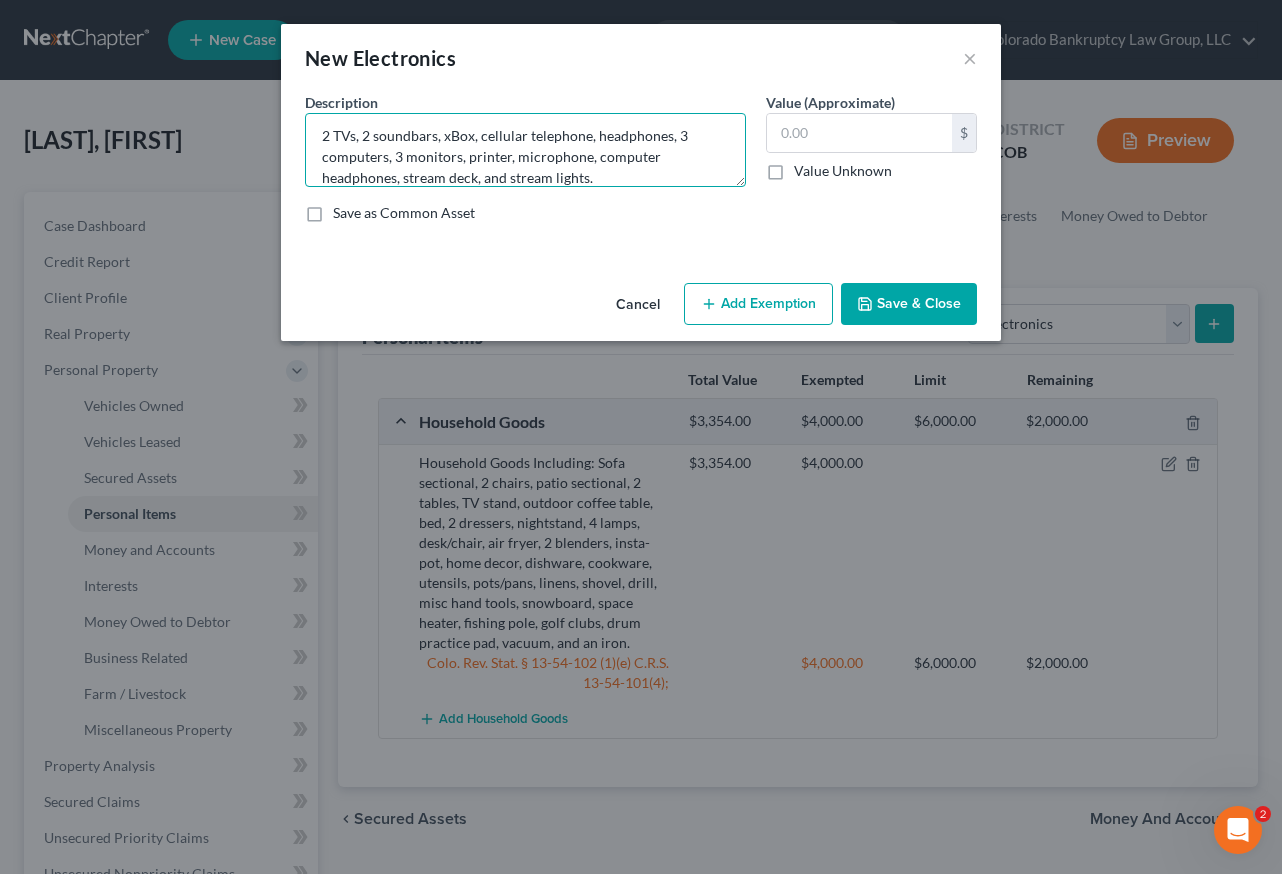 type on "2 TVs, 2 soundbars, xBox, cellular telephone, headphones, 3 computers, 3 monitors, printer, microphone, computer headphones, stream deck, and stream lights." 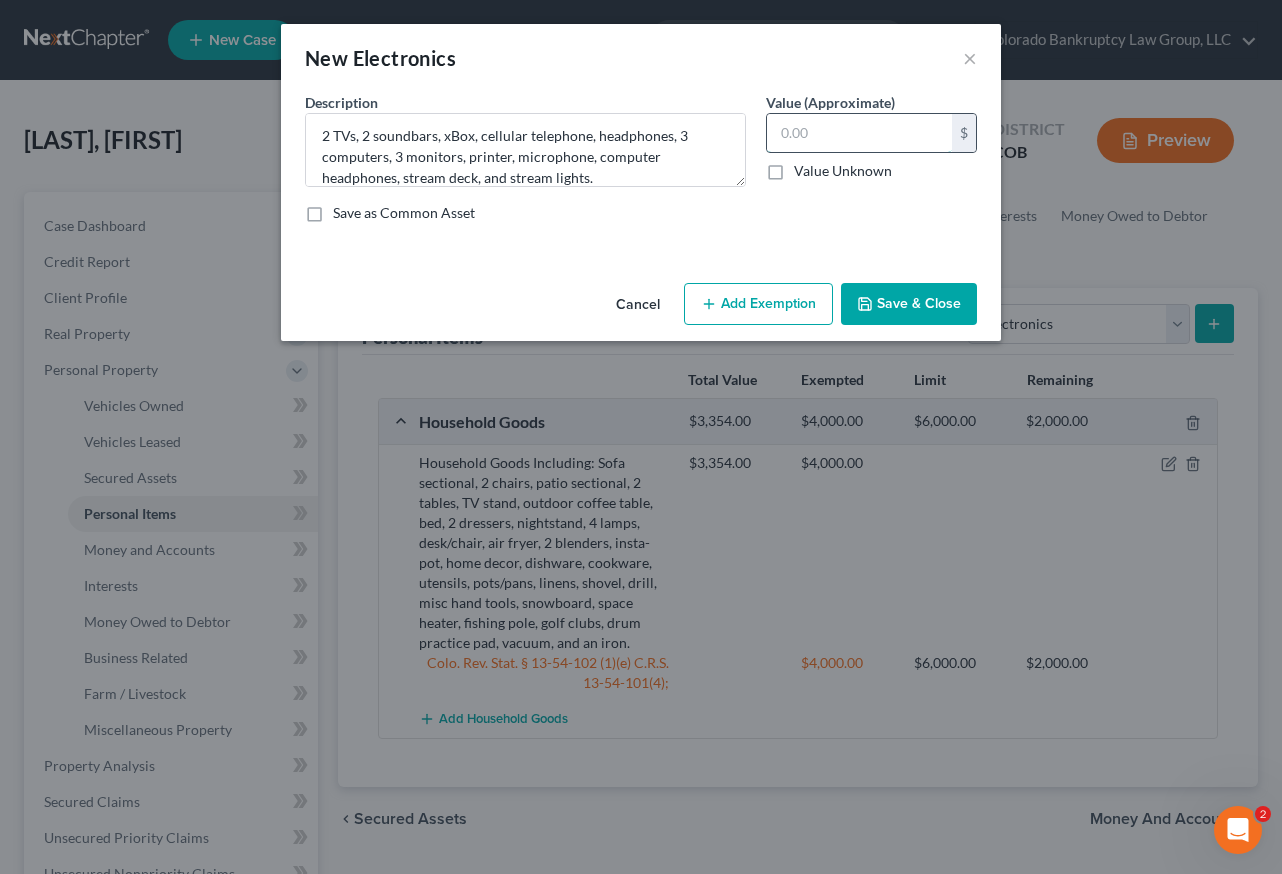 click at bounding box center (859, 133) 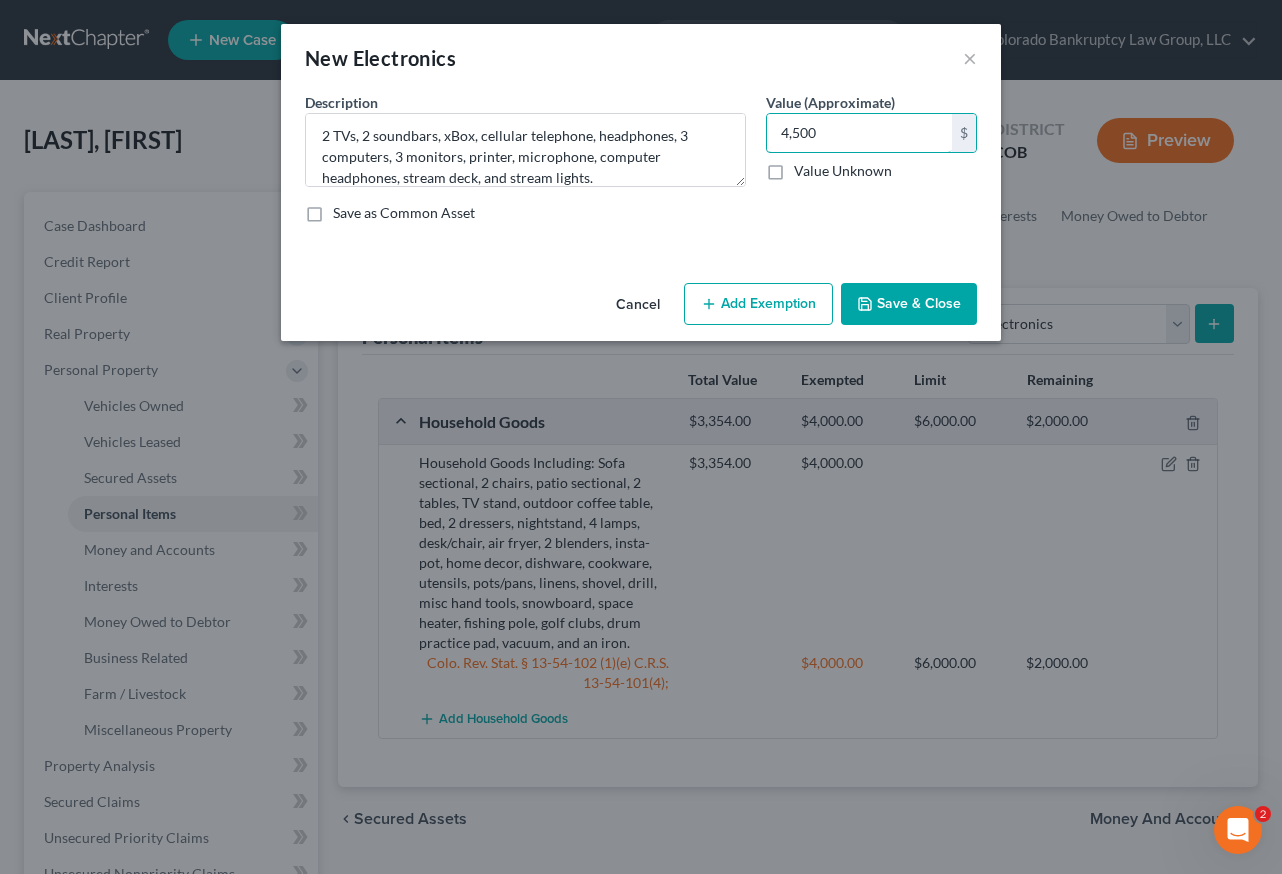 type on "4,500" 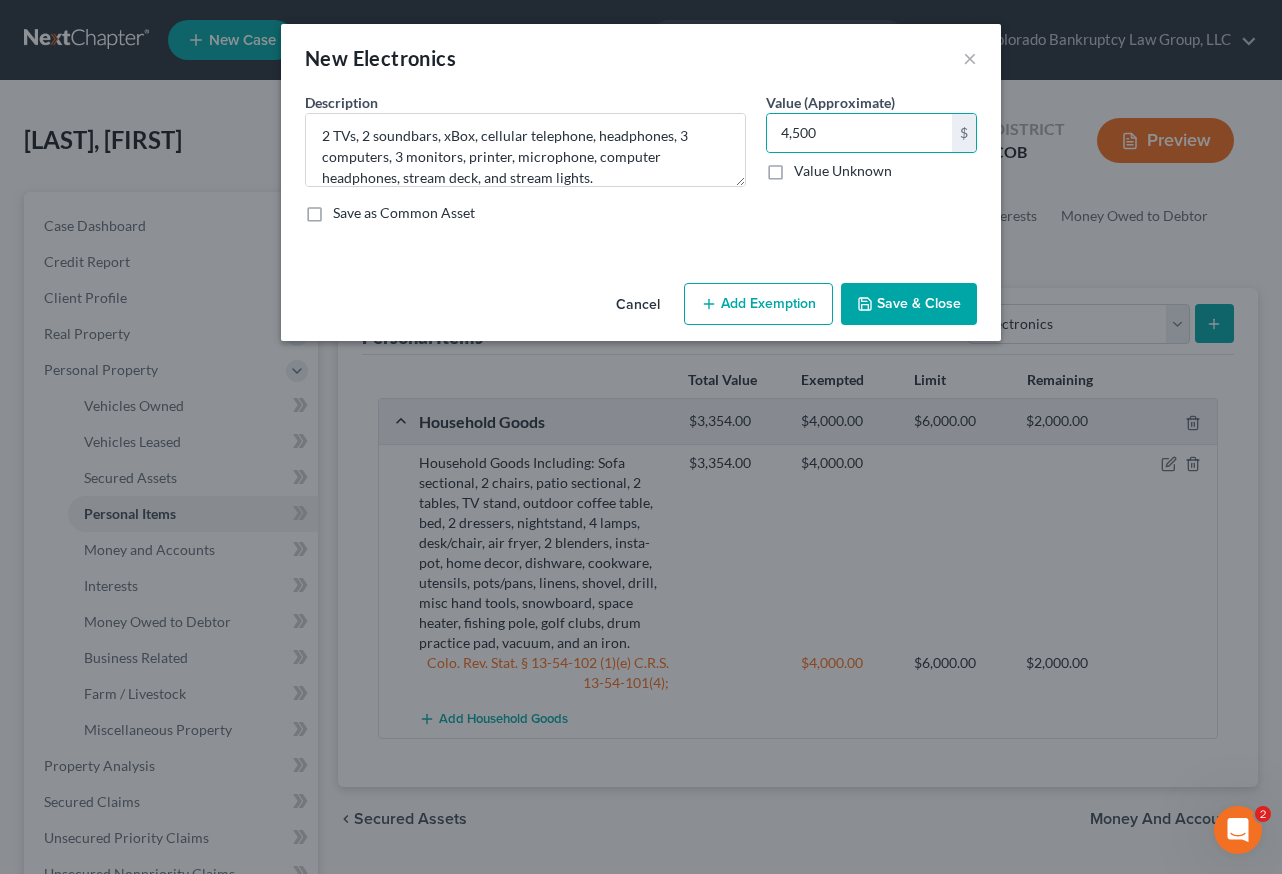 click on "Add Exemption" at bounding box center [758, 304] 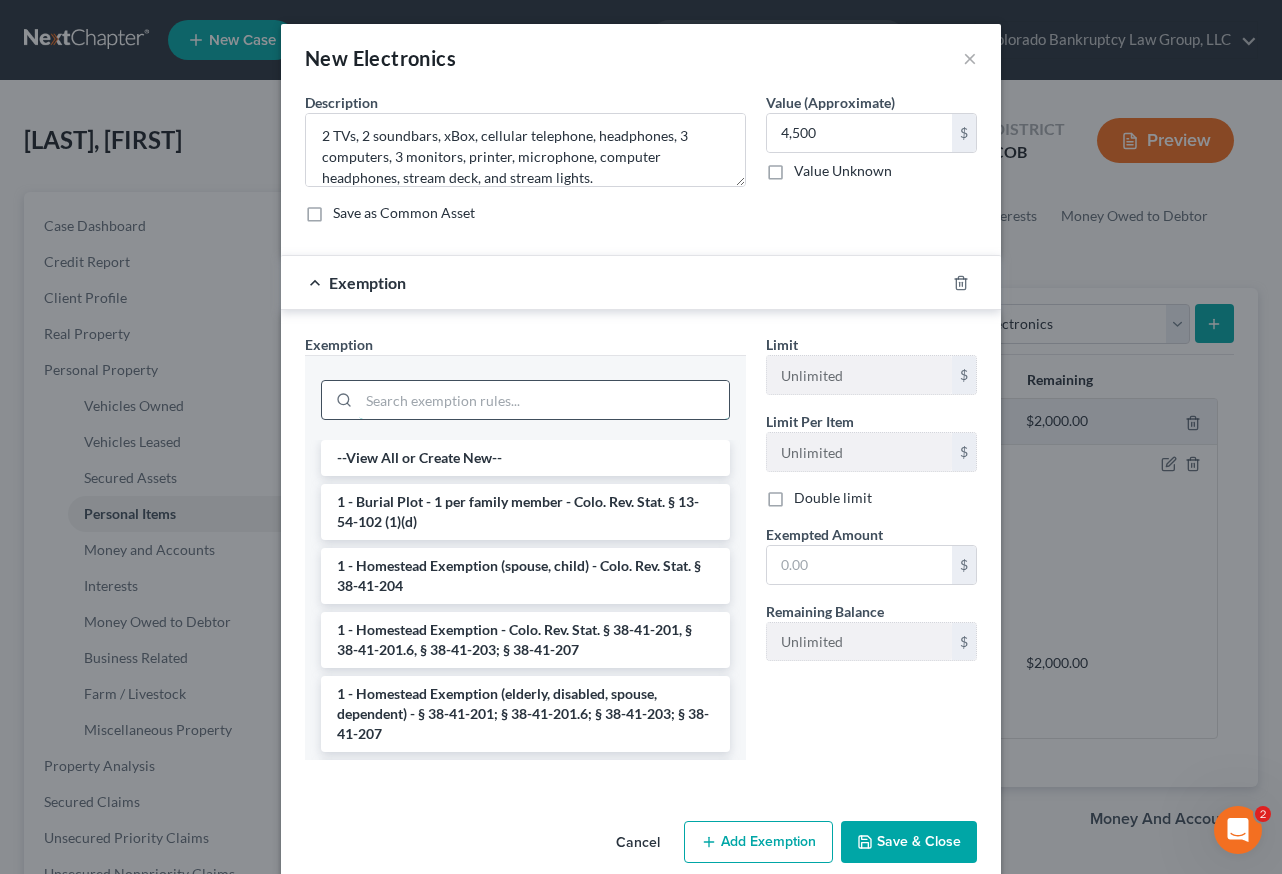 click at bounding box center (544, 400) 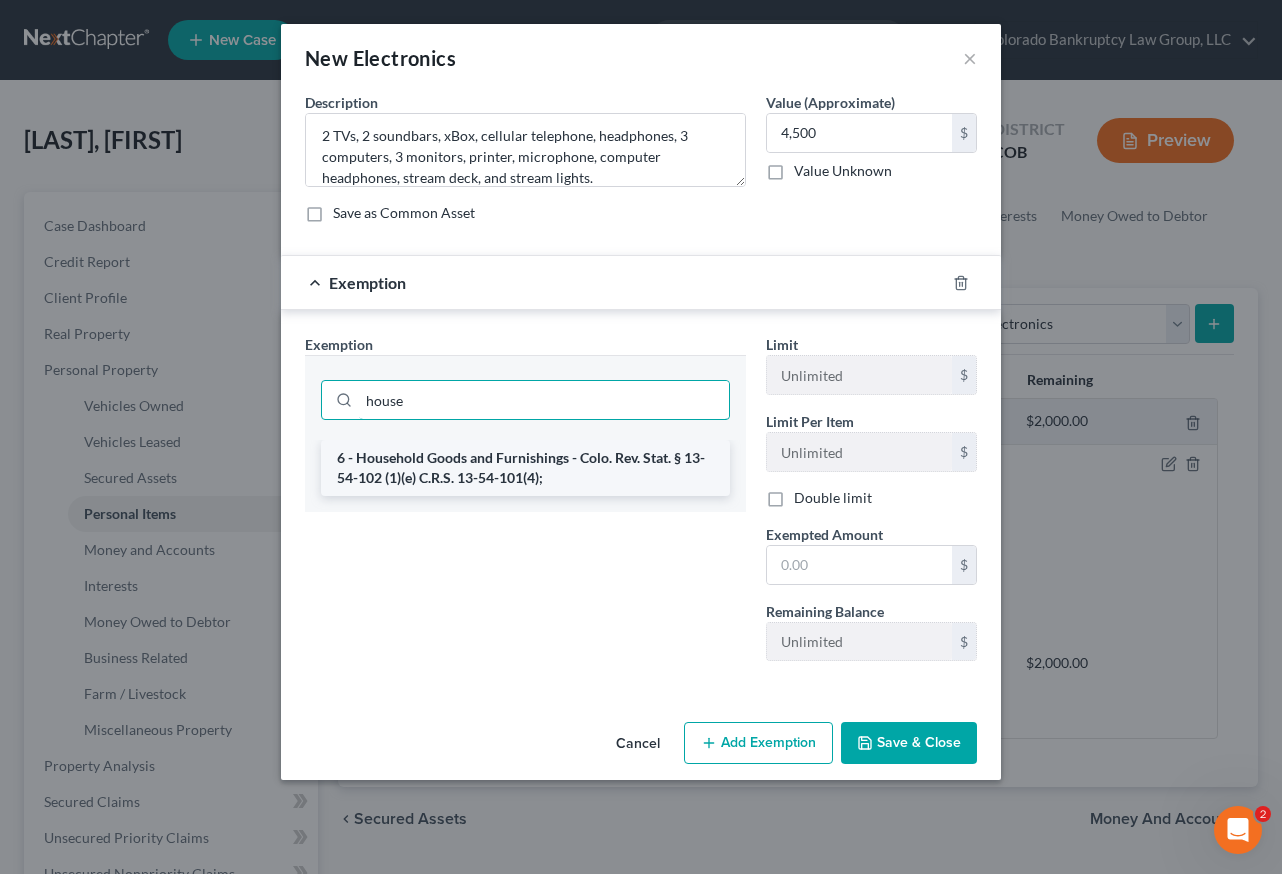 type on "house" 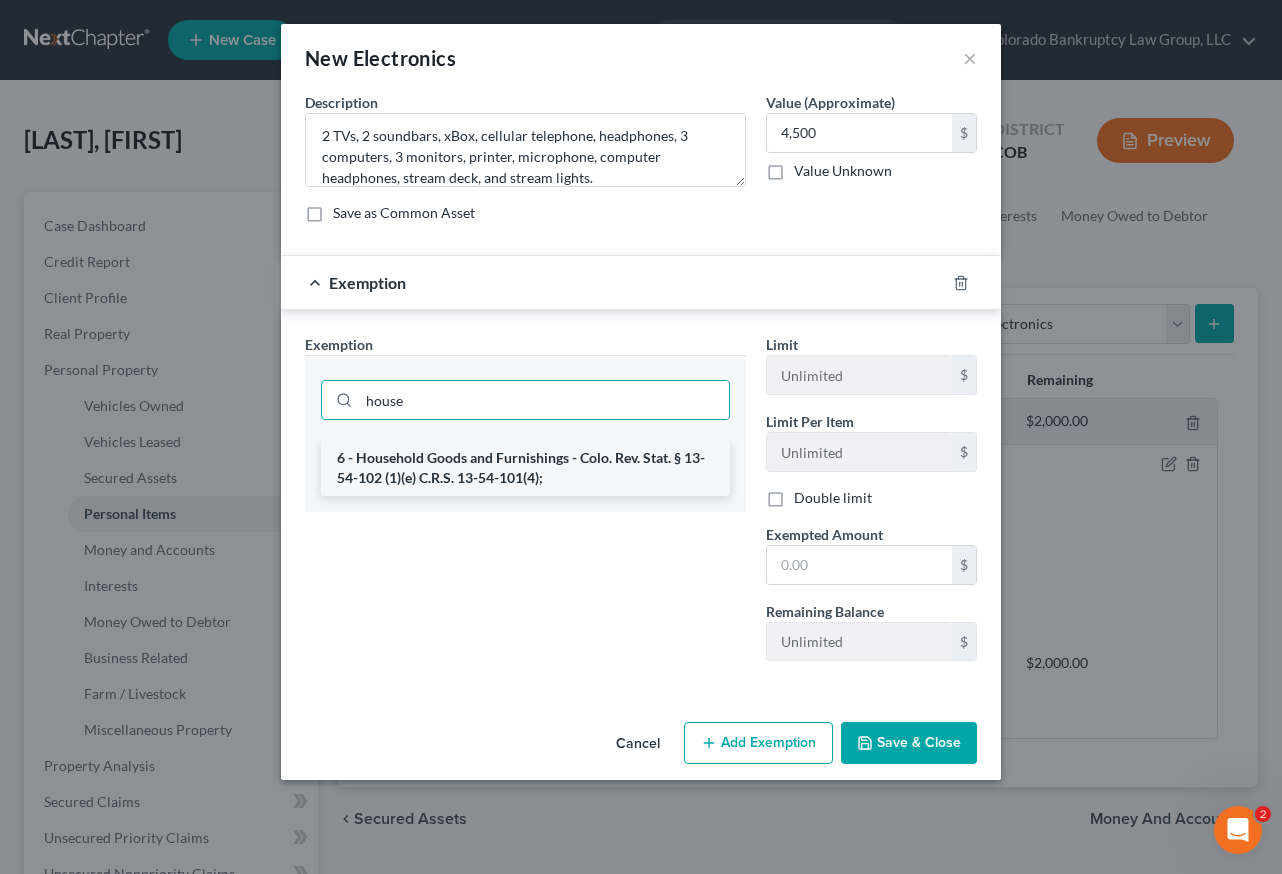 click on "6 - Household Goods and Furnishings  - Colo. Rev. Stat. § 13-54-102 (1)(e) C.R.S. 13-54-101(4);" at bounding box center [525, 468] 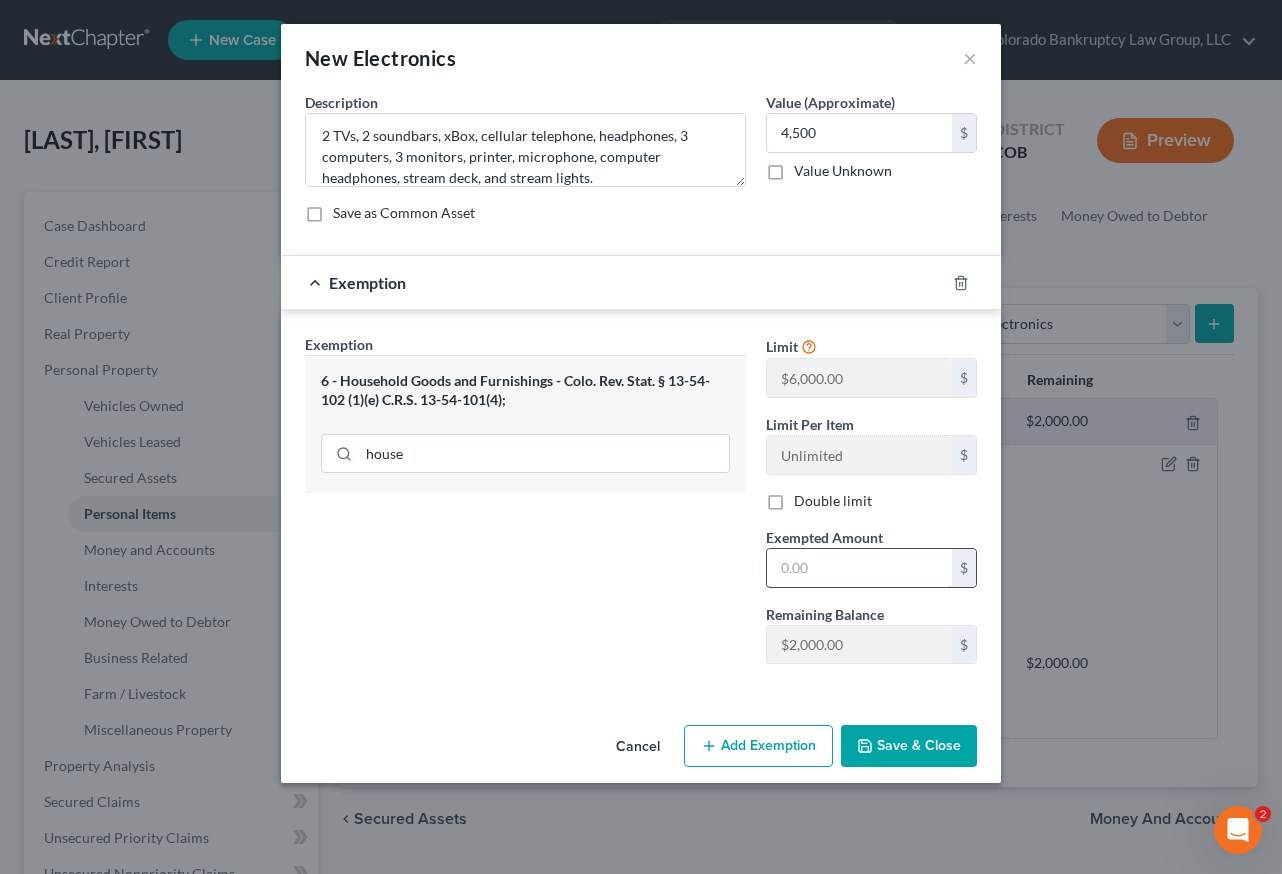 click at bounding box center [859, 568] 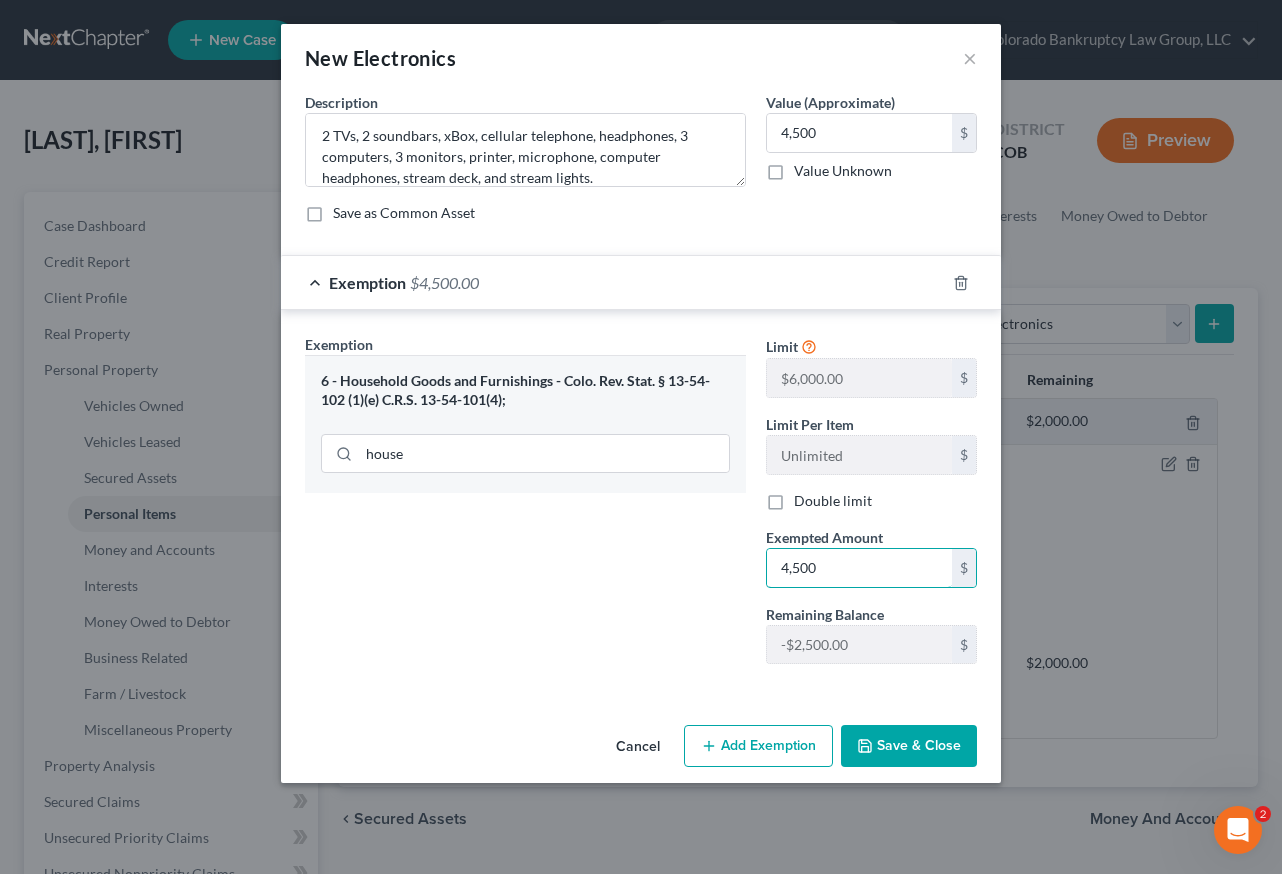 type on "4,500" 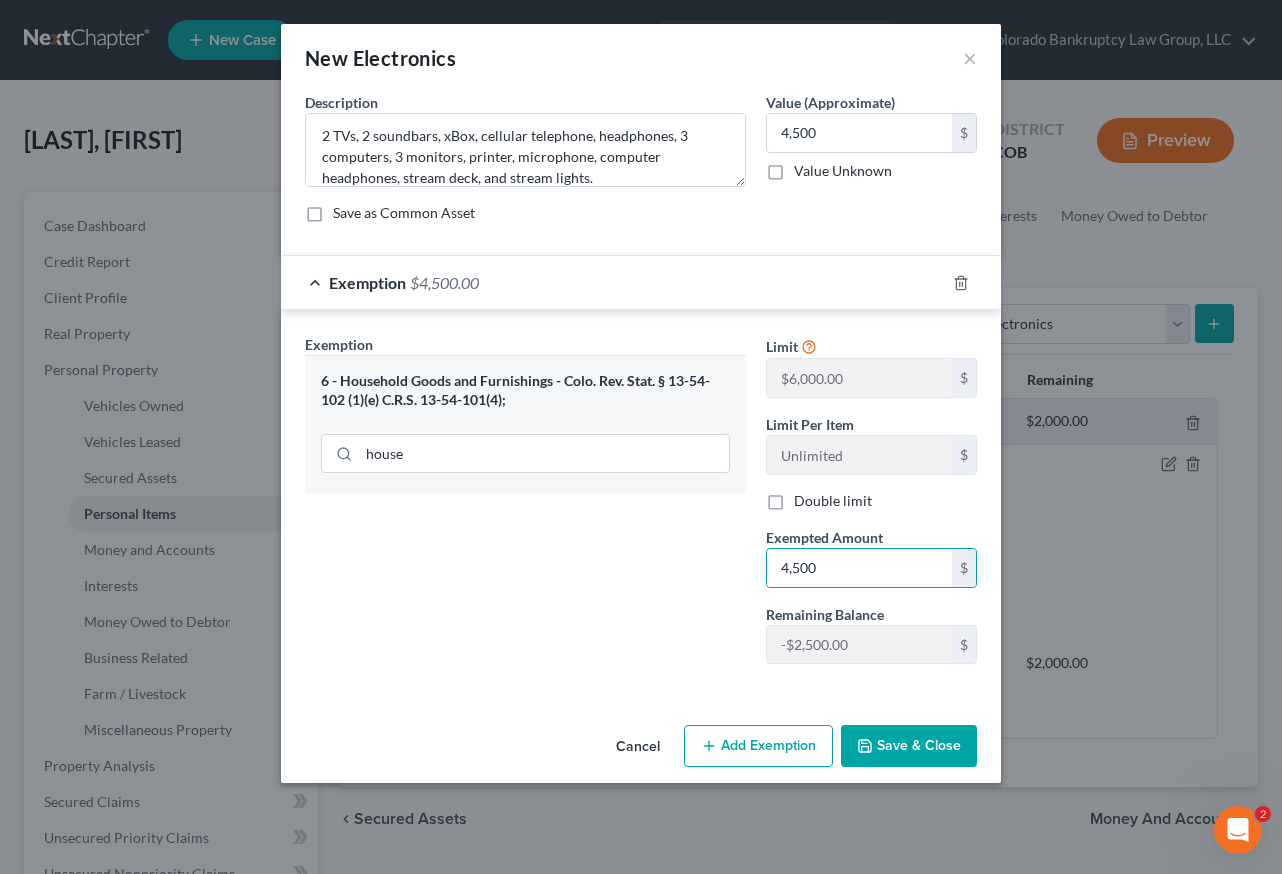 click on "Save & Close" at bounding box center [909, 746] 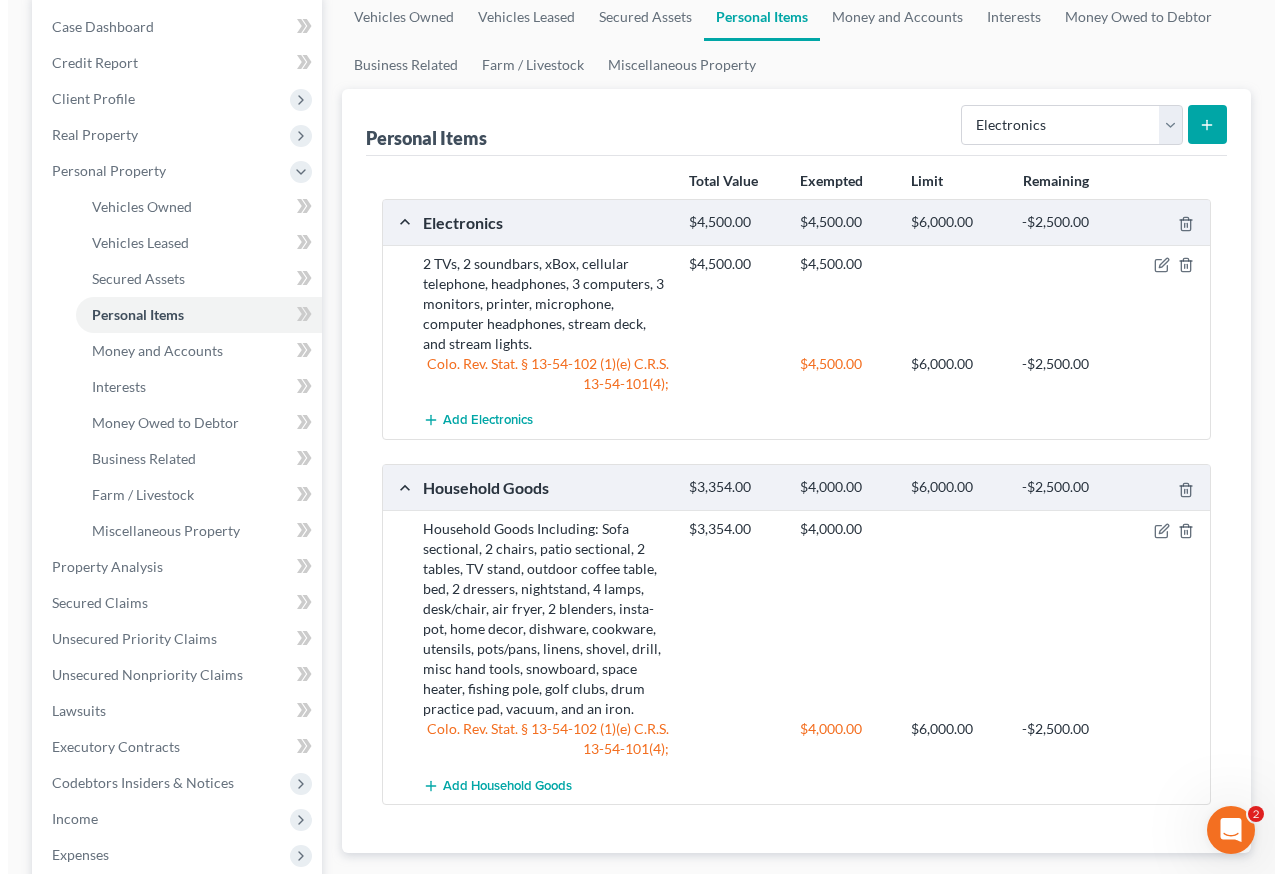 scroll, scrollTop: 200, scrollLeft: 0, axis: vertical 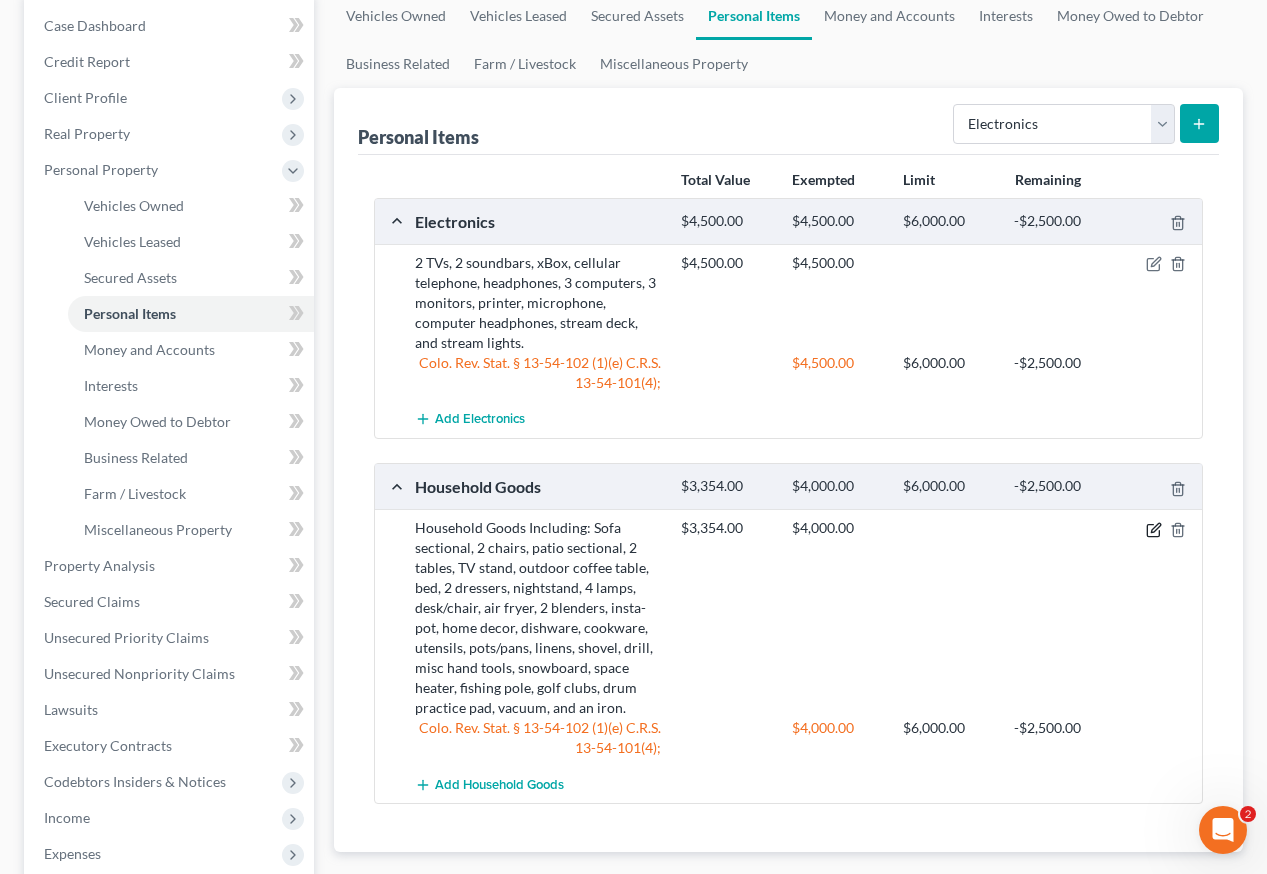 click 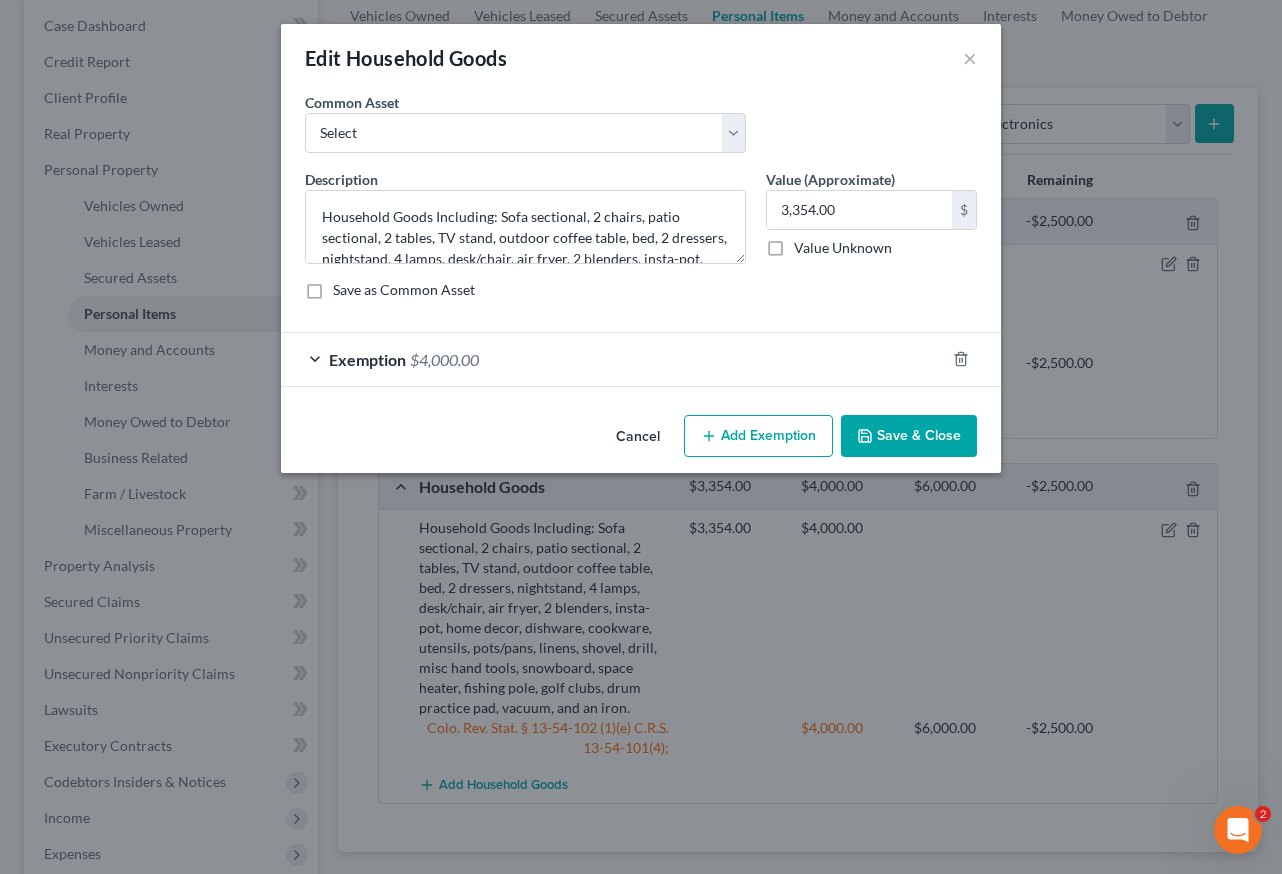 click on "$4,000.00" at bounding box center [444, 359] 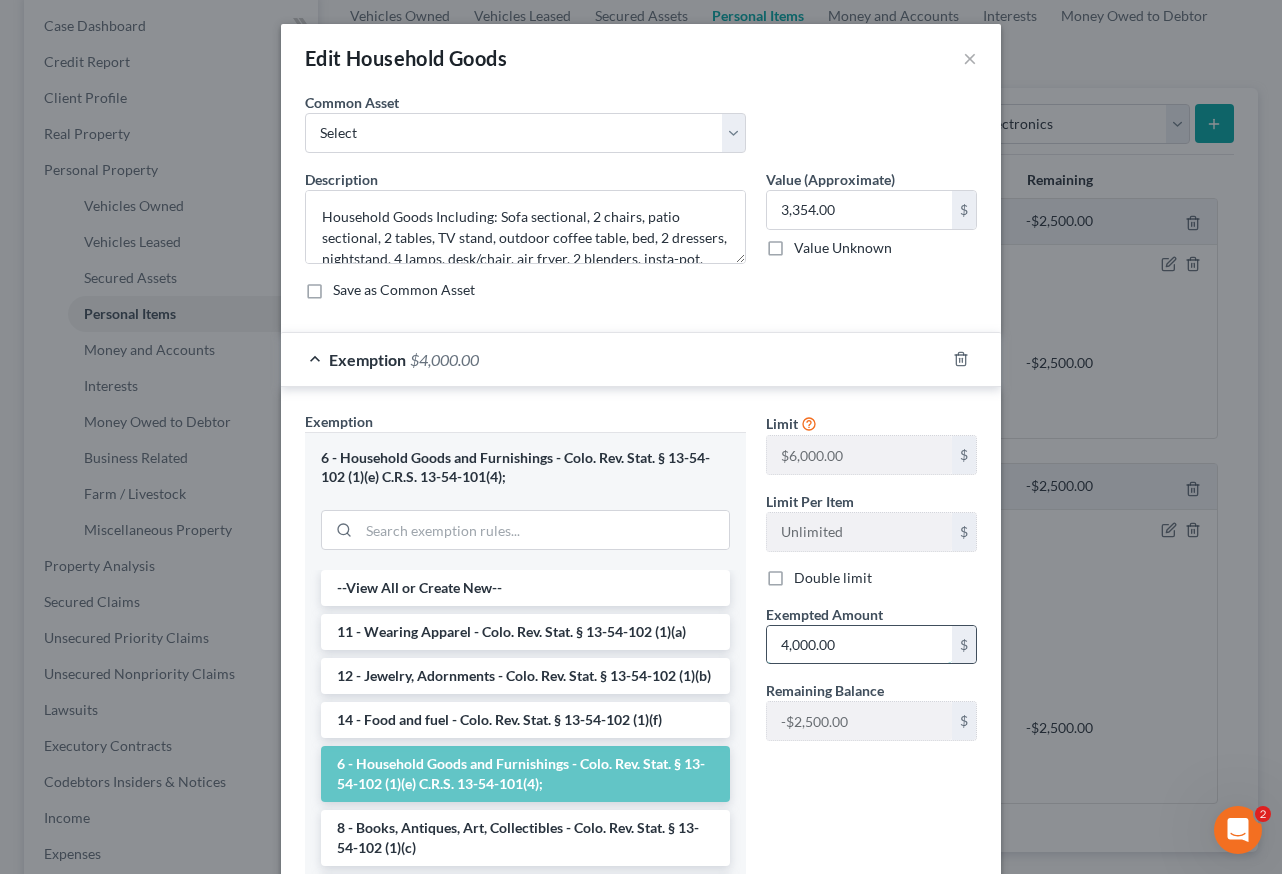 click on "4,000.00" at bounding box center [859, 645] 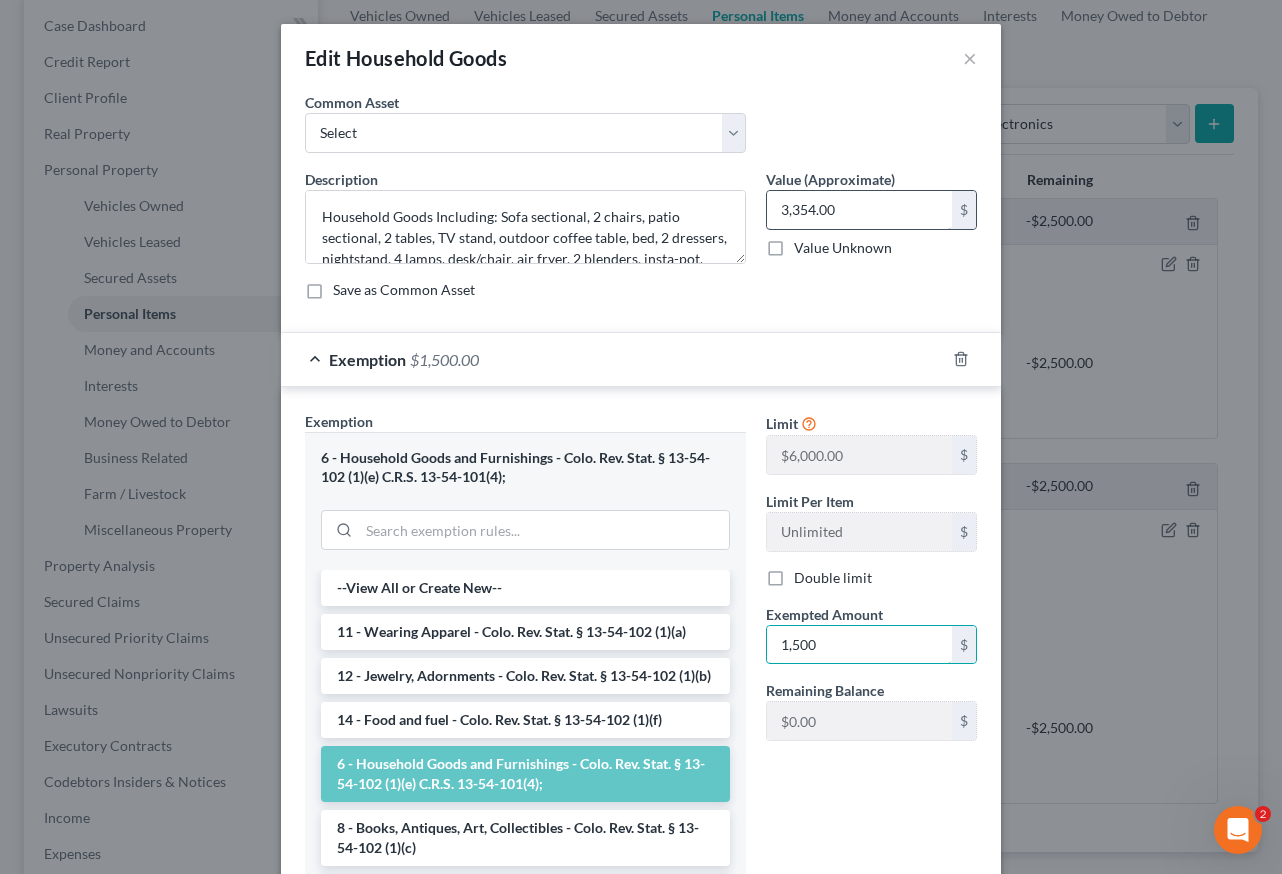 type on "1,500" 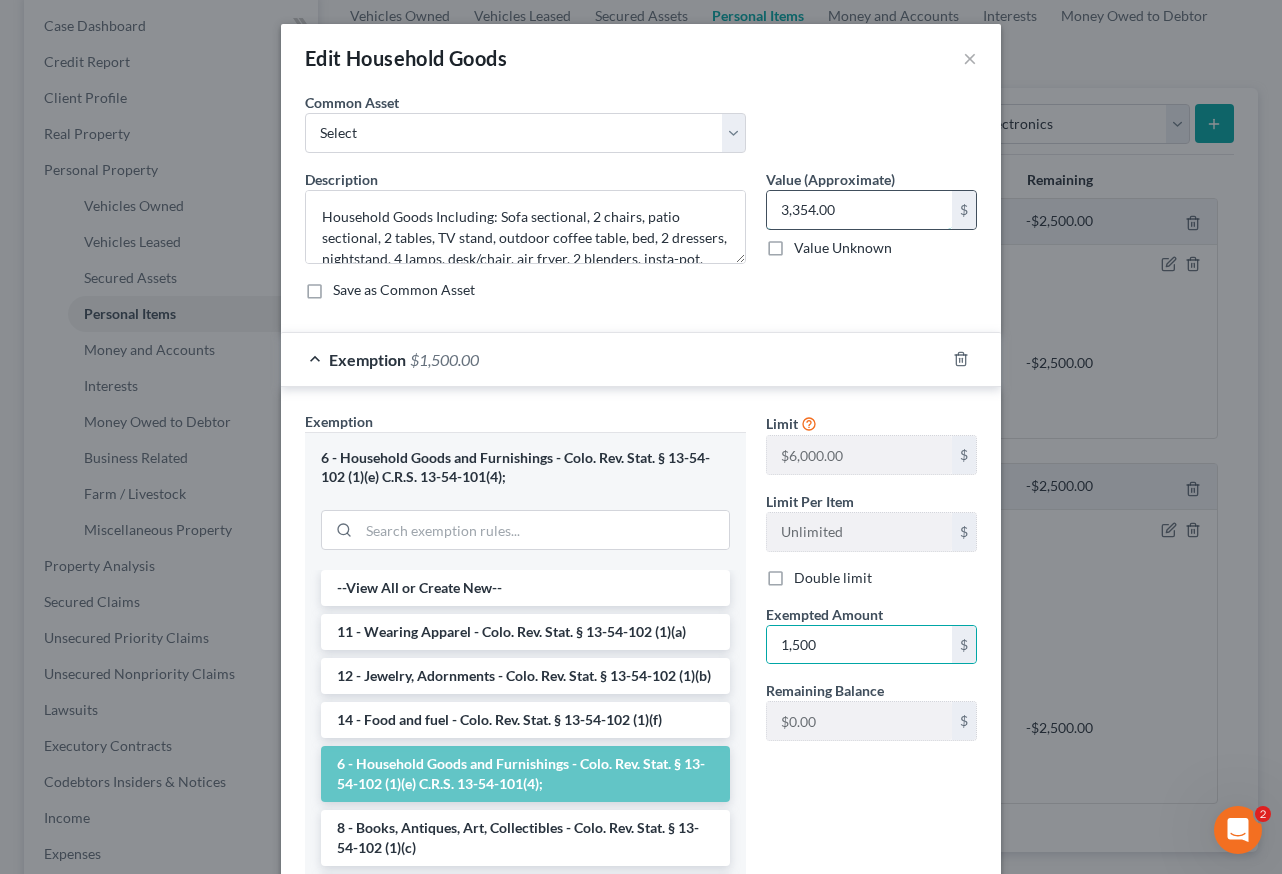 click on "3,354.00" at bounding box center (859, 210) 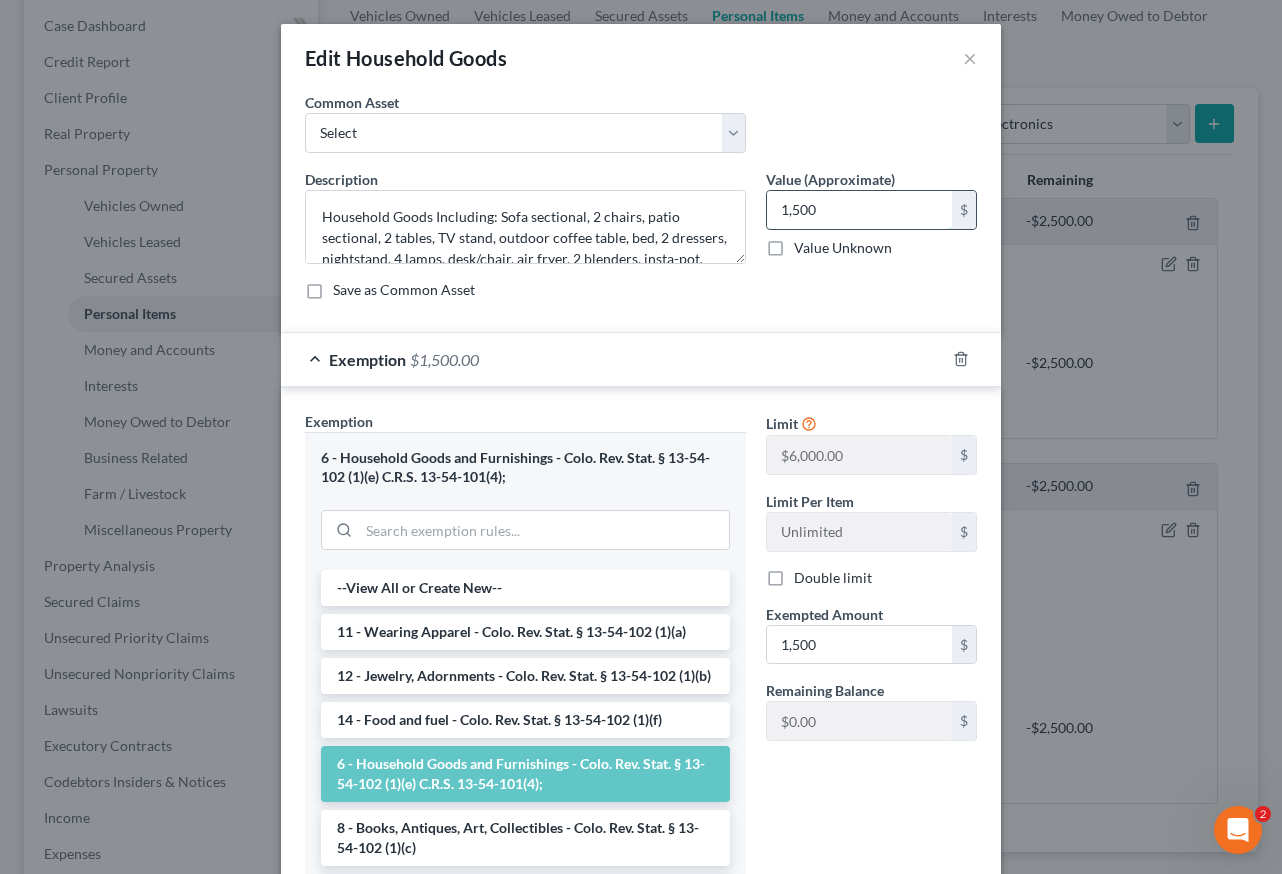 type on "1,500" 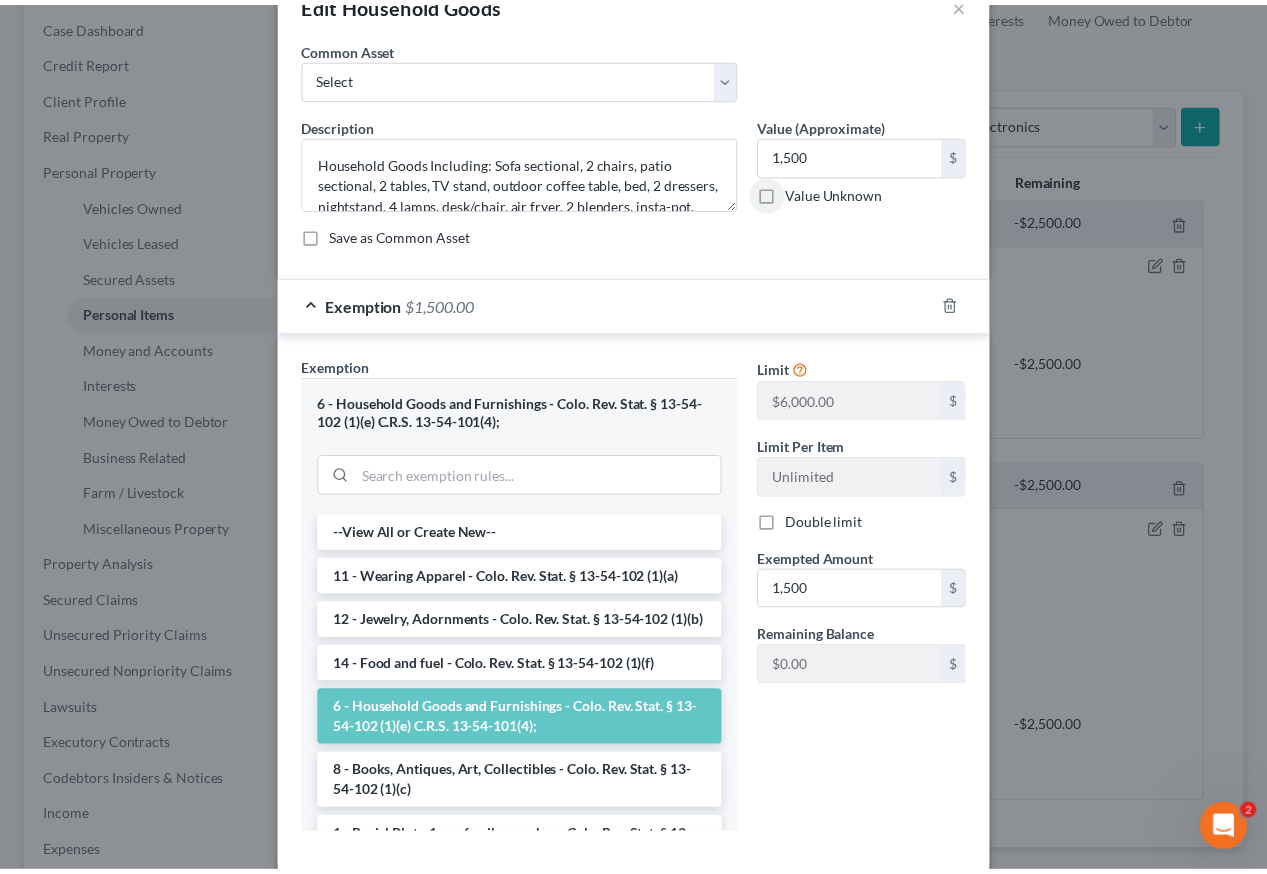 scroll, scrollTop: 159, scrollLeft: 0, axis: vertical 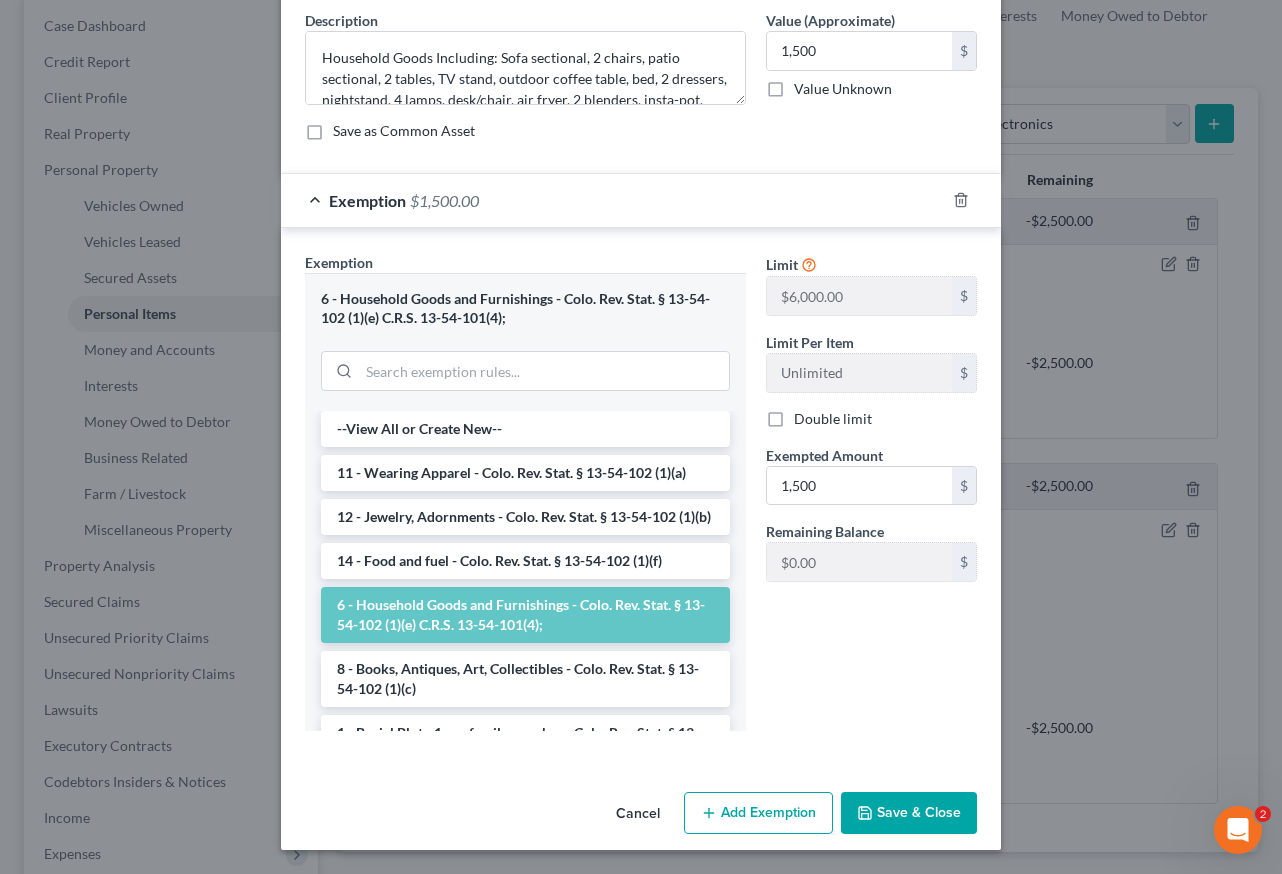 click on "Save & Close" at bounding box center (909, 813) 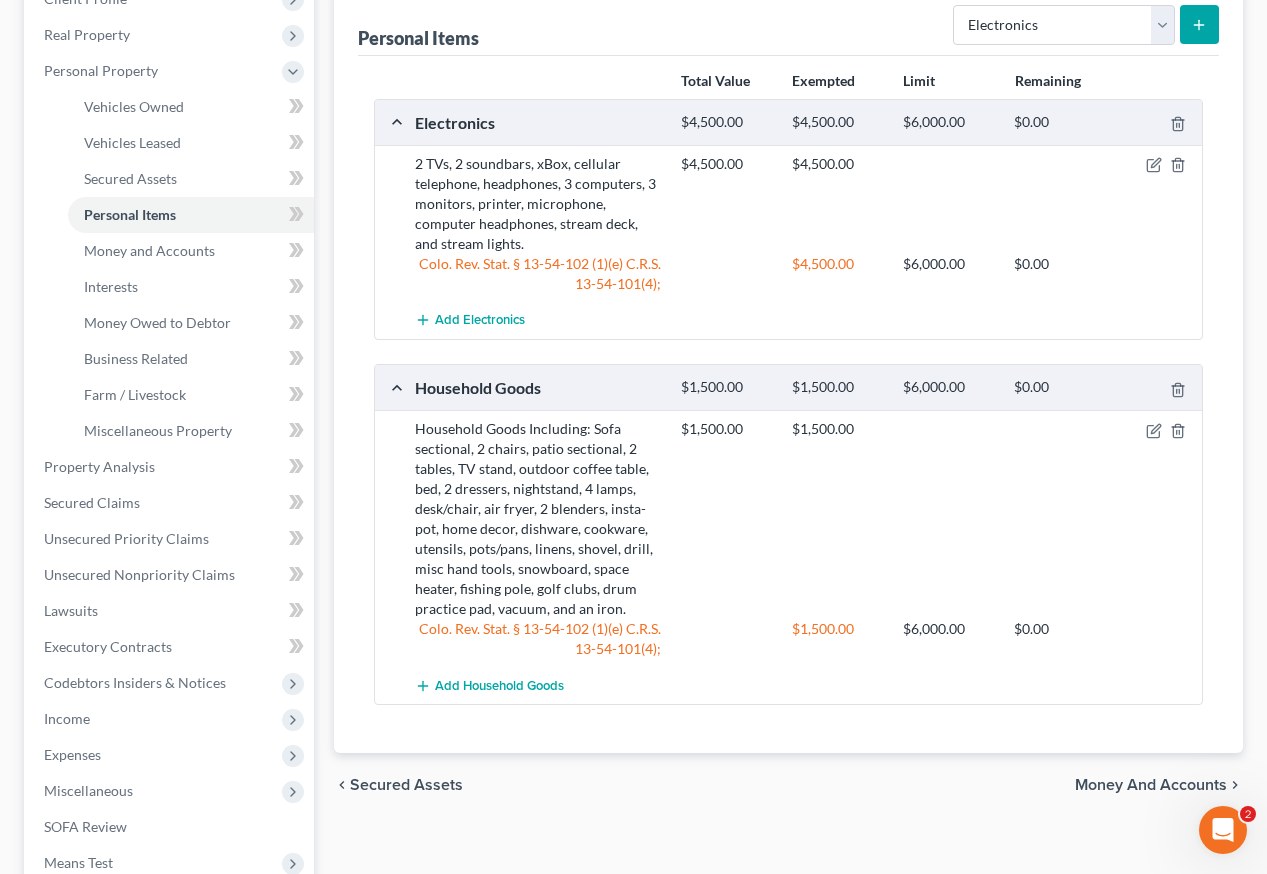 scroll, scrollTop: 300, scrollLeft: 0, axis: vertical 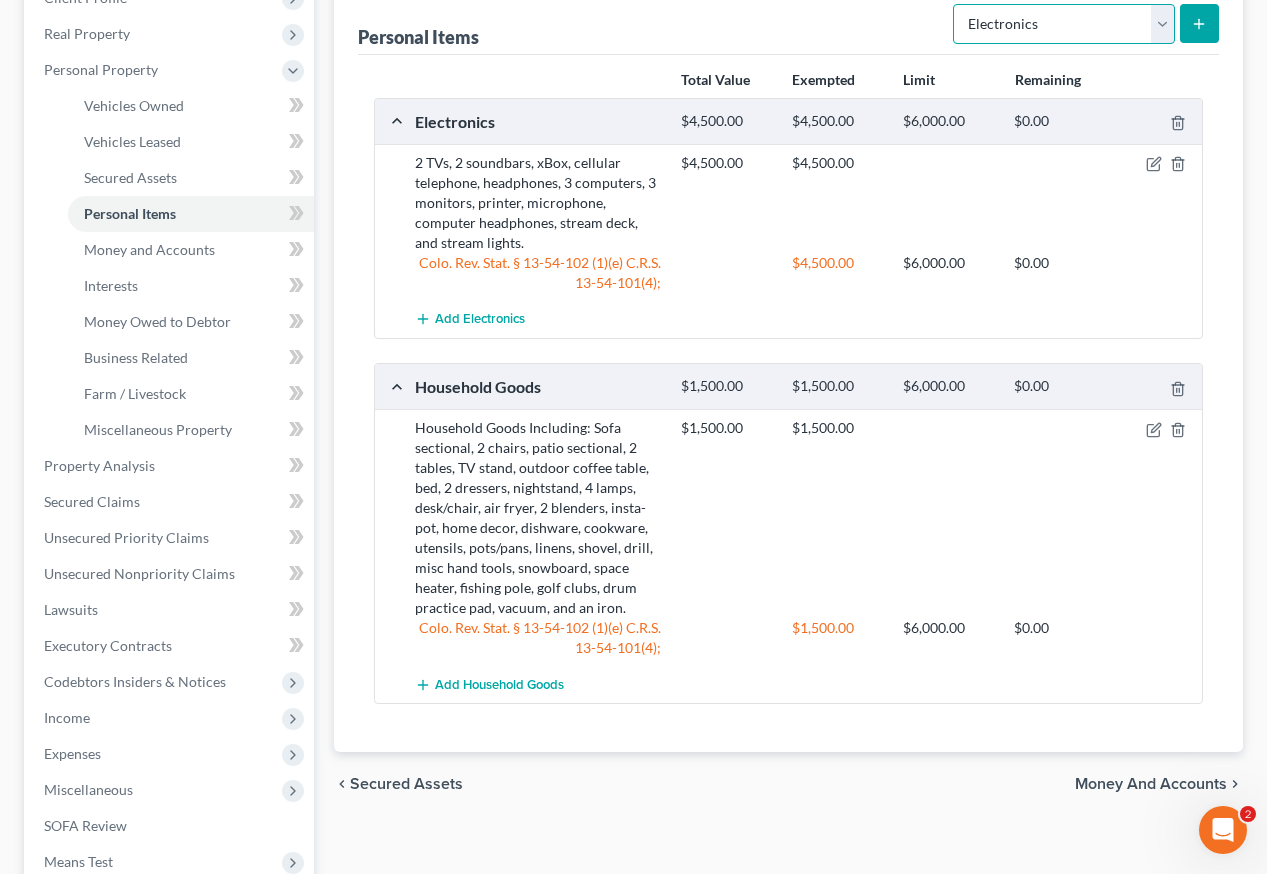 click on "Select Item Type Clothing Collectibles Of Value Electronics Firearms Household Goods Jewelry Other Pet(s) Sports & Hobby Equipment" at bounding box center [1064, 24] 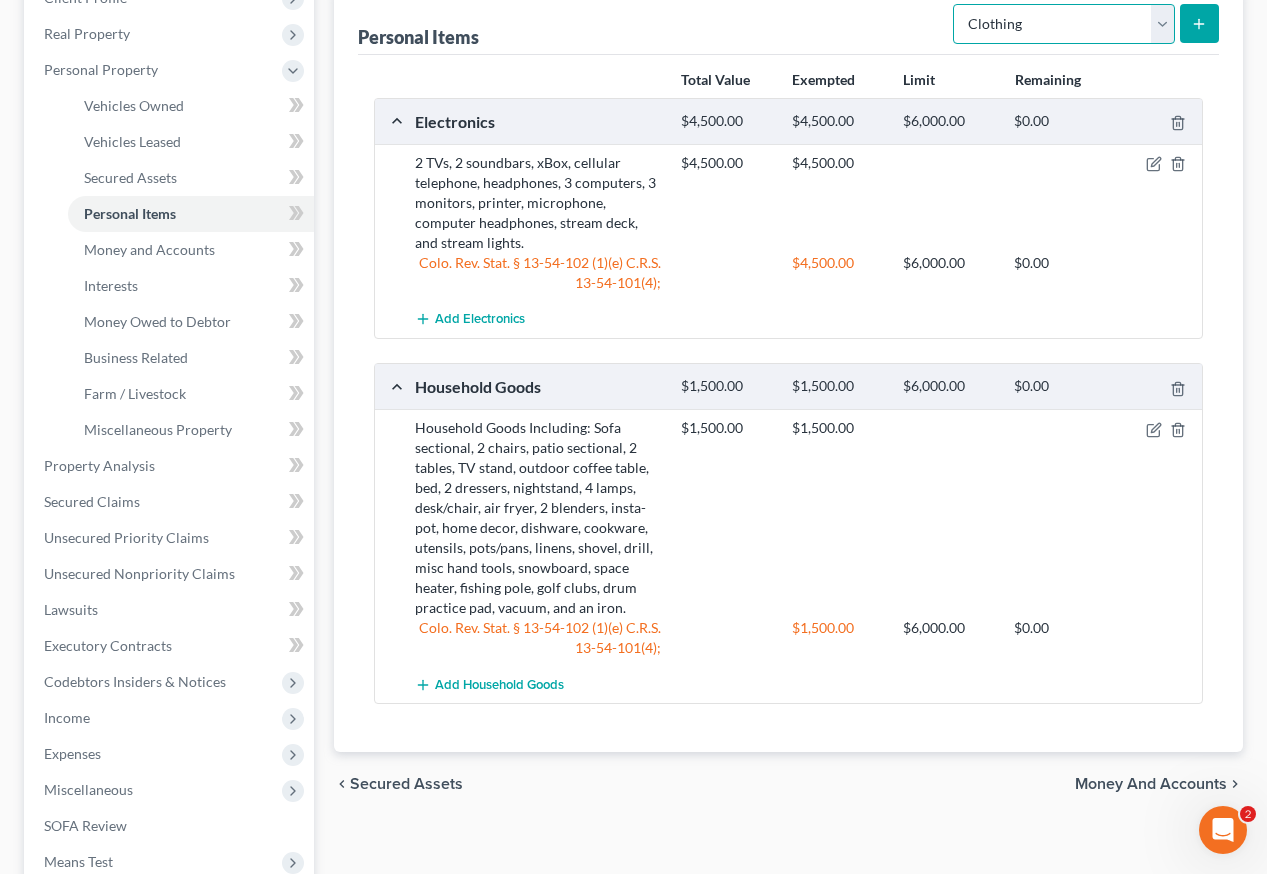 click on "Select Item Type Clothing Collectibles Of Value Electronics Firearms Household Goods Jewelry Other Pet(s) Sports & Hobby Equipment" at bounding box center (1064, 24) 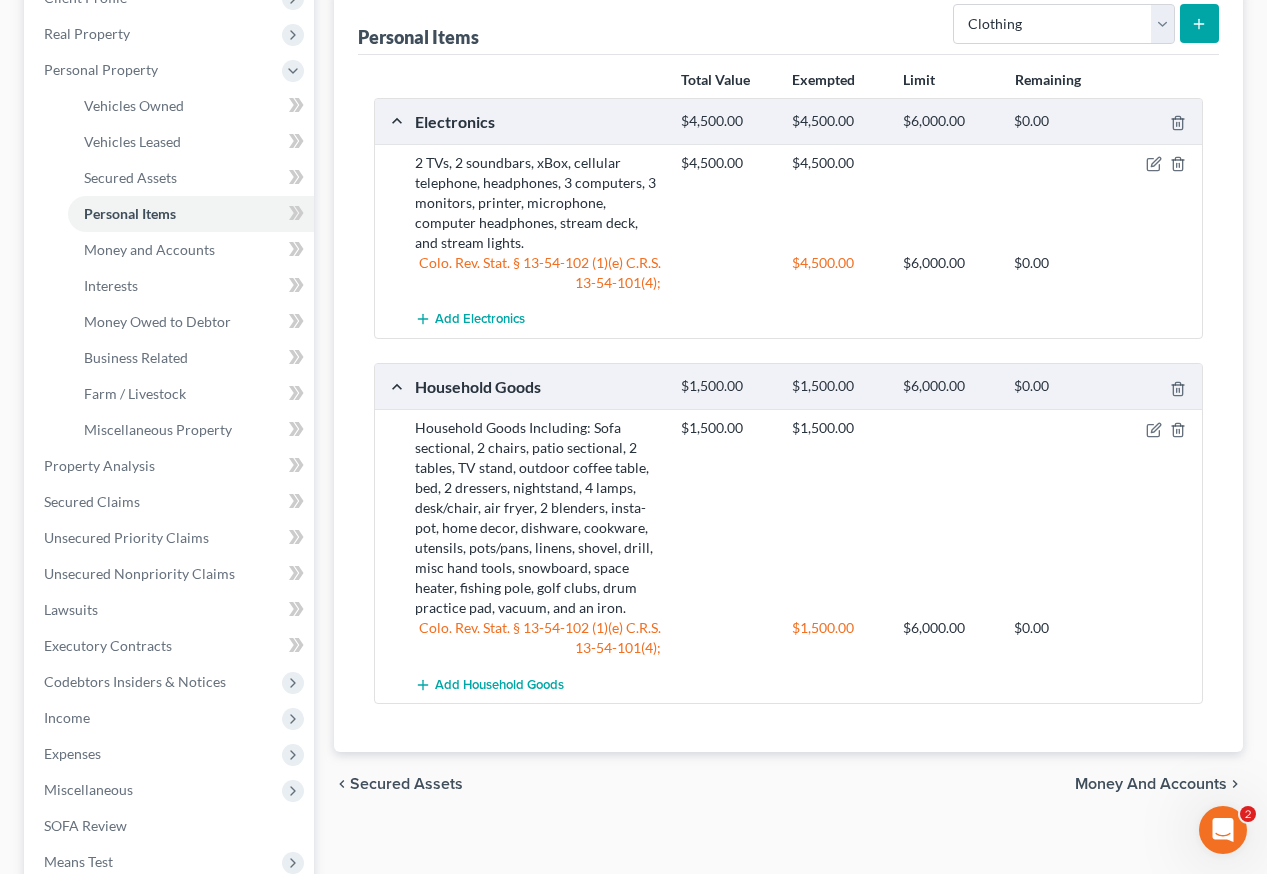 click on "Personal Items Select Item Type Clothing Collectibles Of Value Electronics Firearms Household Goods Jewelry Other Pet(s) Sports & Hobby Equipment
Total Value Exempted Limit Remaining
Electronics $4,500.00 $4,500.00 $6,000.00 $0.00
2 TVs, 2 soundbars, xBox, cellular telephone, headphones, 3 computers, 3 monitors, printer, microphone, computer headphones, stream deck, and stream lights. $4,500.00 $4,500.00 Colo. Rev. Stat. § 13-54-102 (1)(e) C.R.S. 13-54-101(4); $4,500.00 $6,000.00 $0.00 Add Electronics
Household Goods $1,500.00 $1,500.00 $6,000.00 $0.00
Household Goods Including:  Sofa sectional, 2 chairs, patio sectional, 2 tables, TV stand, outdoor coffee table, bed, 2 dressers, nightstand, 4 lamps, desk/chair, air fryer, 2 blenders, insta-pot, home decor, dishware, cookware, utensils, shovel, drill, misc hand tools, snowboard, space heater, fishing pole, golf clubs, drum practice pad, vacuum, and an iron. $1,500.00" at bounding box center (788, 370) 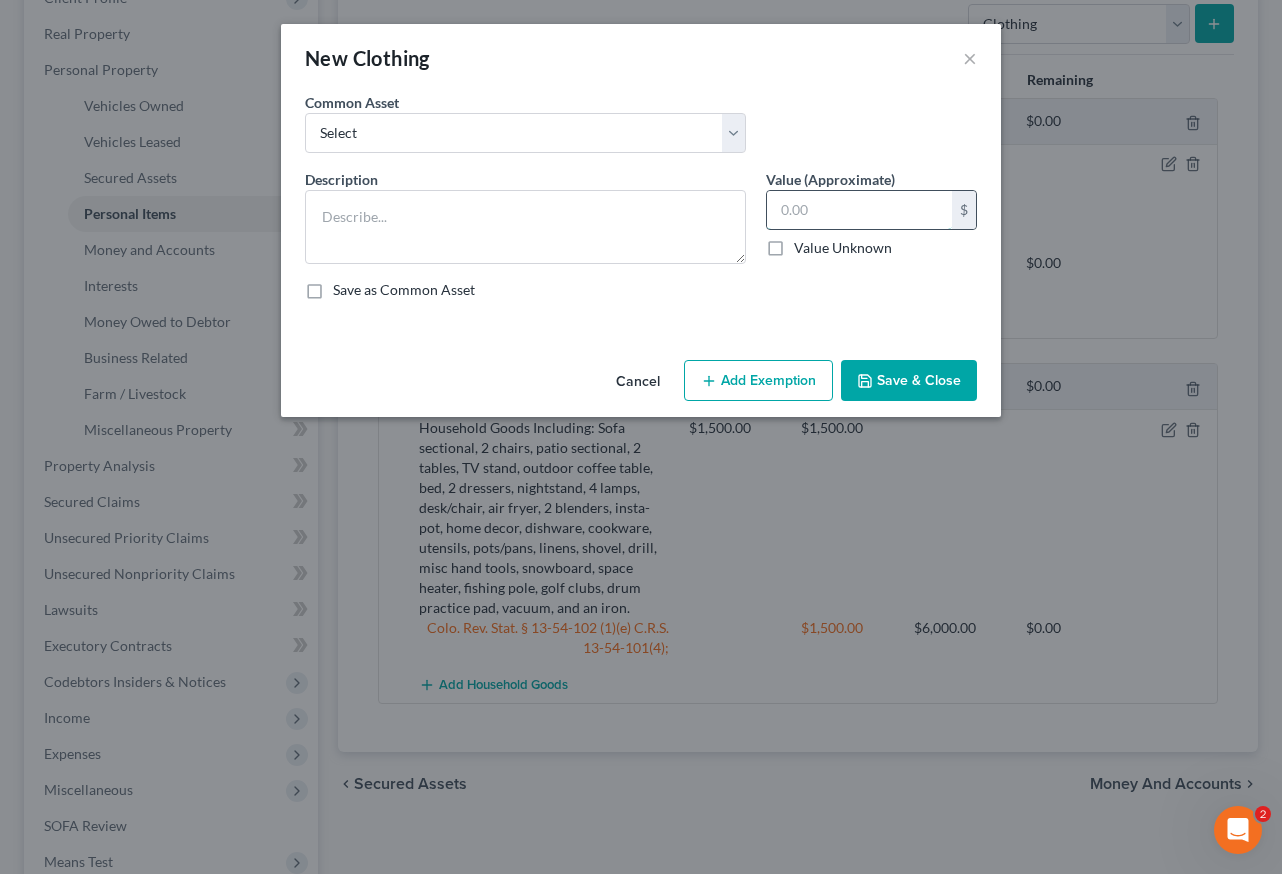 click at bounding box center (859, 210) 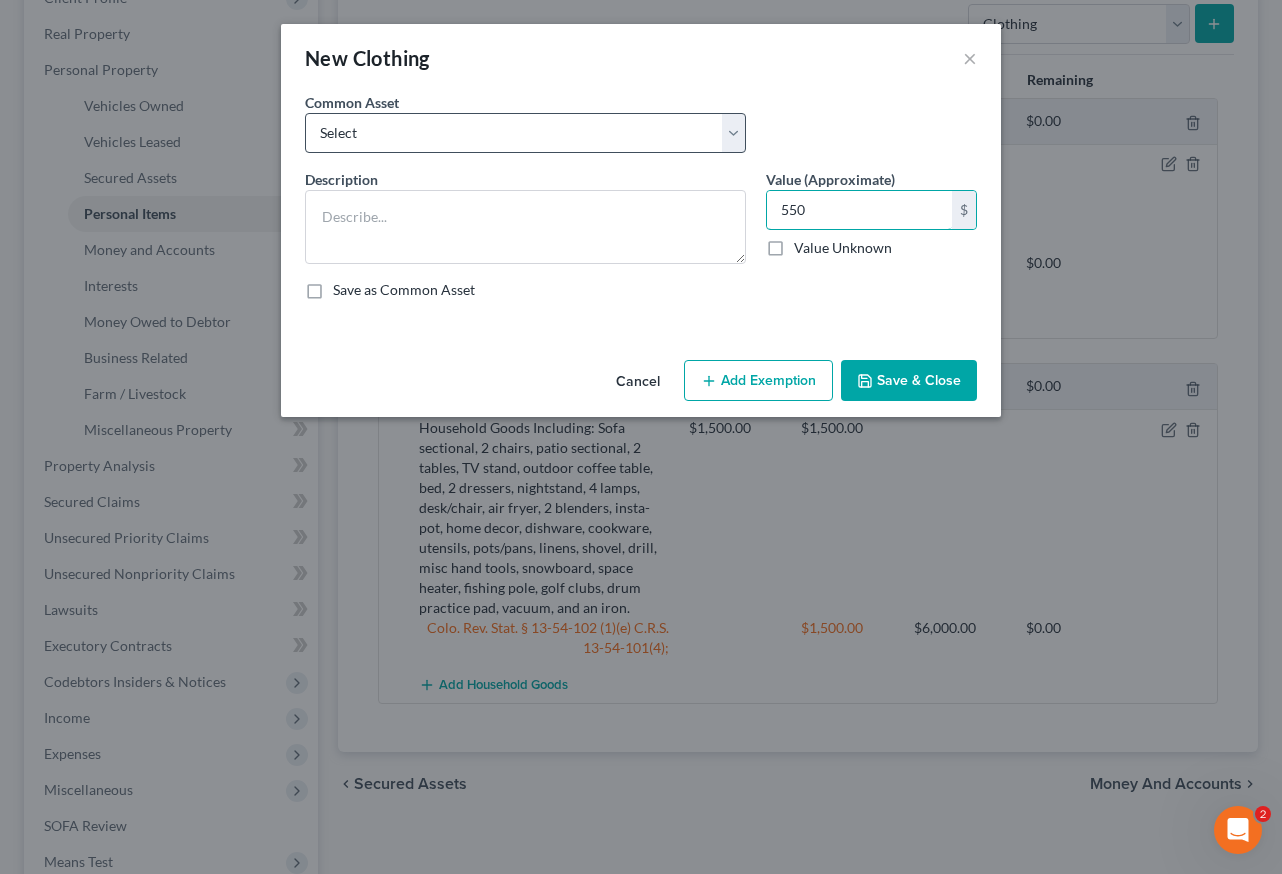 type on "550" 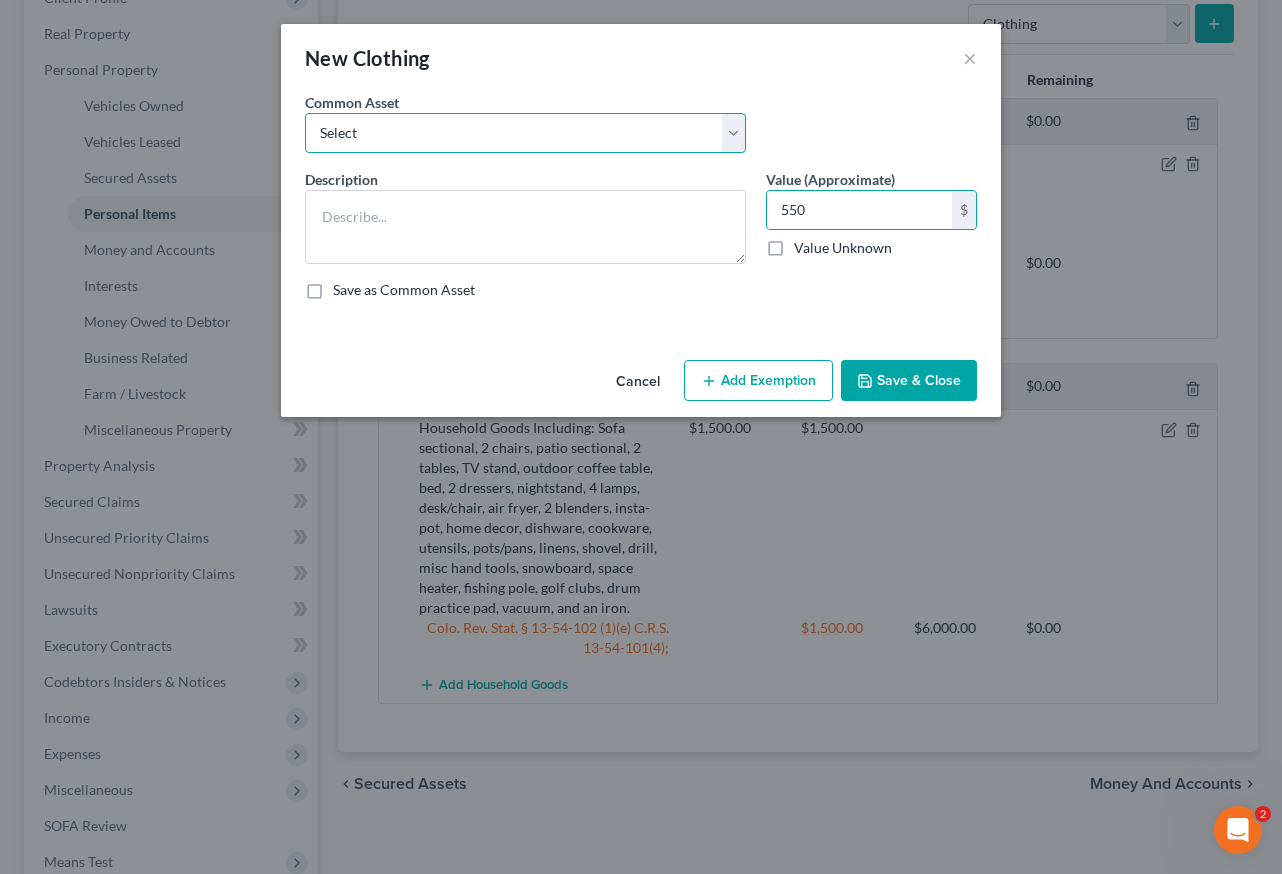 click on "Select Clothing and Outerwear" at bounding box center [525, 133] 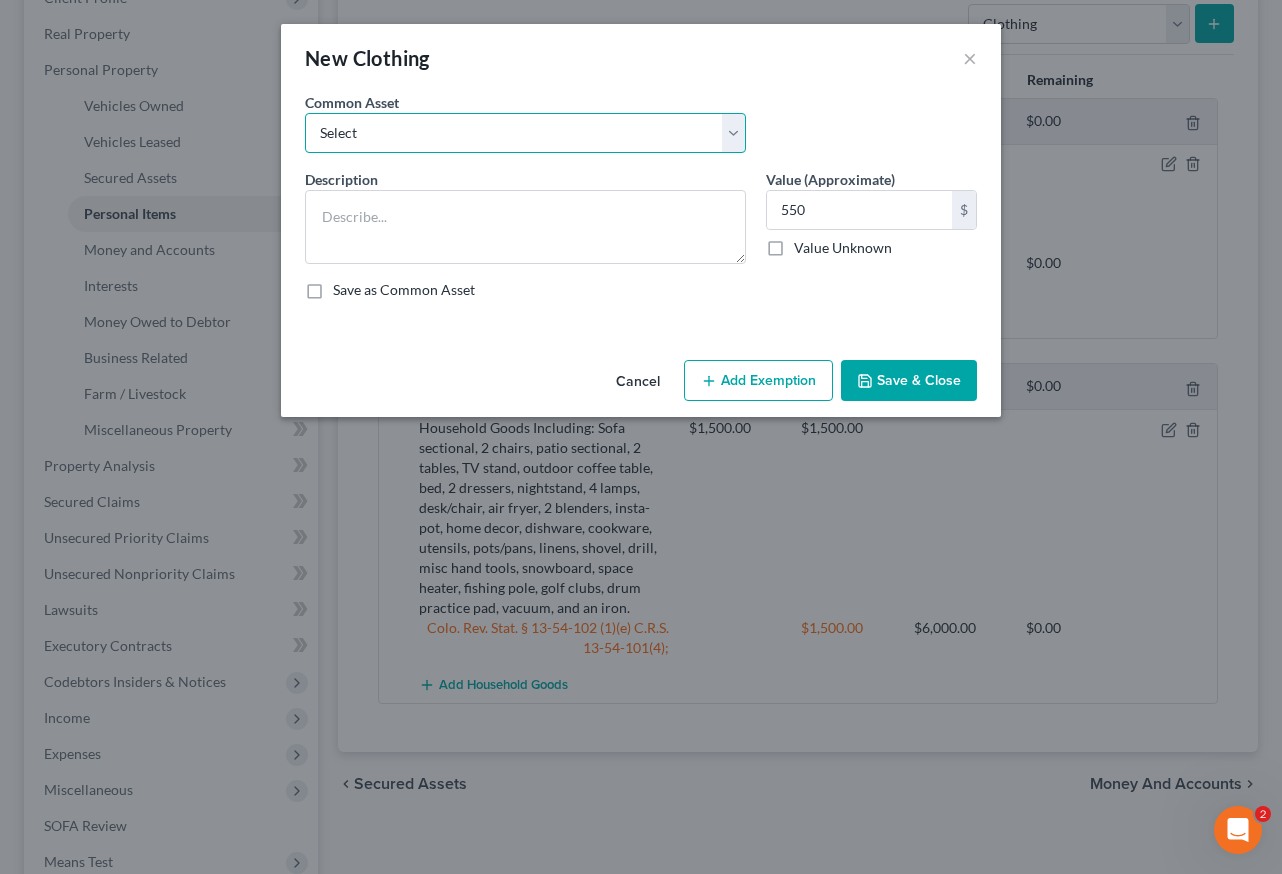 select on "0" 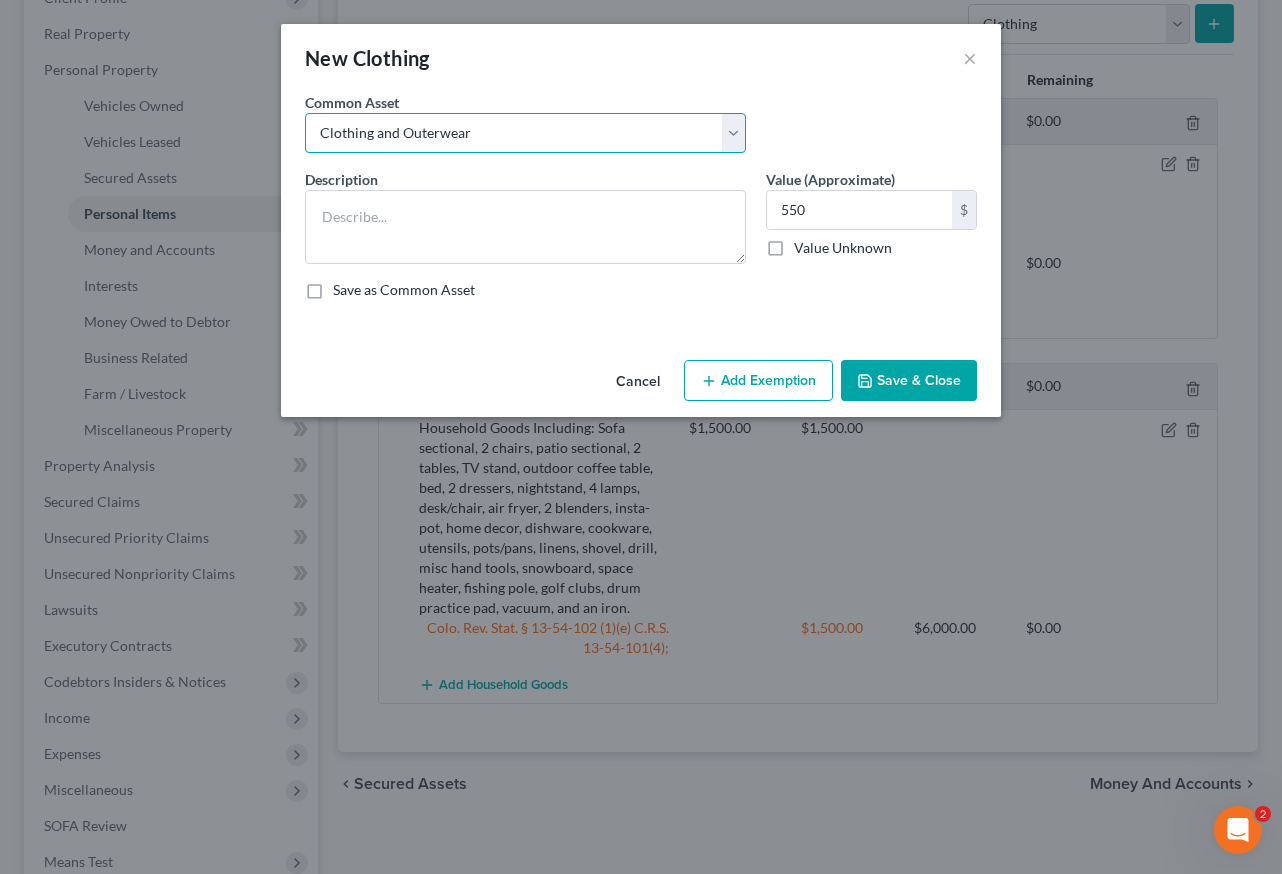 click on "Select Clothing and Outerwear" at bounding box center [525, 133] 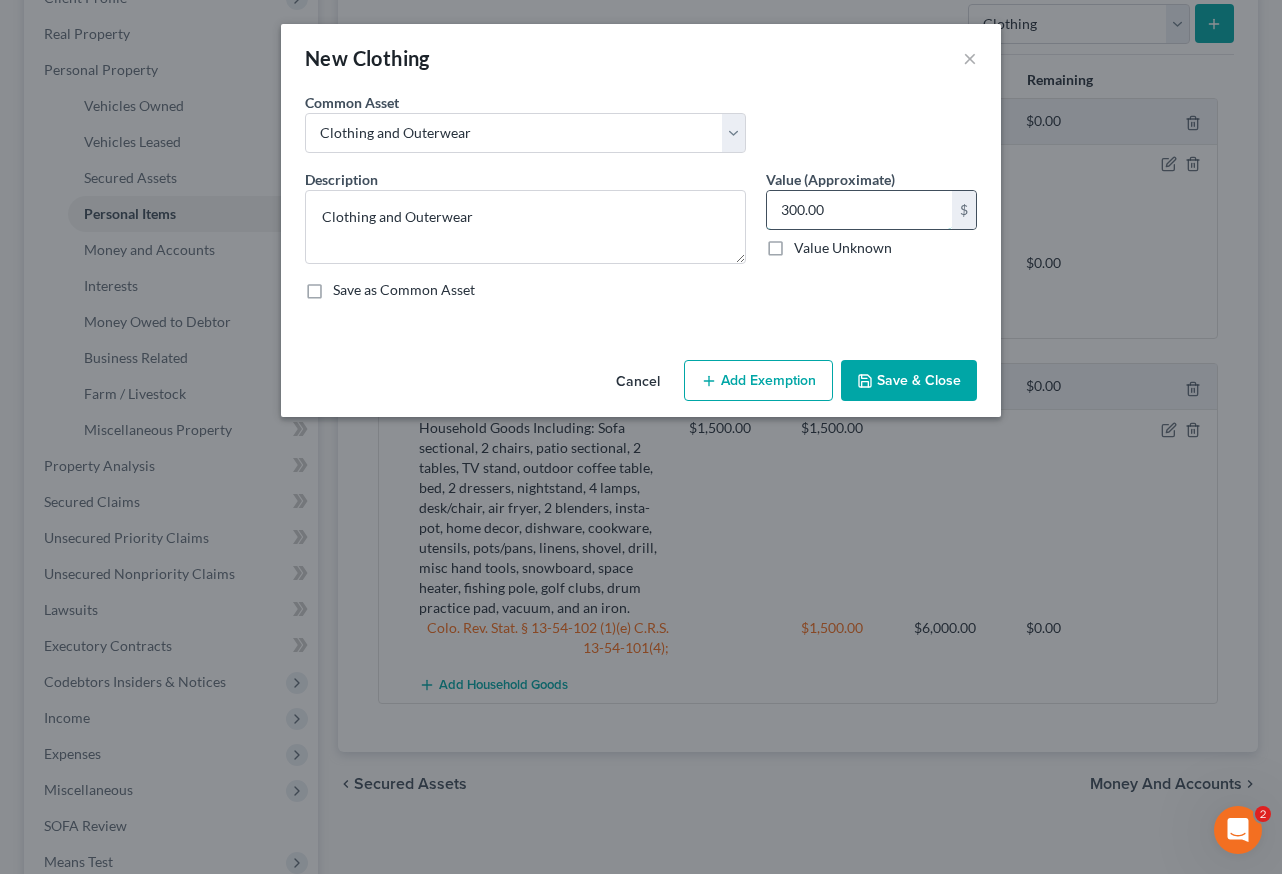 click on "300.00" at bounding box center (859, 210) 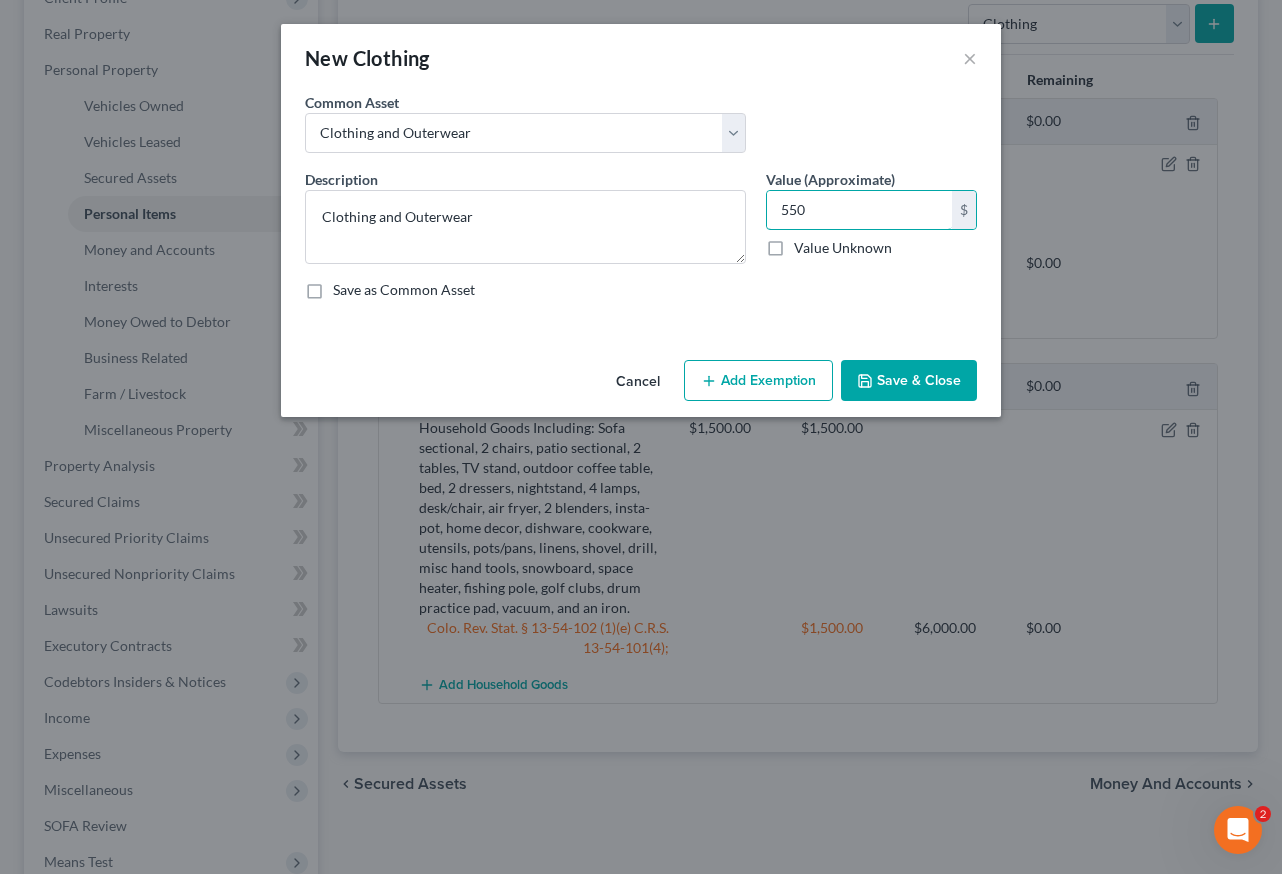 type on "550" 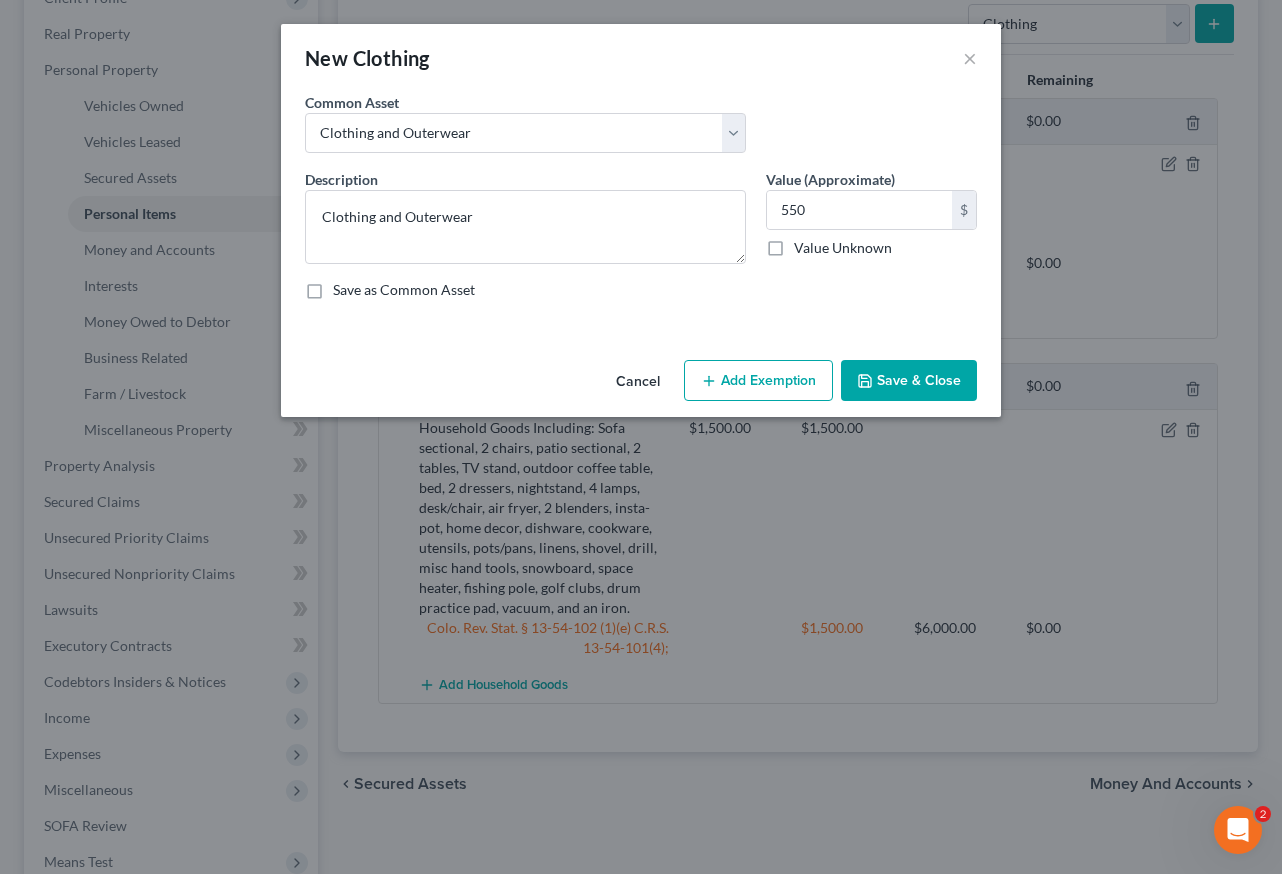 click on "Add Exemption" at bounding box center (758, 381) 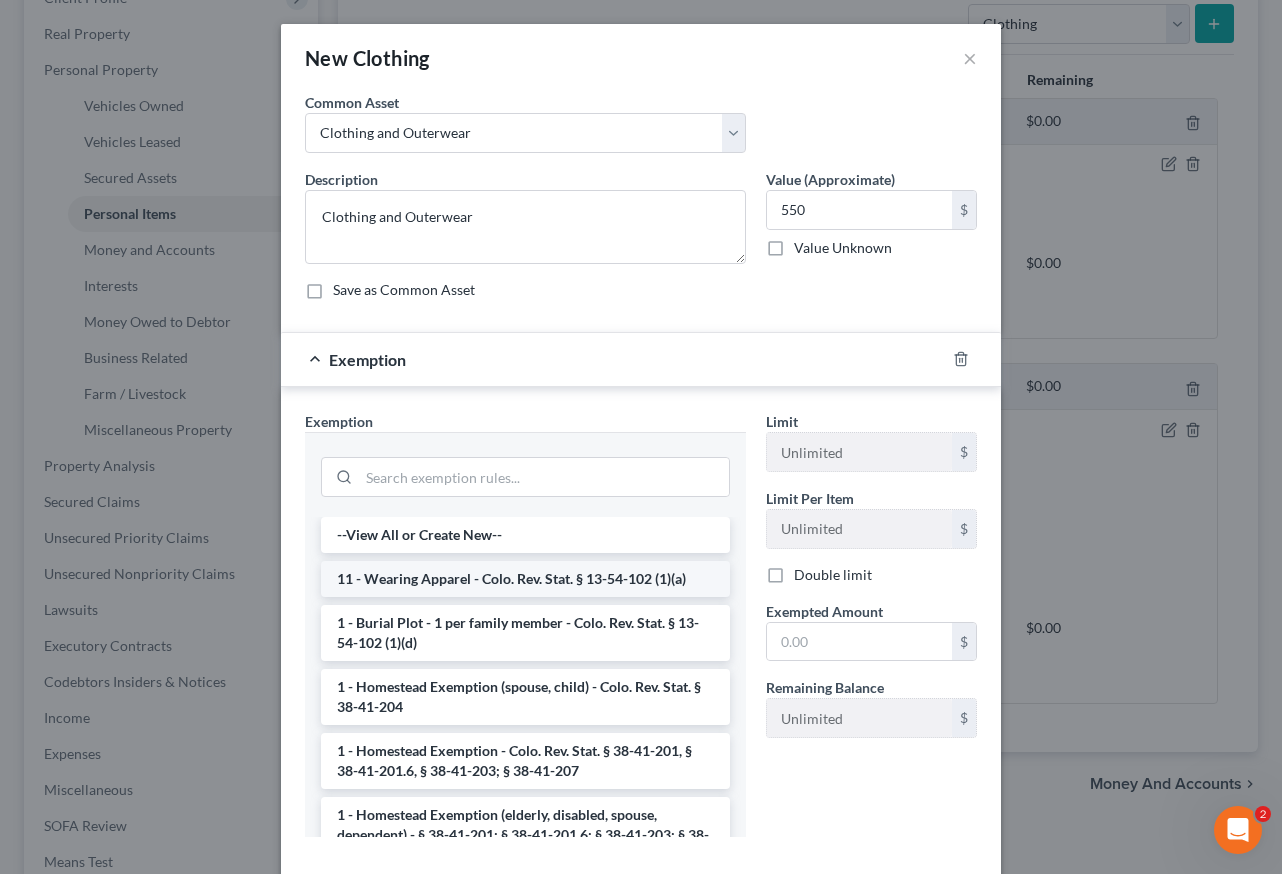 click on "11 - Wearing Apparel - Colo. Rev. Stat. § 13-54-102 (1)(a)" at bounding box center [525, 579] 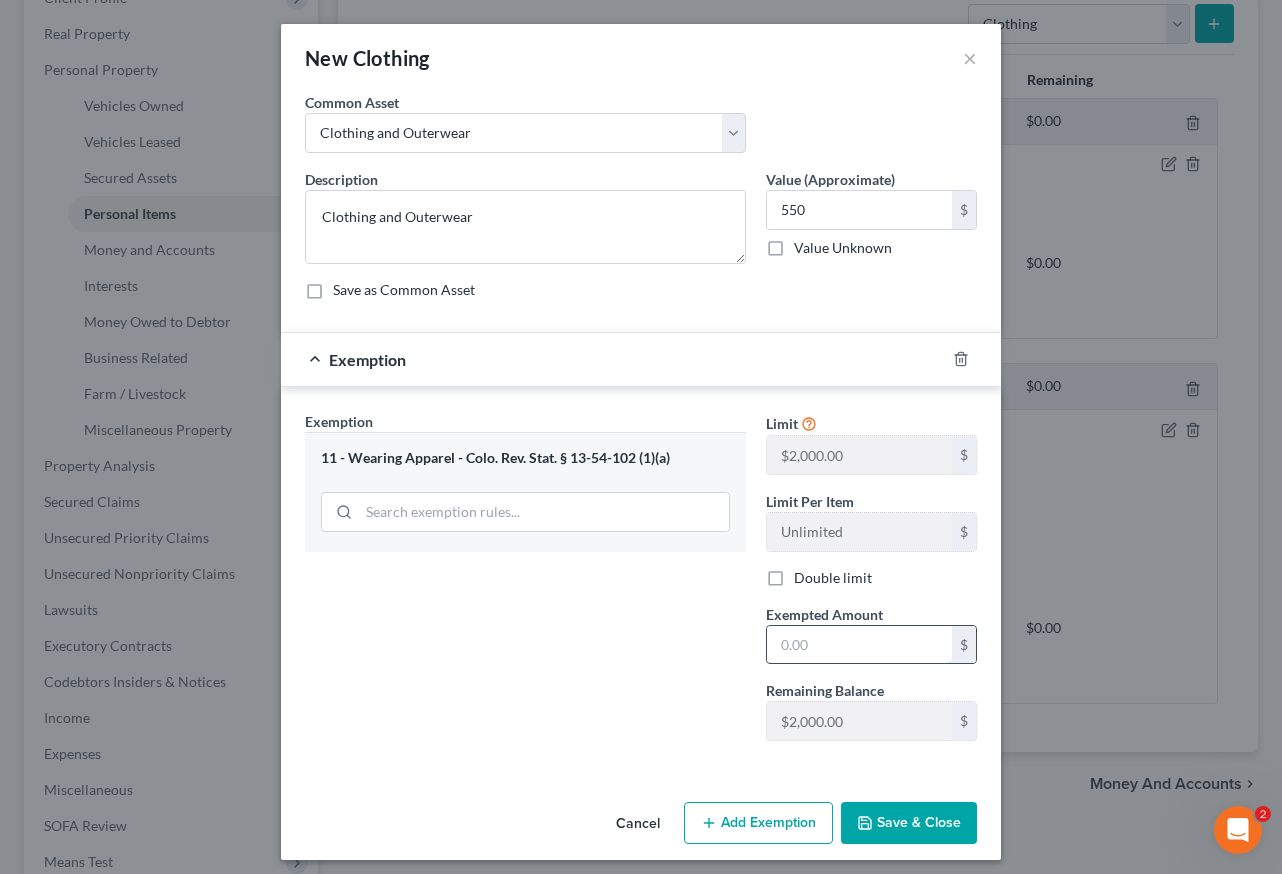click at bounding box center (859, 645) 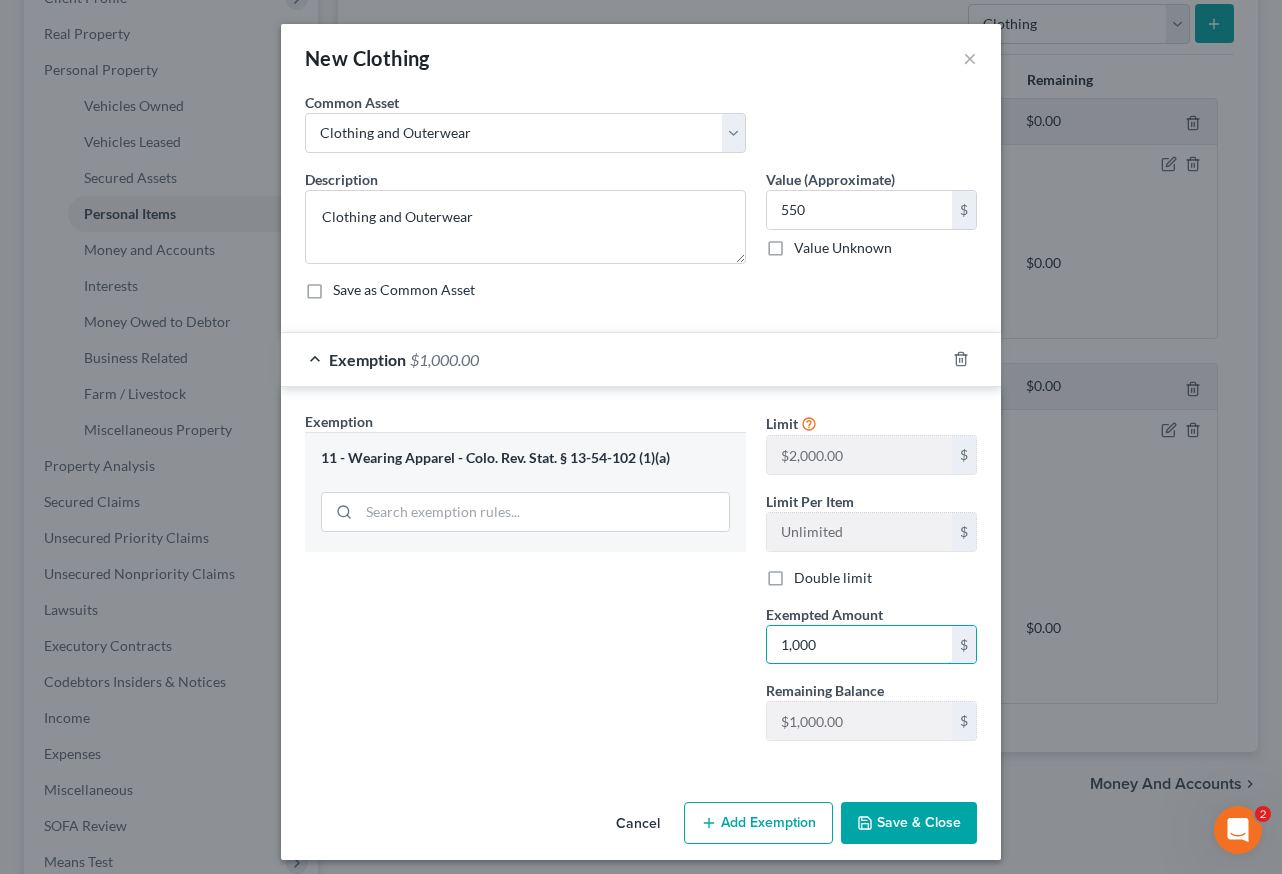 type on "1,000" 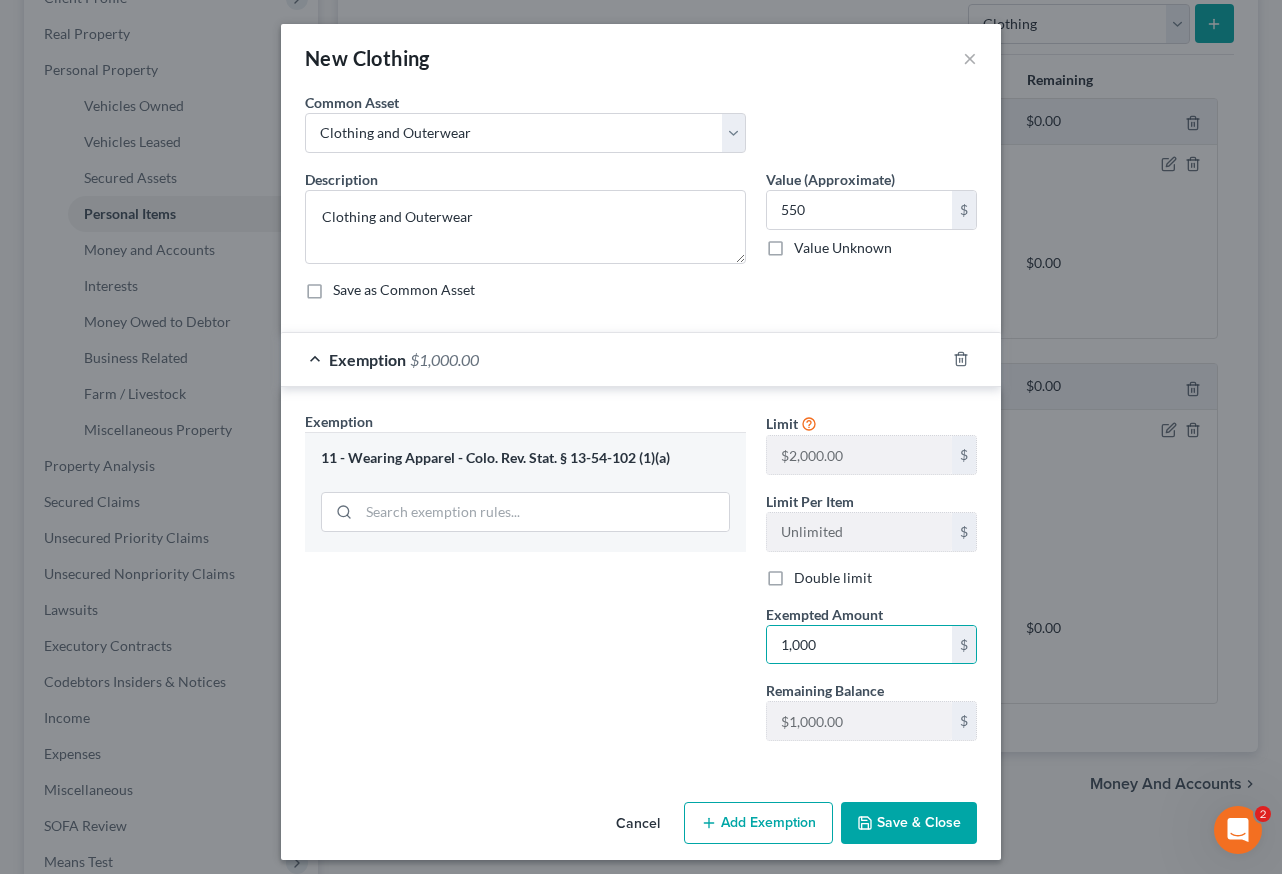 click on "Save & Close" at bounding box center (909, 823) 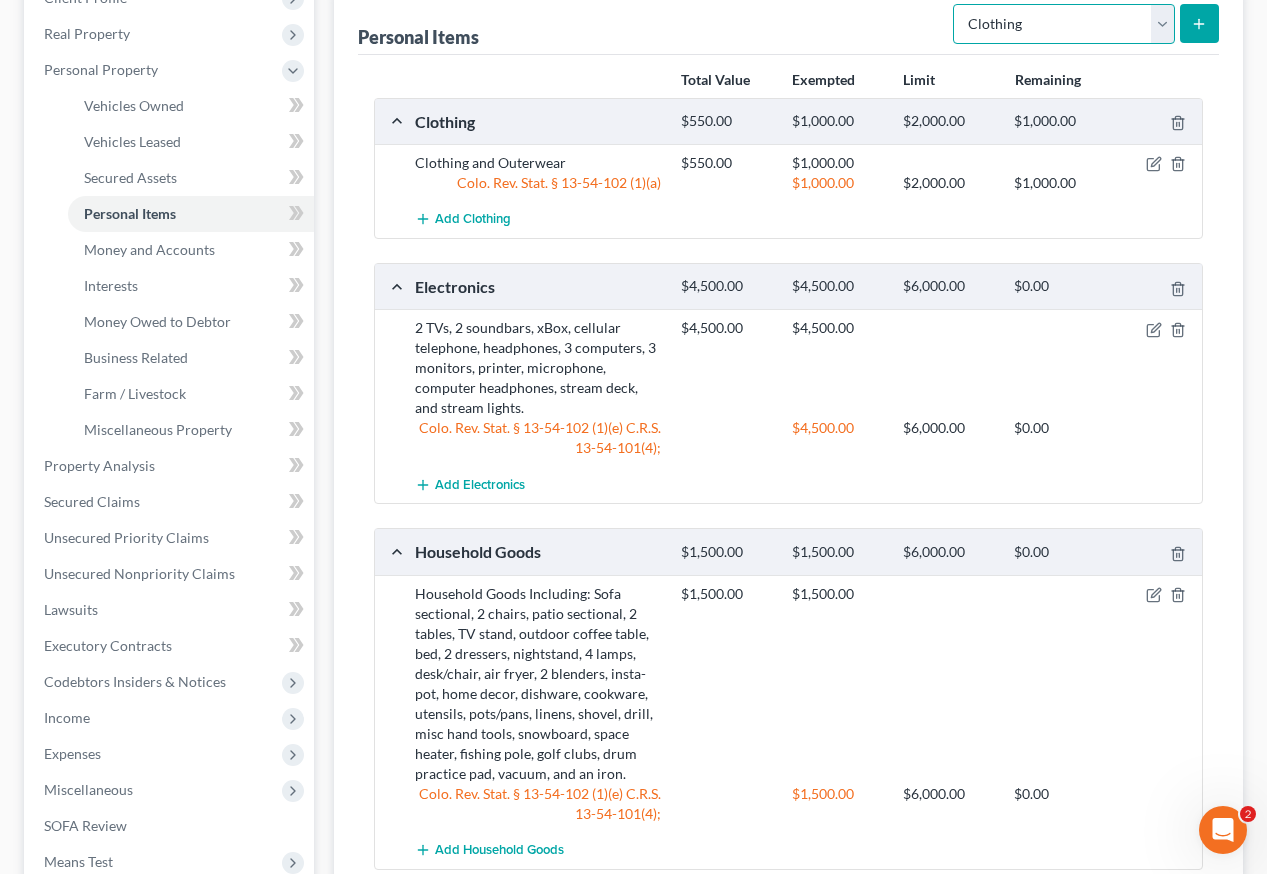 click on "Select Item Type Clothing Collectibles Of Value Electronics Firearms Household Goods Jewelry Other Pet(s) Sports & Hobby Equipment" at bounding box center (1064, 24) 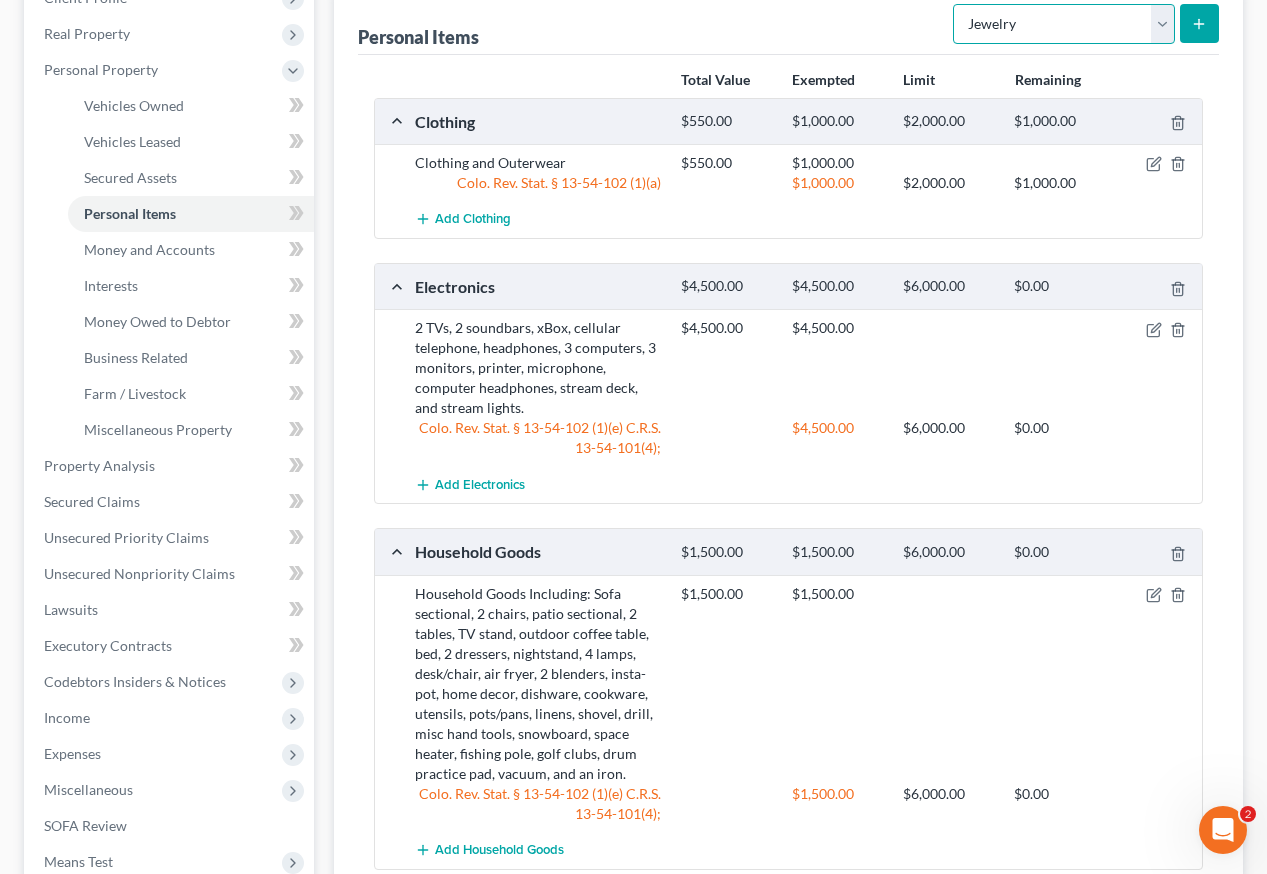 click on "Select Item Type Clothing Collectibles Of Value Electronics Firearms Household Goods Jewelry Other Pet(s) Sports & Hobby Equipment" at bounding box center [1064, 24] 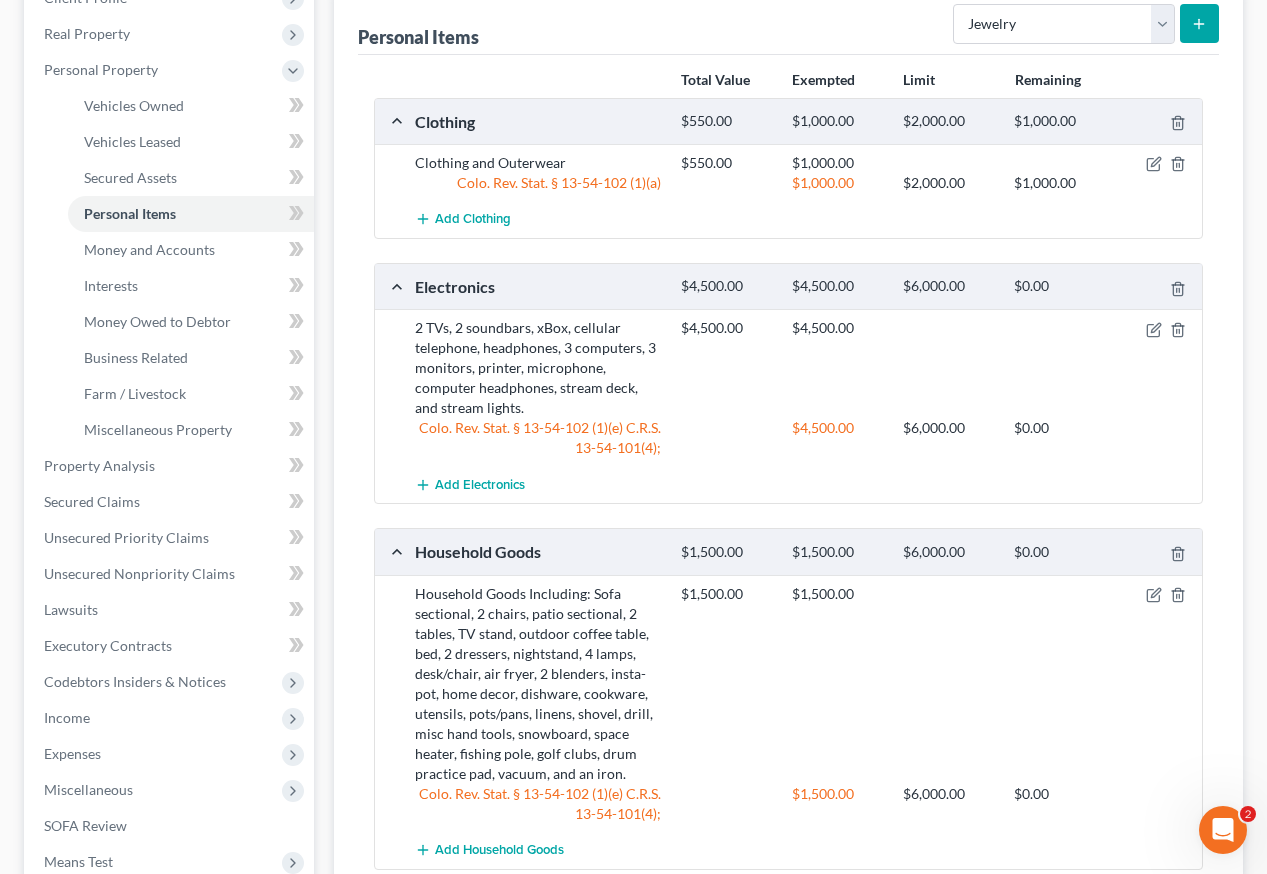 click 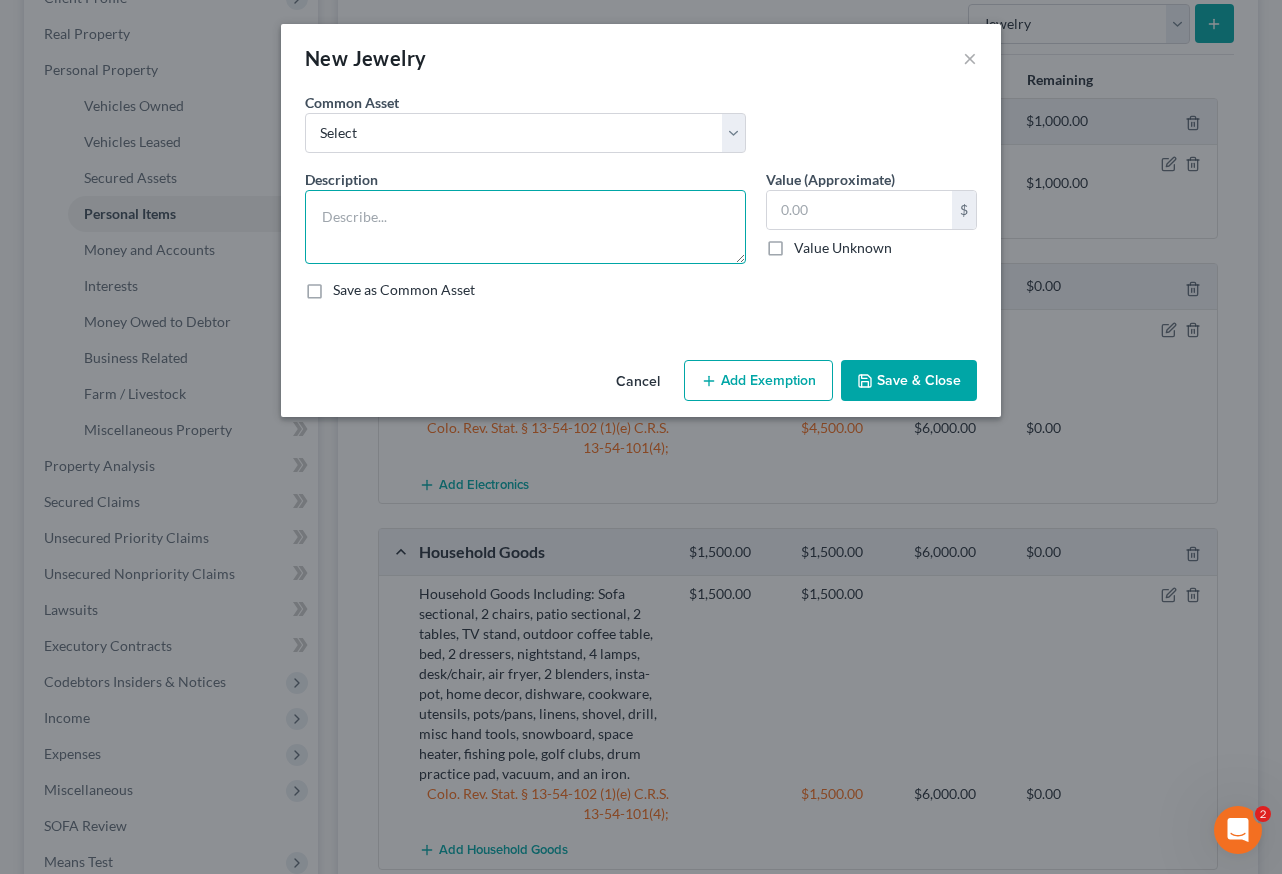 click at bounding box center (525, 227) 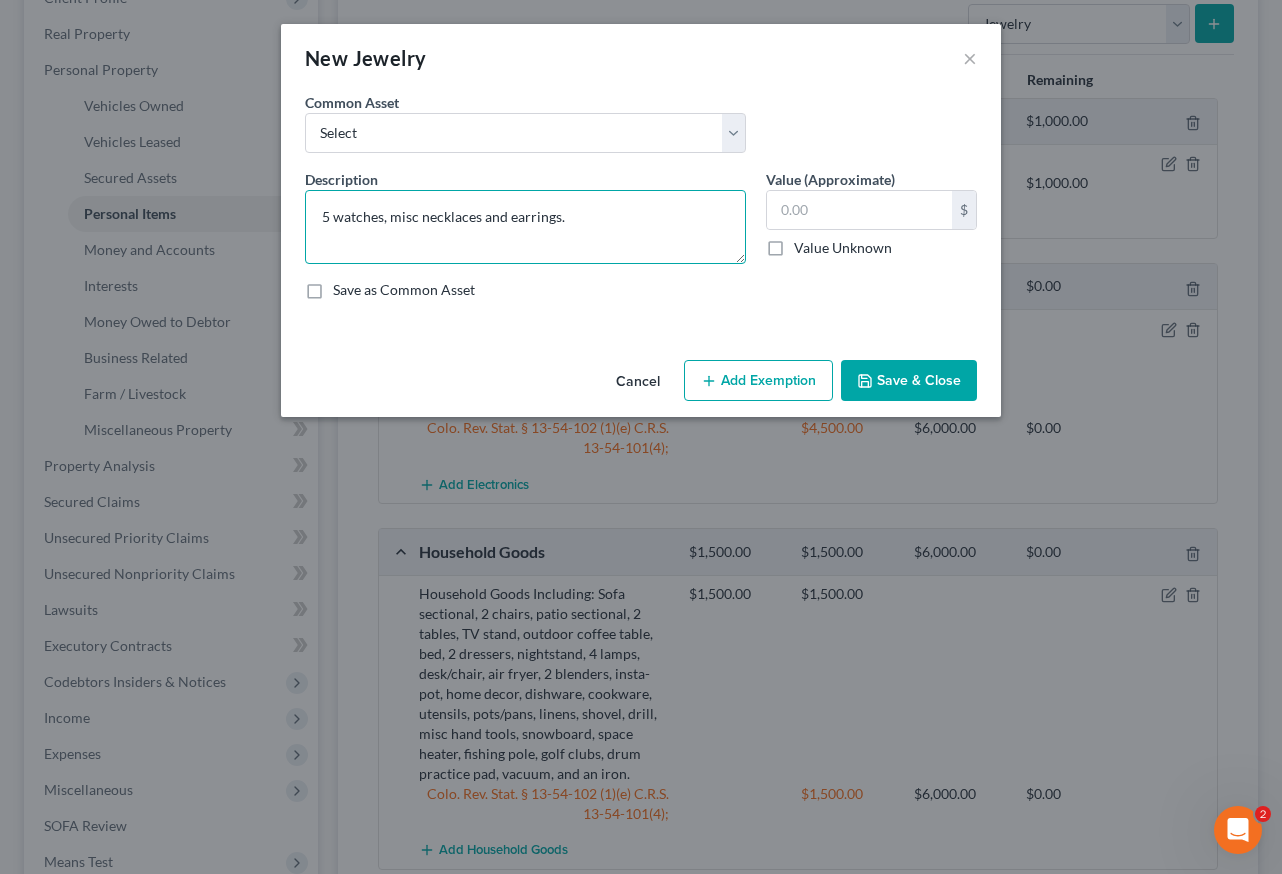 type on "5 watches, misc necklaces and earrings." 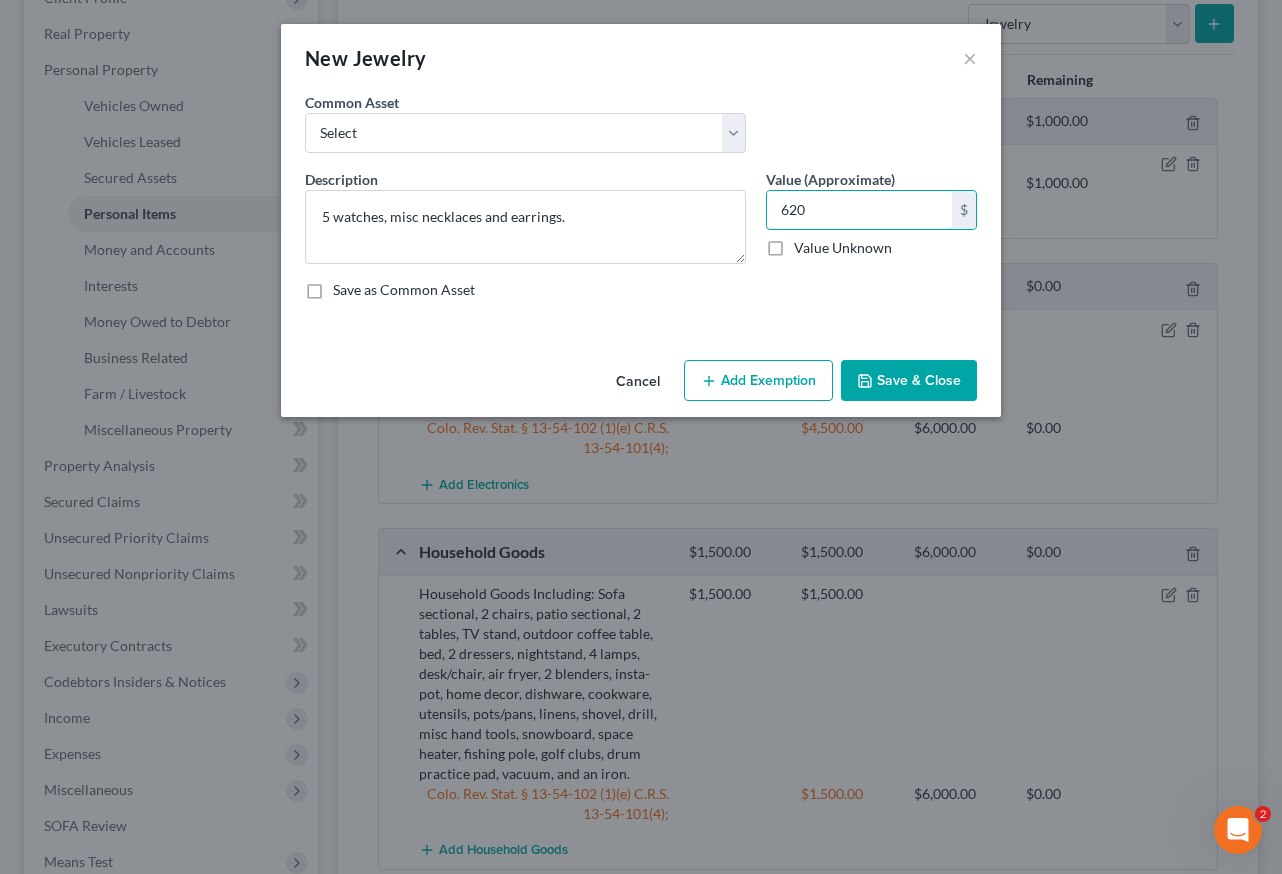 type on "620" 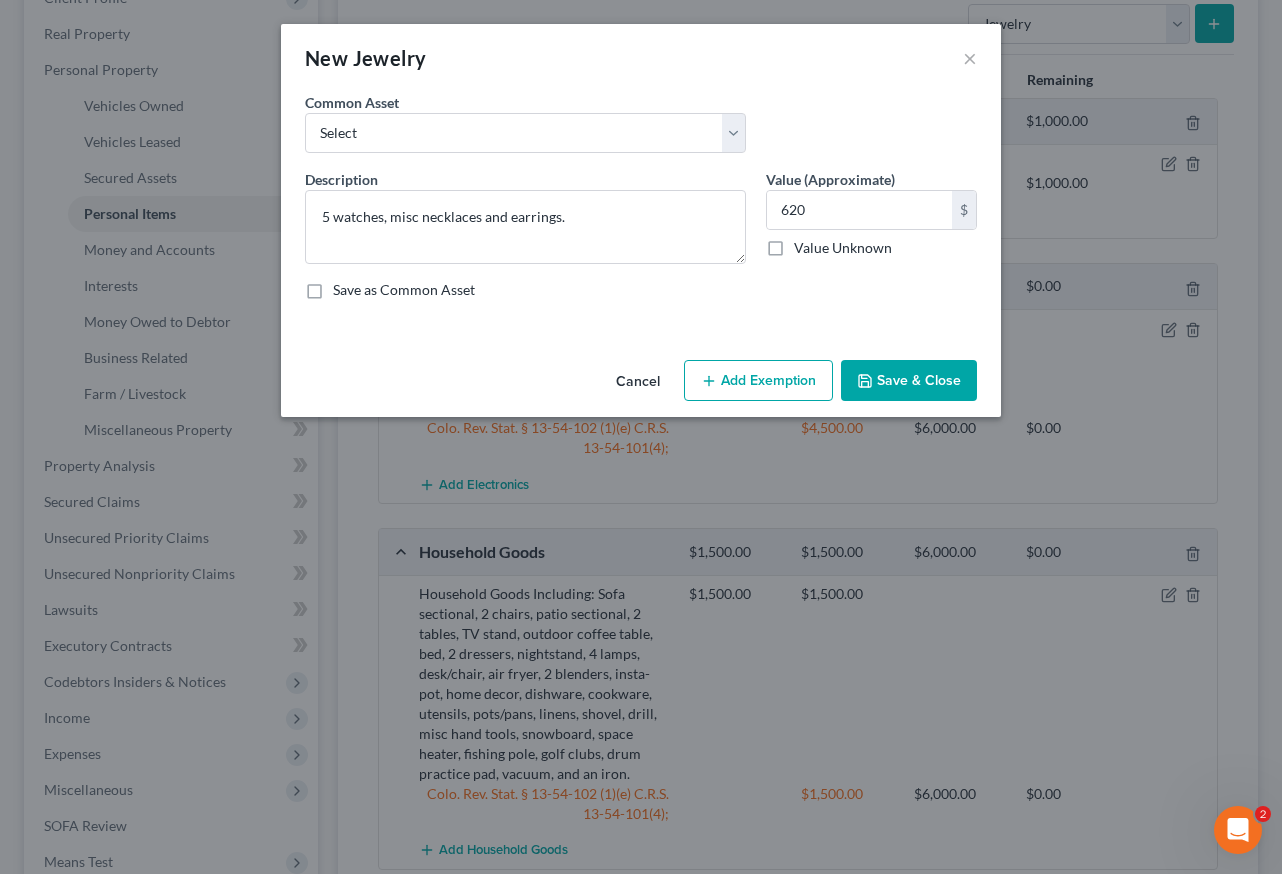 click on "Add Exemption" at bounding box center [758, 381] 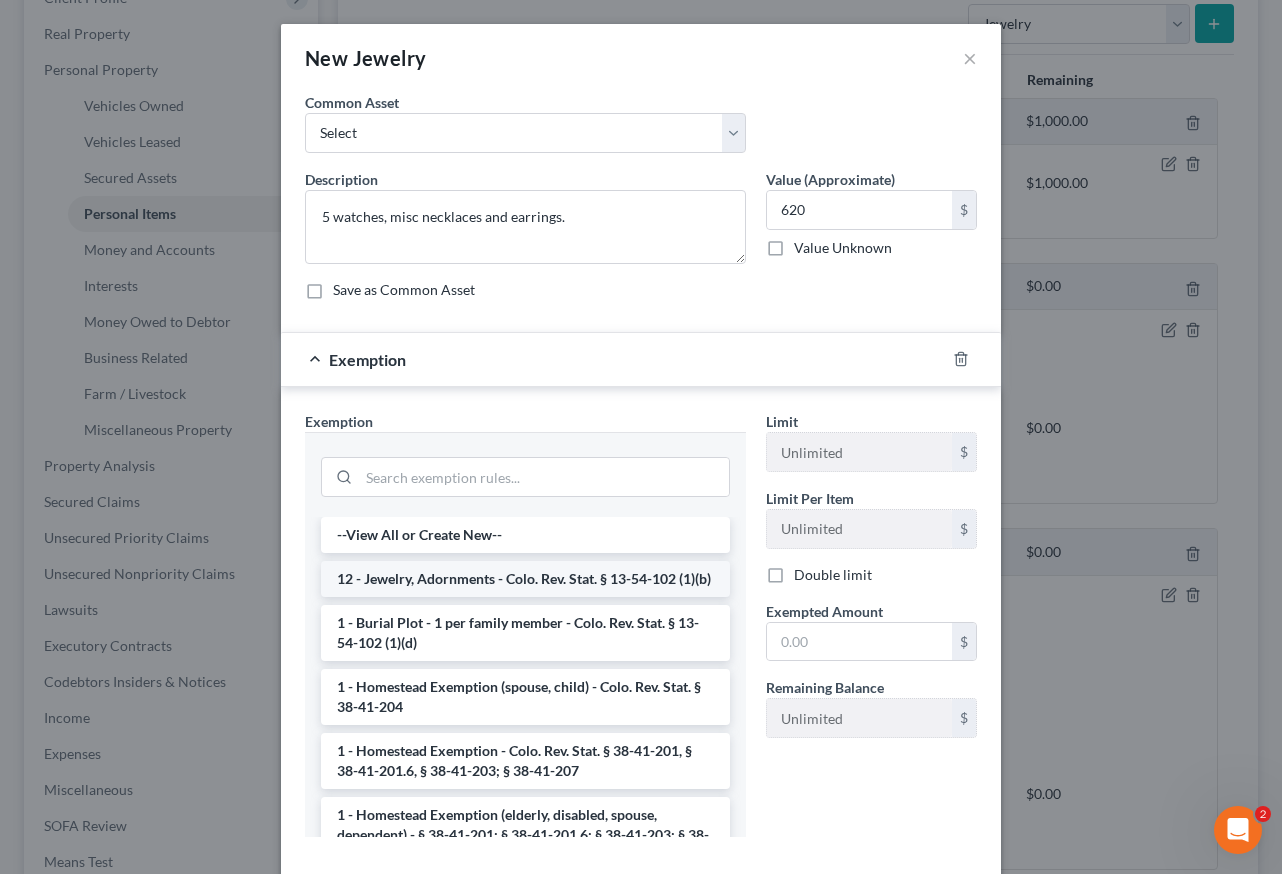 click on "12 - Jewelry, Adornments - Colo. Rev. Stat. § 13-54-102 (1)(b)" at bounding box center (525, 579) 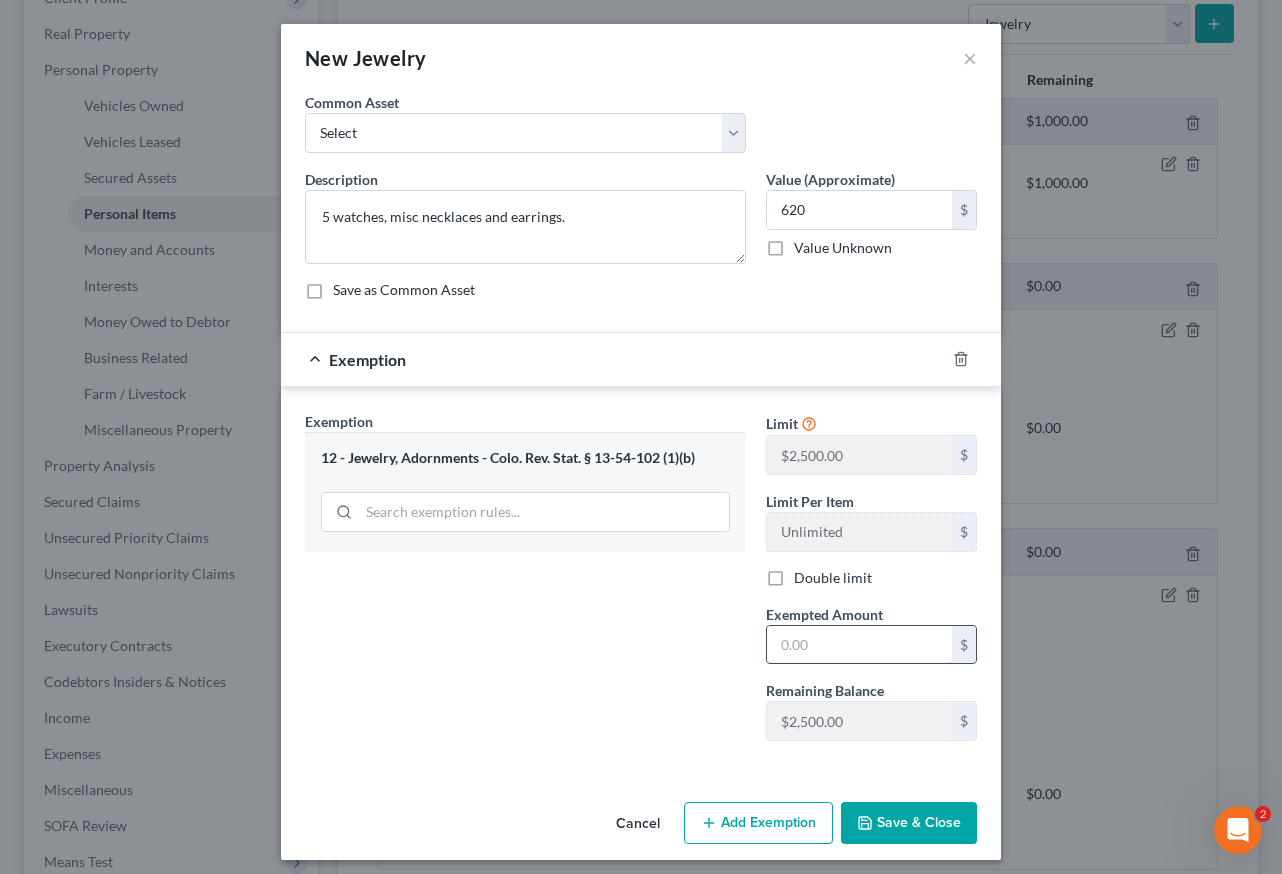 click at bounding box center [859, 645] 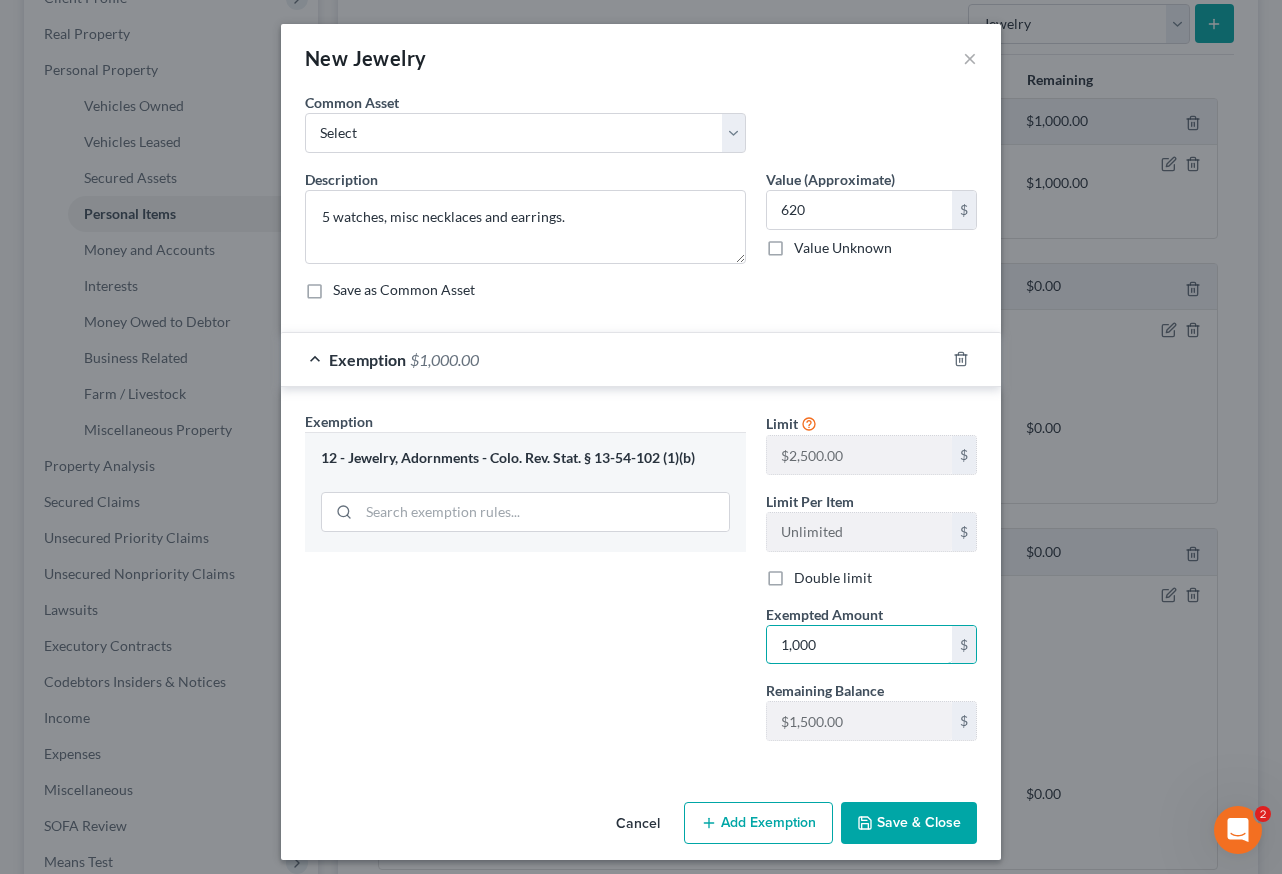type on "1,000" 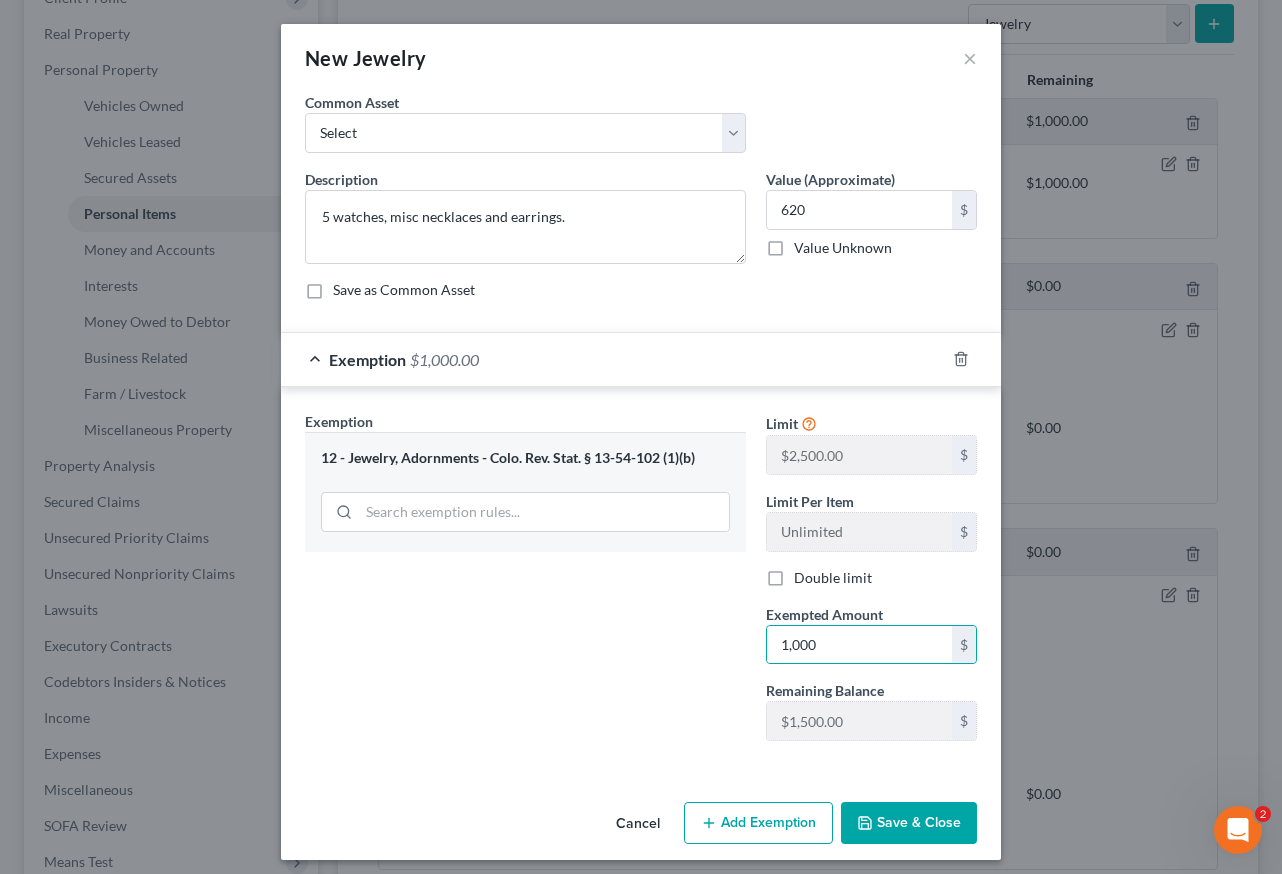 click on "Save & Close" at bounding box center [909, 823] 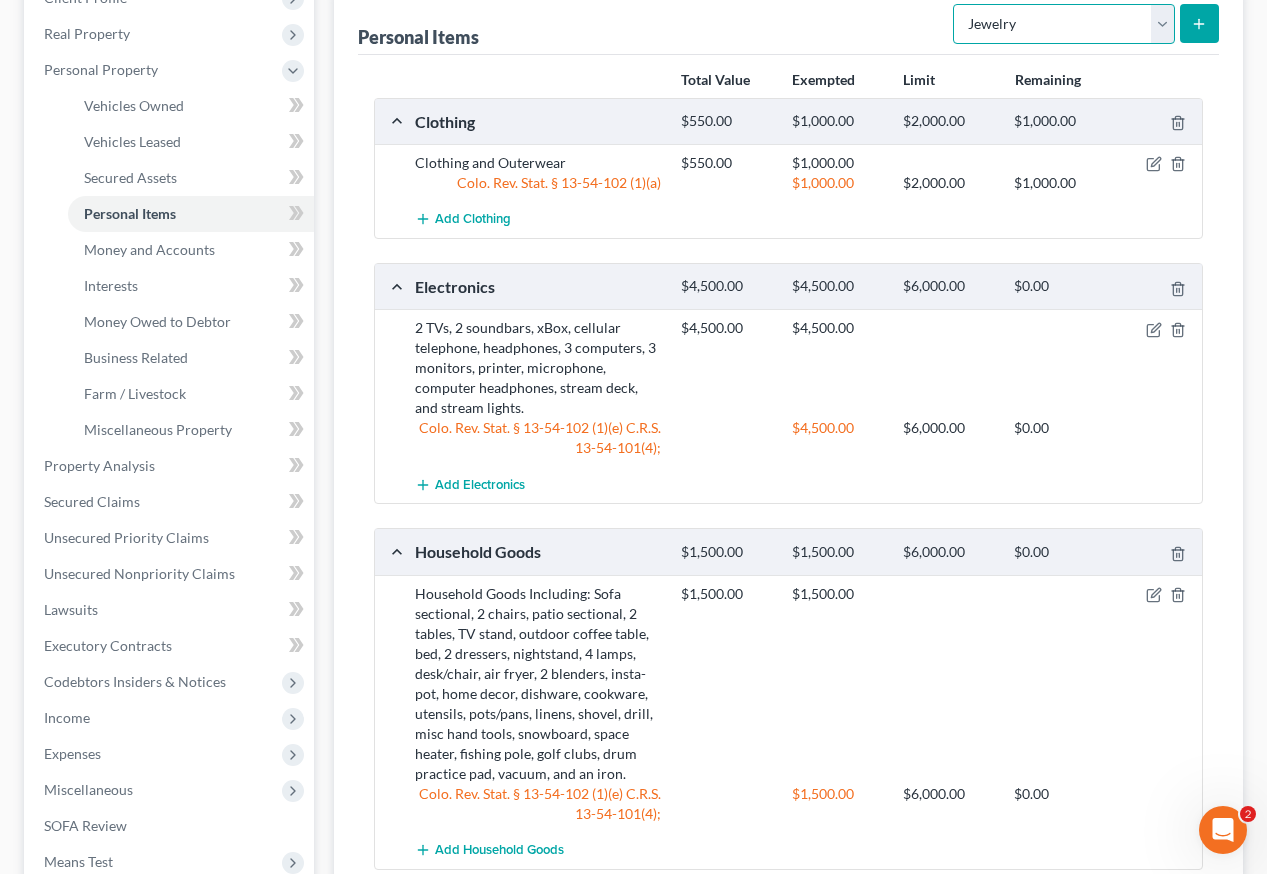click on "Select Item Type Clothing Collectibles Of Value Electronics Firearms Household Goods Jewelry Other Pet(s) Sports & Hobby Equipment" at bounding box center (1064, 24) 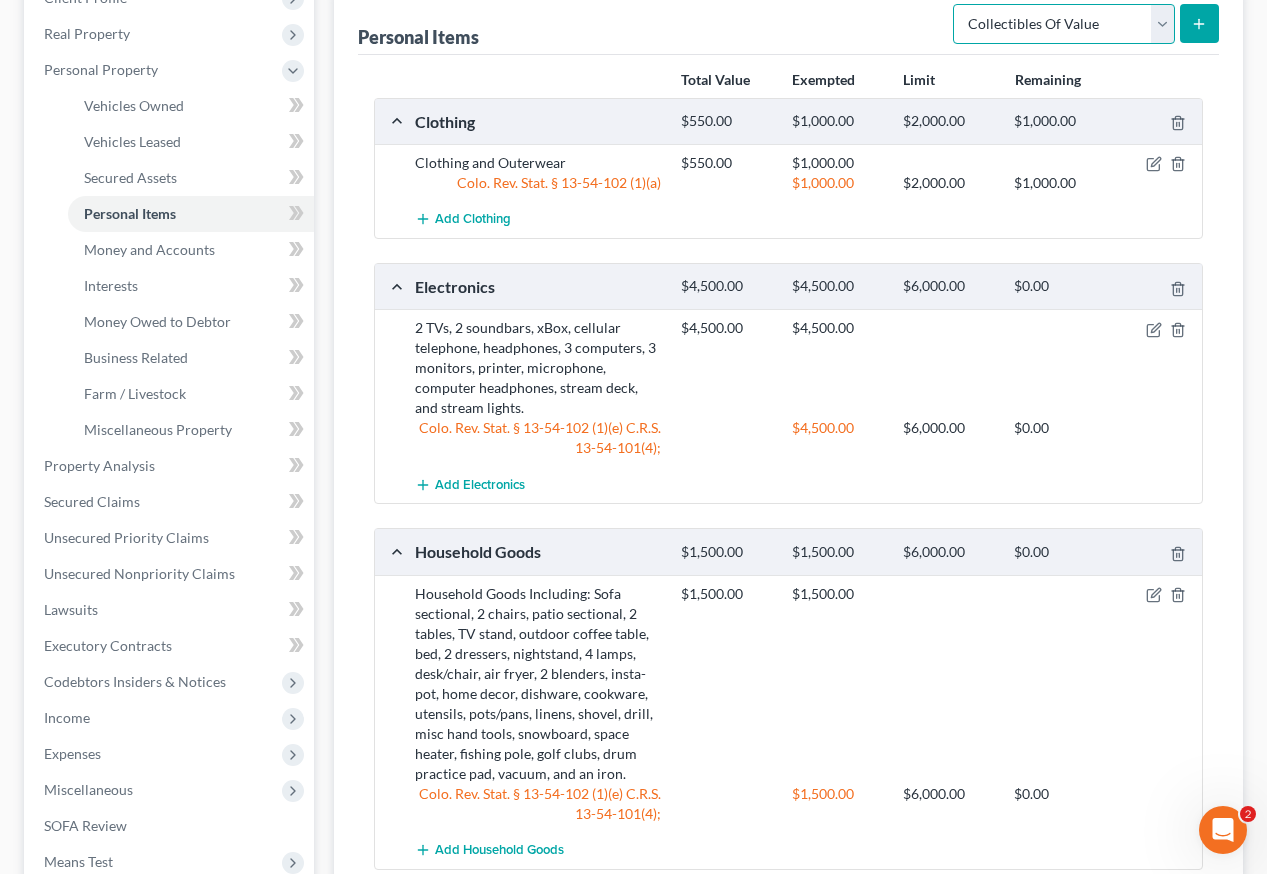 click on "Select Item Type Clothing Collectibles Of Value Electronics Firearms Household Goods Jewelry Other Pet(s) Sports & Hobby Equipment" at bounding box center [1064, 24] 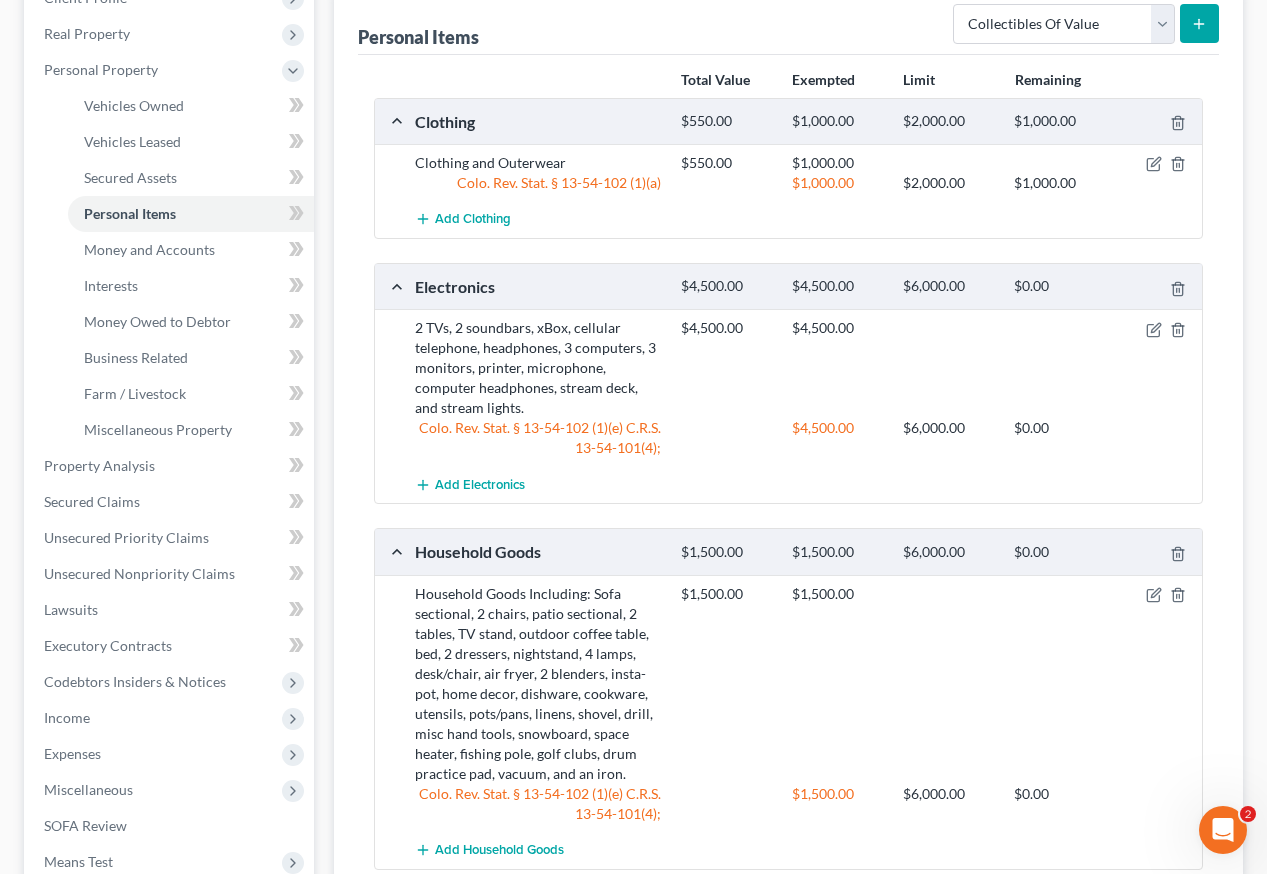 click at bounding box center [1199, 23] 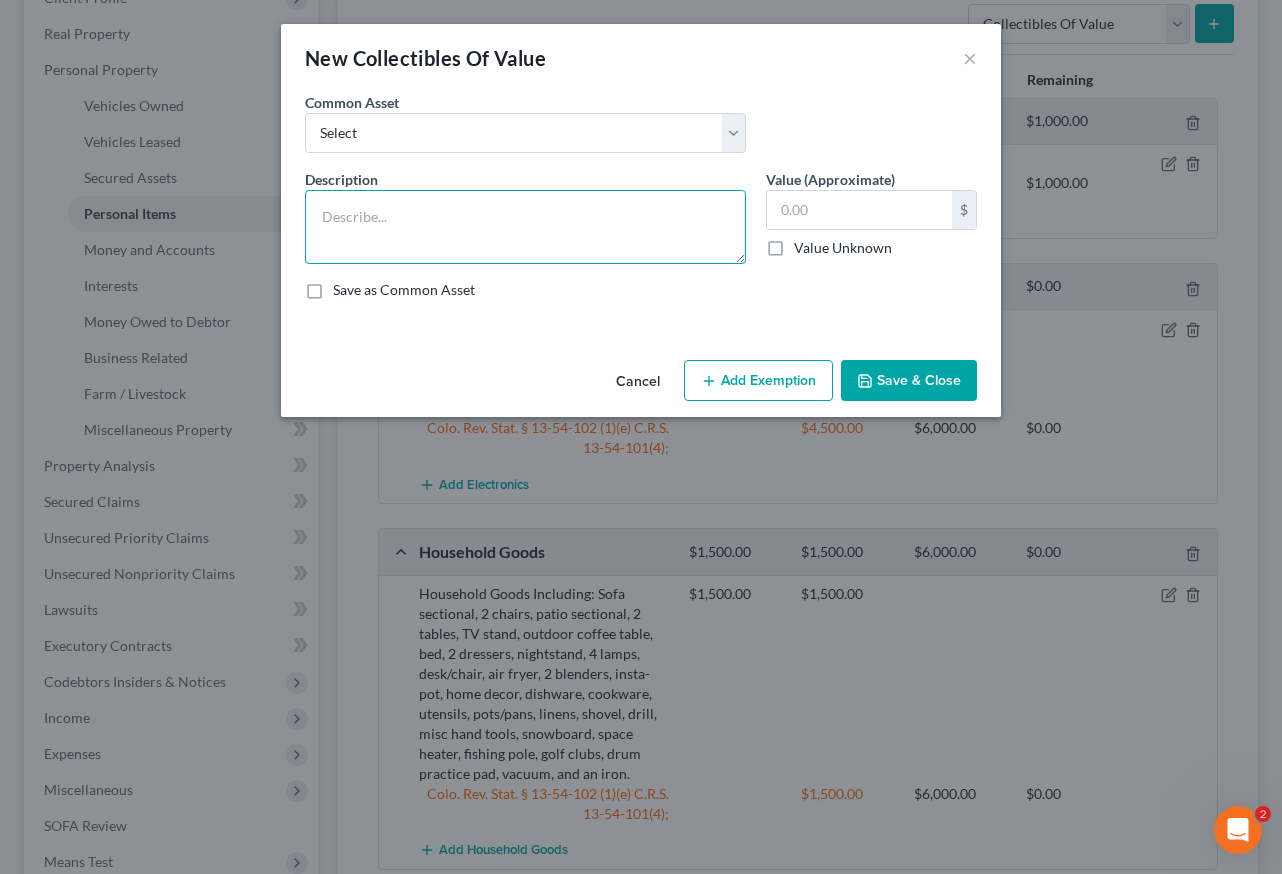 click at bounding box center [525, 227] 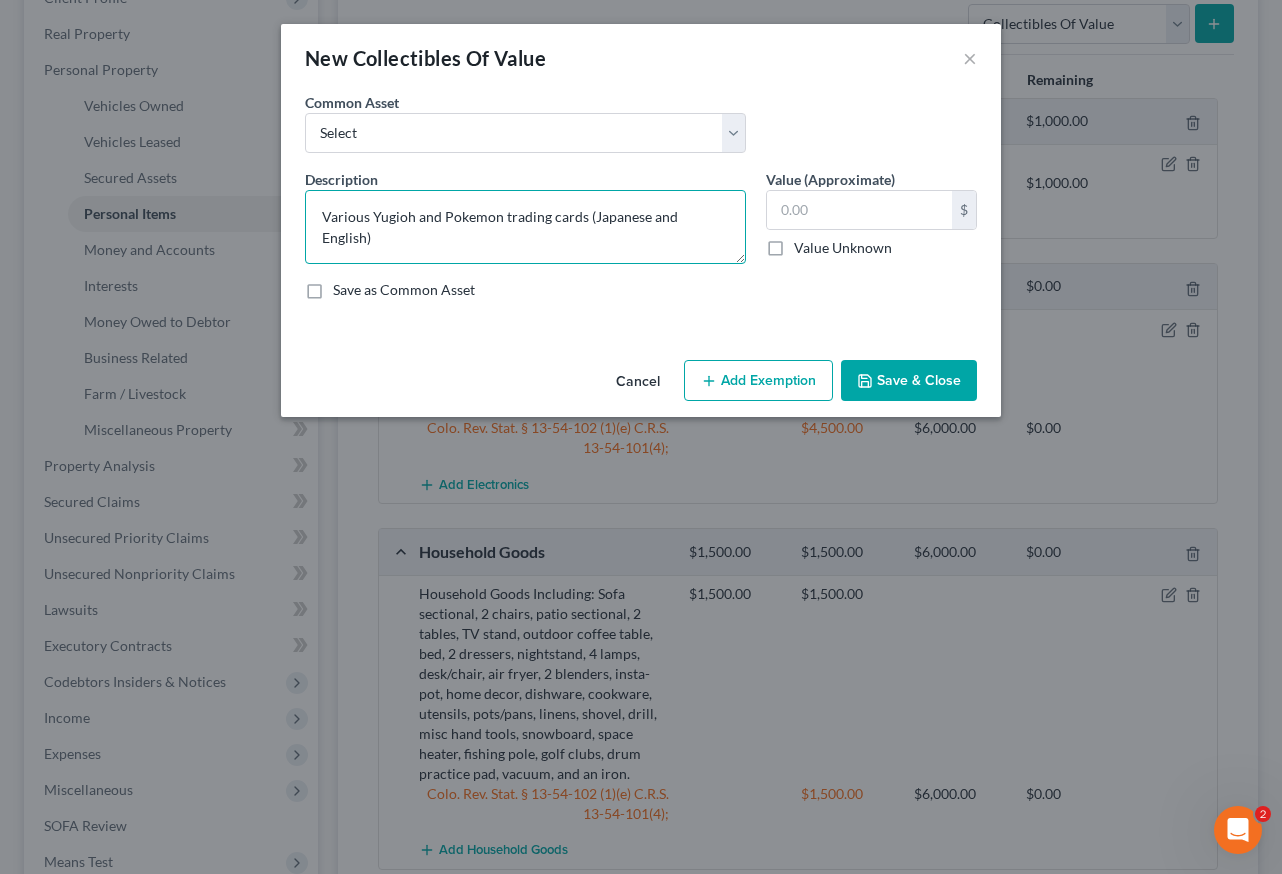 type on "Various Yugioh and Pokemon trading cards (Japanese and English)" 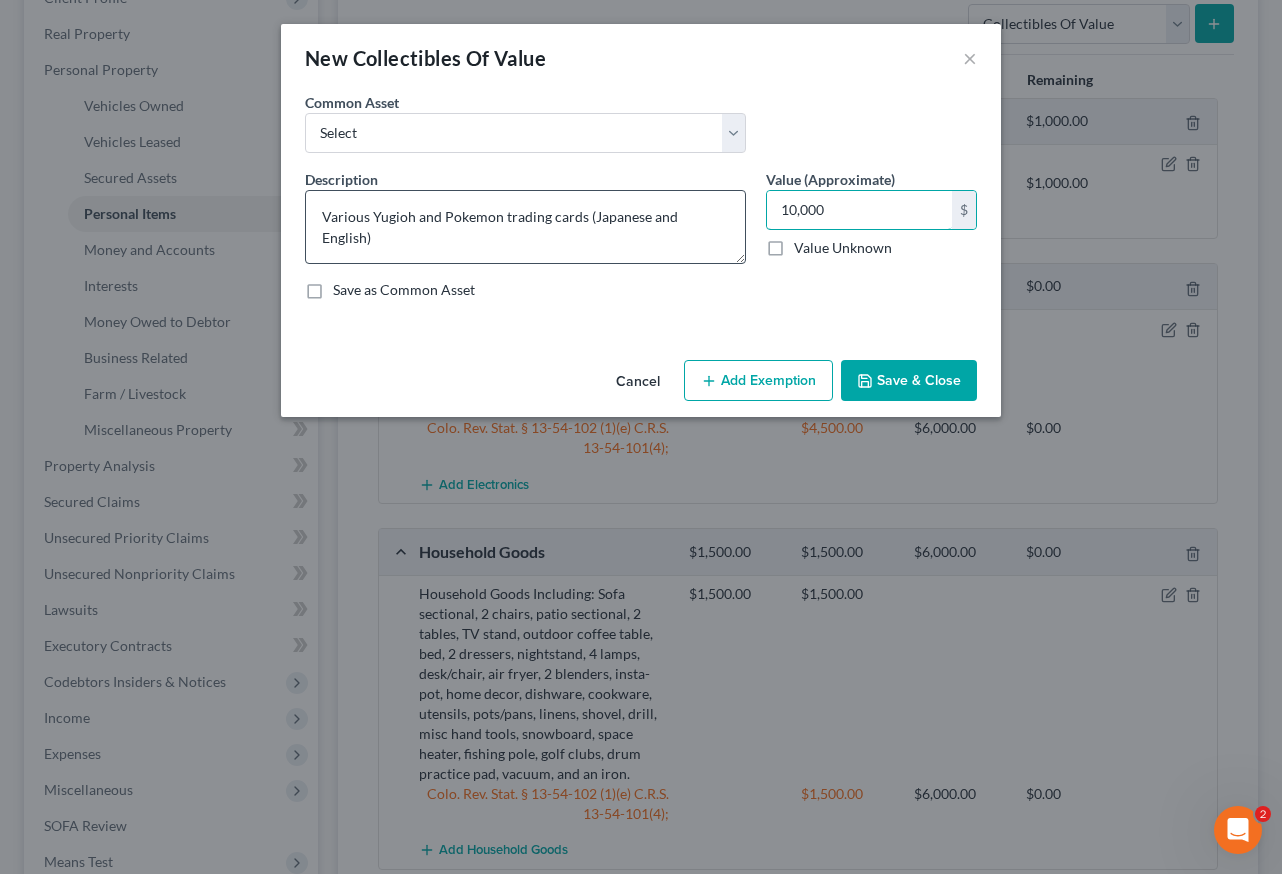 type on "10,000" 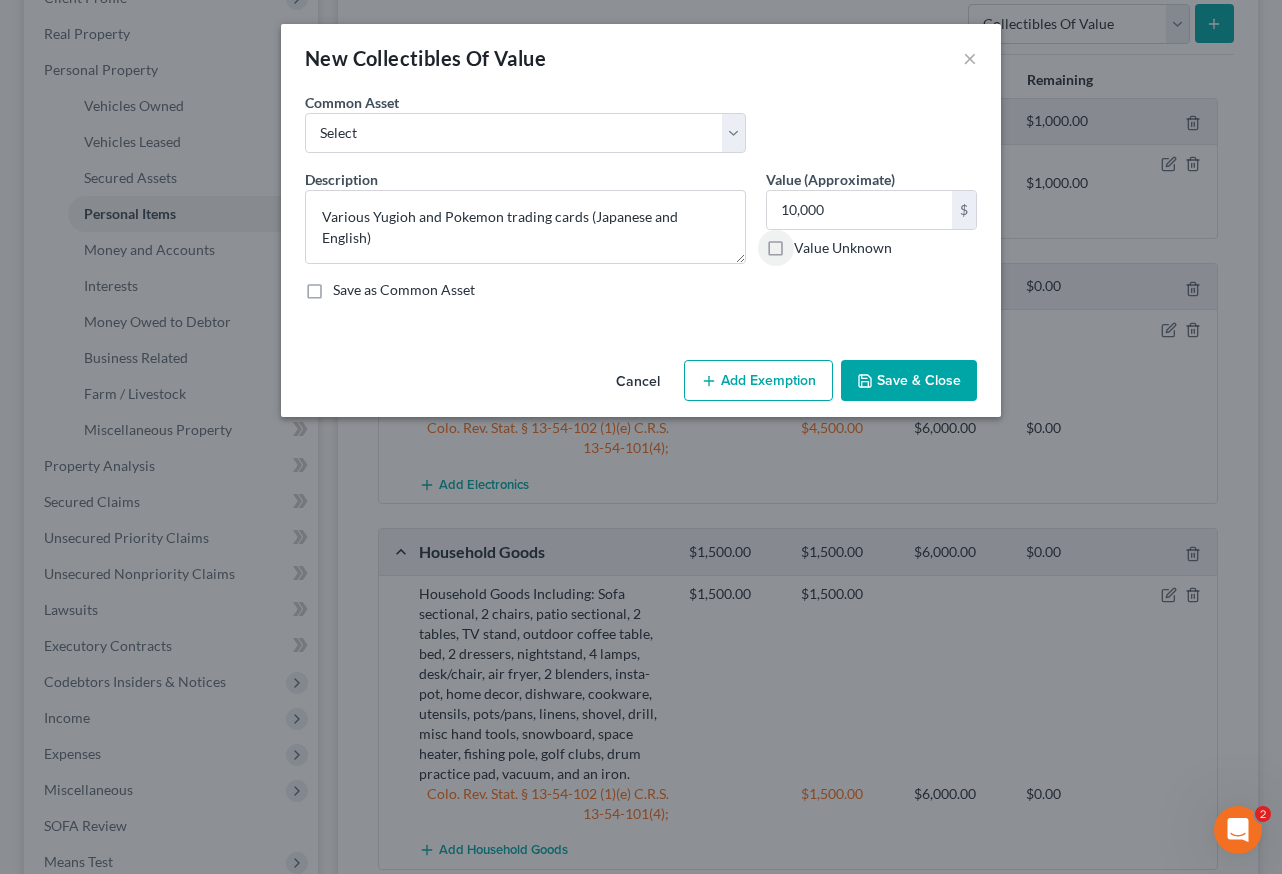 click on "Save & Close" at bounding box center (909, 381) 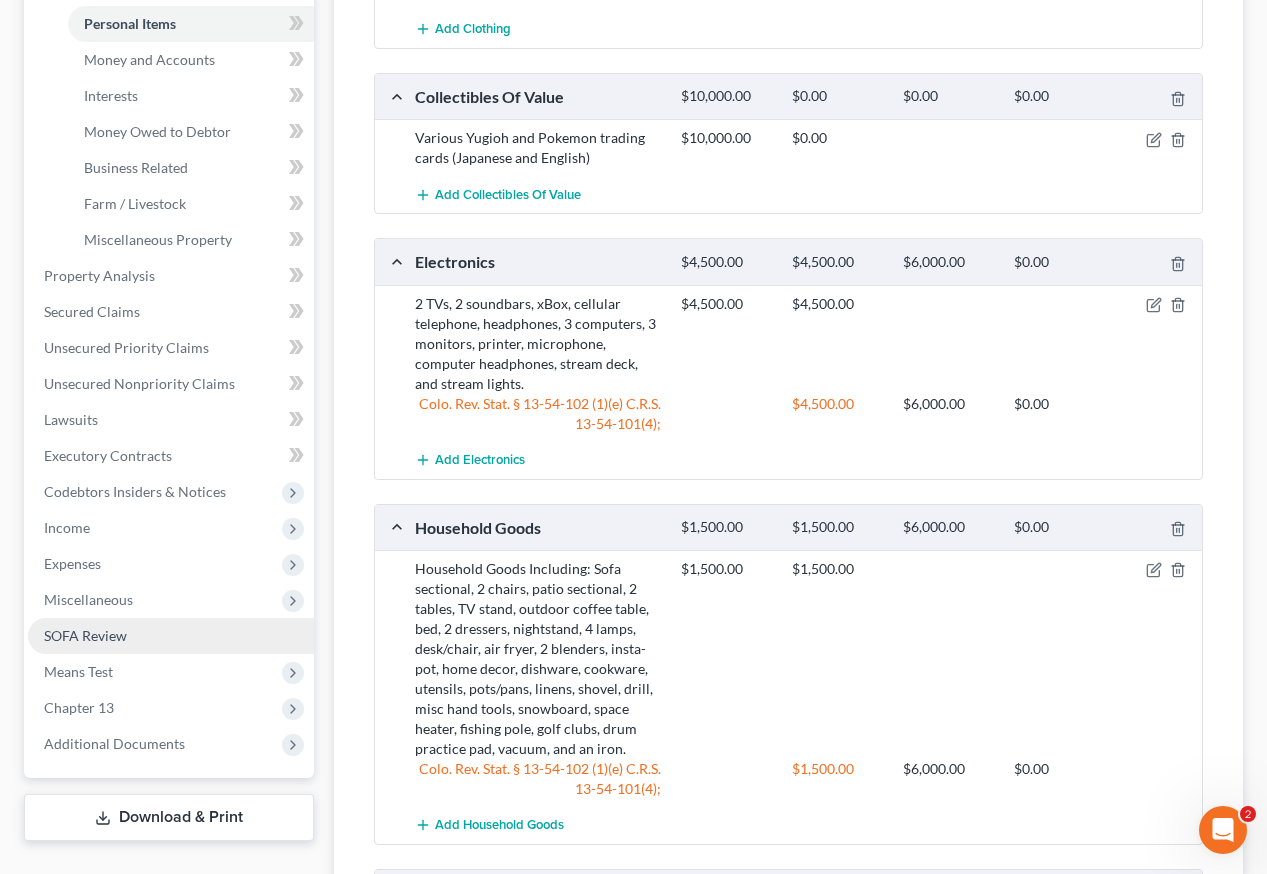 scroll, scrollTop: 700, scrollLeft: 0, axis: vertical 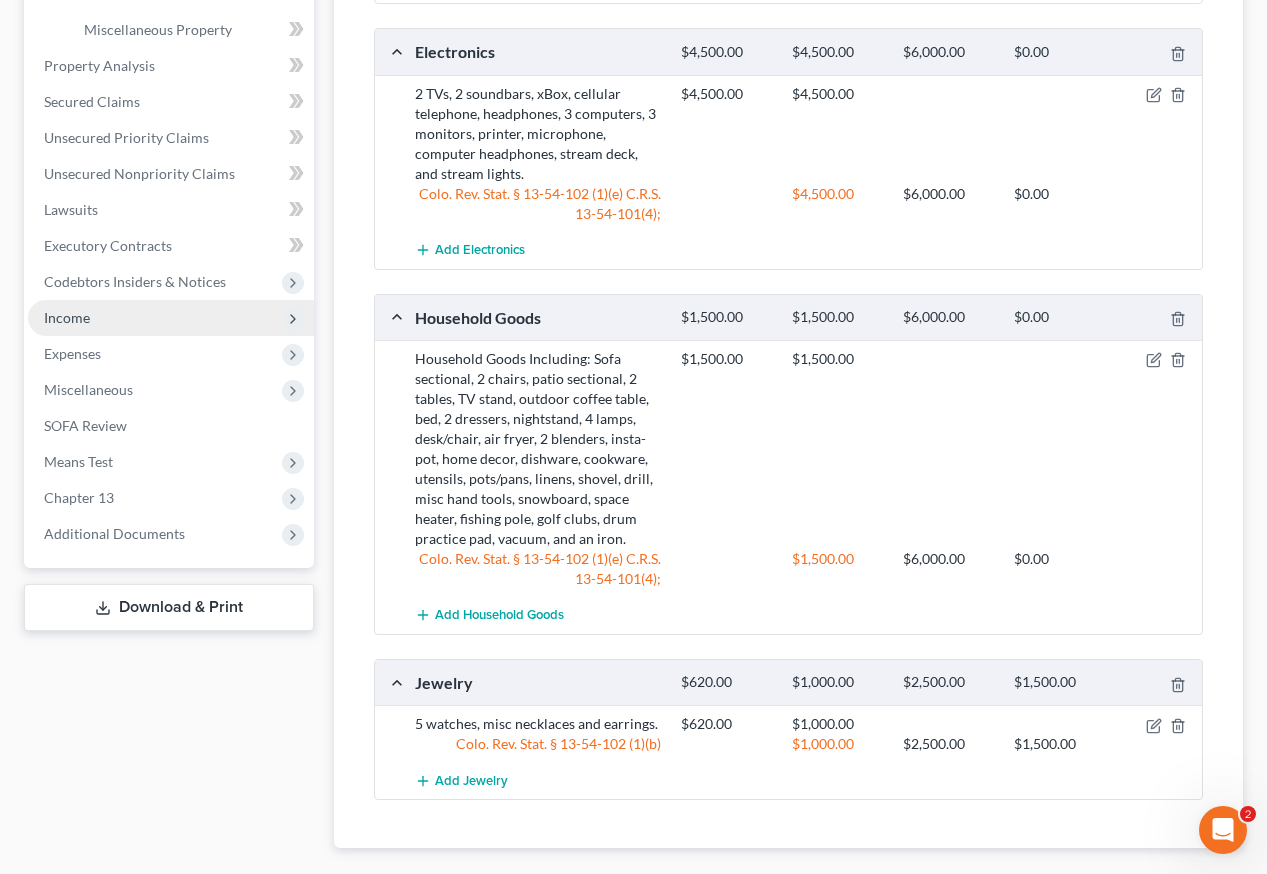 click on "Income" at bounding box center [67, 317] 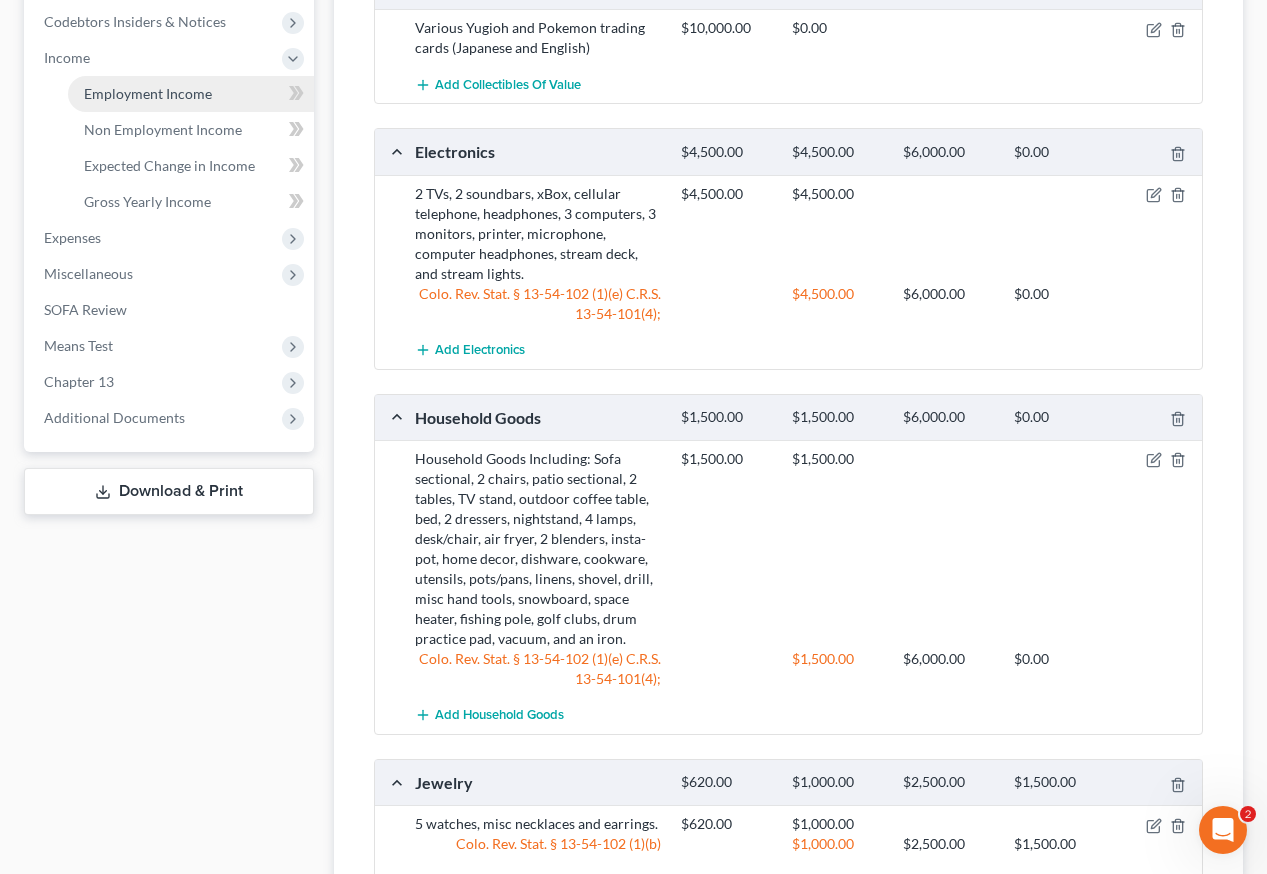 click on "Employment Income" at bounding box center (148, 93) 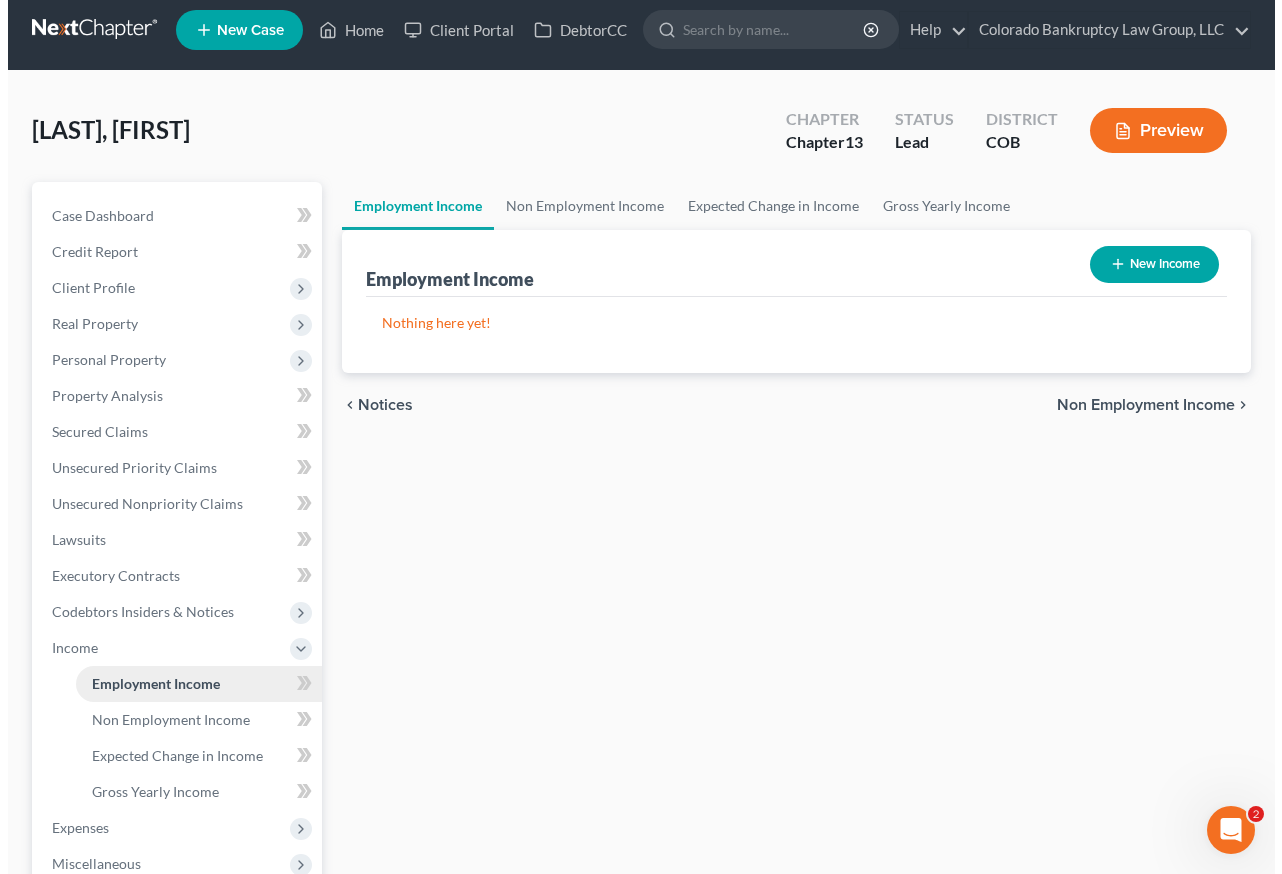 scroll, scrollTop: 0, scrollLeft: 0, axis: both 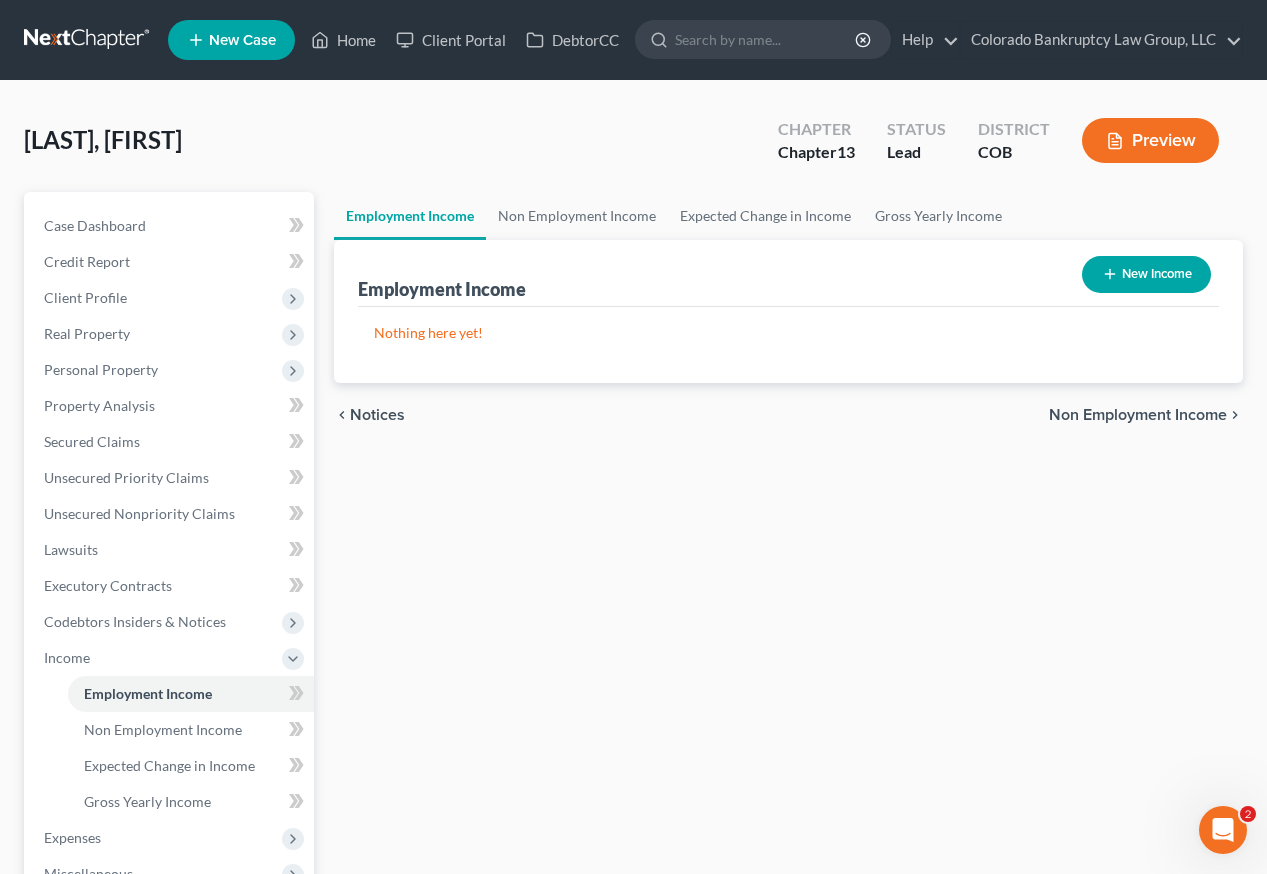 click on "New Income" at bounding box center (1146, 274) 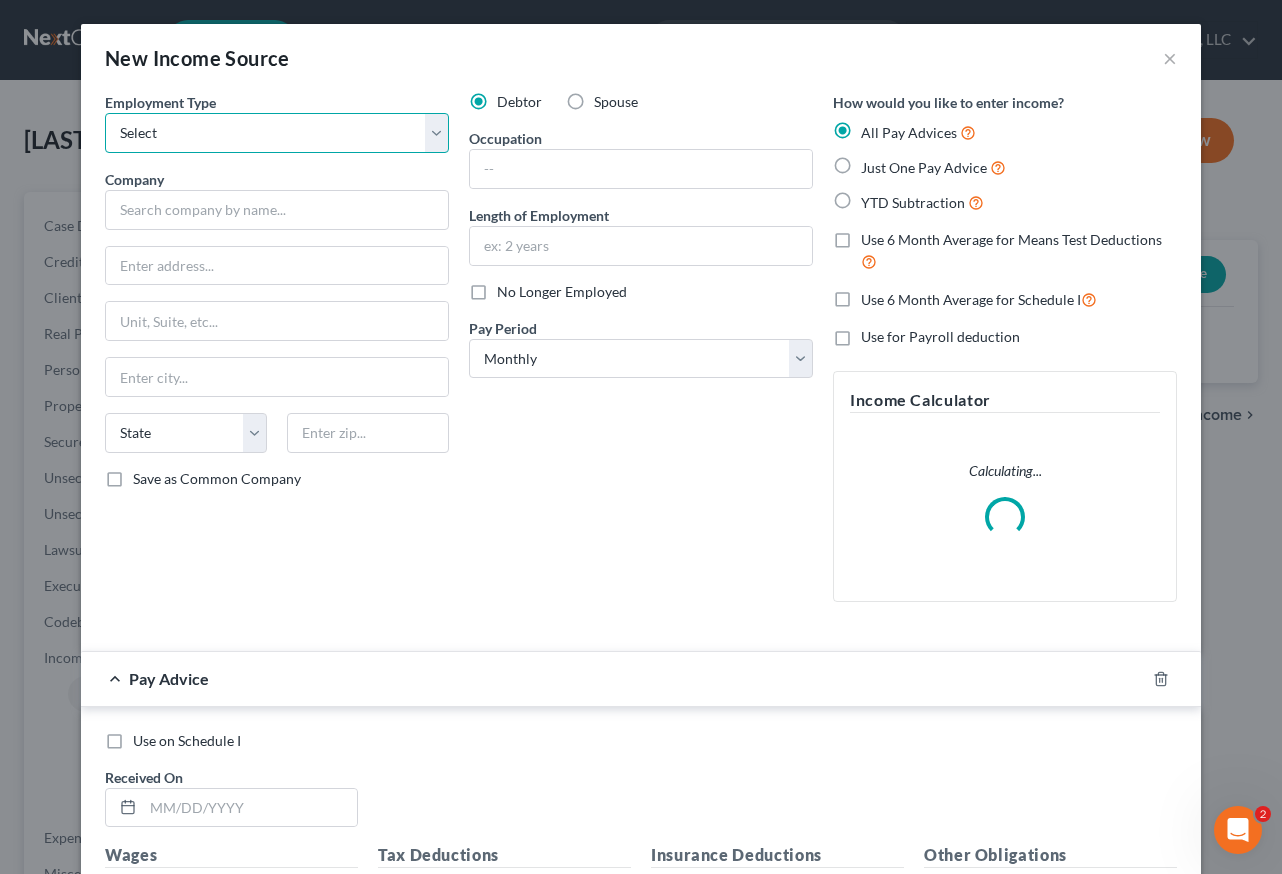 click on "Select Full or Part Time Employment Self Employment" at bounding box center (277, 133) 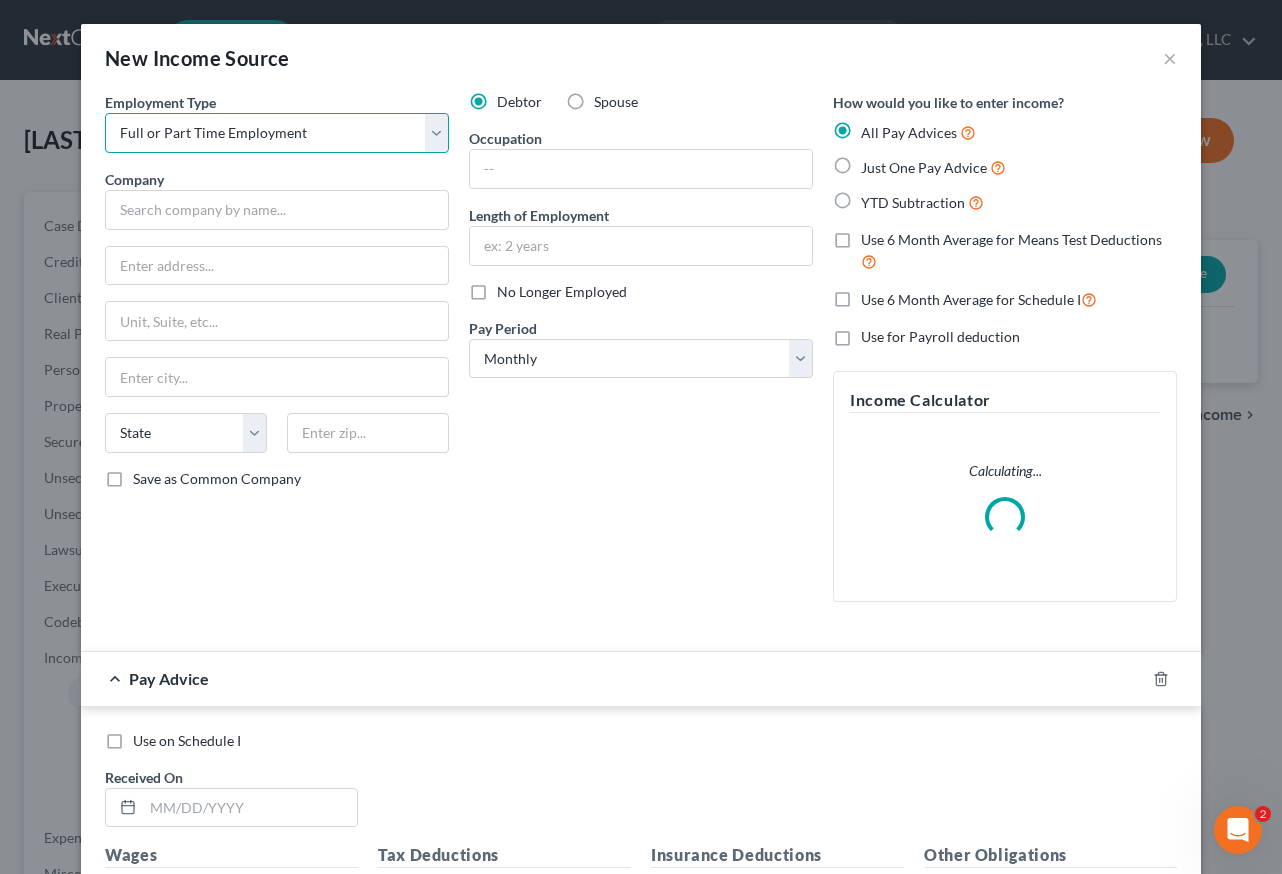 click on "Select Full or Part Time Employment Self Employment" at bounding box center (277, 133) 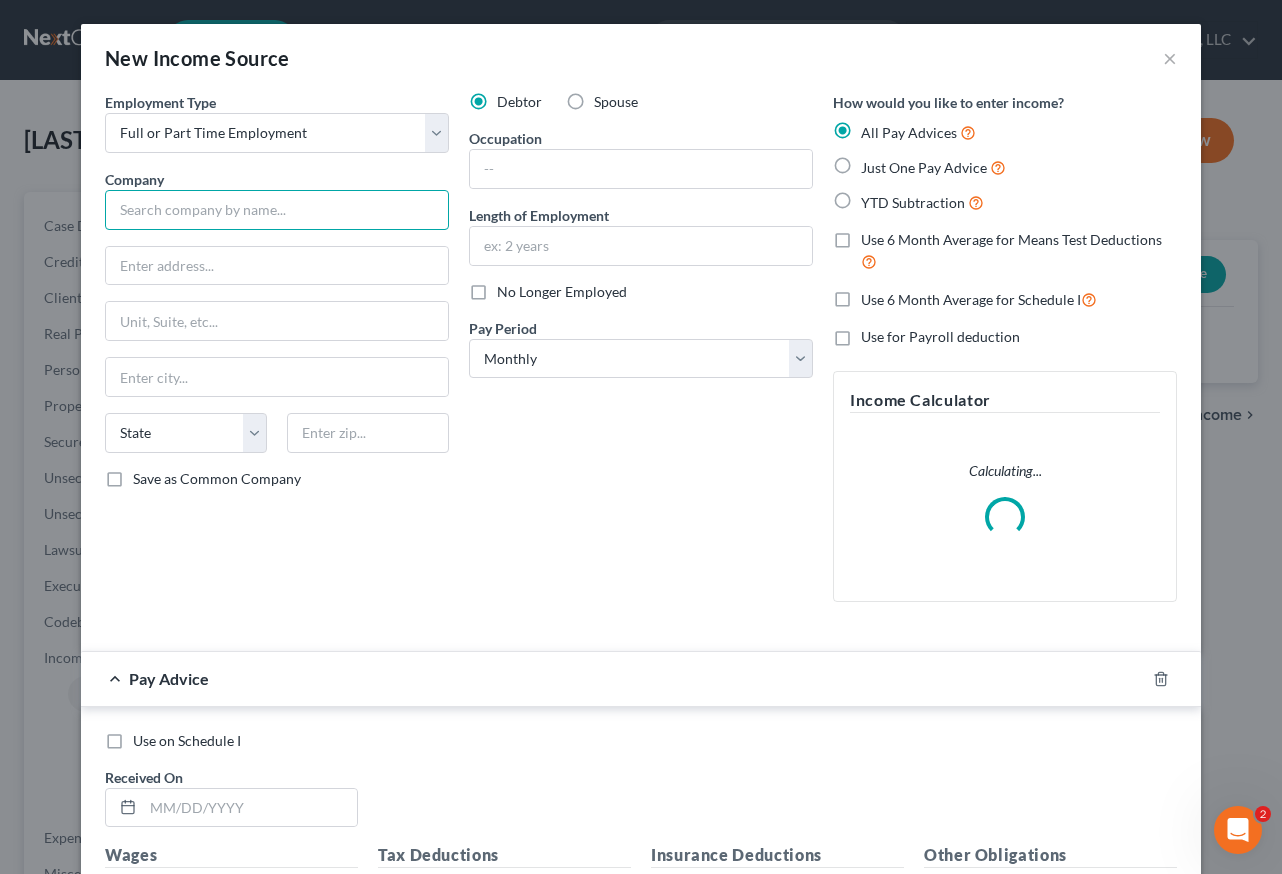 click at bounding box center [277, 210] 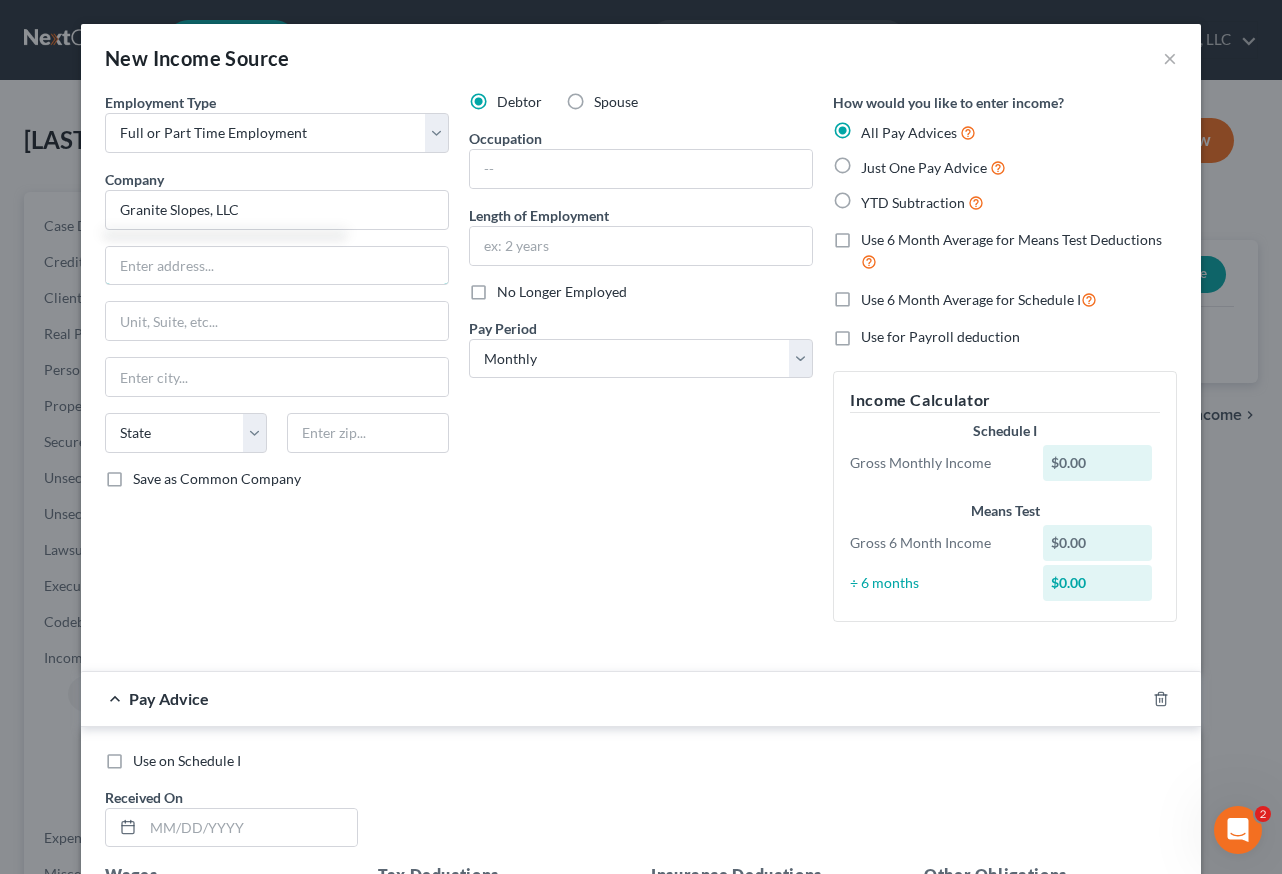 type on "Granite Slopes, LLC" 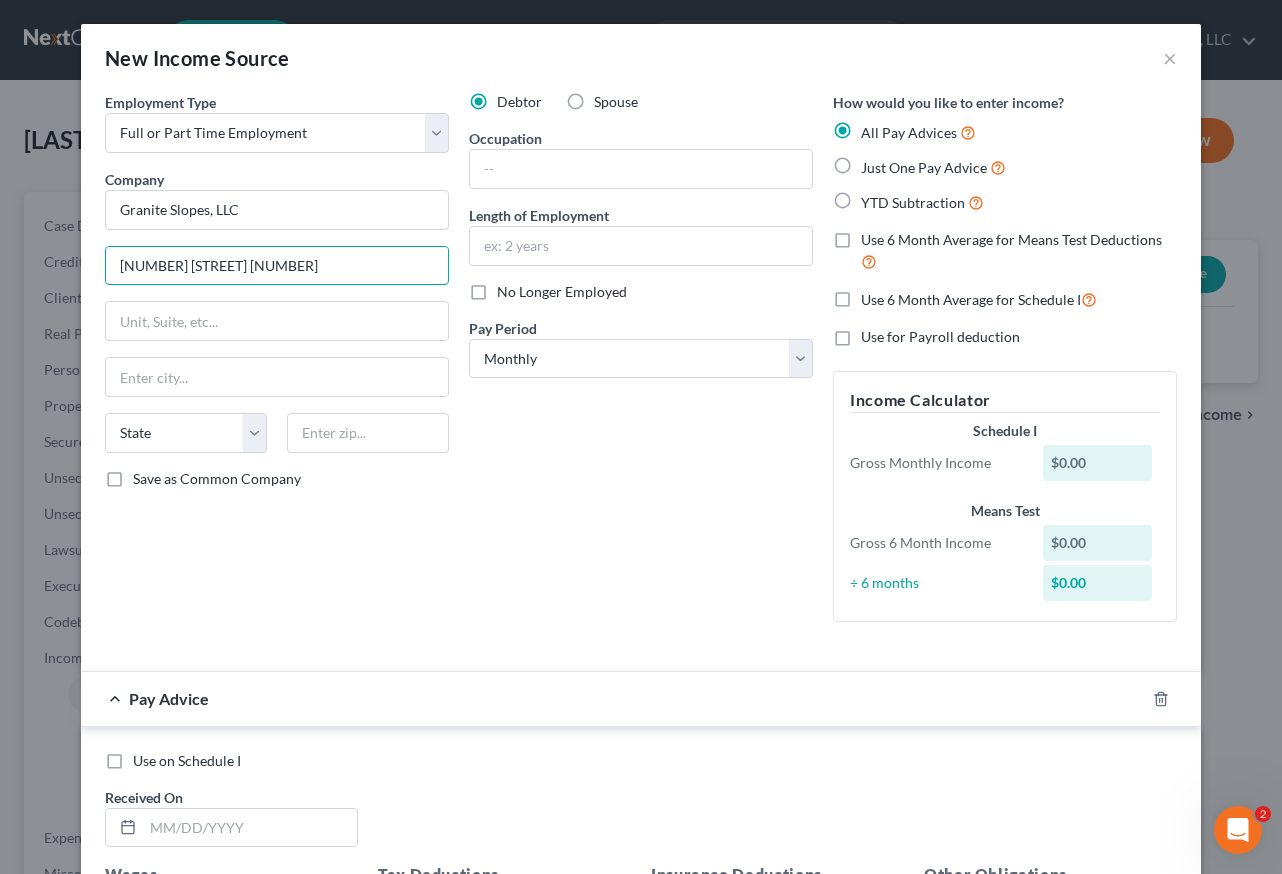 type on "[NUMBER] [STREET] [NUMBER]" 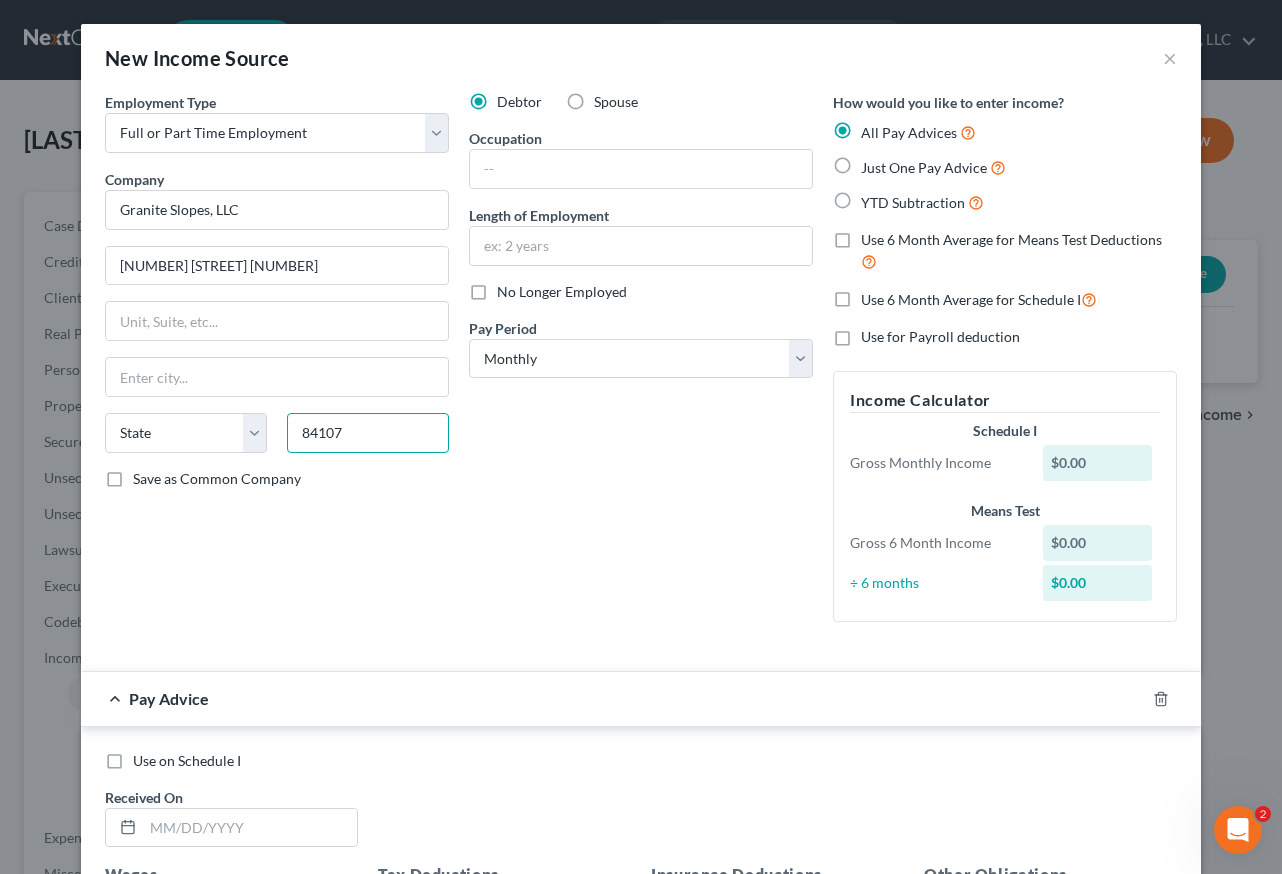 type on "84107" 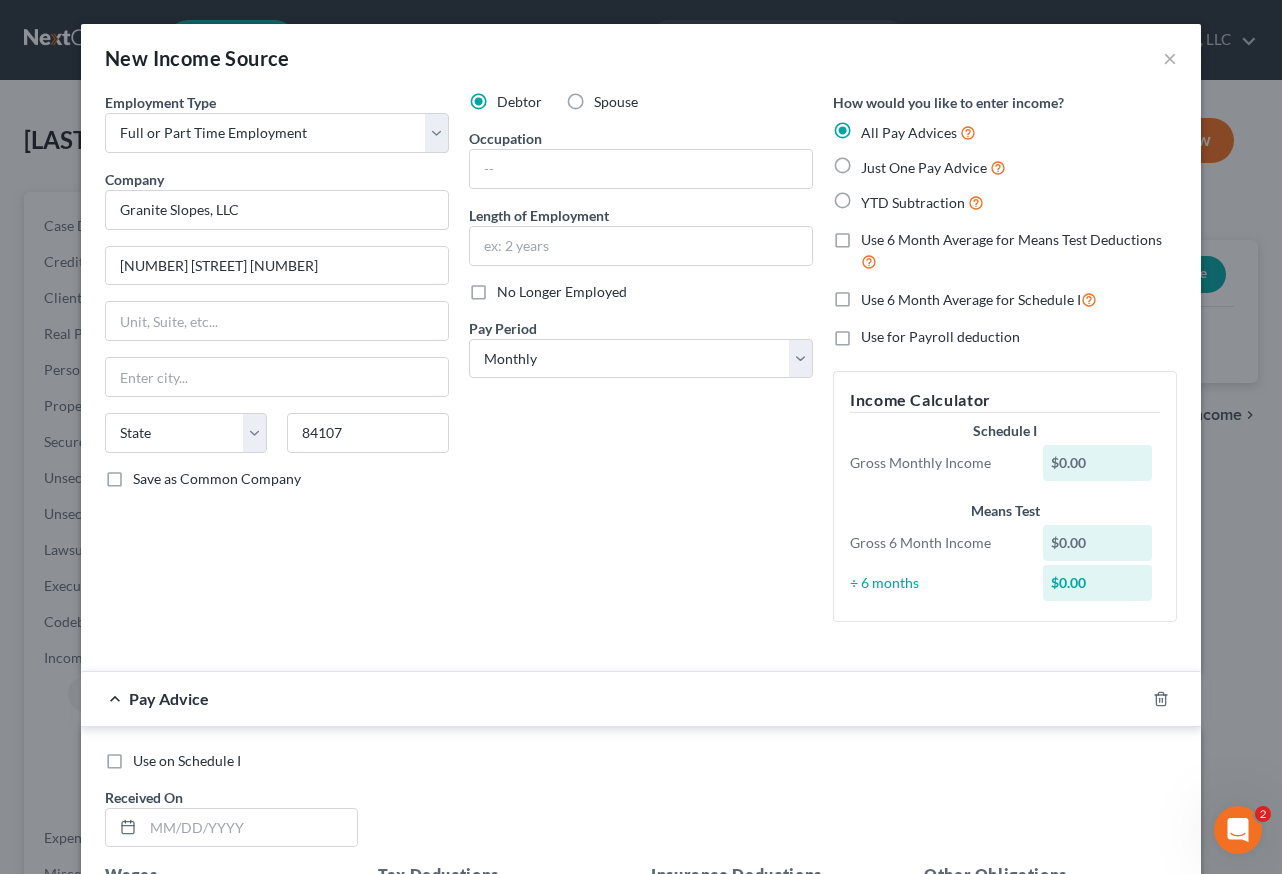 type on "Salt Lake City" 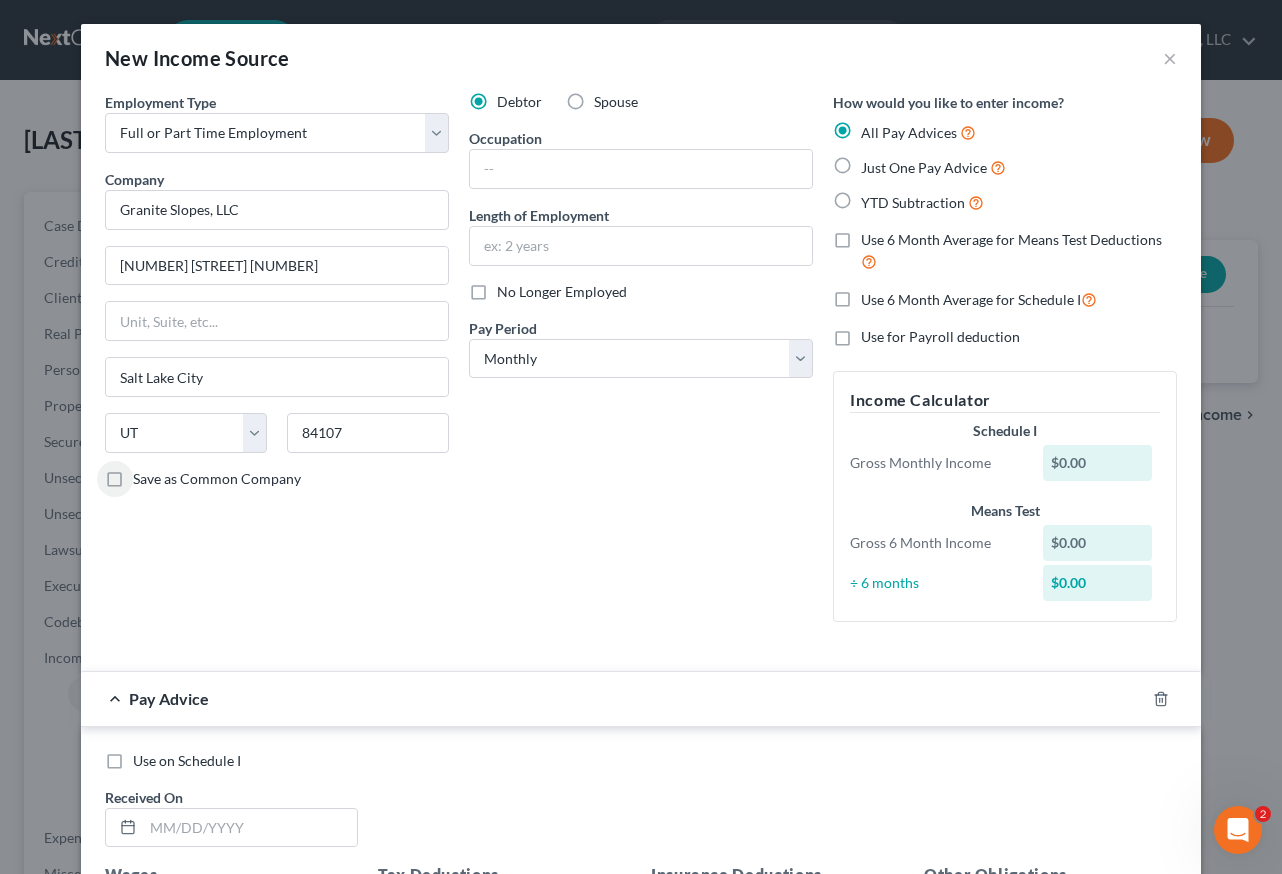click on "Save as Common Company" at bounding box center [147, 475] 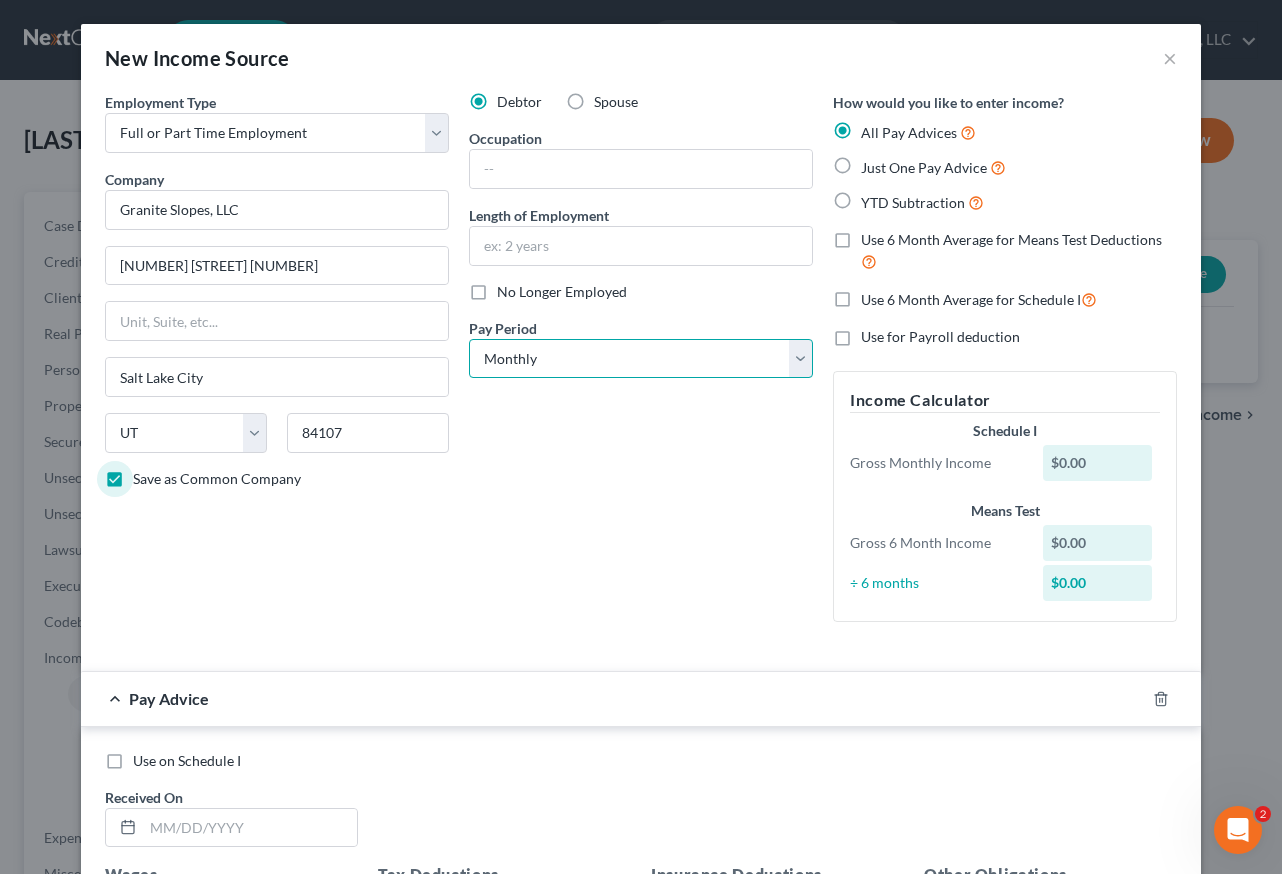 click on "Select Monthly Twice Monthly Every Other Week Weekly" at bounding box center [641, 359] 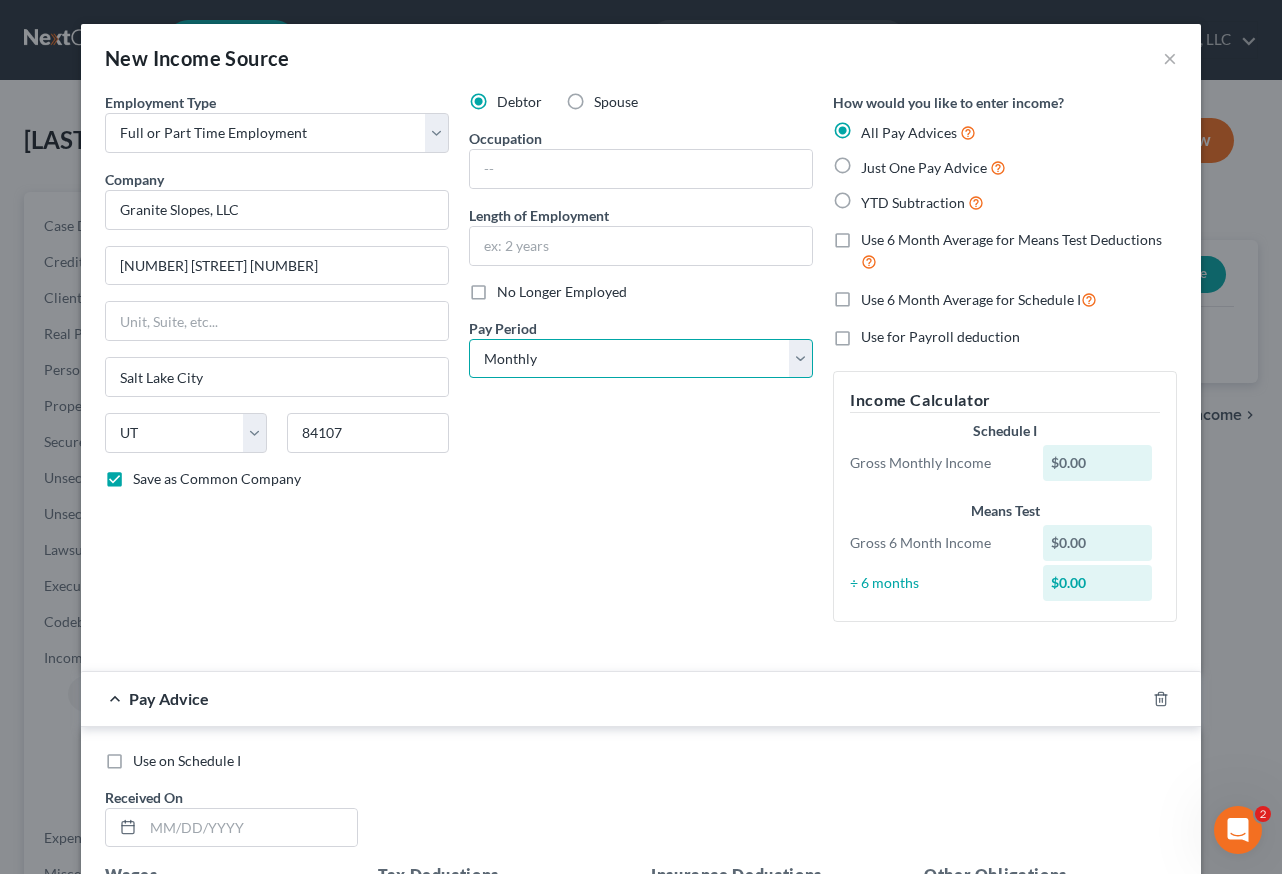 select on "1" 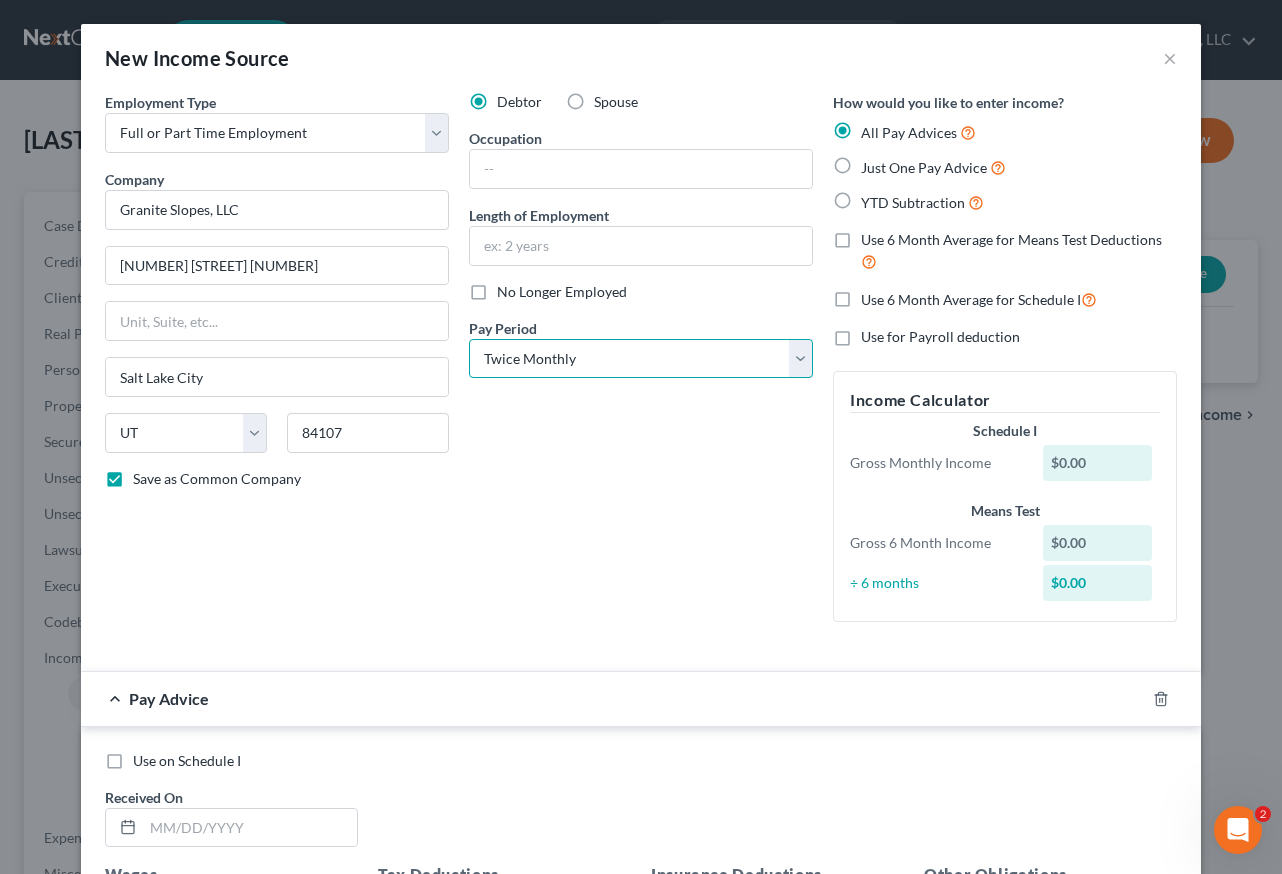 click on "Select Monthly Twice Monthly Every Other Week Weekly" at bounding box center (641, 359) 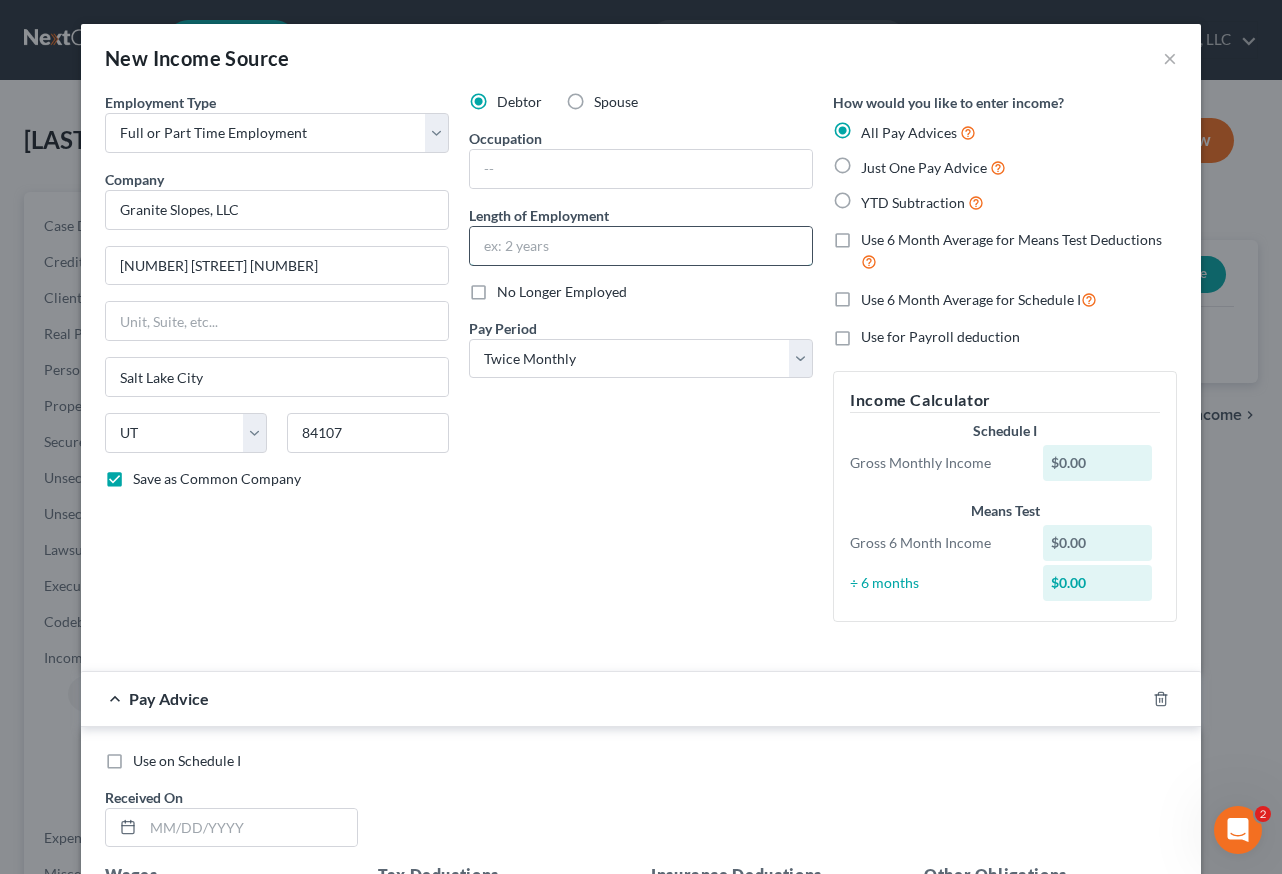 click at bounding box center (641, 246) 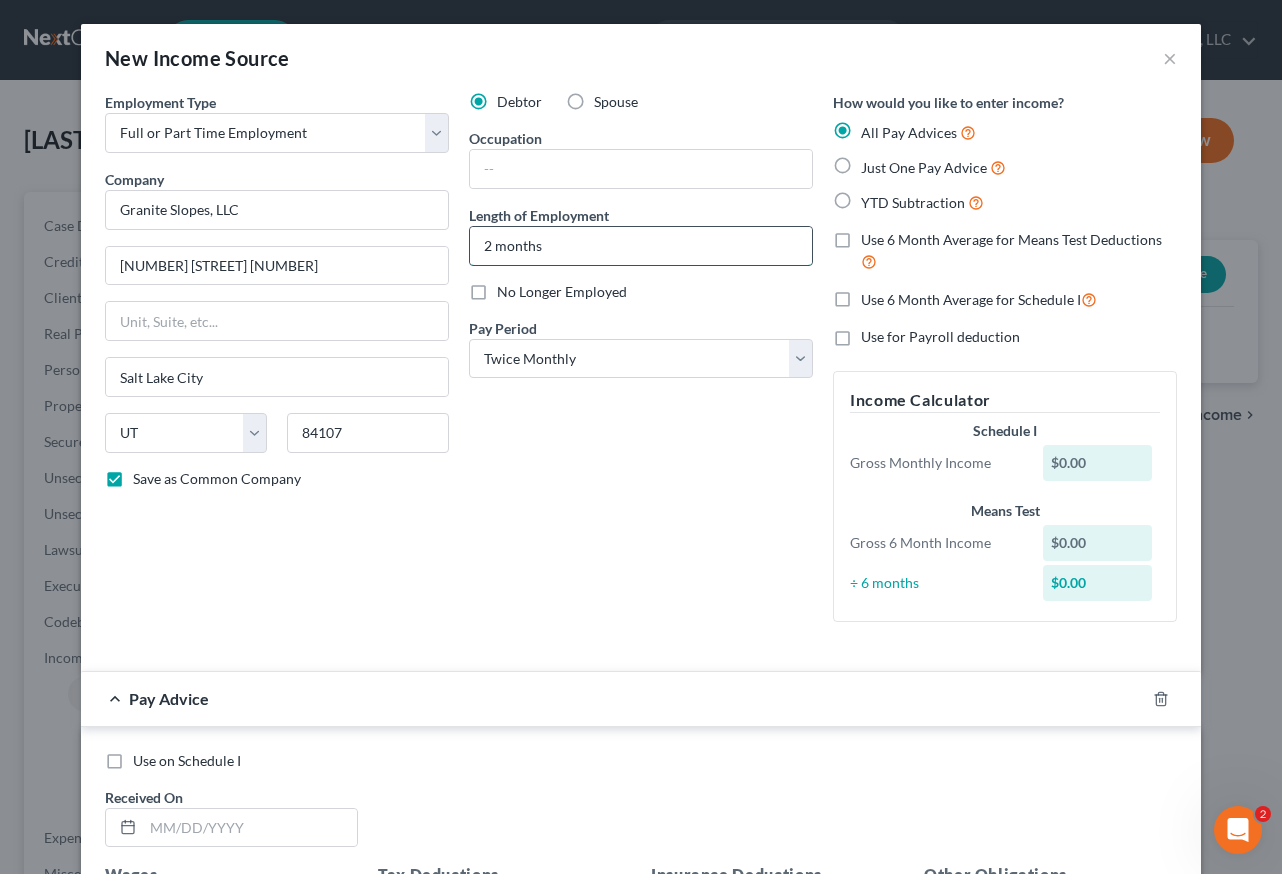 type on "2 months" 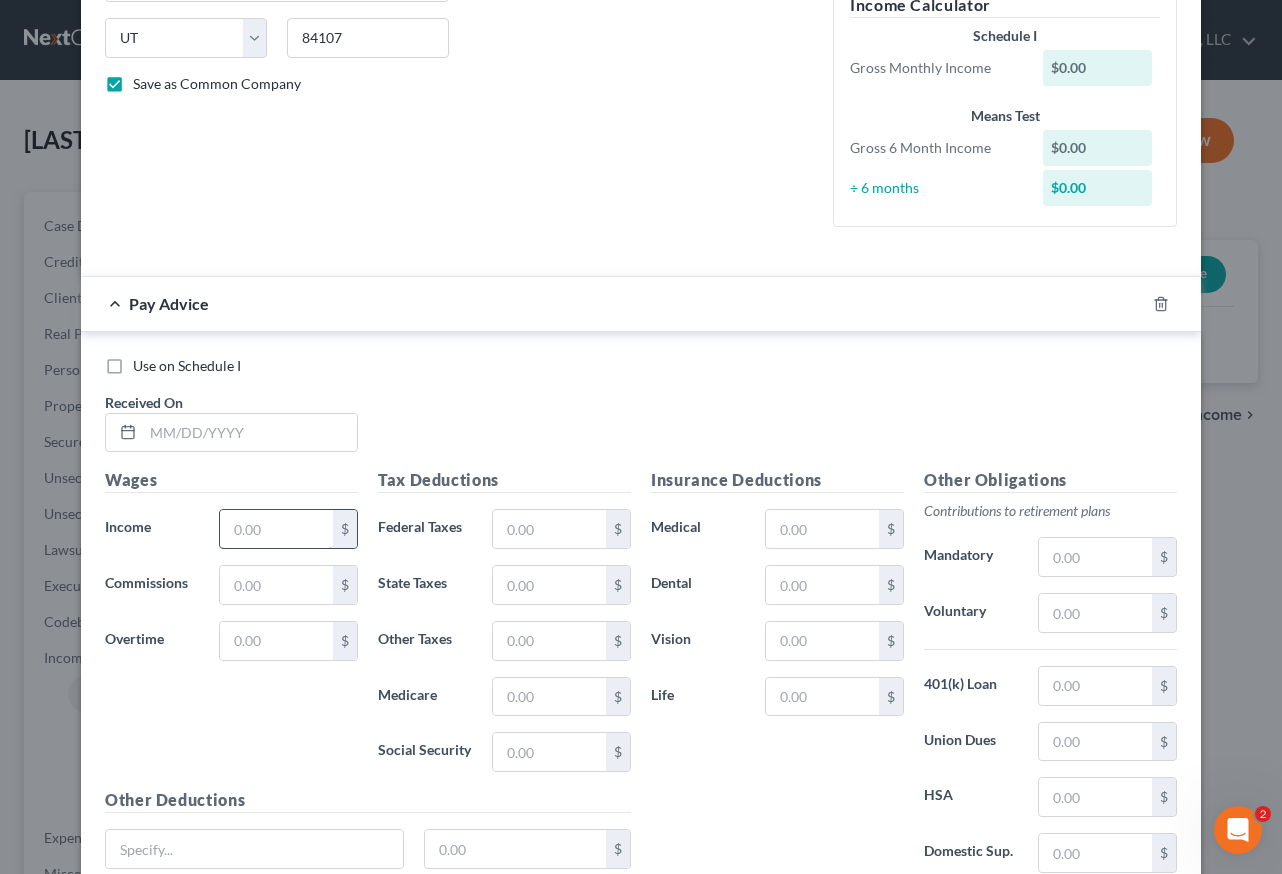 scroll, scrollTop: 400, scrollLeft: 0, axis: vertical 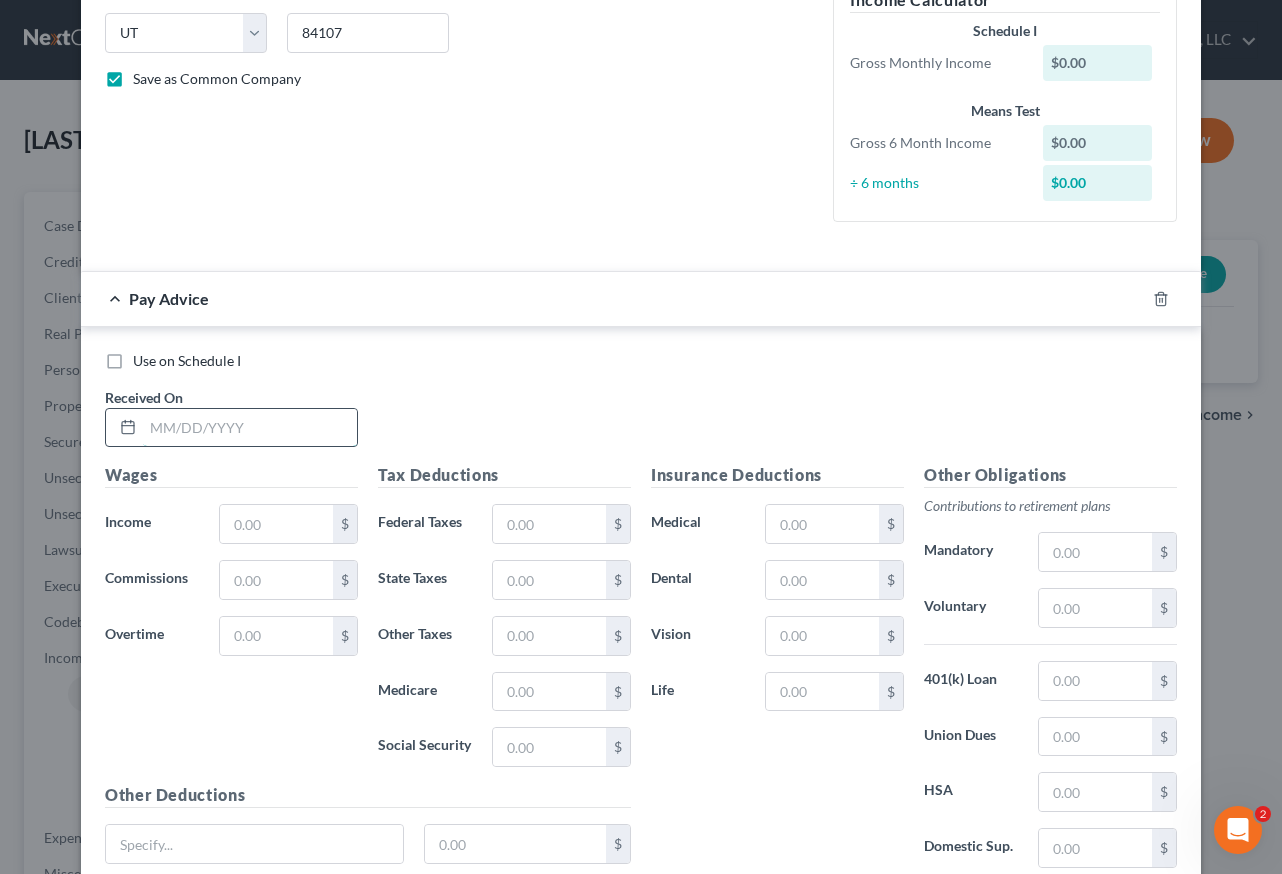 click at bounding box center (250, 428) 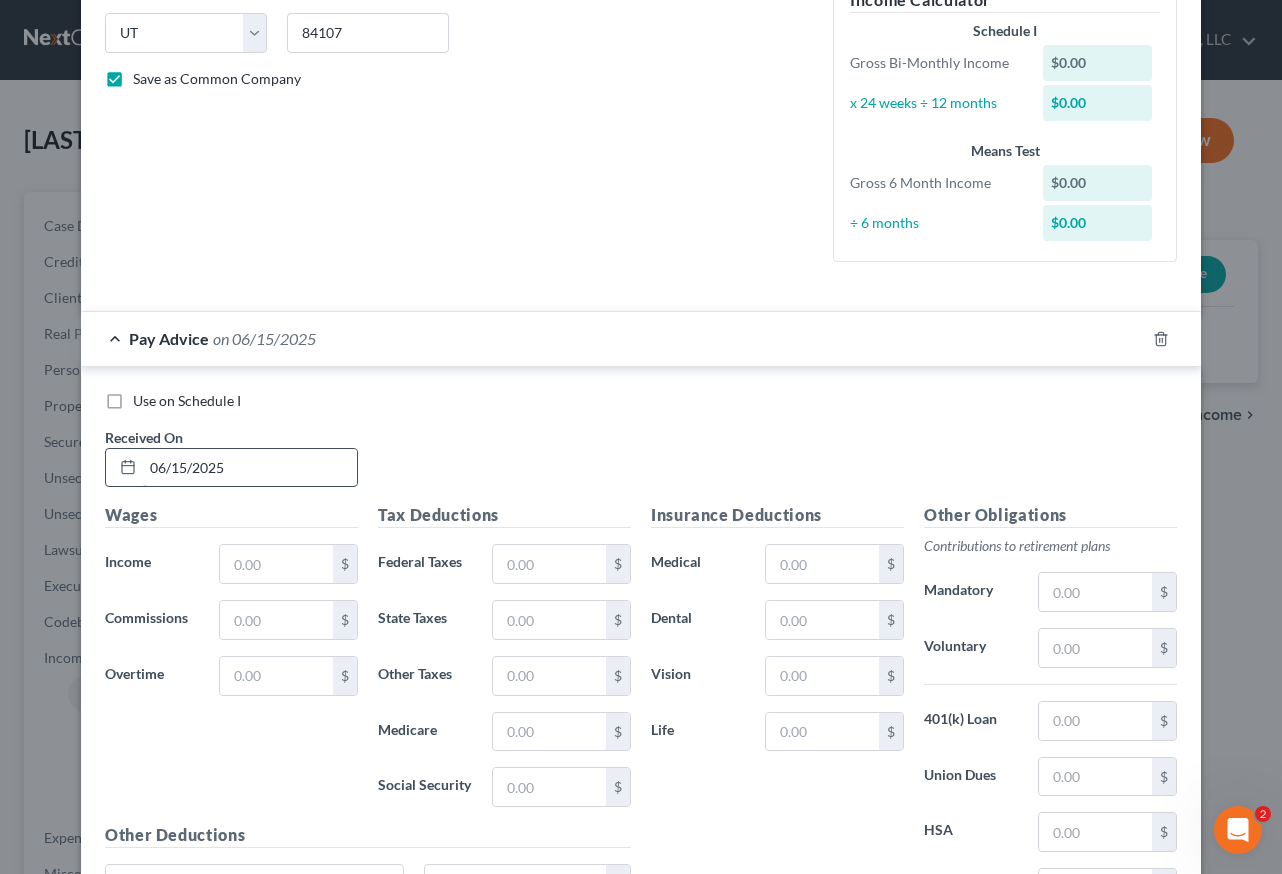 type on "06/15/2025" 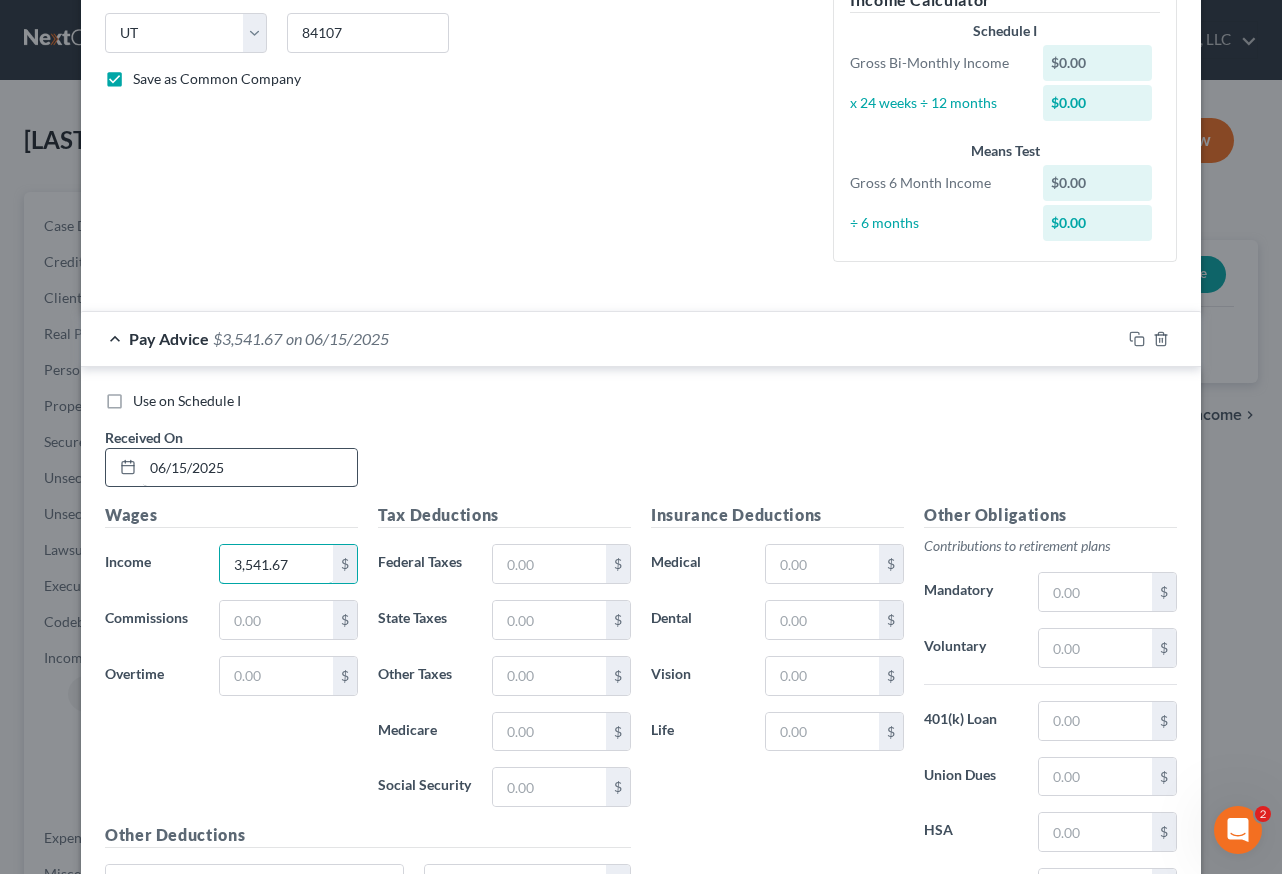 type on "3,541.67" 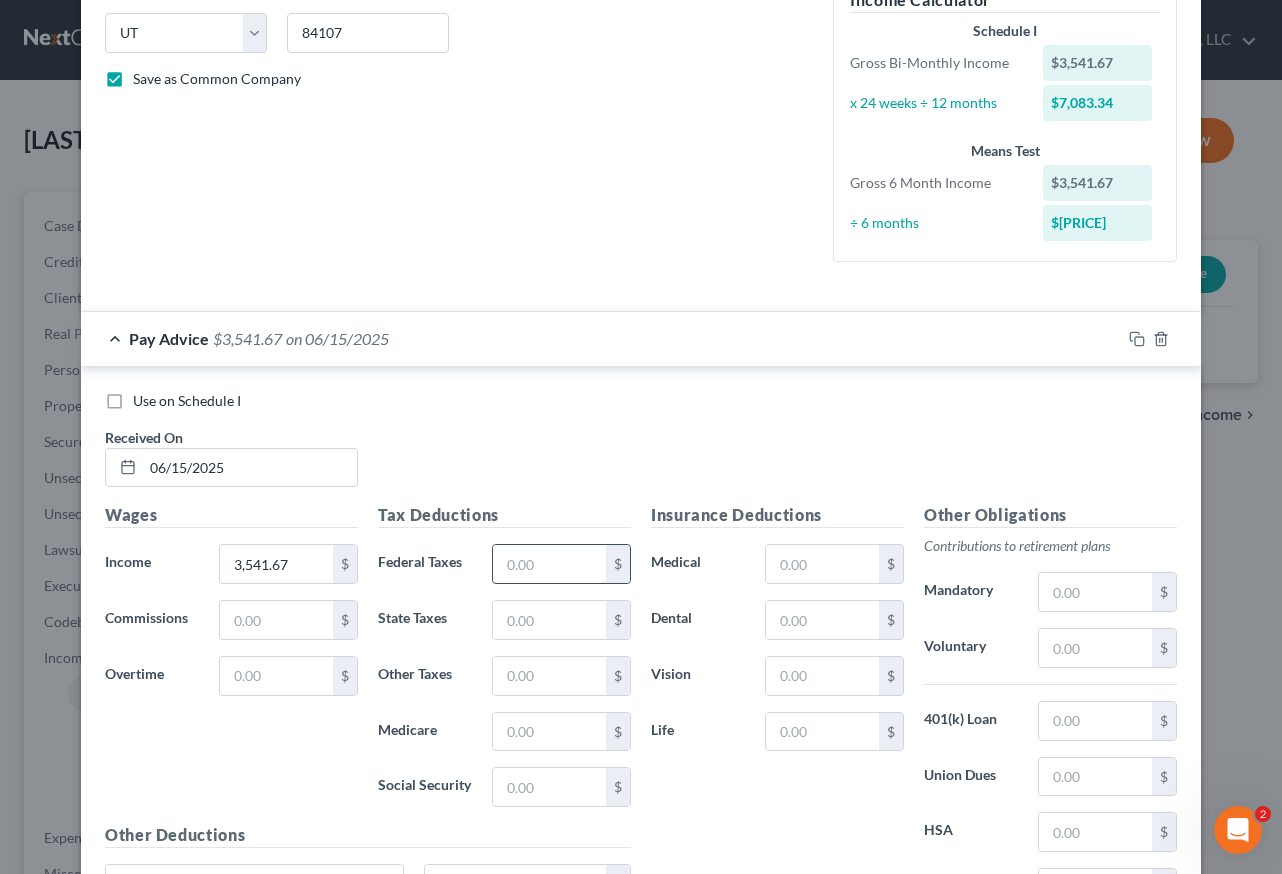 click at bounding box center (549, 564) 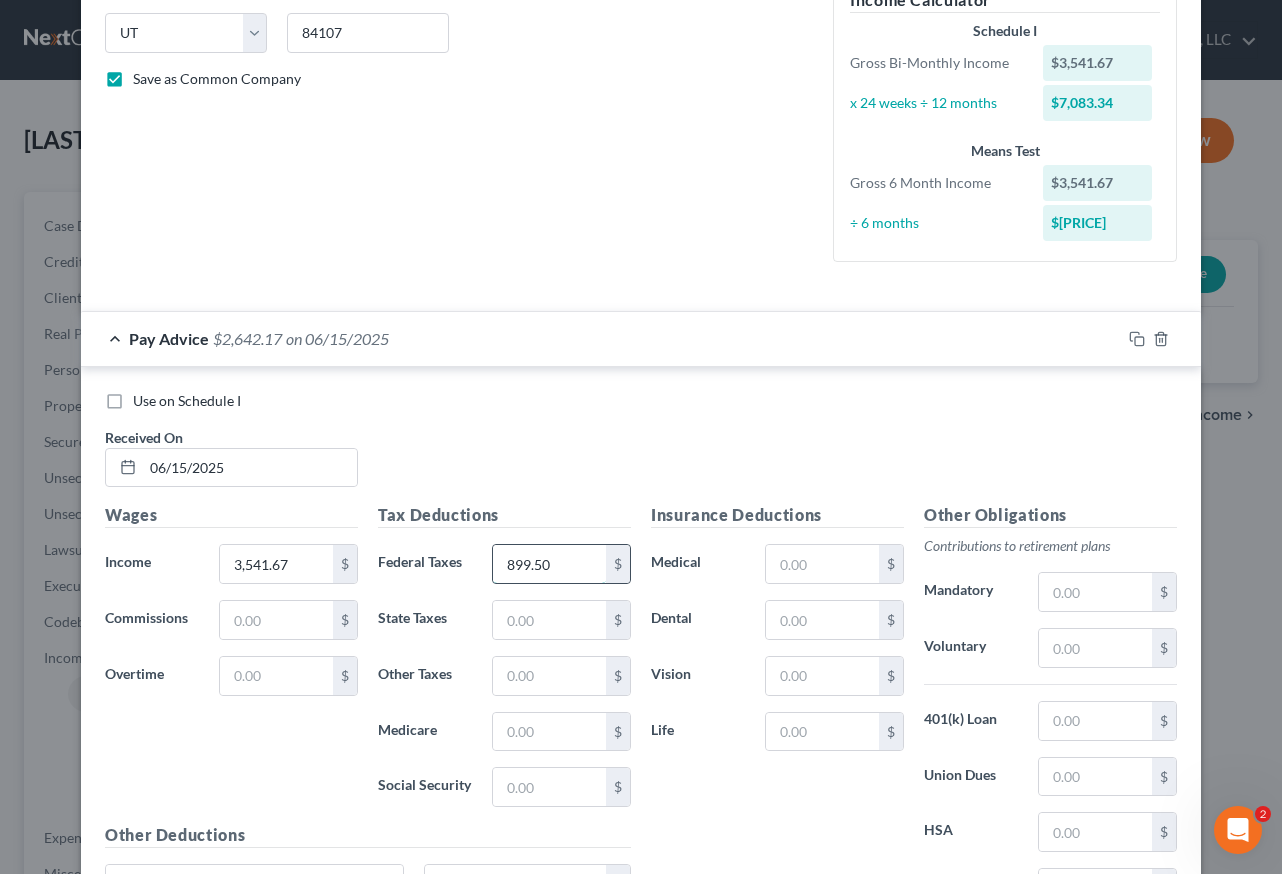 type on "899.50" 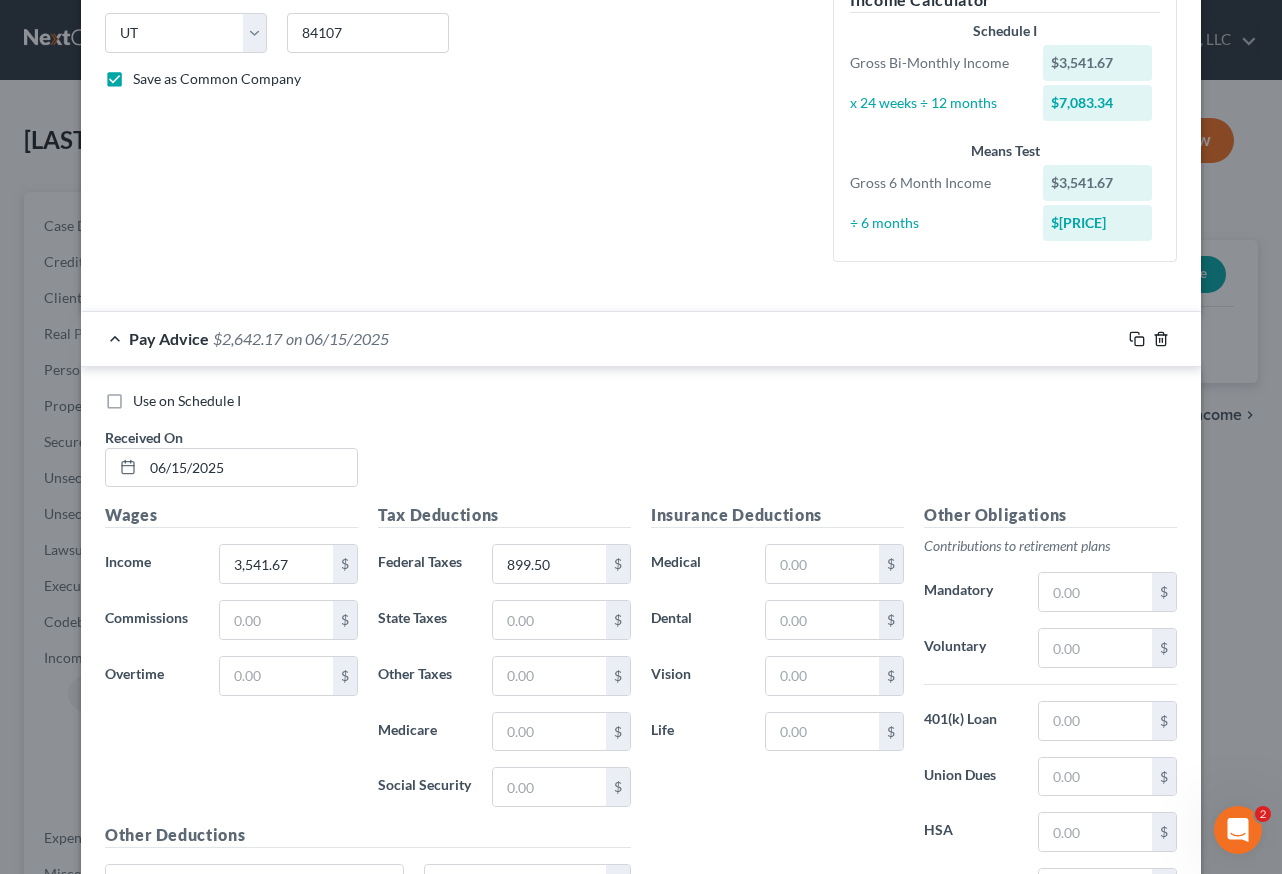 drag, startPoint x: 1132, startPoint y: 339, endPoint x: 1155, endPoint y: 335, distance: 23.345236 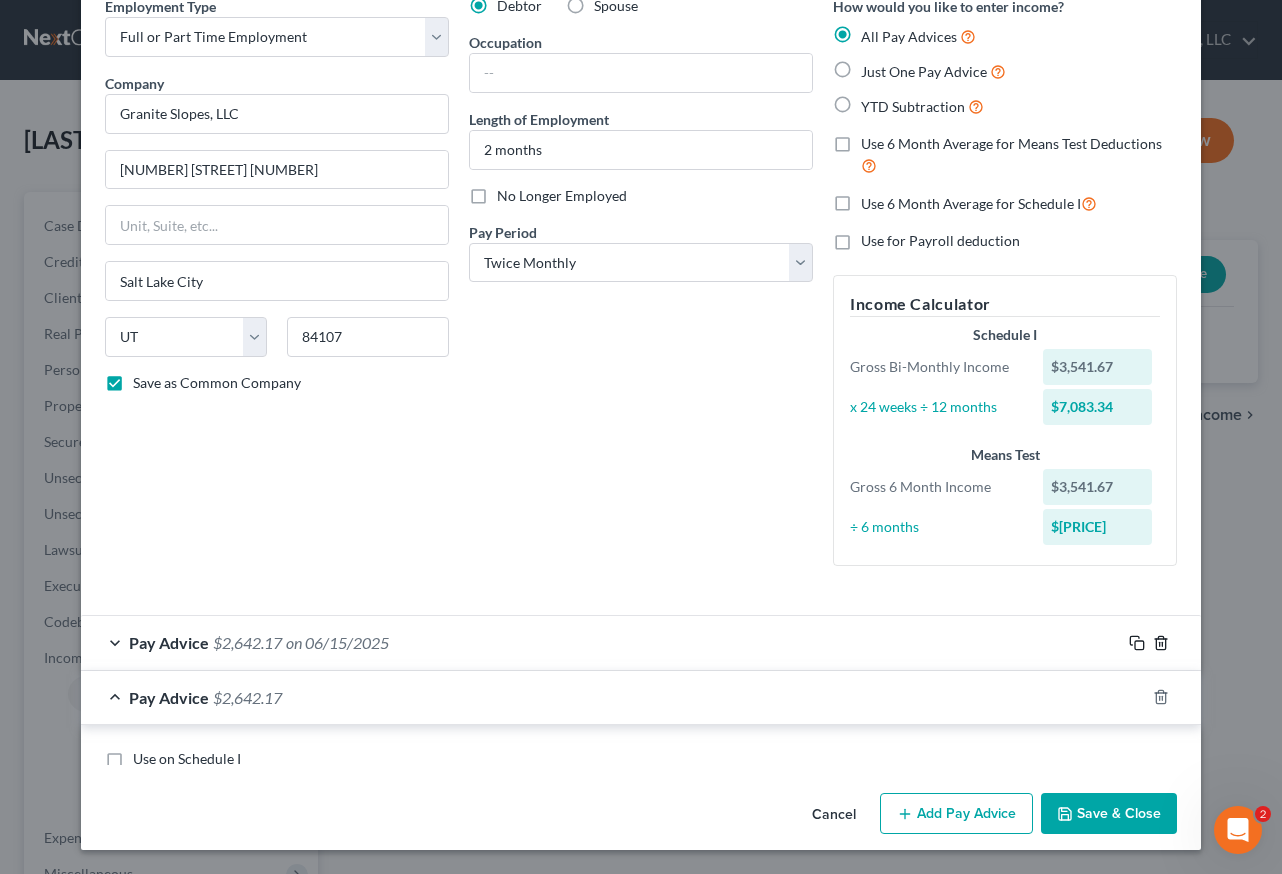 scroll, scrollTop: 400, scrollLeft: 0, axis: vertical 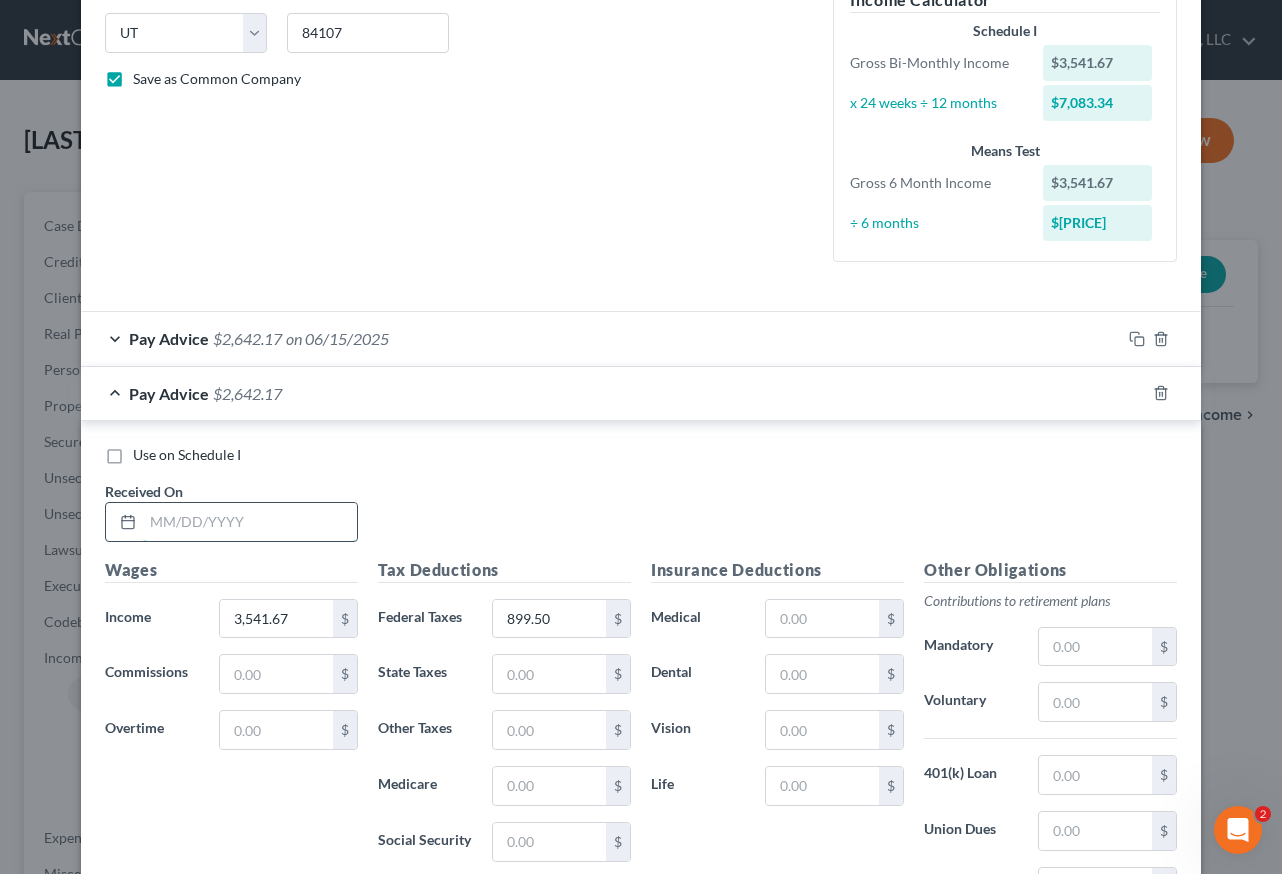 click at bounding box center [250, 522] 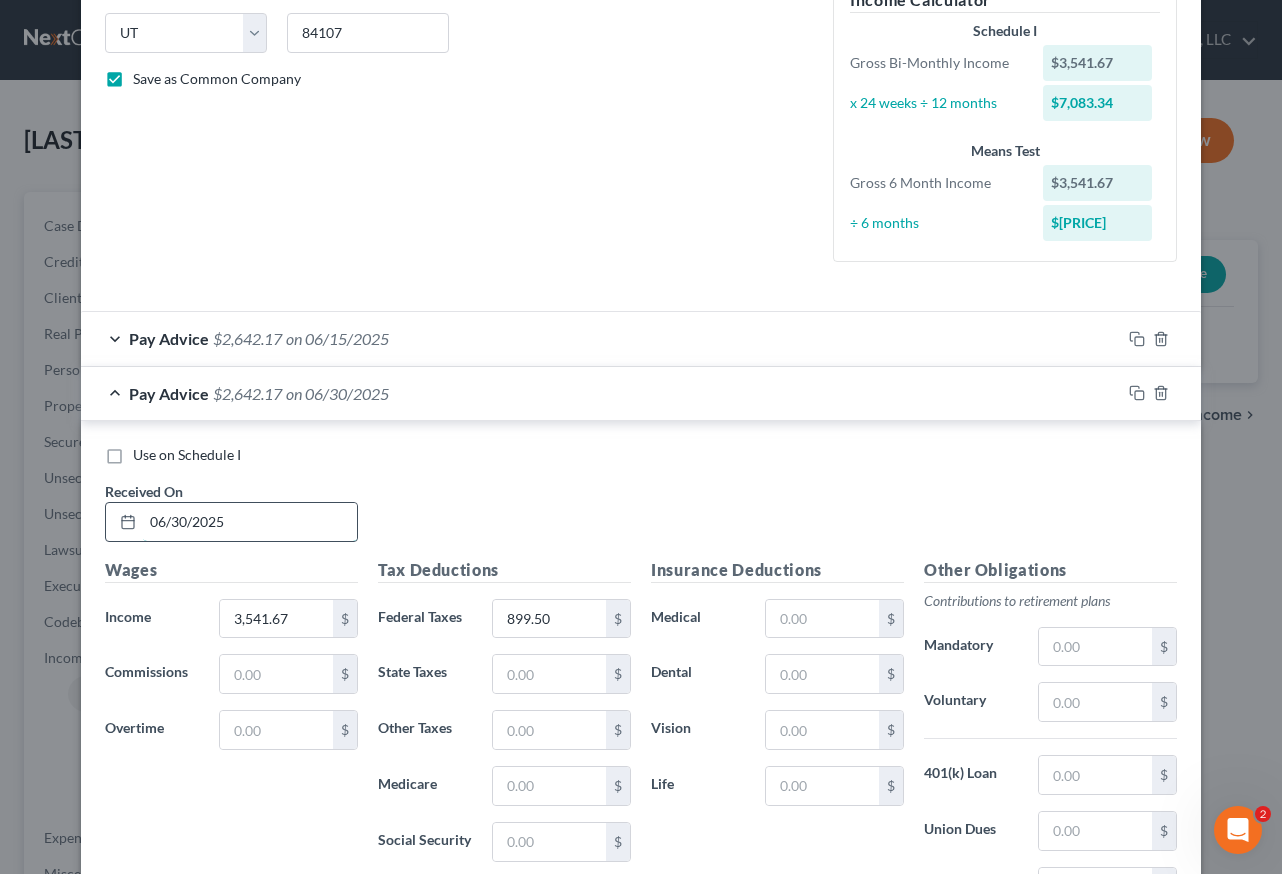 type on "06/30/2025" 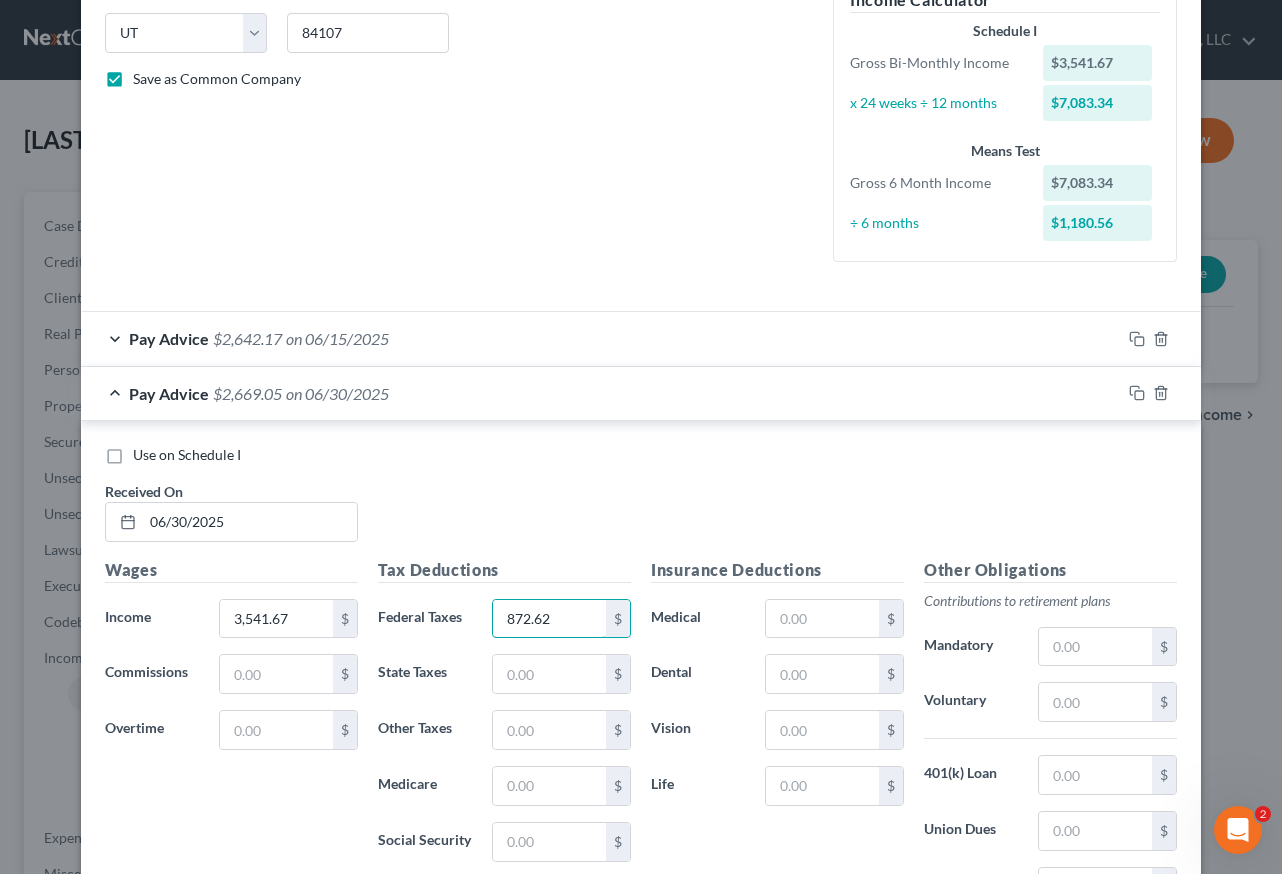 type on "872.62" 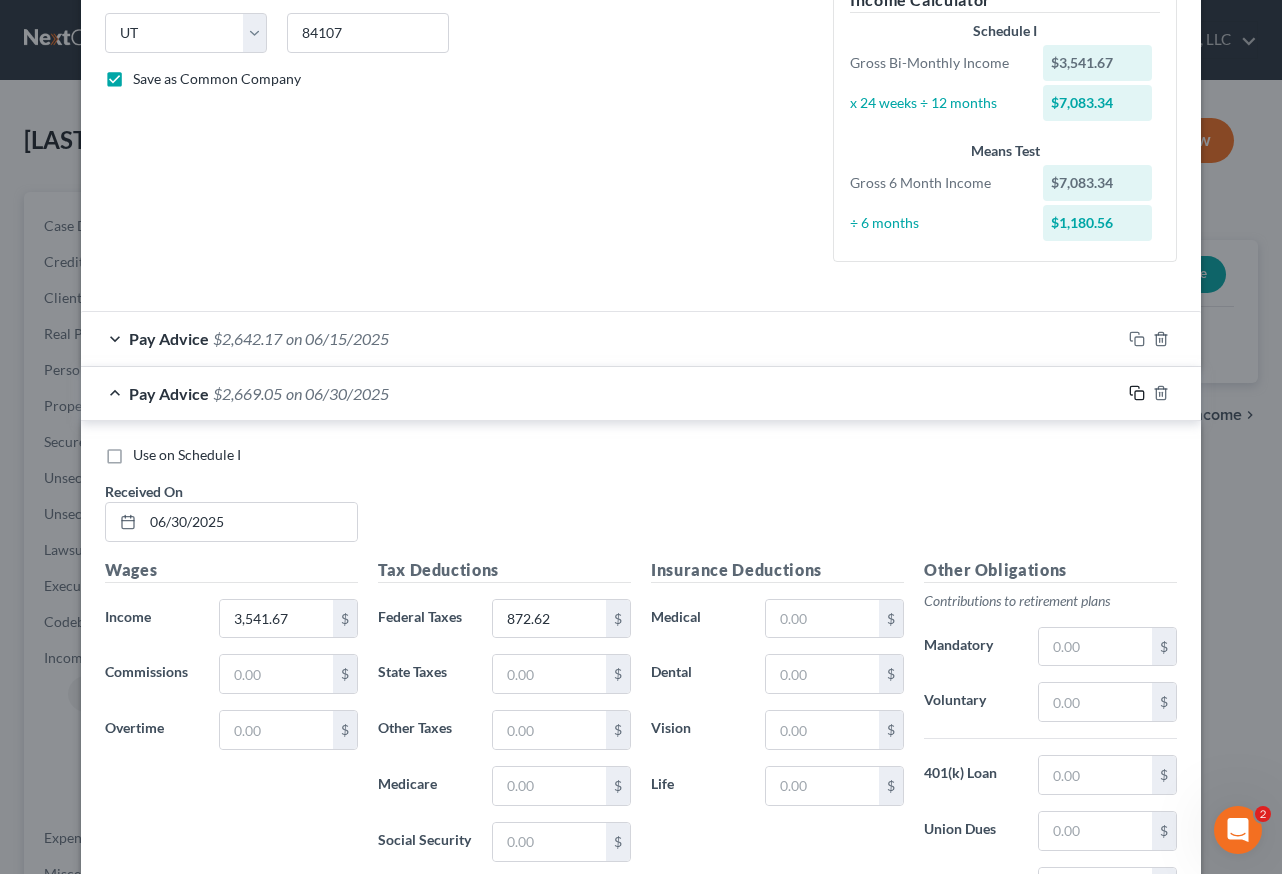 click 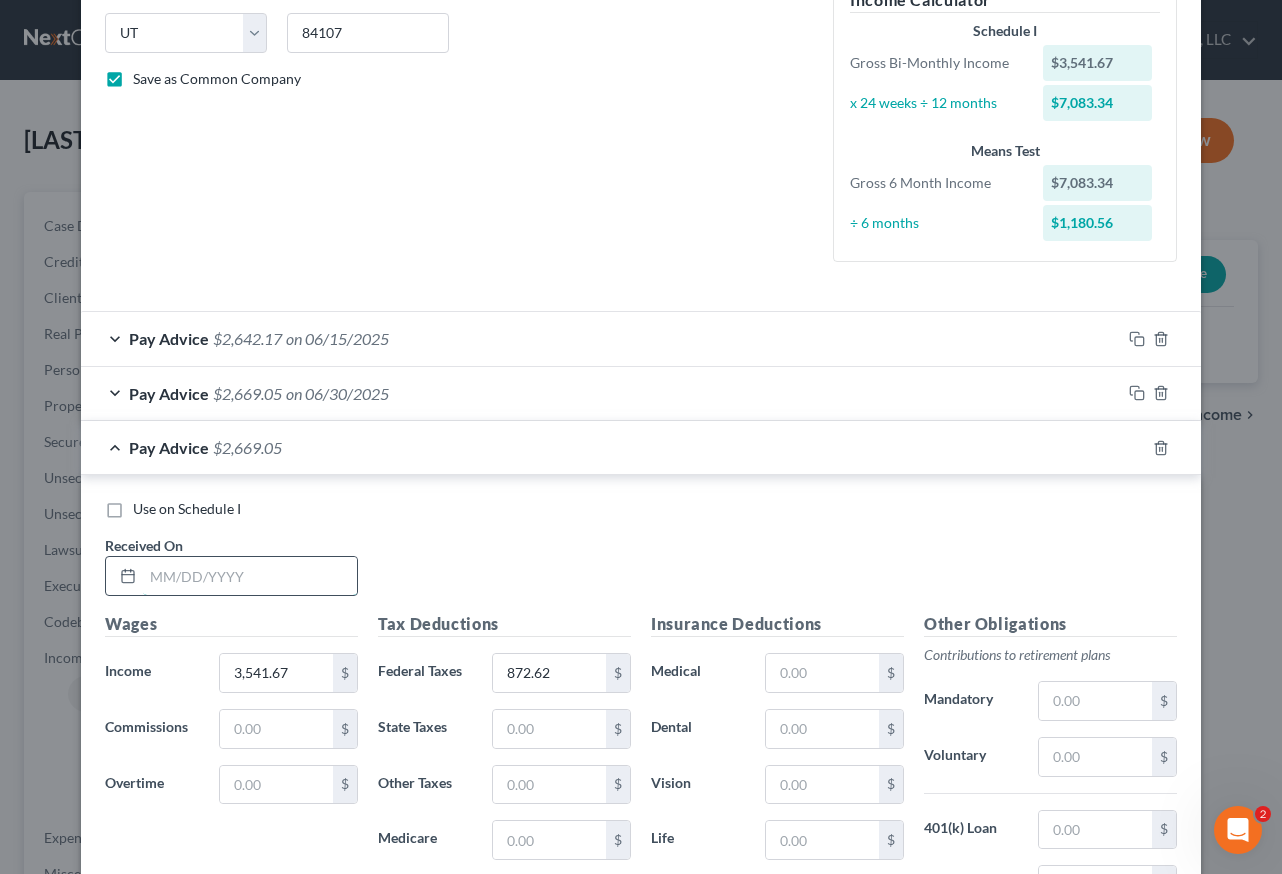 click at bounding box center [250, 576] 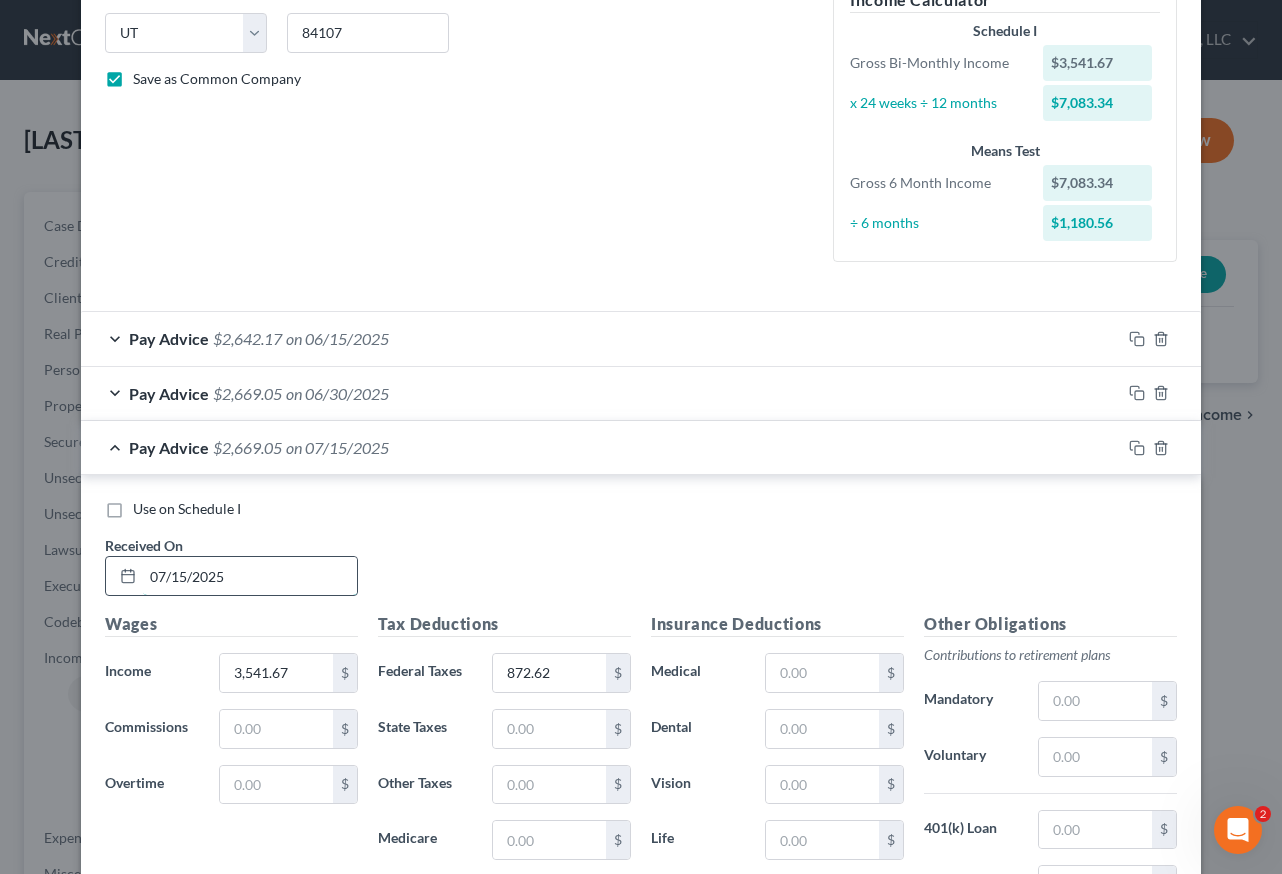 type on "07/15/2025" 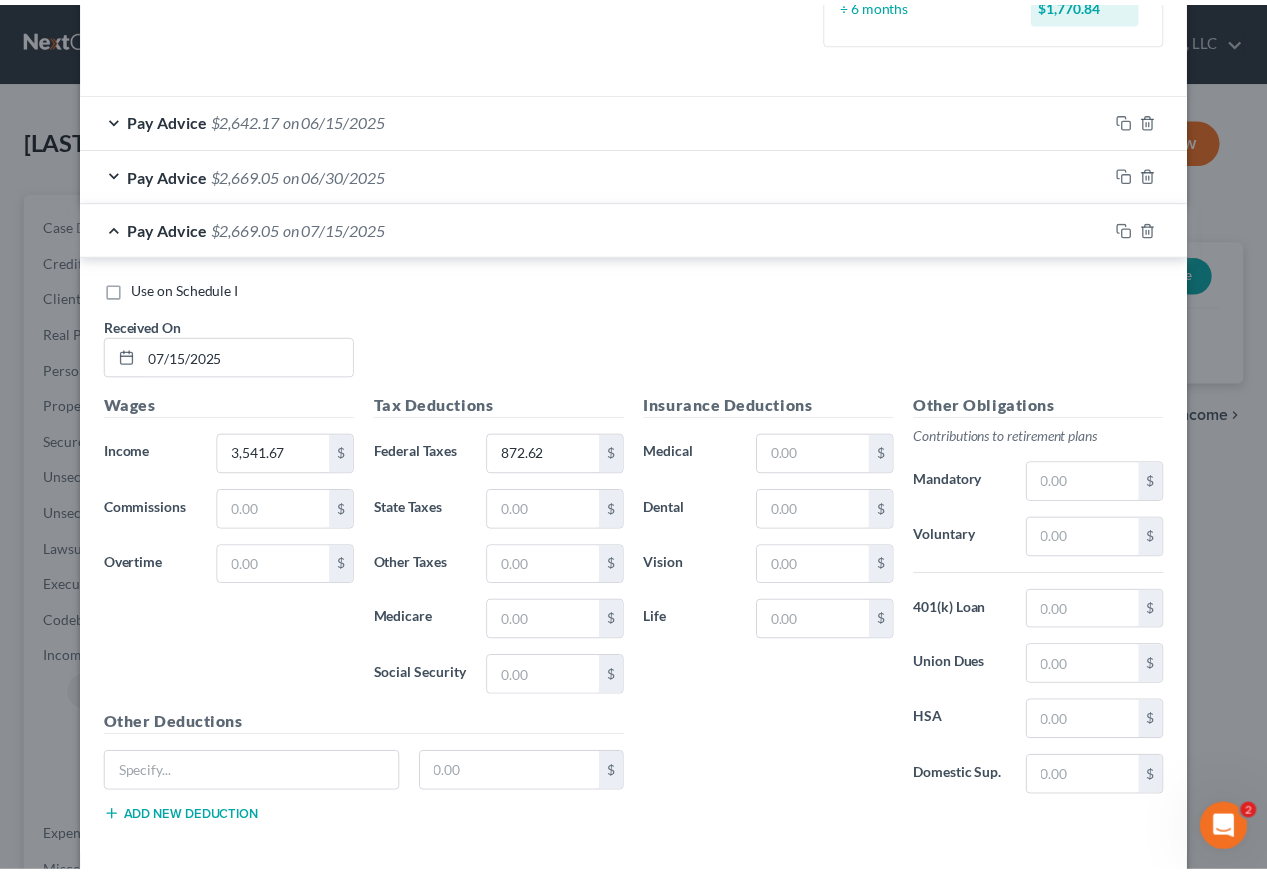 scroll, scrollTop: 712, scrollLeft: 0, axis: vertical 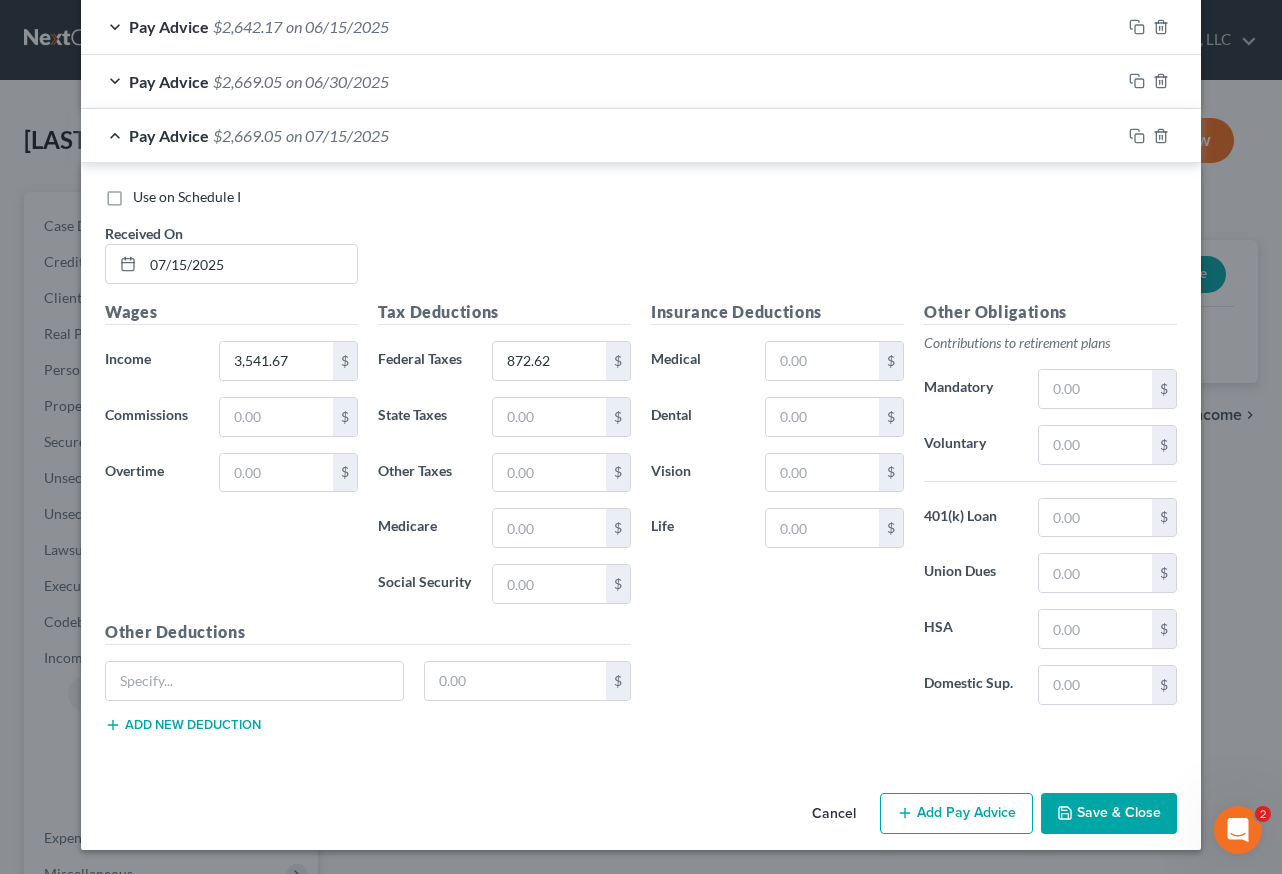 click on "Save & Close" at bounding box center (1109, 814) 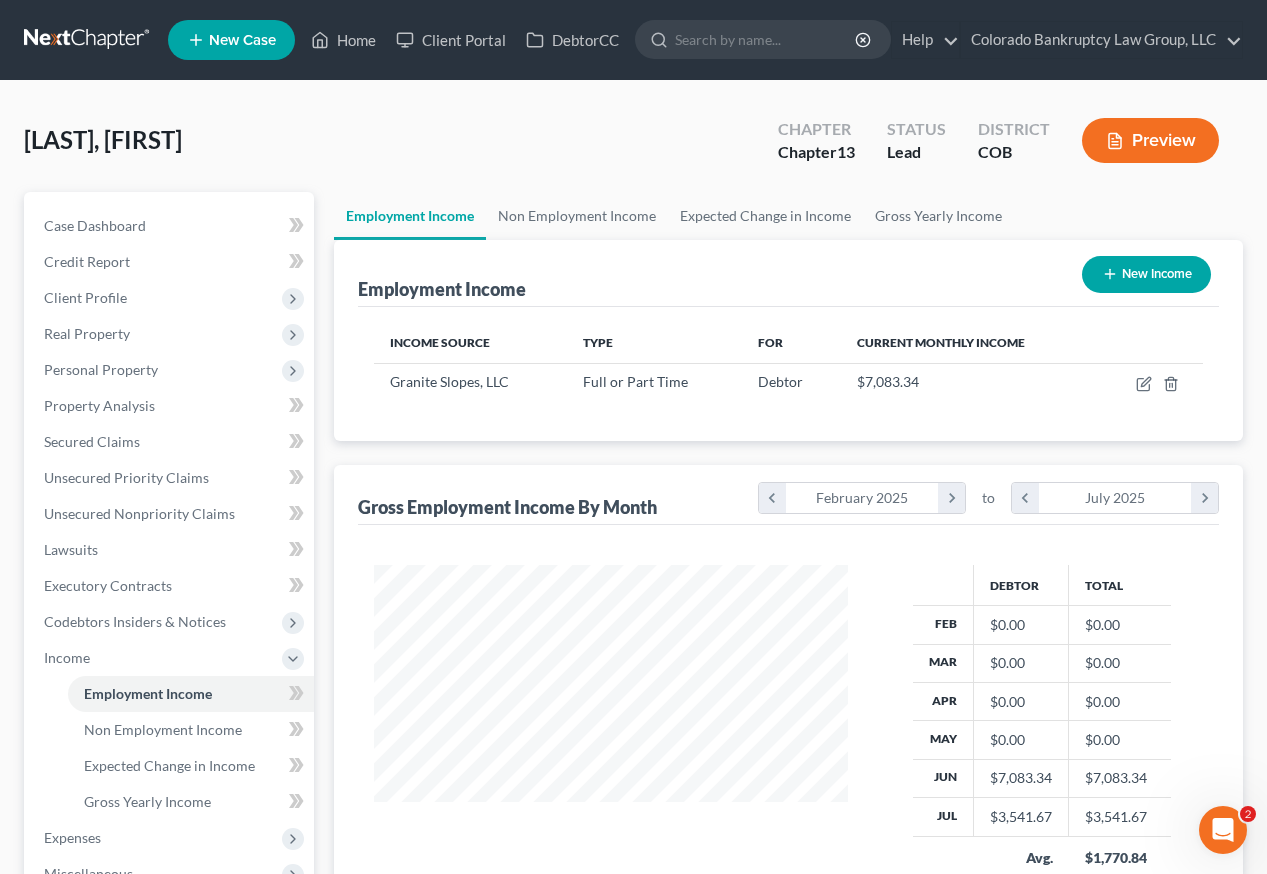 scroll, scrollTop: 999642, scrollLeft: 999493, axis: both 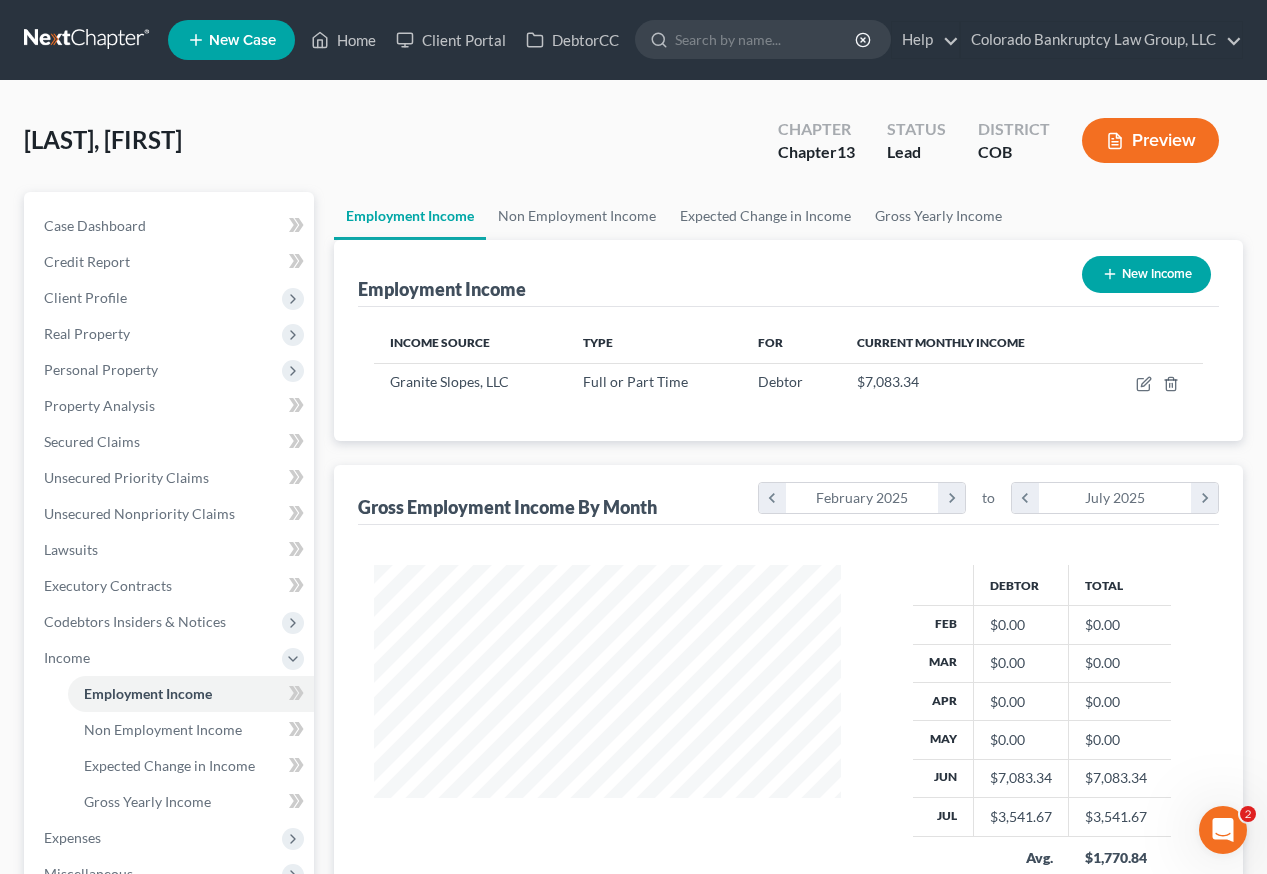 click on "New Income" at bounding box center (1146, 274) 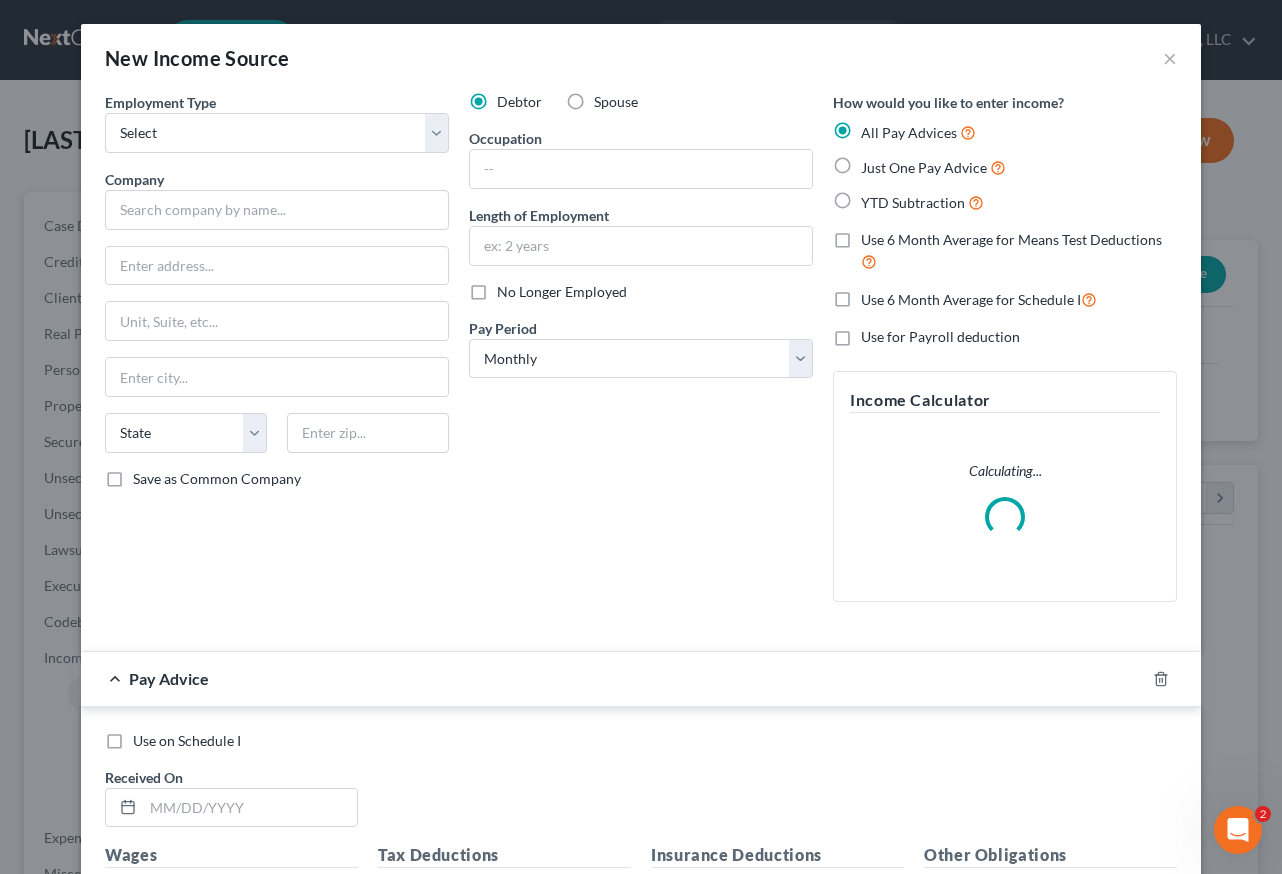 scroll, scrollTop: 999642, scrollLeft: 999486, axis: both 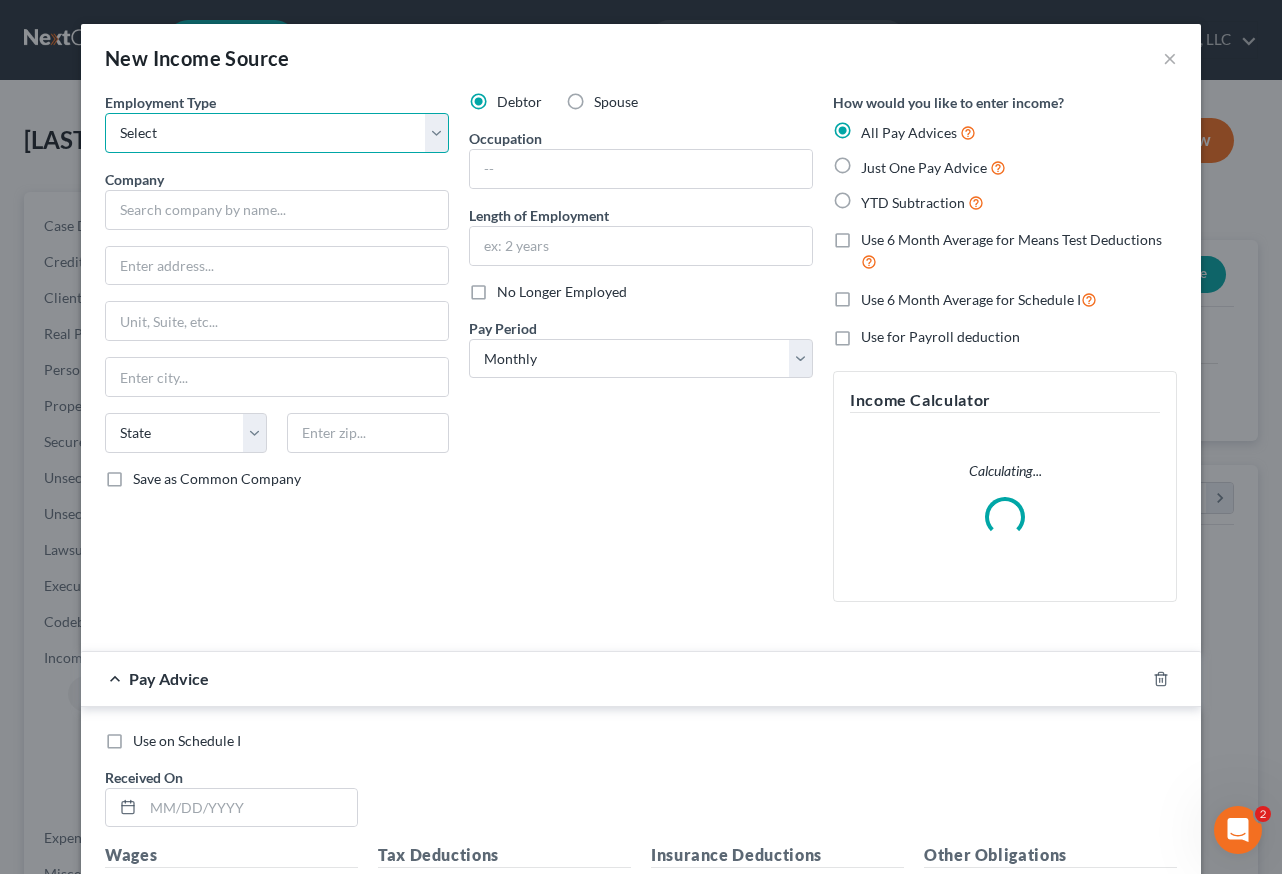 click on "Select Full or Part Time Employment Self Employment" at bounding box center [277, 133] 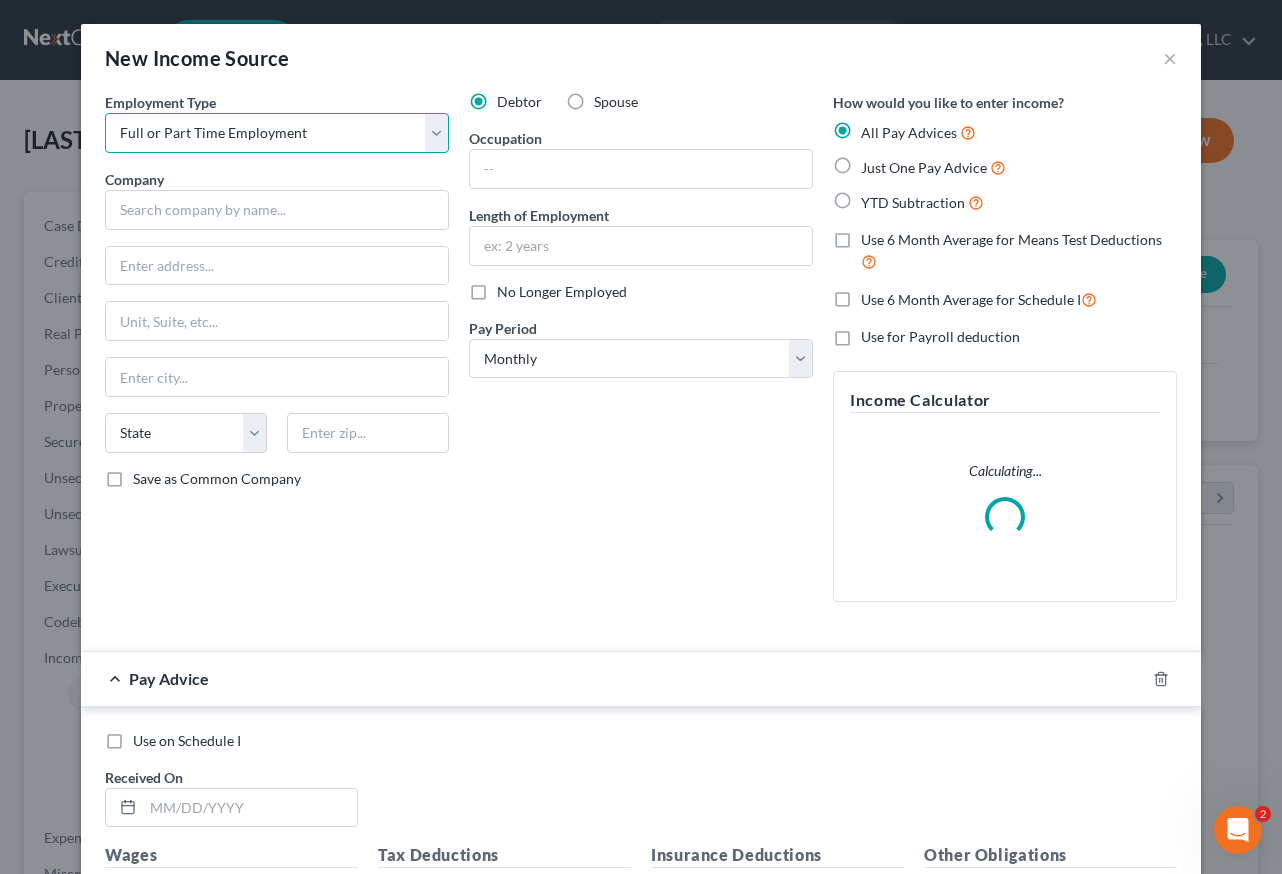 click on "Select Full or Part Time Employment Self Employment" at bounding box center [277, 133] 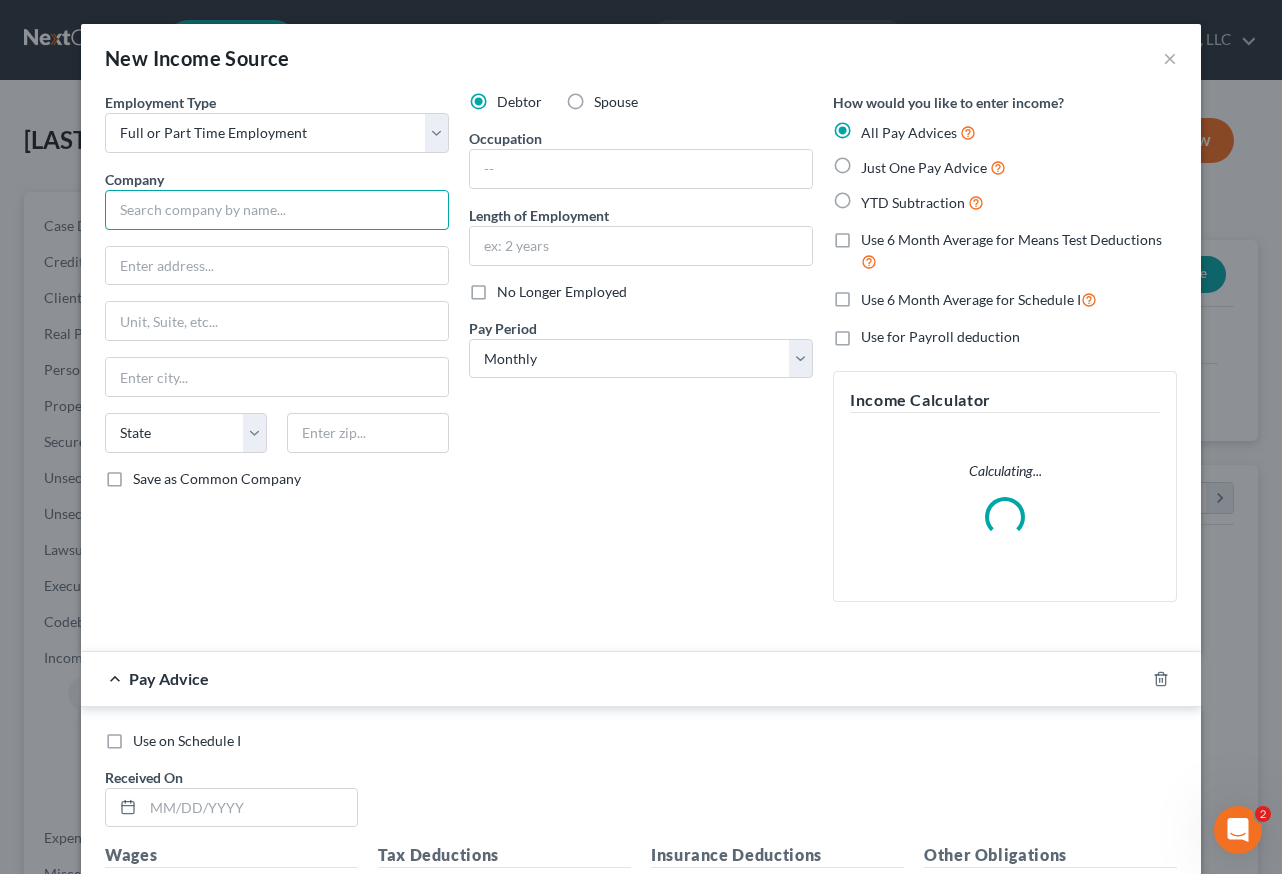click at bounding box center (277, 210) 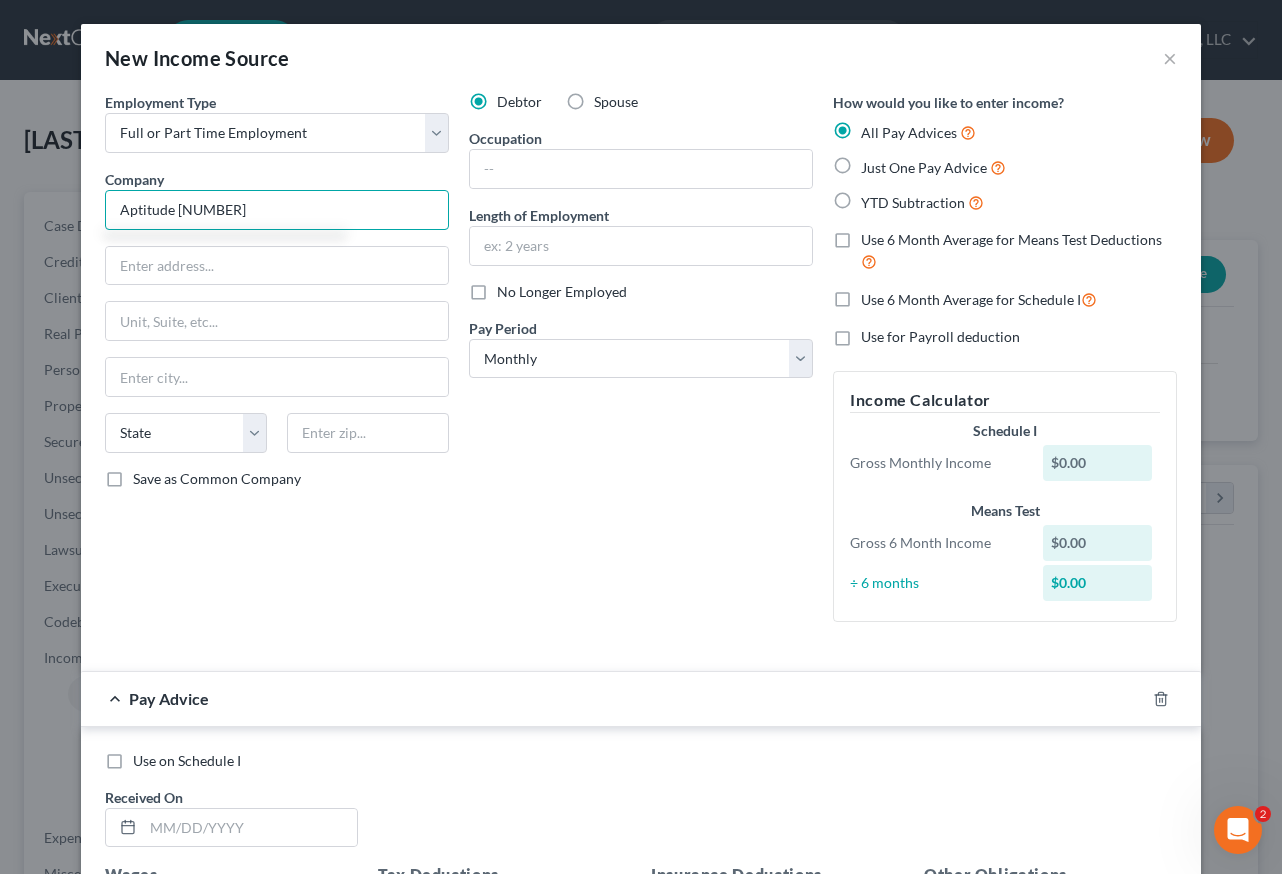 type on "Aptitude [NUMBER]" 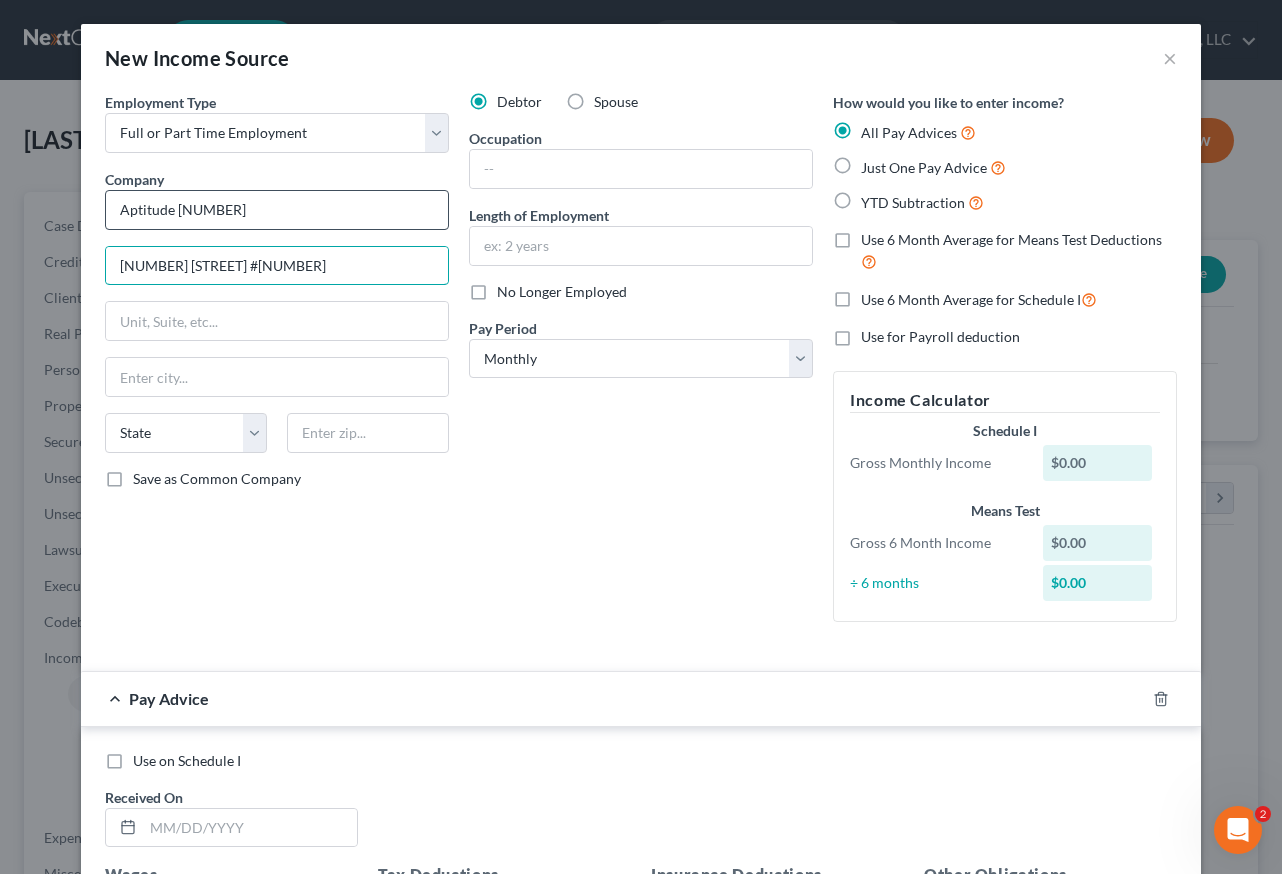 type on "[NUMBER] [STREET] #[NUMBER]" 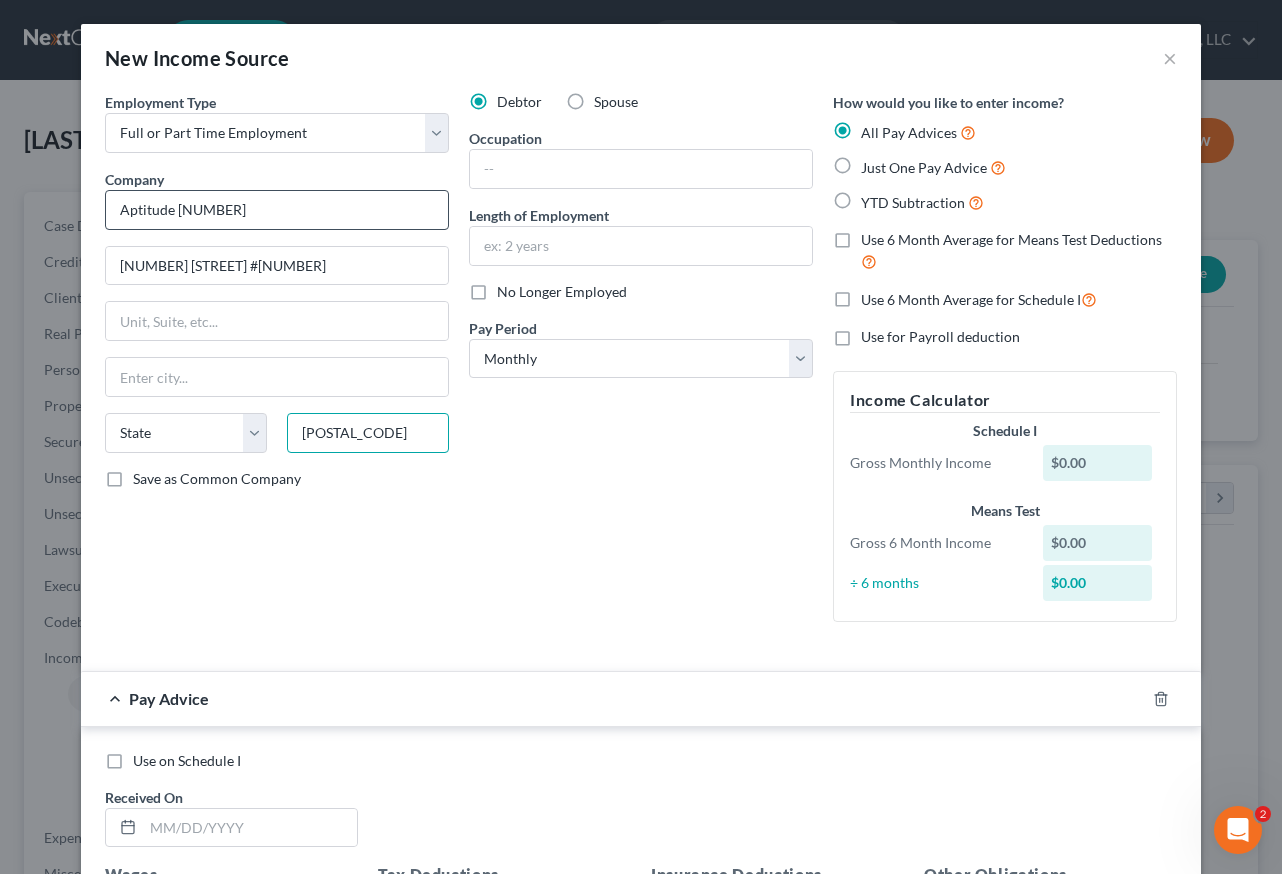 type on "[POSTAL_CODE]" 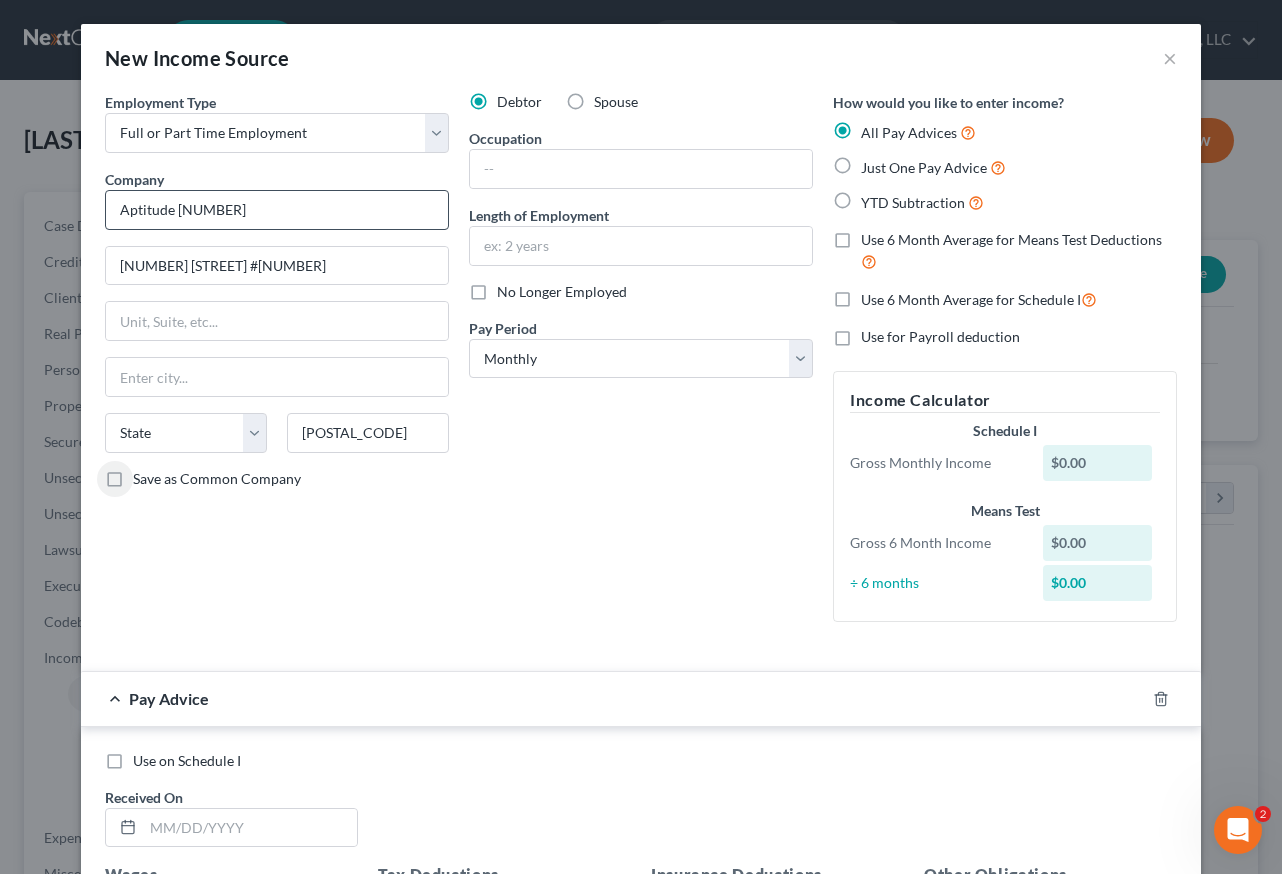 type on "Brooklyn" 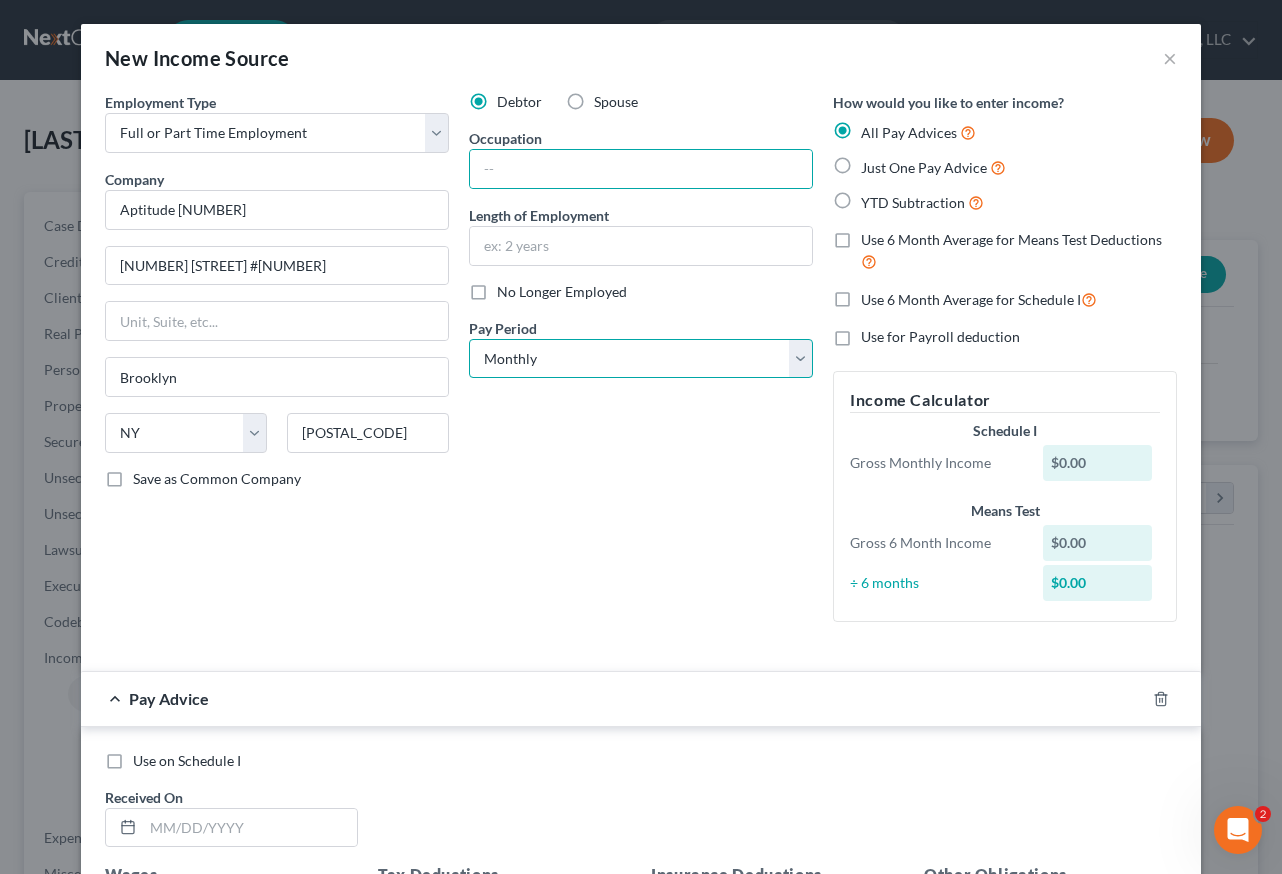 click on "Select Monthly Twice Monthly Every Other Week Weekly" at bounding box center (641, 359) 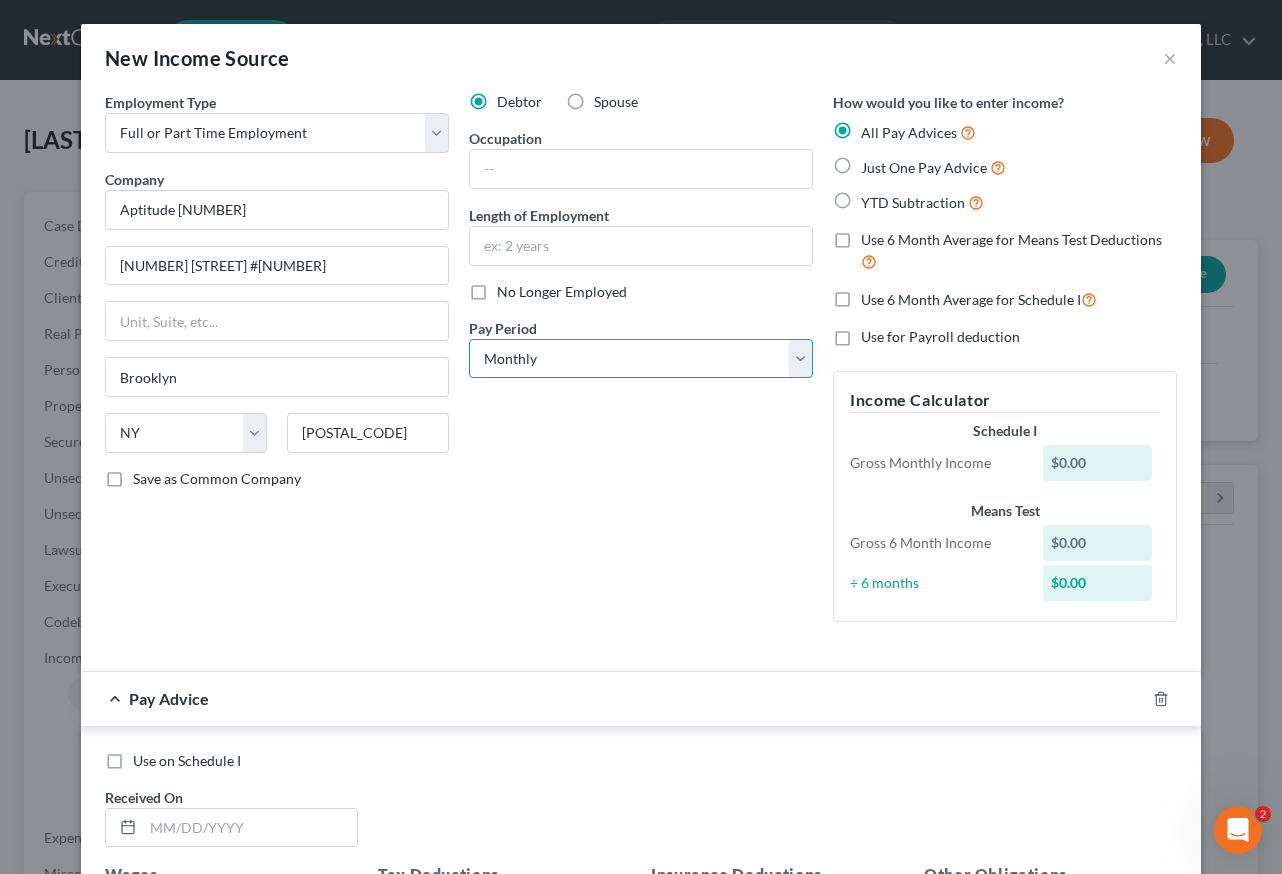 select on "1" 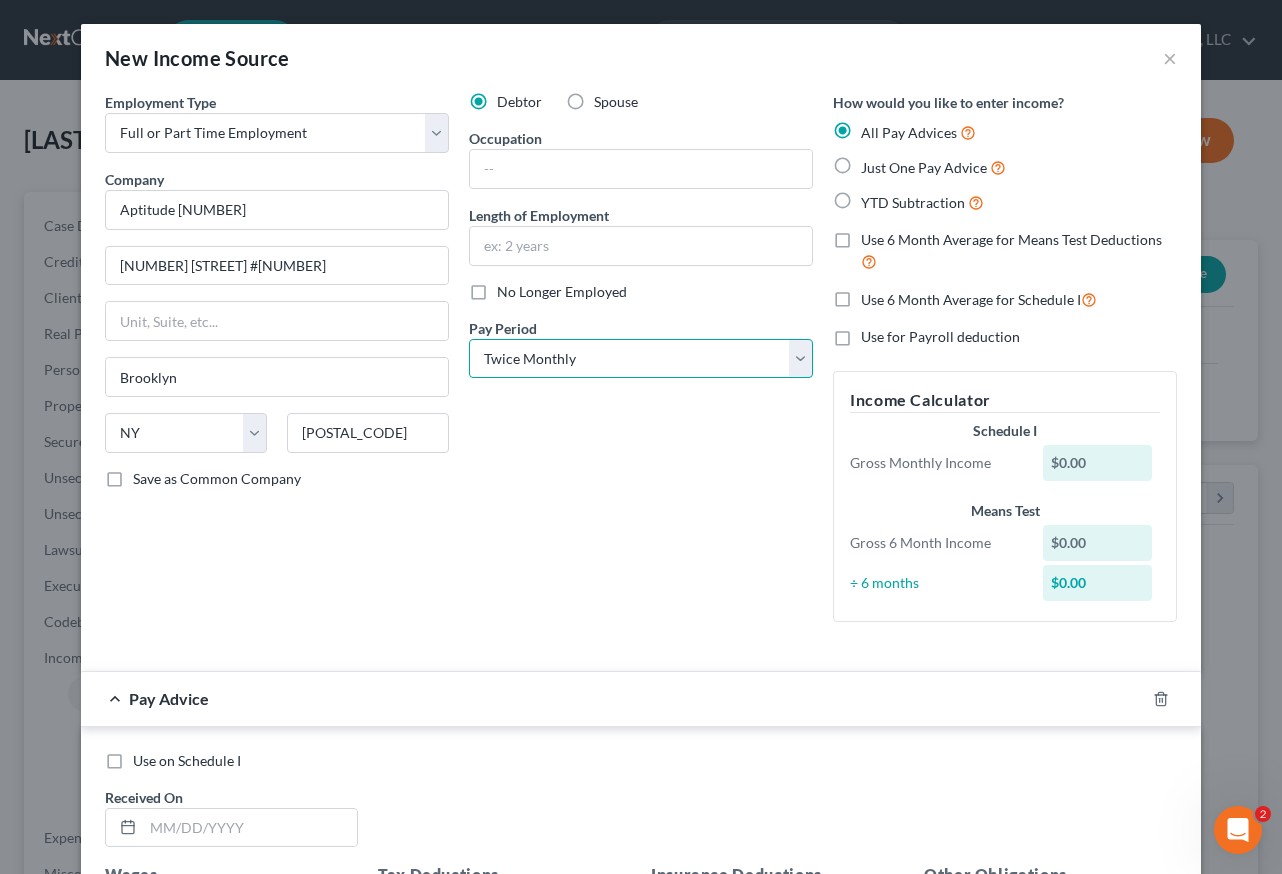 click on "Select Monthly Twice Monthly Every Other Week Weekly" at bounding box center [641, 359] 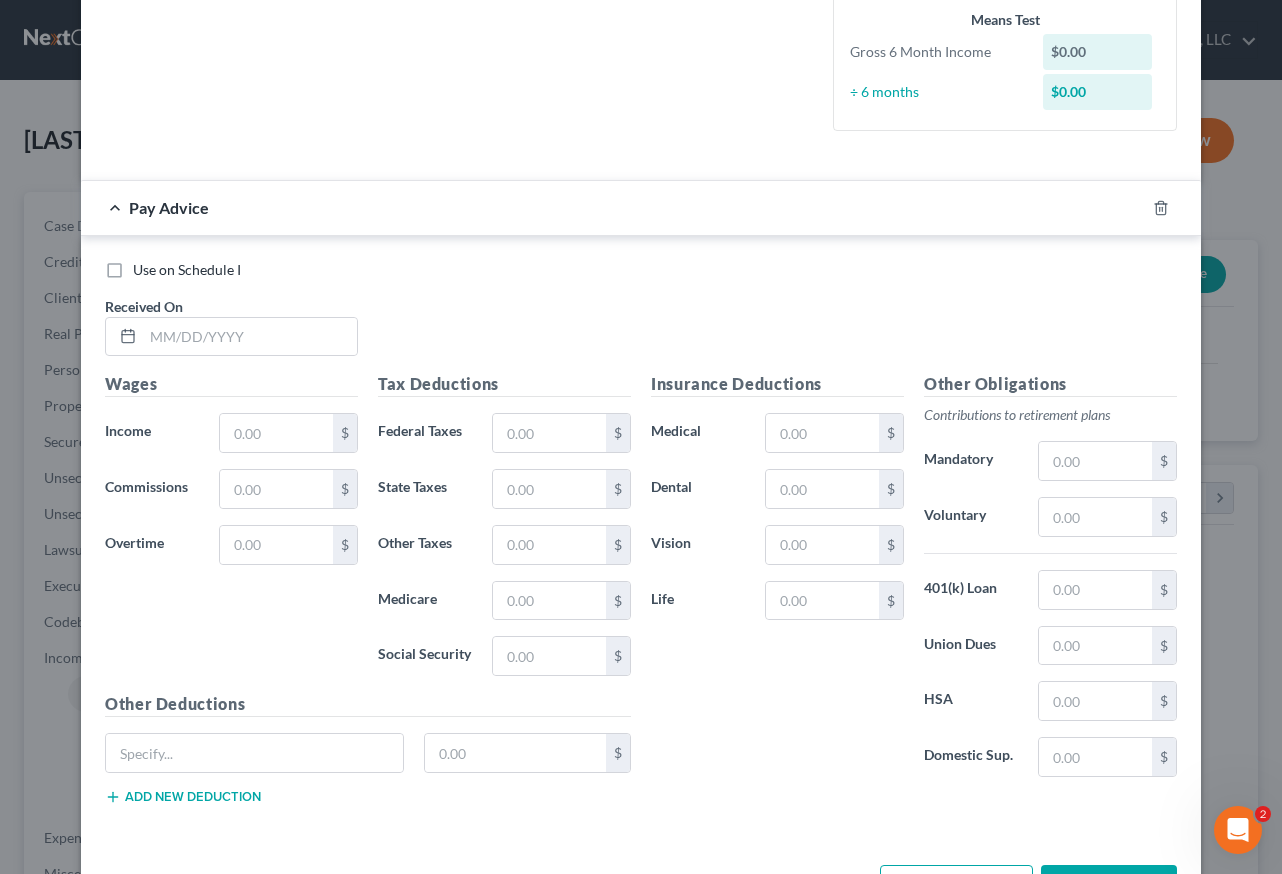 scroll, scrollTop: 564, scrollLeft: 0, axis: vertical 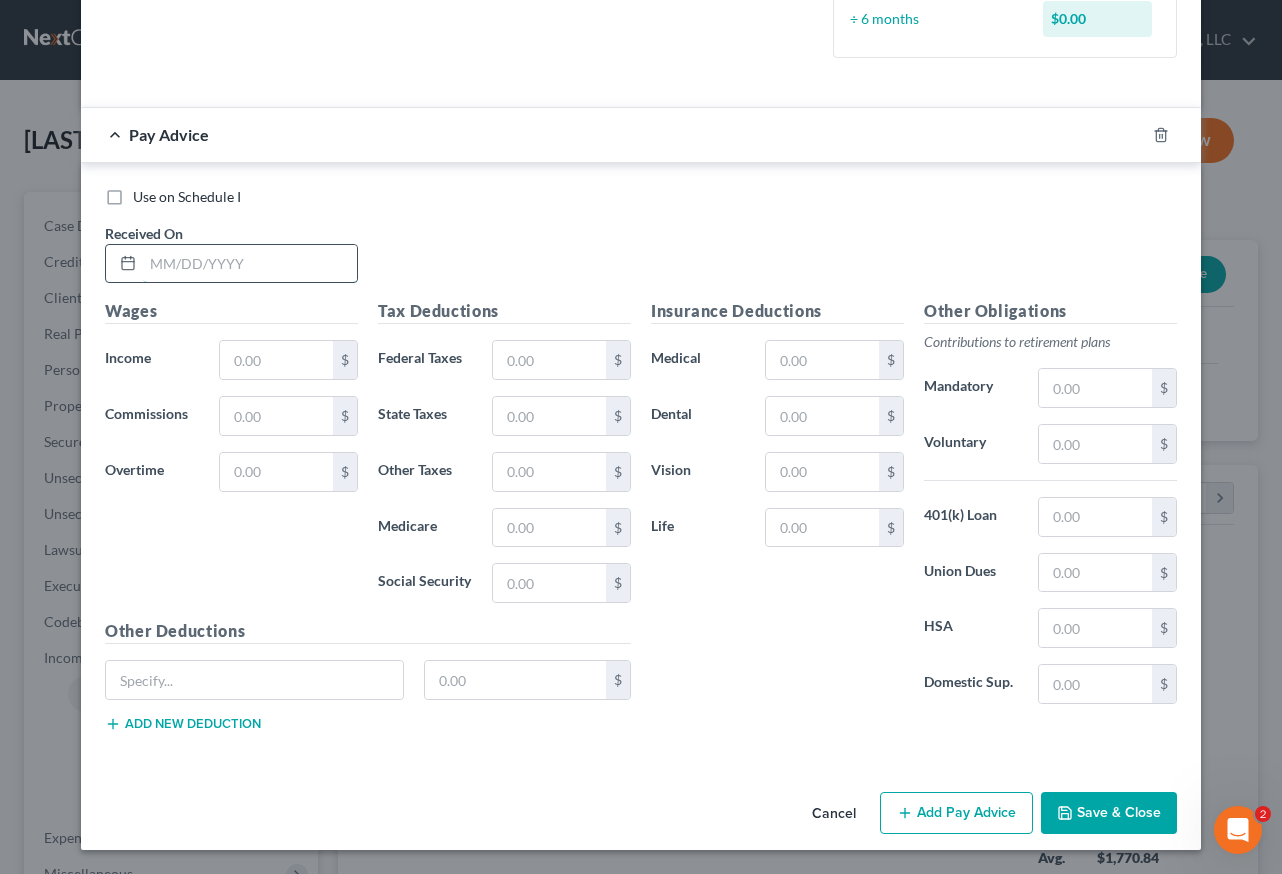 click at bounding box center (250, 264) 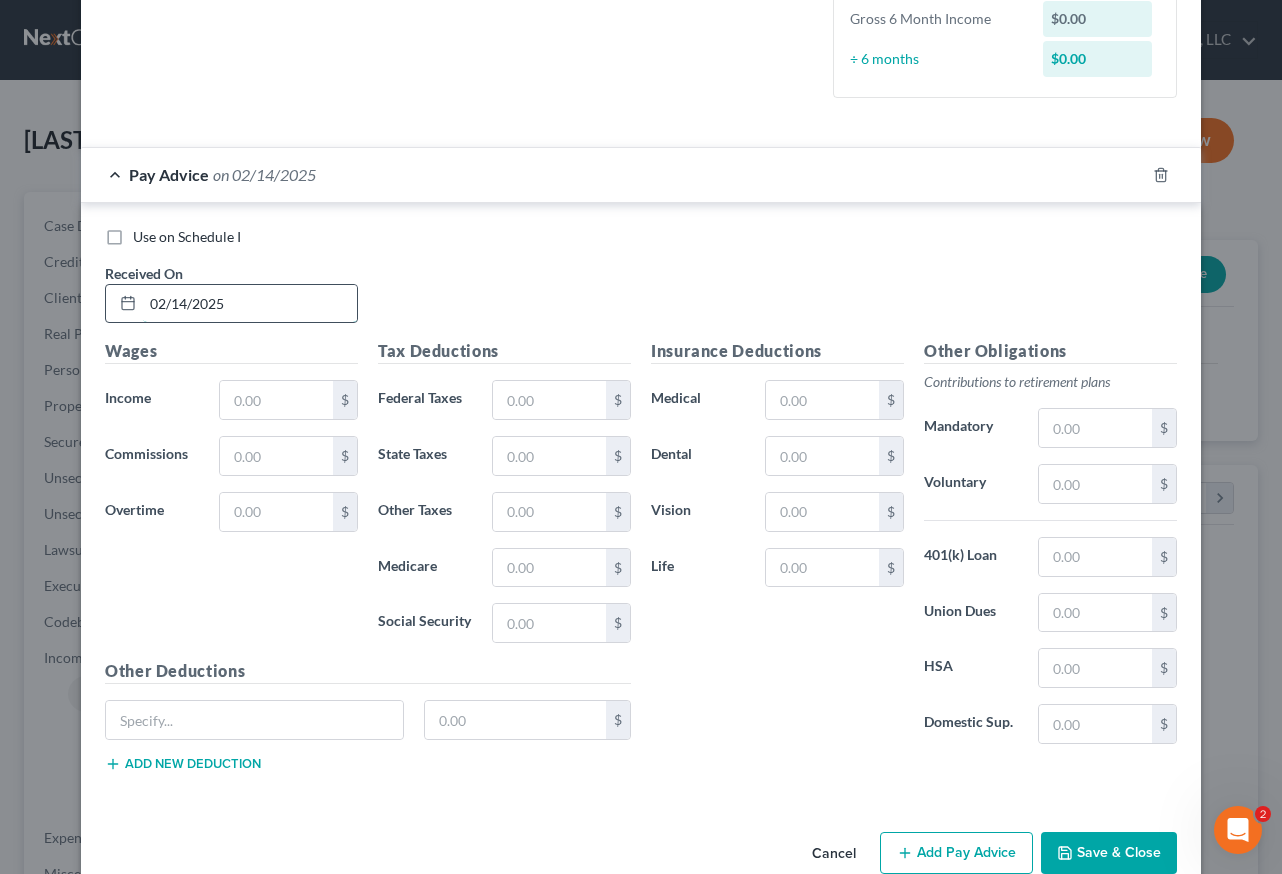 type on "02/14/2025" 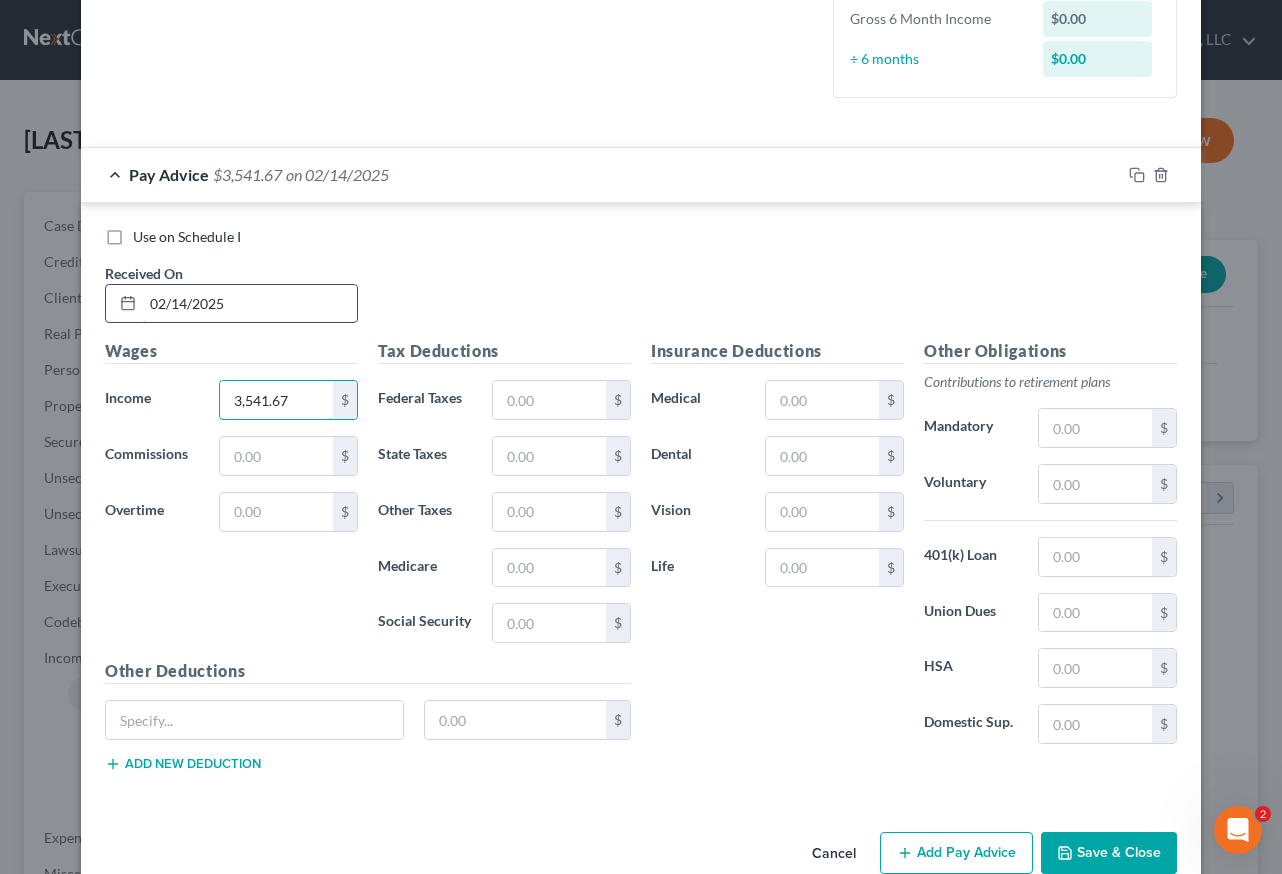 type on "3,541.67" 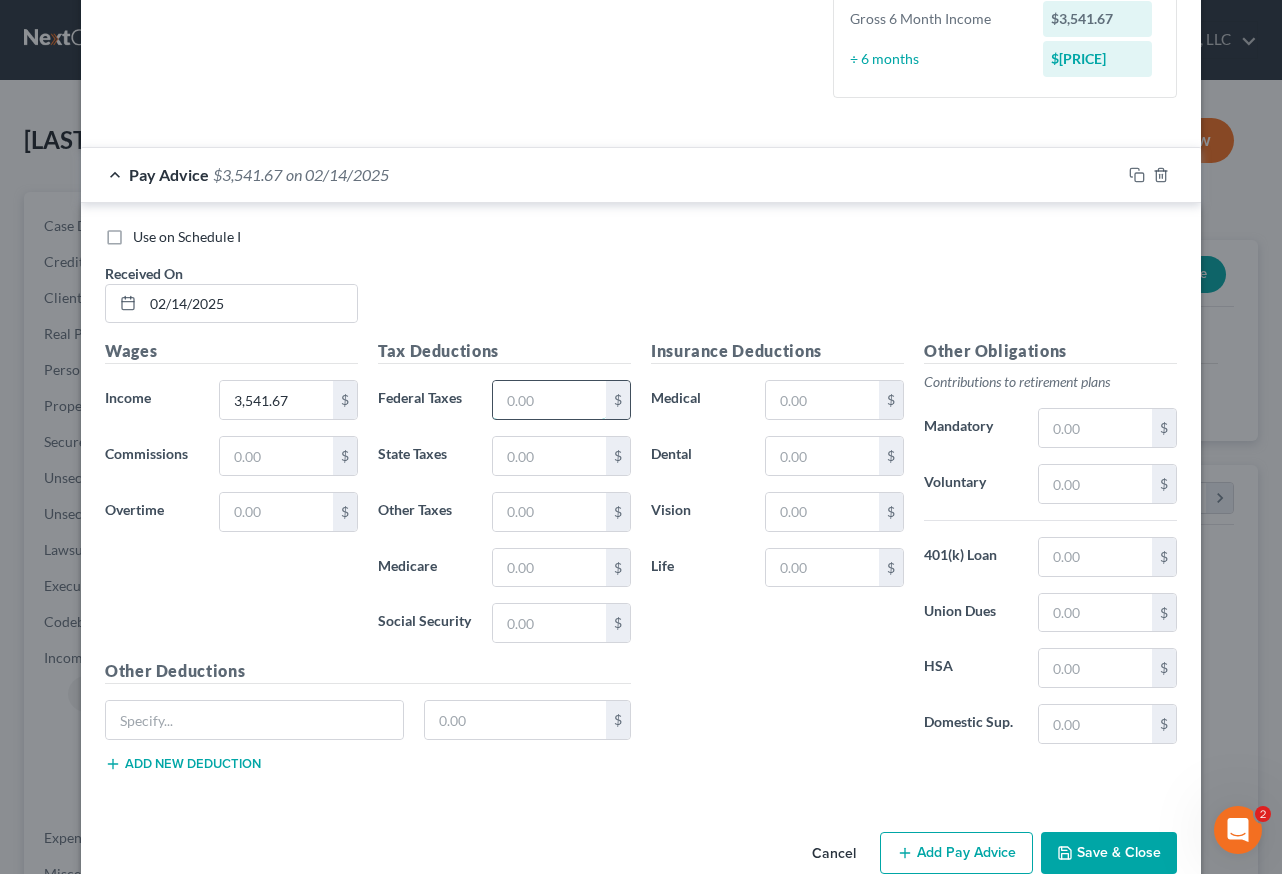 click at bounding box center (549, 400) 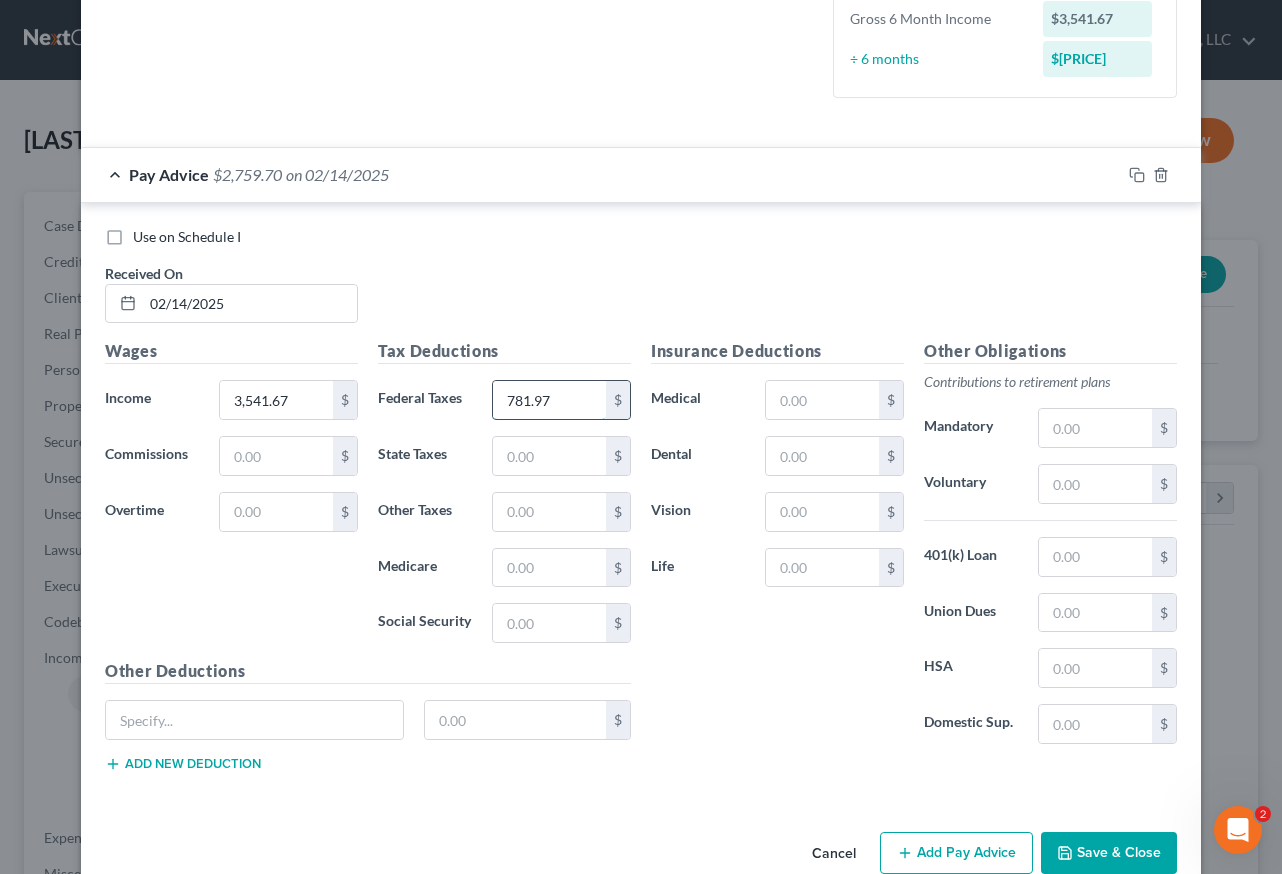 type on "781.97" 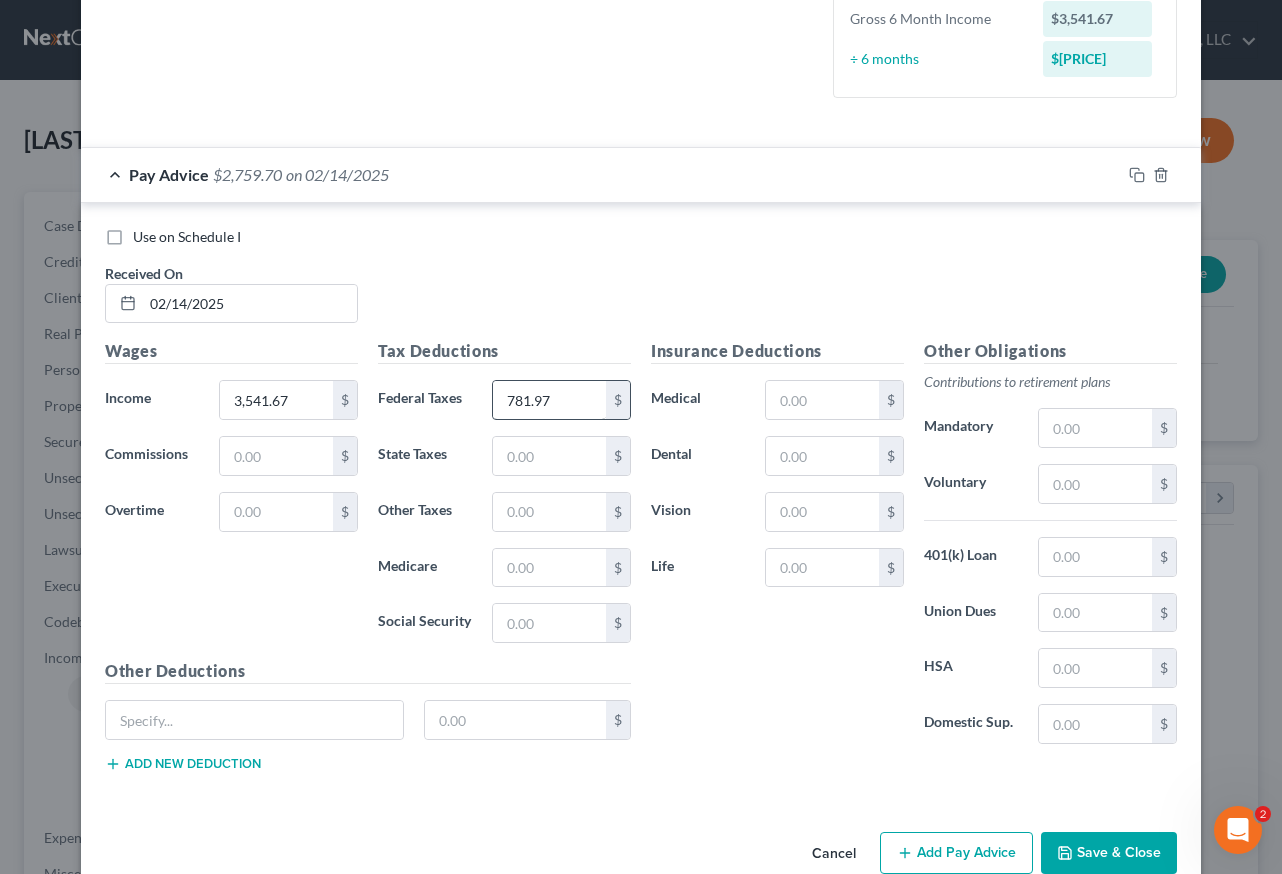 type 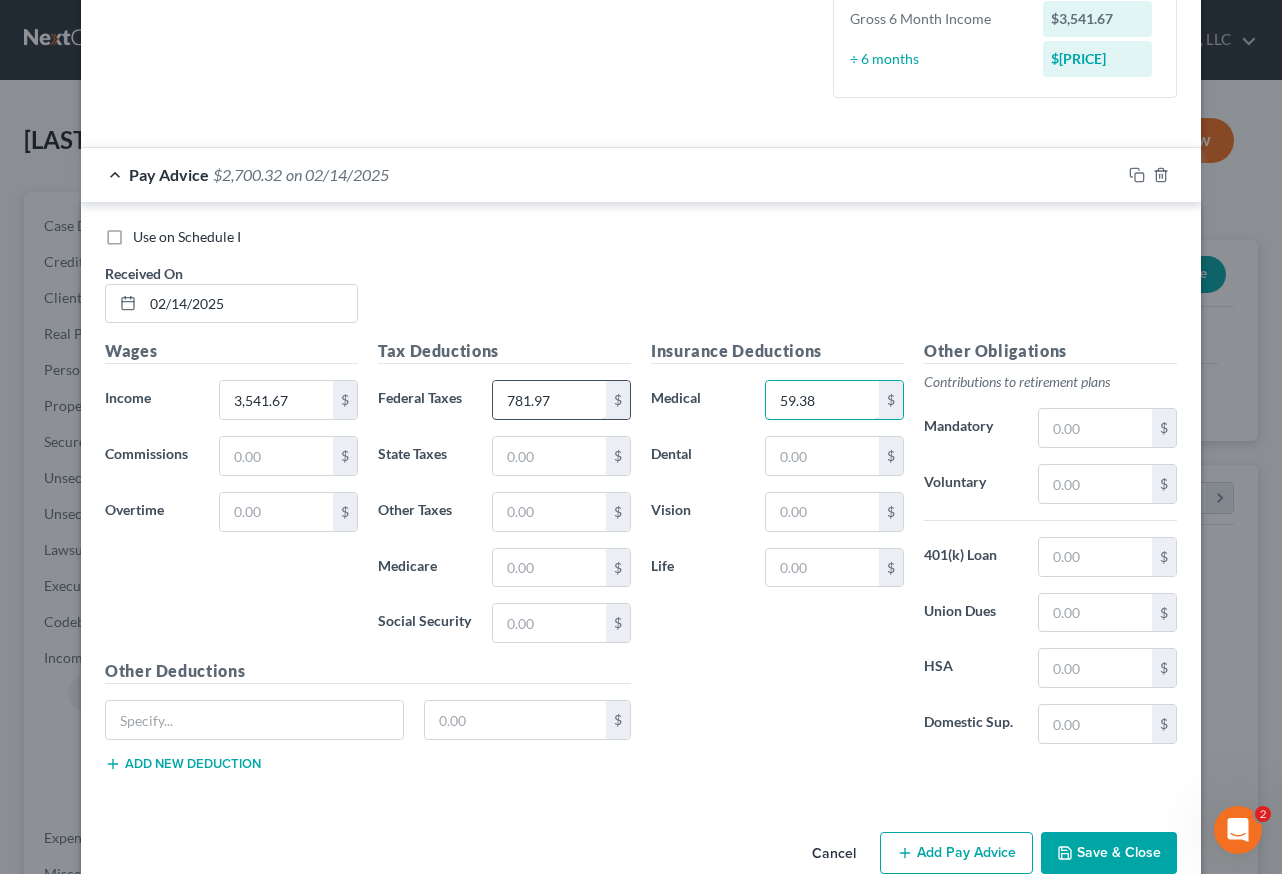 type on "59.38" 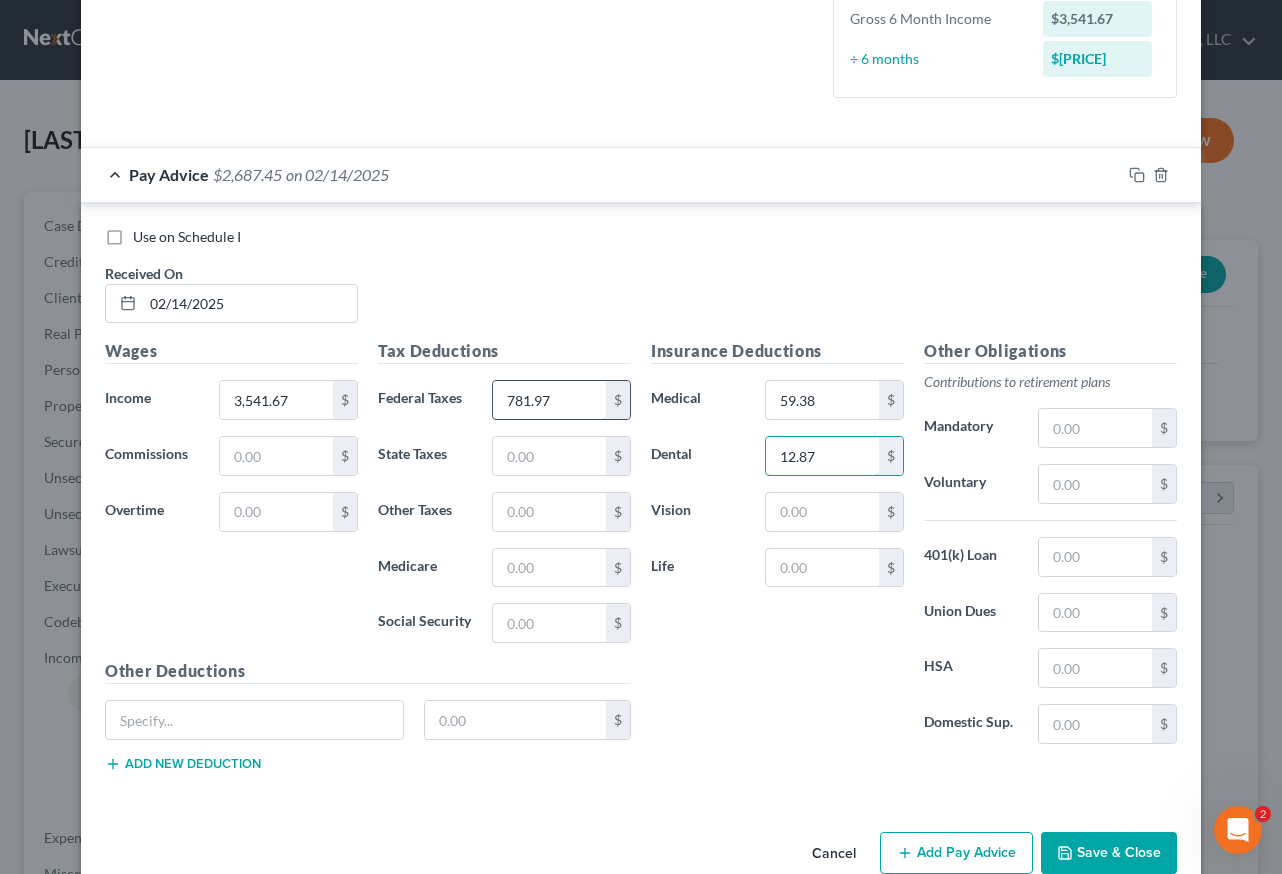 type on "12.87" 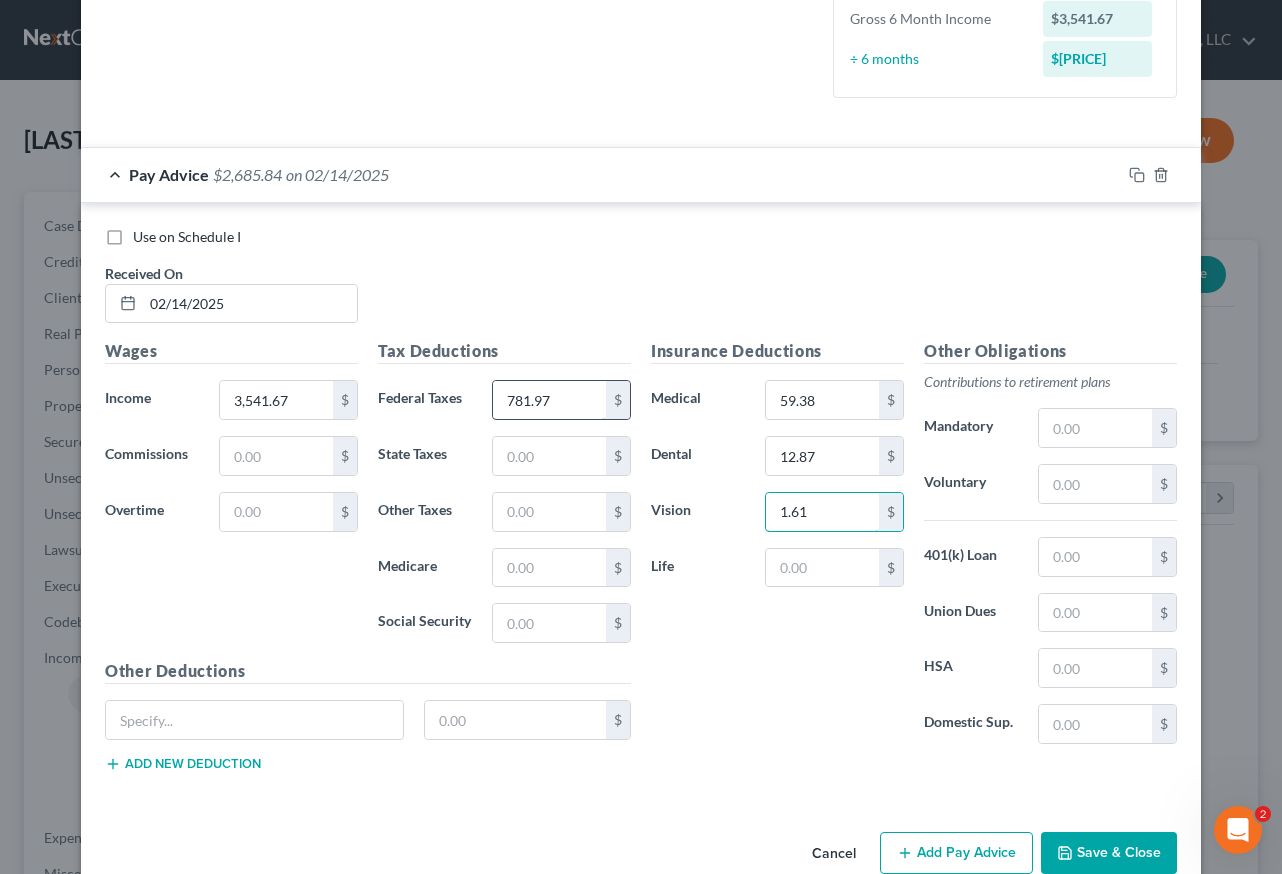 type on "1.61" 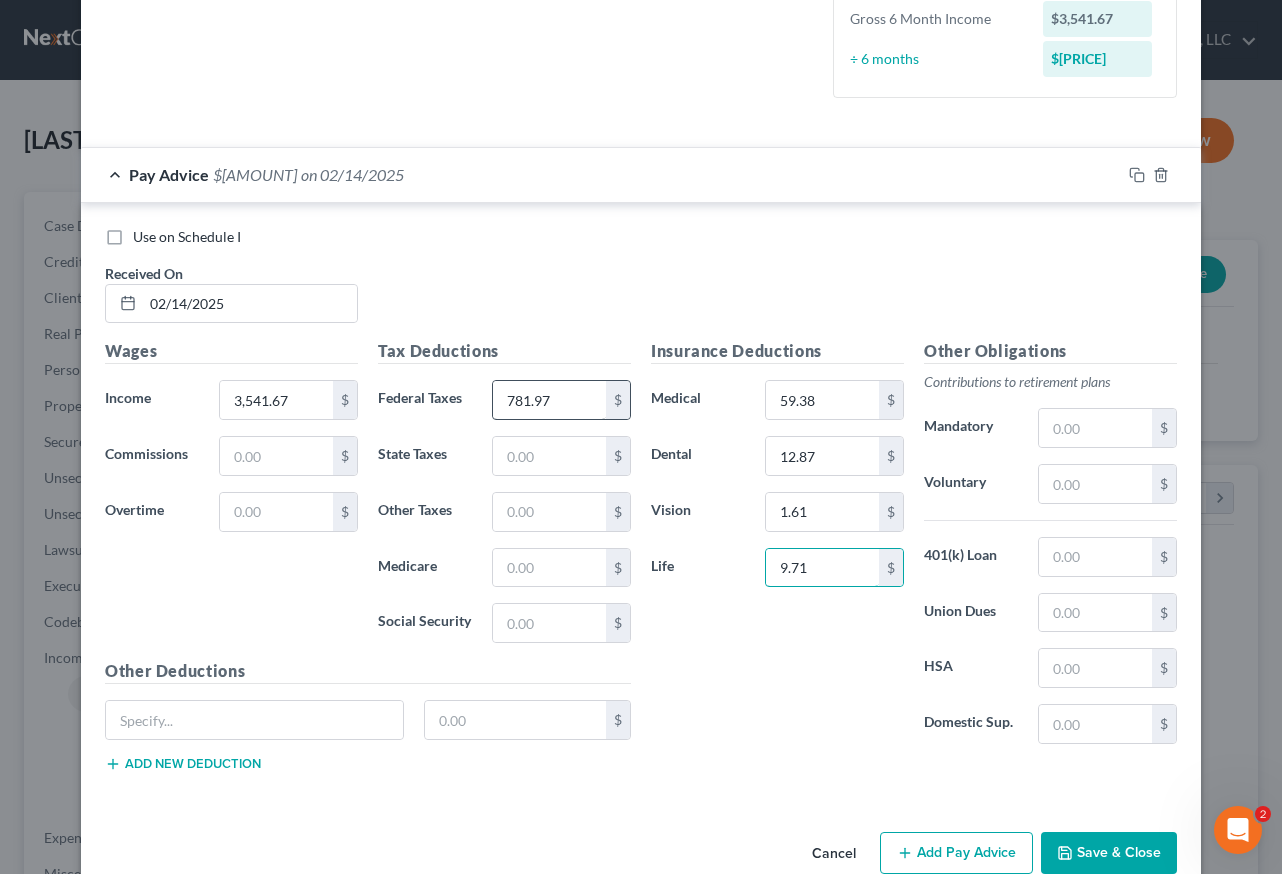 type on "9.71" 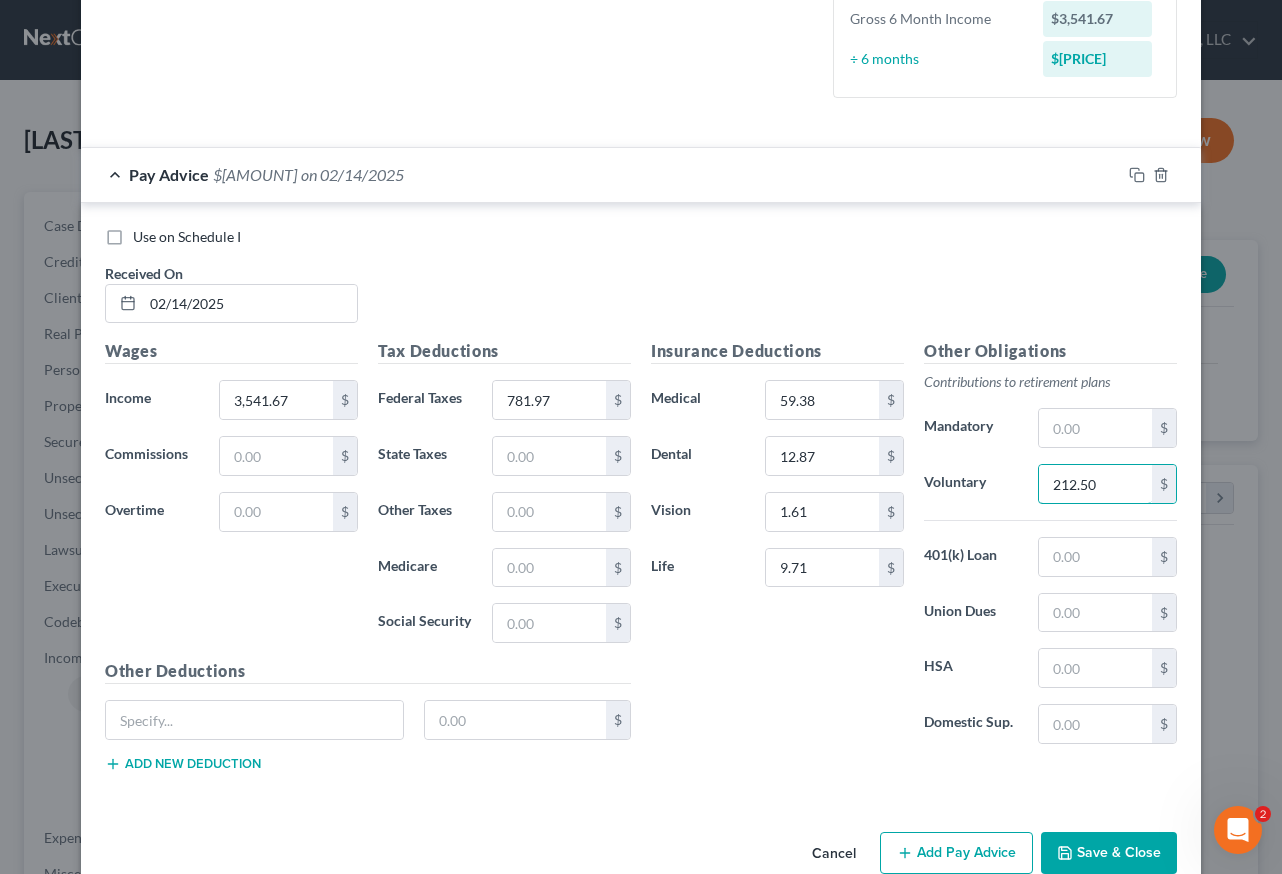 type on "212.50" 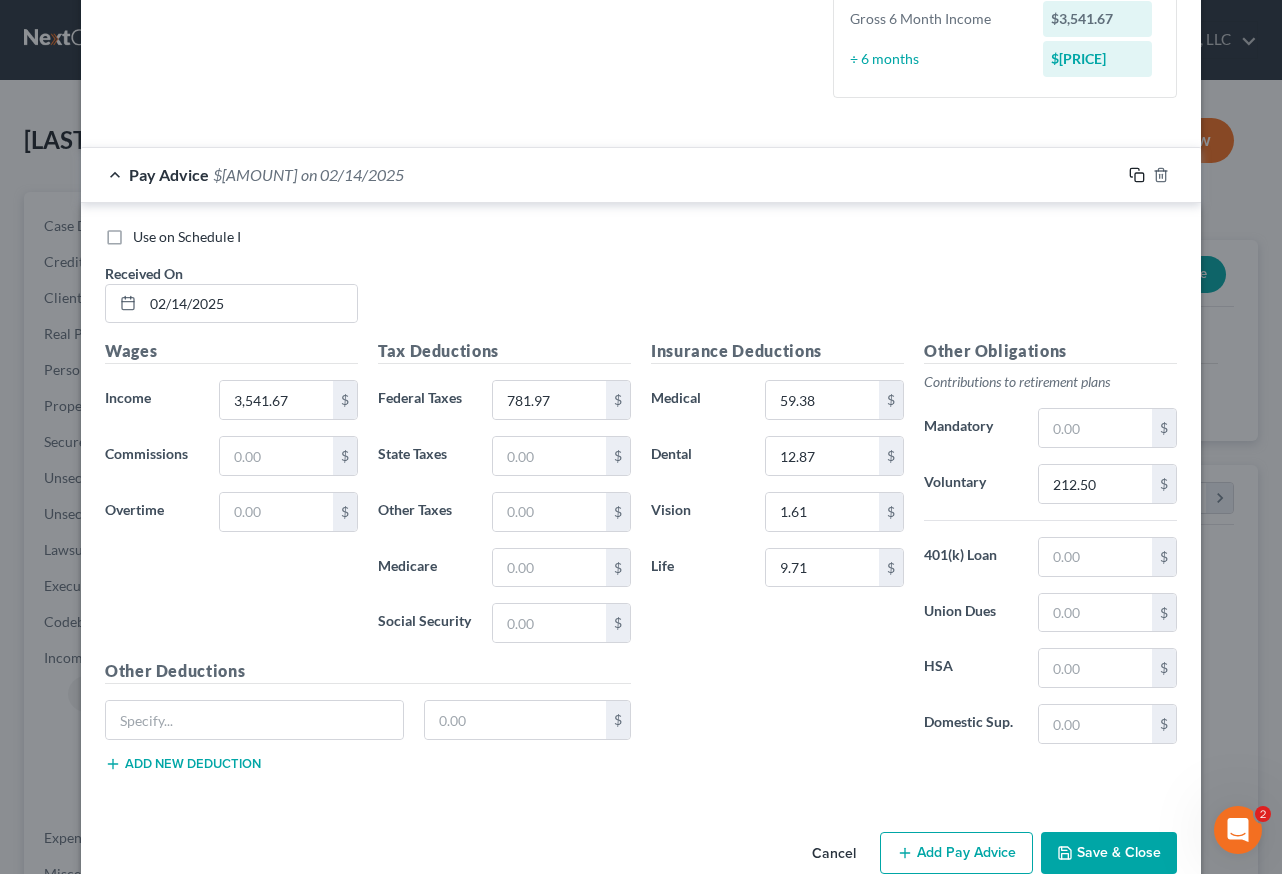 click 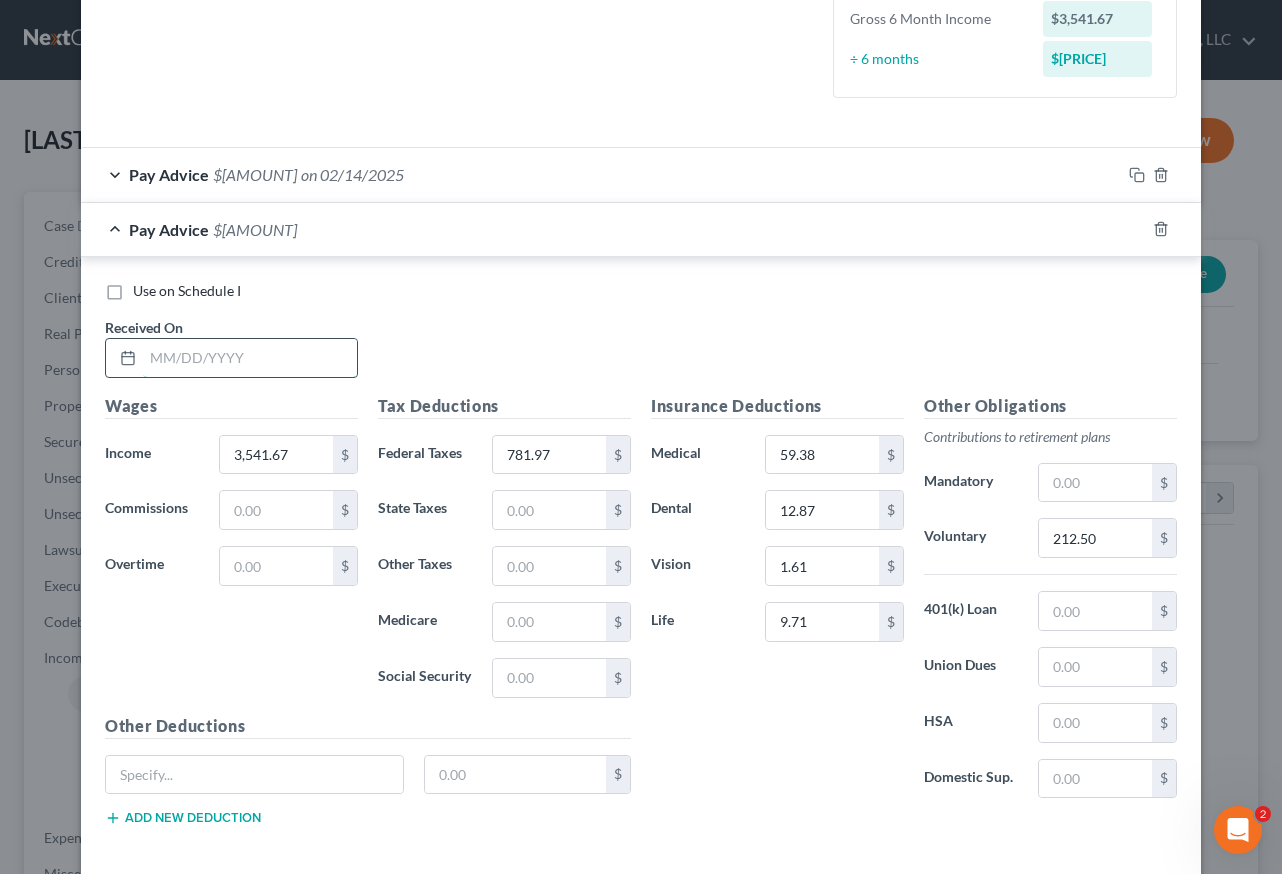 click at bounding box center (250, 358) 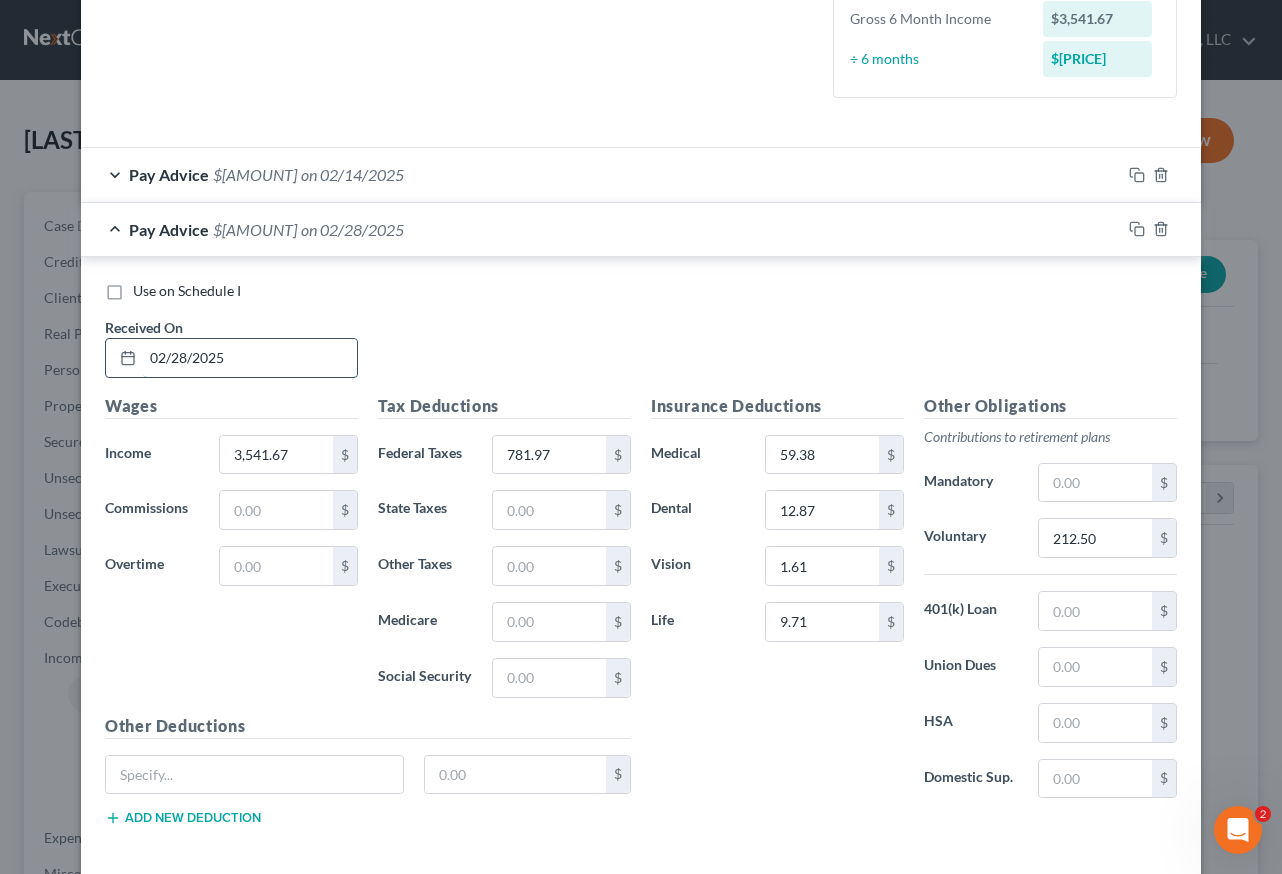 type on "02/28/2025" 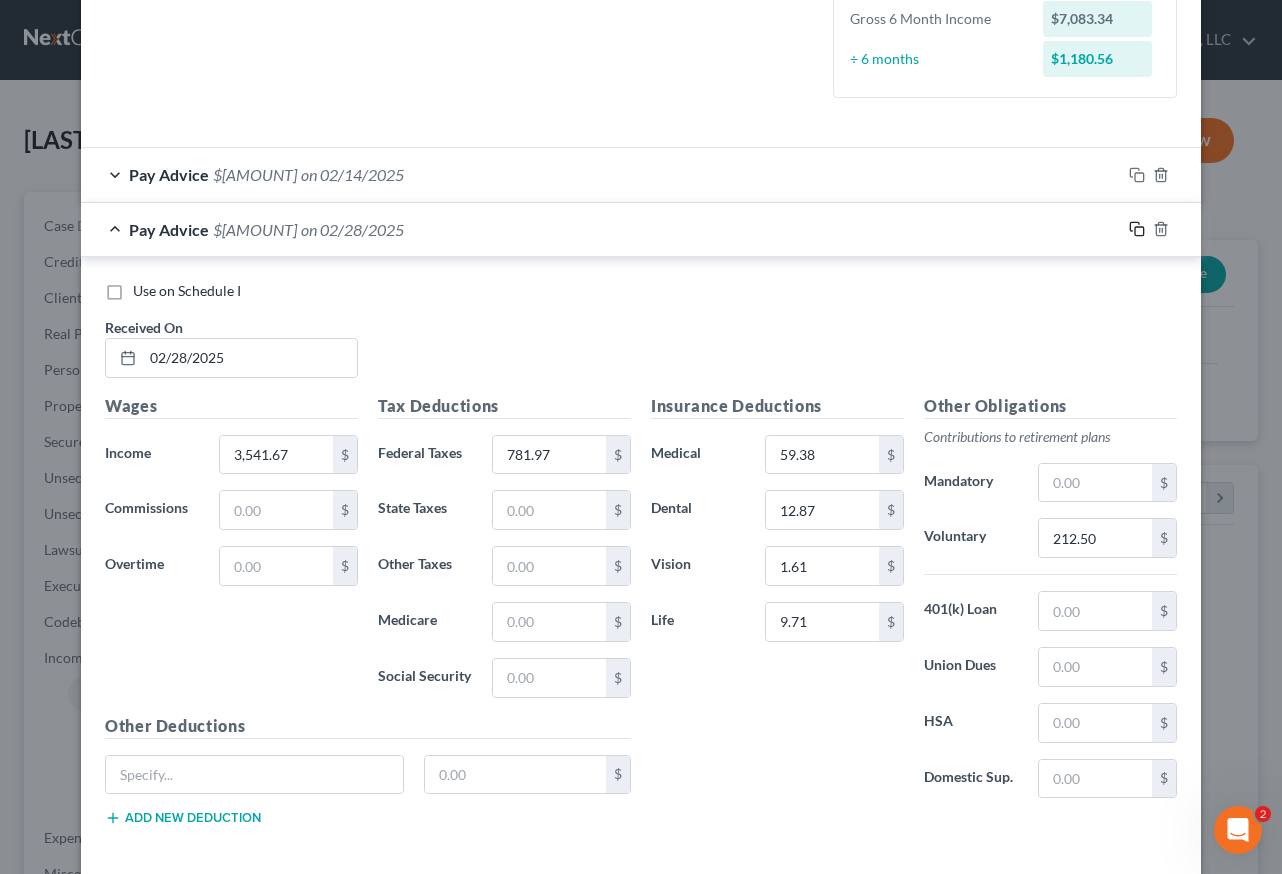 drag, startPoint x: 1133, startPoint y: 228, endPoint x: 820, endPoint y: 330, distance: 329.20056 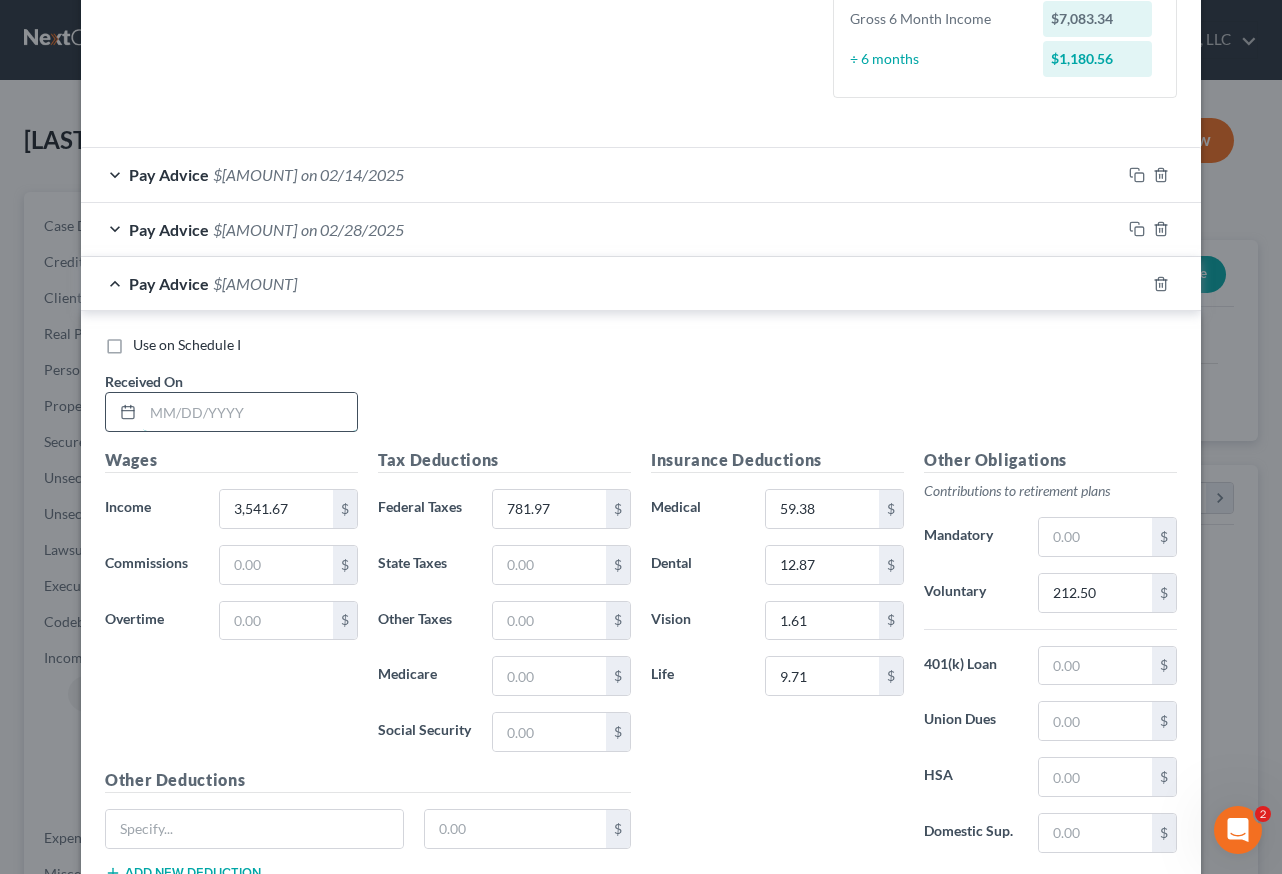 click at bounding box center [250, 412] 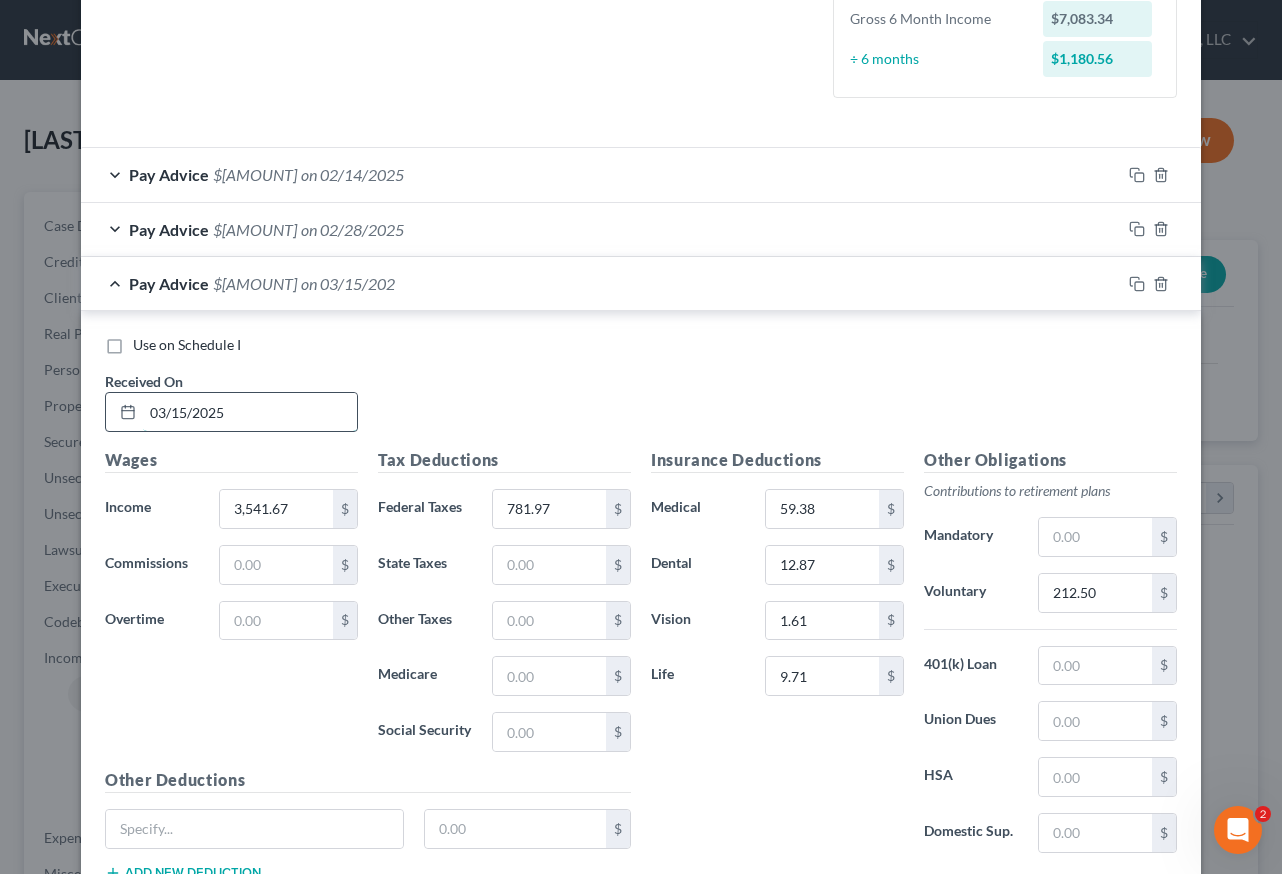 type on "03/15/2025" 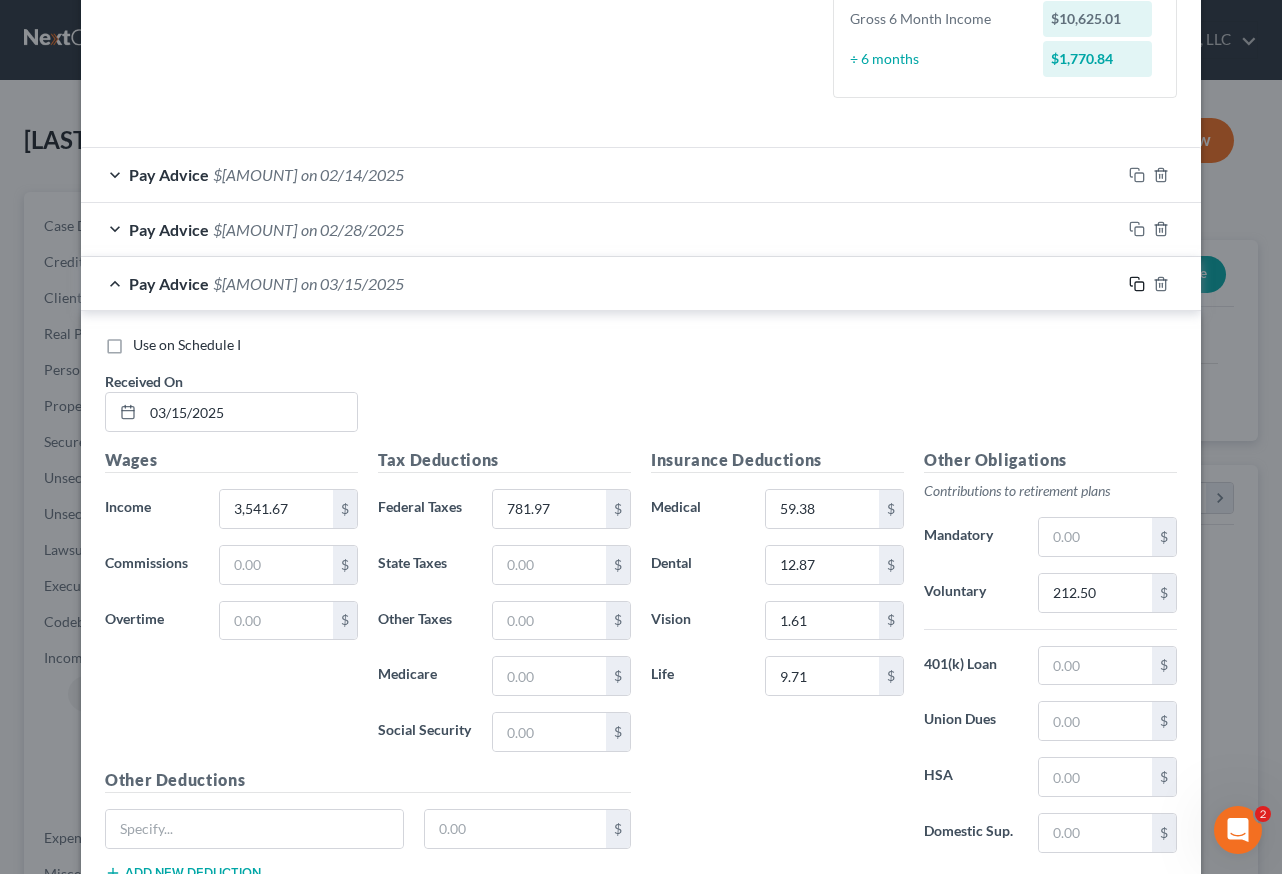 click 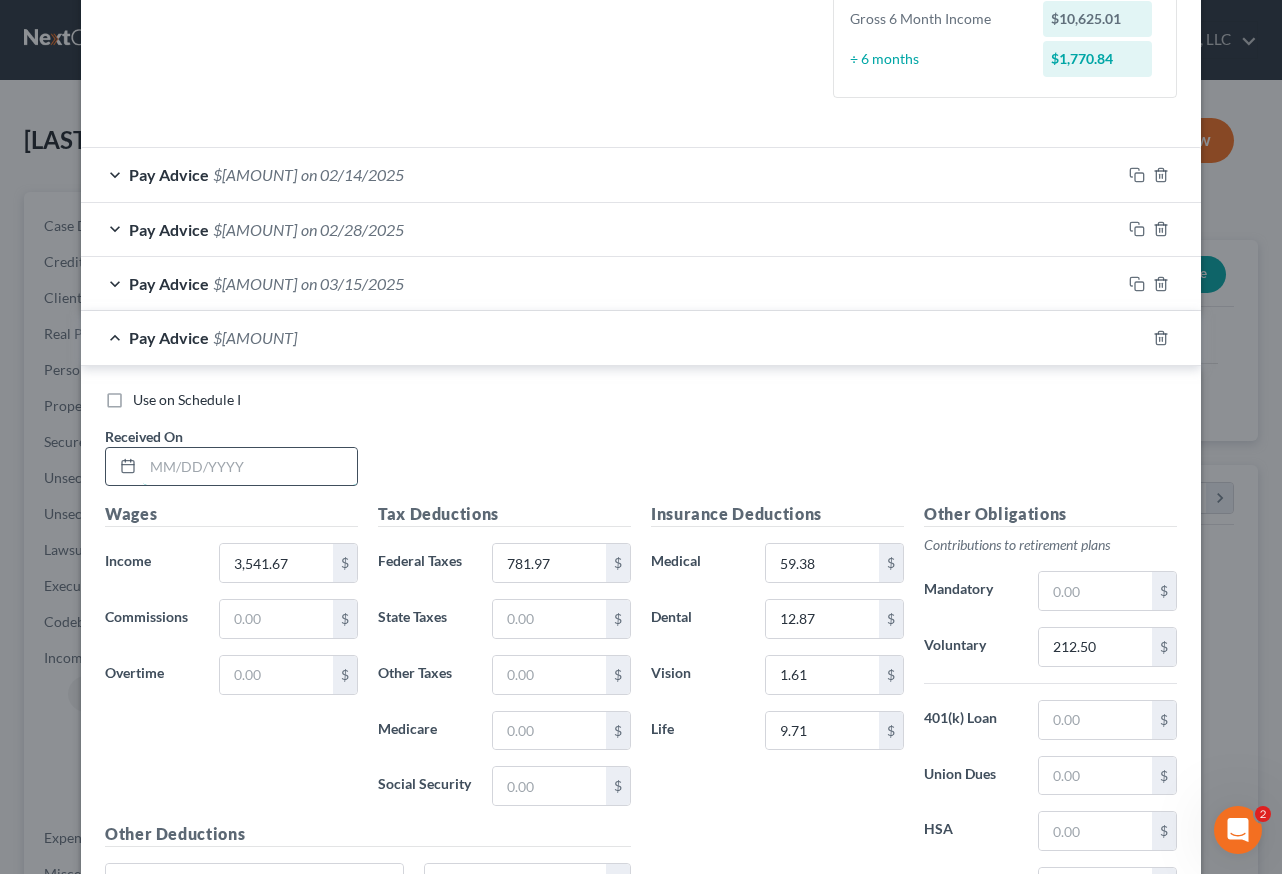 click at bounding box center [250, 467] 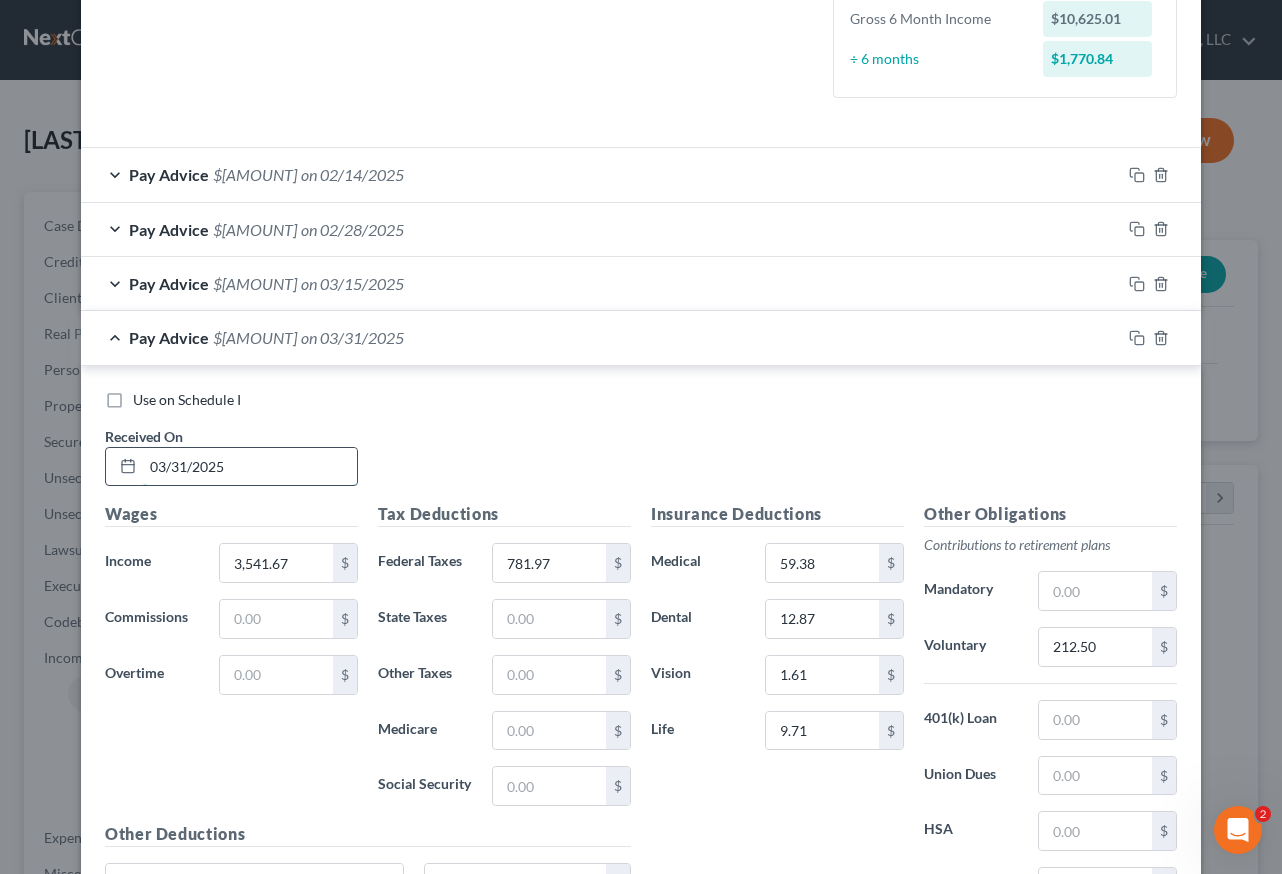 type on "03/31/2025" 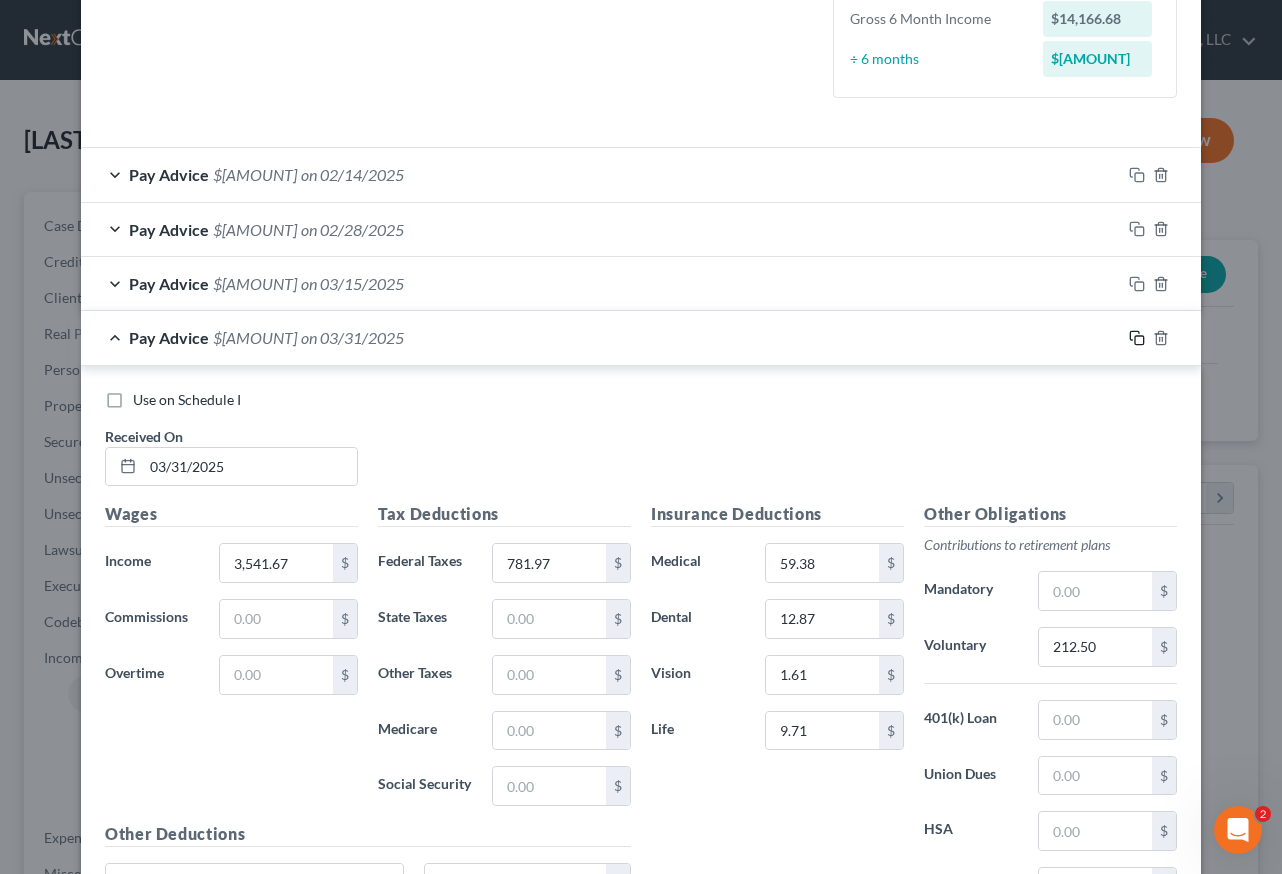 click 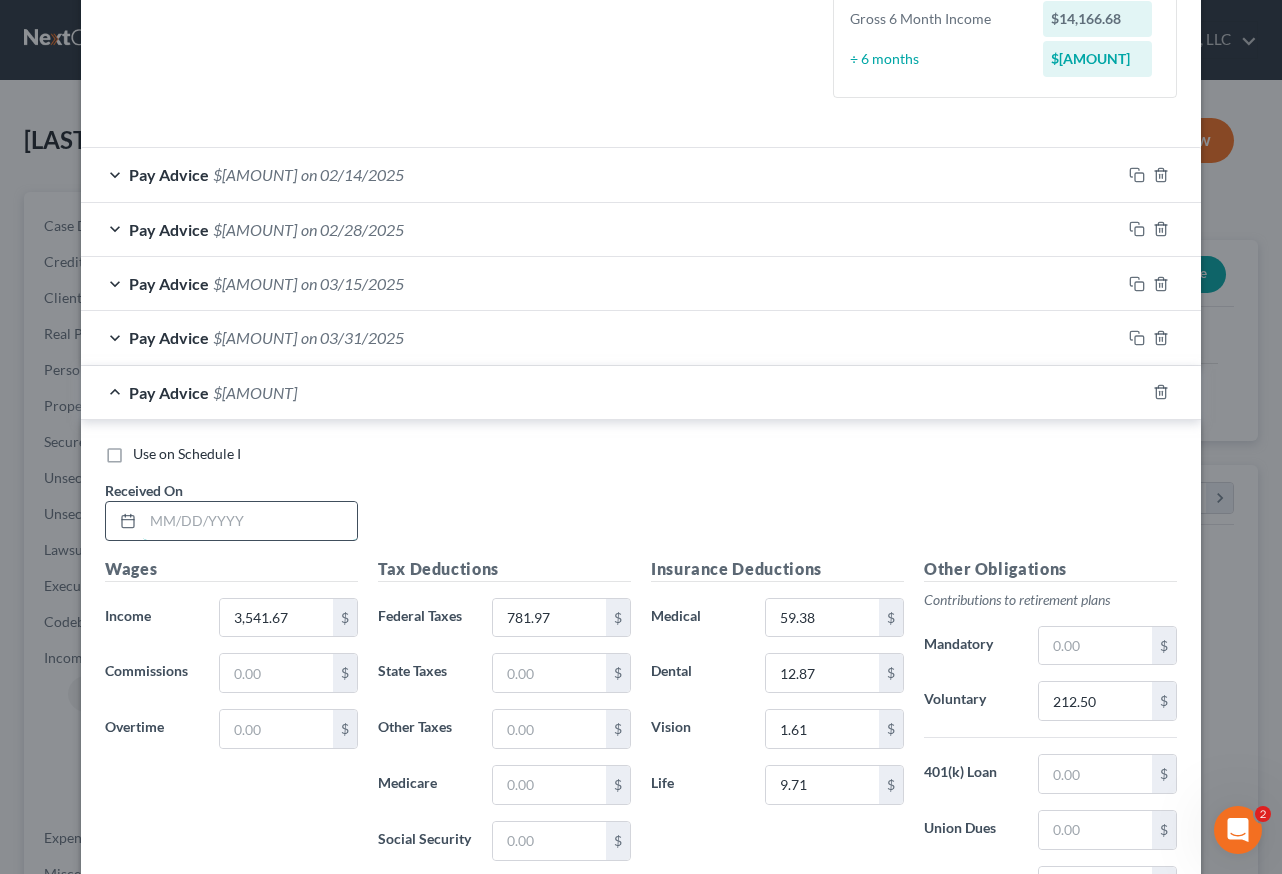 click at bounding box center [250, 521] 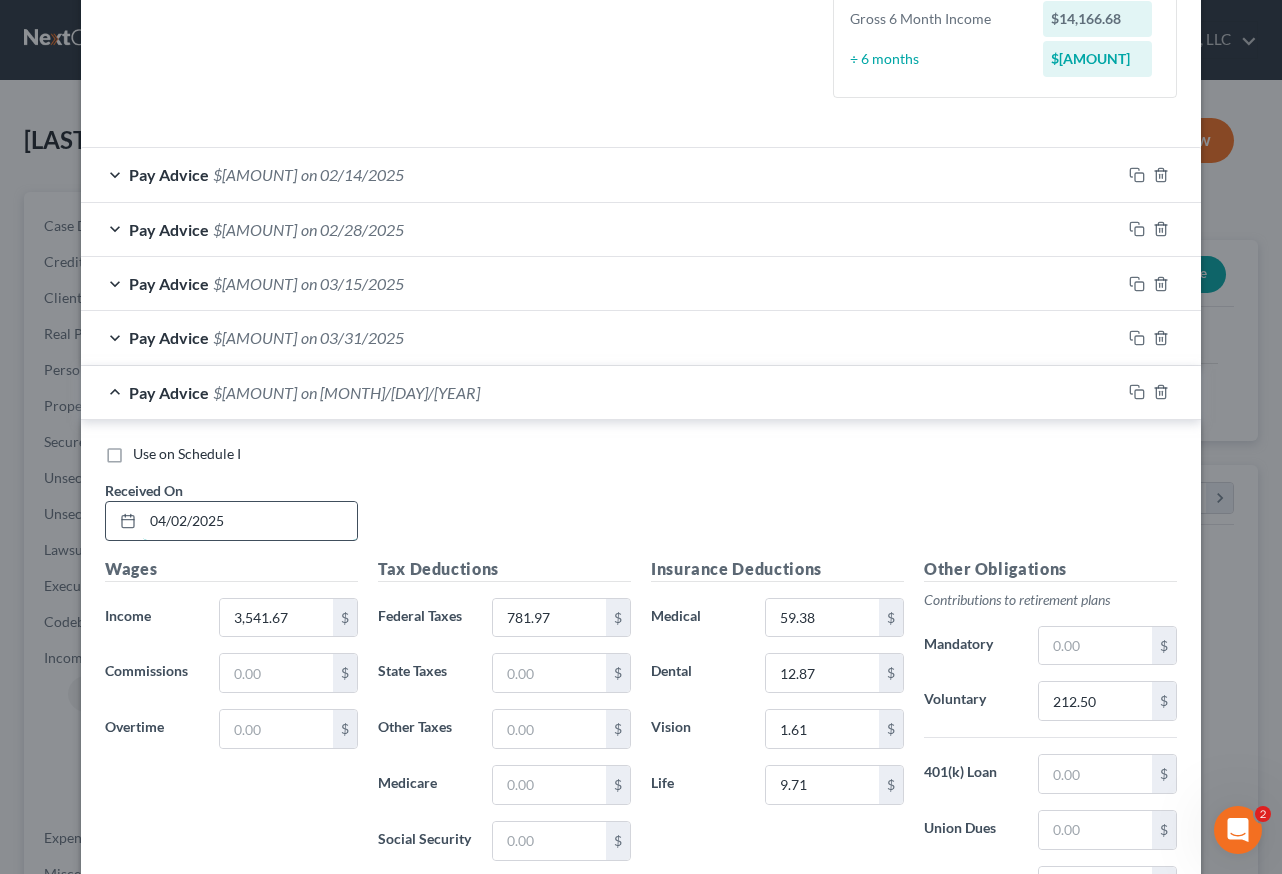 type on "04/02/2025" 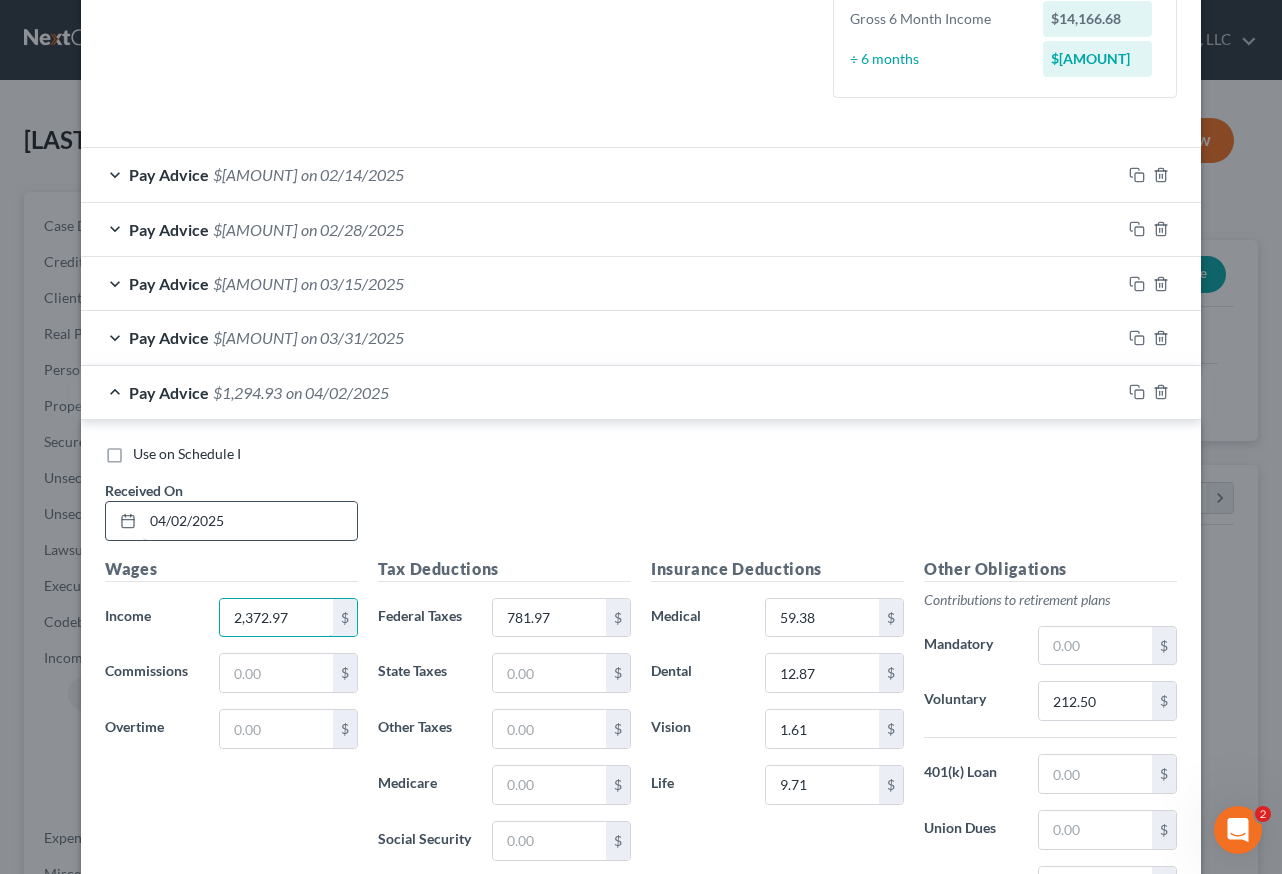 type on "2,372.97" 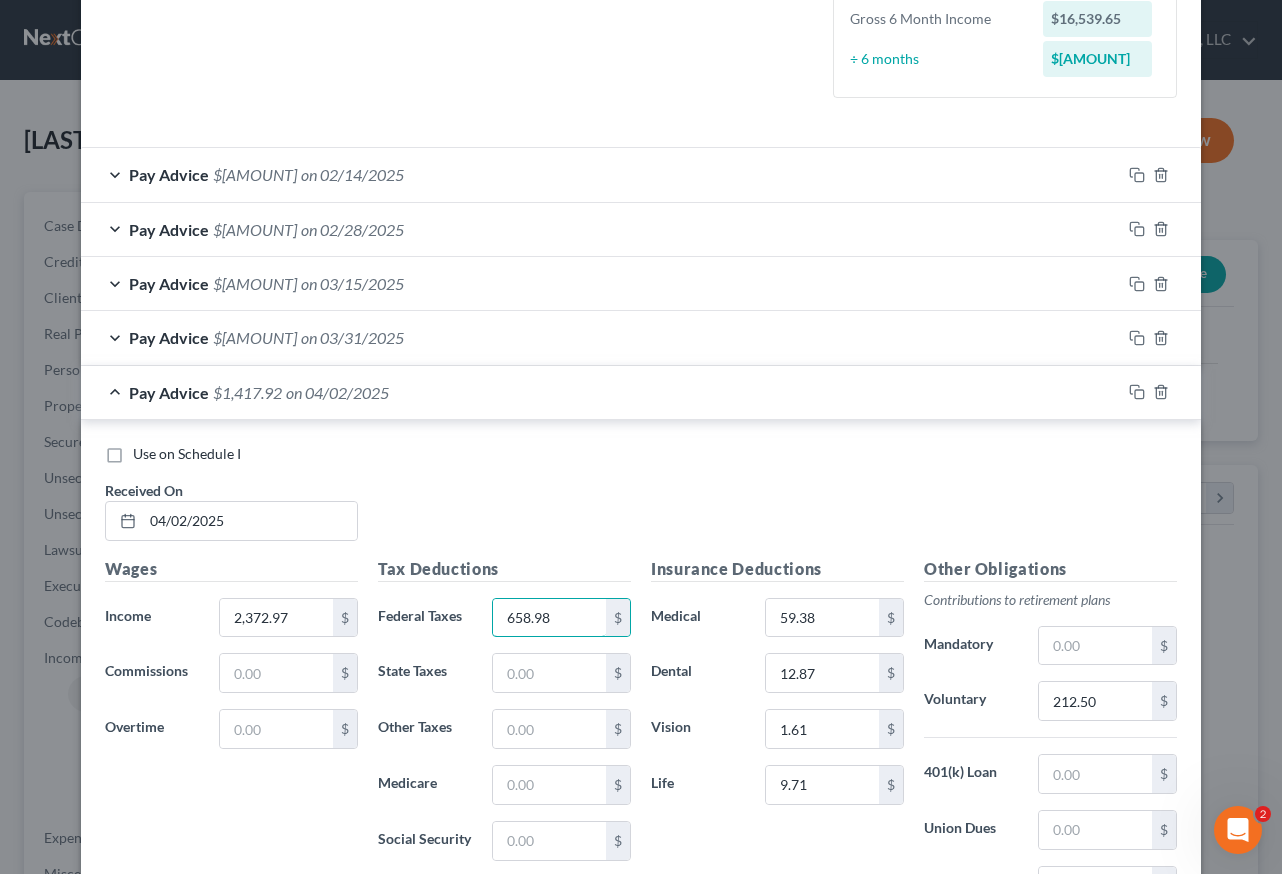 type on "658.98" 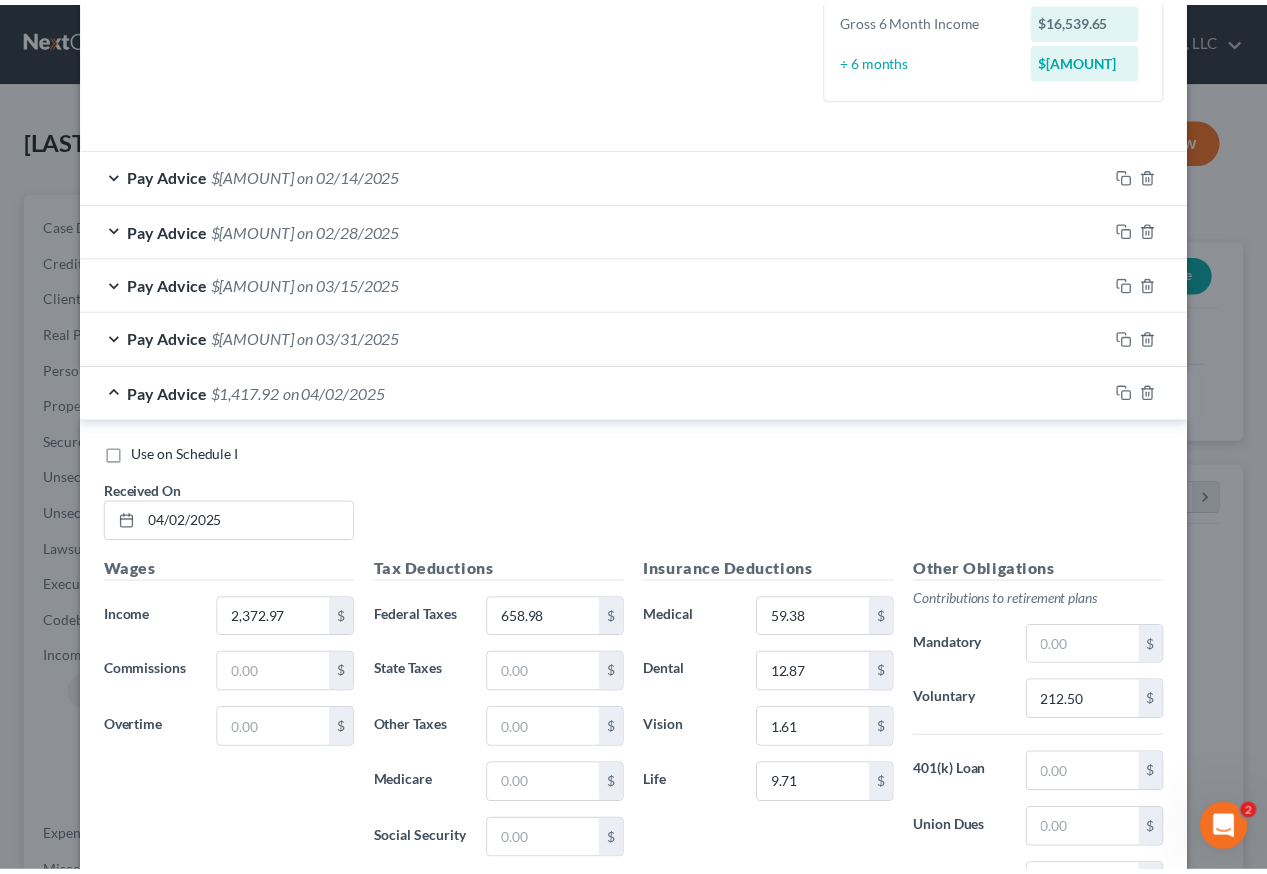 scroll, scrollTop: 821, scrollLeft: 0, axis: vertical 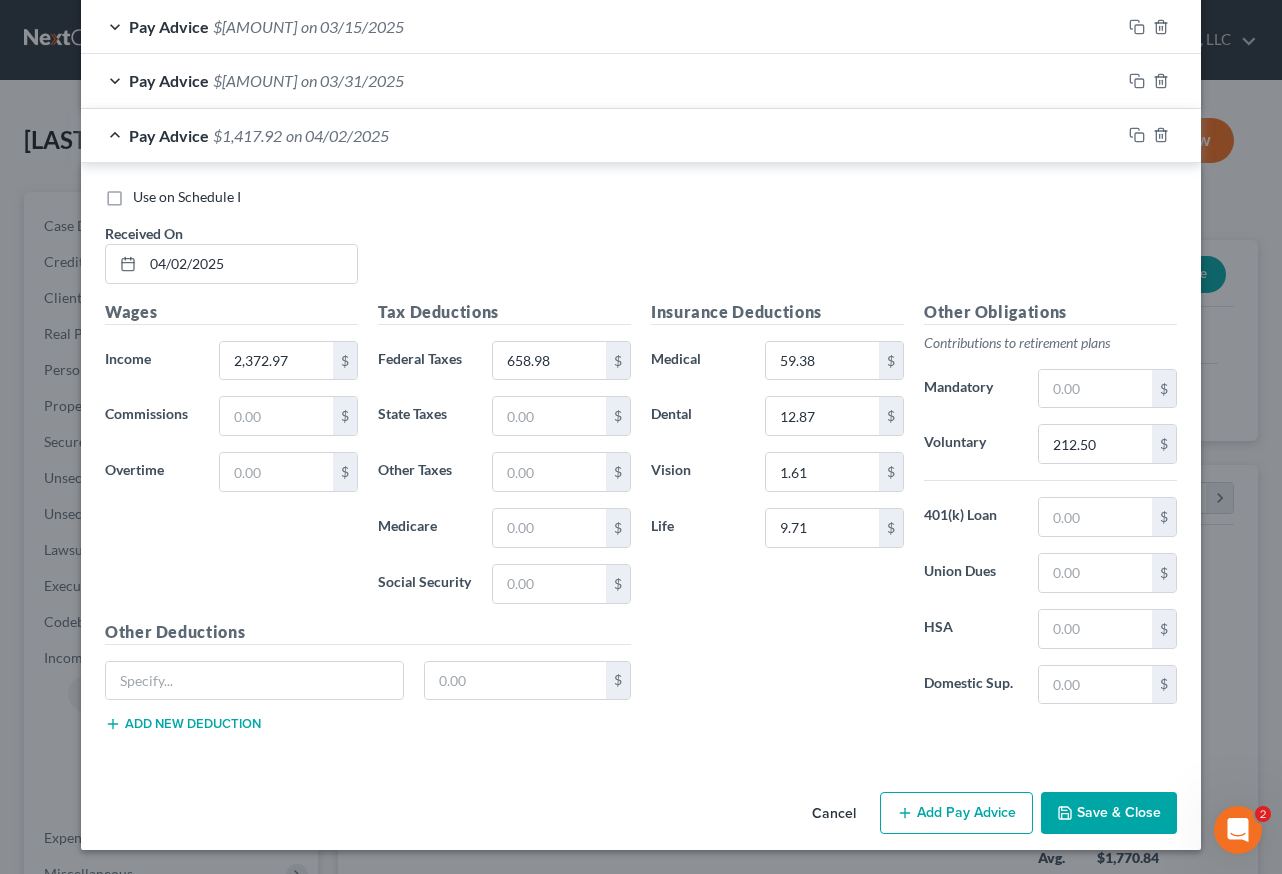 type 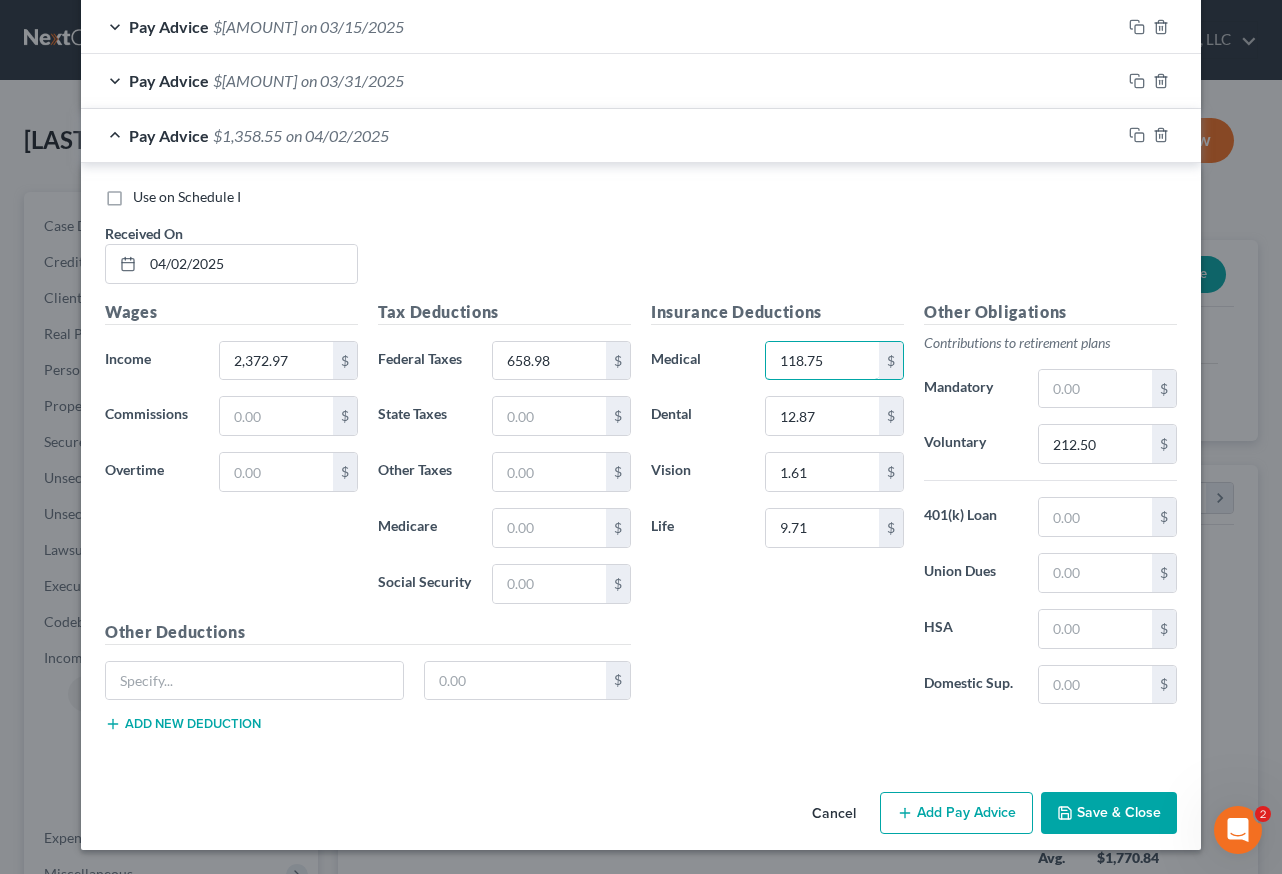 type on "118.75" 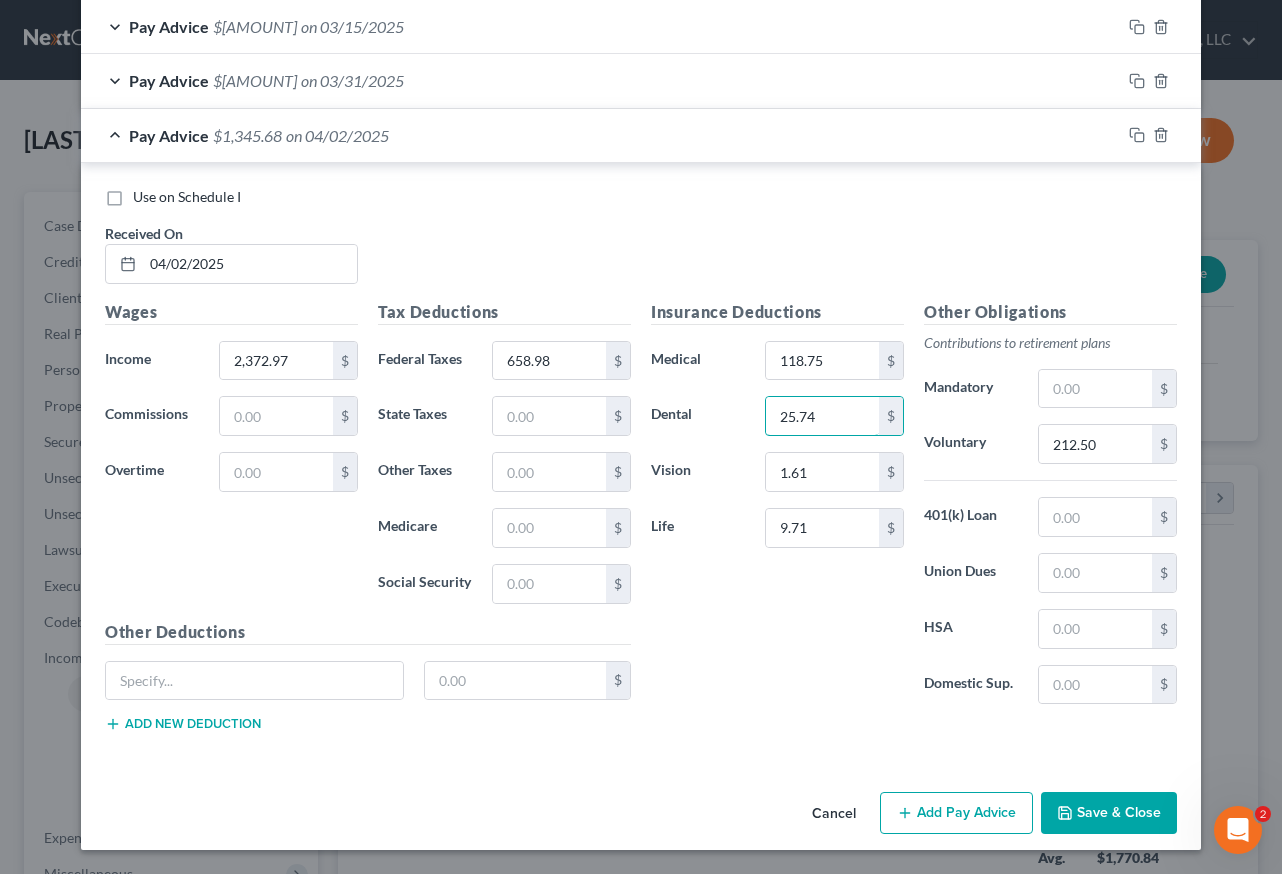 type on "25.74" 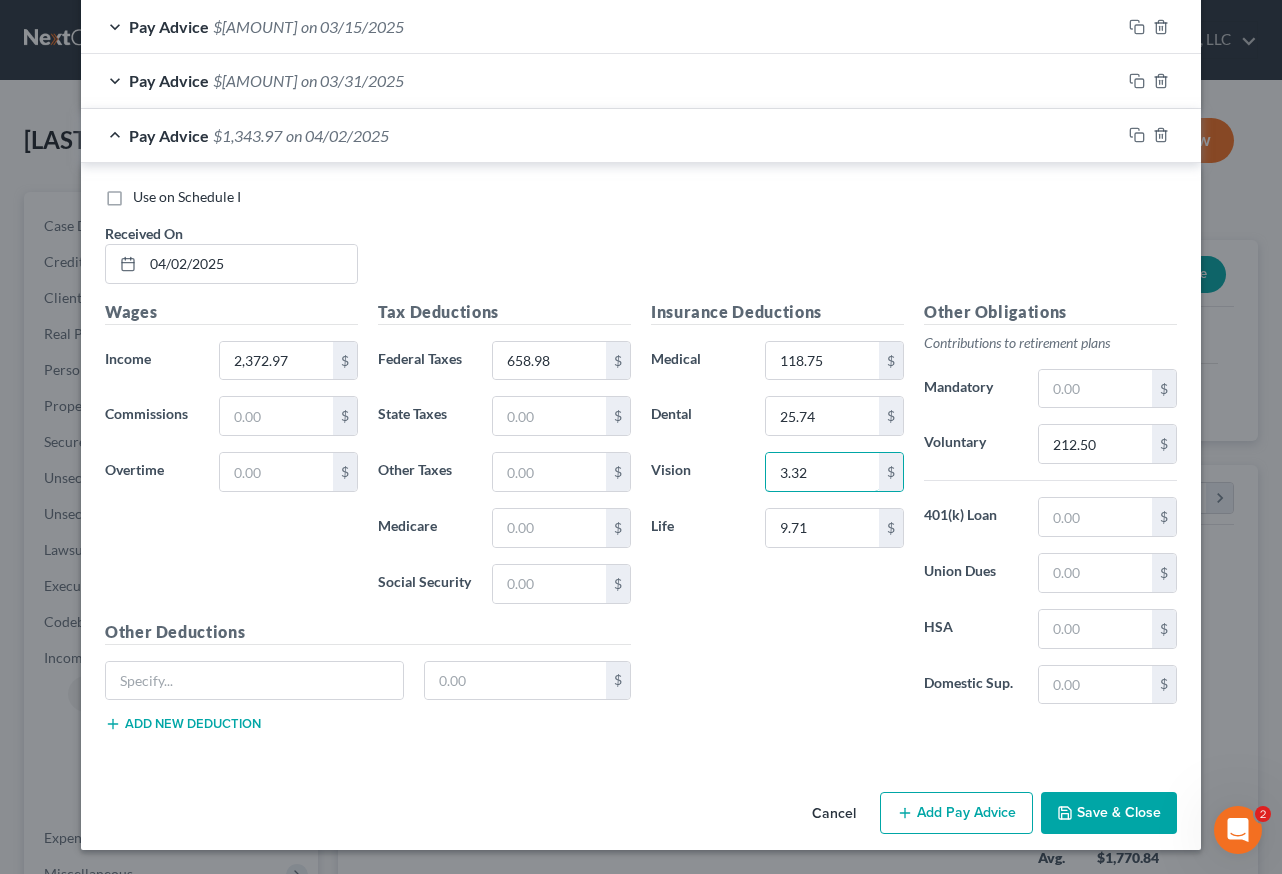 type on "3.32" 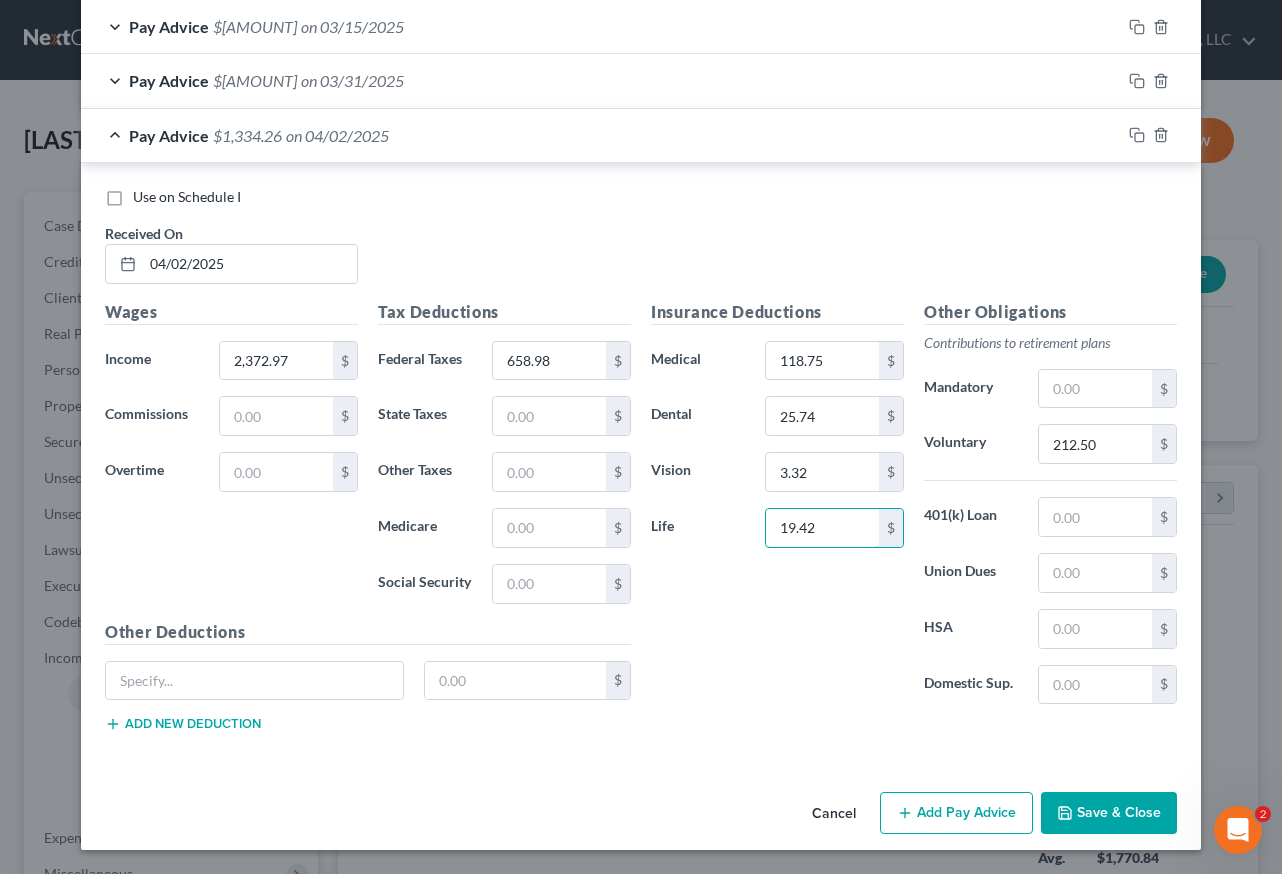 type on "19.42" 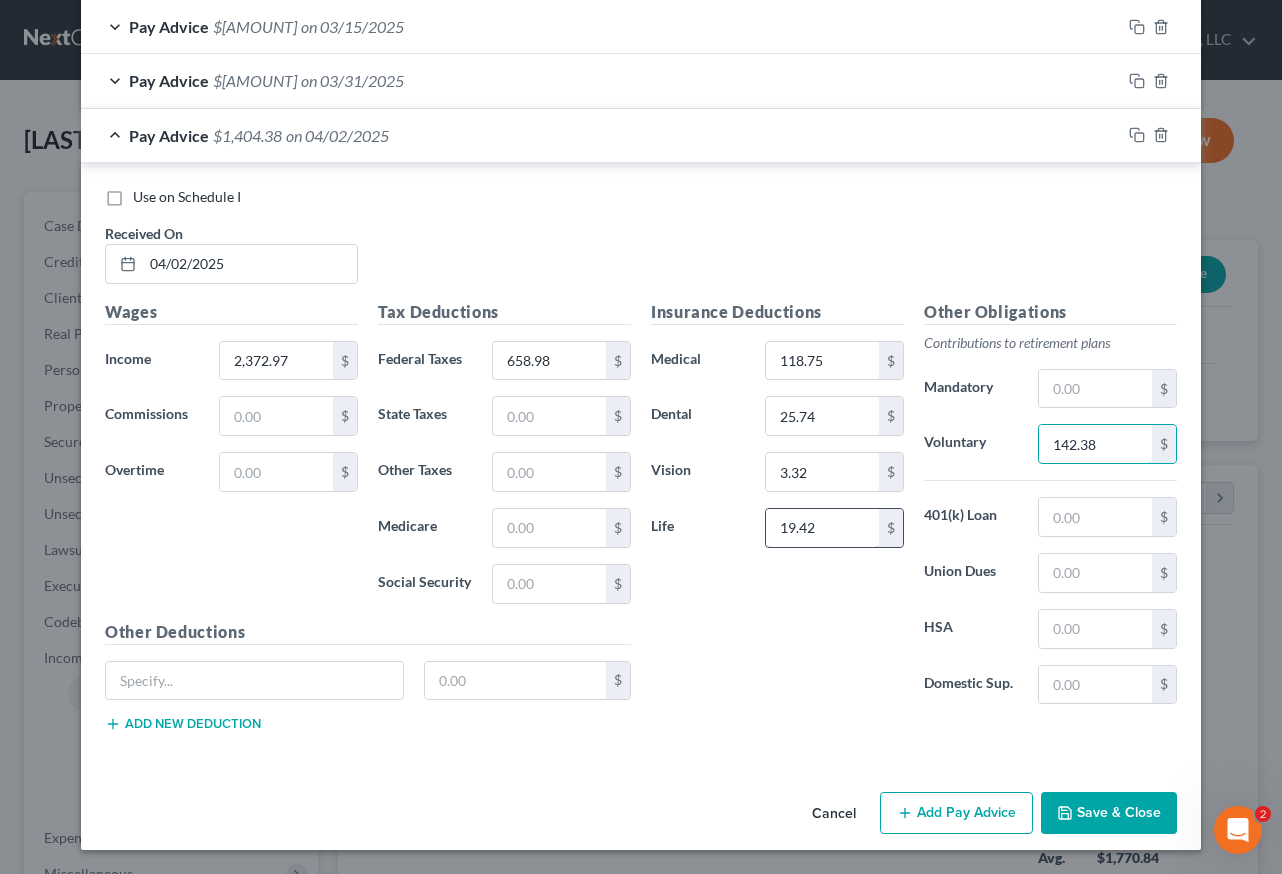type on "142.38" 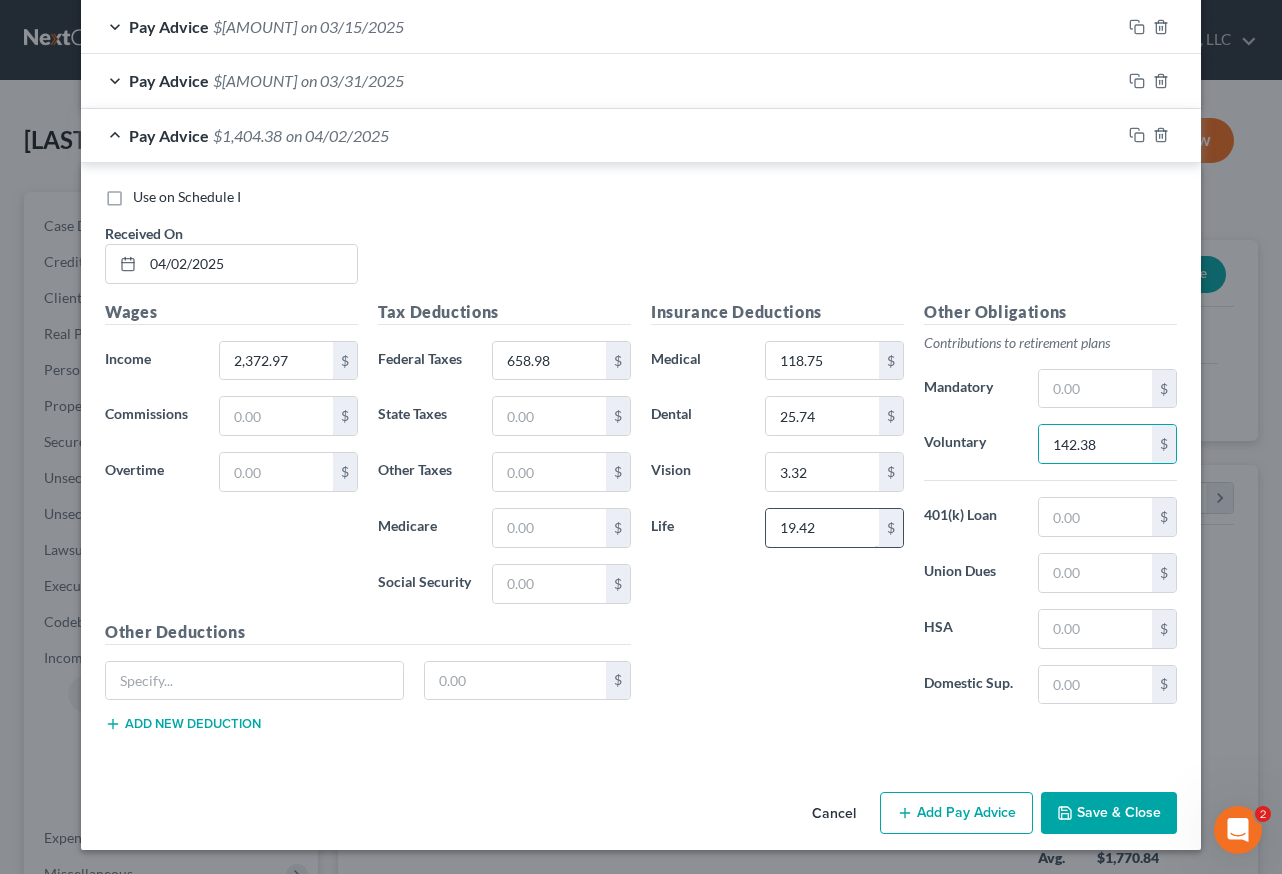 click on "19.42" at bounding box center (822, 528) 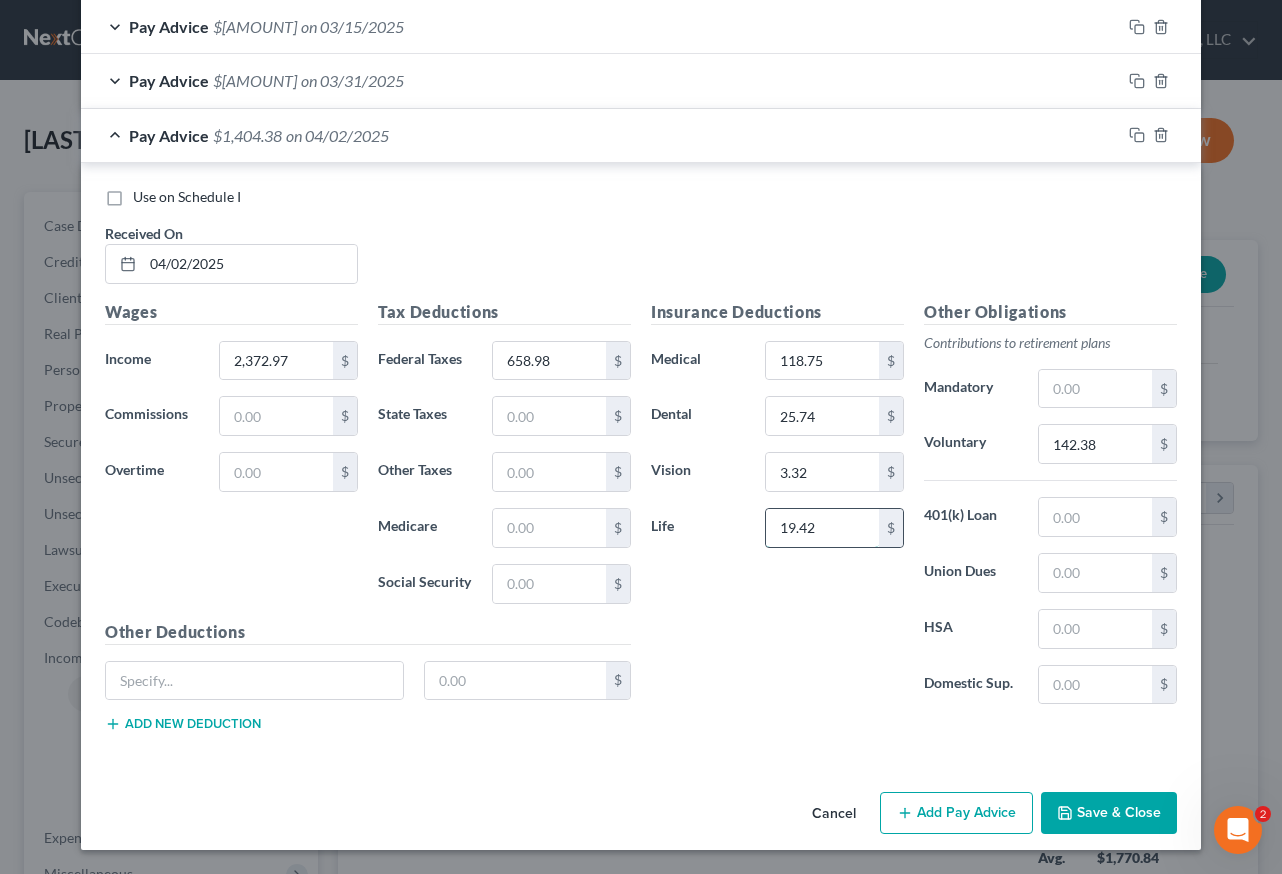 click on "19.42" at bounding box center (822, 528) 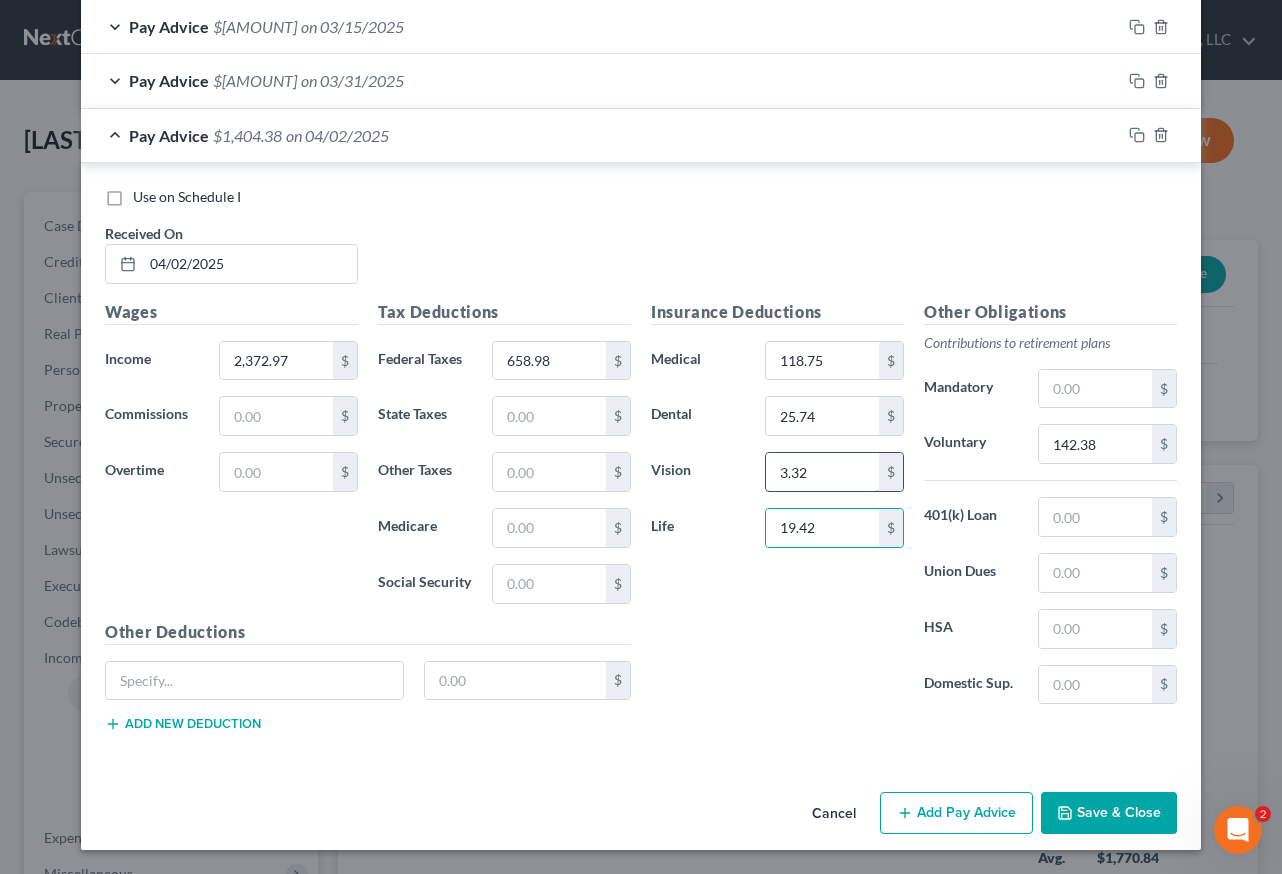 click on "3.32" at bounding box center [822, 472] 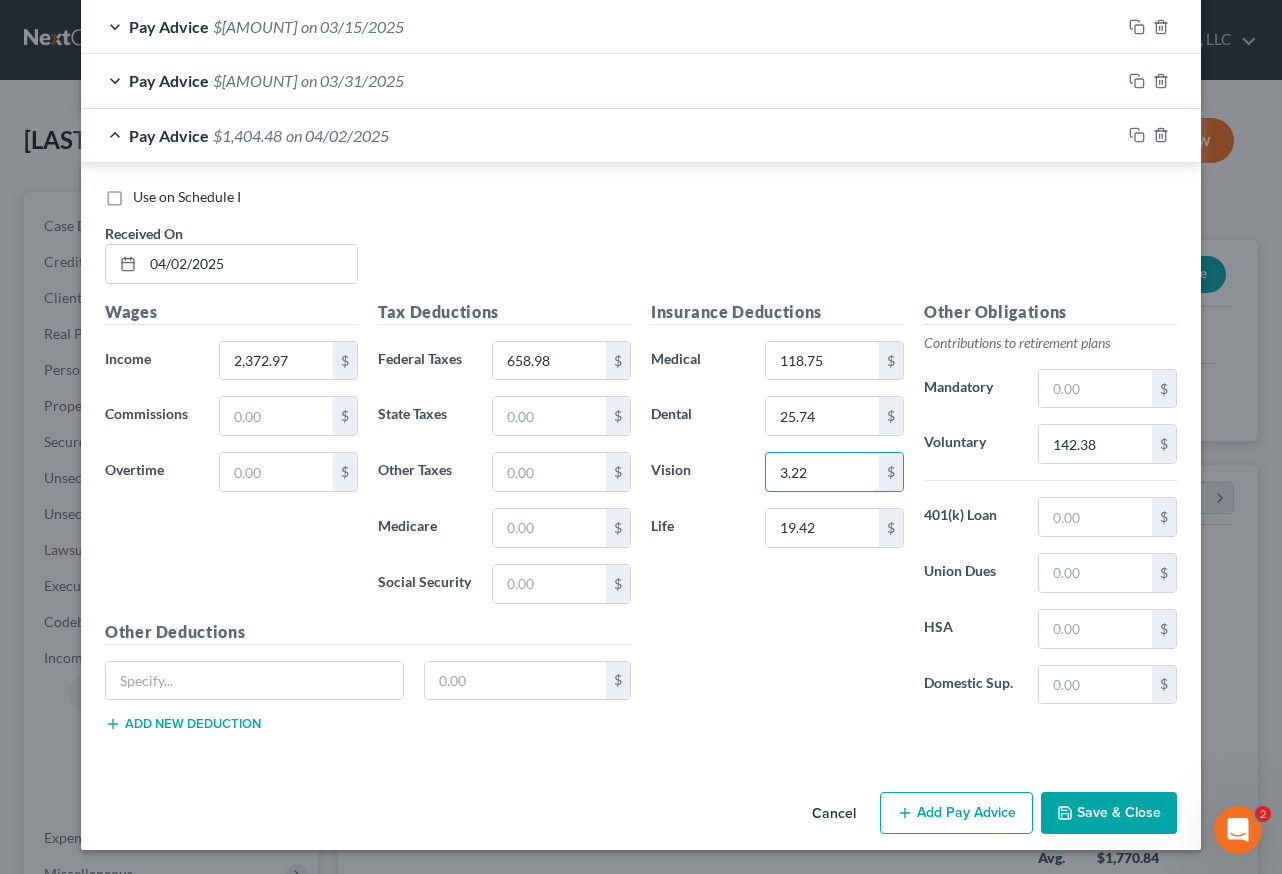 type on "3.22" 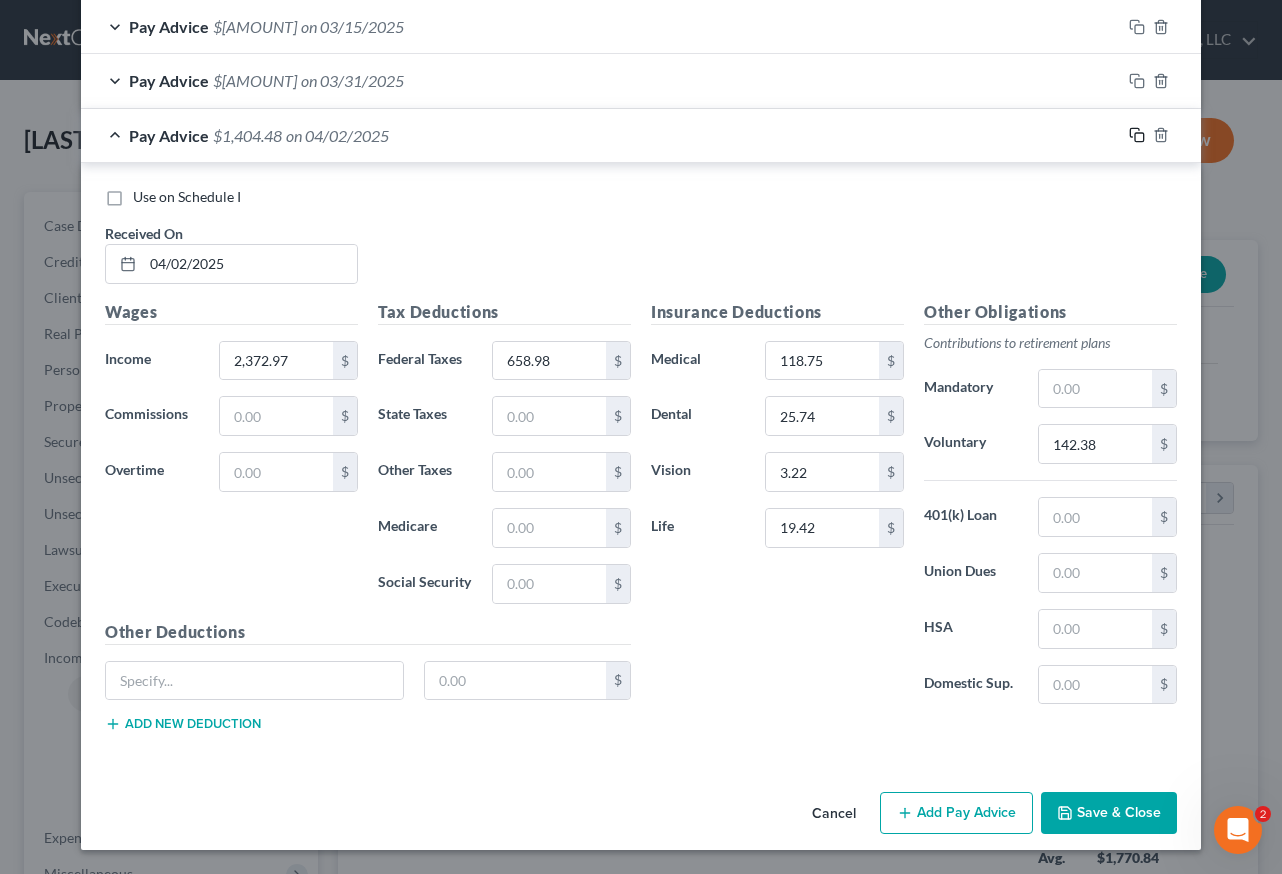 drag, startPoint x: 1127, startPoint y: 135, endPoint x: 768, endPoint y: 225, distance: 370.10944 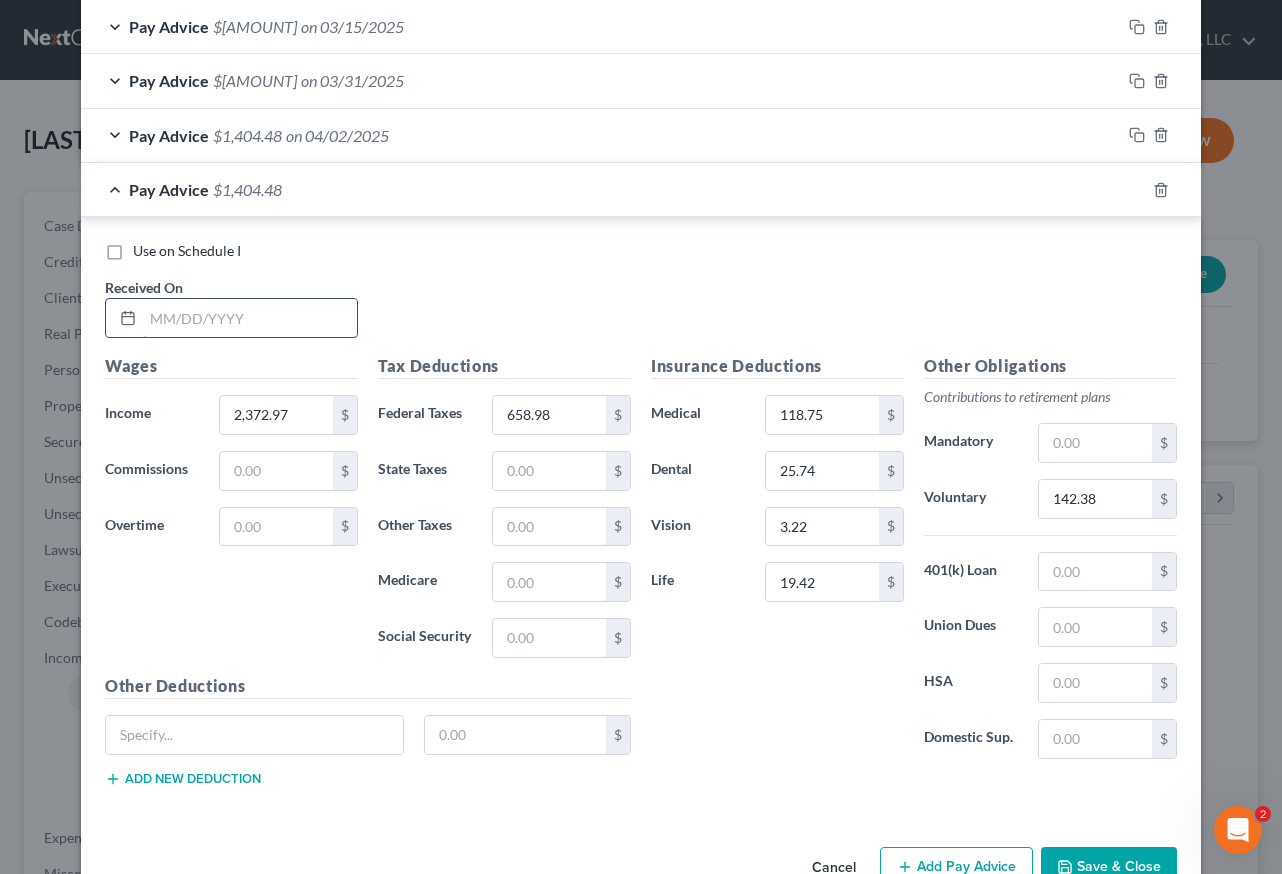 click at bounding box center [250, 318] 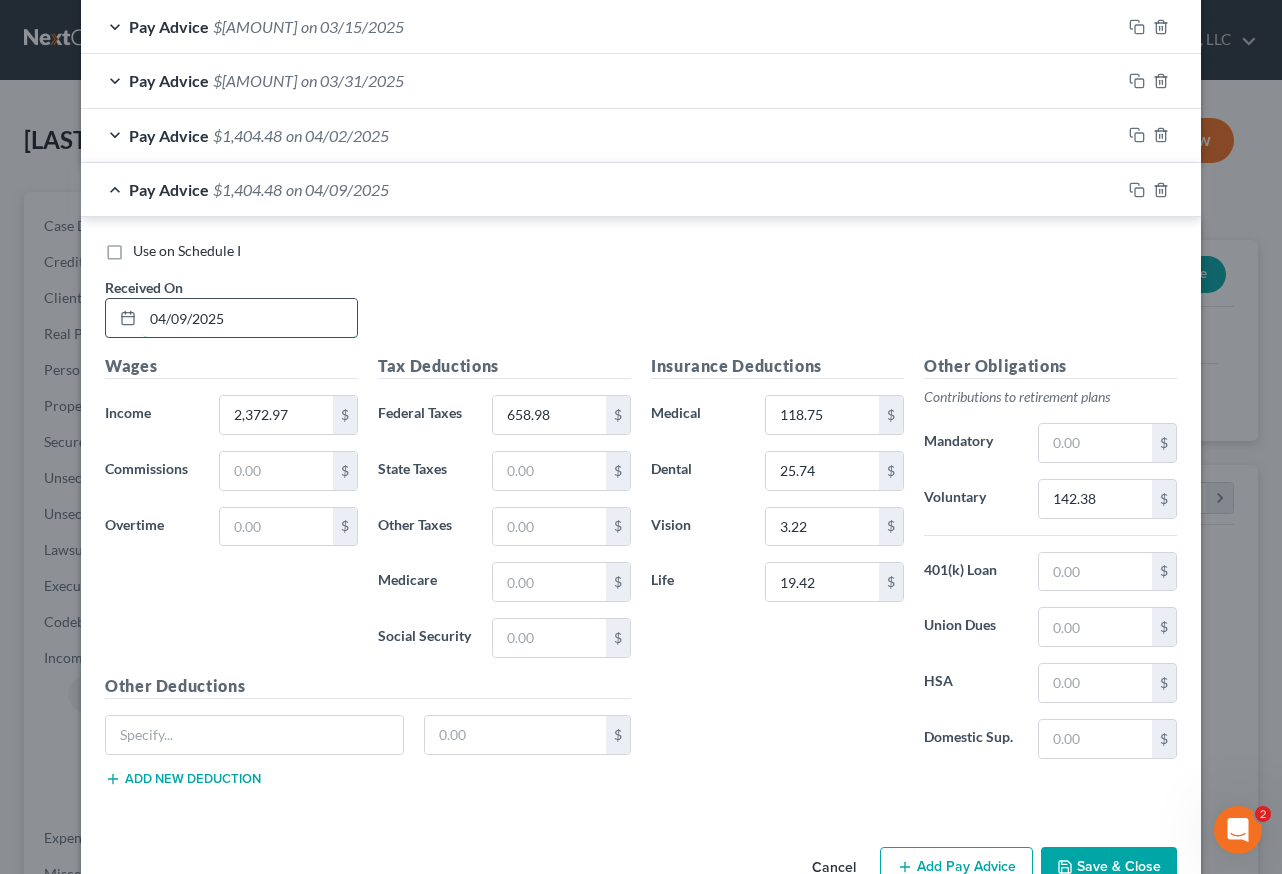 type on "04/09/2025" 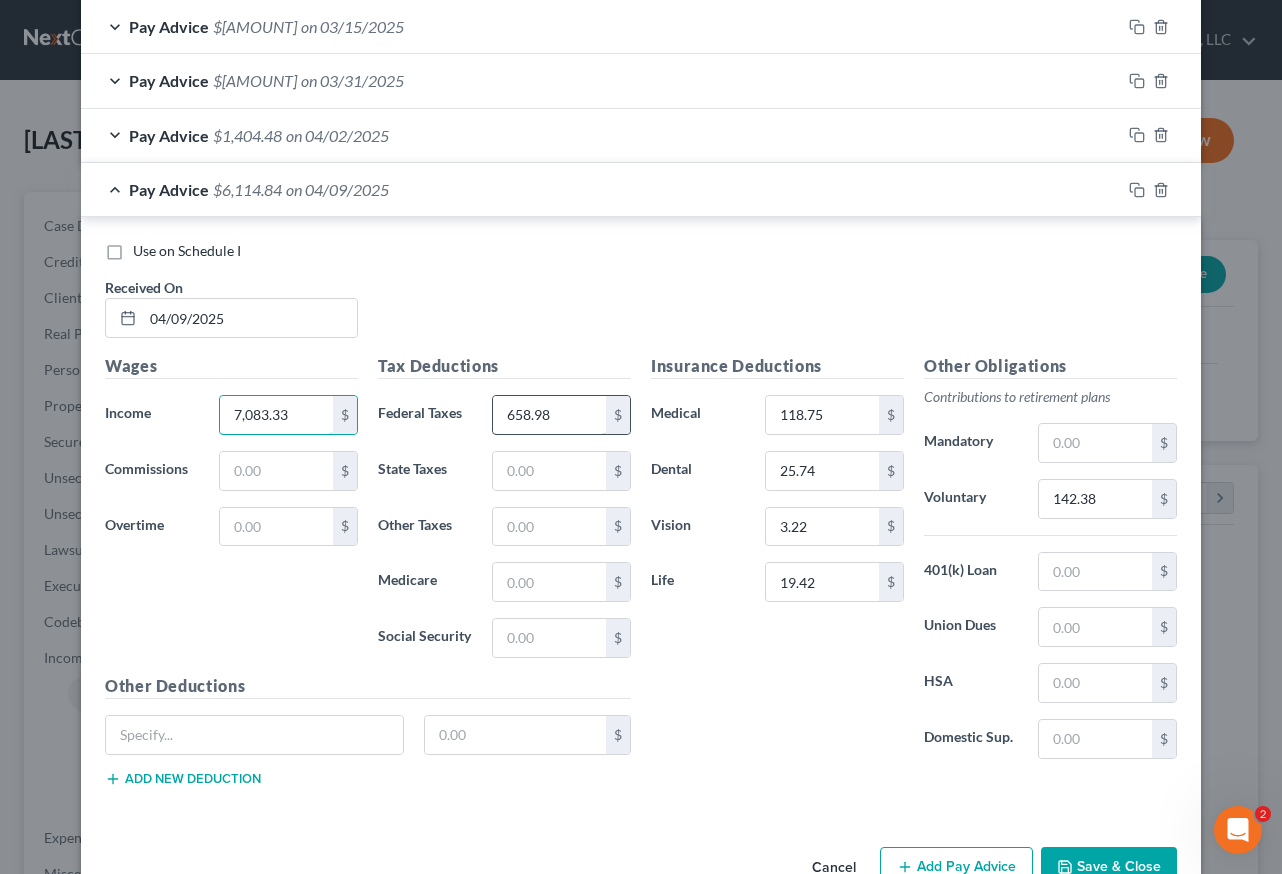 type on "7,083.33" 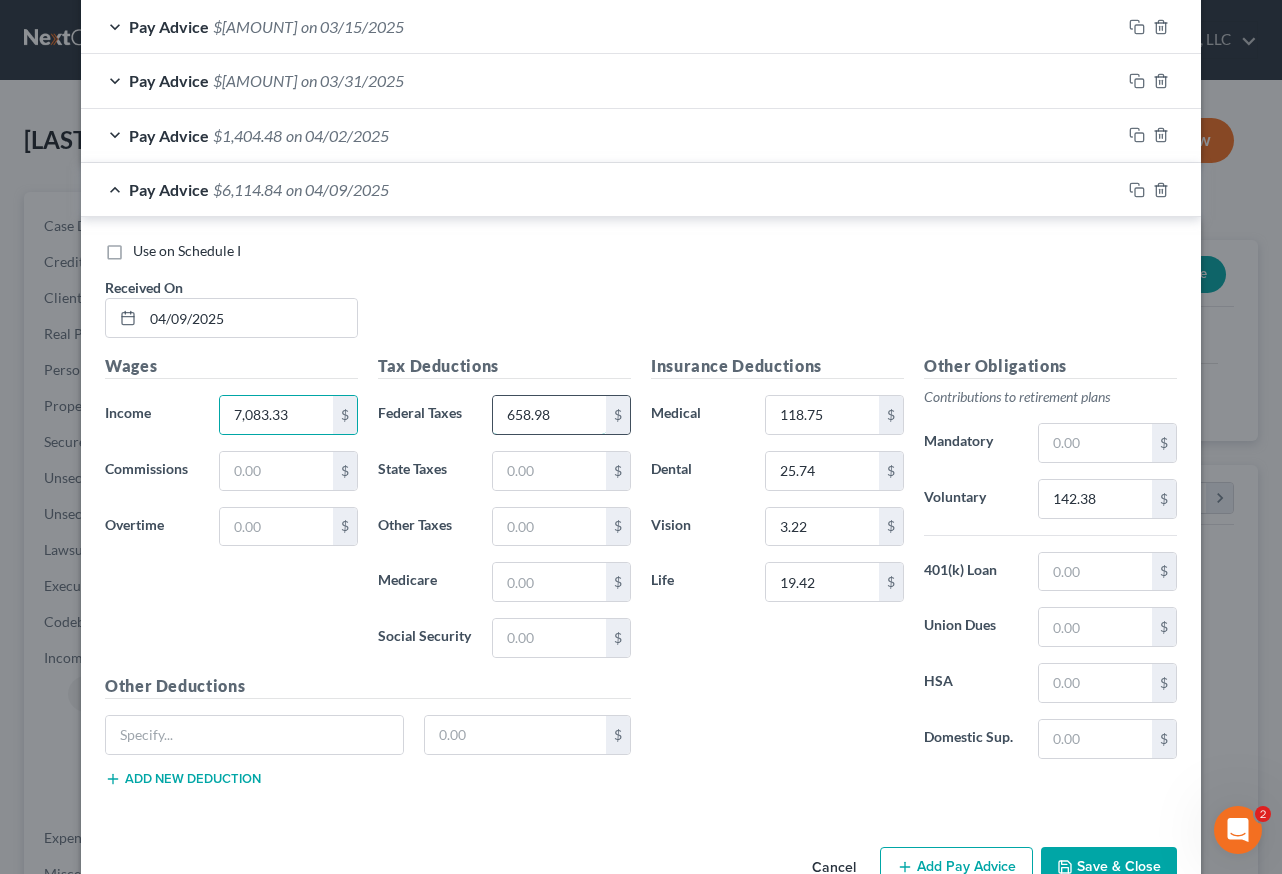 click on "658.98" at bounding box center [549, 415] 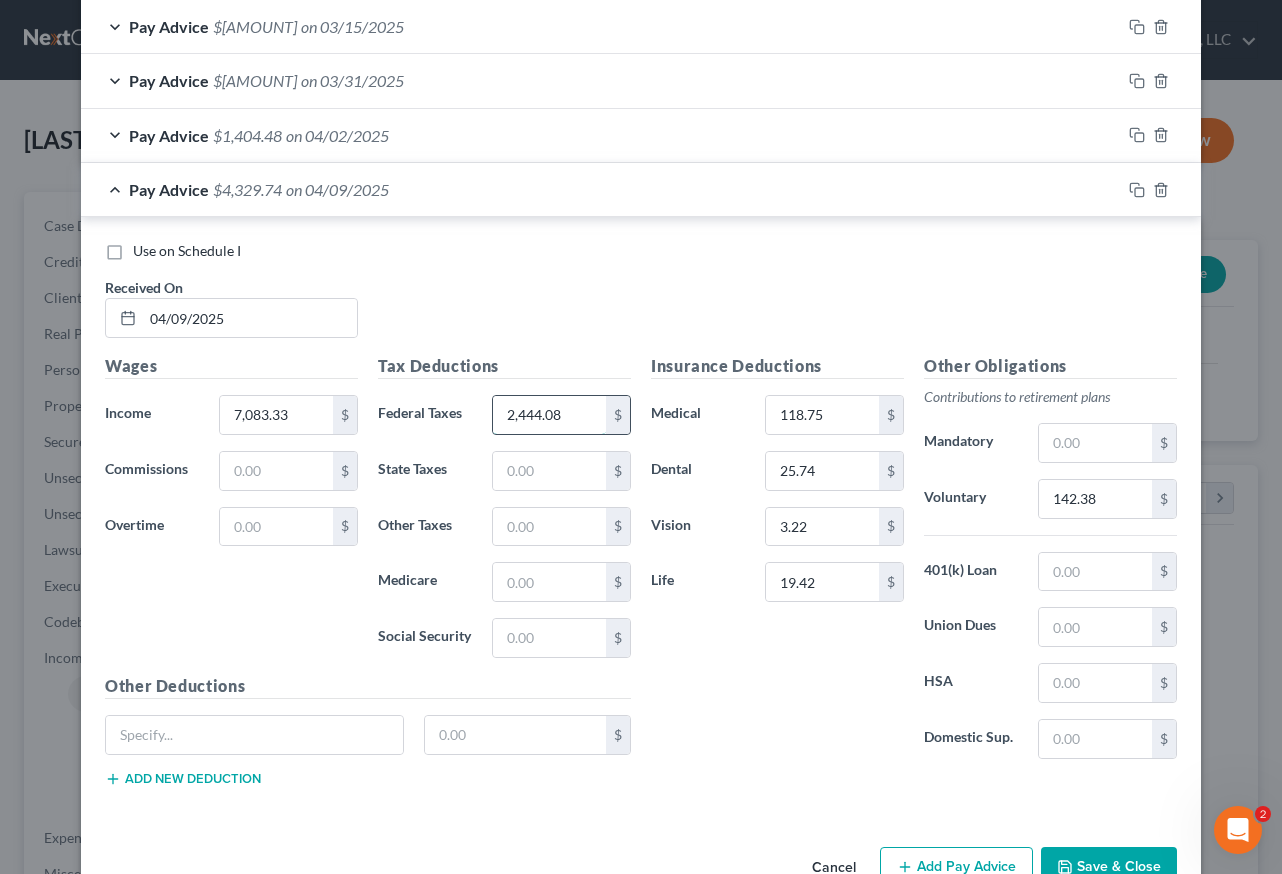 type on "2,444.08" 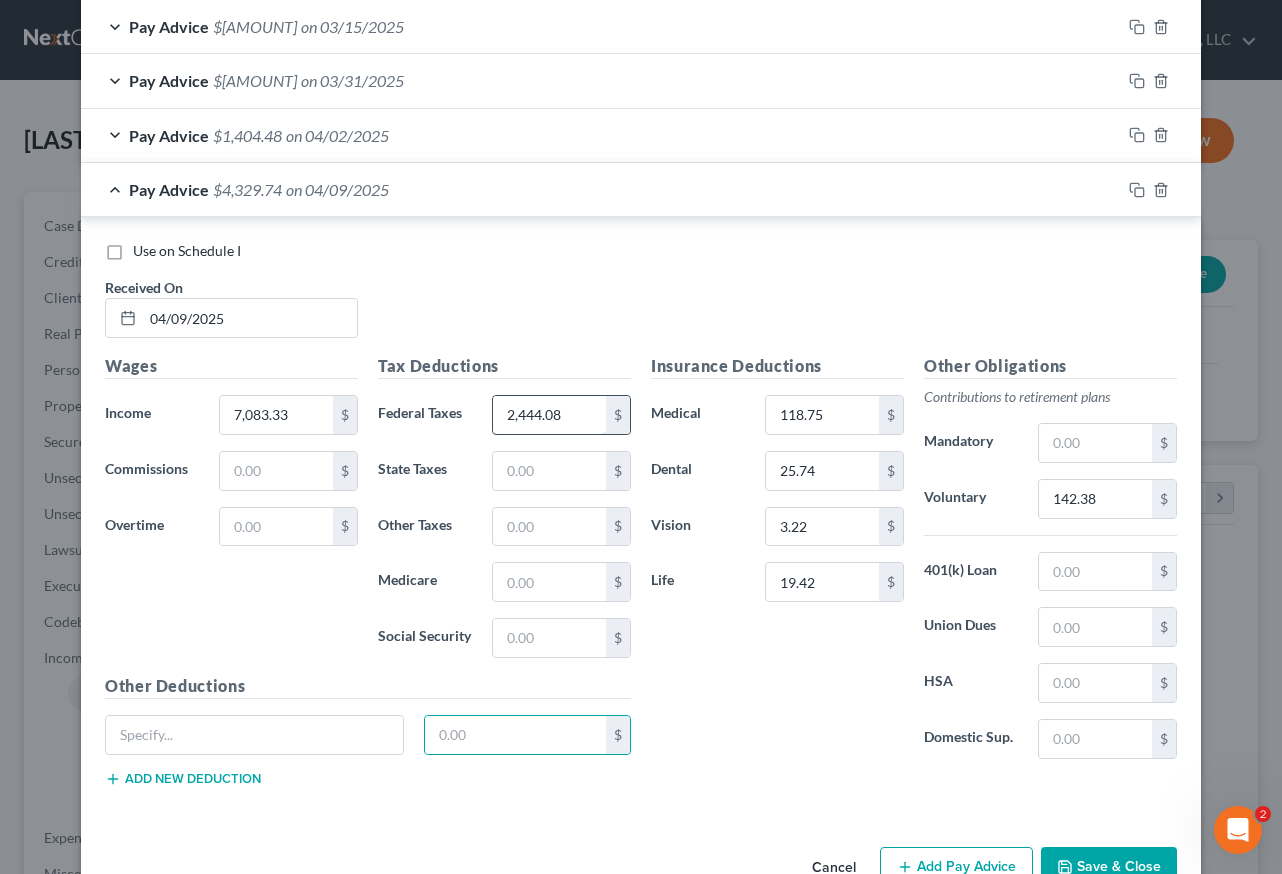 type 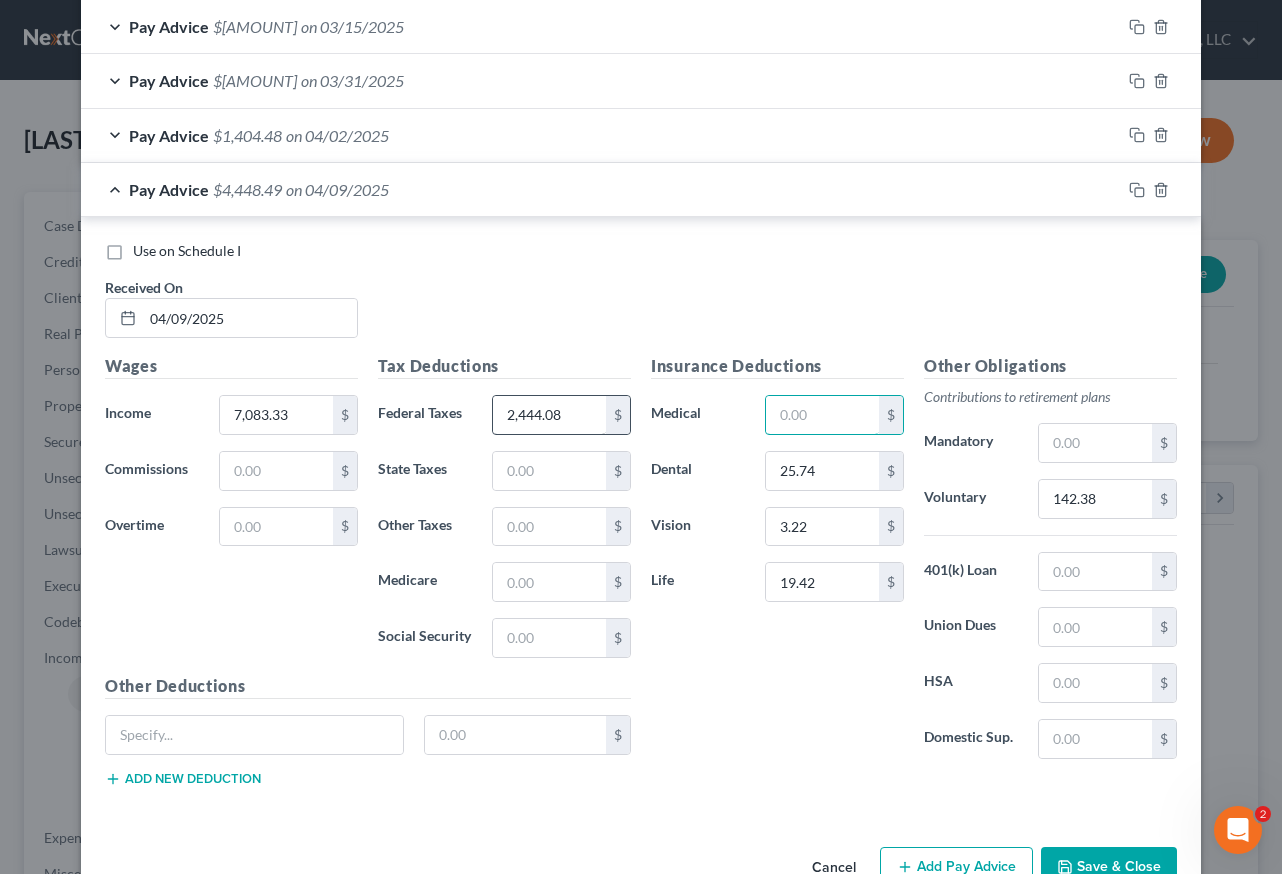 type 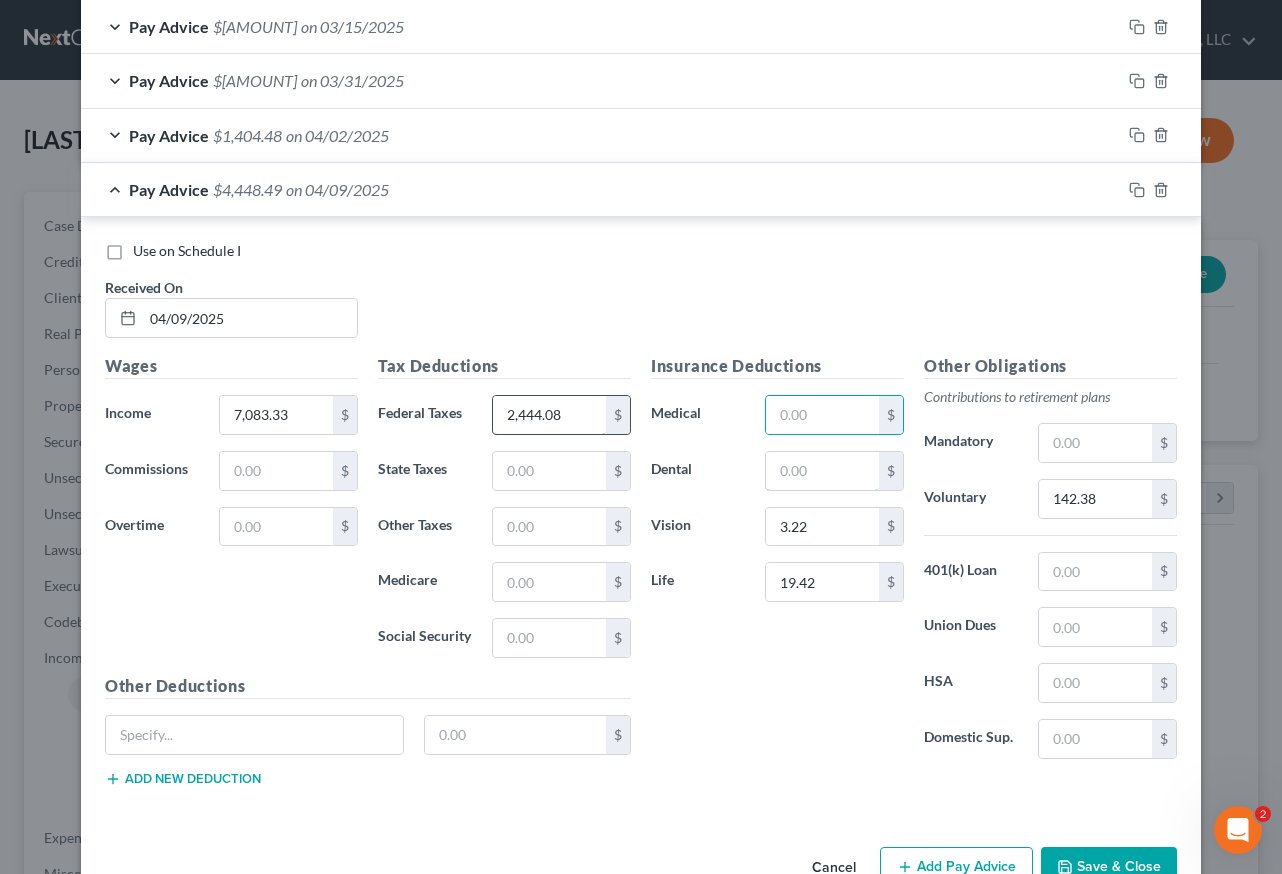 type 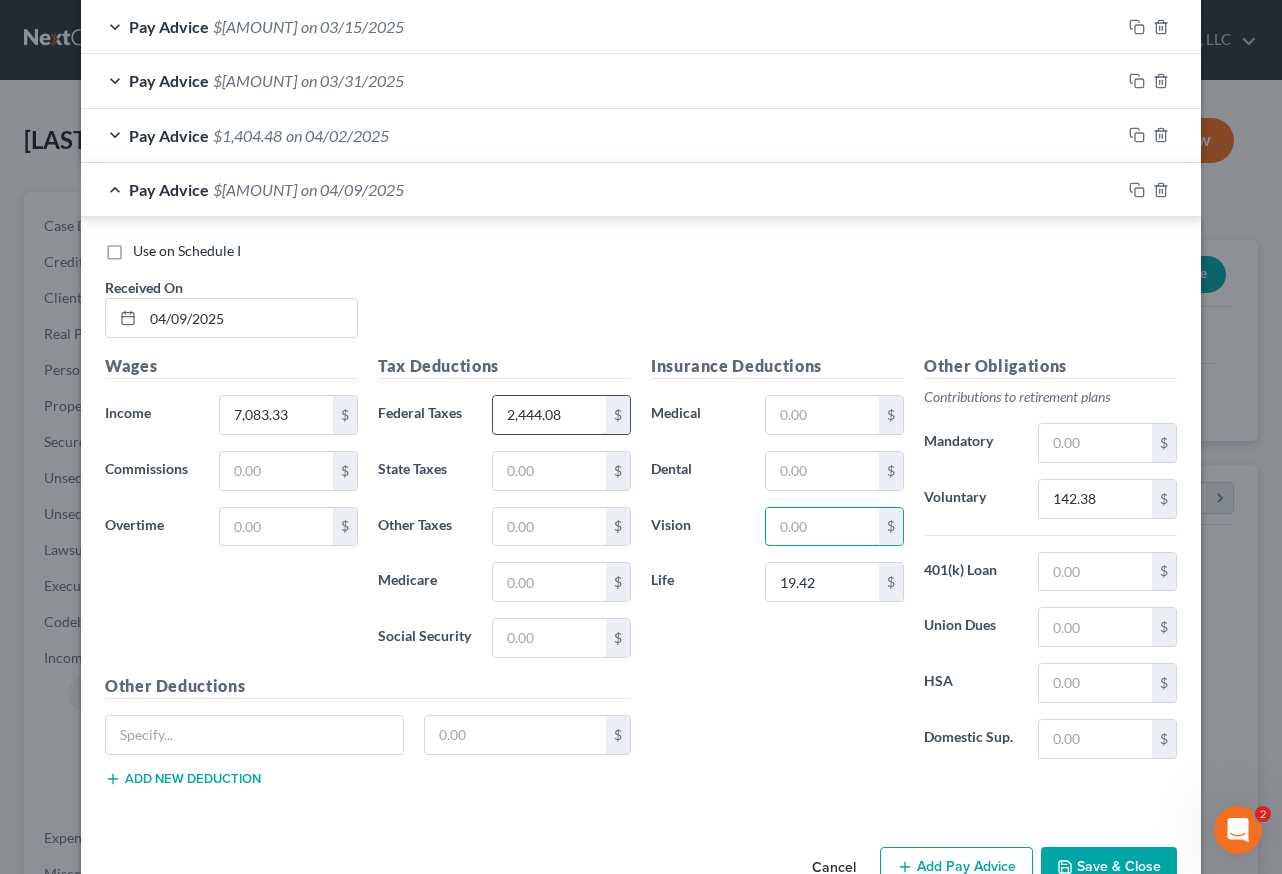 type 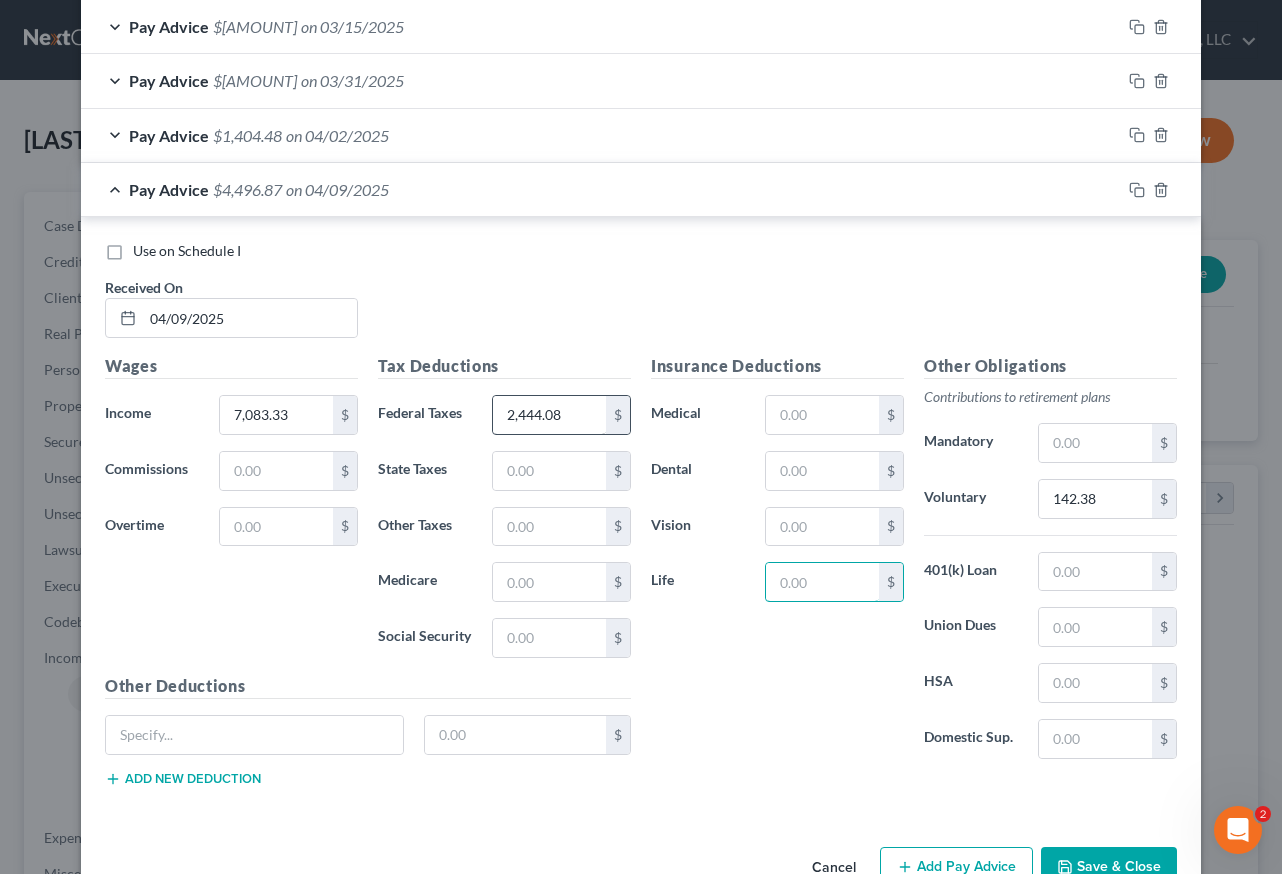 type 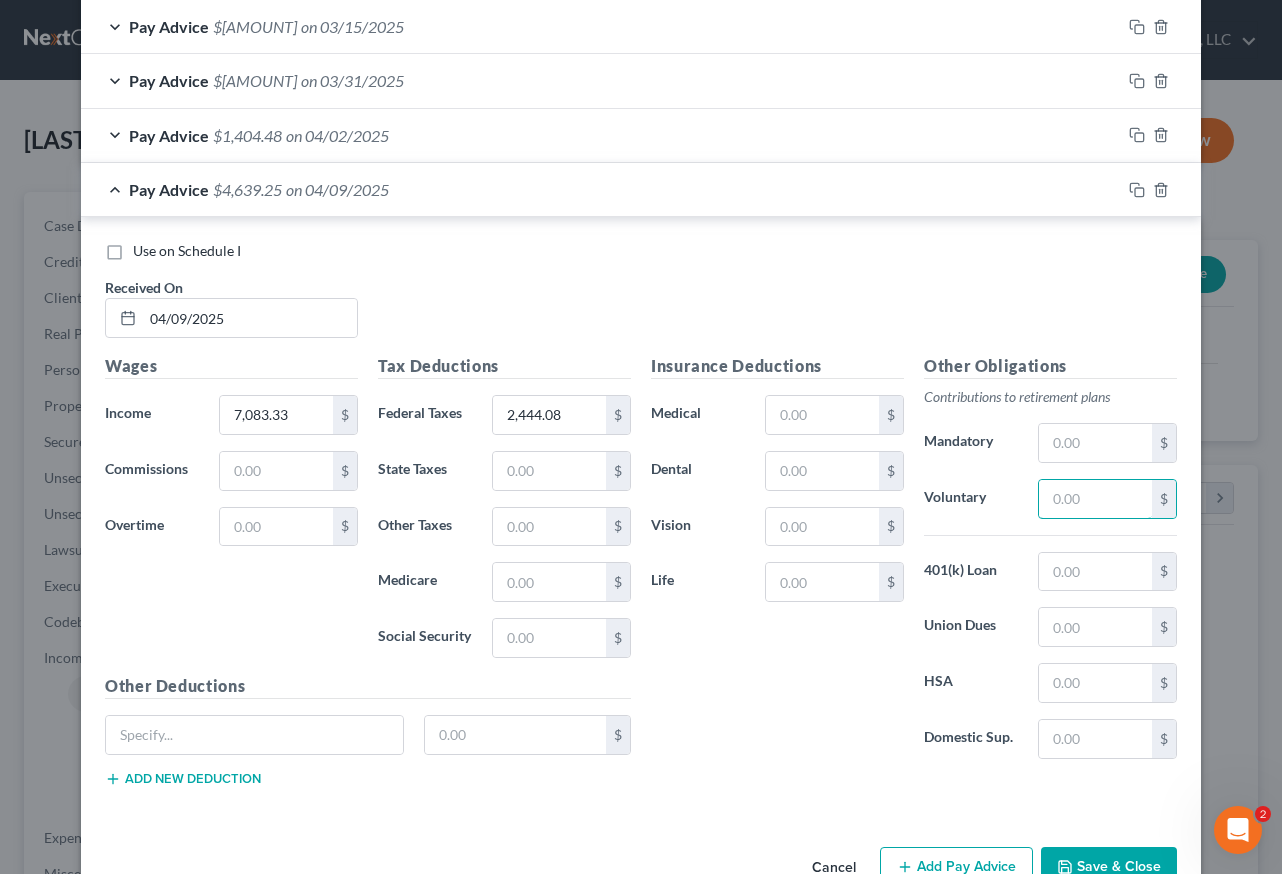 type 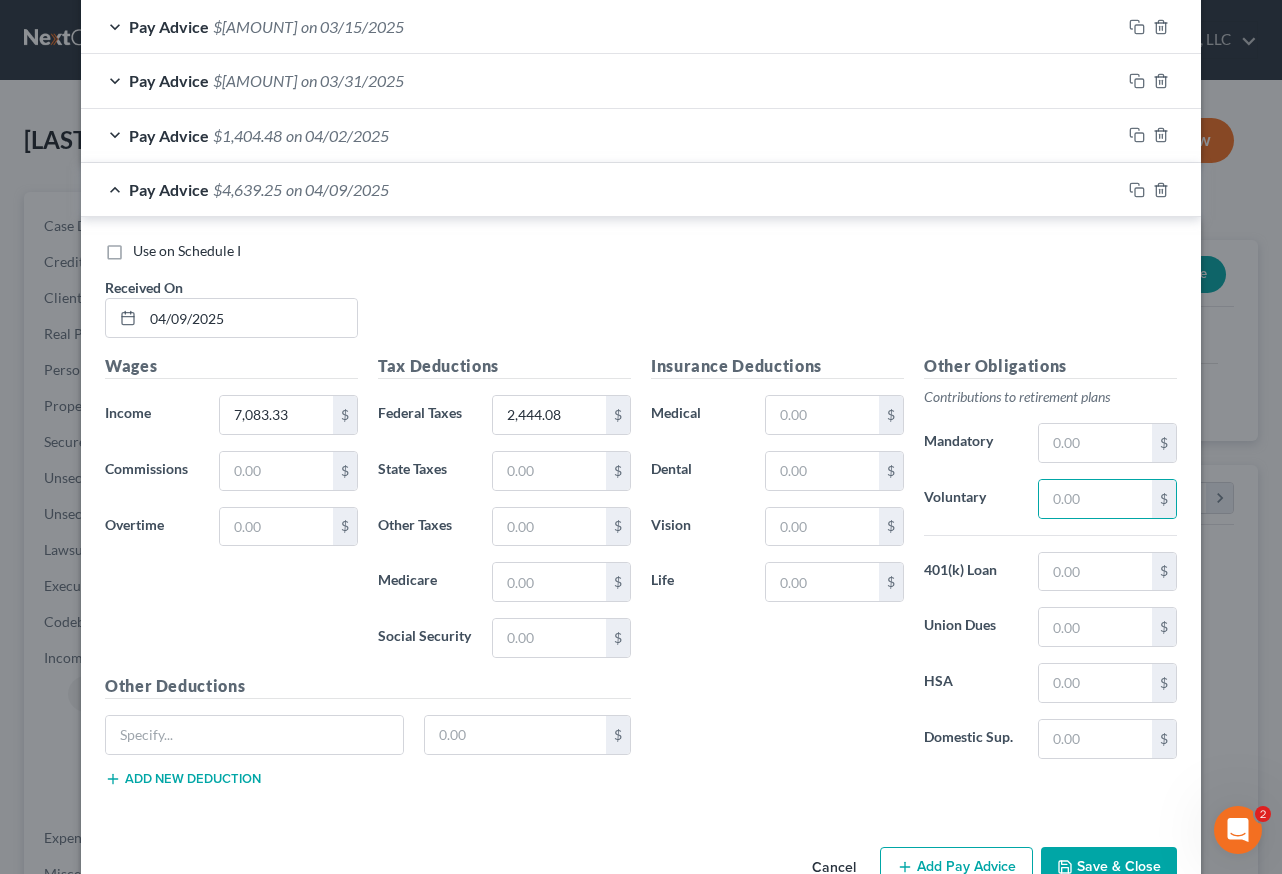 click on "Save & Close" at bounding box center (1109, 868) 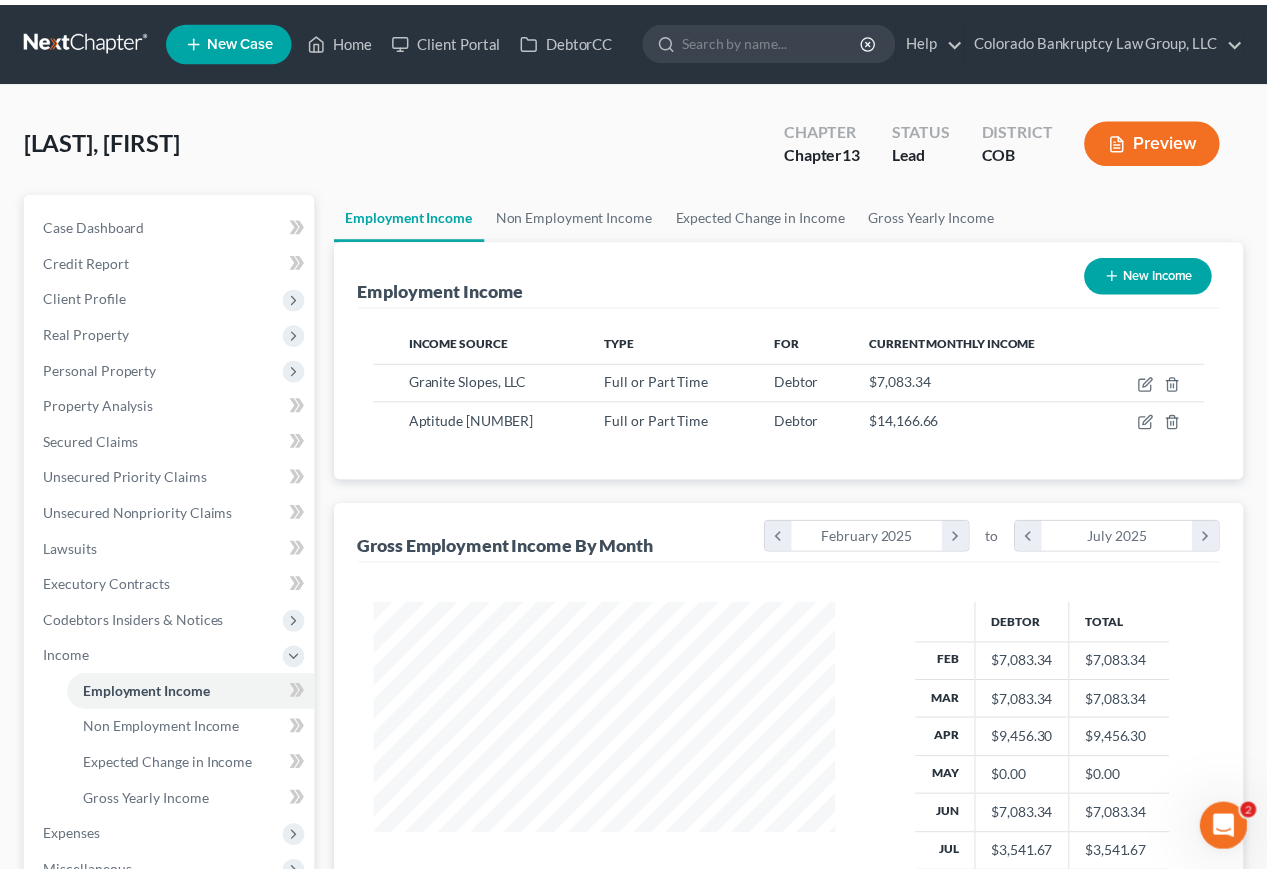 scroll, scrollTop: 359, scrollLeft: 507, axis: both 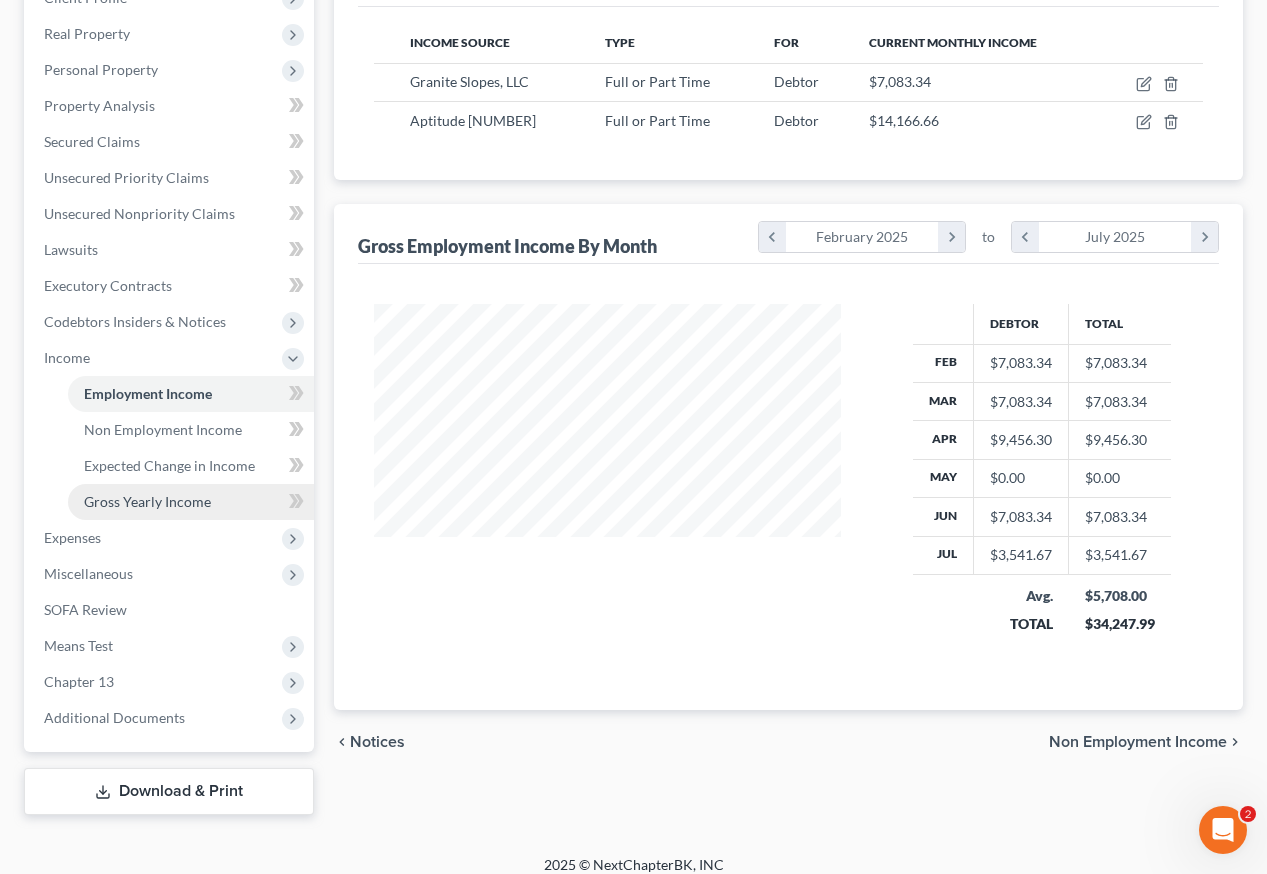 click on "Gross Yearly Income" at bounding box center (147, 501) 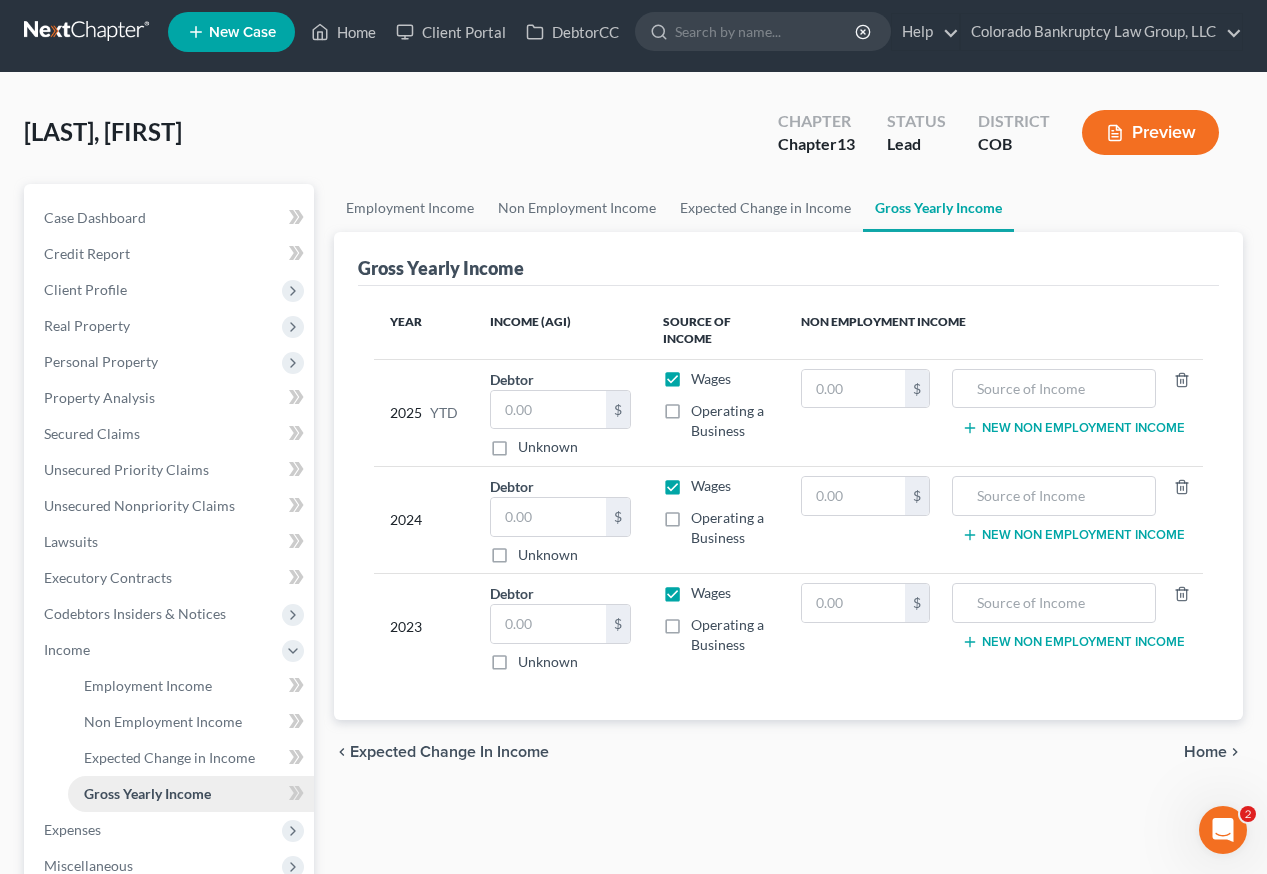 scroll, scrollTop: 0, scrollLeft: 0, axis: both 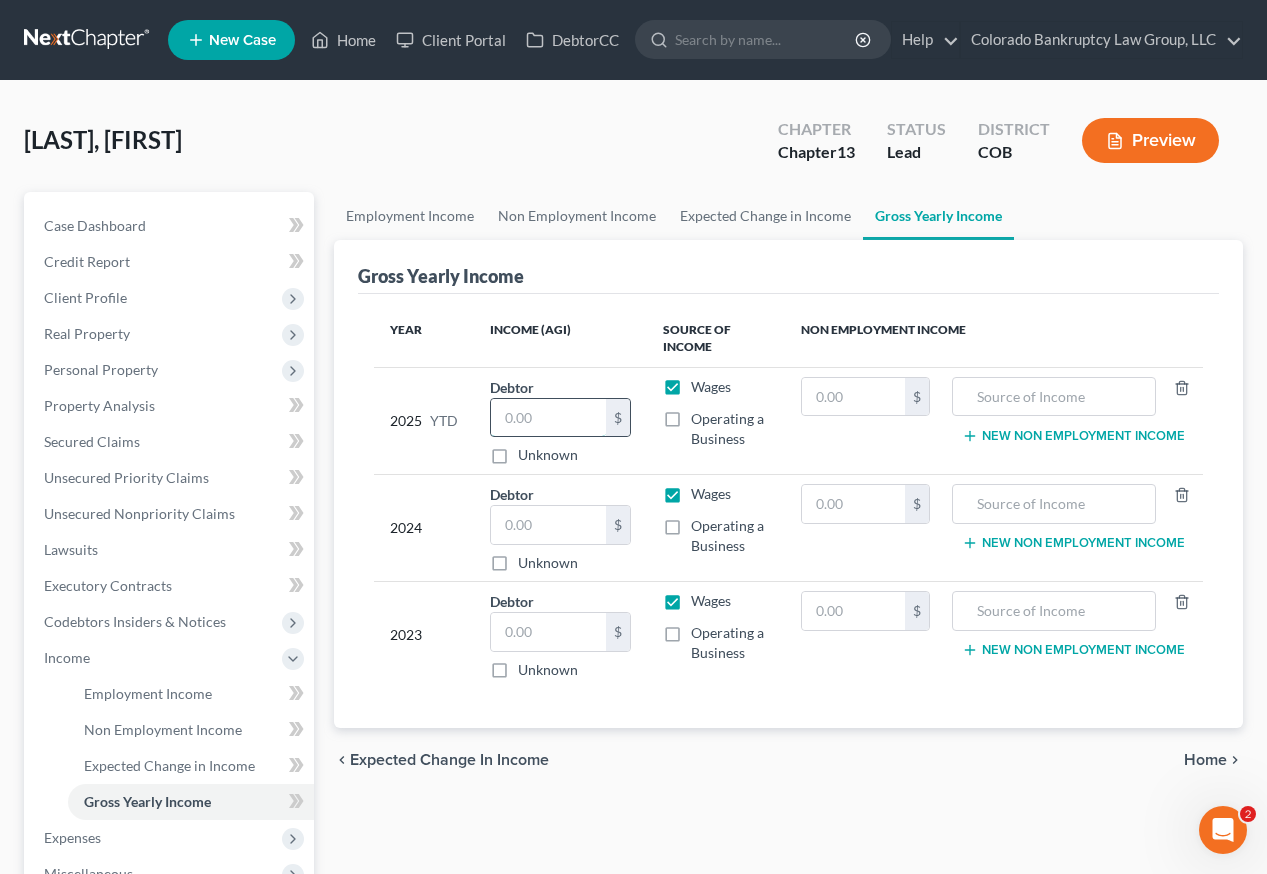 click at bounding box center [548, 418] 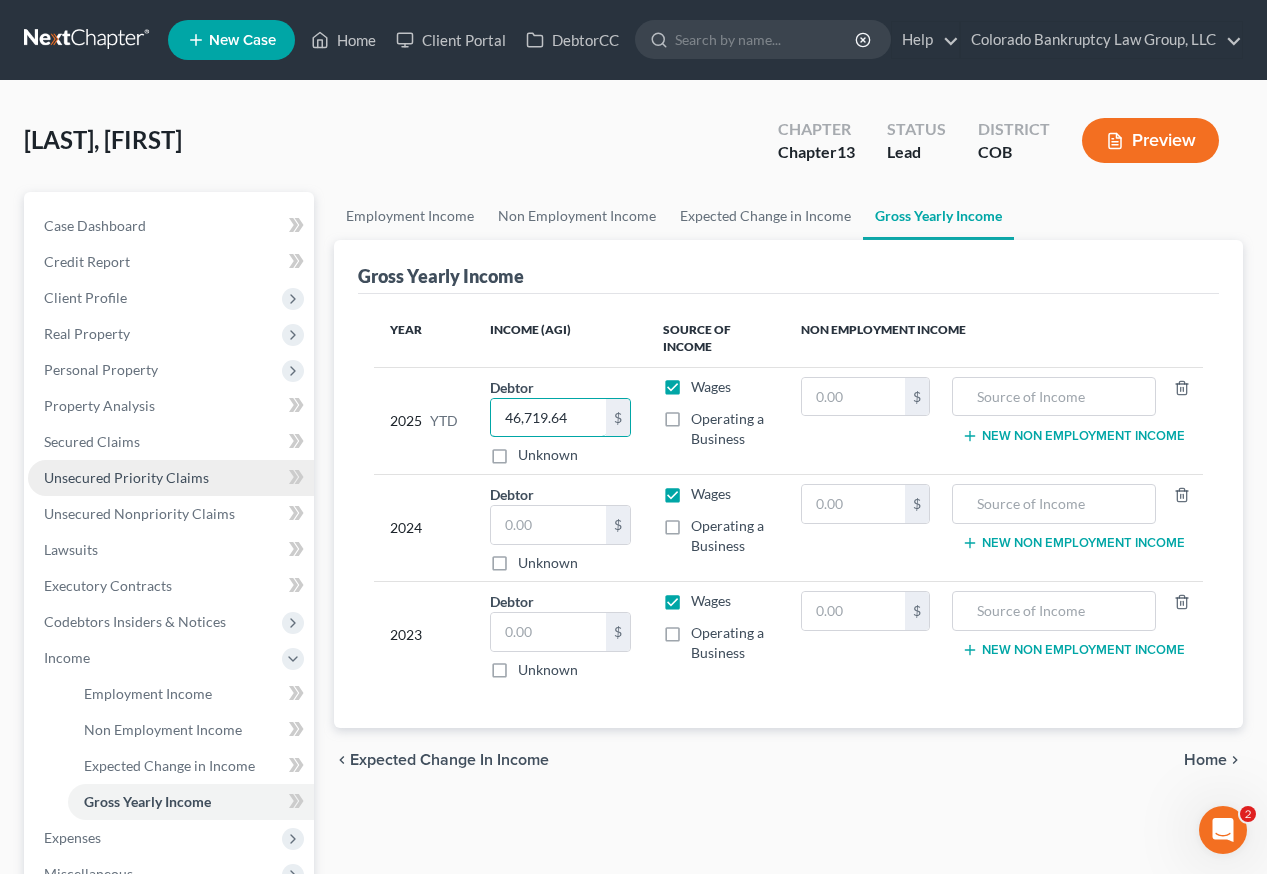 type on "46,719.64" 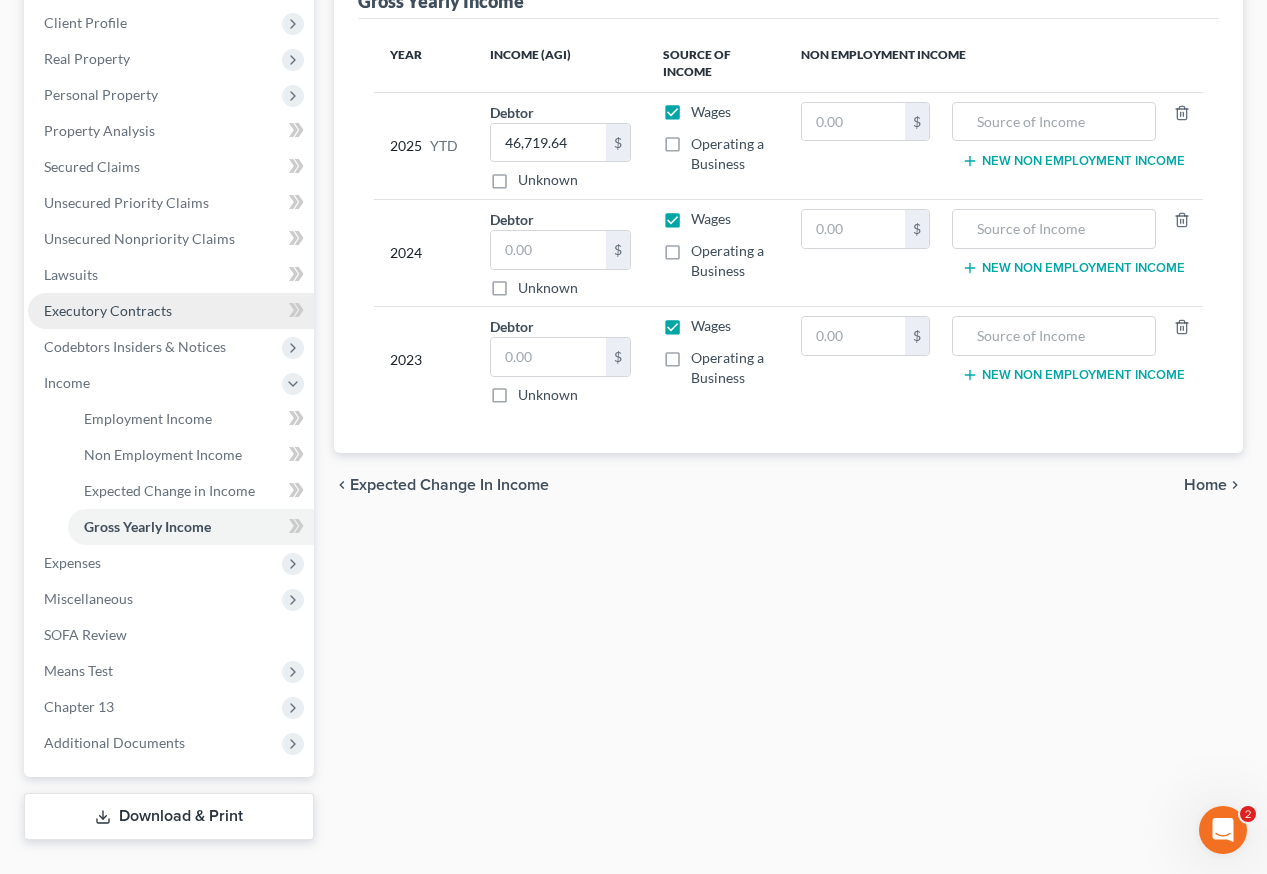scroll, scrollTop: 317, scrollLeft: 0, axis: vertical 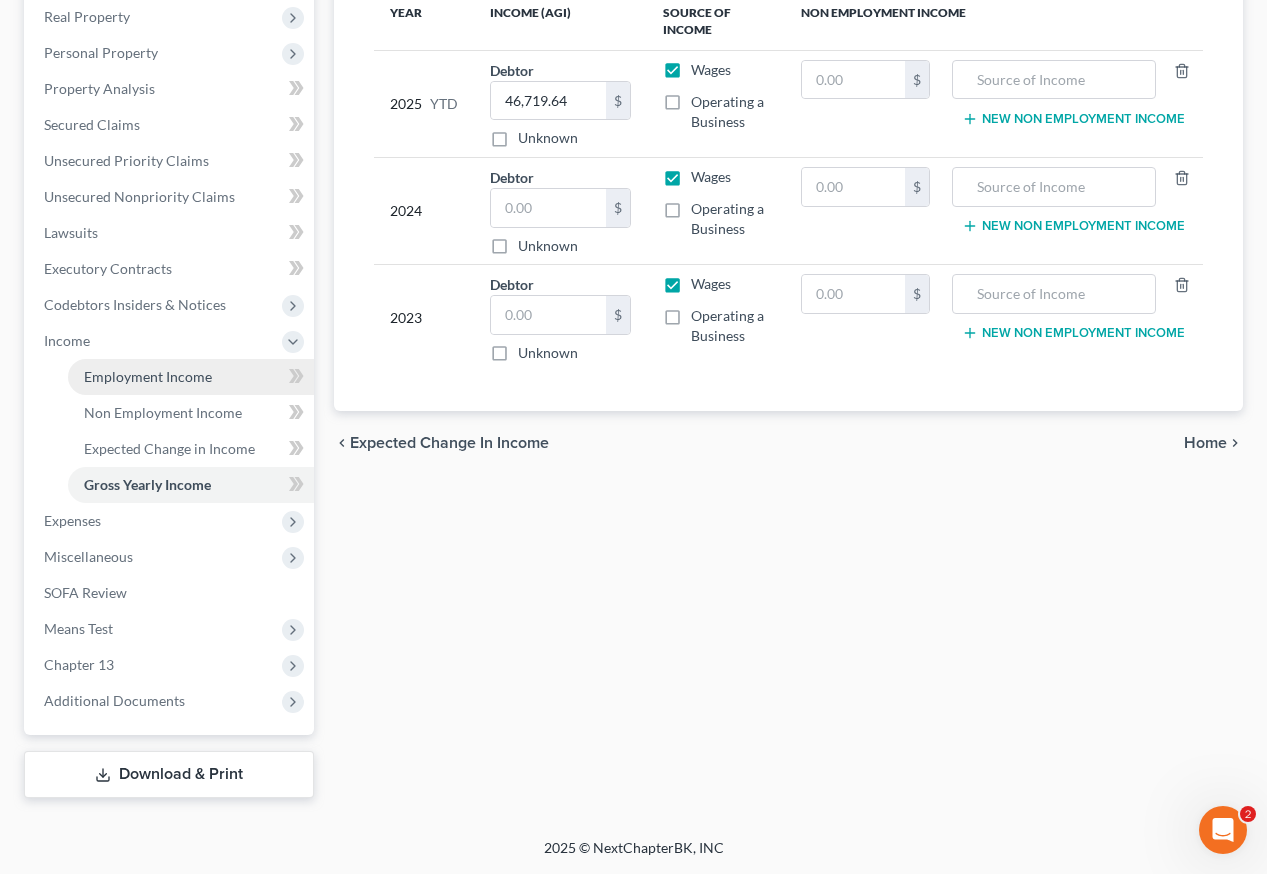 click on "Employment Income" at bounding box center (148, 376) 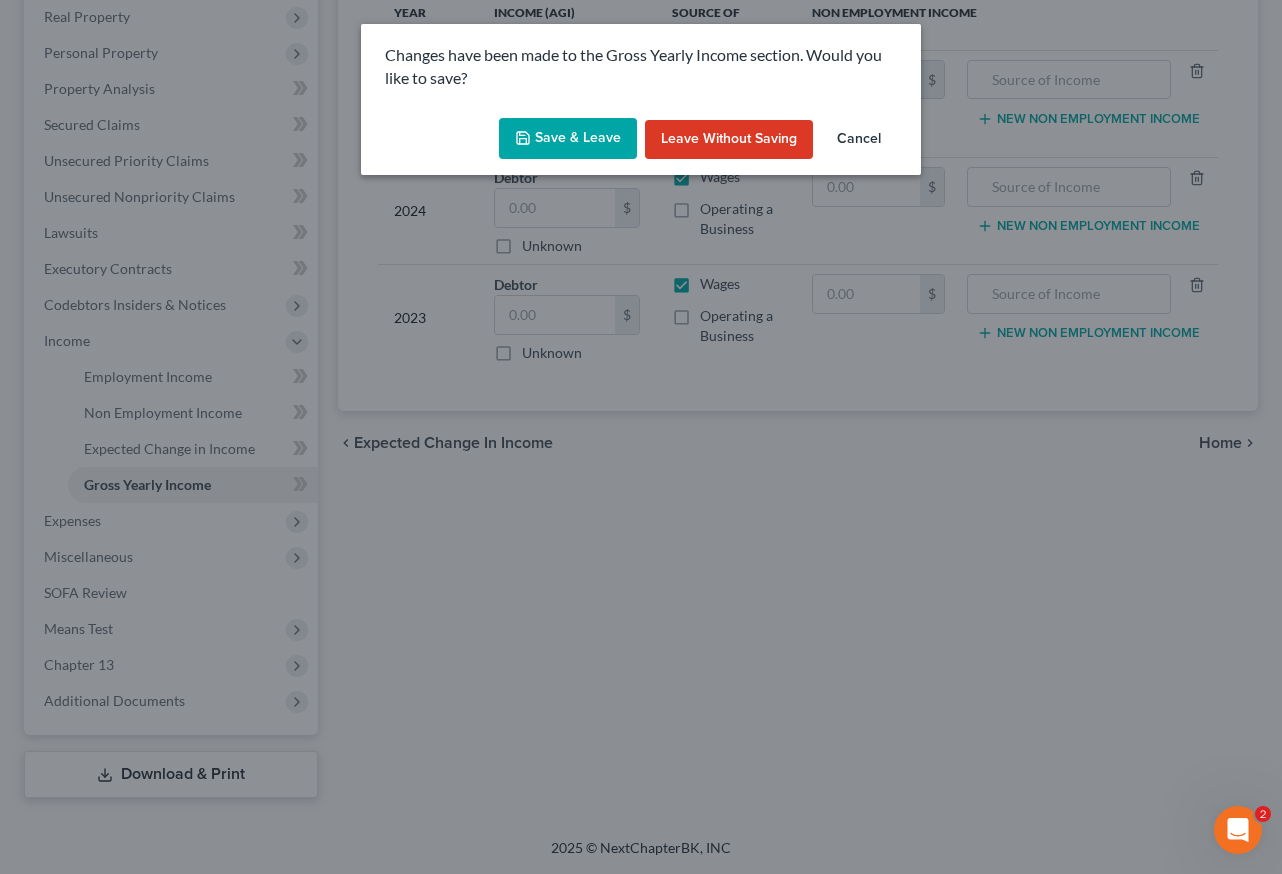 click on "Save & Leave" at bounding box center [568, 139] 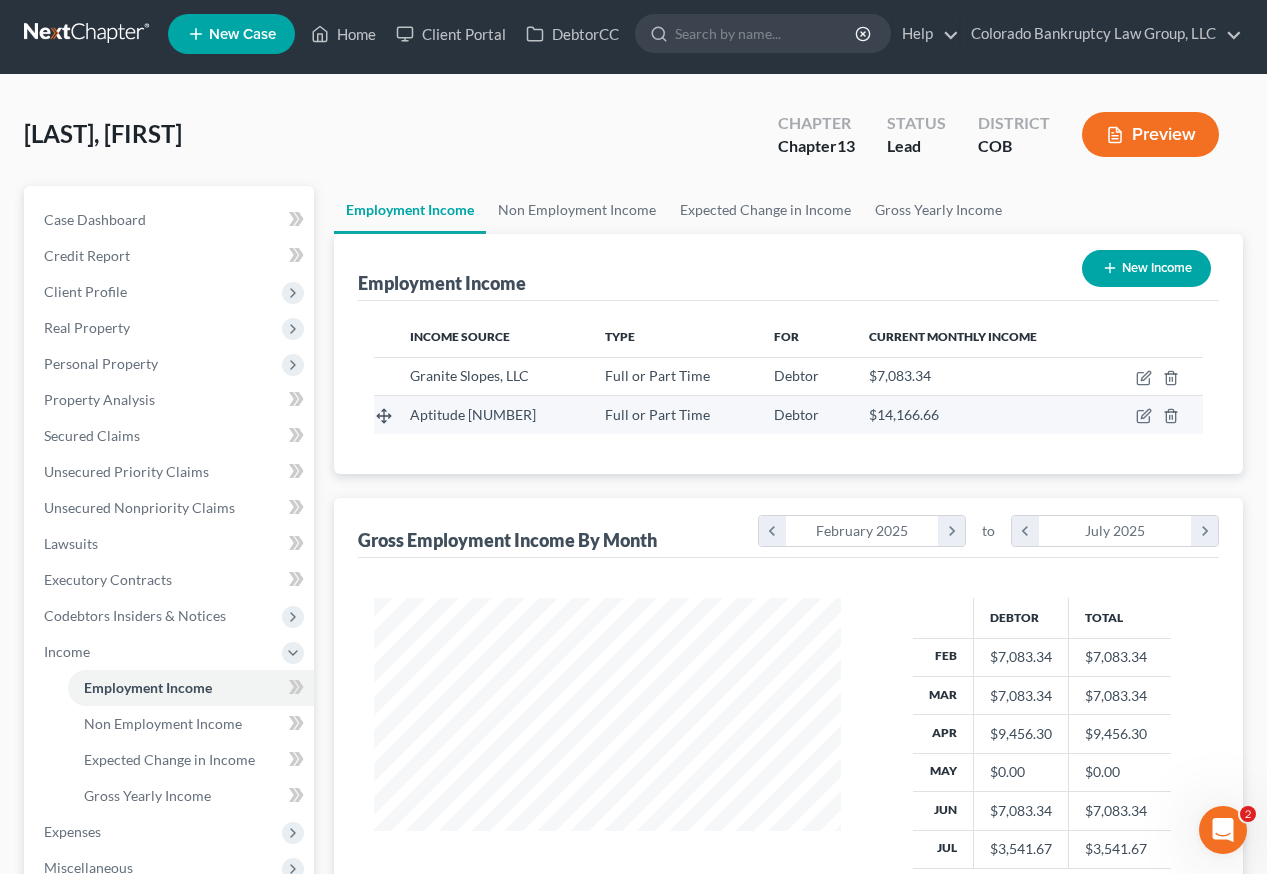 scroll, scrollTop: 0, scrollLeft: 0, axis: both 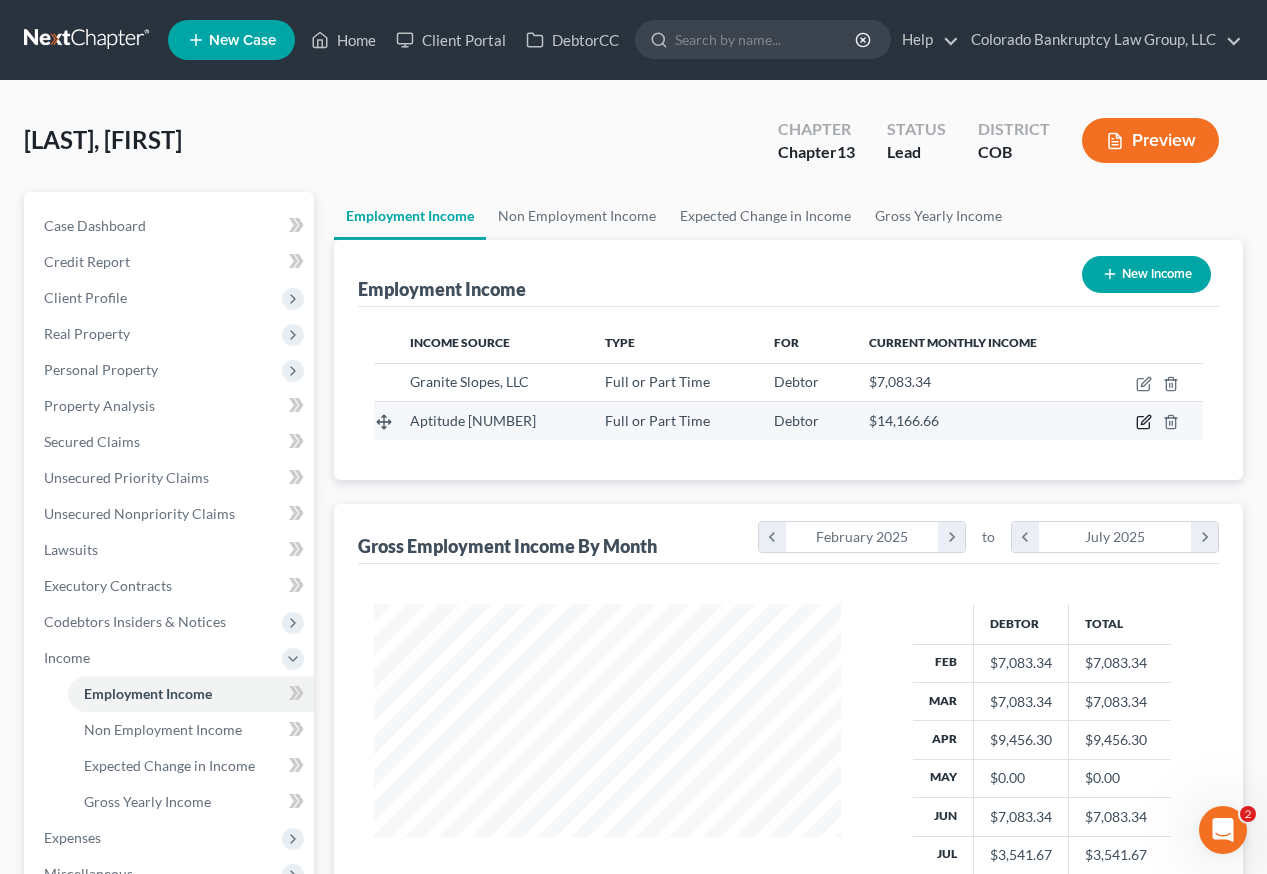 click 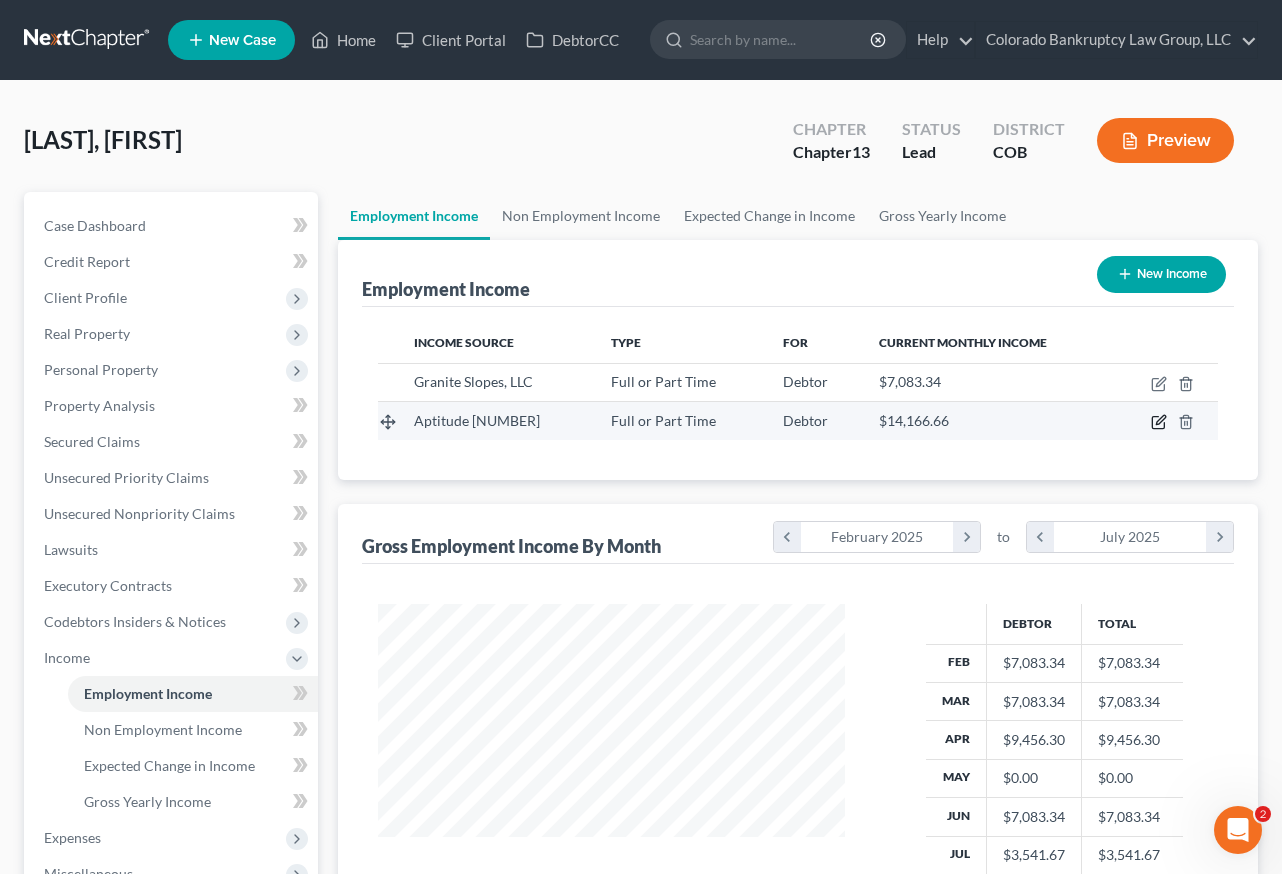 select on "0" 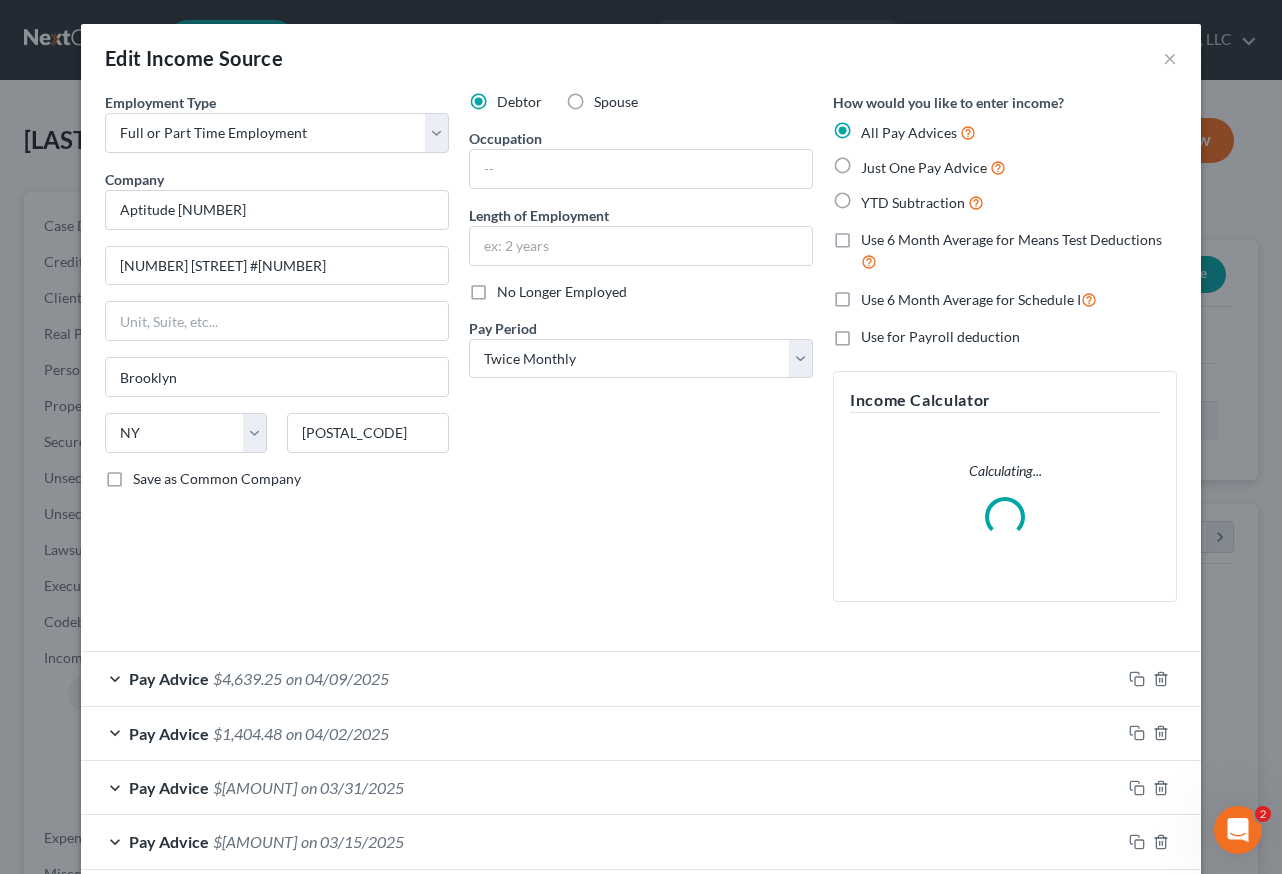 scroll, scrollTop: 999642, scrollLeft: 999486, axis: both 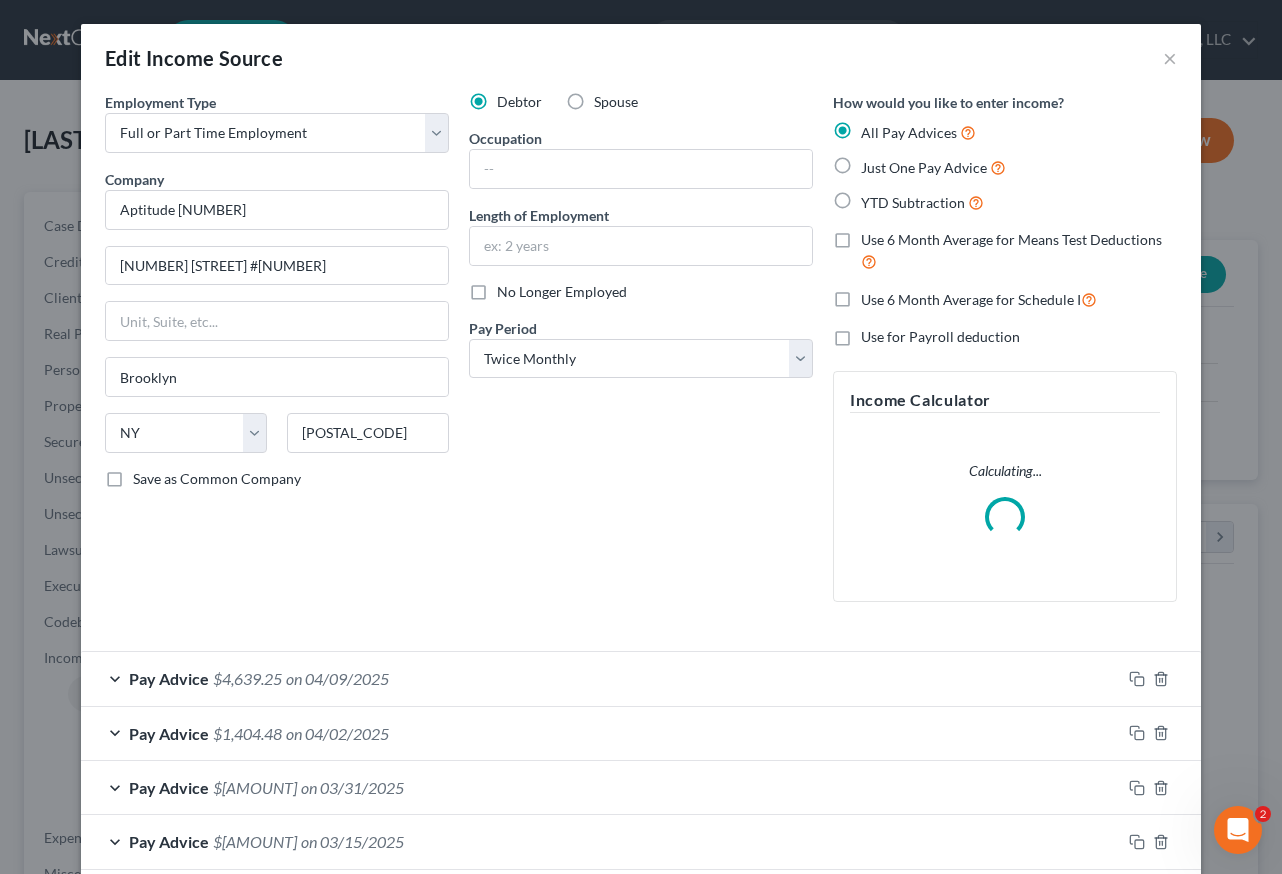 click on "No Longer Employed" at bounding box center (562, 292) 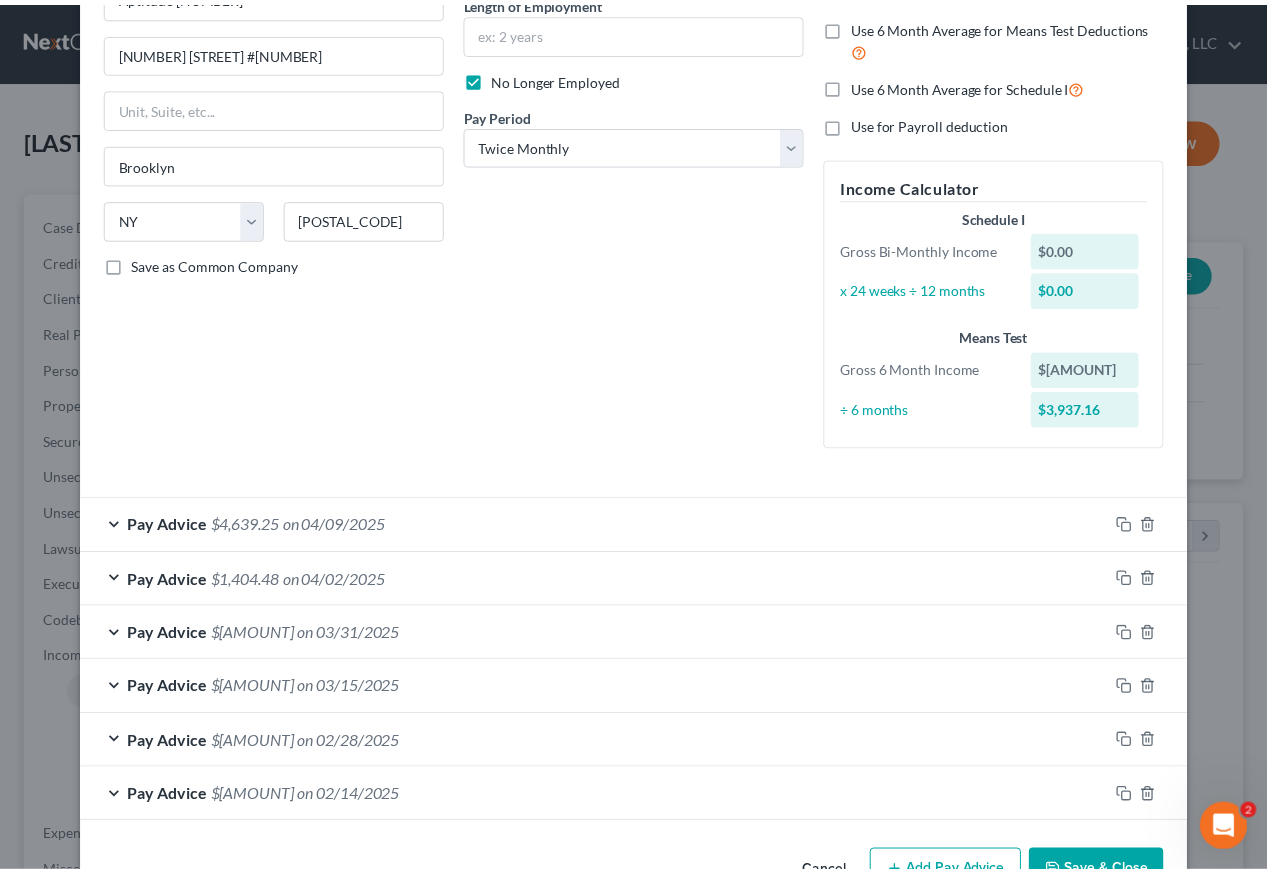 scroll, scrollTop: 274, scrollLeft: 0, axis: vertical 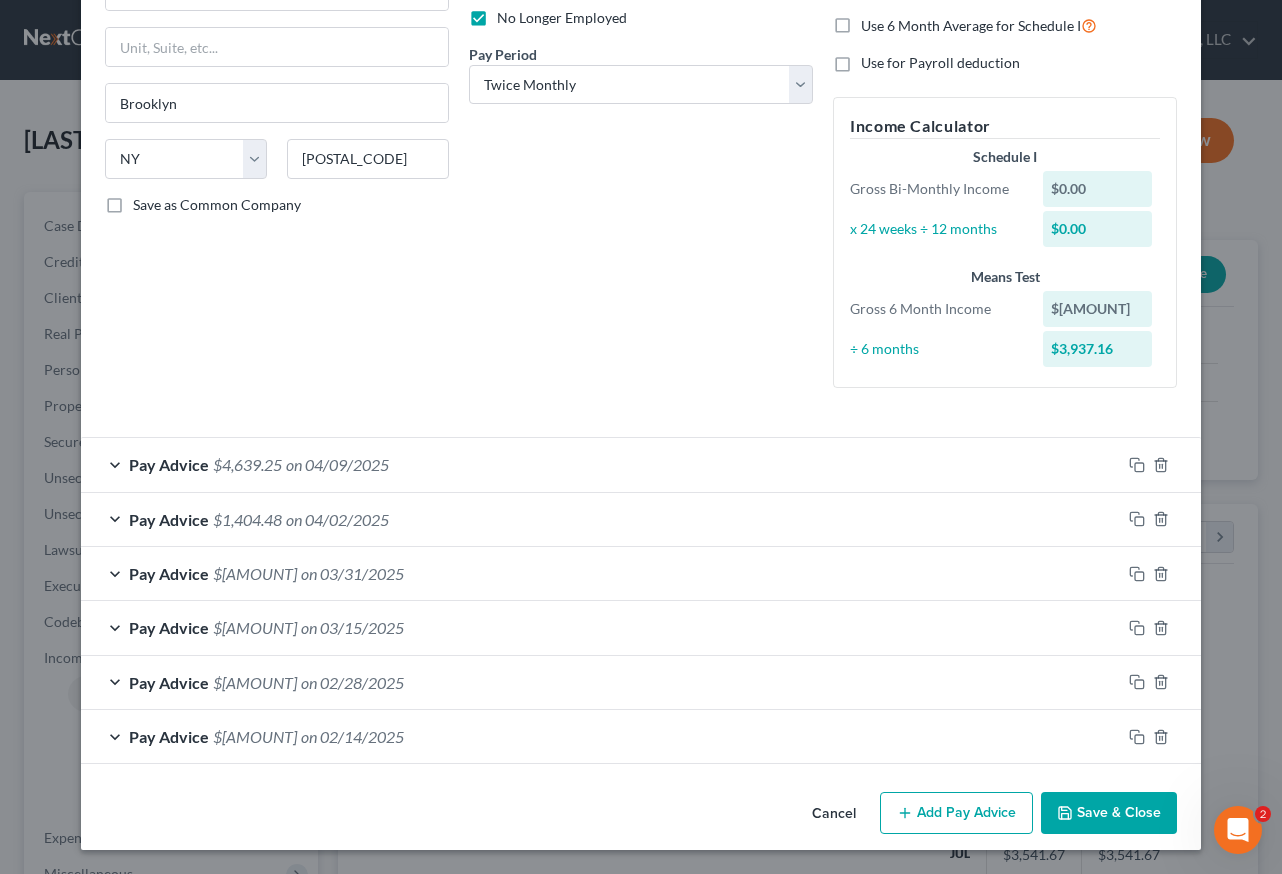 click on "Save & Close" at bounding box center (1109, 813) 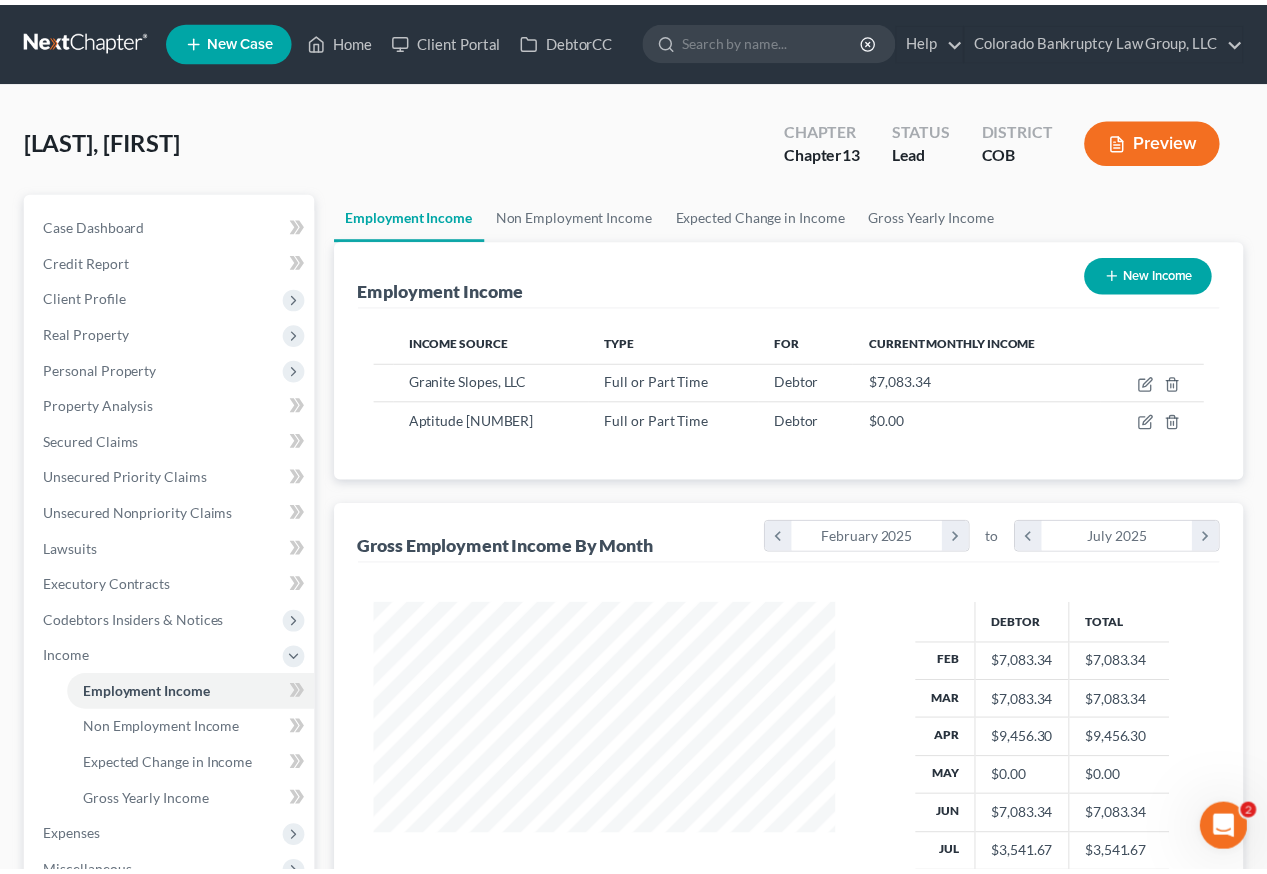 scroll, scrollTop: 359, scrollLeft: 507, axis: both 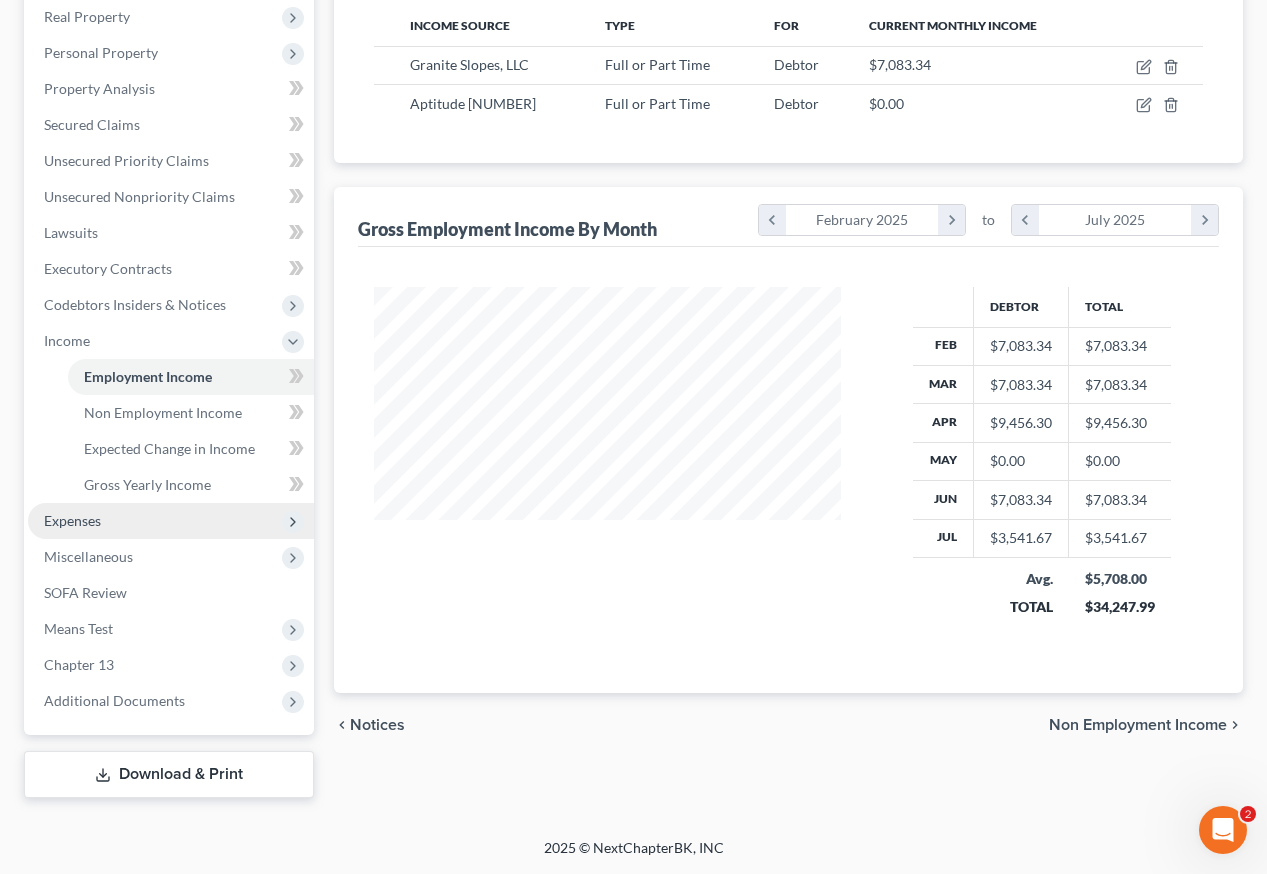 click on "Expenses" at bounding box center (72, 520) 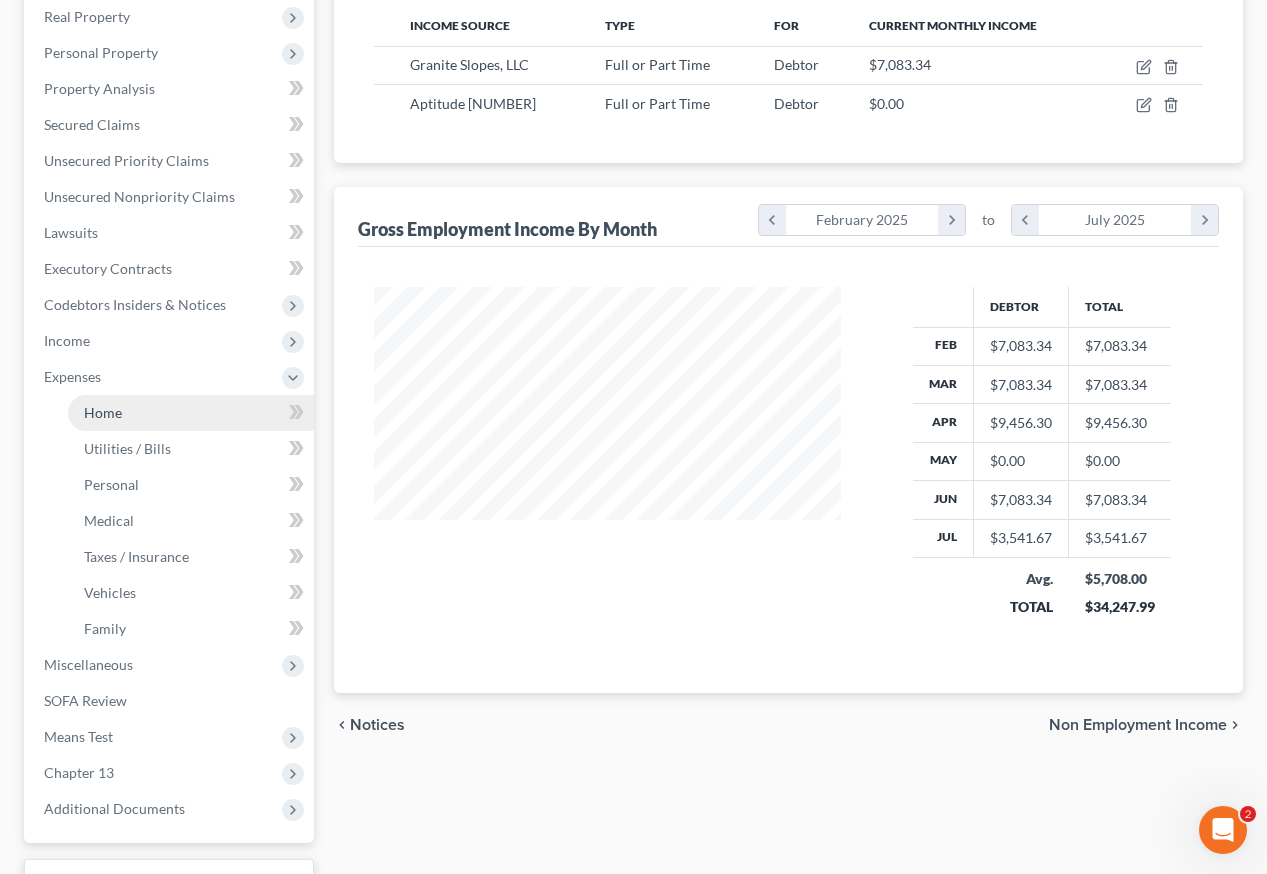 click on "Home" at bounding box center [103, 412] 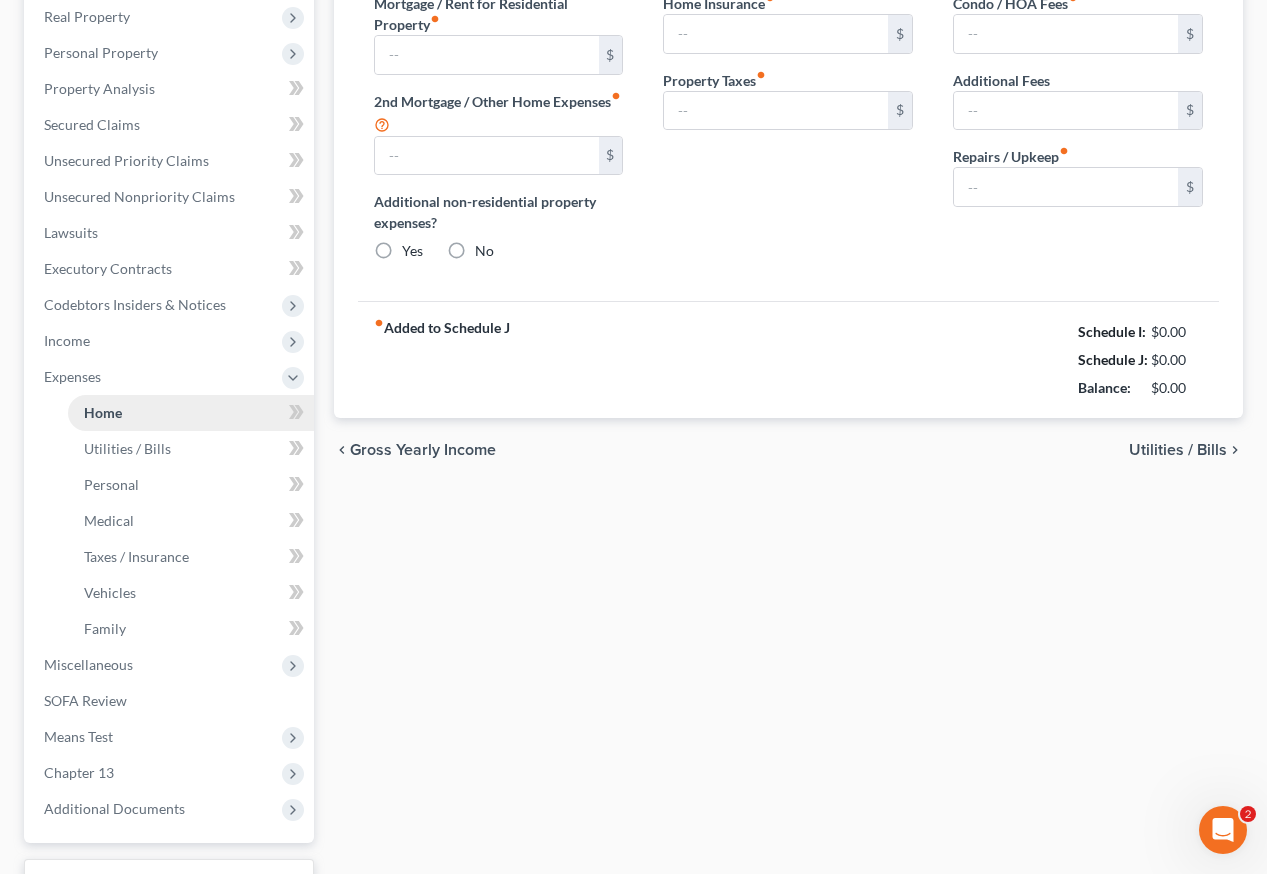 type on "1,672.00" 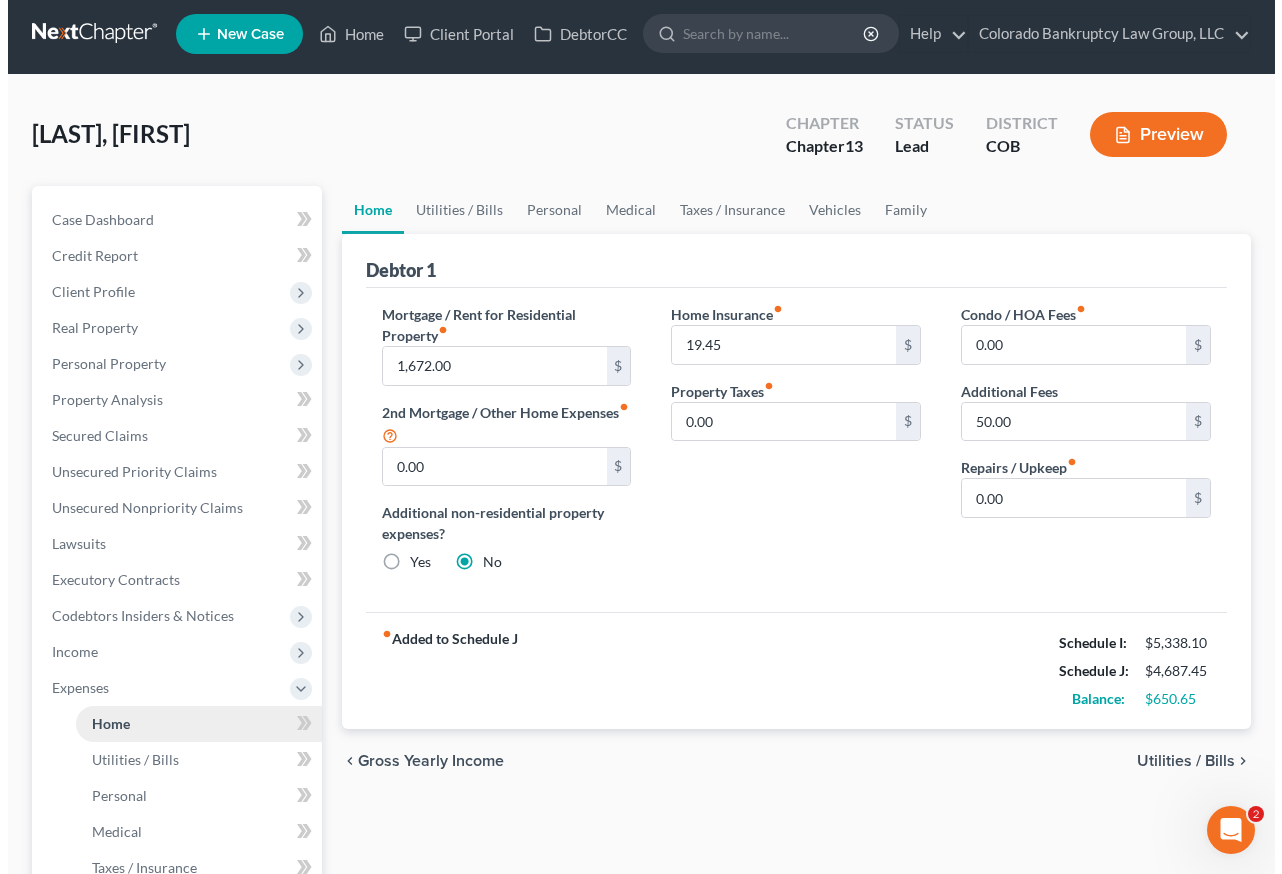 scroll, scrollTop: 0, scrollLeft: 0, axis: both 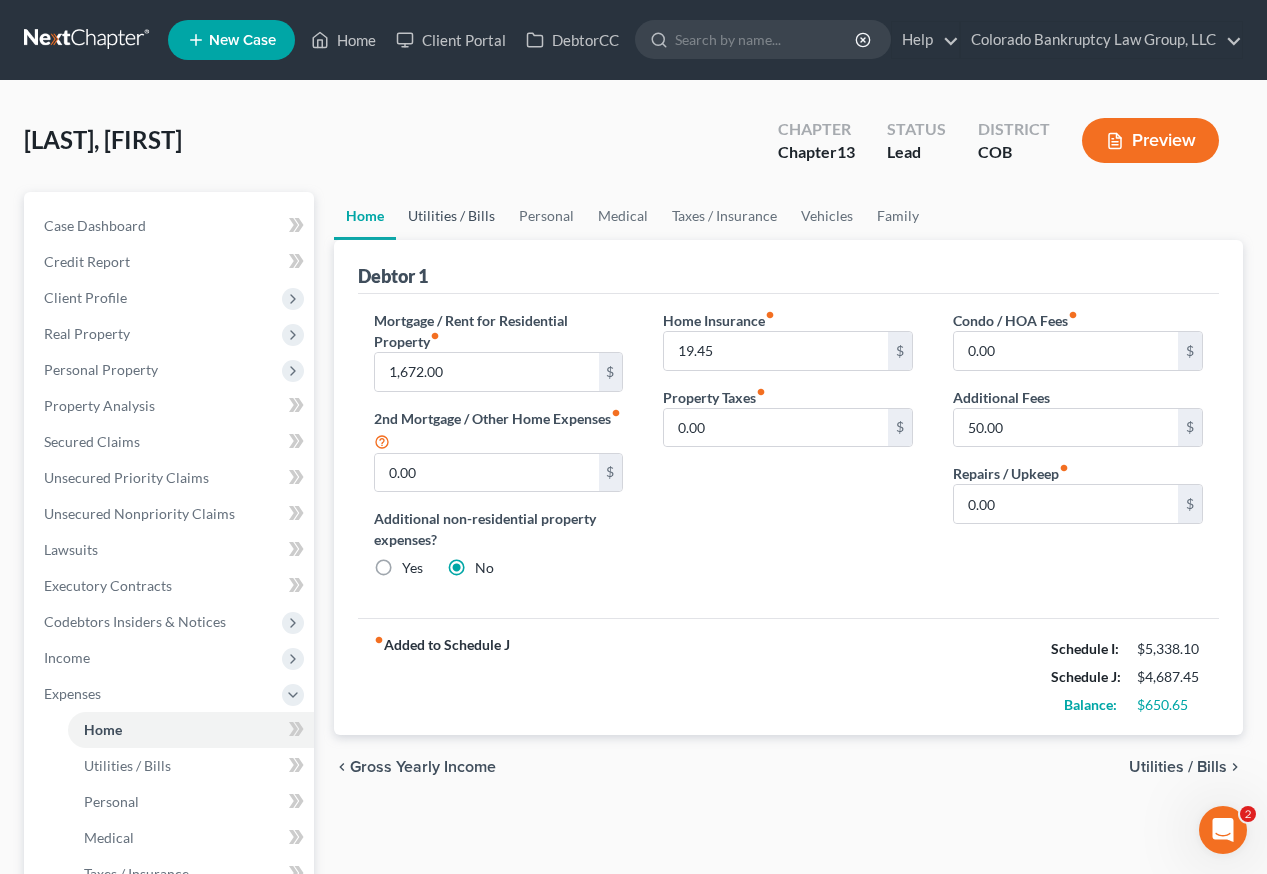 click on "Utilities / Bills" at bounding box center [451, 216] 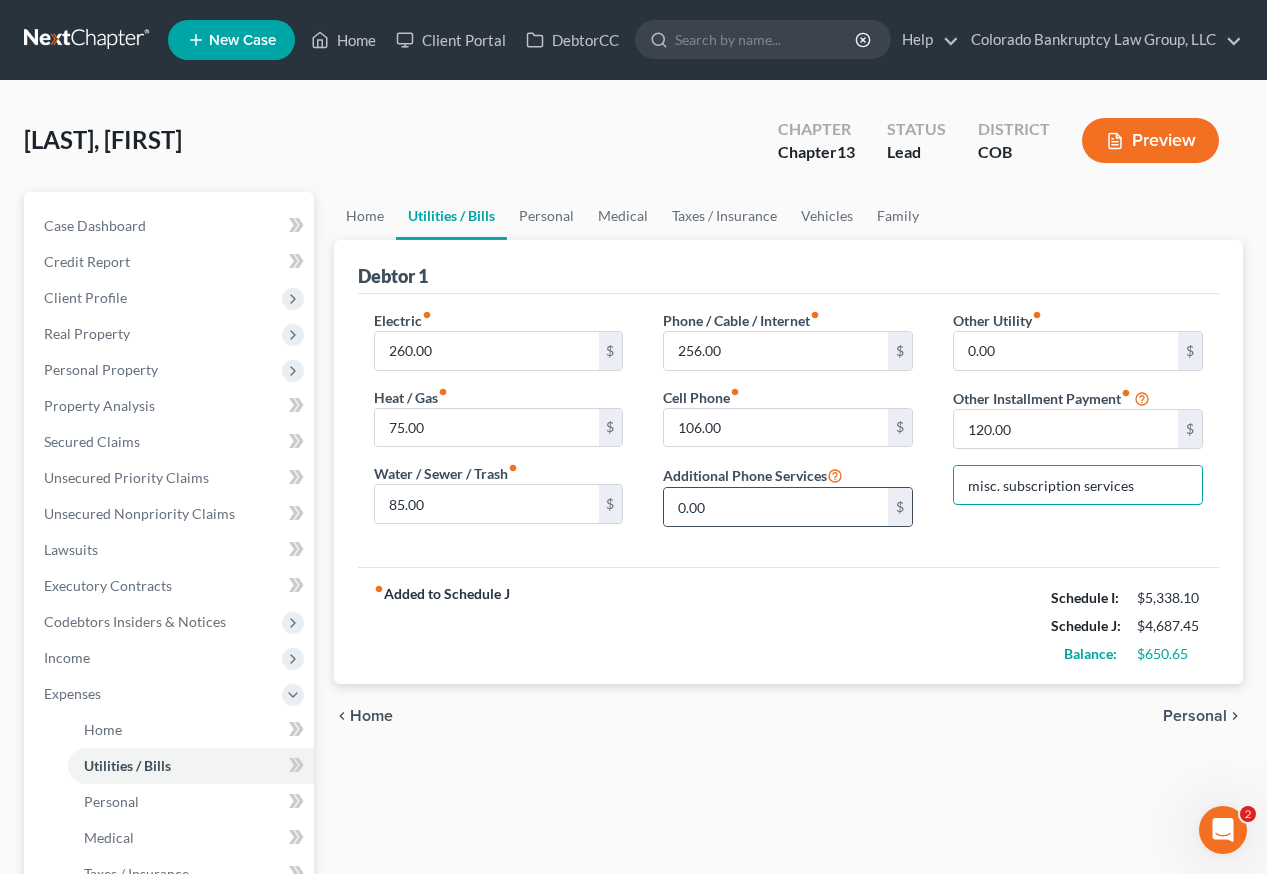 drag, startPoint x: 1001, startPoint y: 486, endPoint x: 911, endPoint y: 492, distance: 90.199776 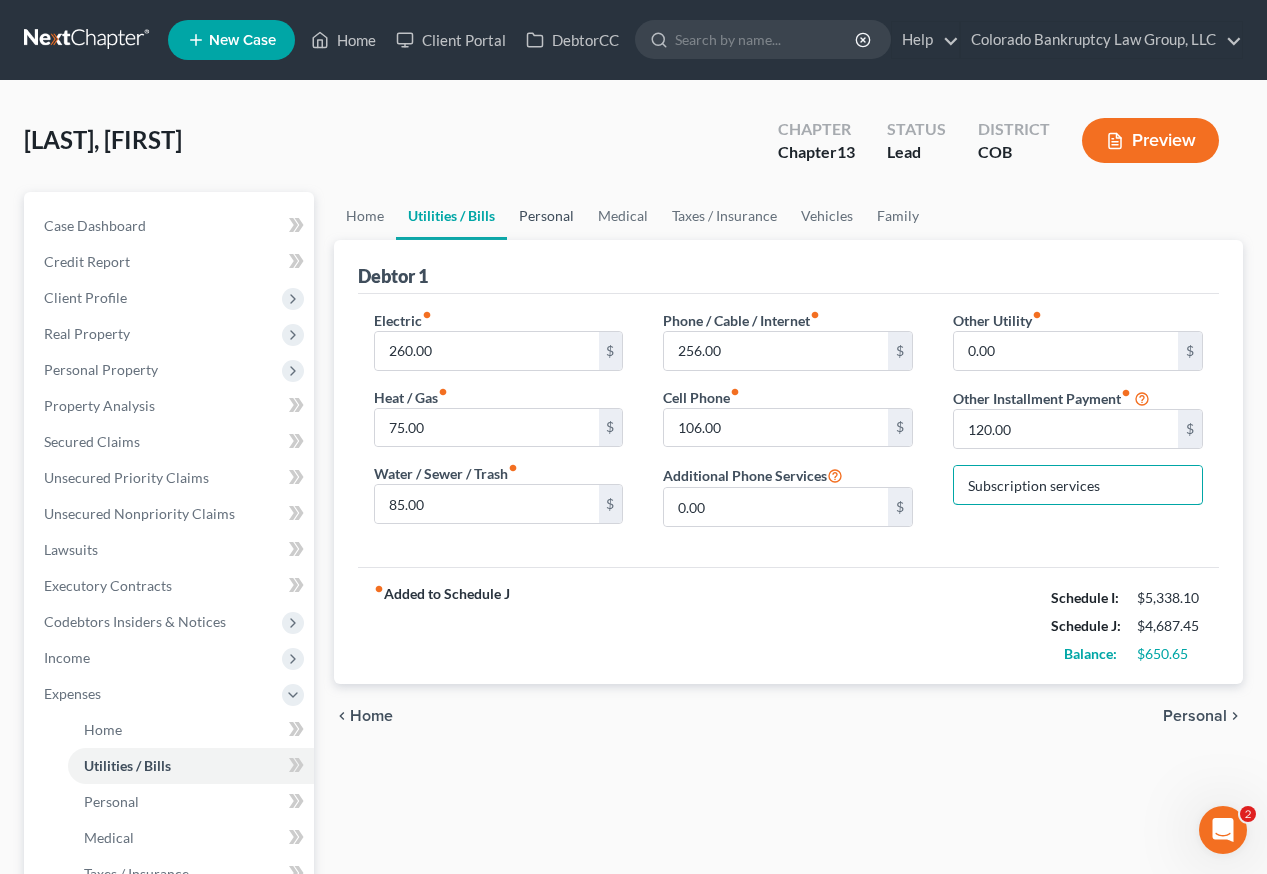 type on "Subscription services" 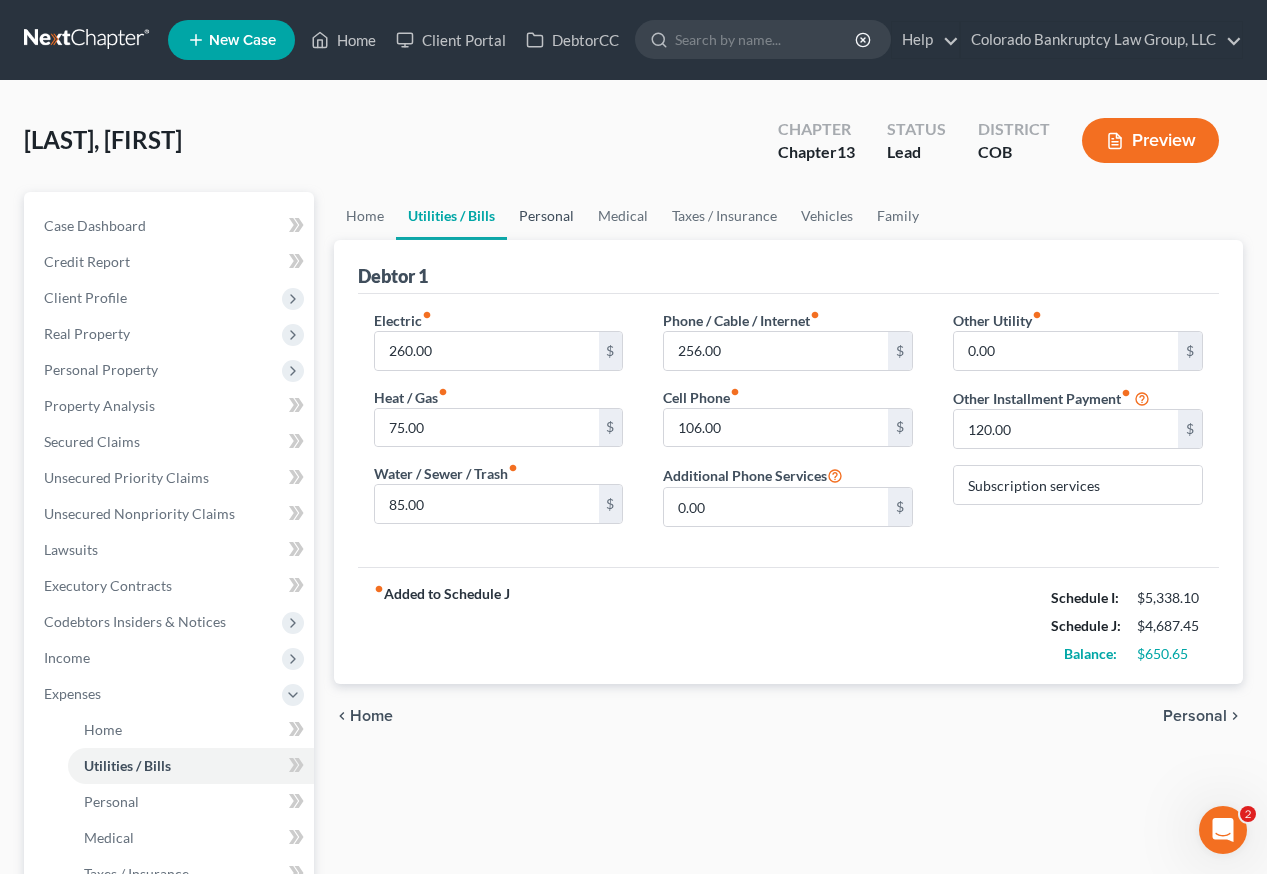 click on "Personal" at bounding box center (546, 216) 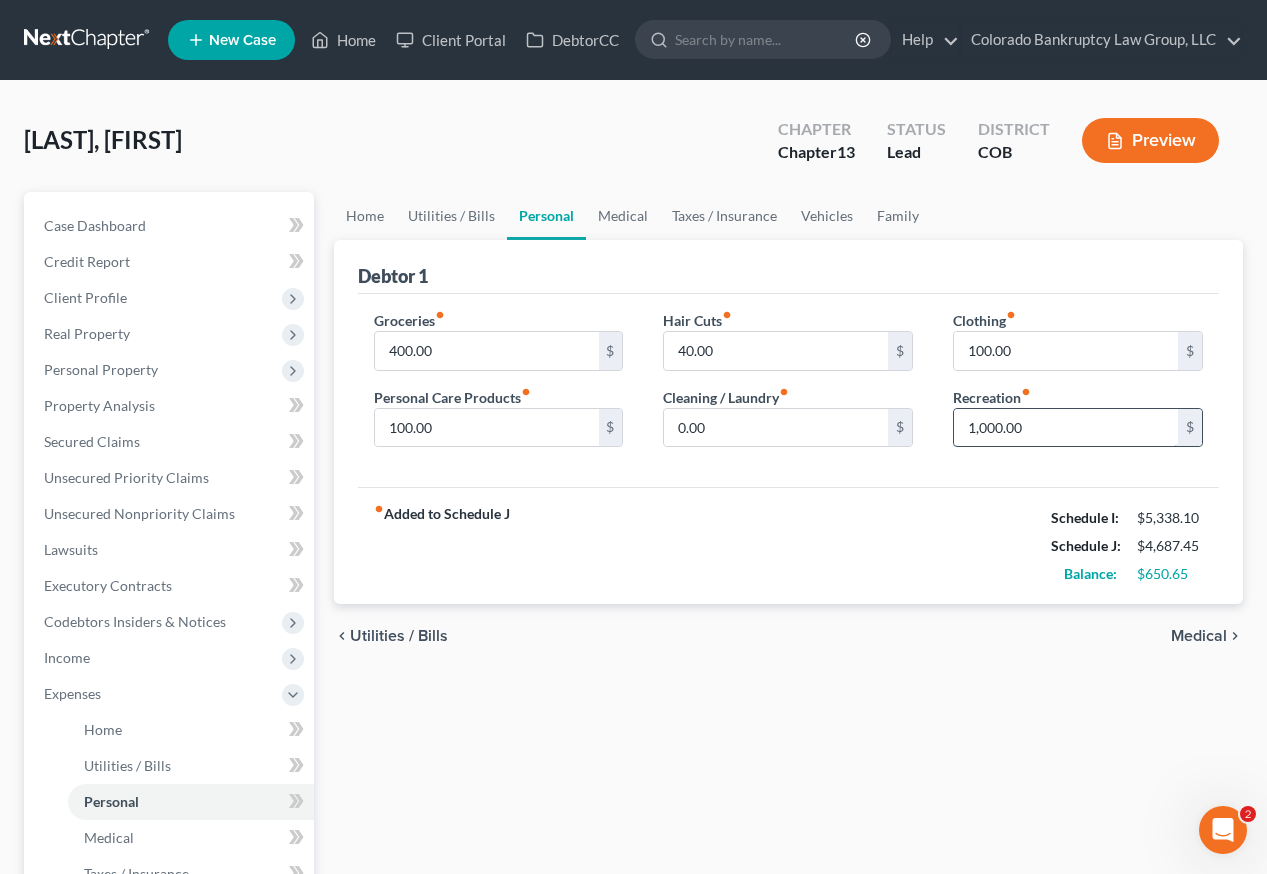 click on "1,000.00" at bounding box center (1066, 428) 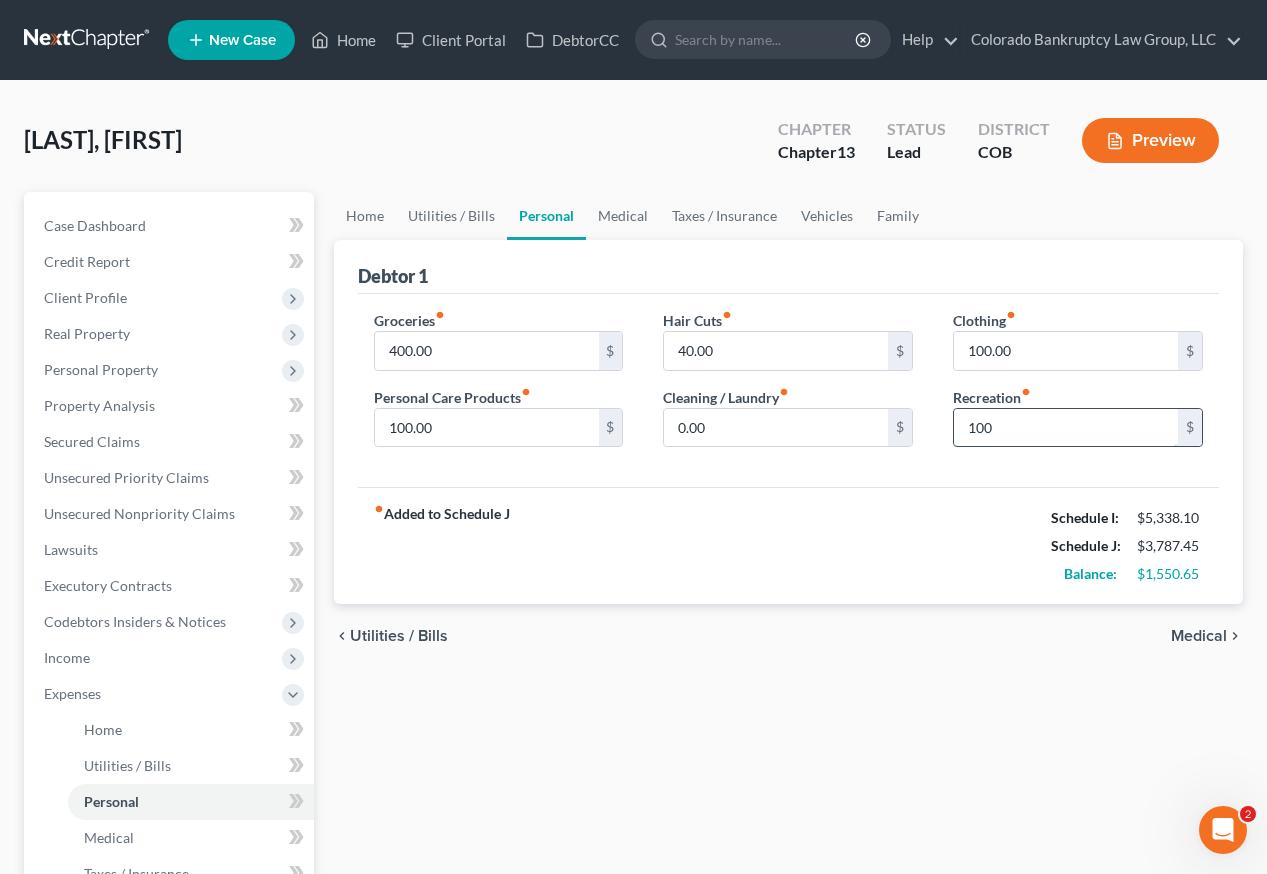 type on "100" 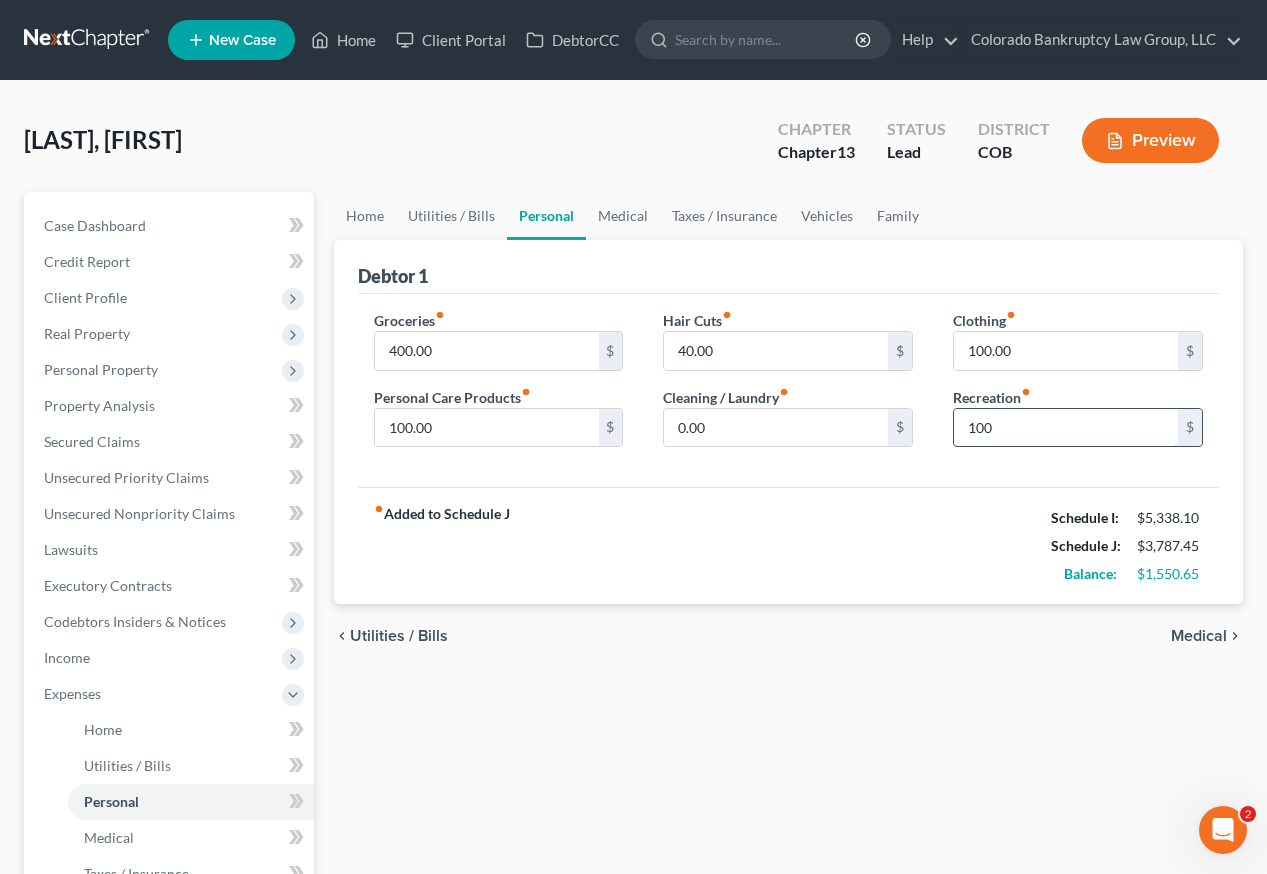 type 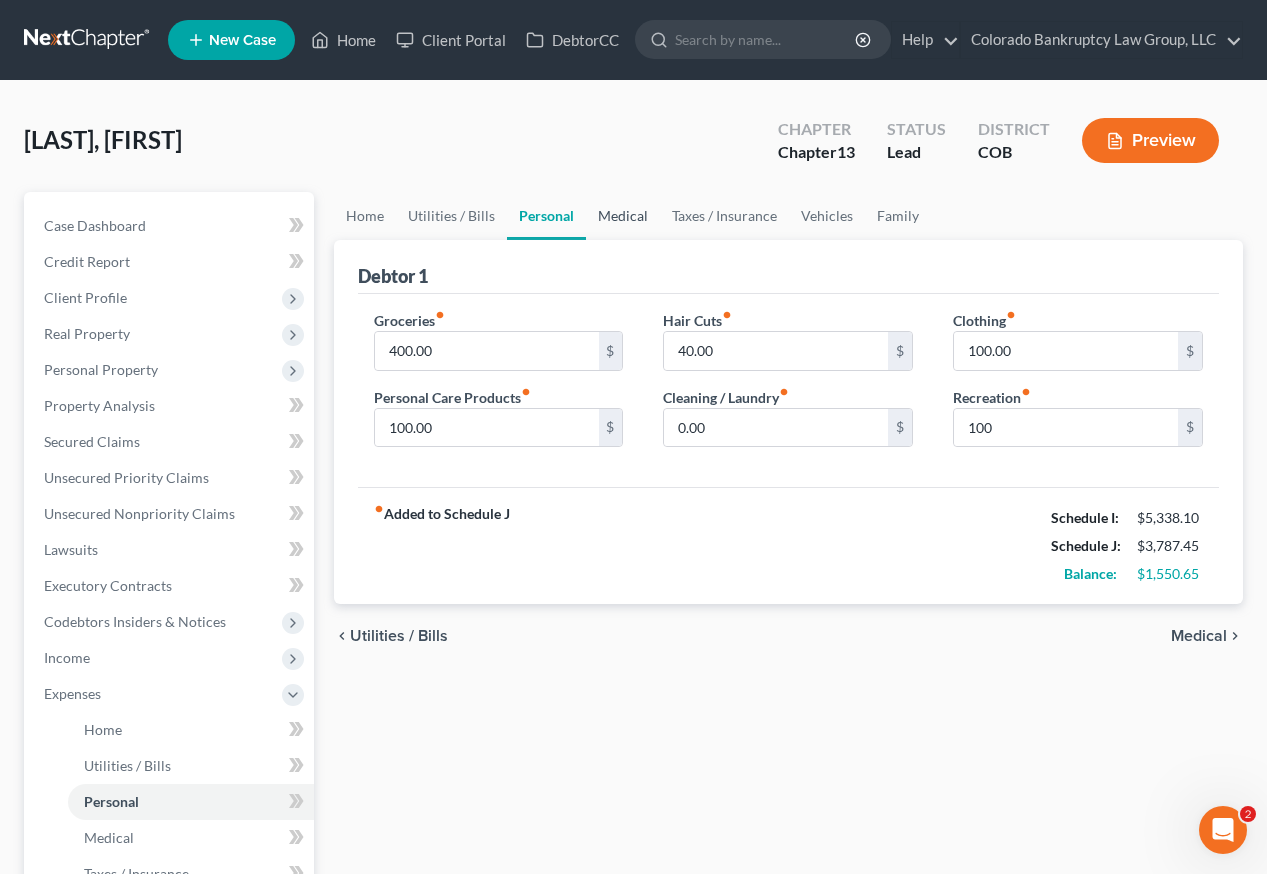 click on "Medical" at bounding box center [623, 216] 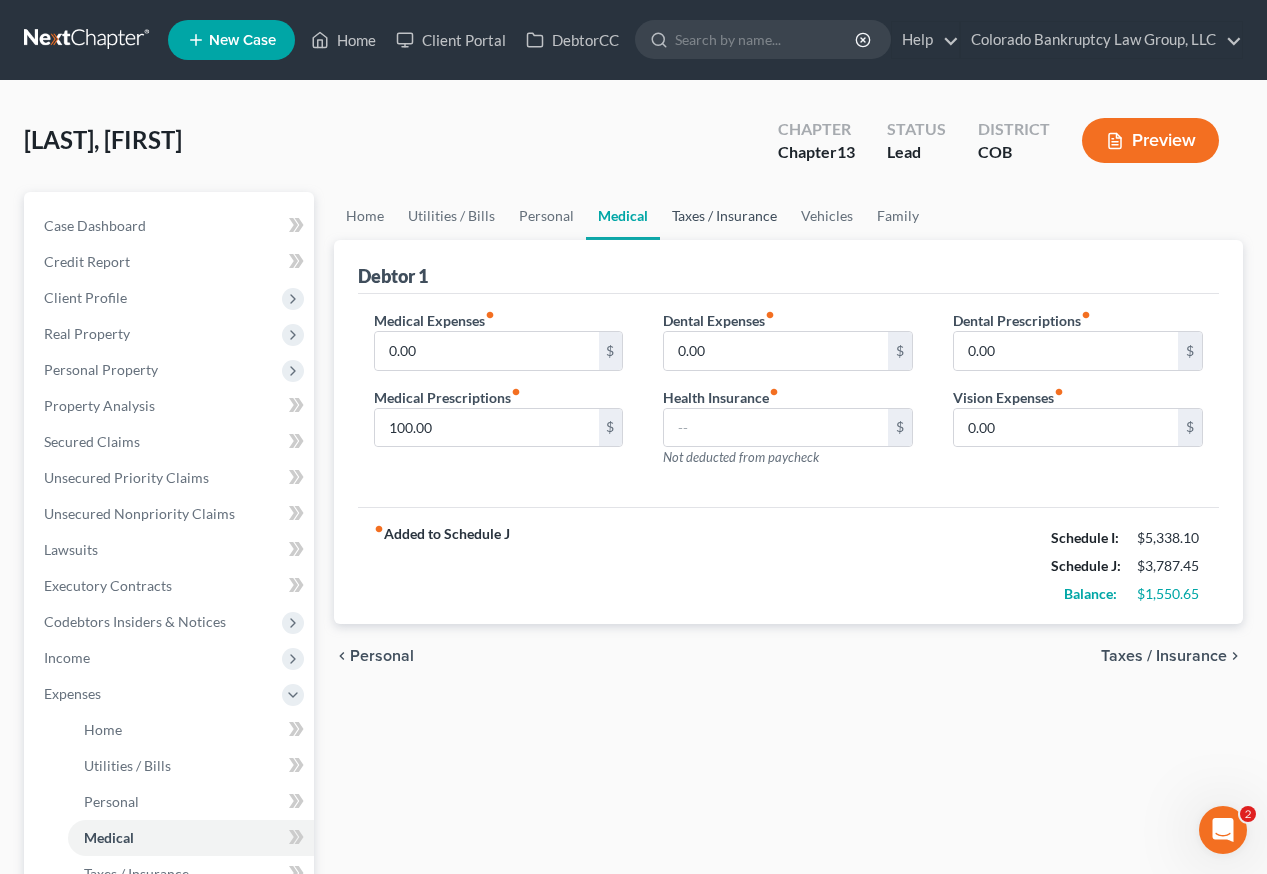 click on "Taxes / Insurance" at bounding box center (724, 216) 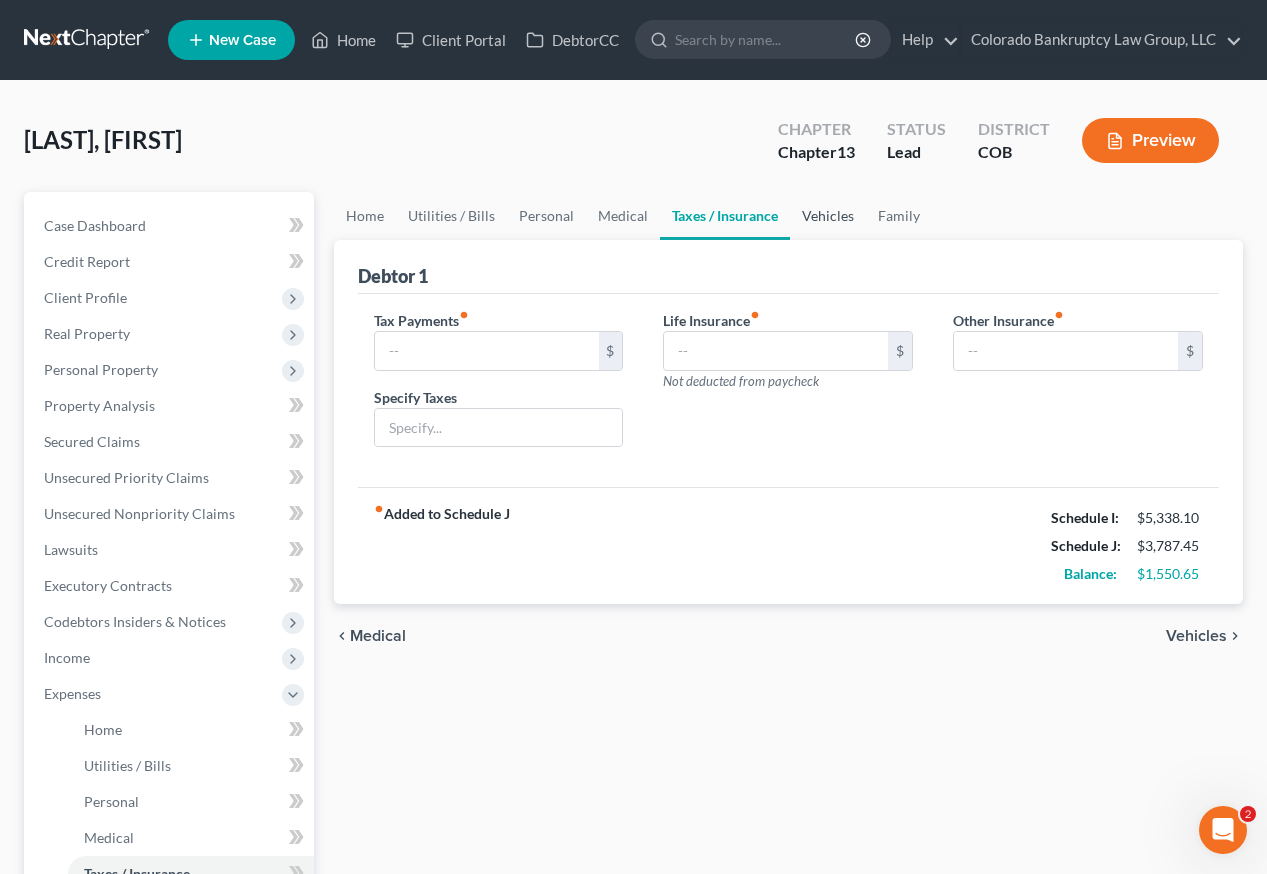 click on "Vehicles" at bounding box center (828, 216) 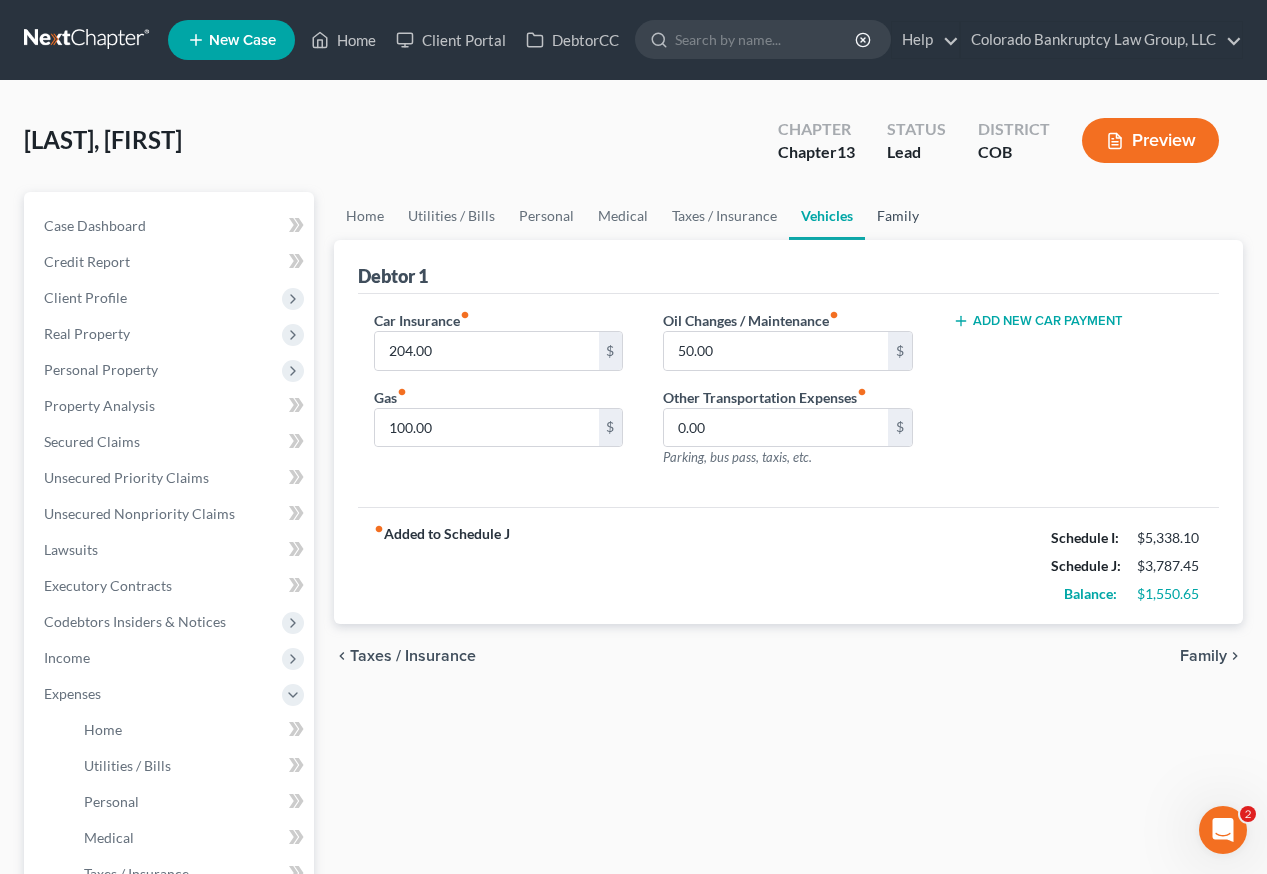 click on "Family" at bounding box center [898, 216] 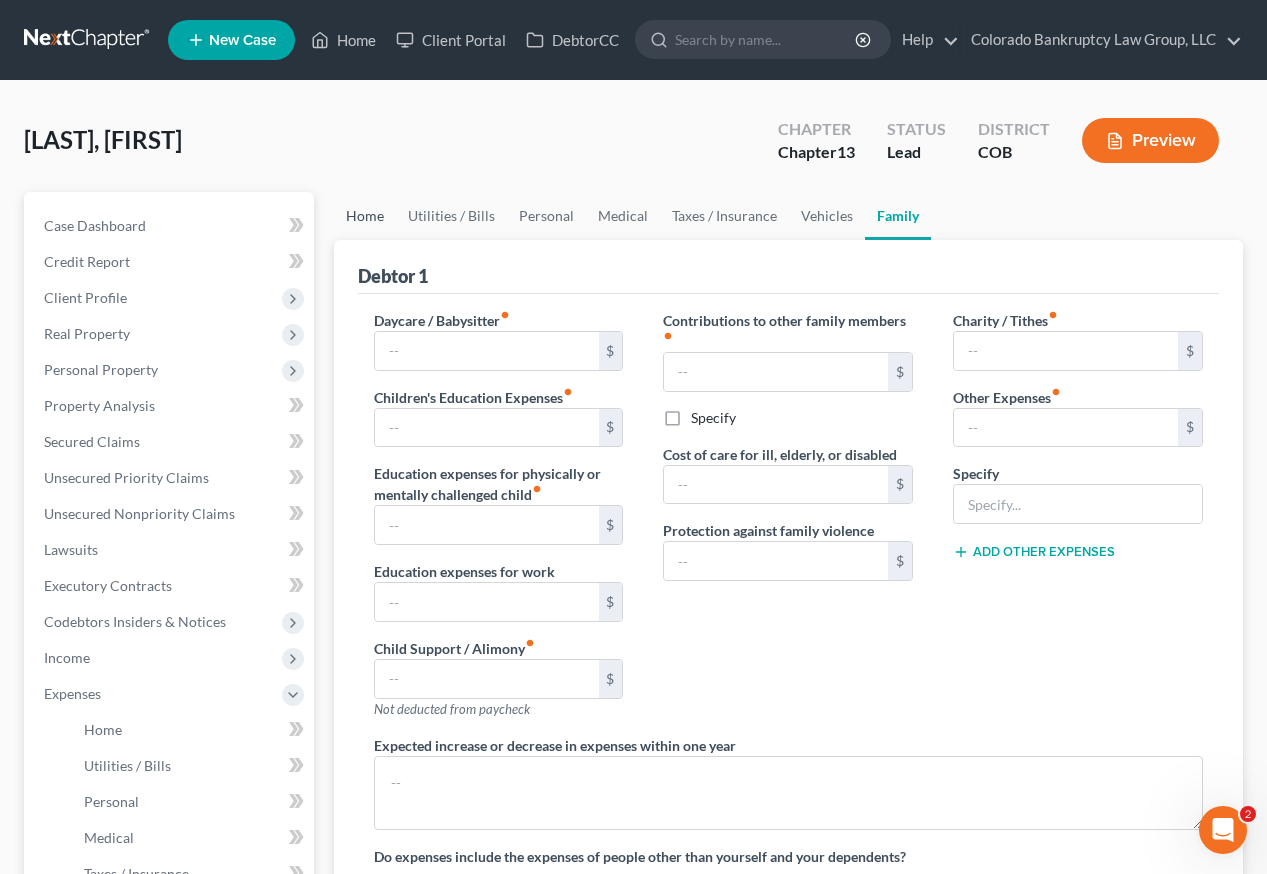 click on "Home" at bounding box center (365, 216) 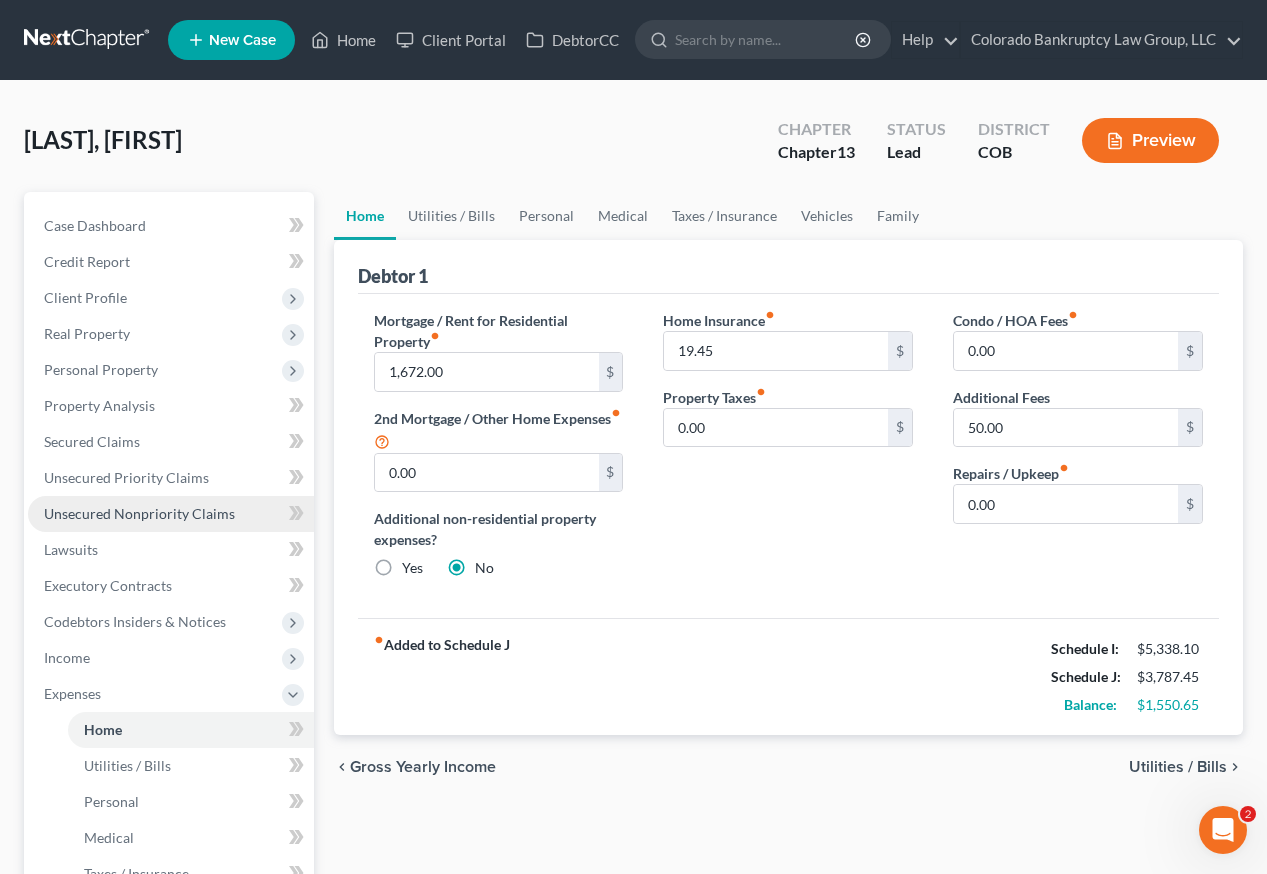 click on "Unsecured Nonpriority Claims" at bounding box center (139, 513) 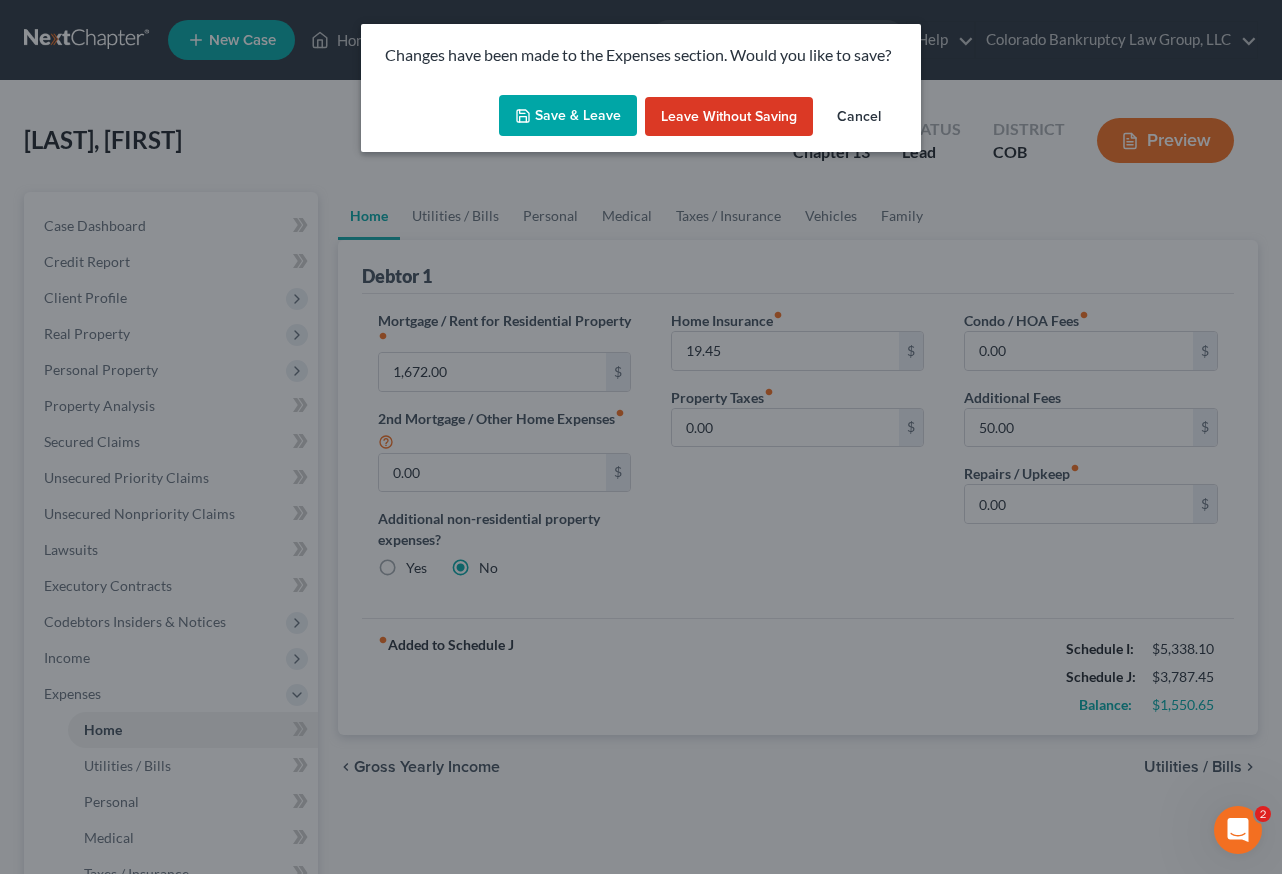 click on "Save & Leave" at bounding box center [568, 116] 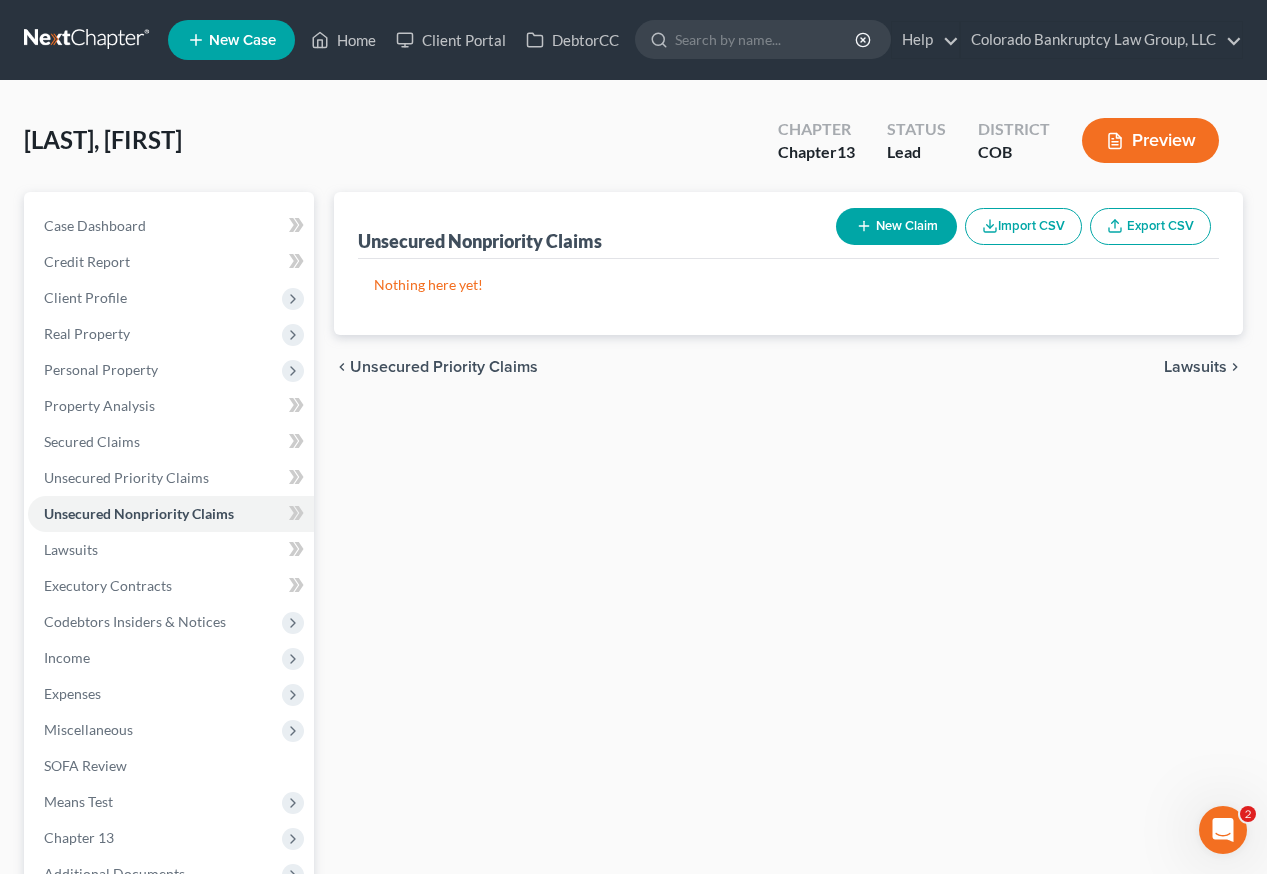 click on "New Claim" at bounding box center [896, 226] 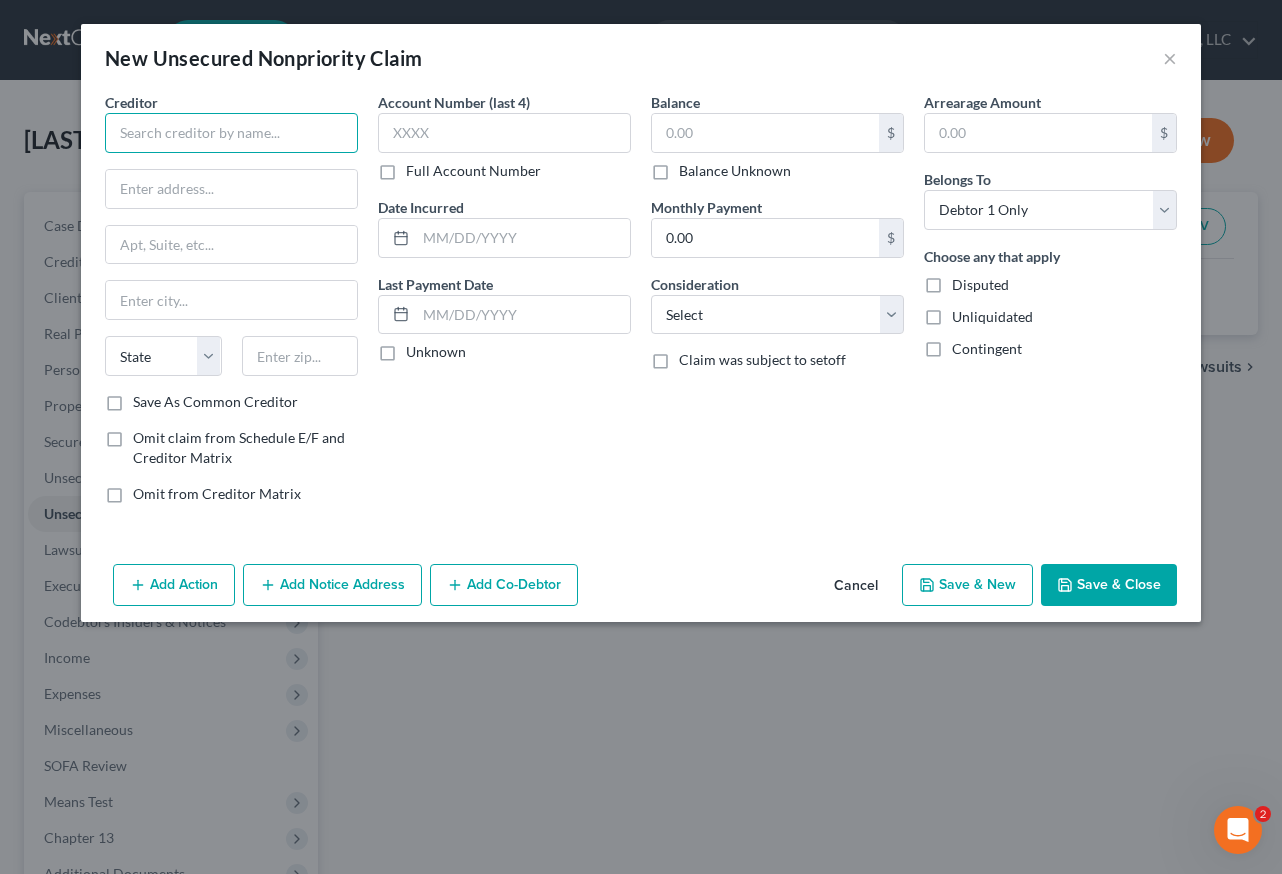 click at bounding box center [231, 133] 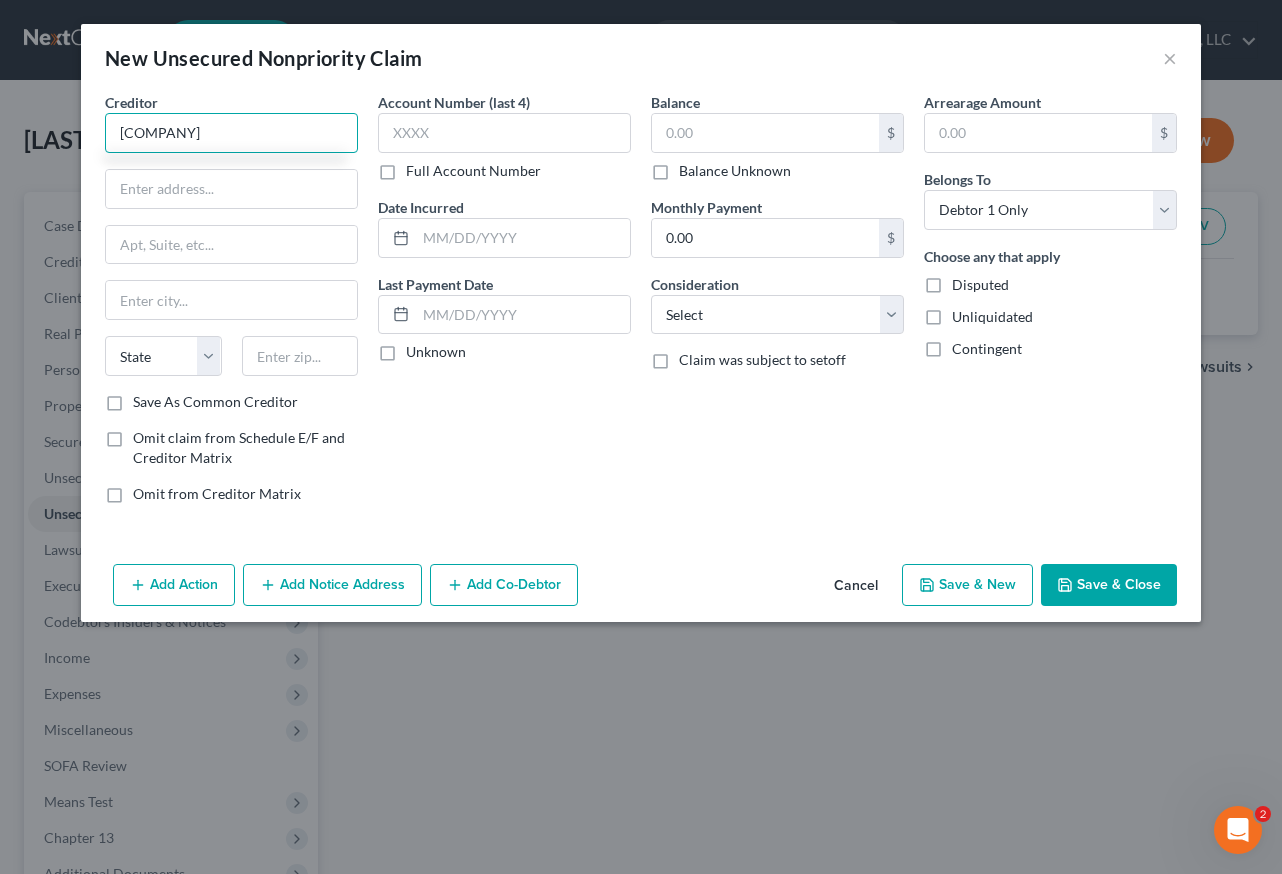click on "[COMPANY]" at bounding box center (231, 133) 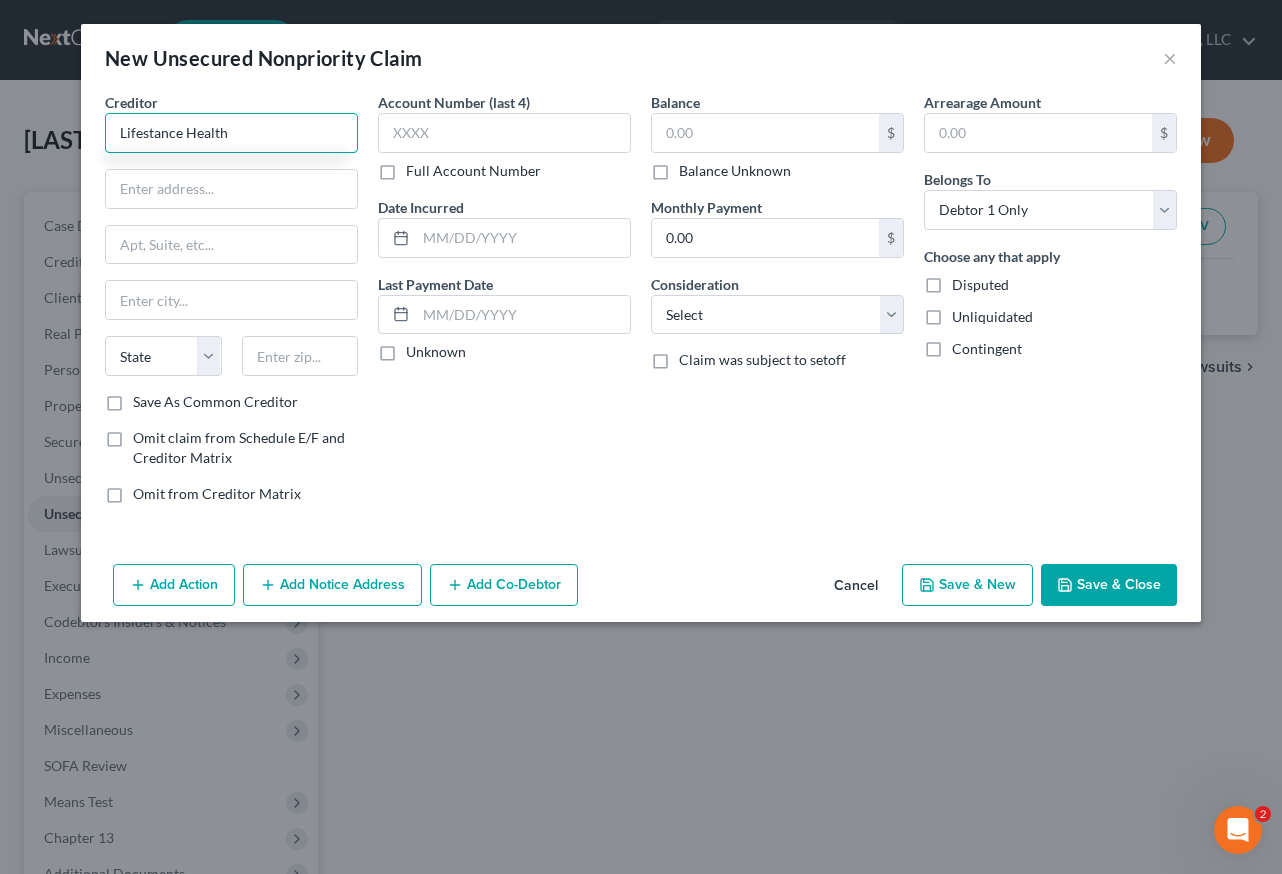 type on "Lifestance Health" 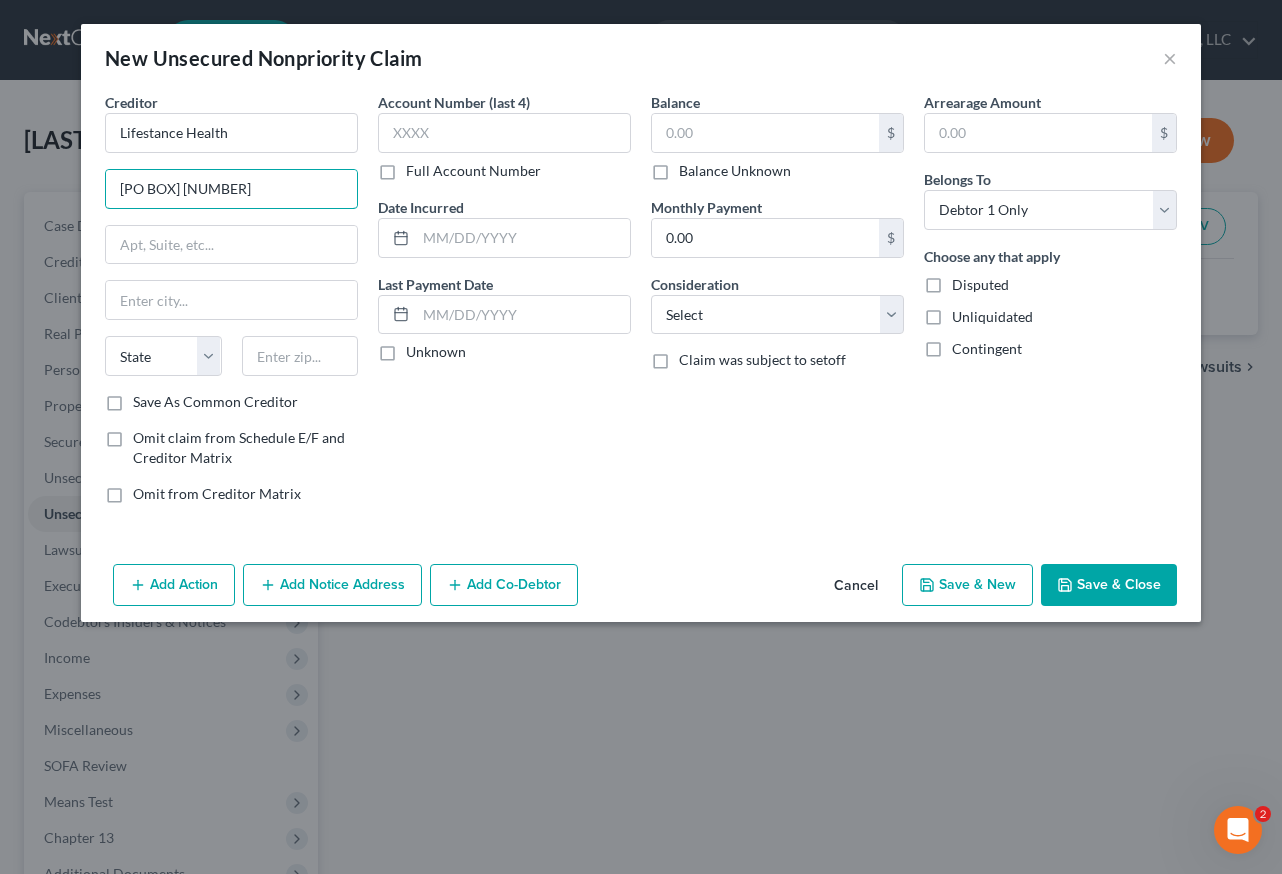 type on "[PO BOX] [NUMBER]" 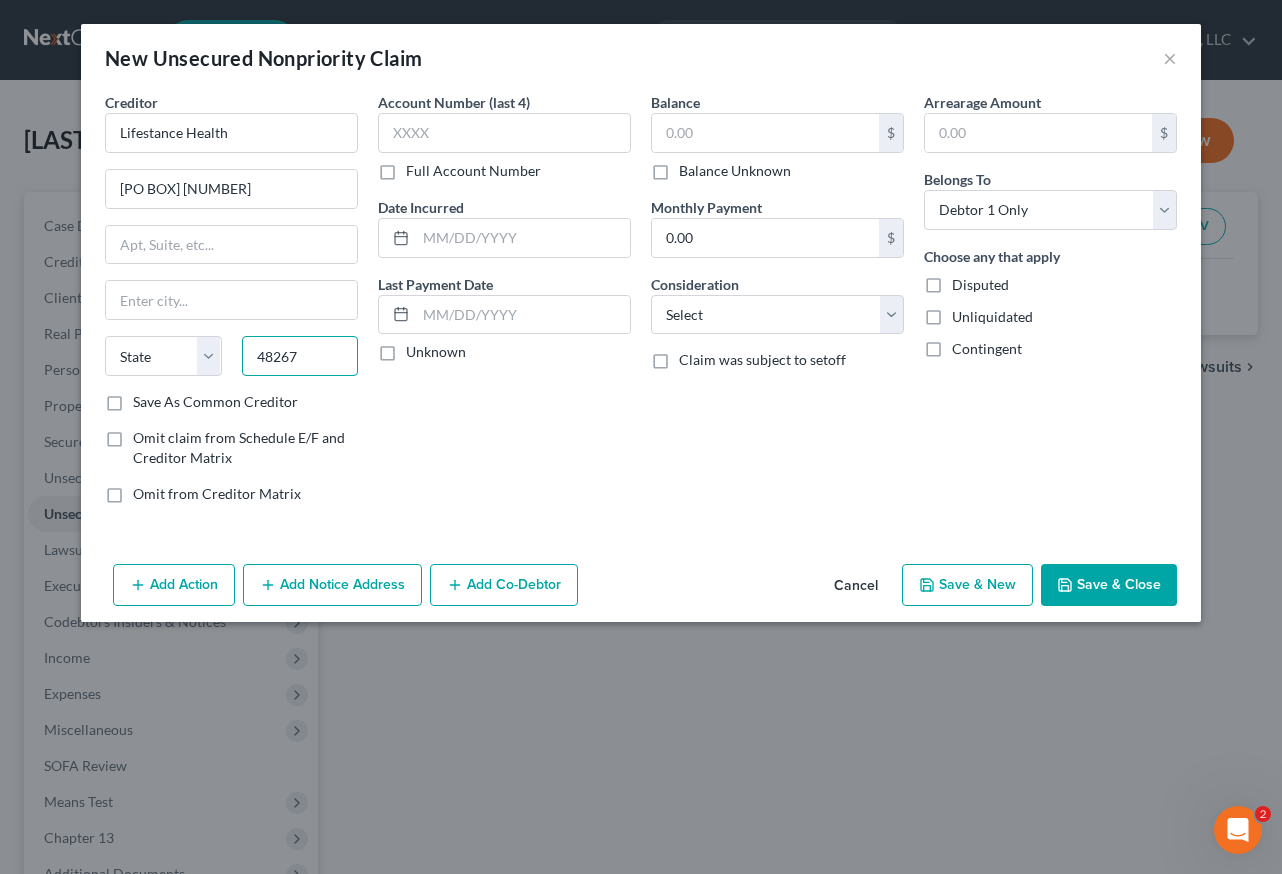type on "48267" 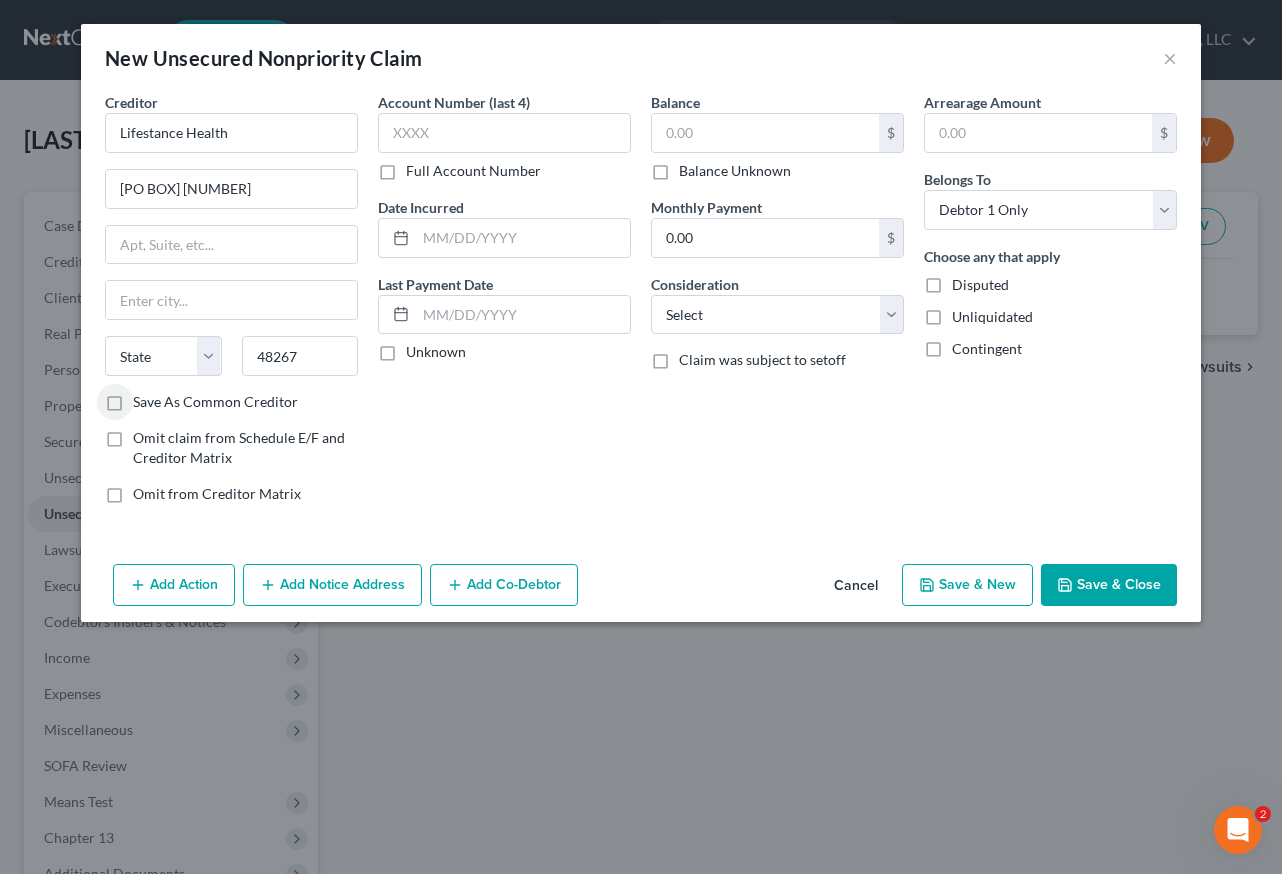 type on "Detroit" 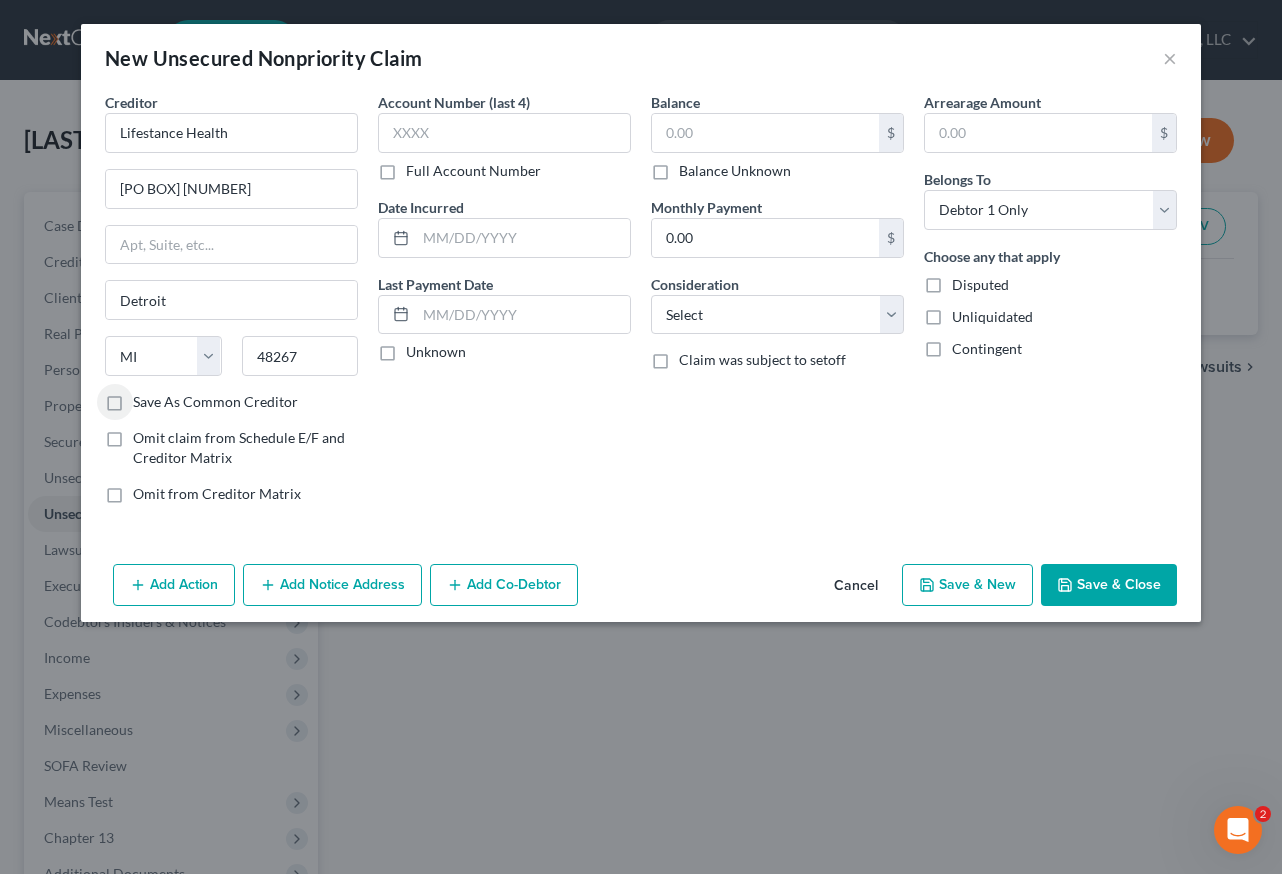 click on "Save As Common Creditor" at bounding box center [147, 398] 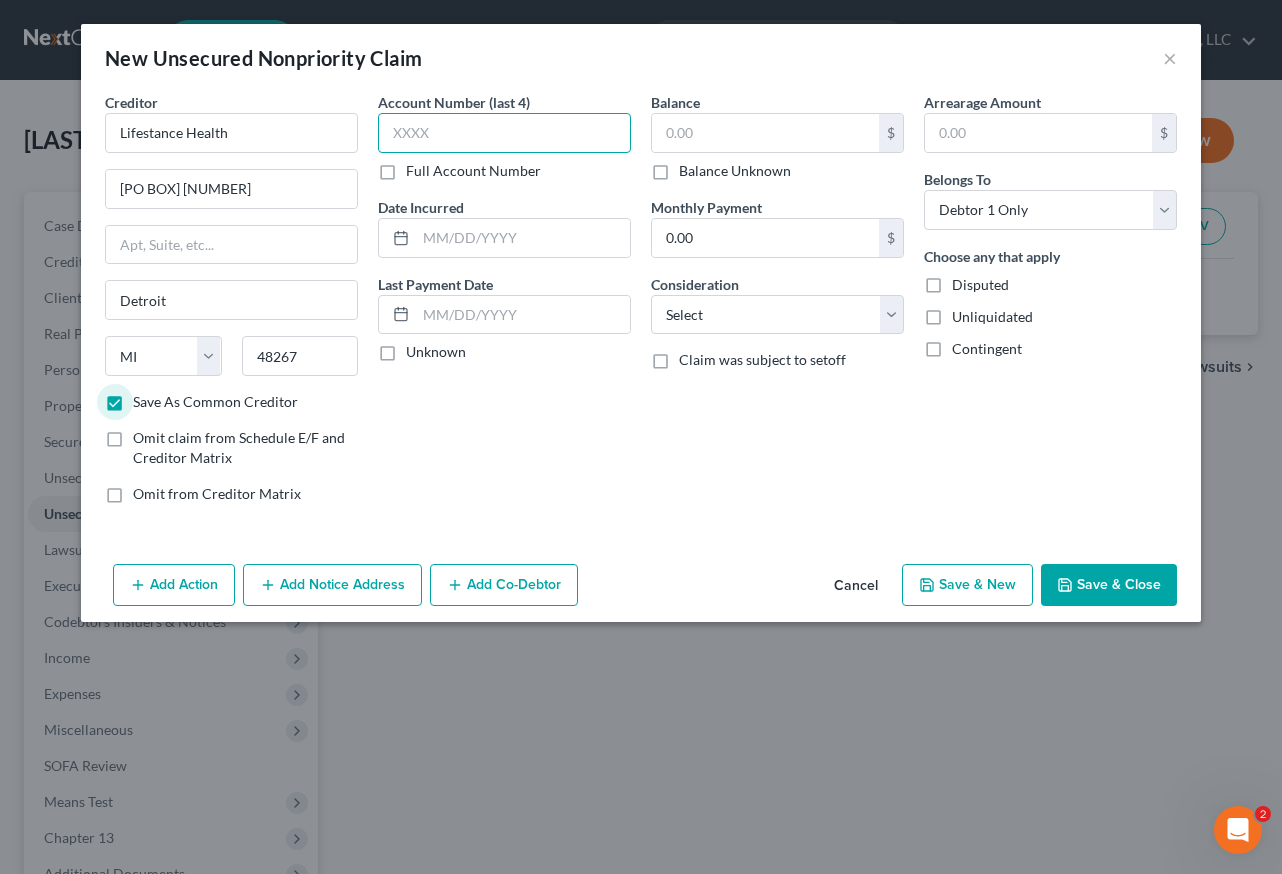 click at bounding box center [504, 133] 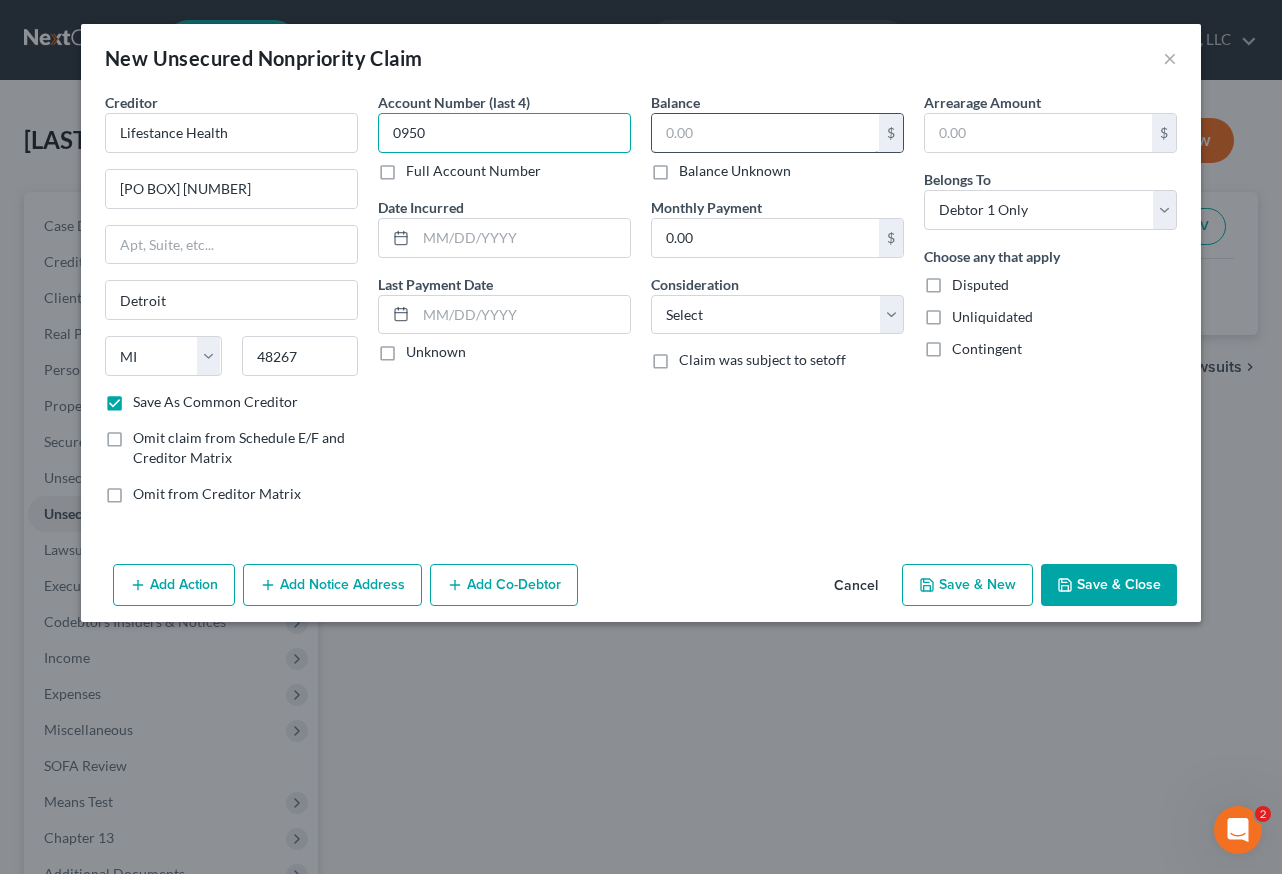 type on "0950" 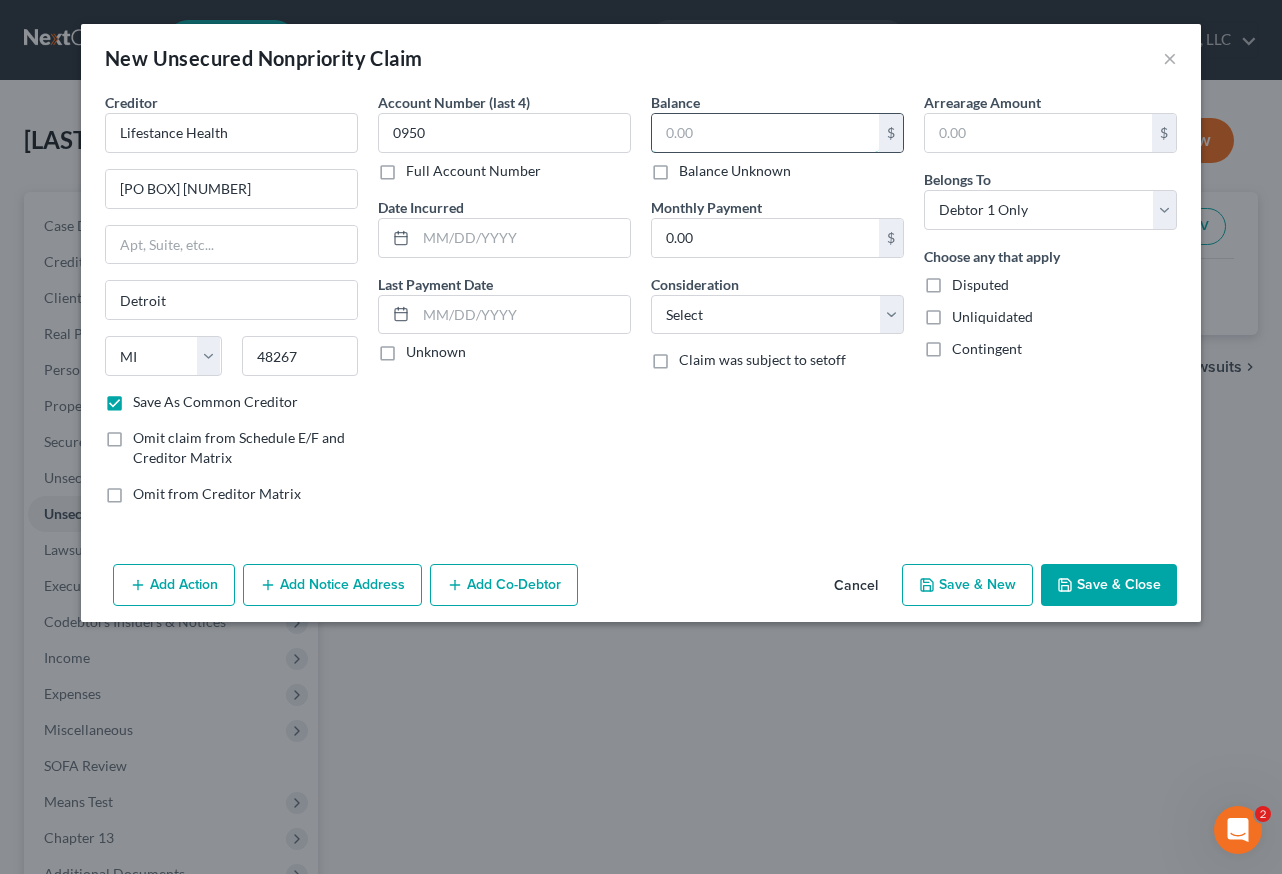 click at bounding box center (765, 133) 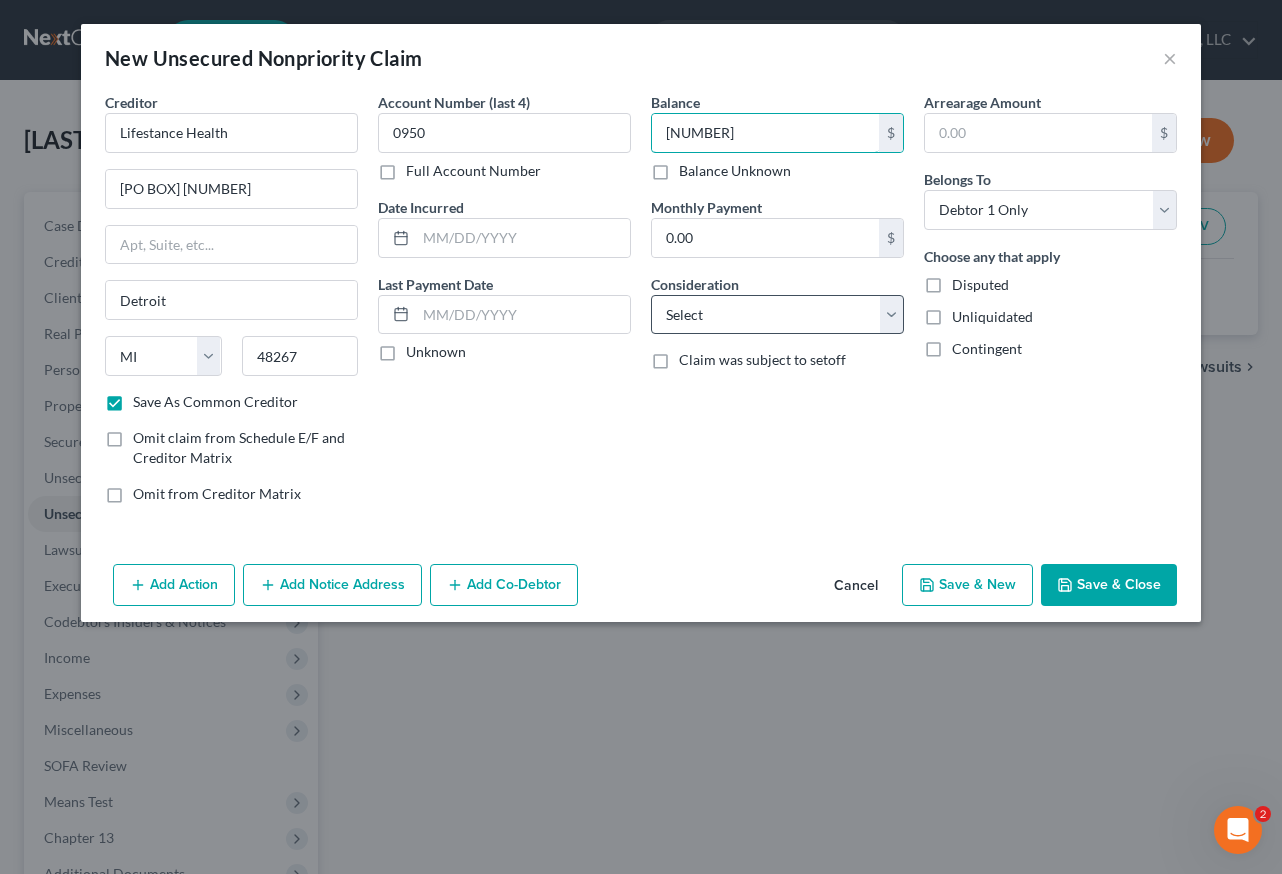 type on "[NUMBER]" 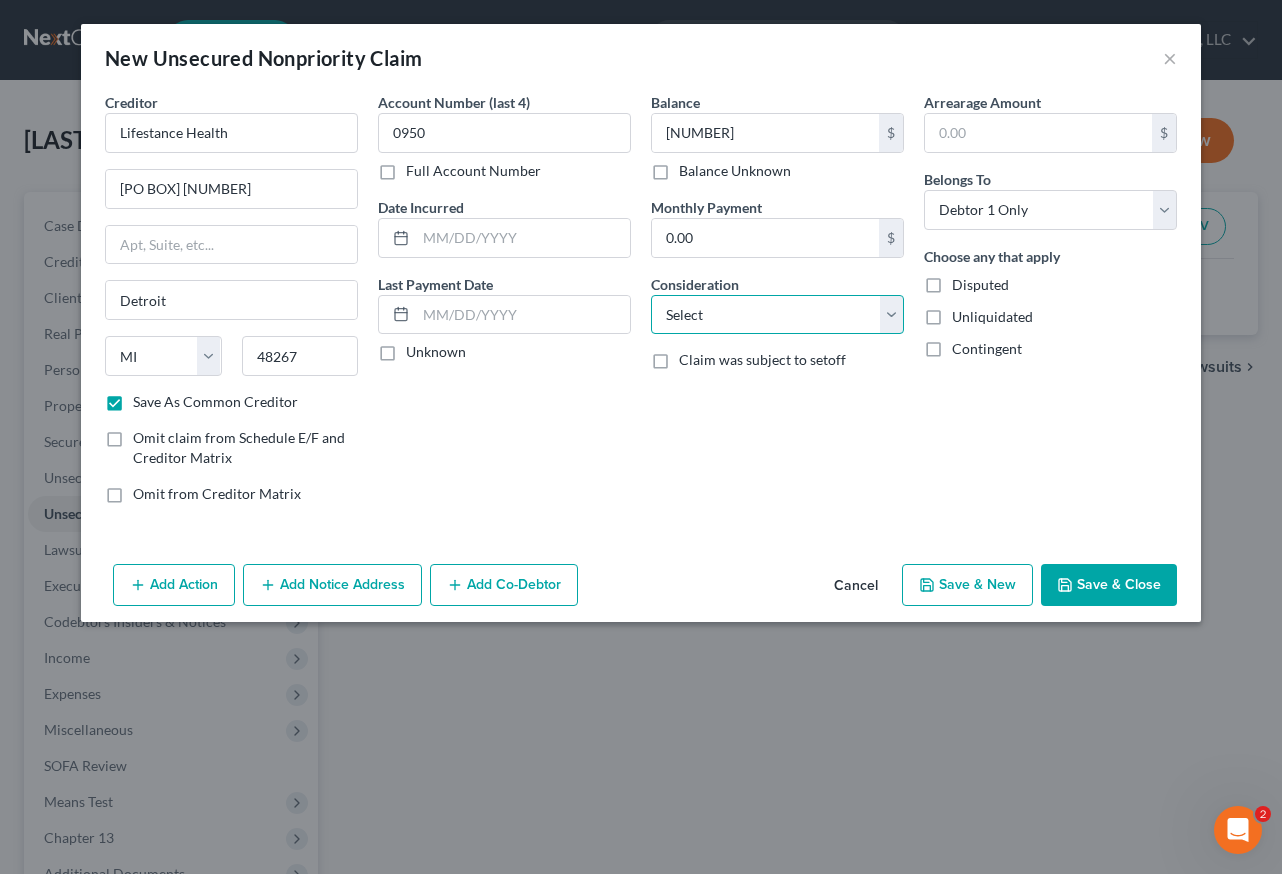 click on "Select Cable / Satellite Services Collection Agency Credit Card Debt Debt Counseling / Attorneys Deficiency Balance Domestic Support Obligations Home / Car Repairs Income Taxes Judgment Liens Medical Services Monies Loaned / Advanced Mortgage Obligation From Divorce Or Separation Obligation To Pensions Other Overdrawn Bank Account Promised To Help Pay Creditors Student Loans Suppliers And Vendors Telephone / Internet Services Utility Services" at bounding box center (777, 315) 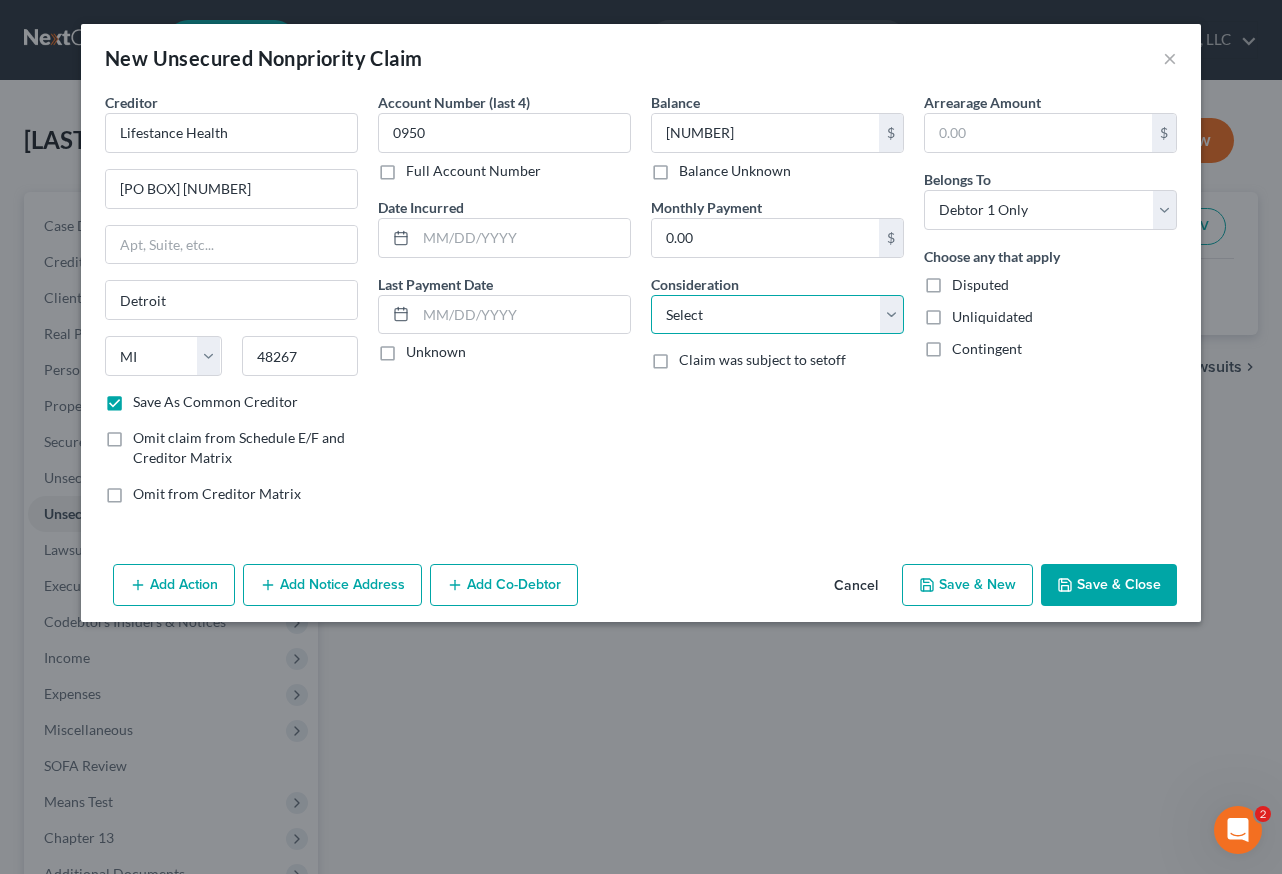 select on "9" 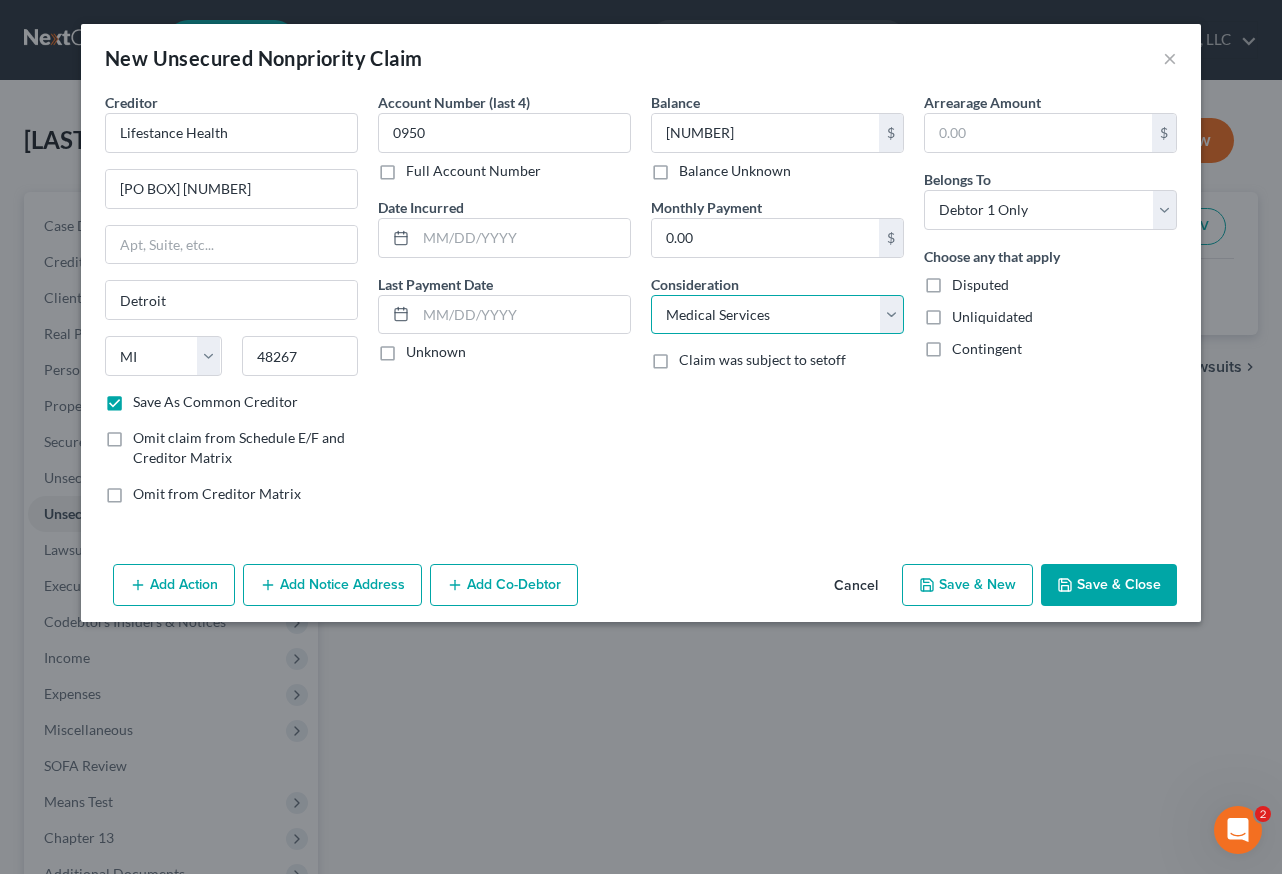 click on "Select Cable / Satellite Services Collection Agency Credit Card Debt Debt Counseling / Attorneys Deficiency Balance Domestic Support Obligations Home / Car Repairs Income Taxes Judgment Liens Medical Services Monies Loaned / Advanced Mortgage Obligation From Divorce Or Separation Obligation To Pensions Other Overdrawn Bank Account Promised To Help Pay Creditors Student Loans Suppliers And Vendors Telephone / Internet Services Utility Services" at bounding box center [777, 315] 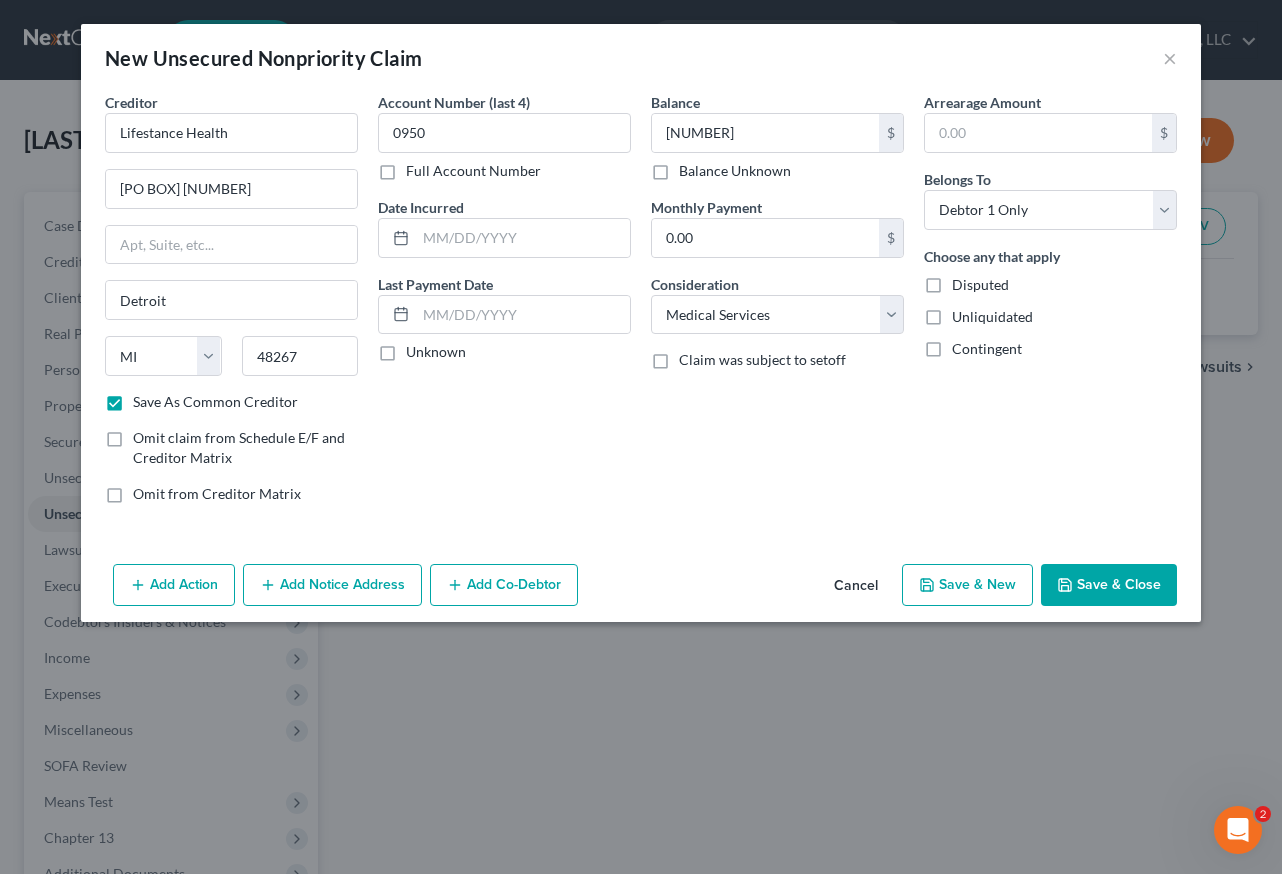 click on "Save & Close" at bounding box center (1109, 585) 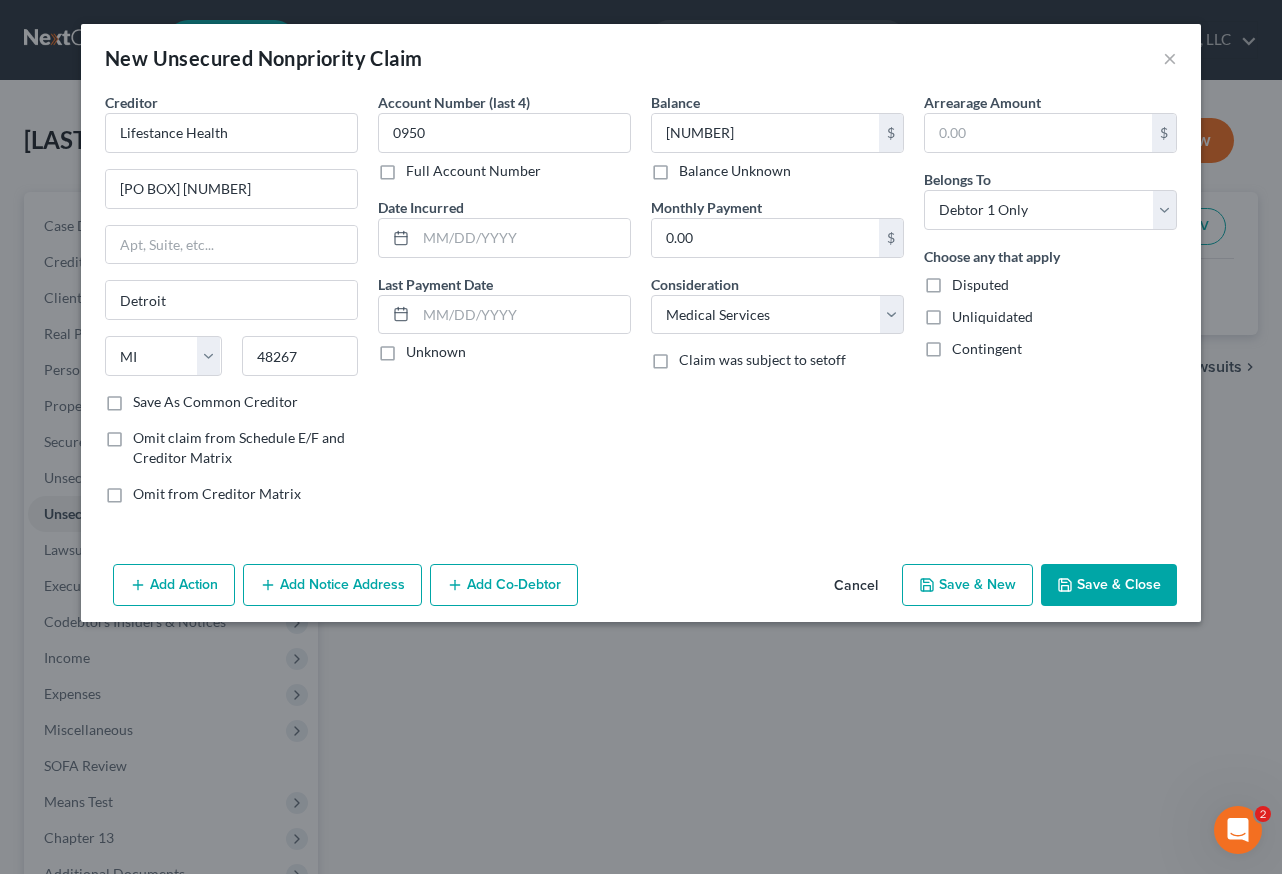 checkbox on "false" 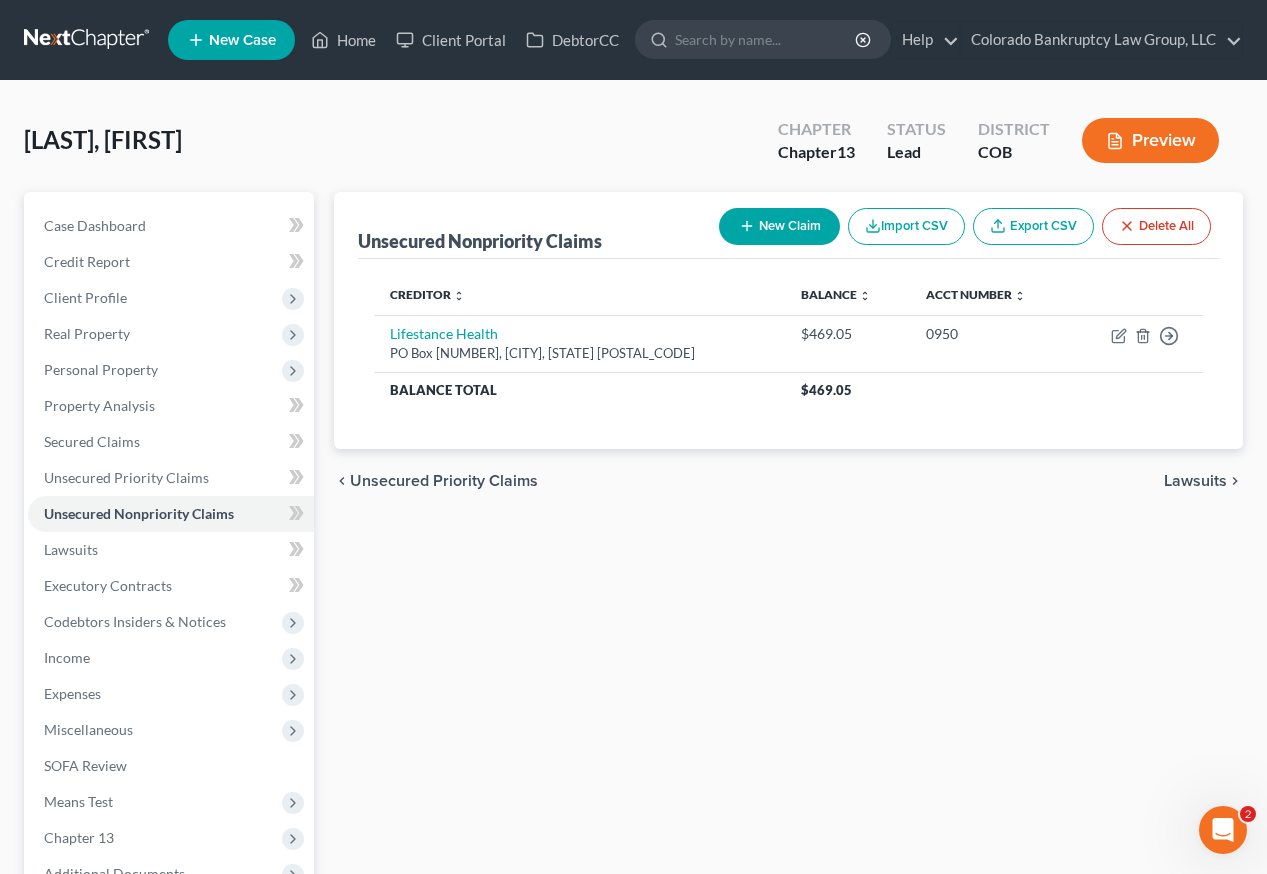 drag, startPoint x: 512, startPoint y: 666, endPoint x: 419, endPoint y: 667, distance: 93.00538 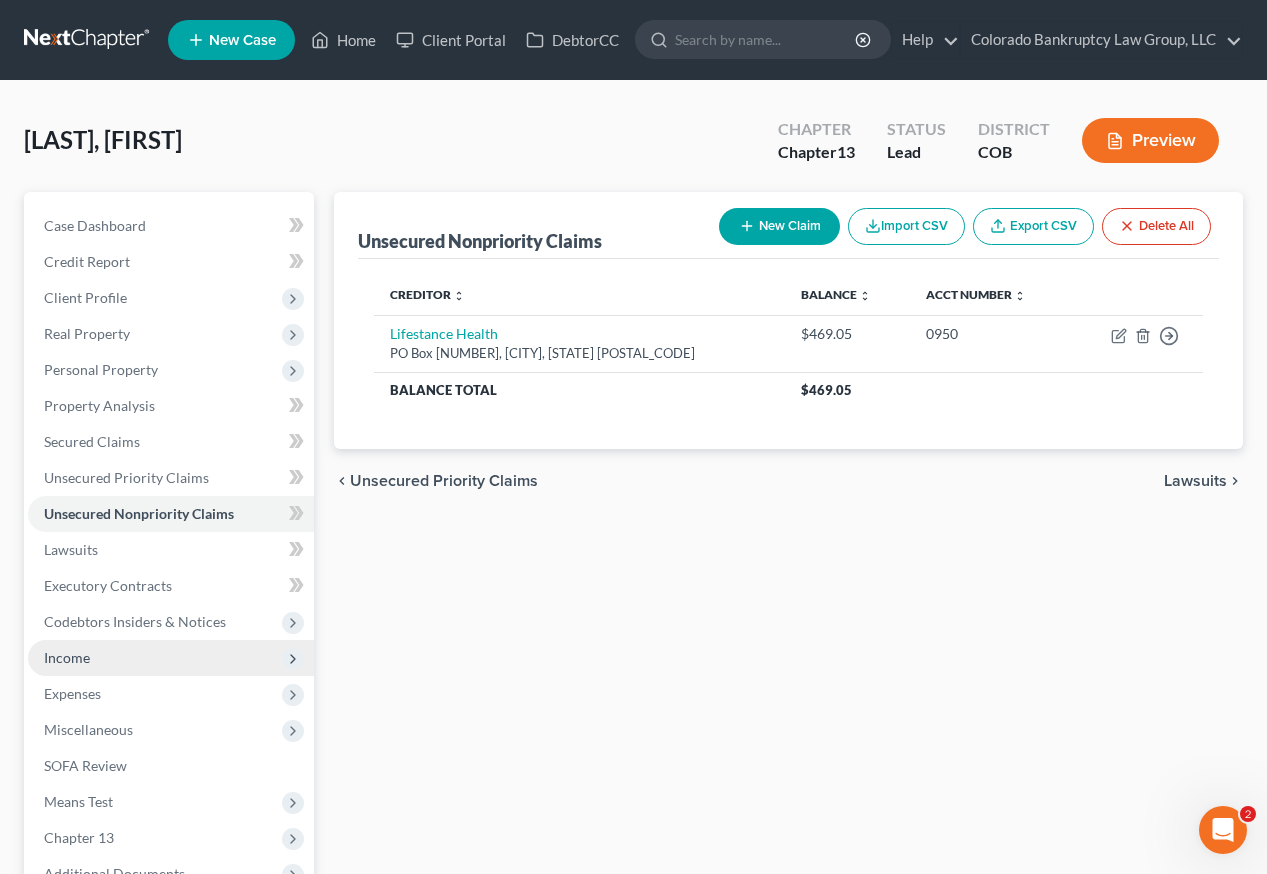click on "Income" at bounding box center [67, 657] 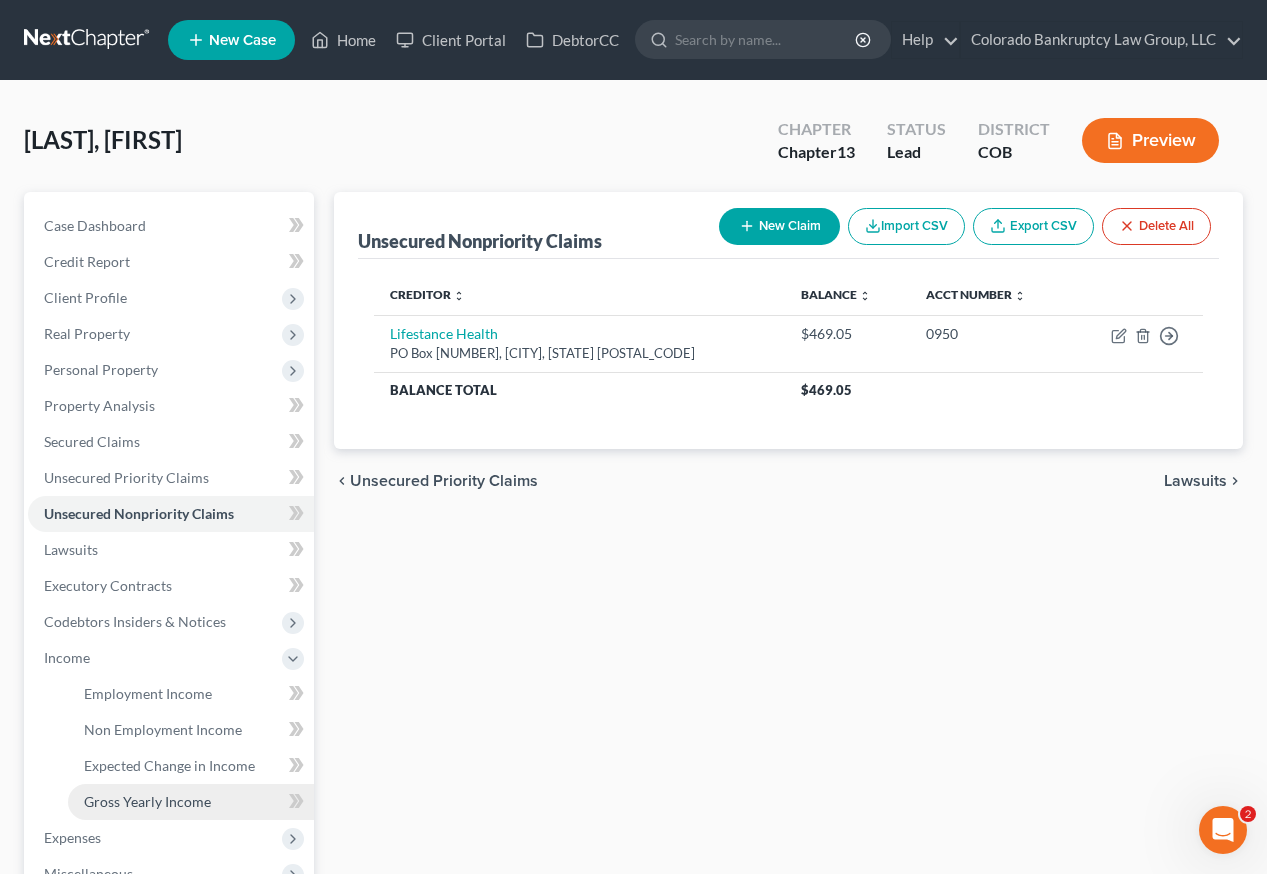click on "Gross Yearly Income" at bounding box center [147, 801] 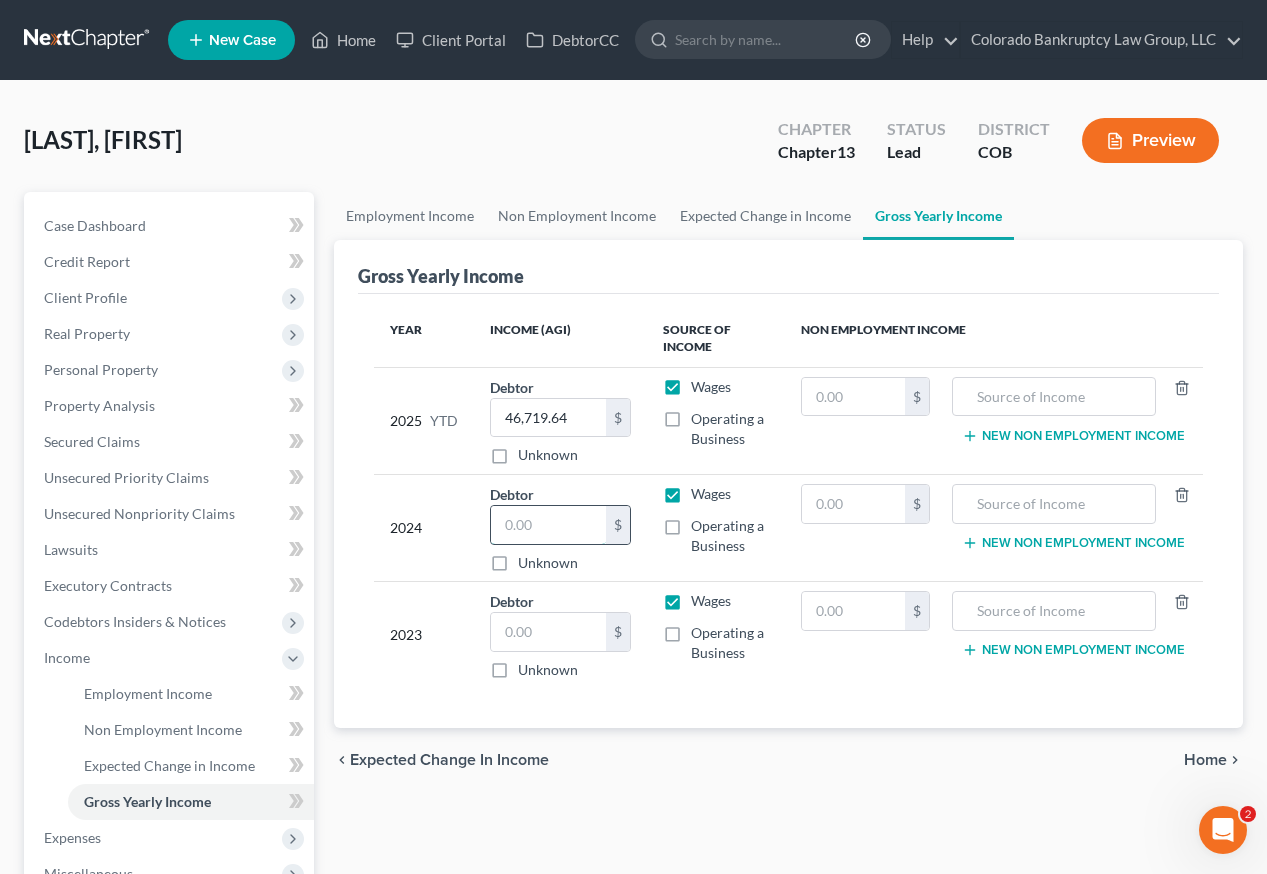 click at bounding box center [548, 525] 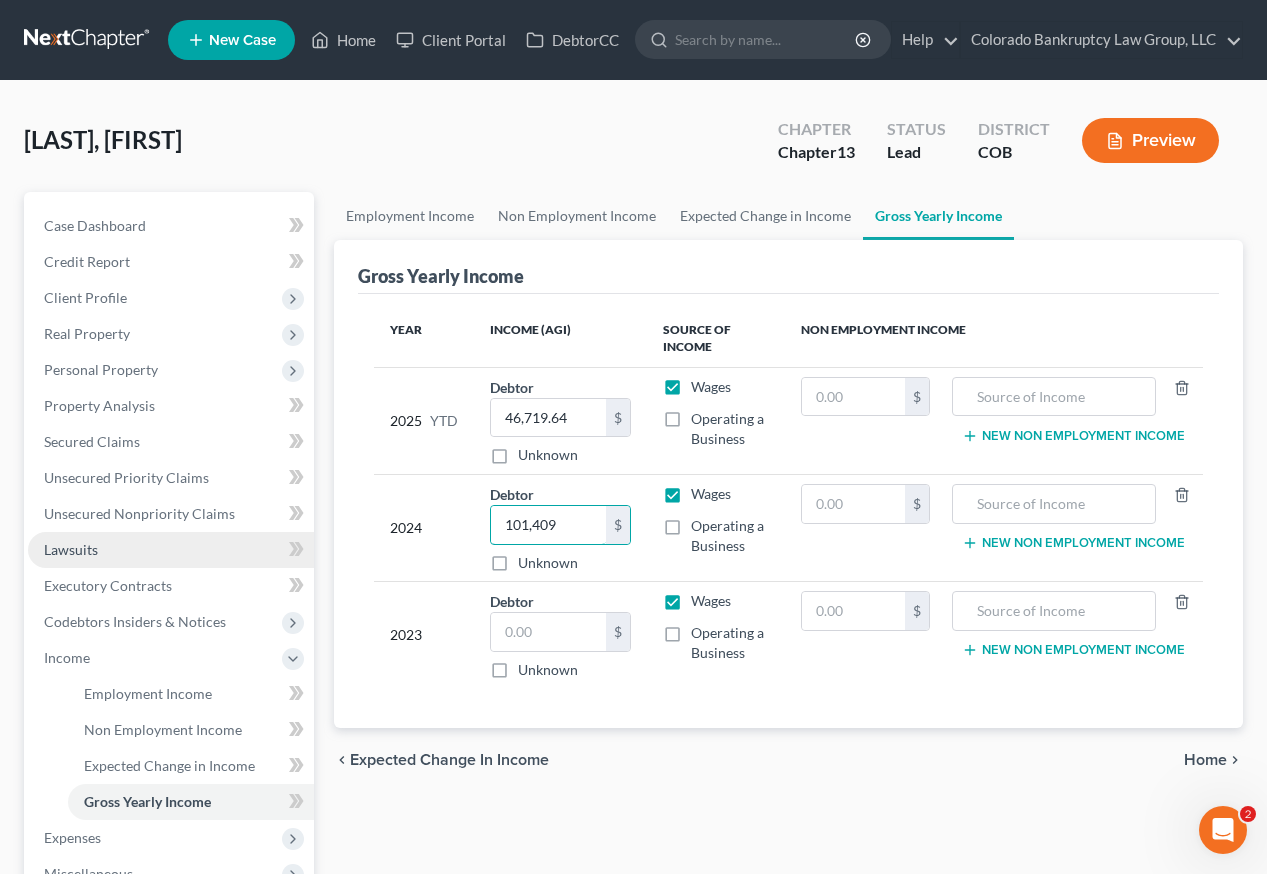 type on "101,409" 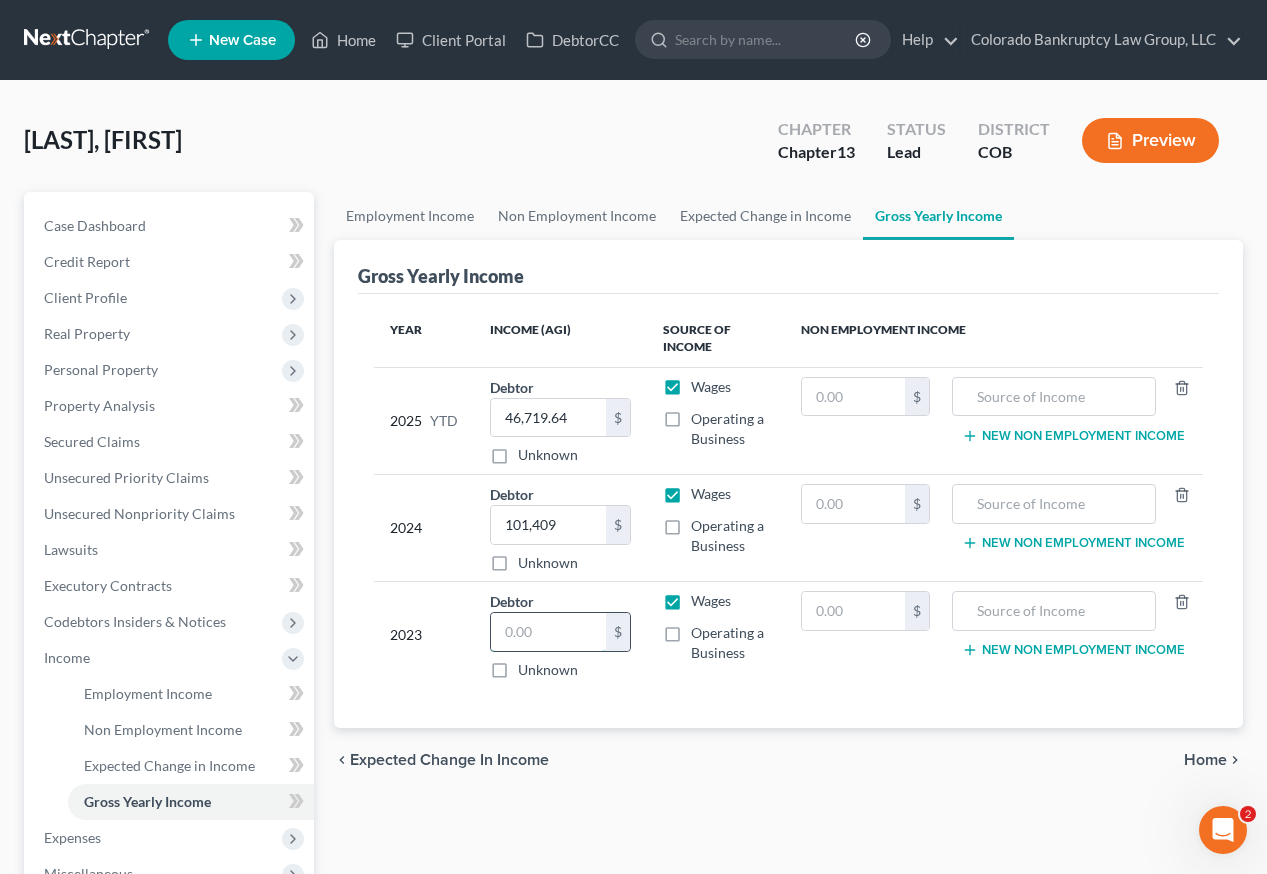 click at bounding box center (548, 632) 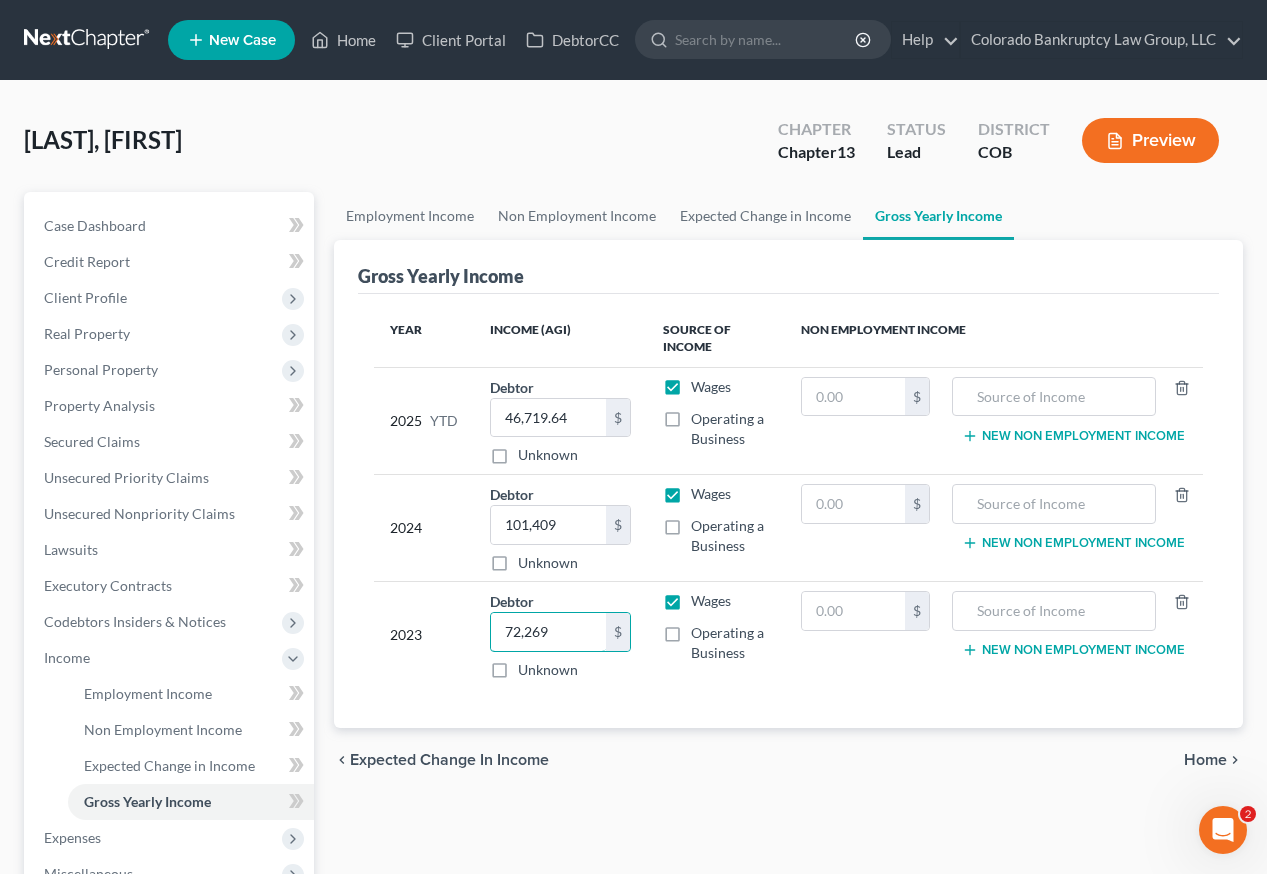 type on "72,269" 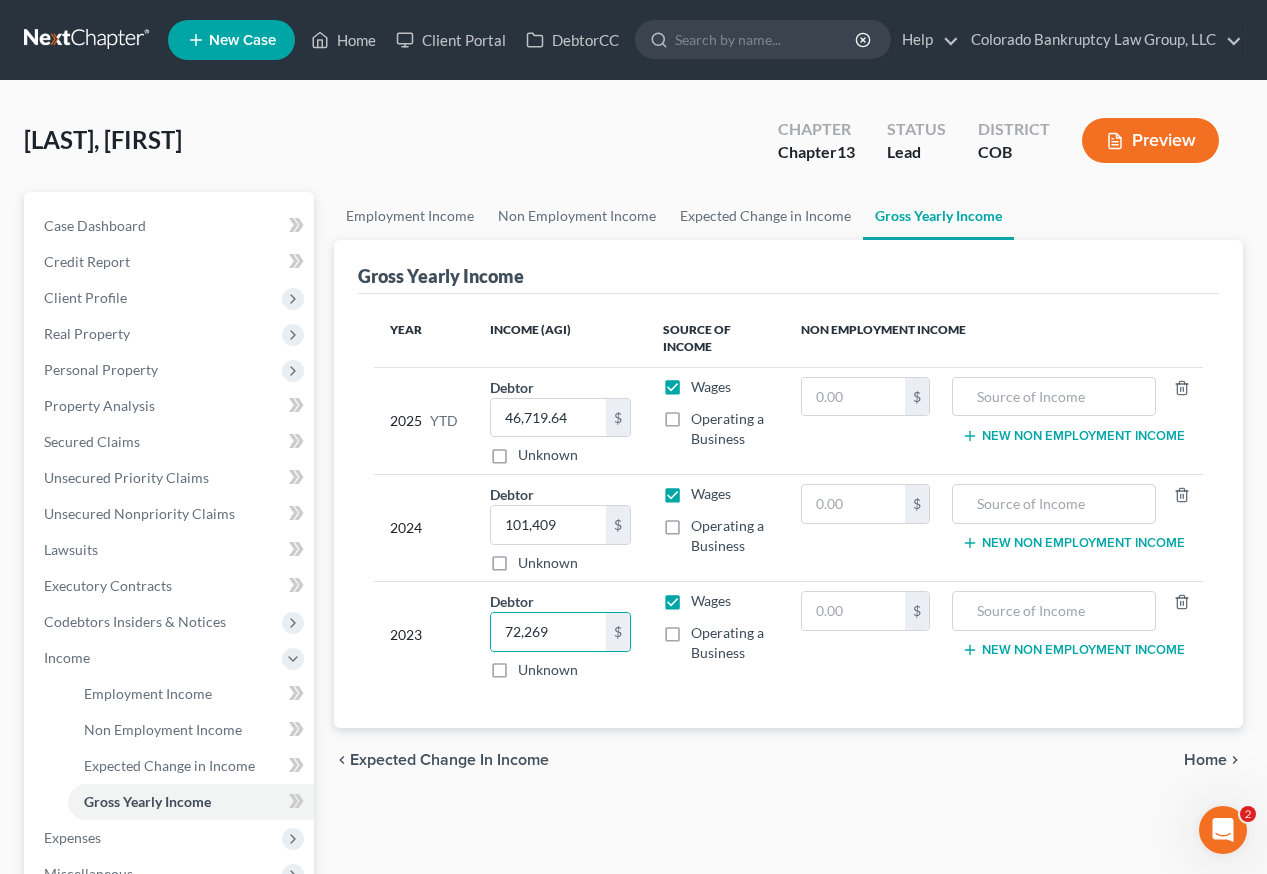 click on "Gross Yearly Income" at bounding box center [788, 267] 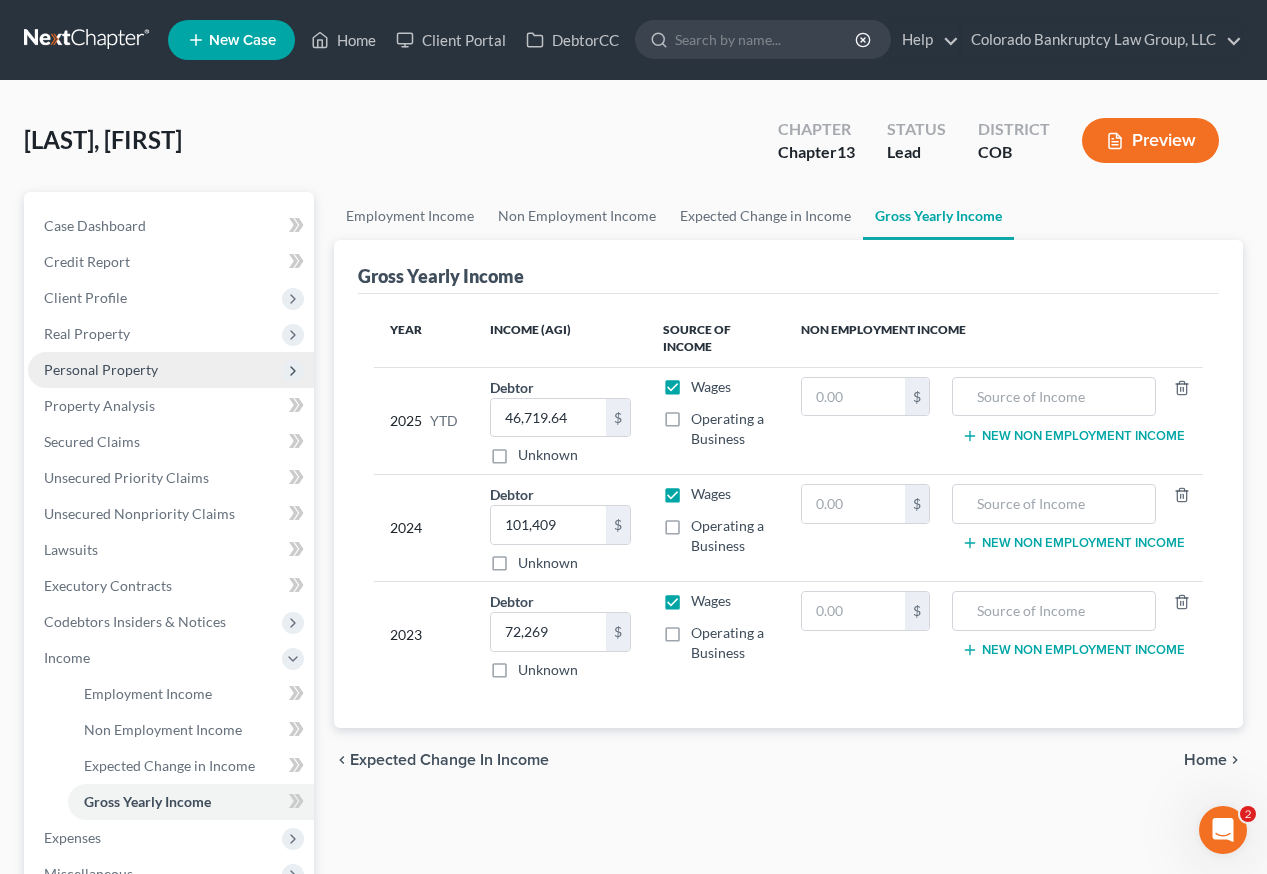 click on "Personal Property" at bounding box center (101, 369) 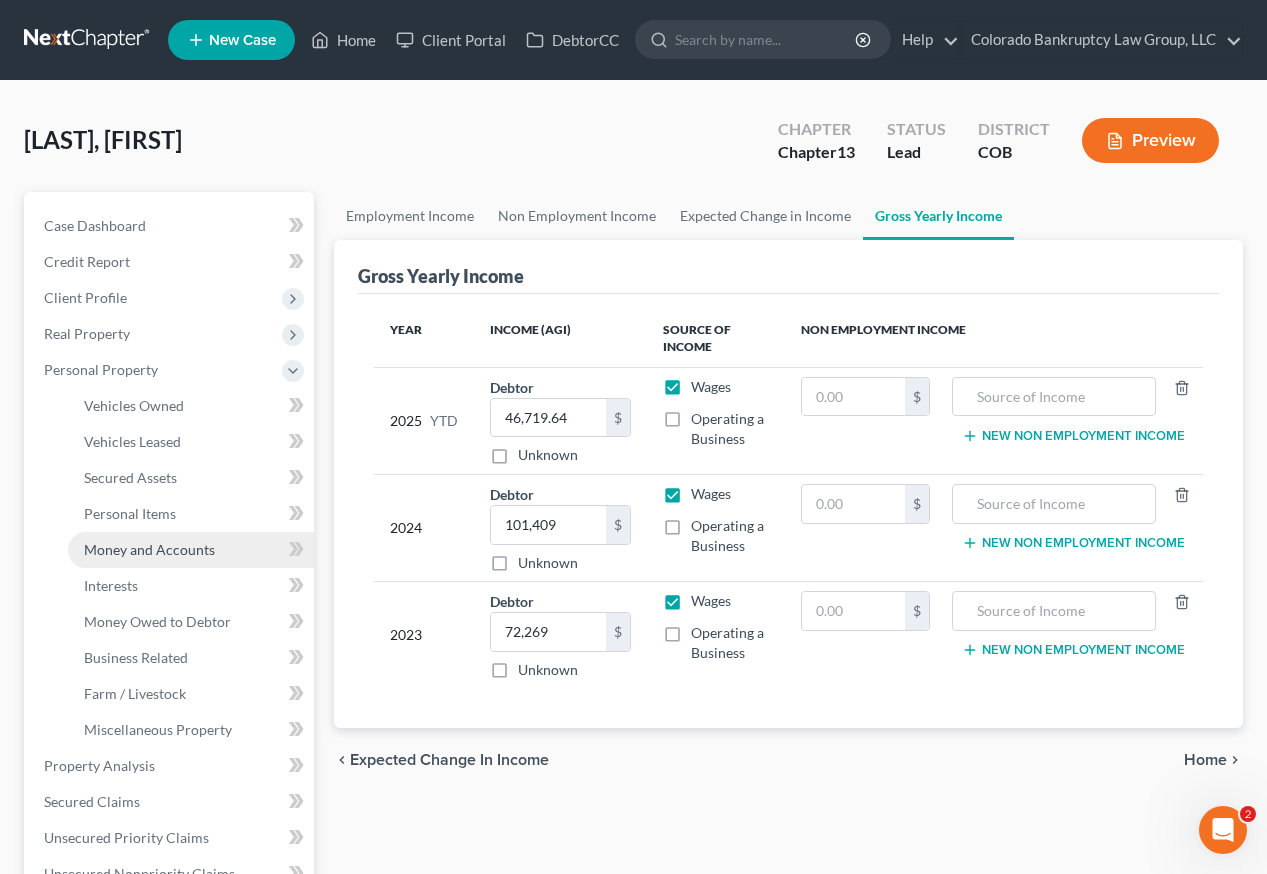 click on "Money and Accounts" at bounding box center [149, 549] 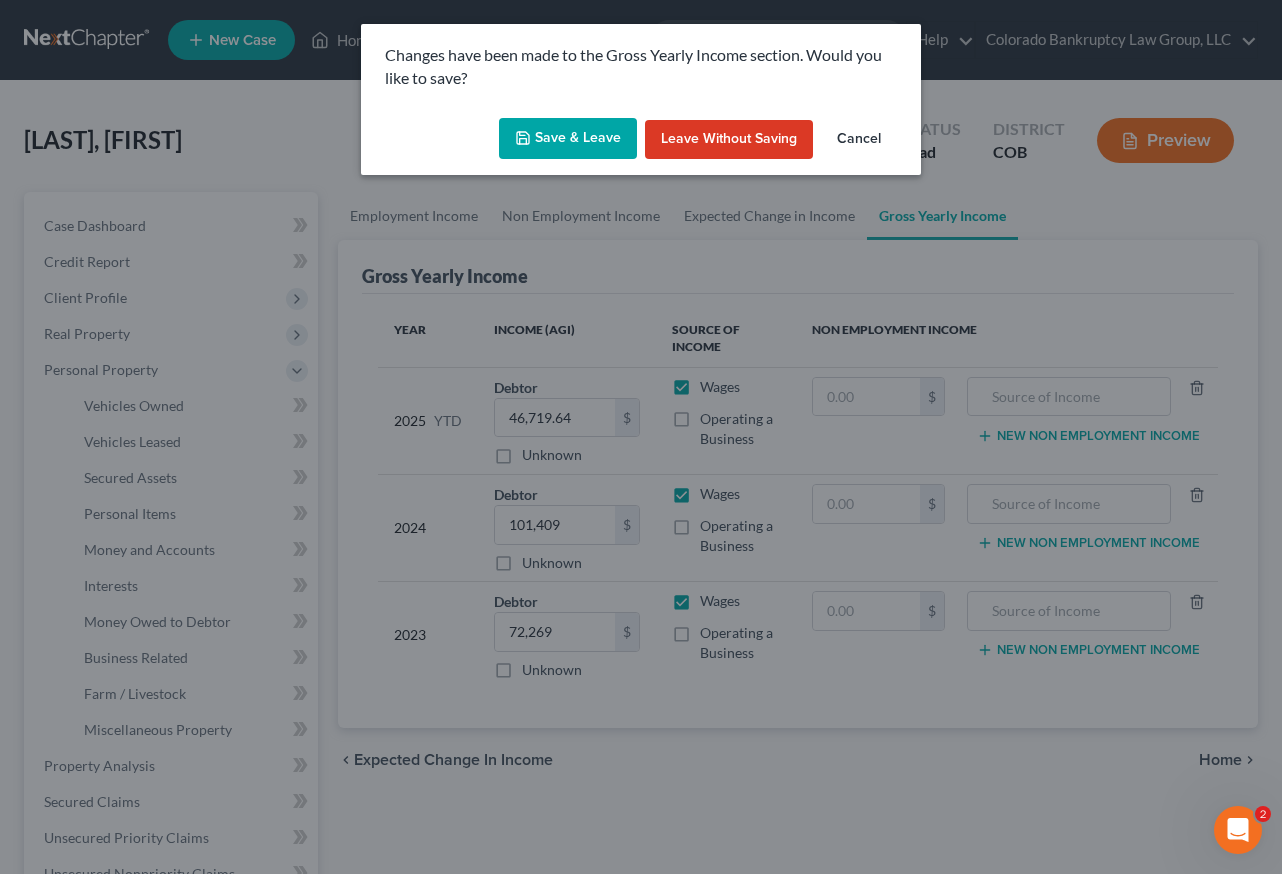click on "Save & Leave" at bounding box center (568, 139) 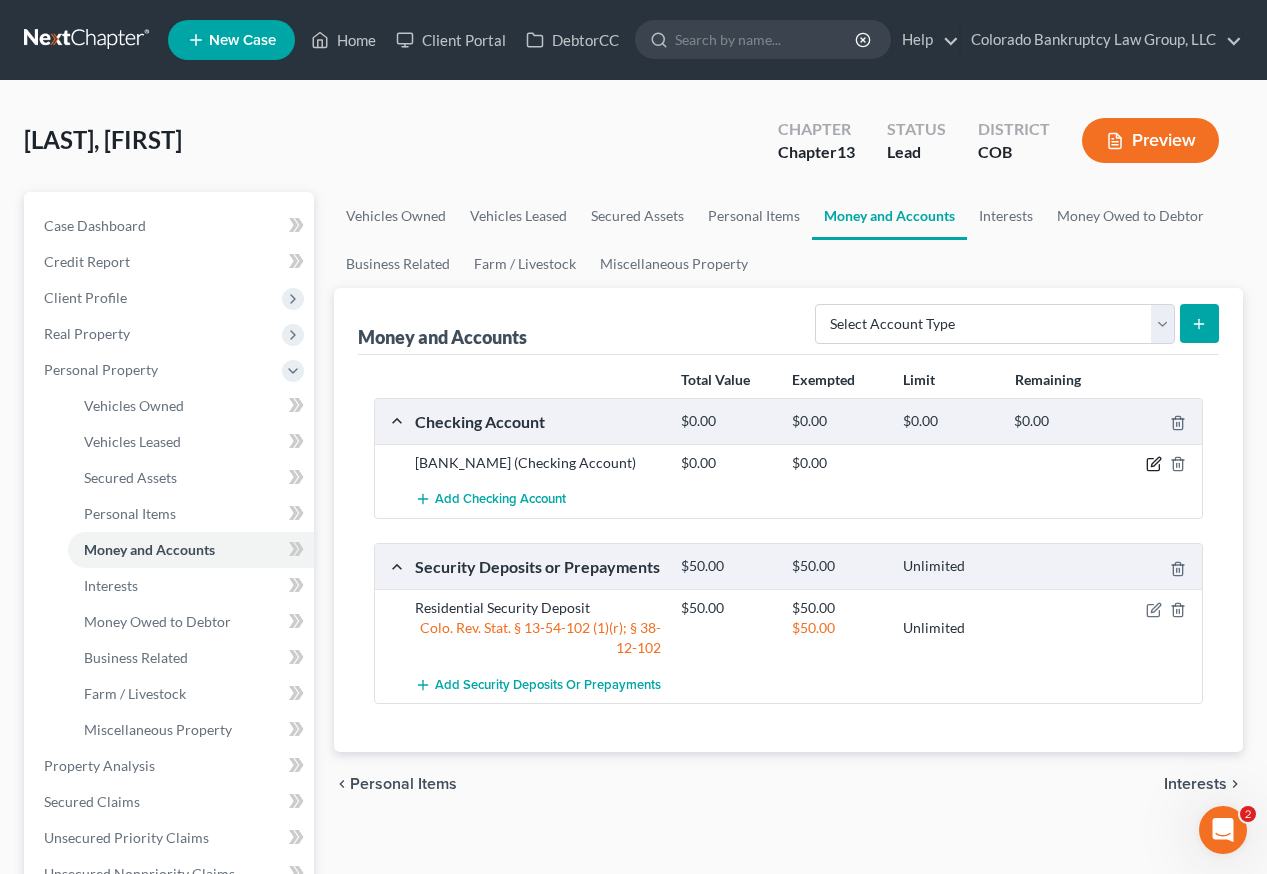 click 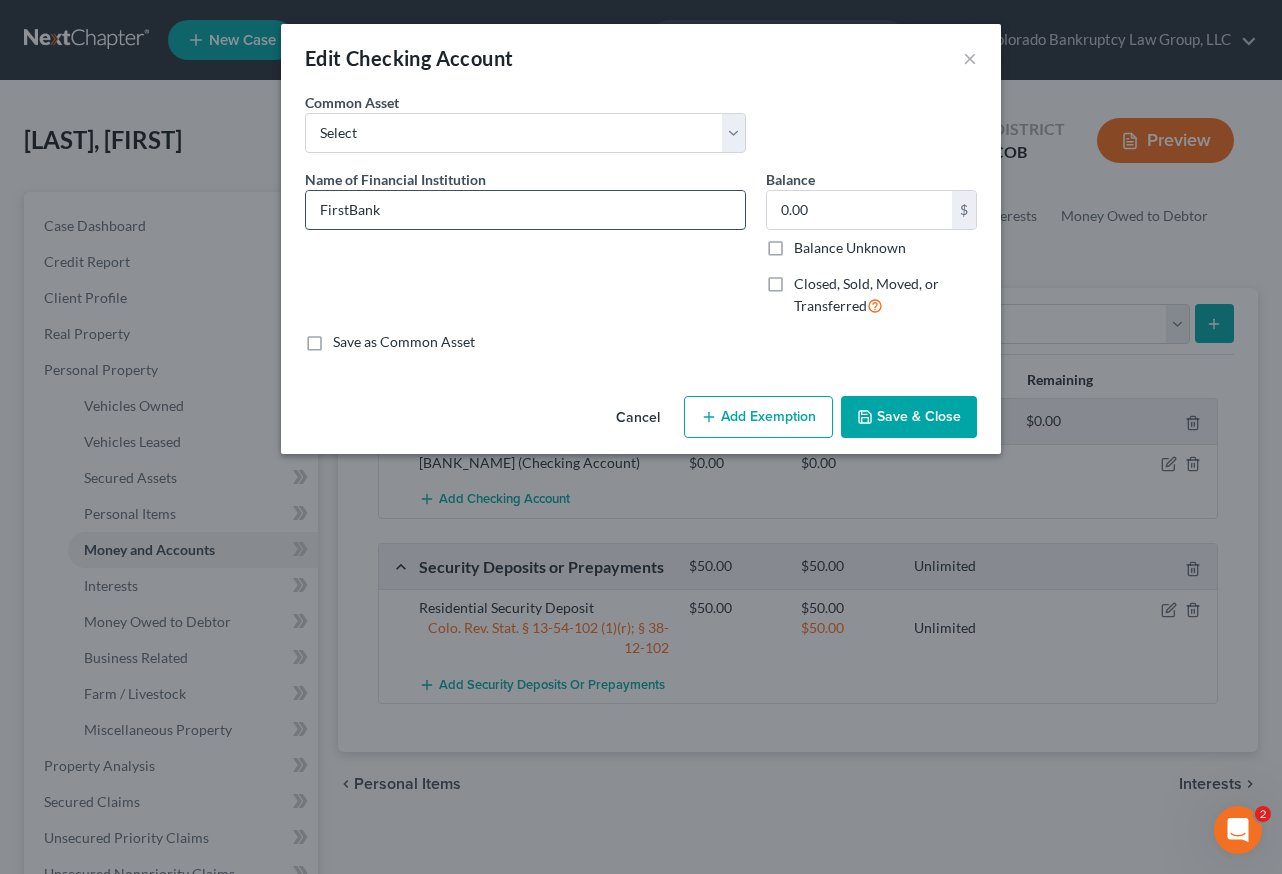 click on "FirstBank" at bounding box center [525, 210] 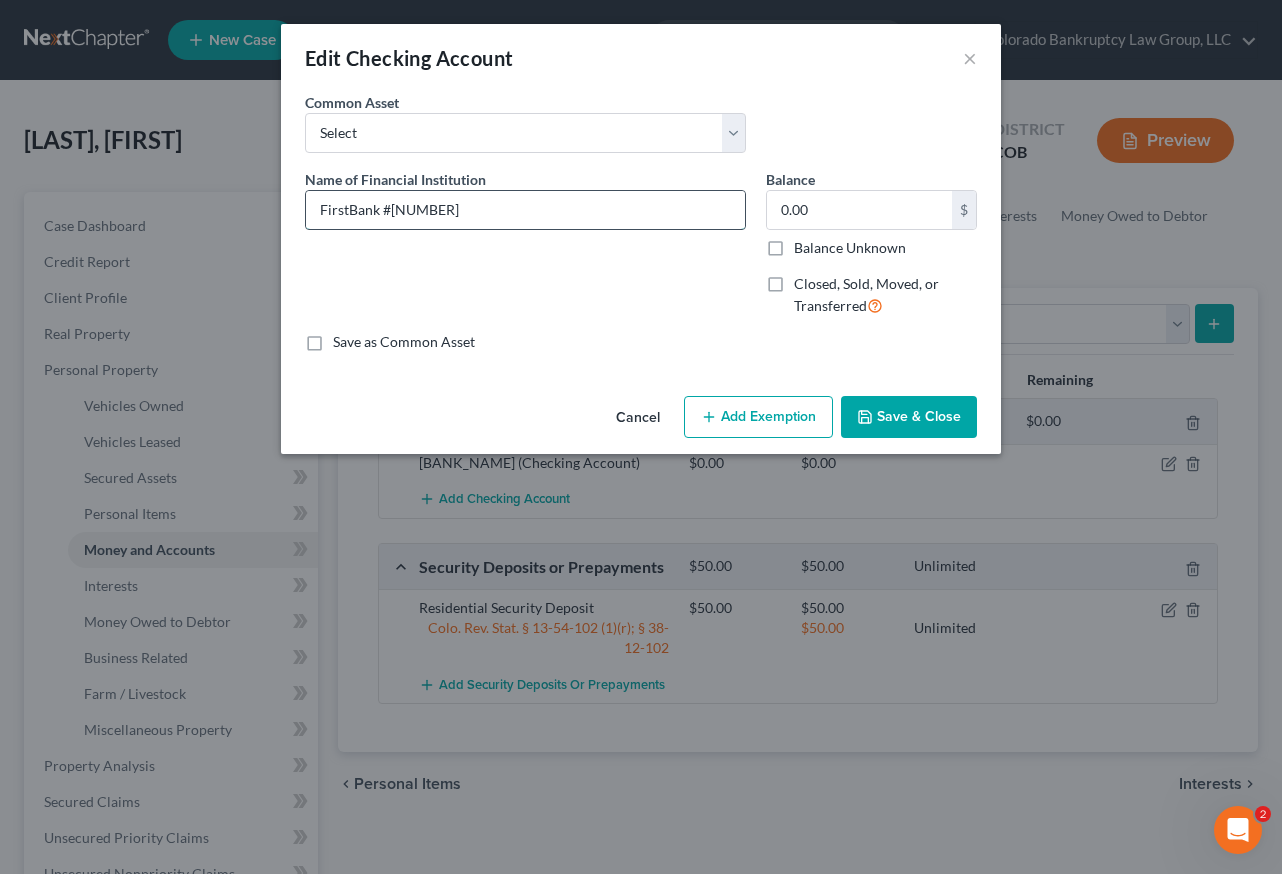 type on "FirstBank #[NUMBER]" 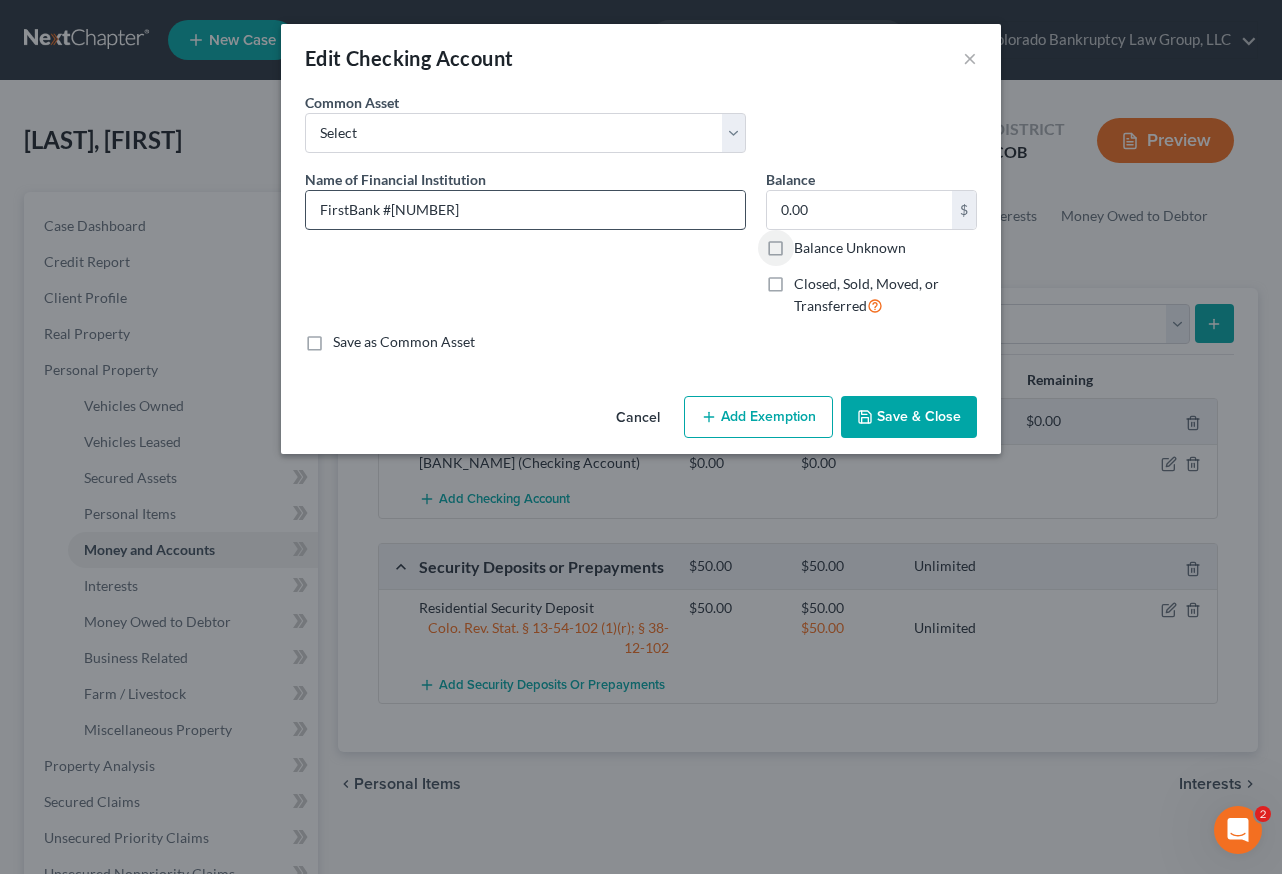 click on "Balance Unknown" at bounding box center (808, 244) 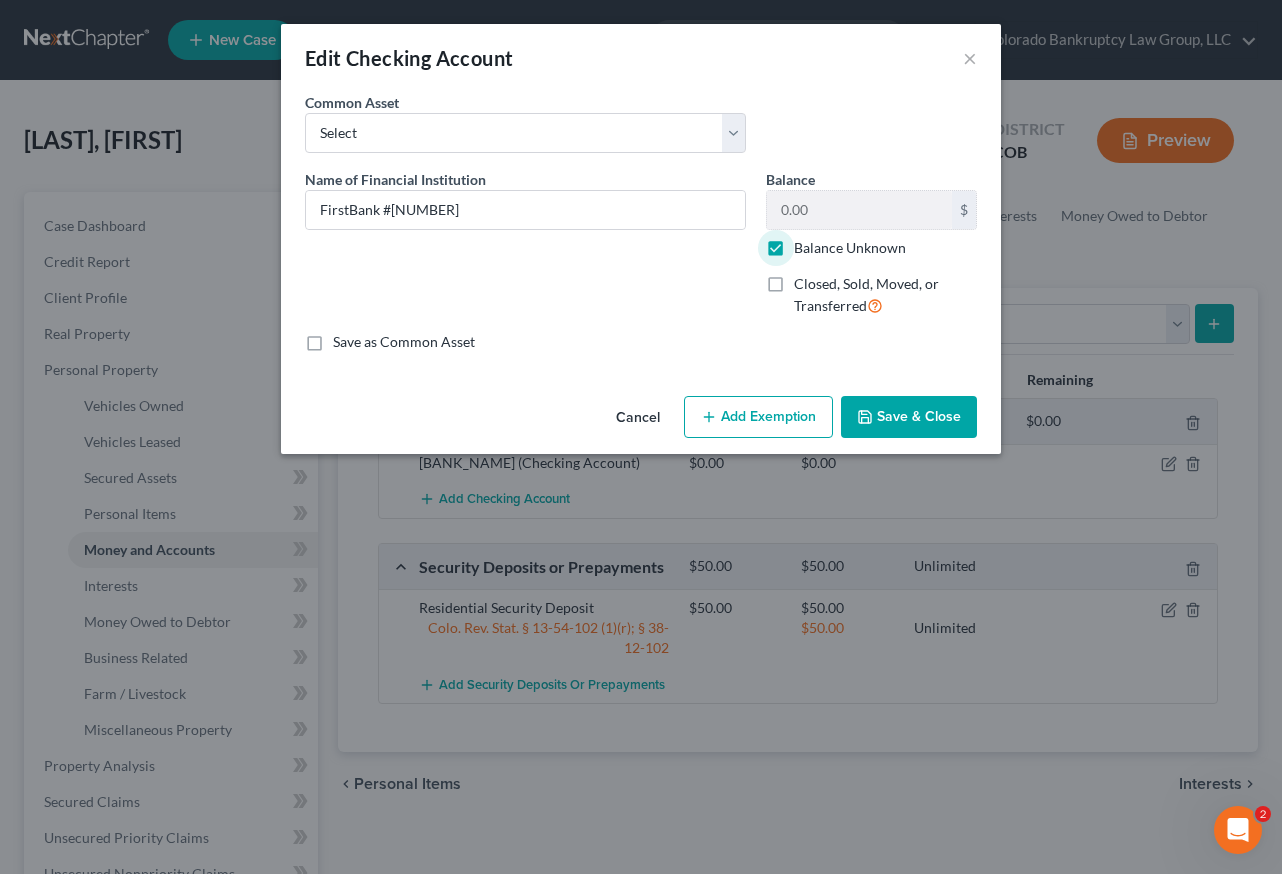 click on "Add Exemption" at bounding box center (758, 417) 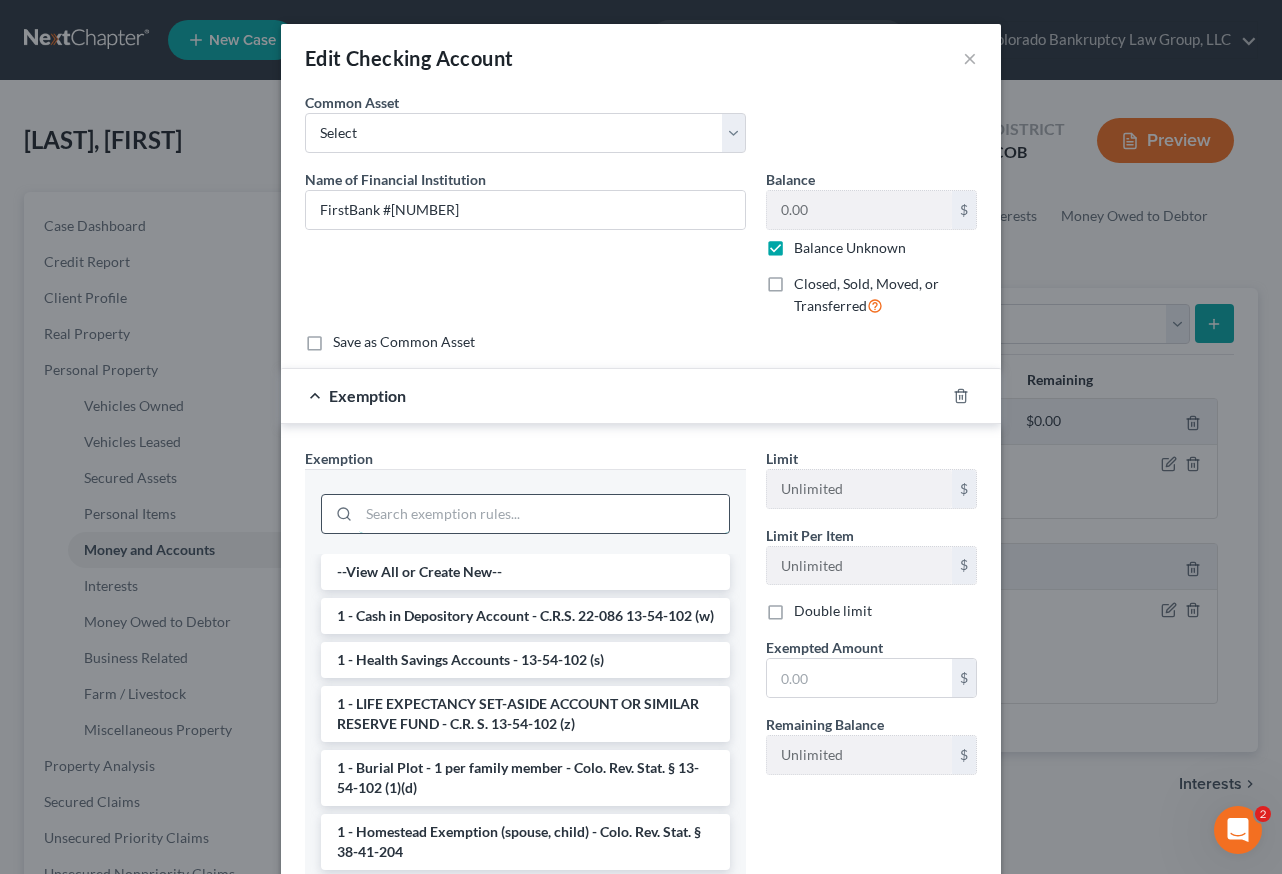 click at bounding box center [544, 514] 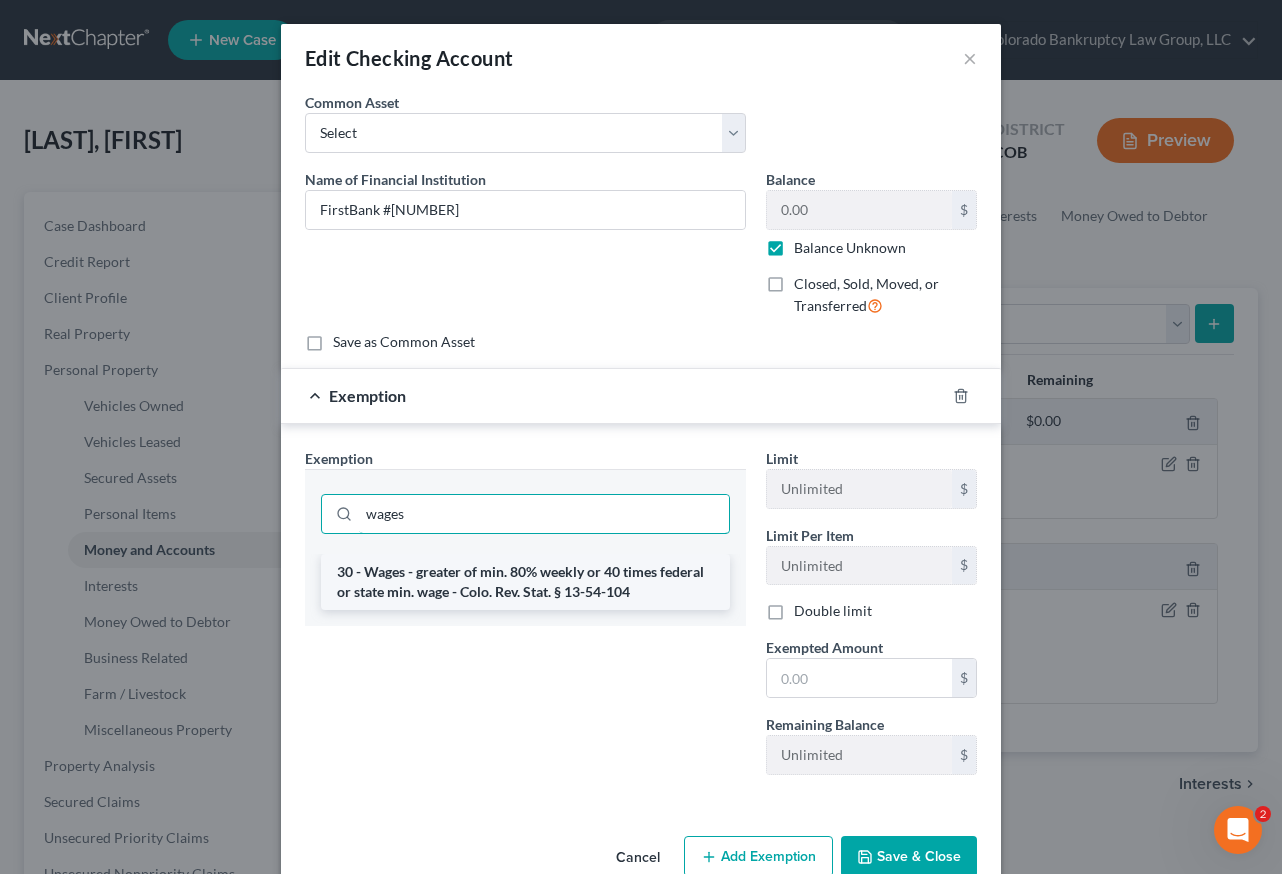type on "wages" 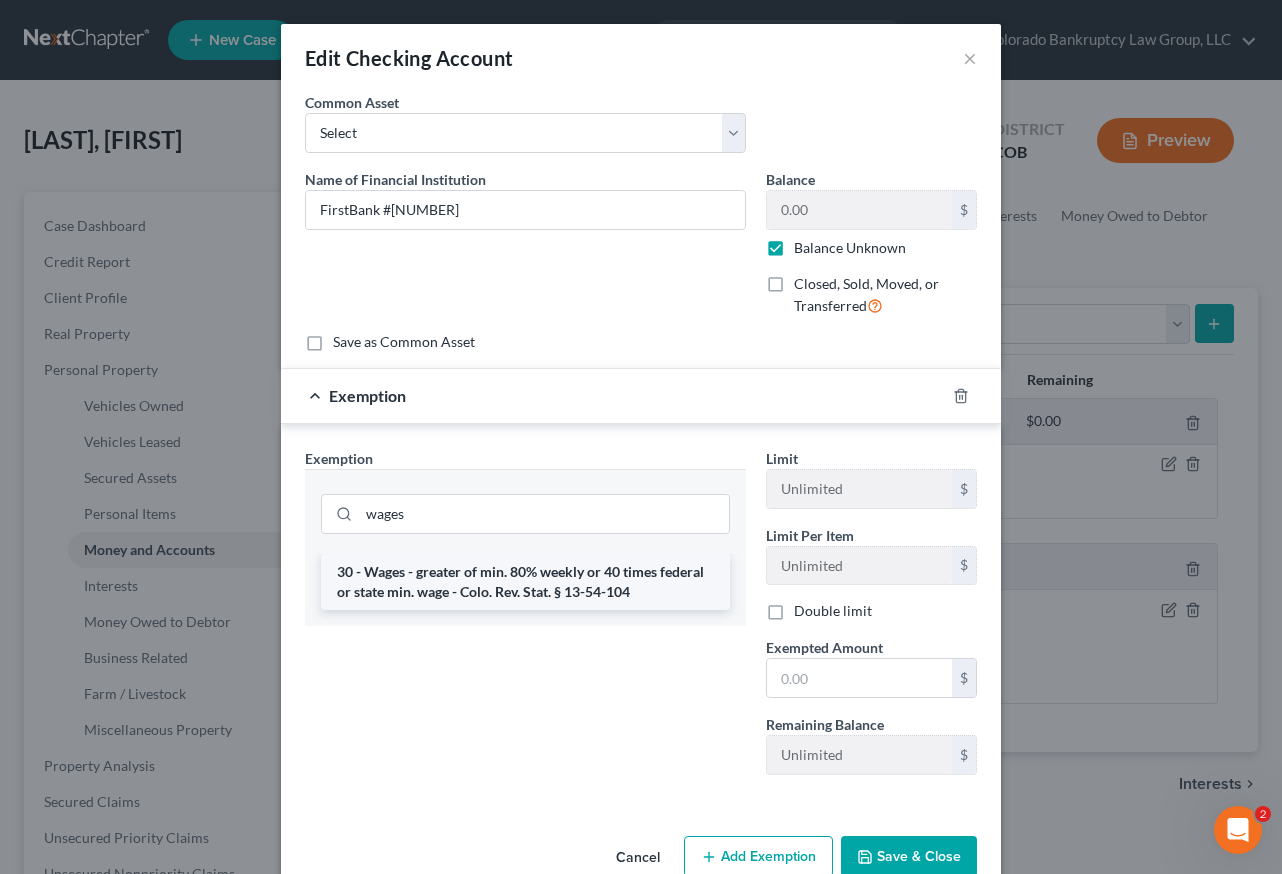 click on "30 - Wages - greater of min. 80% weekly or 40 times federal or state min. wage - Colo. Rev. Stat. § 13-54-104" at bounding box center (525, 582) 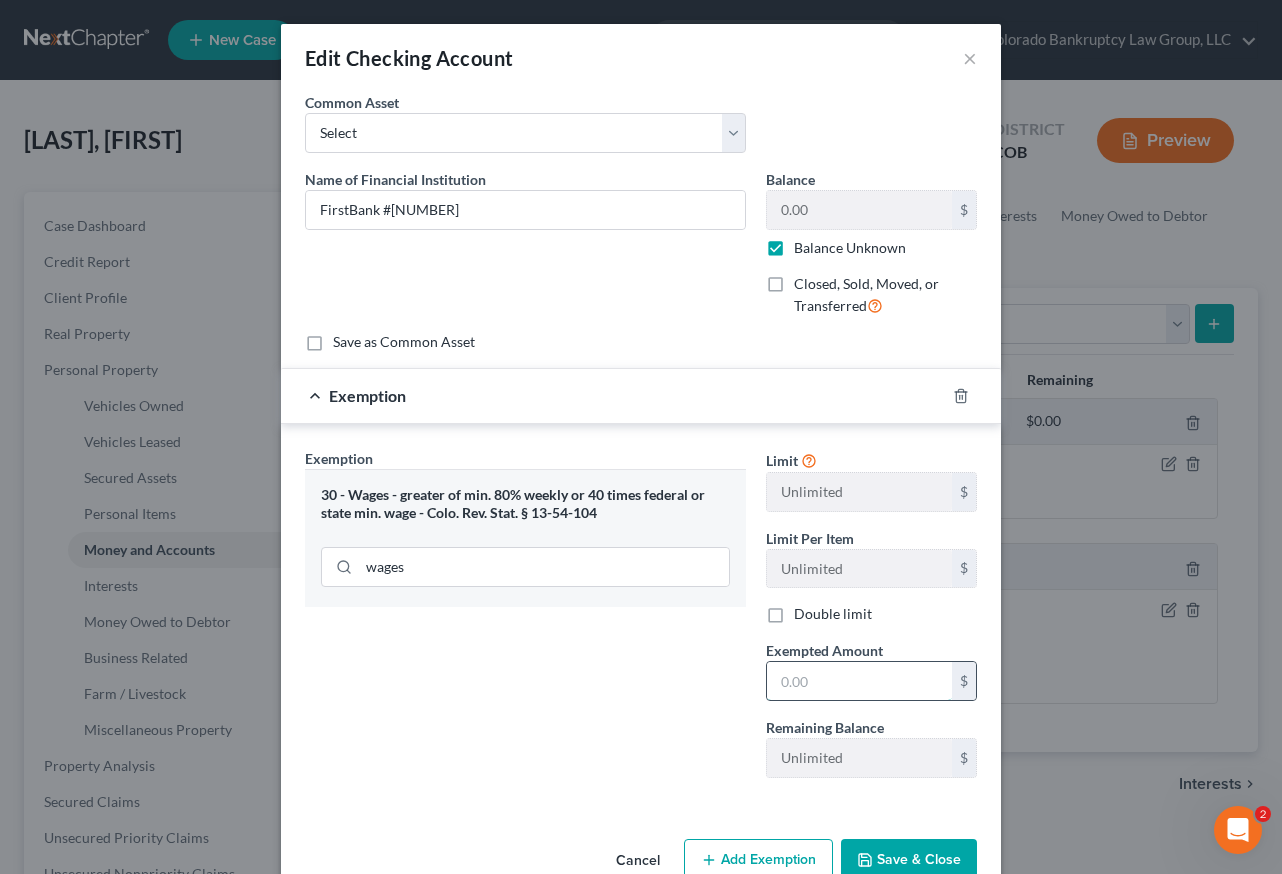 click at bounding box center [859, 681] 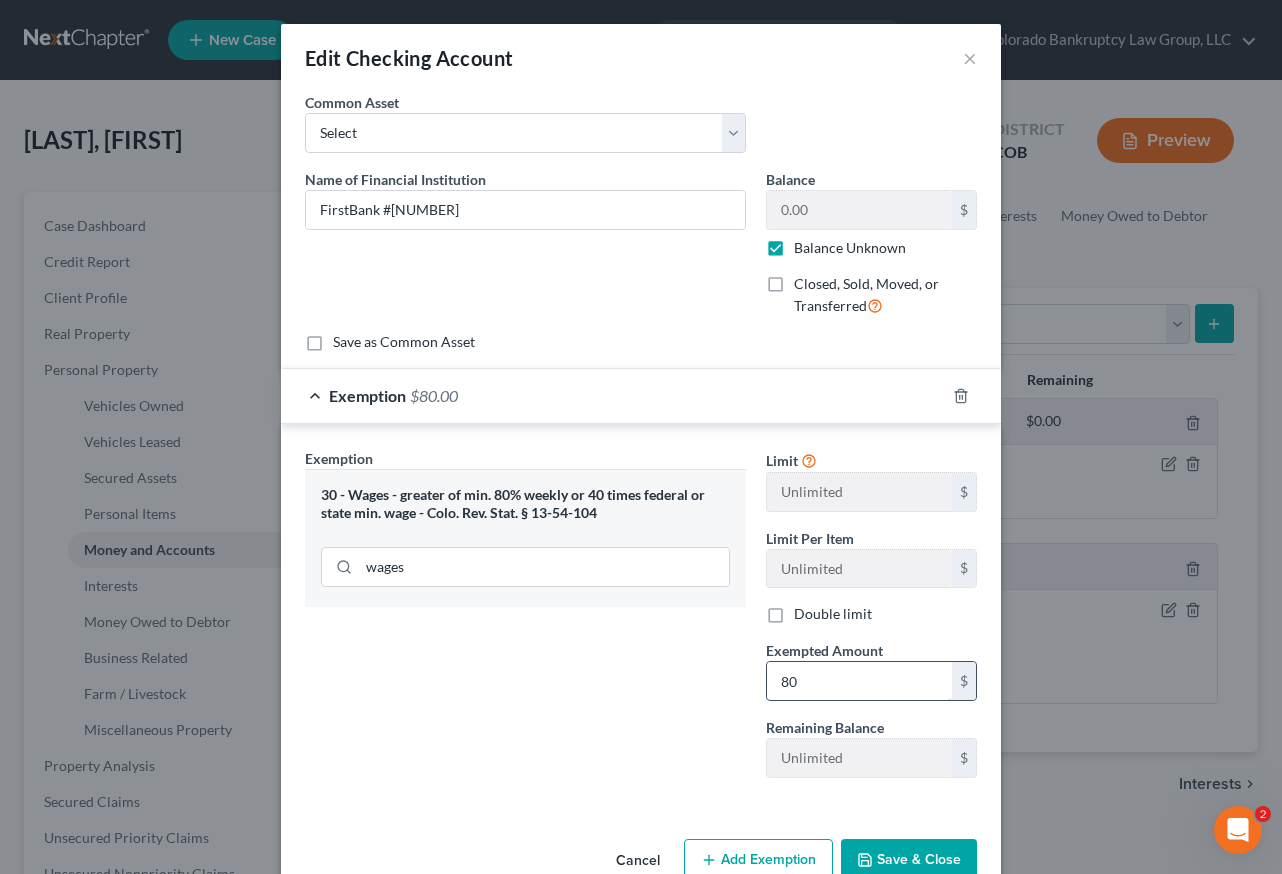 type on "80" 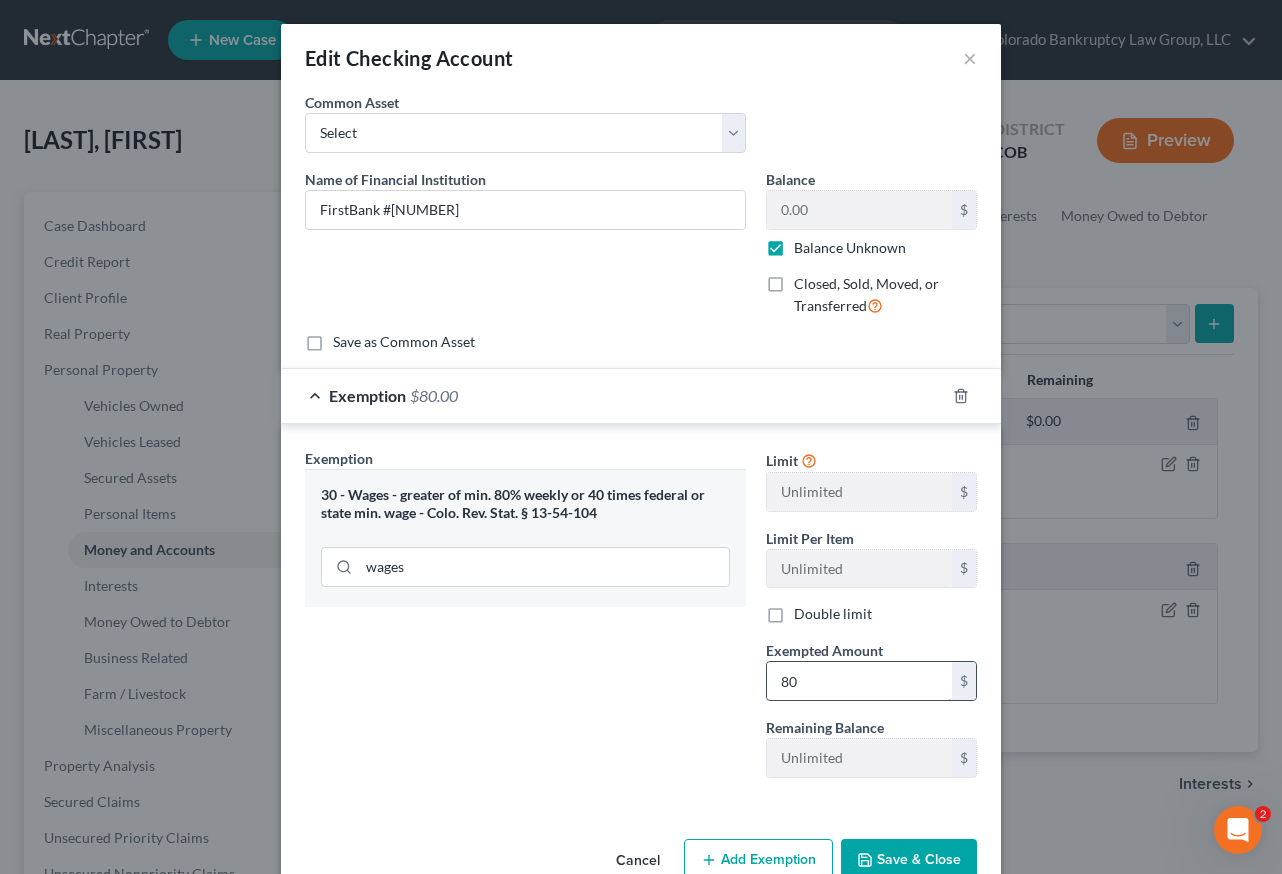 scroll, scrollTop: 6, scrollLeft: 0, axis: vertical 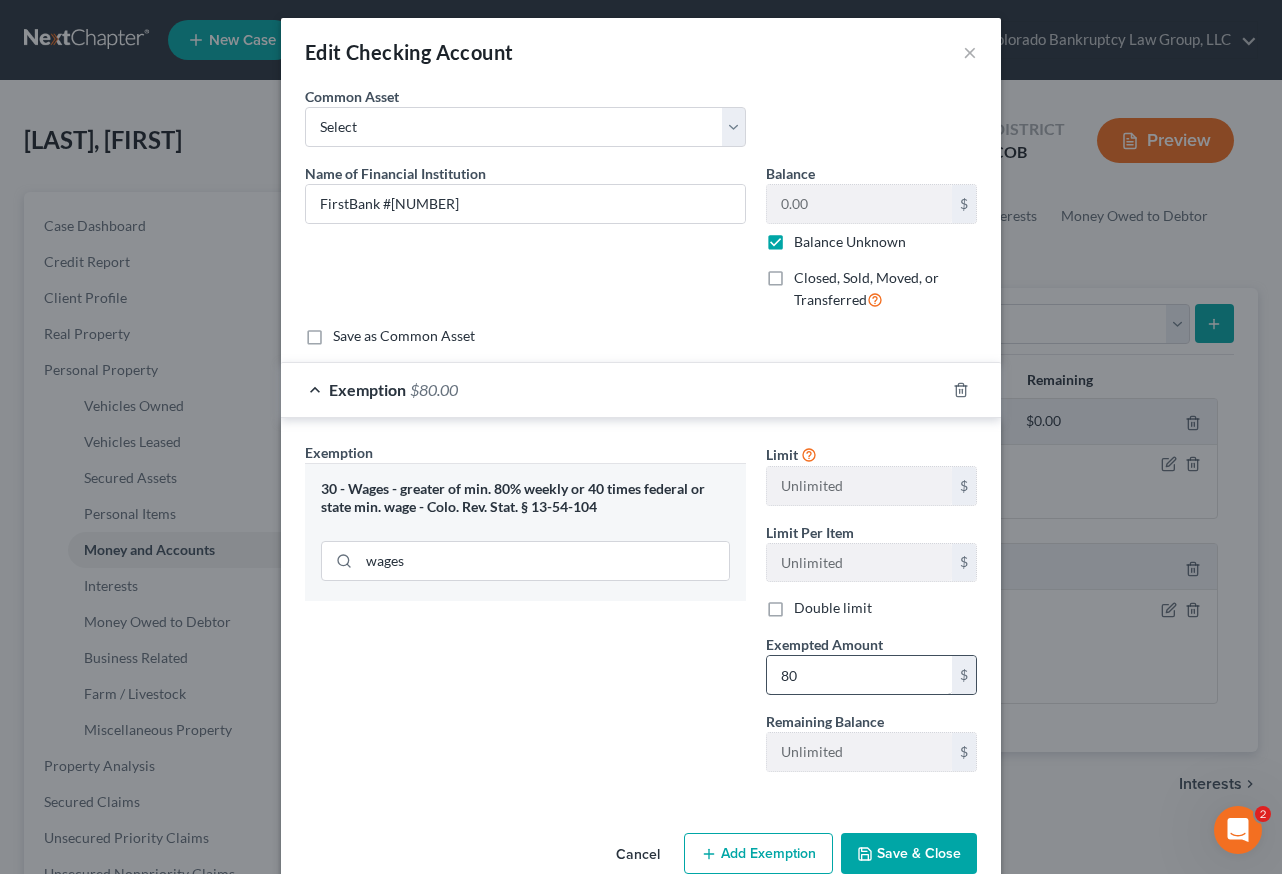 type 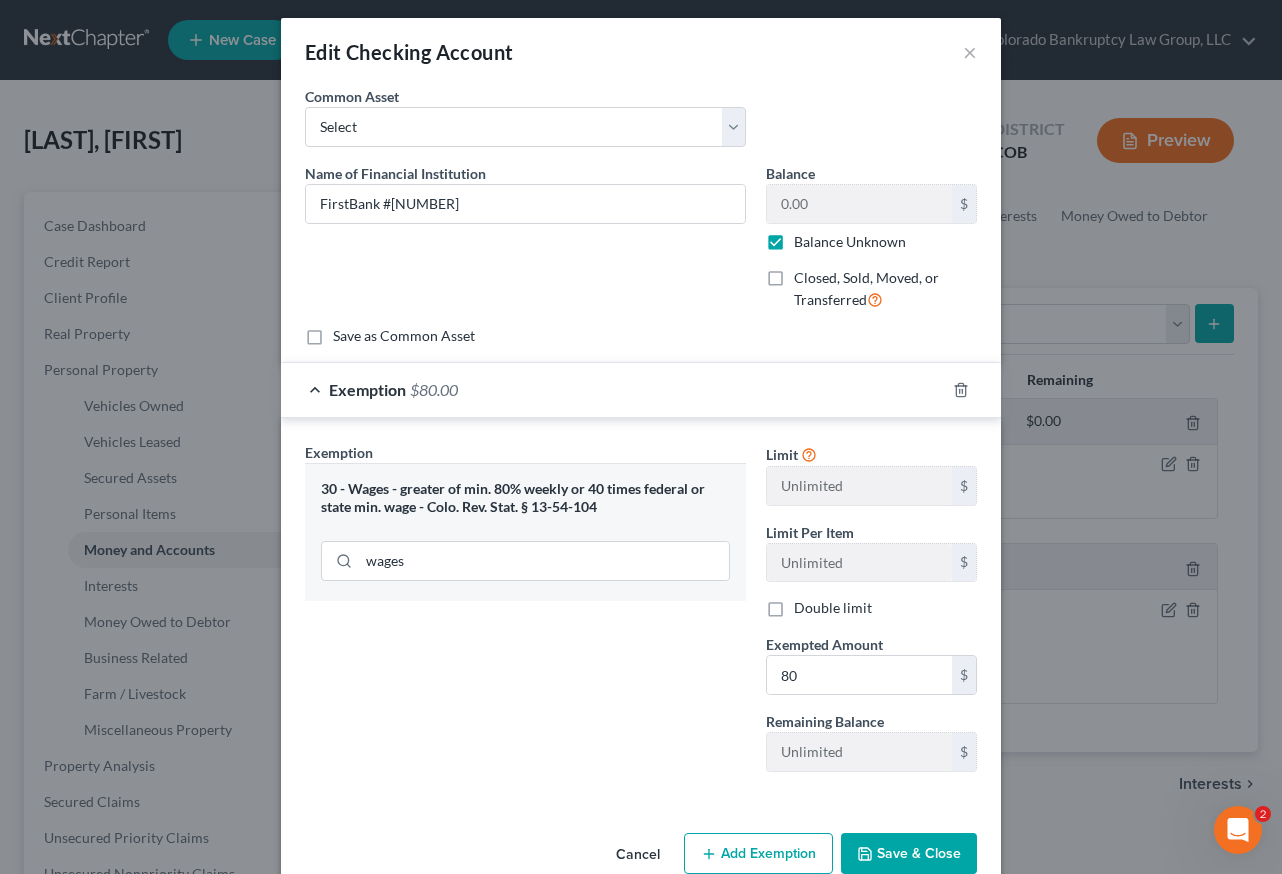 click on "Save & Close" at bounding box center [909, 854] 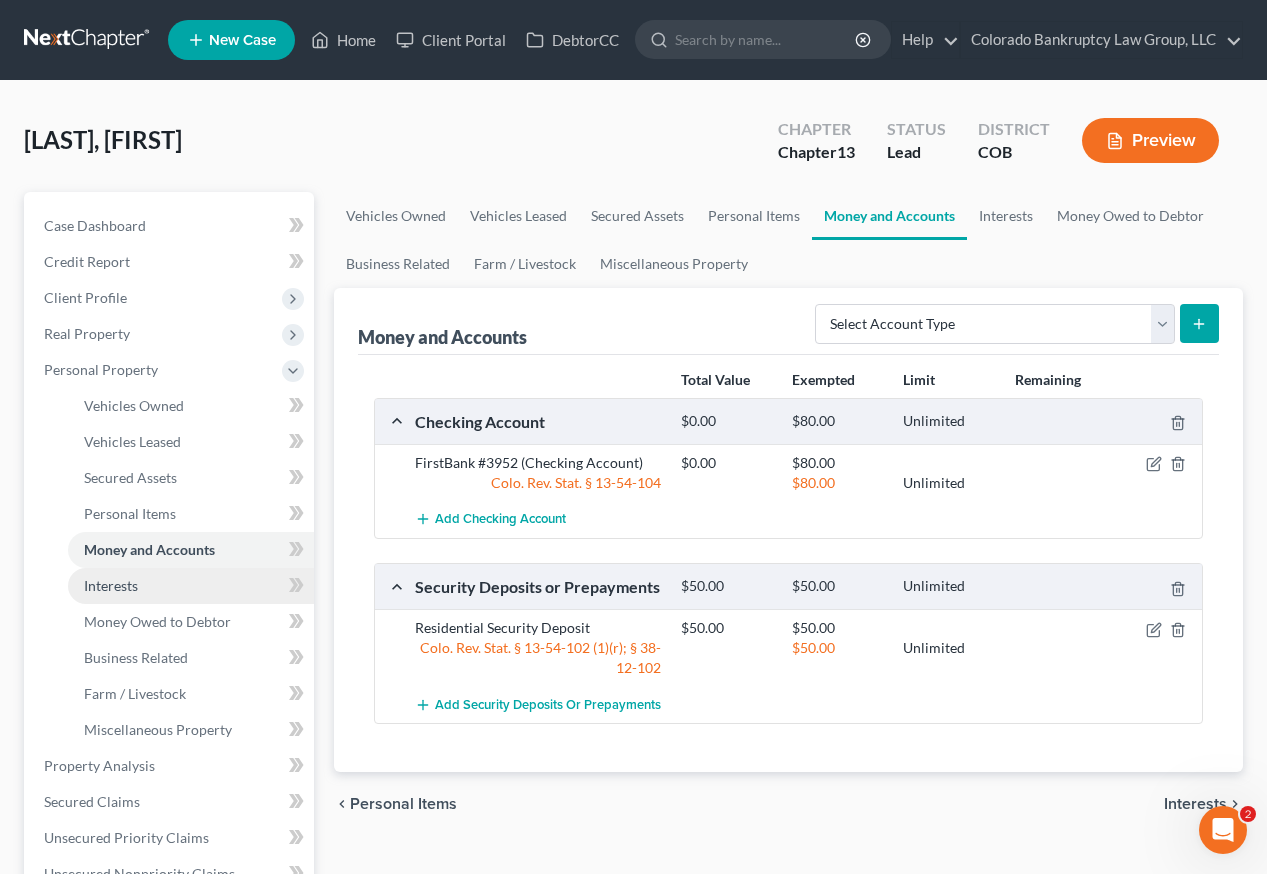 click on "Interests" at bounding box center [111, 585] 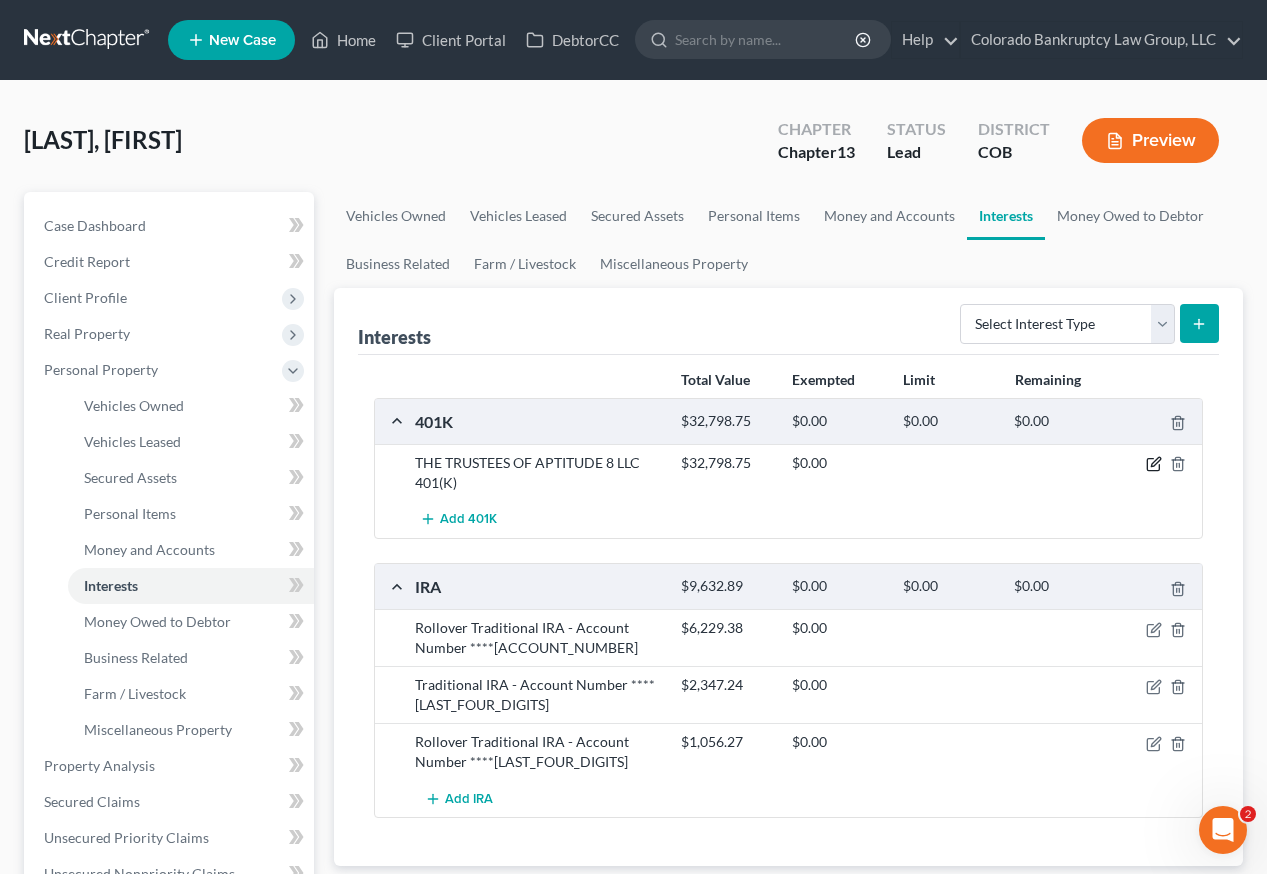 click 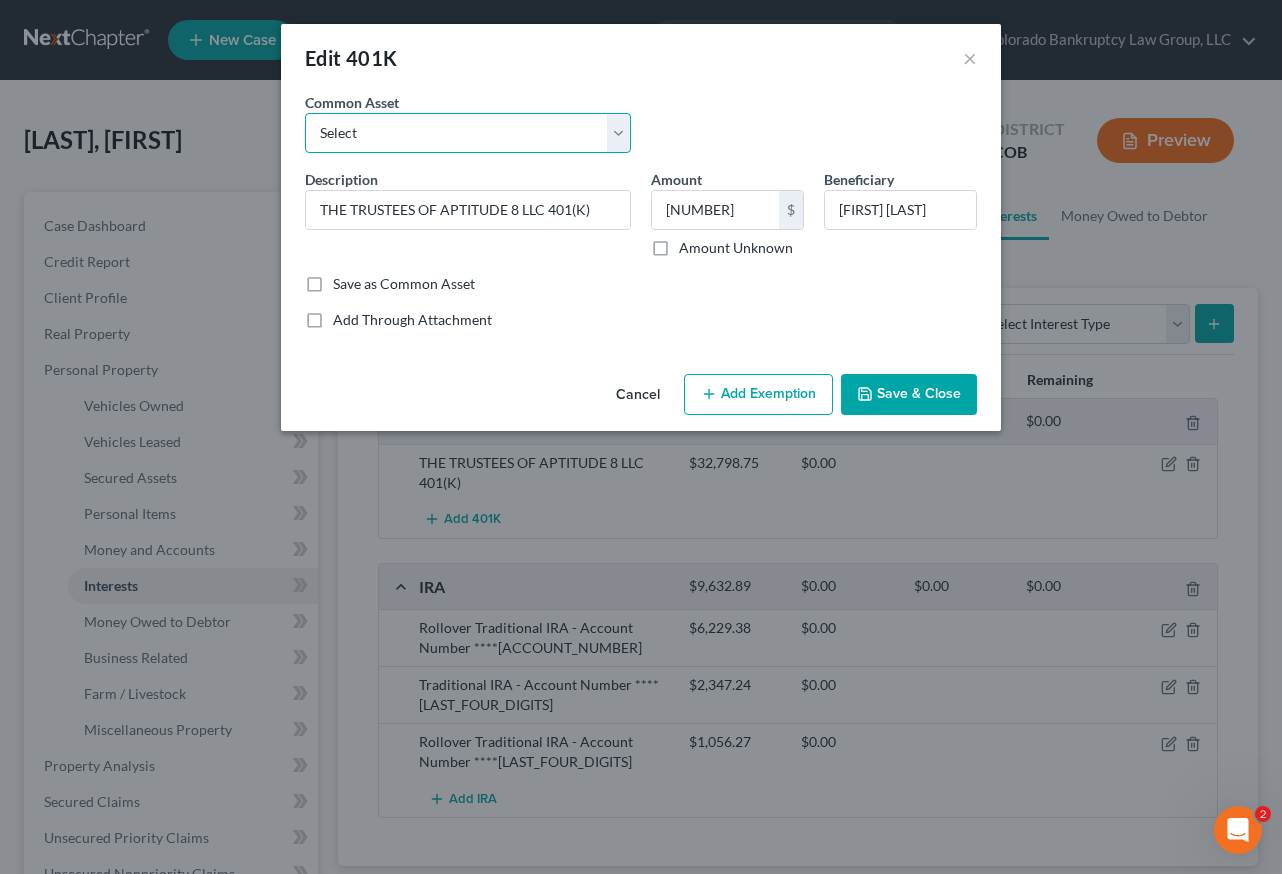 click on "Select Employer Sponsored Retirement Account" at bounding box center (468, 133) 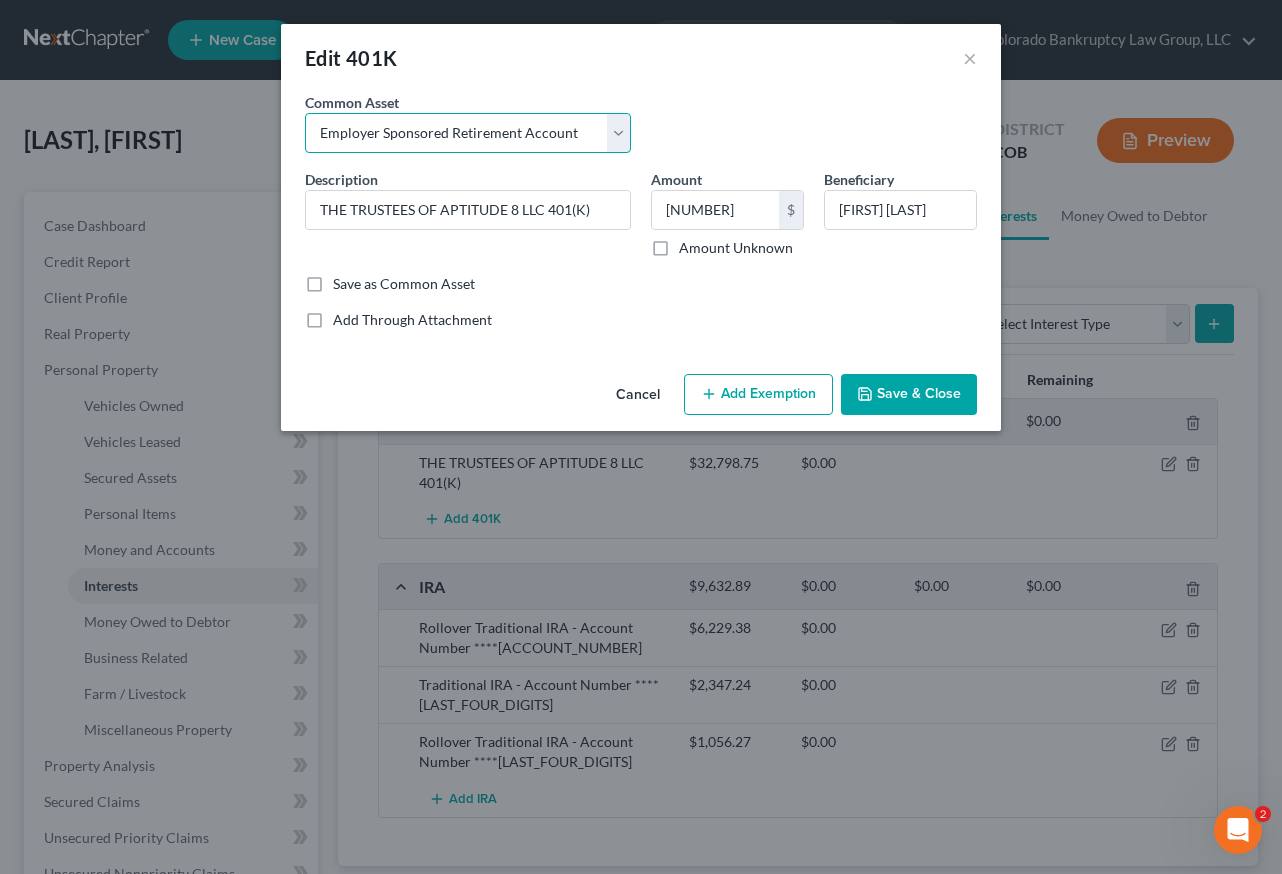click on "Select Employer Sponsored Retirement Account" at bounding box center (468, 133) 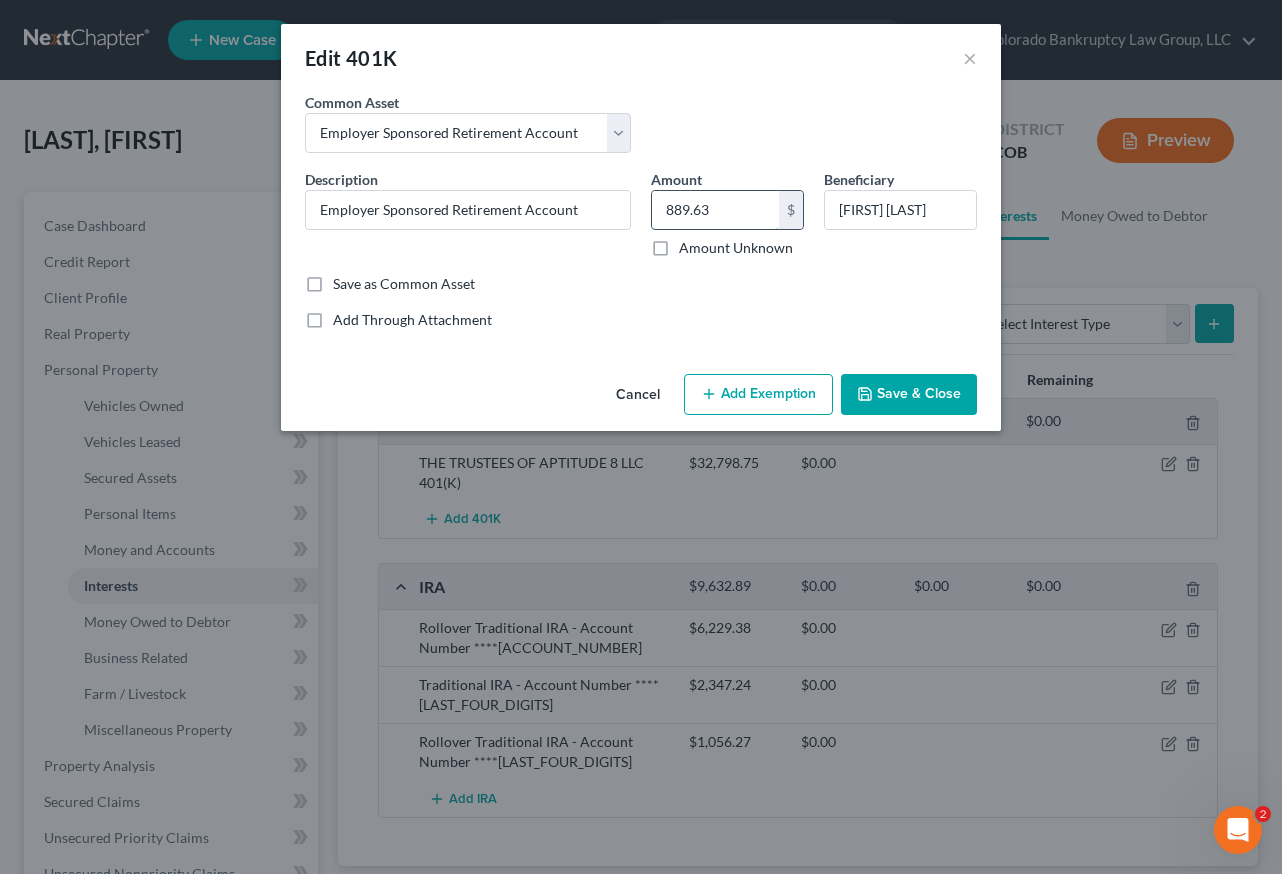 click on "889.63" at bounding box center [715, 210] 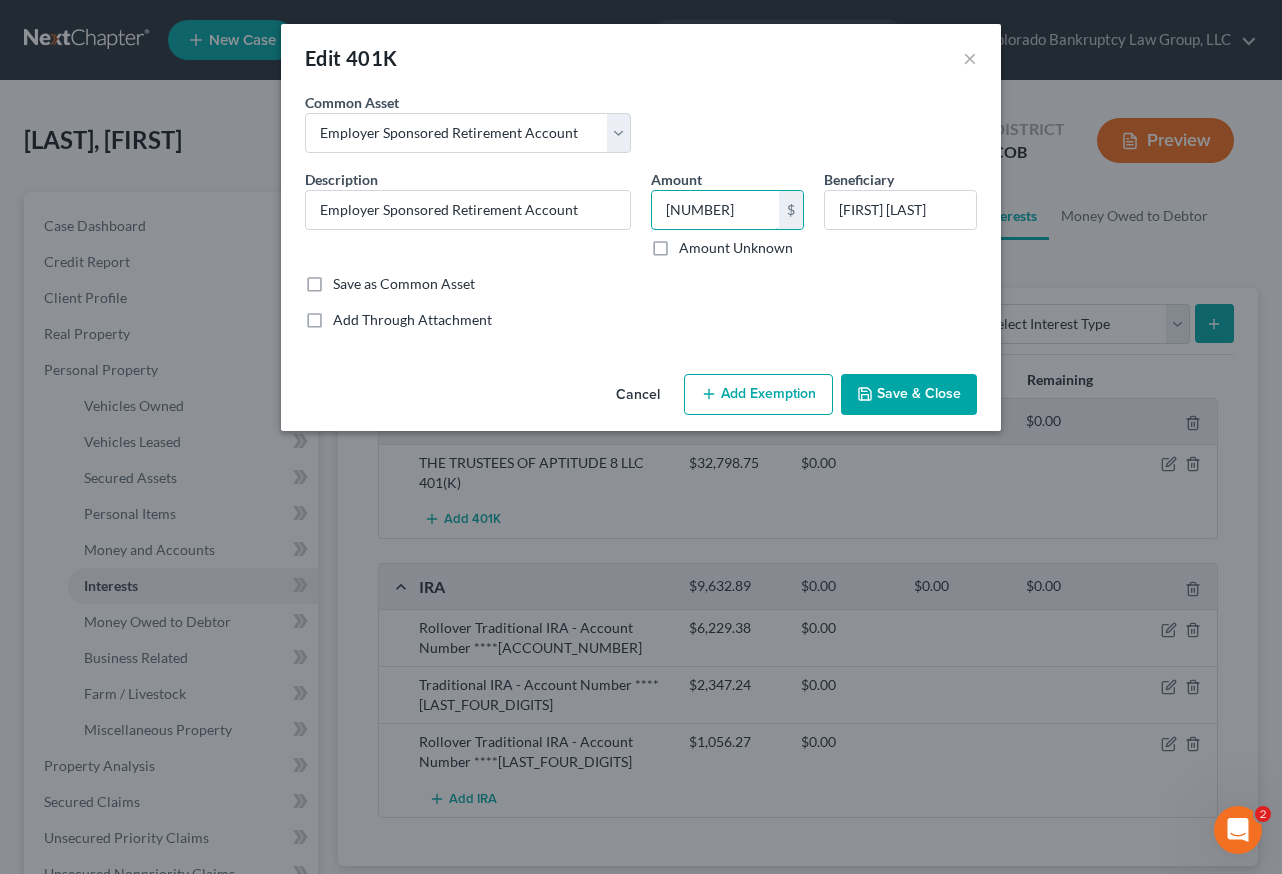 type on "[NUMBER]" 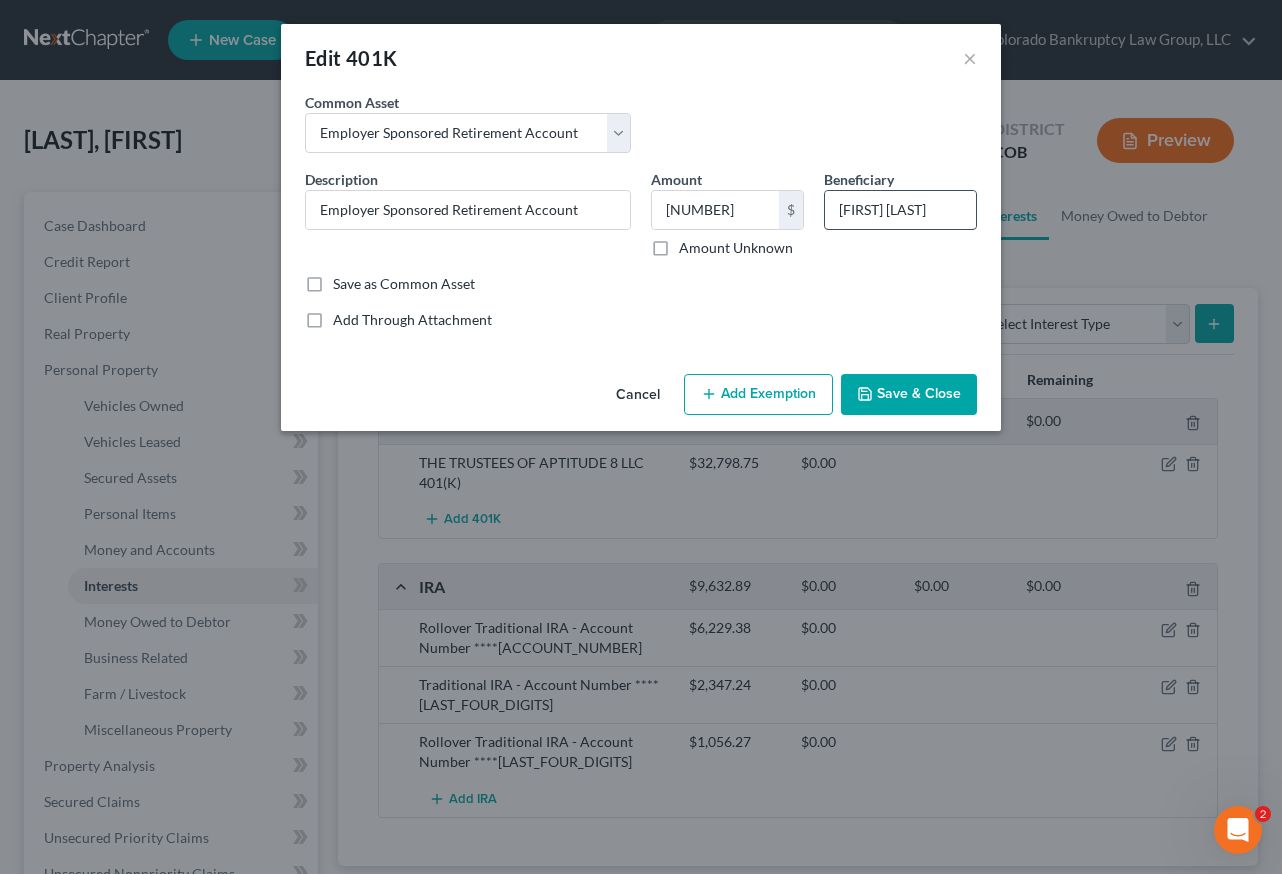 drag, startPoint x: 935, startPoint y: 187, endPoint x: 938, endPoint y: 215, distance: 28.160255 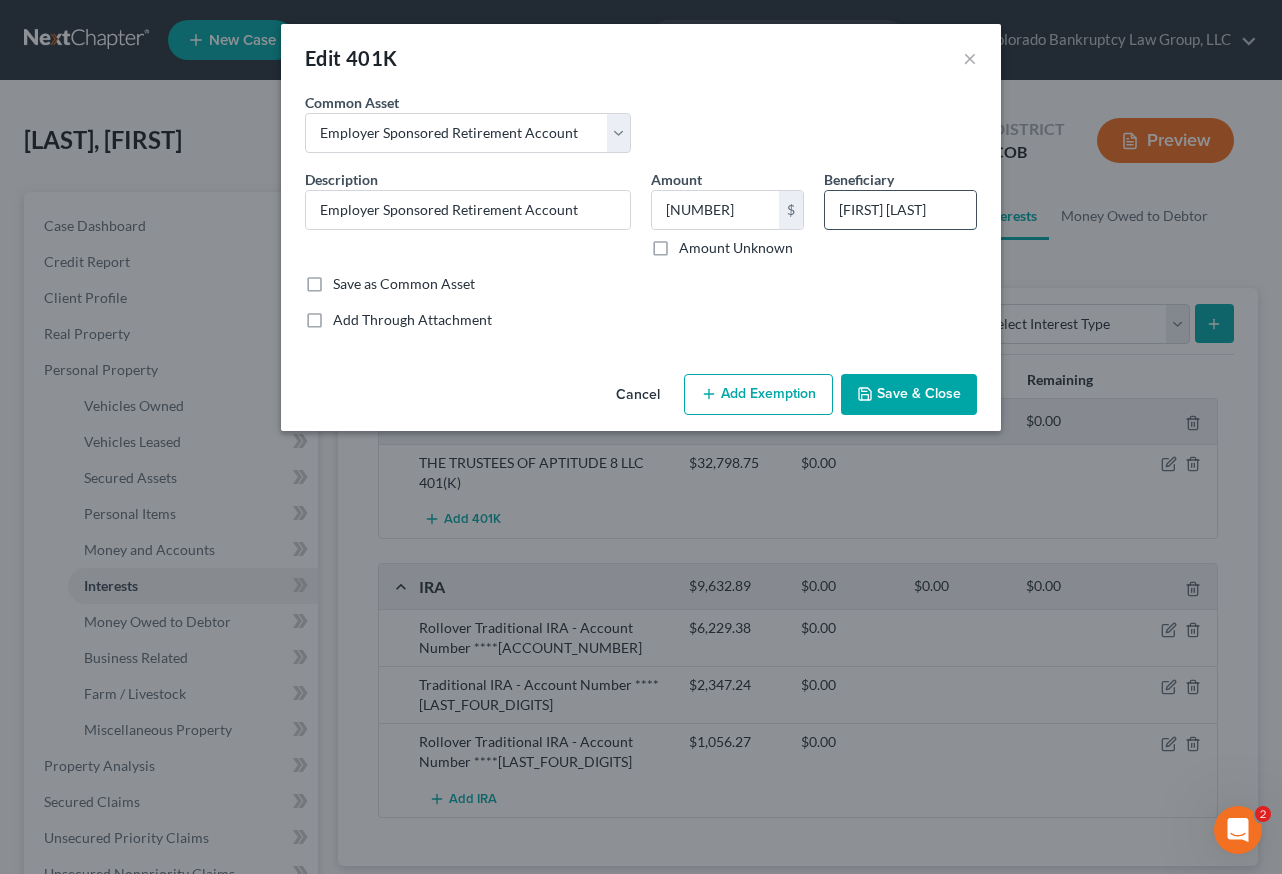 click on "[FIRST] [LAST]" at bounding box center (900, 210) 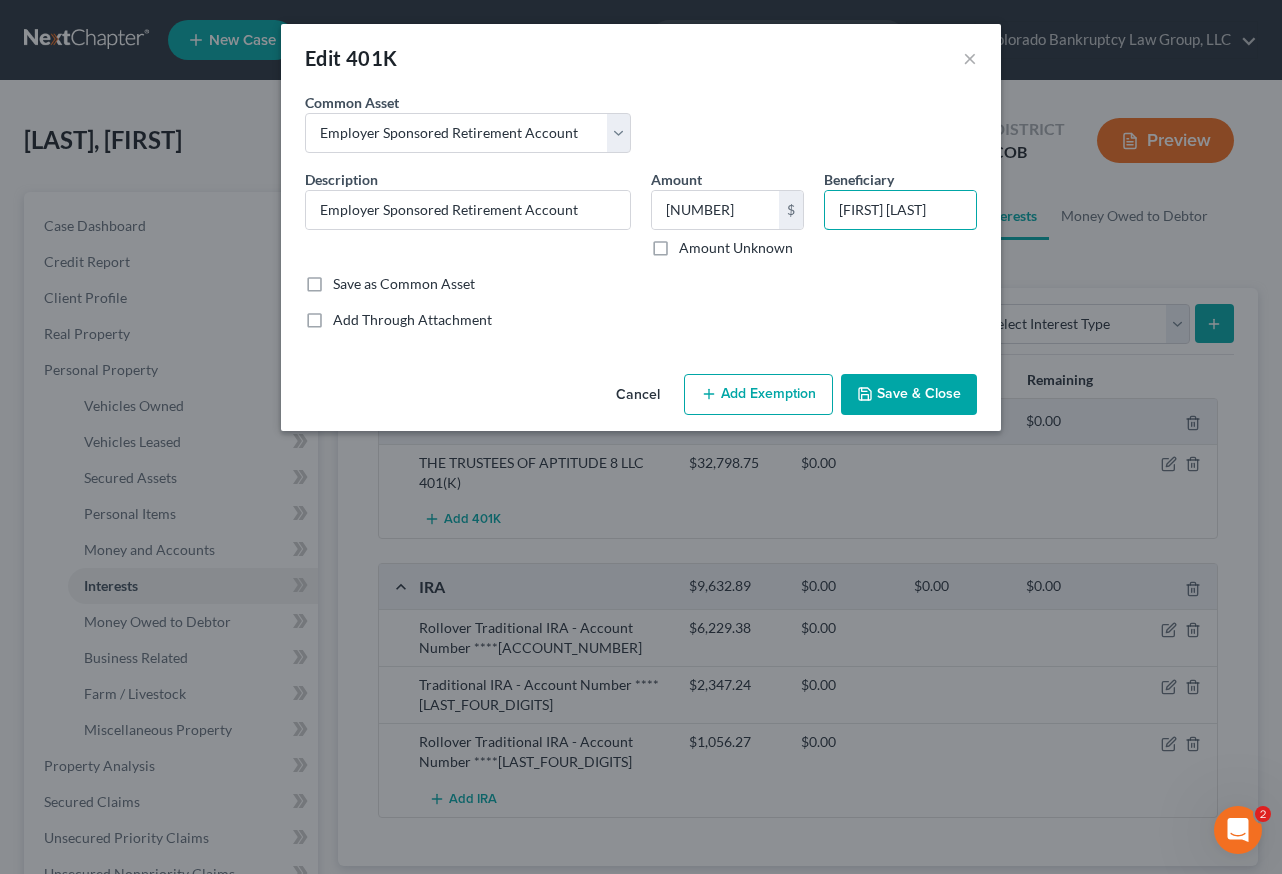drag, startPoint x: 938, startPoint y: 215, endPoint x: 810, endPoint y: 208, distance: 128.19127 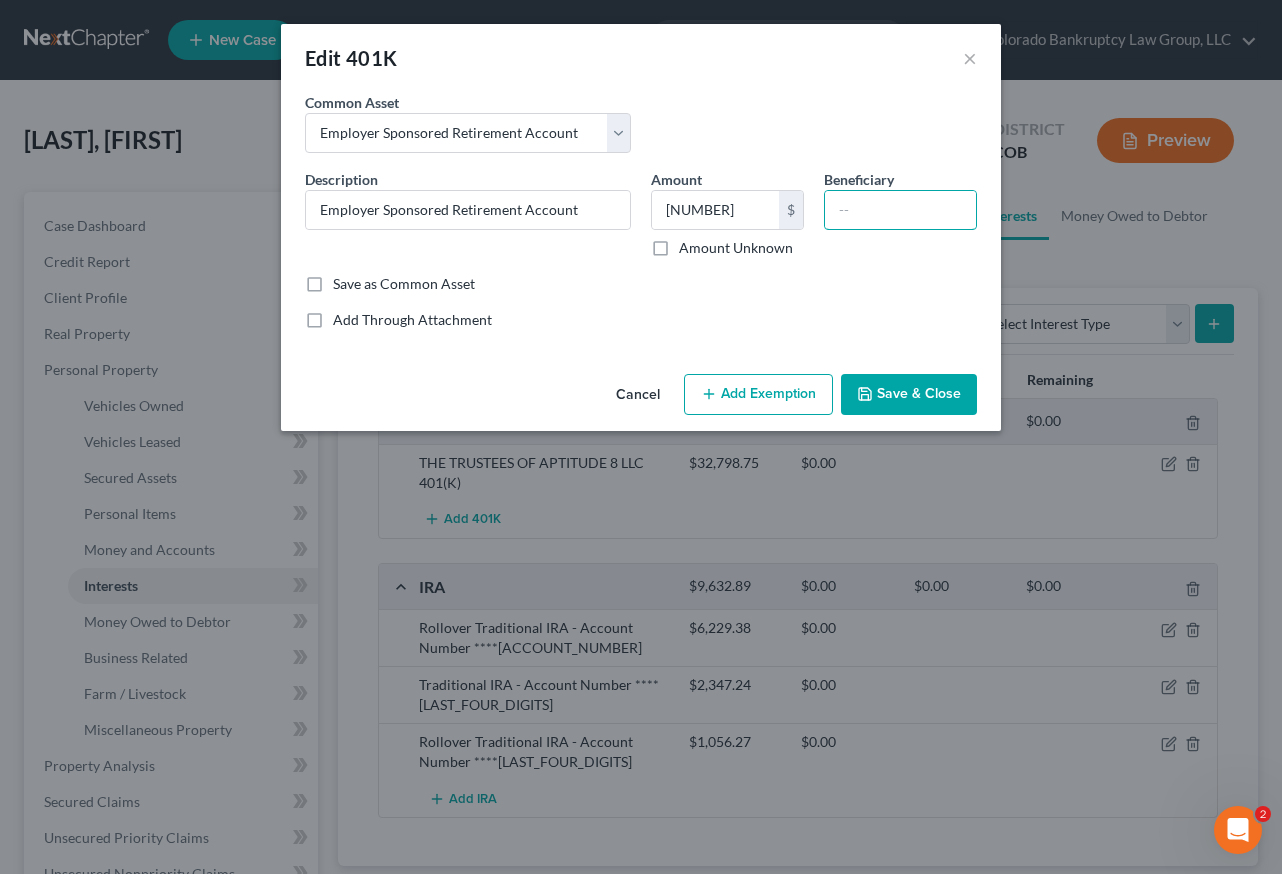 type 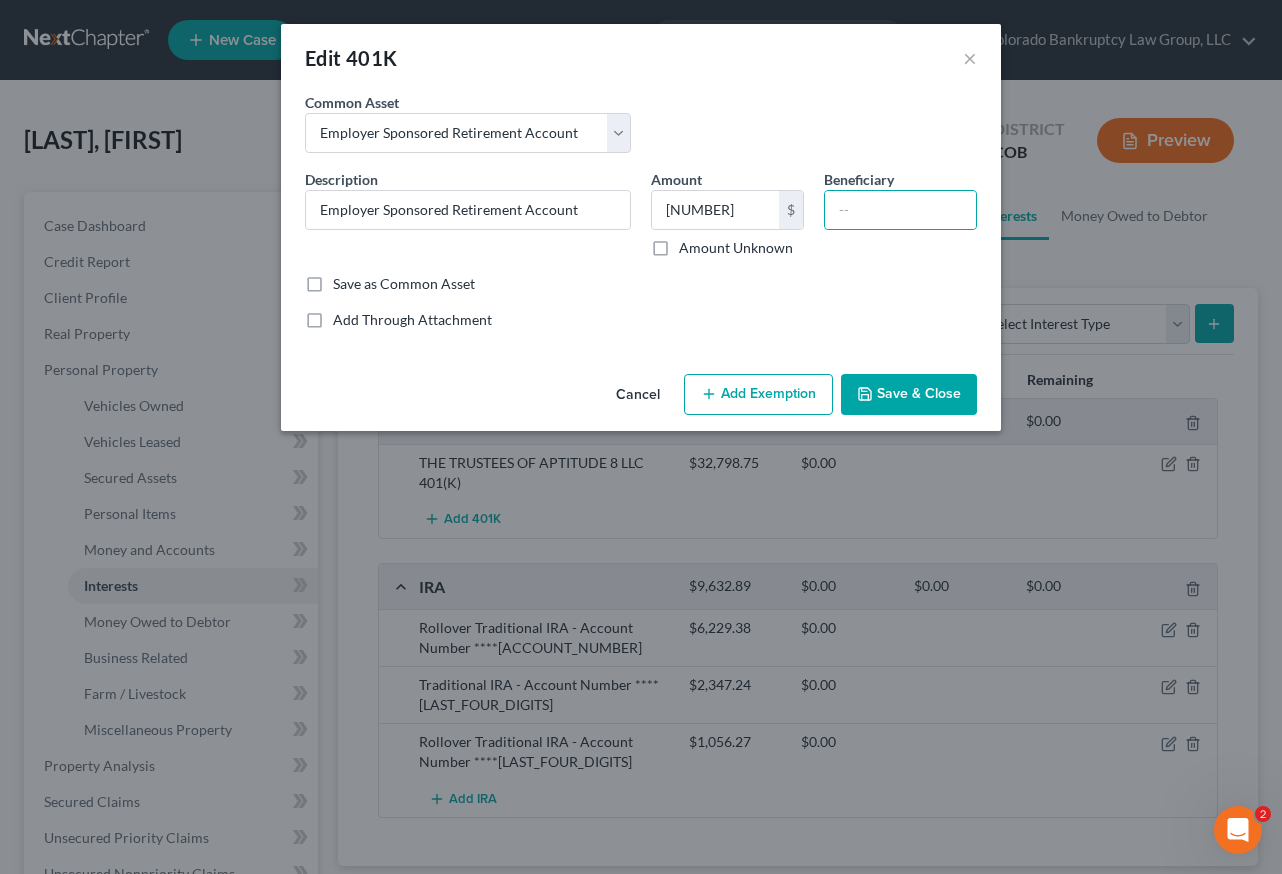 click on "Add Exemption" at bounding box center [758, 395] 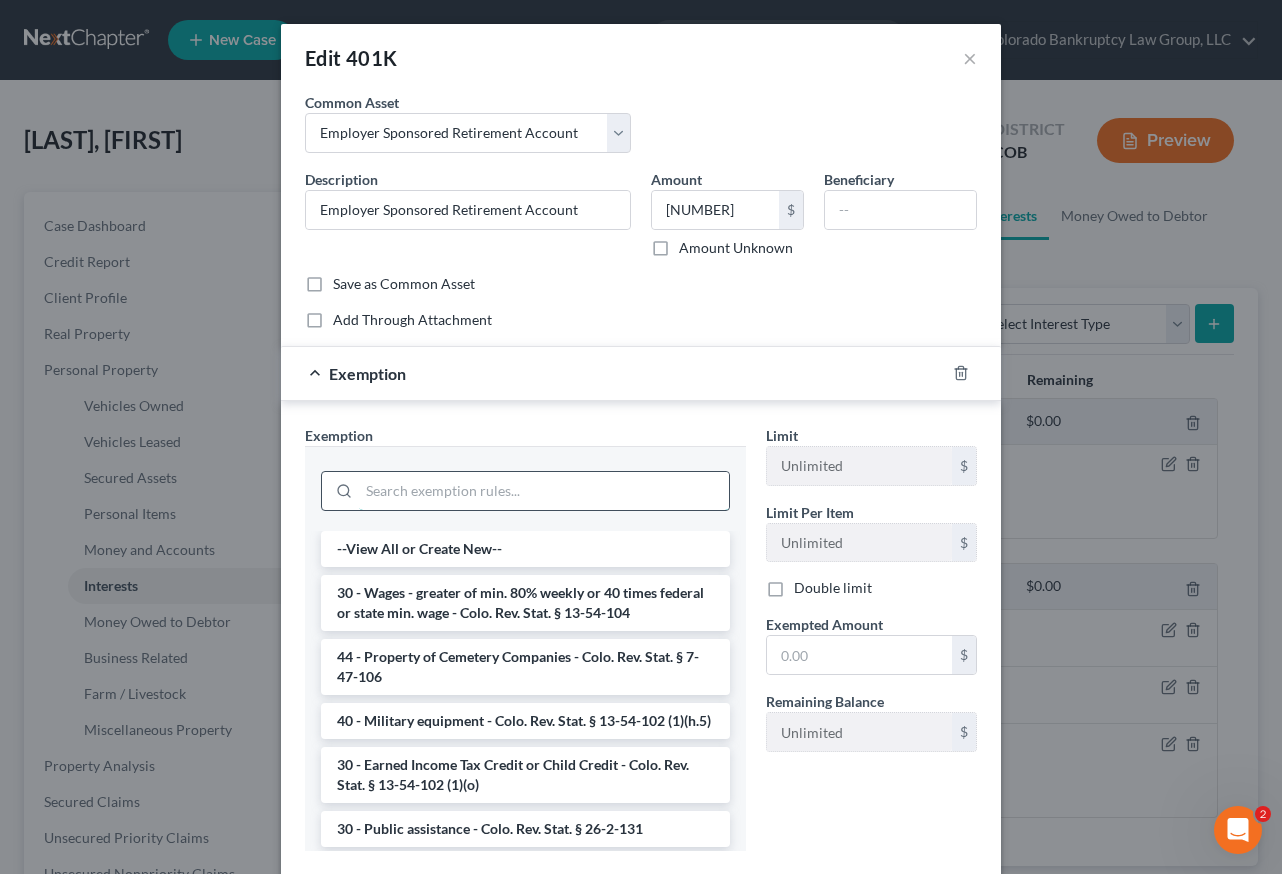 click at bounding box center (544, 491) 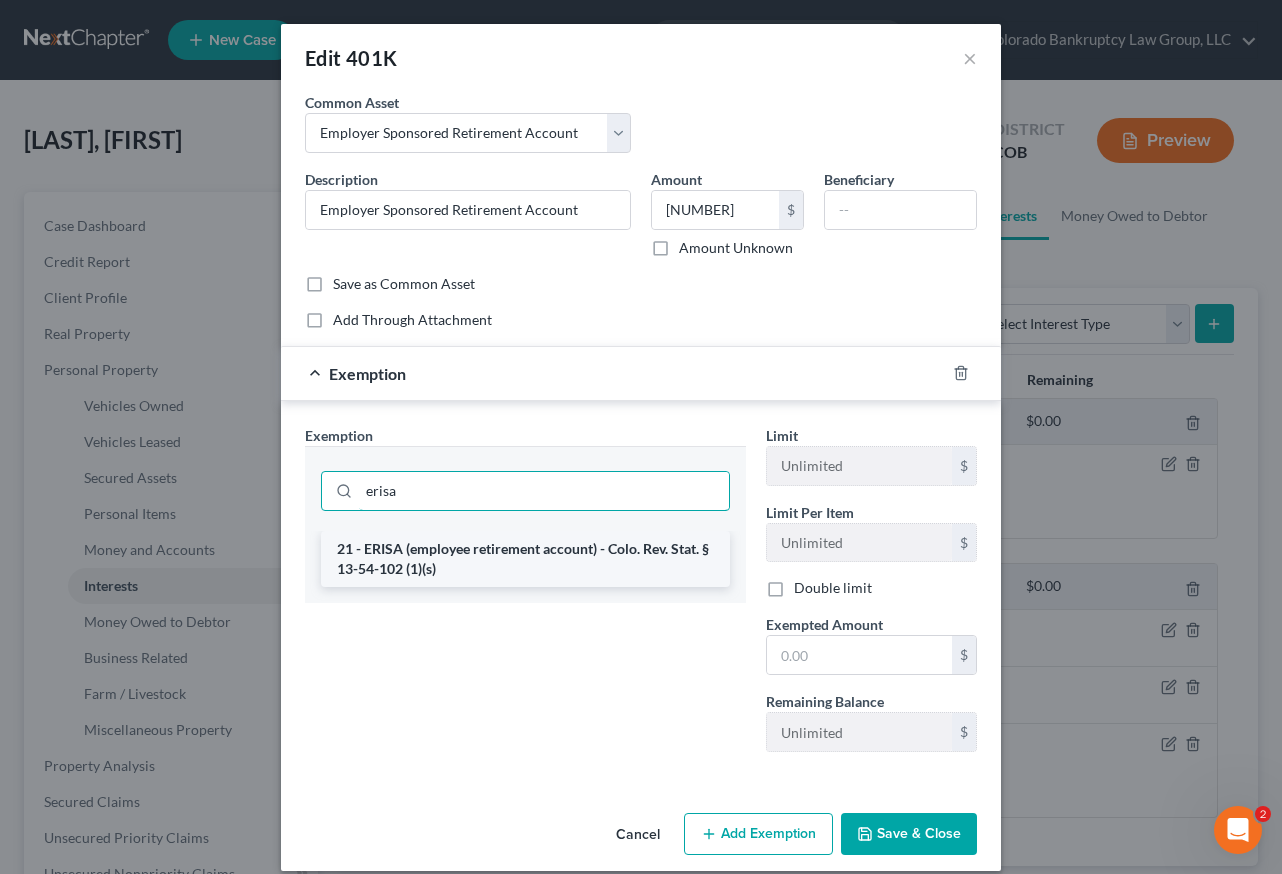 type on "erisa" 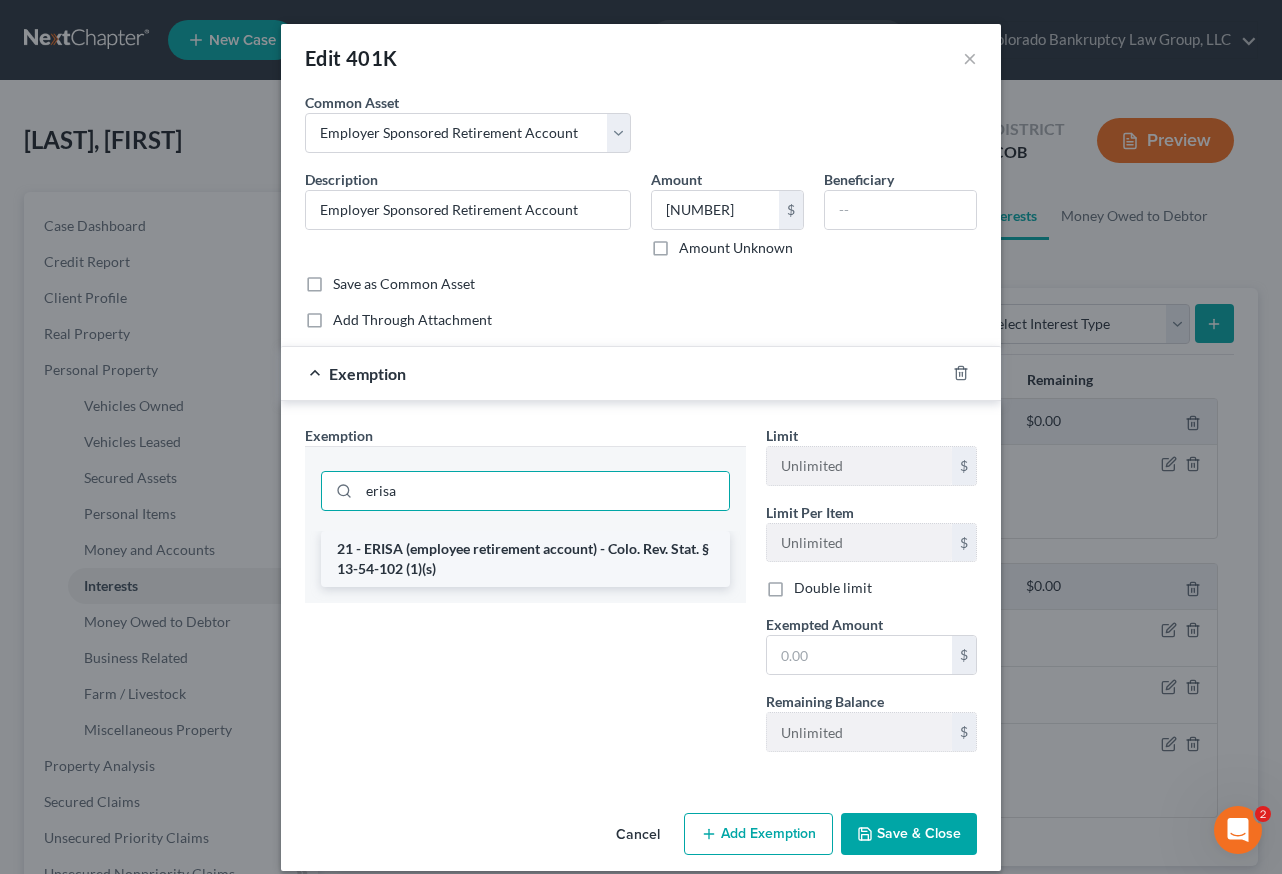 click on "21 - ERISA (employee retirement account) - Colo. Rev. Stat. § 13-54-102 (1)(s)" at bounding box center (525, 559) 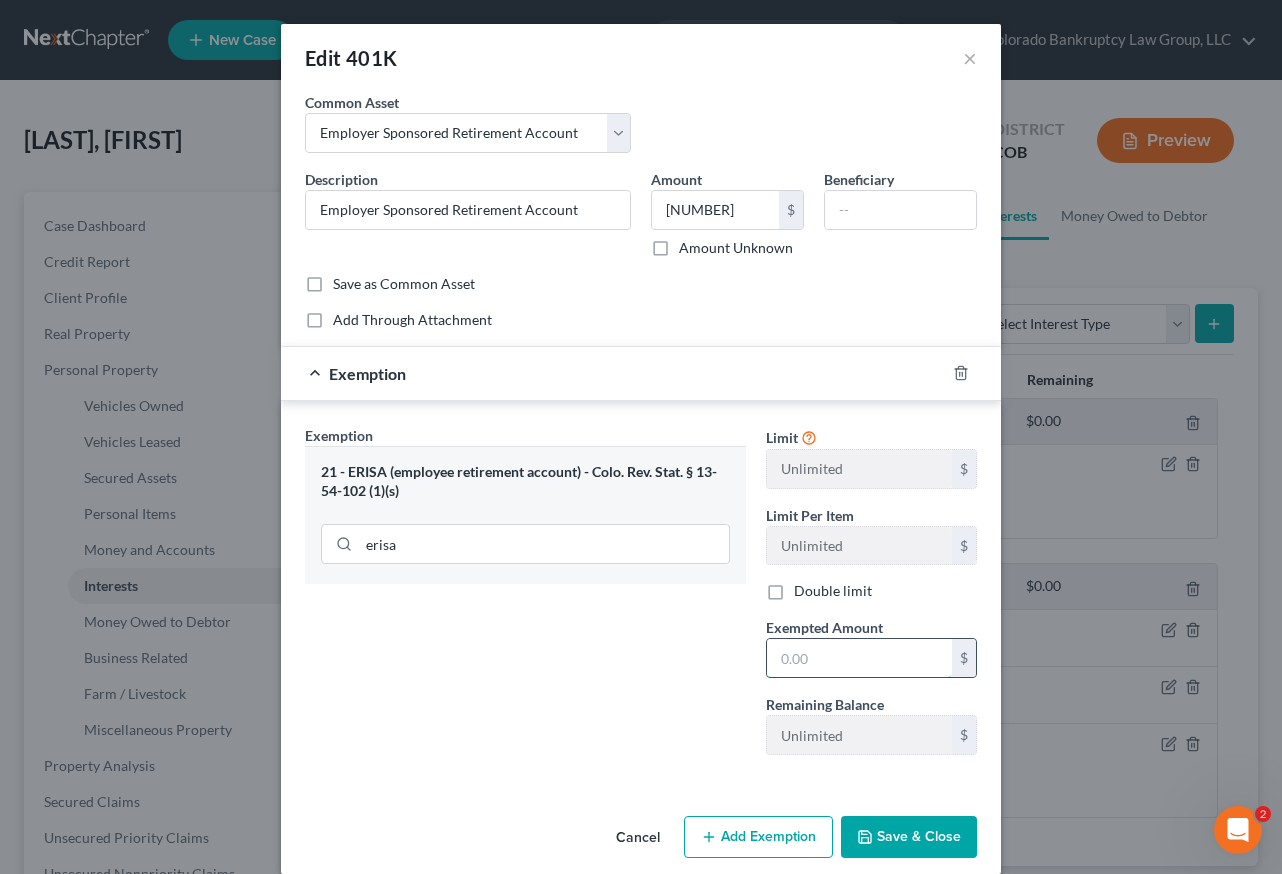 click at bounding box center (859, 658) 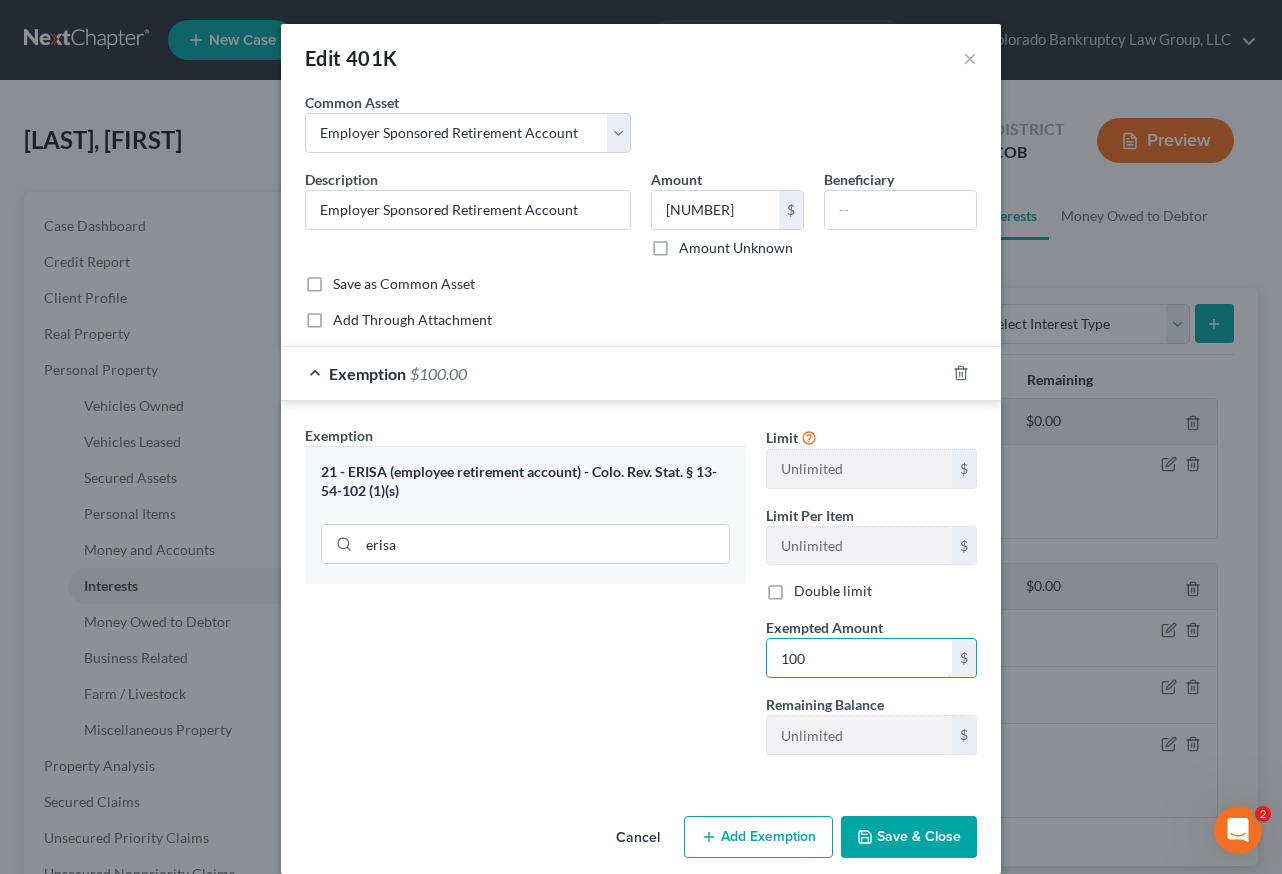 type on "100" 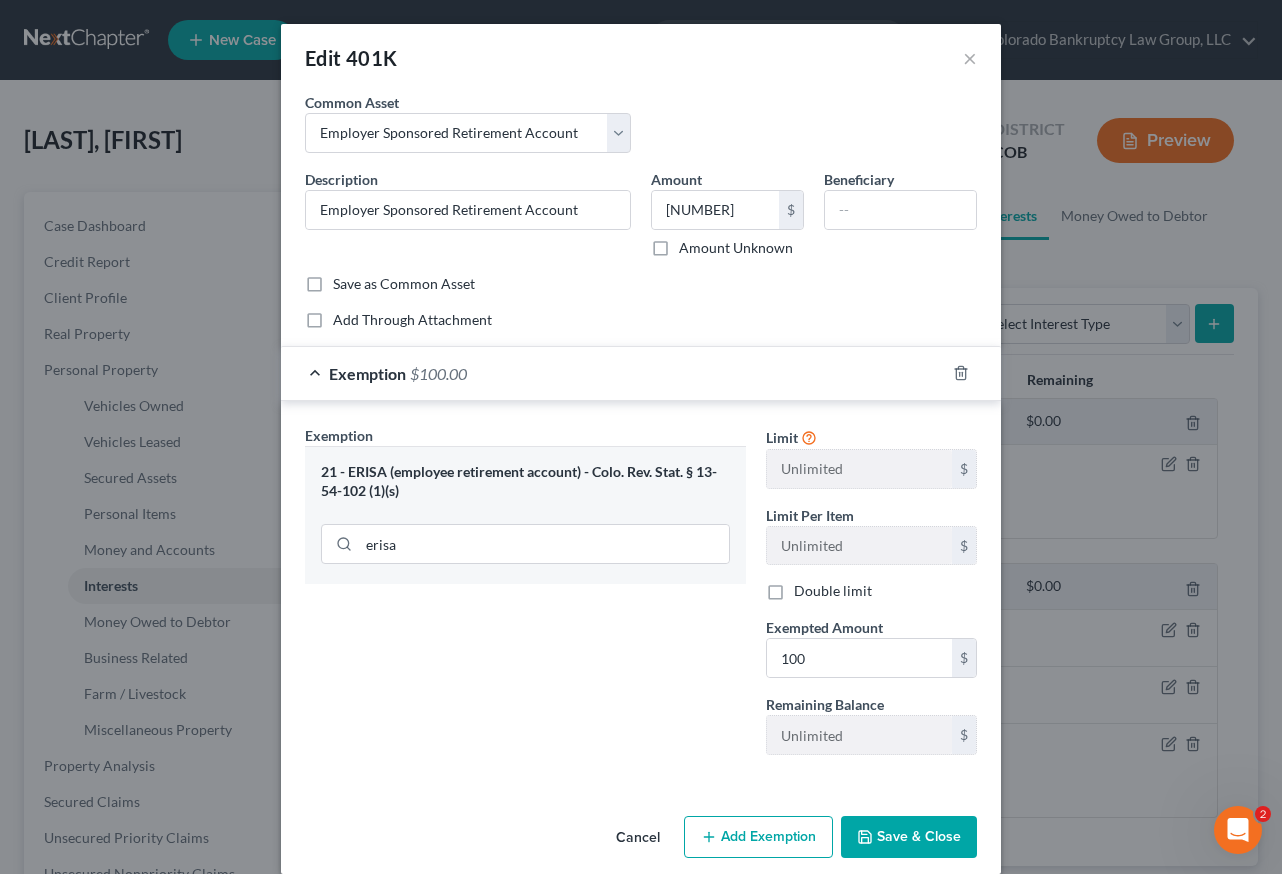 click on "Save & Close" at bounding box center [909, 837] 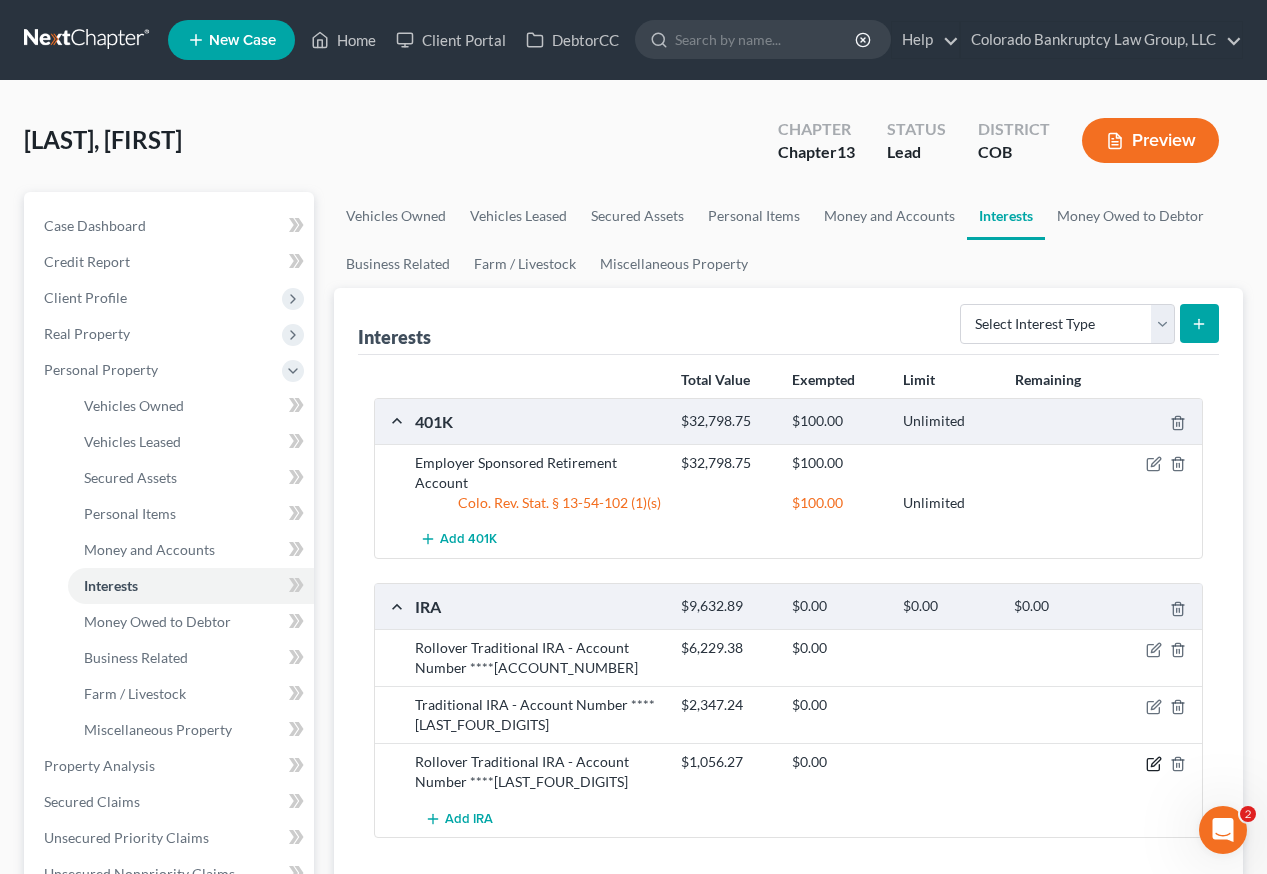 click 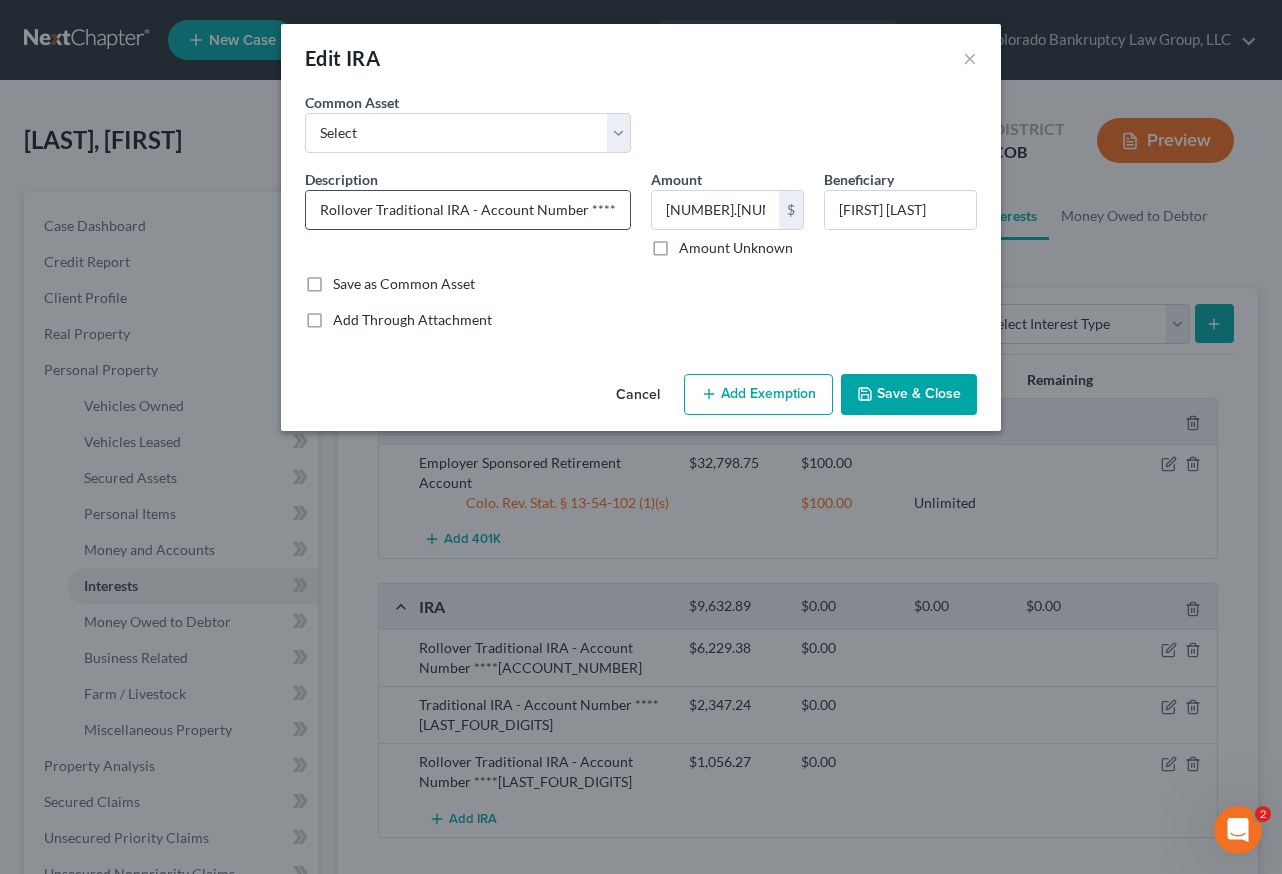 click on "Rollover Traditional IRA - Account Number ****[LAST_FOUR_DIGITS]" at bounding box center (468, 210) 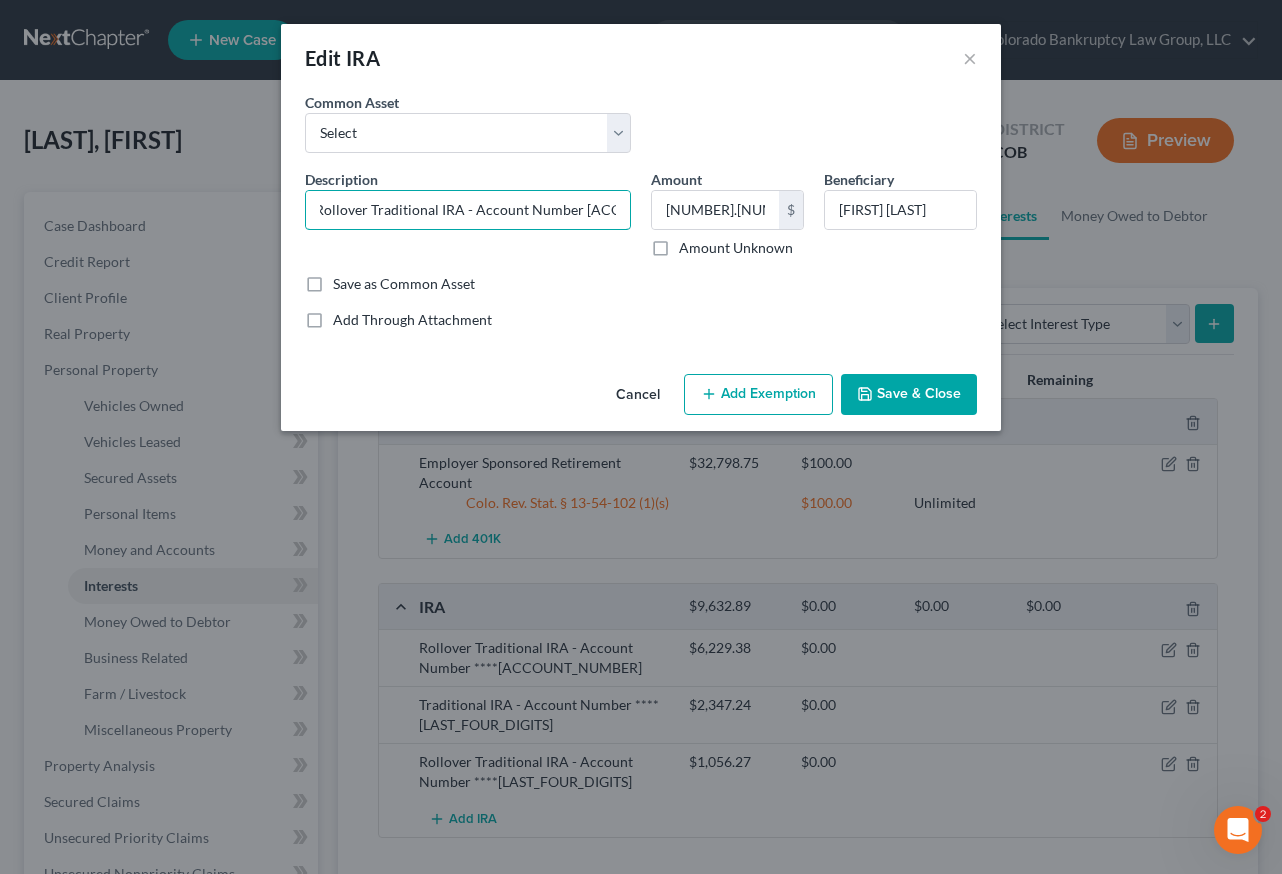 scroll, scrollTop: 0, scrollLeft: 0, axis: both 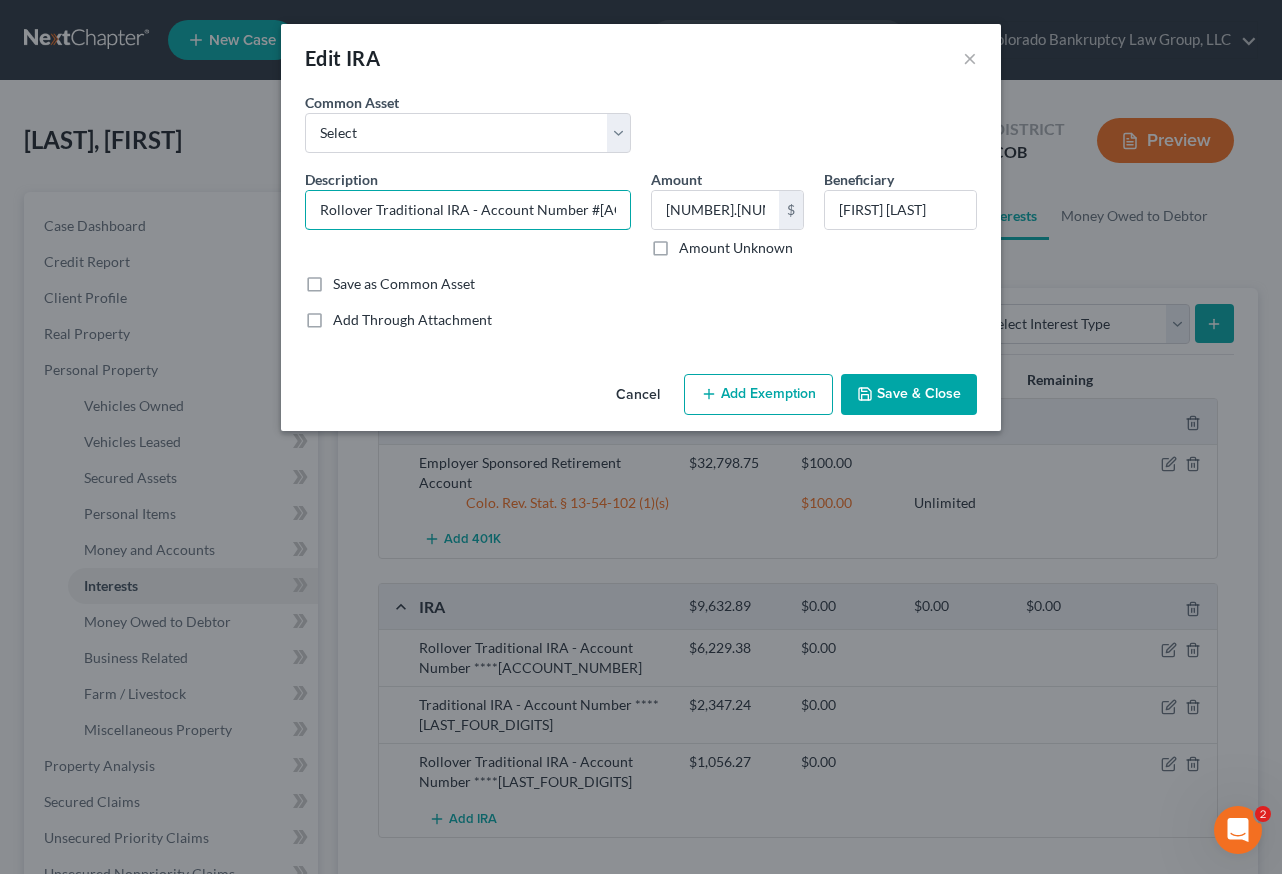 type on "Rollover Traditional IRA - Account Number #[ACCOUNT_NUMBER]" 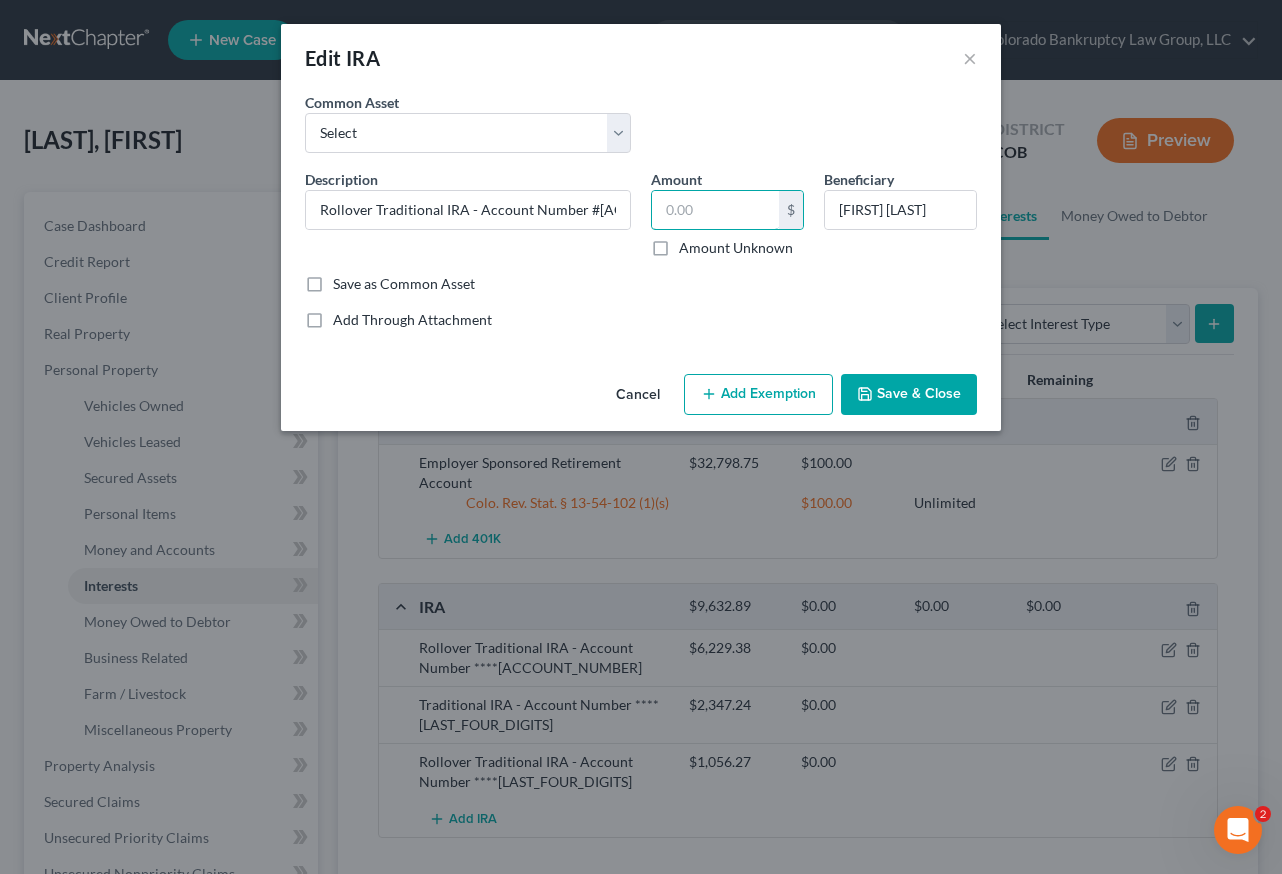type 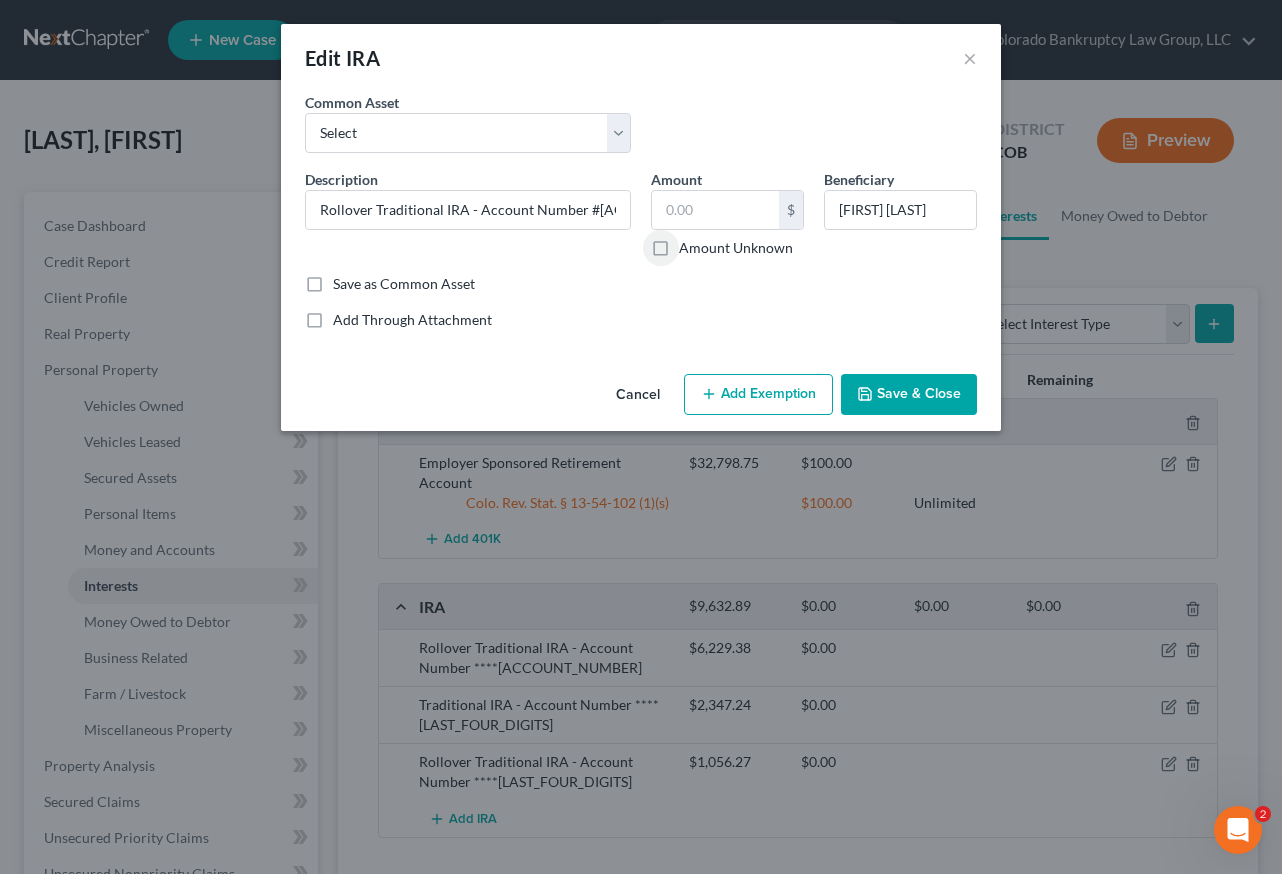 click on "Amount Unknown" at bounding box center (693, 244) 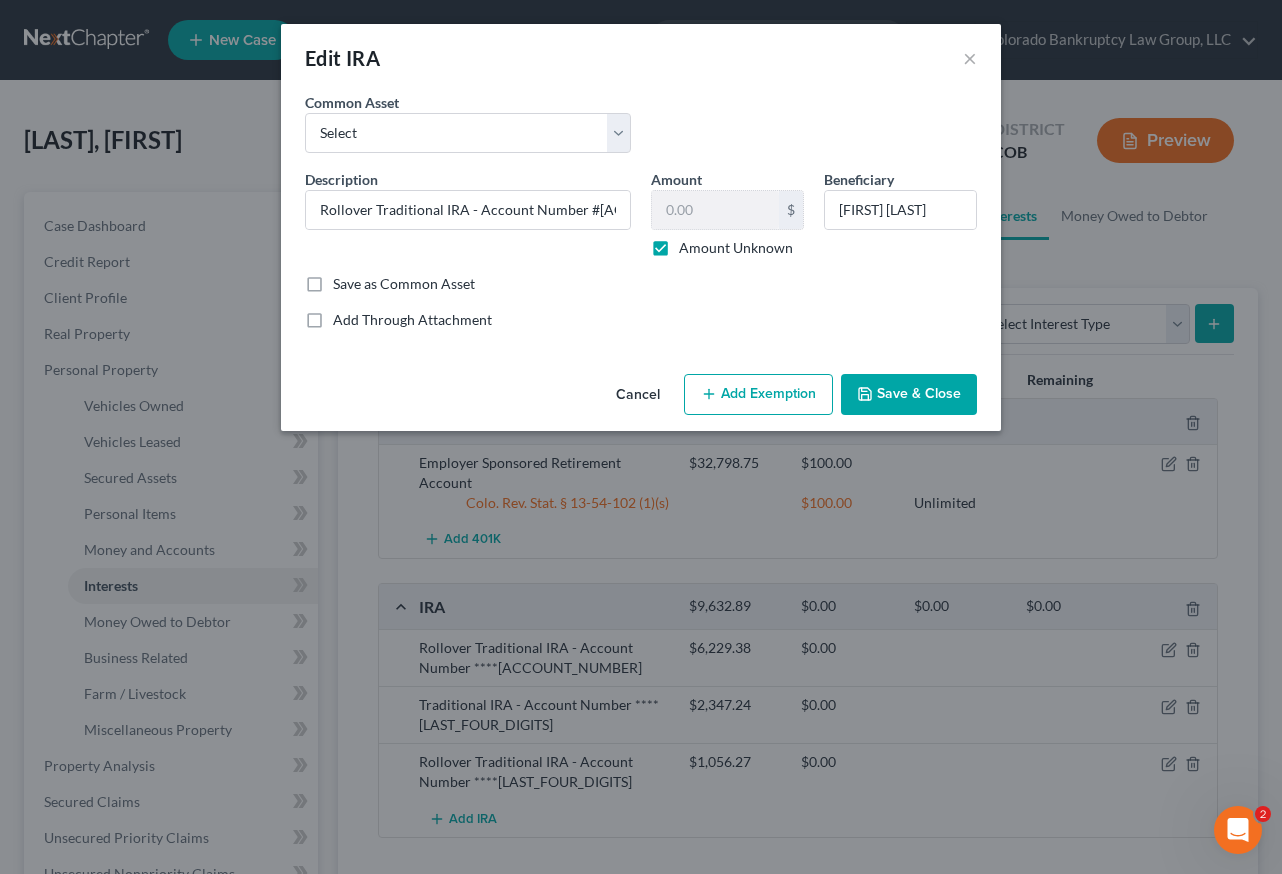 click on "Add Exemption" at bounding box center [758, 395] 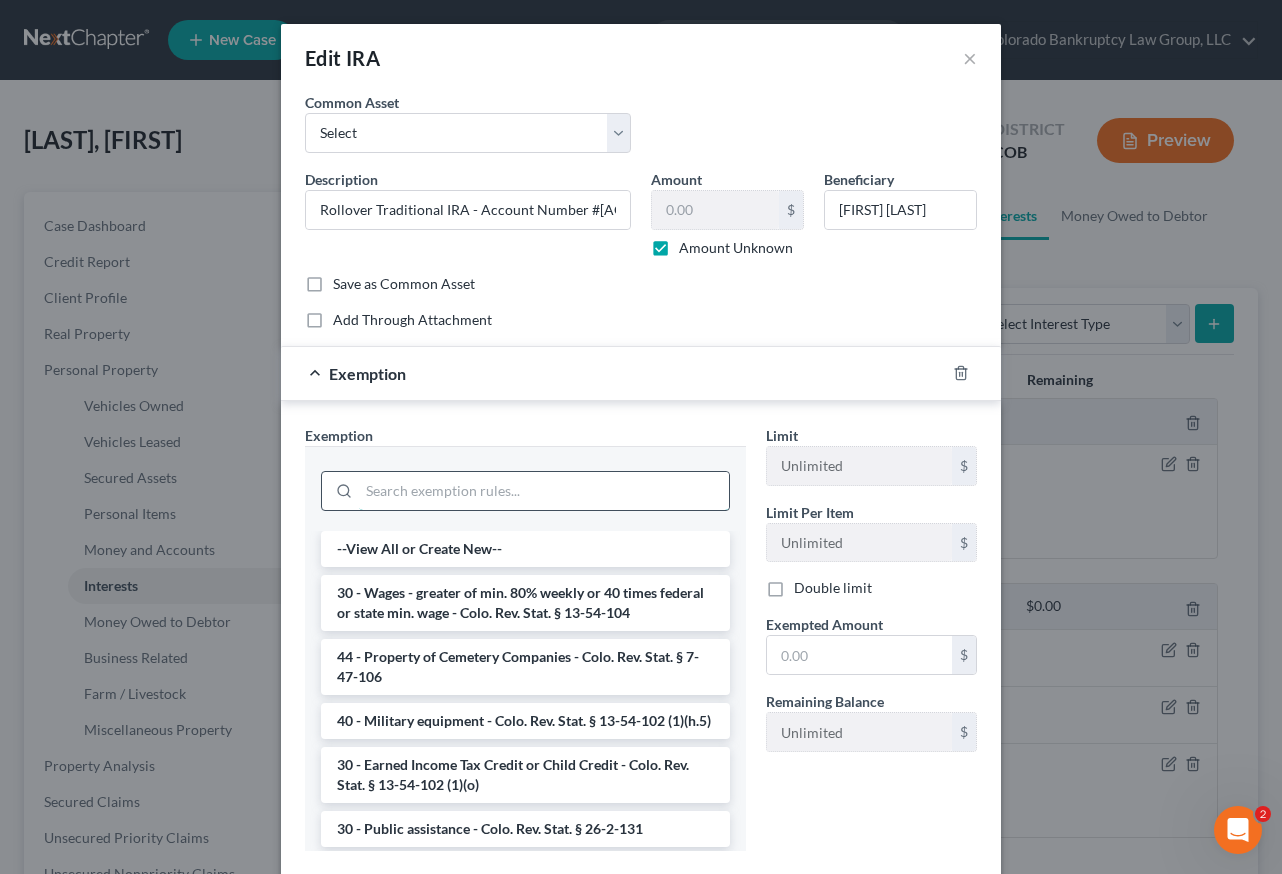 click at bounding box center [544, 491] 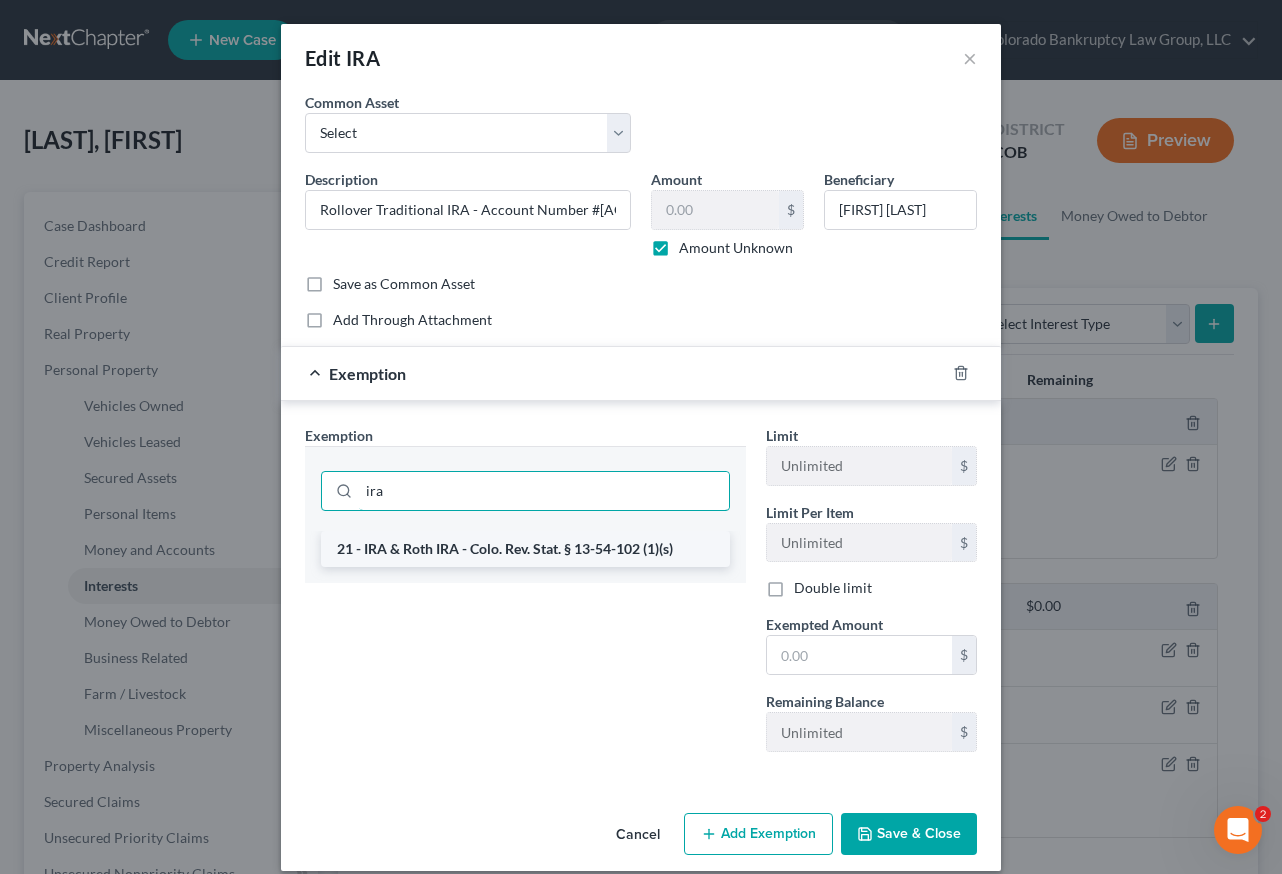 type on "ira" 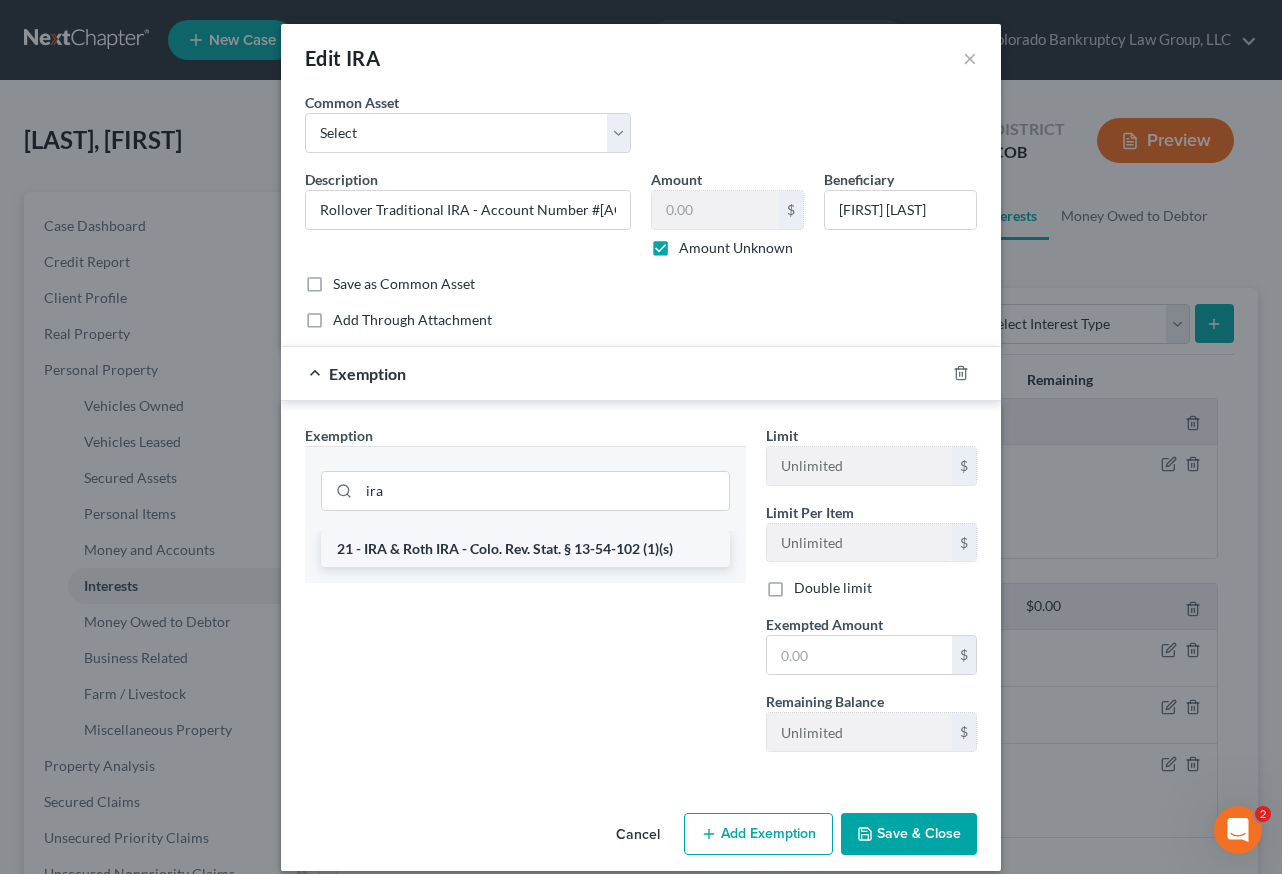 click on "21 - IRA & Roth IRA - Colo. Rev. Stat. § 13-54-102 (1)(s)" at bounding box center [525, 549] 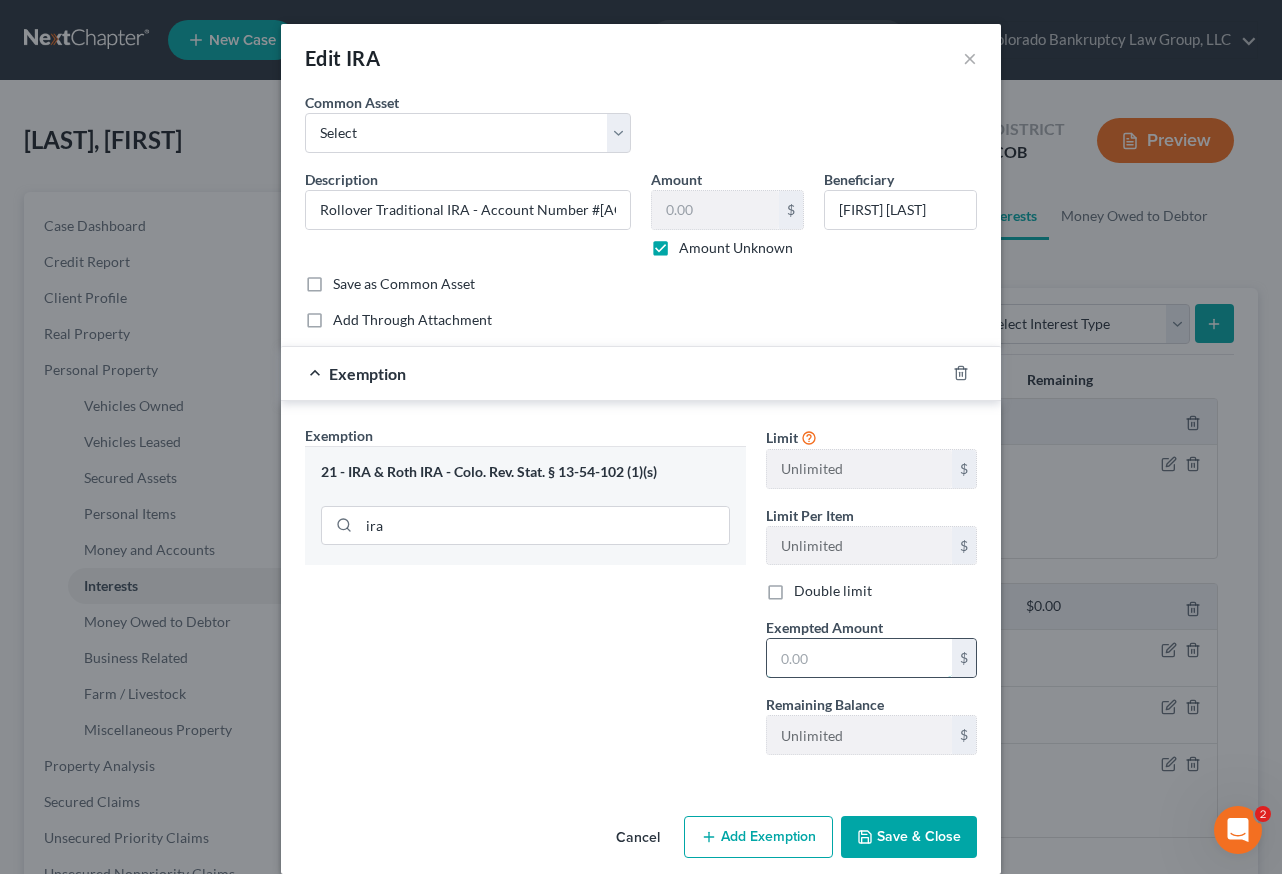 click at bounding box center (859, 658) 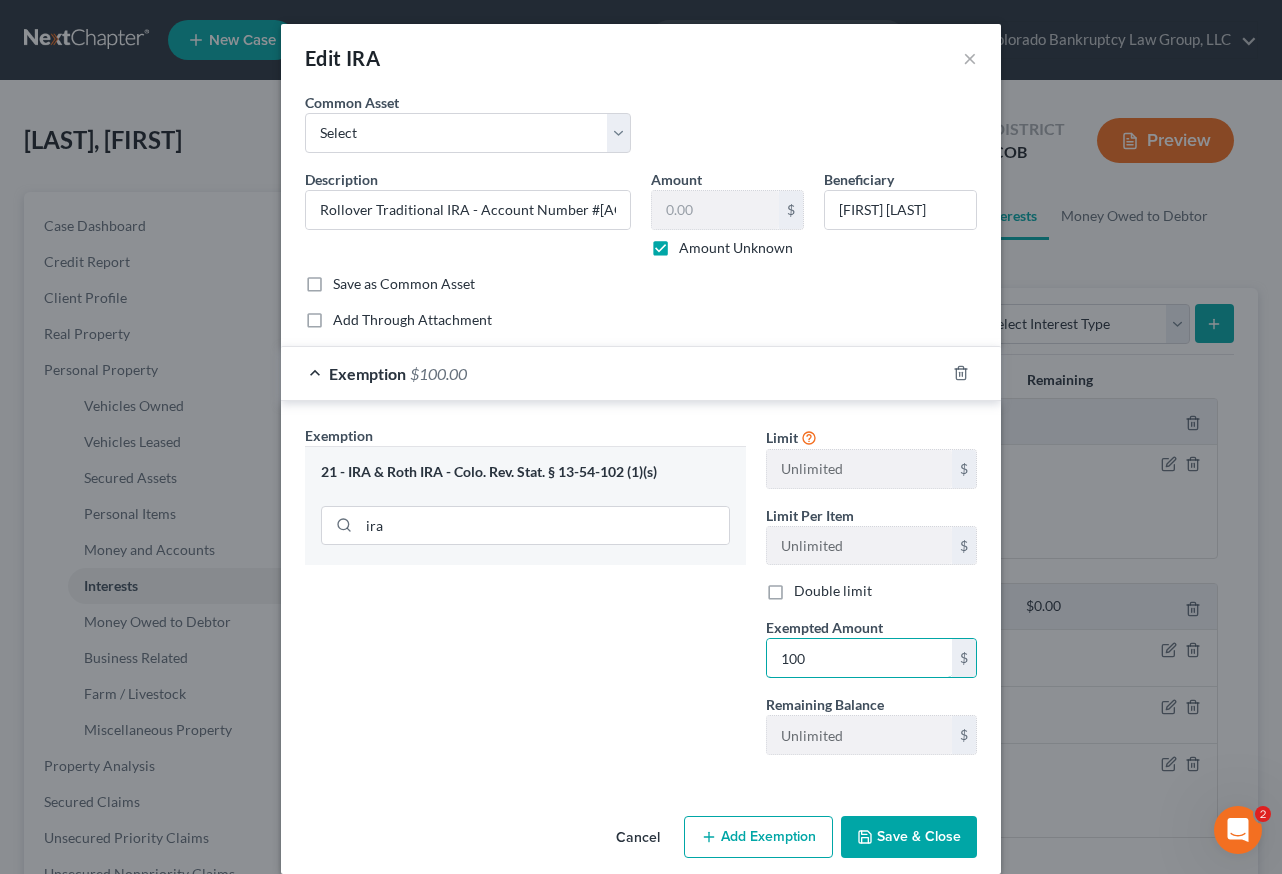 type on "100" 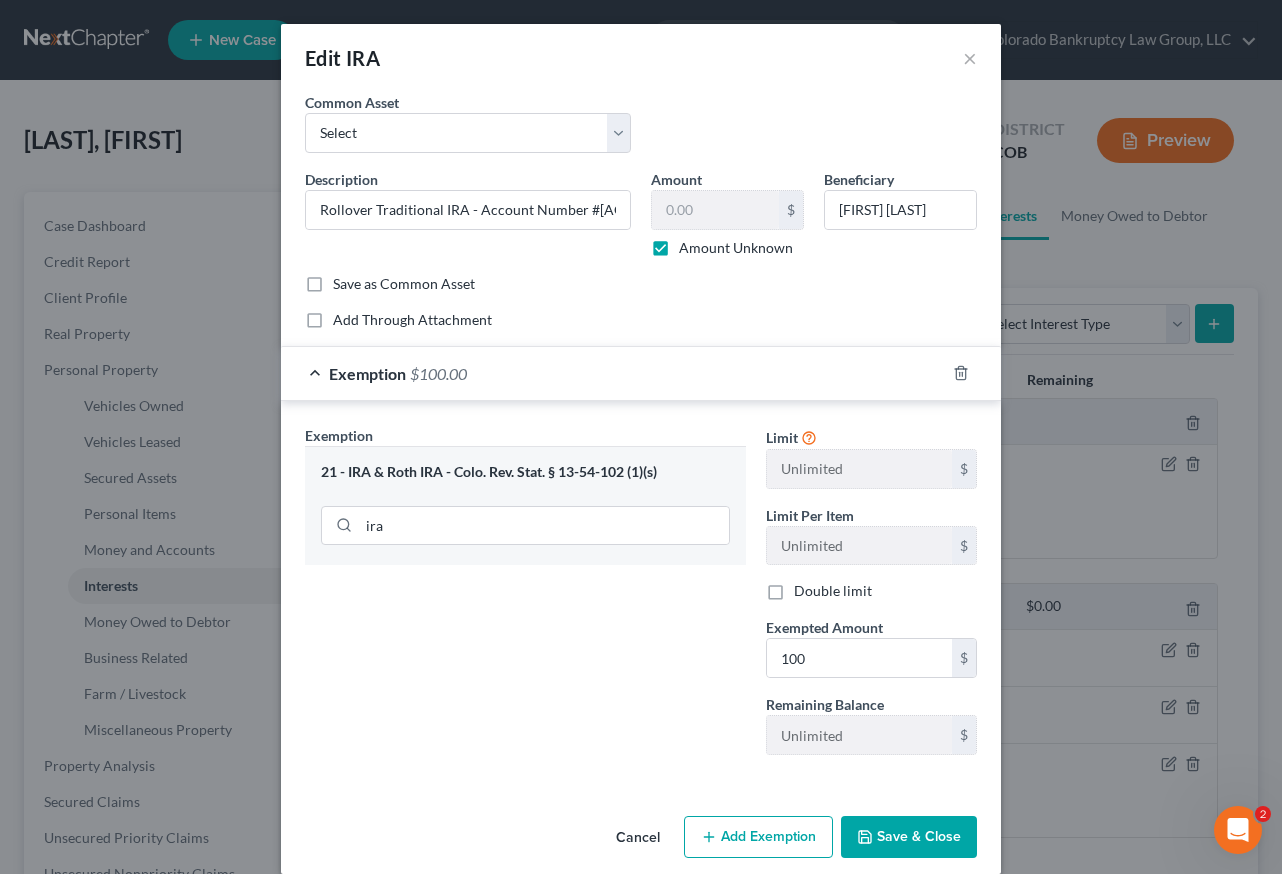 click on "Save & Close" at bounding box center (909, 837) 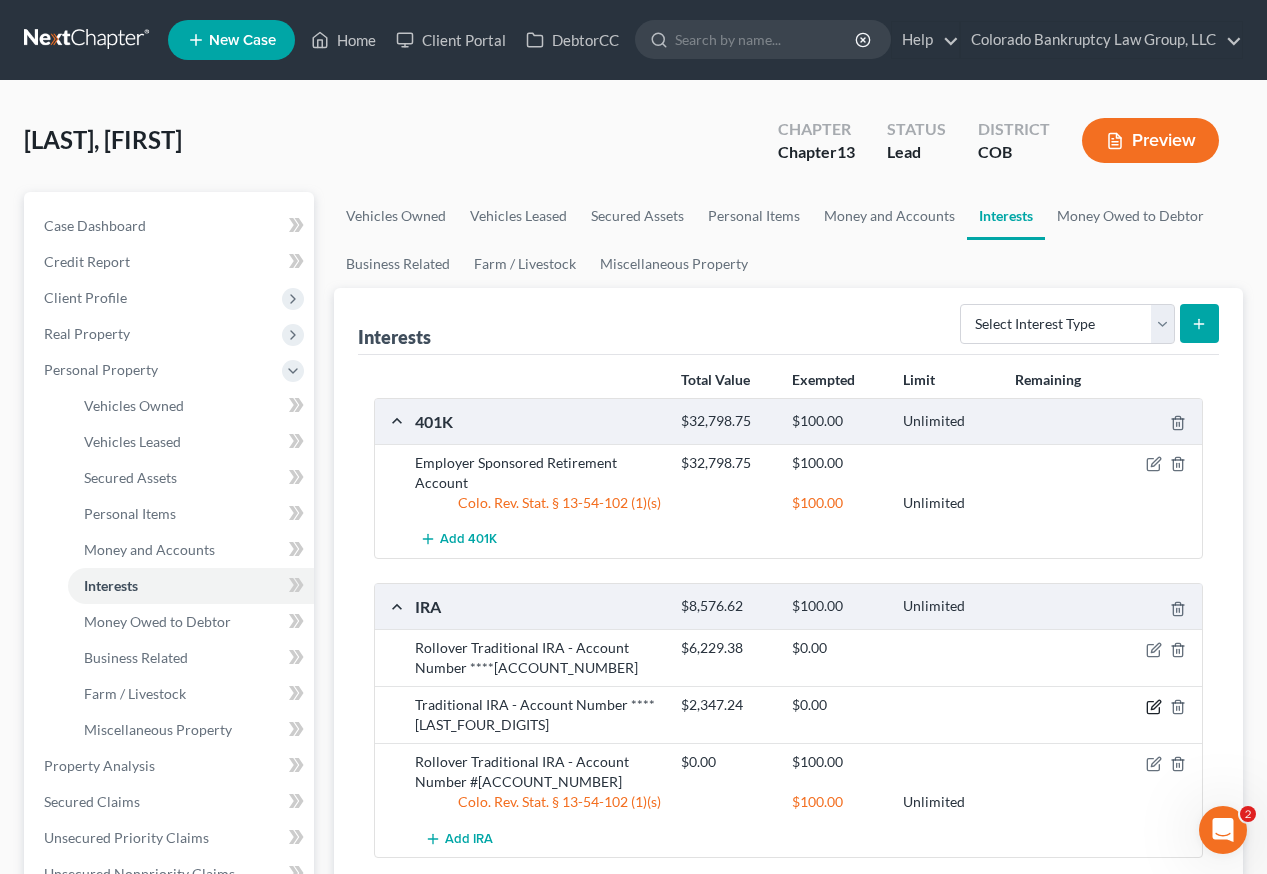 click 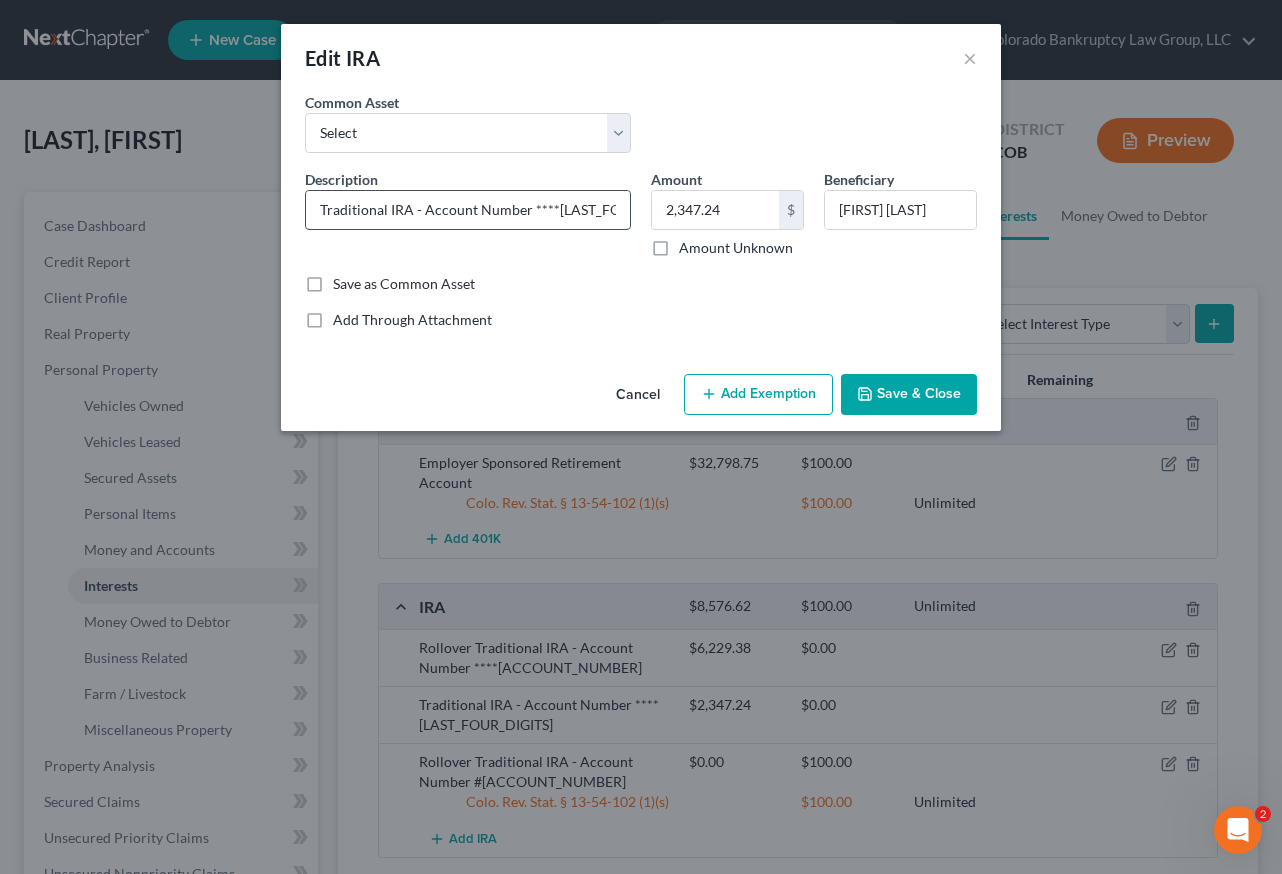 click on "Traditional IRA - Account Number ****[LAST_FOUR_DIGITS]" at bounding box center [468, 210] 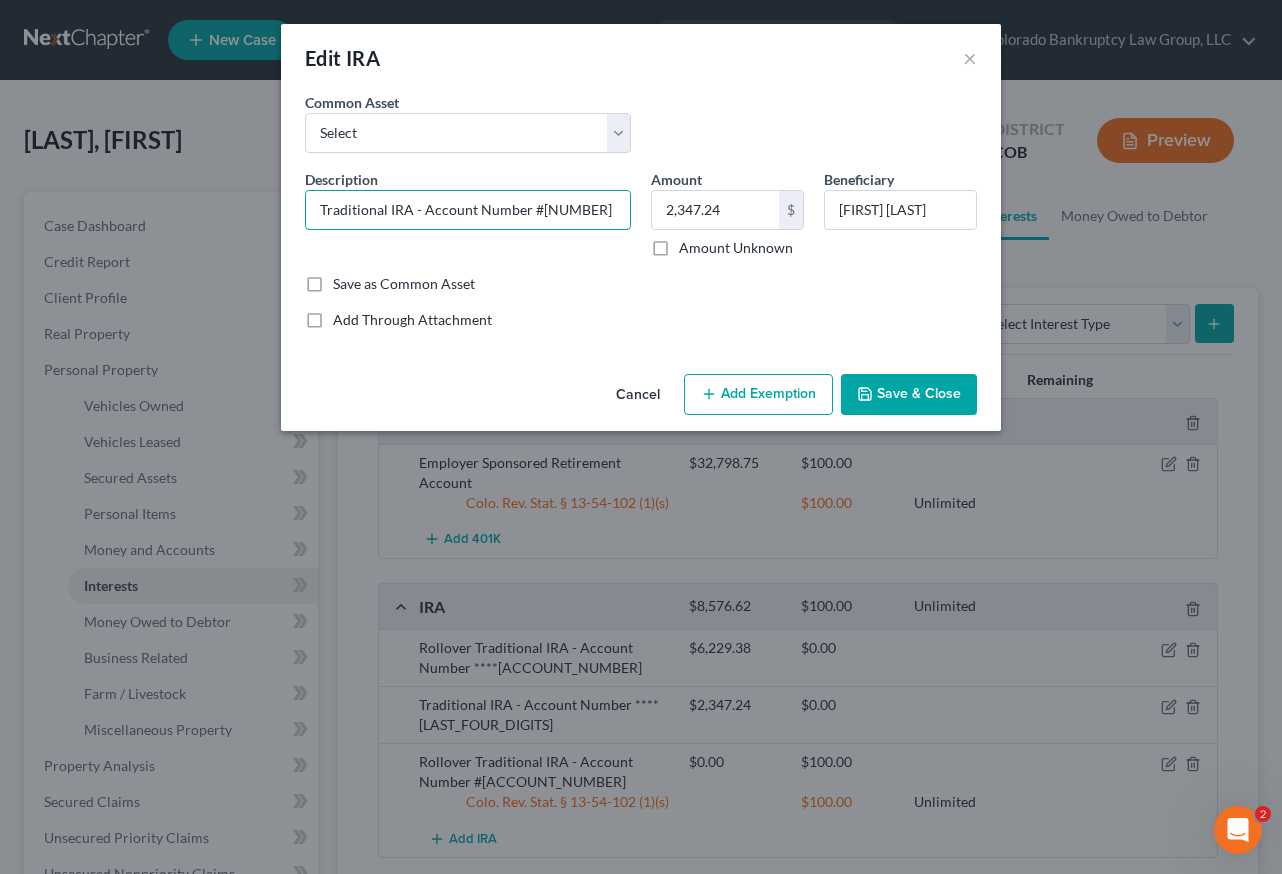 type on "Traditional IRA - Account Number #[NUMBER]" 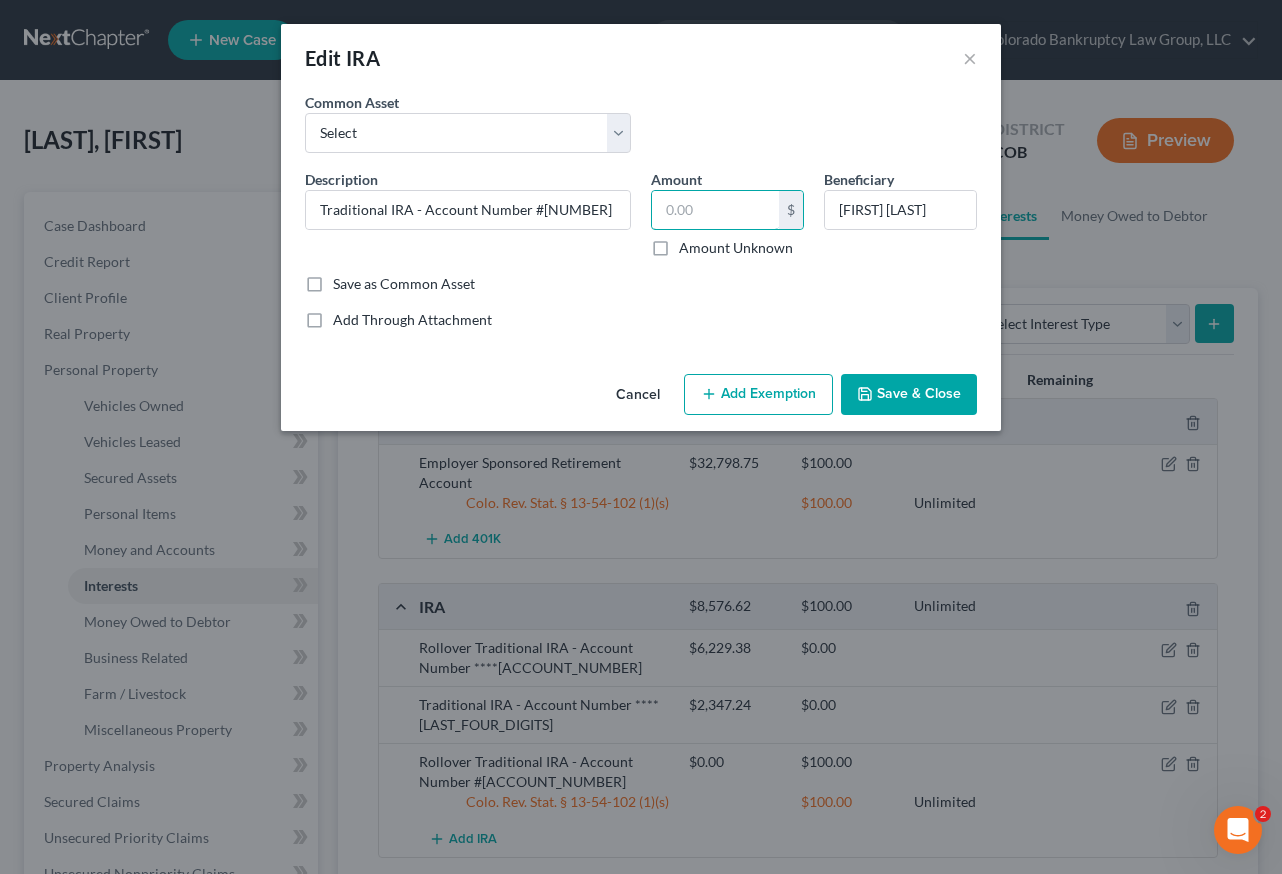 type 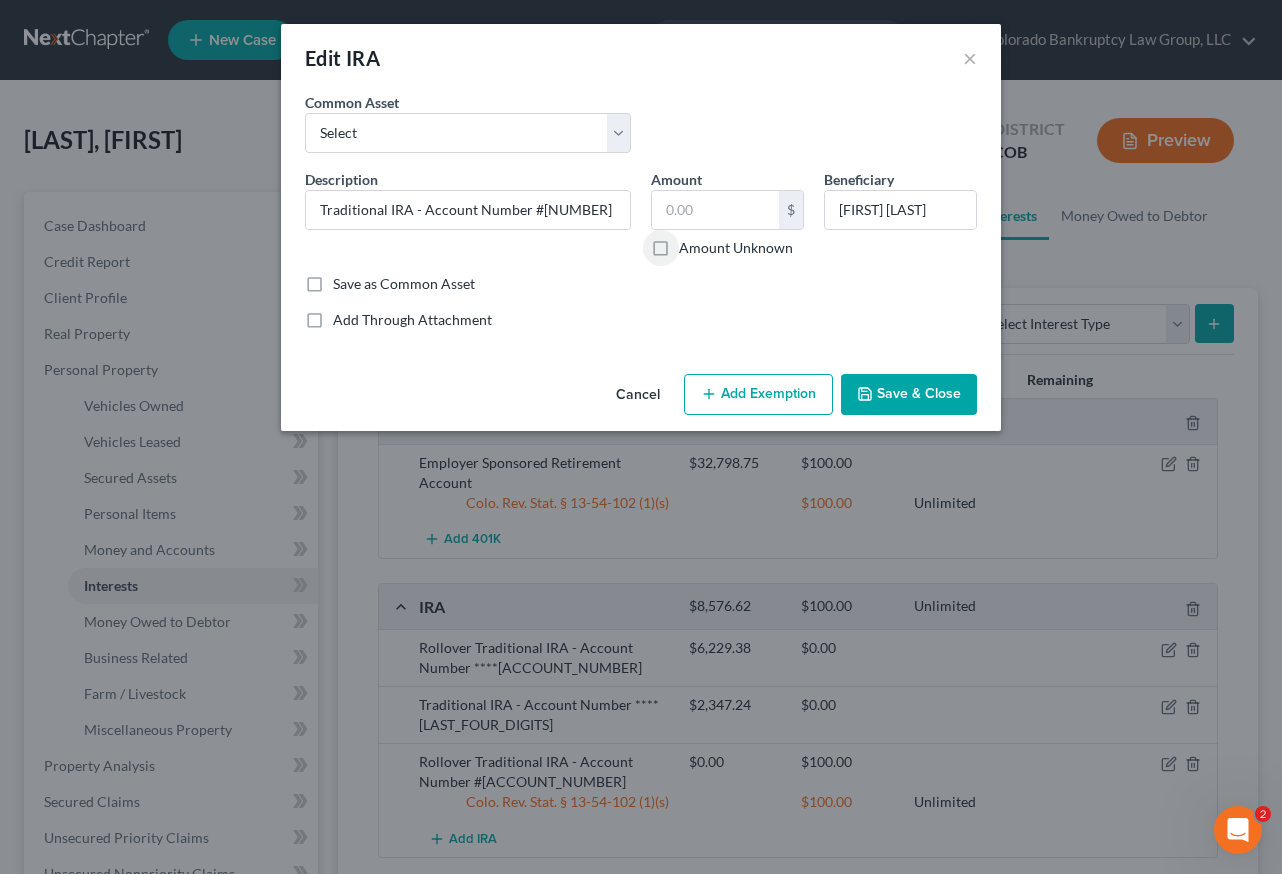 click on "Amount Unknown" at bounding box center (693, 244) 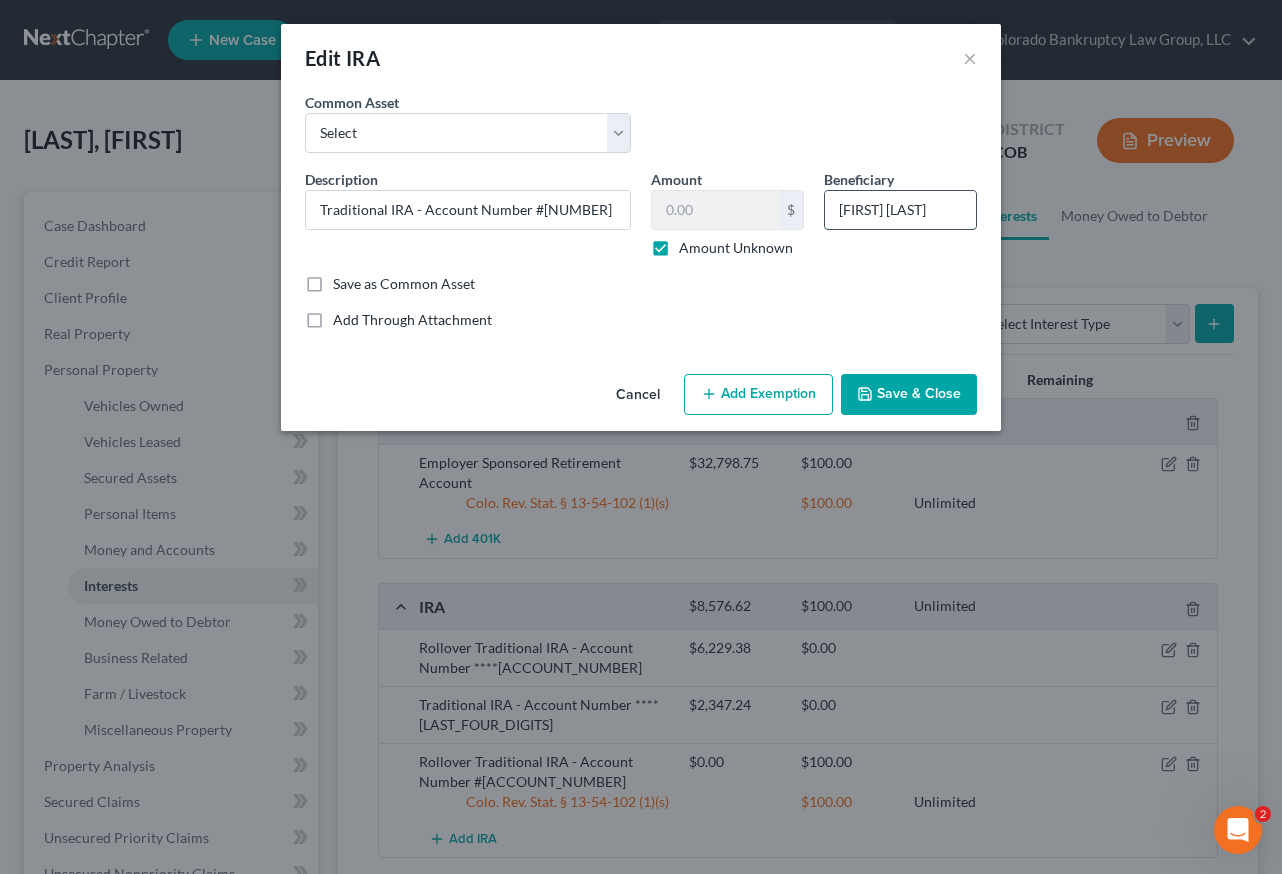 drag, startPoint x: 834, startPoint y: 208, endPoint x: 946, endPoint y: 205, distance: 112.04017 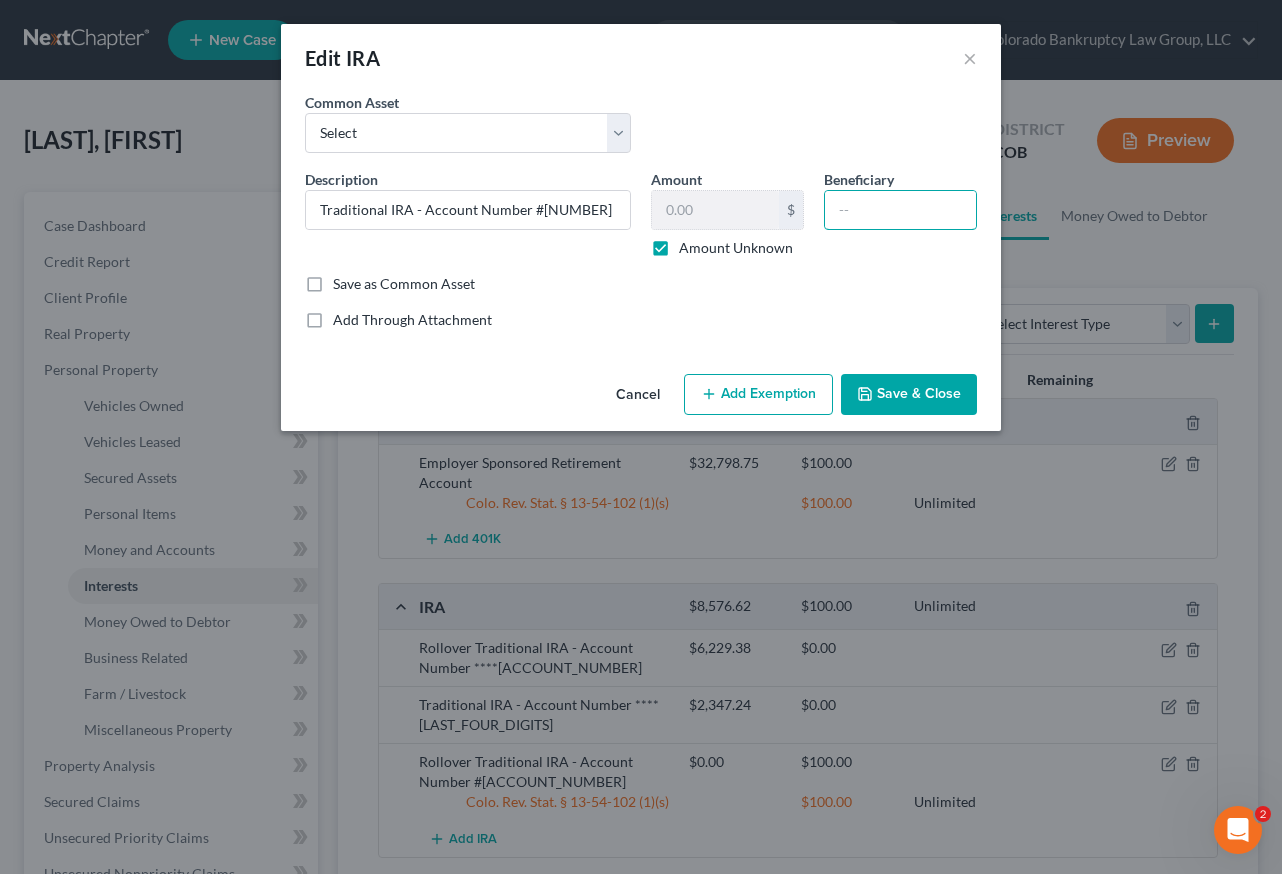 type 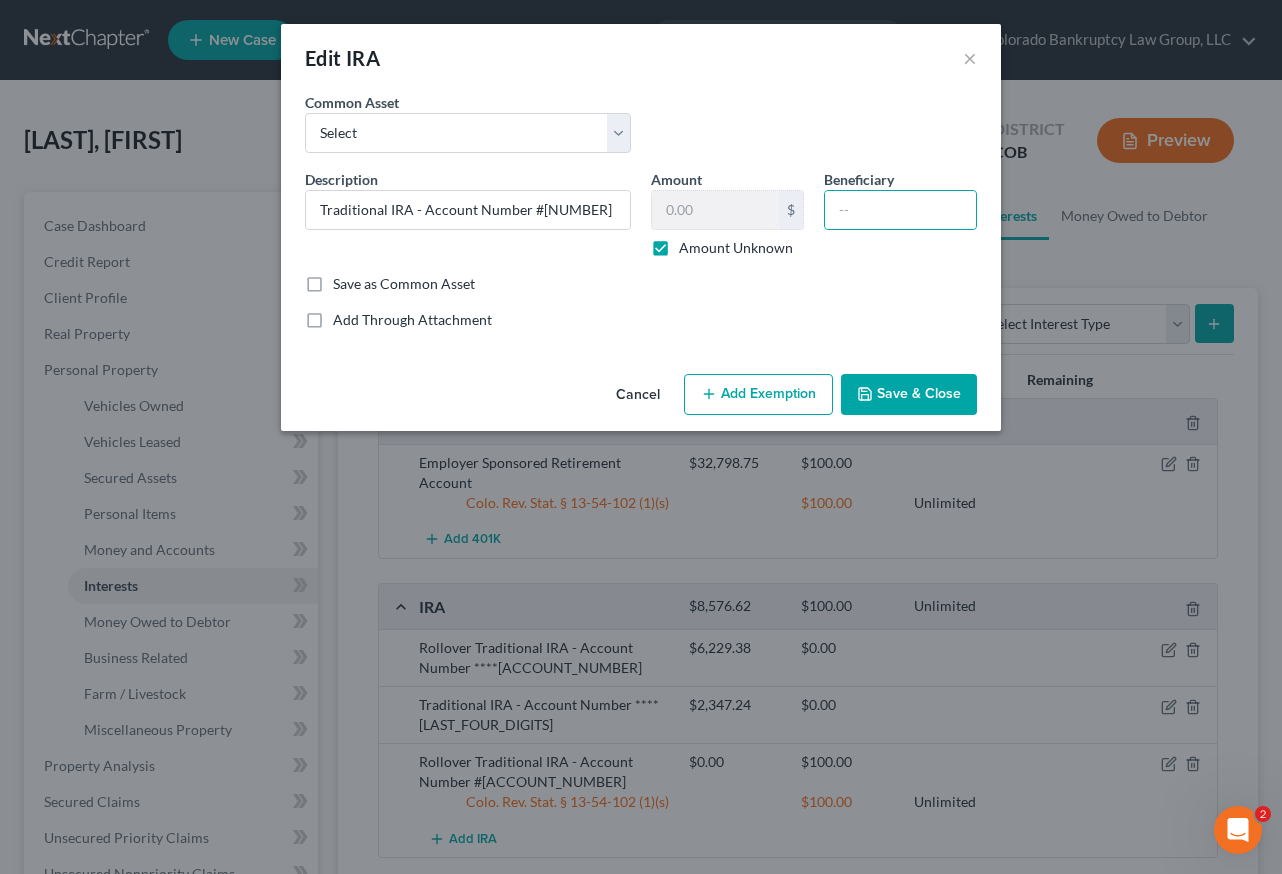 click on "Add Exemption" at bounding box center (758, 395) 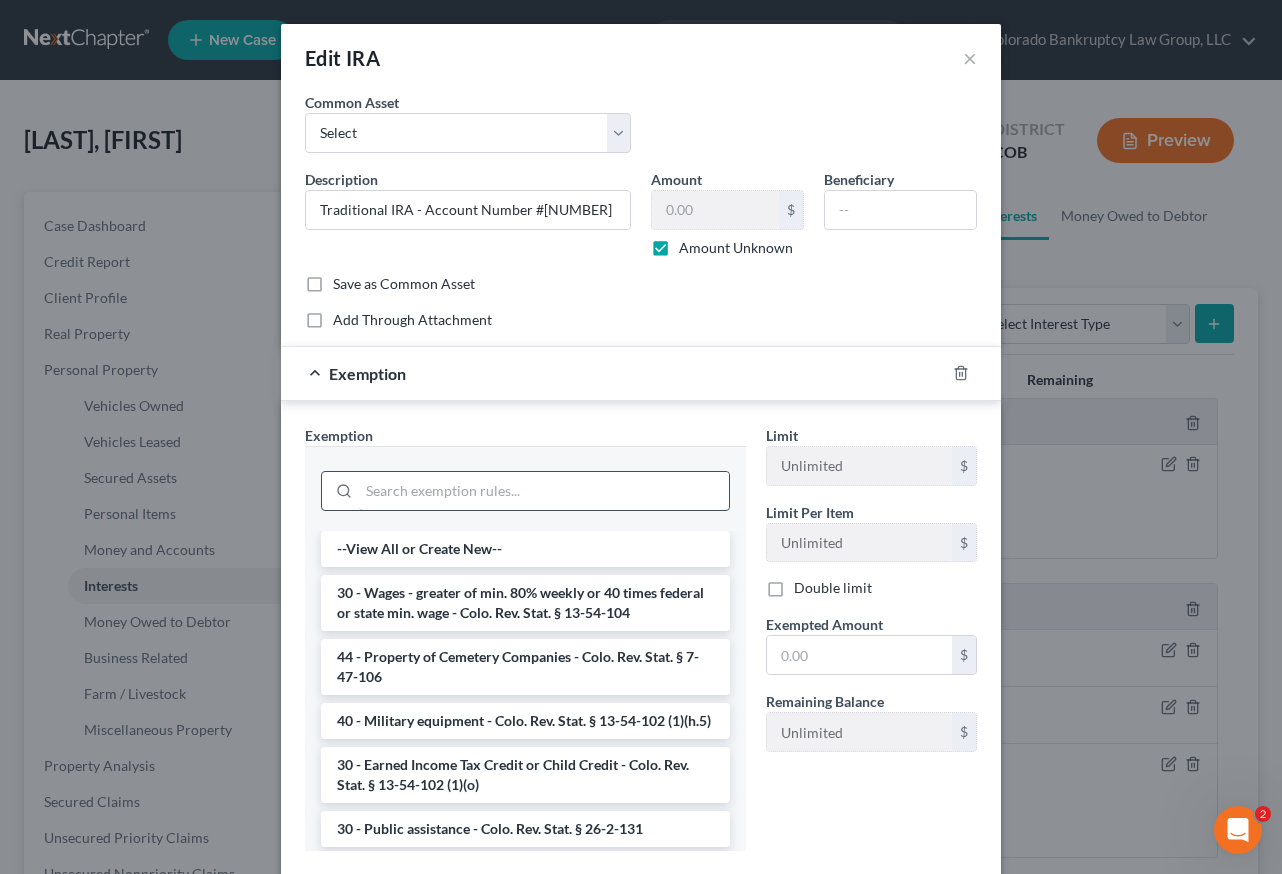 click at bounding box center [544, 491] 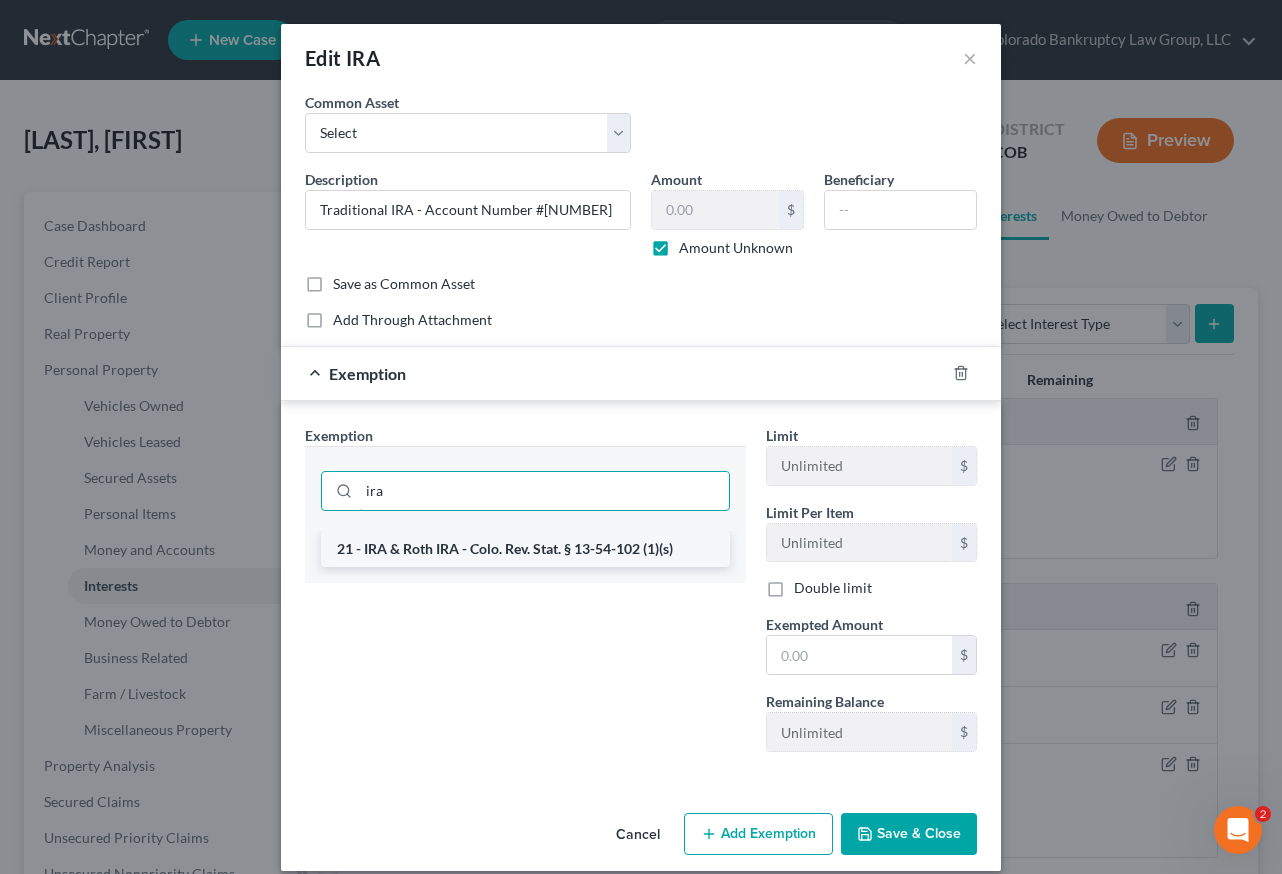 type on "ira" 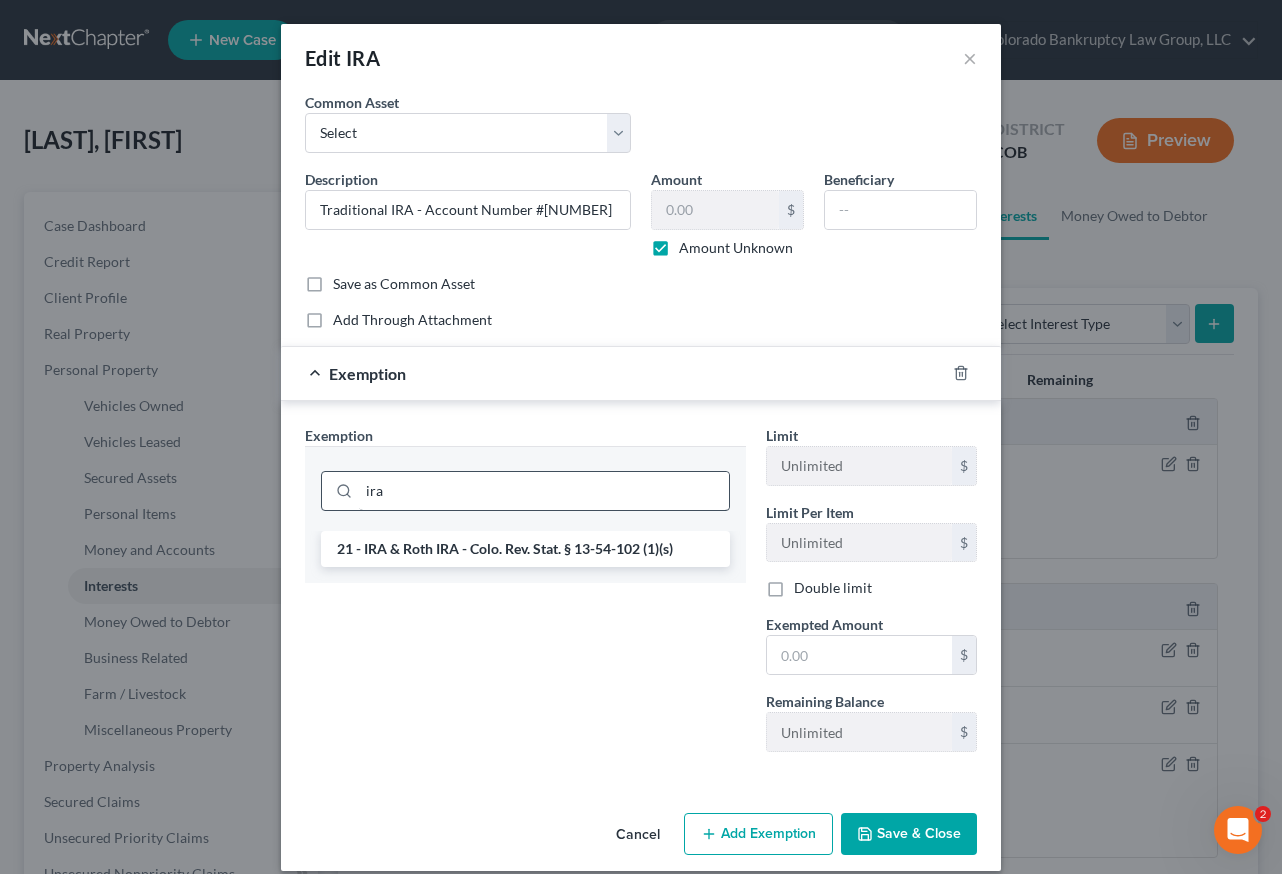 click on "21 - IRA & Roth IRA - Colo. Rev. Stat. § 13-54-102 (1)(s)" at bounding box center [525, 549] 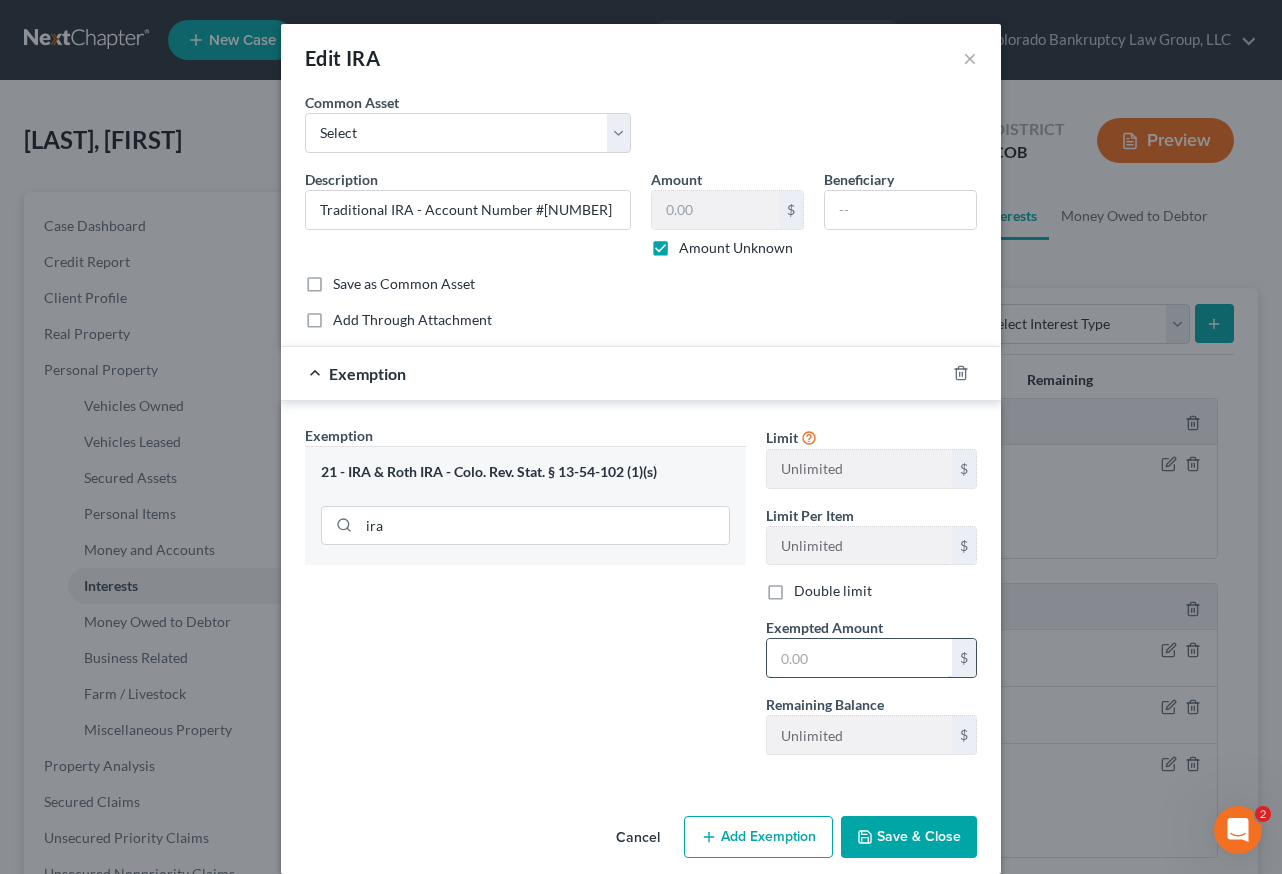 click at bounding box center [859, 658] 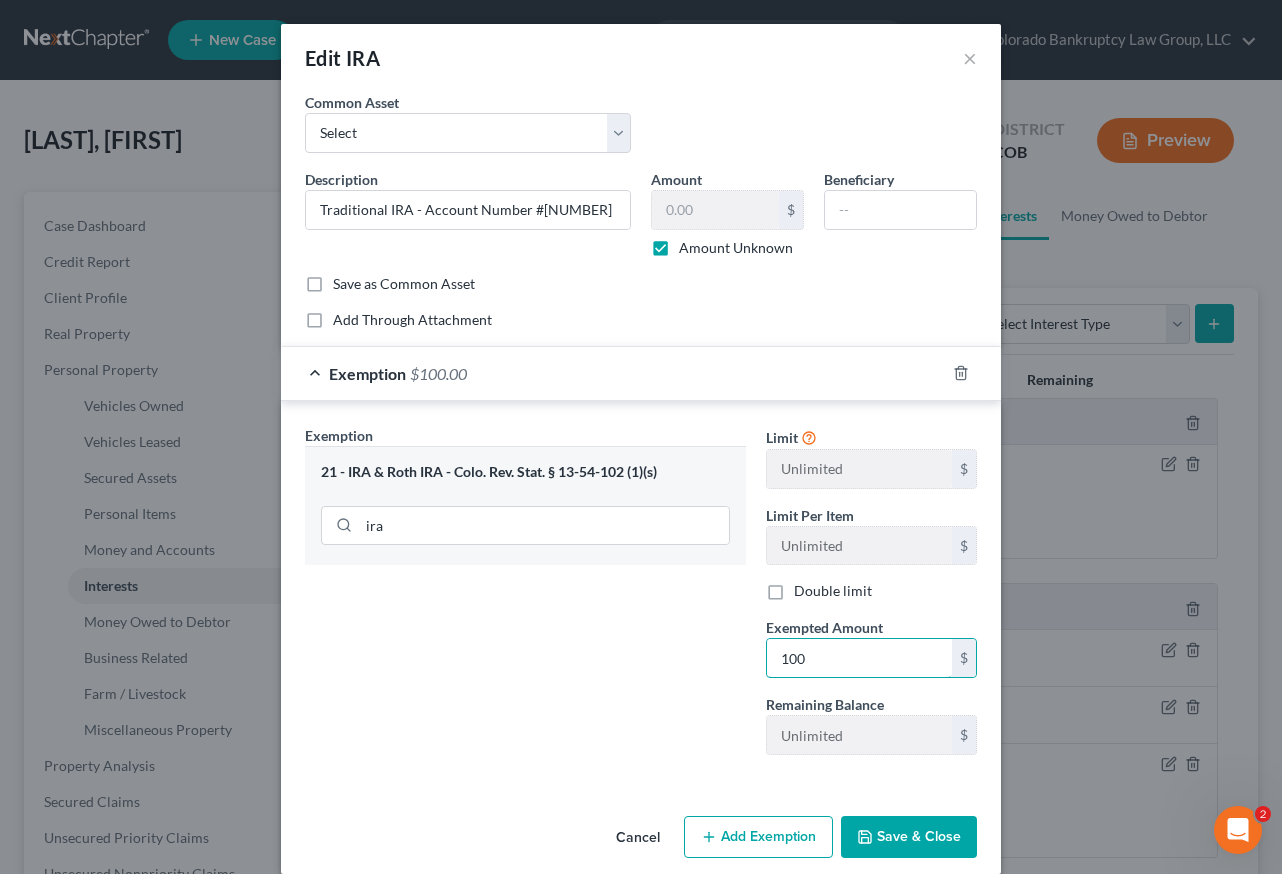 type on "100" 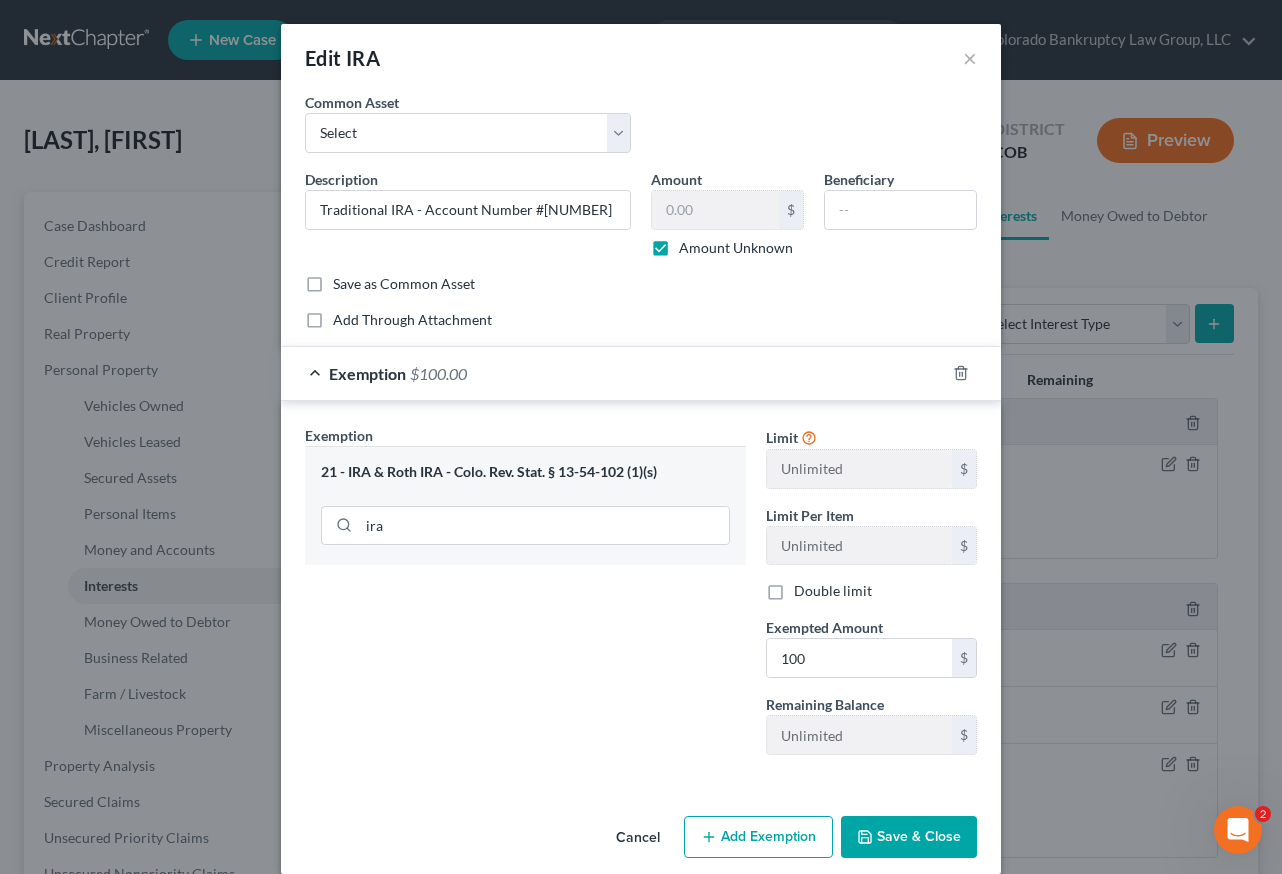 click on "Save & Close" at bounding box center [909, 837] 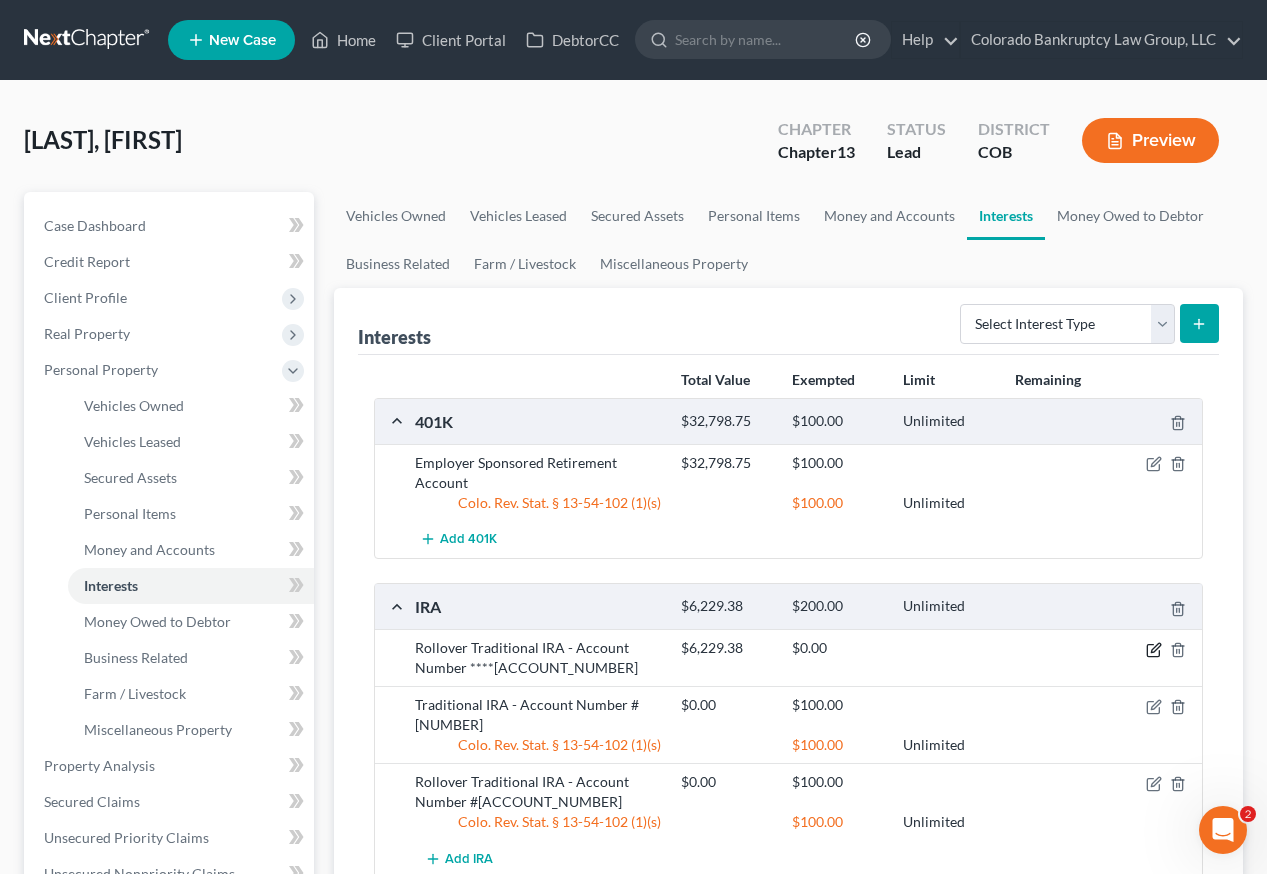 click 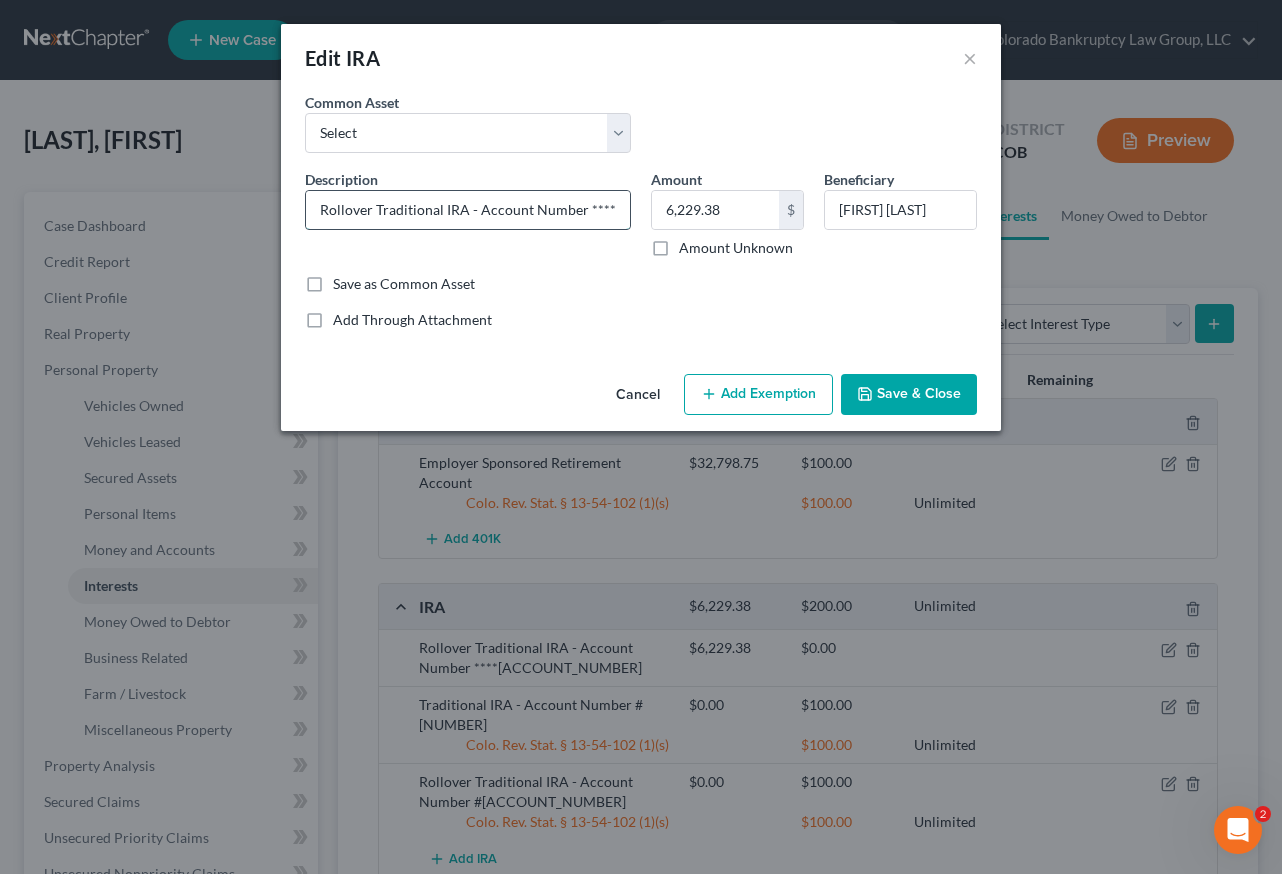 click on "Rollover Traditional IRA - Account Number ****[ACCOUNT_NUMBER]" at bounding box center (468, 210) 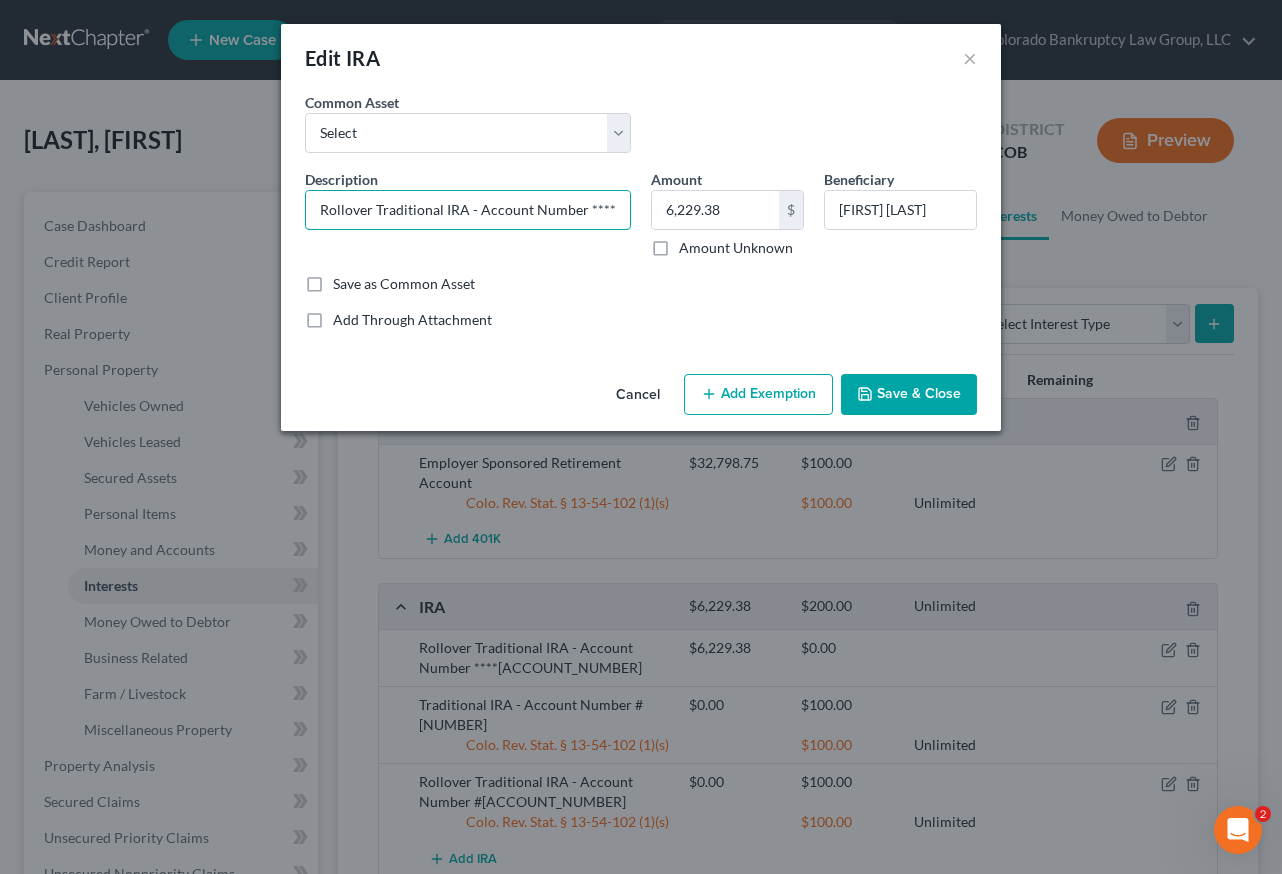 type on "Rollover Traditional IRA - Account Number ***[ACCOUNT_NUMBER]" 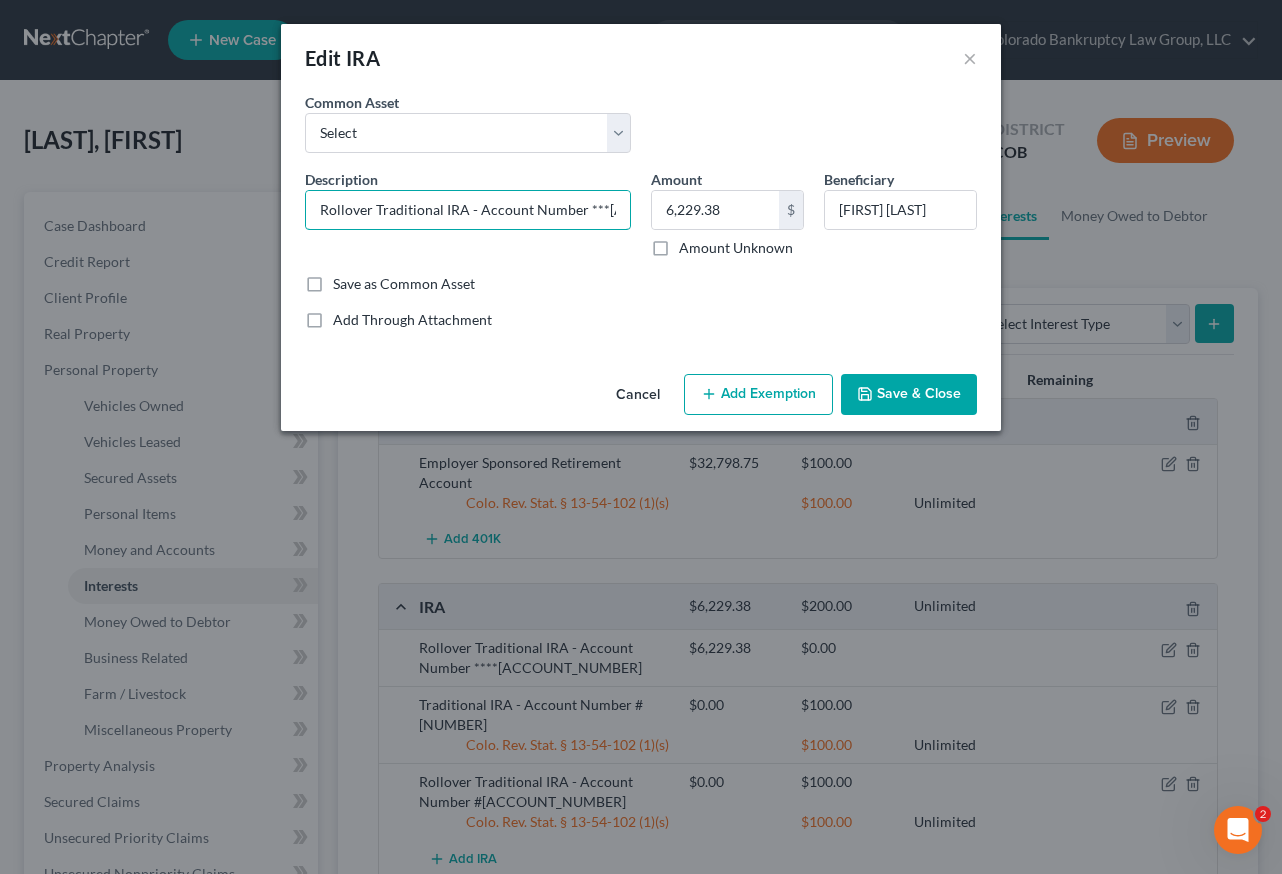 type on "Rollover Traditional IRA - Account Number **[ACCOUNT_NUMBER]" 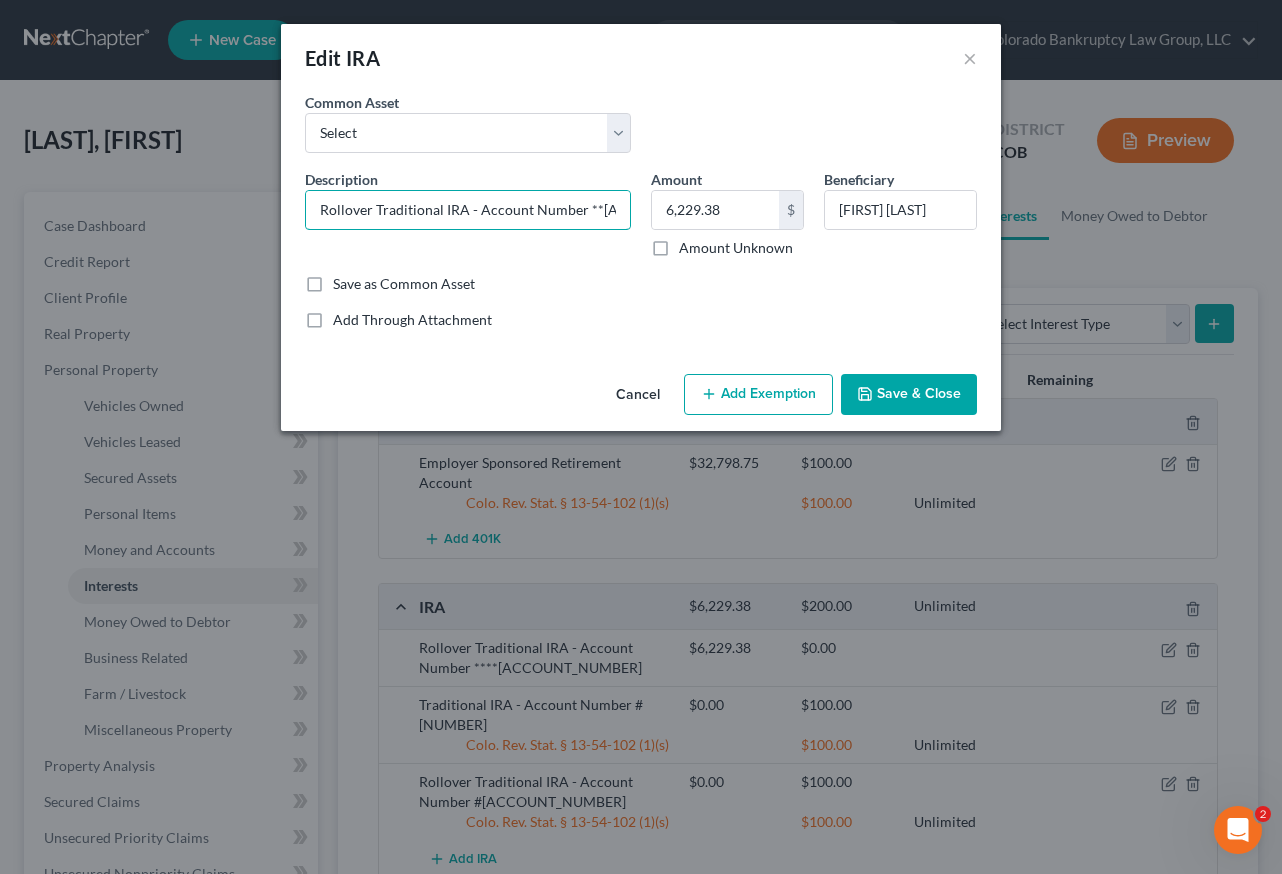 type on "Rollover Traditional IRA - Account Number *TR60" 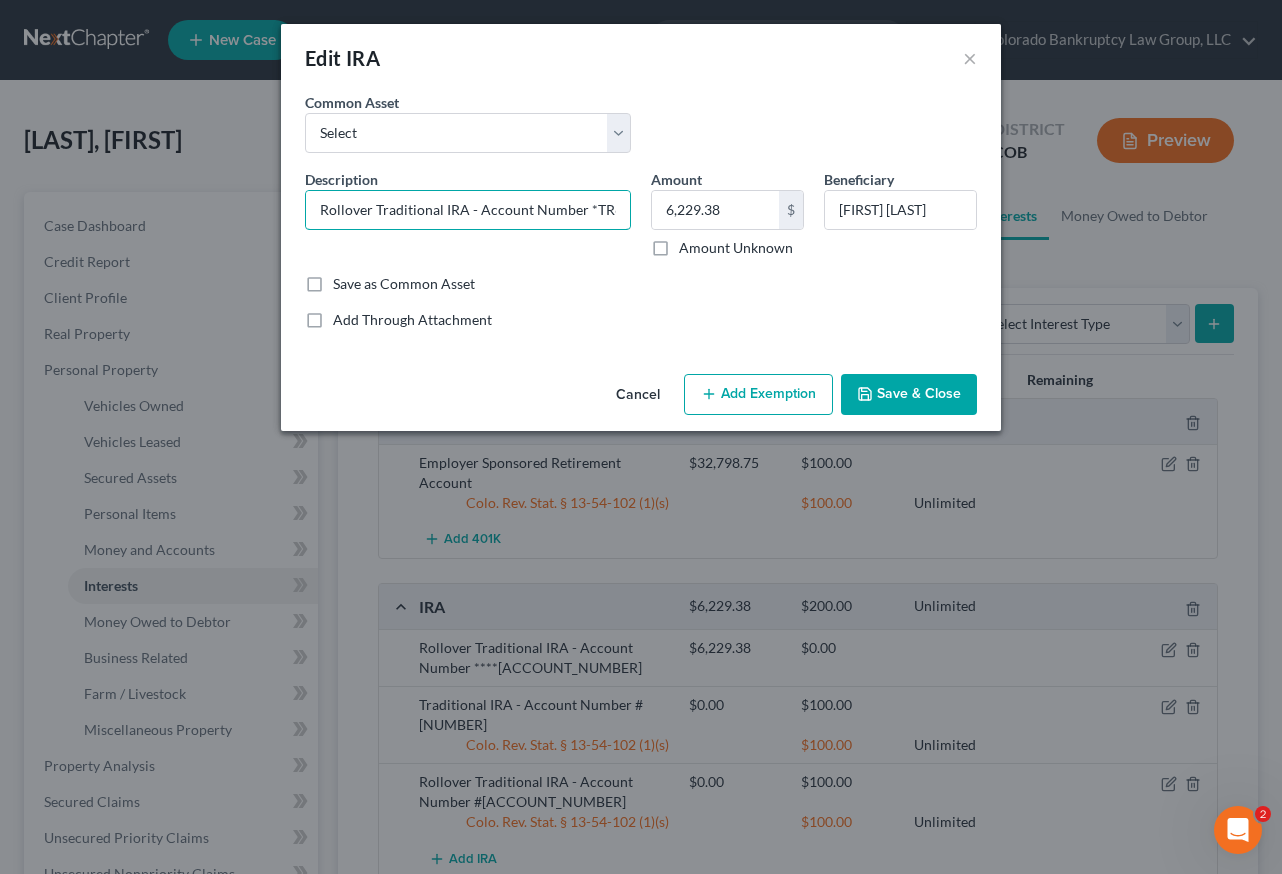 type on "Rollover Traditional IRA - Account Number TR60" 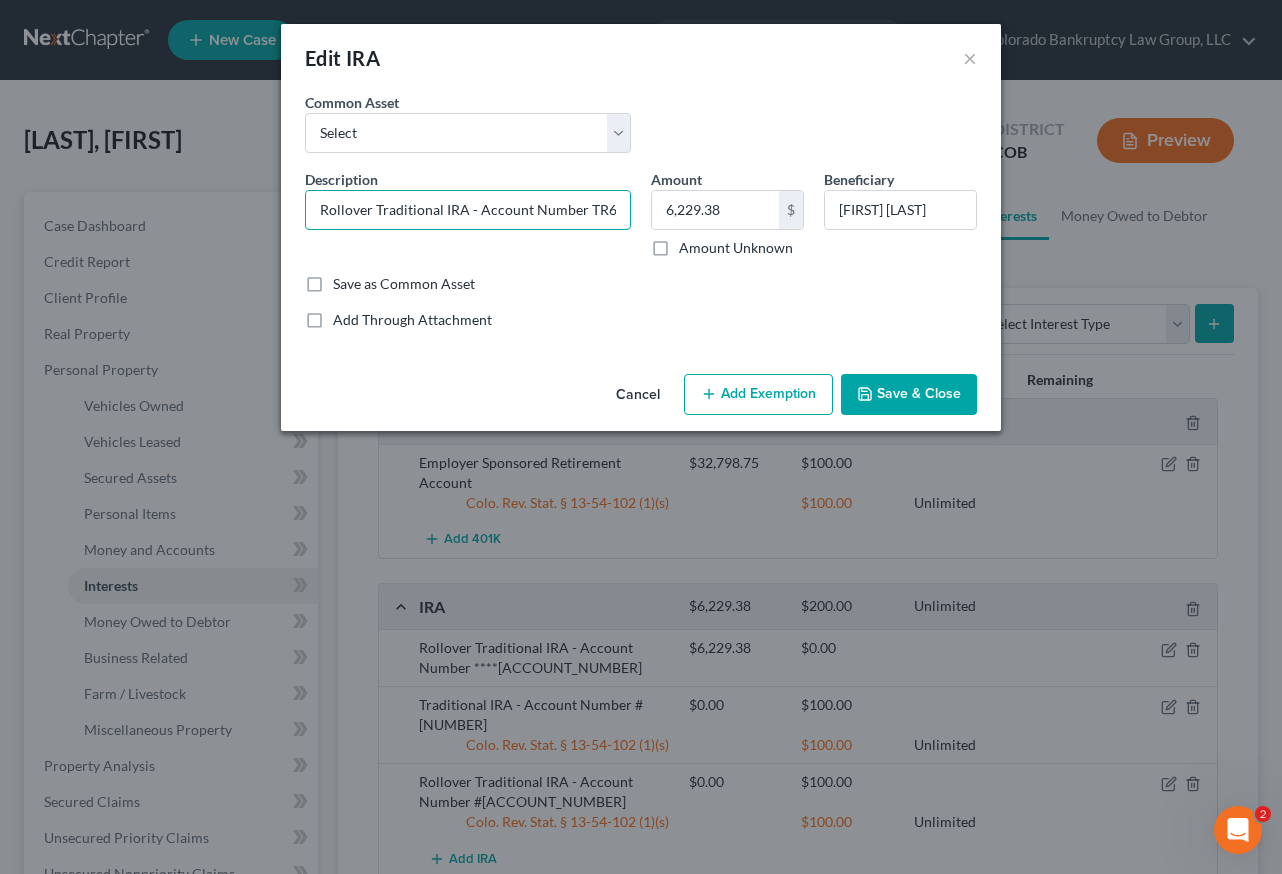 type on "Rollover Traditional IRA - Account Number #[ALPHANUMERIC]" 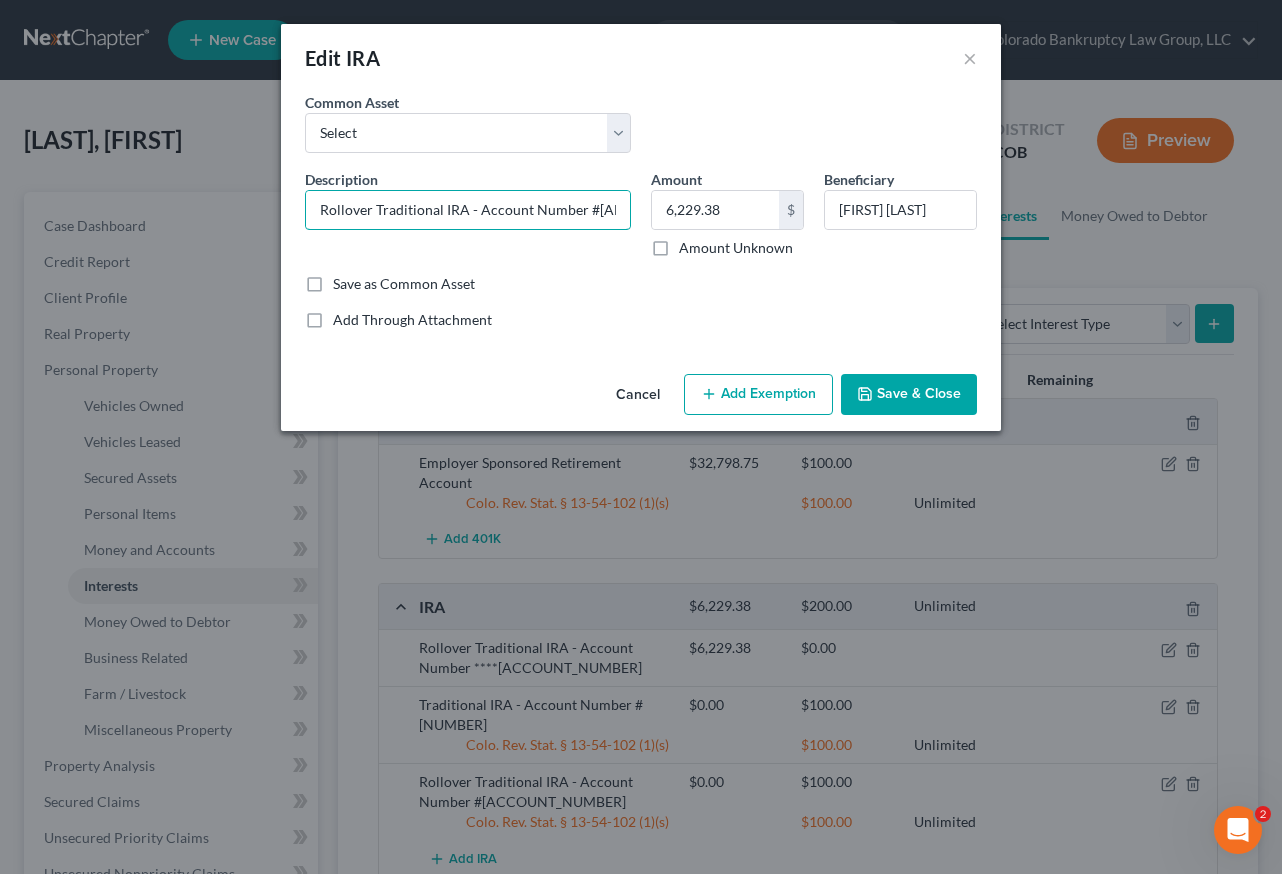 scroll, scrollTop: 0, scrollLeft: 9, axis: horizontal 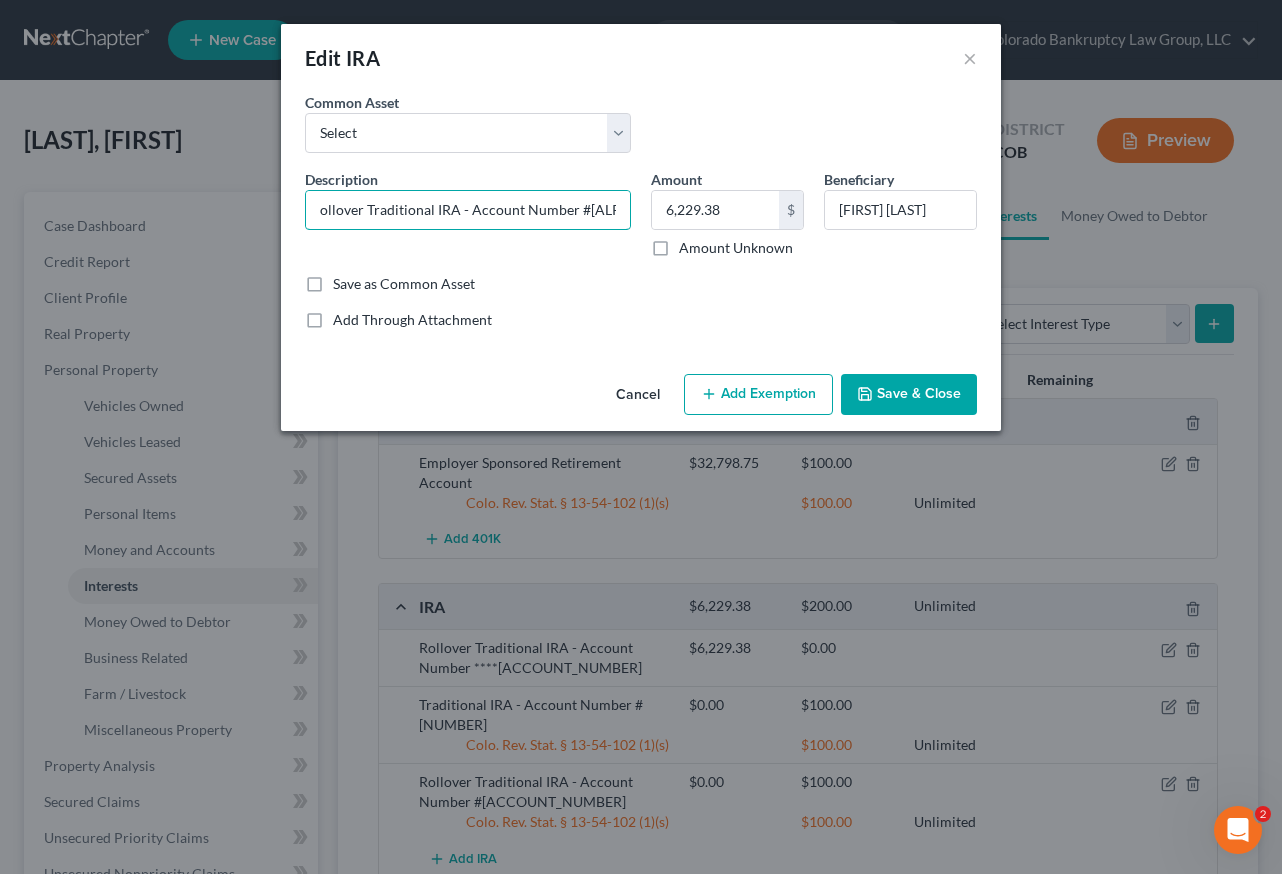 type on "Rollover Traditional IRA - Account Number #[ALPHANUMERIC]" 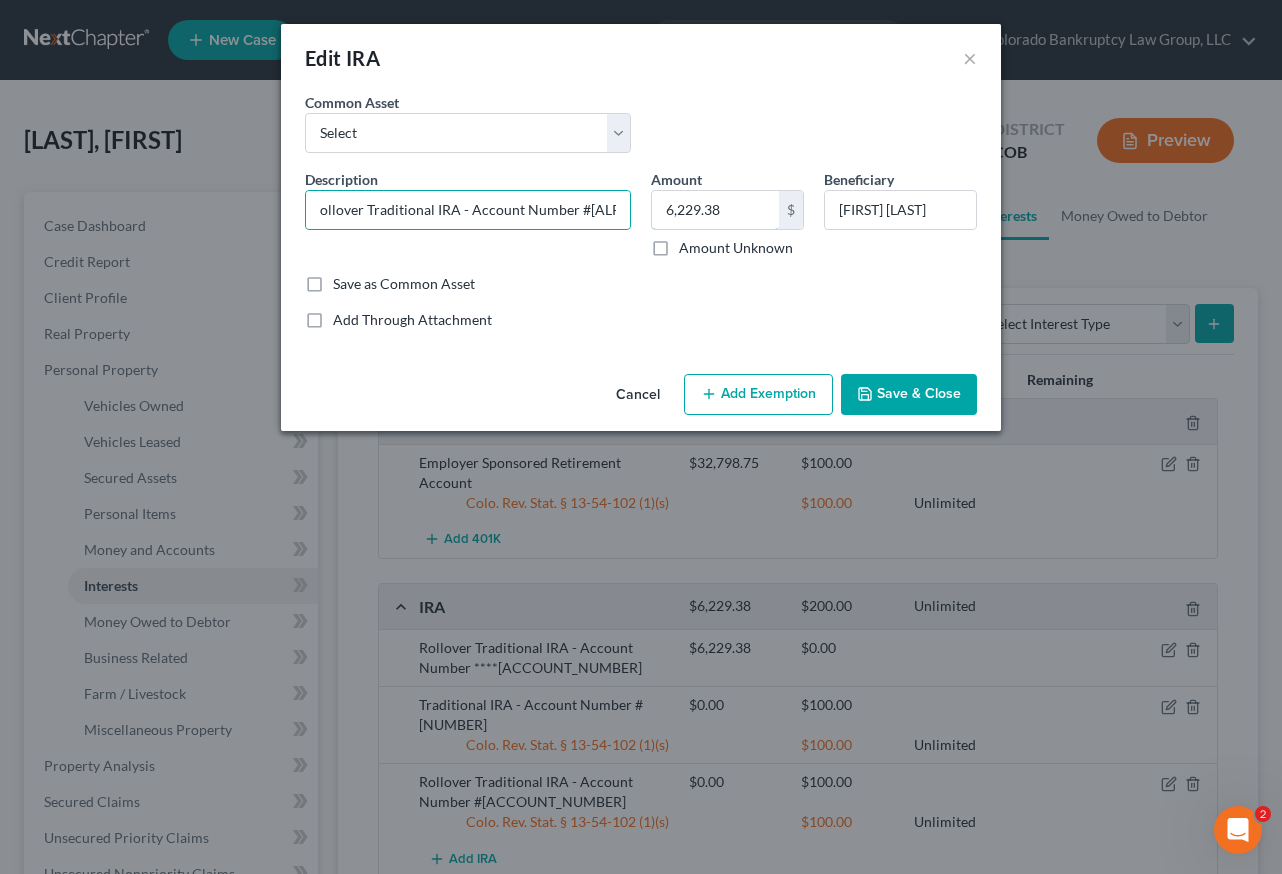 scroll, scrollTop: 0, scrollLeft: 0, axis: both 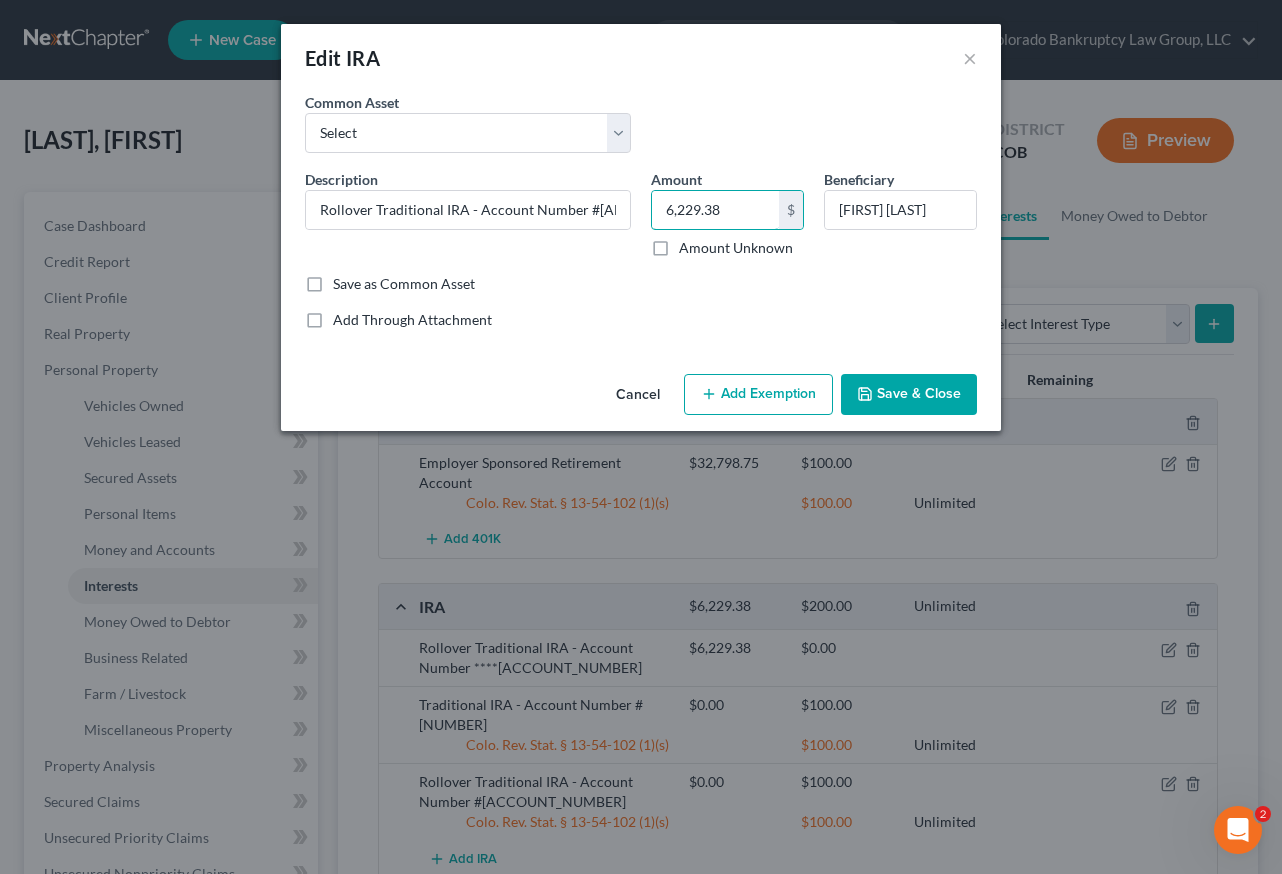 type 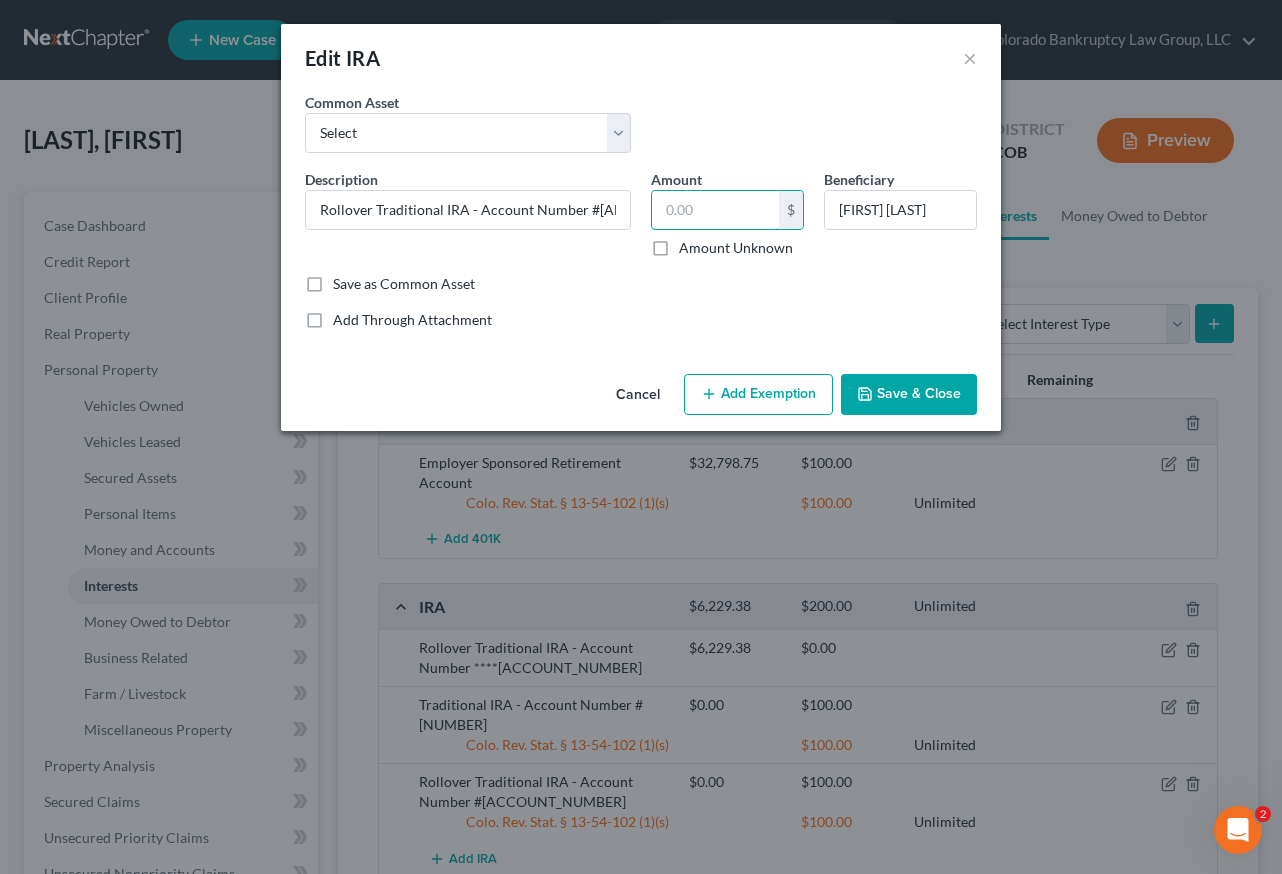 type 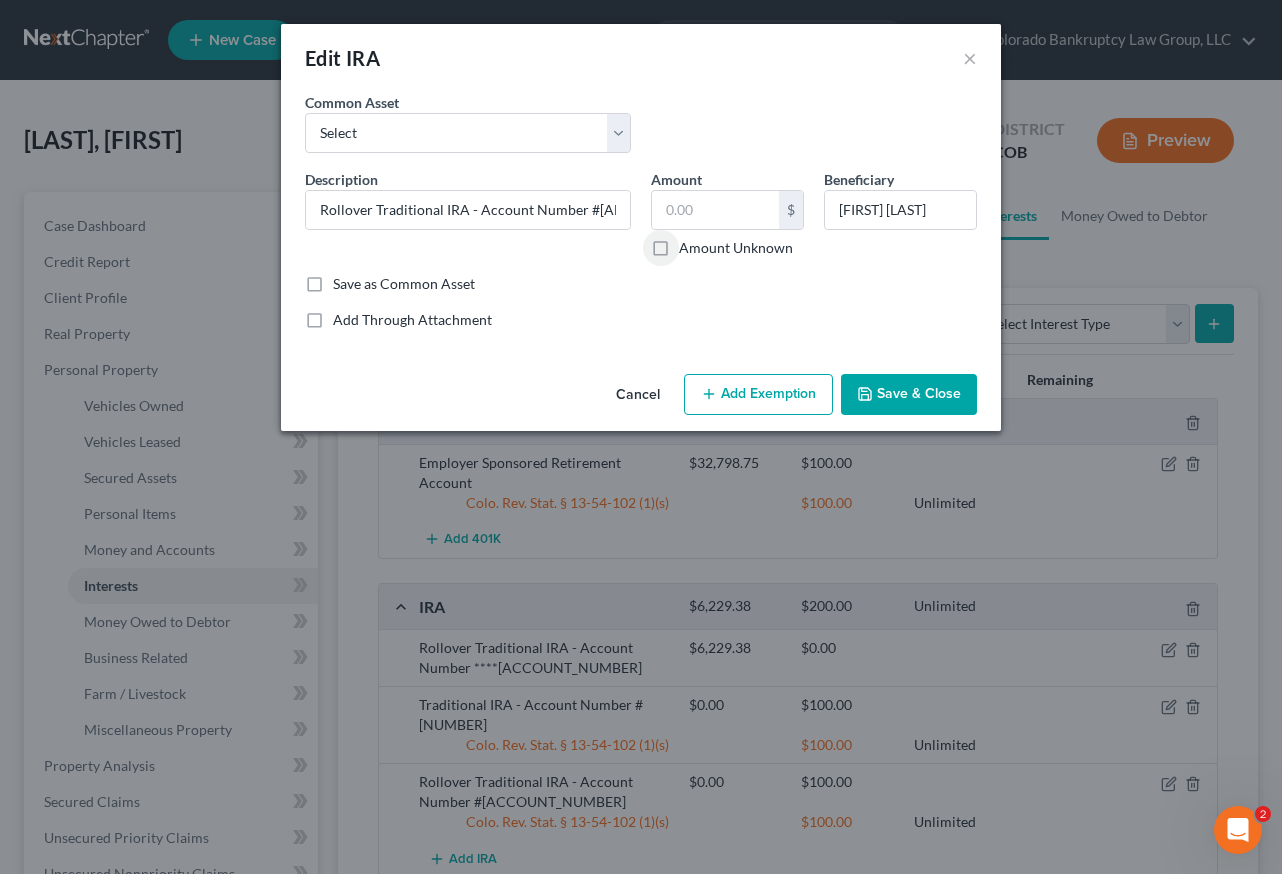 click on "Amount Unknown" at bounding box center (693, 244) 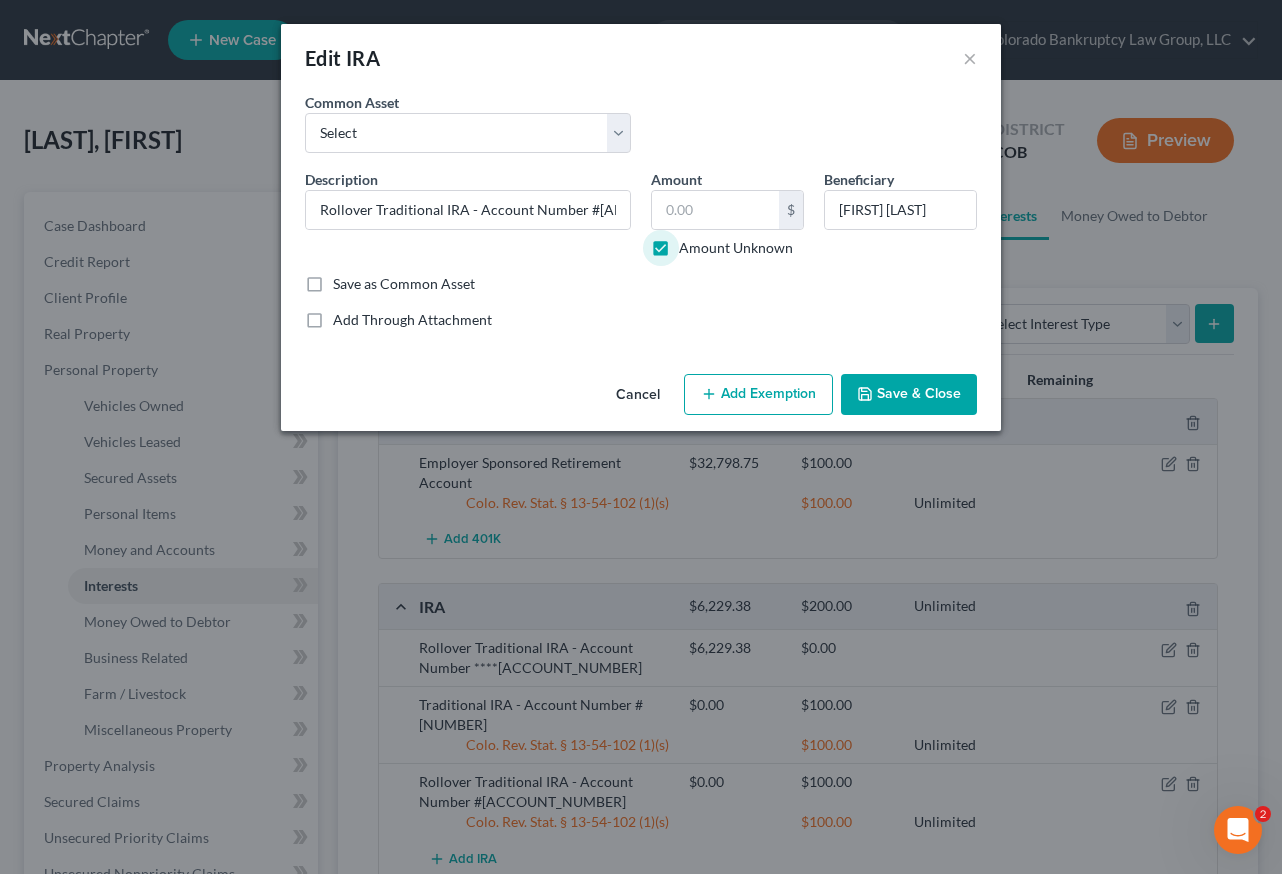 checkbox on "true" 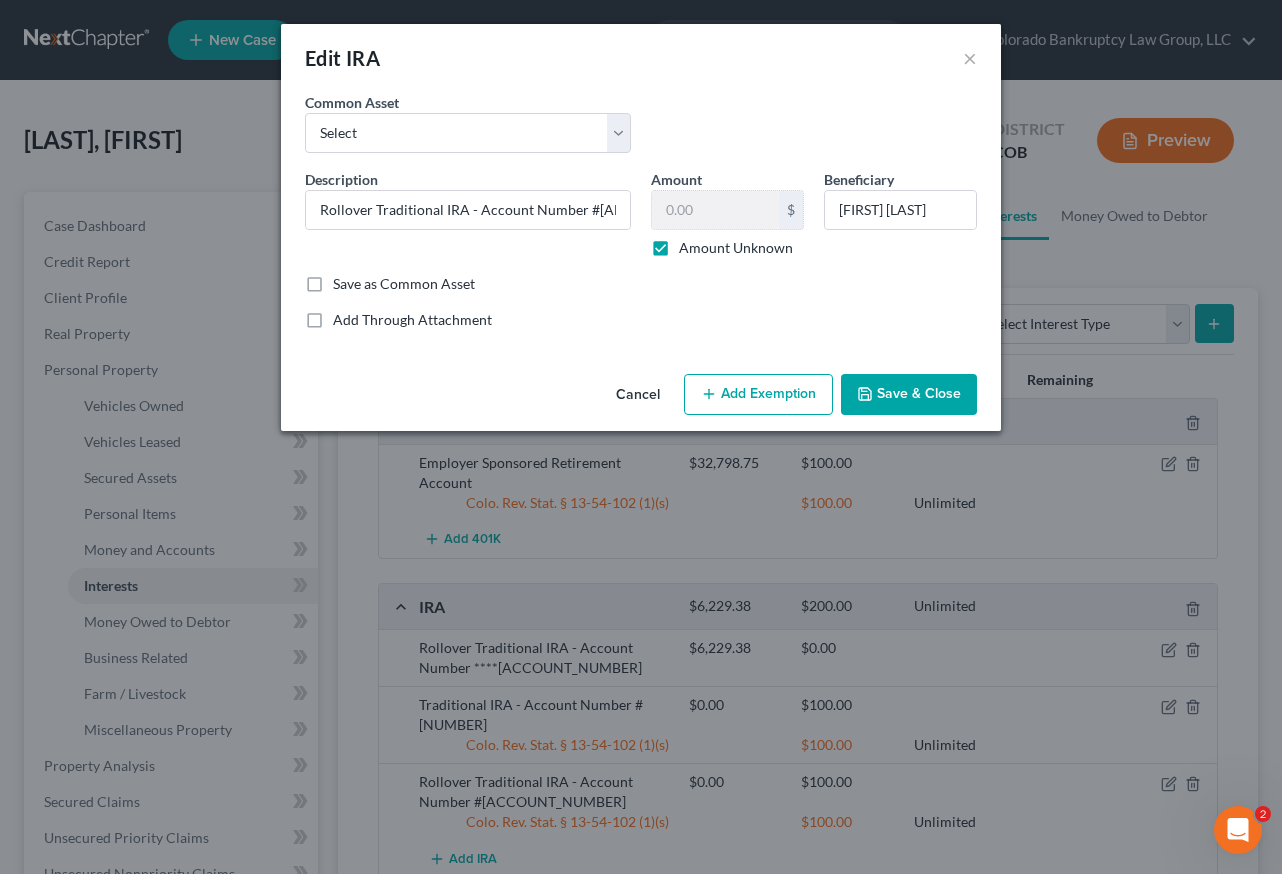 click on "Add Exemption" at bounding box center (758, 395) 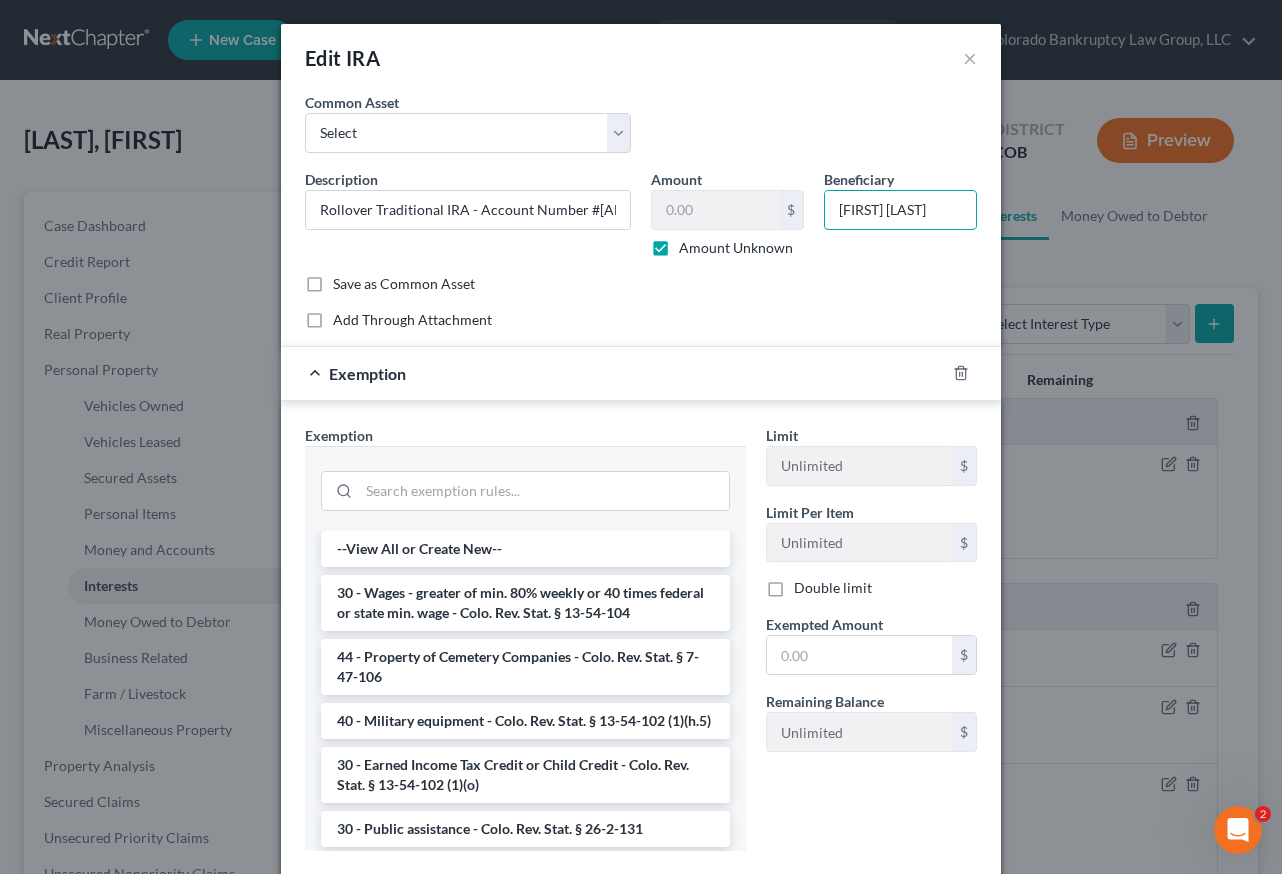 drag, startPoint x: 915, startPoint y: 208, endPoint x: 805, endPoint y: 215, distance: 110.2225 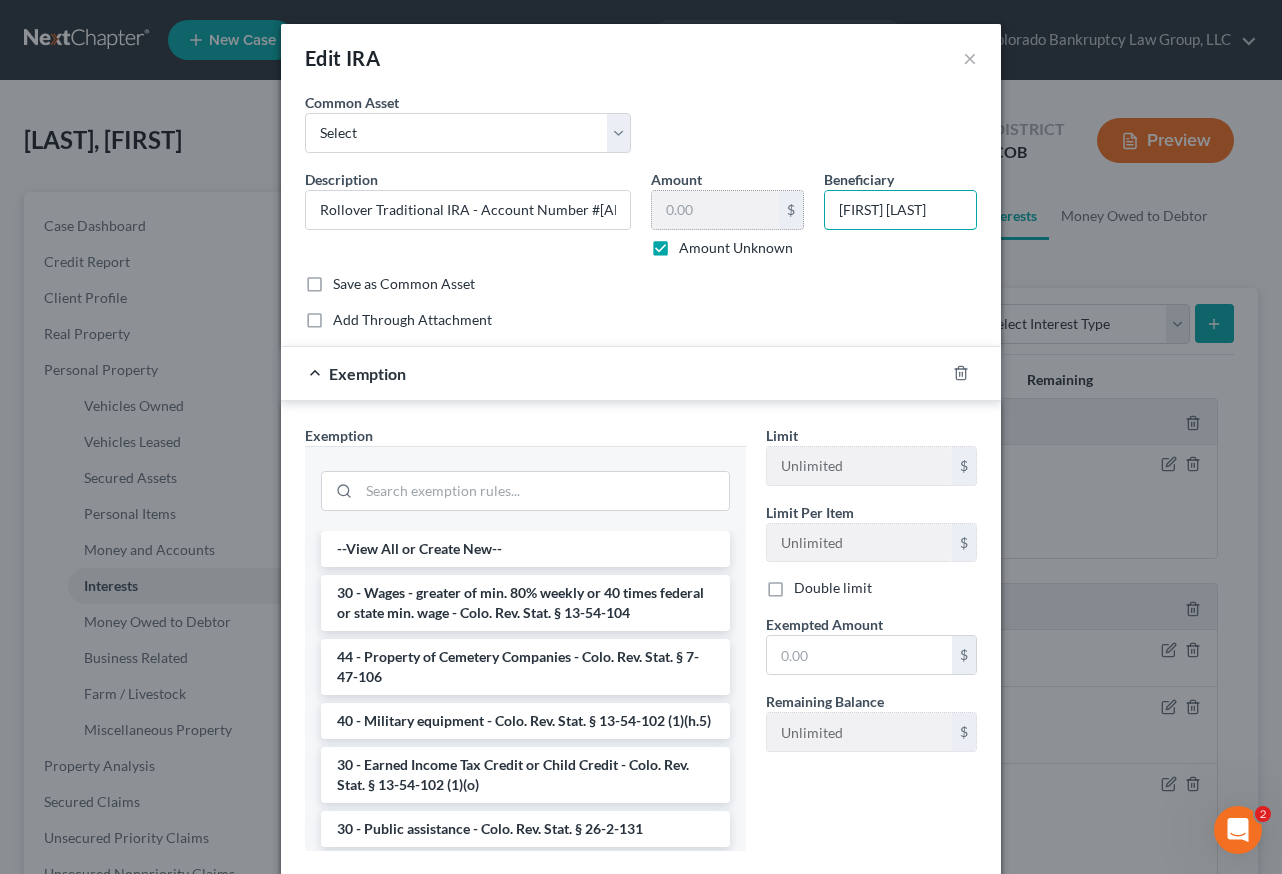 type 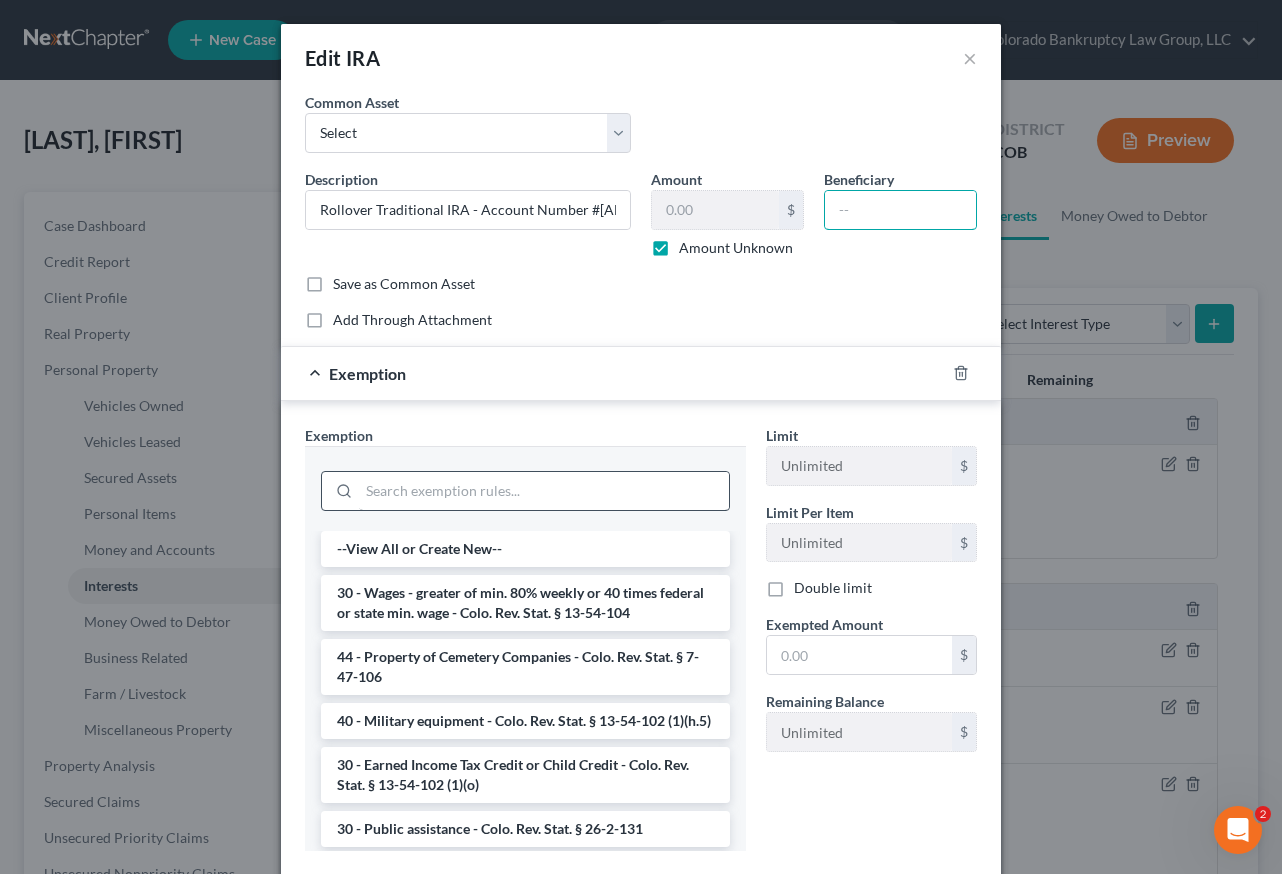 type 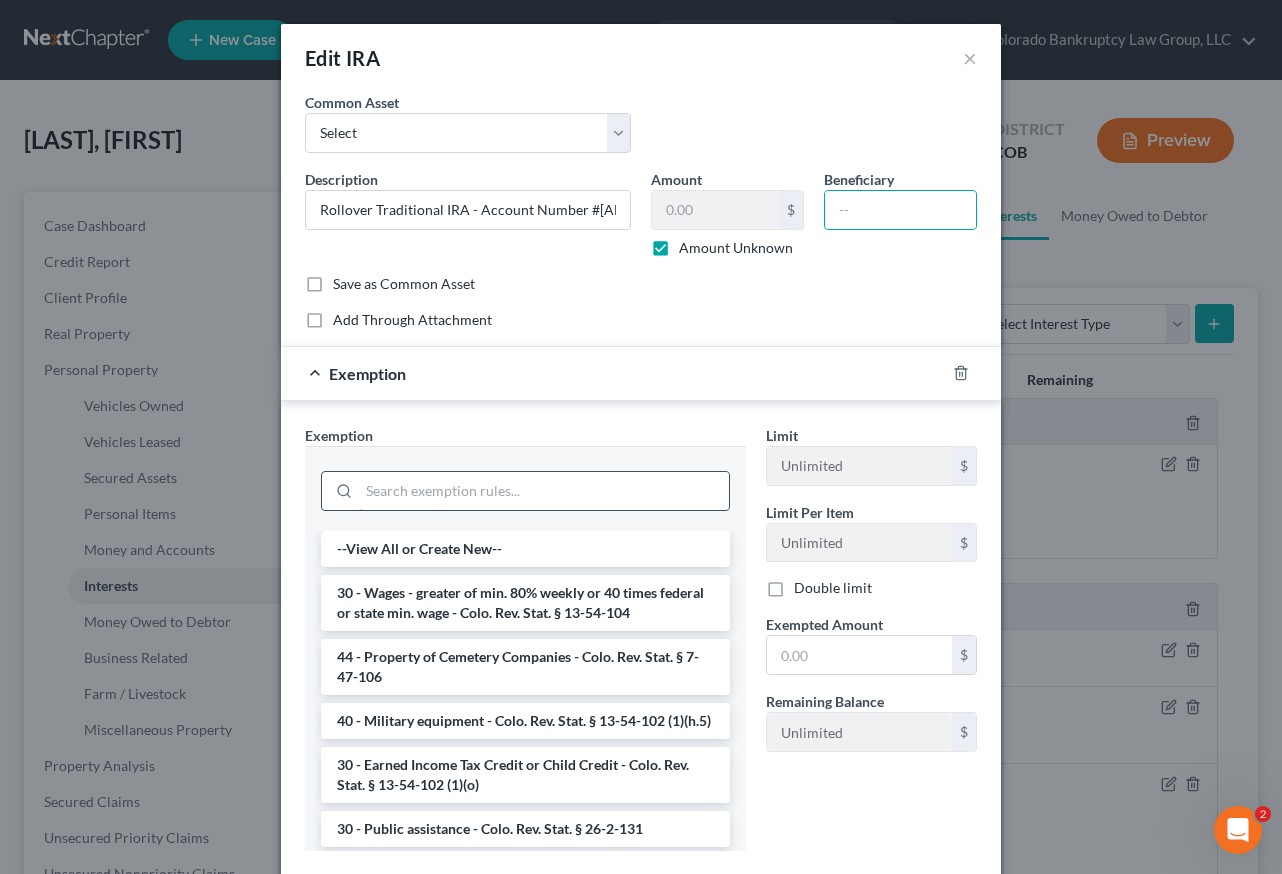 click at bounding box center [544, 491] 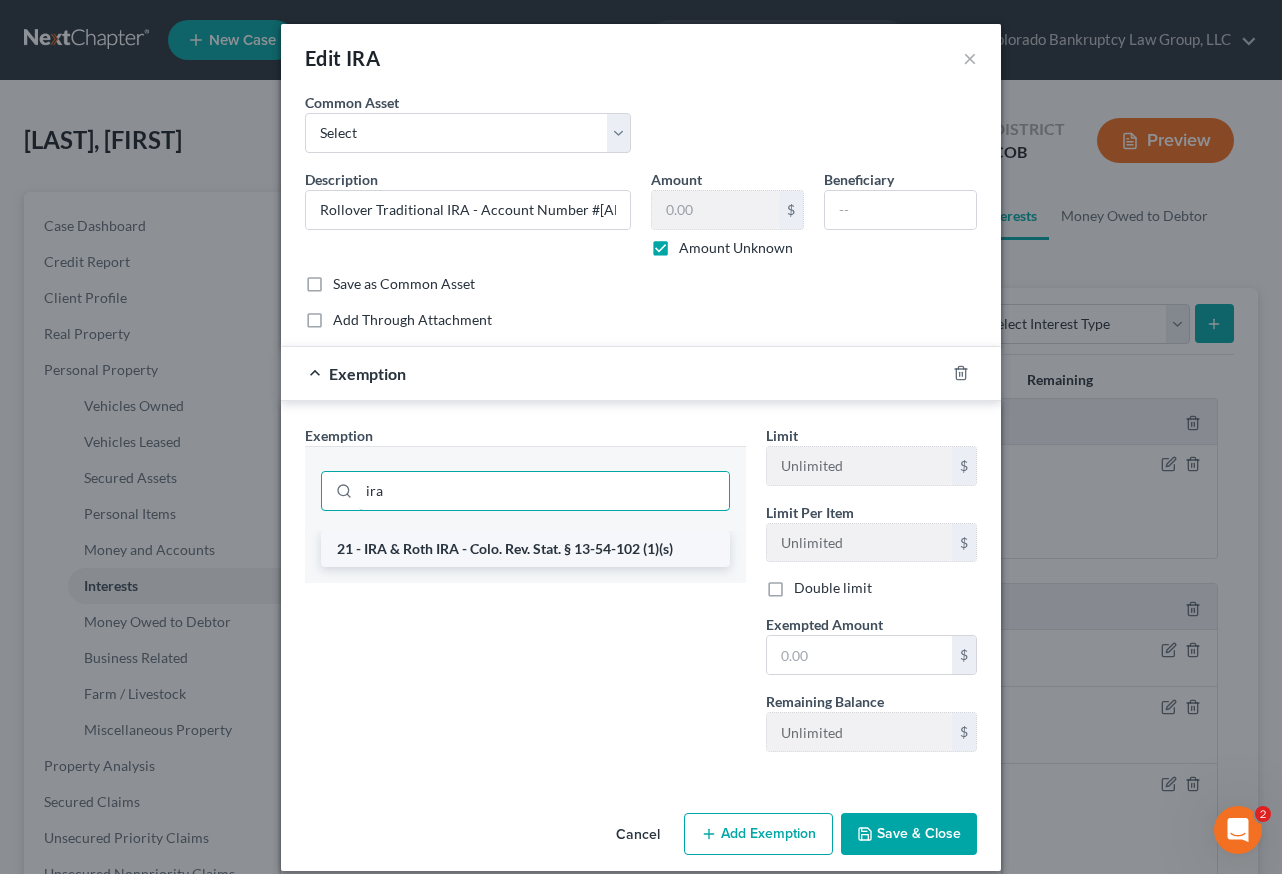 type on "ira" 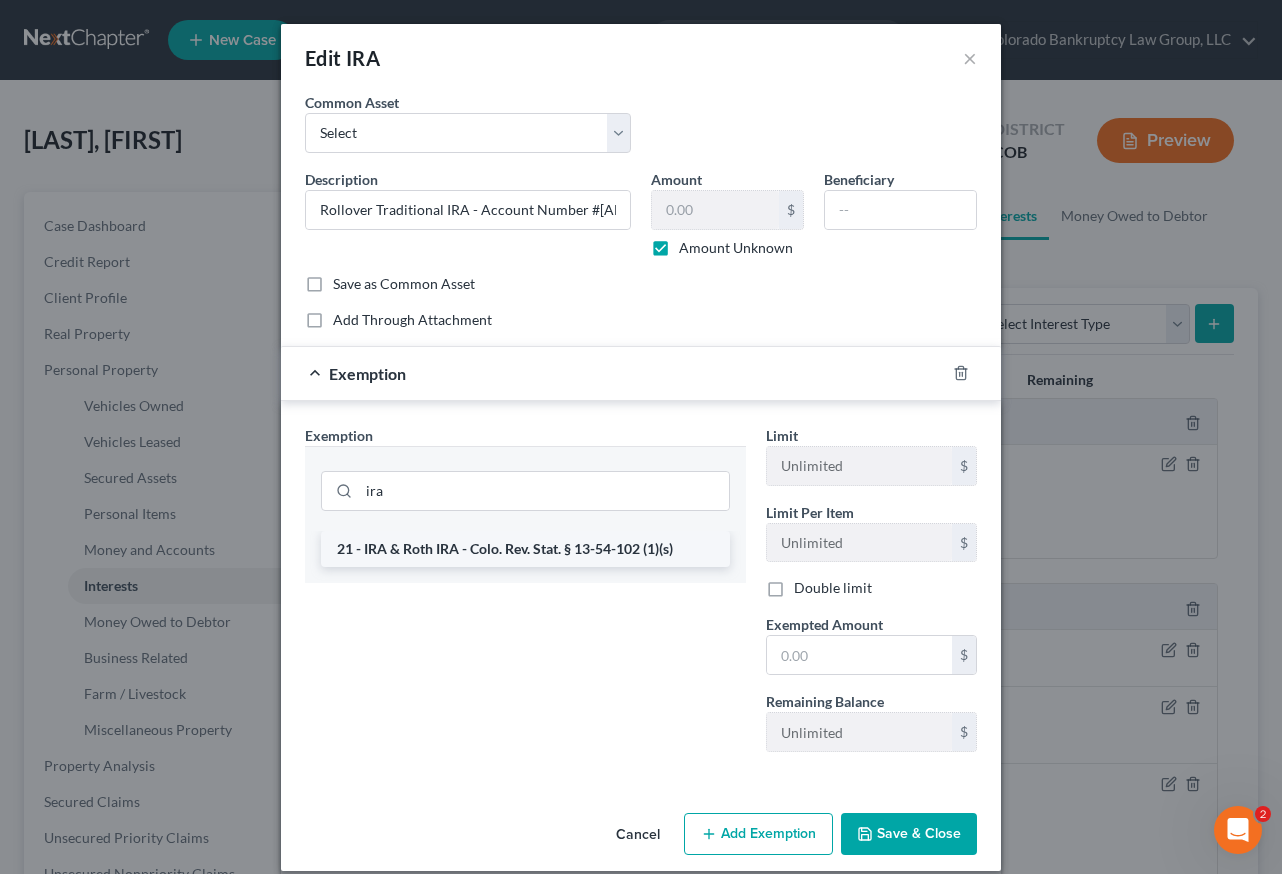 click on "21 - IRA & Roth IRA - Colo. Rev. Stat. § 13-54-102 (1)(s)" at bounding box center (525, 549) 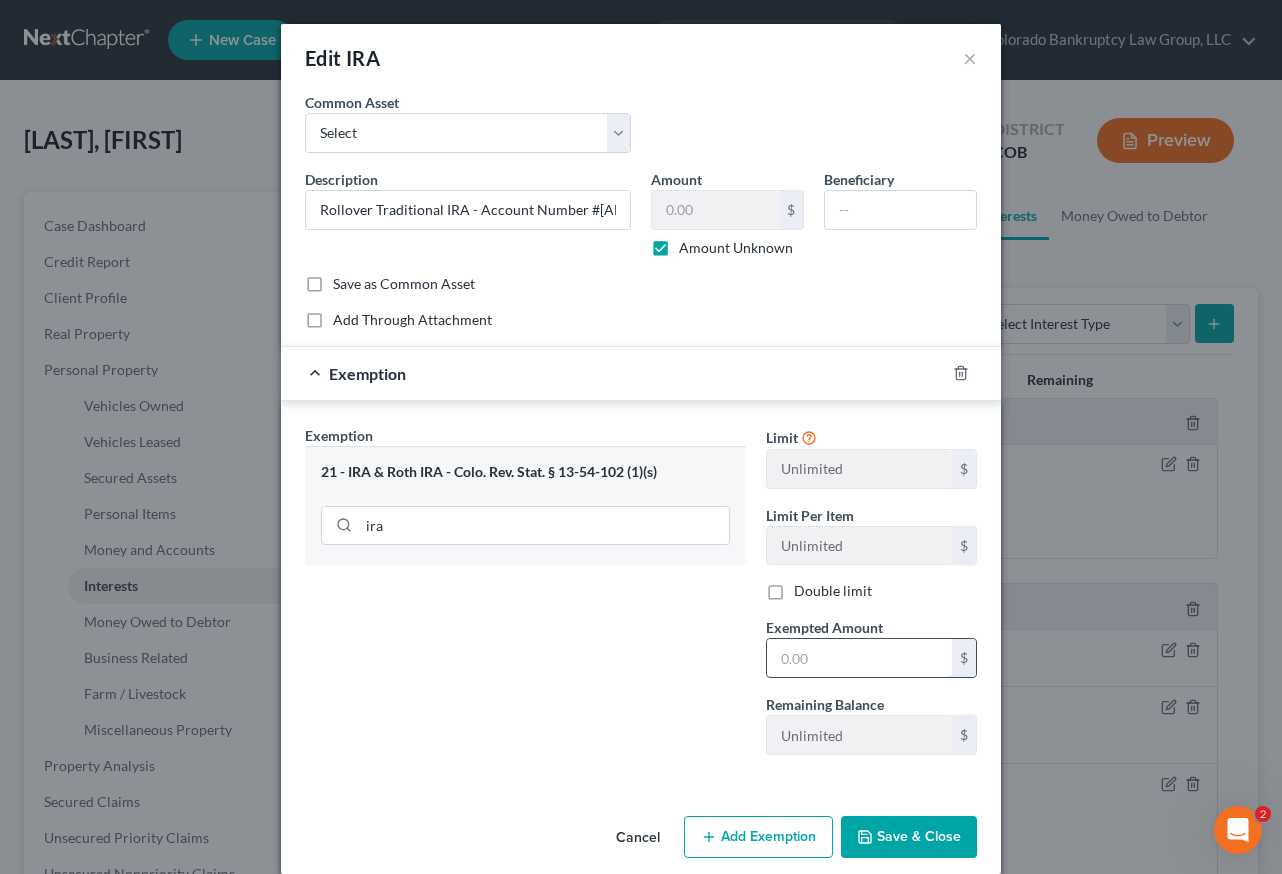 click at bounding box center (859, 658) 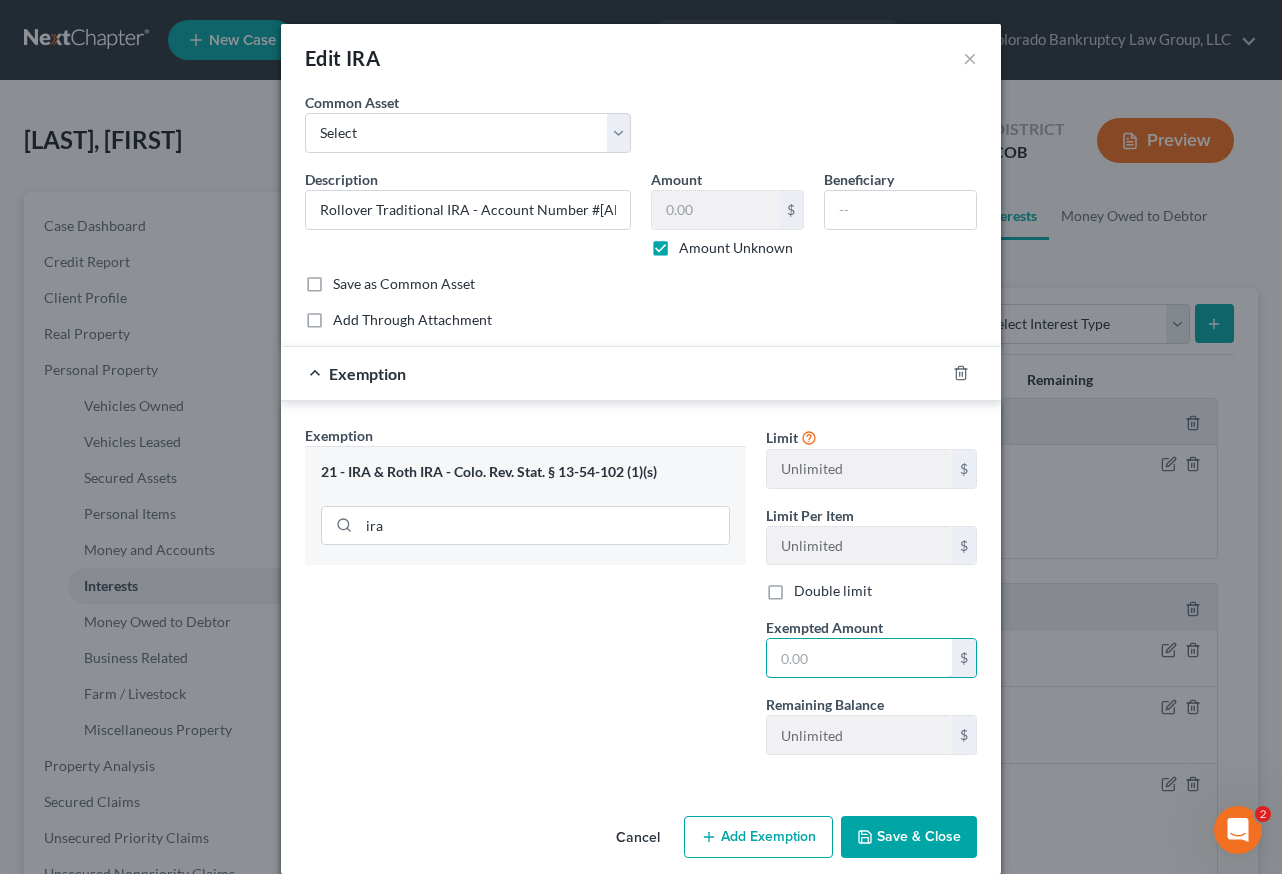 type on "1.00" 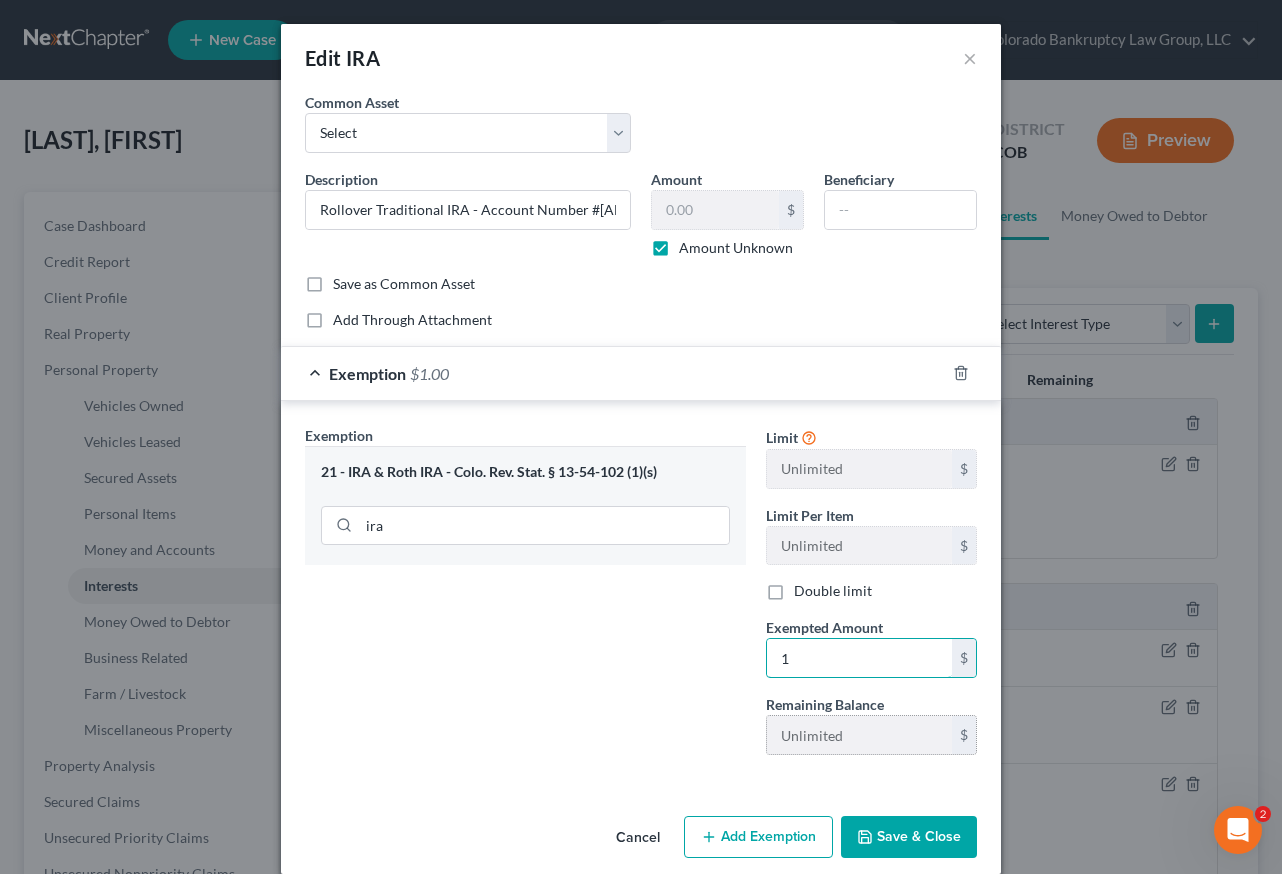 type on "10.00" 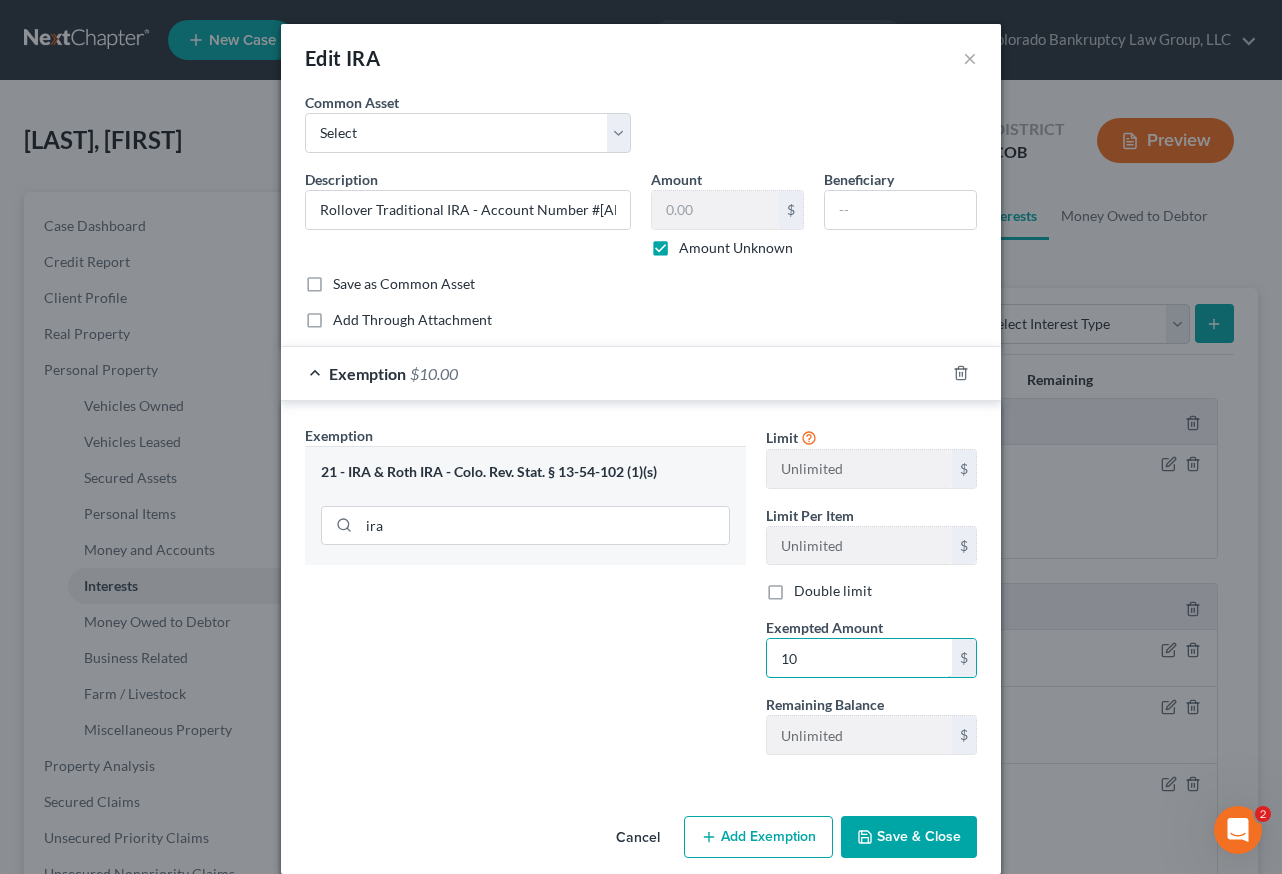 type on "100.00" 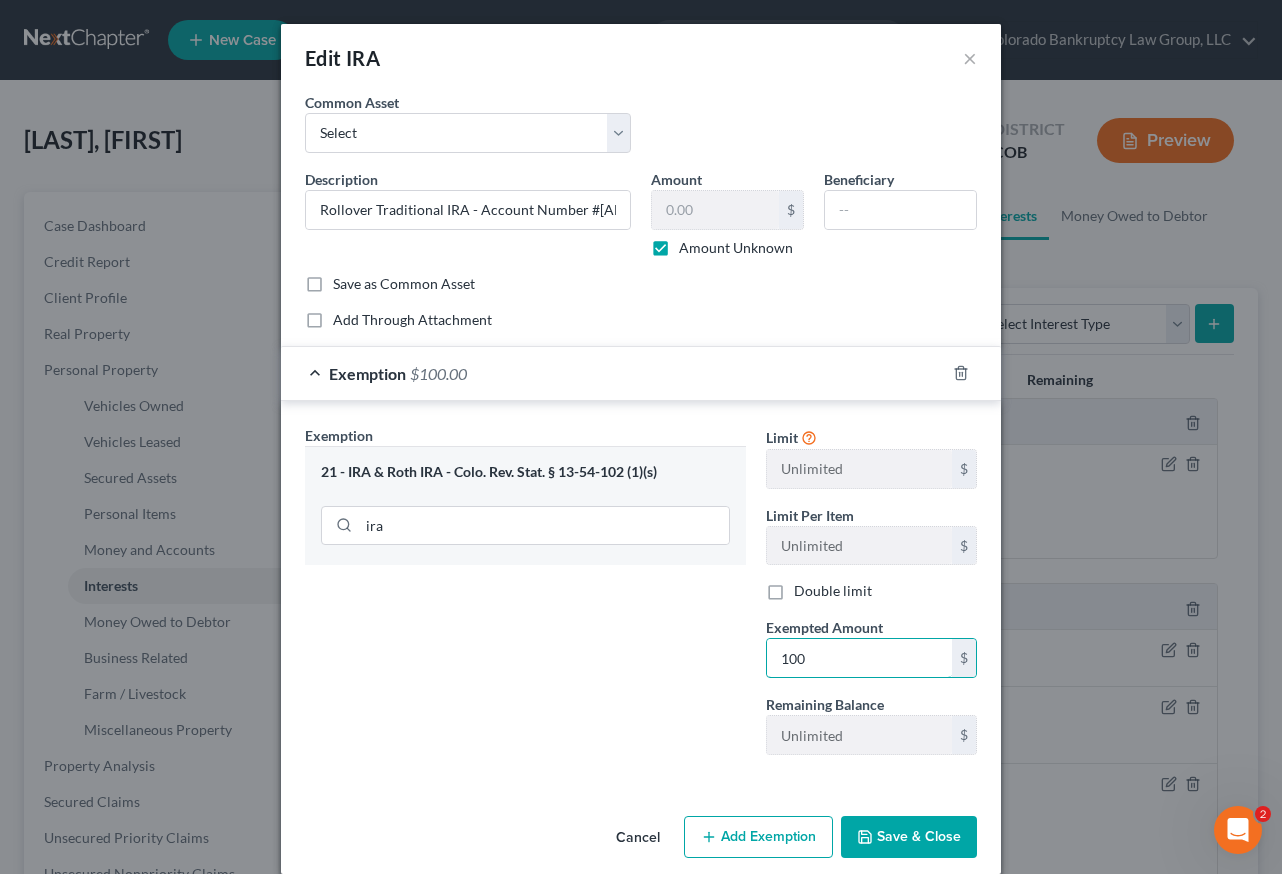 type on "100" 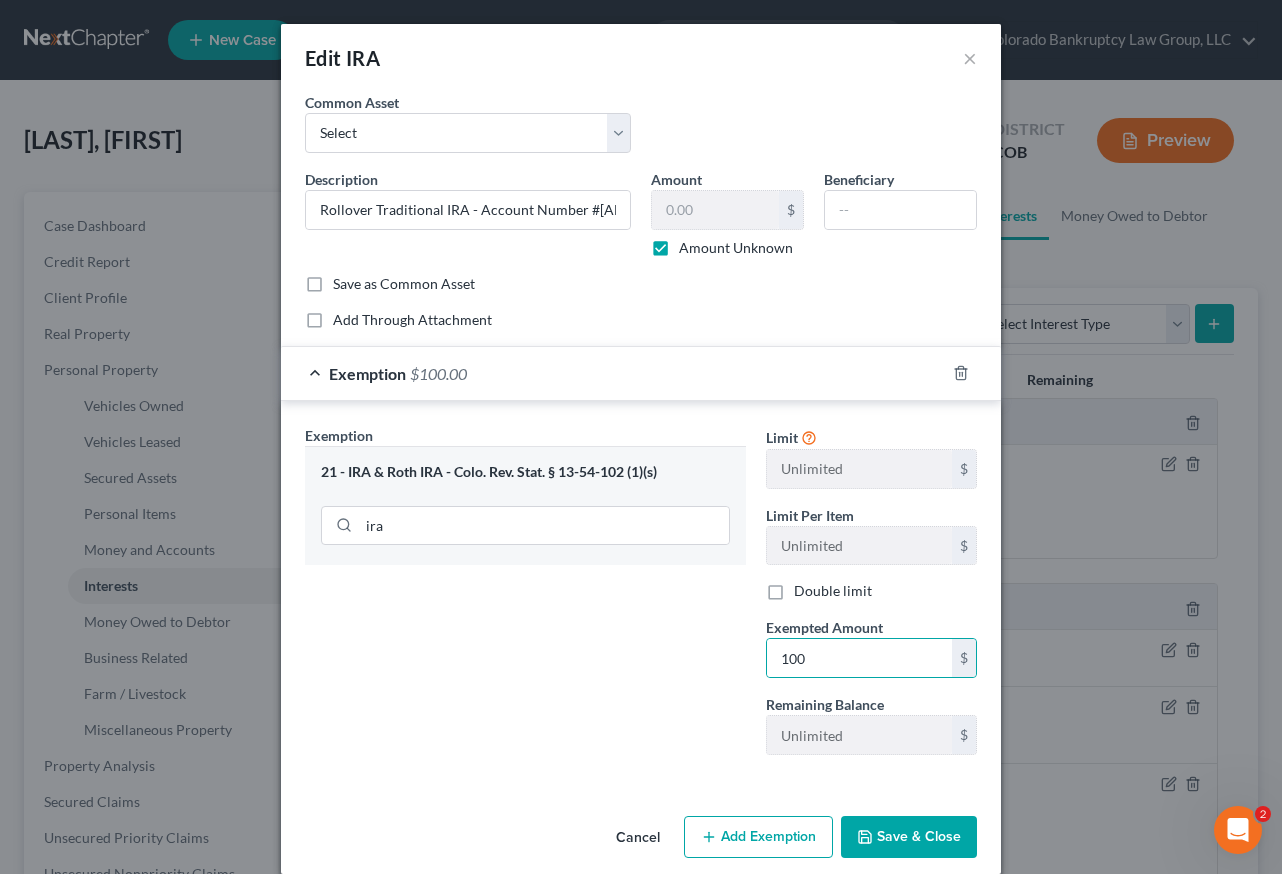 click on "Save & Close" at bounding box center [909, 837] 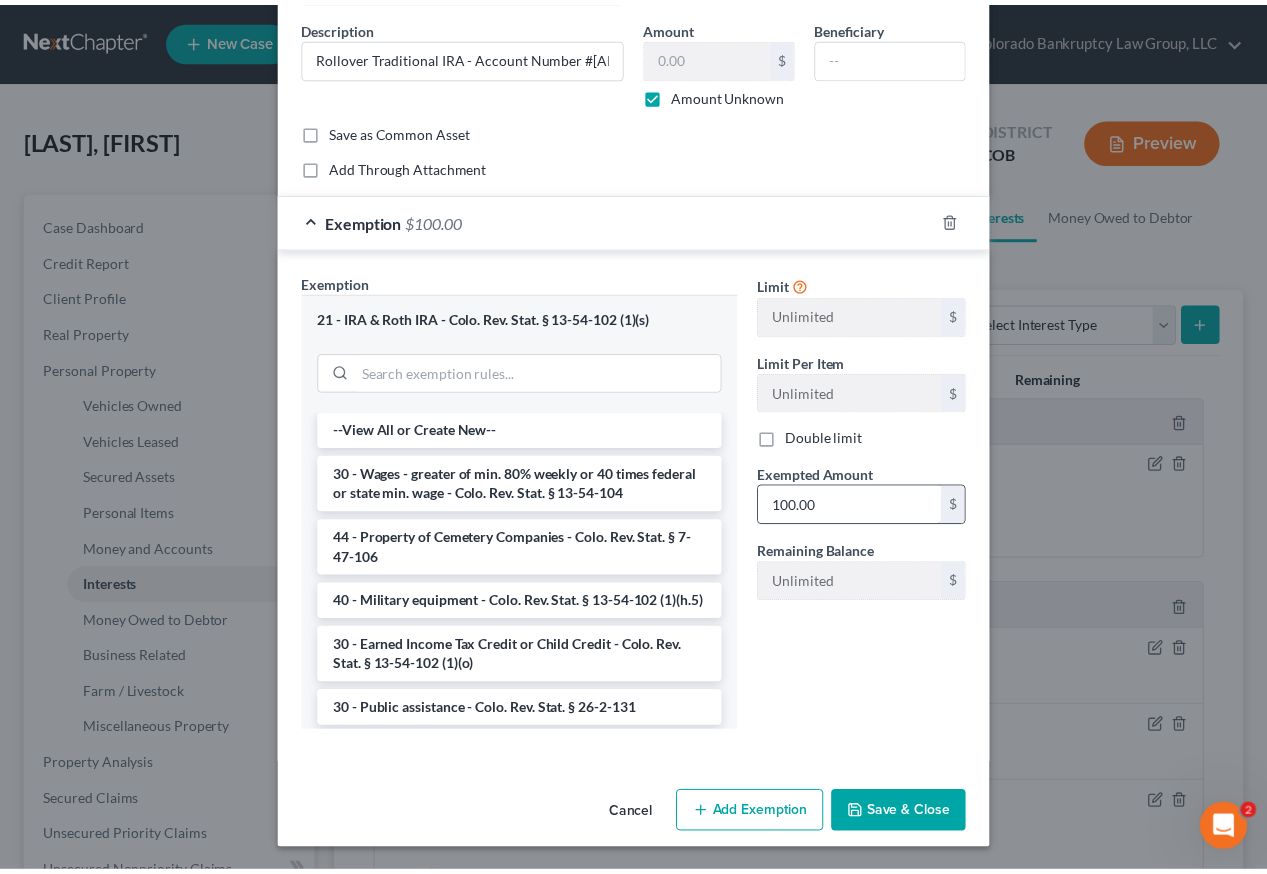 scroll, scrollTop: 154, scrollLeft: 0, axis: vertical 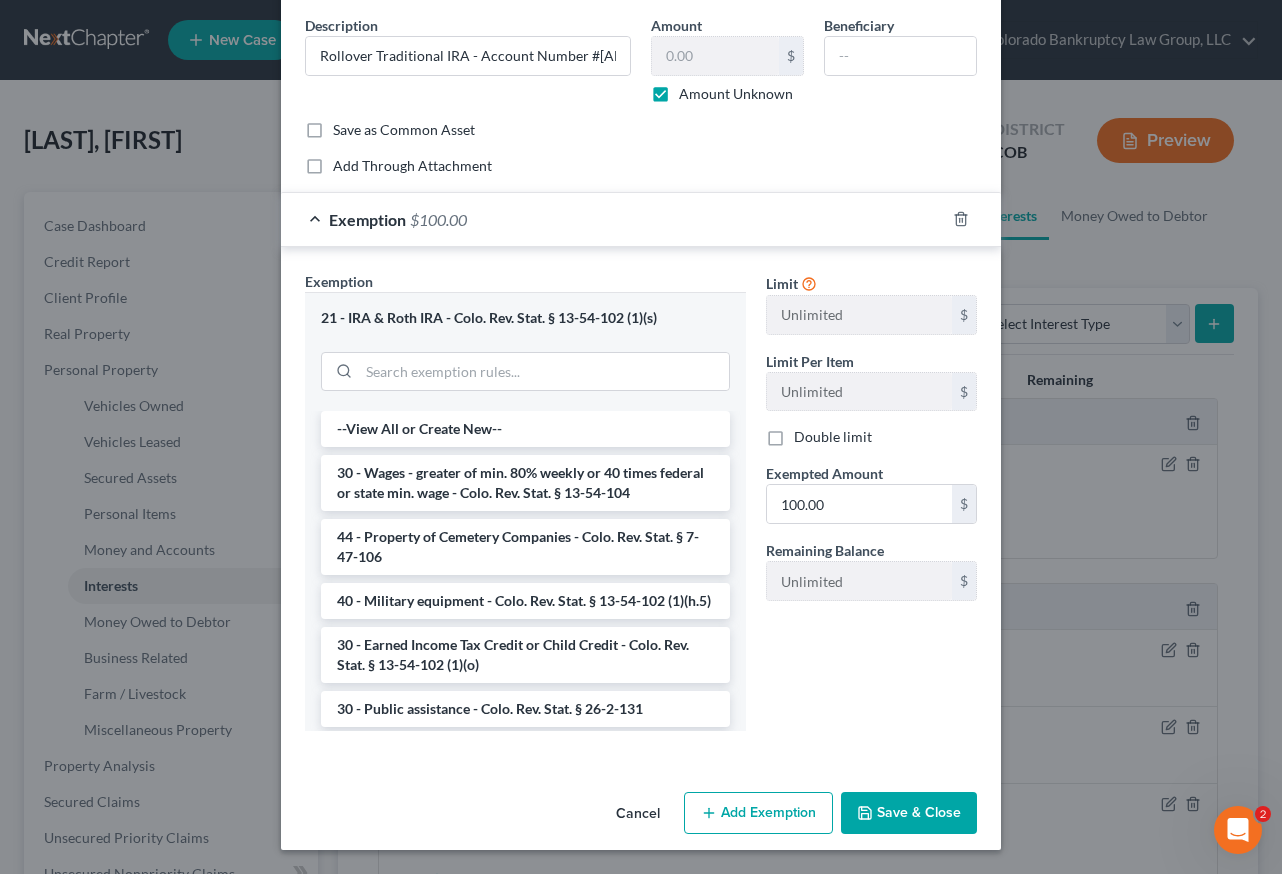 click on "Cancel Add Exemption Save & Close" at bounding box center [641, 817] 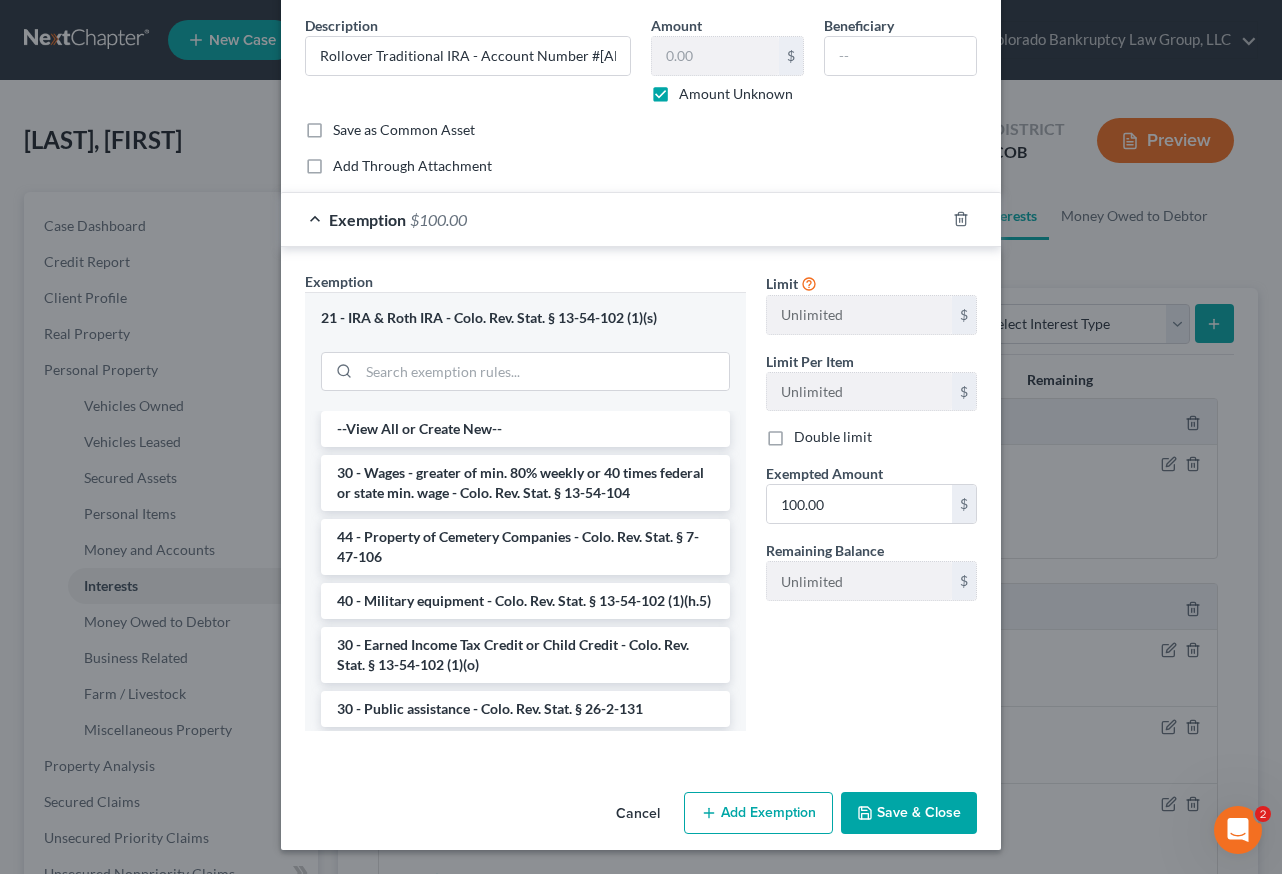 click on "Save & Close" at bounding box center [909, 813] 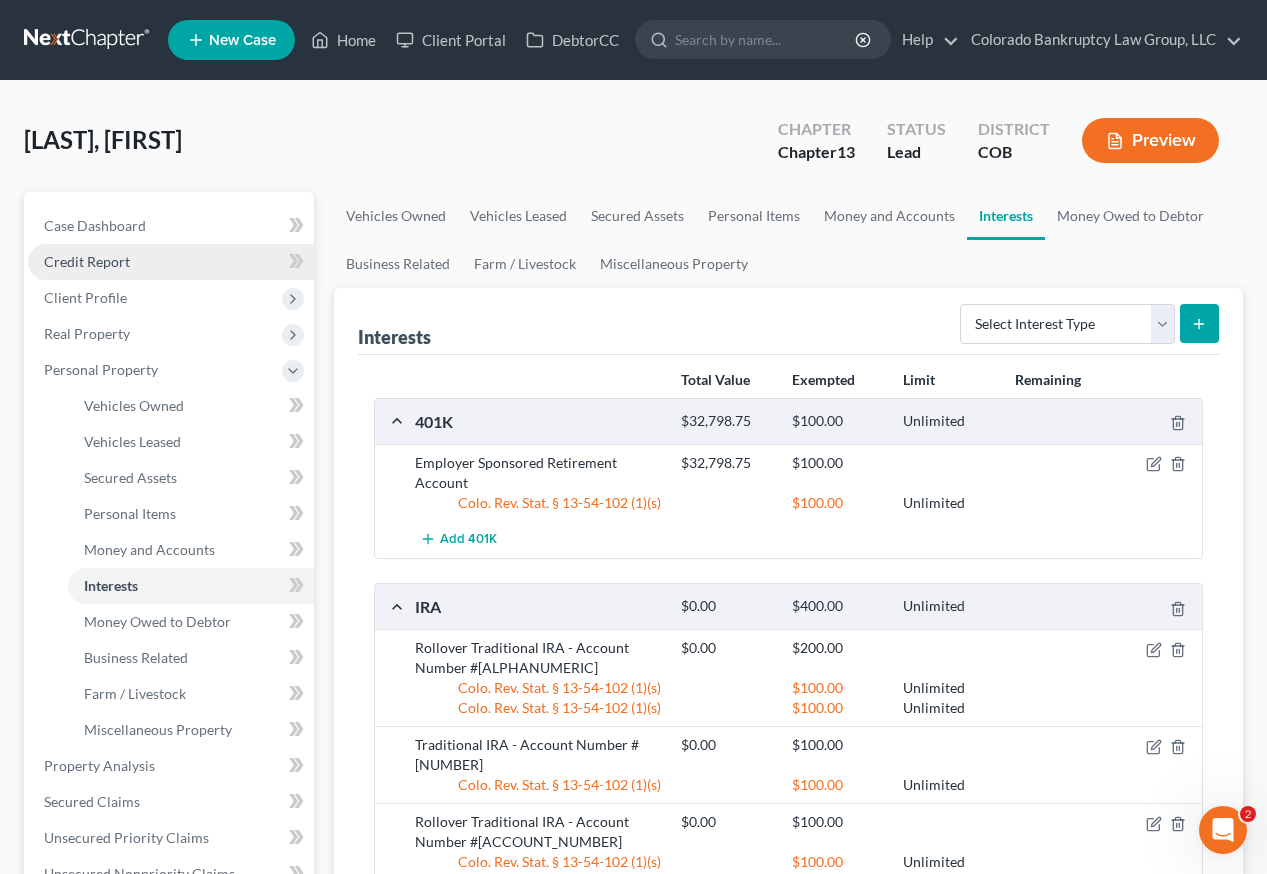 click on "Credit Report" at bounding box center (87, 261) 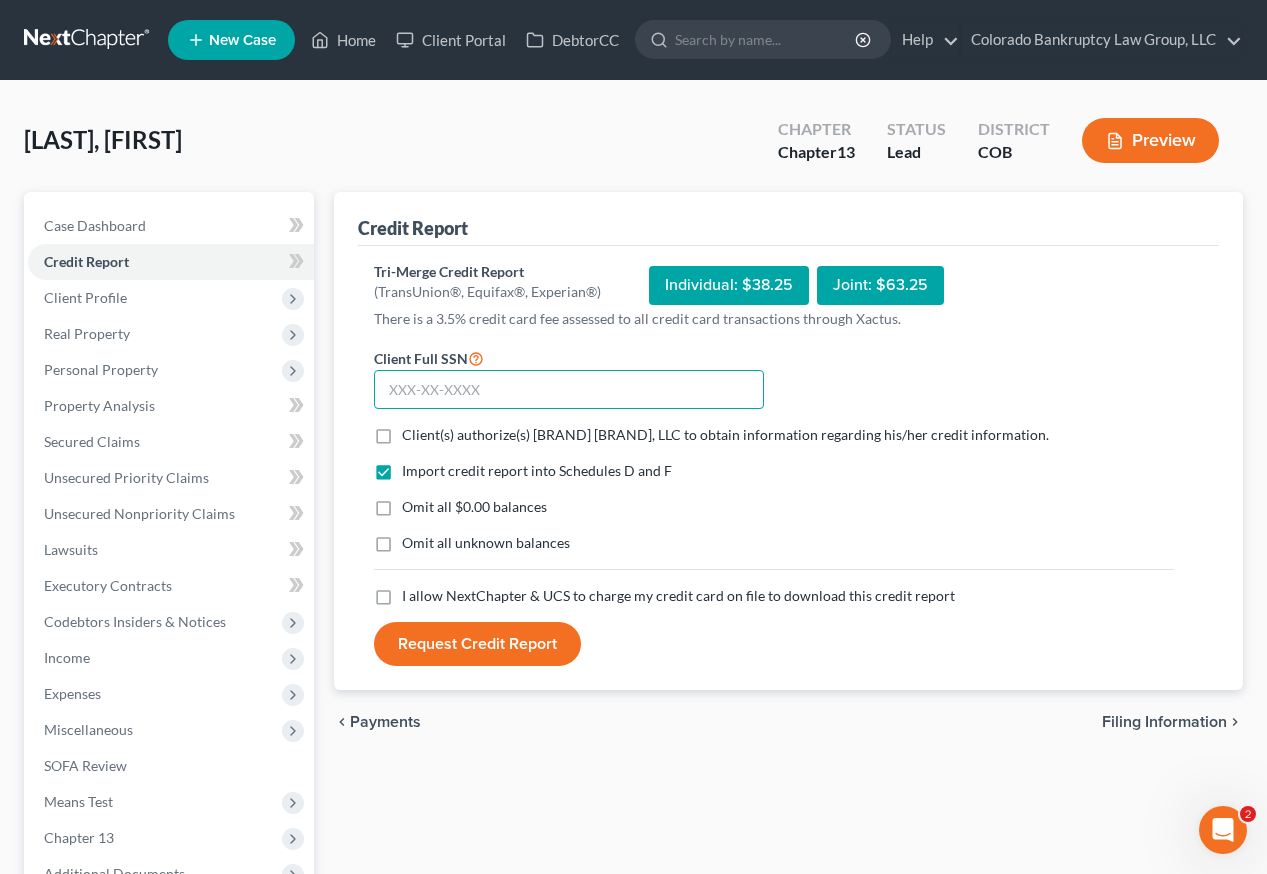 click at bounding box center [569, 390] 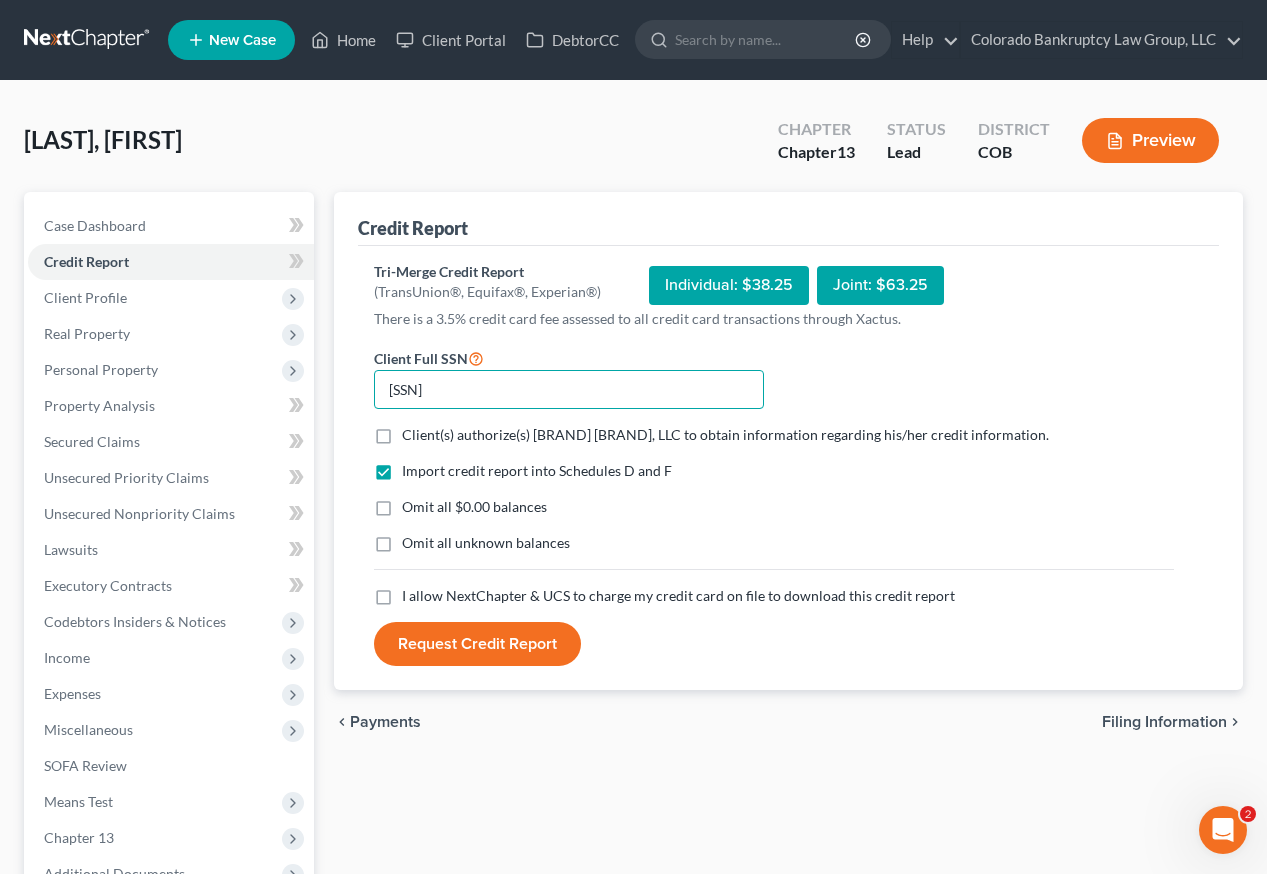type on "[SSN]" 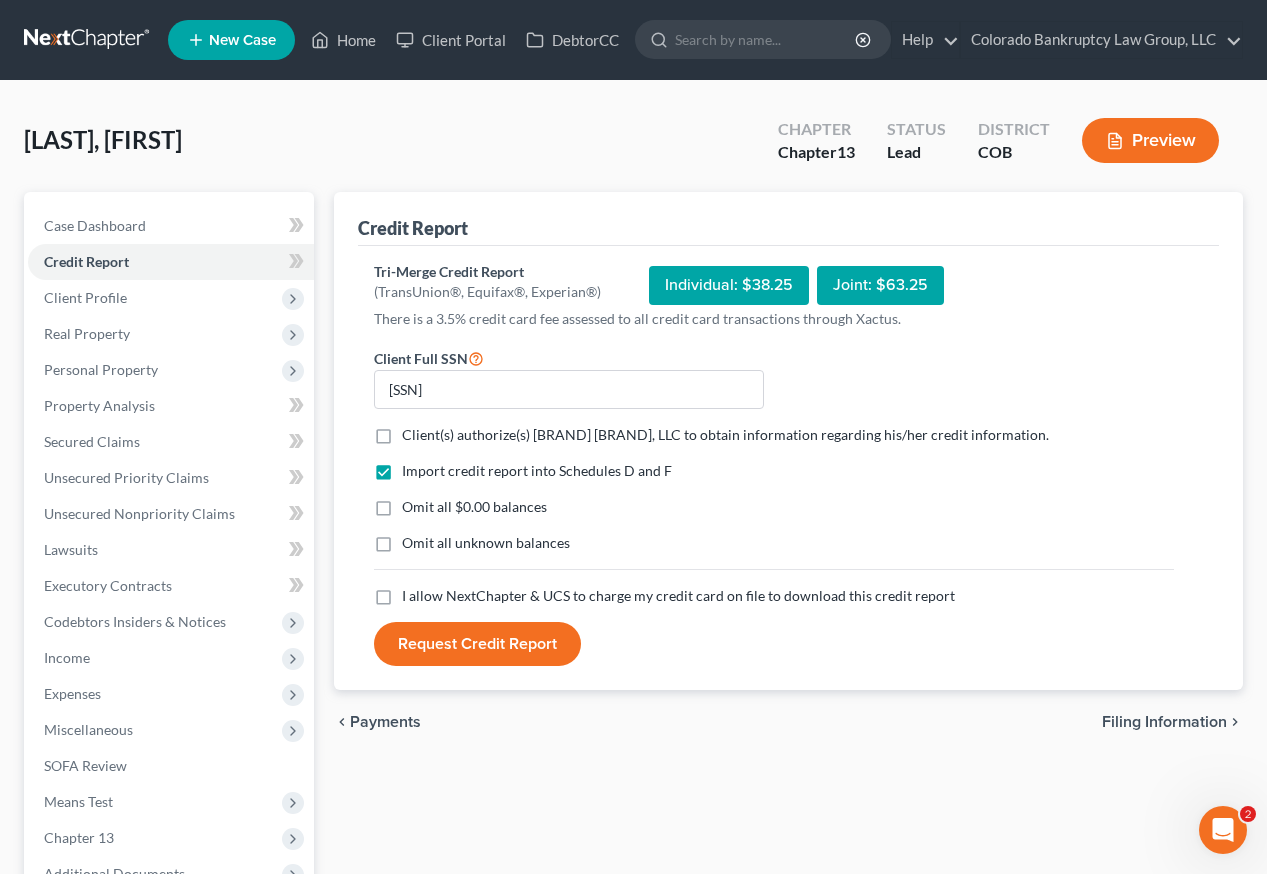 click on "Client(s) authorize(s) Colorado Bankruptcy Law Group, LLC to obtain information regarding his/her credit information.
*" at bounding box center (725, 435) 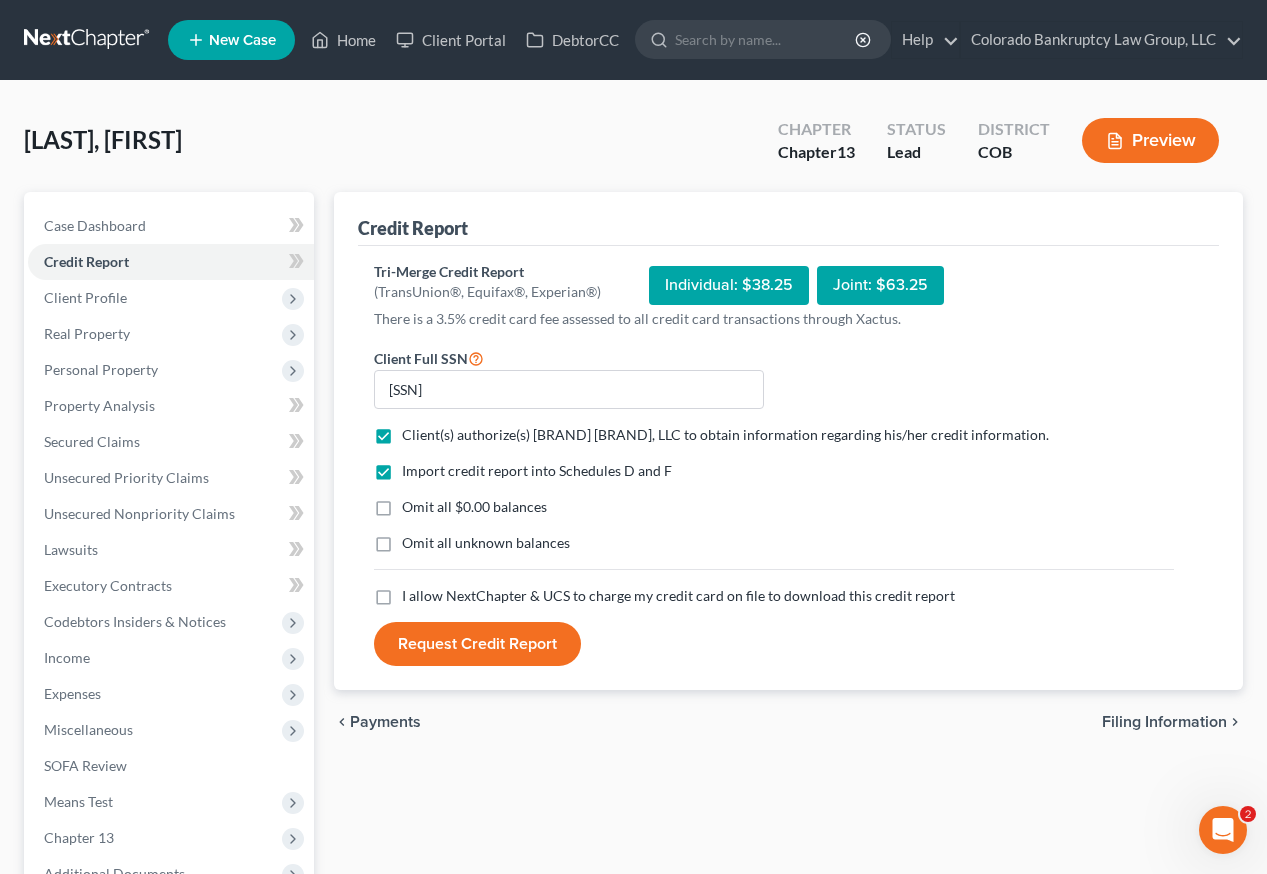 click on "Omit all $0.00 balances" at bounding box center (474, 507) 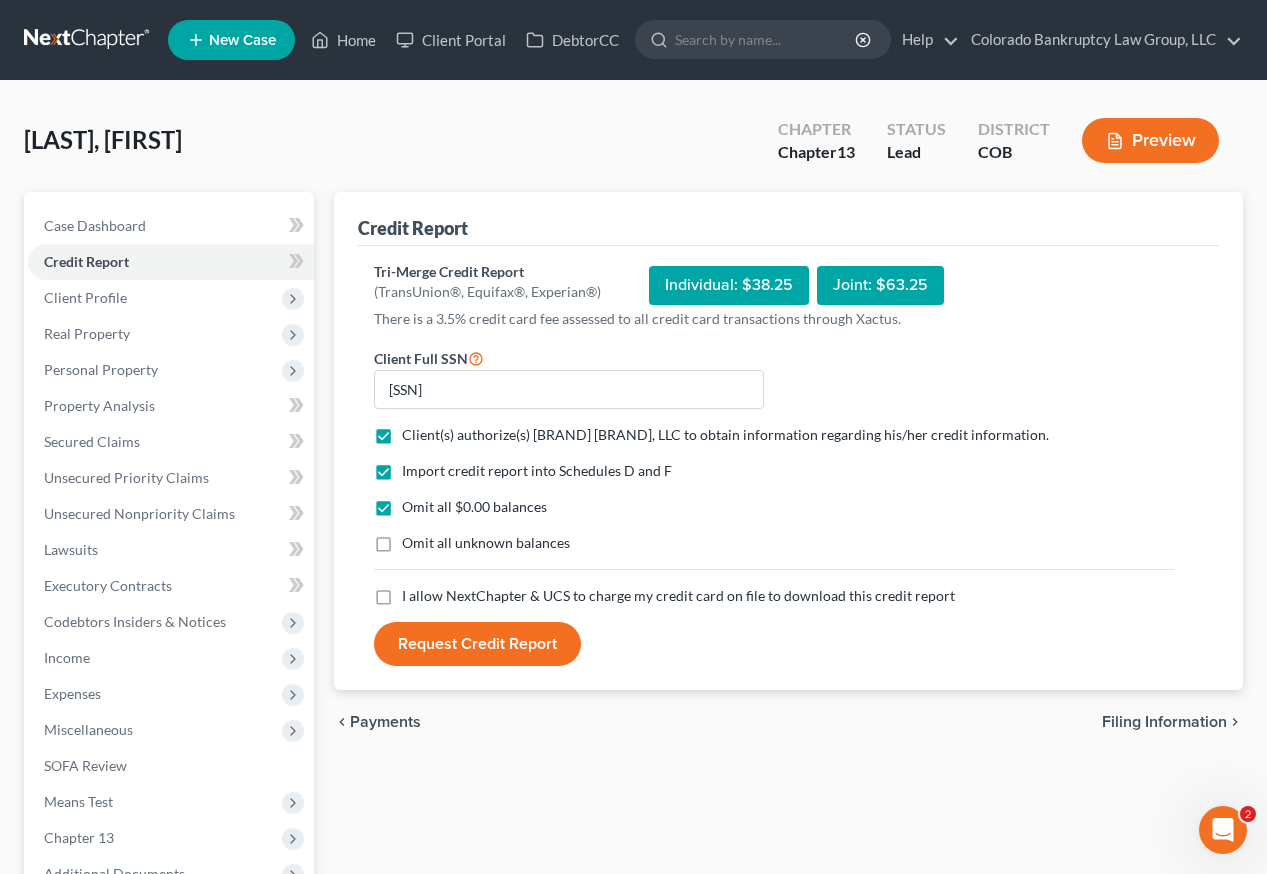 click on "Omit all unknown balances" at bounding box center [486, 543] 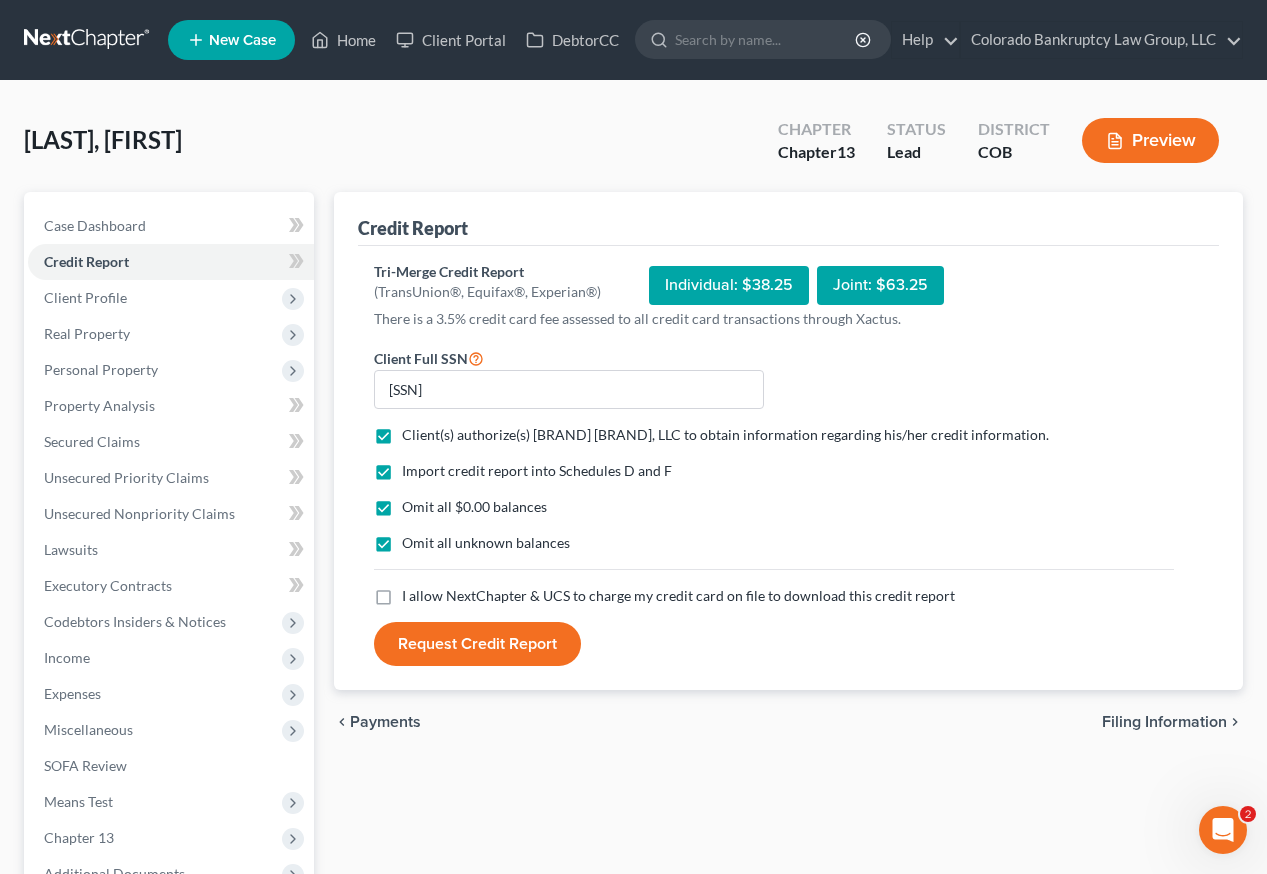 click on "I allow NextChapter & UCS to charge my credit card on file to download this credit report
*" at bounding box center (678, 596) 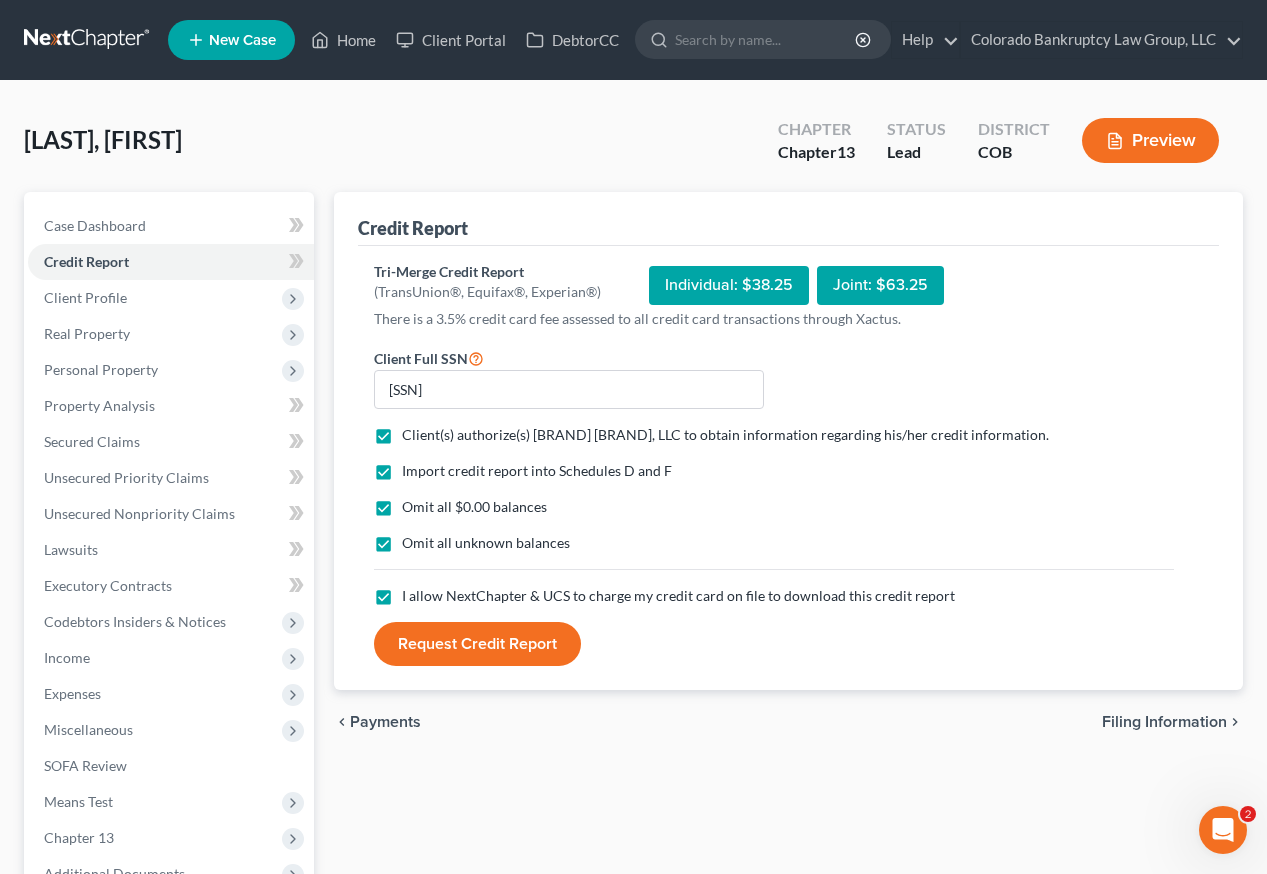 click on "Request Credit Report" at bounding box center (477, 644) 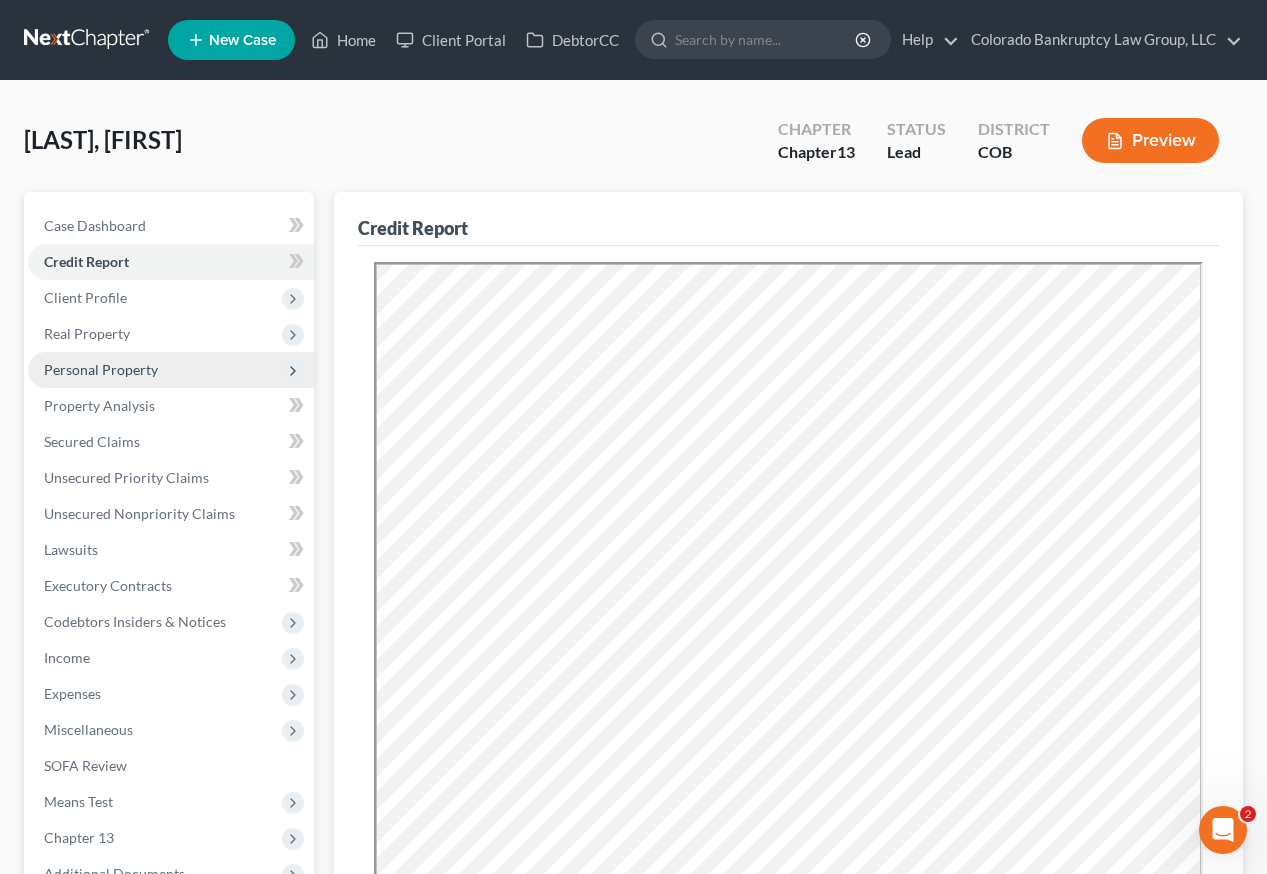 scroll, scrollTop: 0, scrollLeft: 0, axis: both 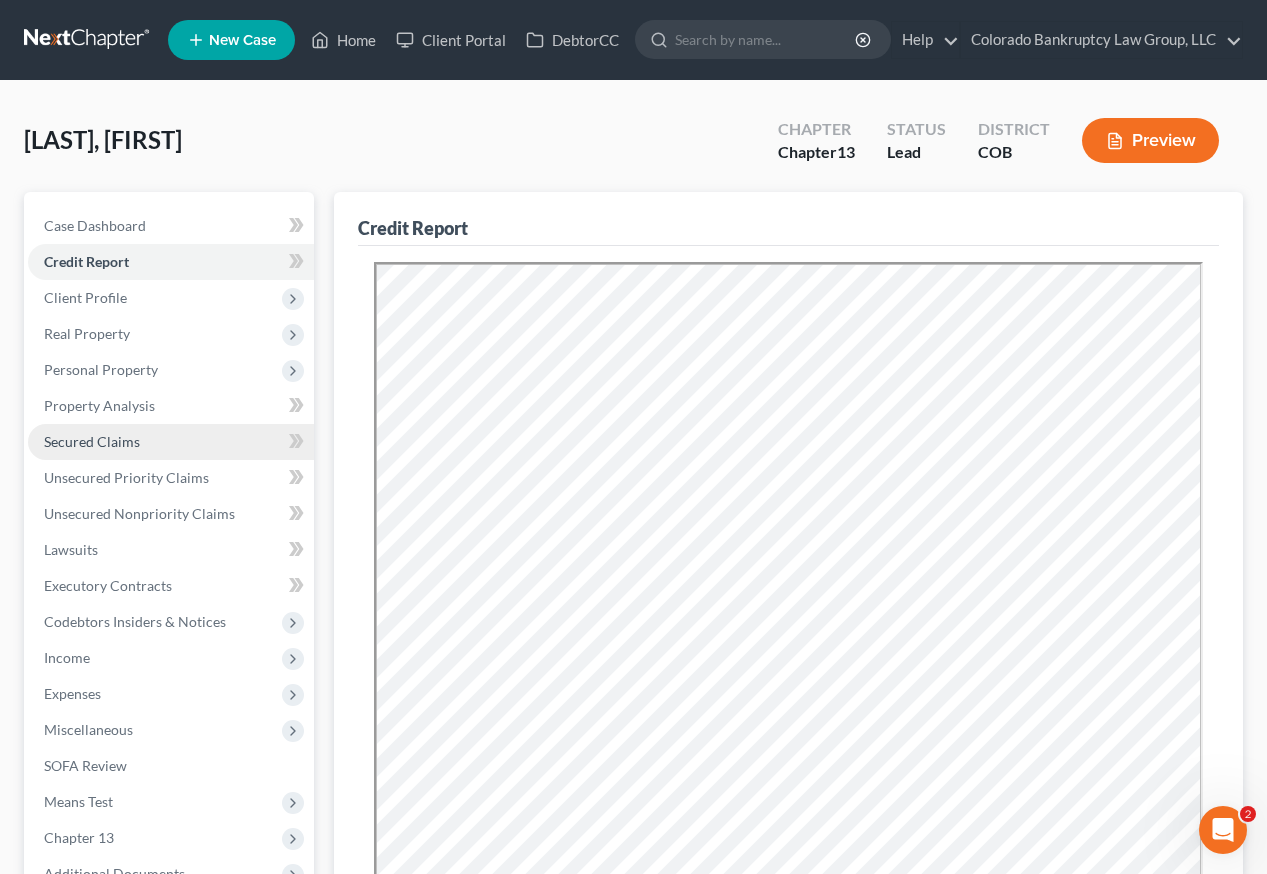 click on "Secured Claims" at bounding box center (171, 442) 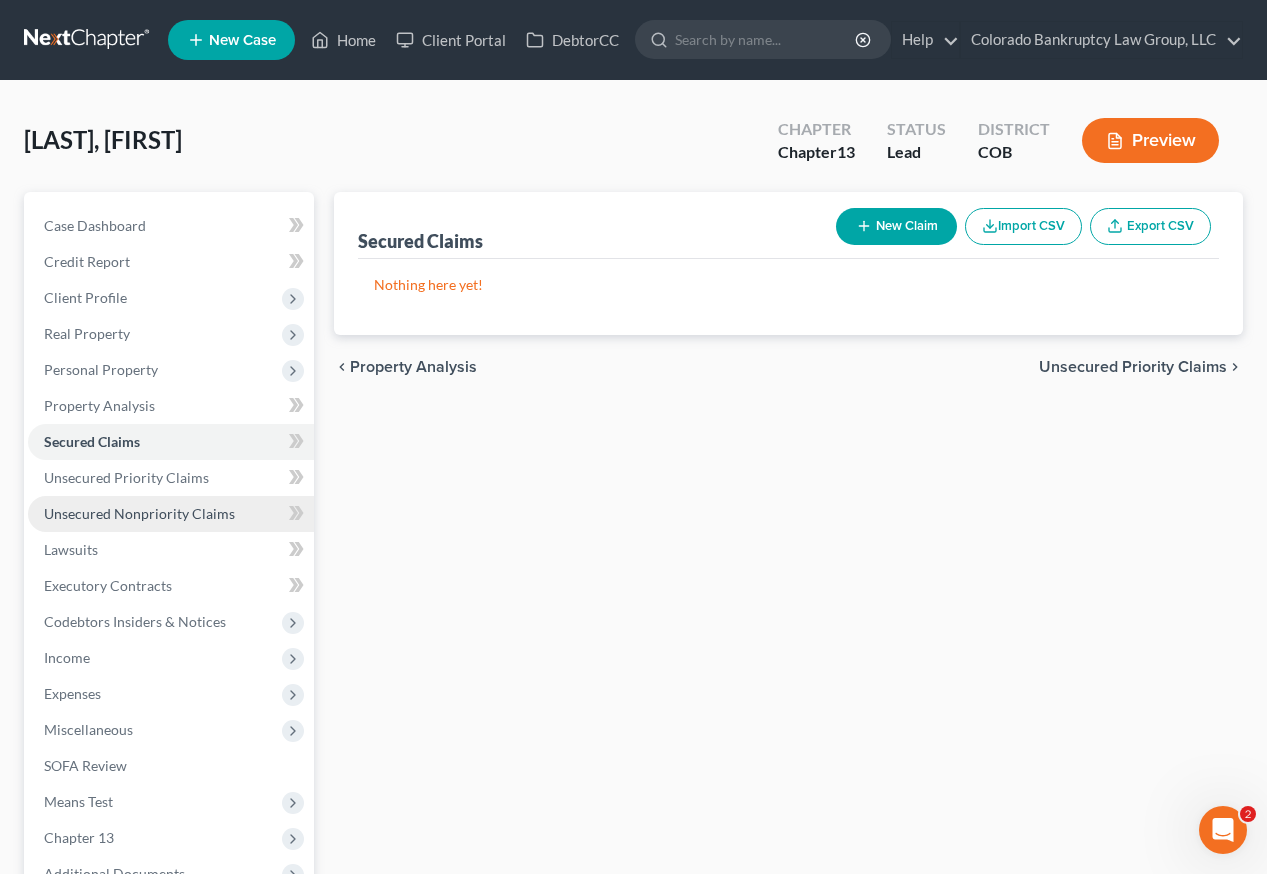 click on "Unsecured Nonpriority Claims" at bounding box center (139, 513) 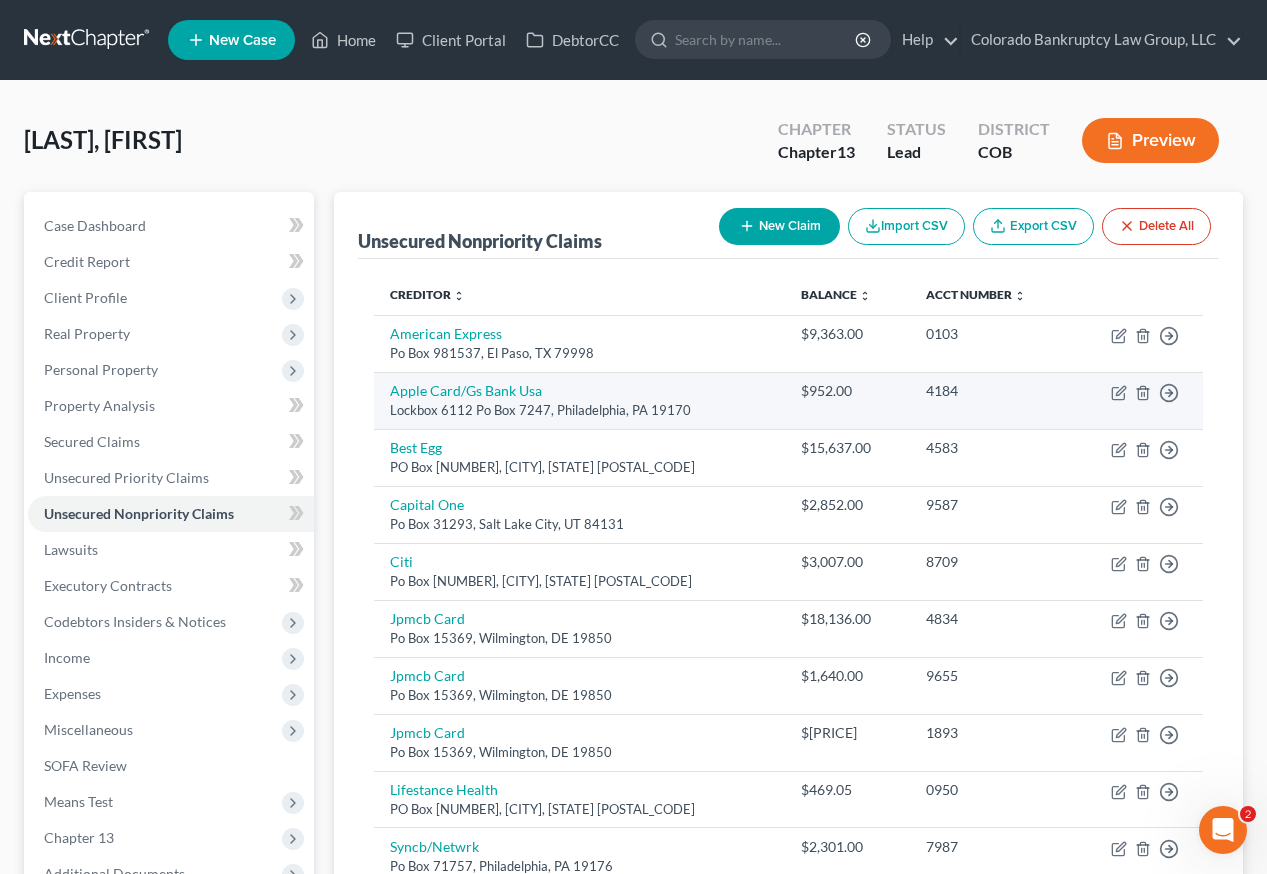 click on "Move to D Move to E Move to G Move to Notice Only" at bounding box center (1137, 400) 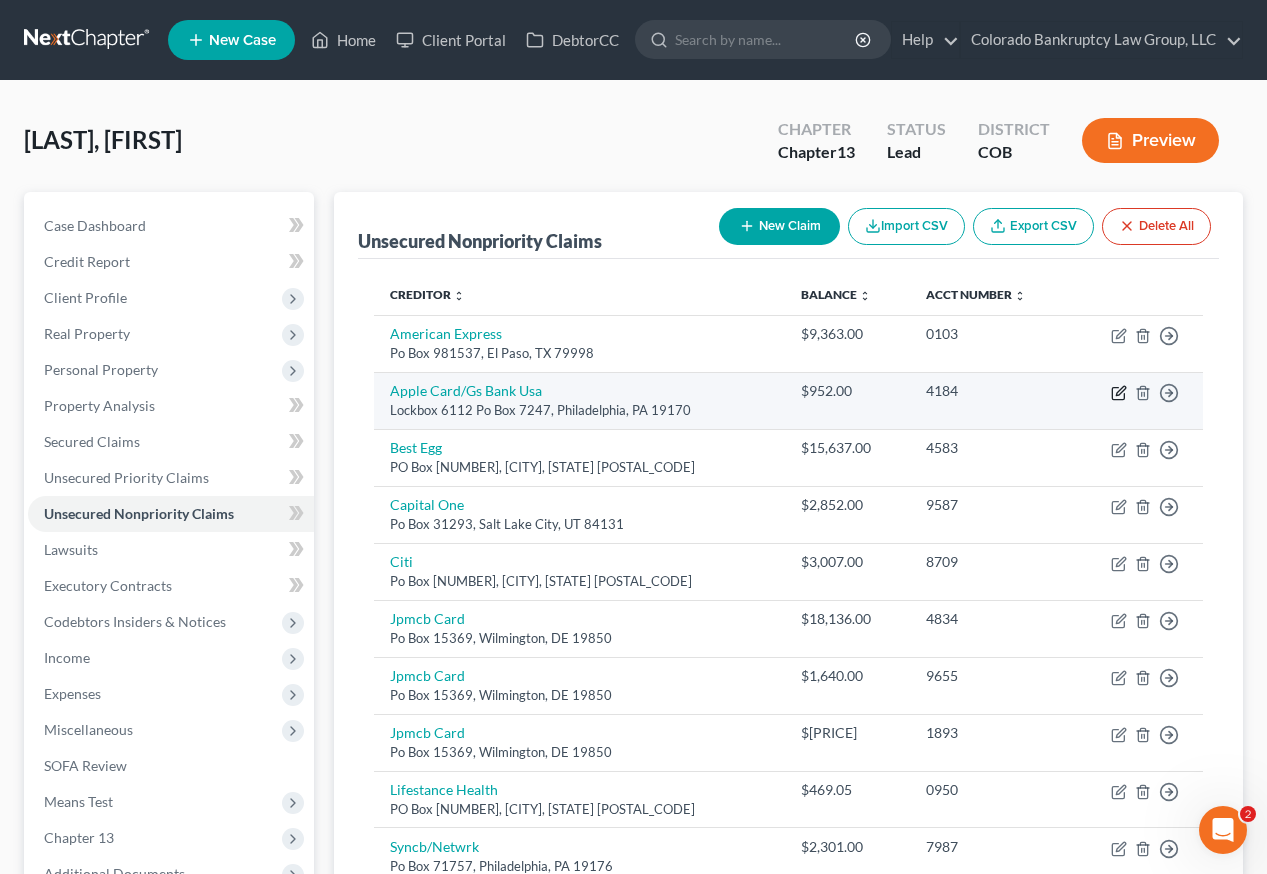 click 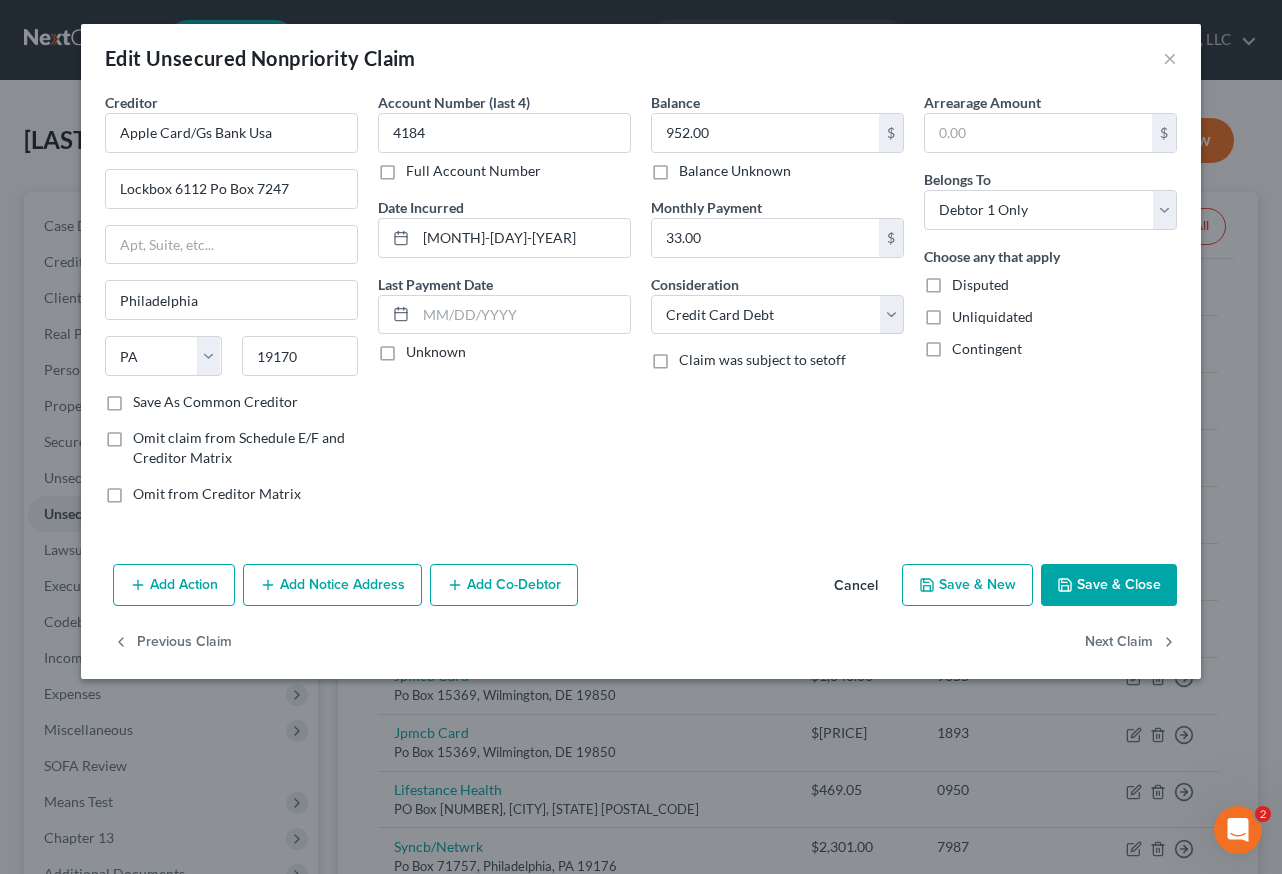 click on "Save & Close" at bounding box center (1109, 585) 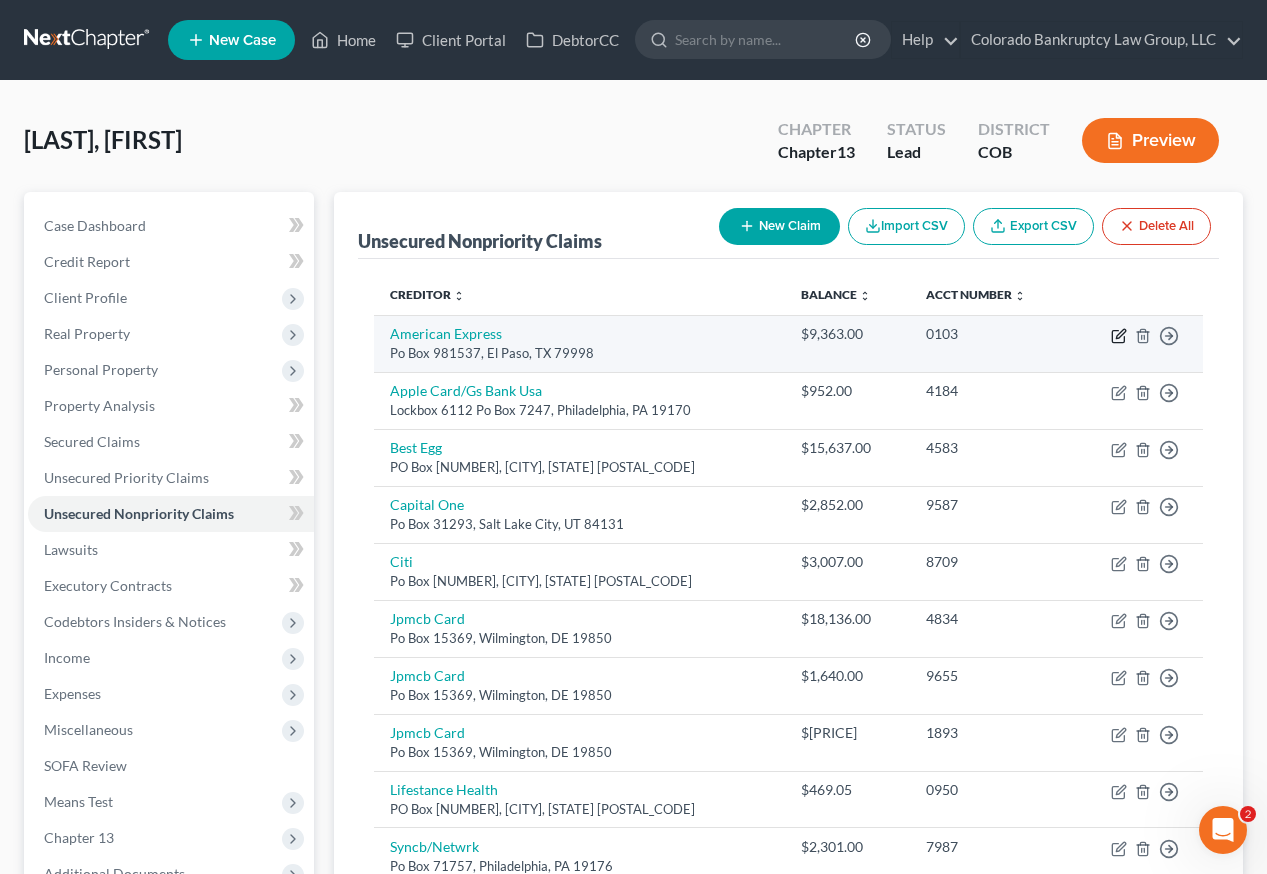 click 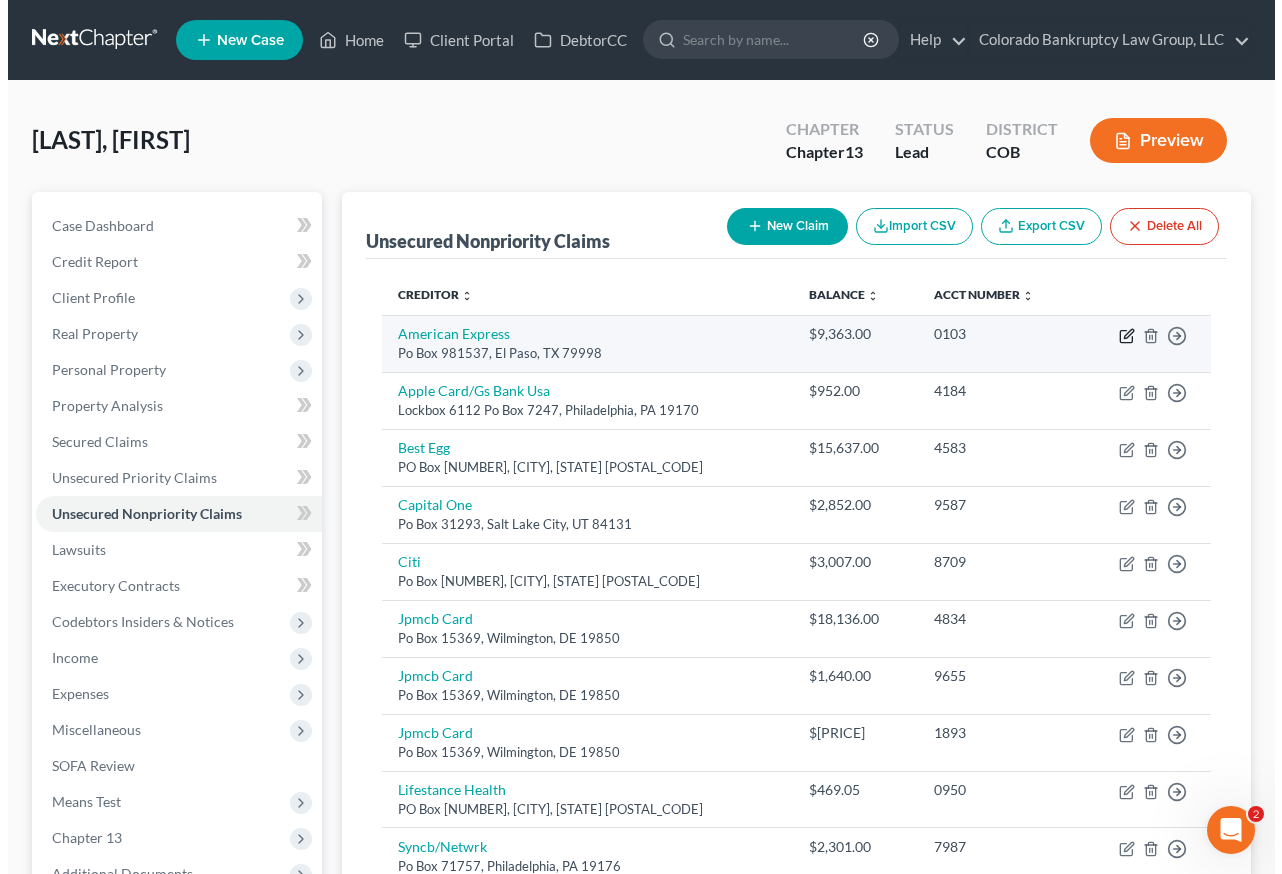 type 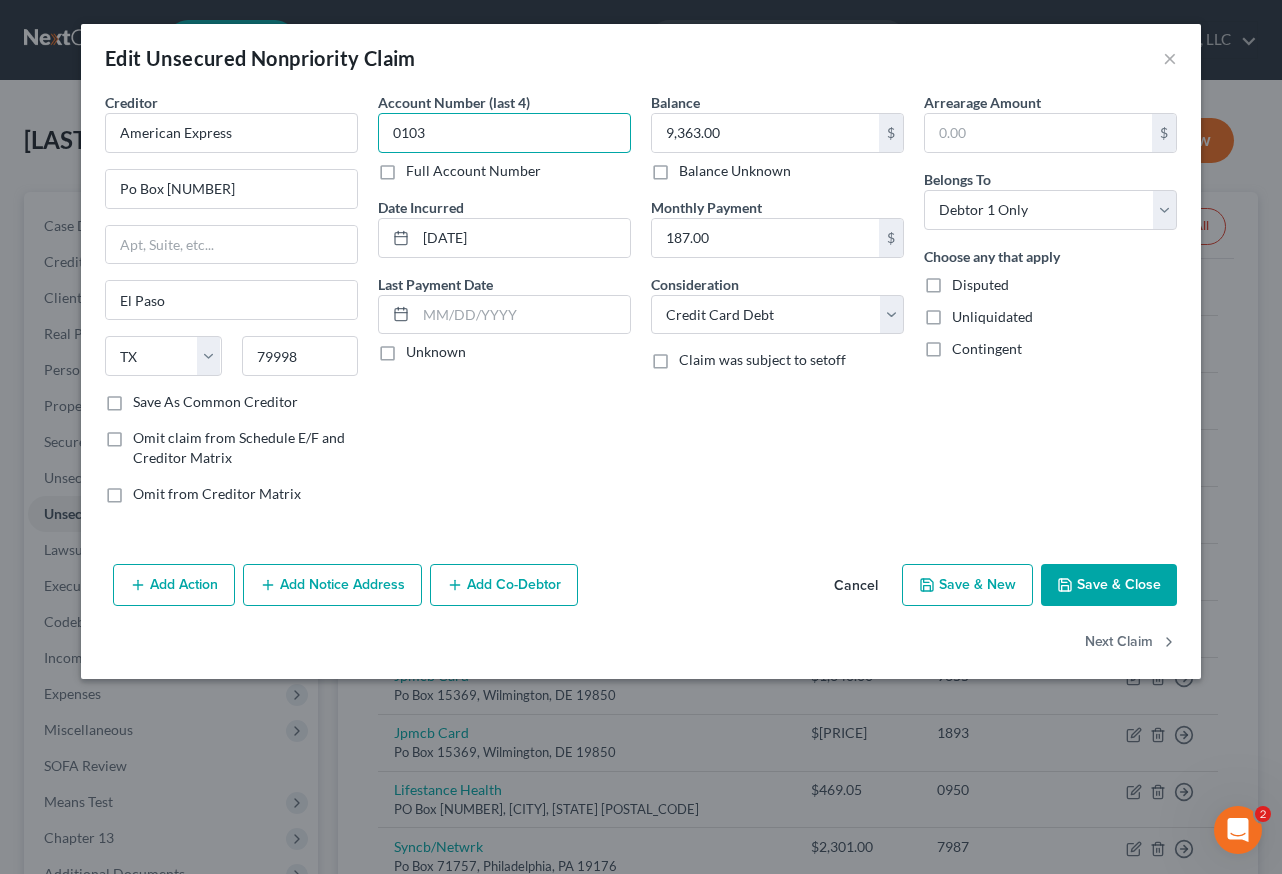 click on "0103" at bounding box center (504, 133) 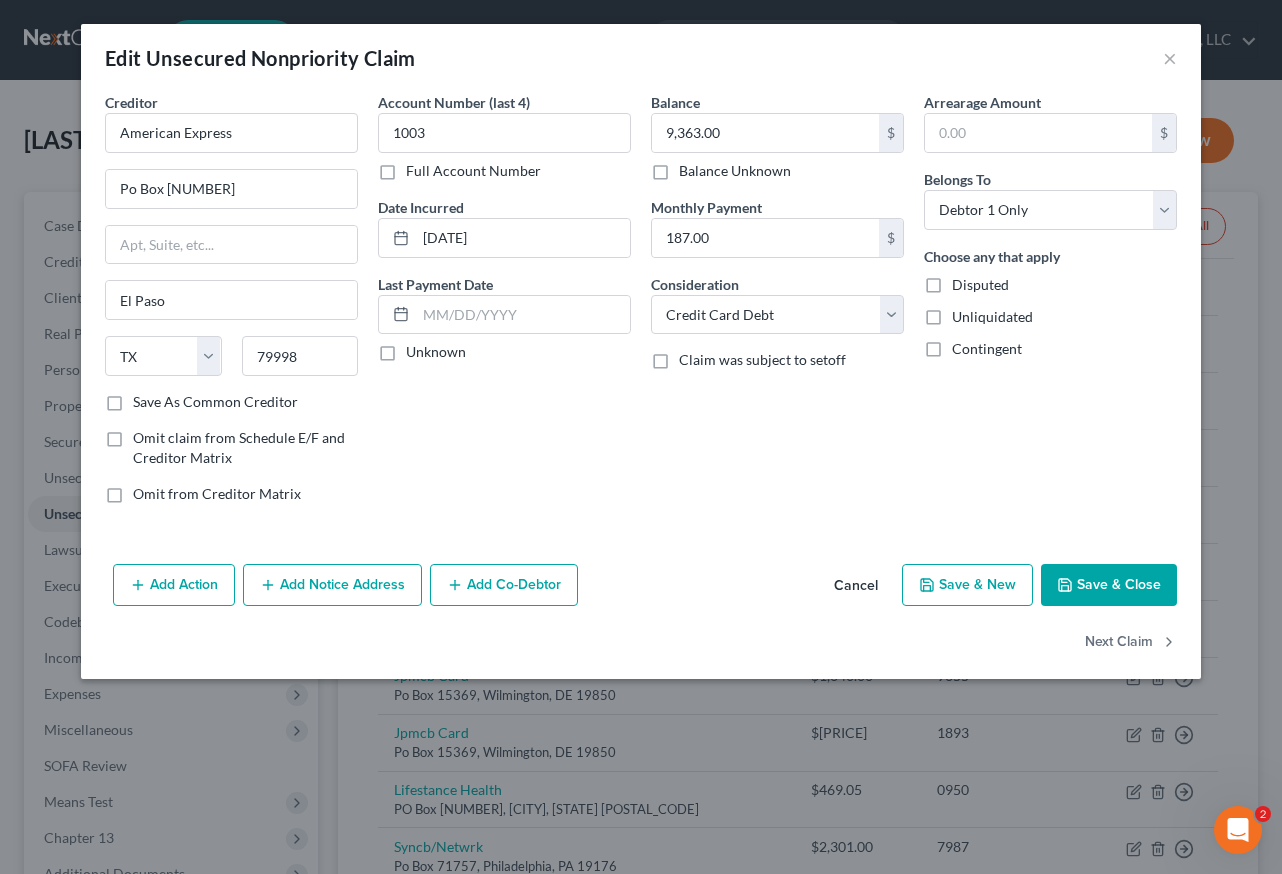 click on "Save & Close" at bounding box center [1109, 585] 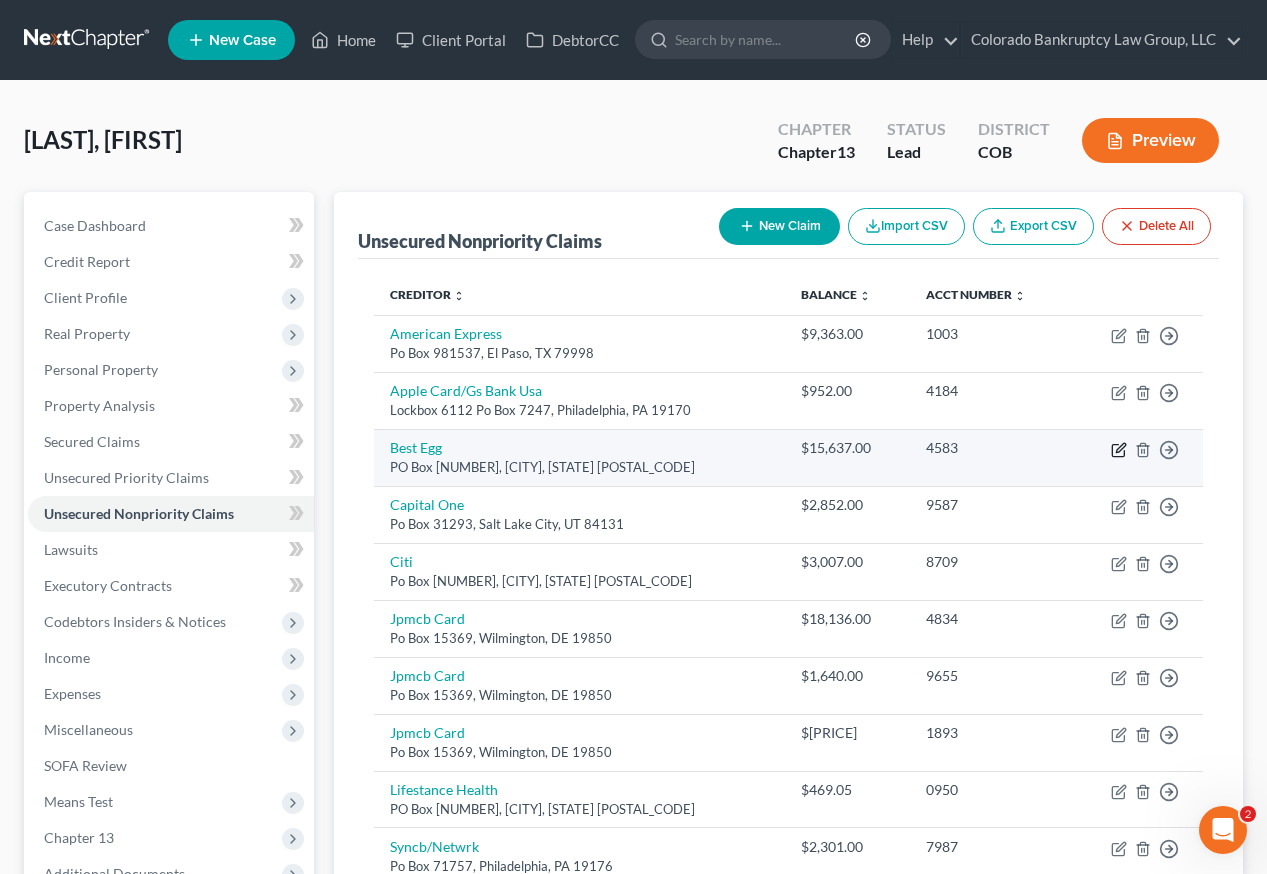click 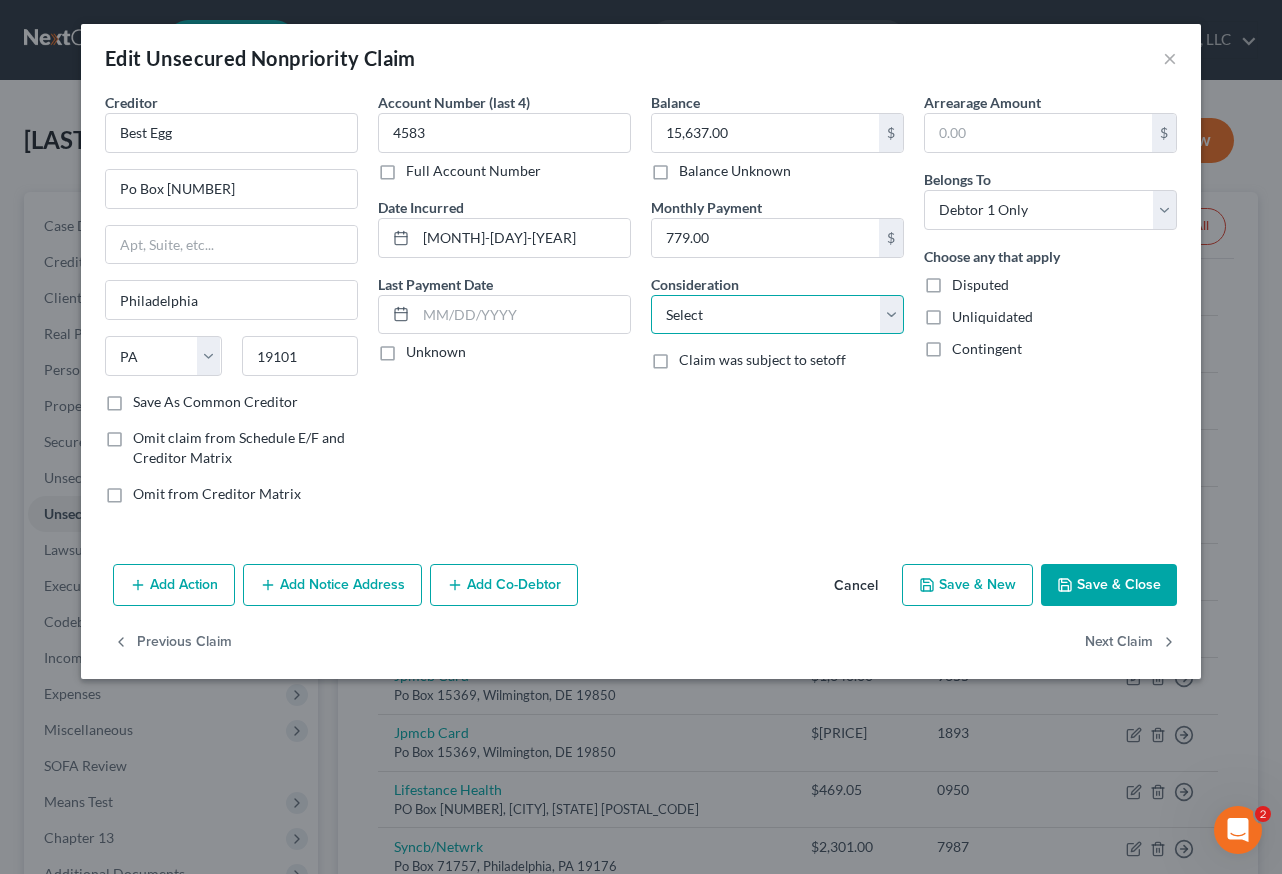 click on "Select Cable / Satellite Services Collection Agency Credit Card Debt Debt Counseling / Attorneys Deficiency Balance Domestic Support Obligations Home / Car Repairs Income Taxes Judgment Liens Medical Services Monies Loaned / Advanced Mortgage Obligation From Divorce Or Separation Obligation To Pensions Other Overdrawn Bank Account Promised To Help Pay Creditors Student Loans Suppliers And Vendors Telephone / Internet Services Utility Services" at bounding box center [777, 315] 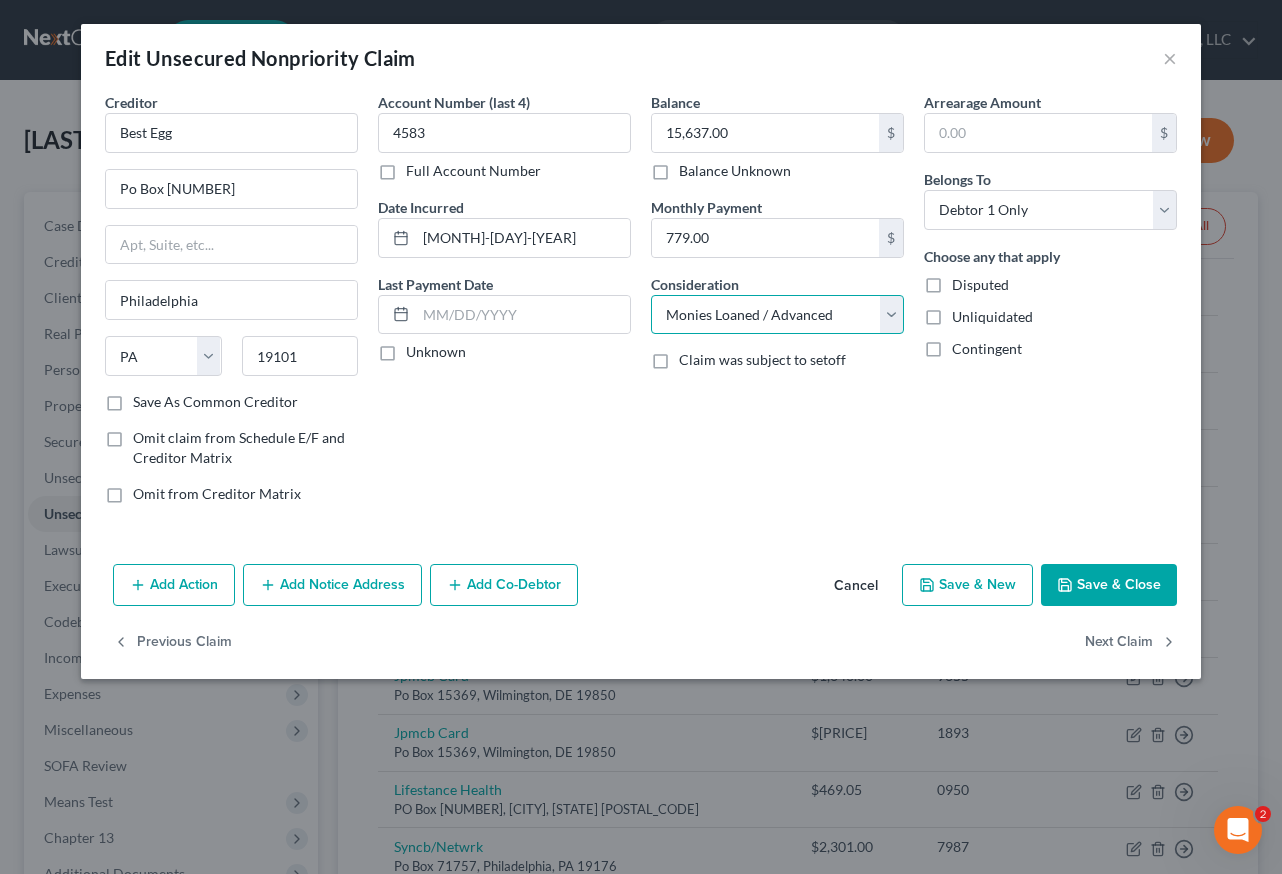 click on "Select Cable / Satellite Services Collection Agency Credit Card Debt Debt Counseling / Attorneys Deficiency Balance Domestic Support Obligations Home / Car Repairs Income Taxes Judgment Liens Medical Services Monies Loaned / Advanced Mortgage Obligation From Divorce Or Separation Obligation To Pensions Other Overdrawn Bank Account Promised To Help Pay Creditors Student Loans Suppliers And Vendors Telephone / Internet Services Utility Services" at bounding box center [777, 315] 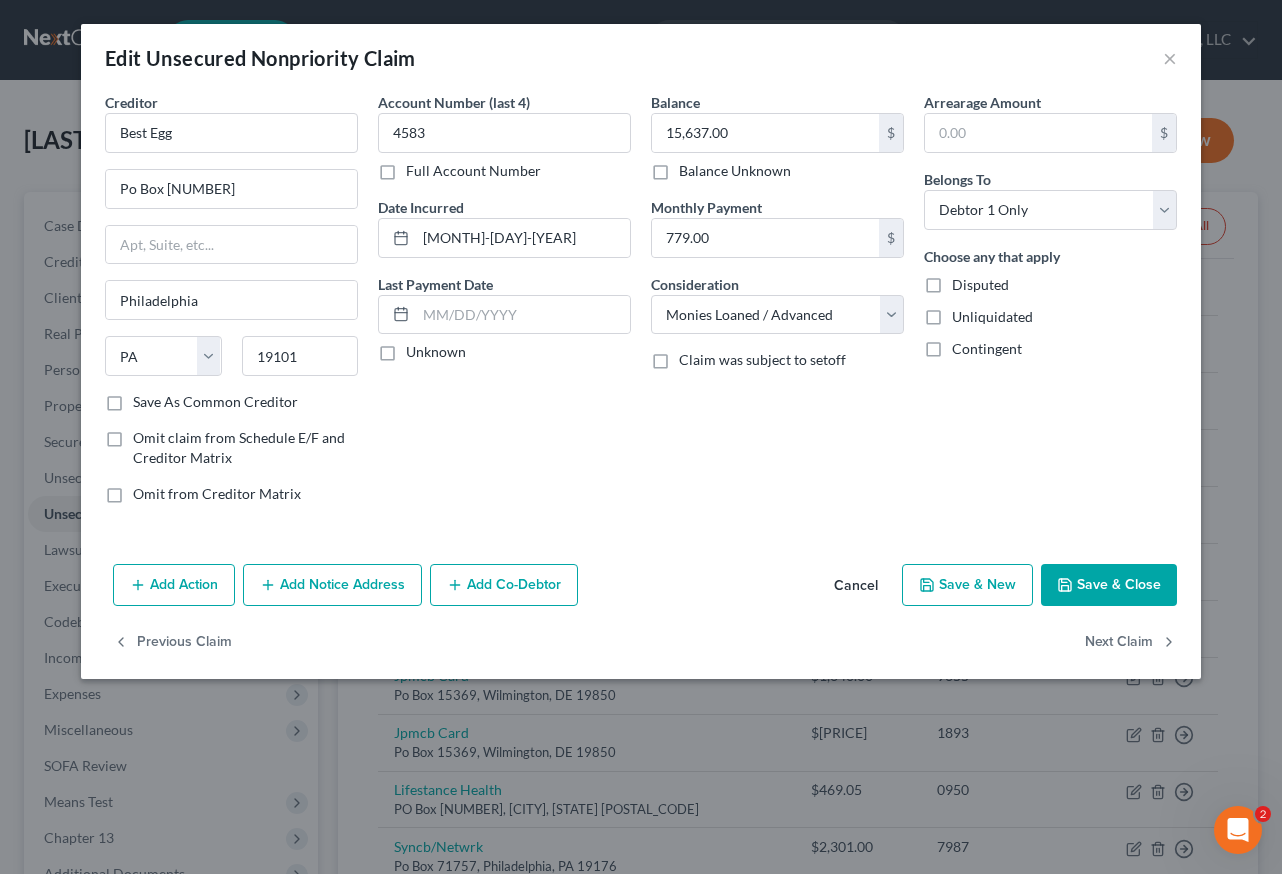 click on "Save & Close" at bounding box center (1109, 585) 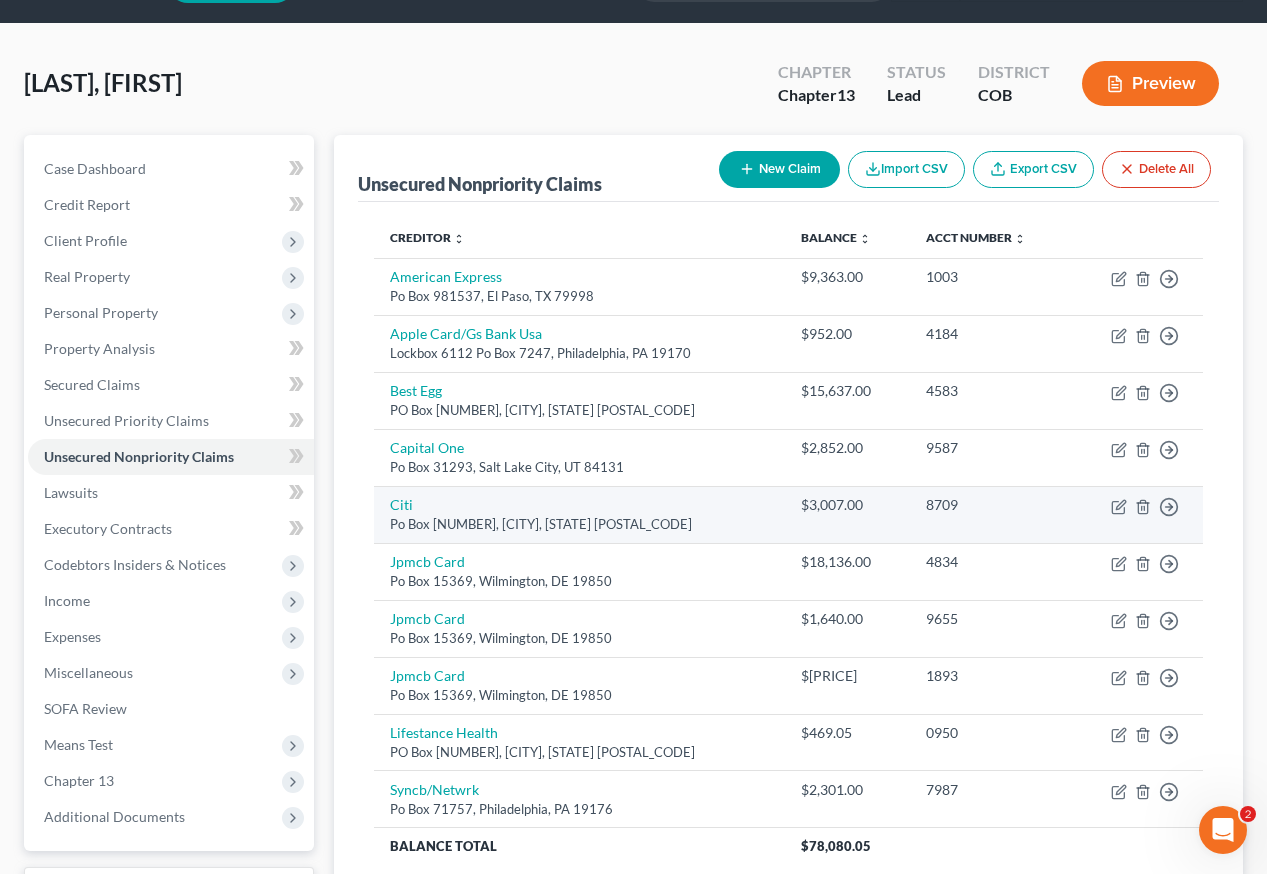 scroll, scrollTop: 100, scrollLeft: 0, axis: vertical 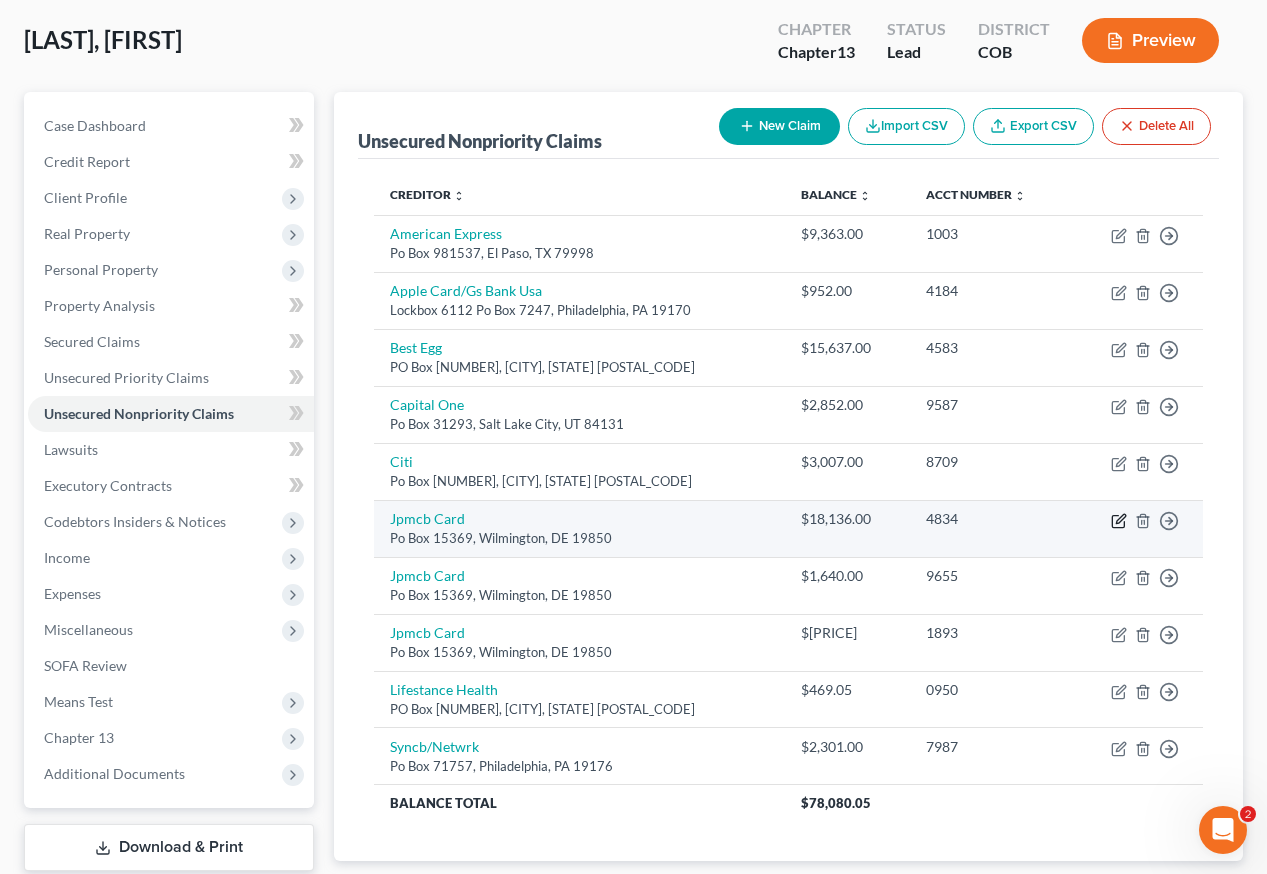 click 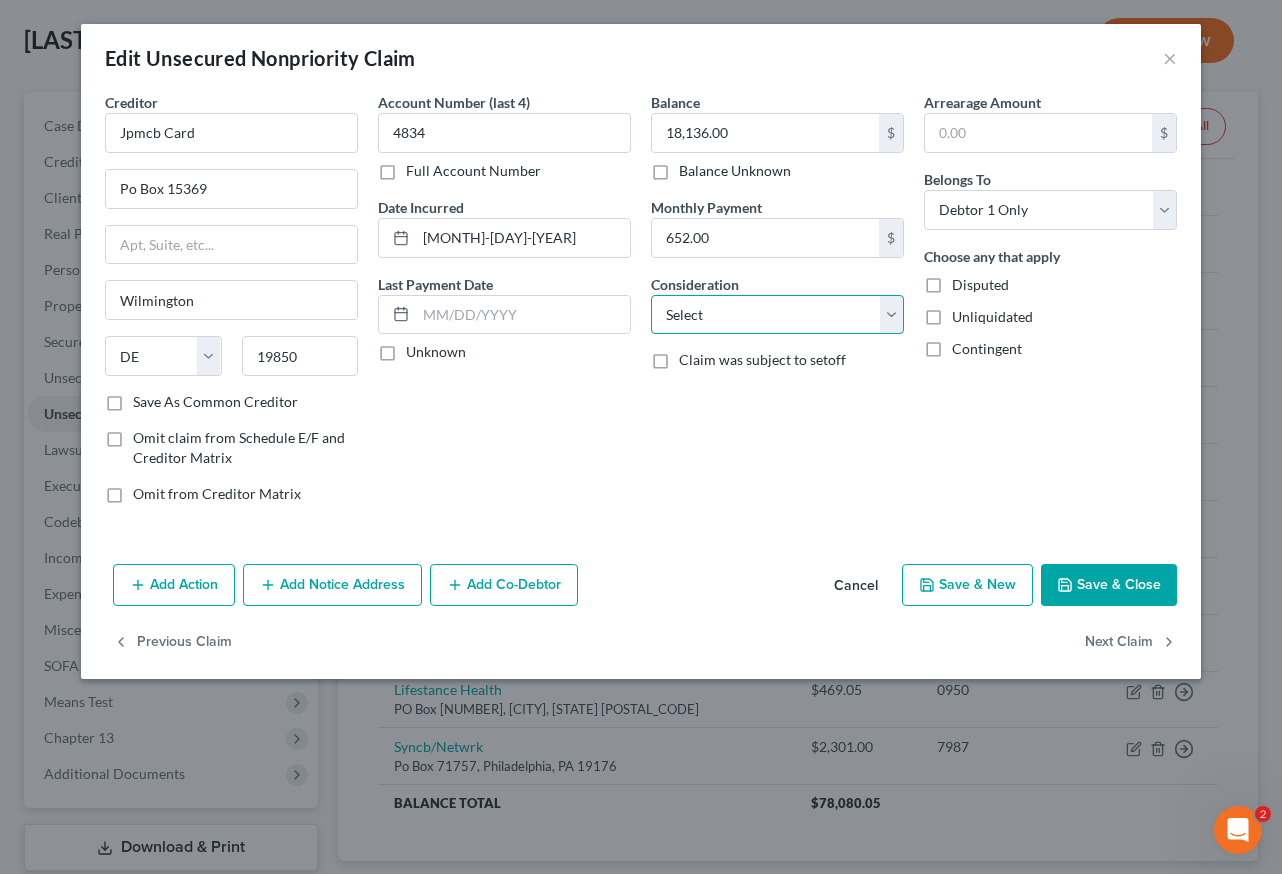 click on "Select Cable / Satellite Services Collection Agency Credit Card Debt Debt Counseling / Attorneys Deficiency Balance Domestic Support Obligations Home / Car Repairs Income Taxes Judgment Liens Medical Services Monies Loaned / Advanced Mortgage Obligation From Divorce Or Separation Obligation To Pensions Other Overdrawn Bank Account Promised To Help Pay Creditors Student Loans Suppliers And Vendors Telephone / Internet Services Utility Services" at bounding box center [777, 315] 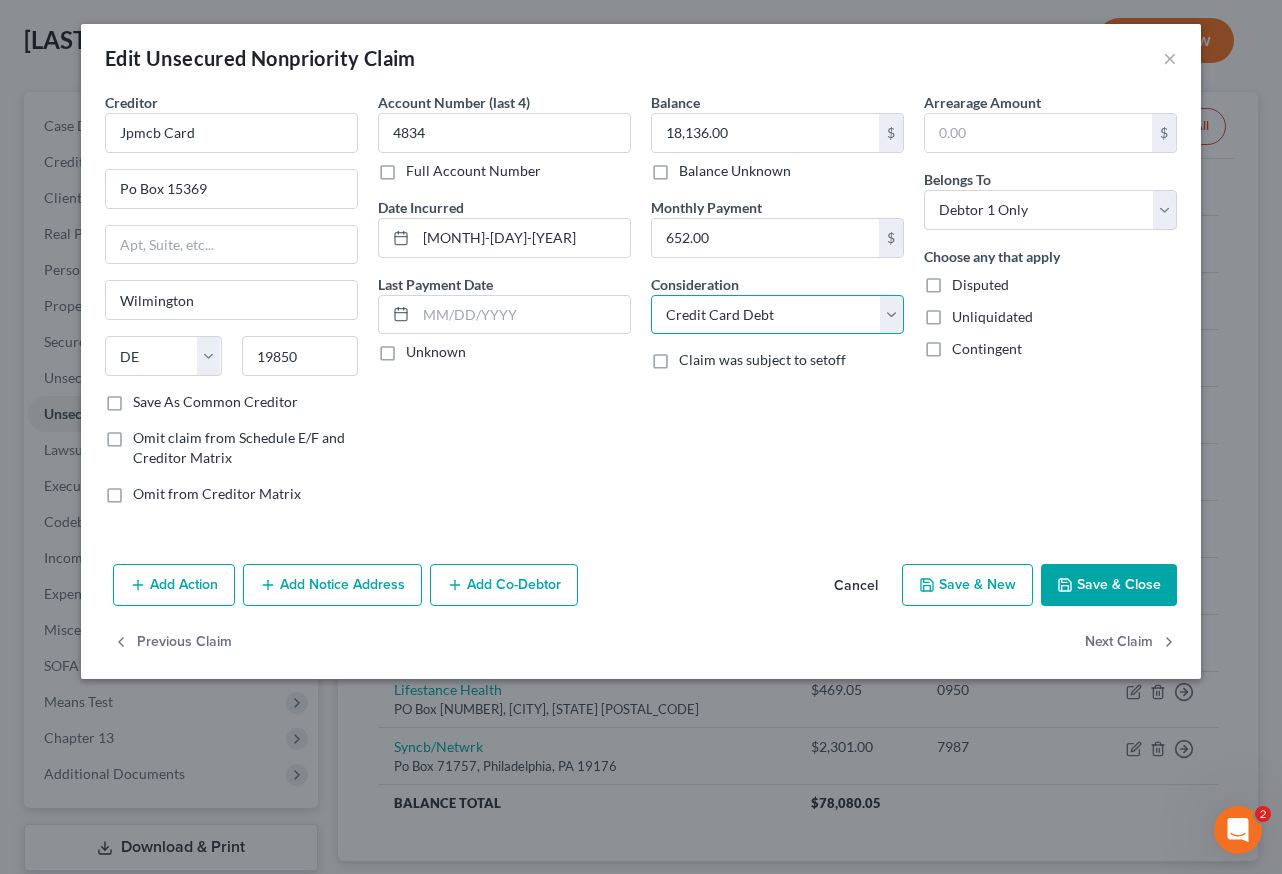 click on "Select Cable / Satellite Services Collection Agency Credit Card Debt Debt Counseling / Attorneys Deficiency Balance Domestic Support Obligations Home / Car Repairs Income Taxes Judgment Liens Medical Services Monies Loaned / Advanced Mortgage Obligation From Divorce Or Separation Obligation To Pensions Other Overdrawn Bank Account Promised To Help Pay Creditors Student Loans Suppliers And Vendors Telephone / Internet Services Utility Services" at bounding box center (777, 315) 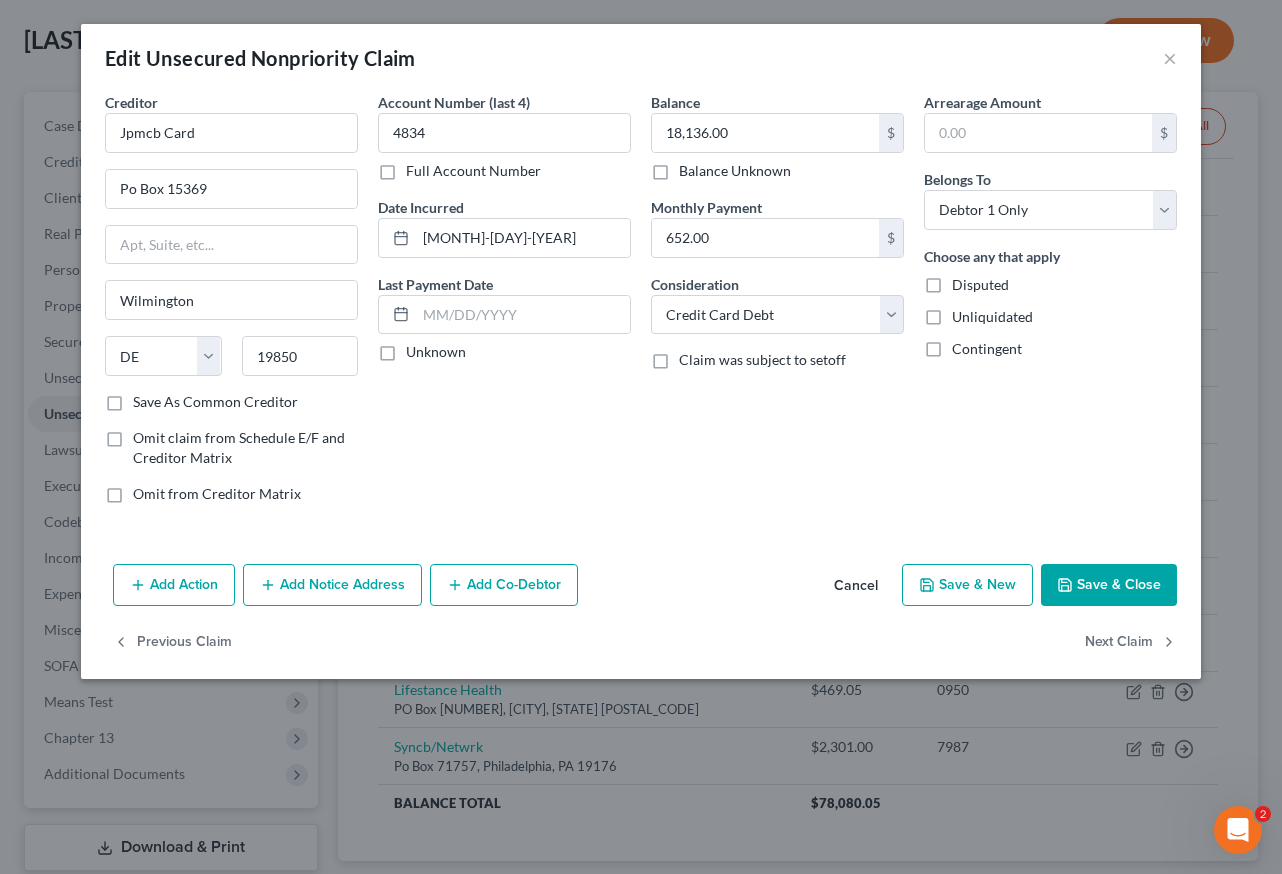 click on "Save & Close" at bounding box center [1109, 585] 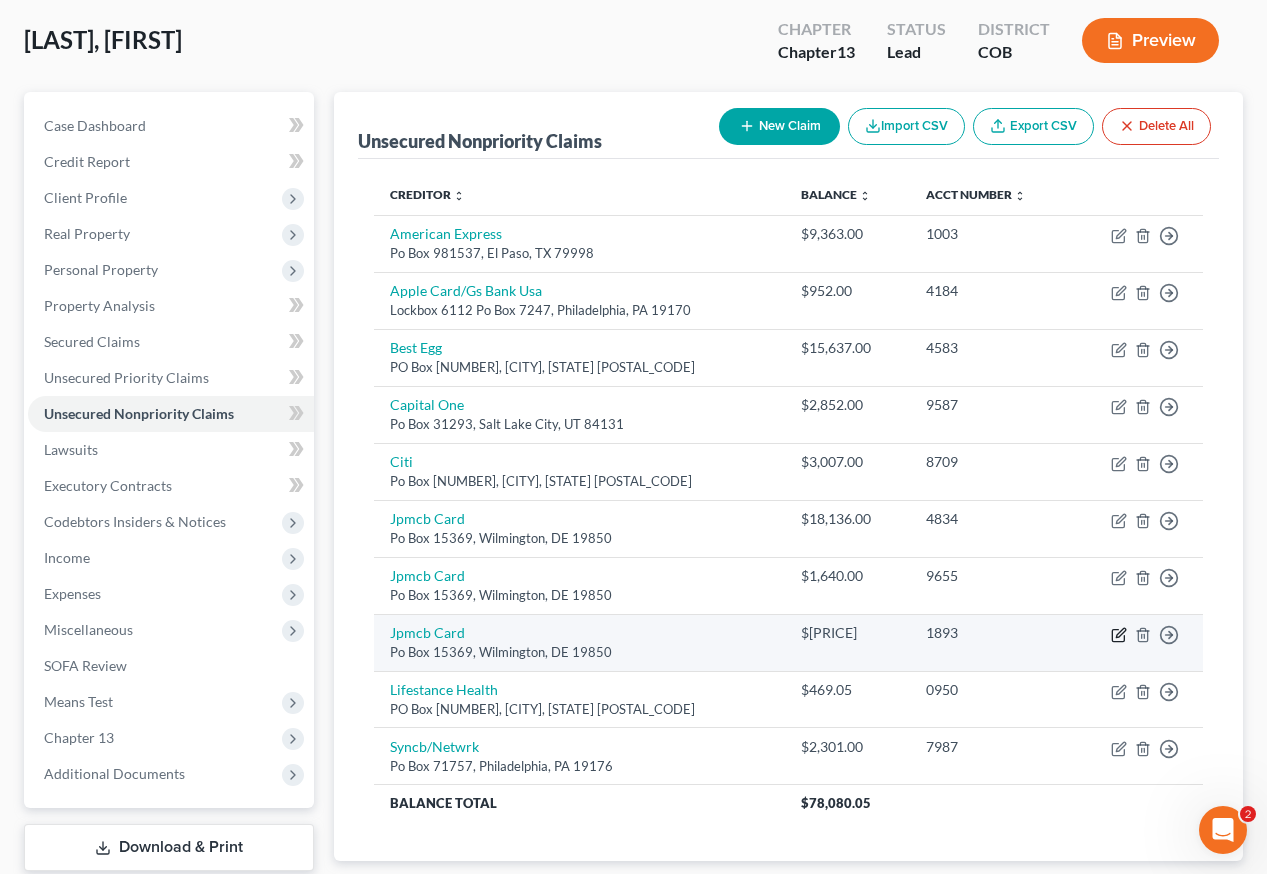 click 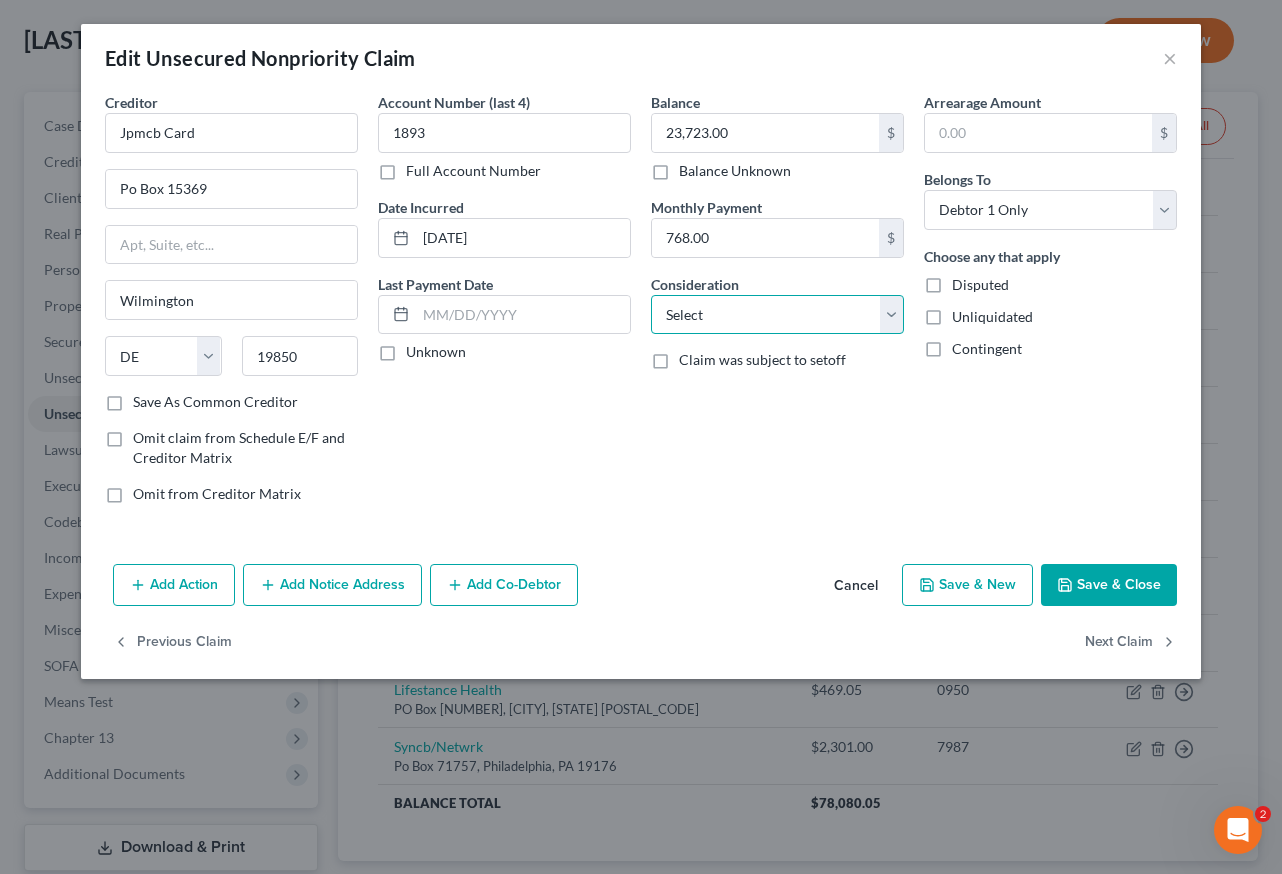 click on "Select Cable / Satellite Services Collection Agency Credit Card Debt Debt Counseling / Attorneys Deficiency Balance Domestic Support Obligations Home / Car Repairs Income Taxes Judgment Liens Medical Services Monies Loaned / Advanced Mortgage Obligation From Divorce Or Separation Obligation To Pensions Other Overdrawn Bank Account Promised To Help Pay Creditors Student Loans Suppliers And Vendors Telephone / Internet Services Utility Services" at bounding box center [777, 315] 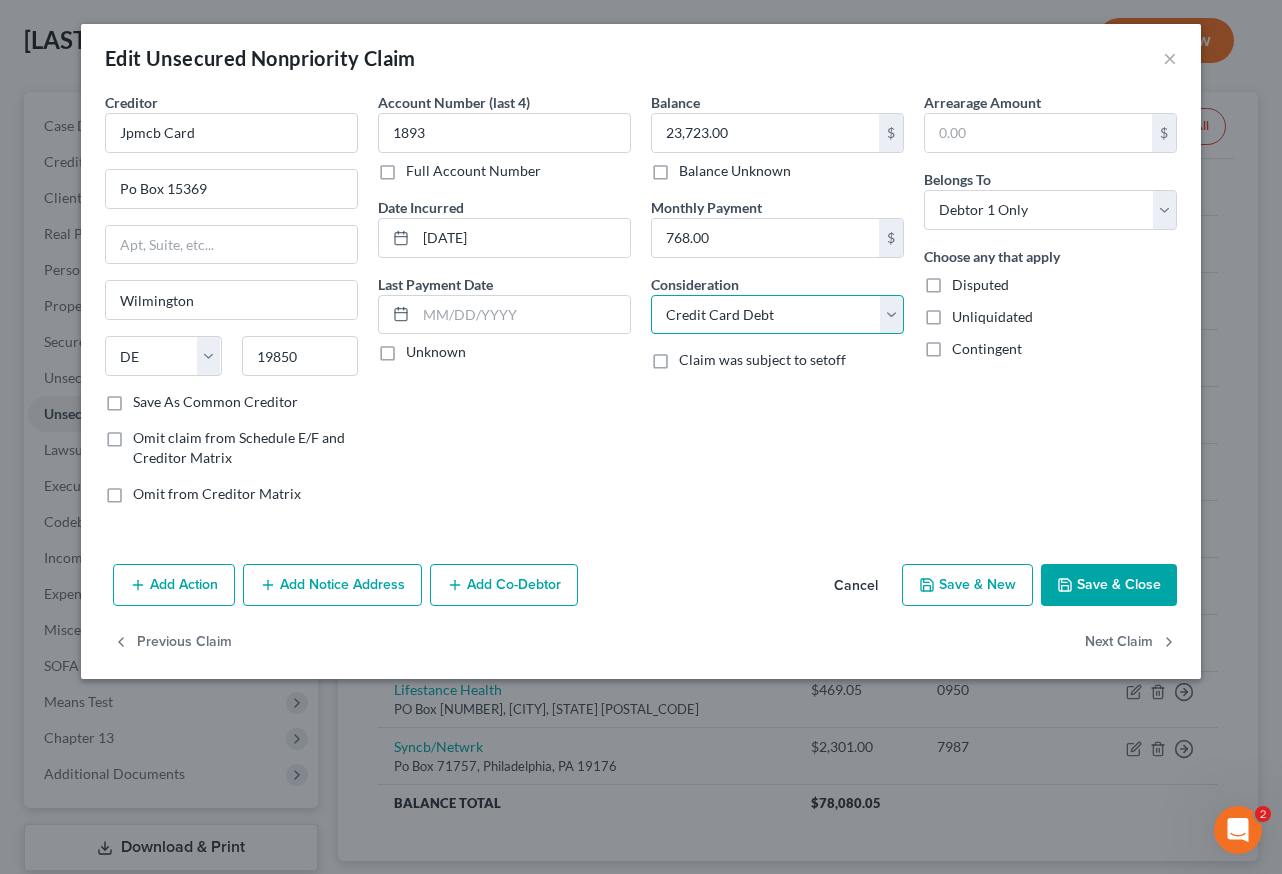 click on "Select Cable / Satellite Services Collection Agency Credit Card Debt Debt Counseling / Attorneys Deficiency Balance Domestic Support Obligations Home / Car Repairs Income Taxes Judgment Liens Medical Services Monies Loaned / Advanced Mortgage Obligation From Divorce Or Separation Obligation To Pensions Other Overdrawn Bank Account Promised To Help Pay Creditors Student Loans Suppliers And Vendors Telephone / Internet Services Utility Services" at bounding box center [777, 315] 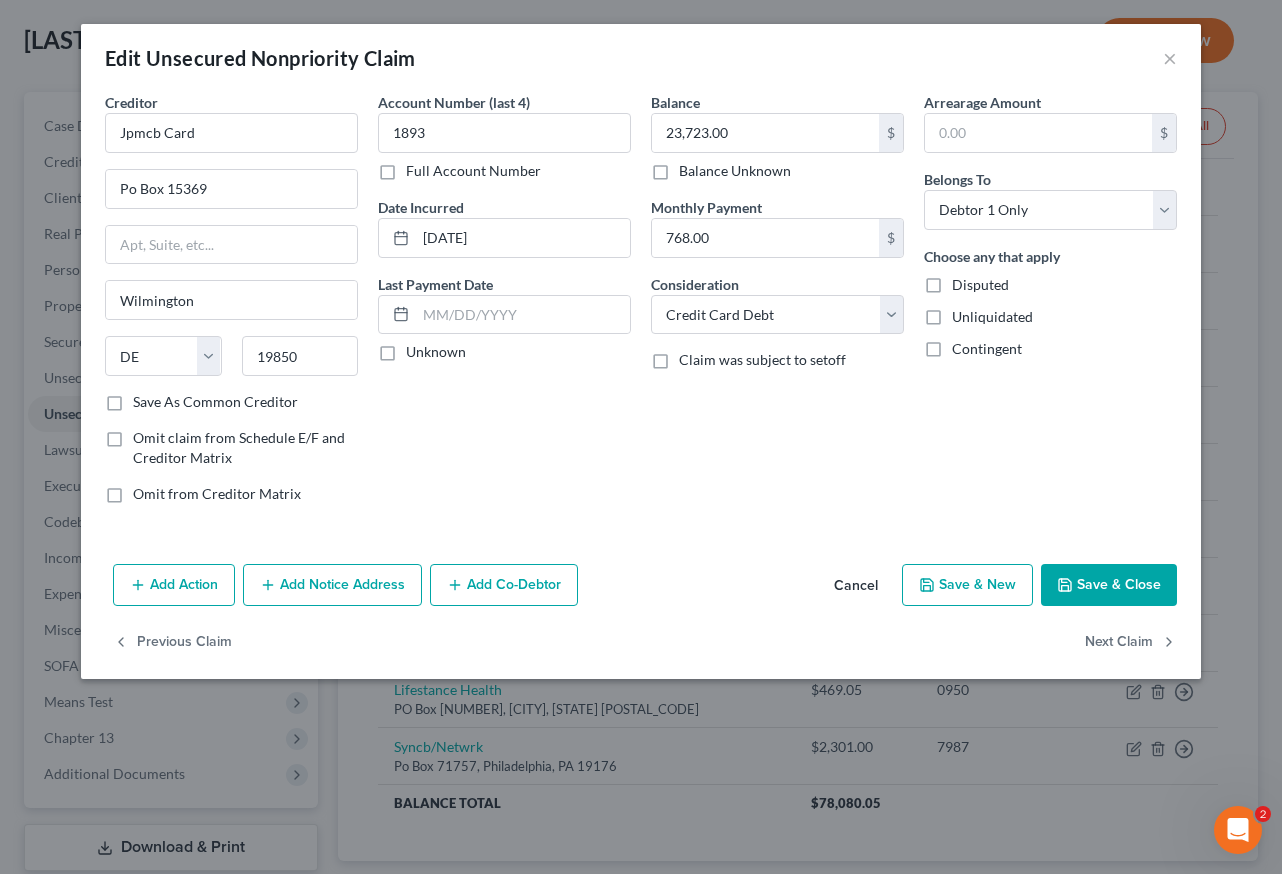 click on "Save & Close" at bounding box center (1109, 585) 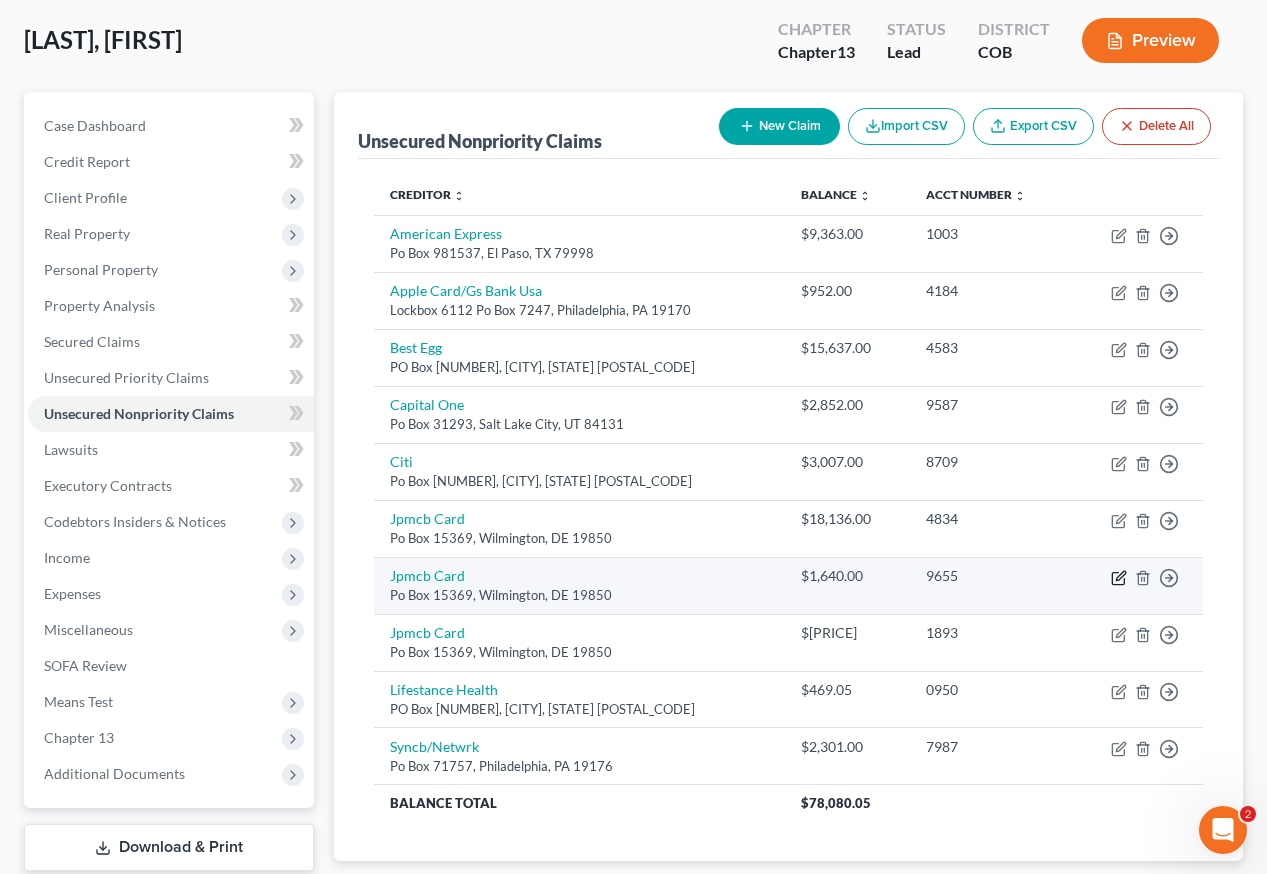 click 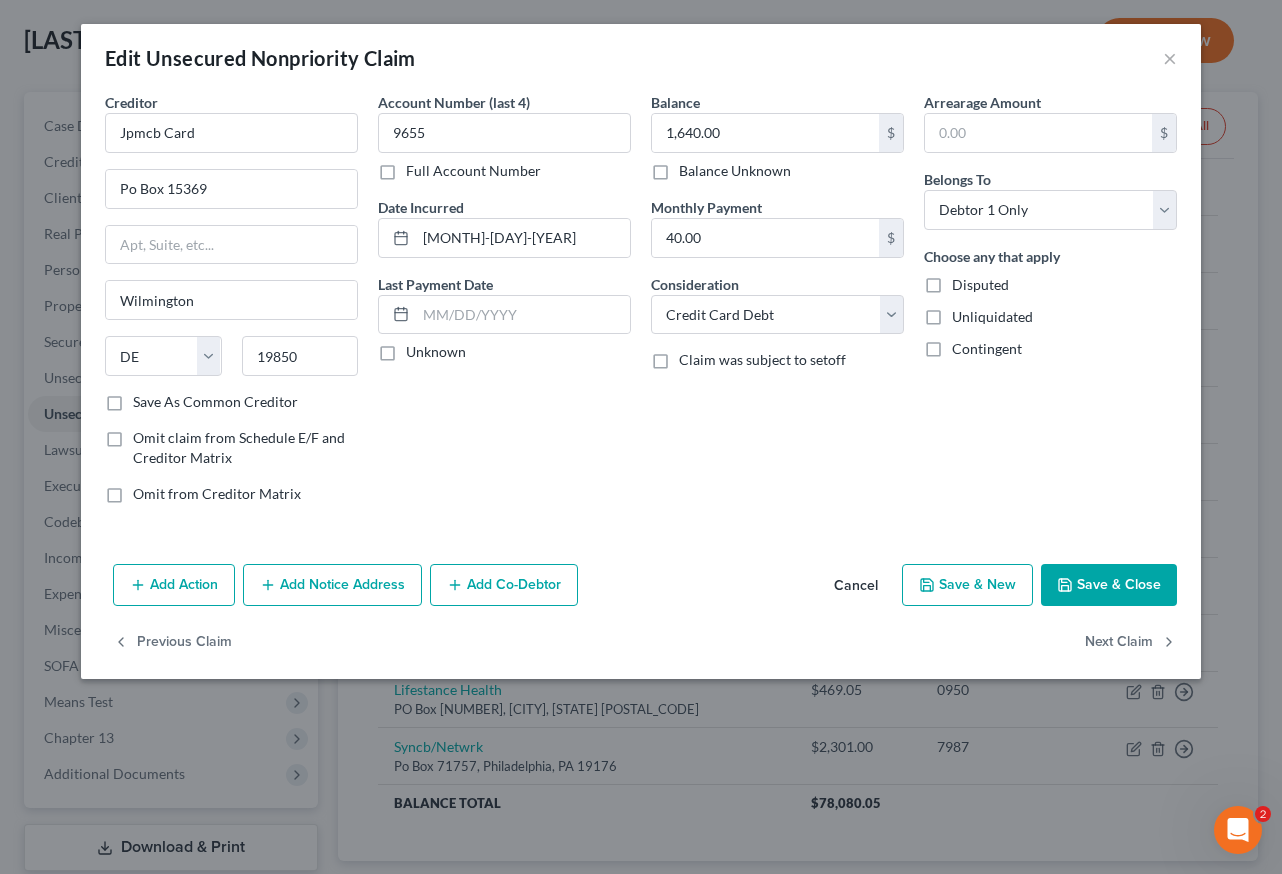 click on "Save & Close" at bounding box center (1109, 585) 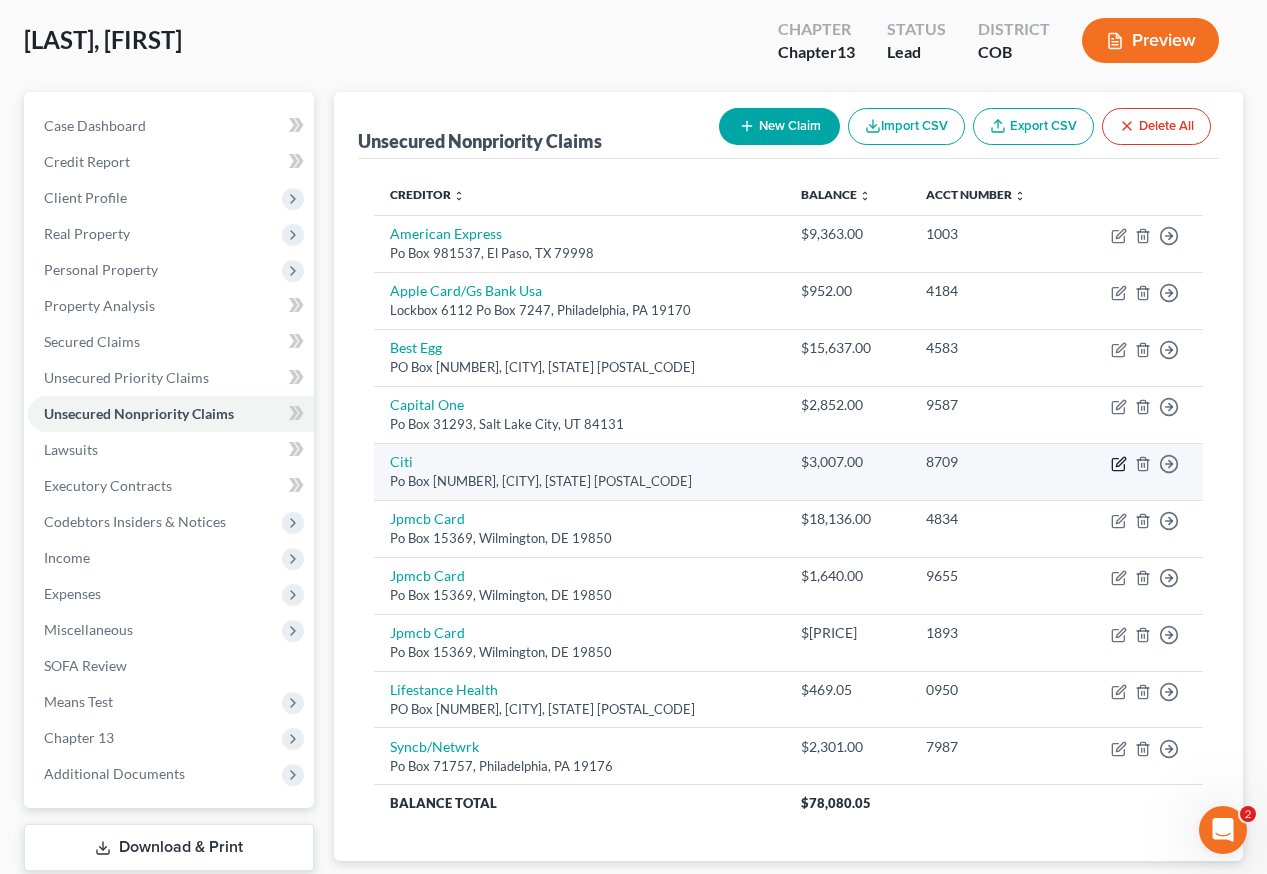 click 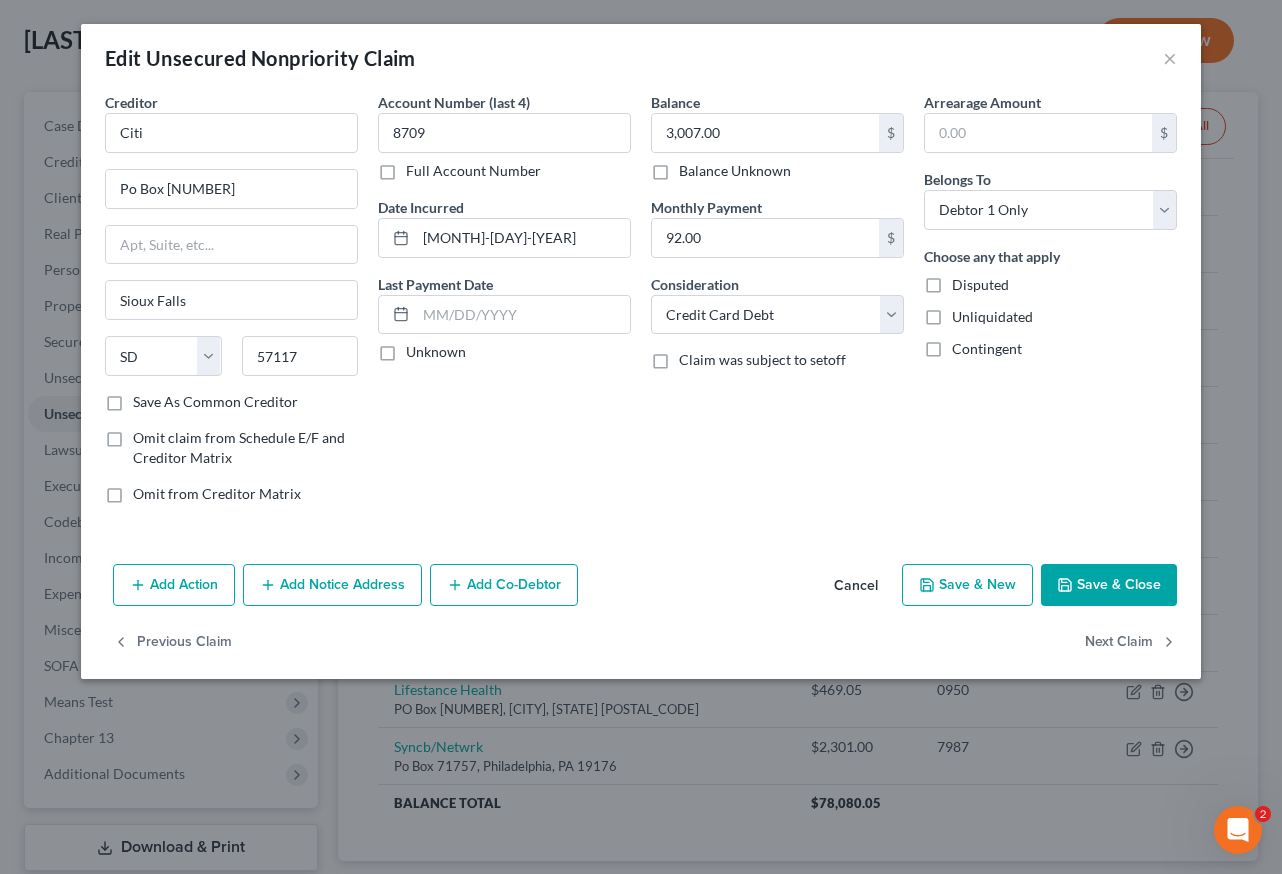 click on "Save & Close" at bounding box center [1109, 585] 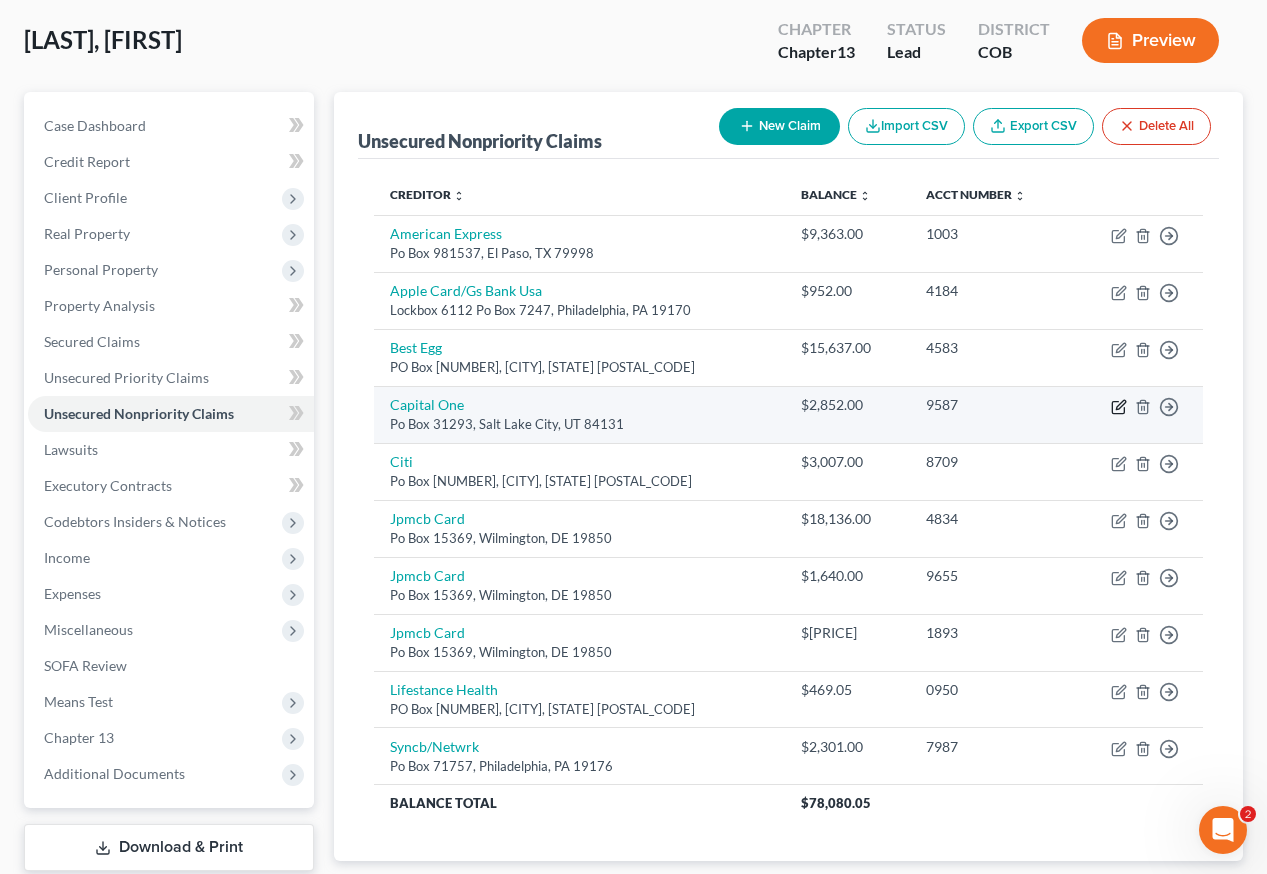 click 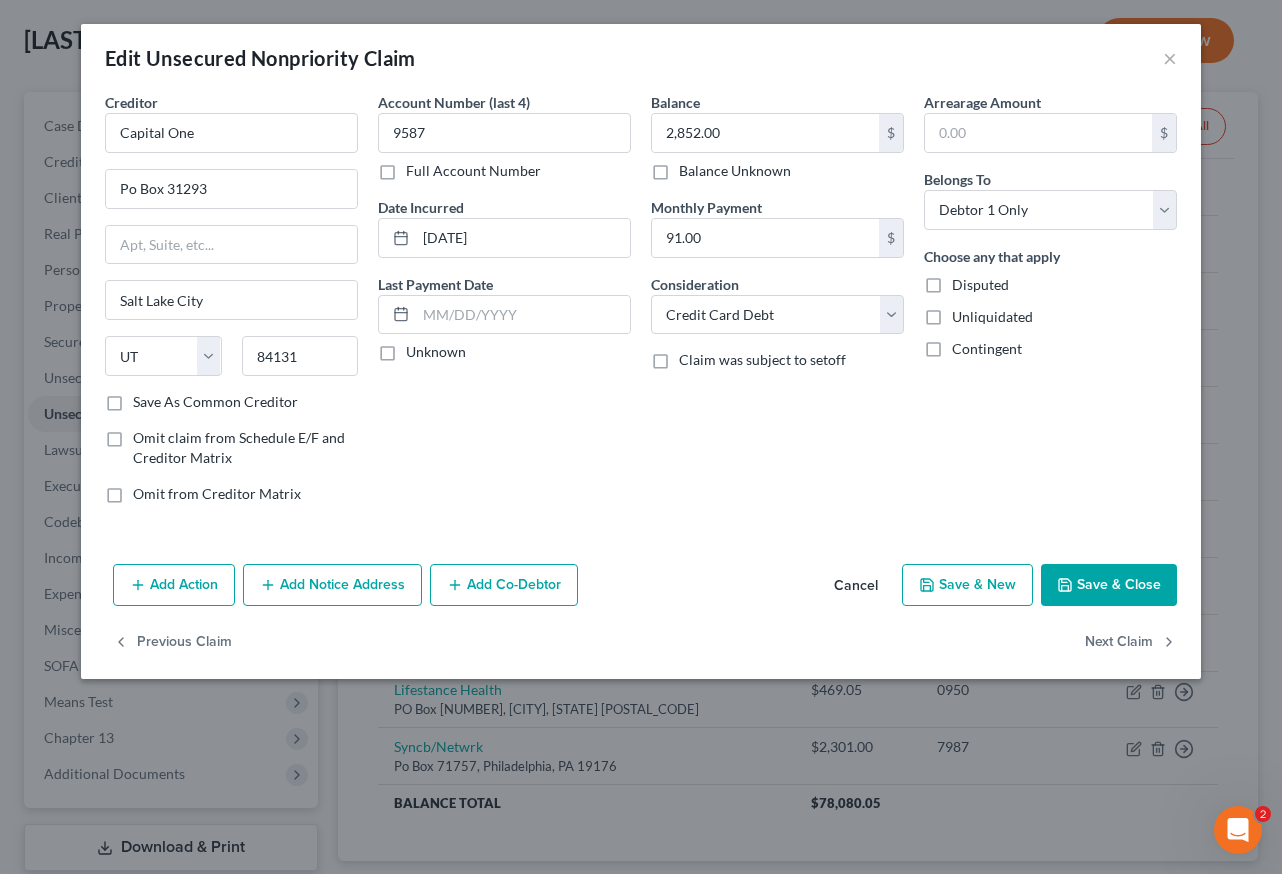 click on "Save & Close" at bounding box center (1109, 585) 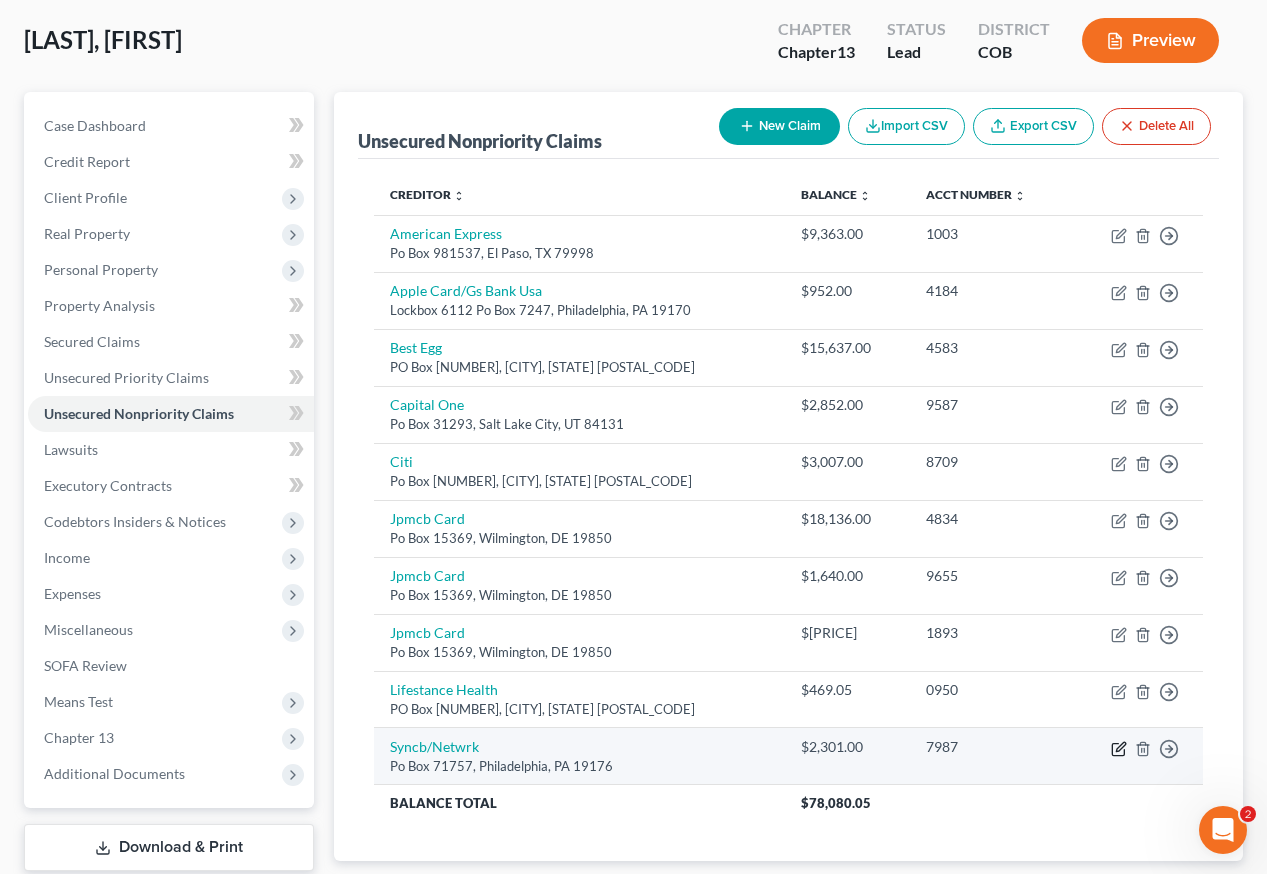 click 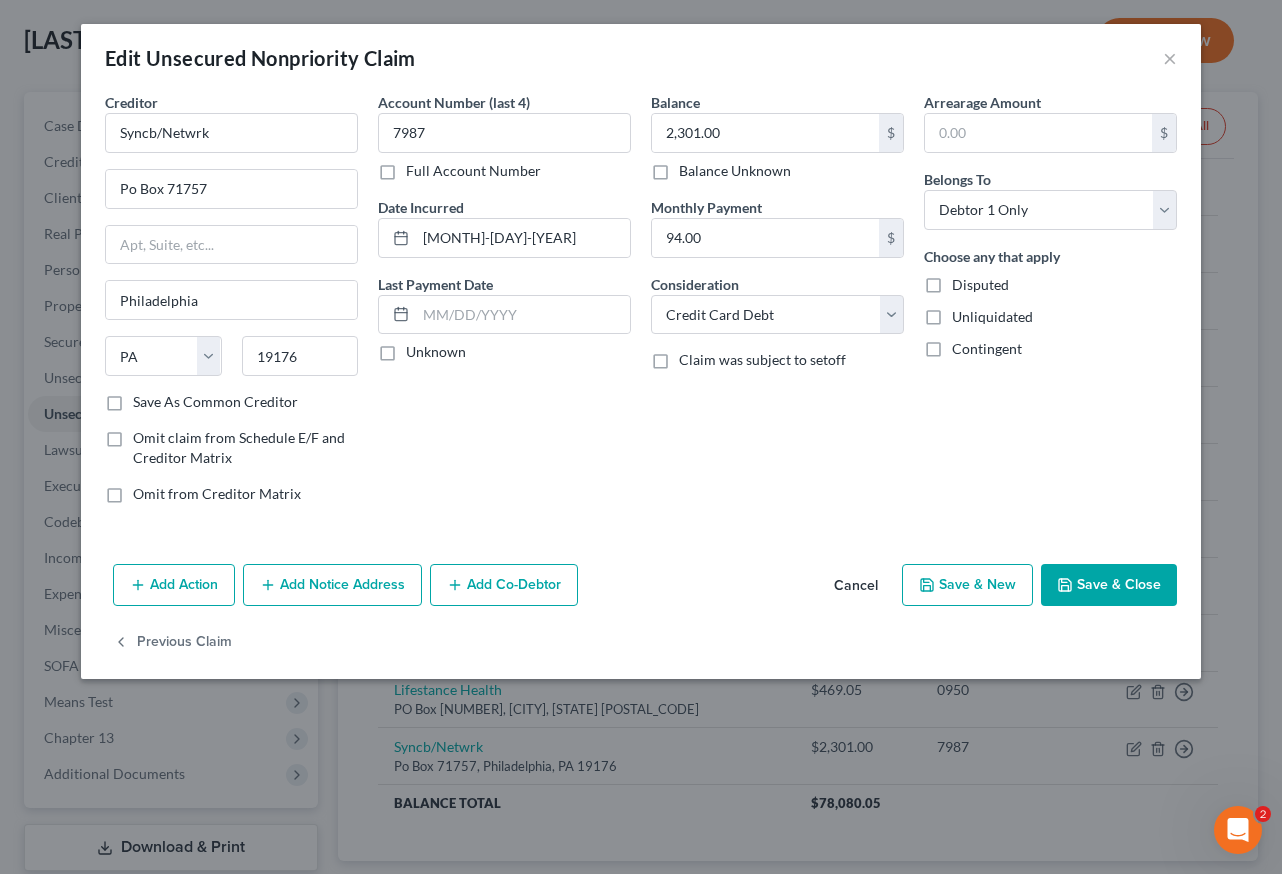 click on "Save & Close" at bounding box center (1109, 585) 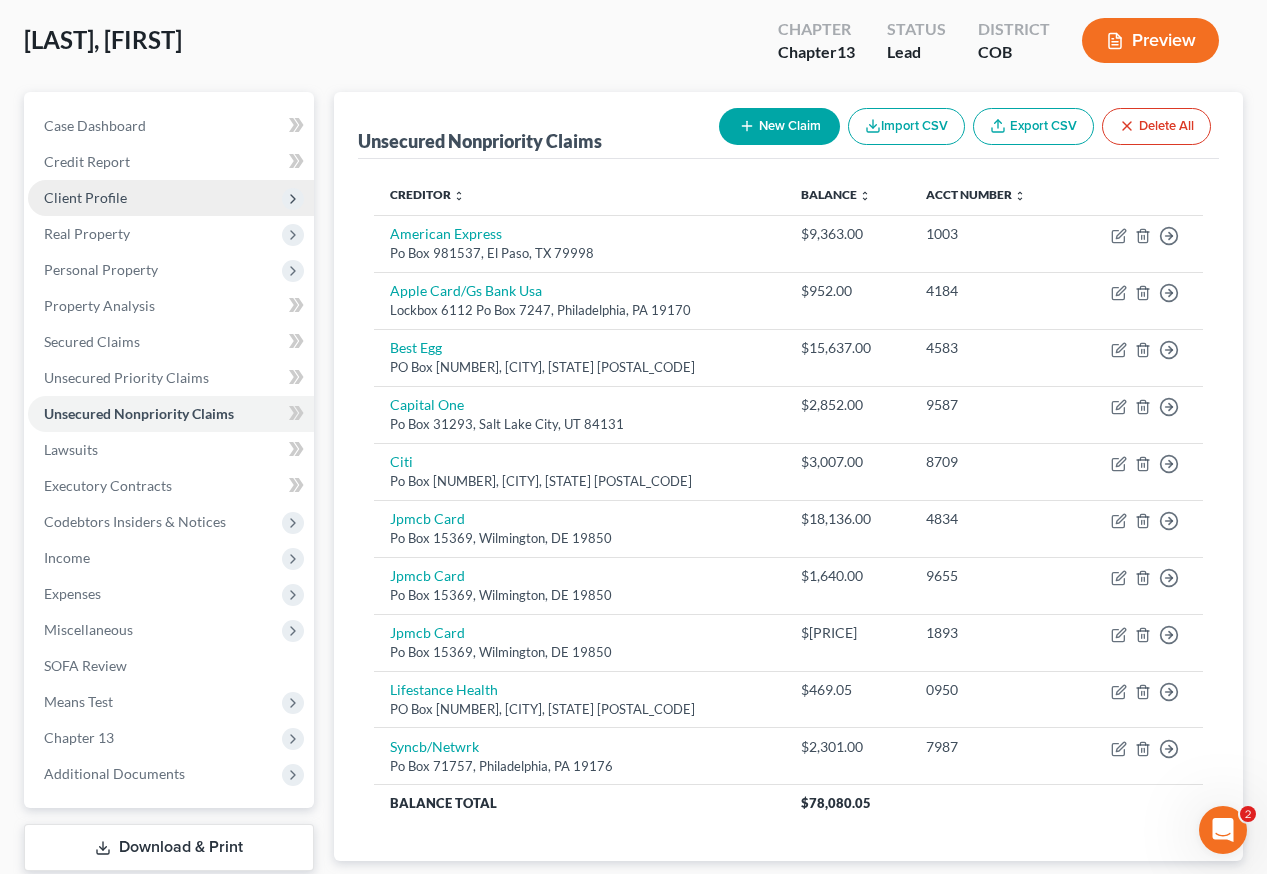 click on "Client Profile" at bounding box center [85, 197] 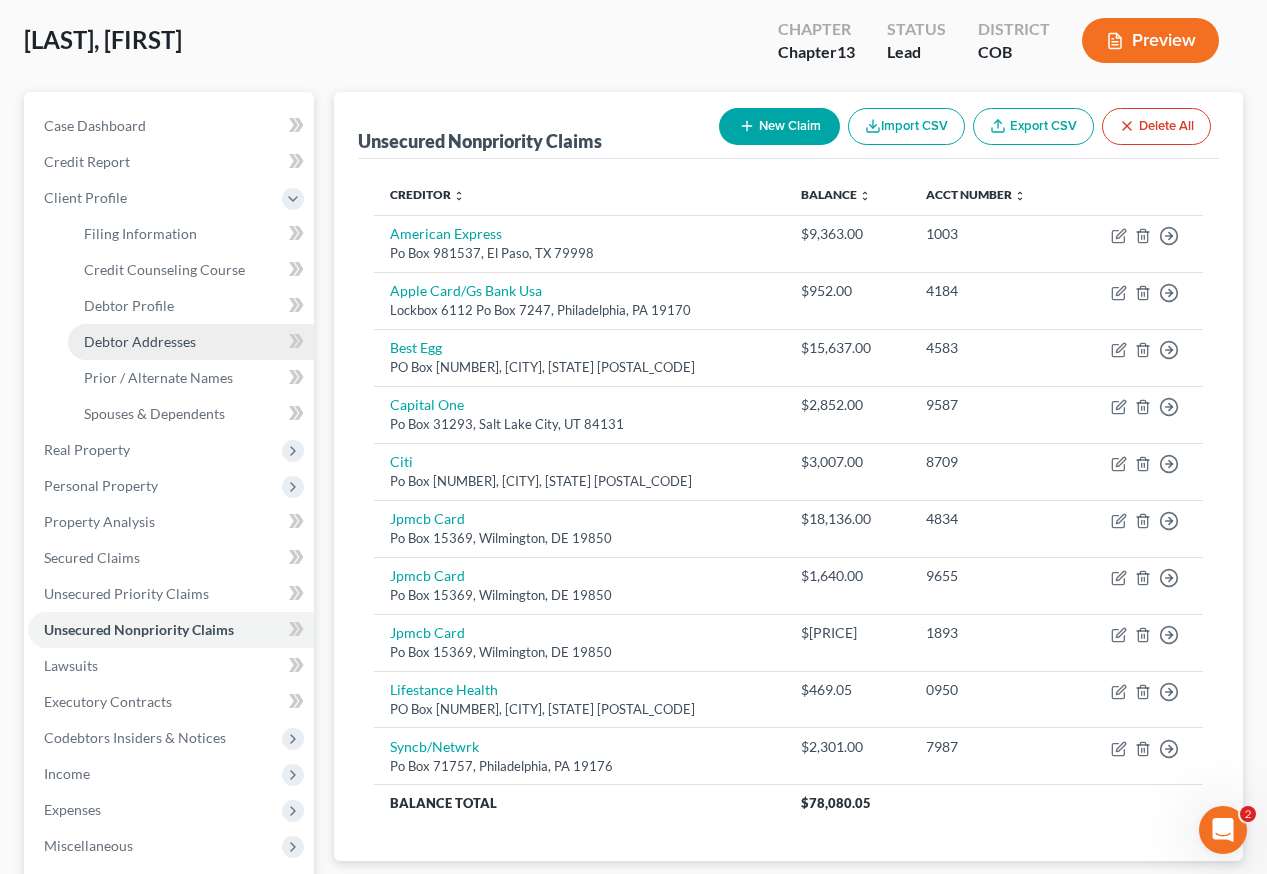 click on "Debtor Addresses" at bounding box center (140, 341) 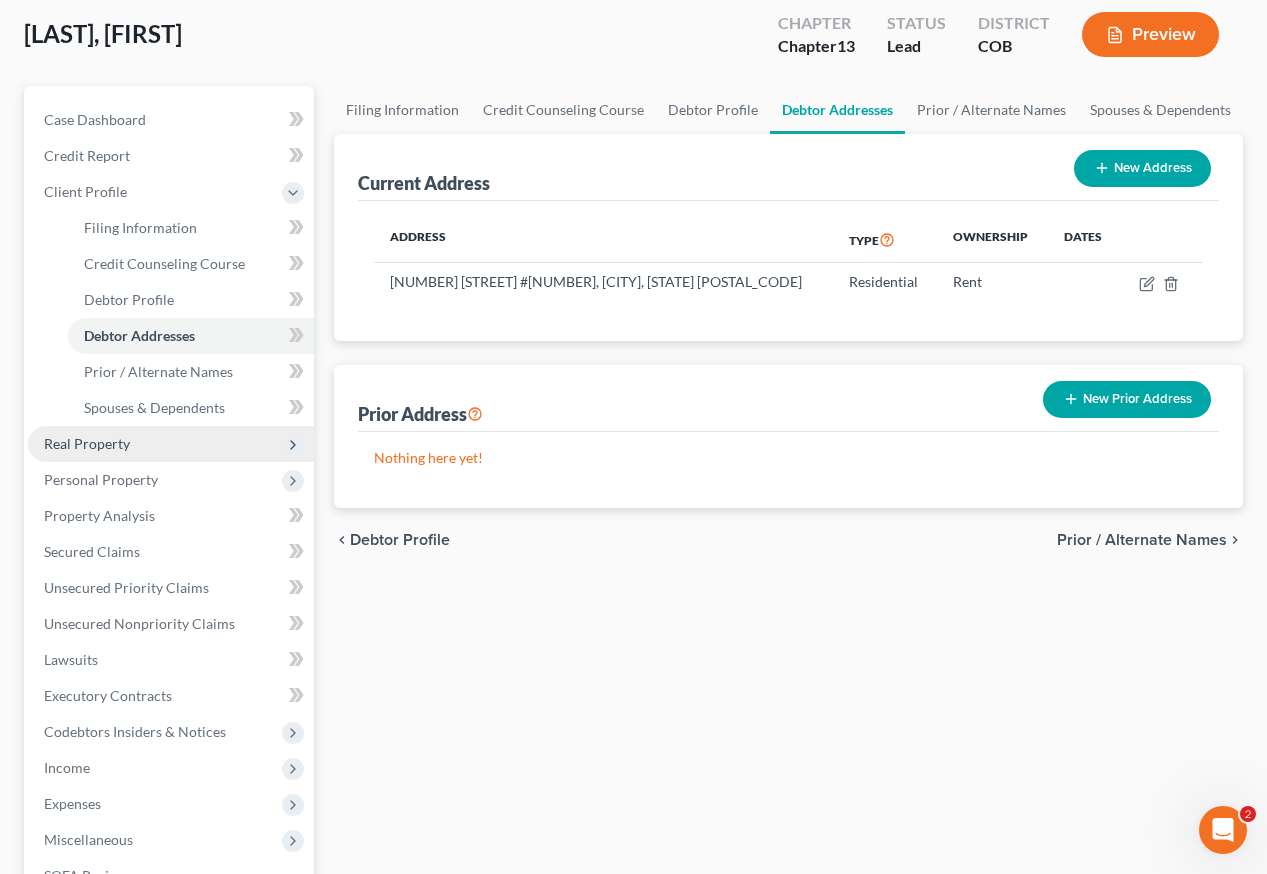scroll, scrollTop: 389, scrollLeft: 0, axis: vertical 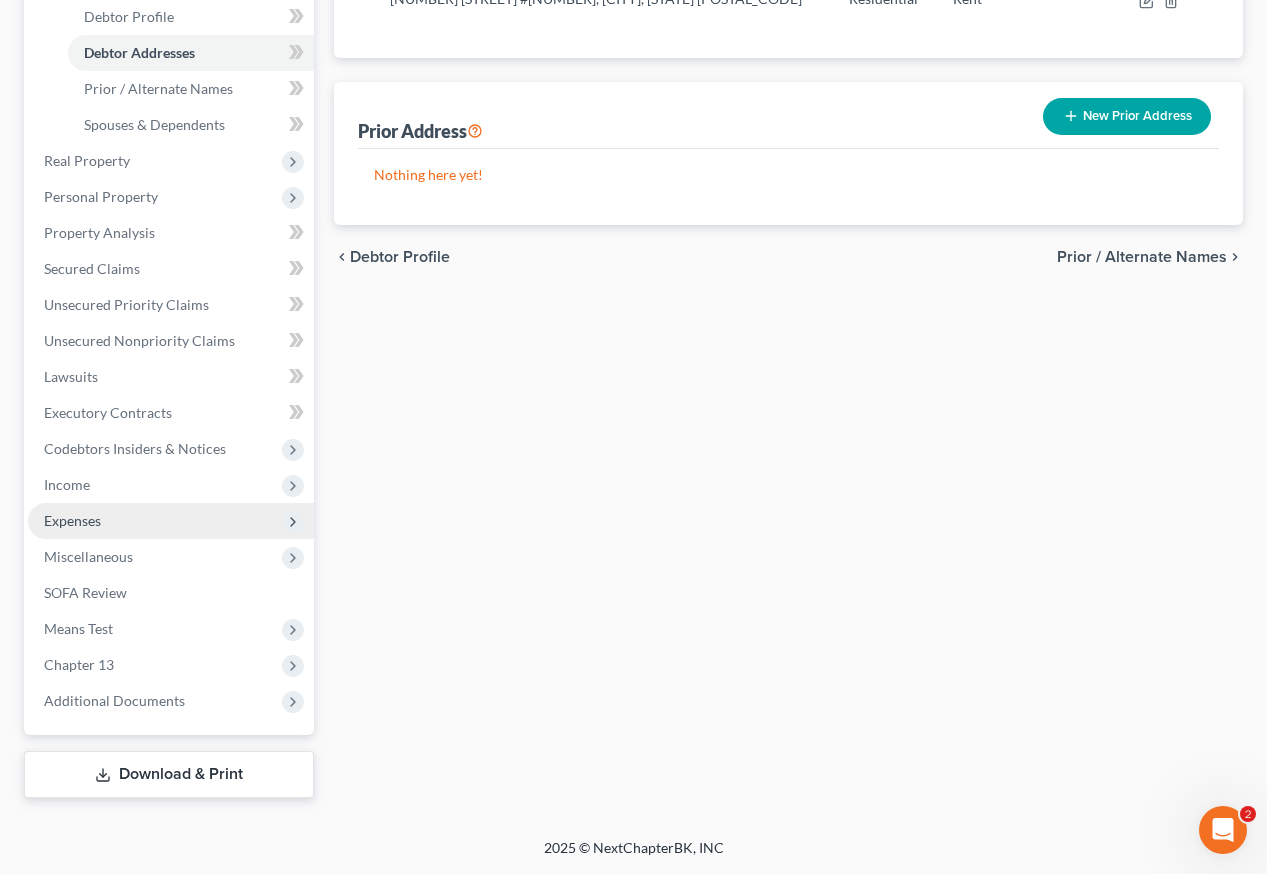 click on "Expenses" at bounding box center (72, 520) 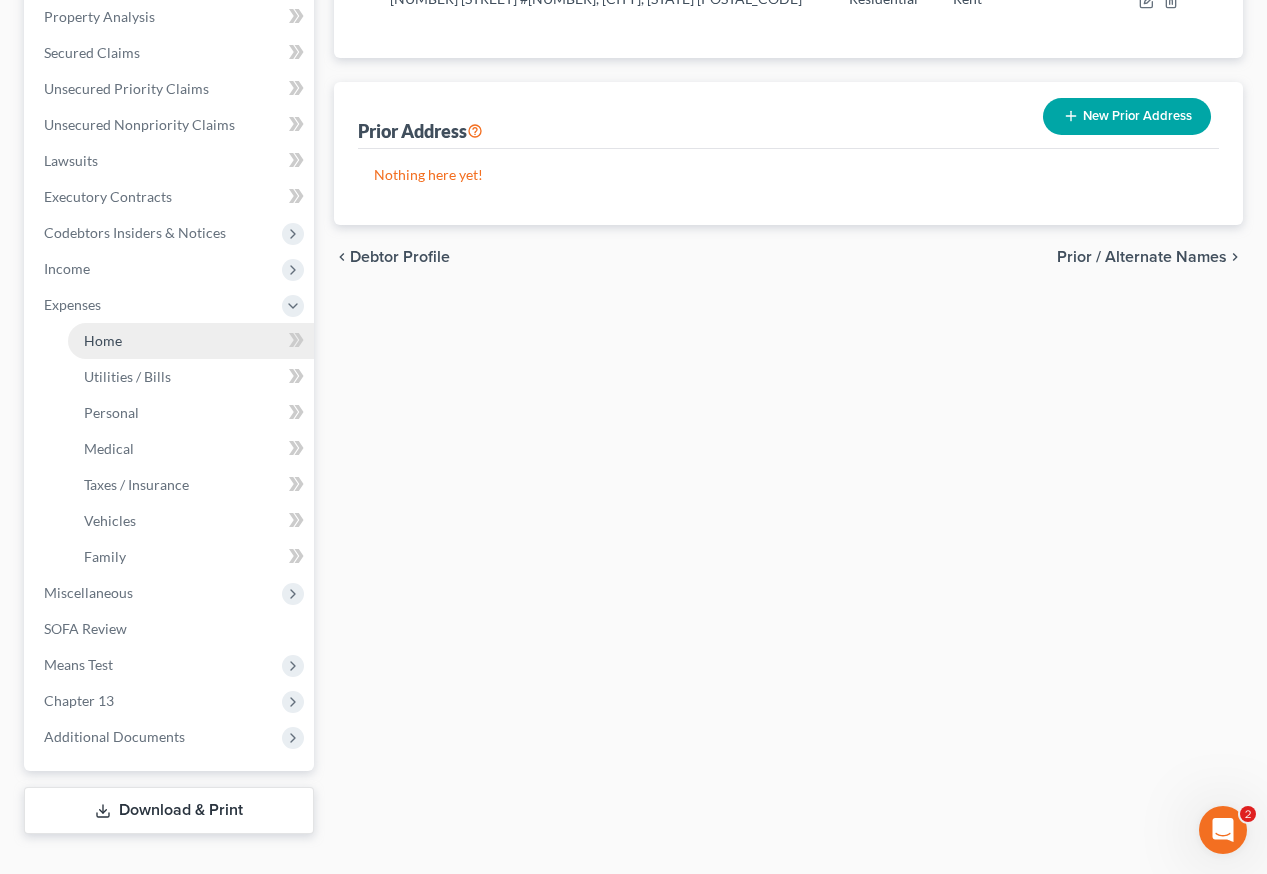 click on "Home" at bounding box center [103, 340] 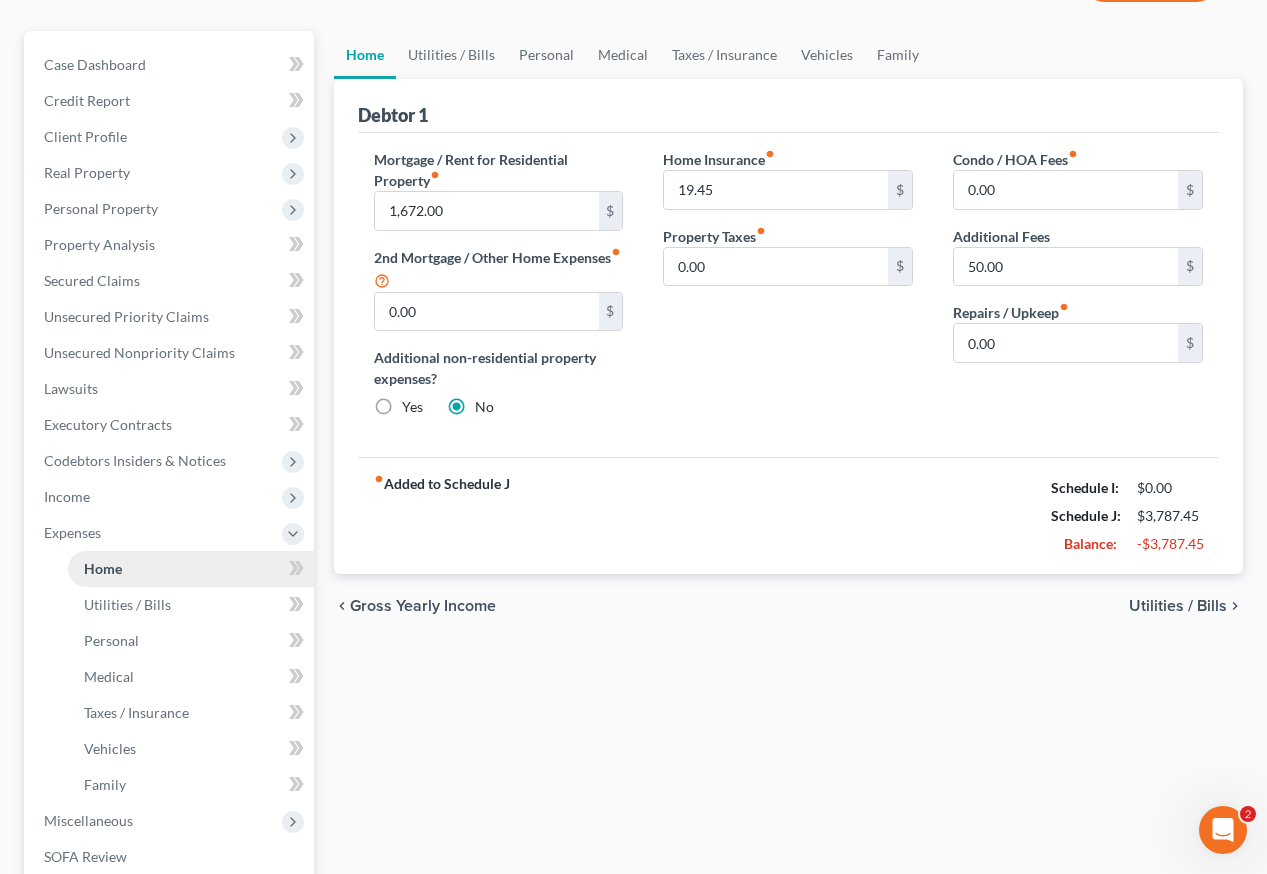 scroll, scrollTop: 0, scrollLeft: 0, axis: both 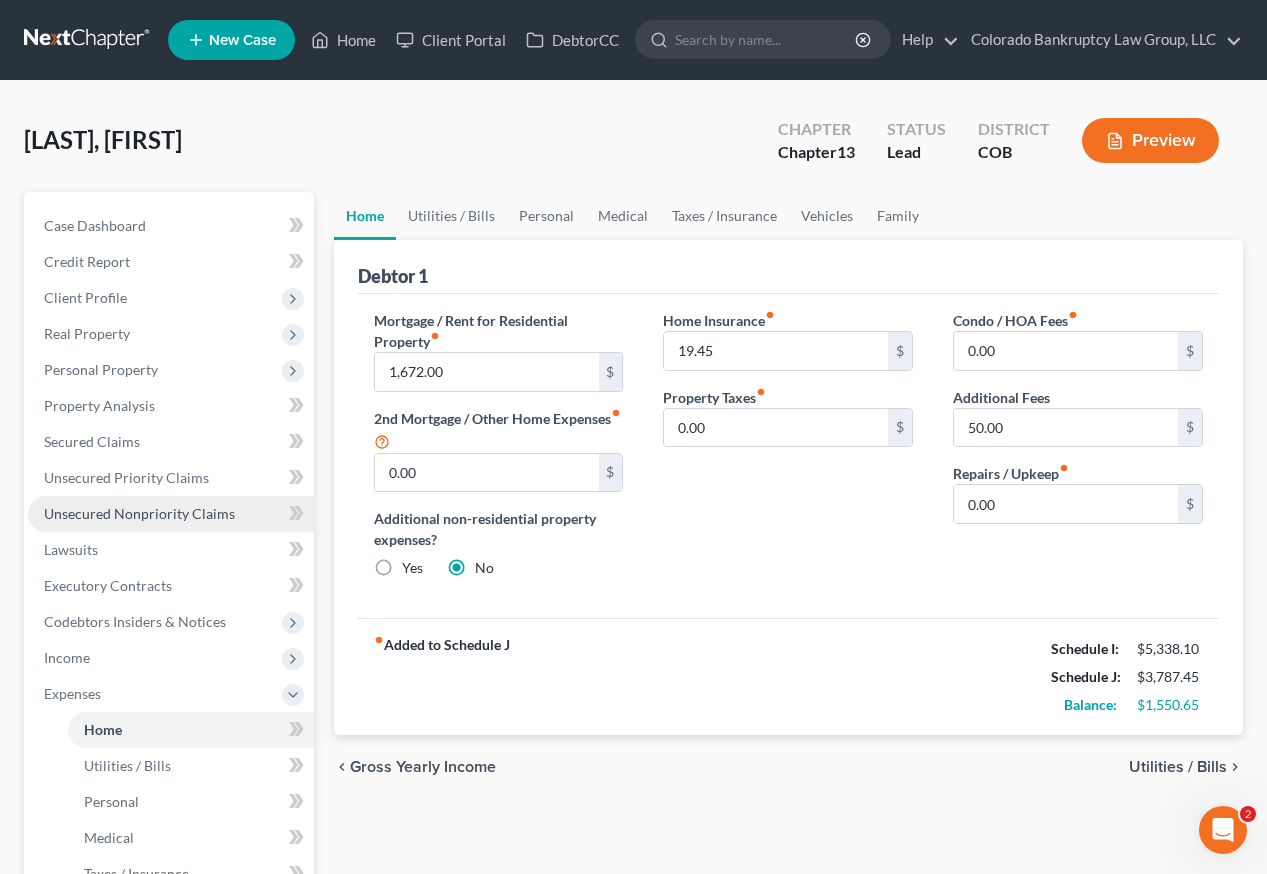 click on "Unsecured Nonpriority Claims" at bounding box center [139, 513] 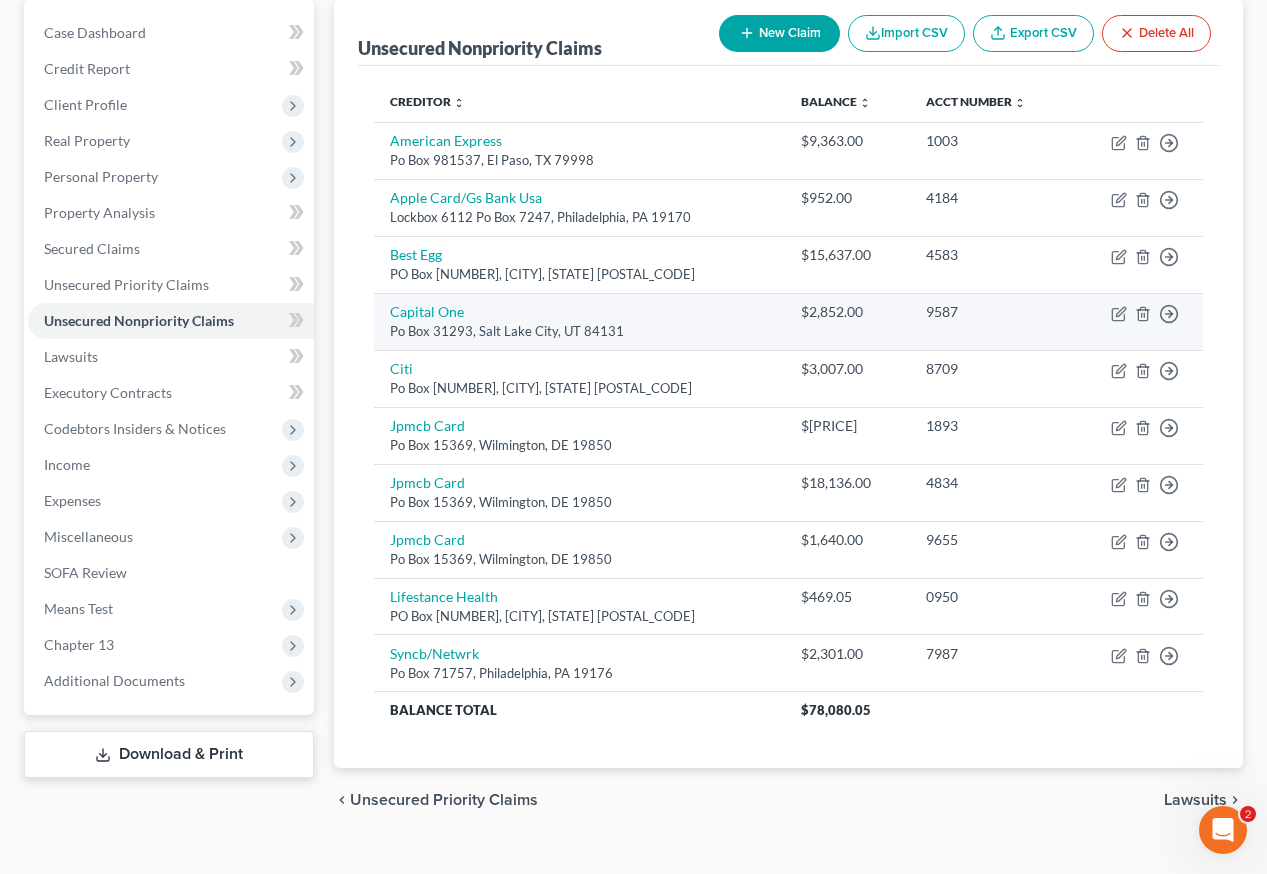 scroll, scrollTop: 227, scrollLeft: 0, axis: vertical 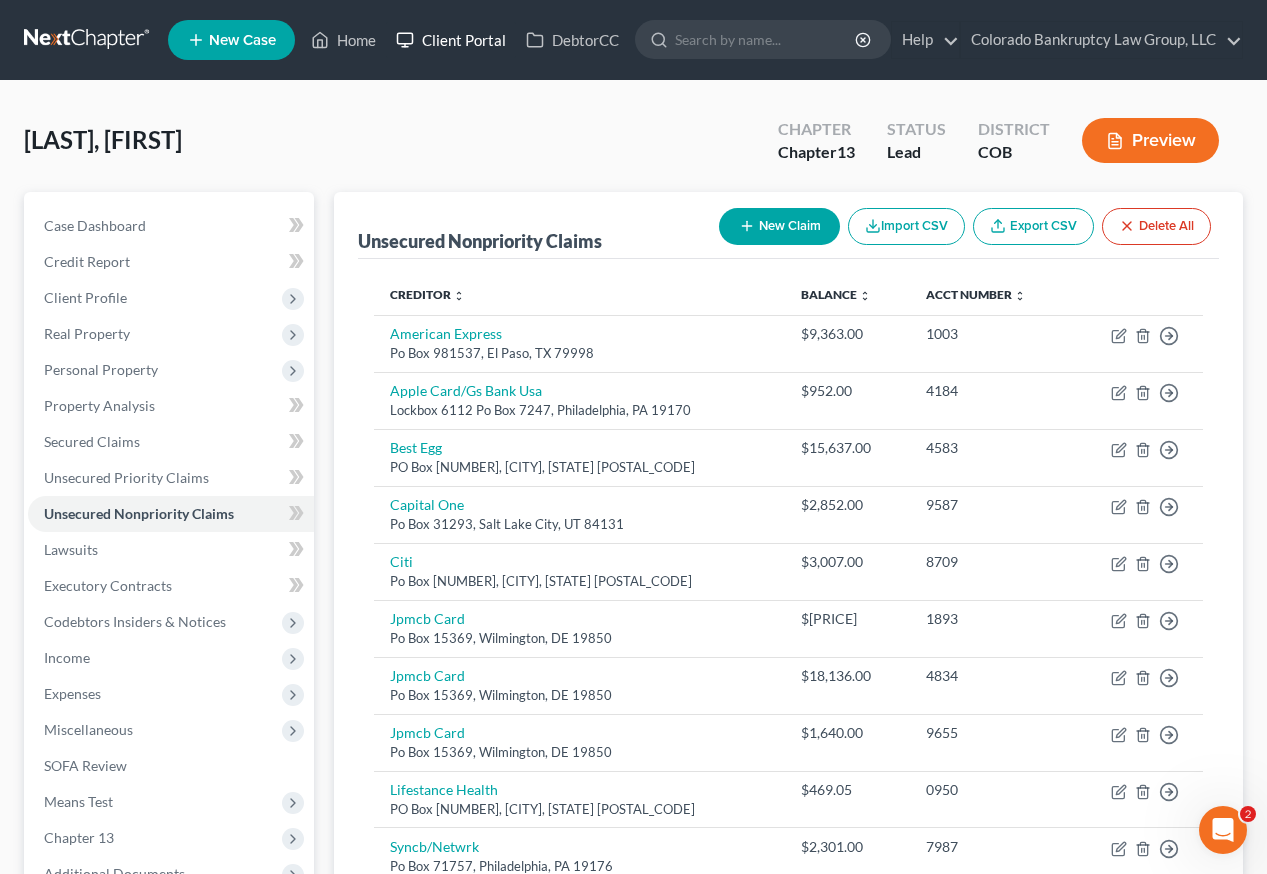 click on "Client Portal" at bounding box center (451, 40) 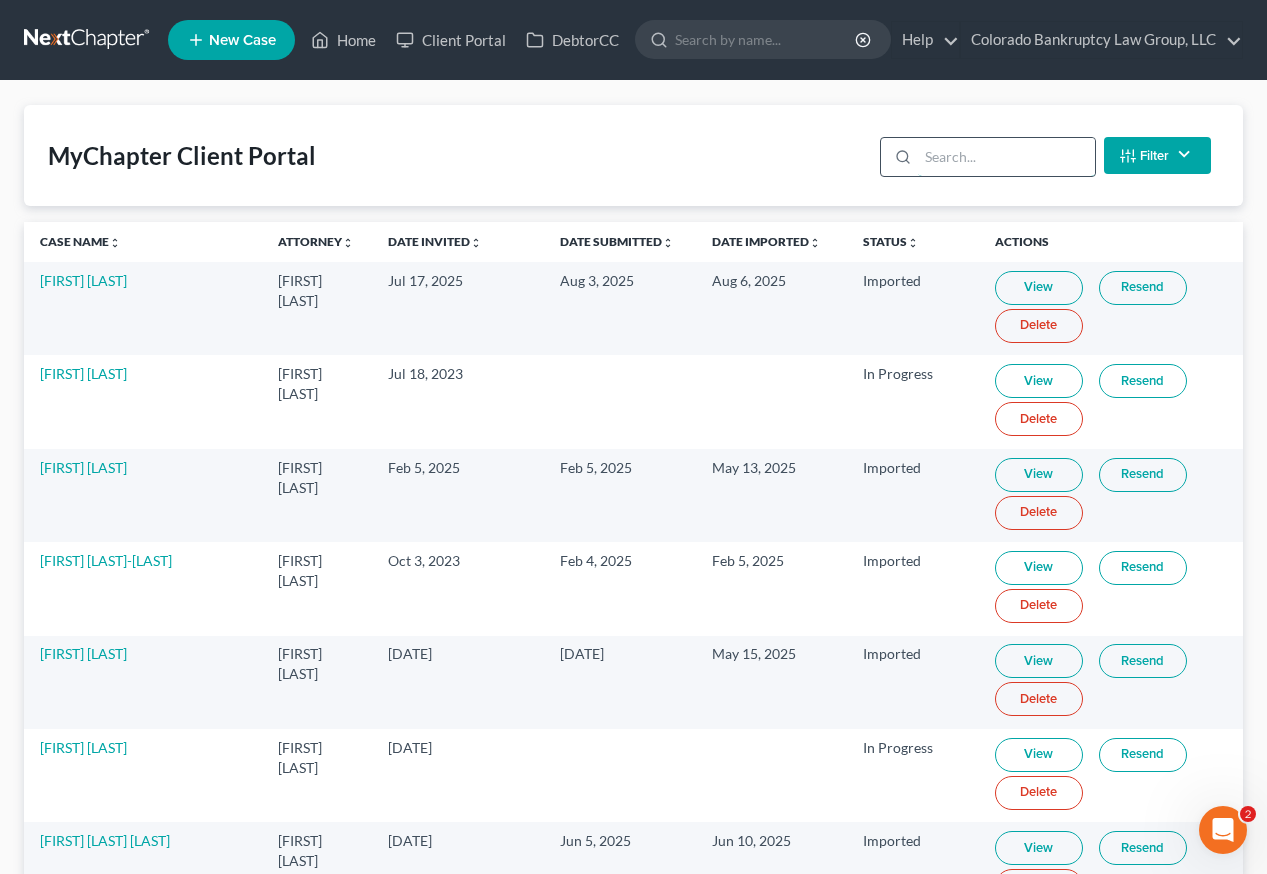 click at bounding box center (1006, 157) 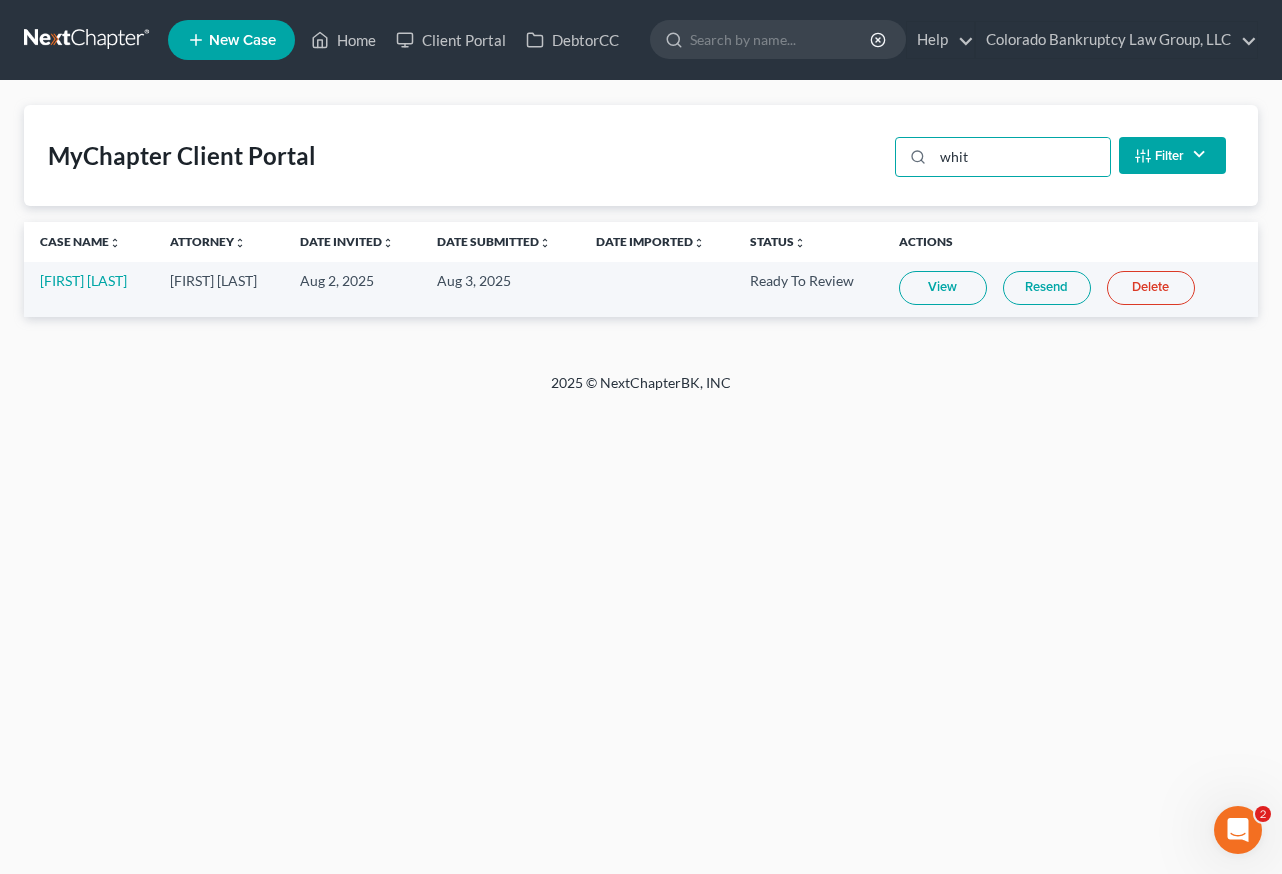 click on "View" at bounding box center (943, 288) 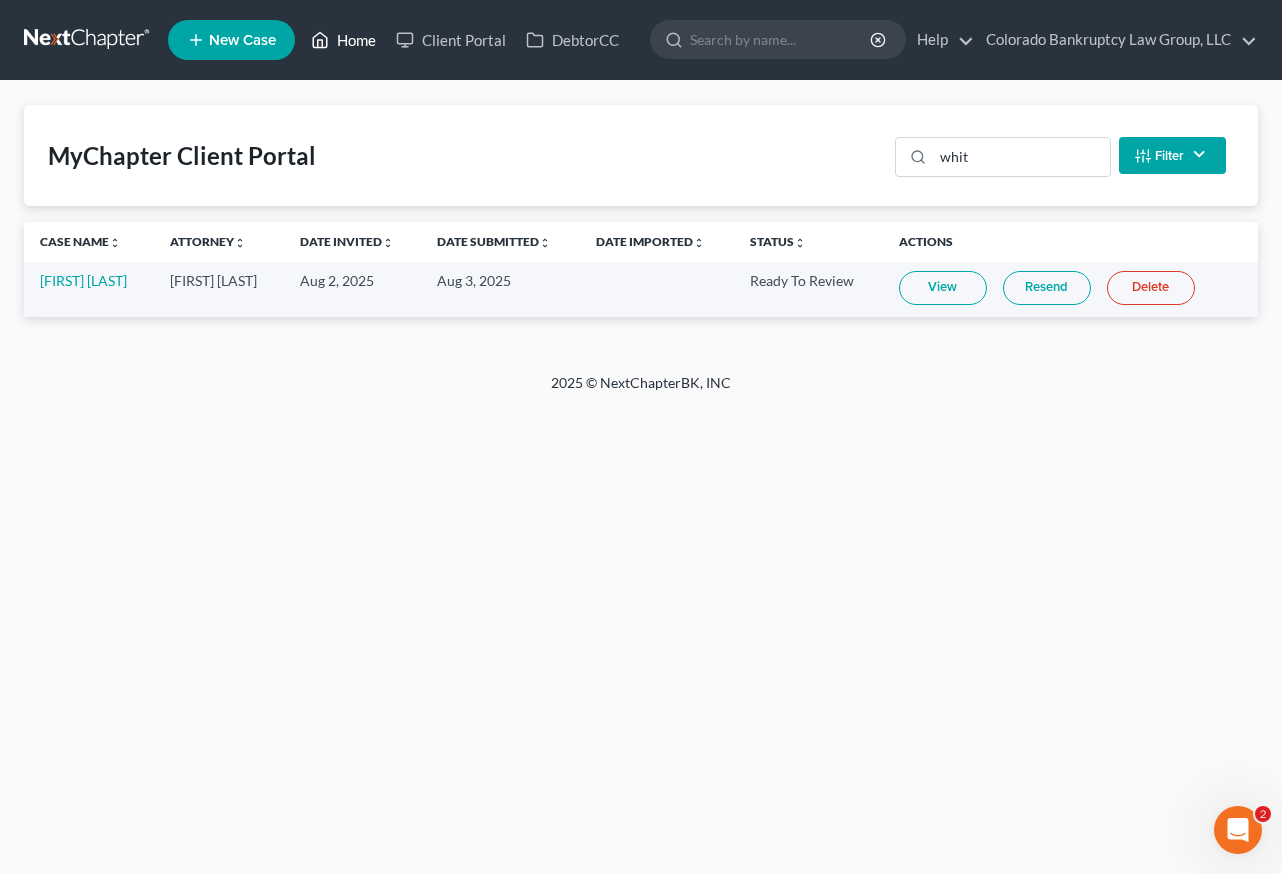 click on "Home" at bounding box center (343, 40) 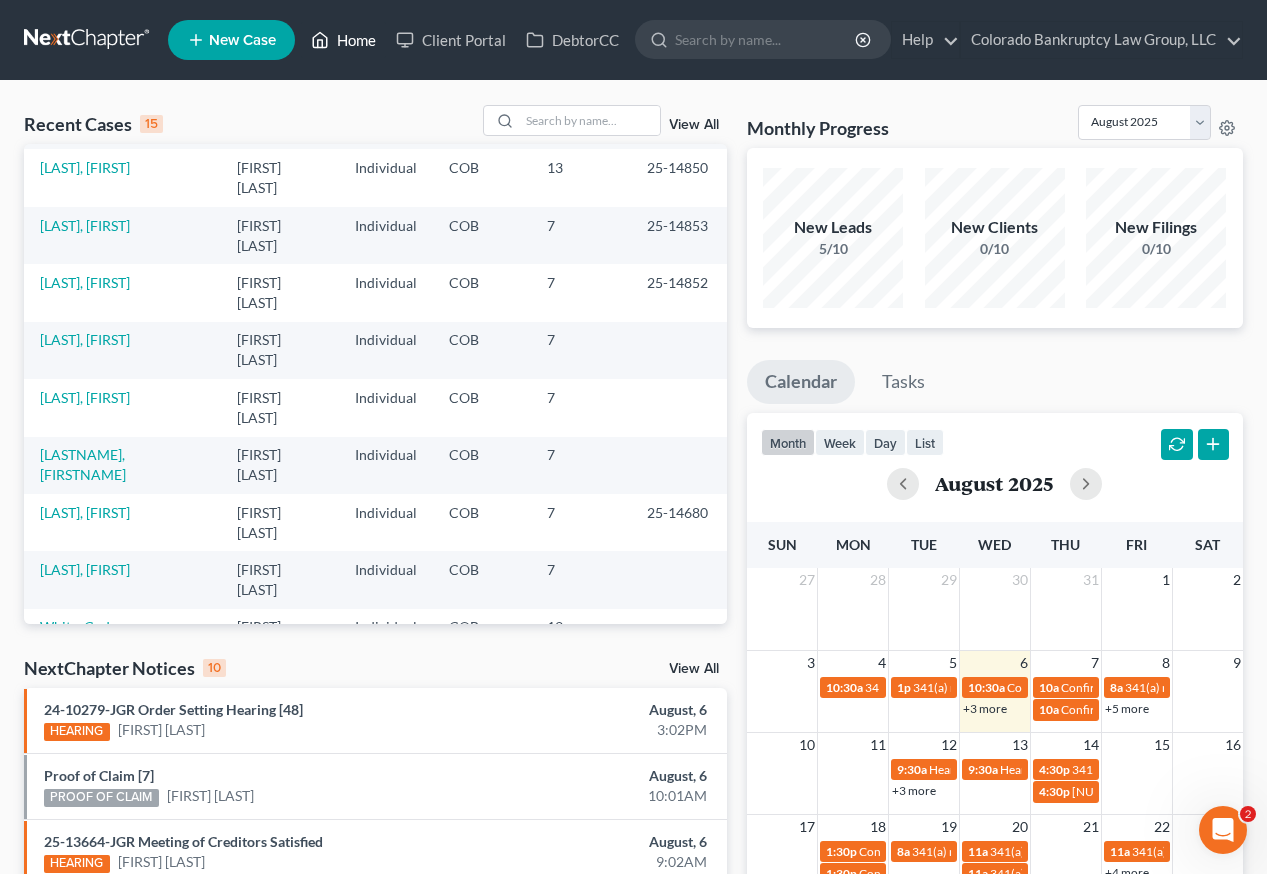 scroll, scrollTop: 437, scrollLeft: 0, axis: vertical 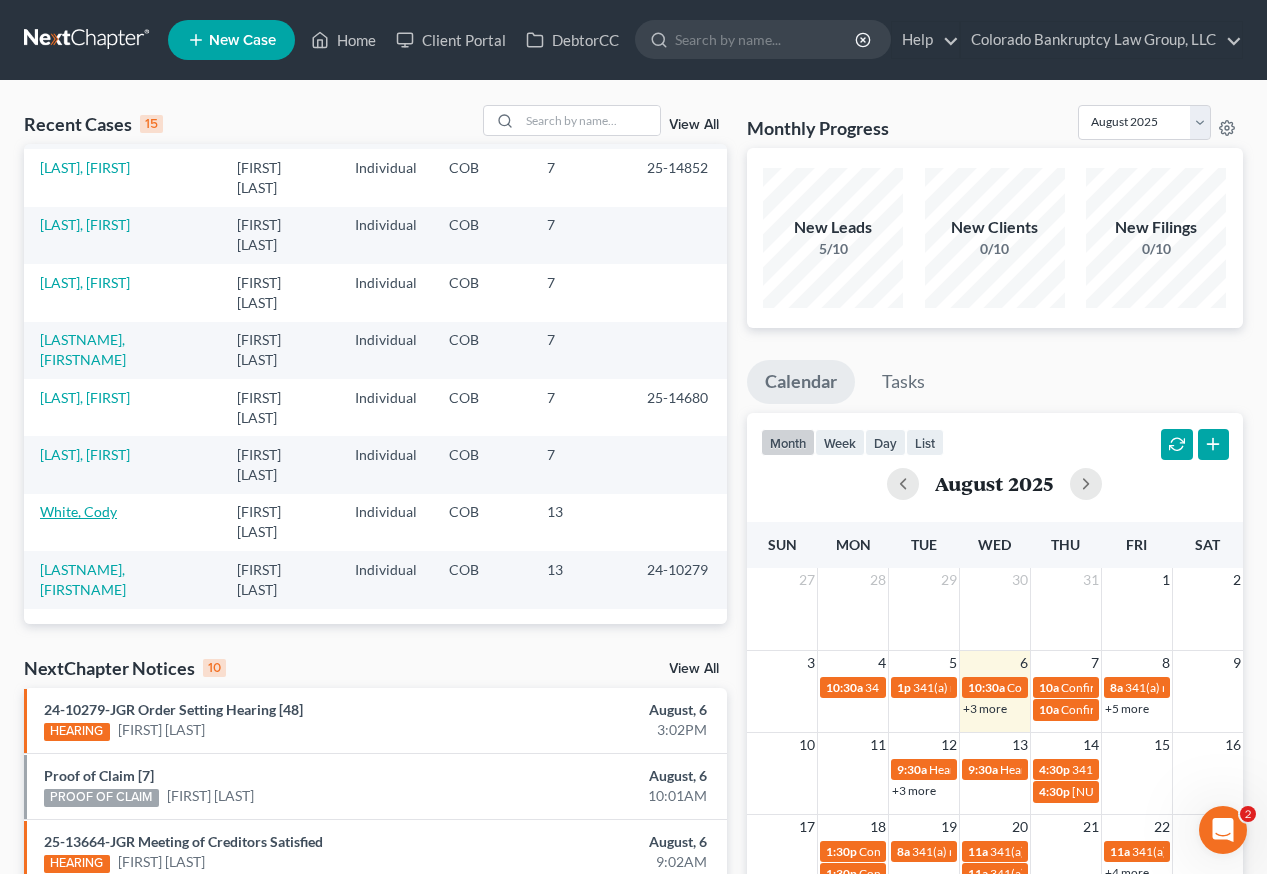 click on "White, Cody" at bounding box center [78, 511] 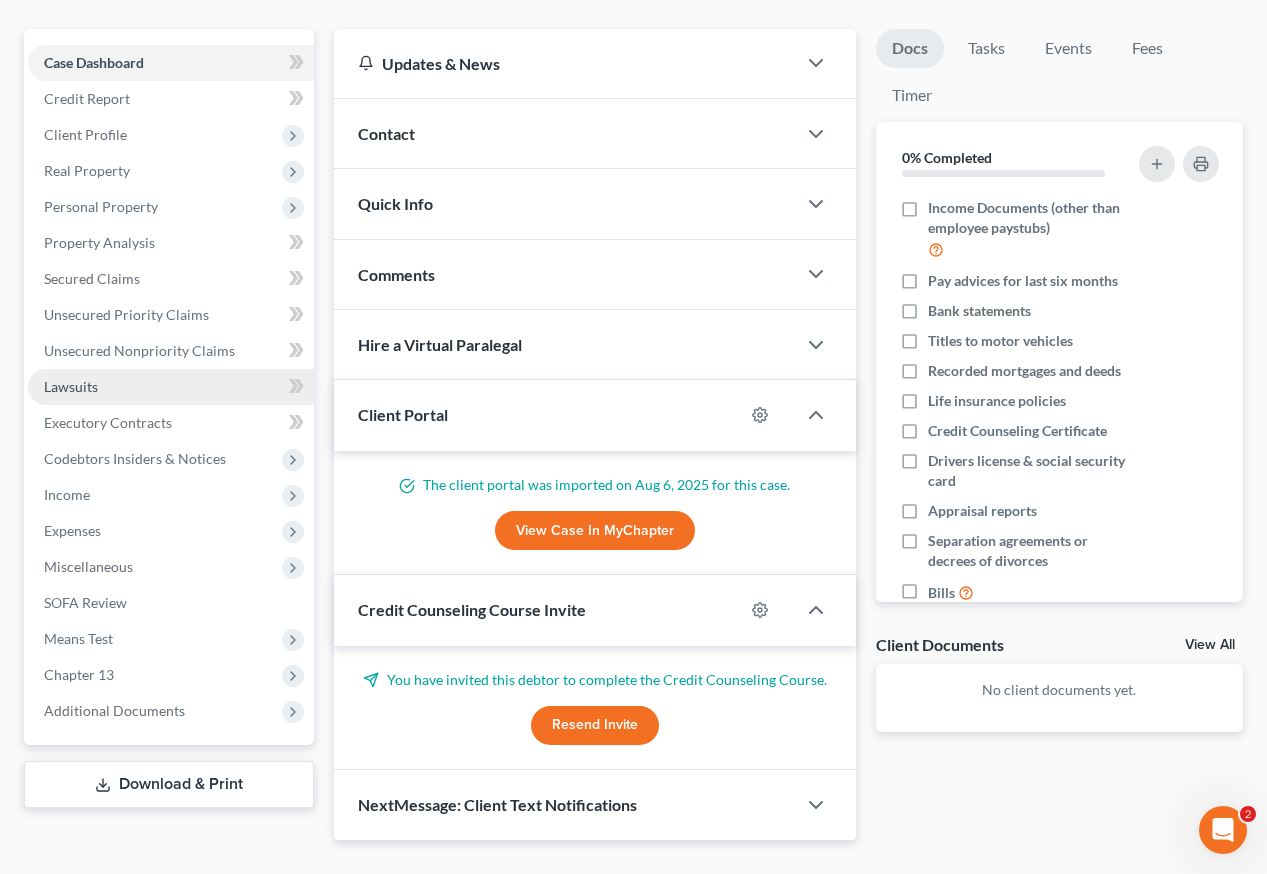 scroll, scrollTop: 206, scrollLeft: 0, axis: vertical 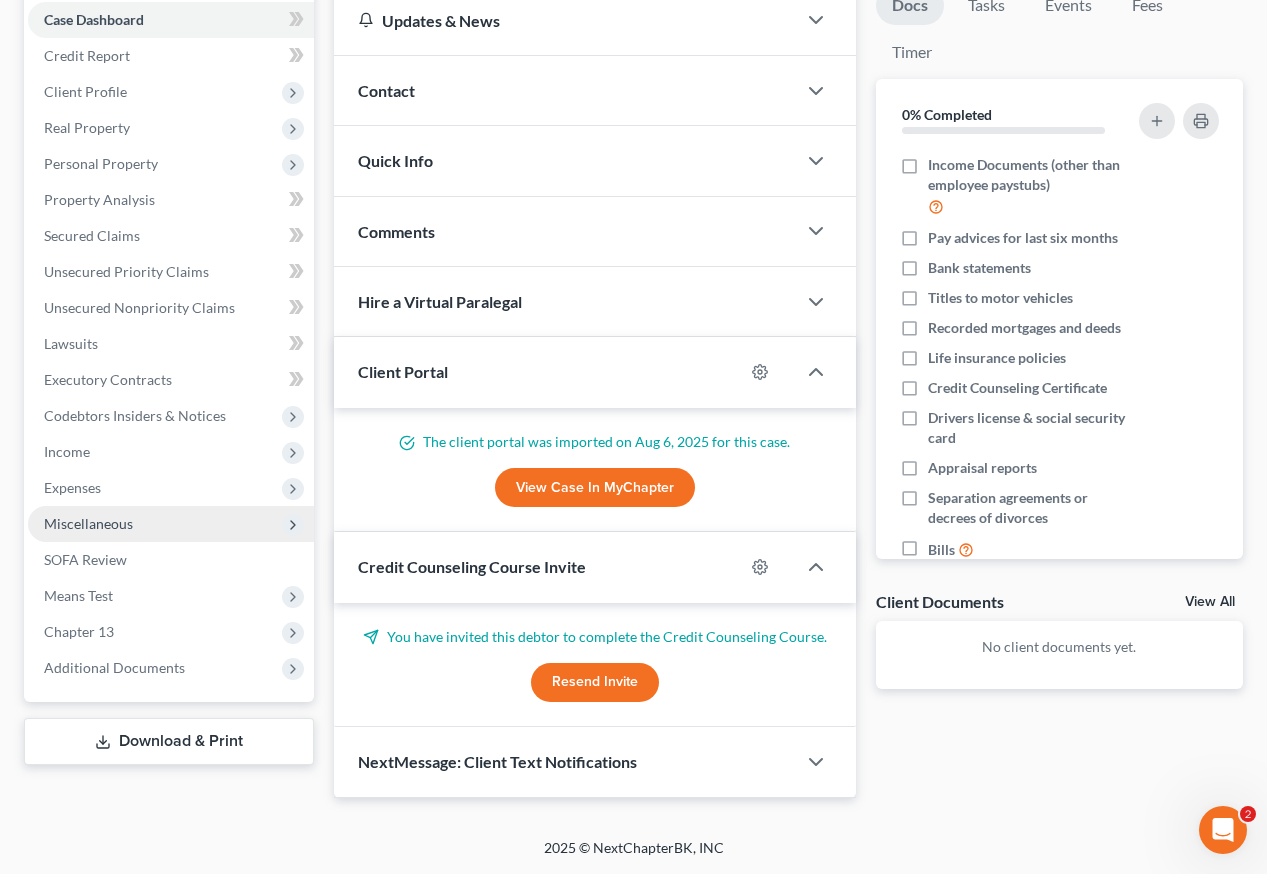 click on "Miscellaneous" at bounding box center (88, 523) 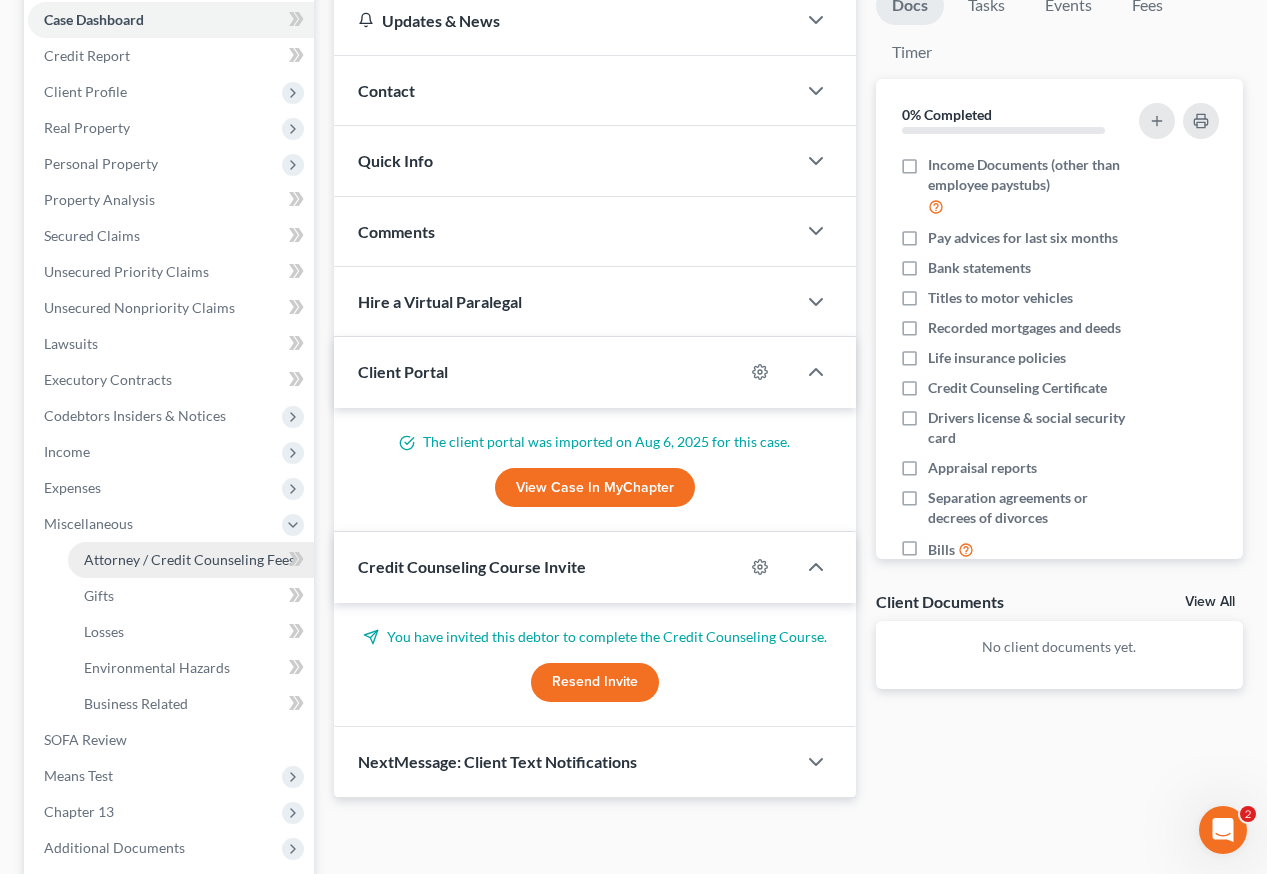 click on "Attorney / Credit Counseling Fees" at bounding box center [189, 559] 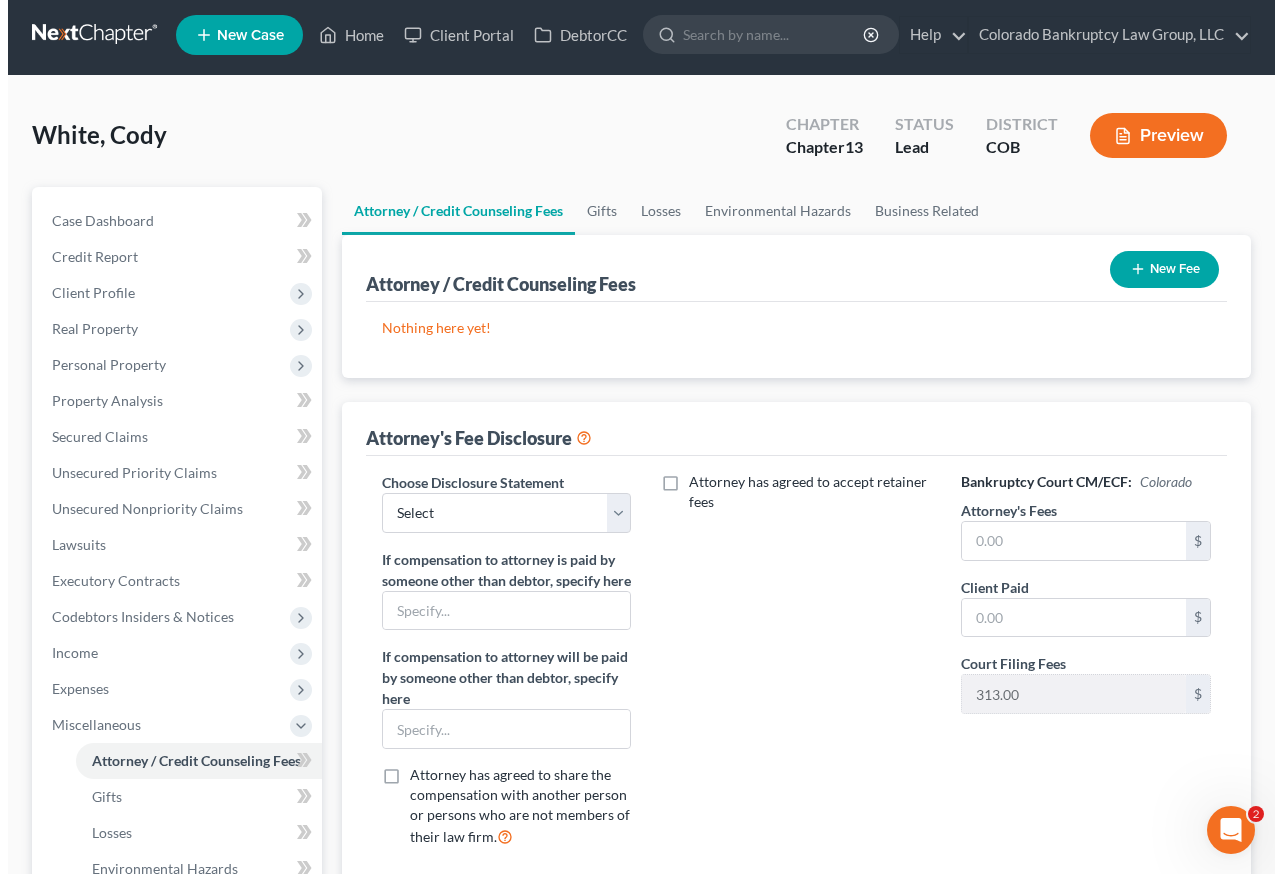scroll, scrollTop: 0, scrollLeft: 0, axis: both 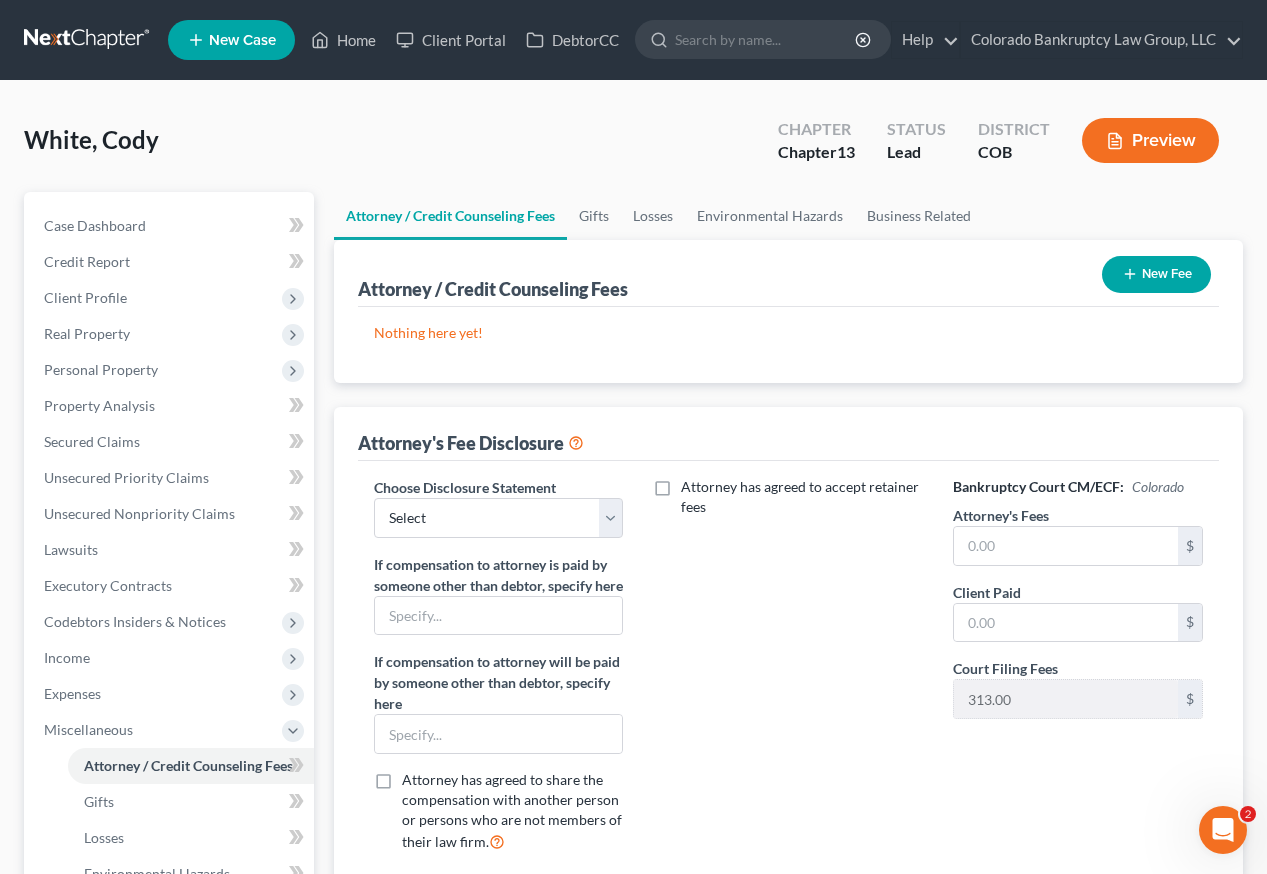 click on "New Fee" at bounding box center (1156, 274) 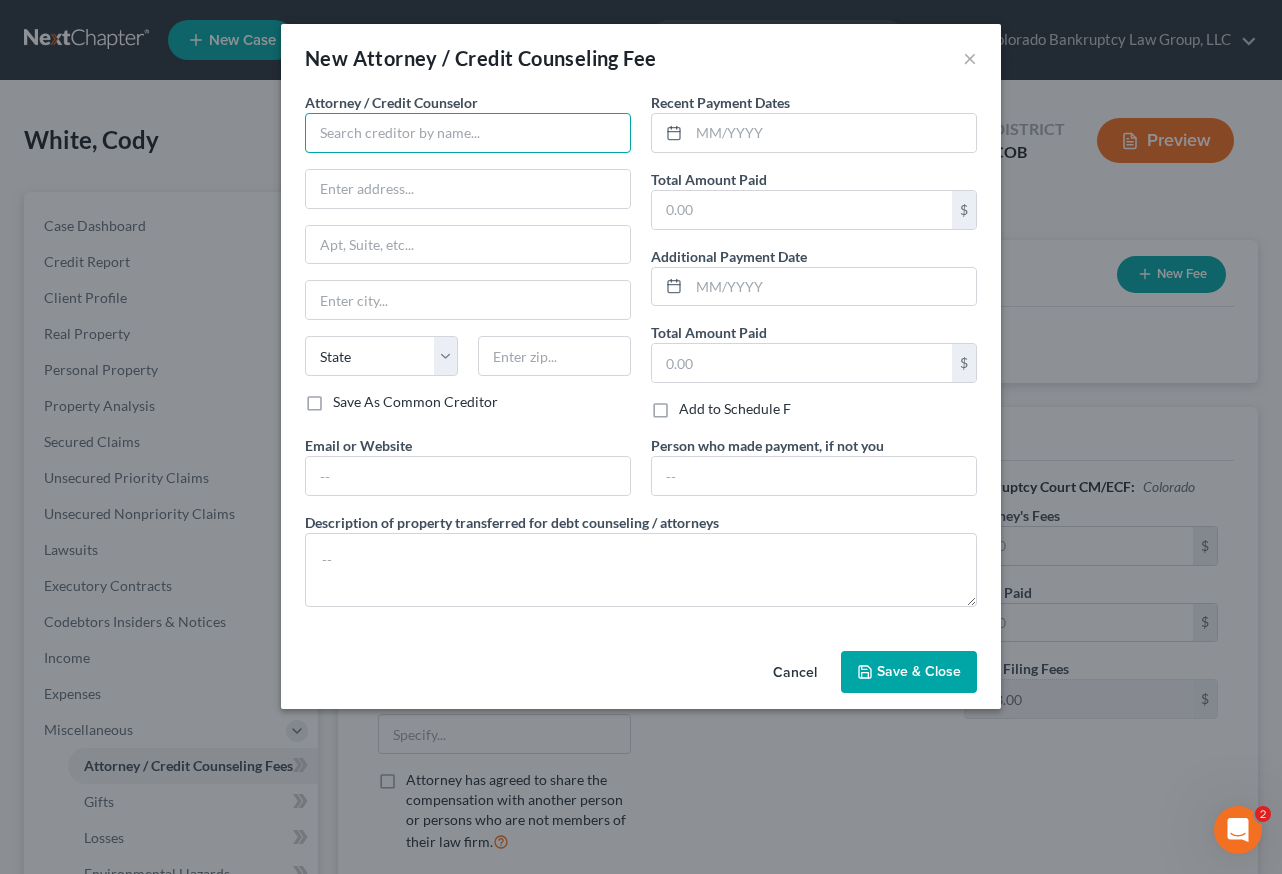 click at bounding box center [468, 133] 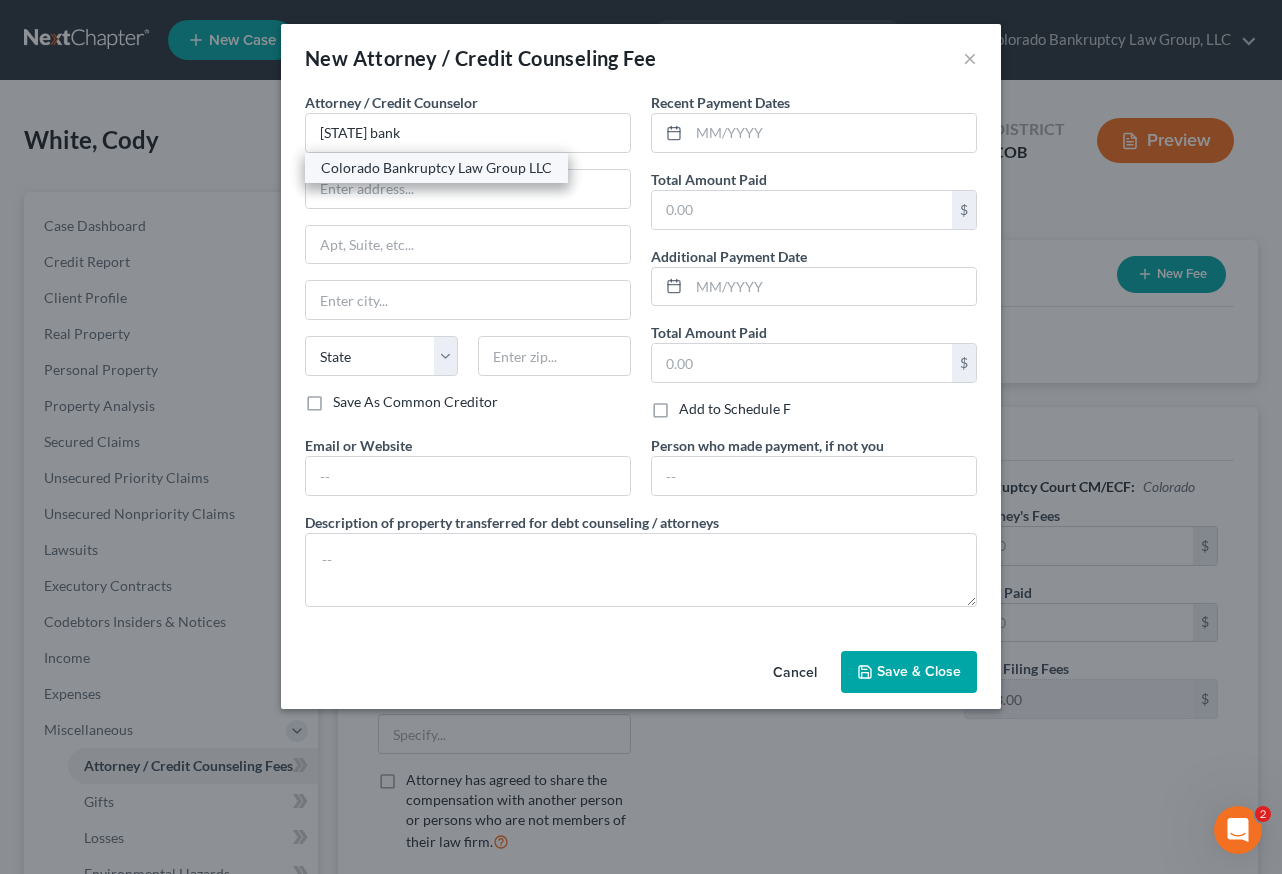 click on "Colorado Bankruptcy Law Group LLC" at bounding box center [436, 168] 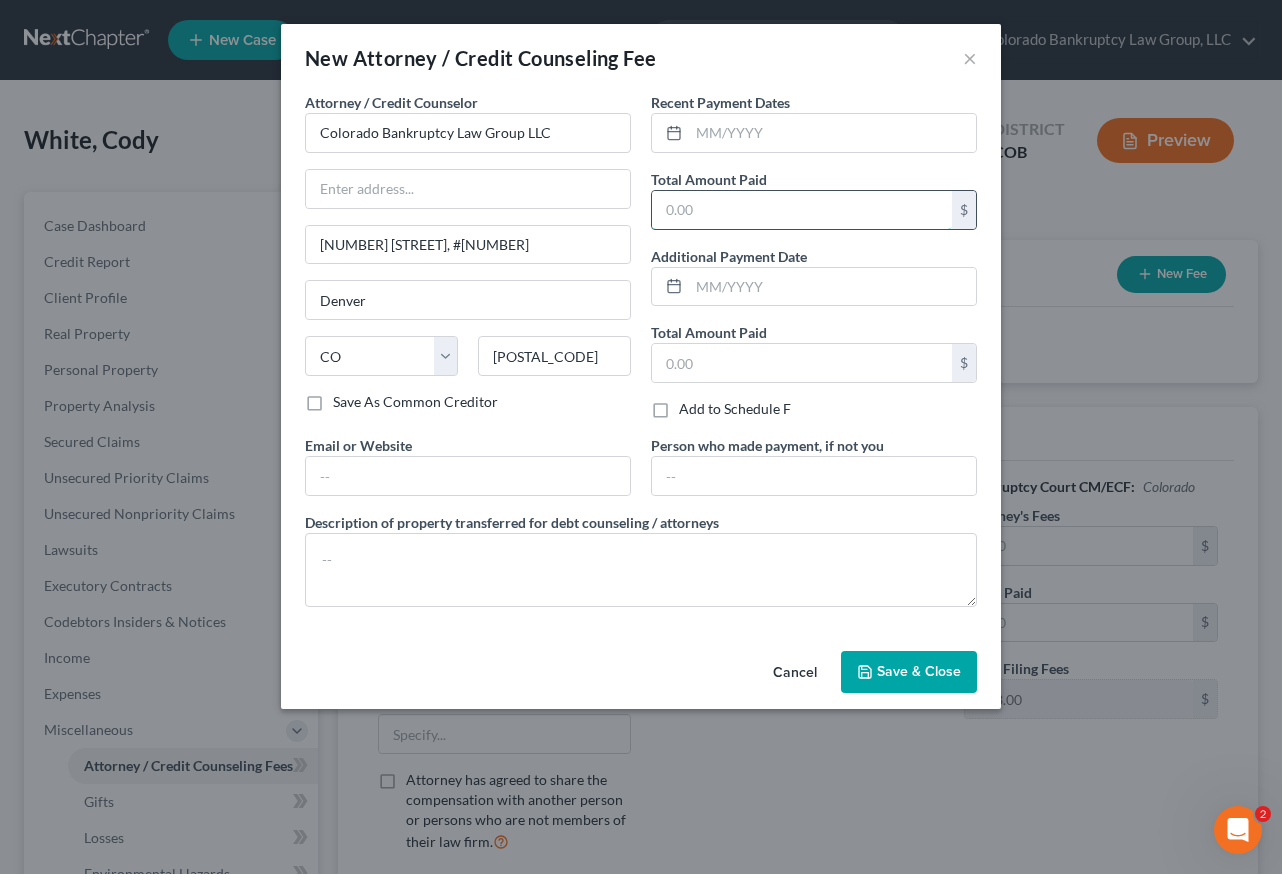 click at bounding box center (802, 210) 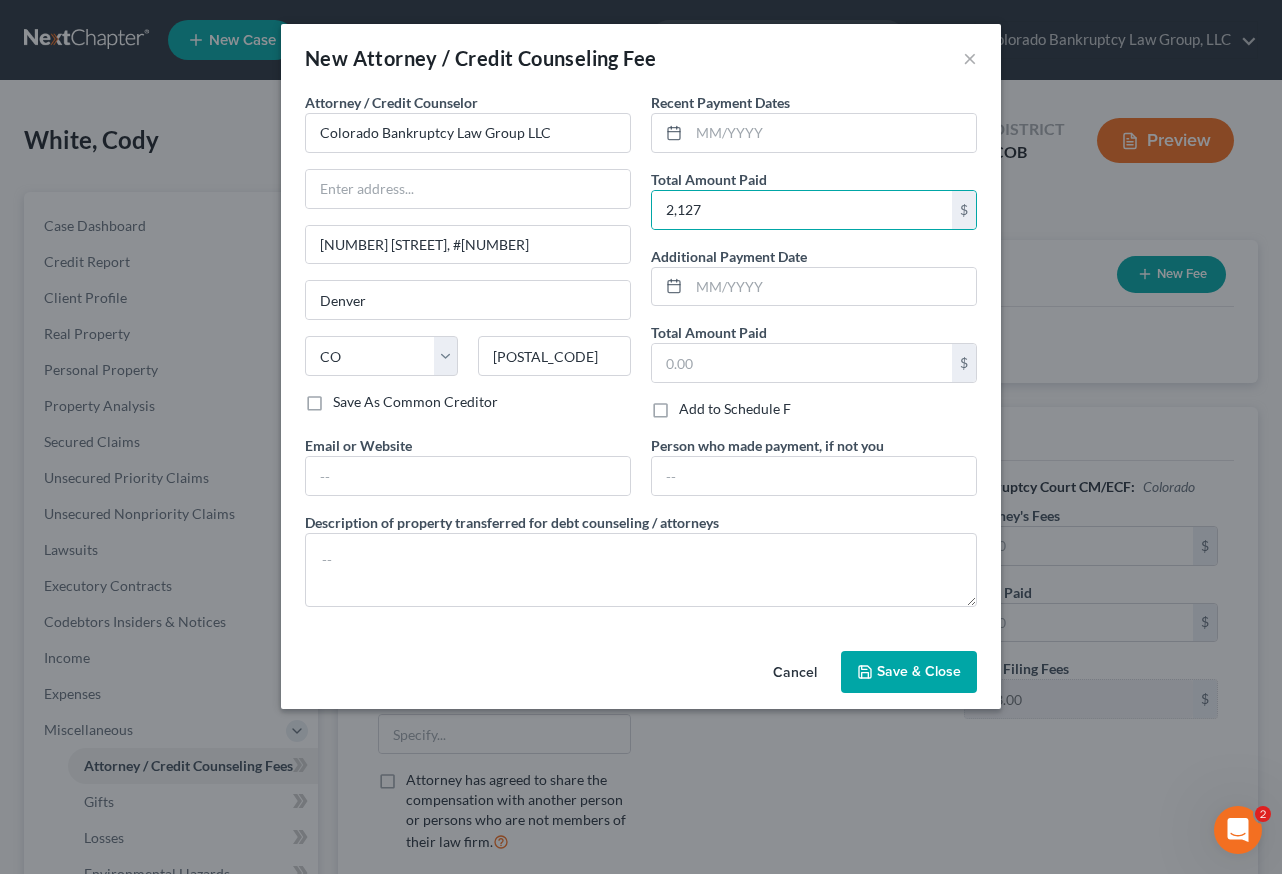 click on "Save & Close" at bounding box center (909, 672) 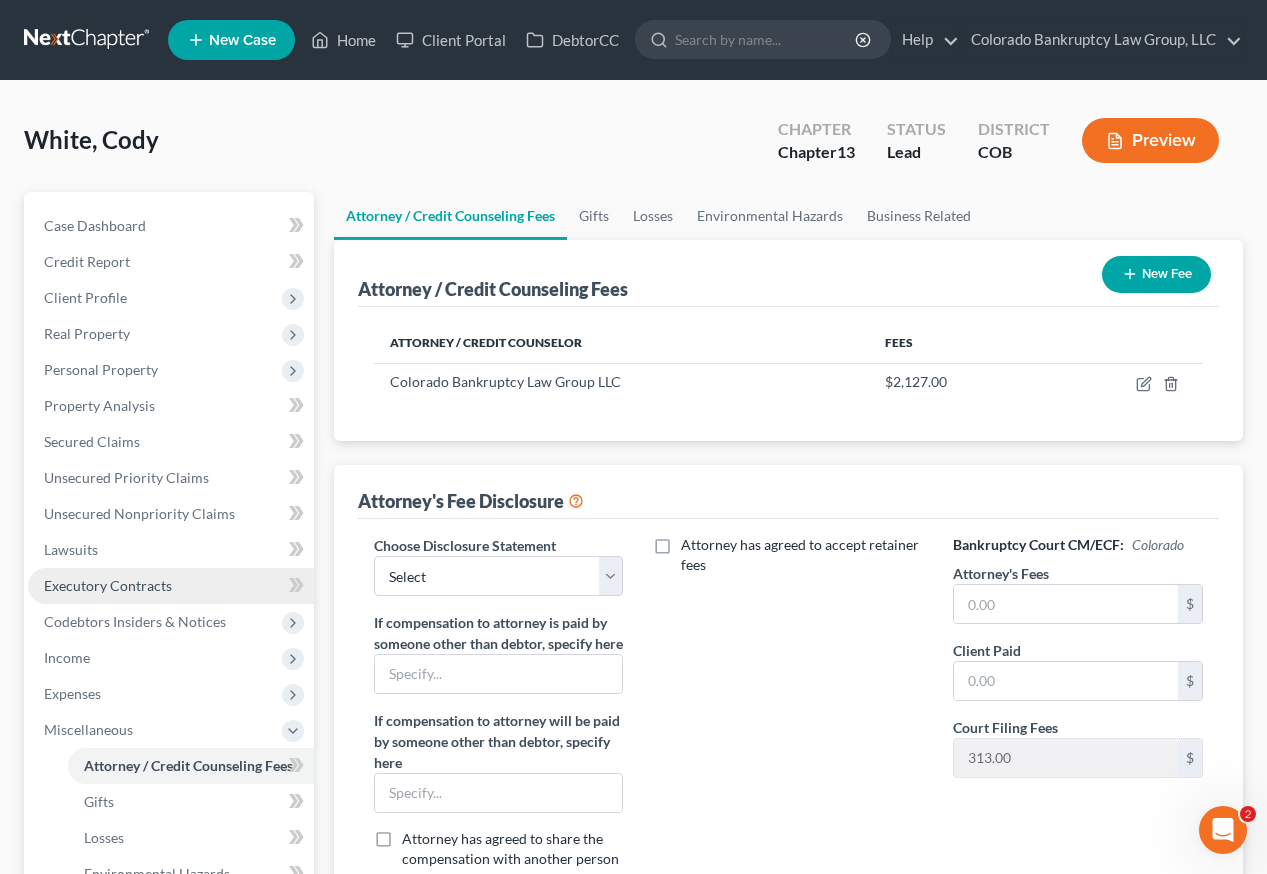 click on "Executory Contracts" at bounding box center (108, 585) 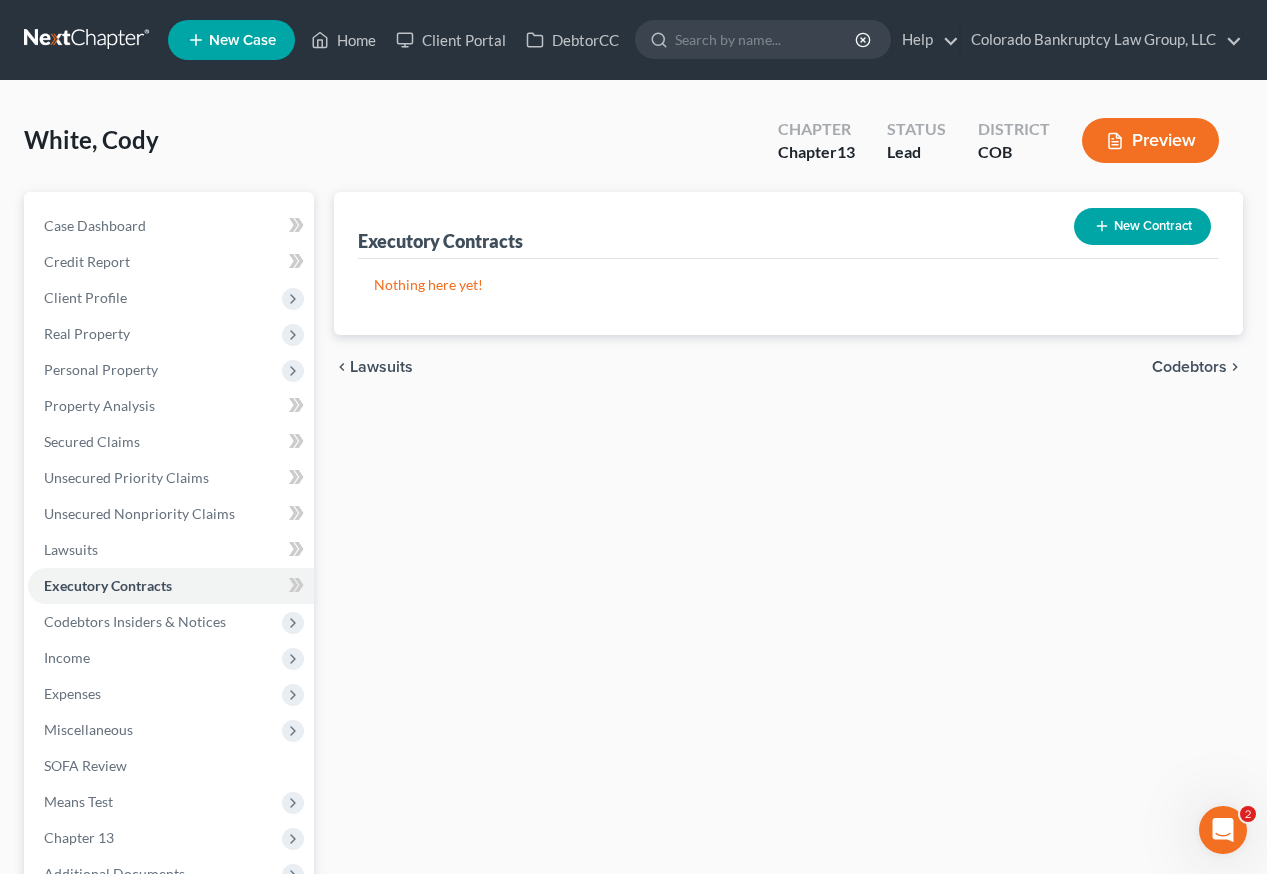 click on "New Contract" at bounding box center (1142, 226) 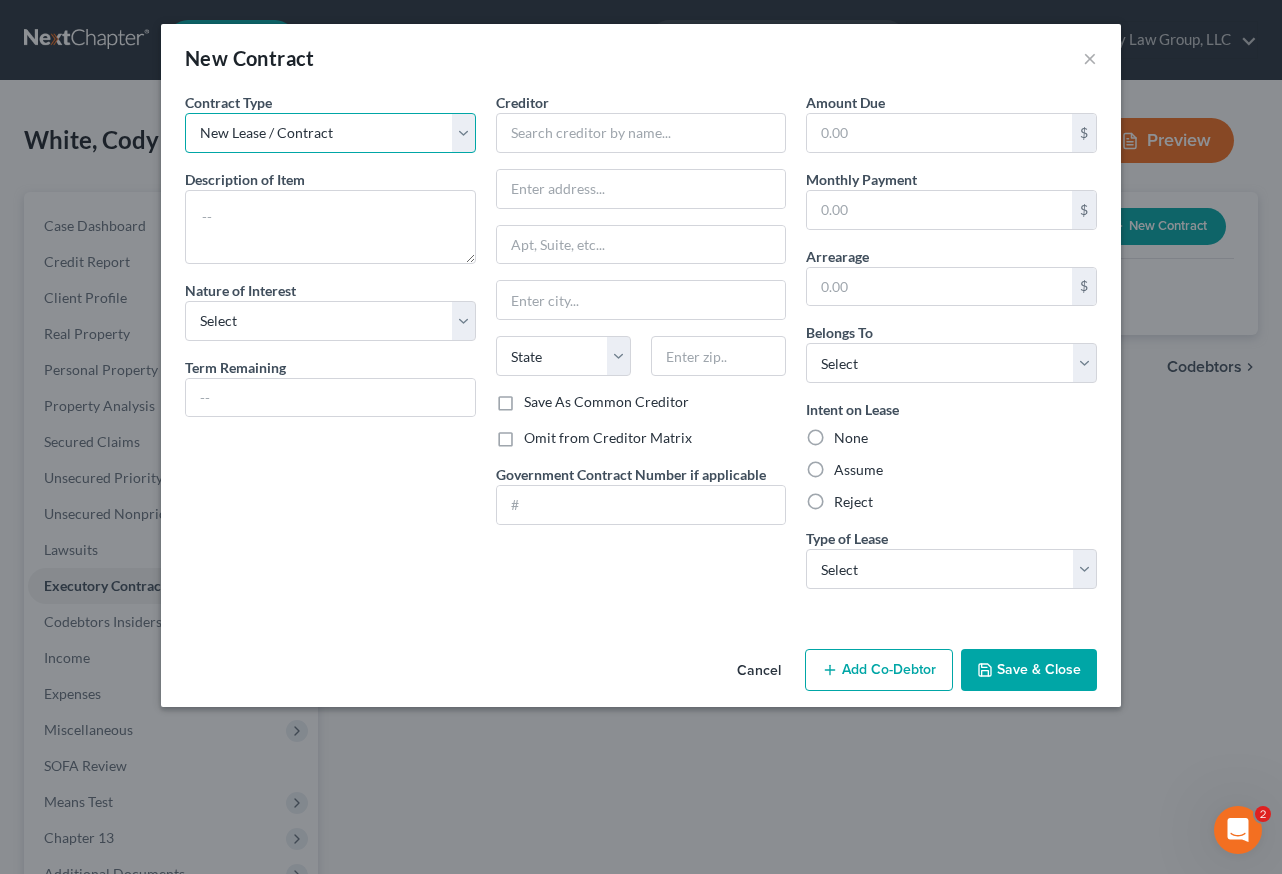 drag, startPoint x: 356, startPoint y: 129, endPoint x: 361, endPoint y: 145, distance: 16.763054 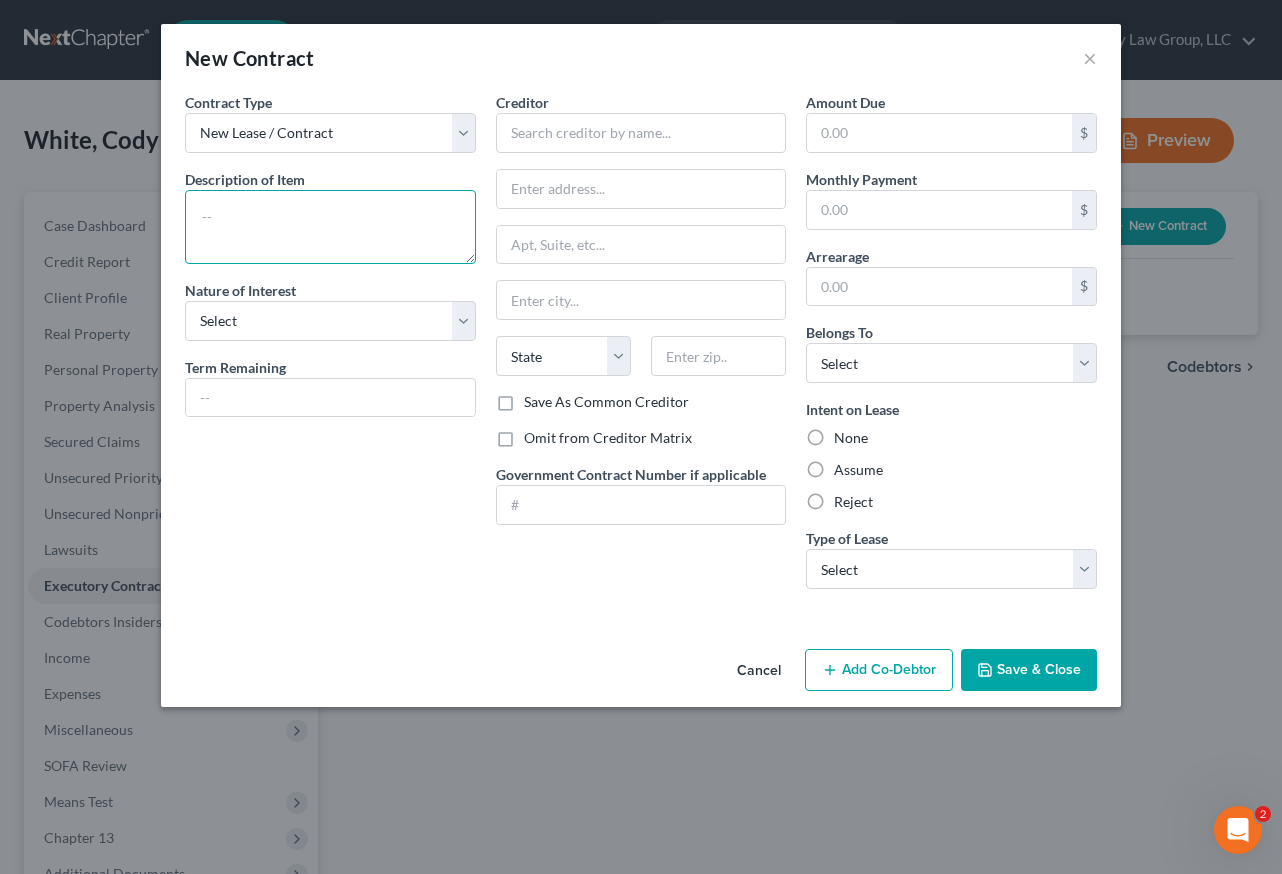 click at bounding box center [330, 227] 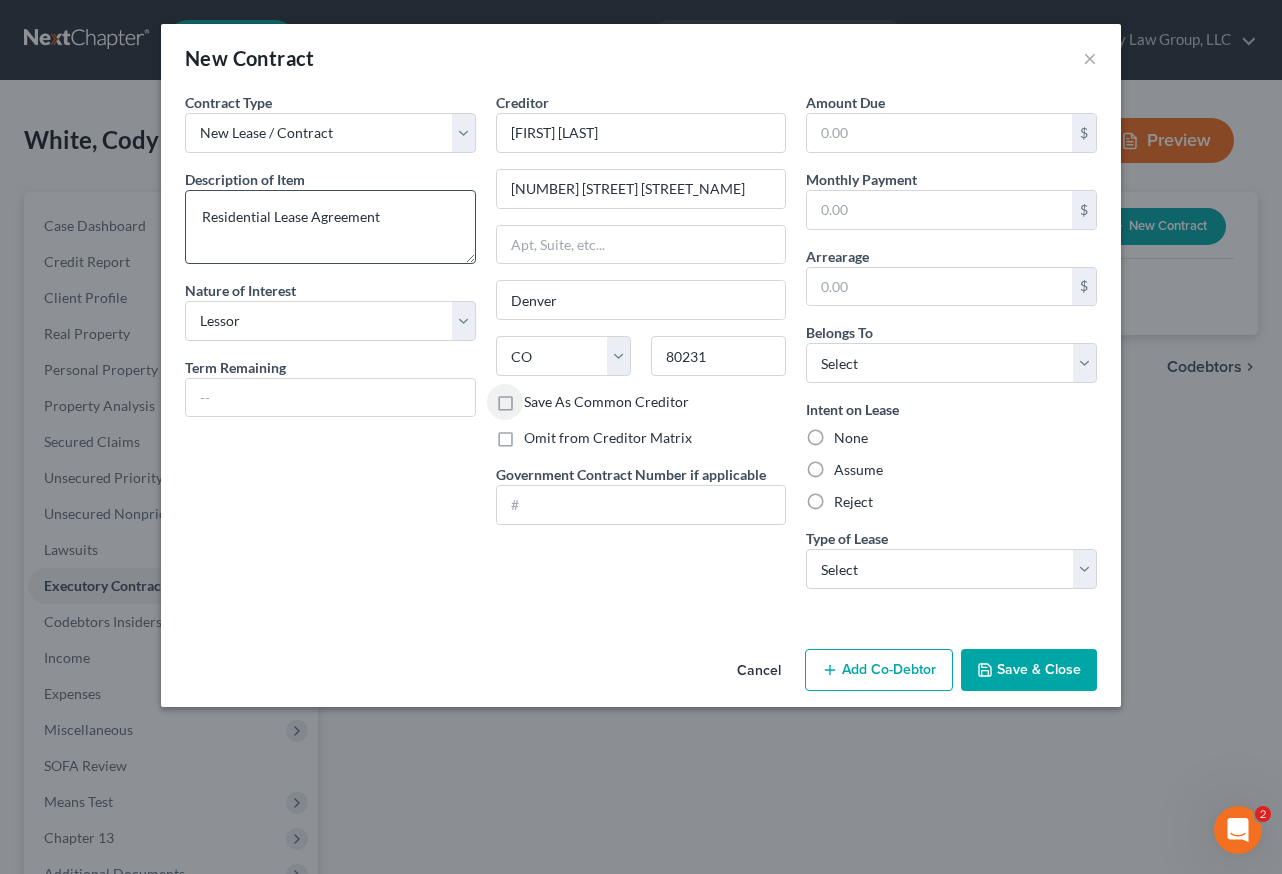 click on "Save As Common Creditor" at bounding box center [538, 398] 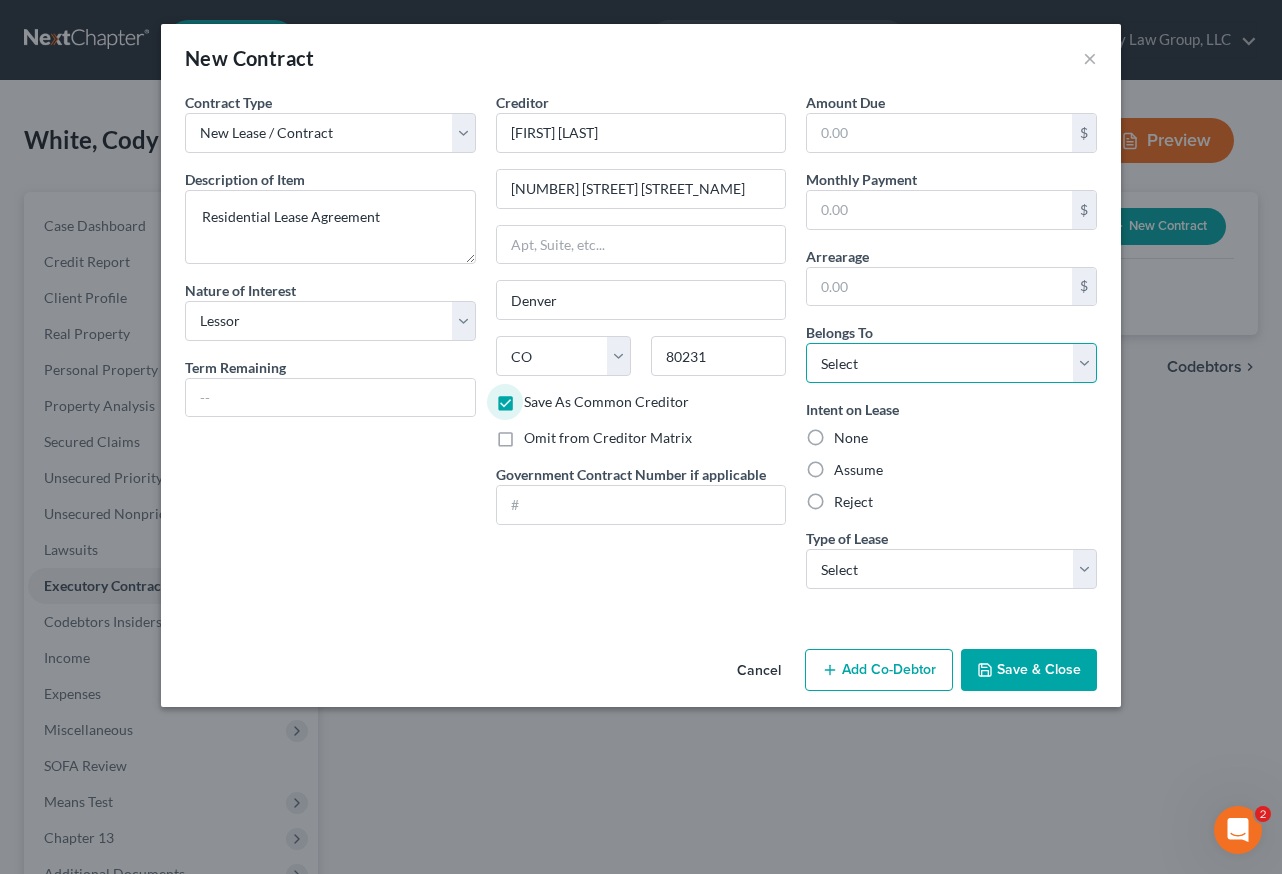 drag, startPoint x: 927, startPoint y: 347, endPoint x: 924, endPoint y: 358, distance: 11.401754 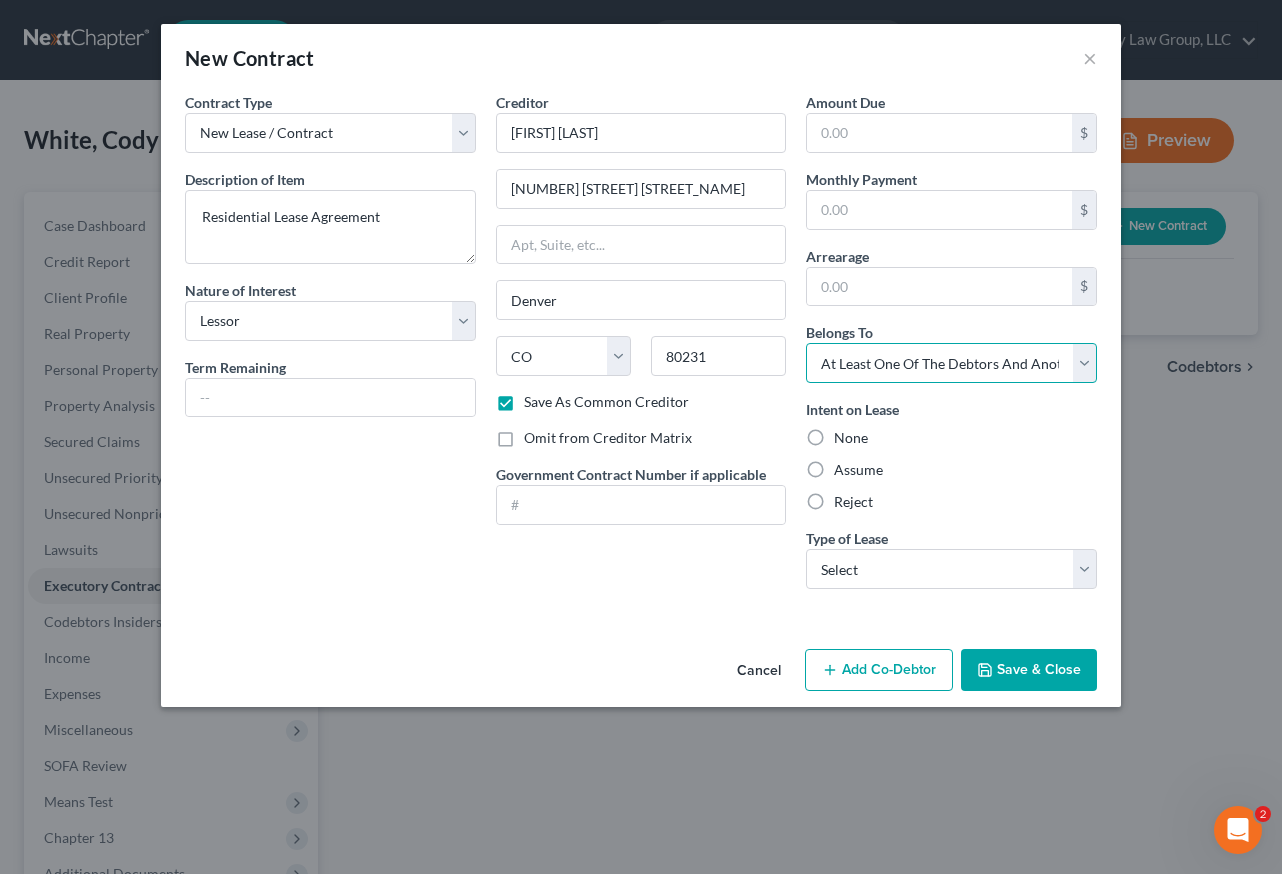click on "Select Debtor 1 Only Debtor 2 Only Debtor 1 And Debtor 2 Only At Least One Of The Debtors And Another Community Property" at bounding box center (951, 363) 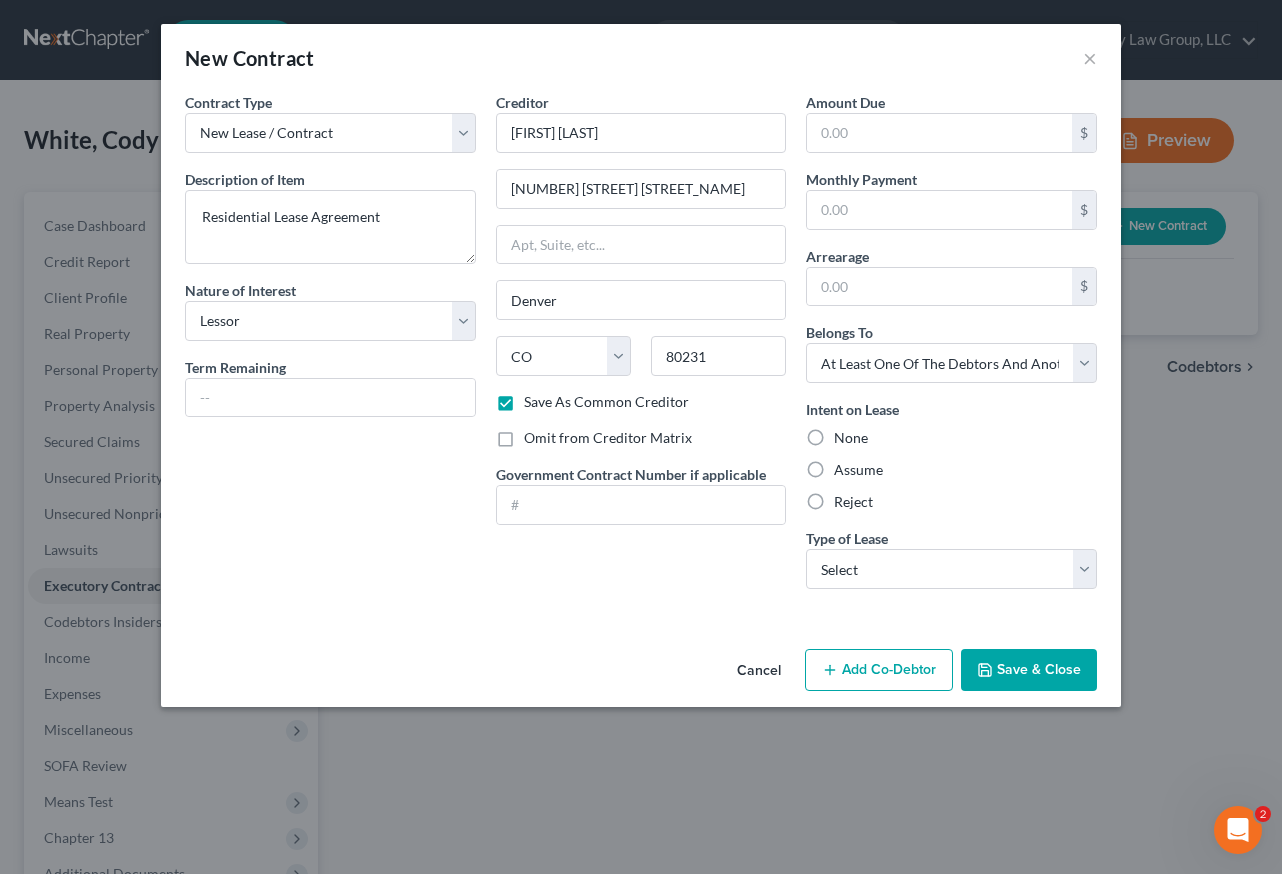 click on "Assume" at bounding box center (858, 470) 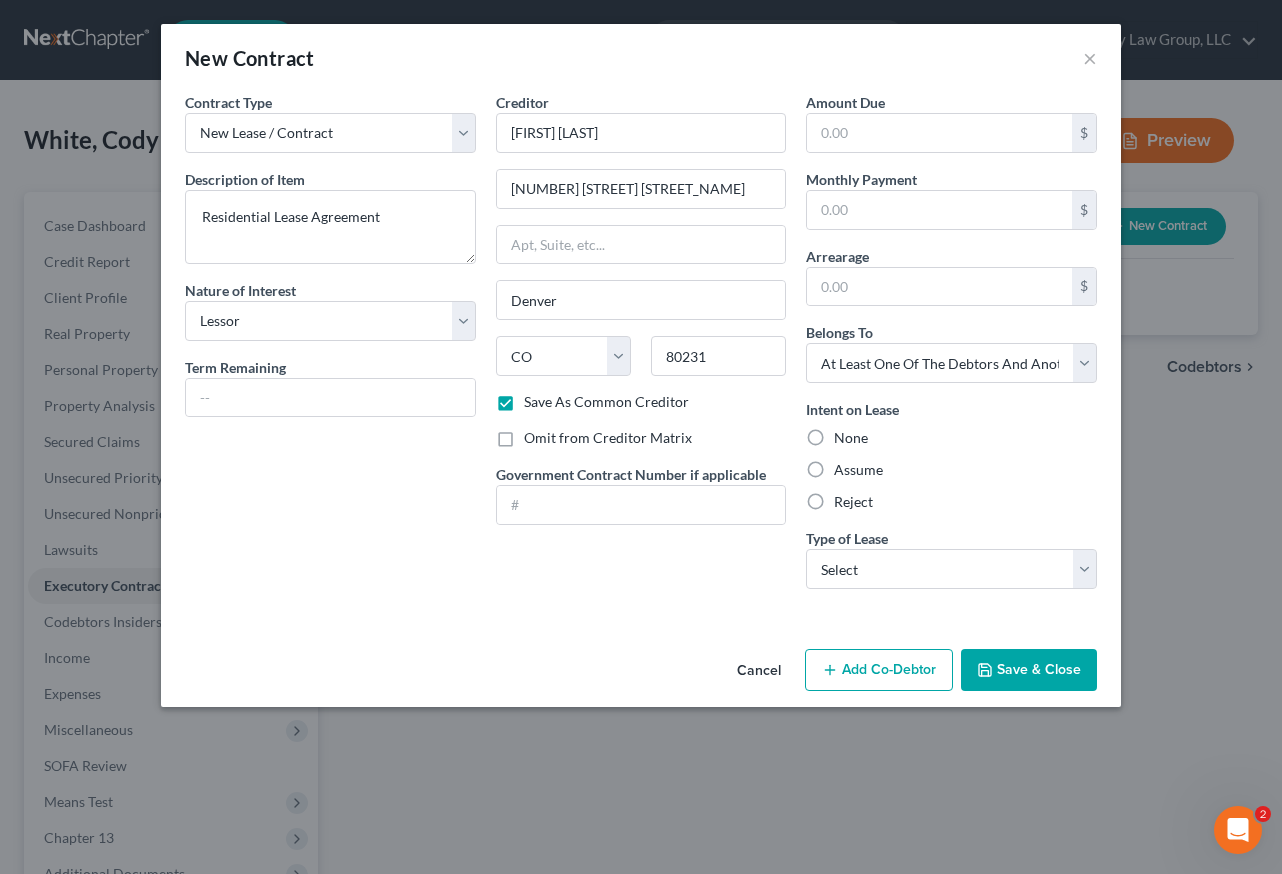 click on "Assume" at bounding box center [848, 466] 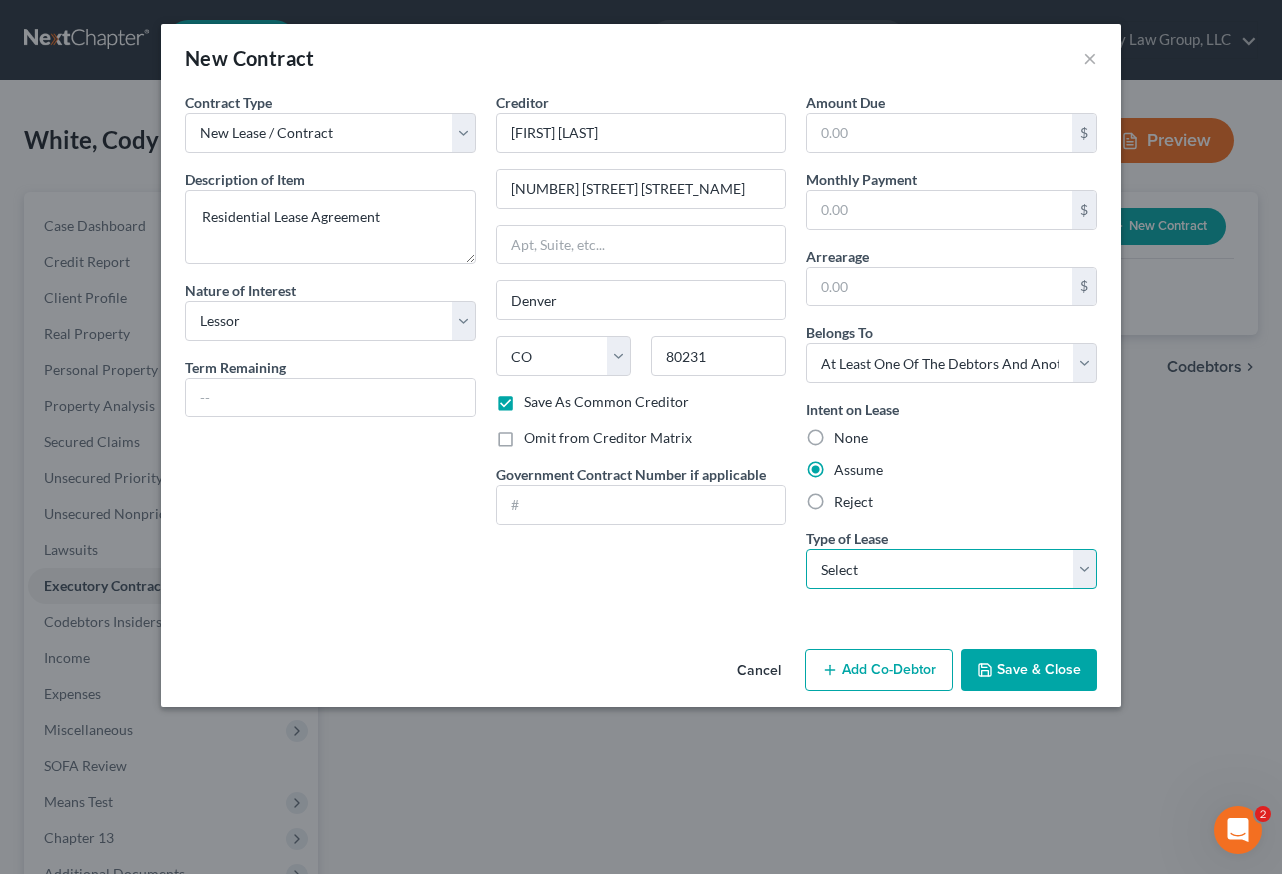 drag, startPoint x: 911, startPoint y: 571, endPoint x: 911, endPoint y: 582, distance: 11 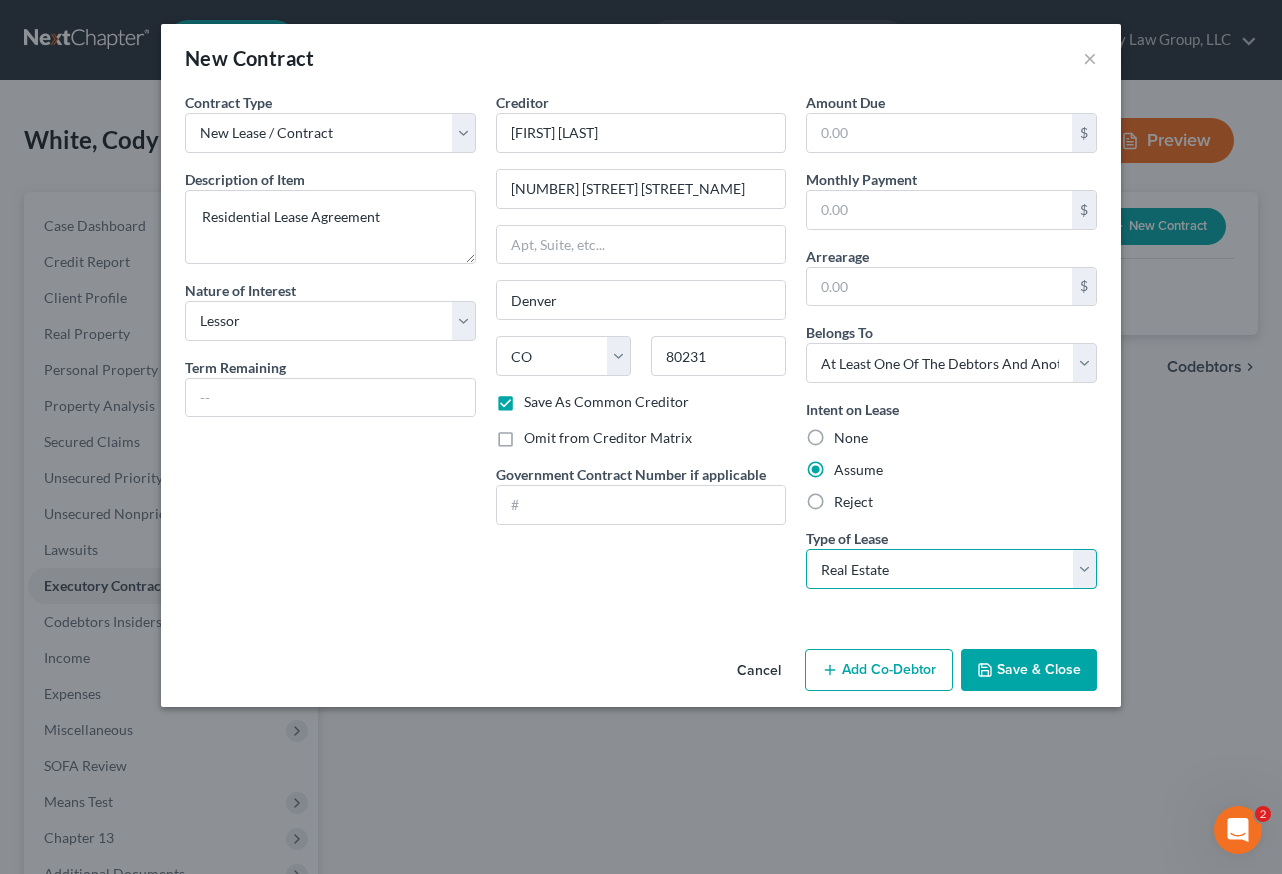 click on "Select Real Estate Car Other" at bounding box center [951, 569] 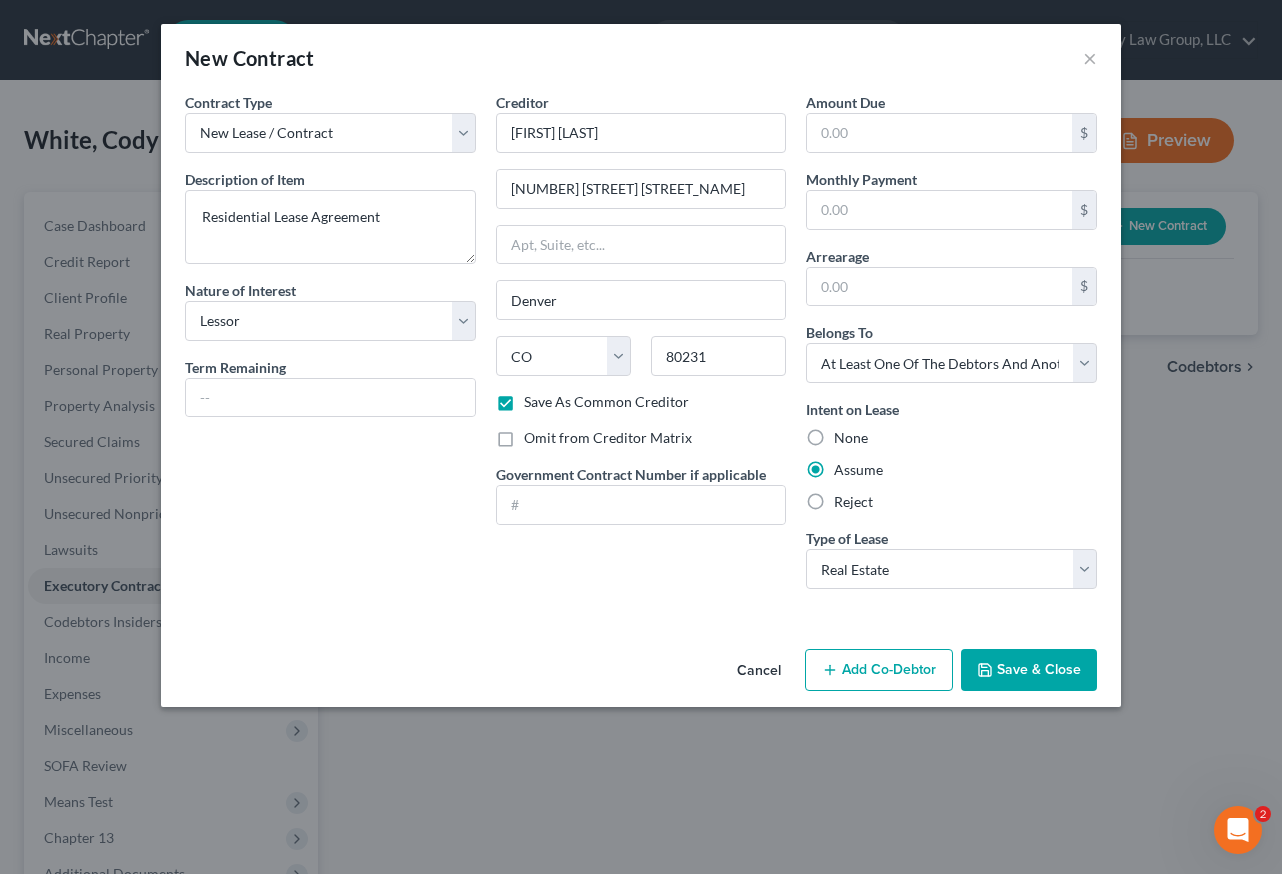 click on "Add Co-Debtor" at bounding box center (879, 670) 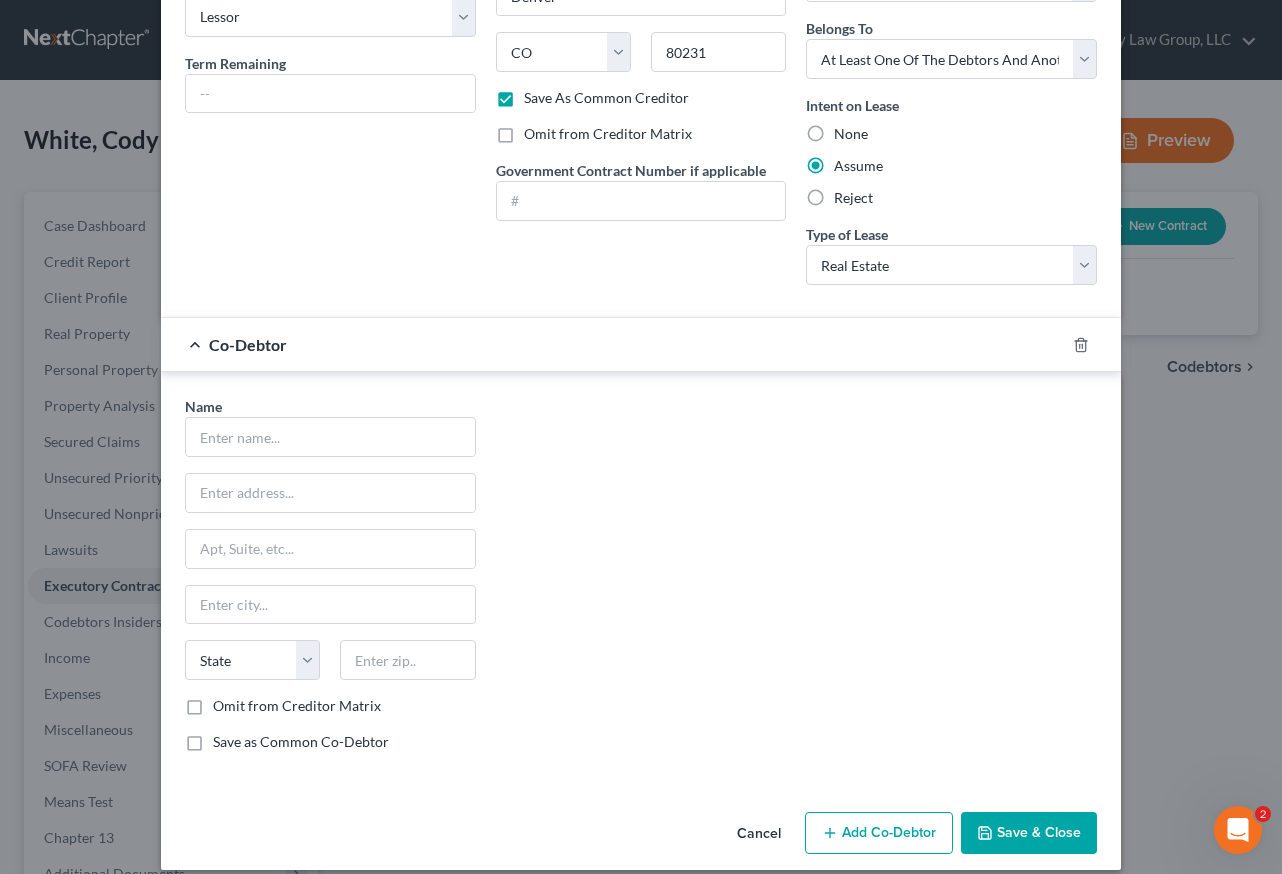 scroll, scrollTop: 324, scrollLeft: 0, axis: vertical 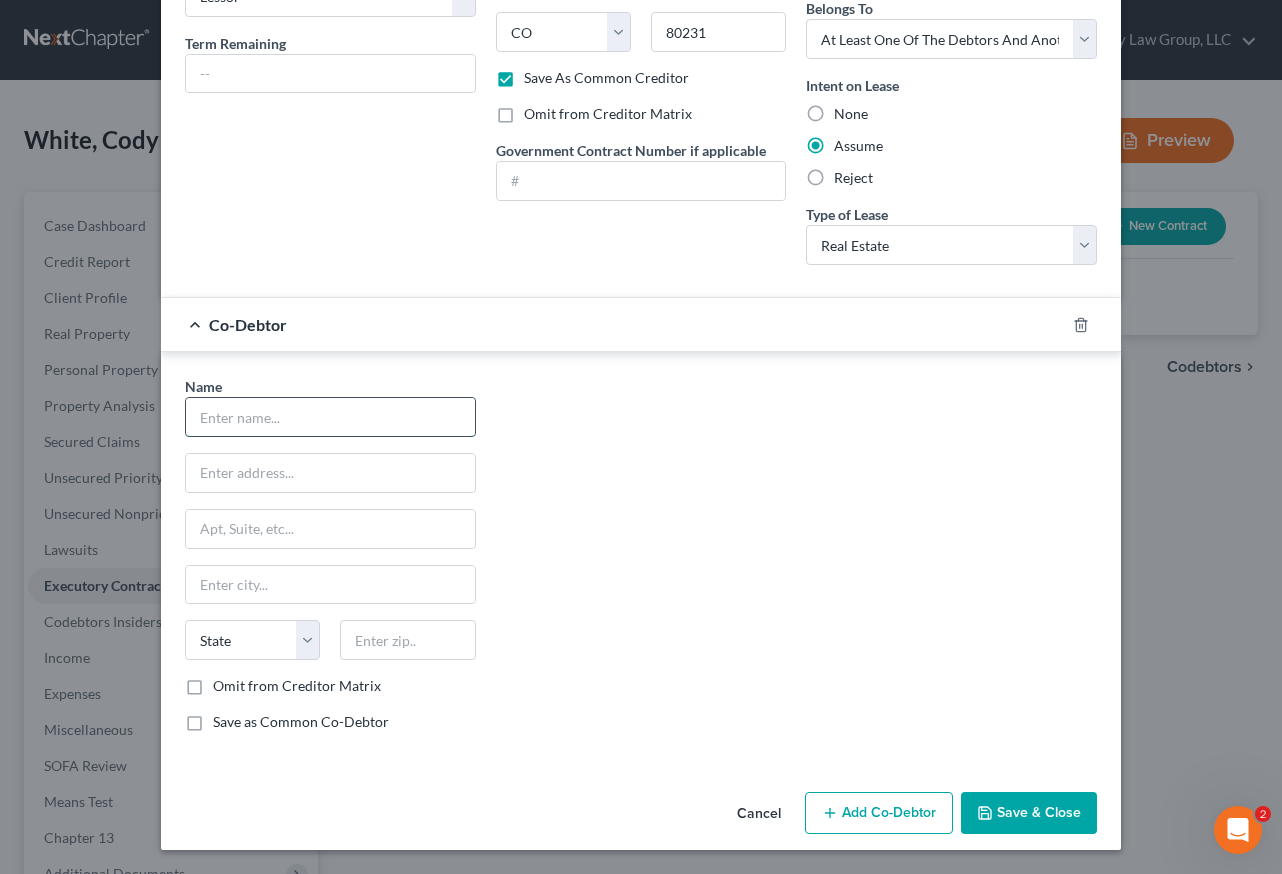 click at bounding box center [330, 417] 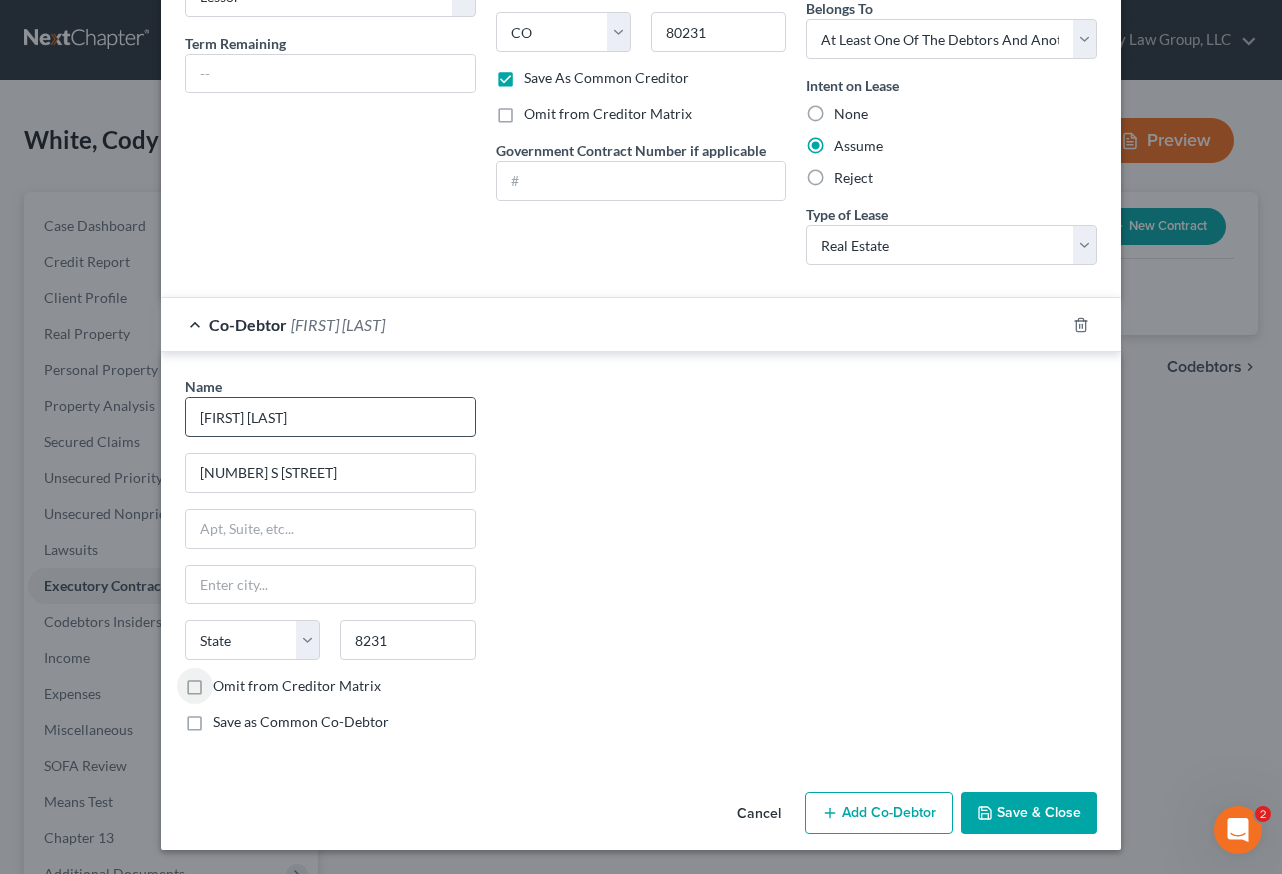 click on "Omit from Creditor Matrix" at bounding box center (227, 682) 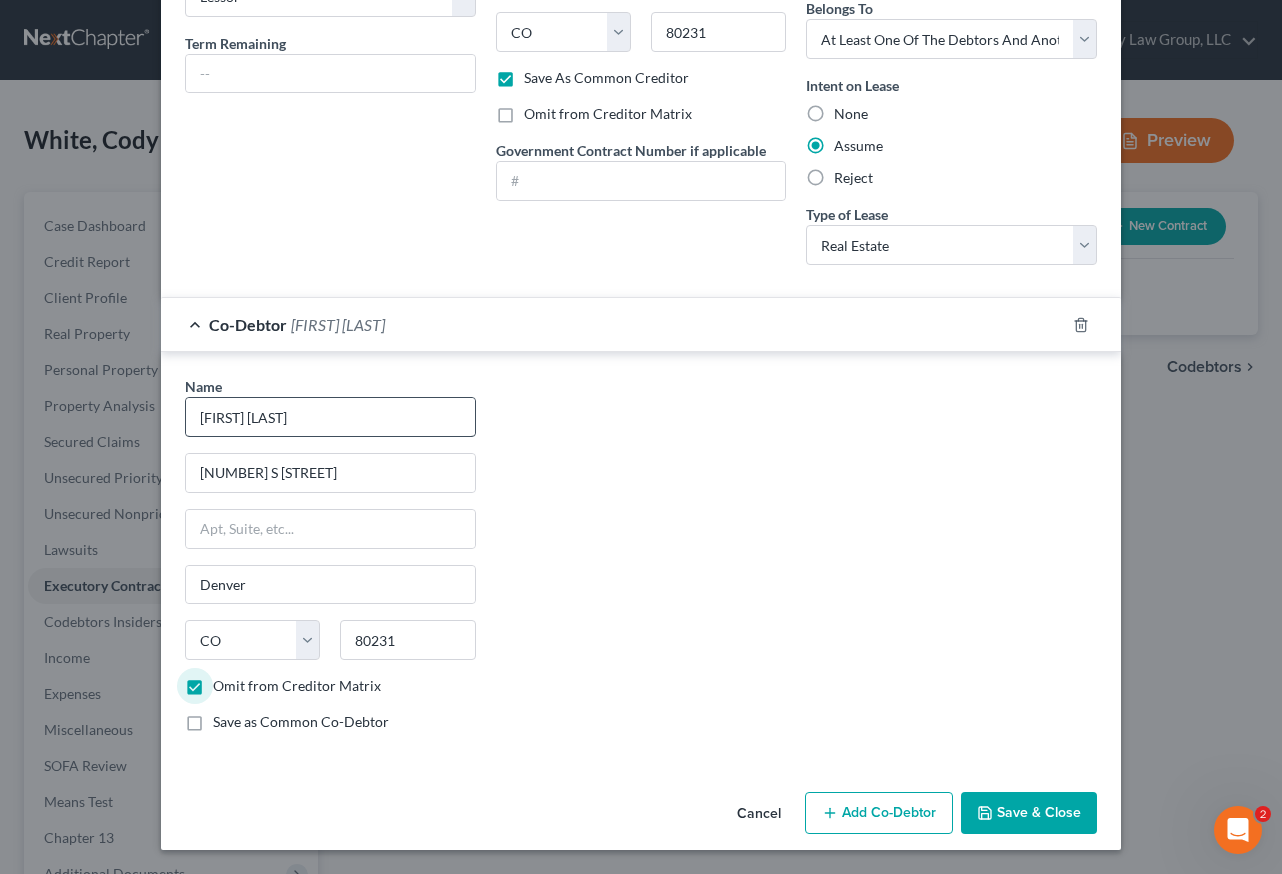 click on "Omit from Creditor Matrix" at bounding box center [227, 682] 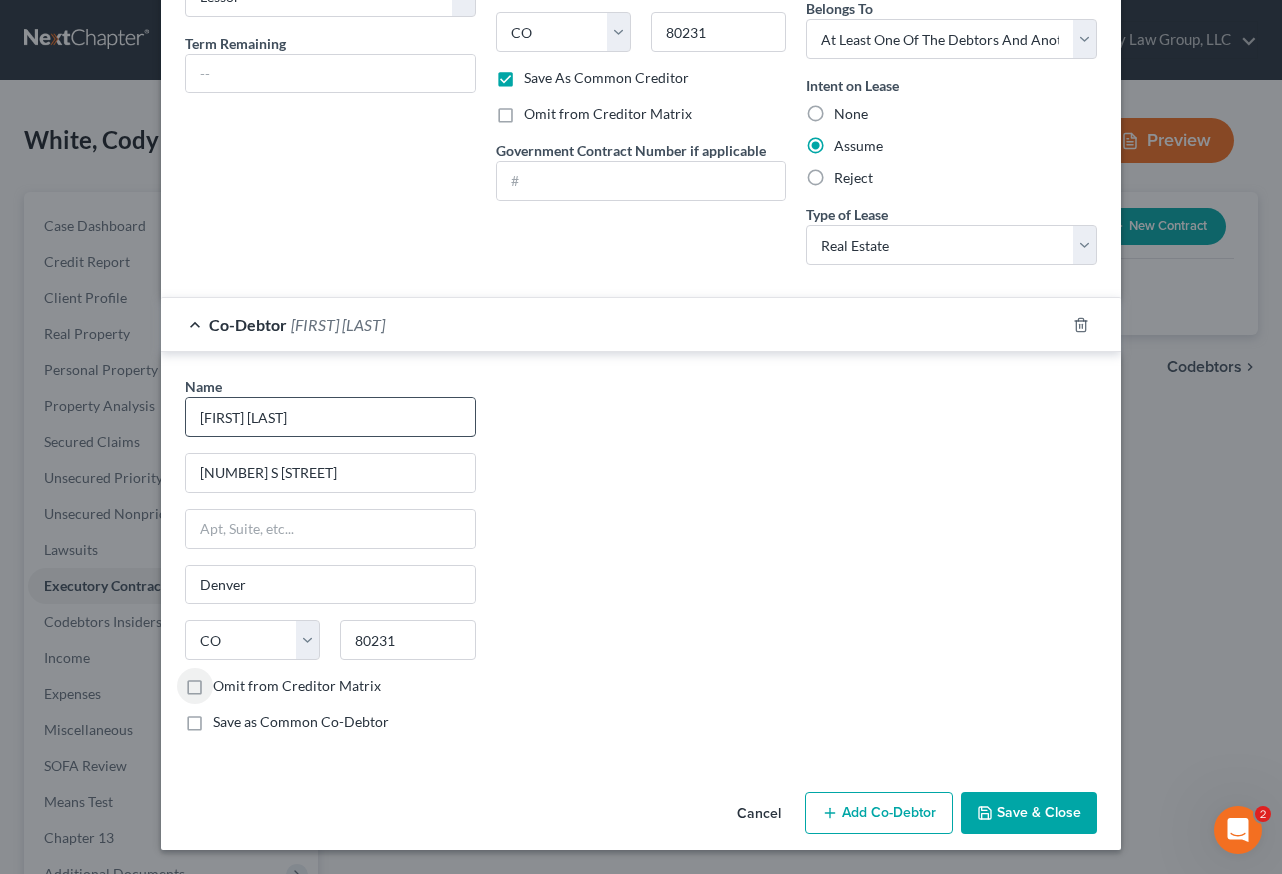click on "Omit from Creditor Matrix" at bounding box center [227, 682] 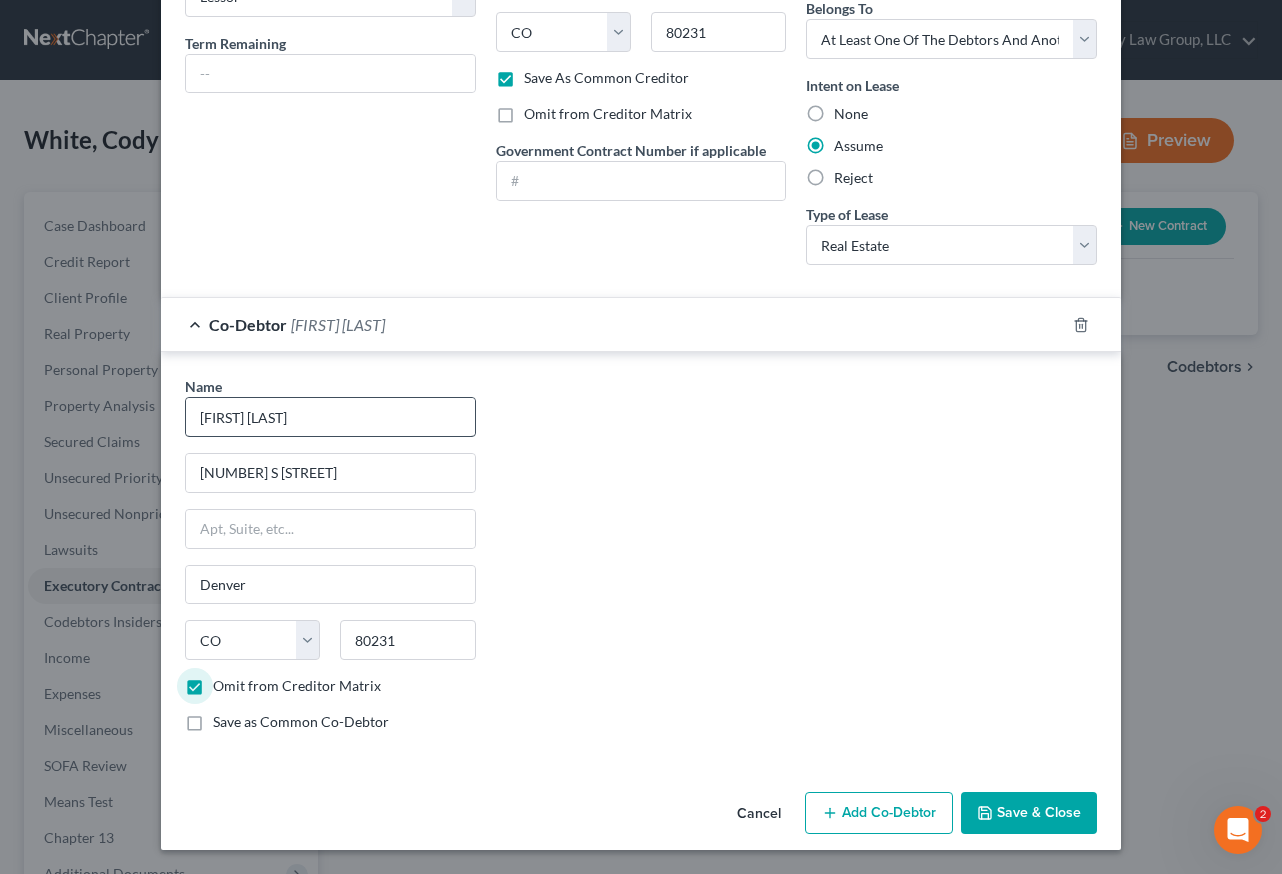 click on "Omit from Creditor Matrix" at bounding box center (227, 682) 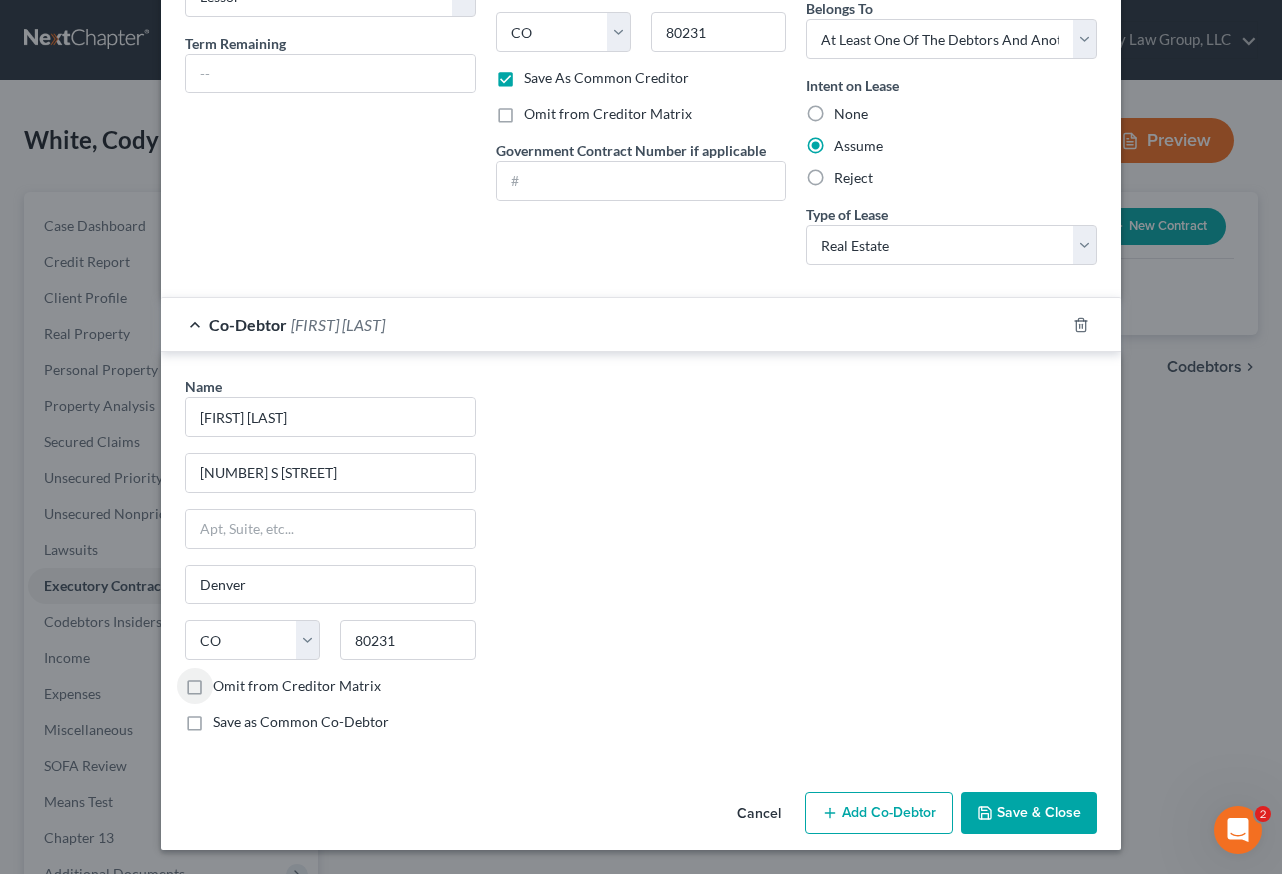click on "Save as Common Co-Debtor" at bounding box center (301, 722) 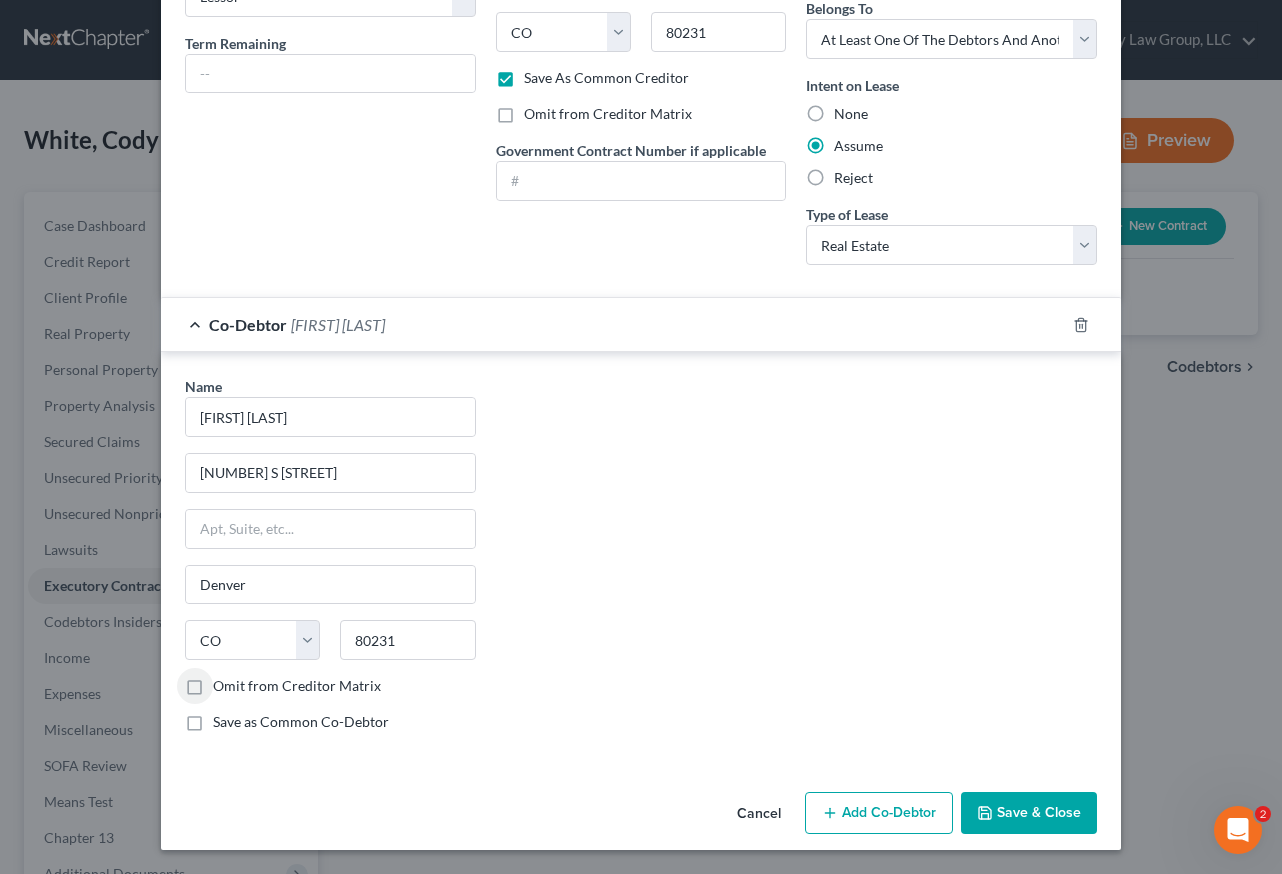 click on "Save as Common Co-Debtor" at bounding box center (227, 718) 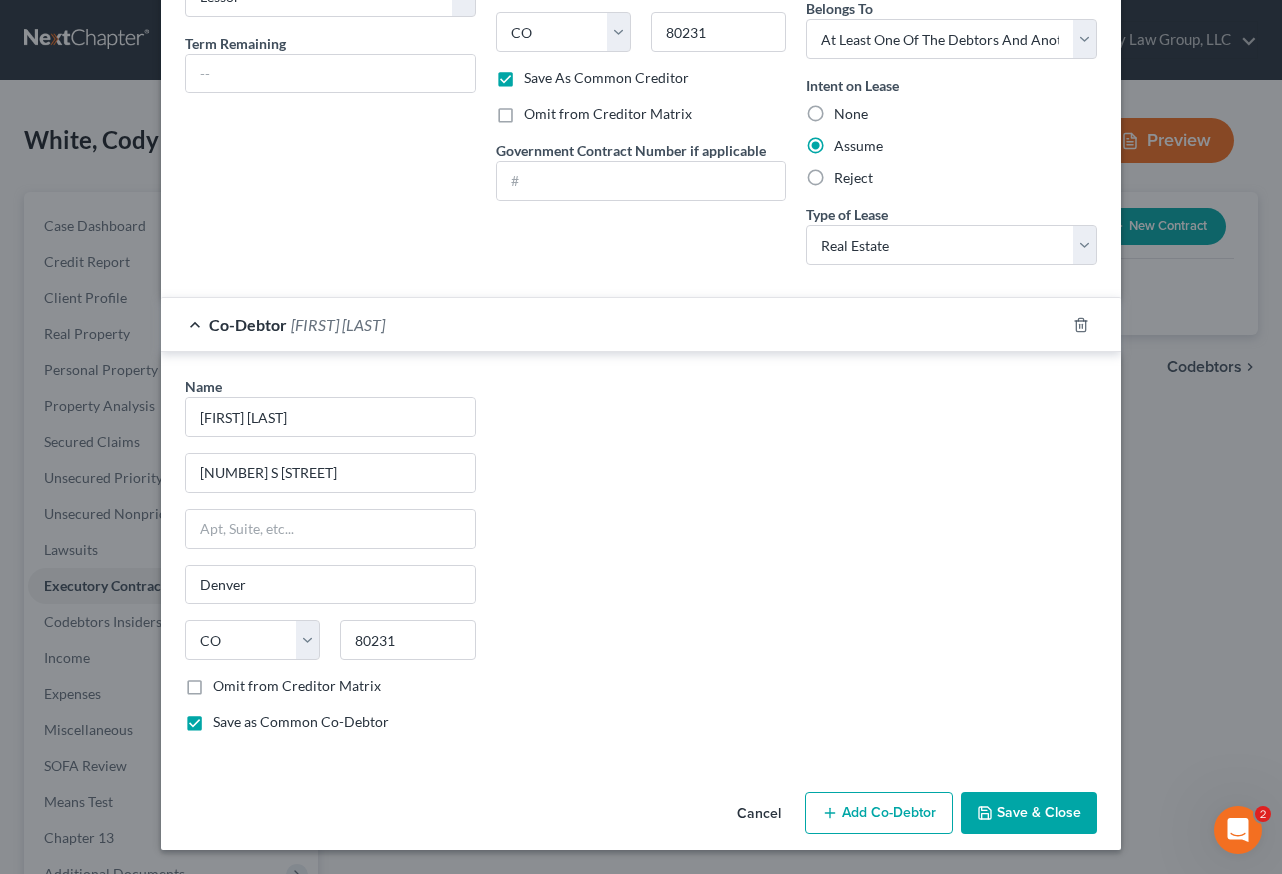 click on "Save & Close" at bounding box center [1029, 813] 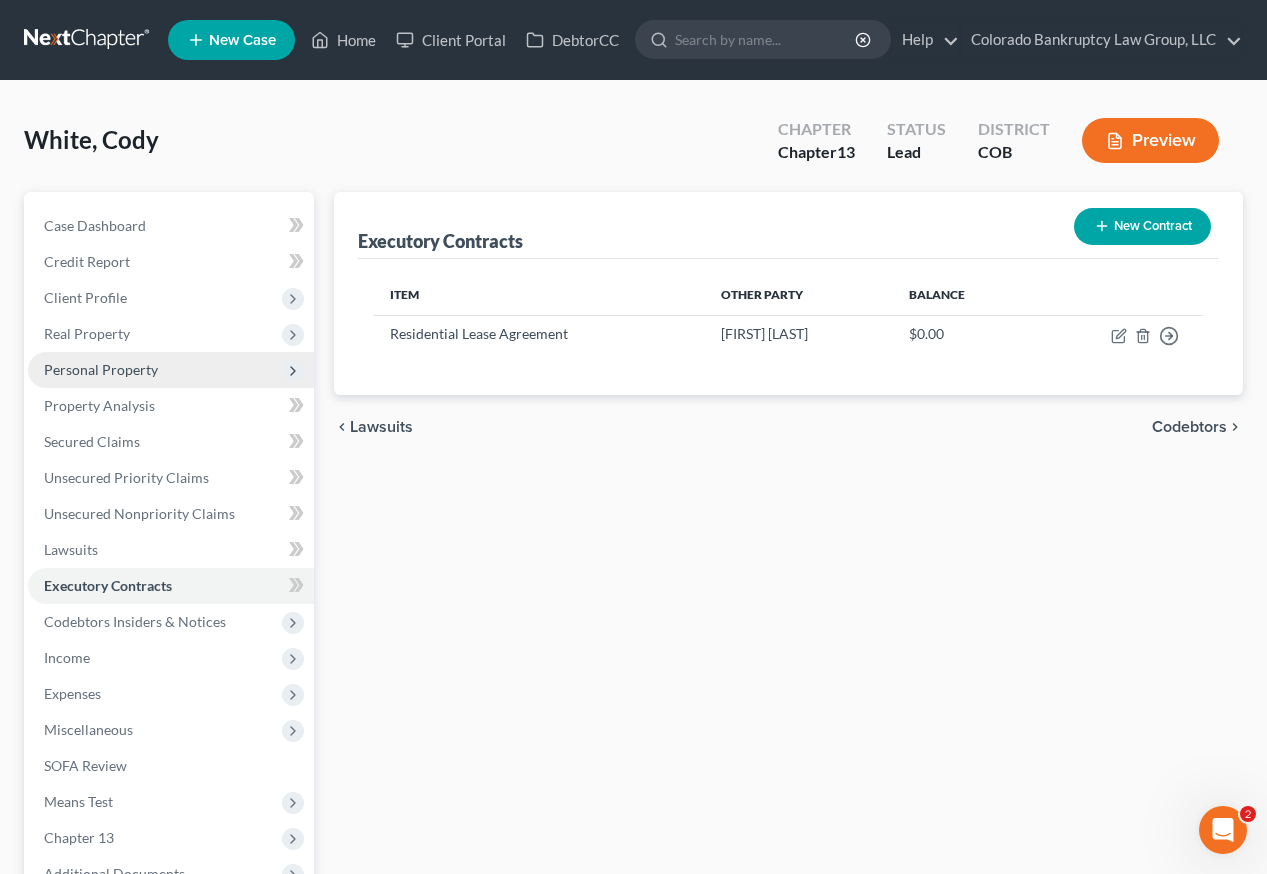 click on "Personal Property" at bounding box center (101, 369) 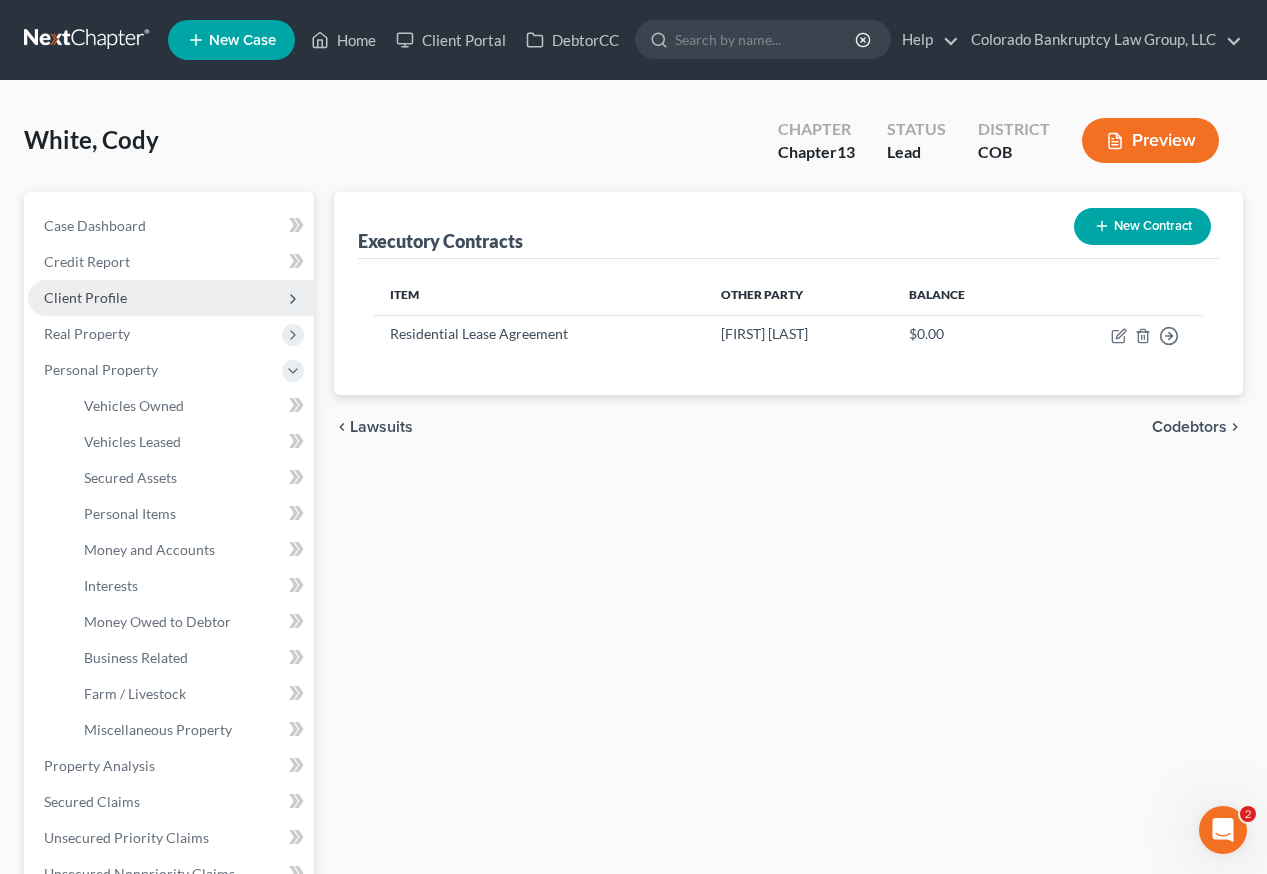 click on "Client Profile" at bounding box center [85, 297] 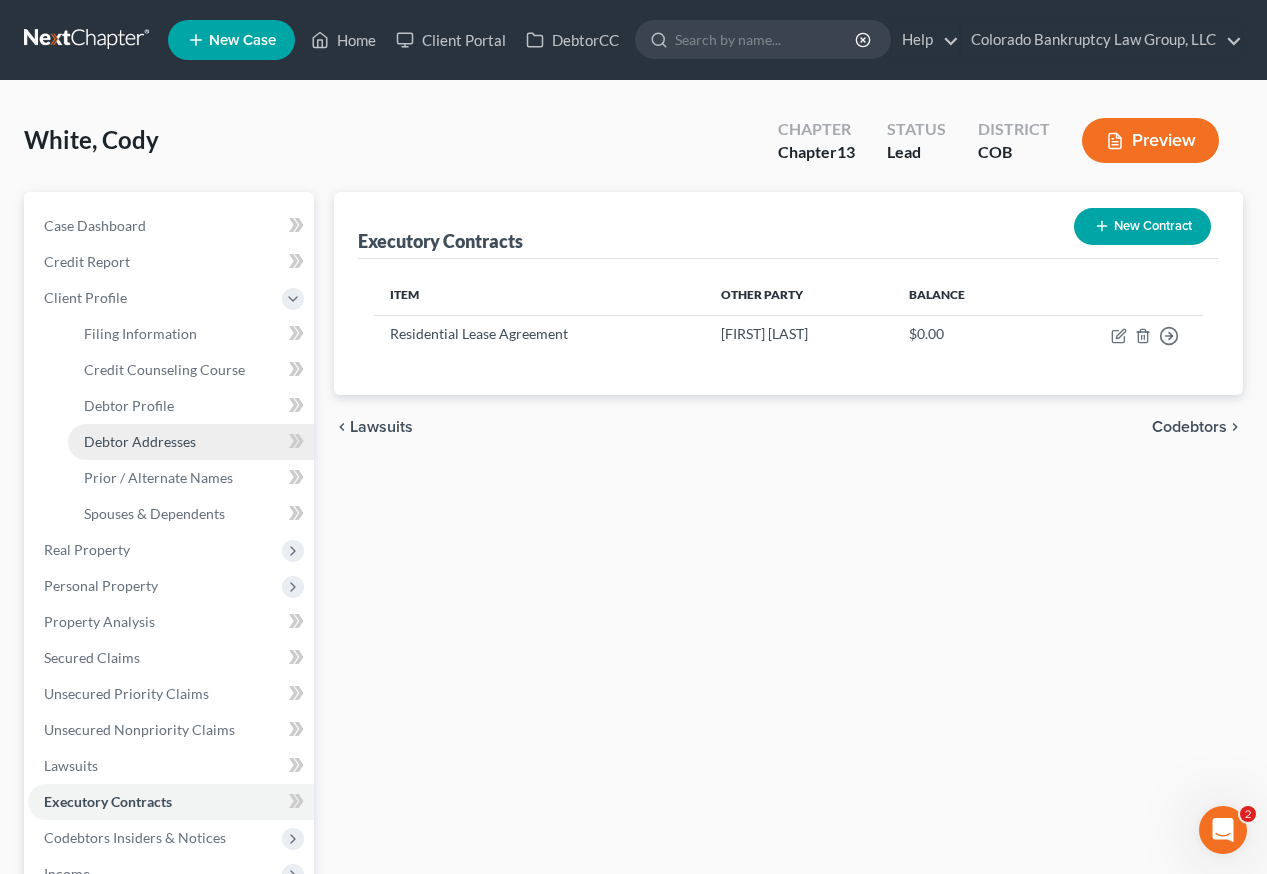 click on "Debtor Addresses" at bounding box center [140, 441] 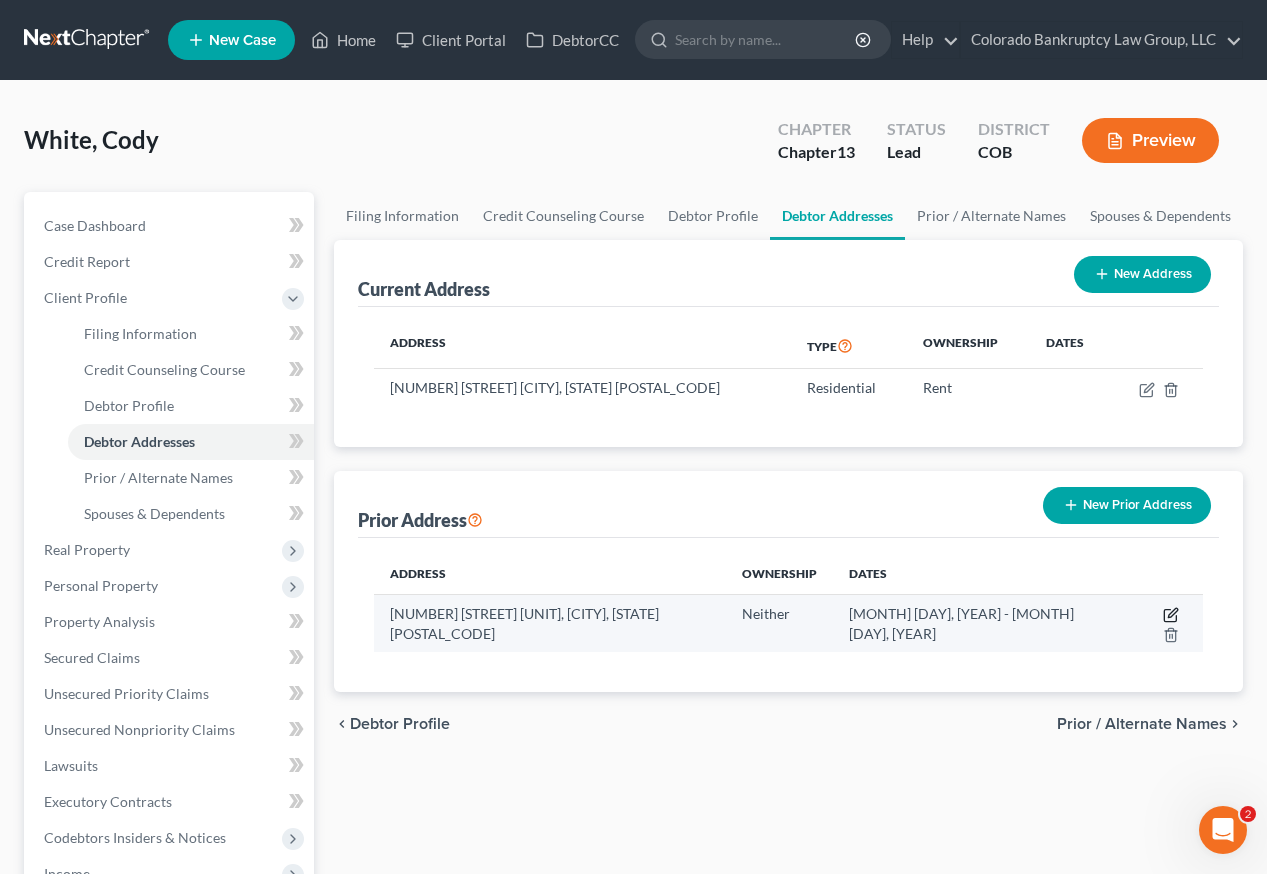 click 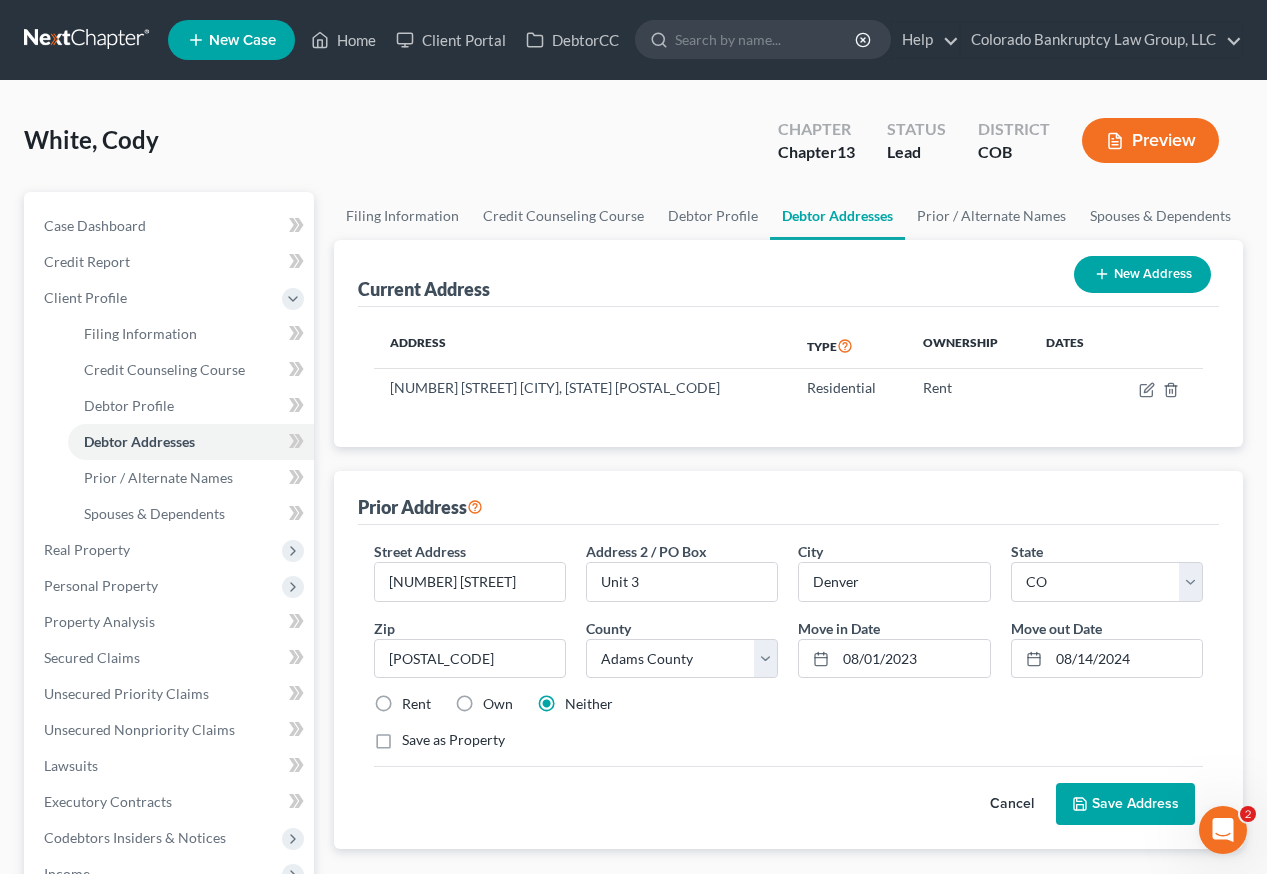 click on "Rent" at bounding box center (416, 704) 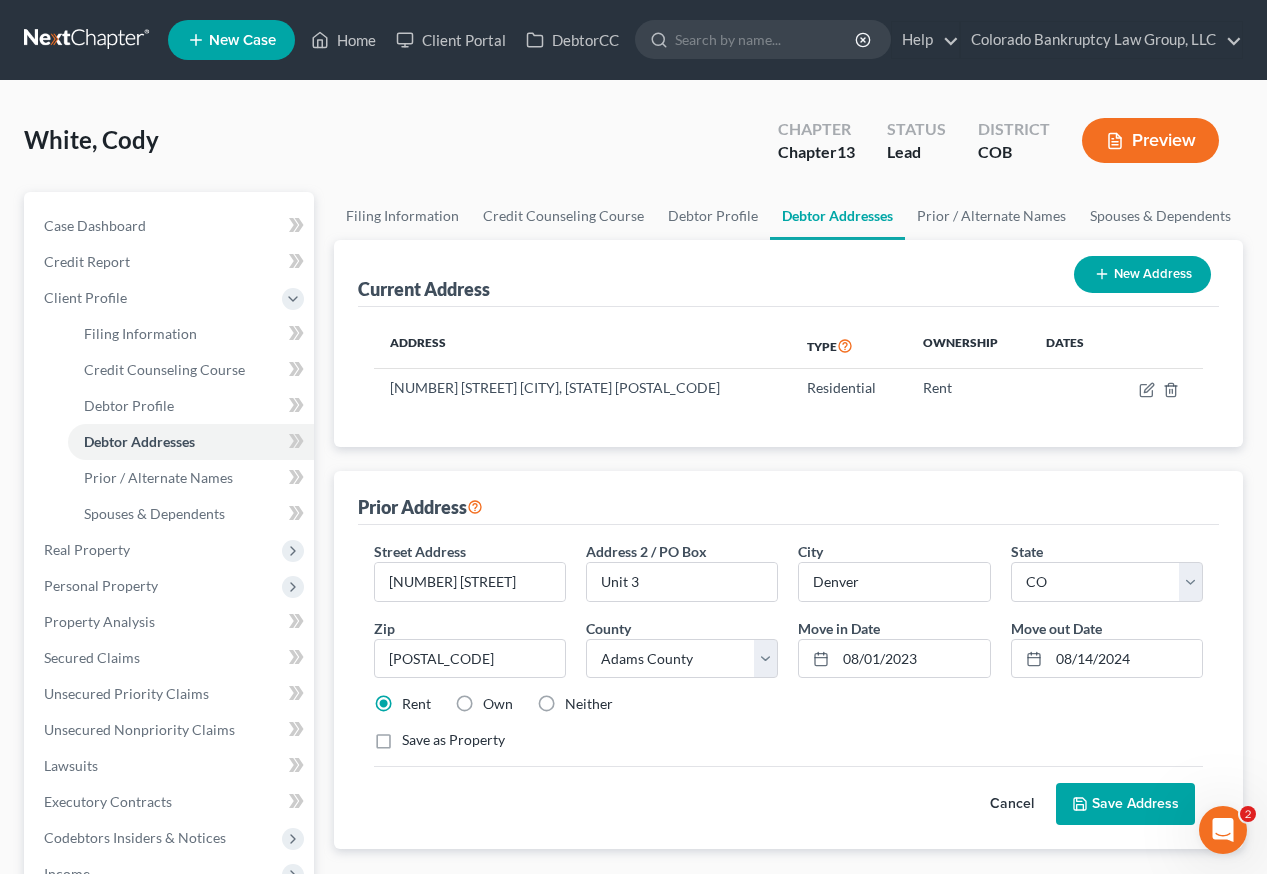 click on "Save Address" at bounding box center (1125, 804) 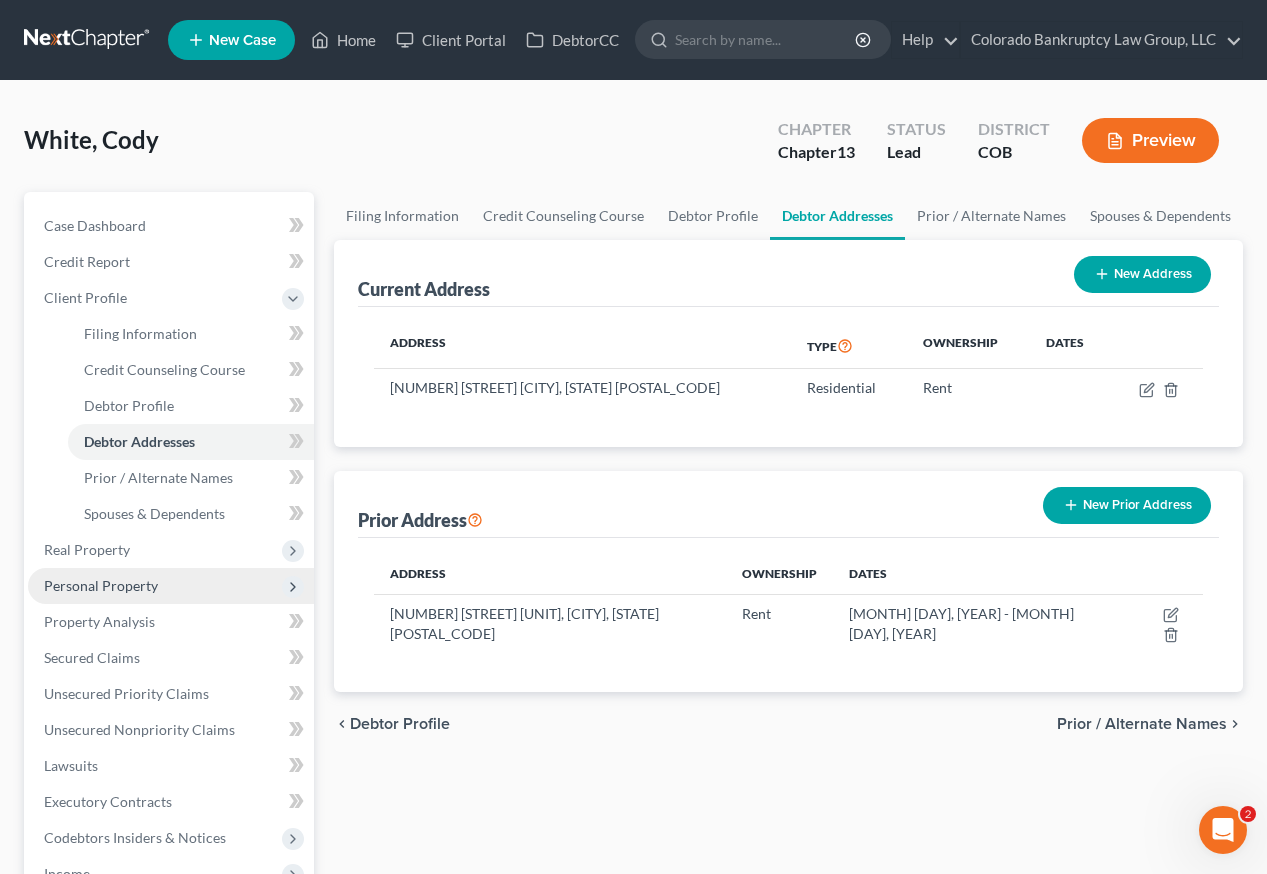click on "Personal Property" at bounding box center [101, 585] 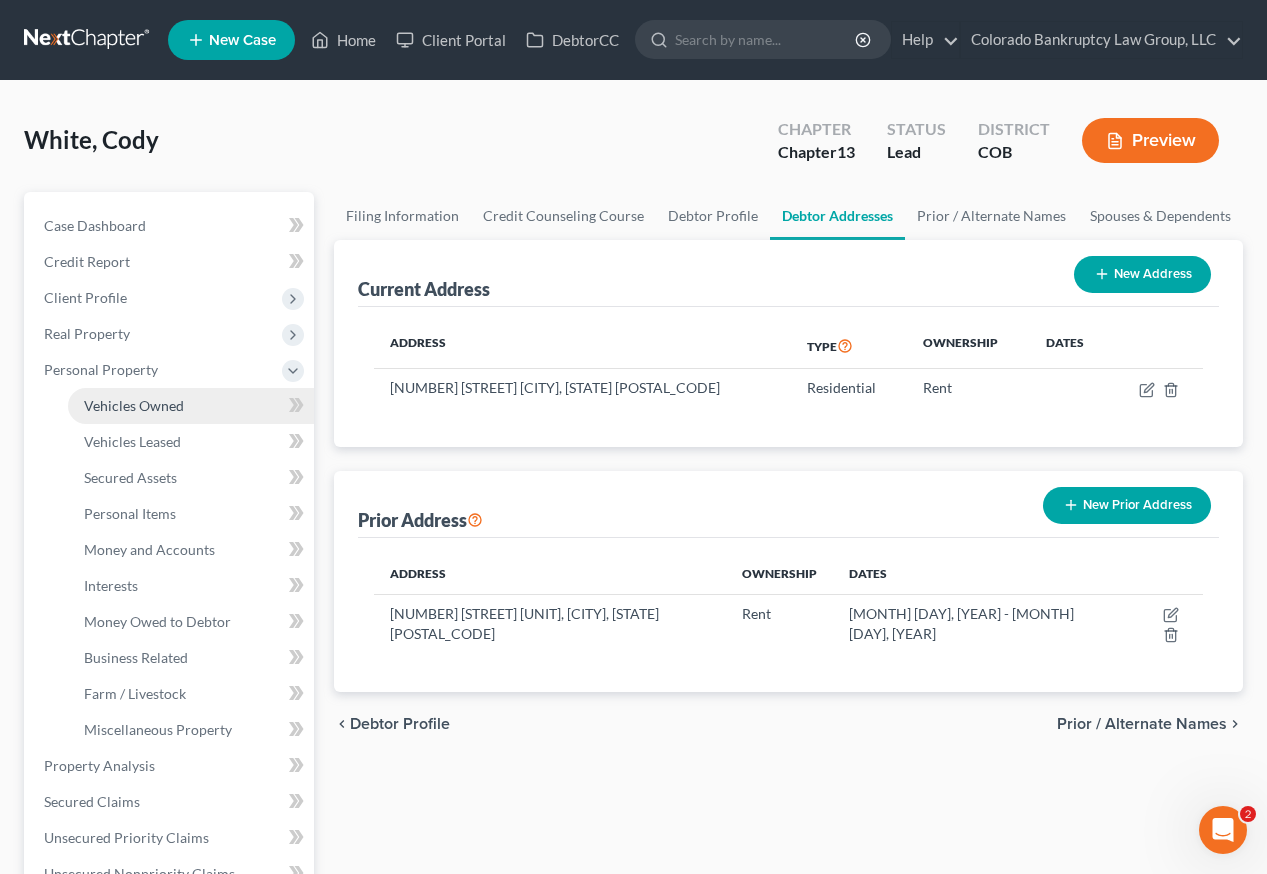 click on "Vehicles Owned" at bounding box center (134, 405) 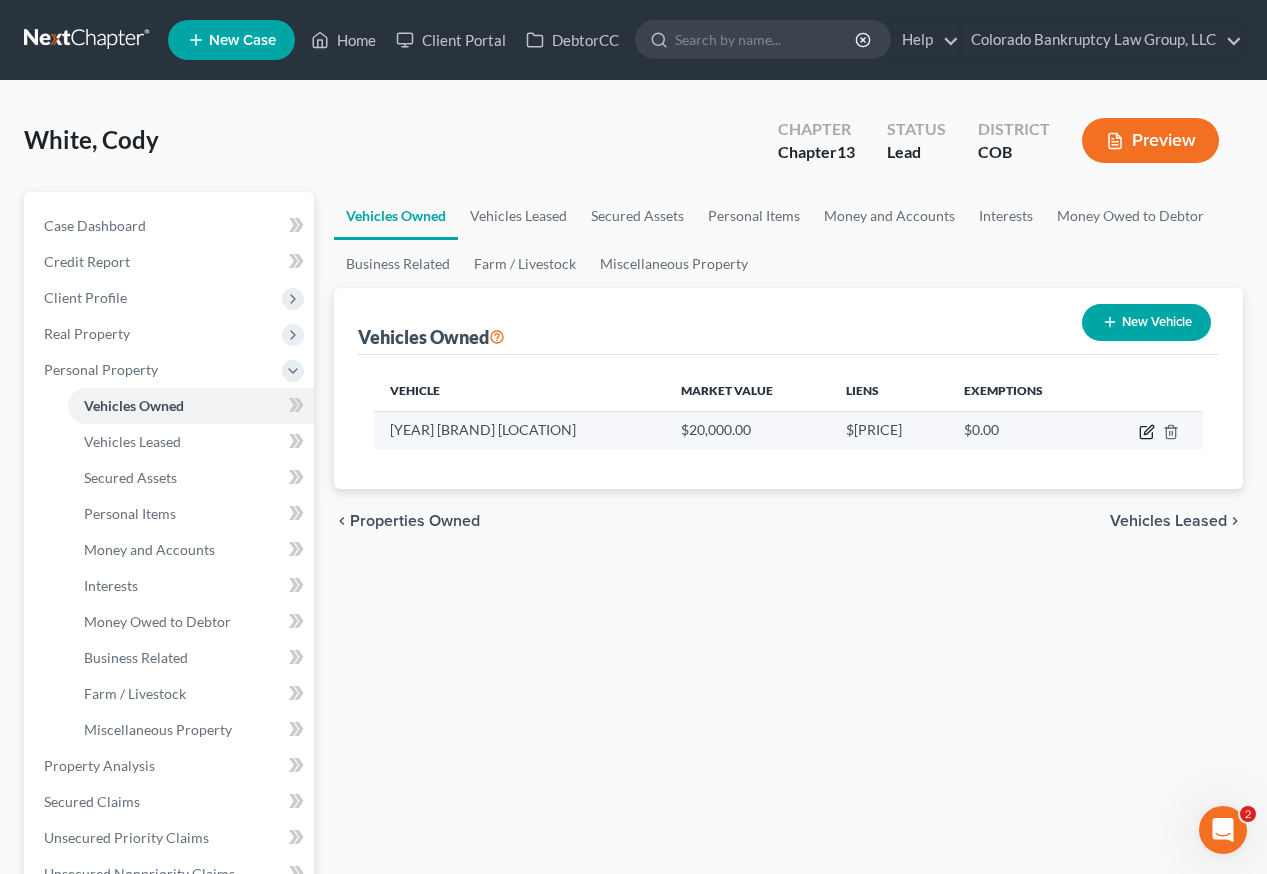 click 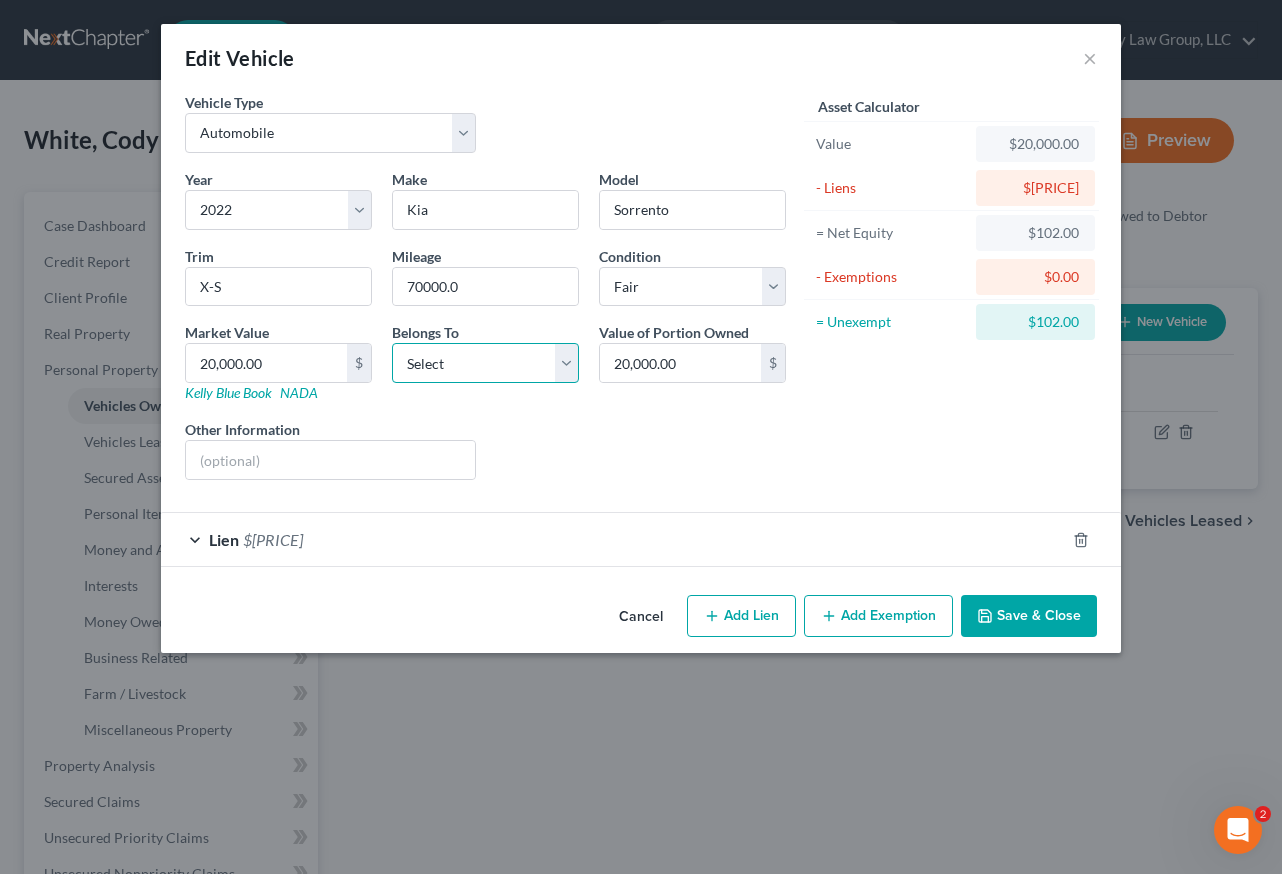 click on "Select Debtor 1 Only Debtor 2 Only Debtor 1 And Debtor 2 Only At Least One Of The Debtors And Another Community Property" at bounding box center (485, 363) 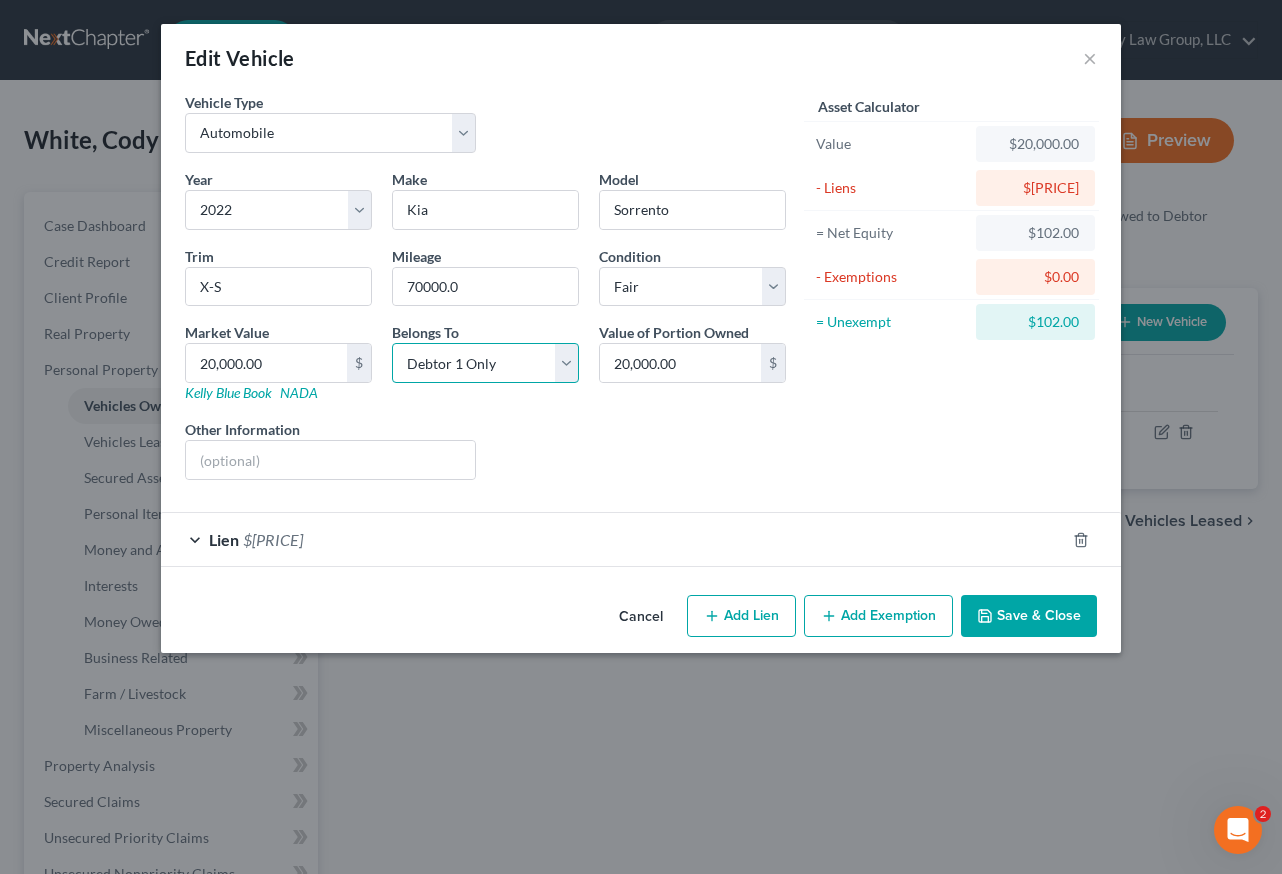 click on "Select Debtor 1 Only Debtor 2 Only Debtor 1 And Debtor 2 Only At Least One Of The Debtors And Another Community Property" at bounding box center (485, 363) 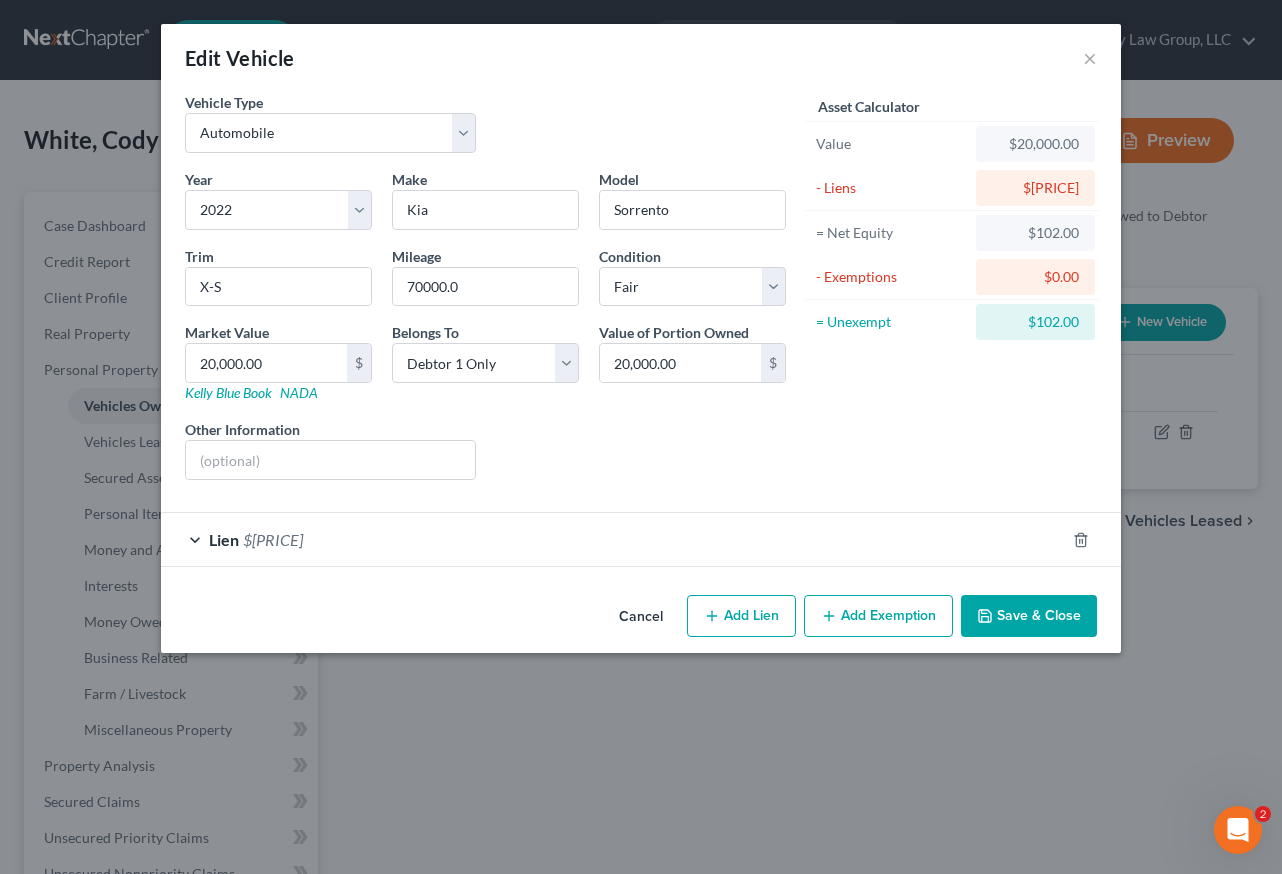 click on "$[PRICE]" at bounding box center [273, 539] 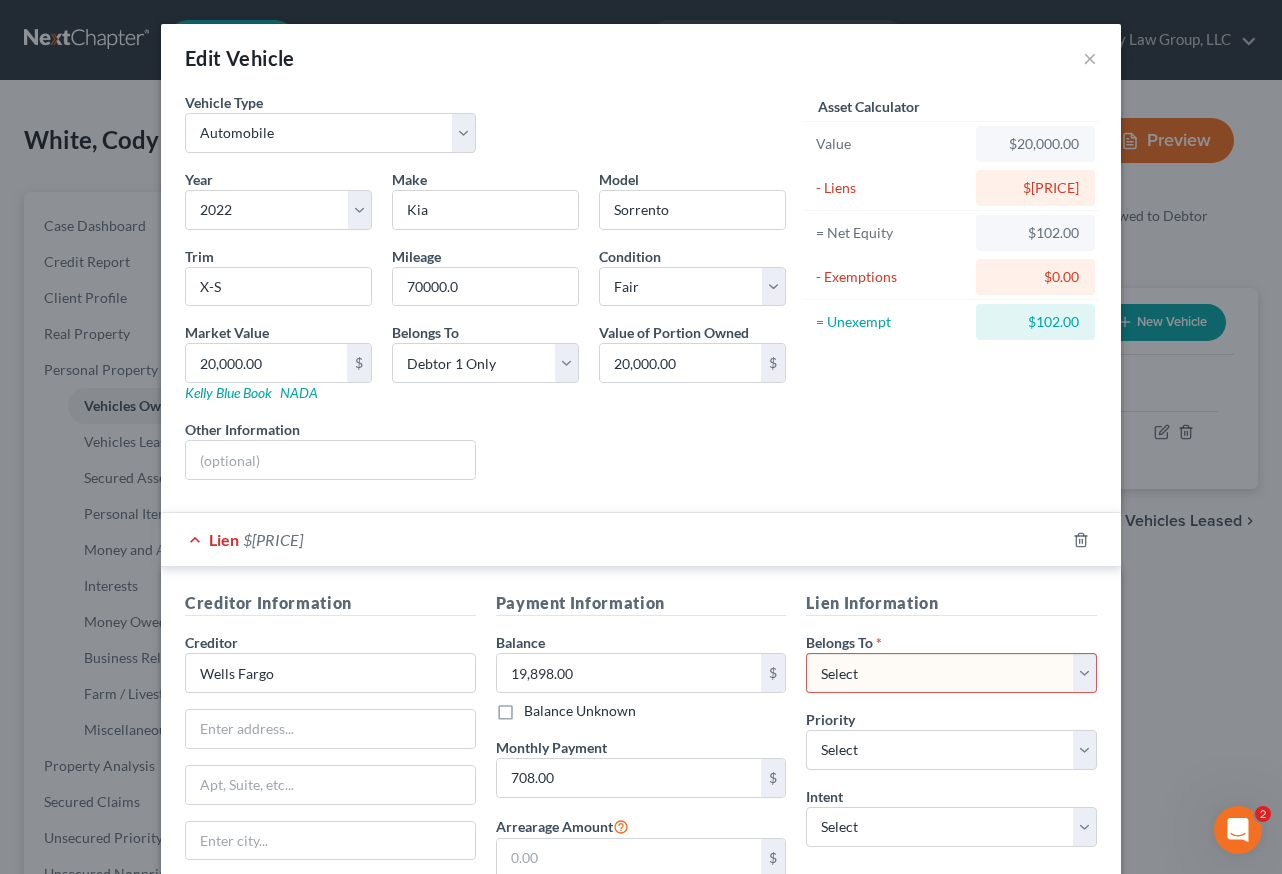 click on "Select Debtor 1 Only Debtor 2 Only Debtor 1 And Debtor 2 Only At Least One Of The Debtors And Another Community Property" at bounding box center [951, 673] 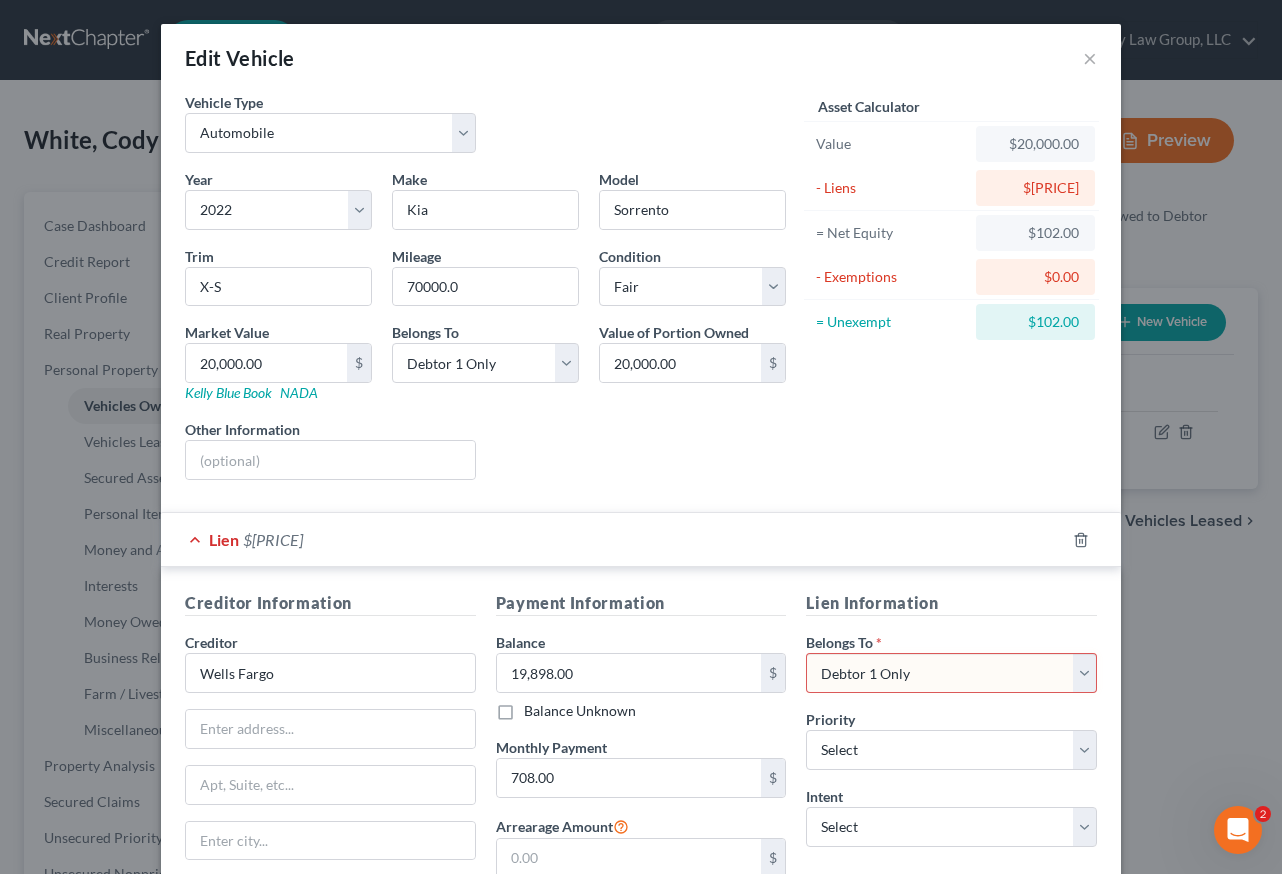 click on "Select Debtor 1 Only Debtor 2 Only Debtor 1 And Debtor 2 Only At Least One Of The Debtors And Another Community Property" at bounding box center [951, 673] 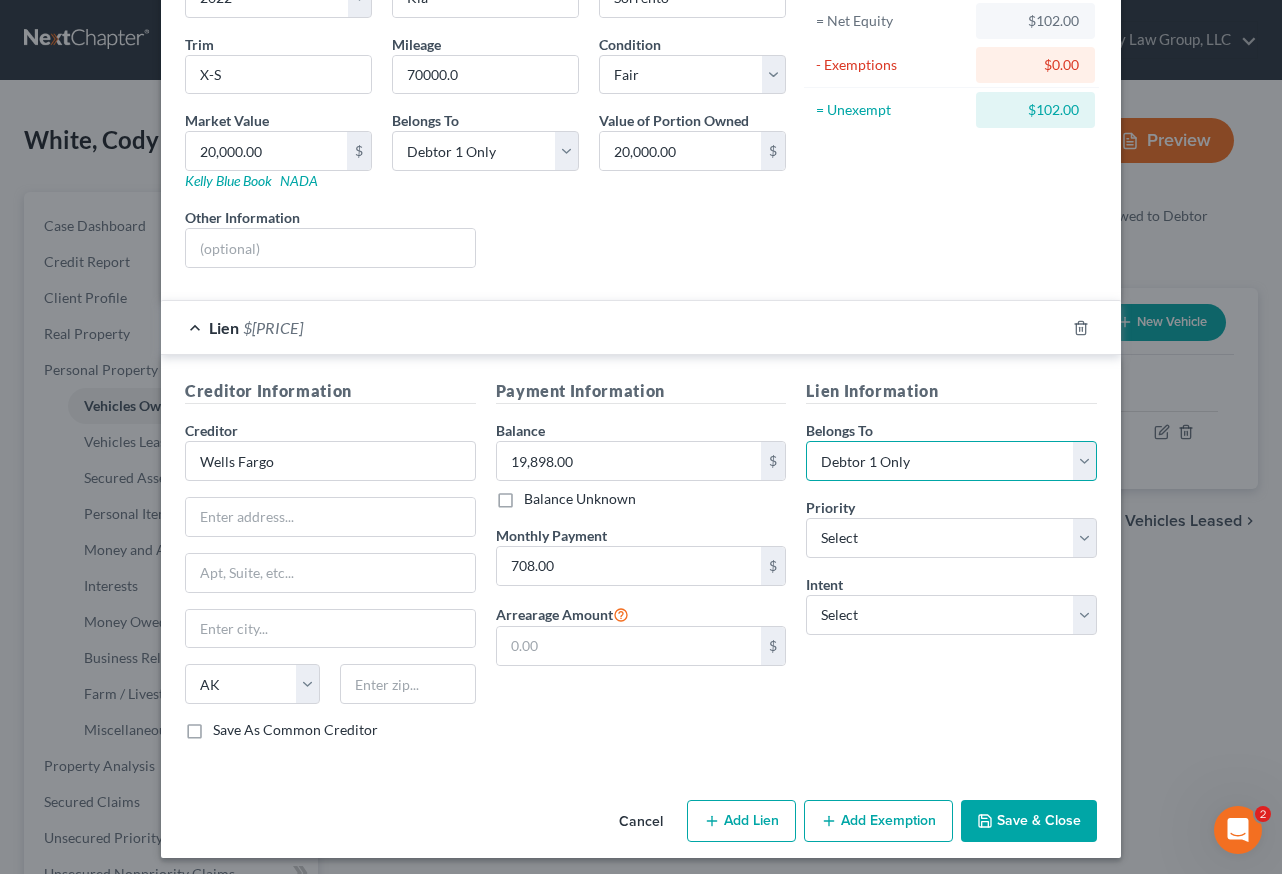 scroll, scrollTop: 220, scrollLeft: 0, axis: vertical 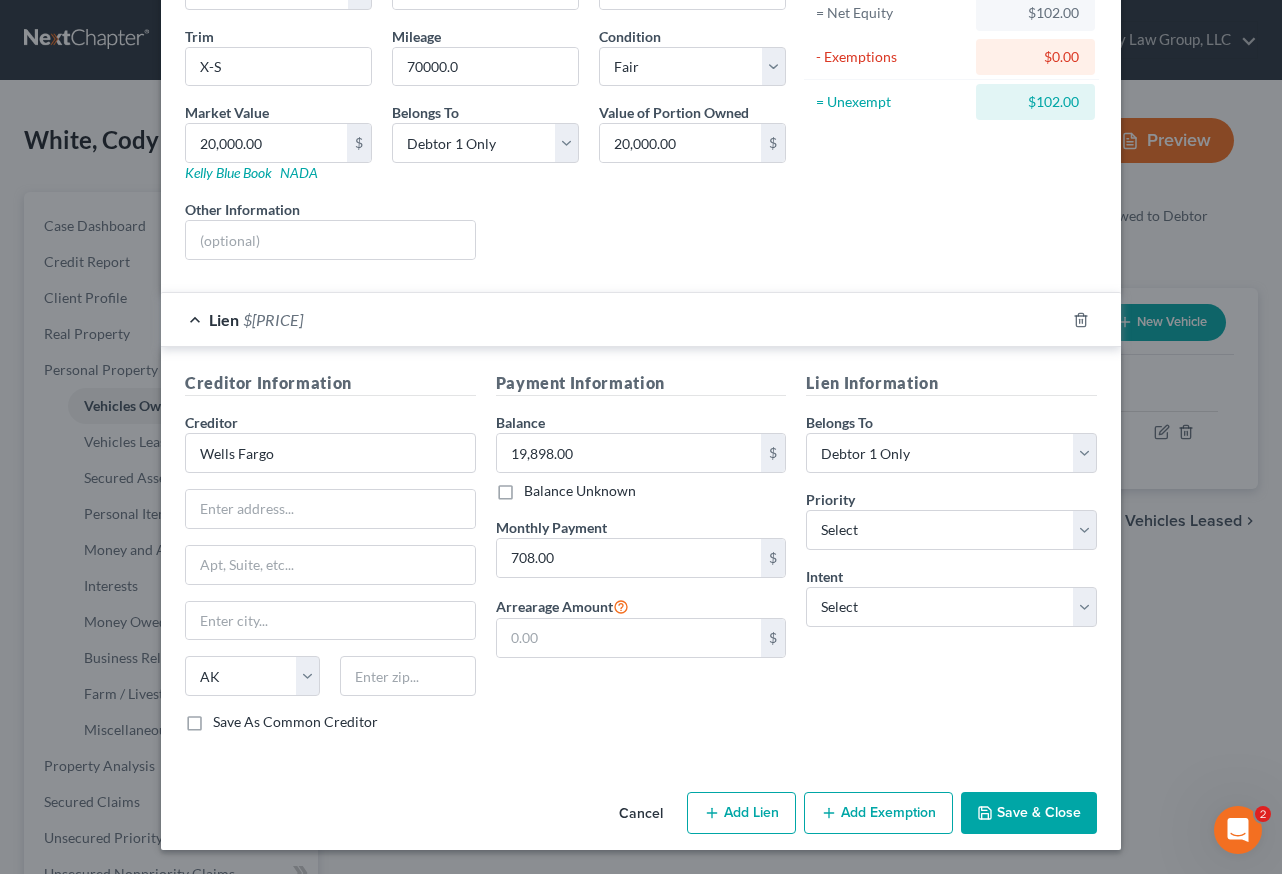click on "Save & Close" at bounding box center [1029, 813] 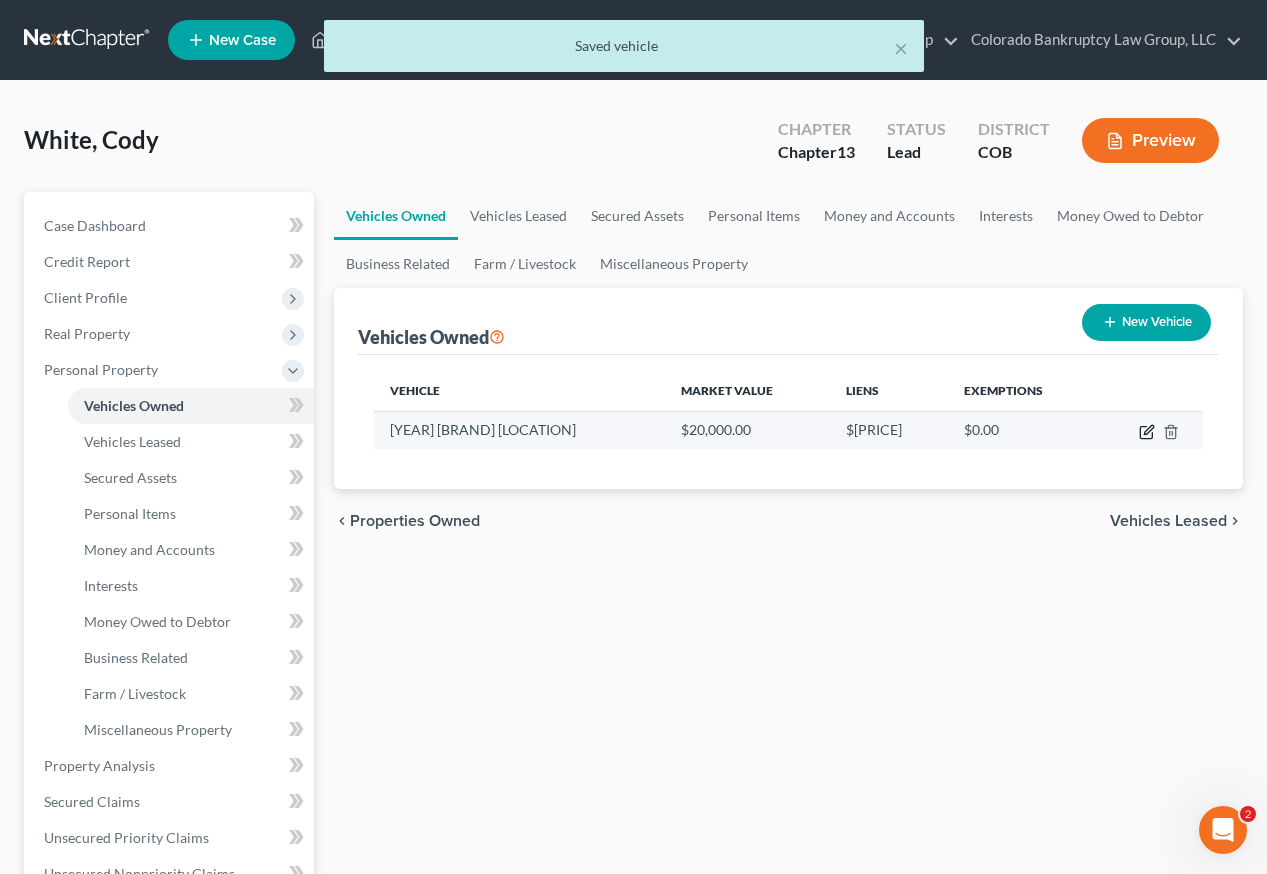 click 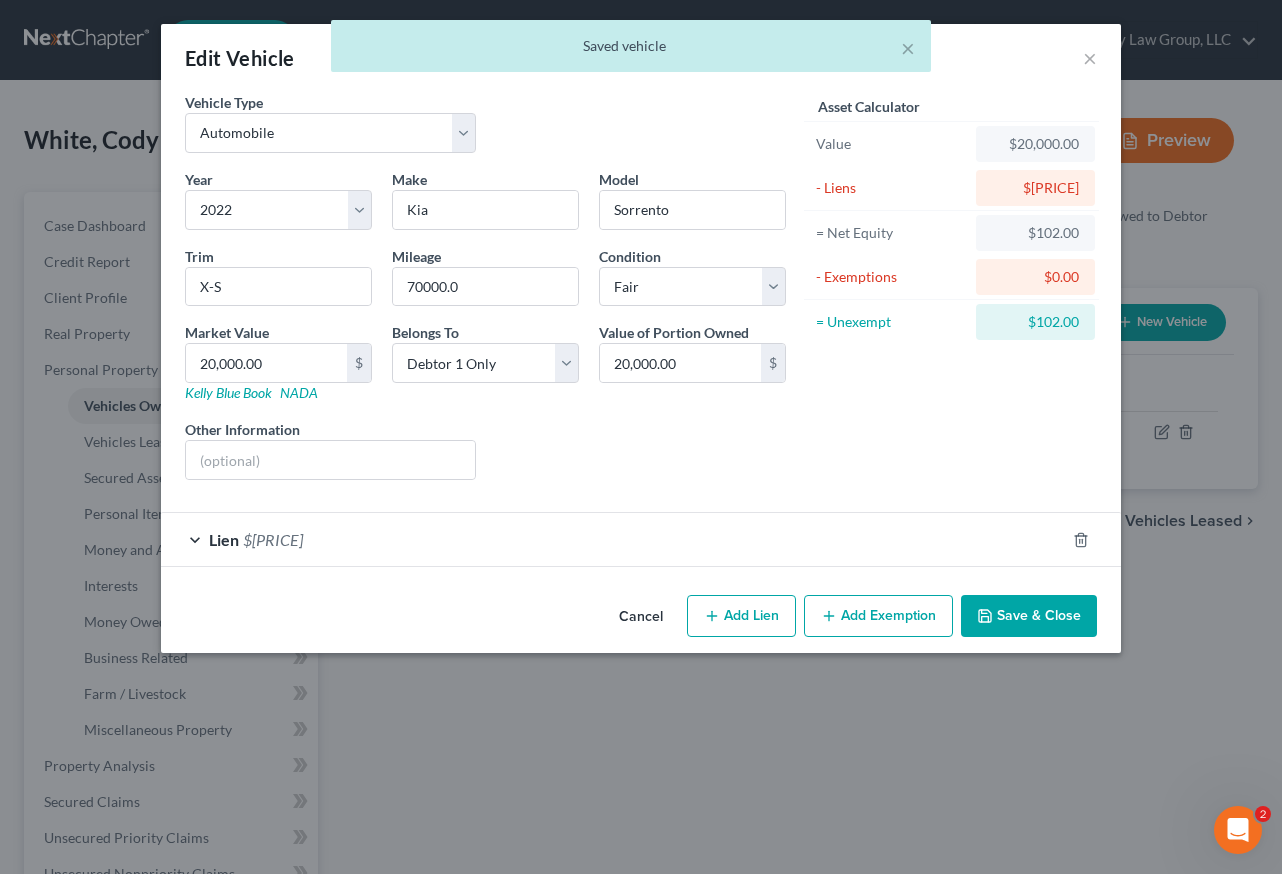 click on "Add Exemption" at bounding box center [878, 616] 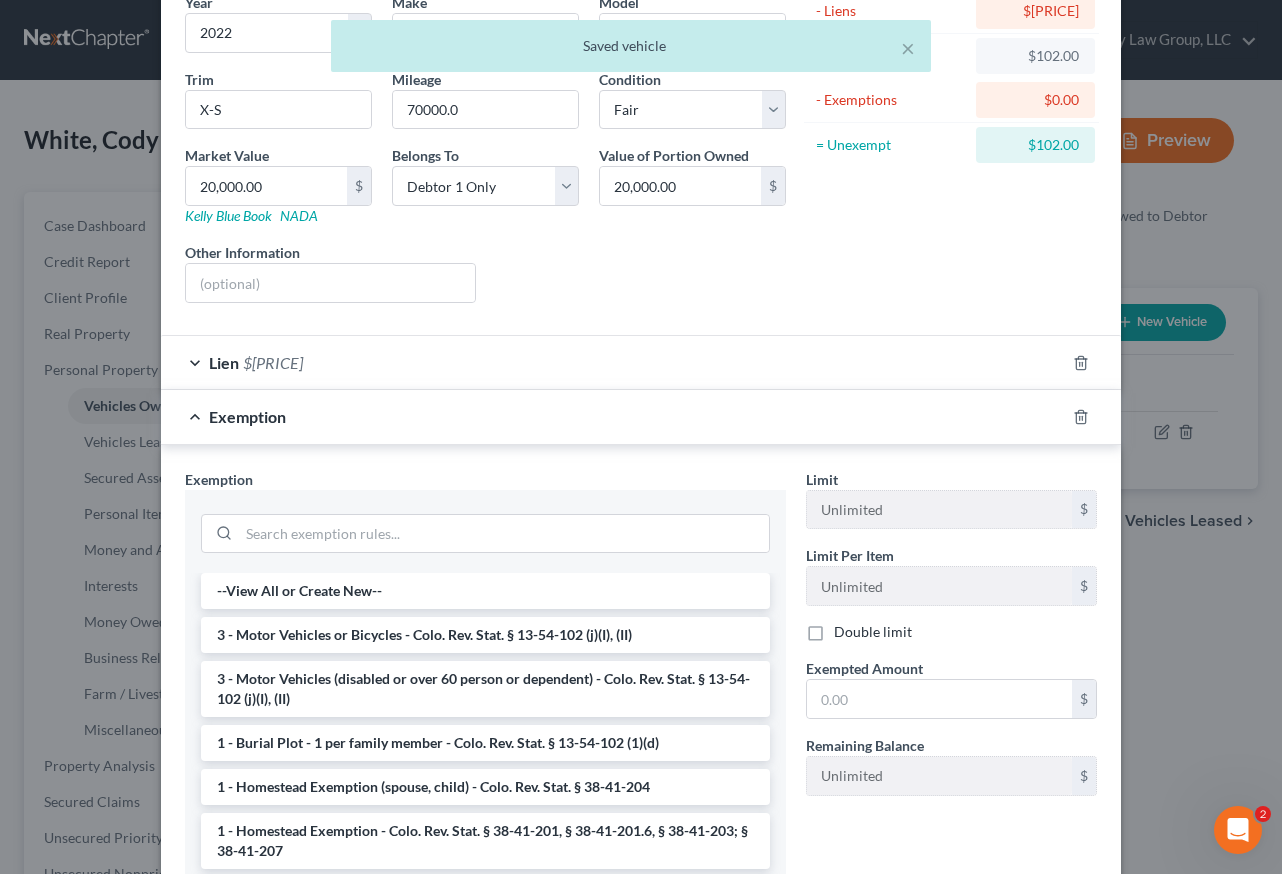 scroll, scrollTop: 339, scrollLeft: 0, axis: vertical 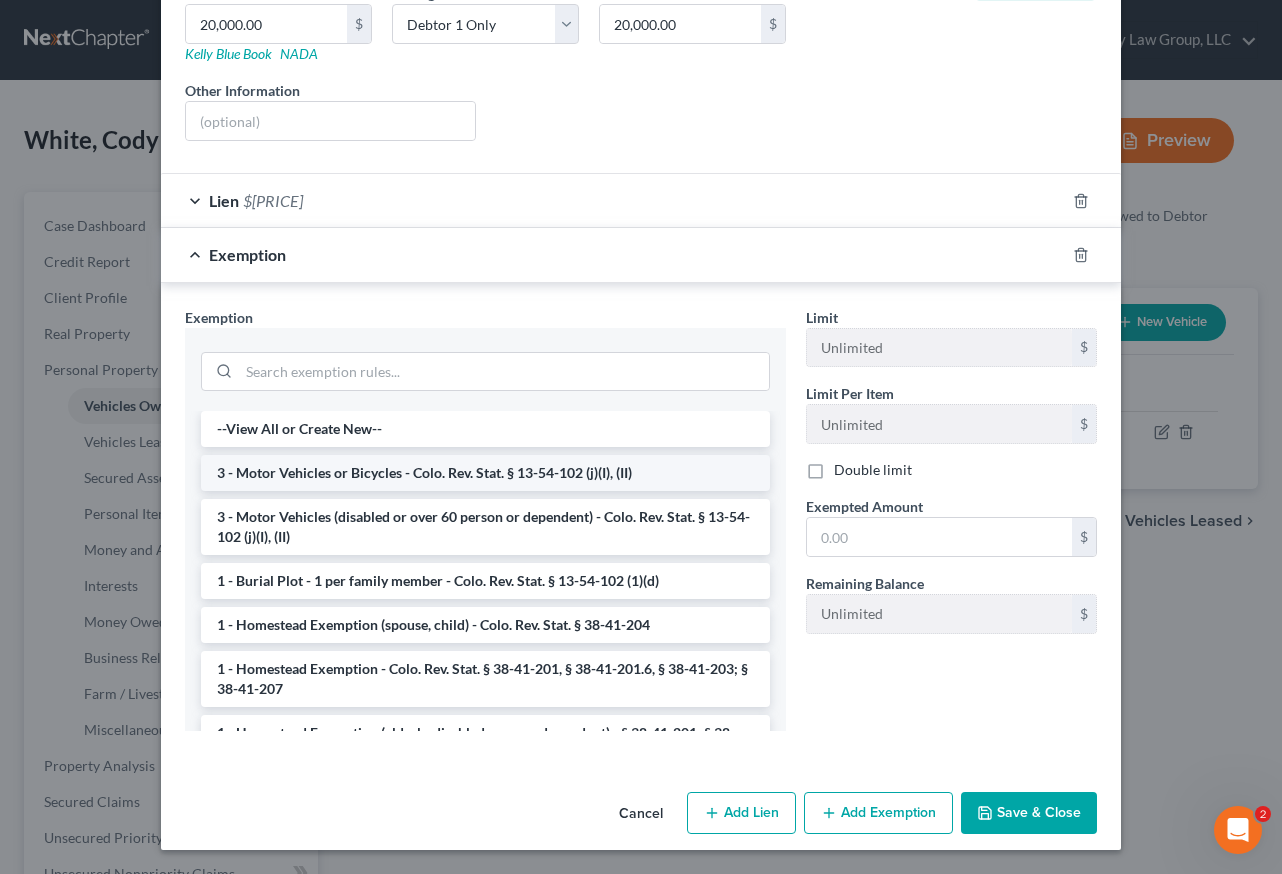 click on "3 - Motor Vehicles or Bicycles  - Colo. Rev. Stat. § 13-54-102 (j)(I), (II)" at bounding box center [485, 473] 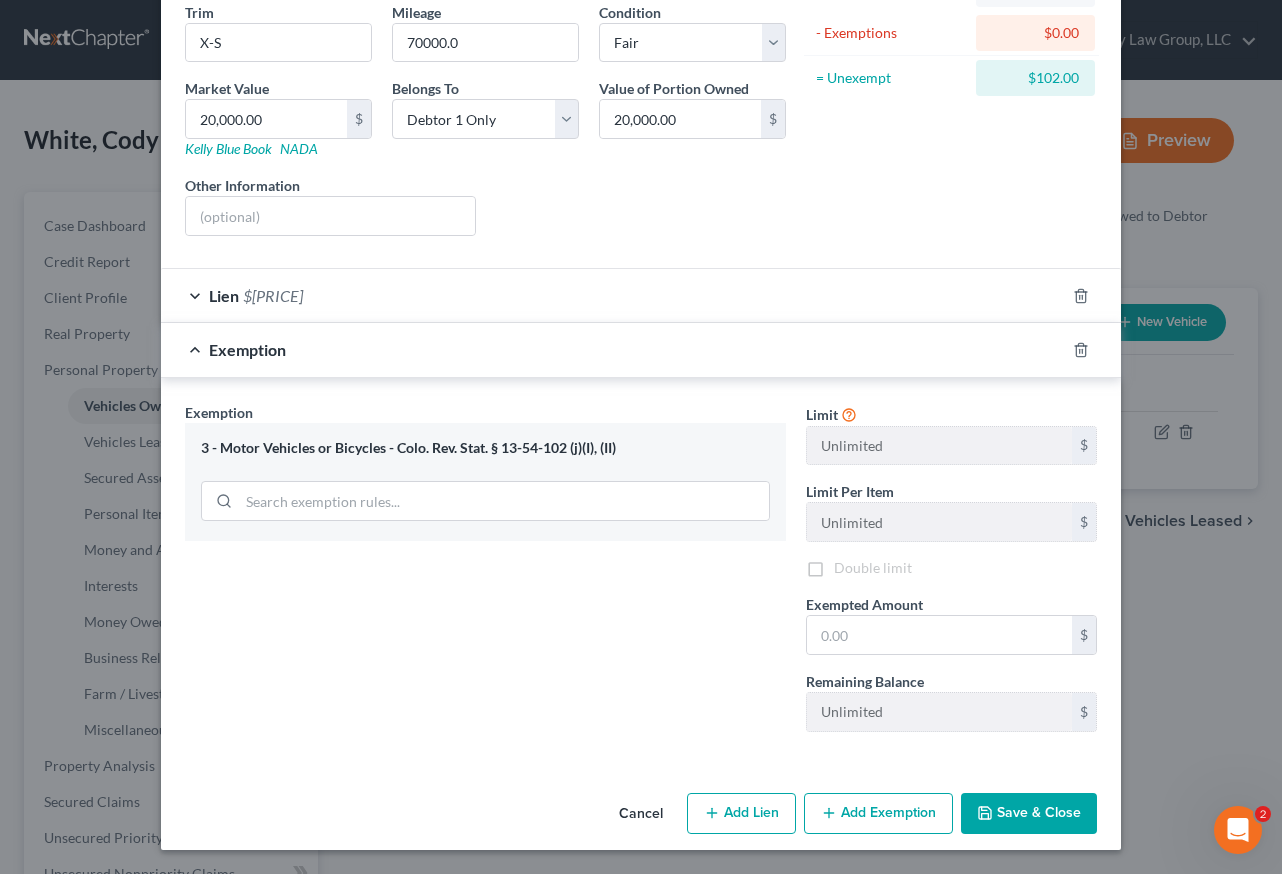 scroll, scrollTop: 244, scrollLeft: 0, axis: vertical 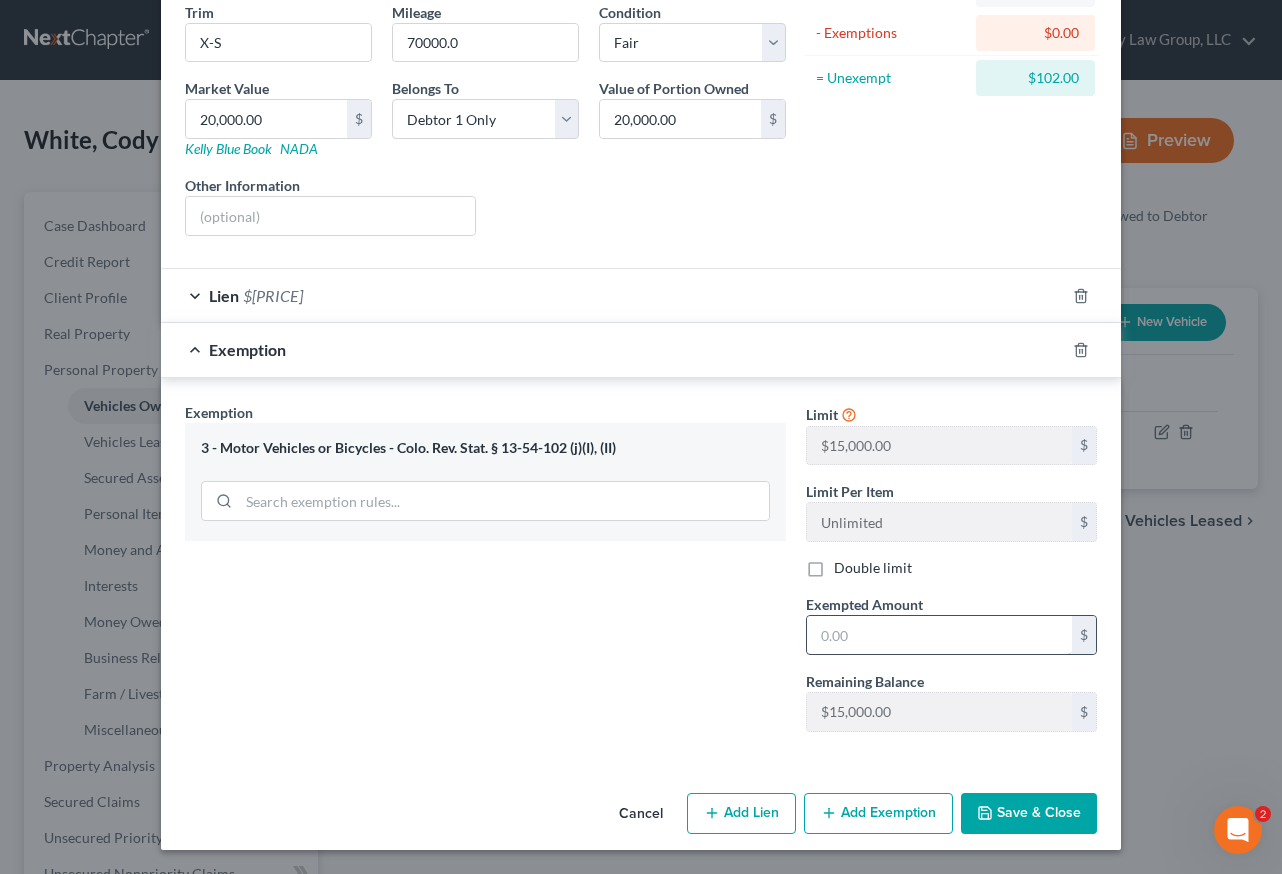 click at bounding box center [939, 635] 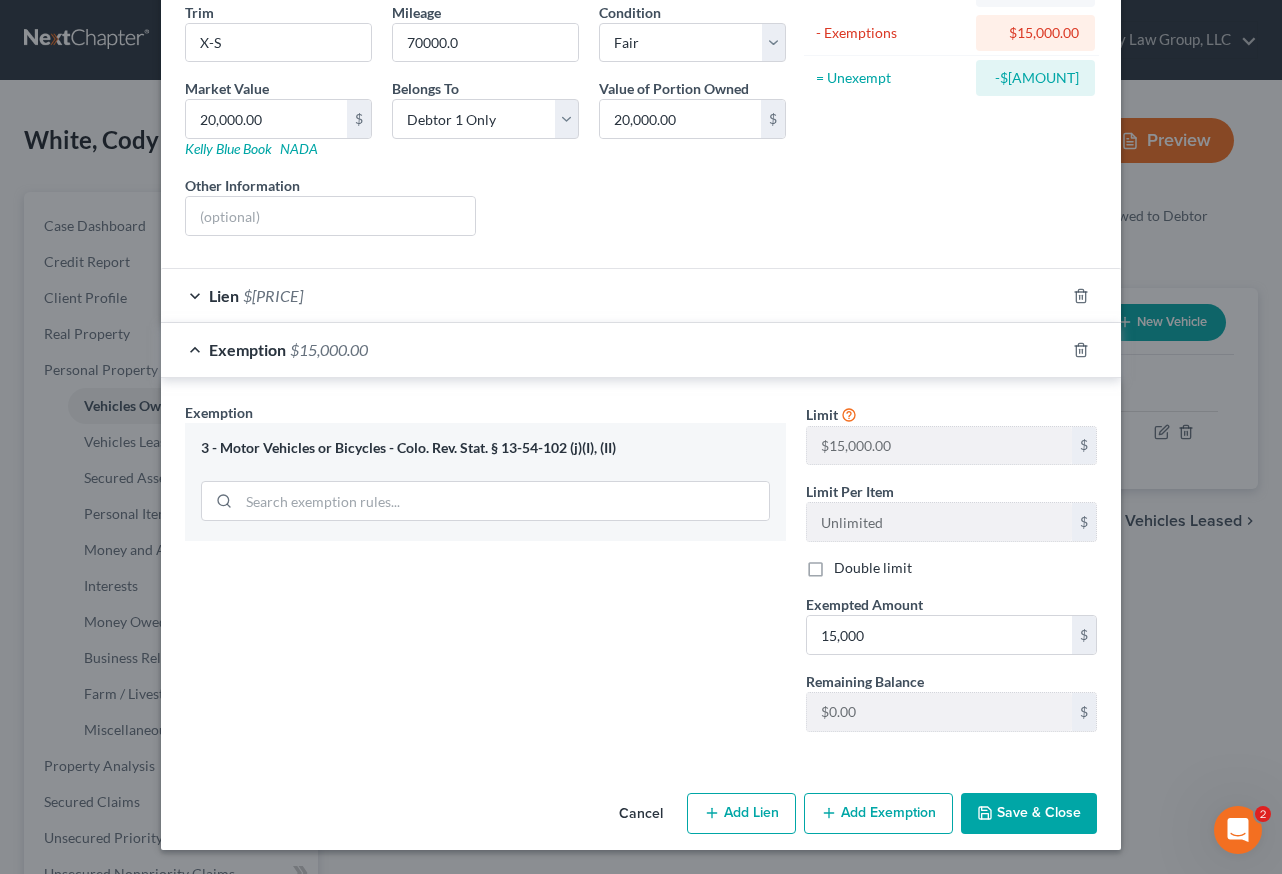 click on "Save & Close" at bounding box center (1029, 814) 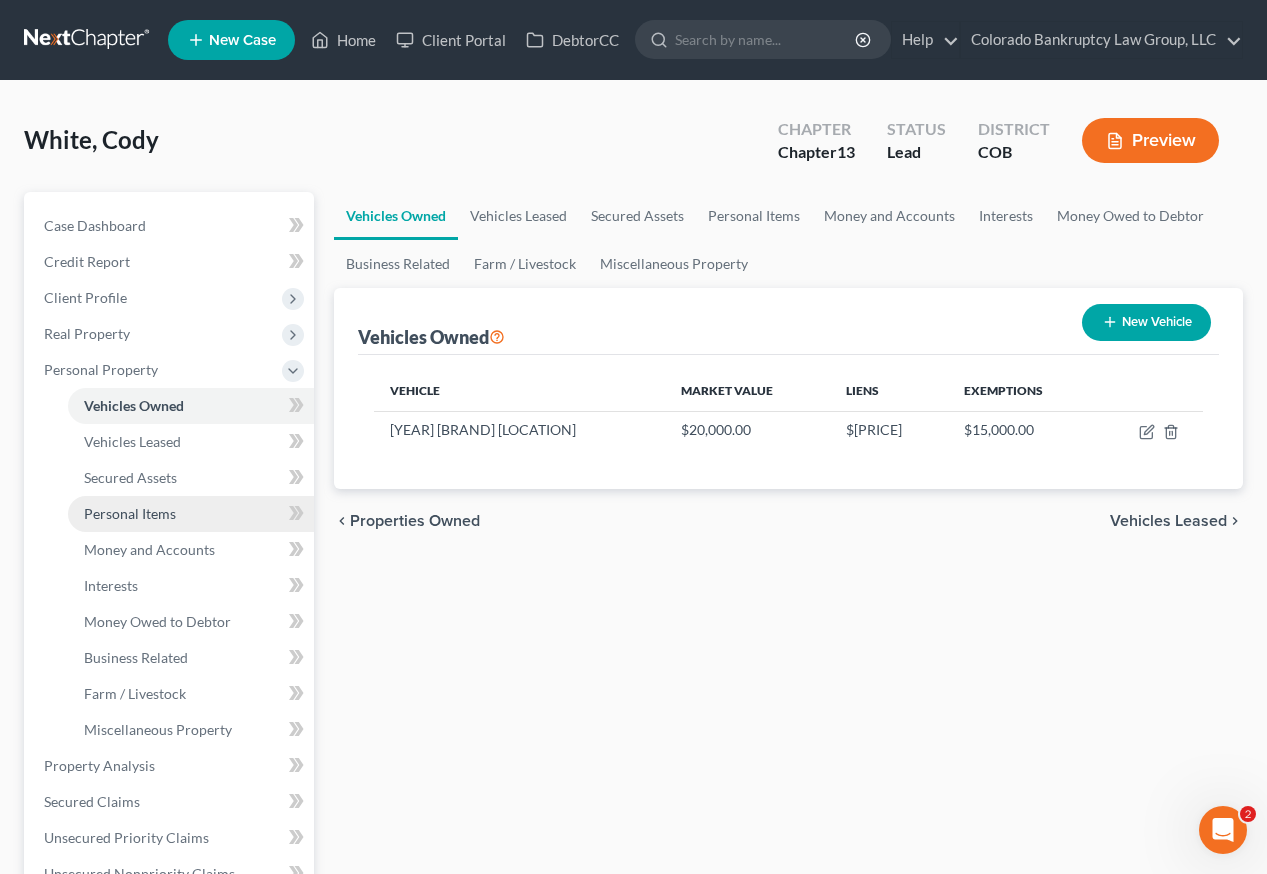 click on "Personal Items" at bounding box center [130, 513] 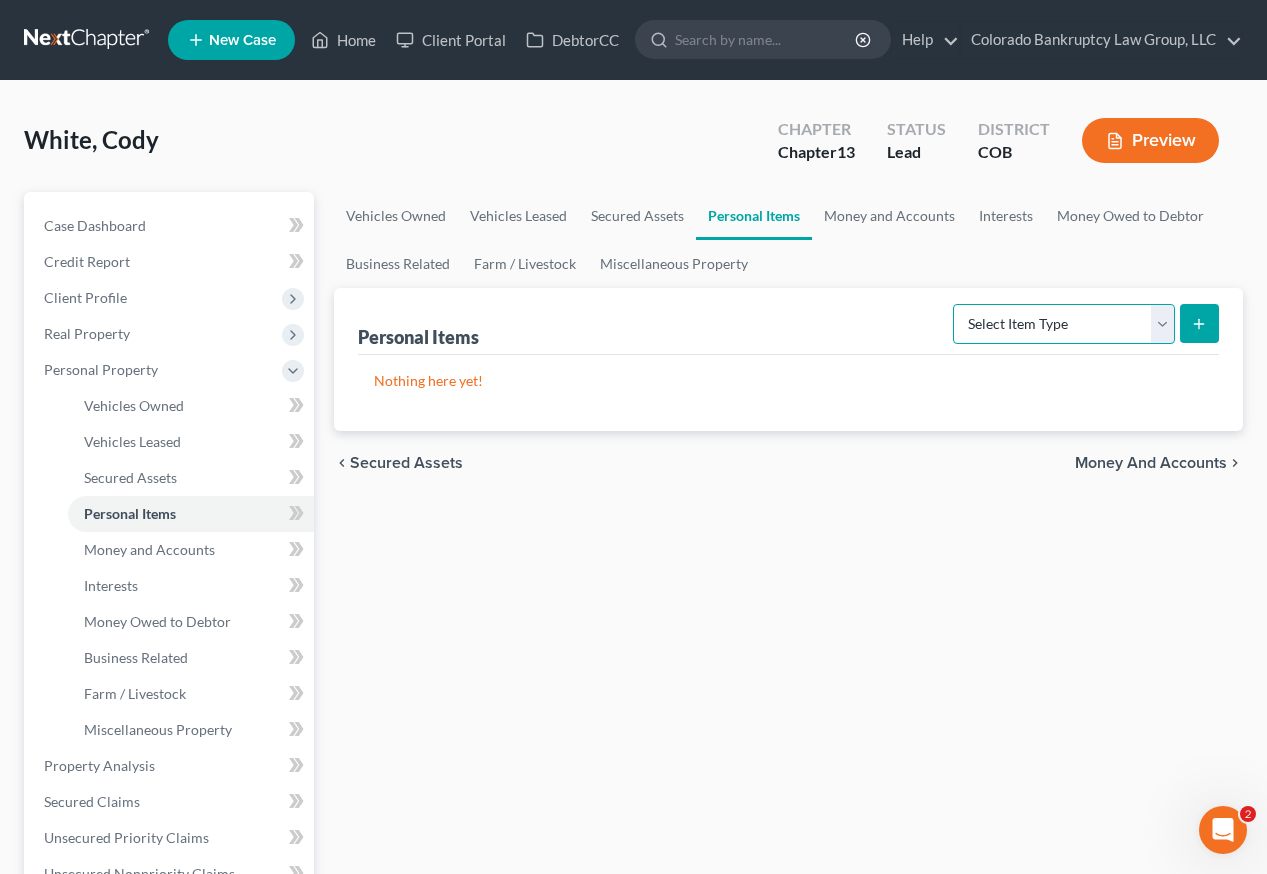 click on "Select Item Type Clothing Collectibles Of Value Electronics Firearms Household Goods Jewelry Other Pet(s) Sports & Hobby Equipment" at bounding box center (1064, 324) 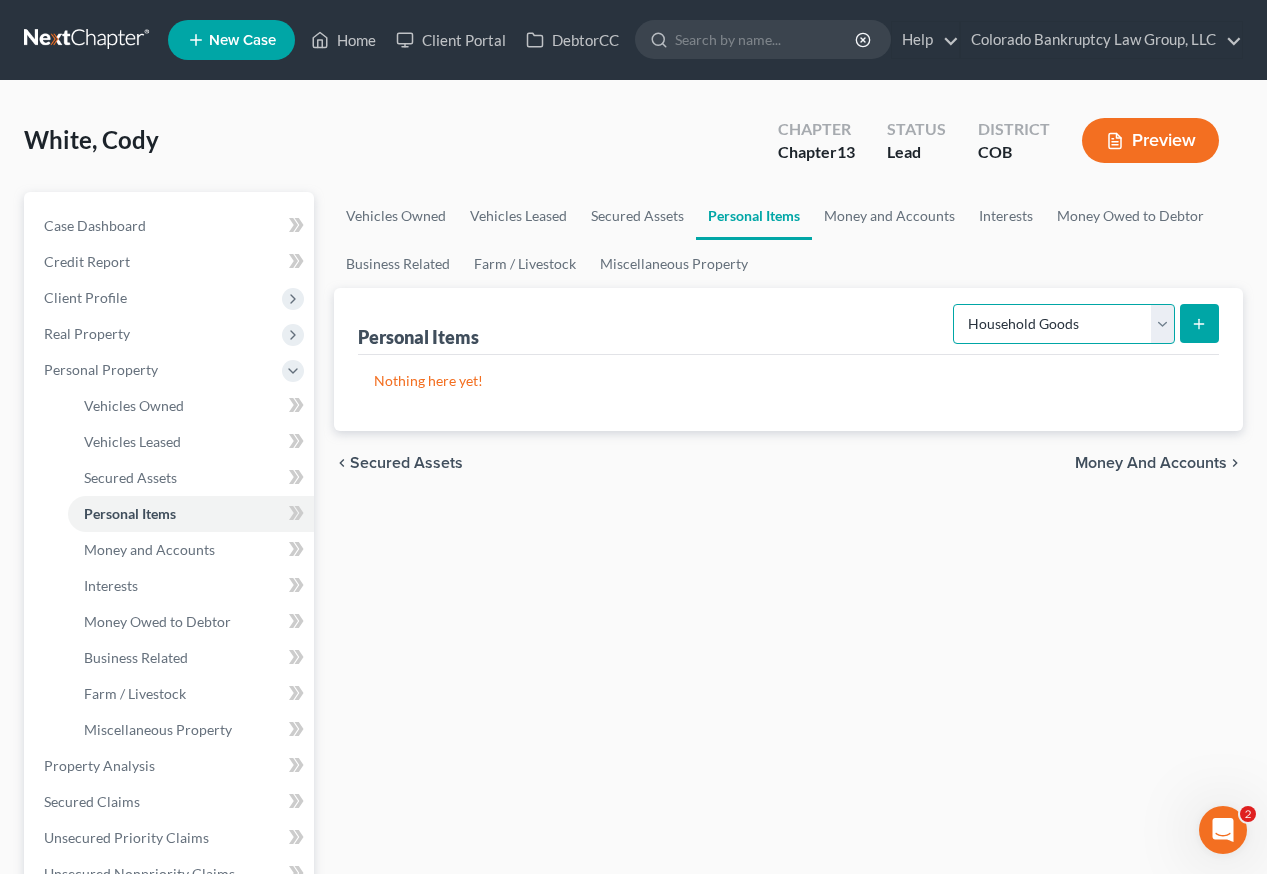click on "Select Item Type Clothing Collectibles Of Value Electronics Firearms Household Goods Jewelry Other Pet(s) Sports & Hobby Equipment" at bounding box center [1064, 324] 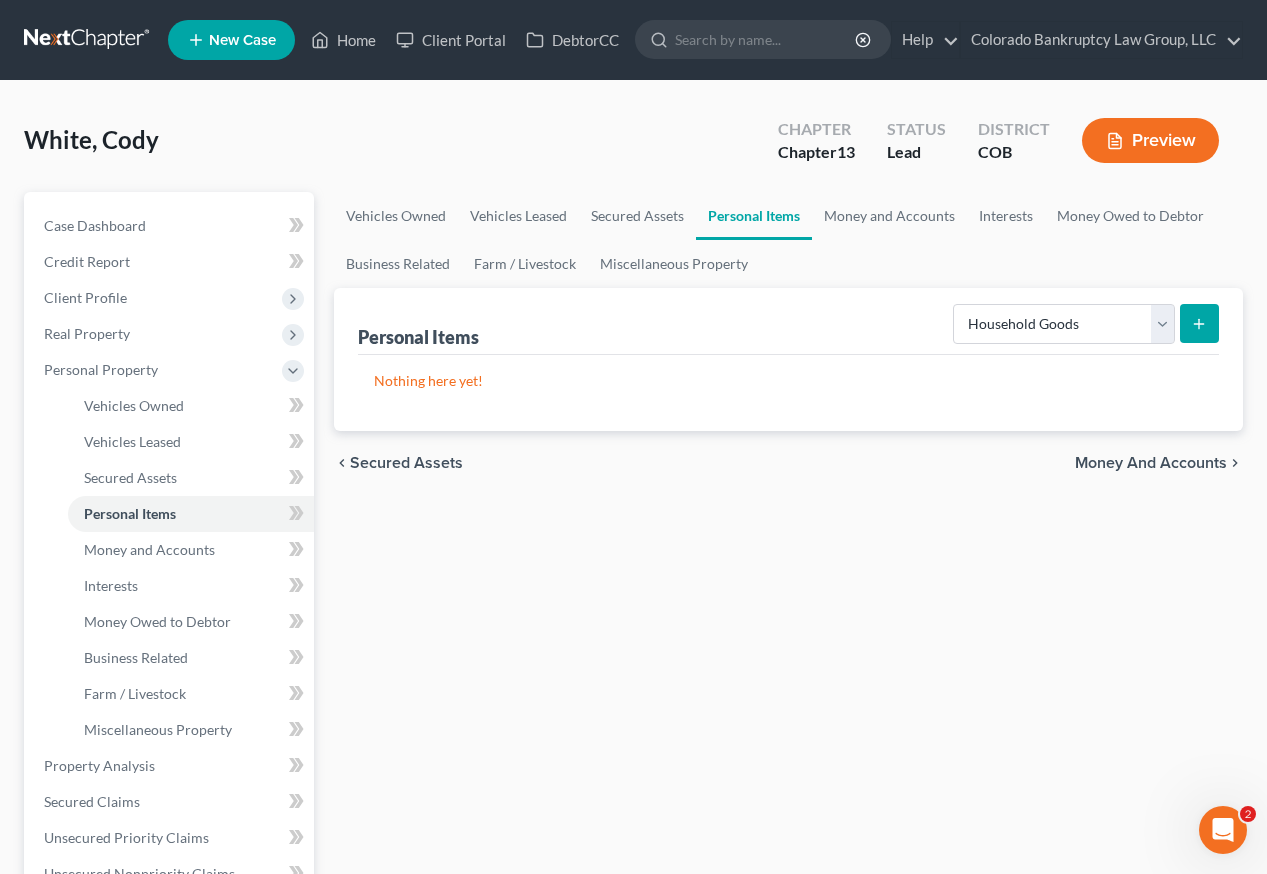 click 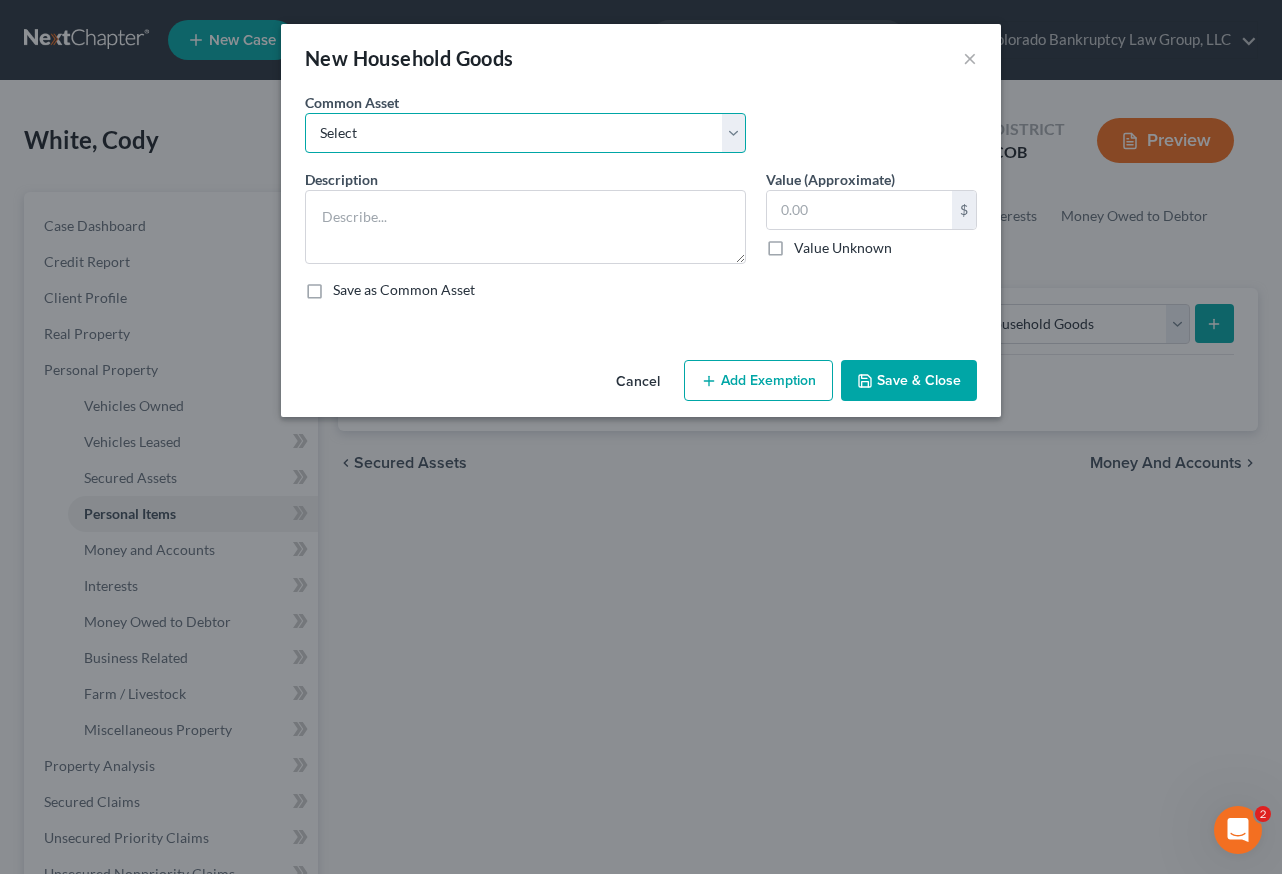 click on "Select Household Goods Including:" at bounding box center [525, 133] 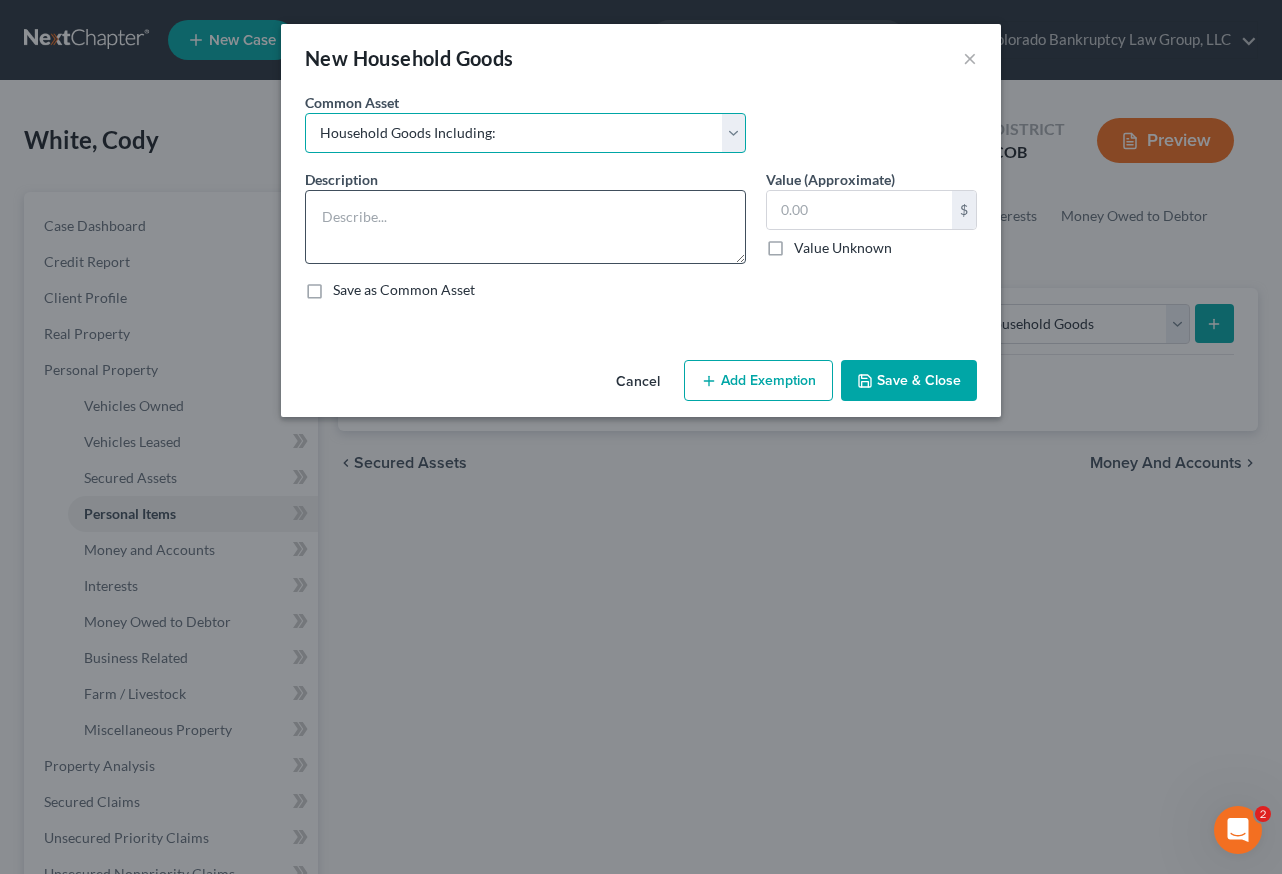 click on "Select Household Goods Including:" at bounding box center [525, 133] 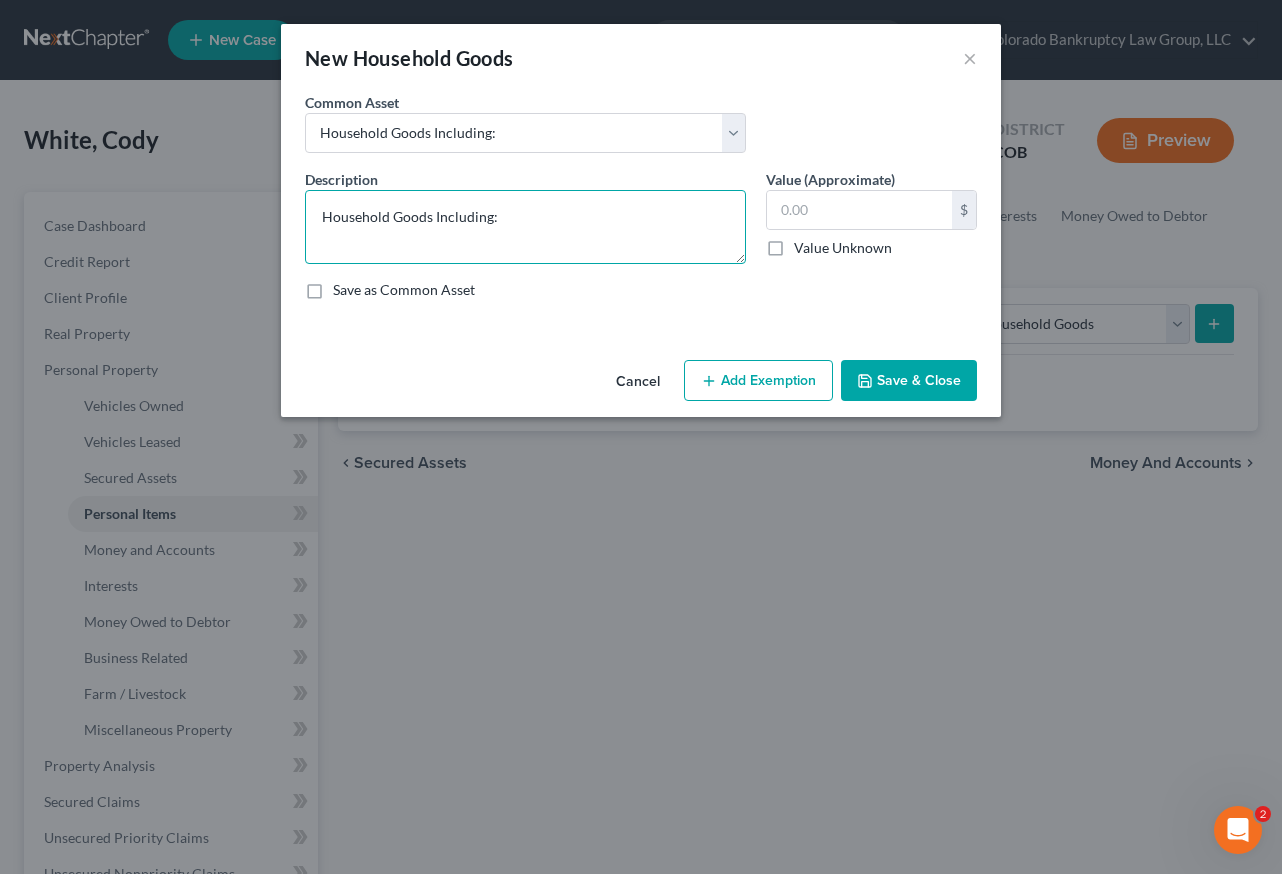click on "Household Goods Including:" at bounding box center [525, 227] 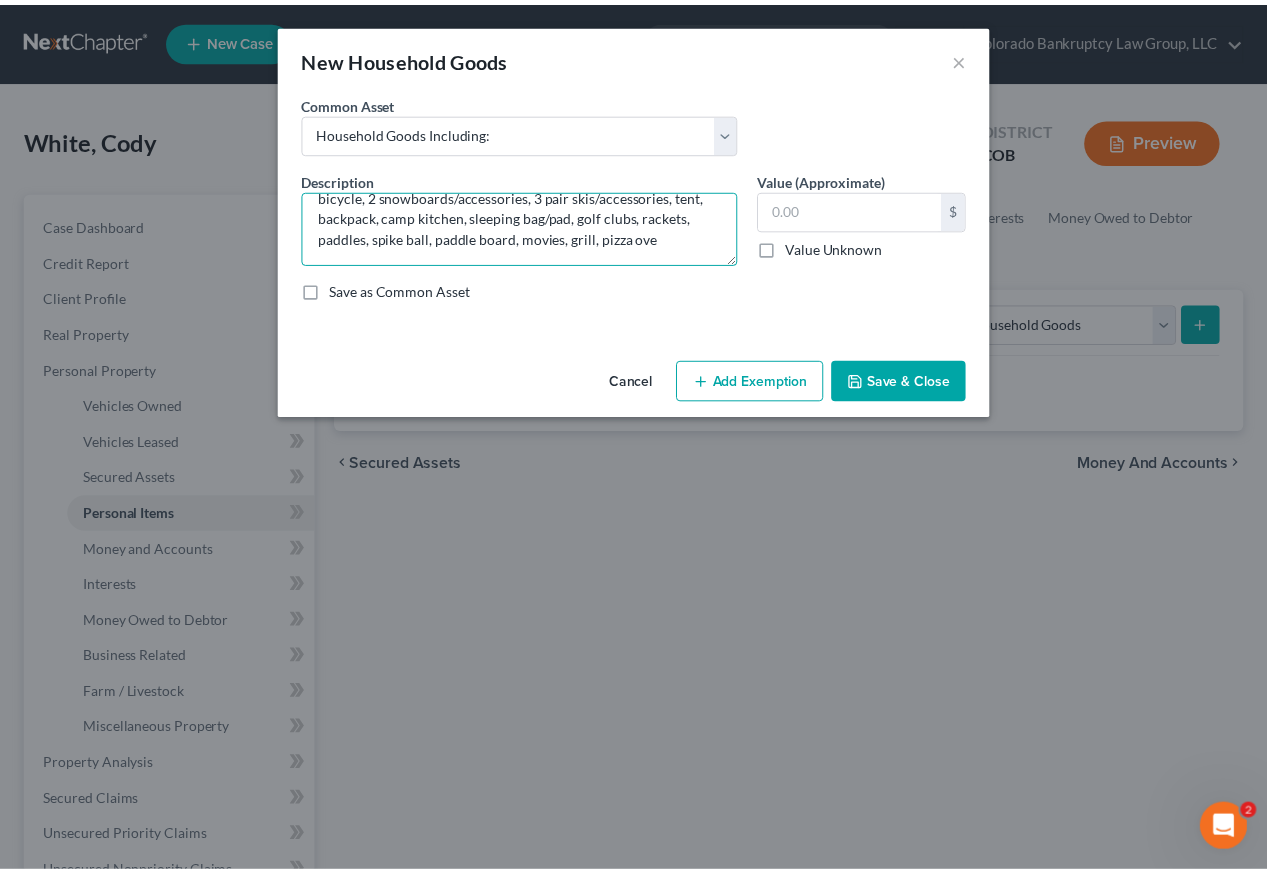 scroll, scrollTop: 109, scrollLeft: 0, axis: vertical 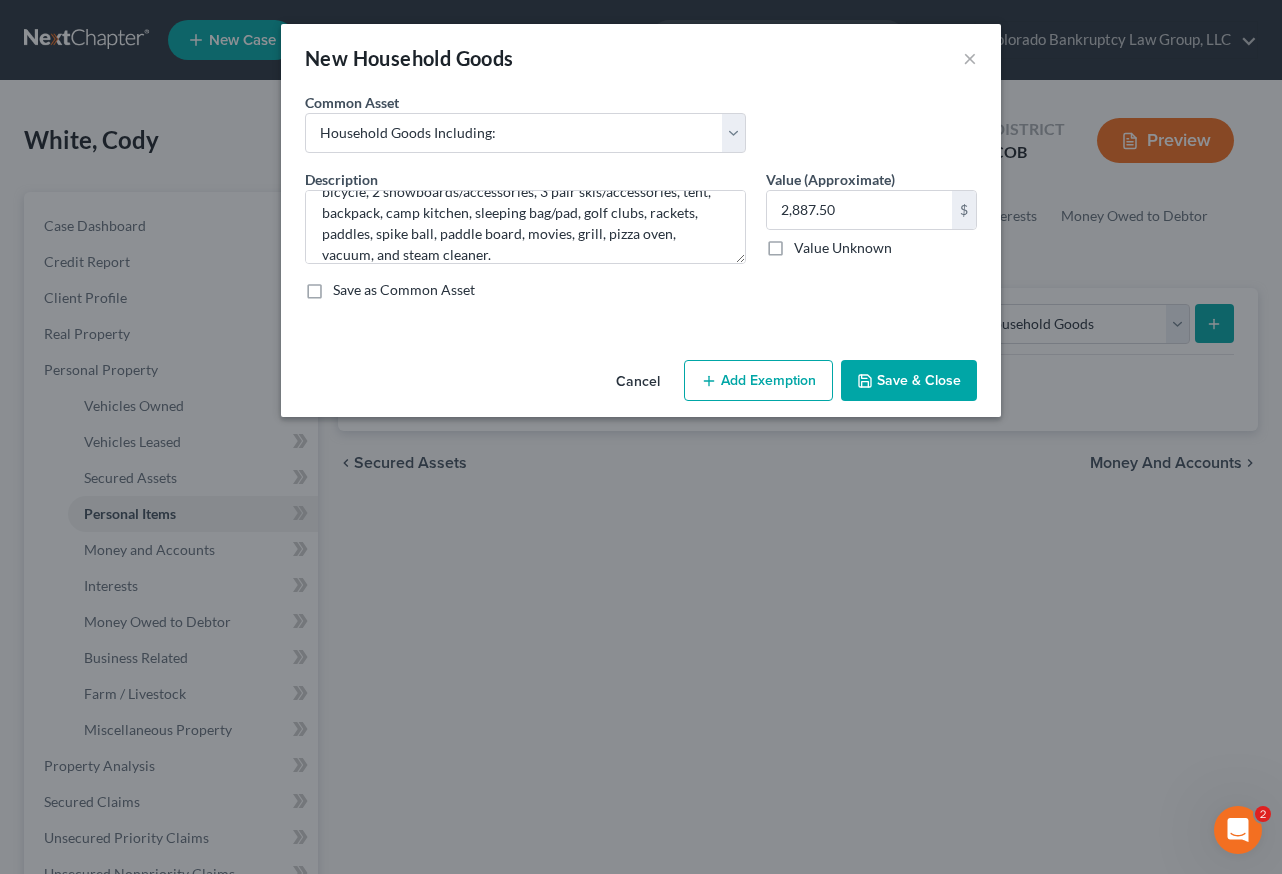 click on "Add Exemption" at bounding box center (758, 381) 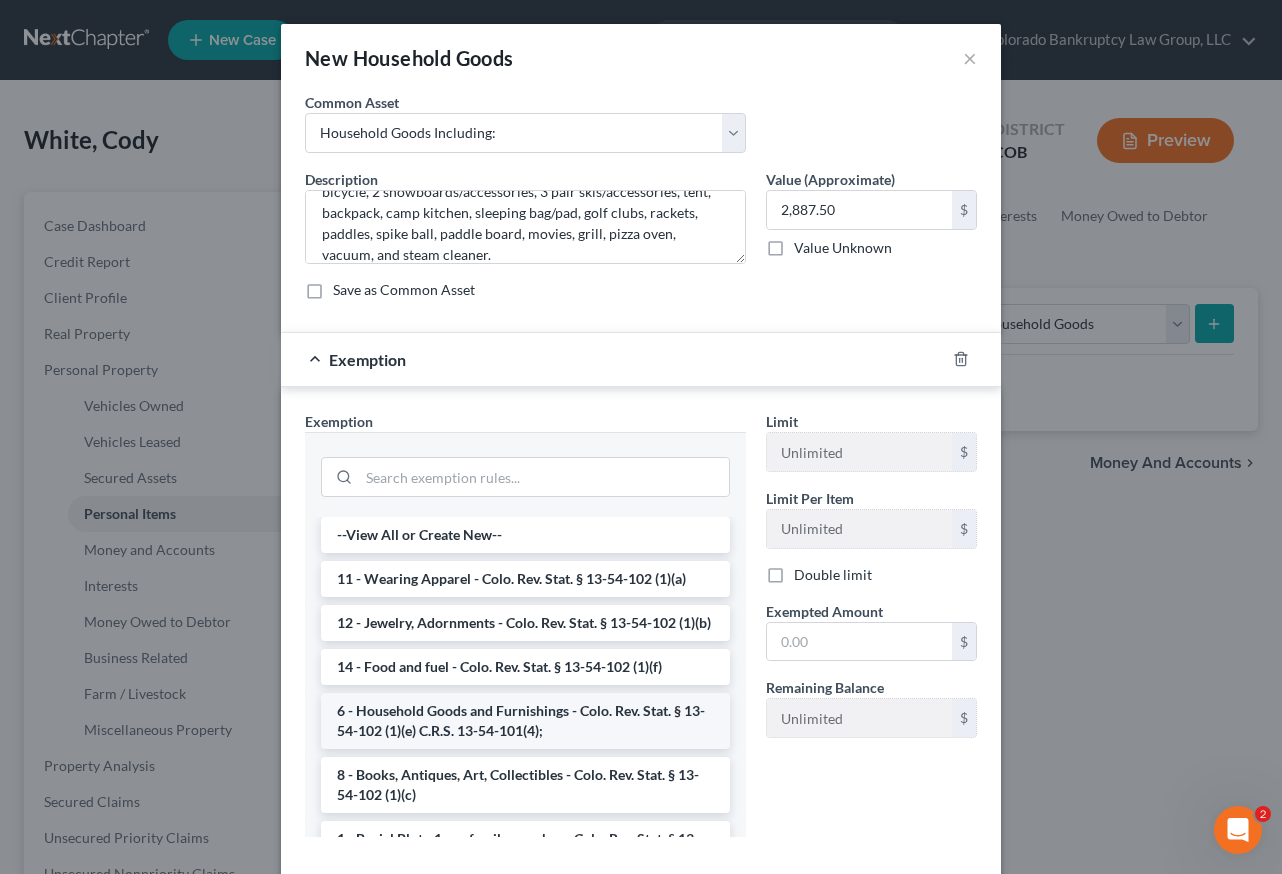 click on "6 - Household Goods and Furnishings  - Colo. Rev. Stat. § 13-54-102 (1)(e) C.R.S. 13-54-101(4);" at bounding box center (525, 721) 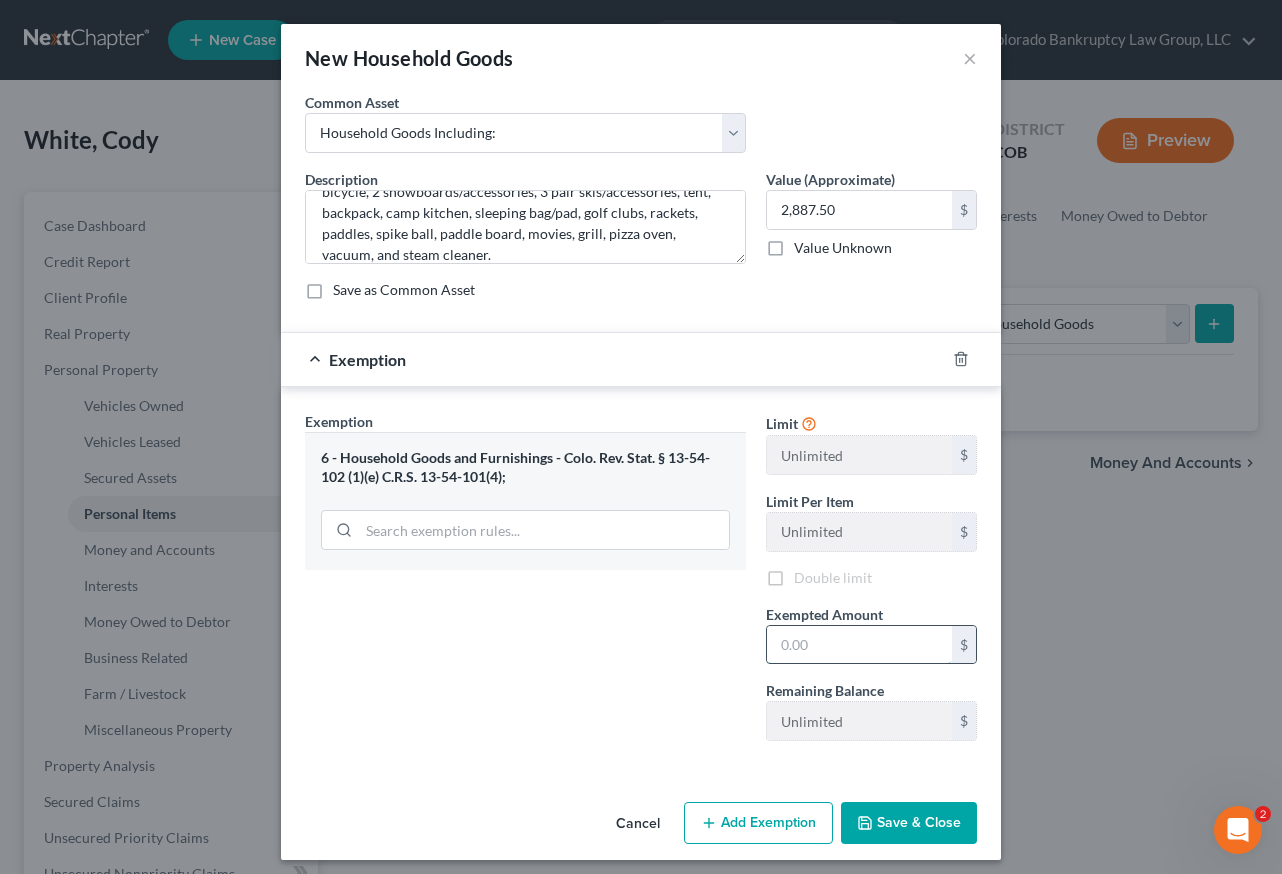 click at bounding box center [859, 645] 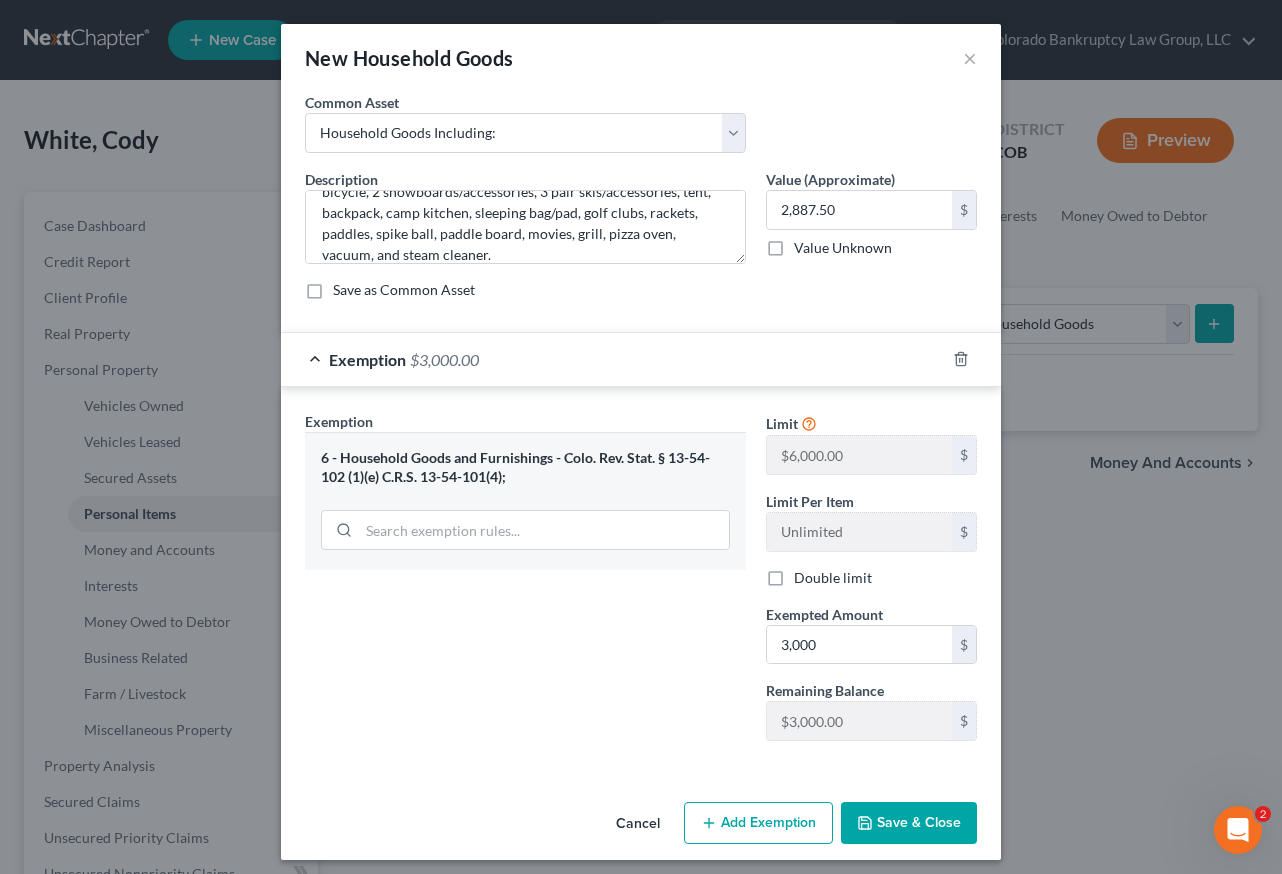 click on "Save & Close" at bounding box center (909, 823) 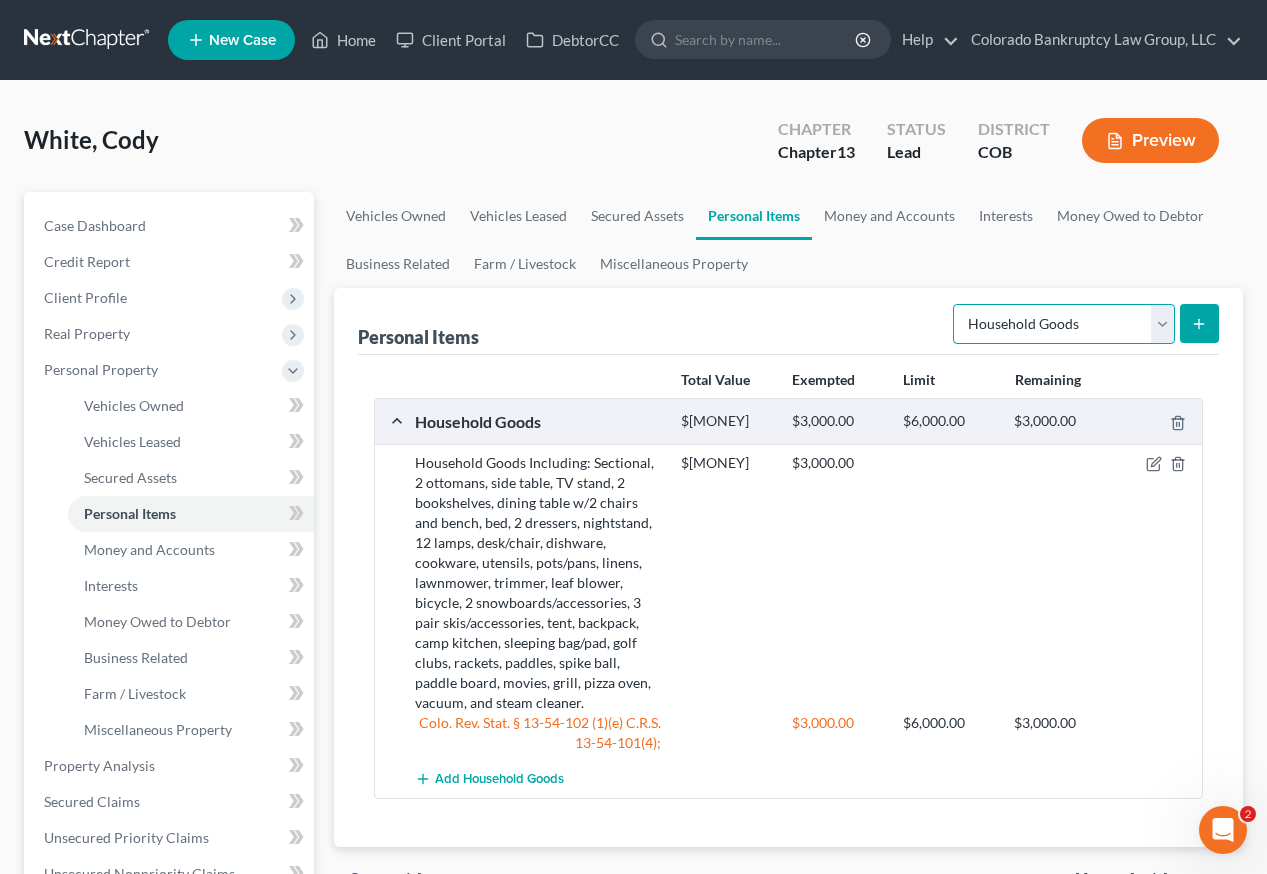 click on "Select Item Type Clothing Collectibles Of Value Electronics Firearms Household Goods Jewelry Other Pet(s) Sports & Hobby Equipment" at bounding box center (1064, 324) 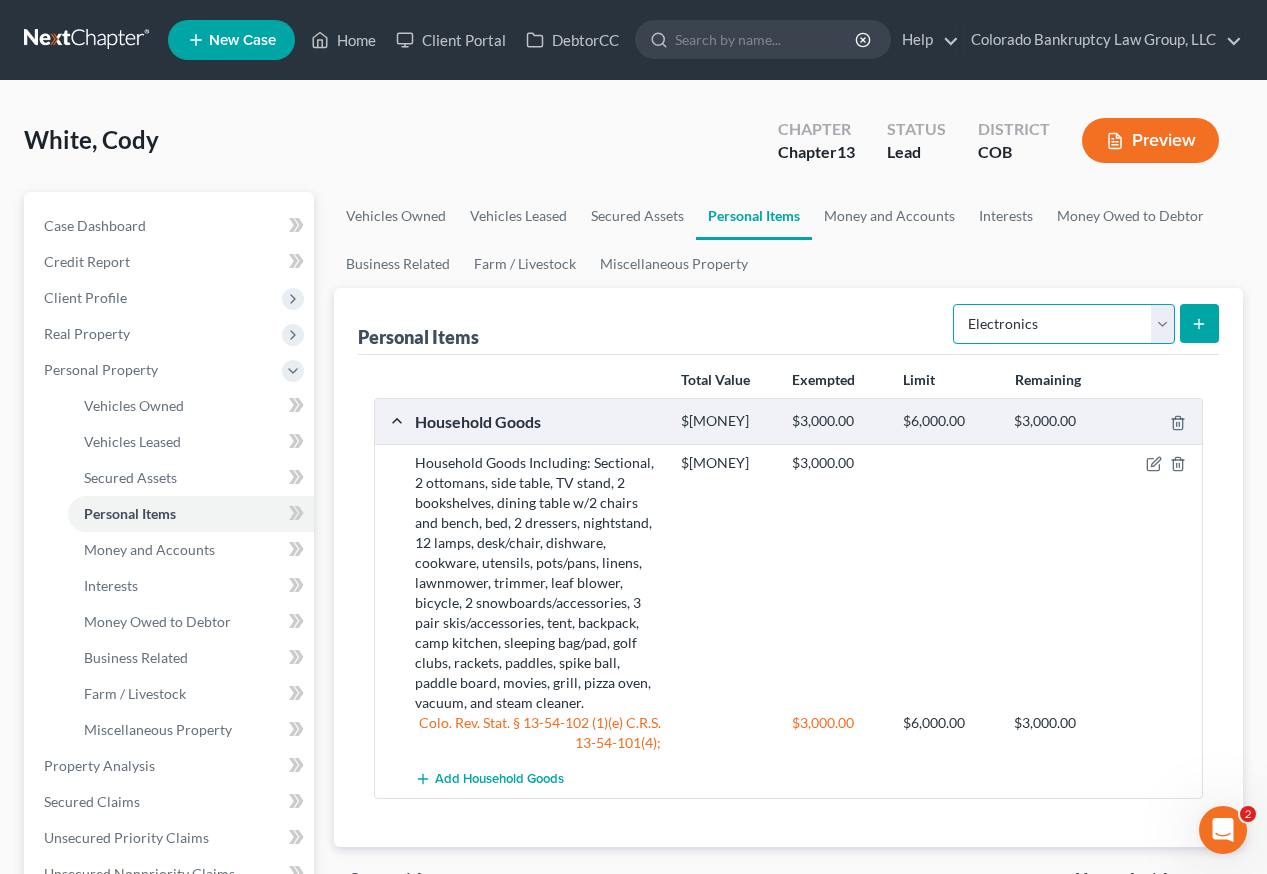 click on "Select Item Type Clothing Collectibles Of Value Electronics Firearms Household Goods Jewelry Other Pet(s) Sports & Hobby Equipment" at bounding box center [1064, 324] 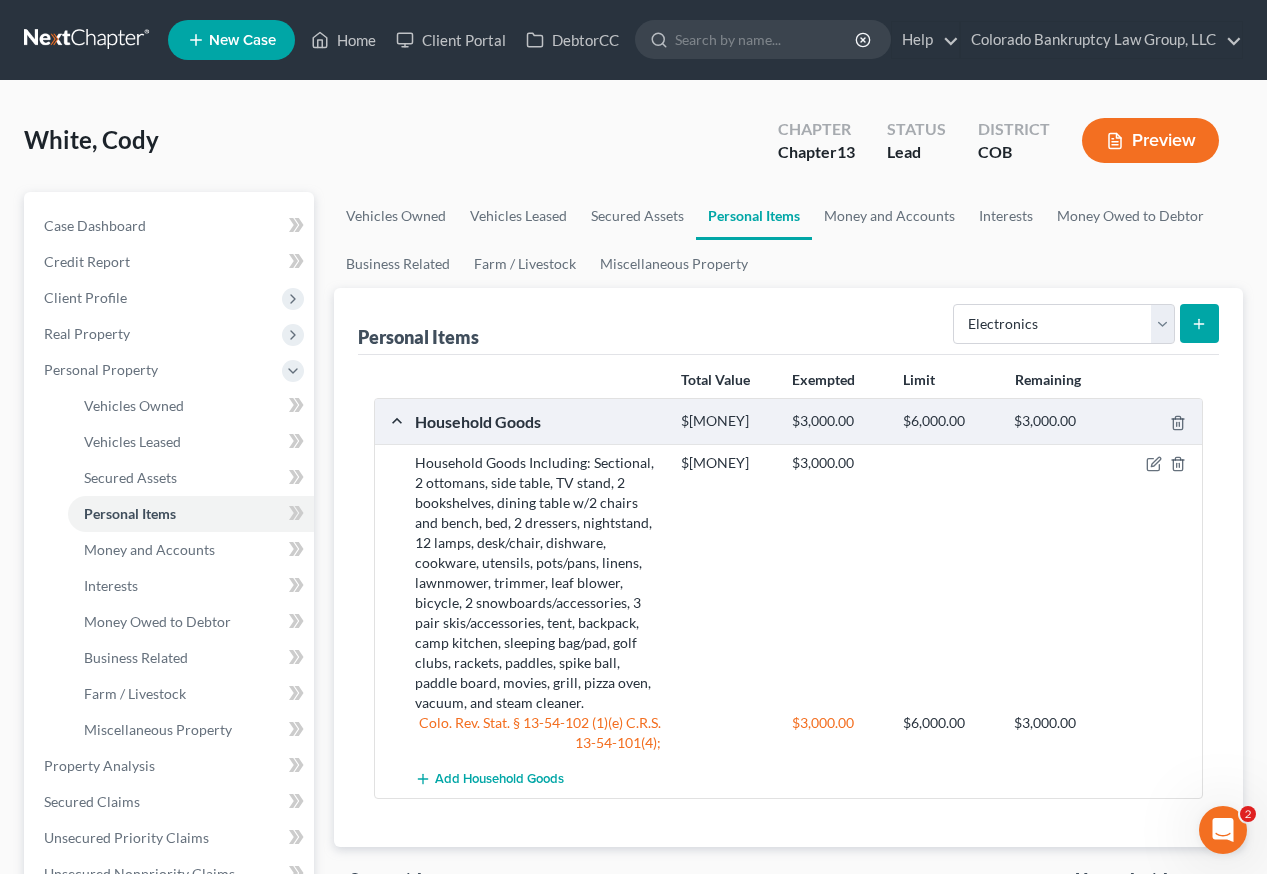 click 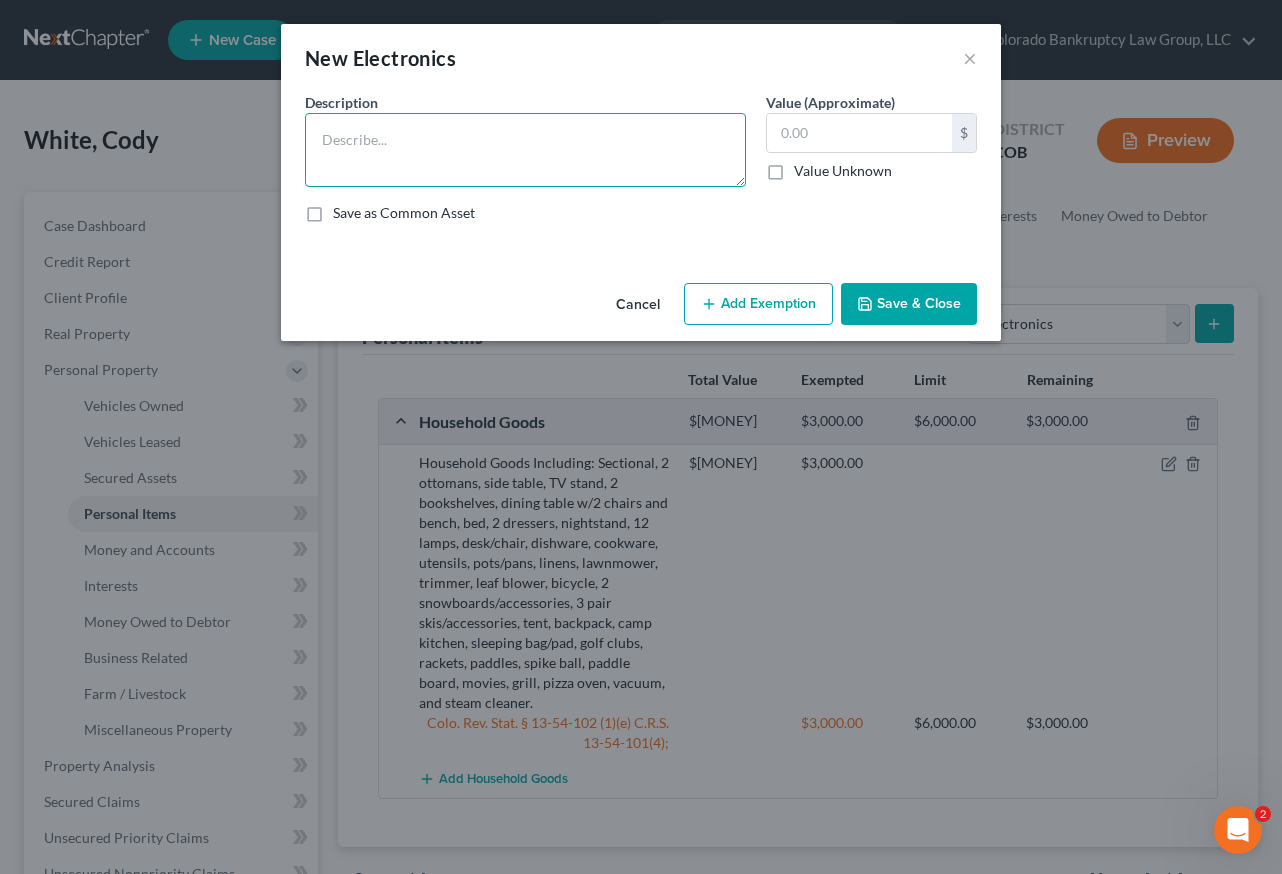 click at bounding box center (525, 150) 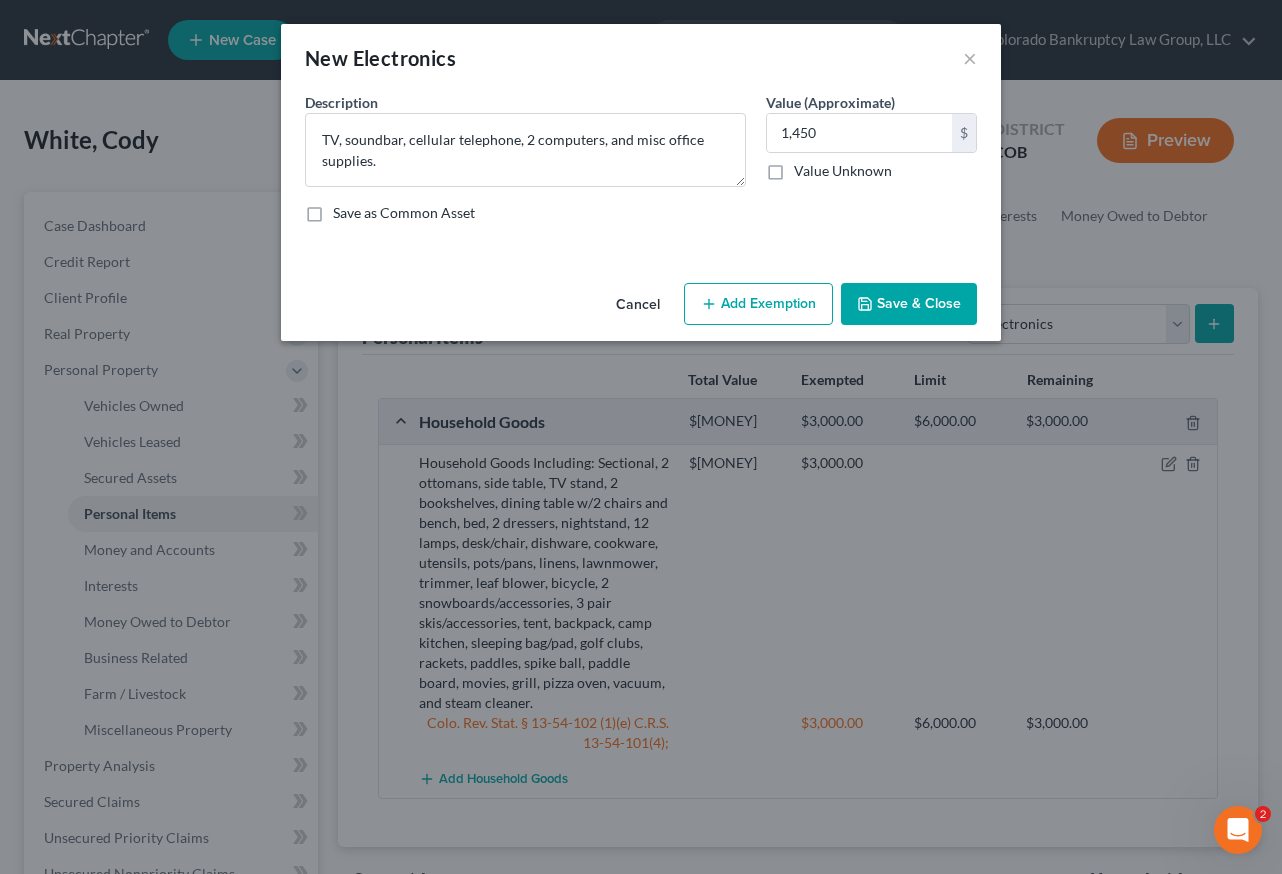click on "Add Exemption" at bounding box center (758, 304) 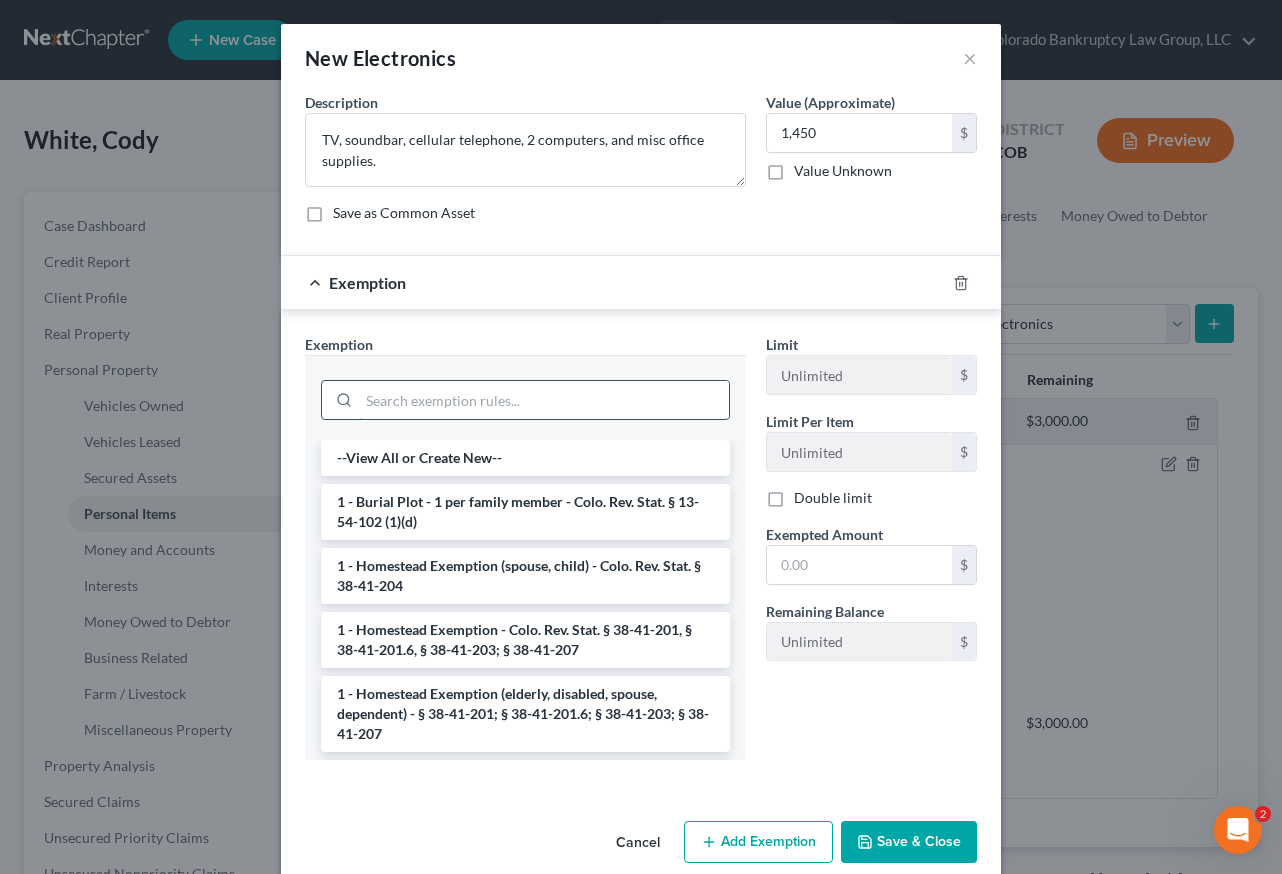 click at bounding box center [544, 400] 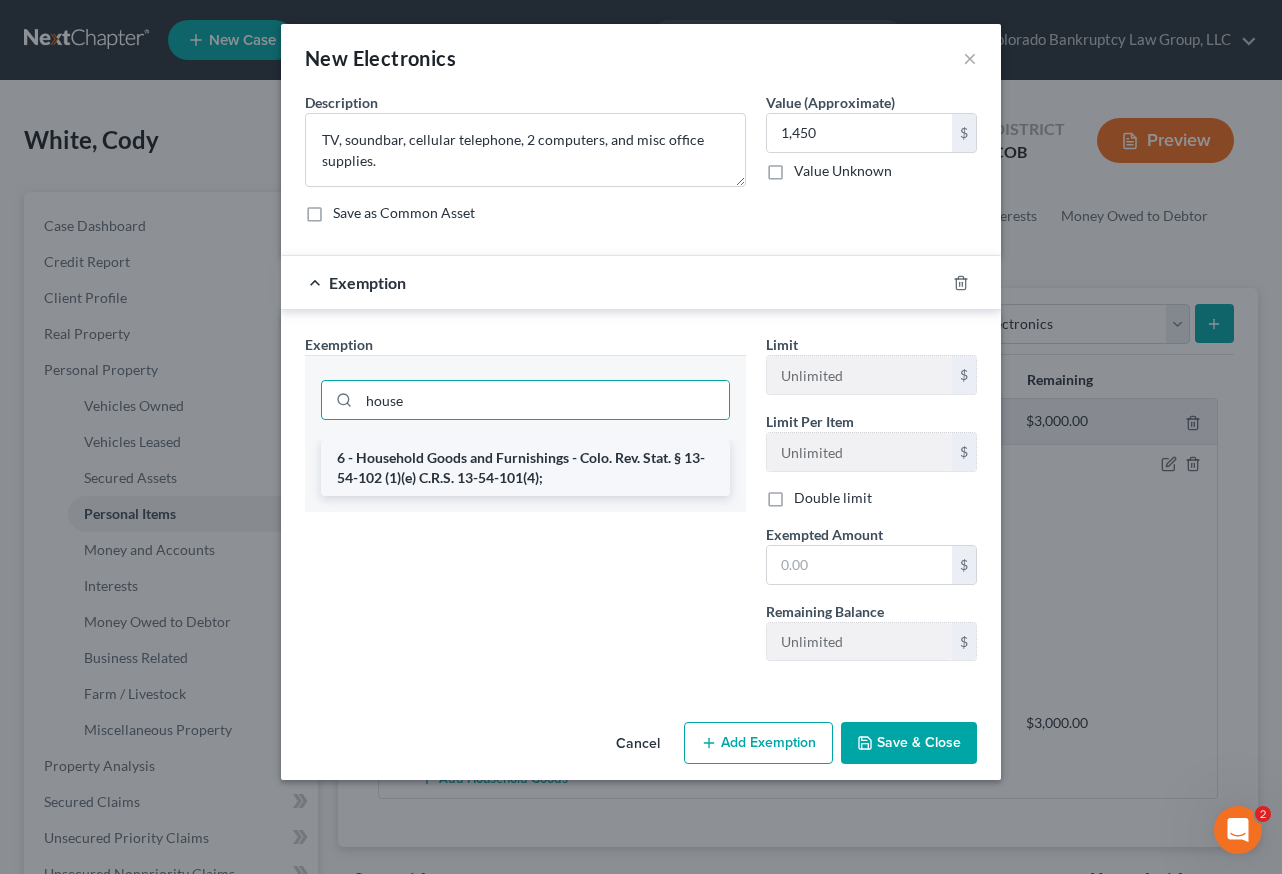 click on "6 - Household Goods and Furnishings  - Colo. Rev. Stat. § 13-54-102 (1)(e) C.R.S. 13-54-101(4);" at bounding box center (525, 468) 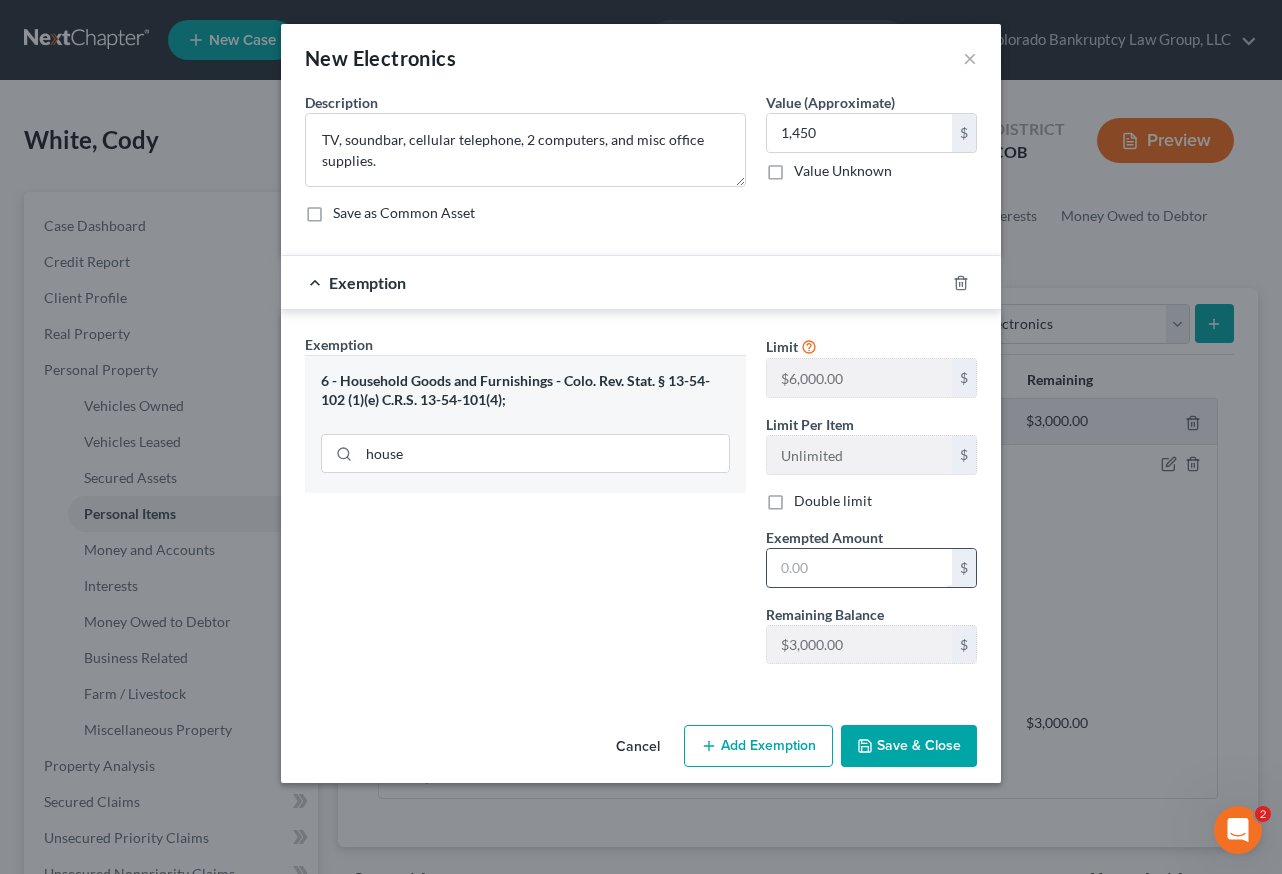 click at bounding box center [859, 568] 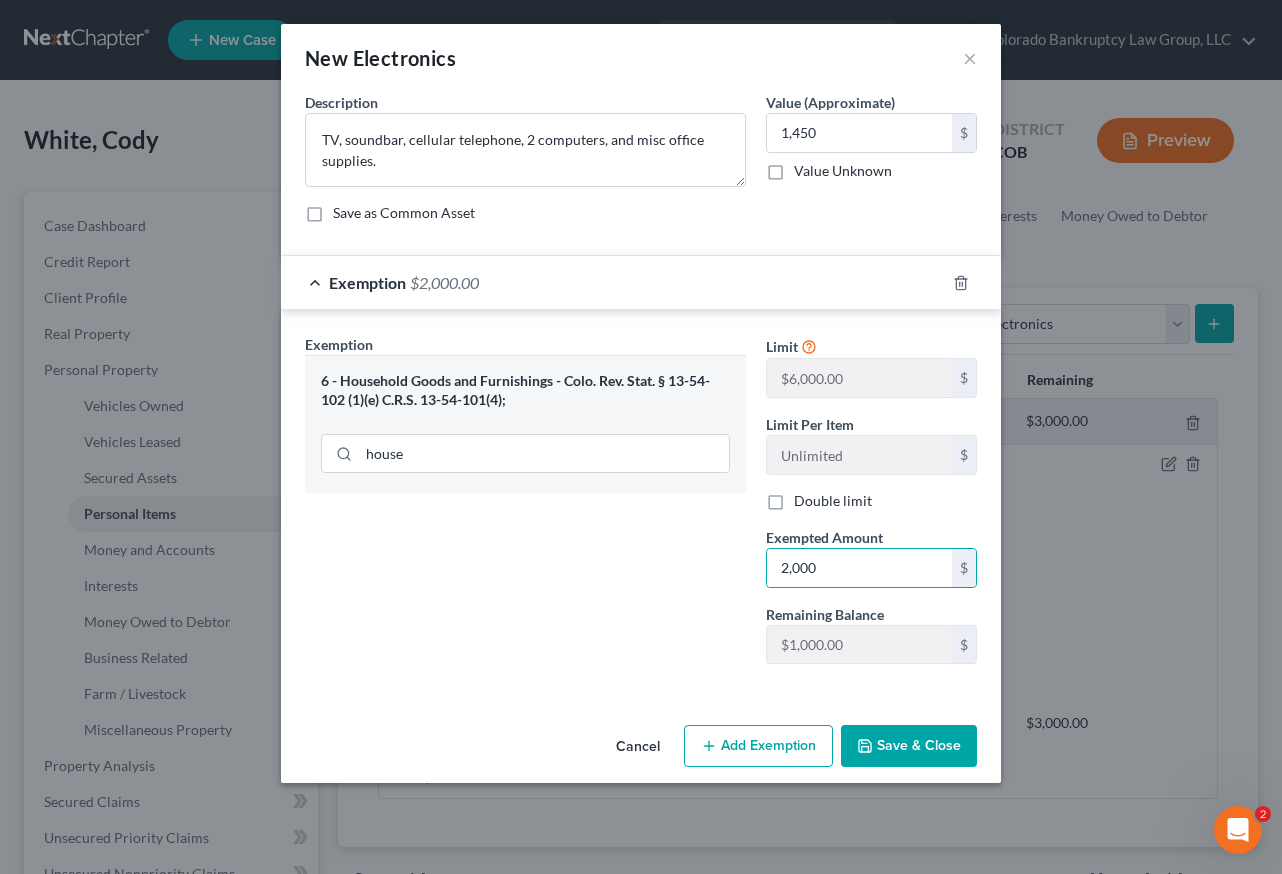 click on "Save & Close" at bounding box center [909, 746] 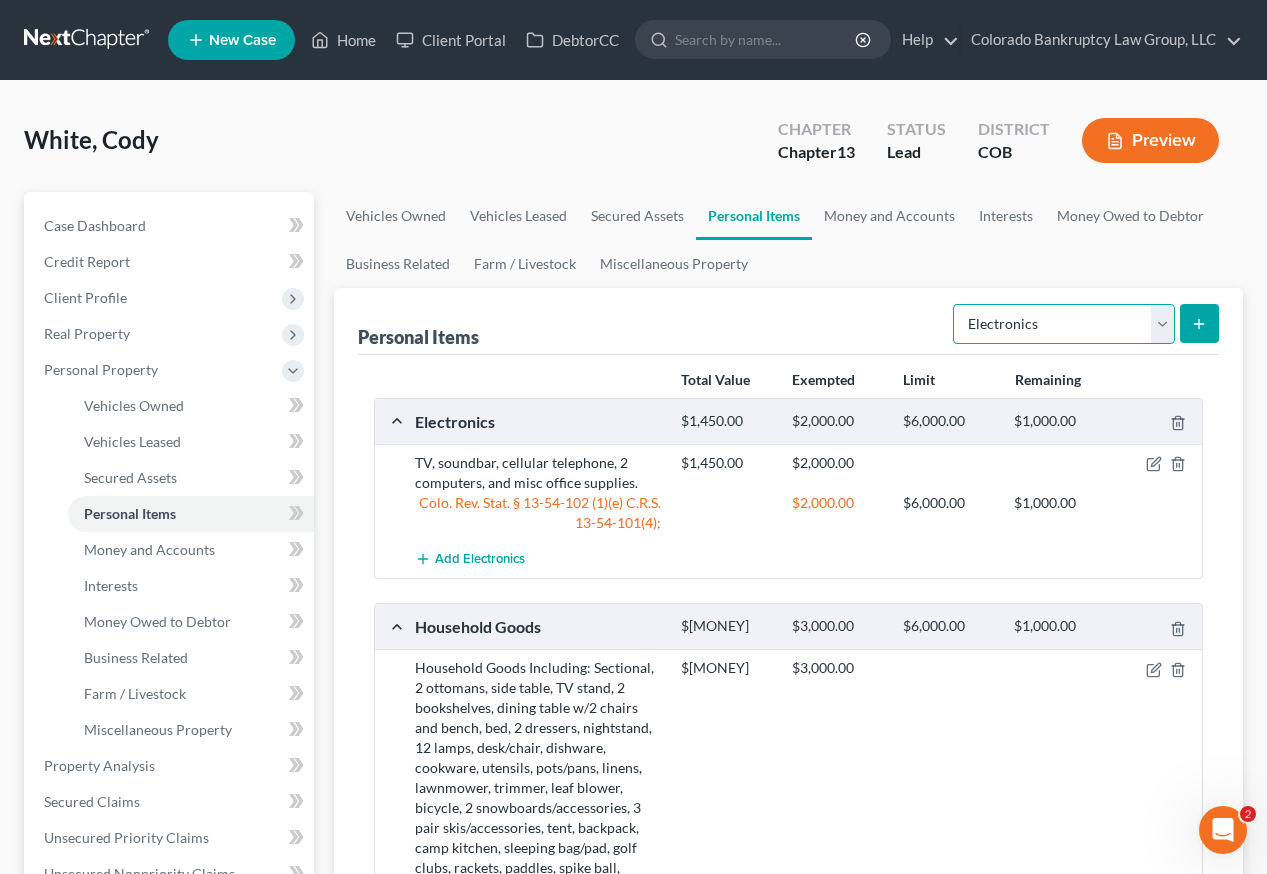 click on "Select Item Type Clothing Collectibles Of Value Electronics Firearms Household Goods Jewelry Other Pet(s) Sports & Hobby Equipment" at bounding box center [1064, 324] 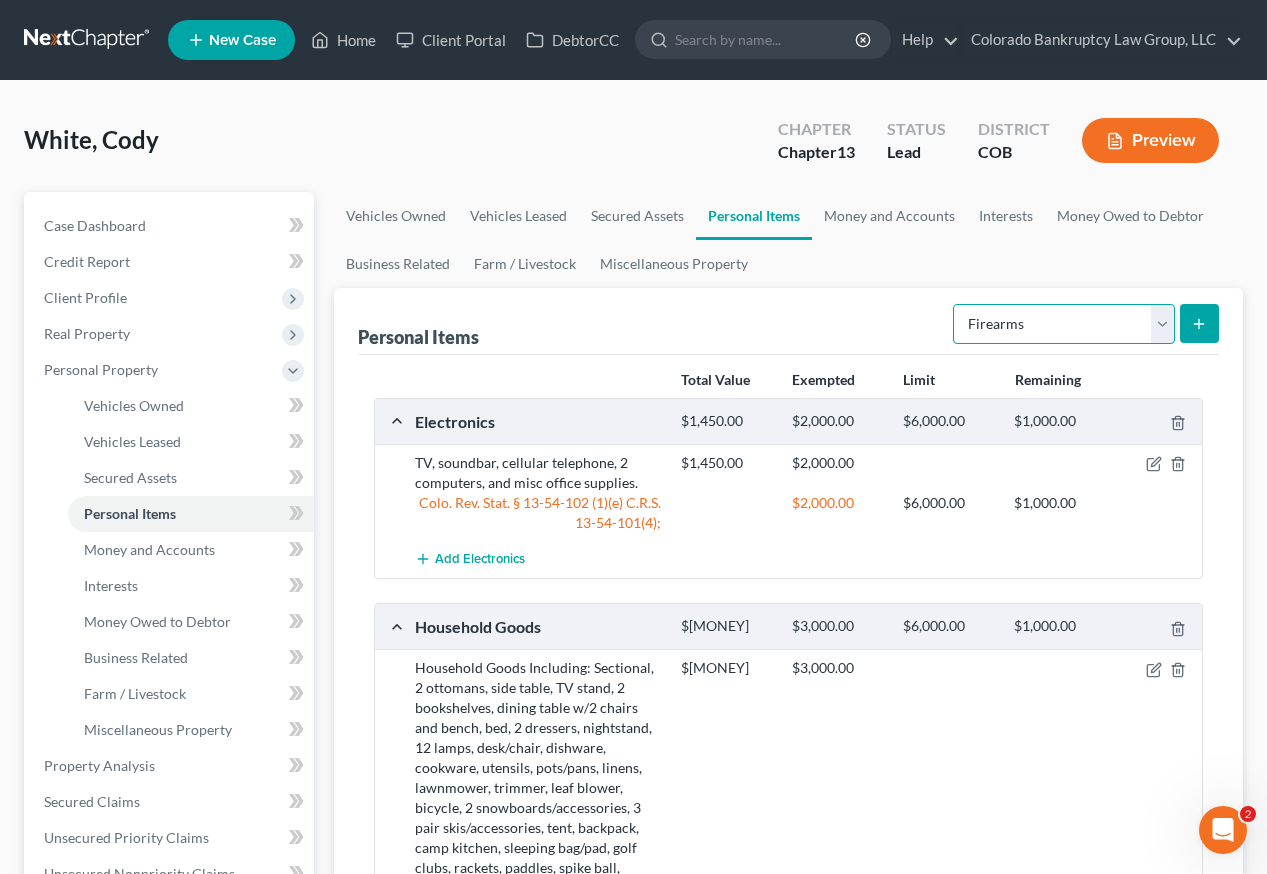click on "Select Item Type Clothing Collectibles Of Value Electronics Firearms Household Goods Jewelry Other Pet(s) Sports & Hobby Equipment" at bounding box center [1064, 324] 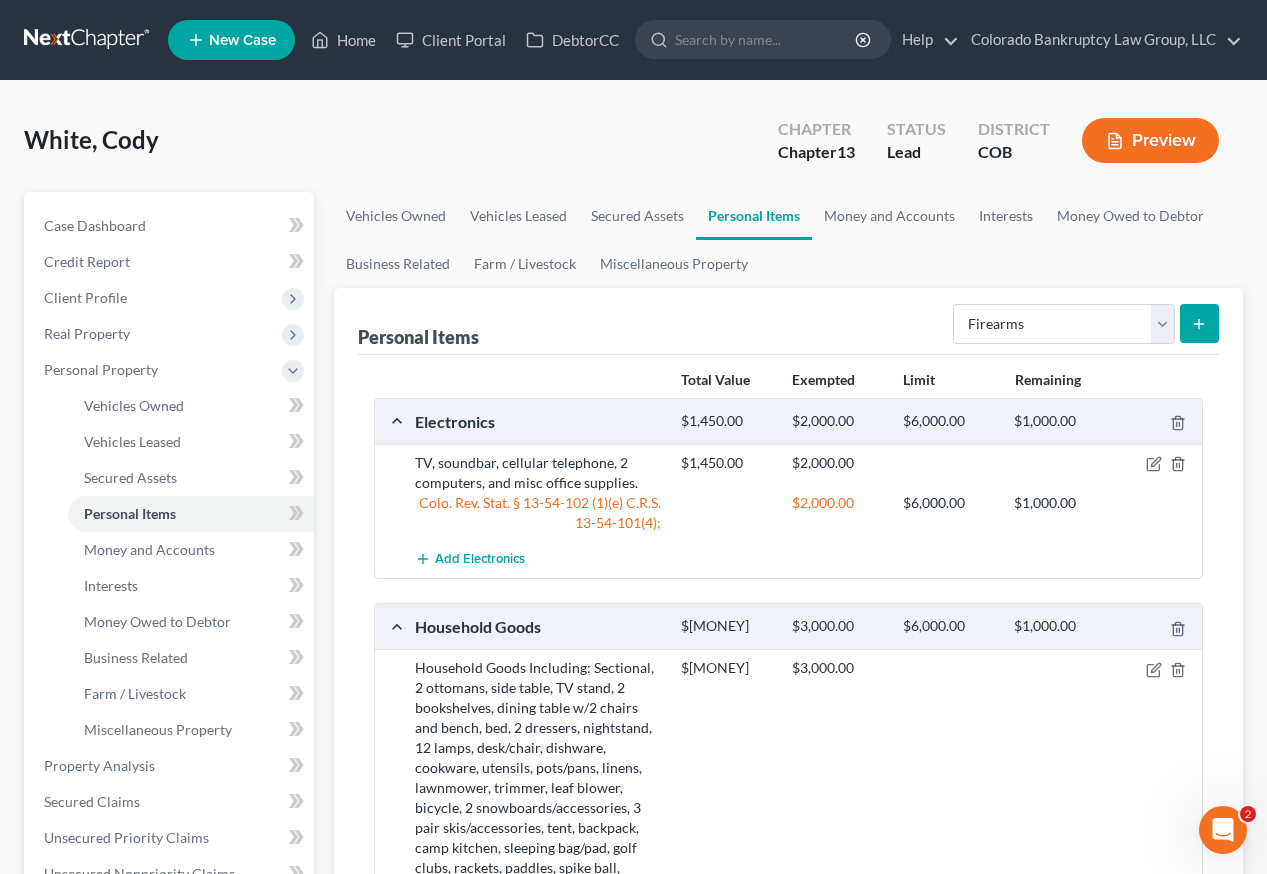 click on "Personal Items Select Item Type Clothing Collectibles Of Value Electronics Firearms Household Goods Jewelry Other Pet(s) Sports & Hobby Equipment
Total Value Exempted Limit Remaining
Electronics $1,450.00 $2,000.00 $6,000.00 $1,000.00
TV, soundbar, cellular telephone, 2 computers, and misc office supplies. $1,450.00 $2,000.00 Colo. Rev. Stat. § 13-54-102 (1)(e) C.R.S. 13-54-101(4); $2,000.00 $6,000.00 $1,000.00 Add Electronics
Household Goods $2,887.50 $3,000.00 $6,000.00 $1,000.00
$2,887.50 $3,000.00 Colo. Rev. Stat. § 13-54-102 (1)(e) C.R.S. 13-54-101(4); $3,000.00 $6,000.00 $1,000.00 Add Household Goods" at bounding box center (788, 670) 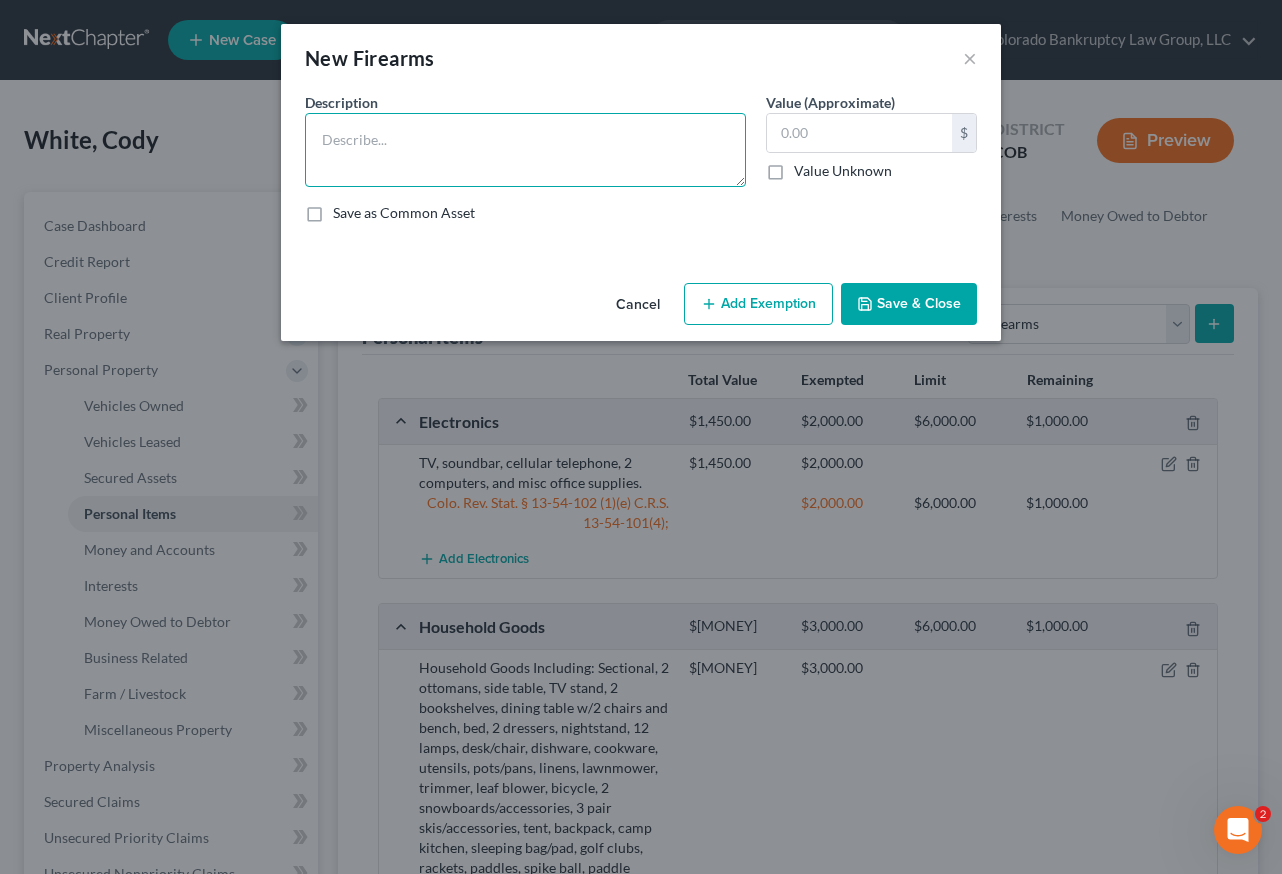 click at bounding box center (525, 150) 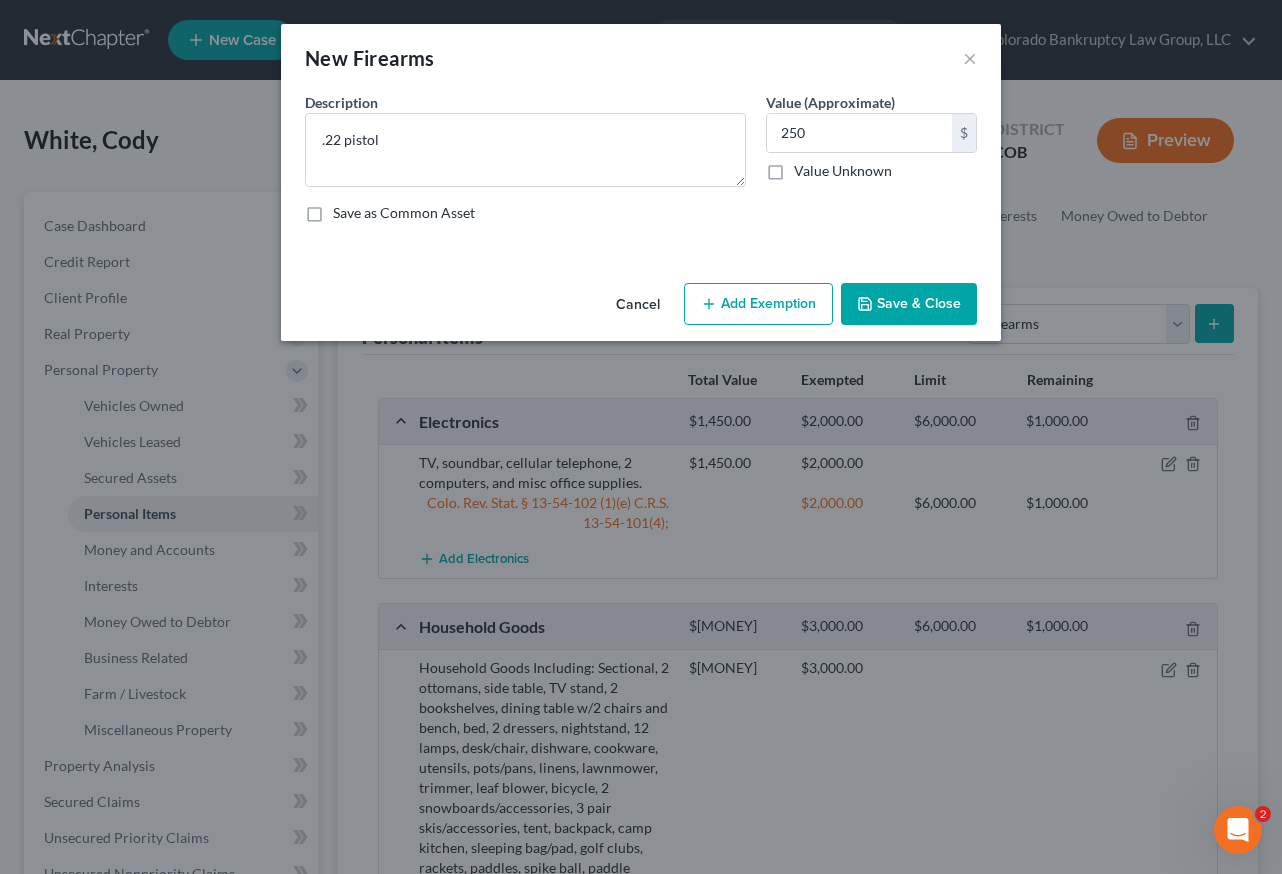 click on "Add Exemption" at bounding box center [758, 304] 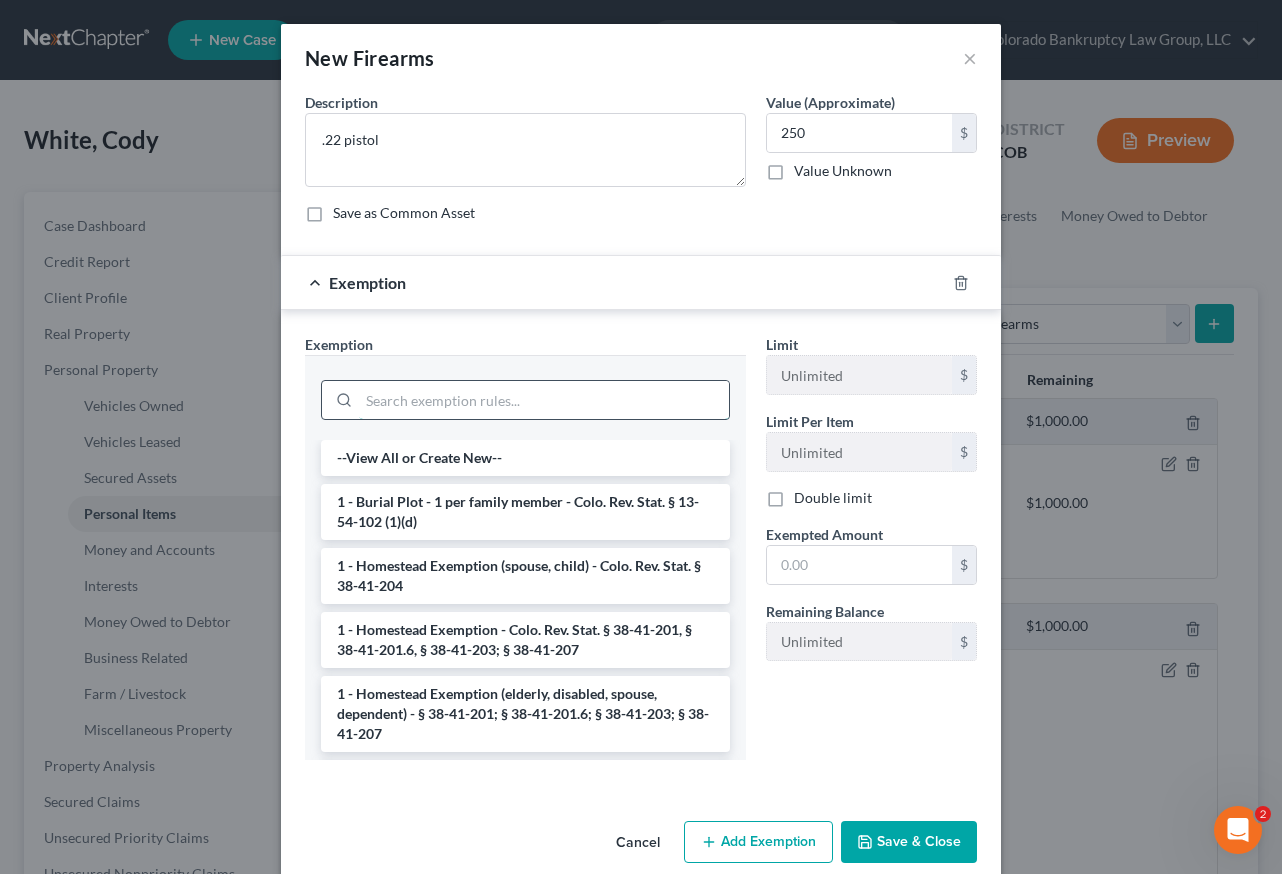 click at bounding box center (544, 400) 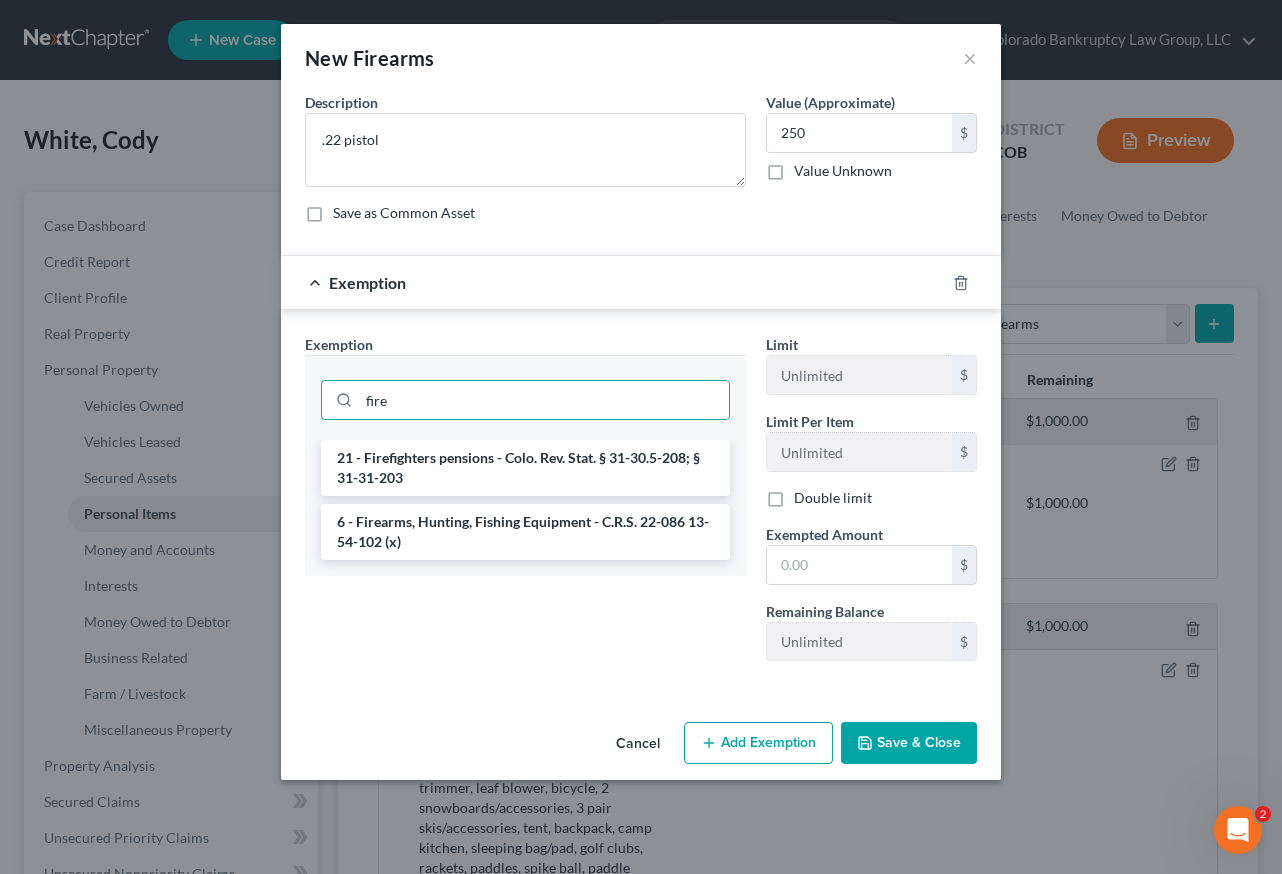click on "6 - Firearms, Hunting, Fishing Equipment - C.R.S. 22-086 13-54-102 (x)" at bounding box center (525, 532) 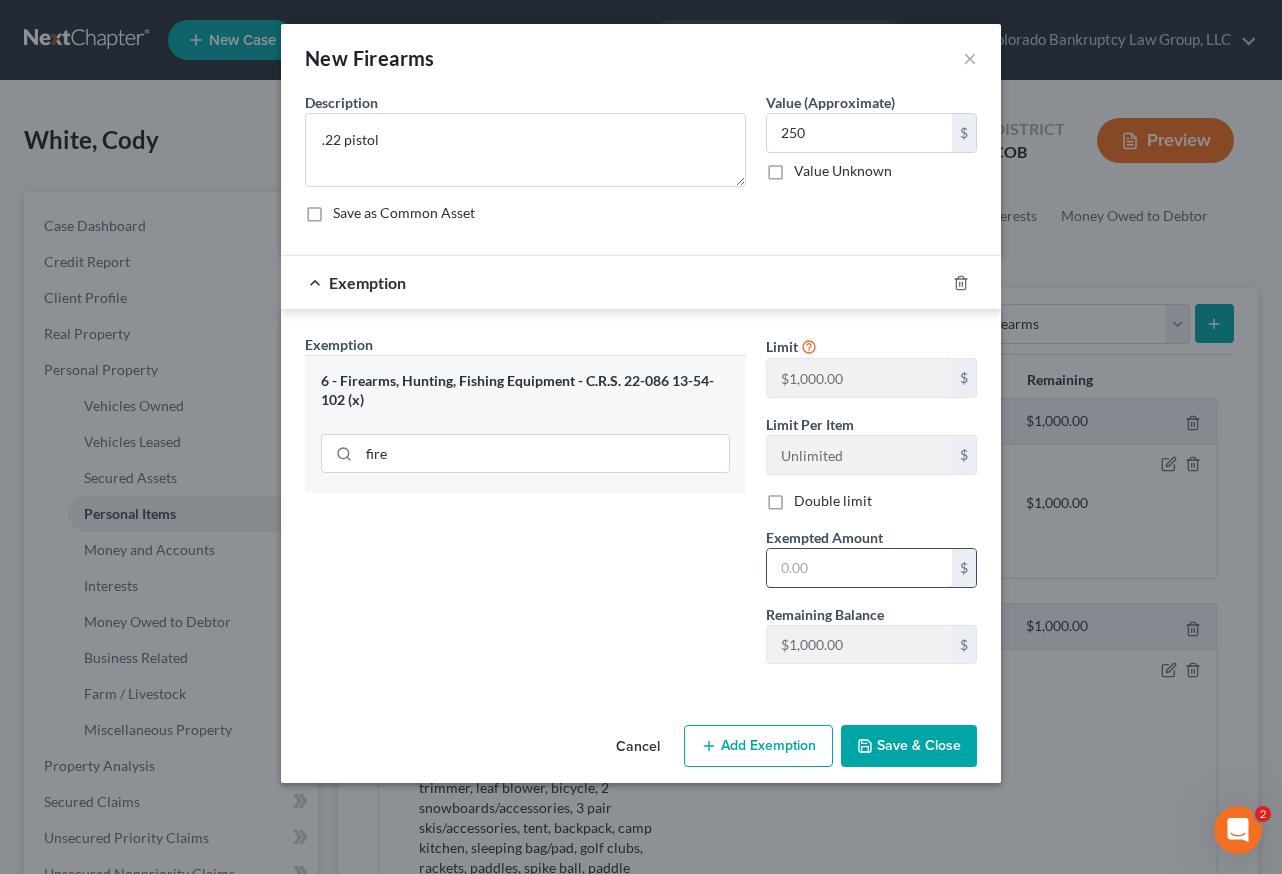 click at bounding box center (859, 568) 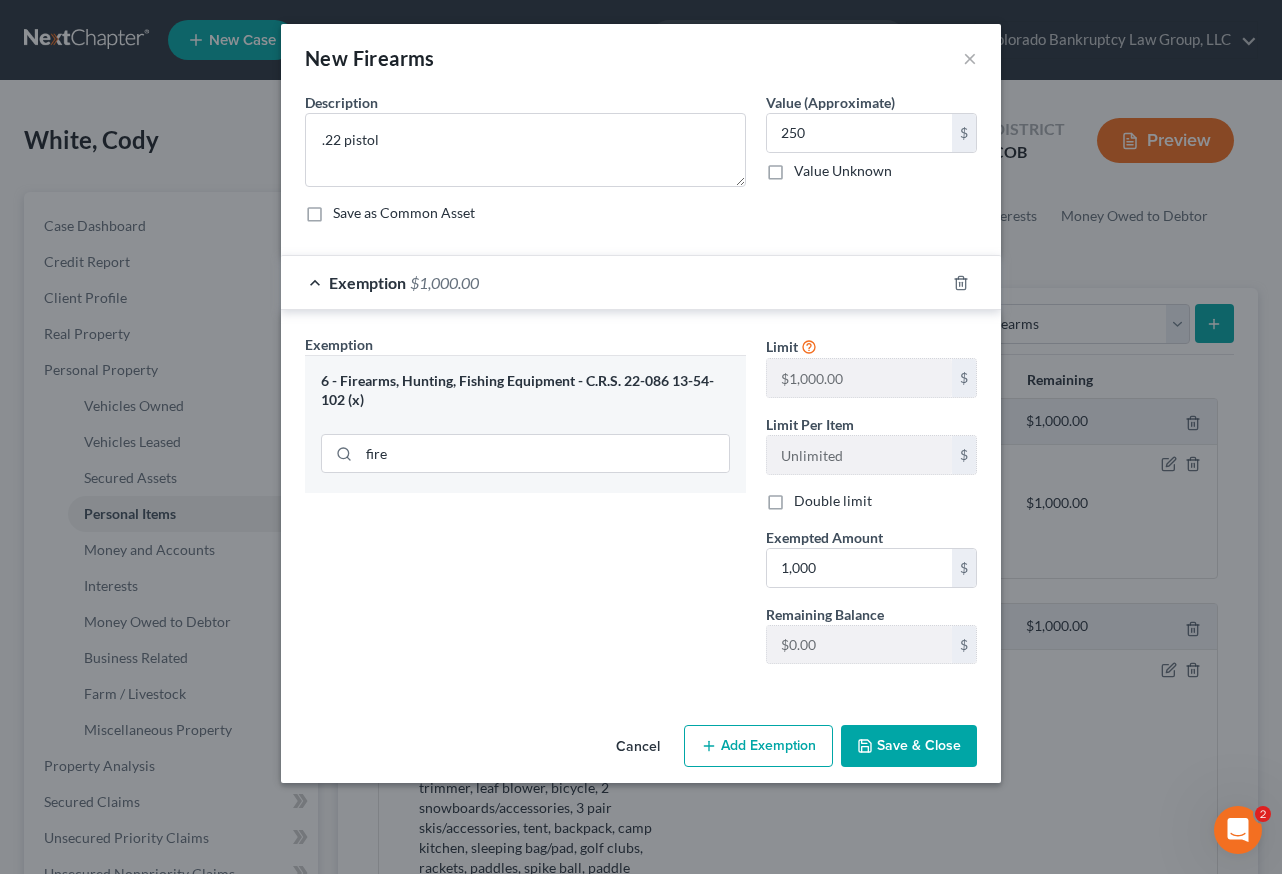 click on "Cancel Add Exemption Save & Close" at bounding box center [641, 750] 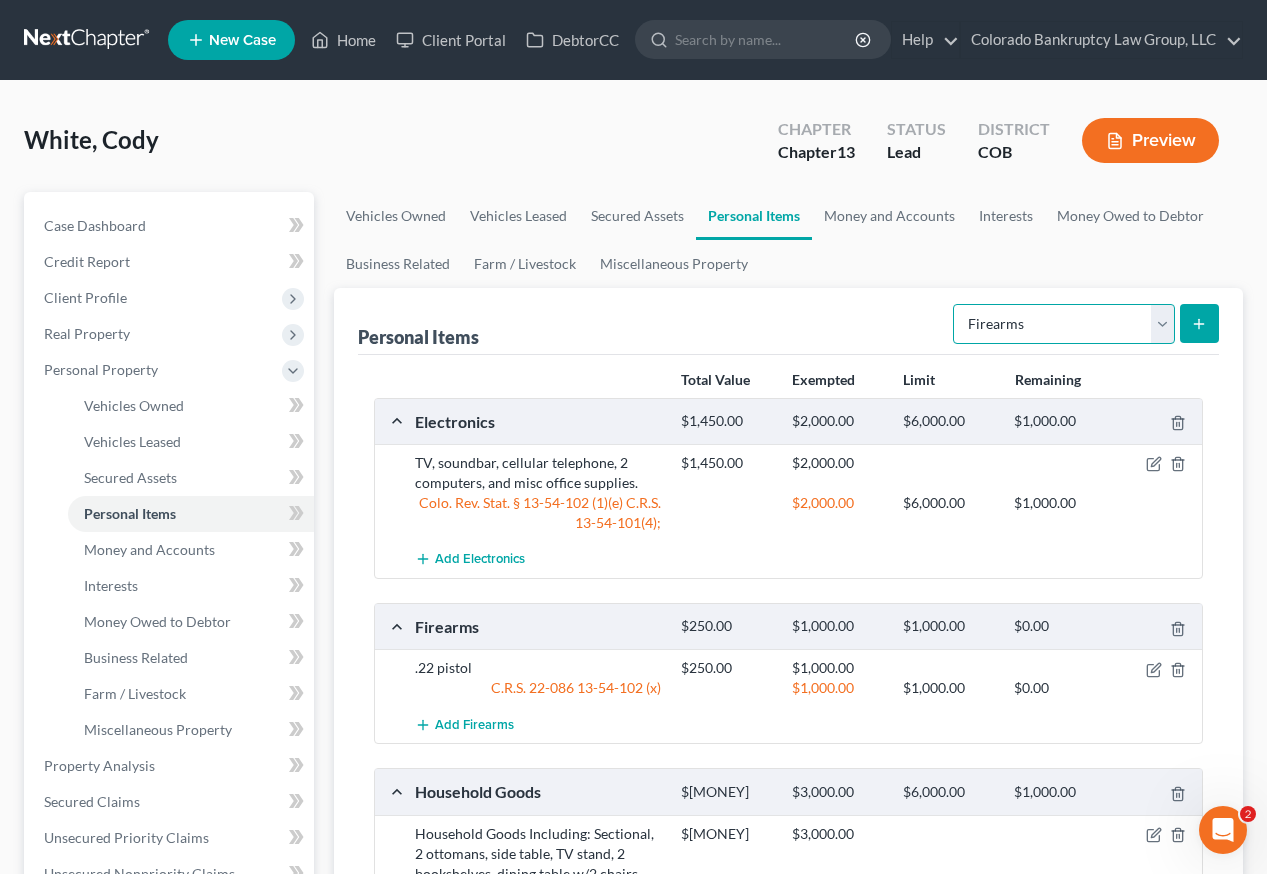 click on "Select Item Type Clothing Collectibles Of Value Electronics Firearms Household Goods Jewelry Other Pet(s) Sports & Hobby Equipment" at bounding box center [1064, 324] 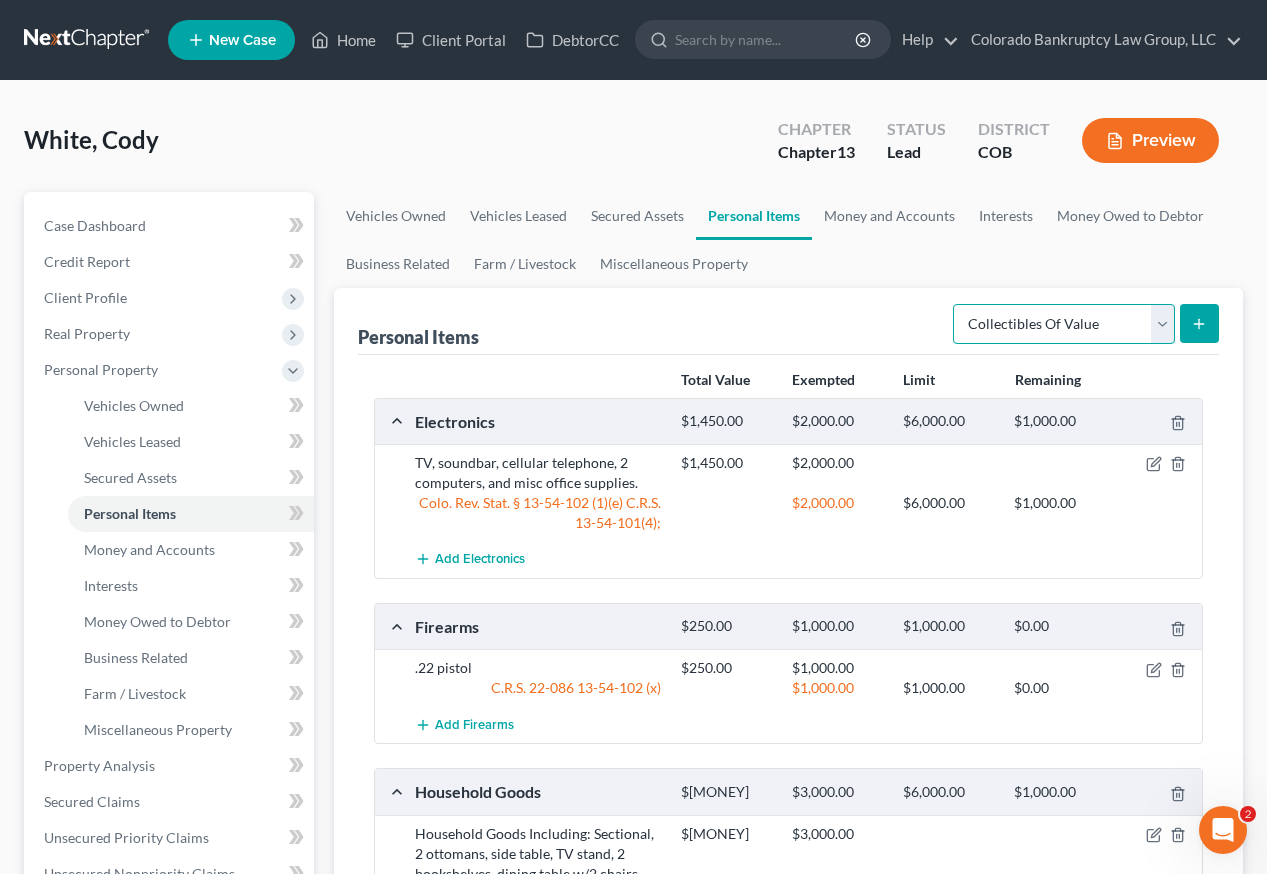 click on "Select Item Type Clothing Collectibles Of Value Electronics Firearms Household Goods Jewelry Other Pet(s) Sports & Hobby Equipment" at bounding box center (1064, 324) 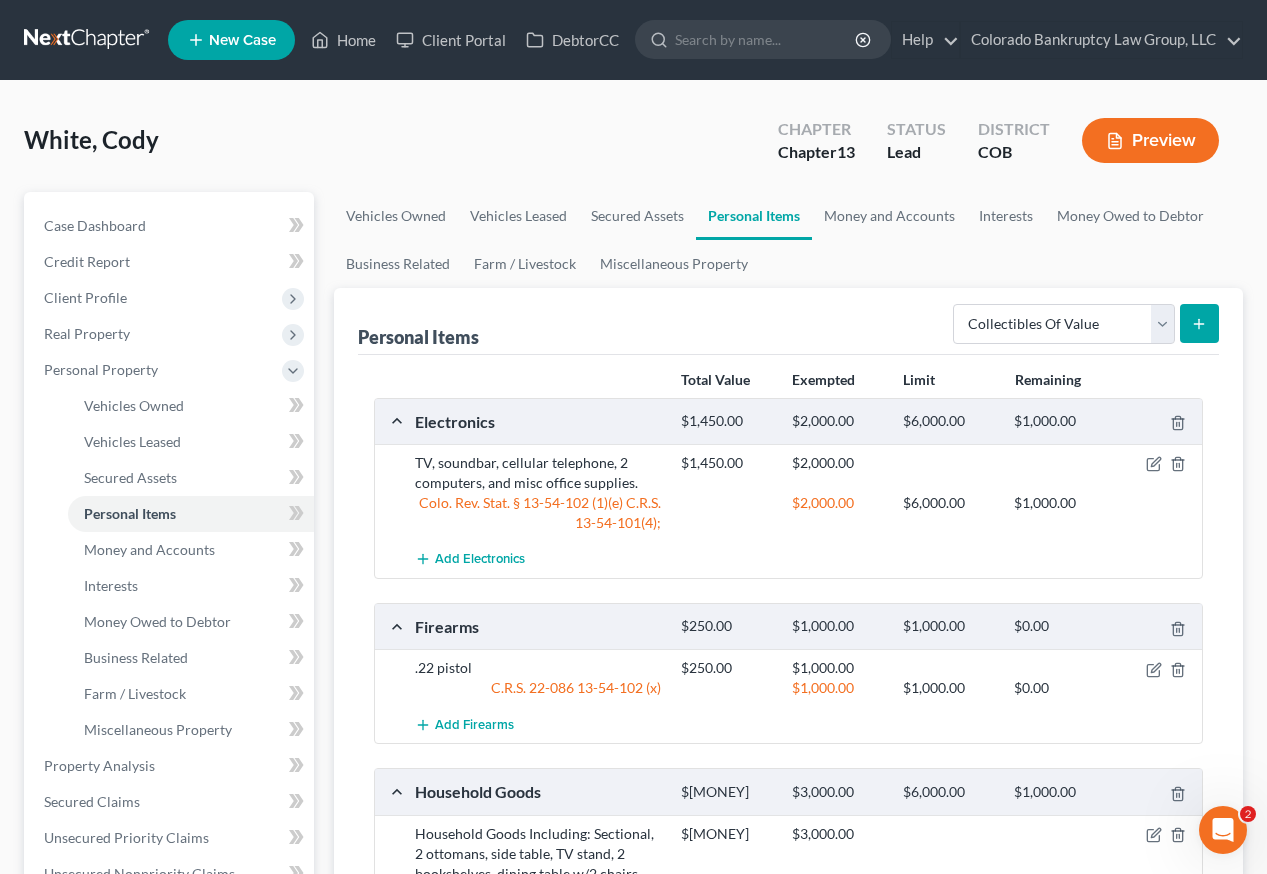 click 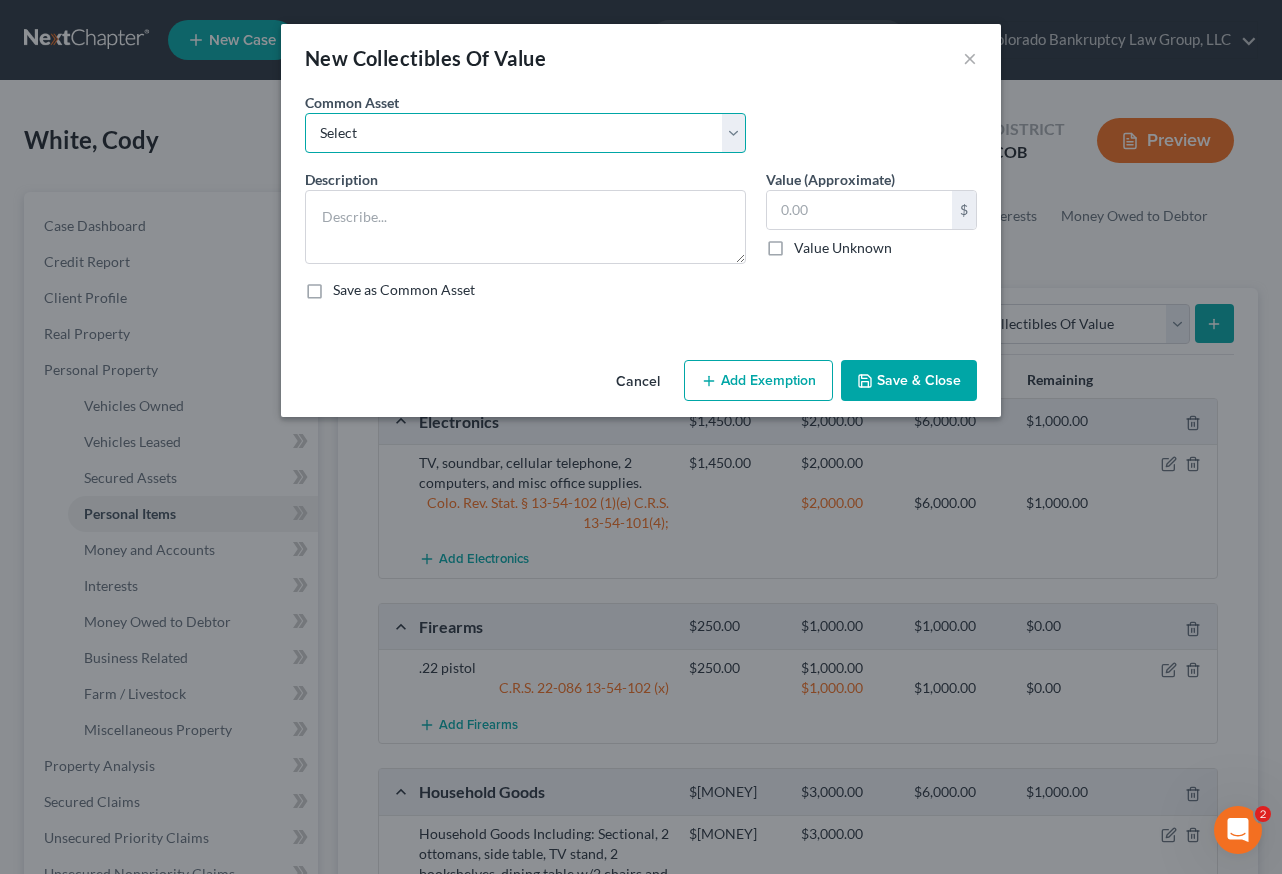 drag, startPoint x: 444, startPoint y: 136, endPoint x: 444, endPoint y: 149, distance: 13 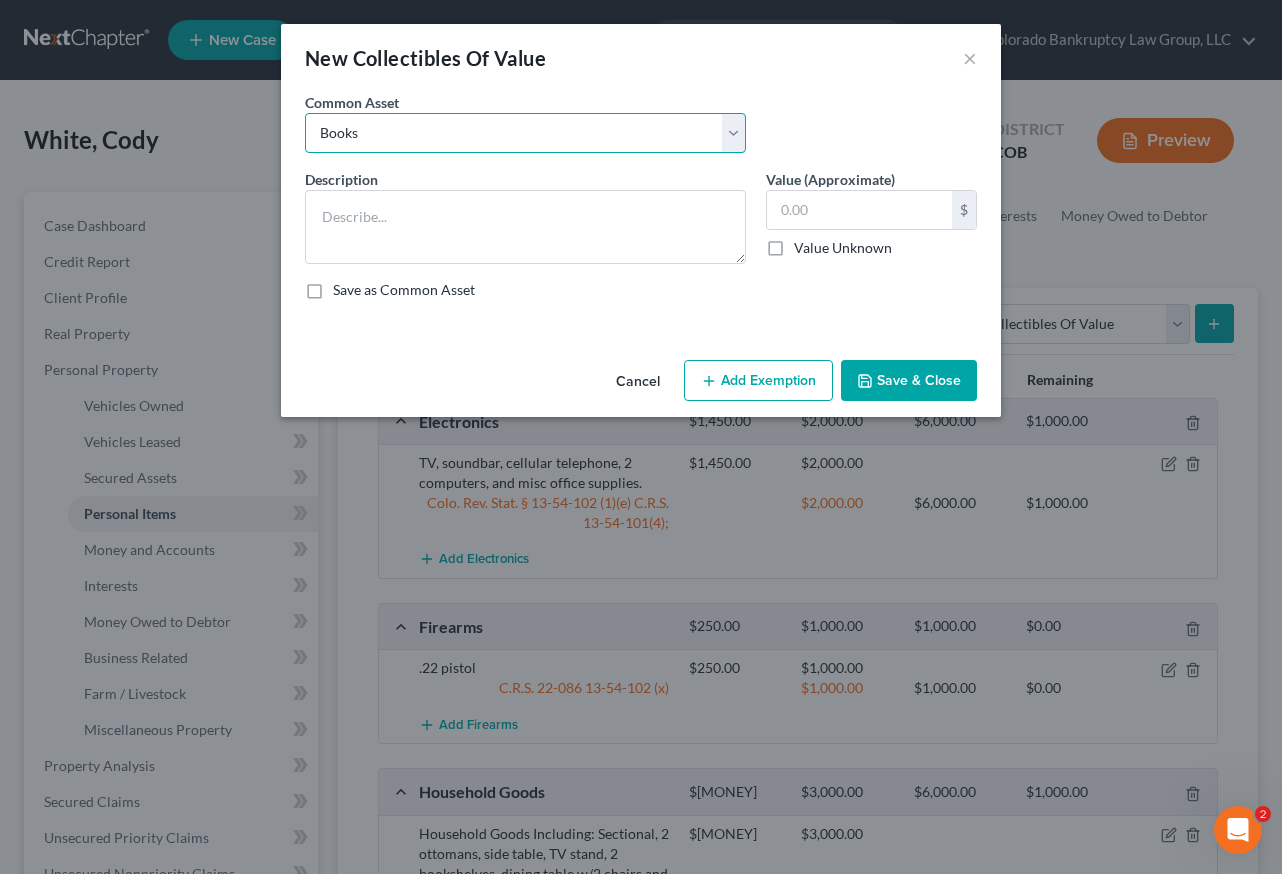 click on "Select Books" at bounding box center (525, 133) 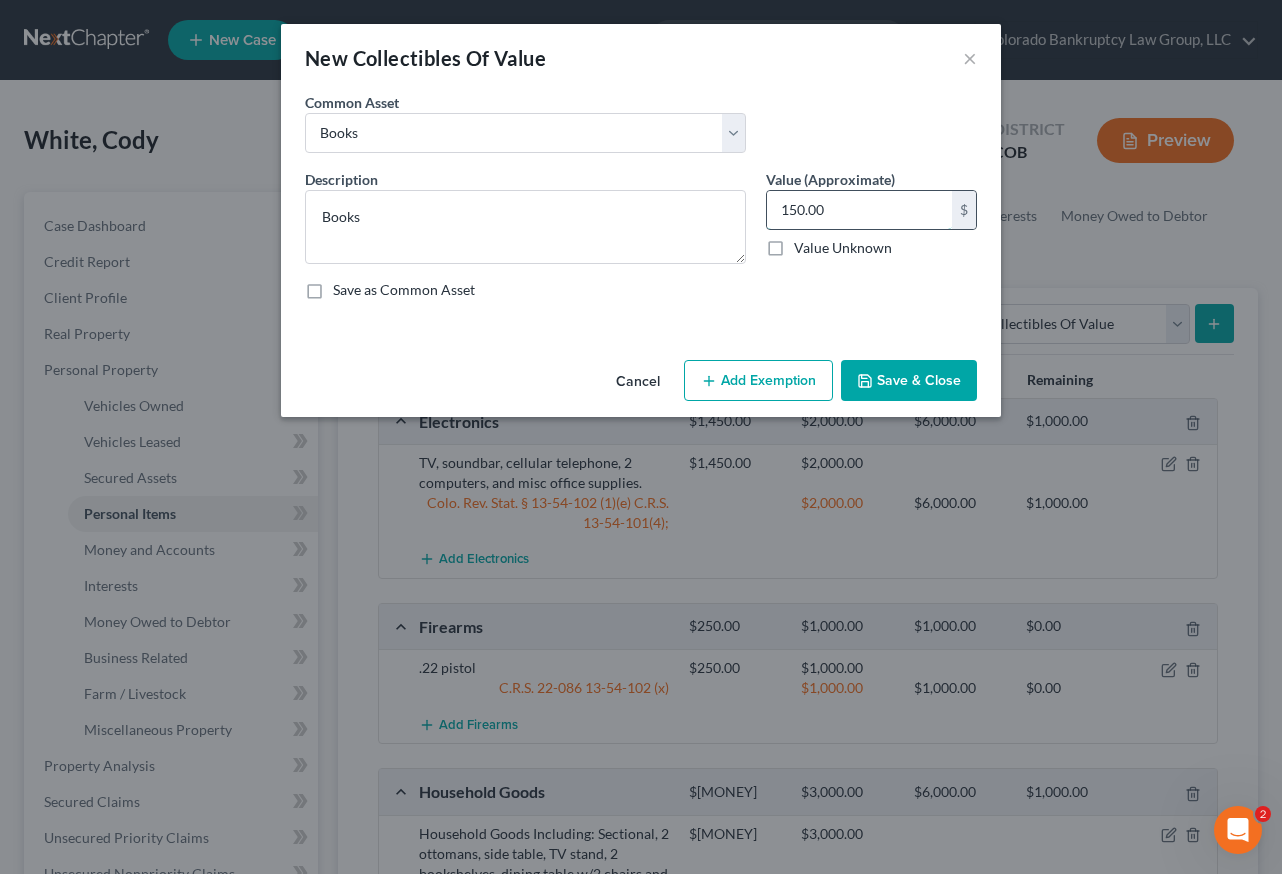 click on "150.00" at bounding box center [859, 210] 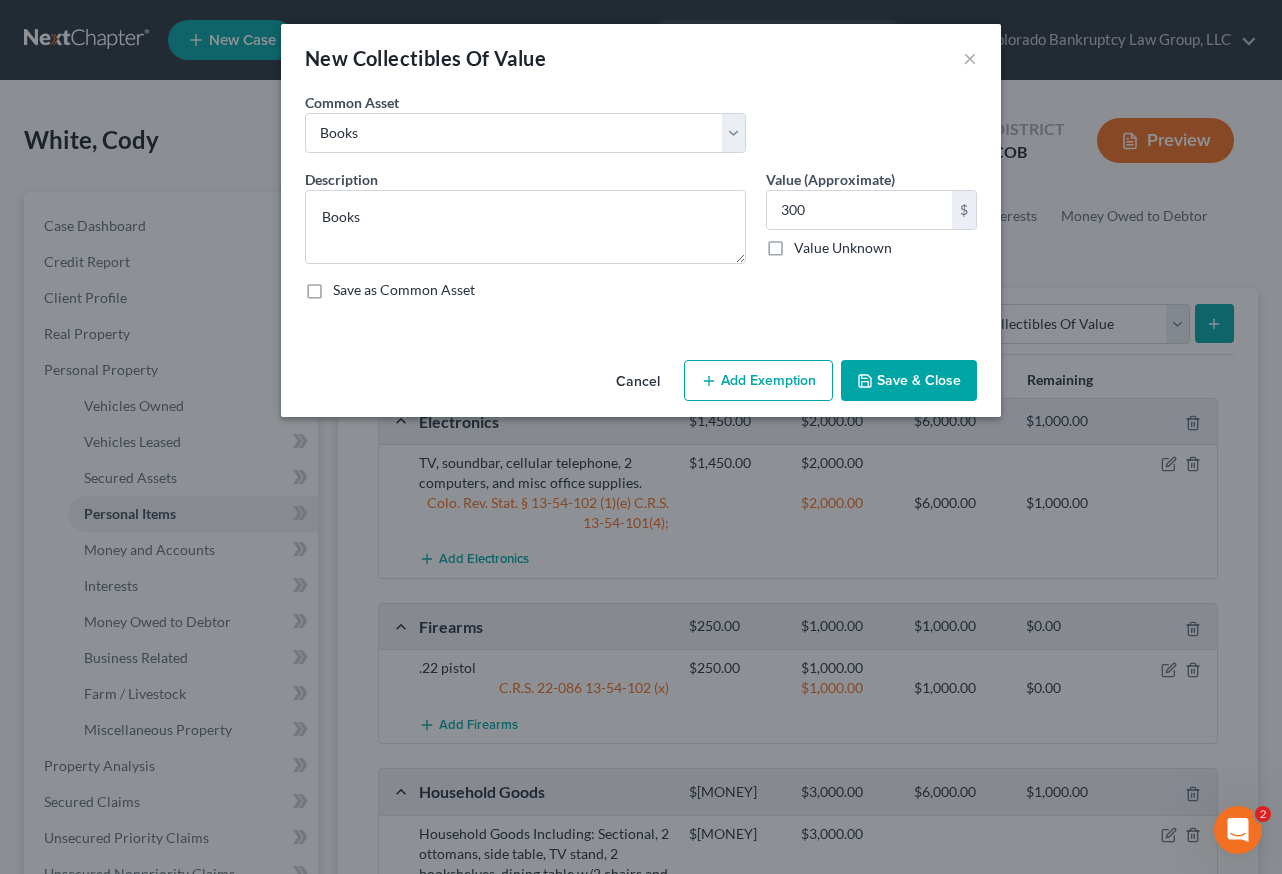 click on "Add Exemption" at bounding box center (758, 381) 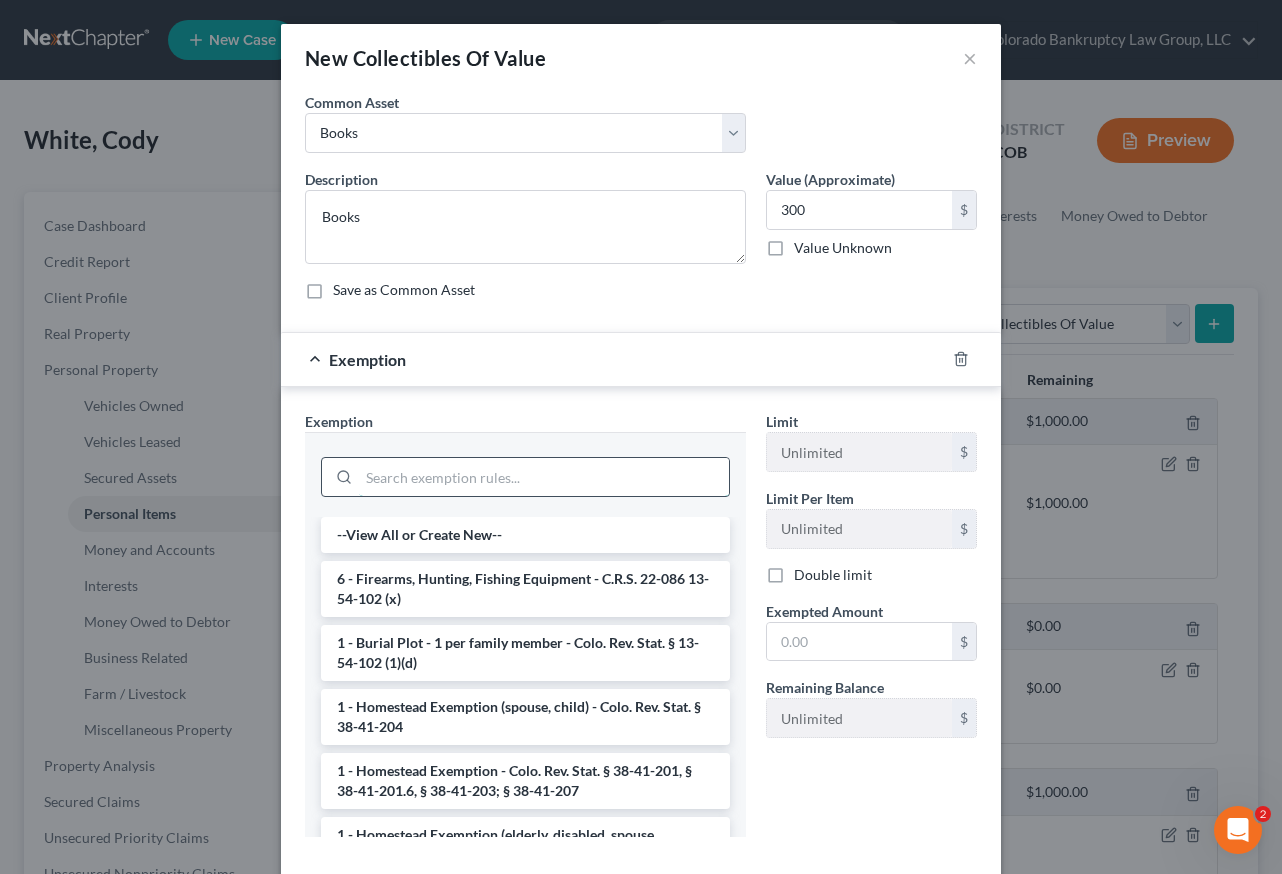 click at bounding box center (544, 477) 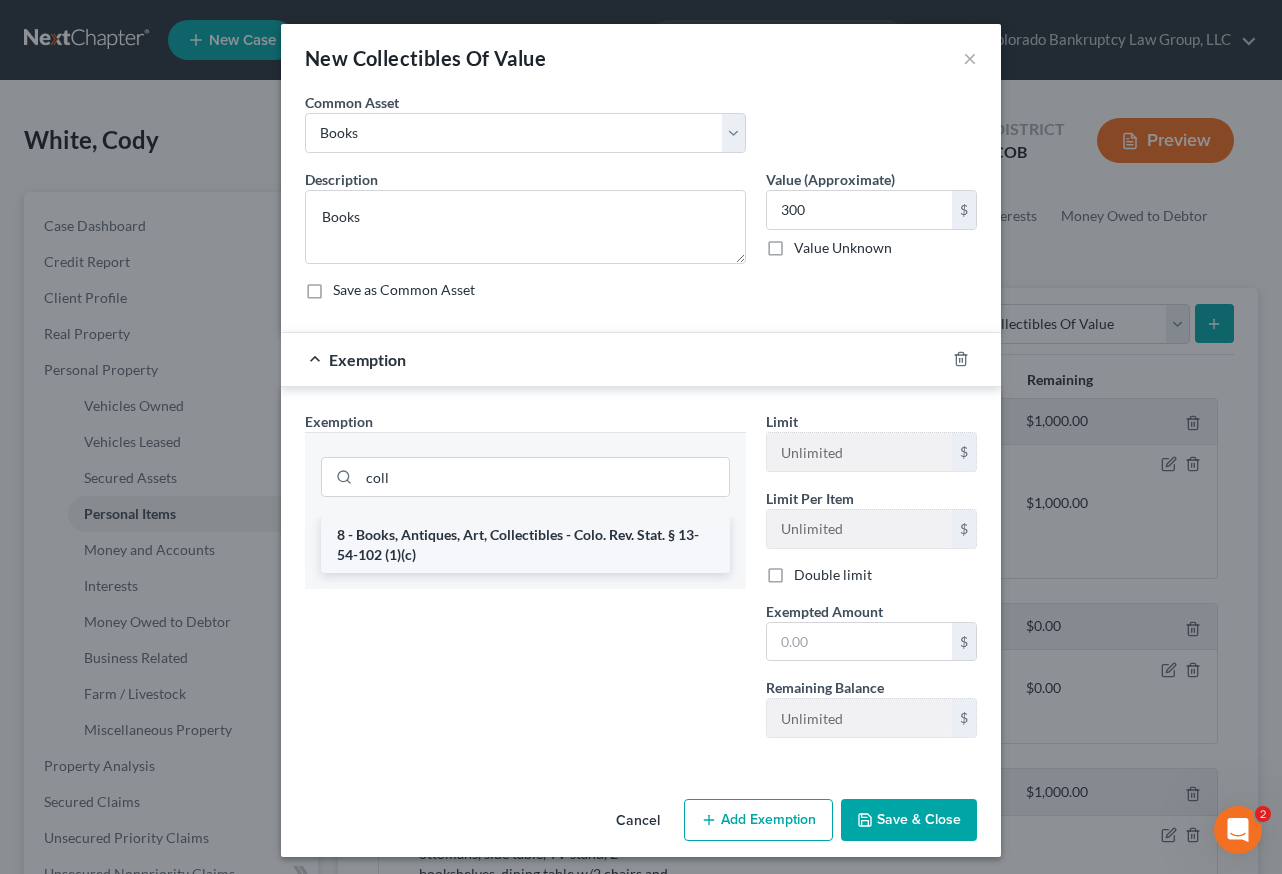 click on "8 - Books, Antiques, Art, Collectibles - Colo. Rev. Stat. § 13-54-102 (1)(c)" at bounding box center [525, 545] 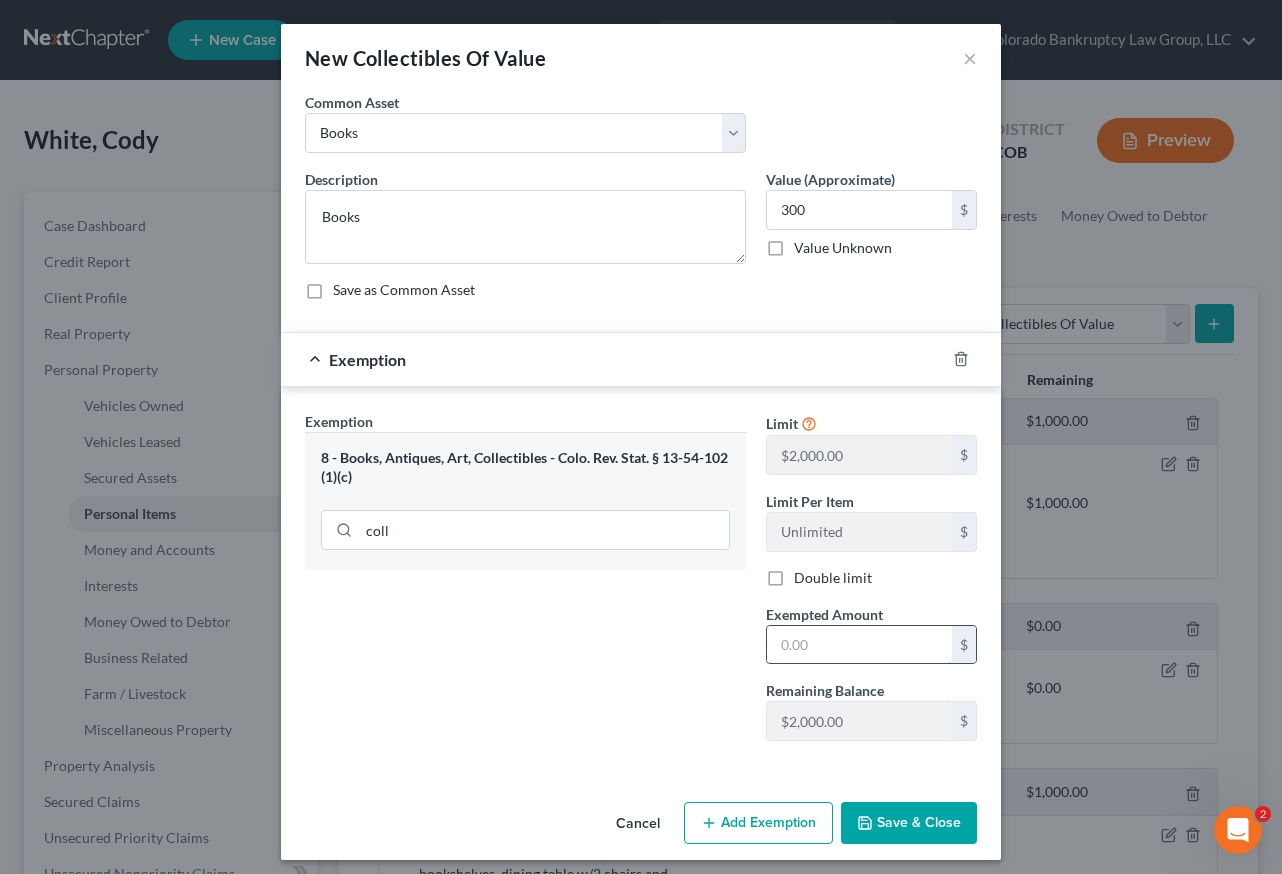 click at bounding box center (859, 645) 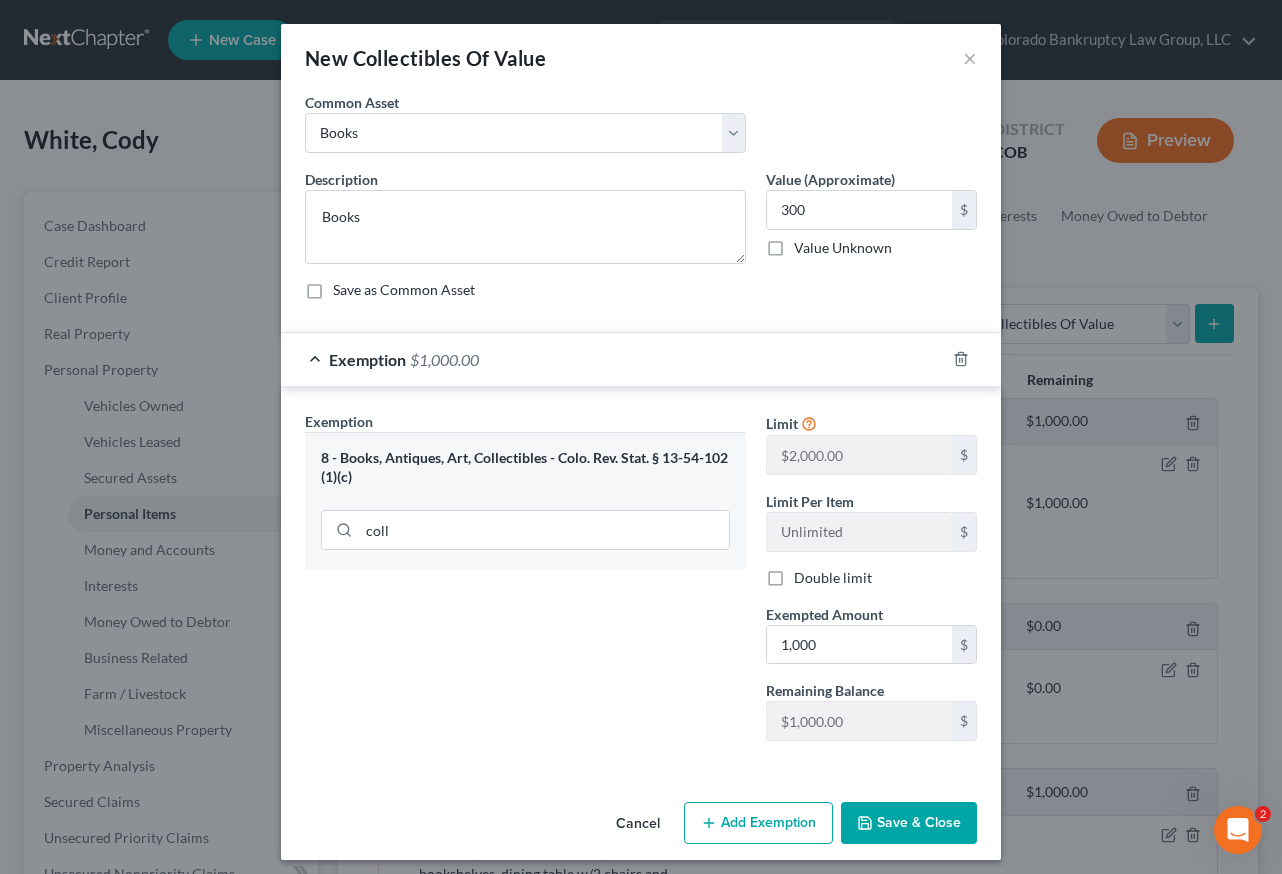 click on "Save & Close" at bounding box center [909, 823] 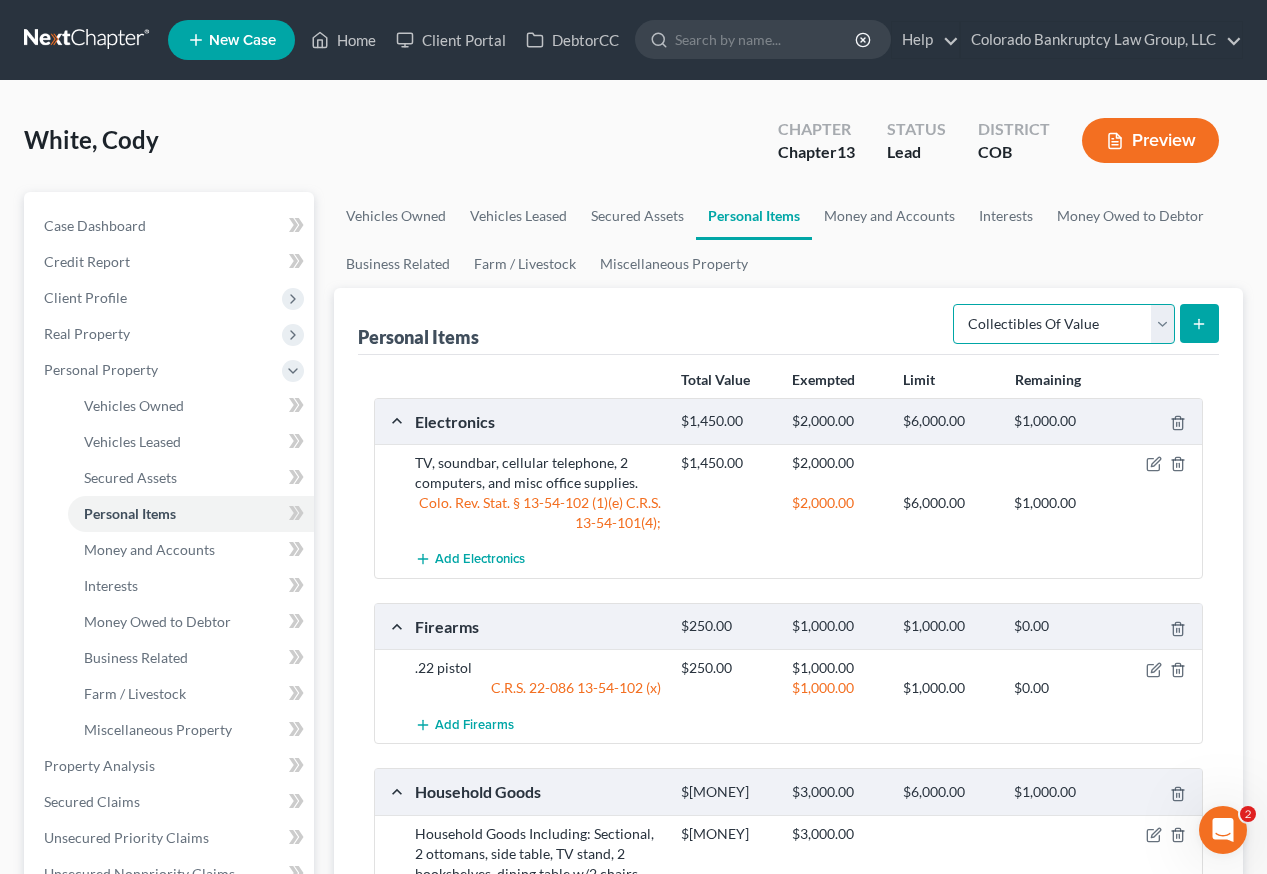 click on "Select Item Type Clothing Collectibles Of Value Electronics Firearms Household Goods Jewelry Other Pet(s) Sports & Hobby Equipment" at bounding box center (1064, 324) 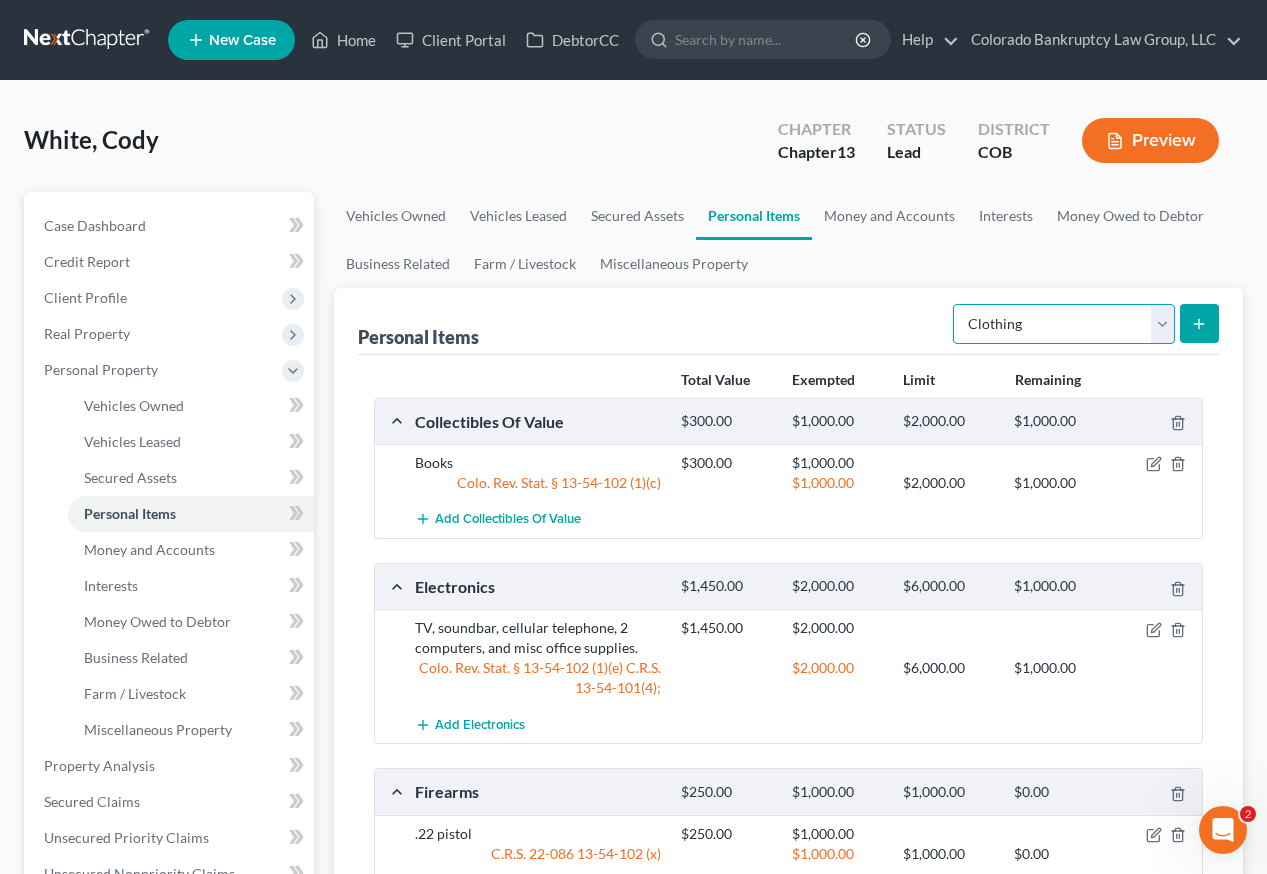 click on "Select Item Type Clothing Collectibles Of Value Electronics Firearms Household Goods Jewelry Other Pet(s) Sports & Hobby Equipment" at bounding box center (1064, 324) 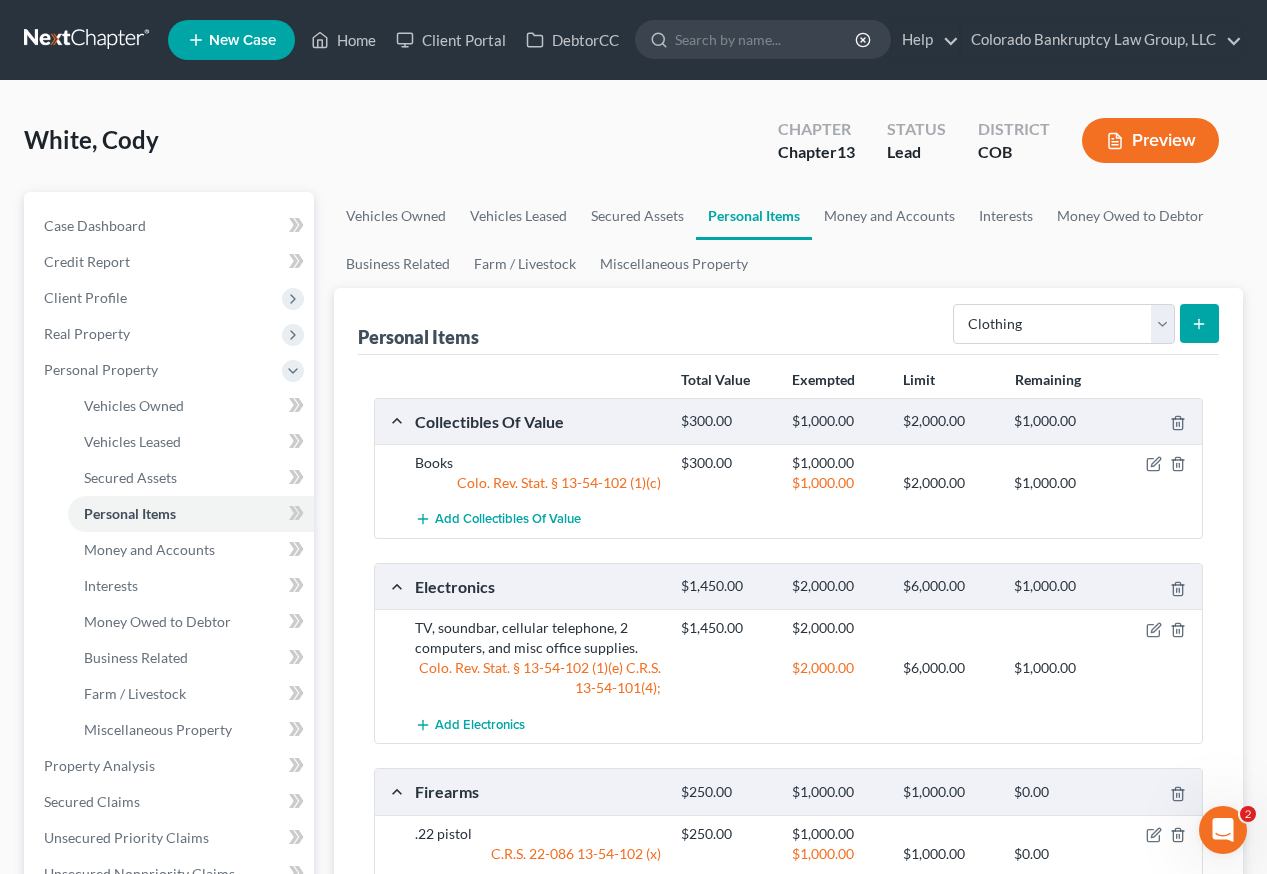 click 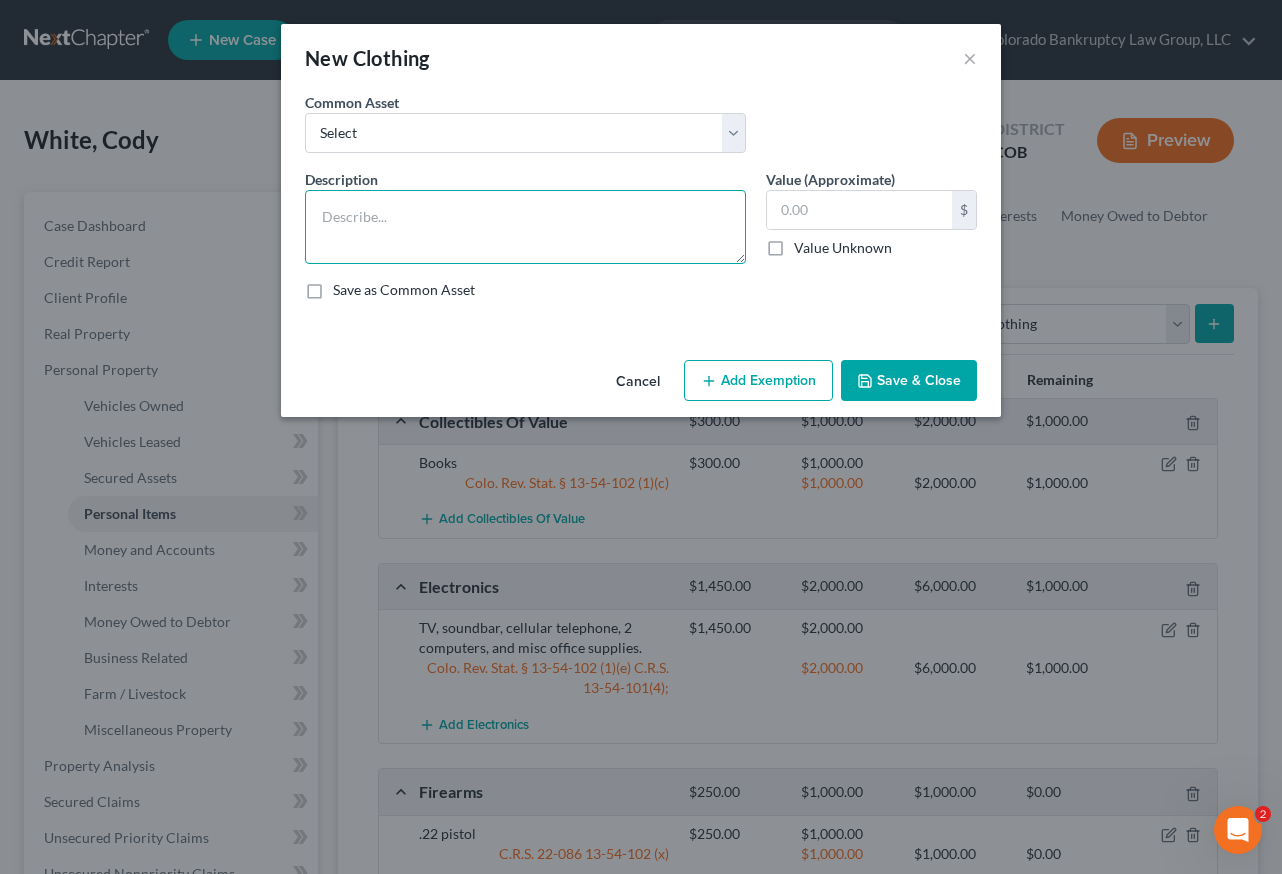 click at bounding box center [525, 227] 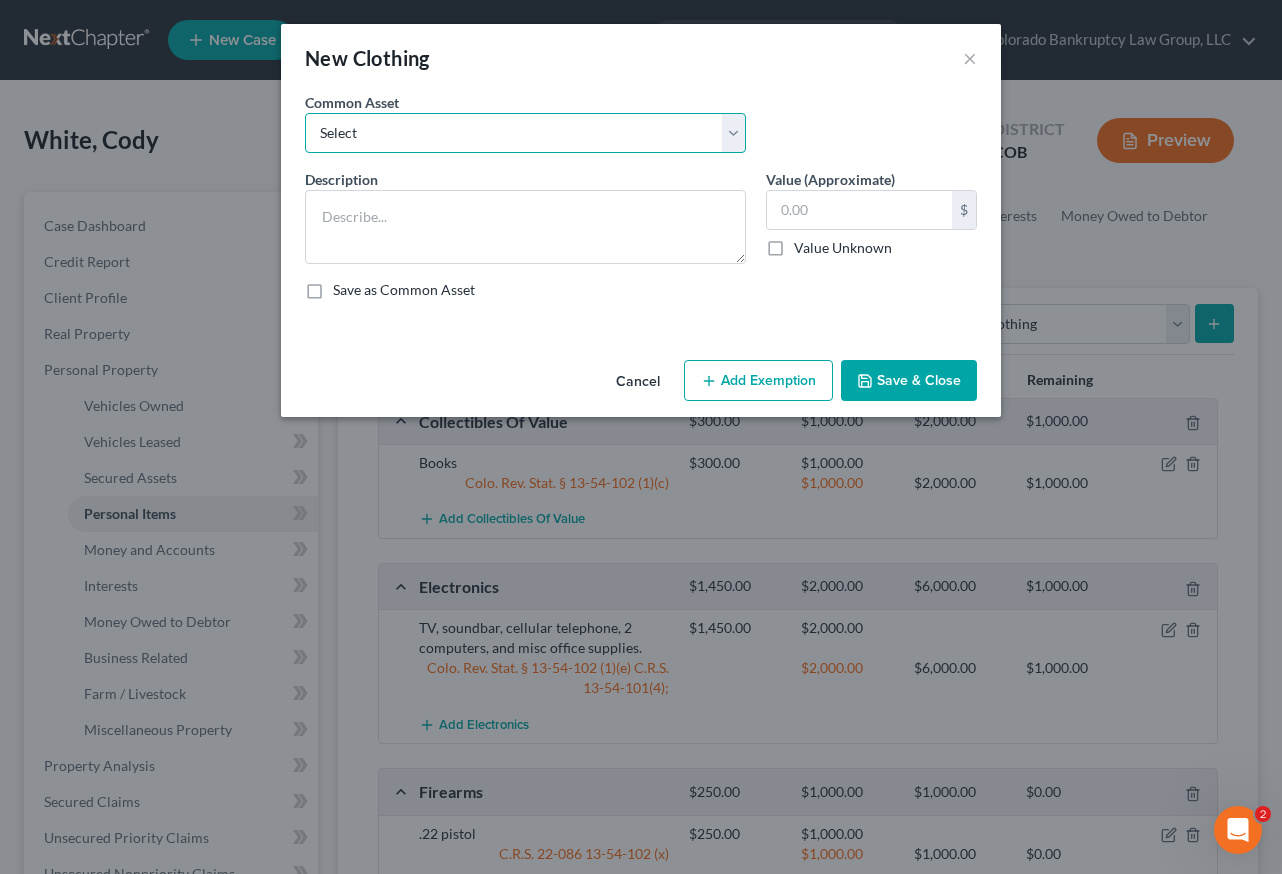 click on "Select Clothing and Outerwear" at bounding box center [525, 133] 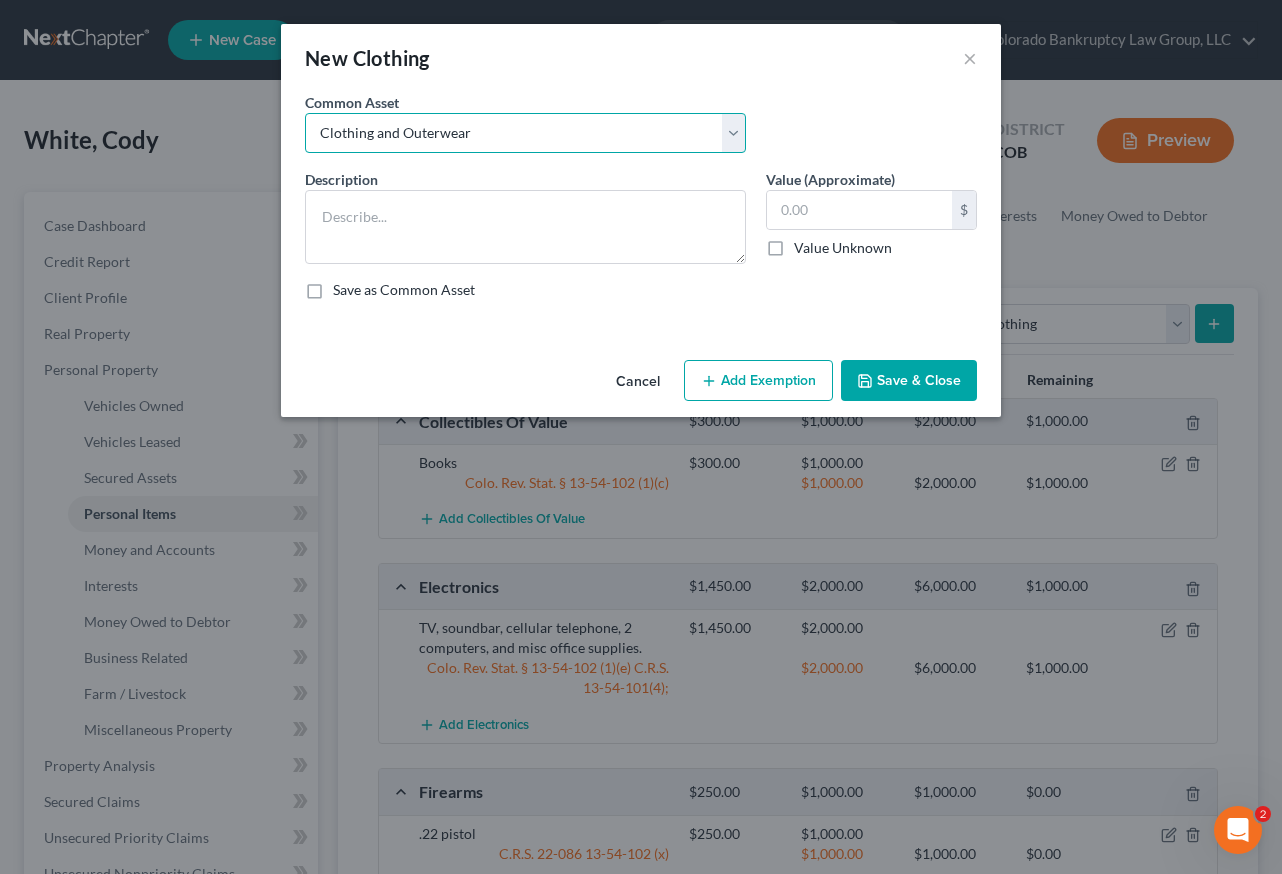 click on "Select Clothing and Outerwear" at bounding box center (525, 133) 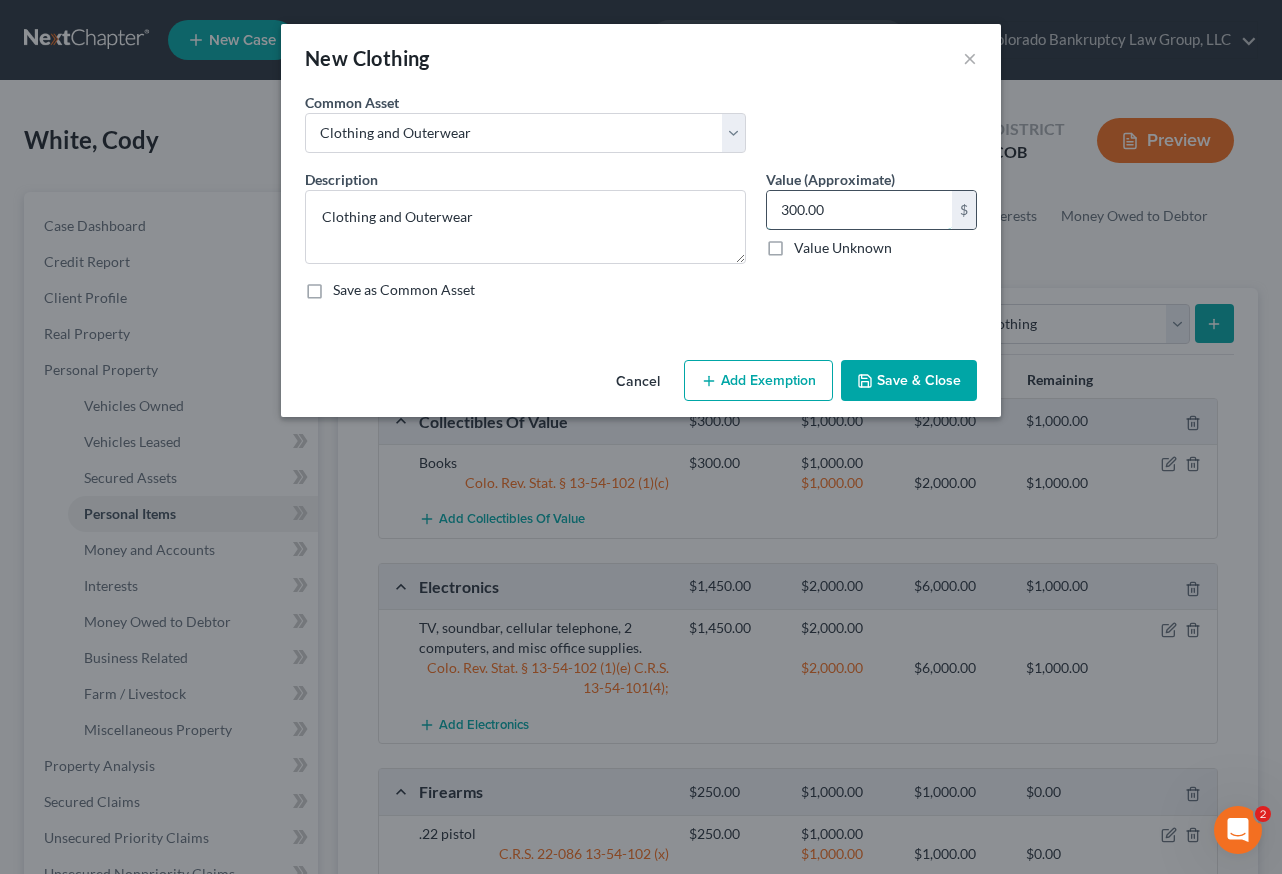 click on "300.00" at bounding box center (859, 210) 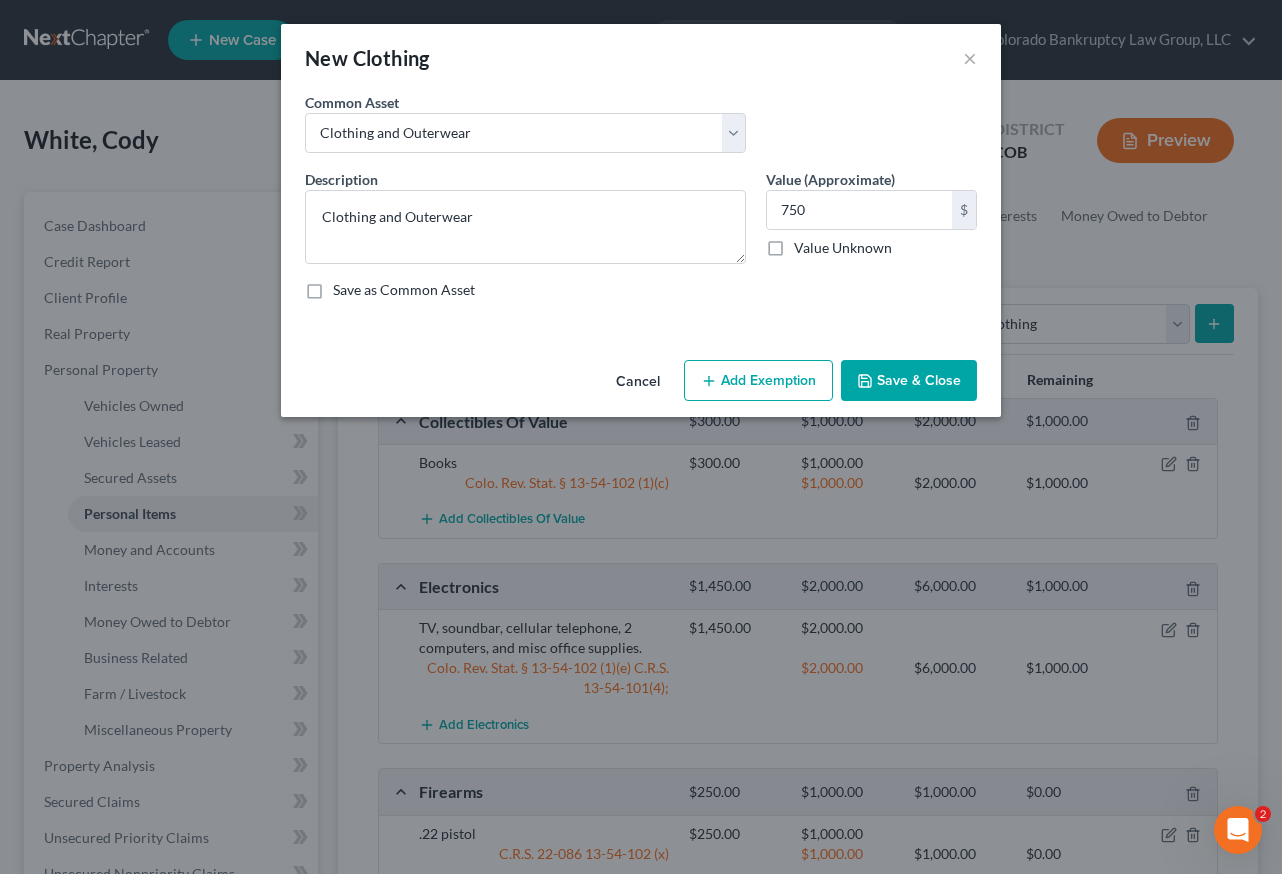 click on "Add Exemption" at bounding box center [758, 381] 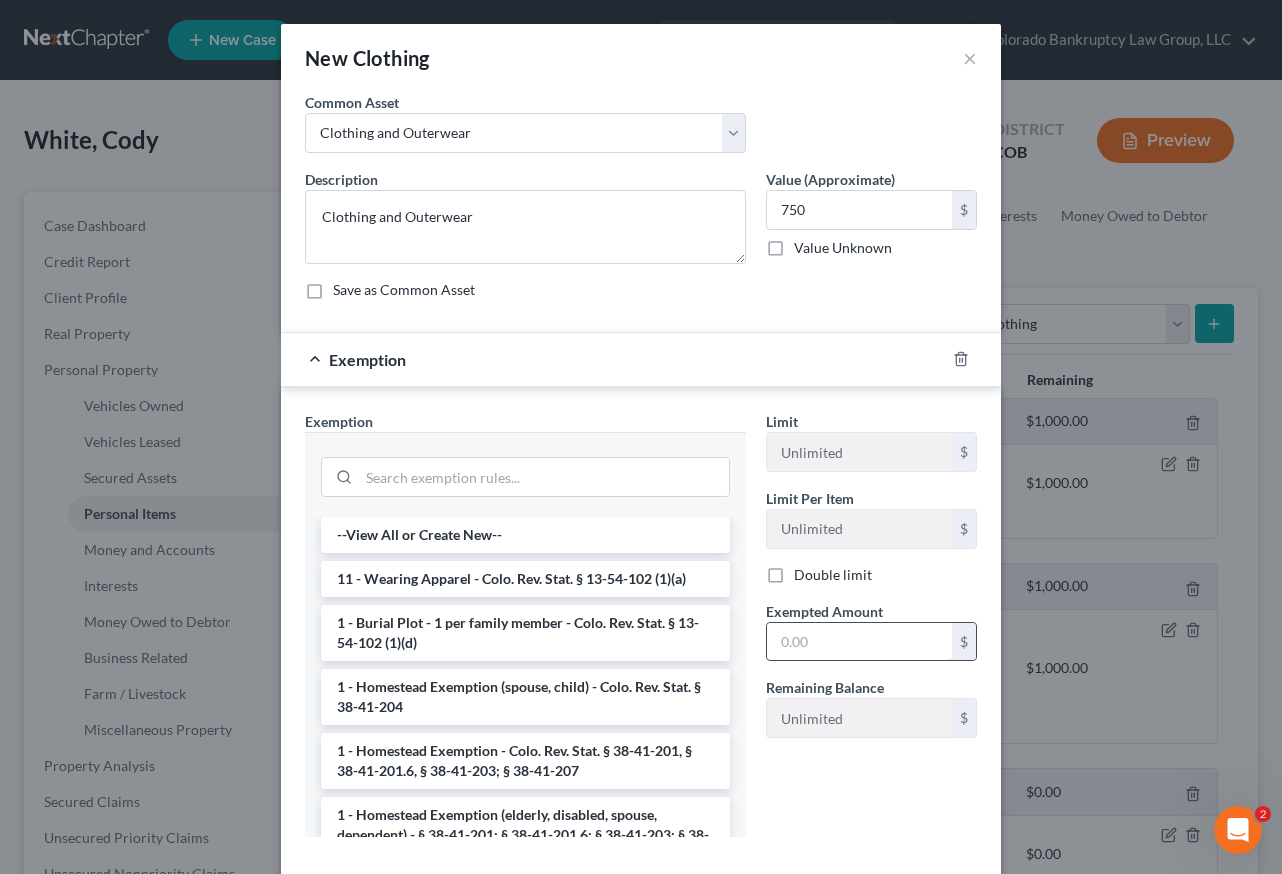 drag, startPoint x: 464, startPoint y: 579, endPoint x: 825, endPoint y: 645, distance: 366.98364 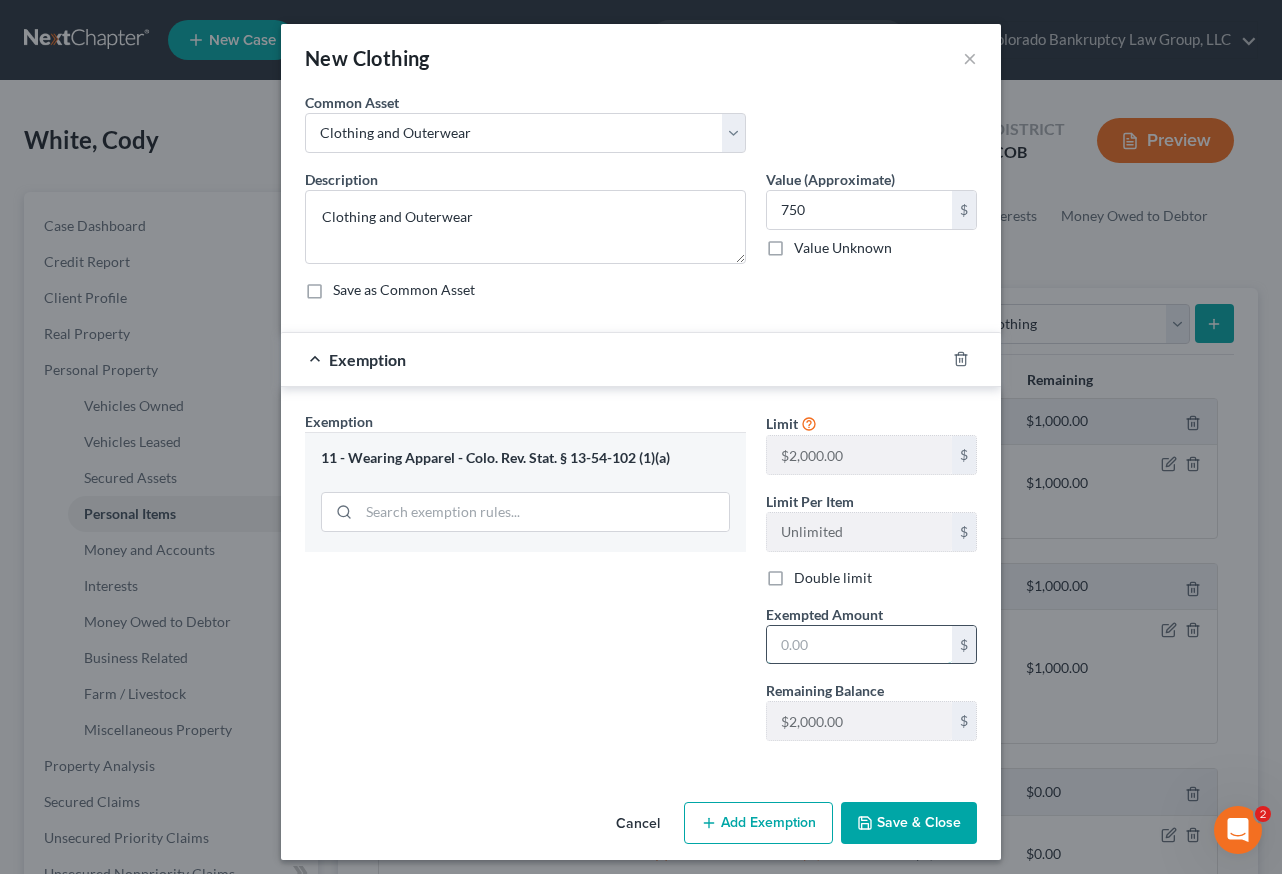 click at bounding box center (859, 645) 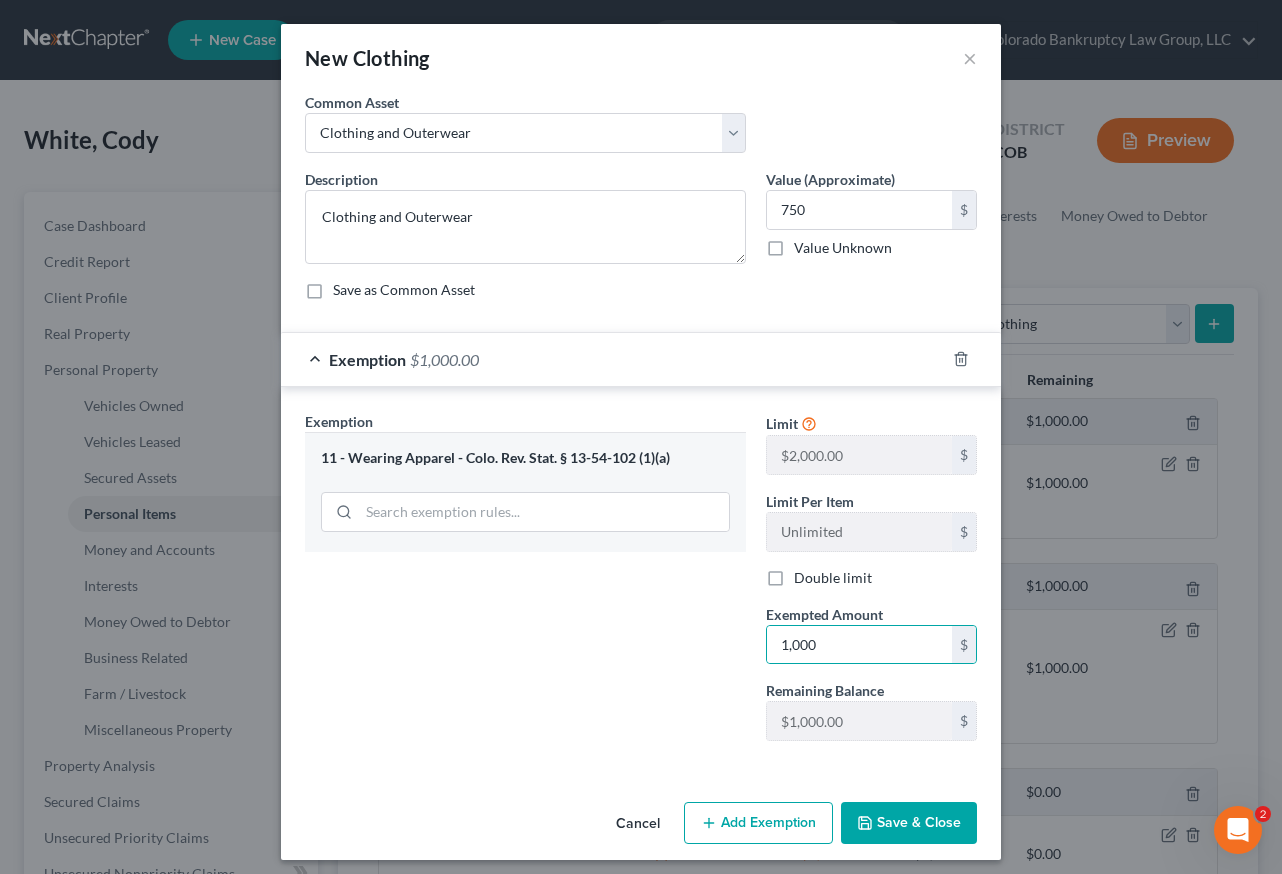 click on "Save & Close" at bounding box center [909, 823] 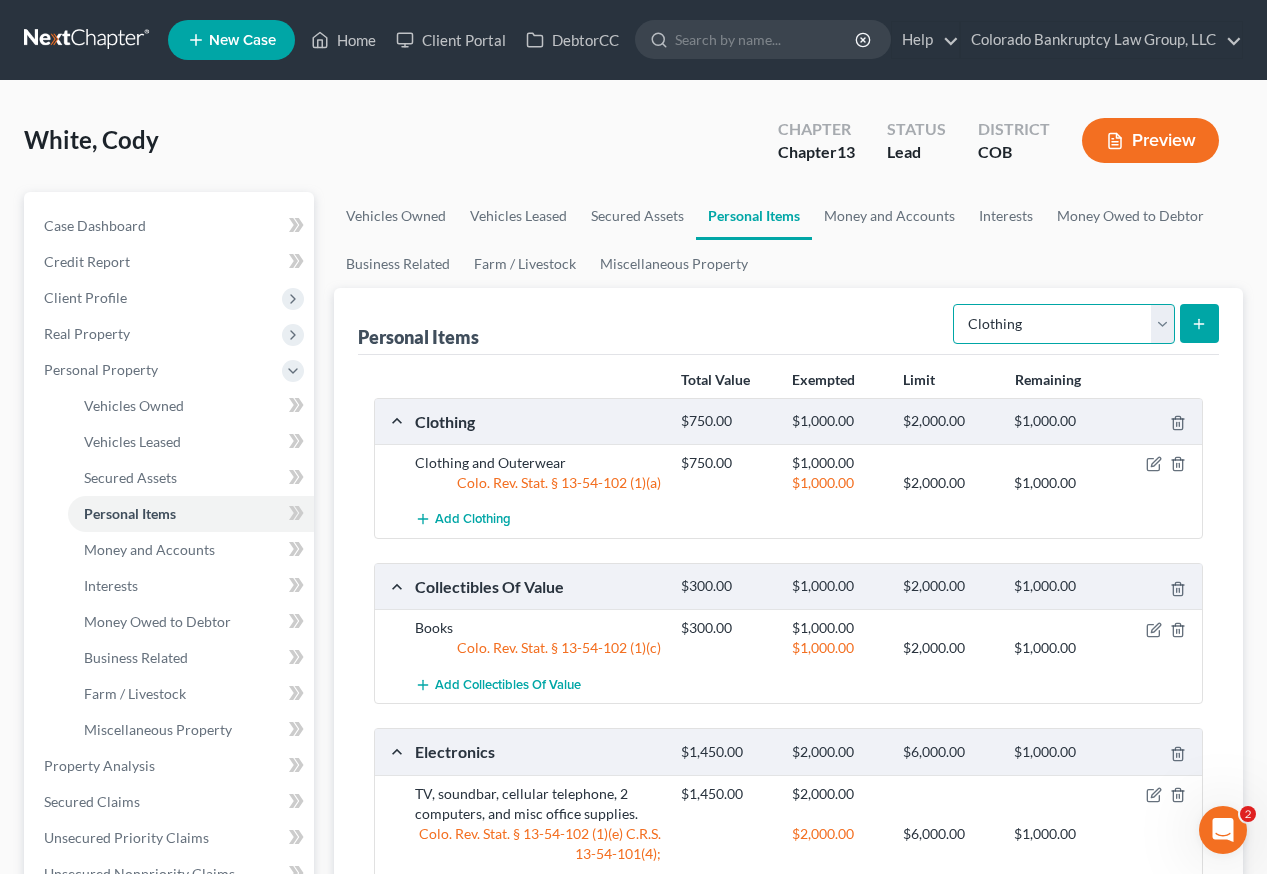 click on "Select Item Type Clothing Collectibles Of Value Electronics Firearms Household Goods Jewelry Other Pet(s) Sports & Hobby Equipment" at bounding box center (1064, 324) 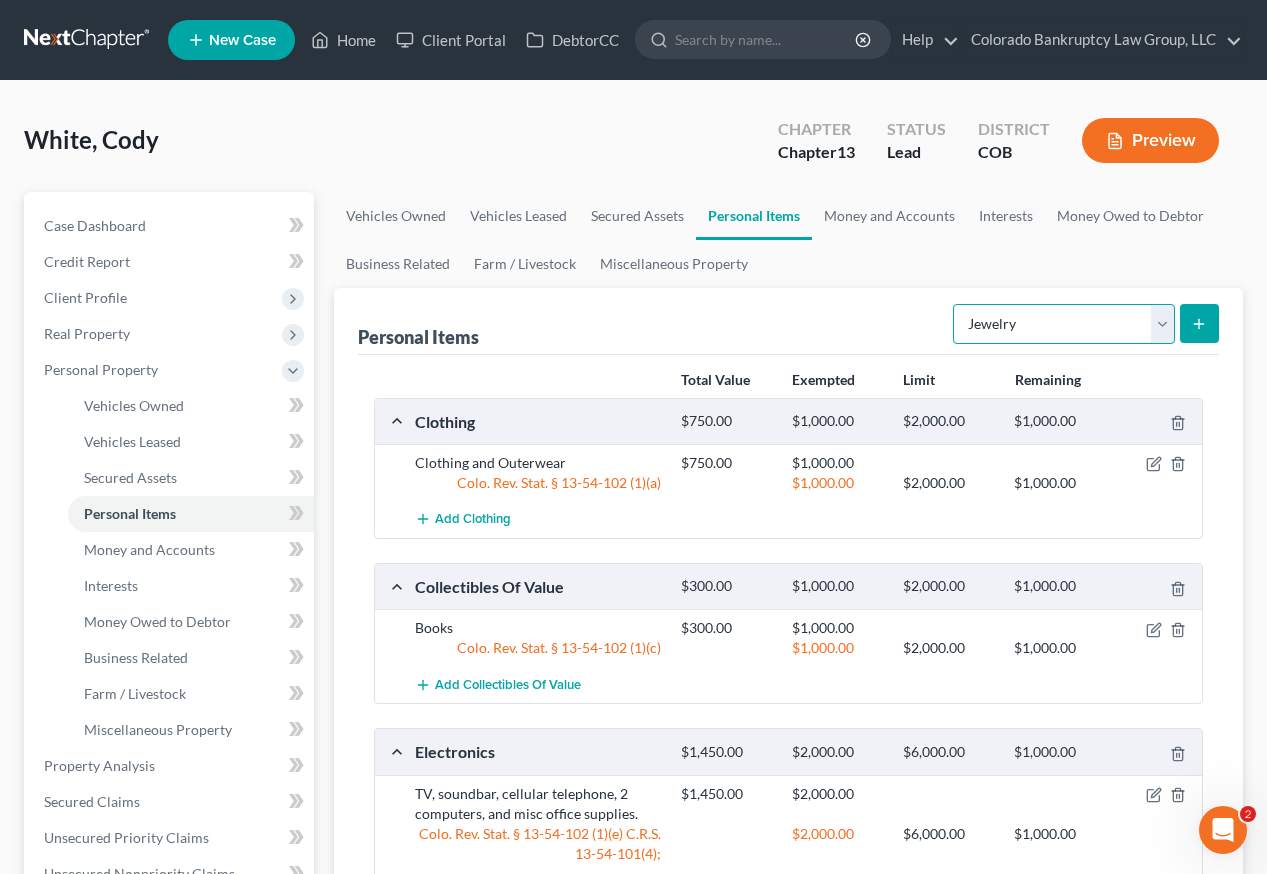 click on "Select Item Type Clothing Collectibles Of Value Electronics Firearms Household Goods Jewelry Other Pet(s) Sports & Hobby Equipment" at bounding box center [1064, 324] 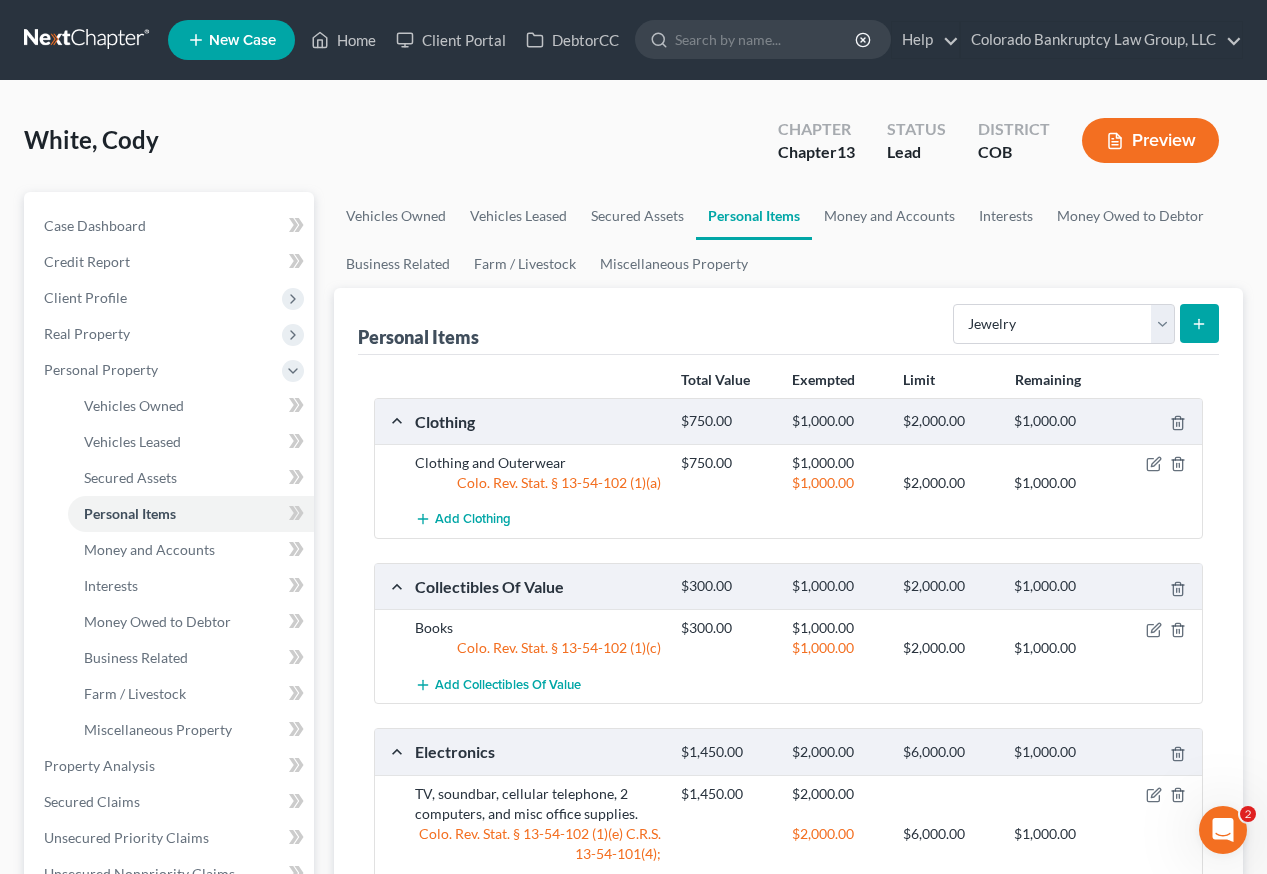 click 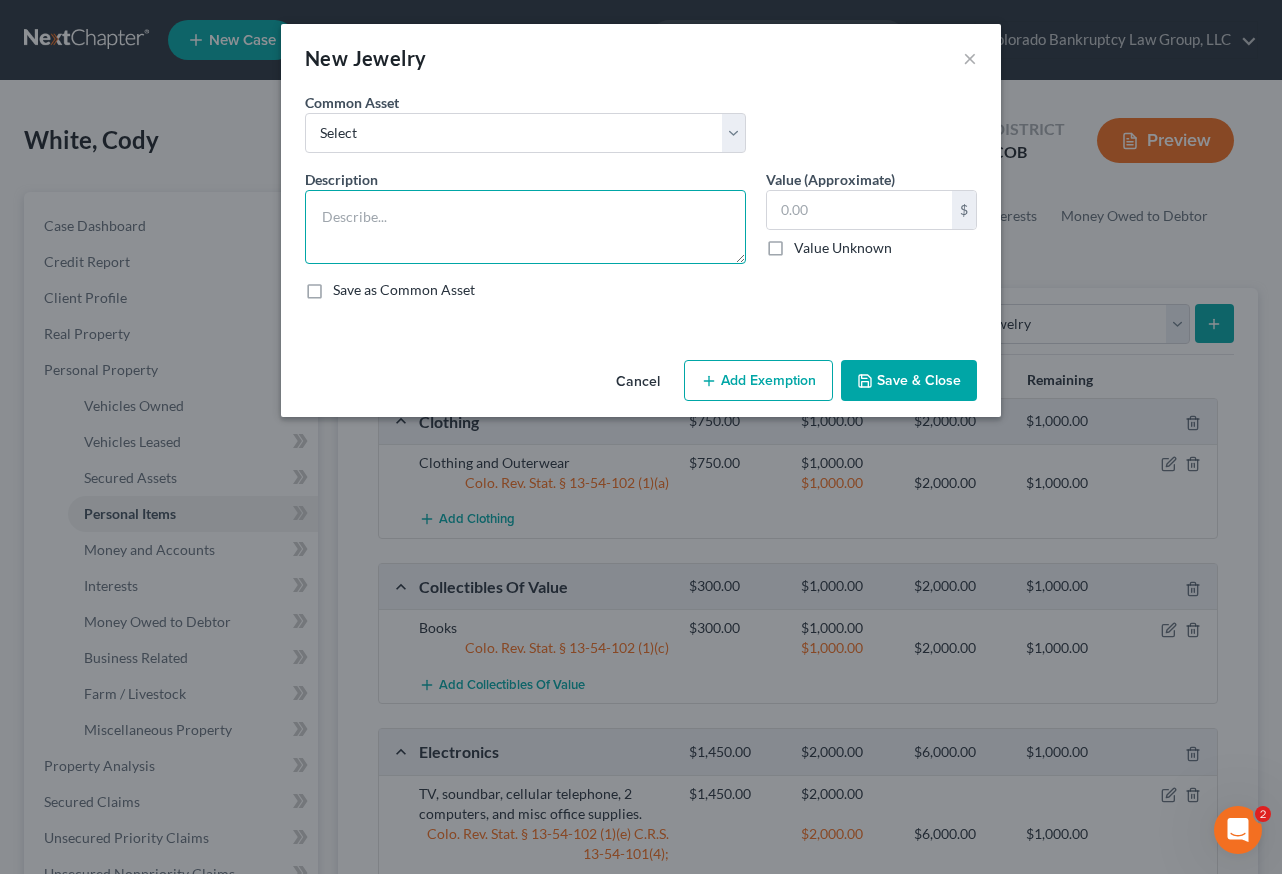click at bounding box center (525, 227) 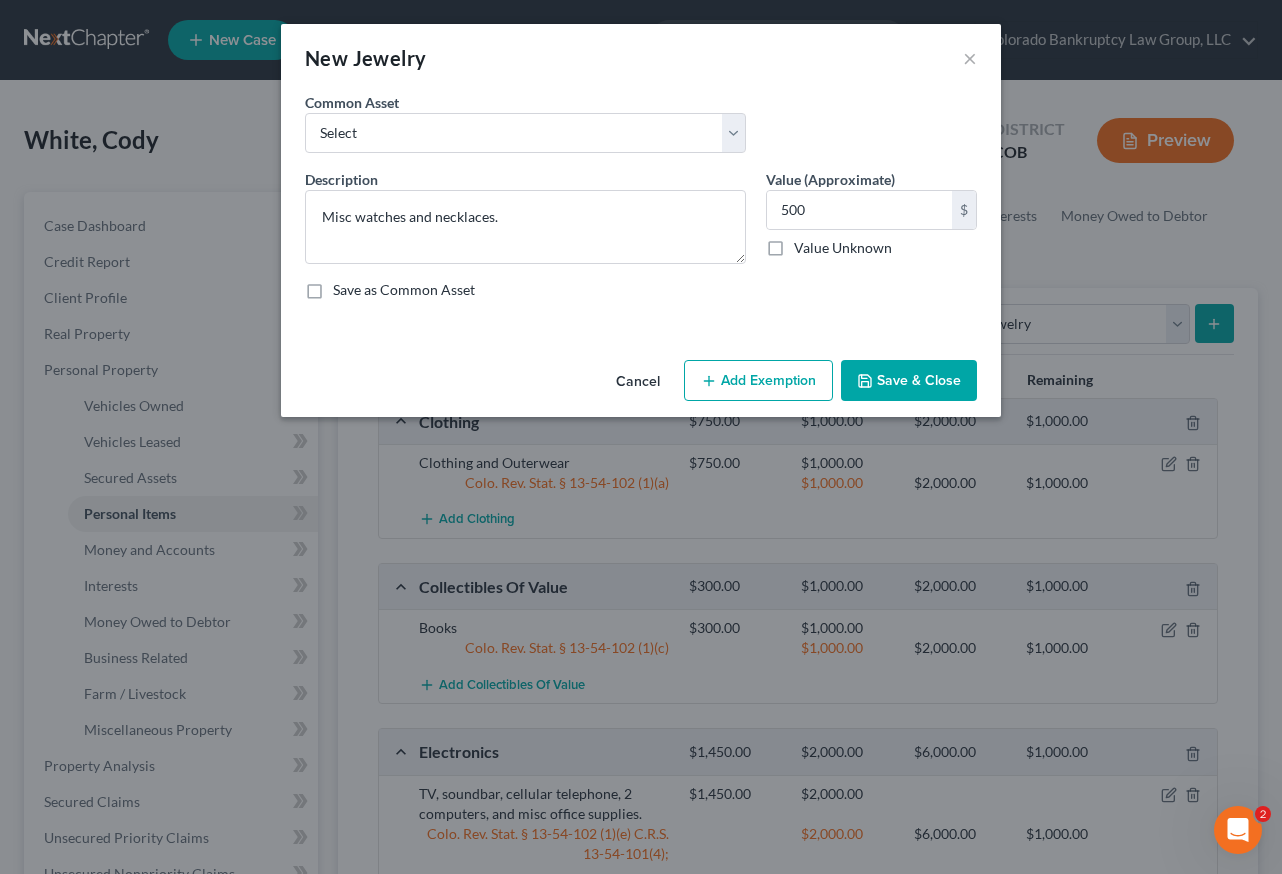 click on "Add Exemption" at bounding box center [758, 381] 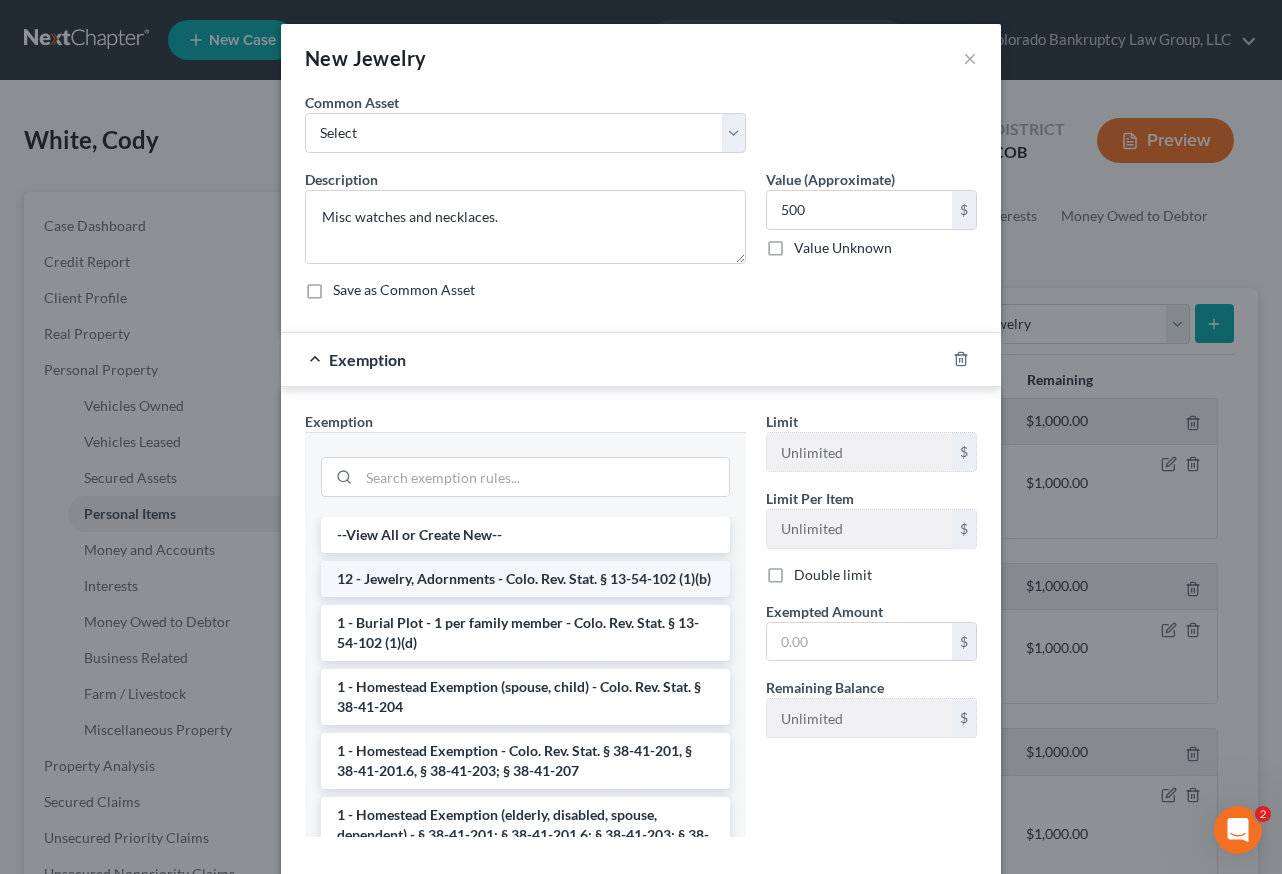 click on "12 - Jewelry, Adornments - Colo. Rev. Stat. § 13-54-102 (1)(b)" at bounding box center [525, 579] 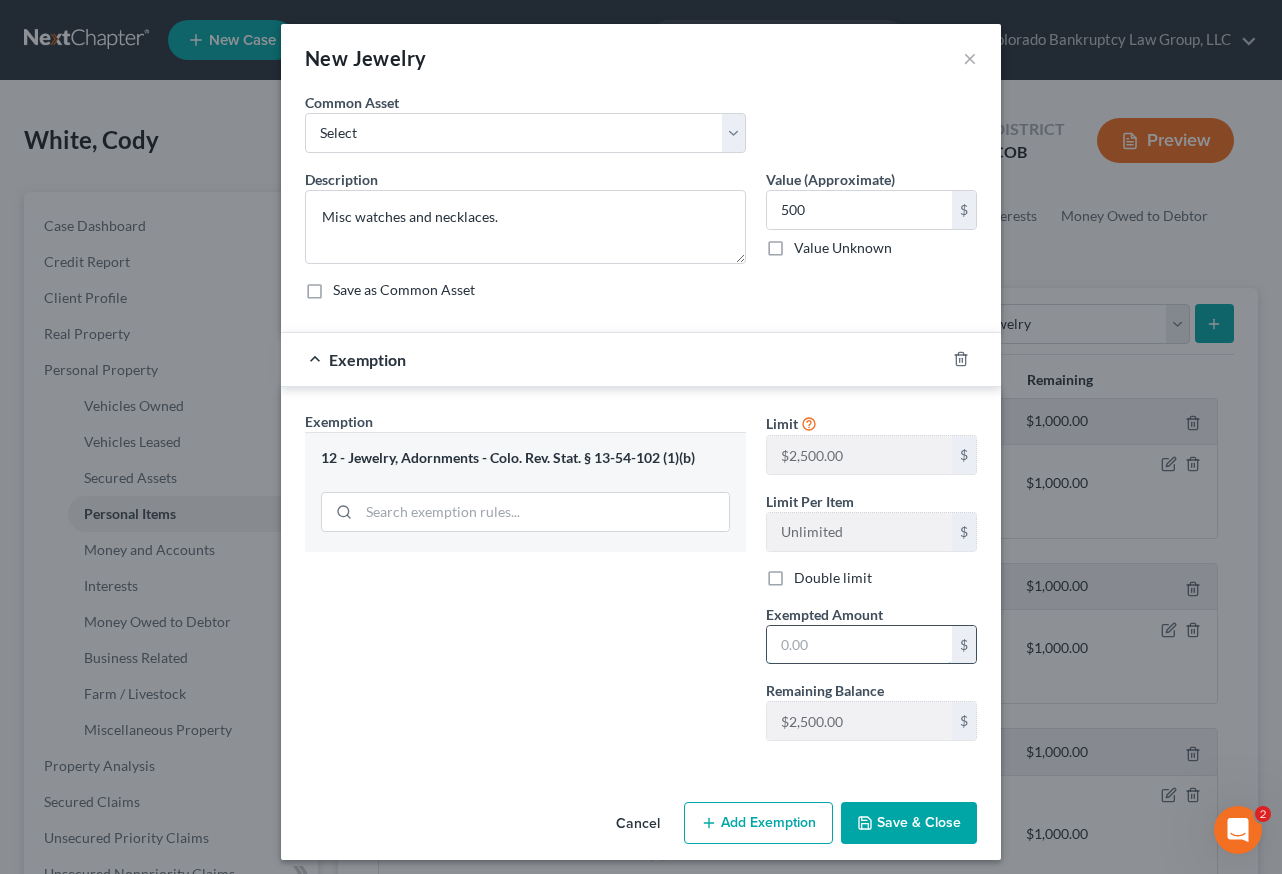 click at bounding box center (859, 645) 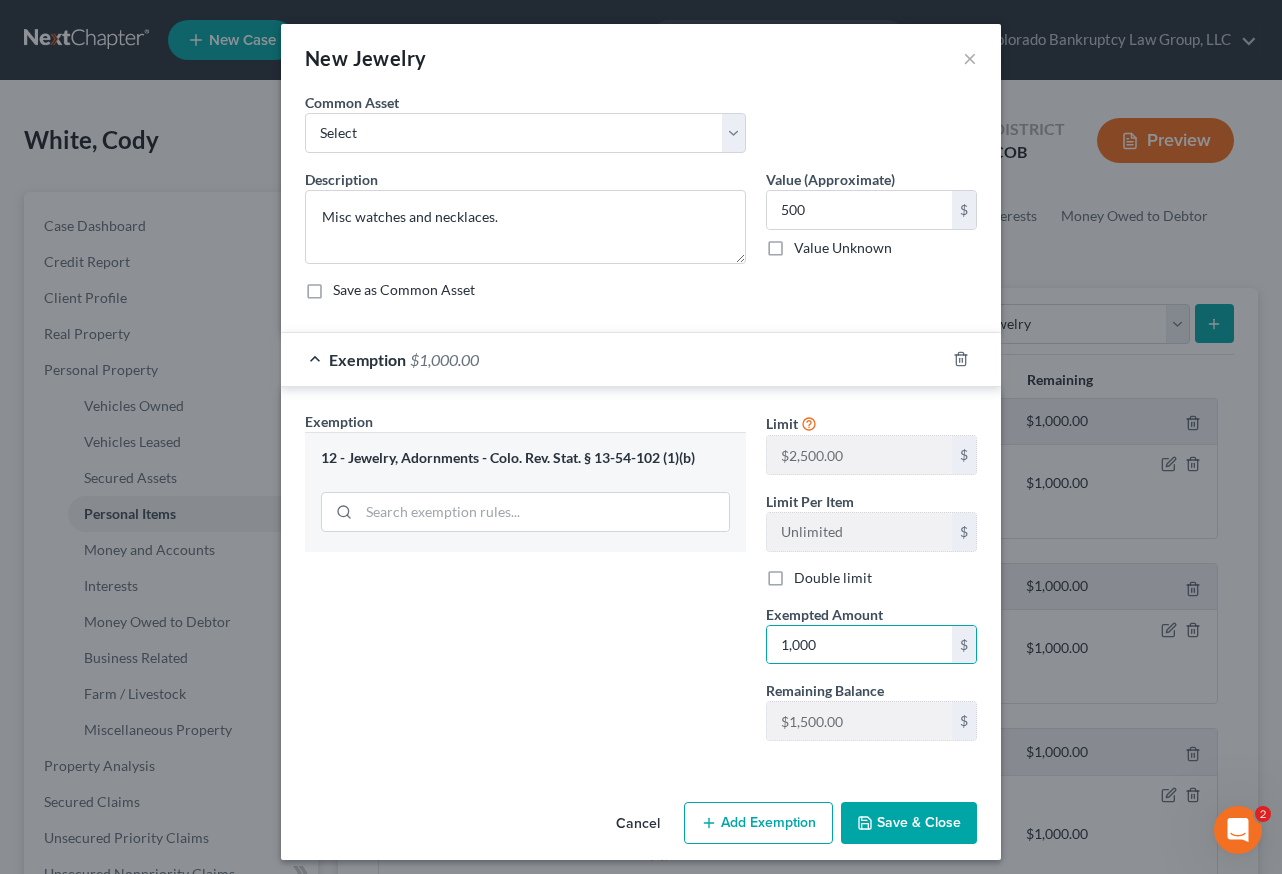click on "Save & Close" at bounding box center [909, 823] 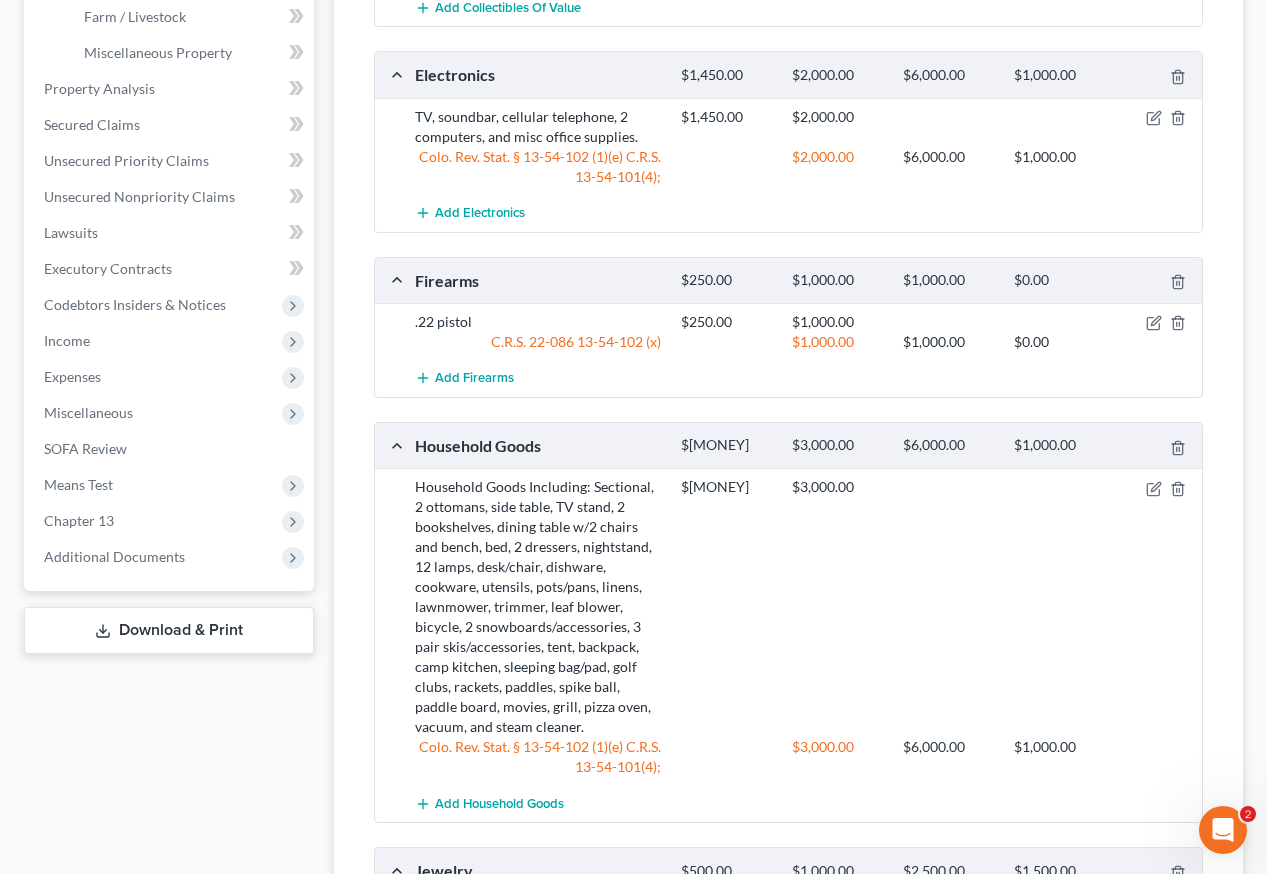 scroll, scrollTop: 700, scrollLeft: 0, axis: vertical 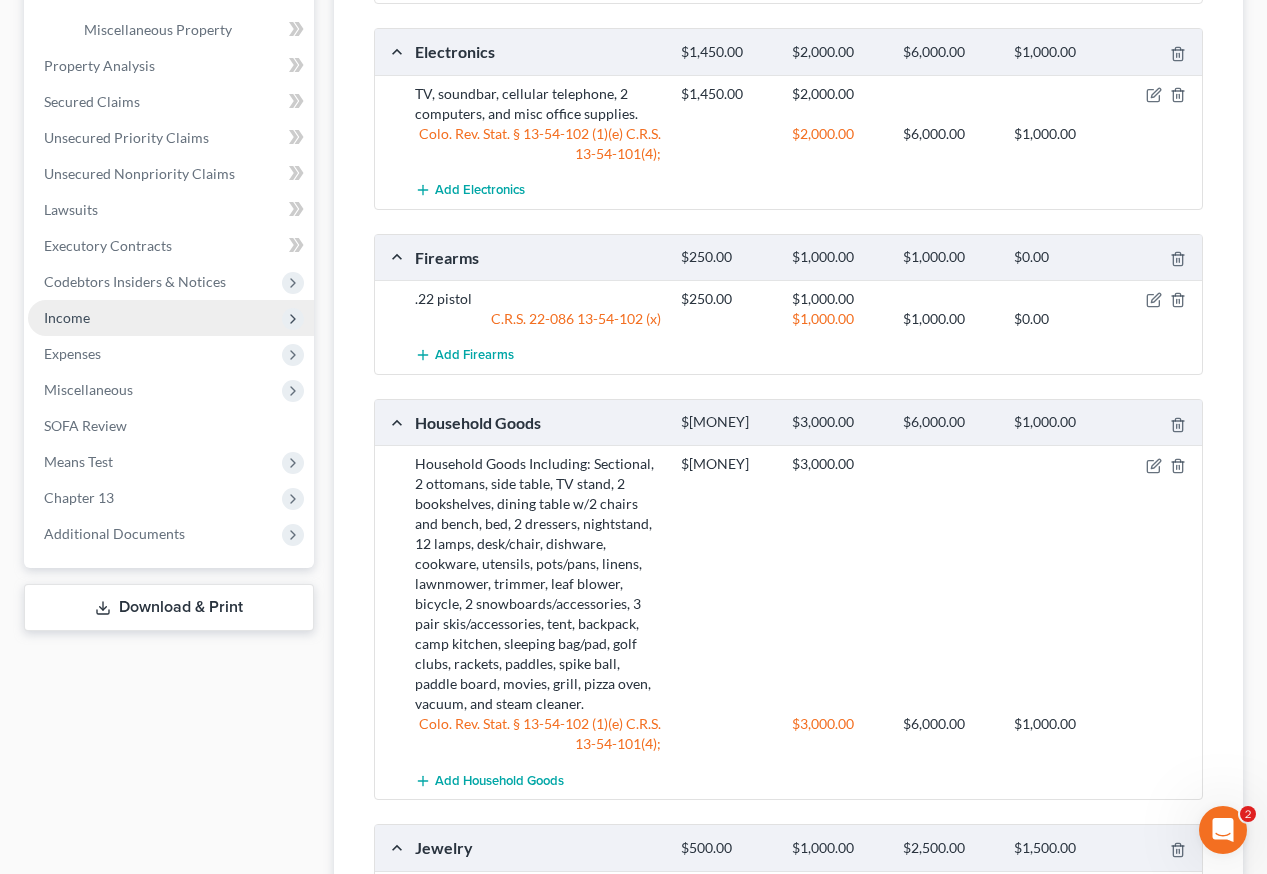 click on "Income" at bounding box center [67, 317] 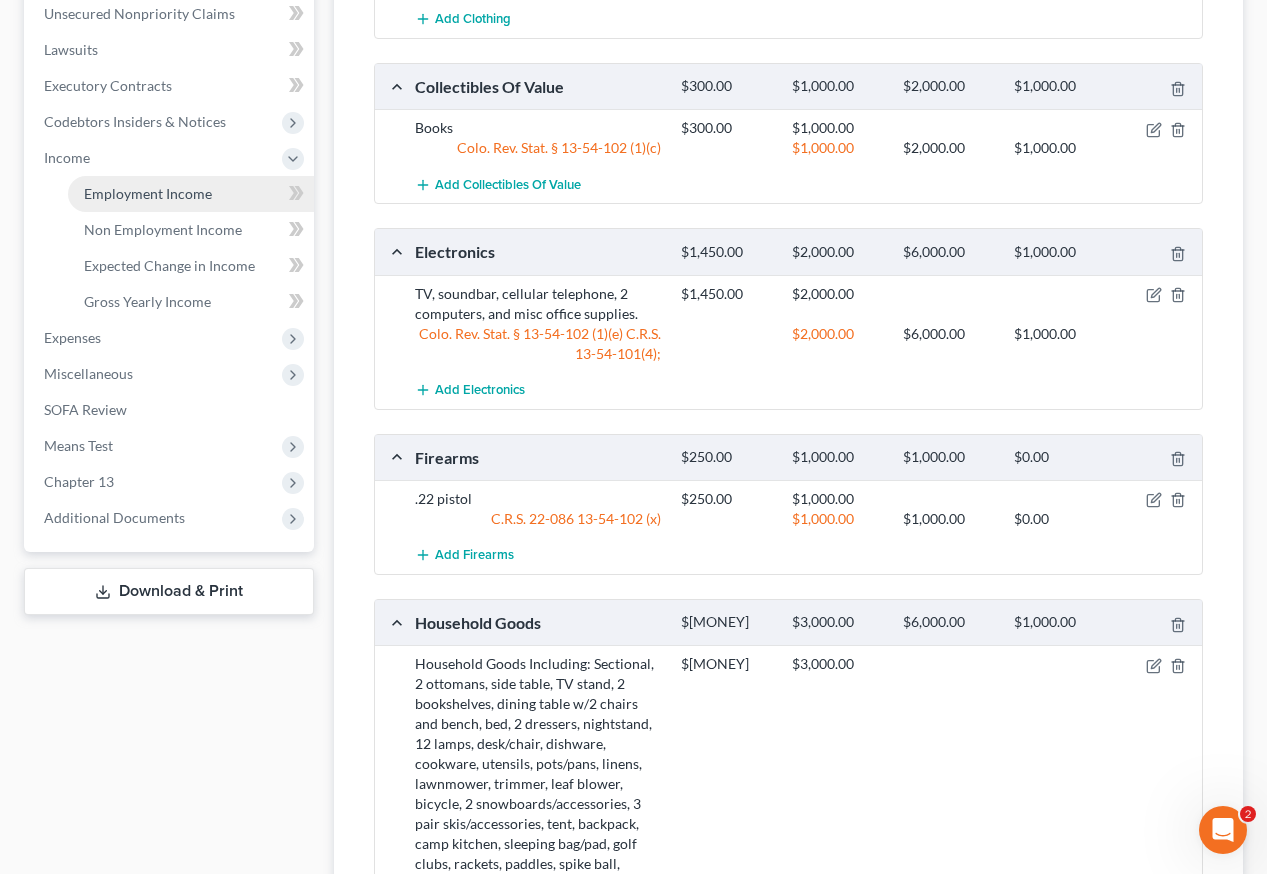 click on "Employment Income" at bounding box center (148, 193) 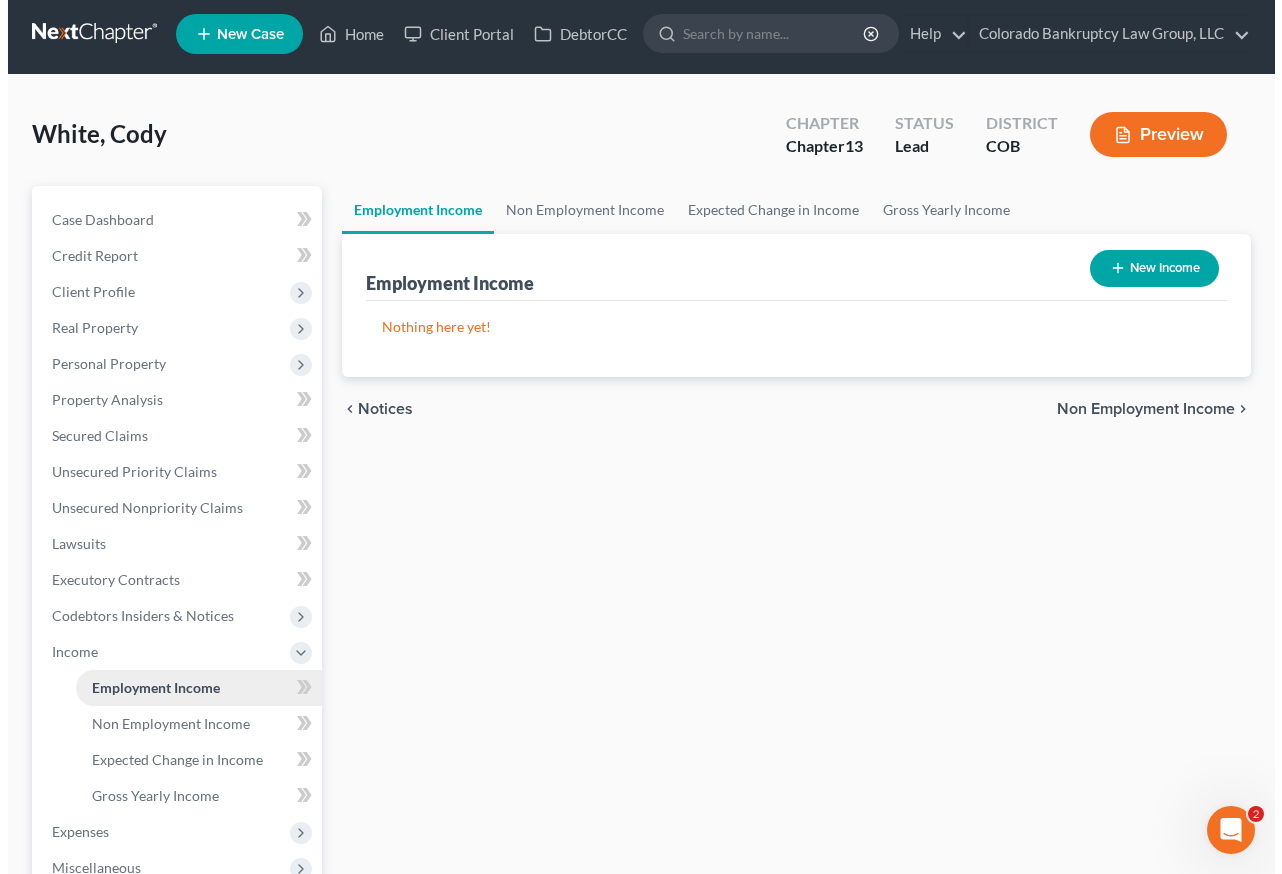 scroll, scrollTop: 0, scrollLeft: 0, axis: both 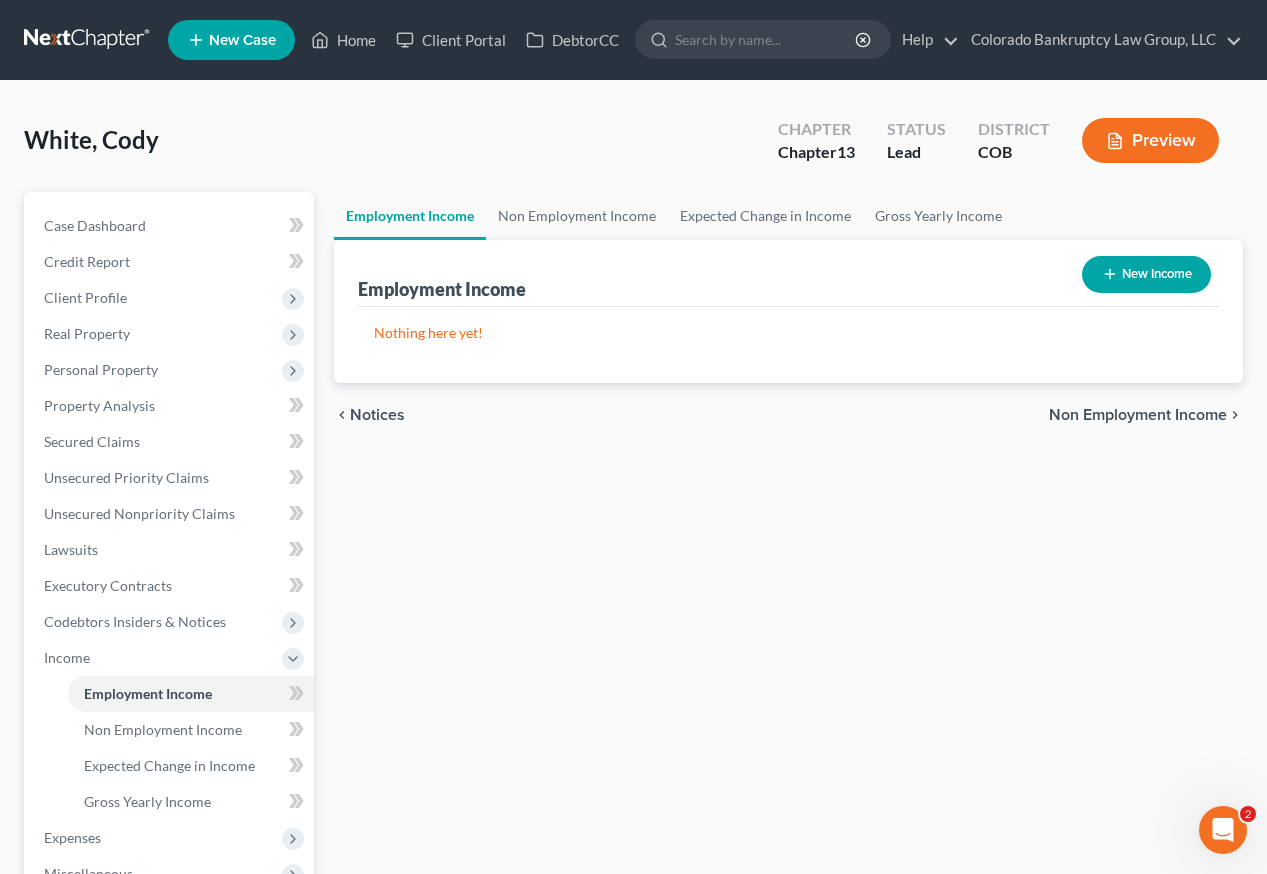 click on "New Income" at bounding box center (1146, 274) 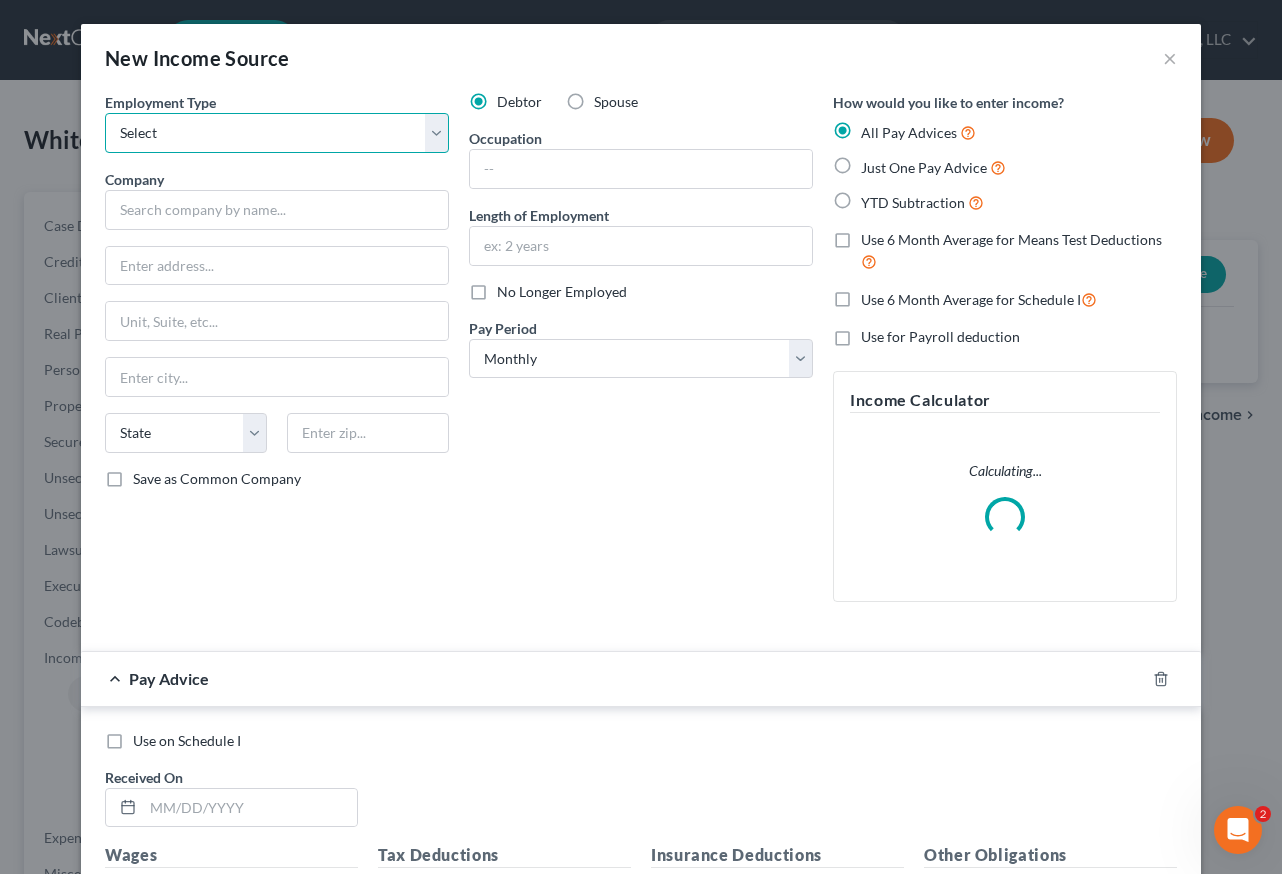 click on "Select Full or Part Time Employment Self Employment" at bounding box center [277, 133] 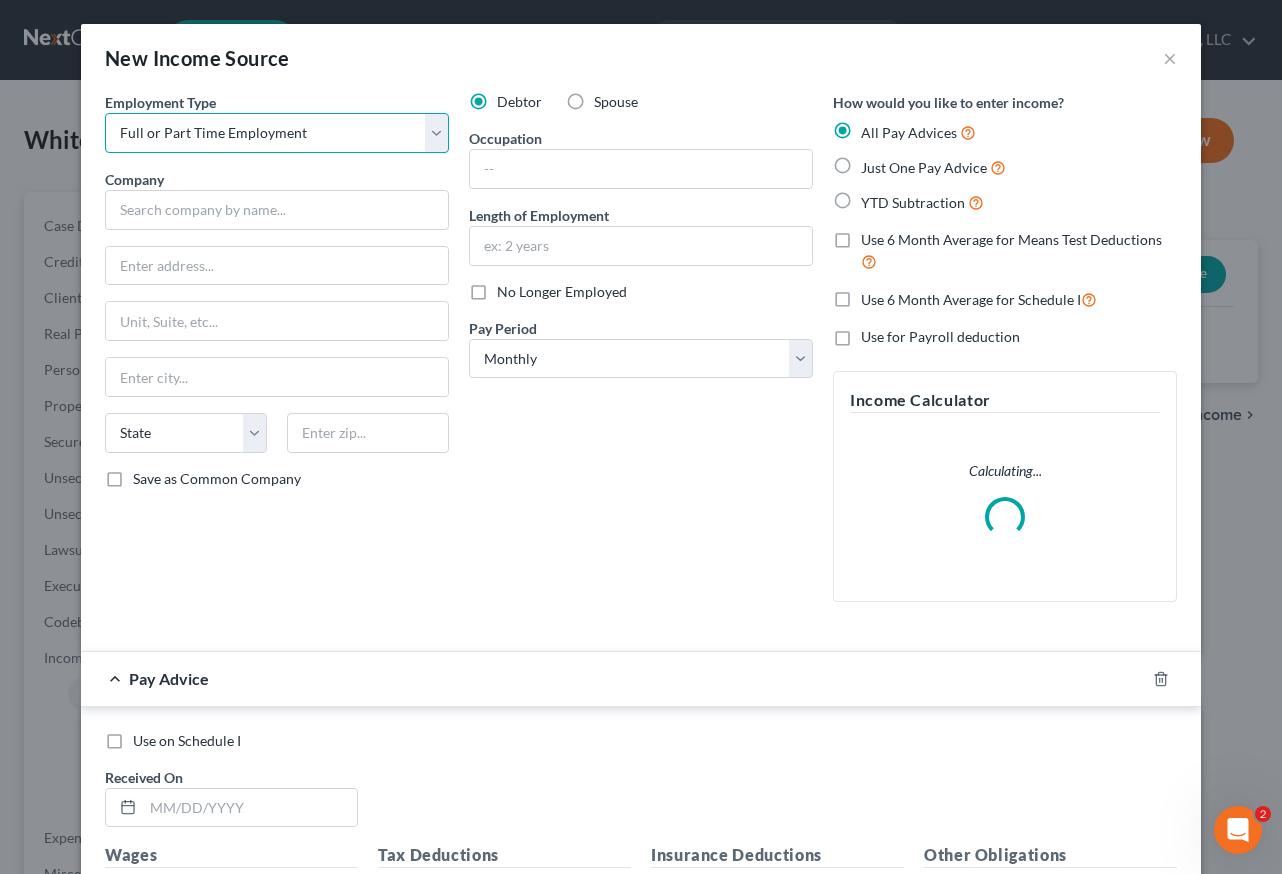 click on "Select Full or Part Time Employment Self Employment" at bounding box center (277, 133) 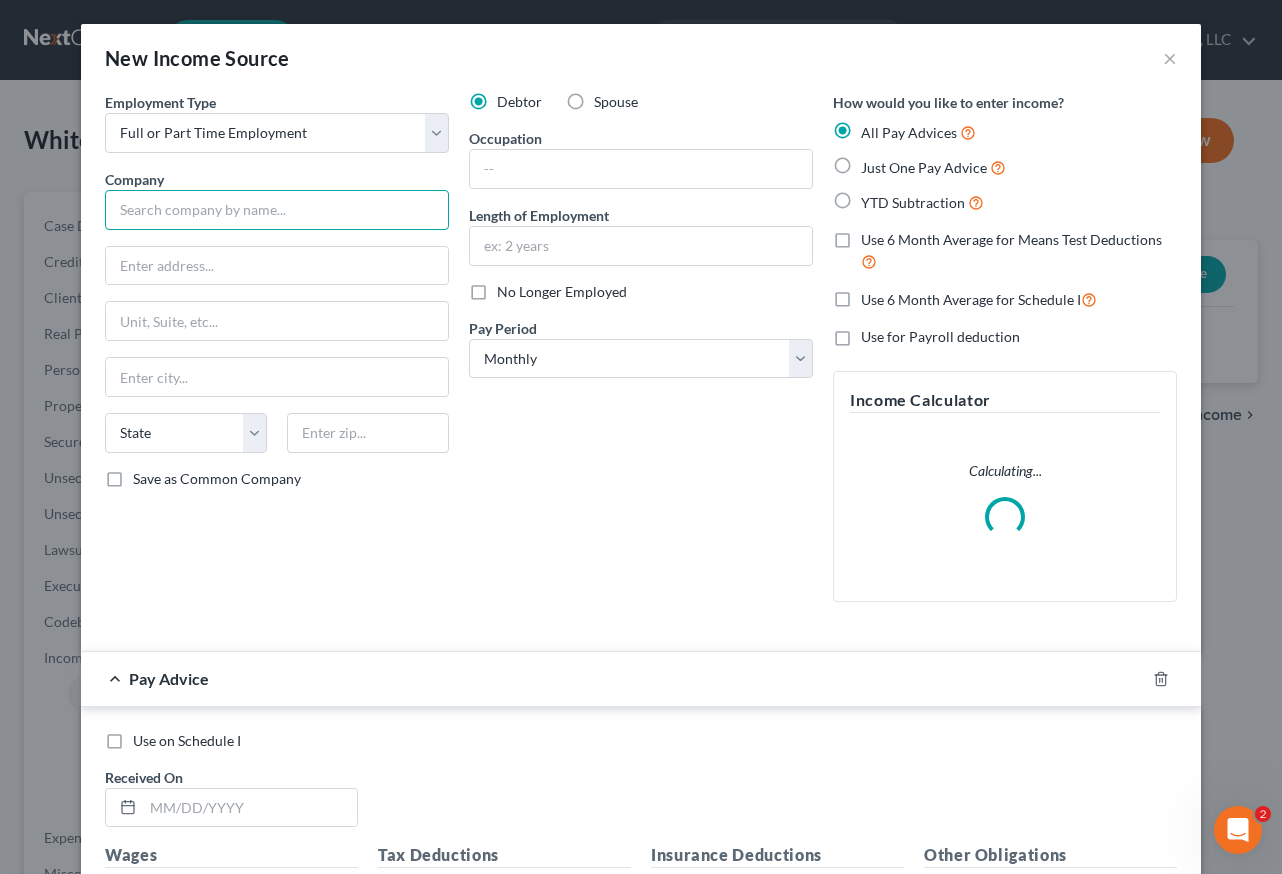 click at bounding box center (277, 210) 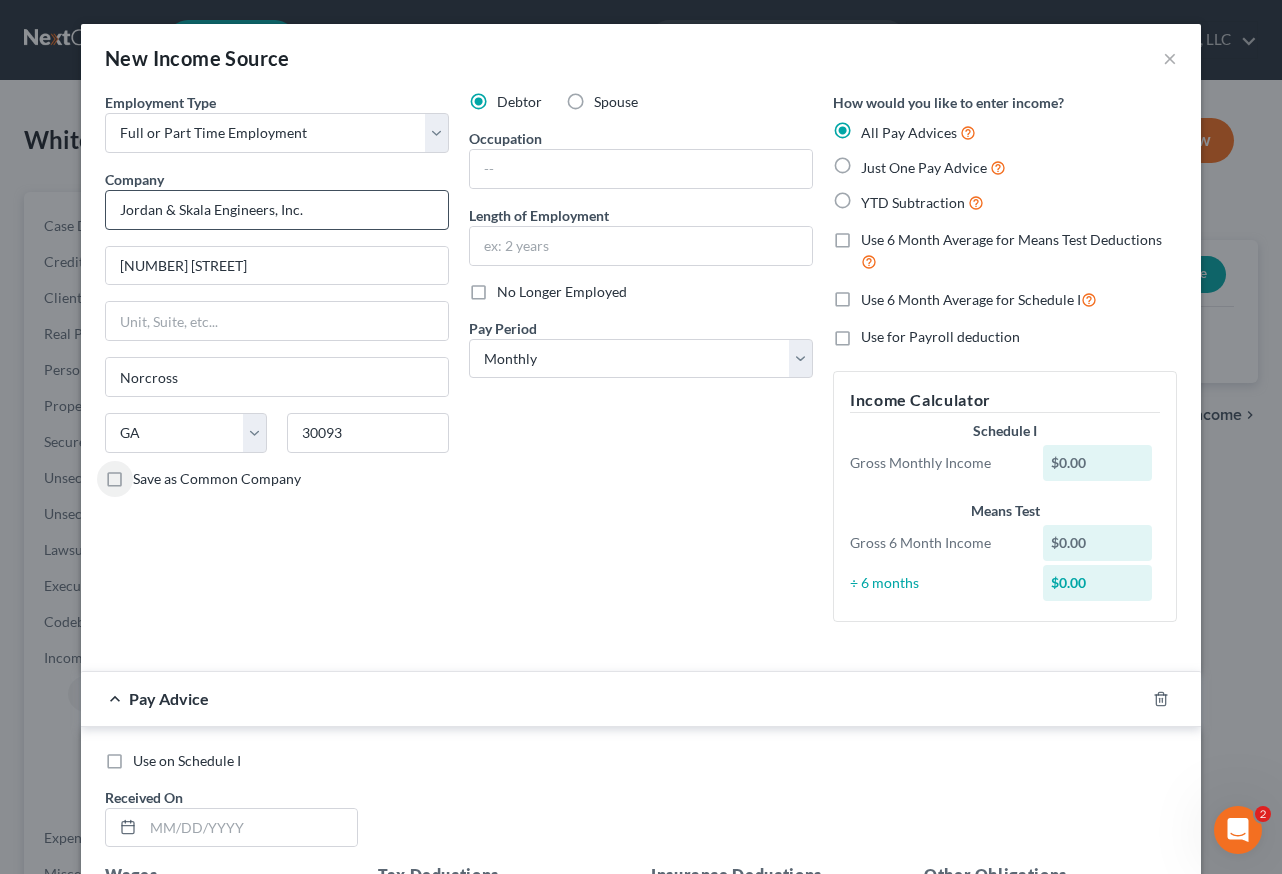 click on "Save as Common Company" at bounding box center [147, 475] 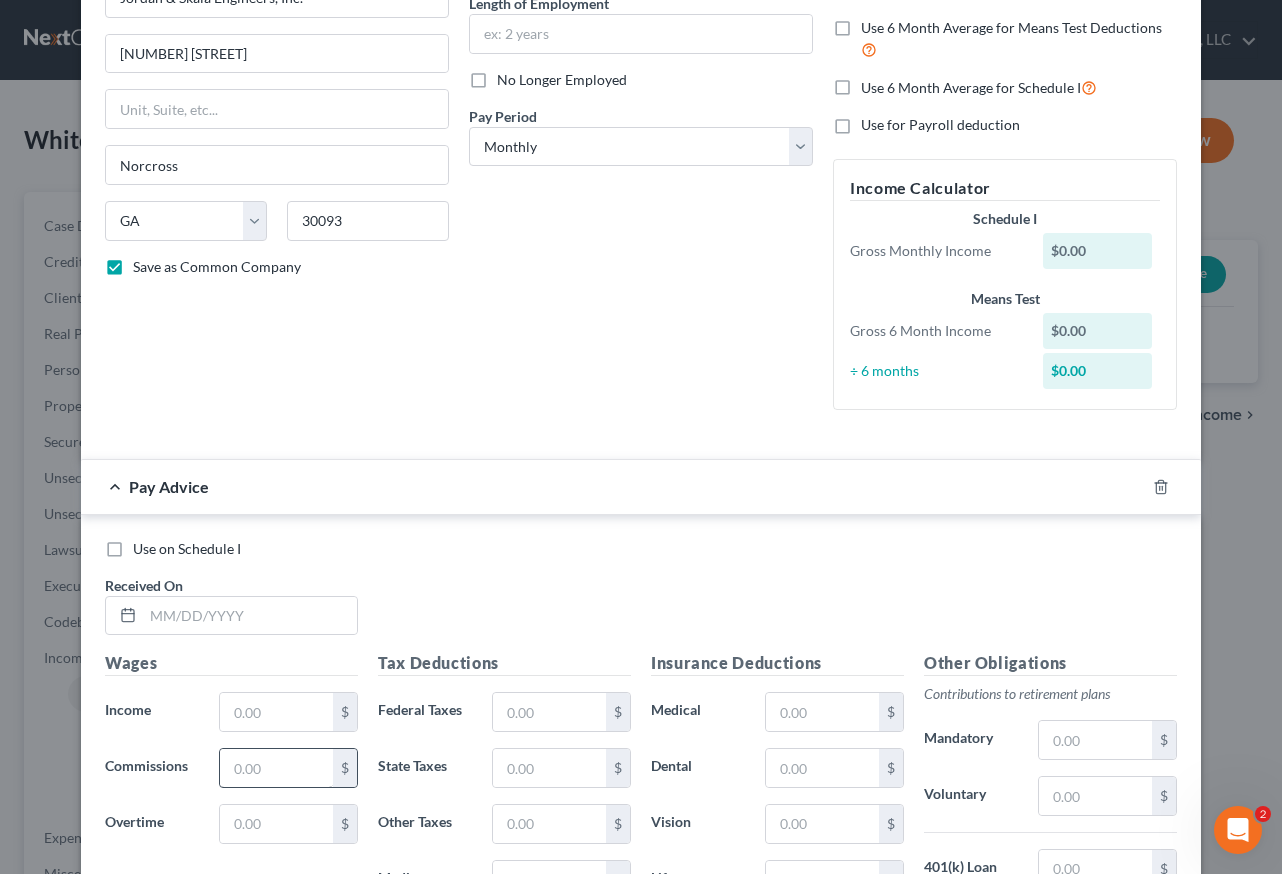 scroll, scrollTop: 300, scrollLeft: 0, axis: vertical 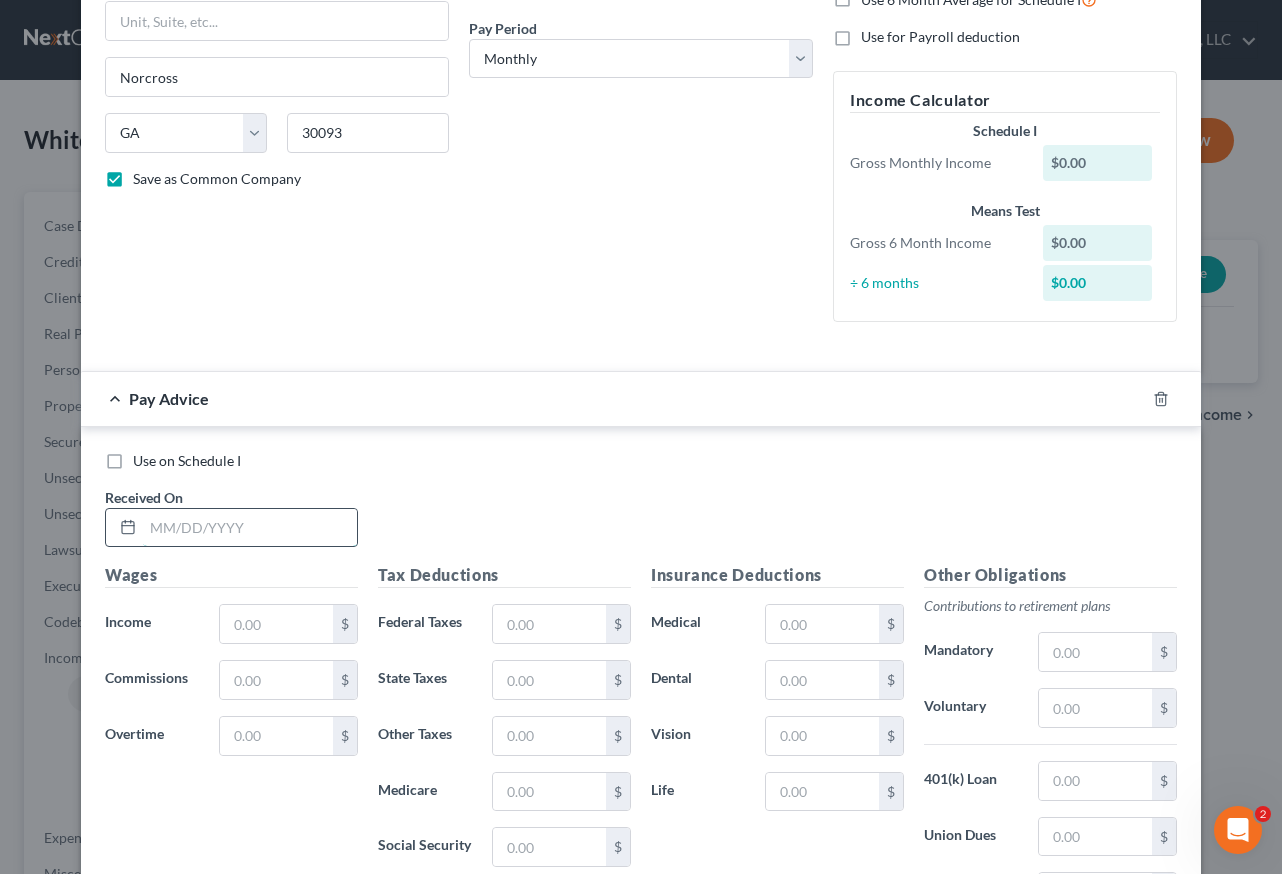 click at bounding box center (250, 528) 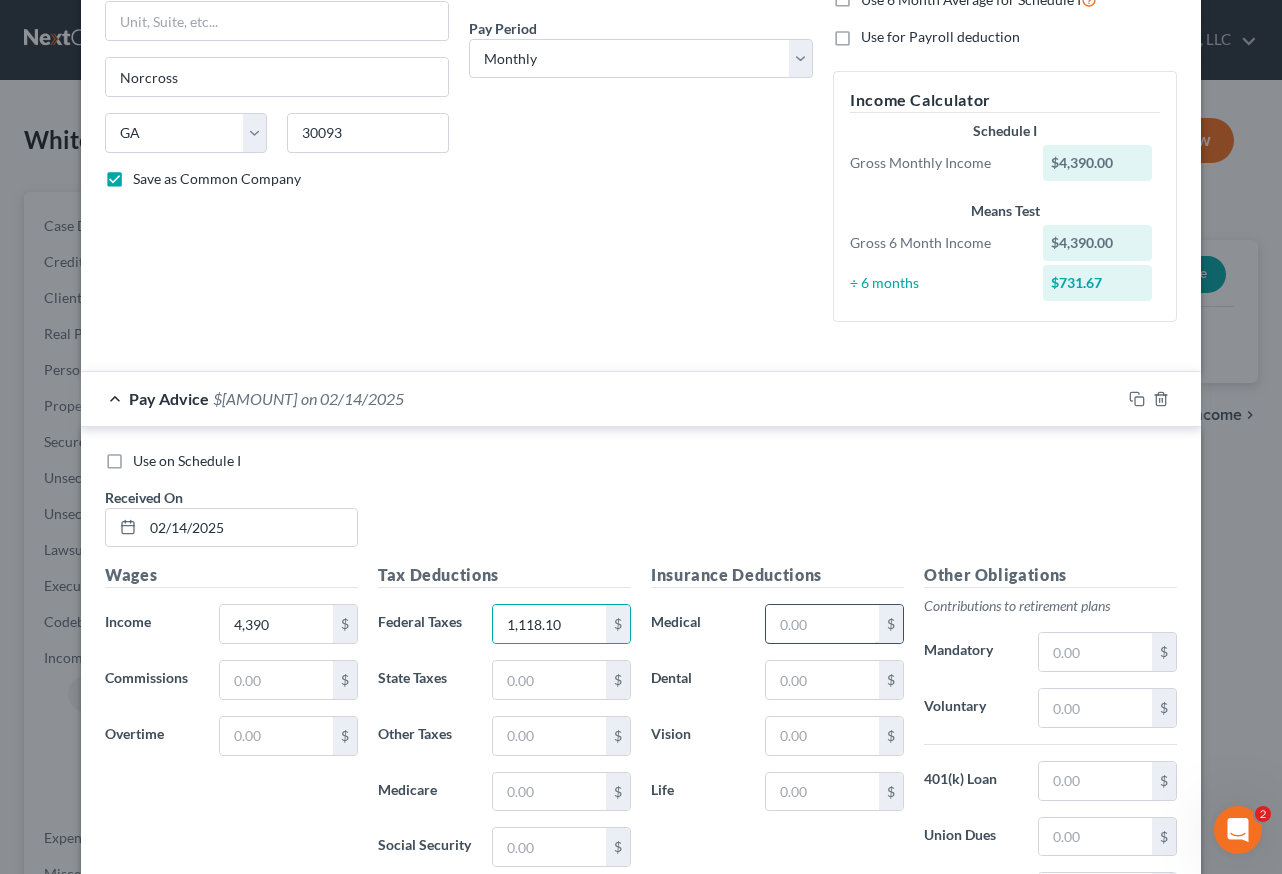 click at bounding box center (822, 624) 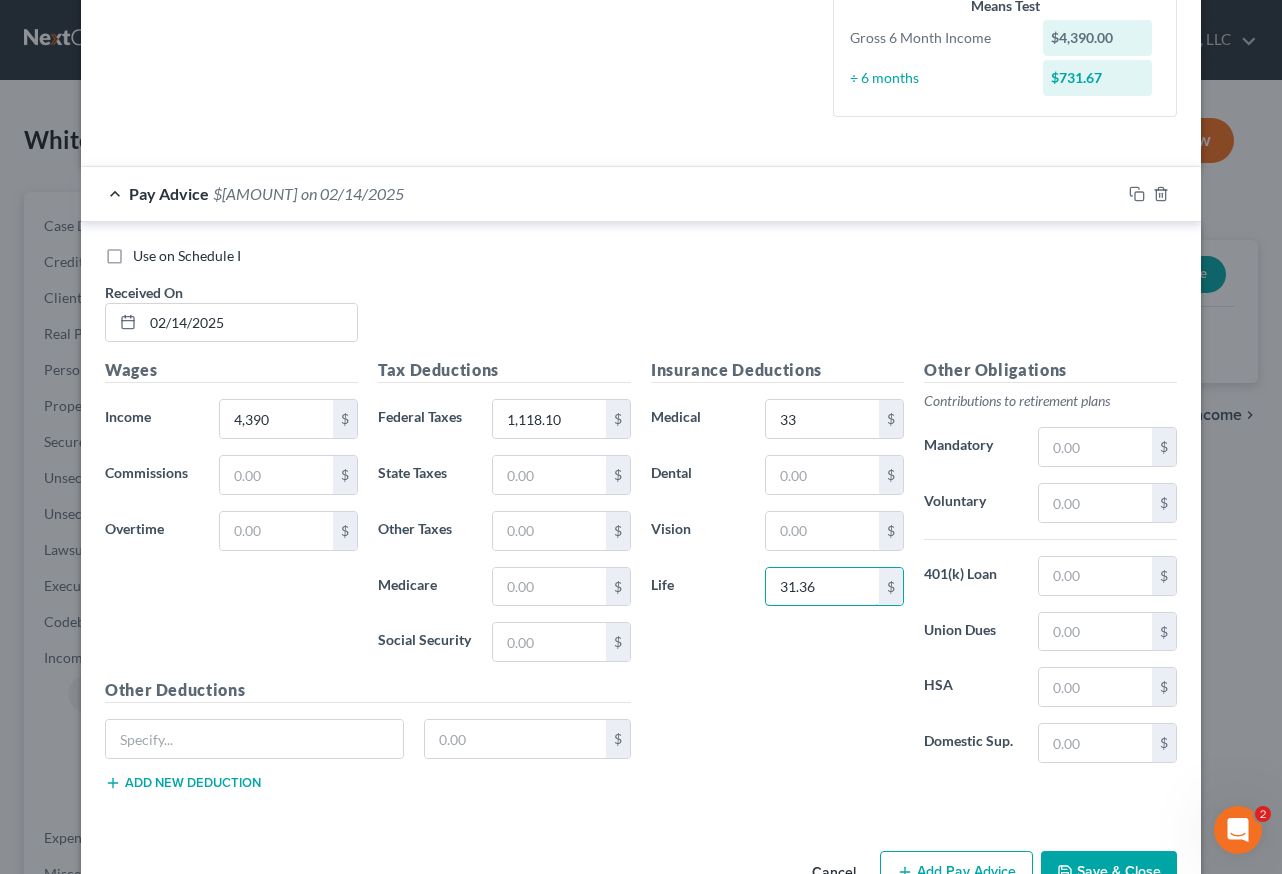 scroll, scrollTop: 564, scrollLeft: 0, axis: vertical 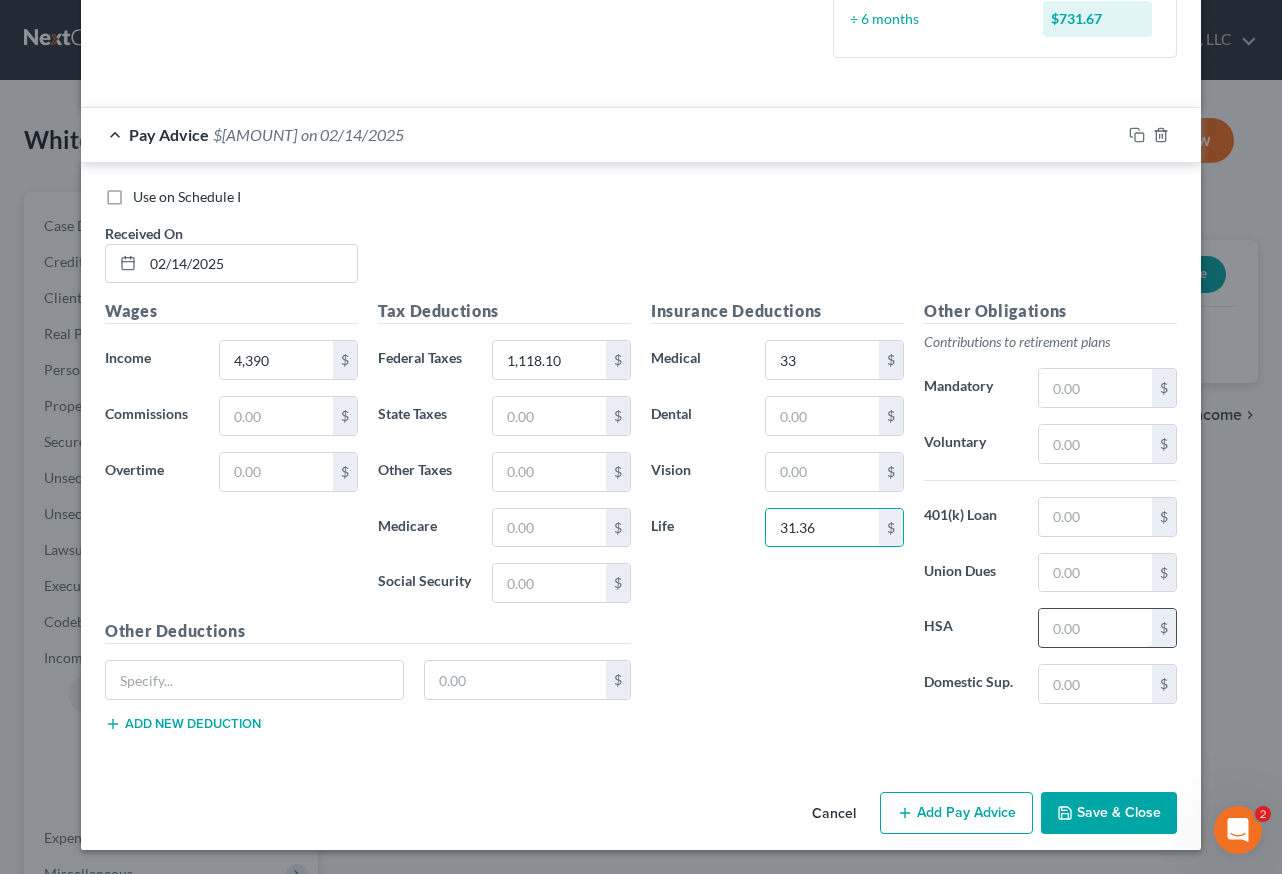 click at bounding box center (1095, 628) 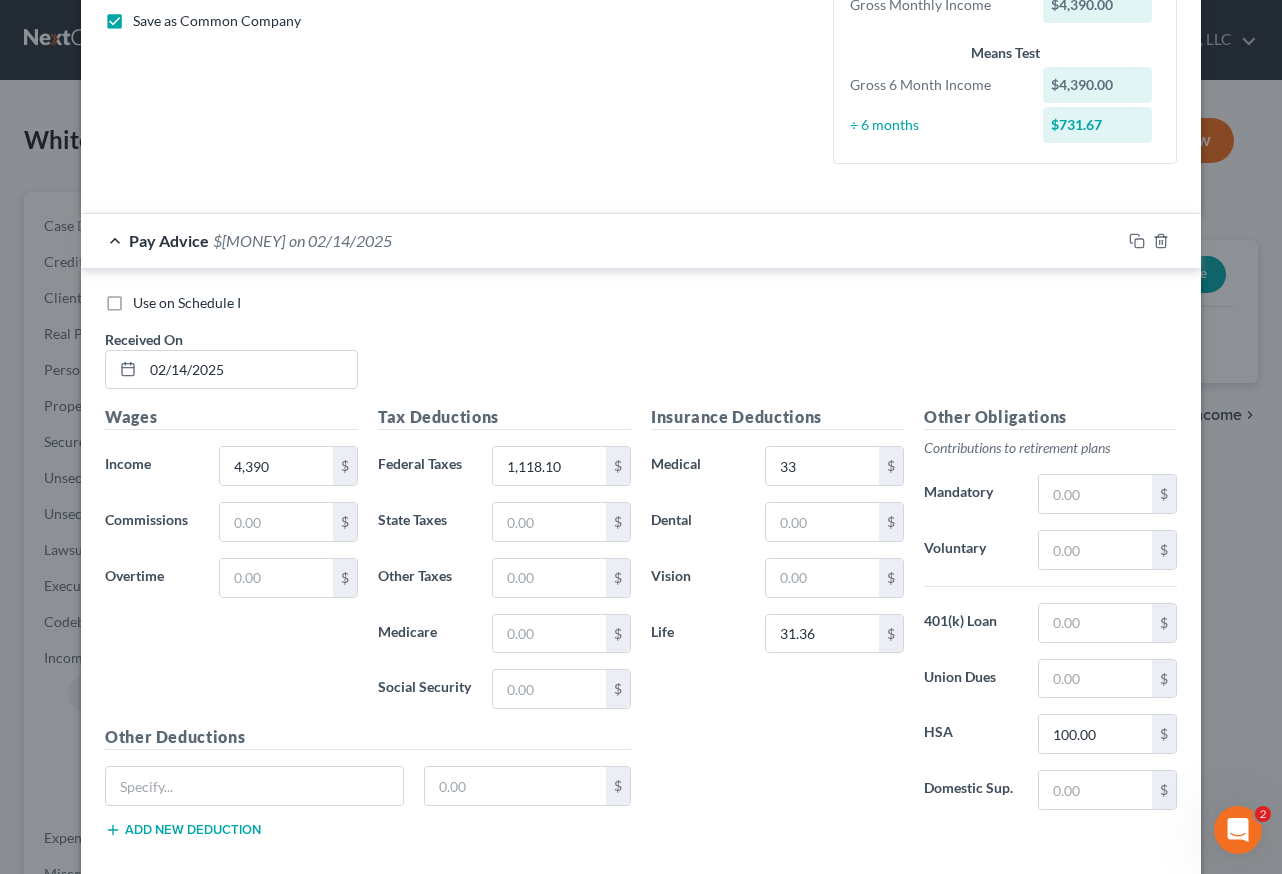 scroll, scrollTop: 164, scrollLeft: 0, axis: vertical 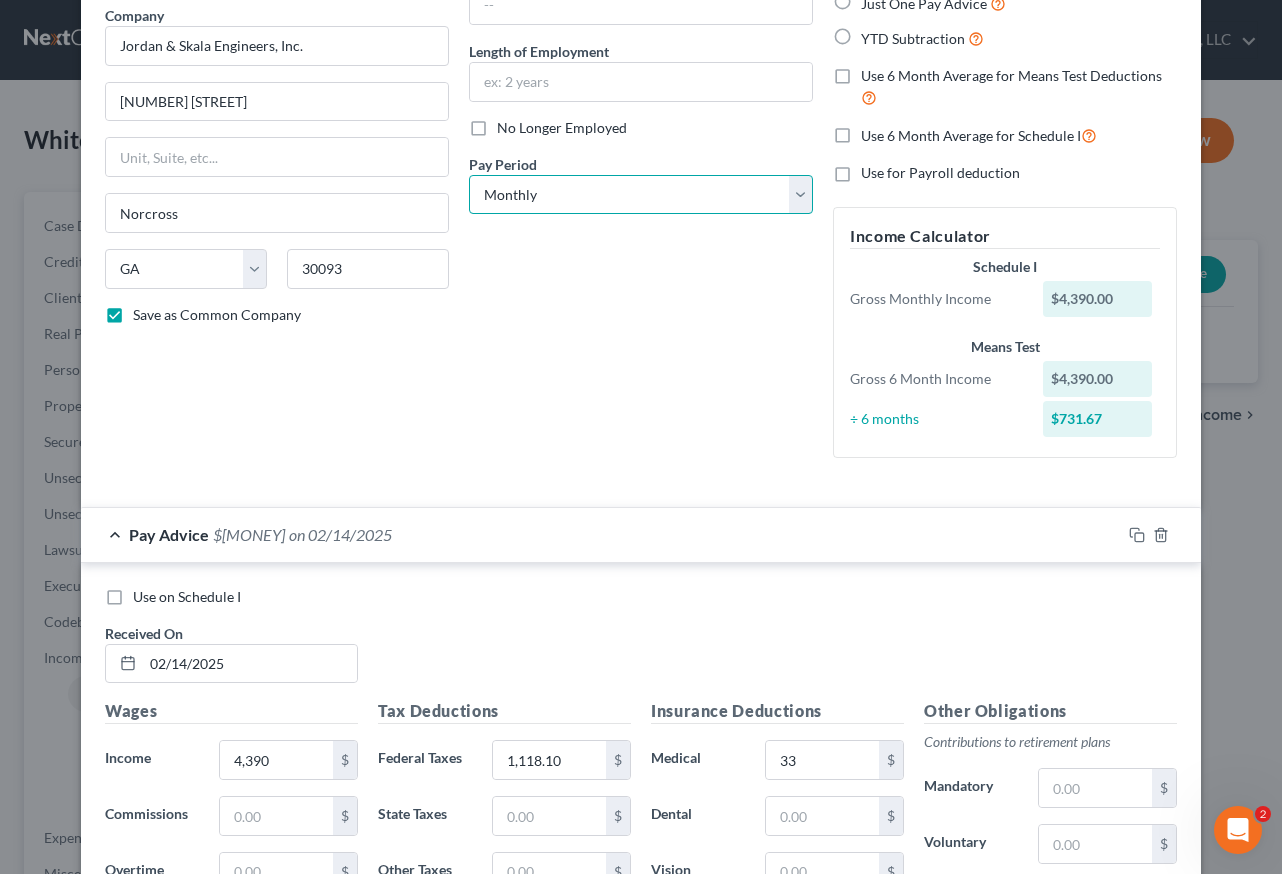 click on "Select Monthly Twice Monthly Every Other Week Weekly" at bounding box center (641, 195) 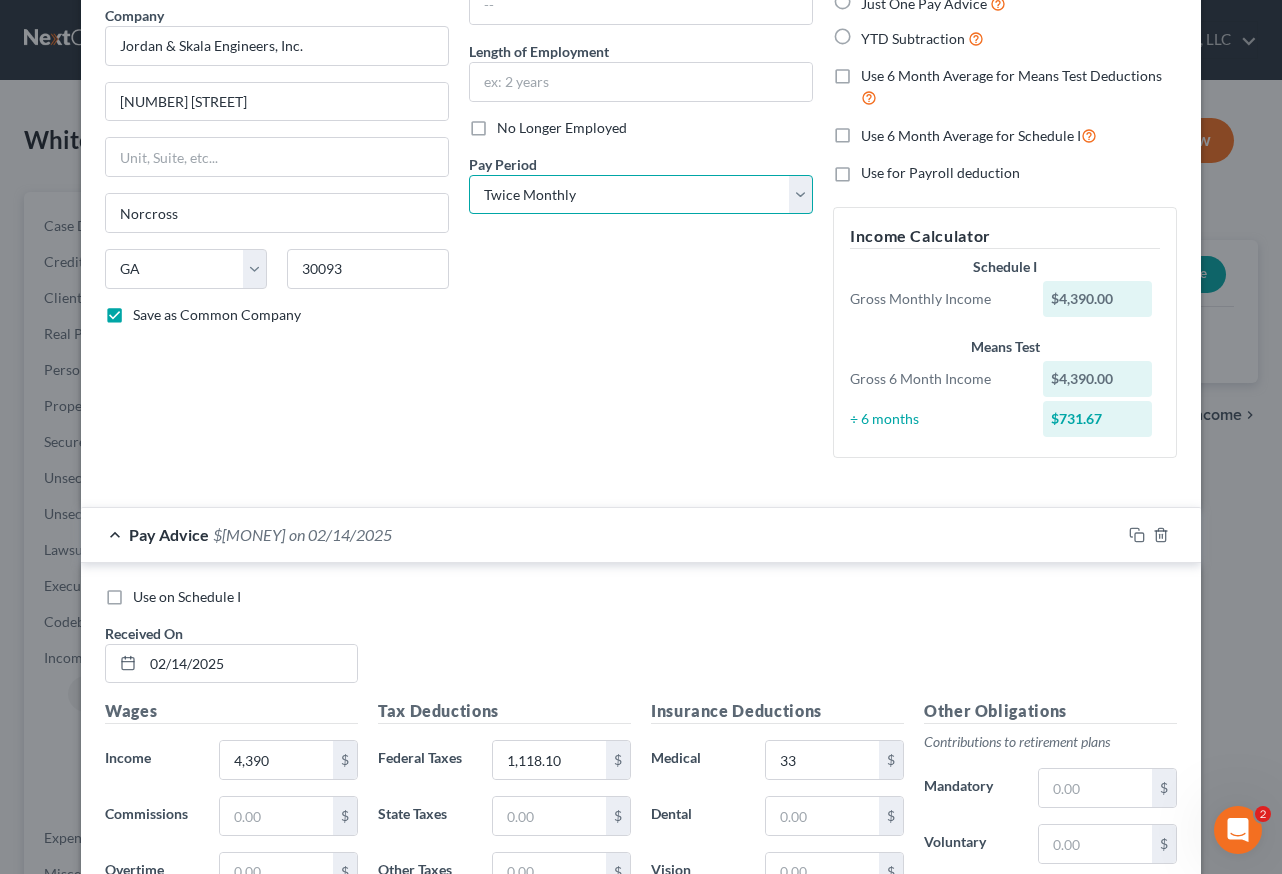 click on "Select Monthly Twice Monthly Every Other Week Weekly" at bounding box center [641, 195] 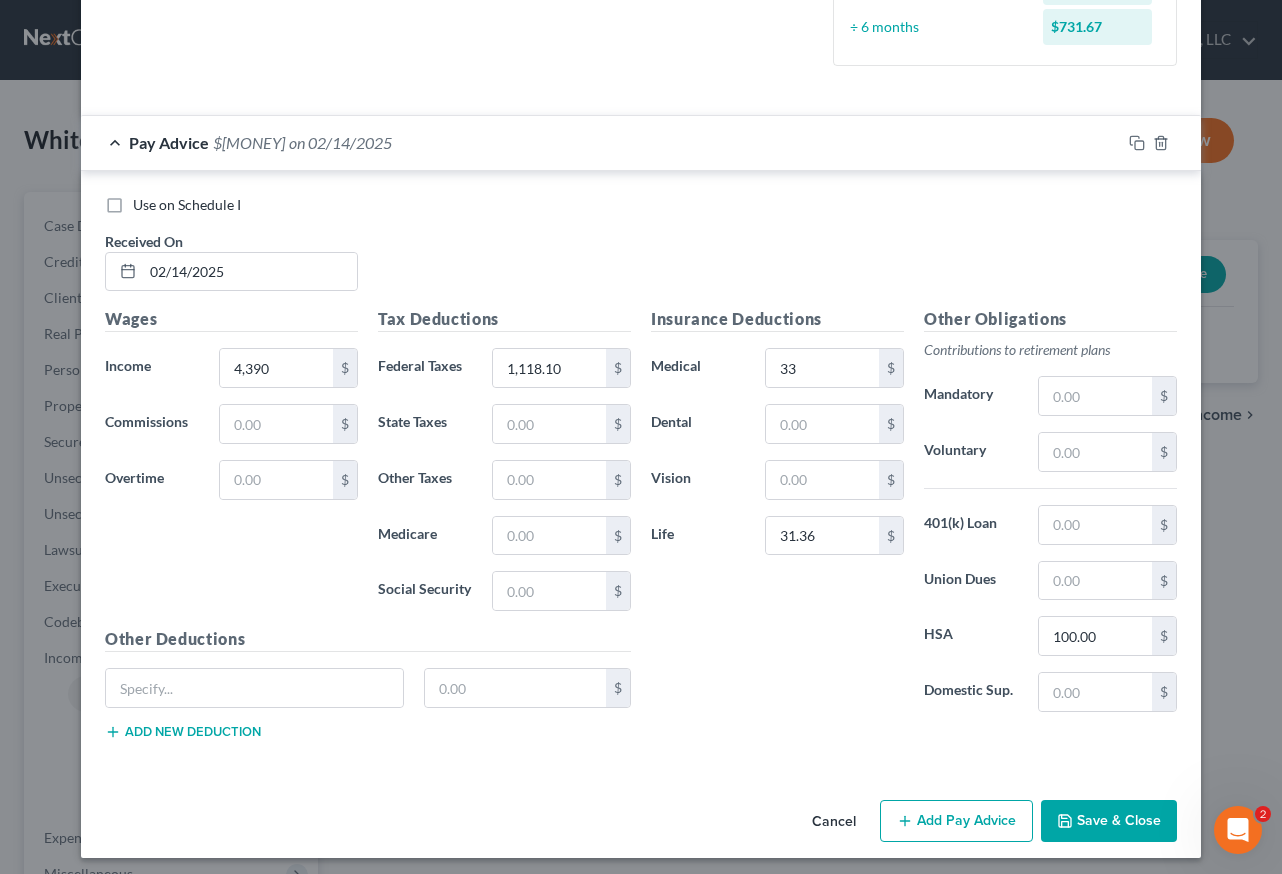 scroll, scrollTop: 564, scrollLeft: 0, axis: vertical 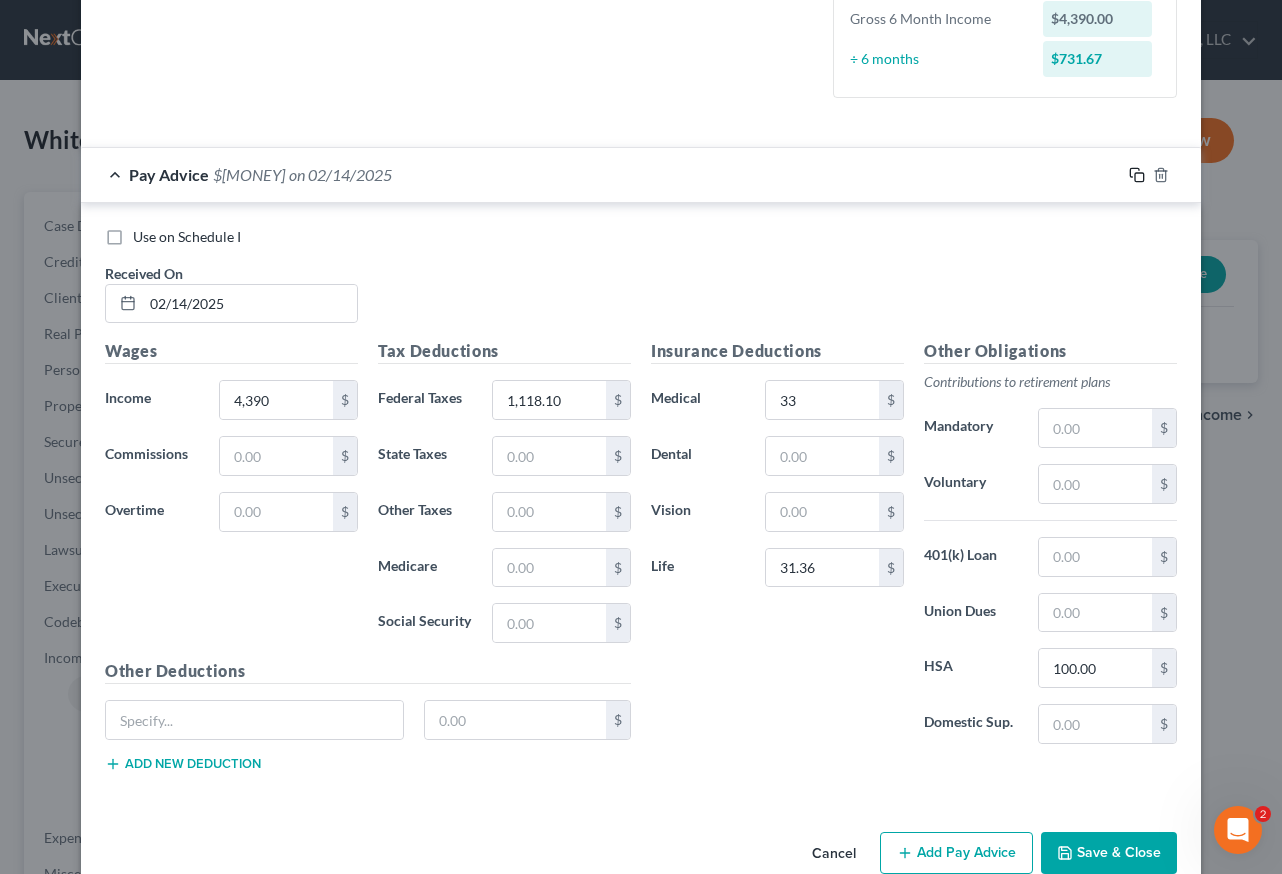 click at bounding box center (641, 130) 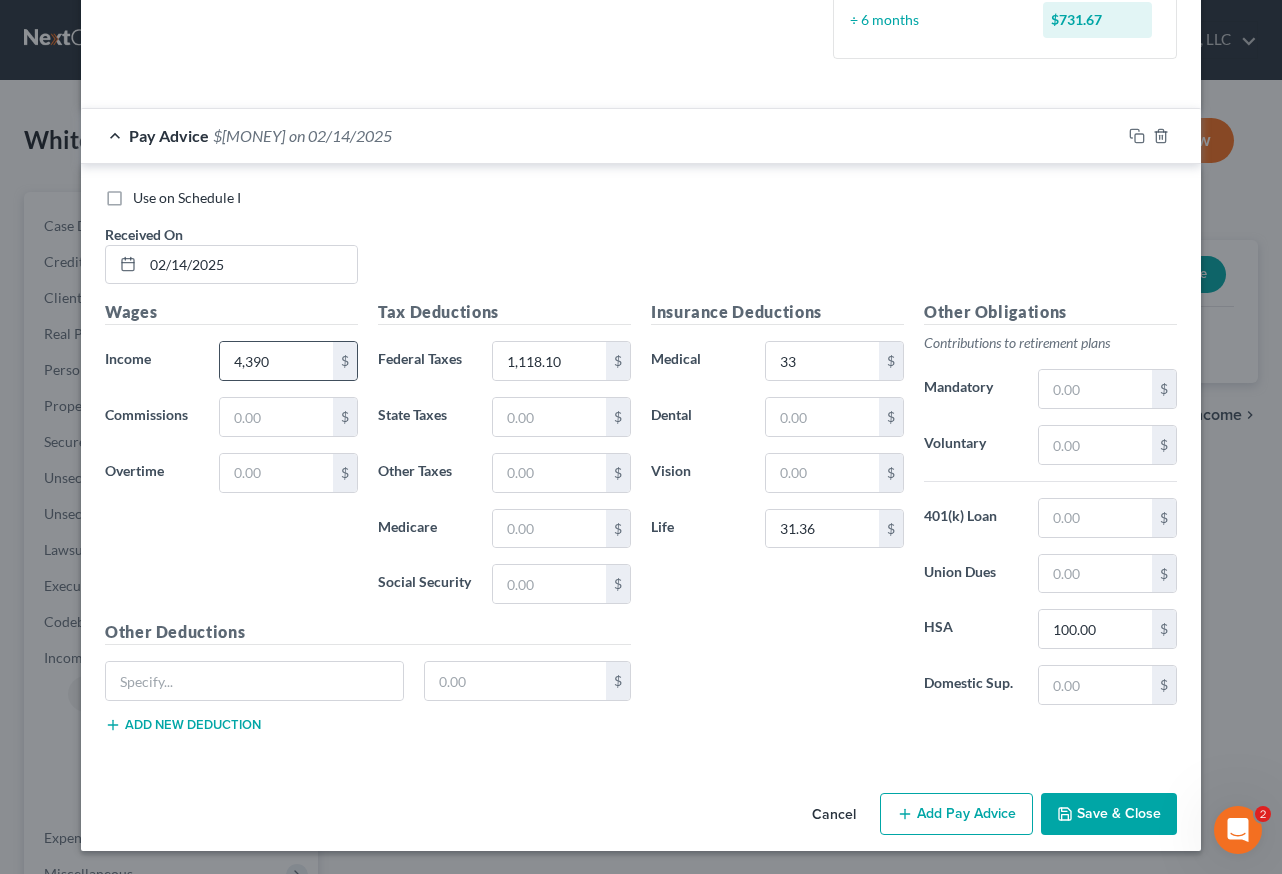 scroll, scrollTop: 604, scrollLeft: 0, axis: vertical 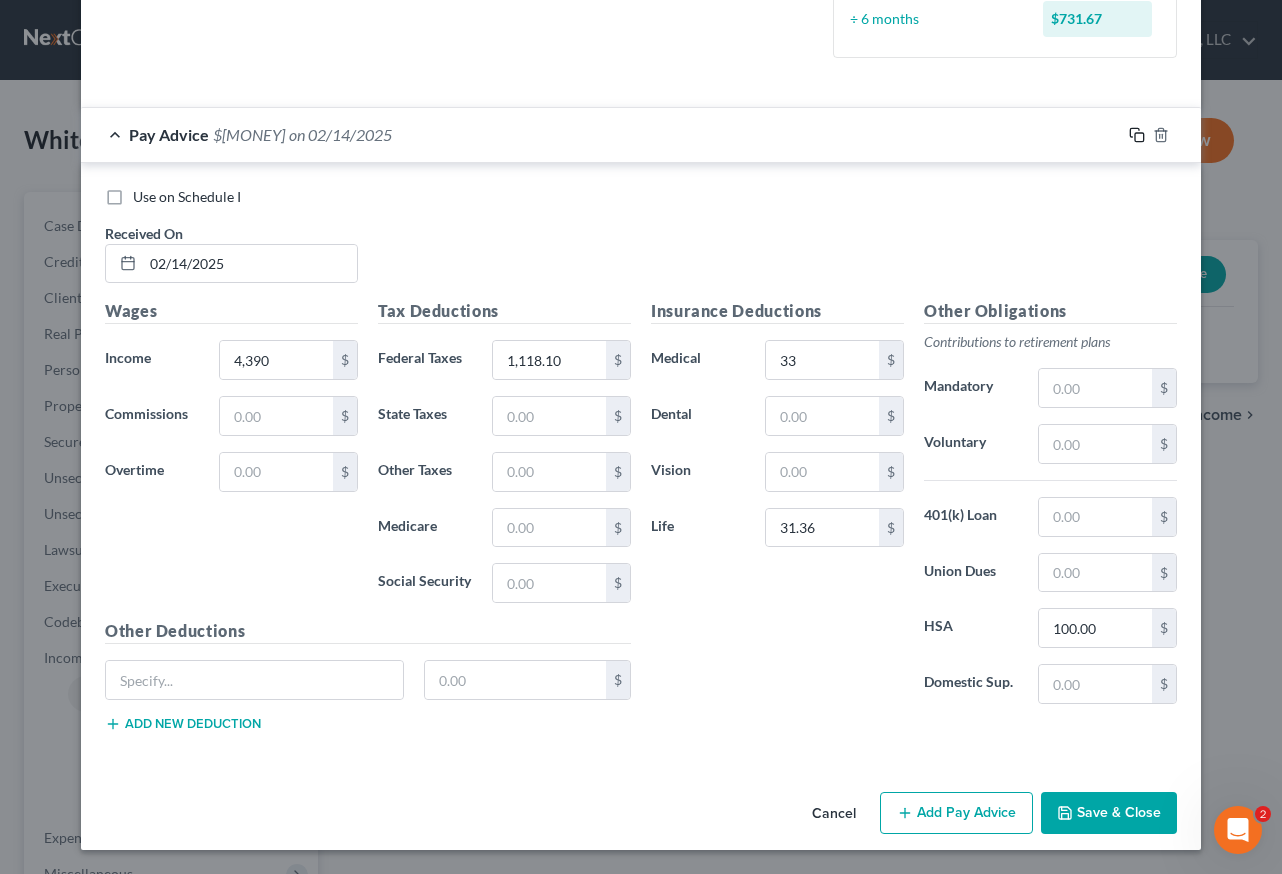 click 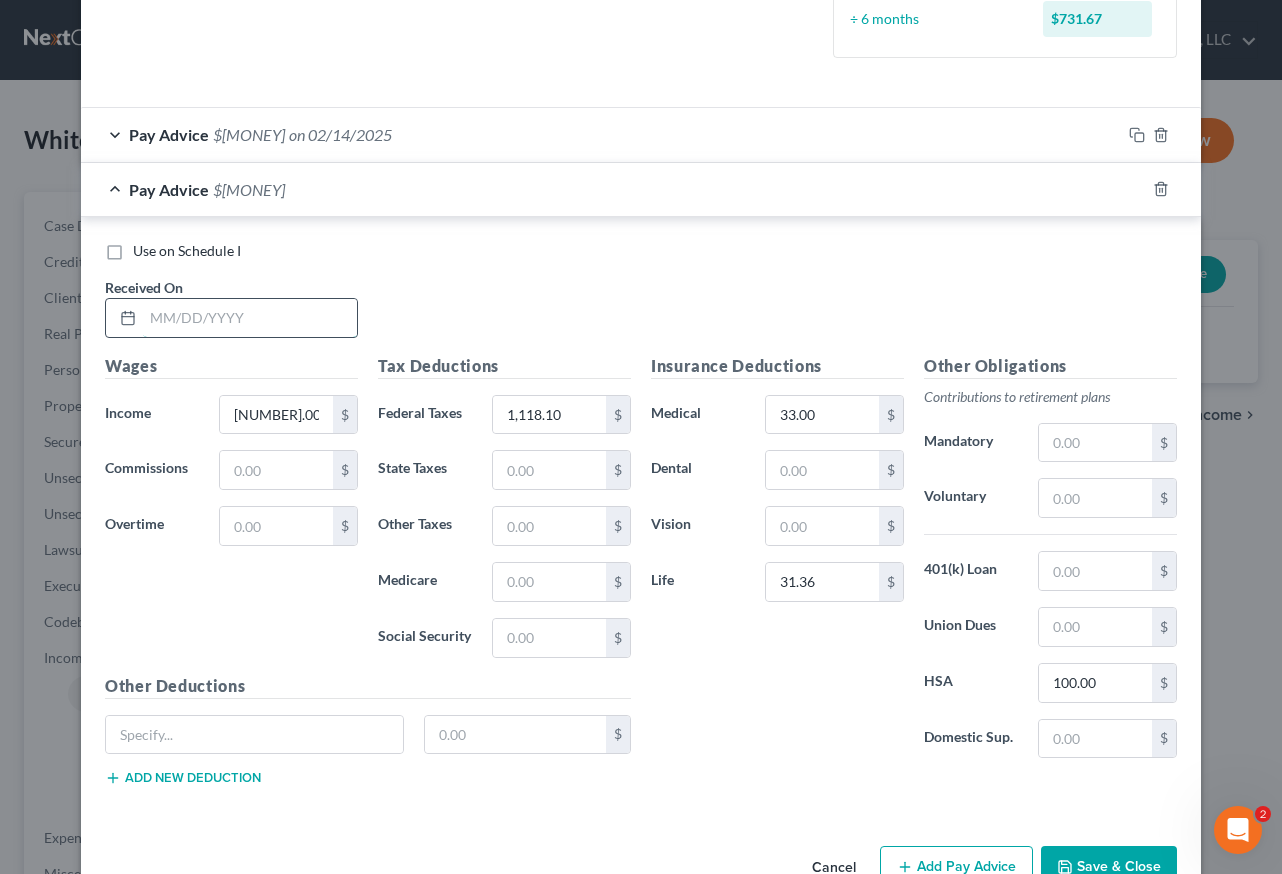 click at bounding box center (250, 318) 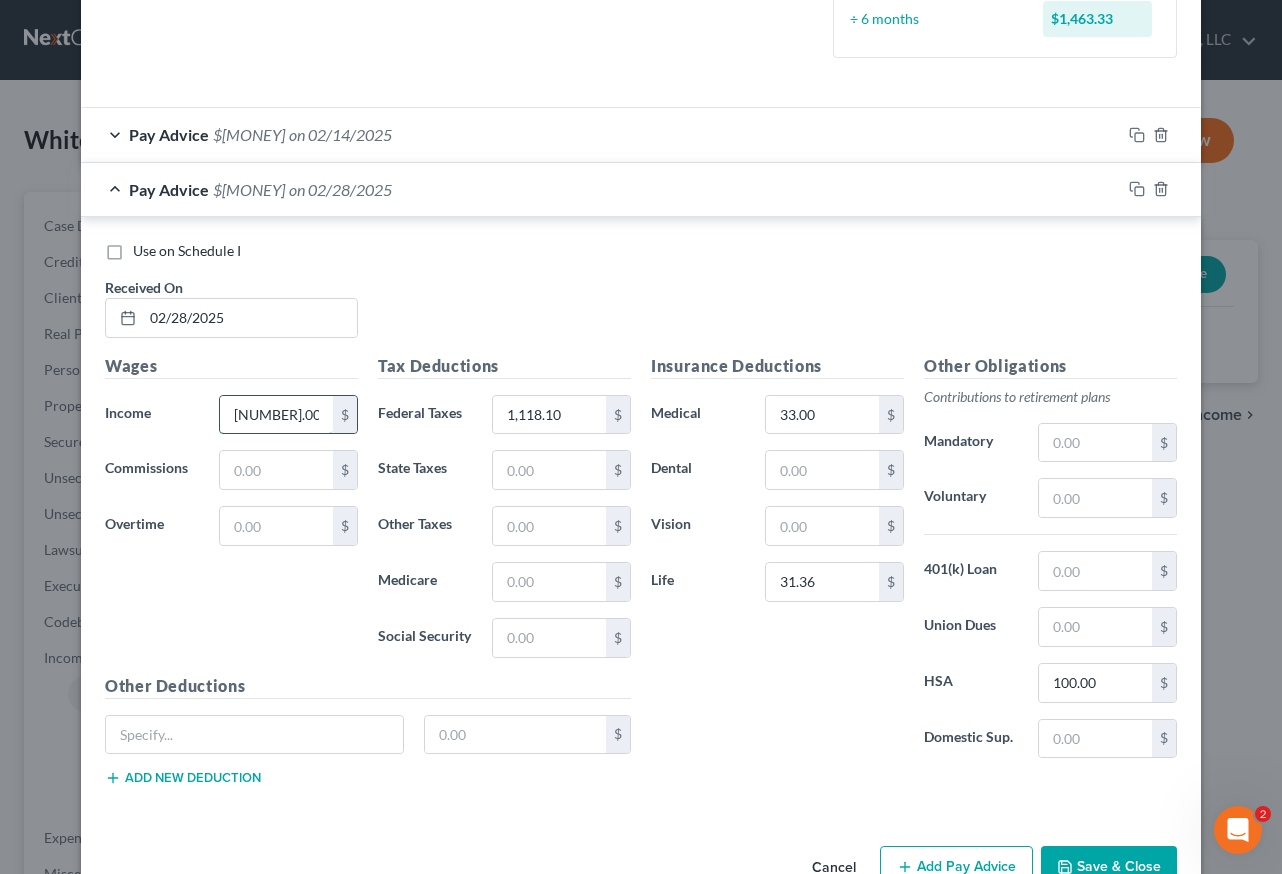 click on "[NUMBER].00" at bounding box center (276, 415) 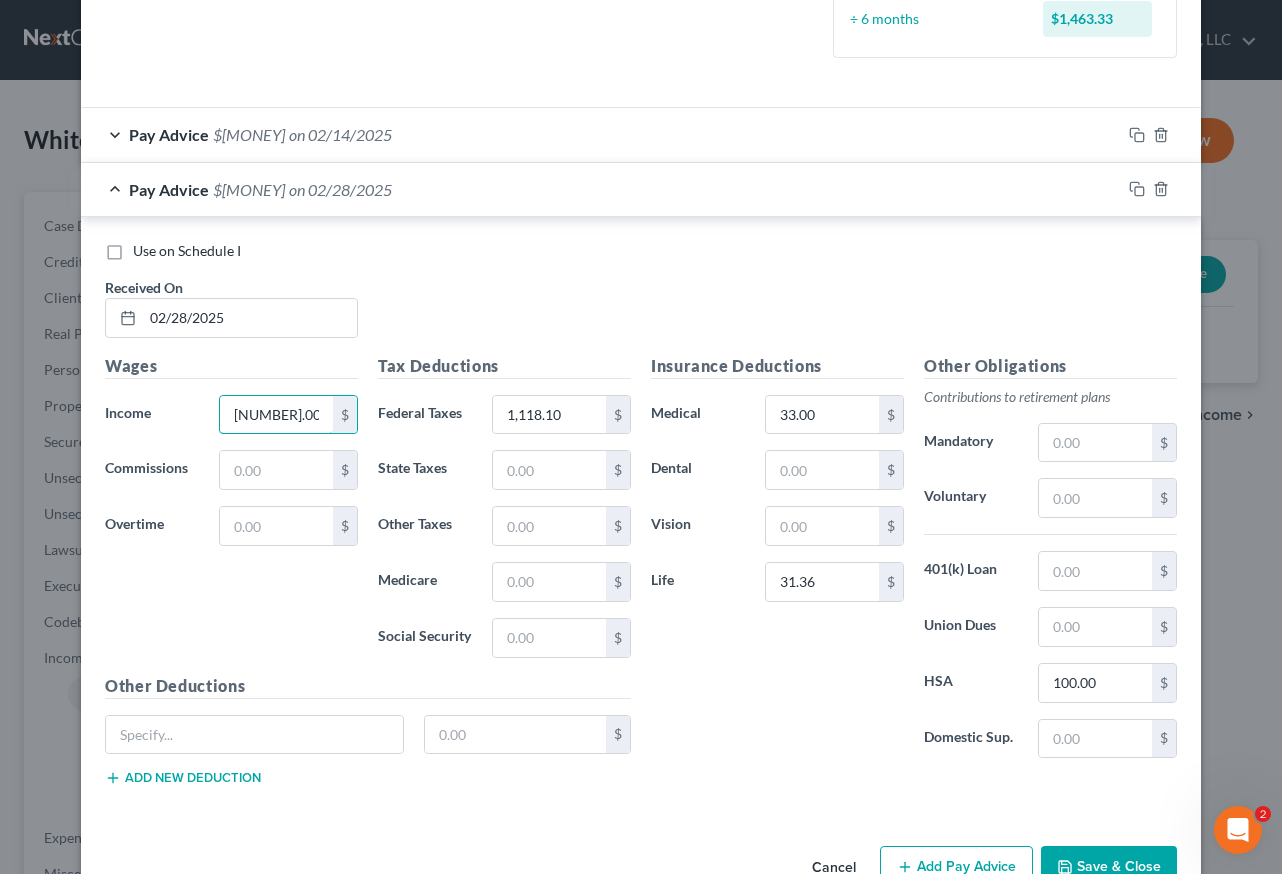 drag, startPoint x: 284, startPoint y: 414, endPoint x: 169, endPoint y: 414, distance: 115 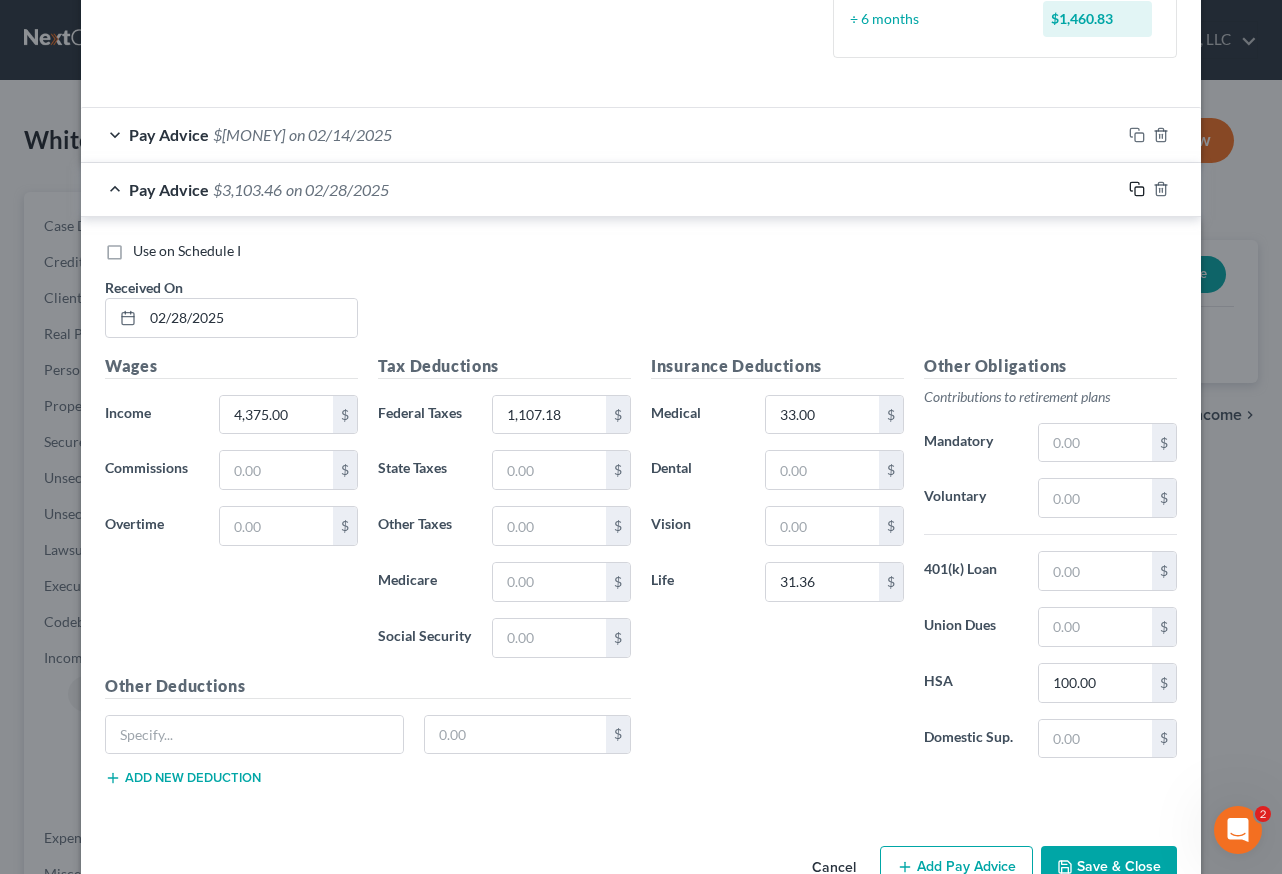click 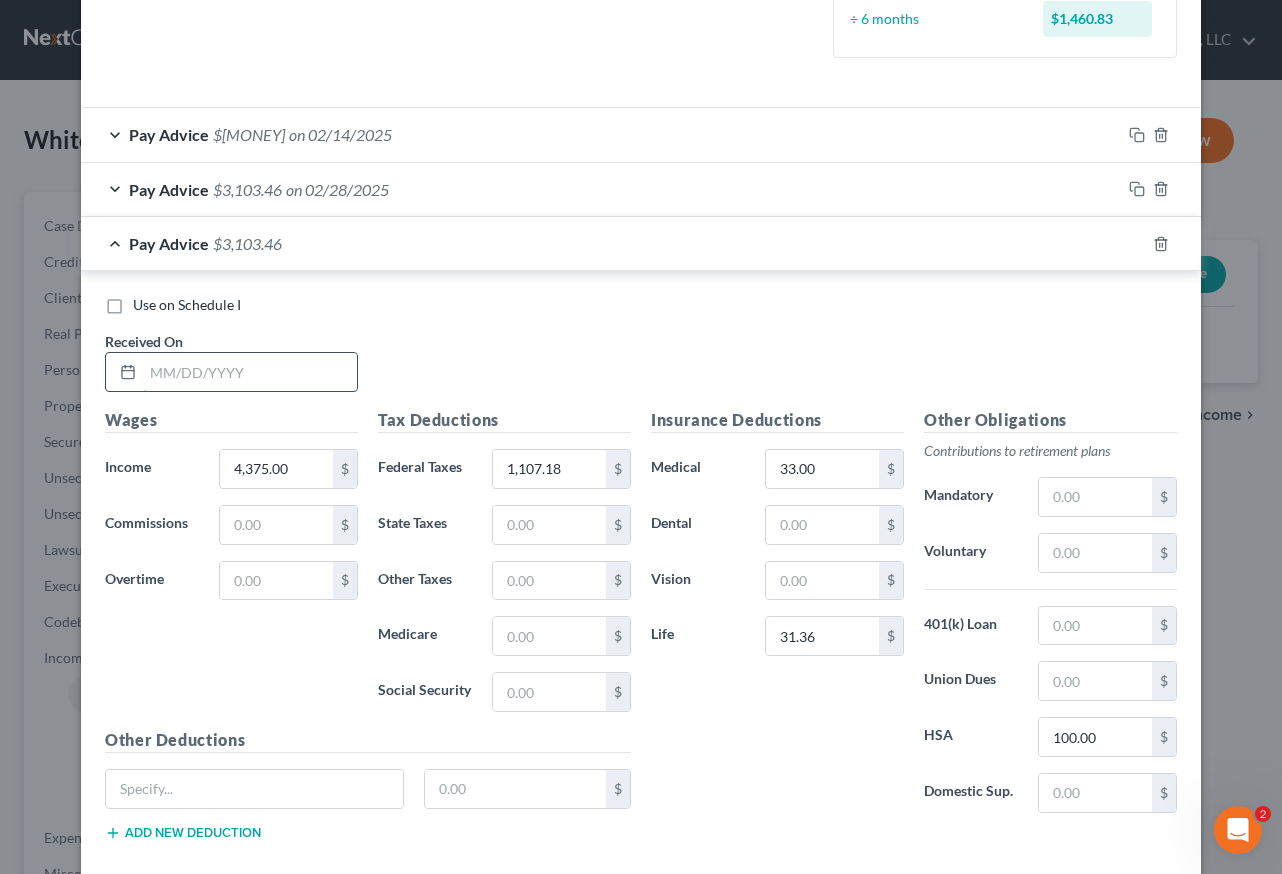 click at bounding box center (250, 372) 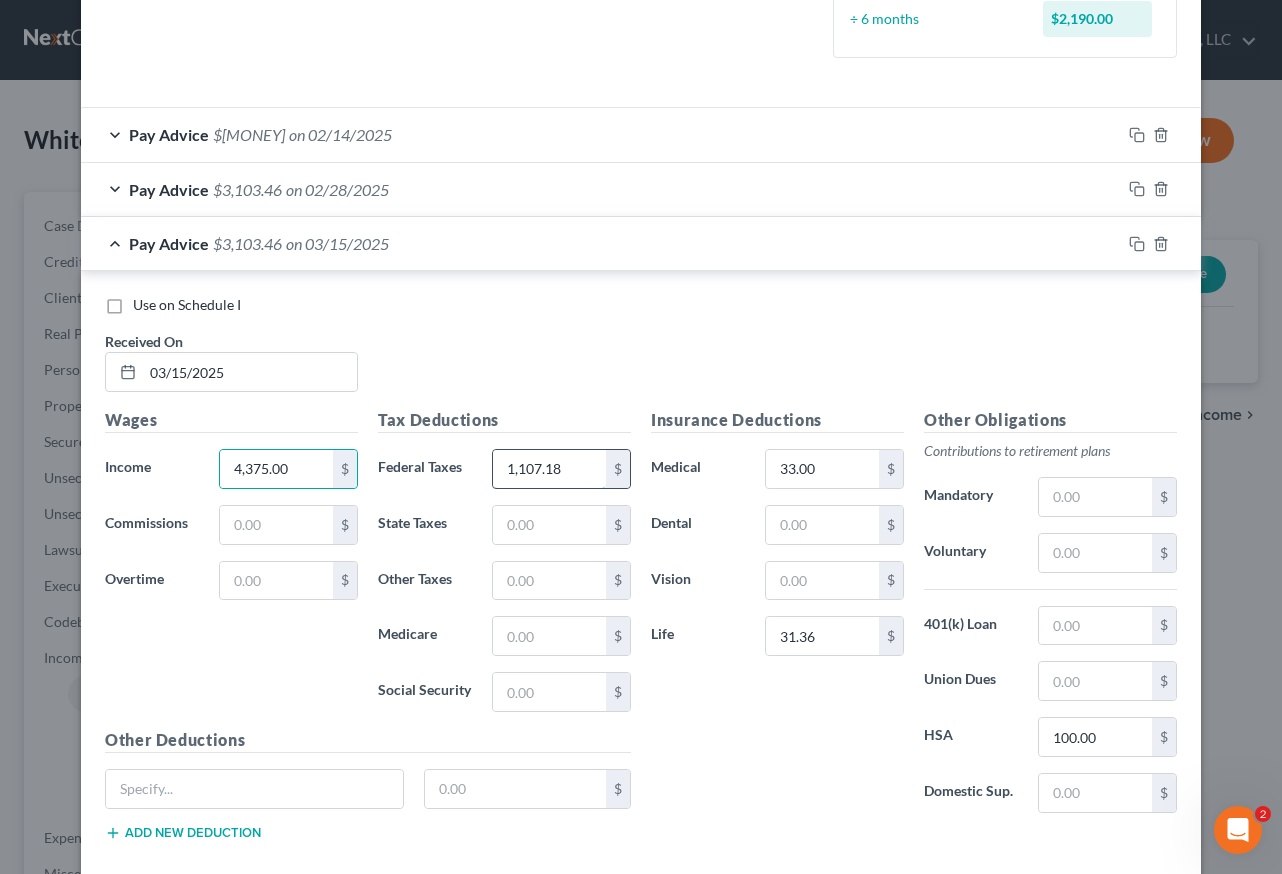 click on "1,107.18" at bounding box center (549, 469) 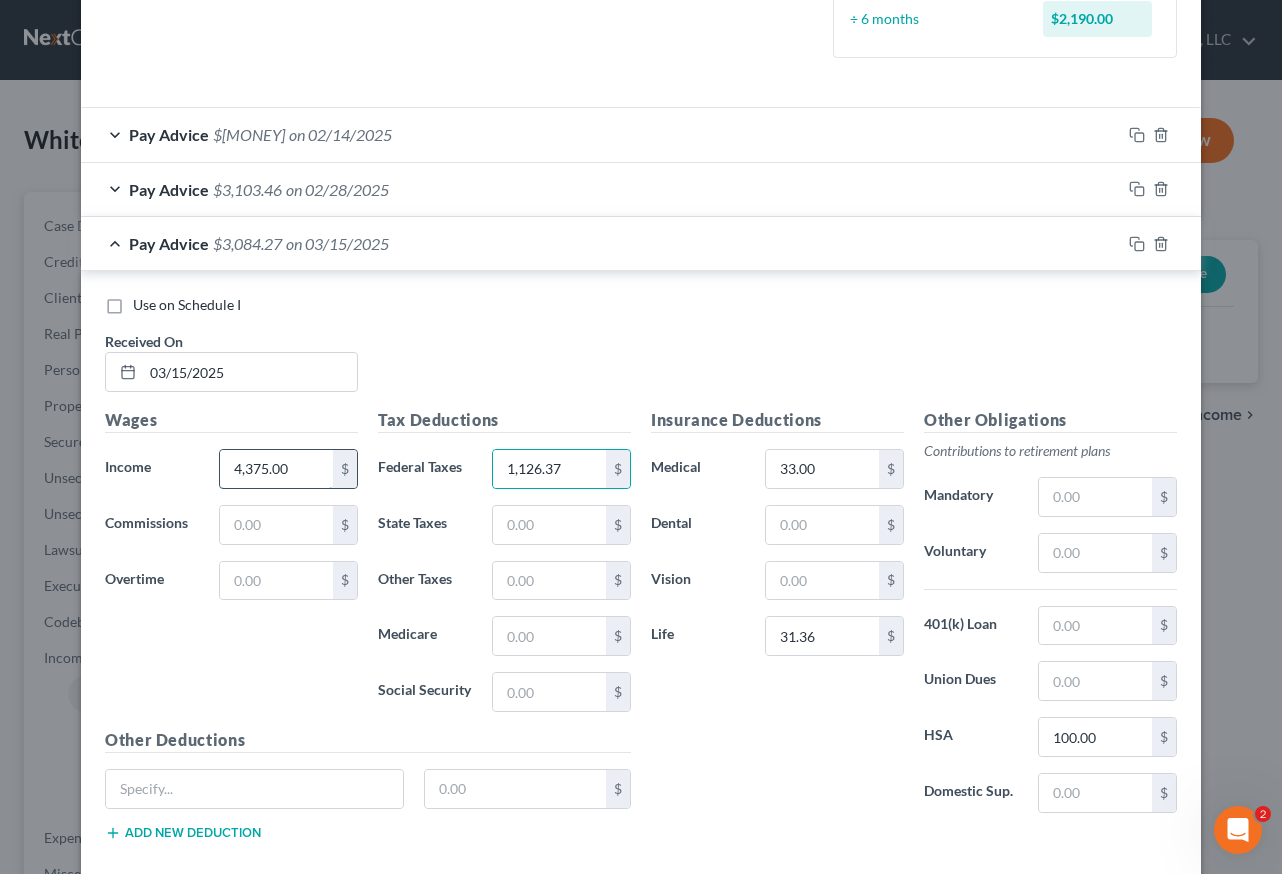 click on "4,375.00" at bounding box center (276, 469) 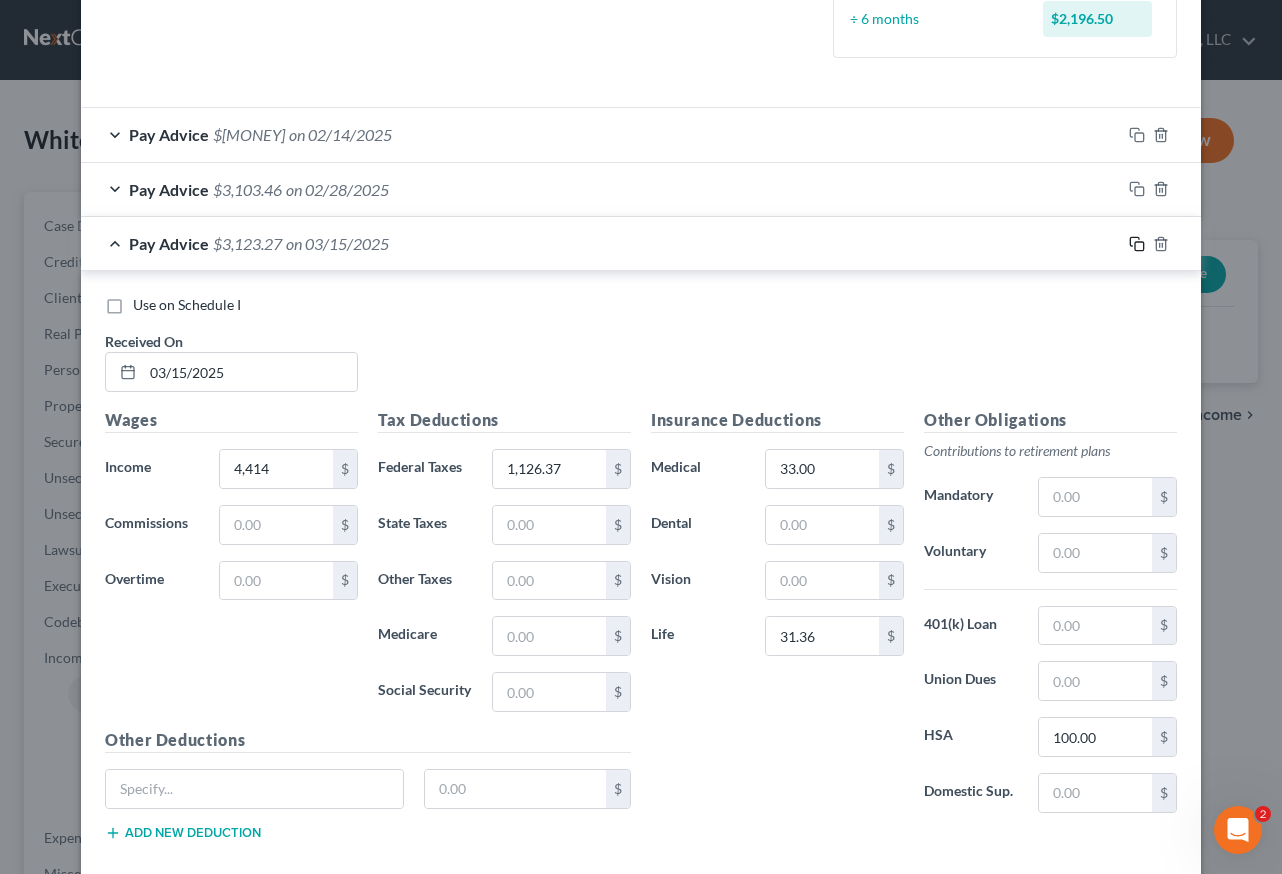 drag, startPoint x: 1131, startPoint y: 240, endPoint x: 886, endPoint y: 347, distance: 267.34622 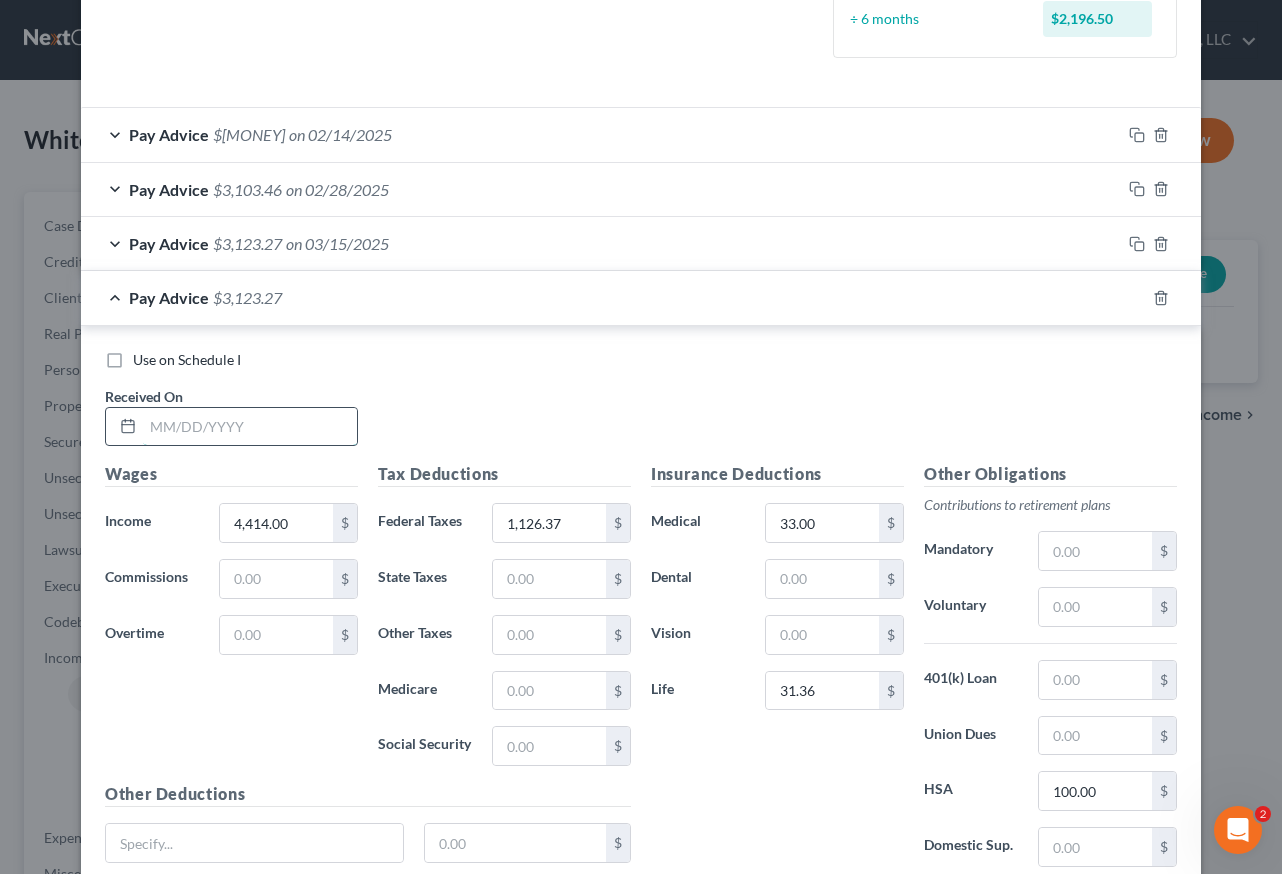 click at bounding box center [250, 427] 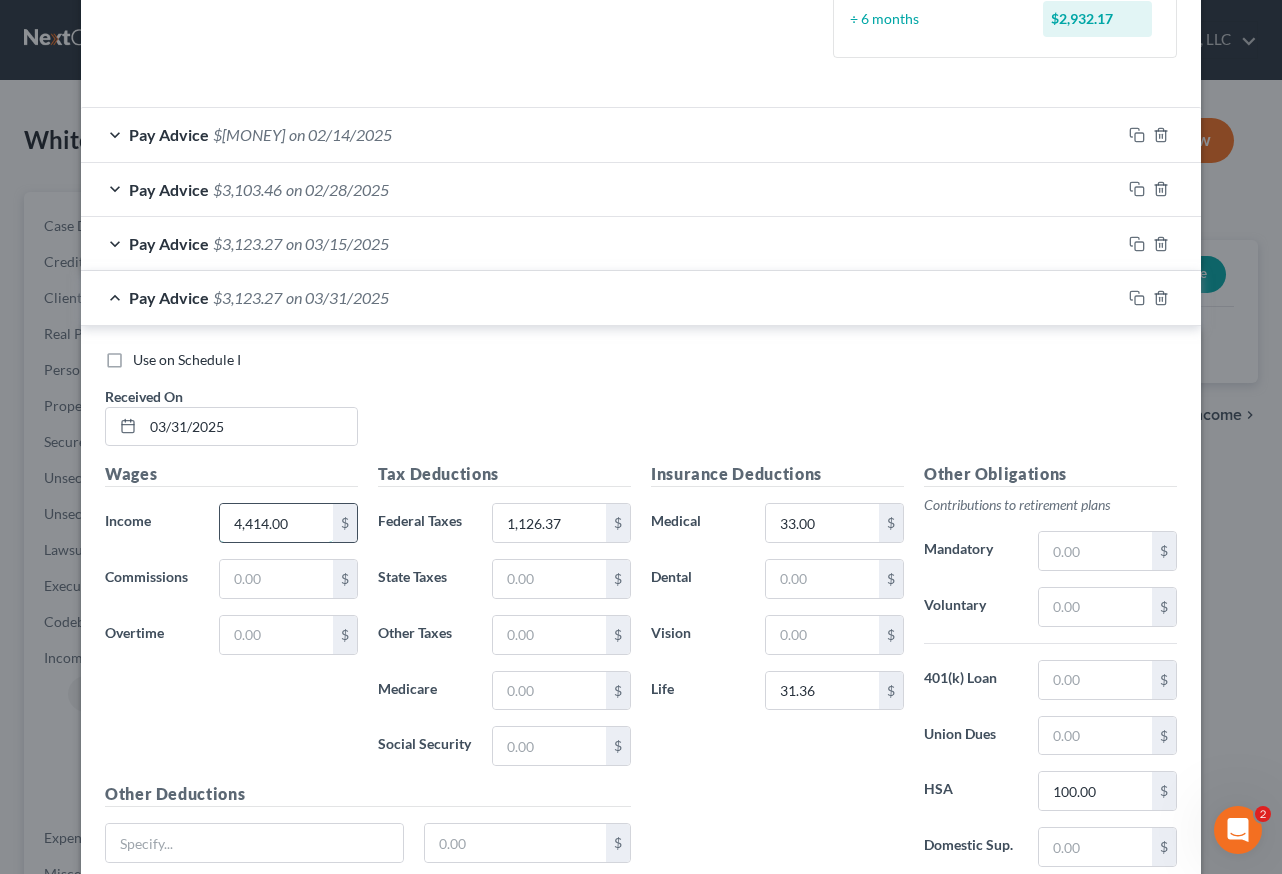 click on "4,414.00" at bounding box center (276, 523) 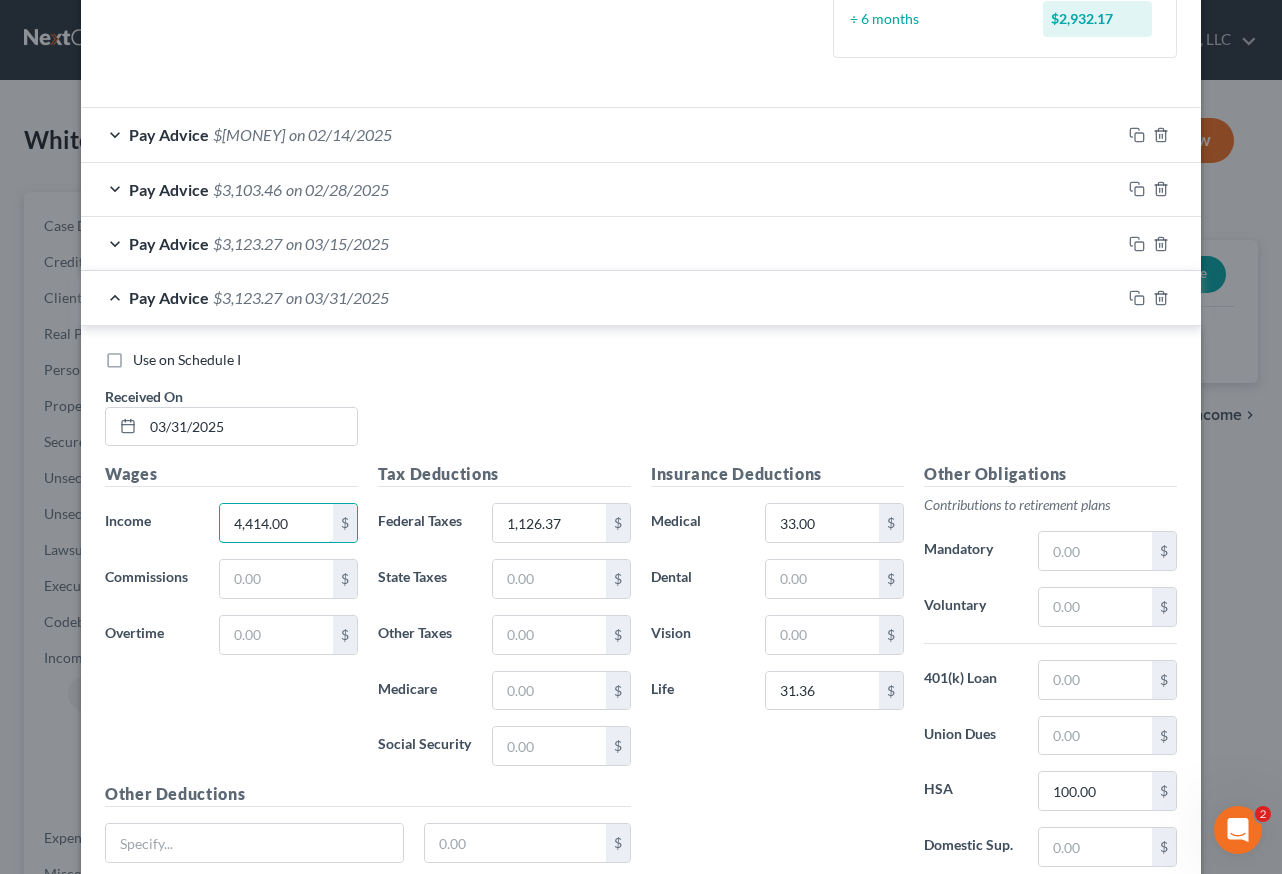 drag, startPoint x: 299, startPoint y: 514, endPoint x: 165, endPoint y: 540, distance: 136.49908 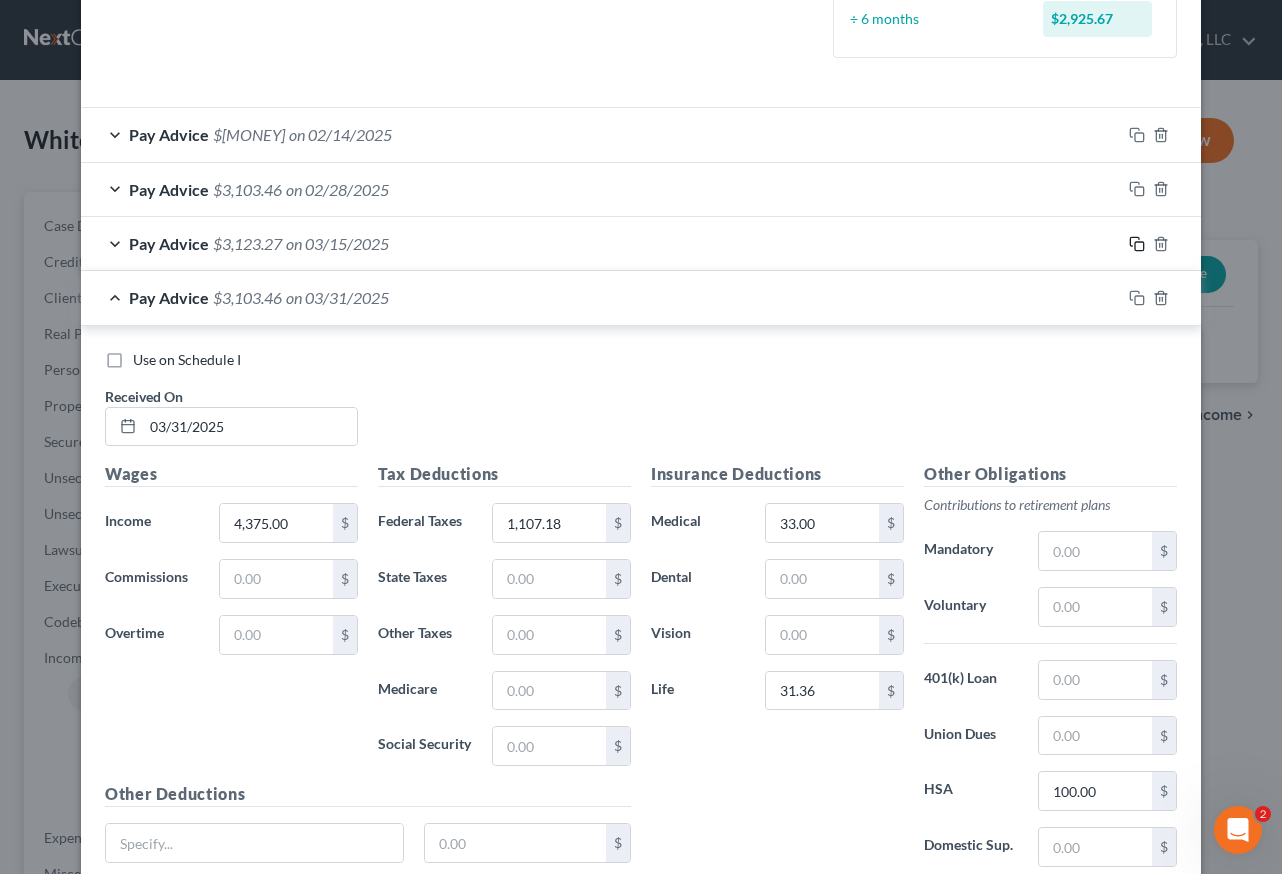 drag, startPoint x: 1128, startPoint y: 241, endPoint x: 333, endPoint y: 462, distance: 825.14606 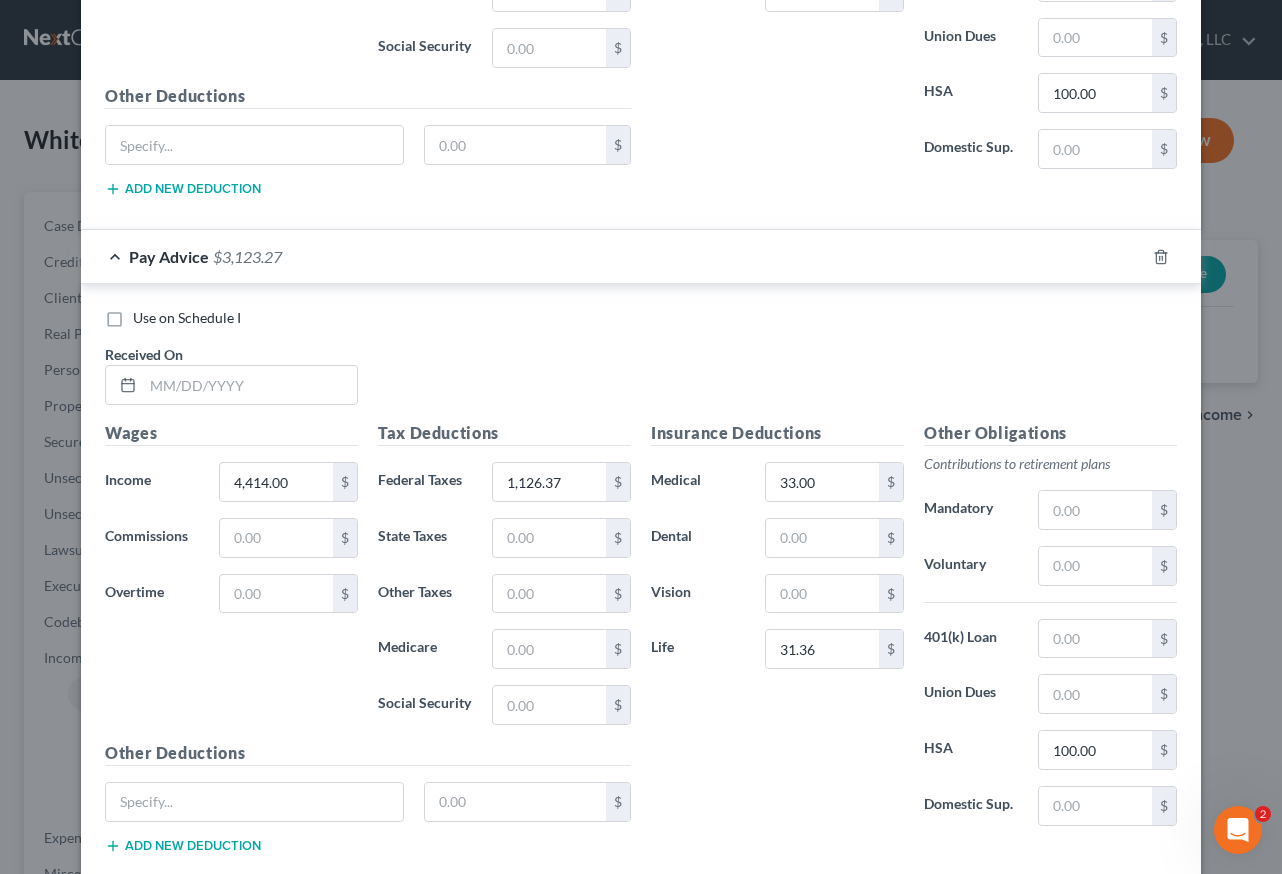 scroll, scrollTop: 1304, scrollLeft: 0, axis: vertical 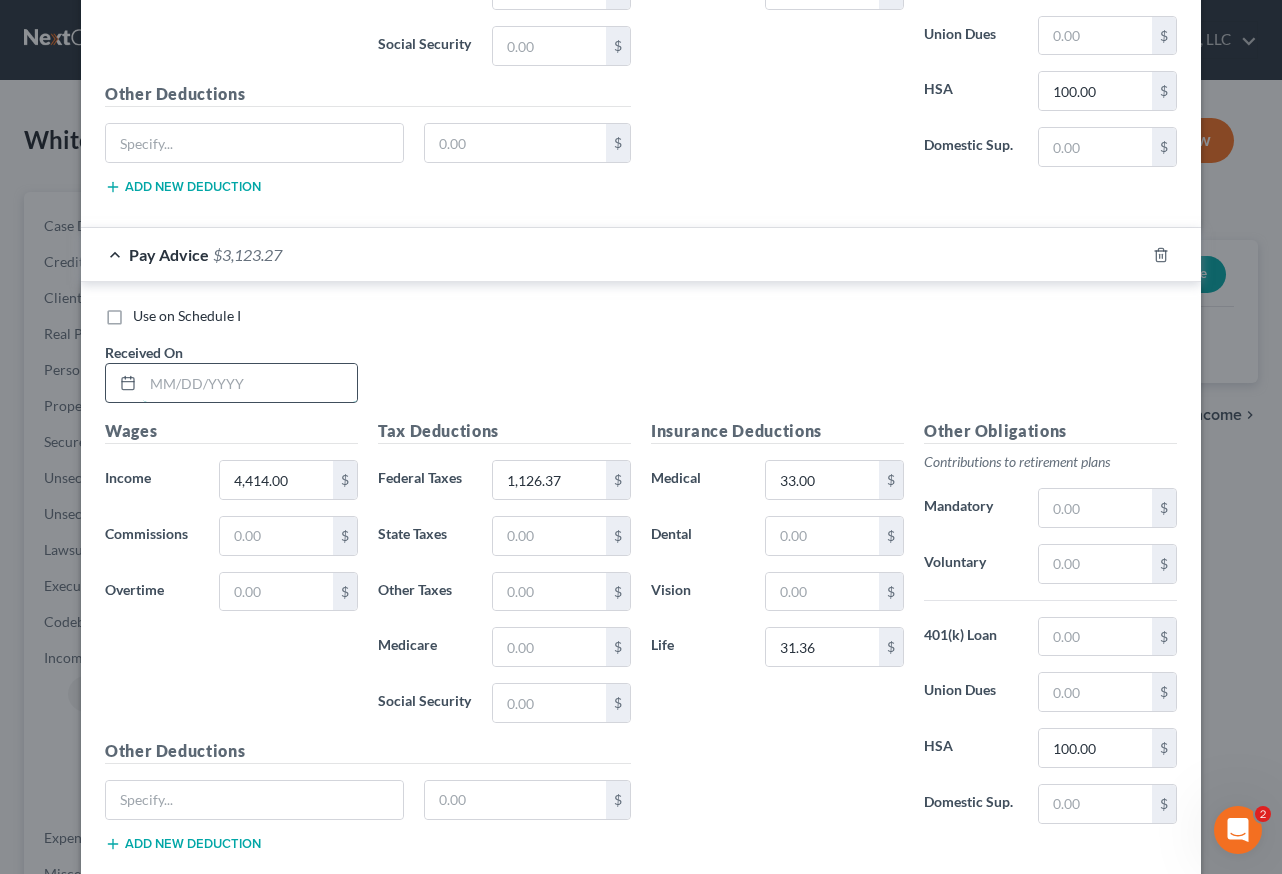 click at bounding box center [250, 383] 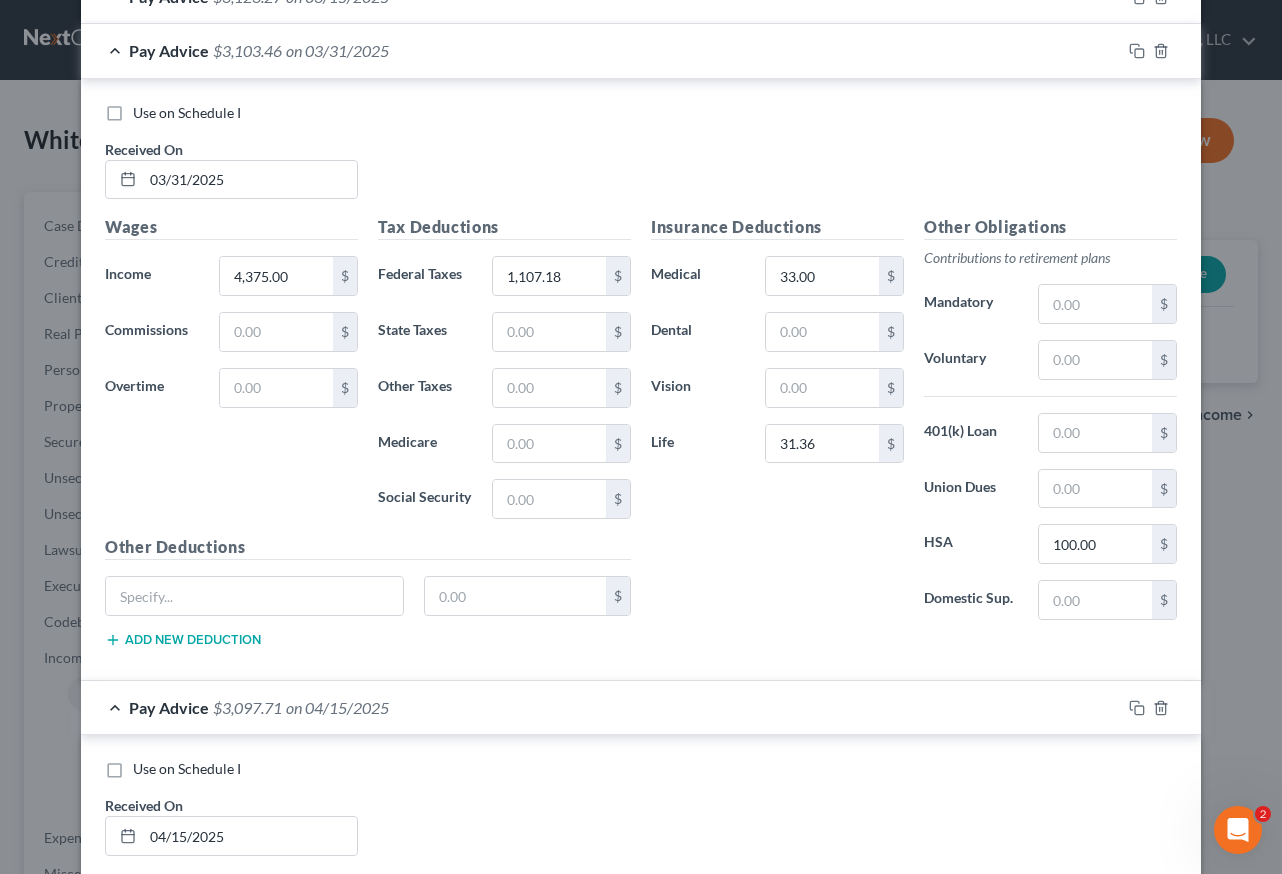 scroll, scrollTop: 804, scrollLeft: 0, axis: vertical 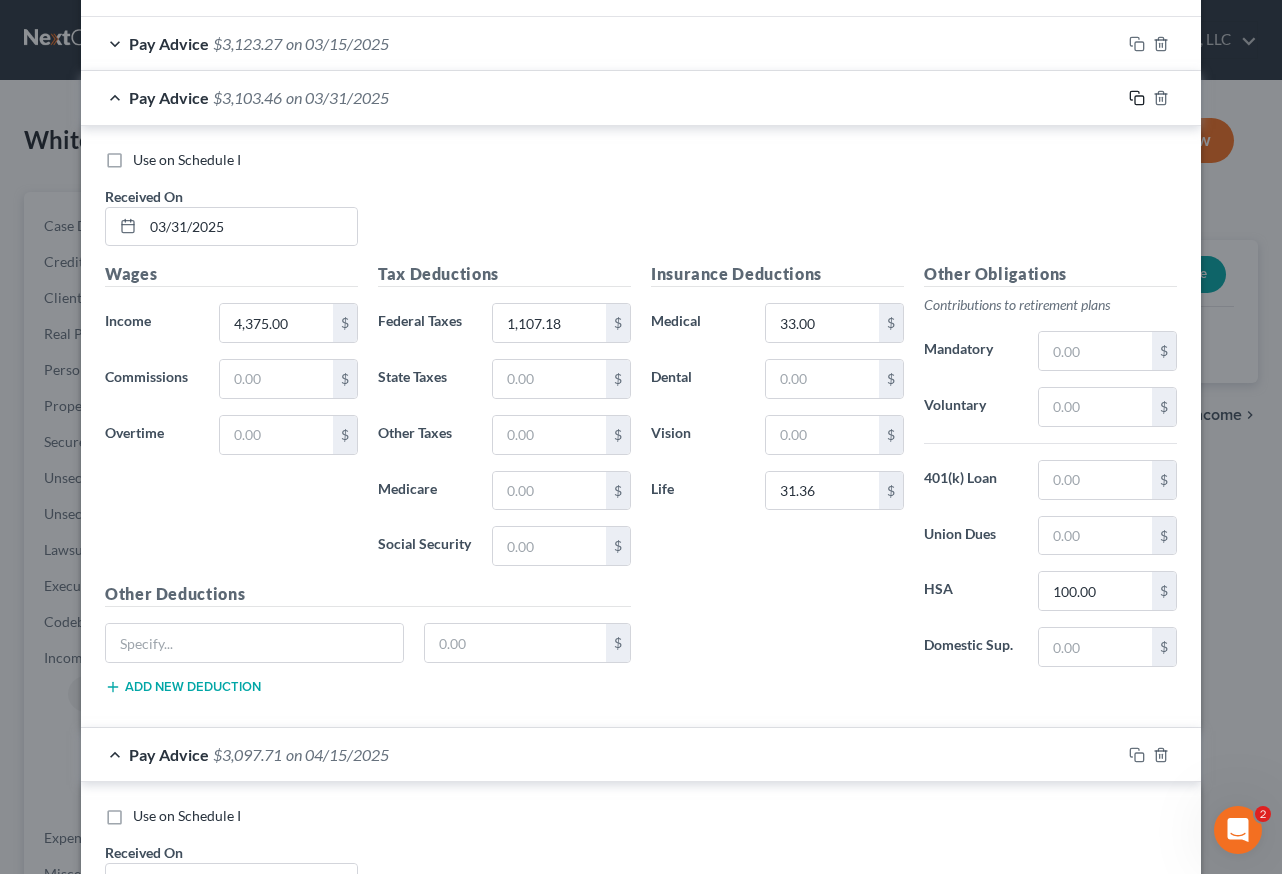 drag, startPoint x: 1130, startPoint y: 99, endPoint x: 781, endPoint y: 578, distance: 592.65674 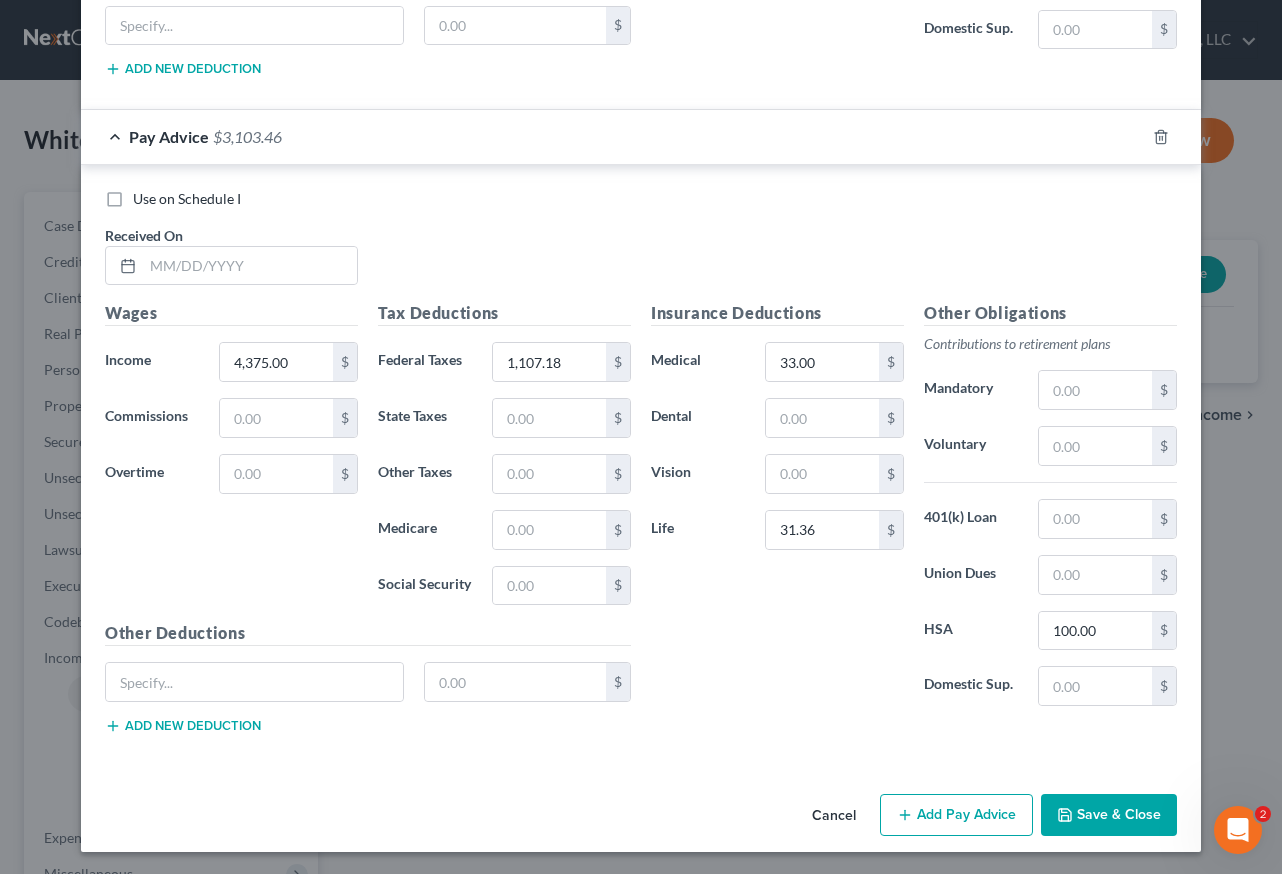 scroll, scrollTop: 1478, scrollLeft: 0, axis: vertical 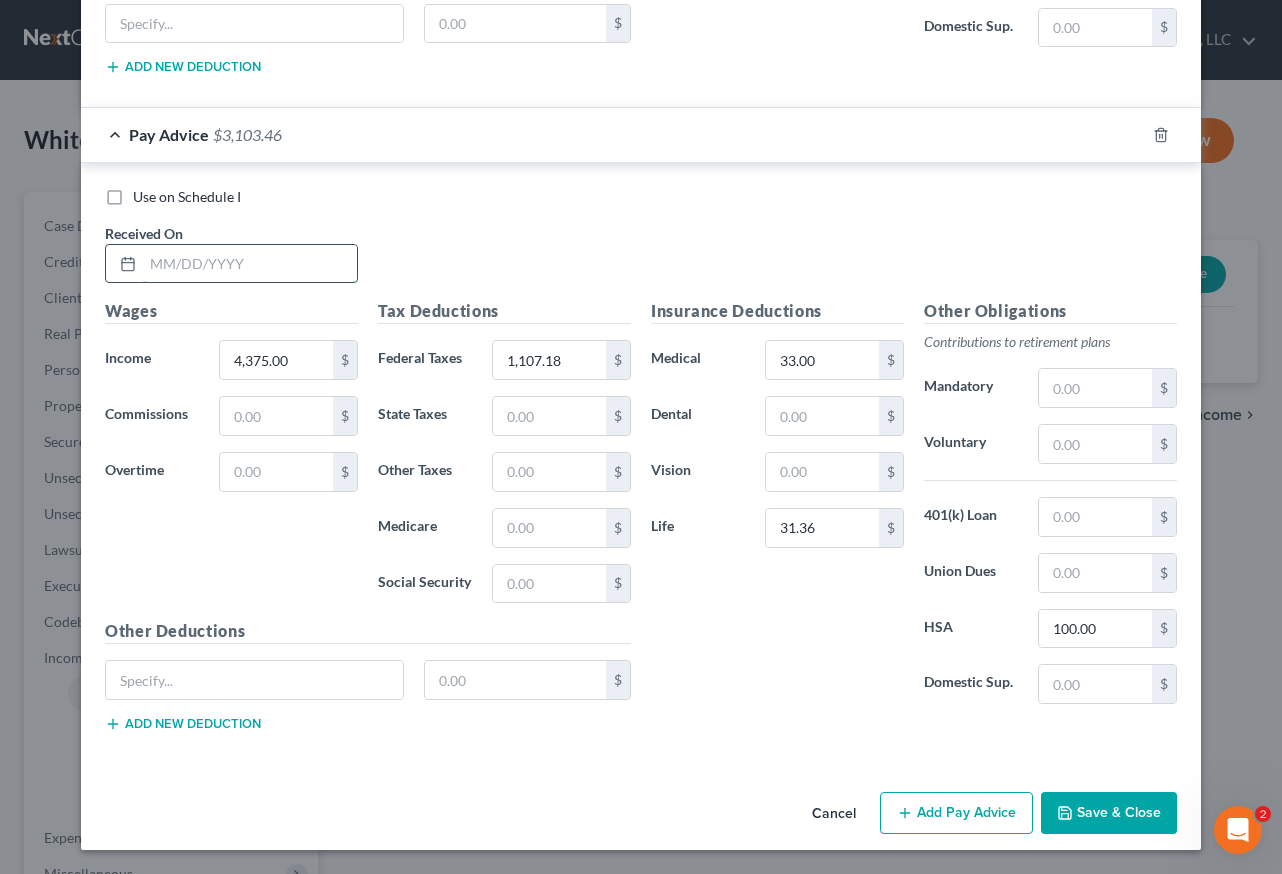 click at bounding box center (250, 264) 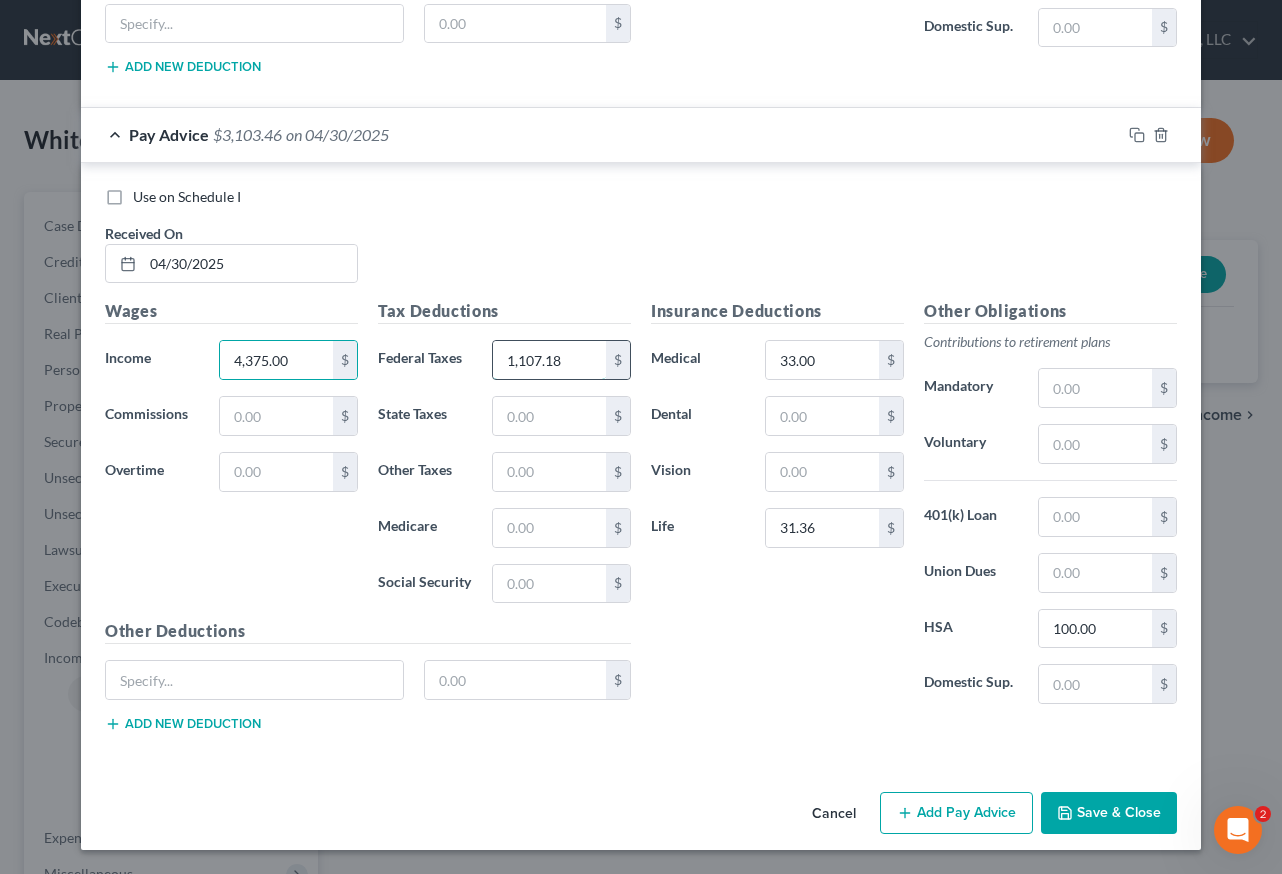click on "1,107.18" at bounding box center (549, 360) 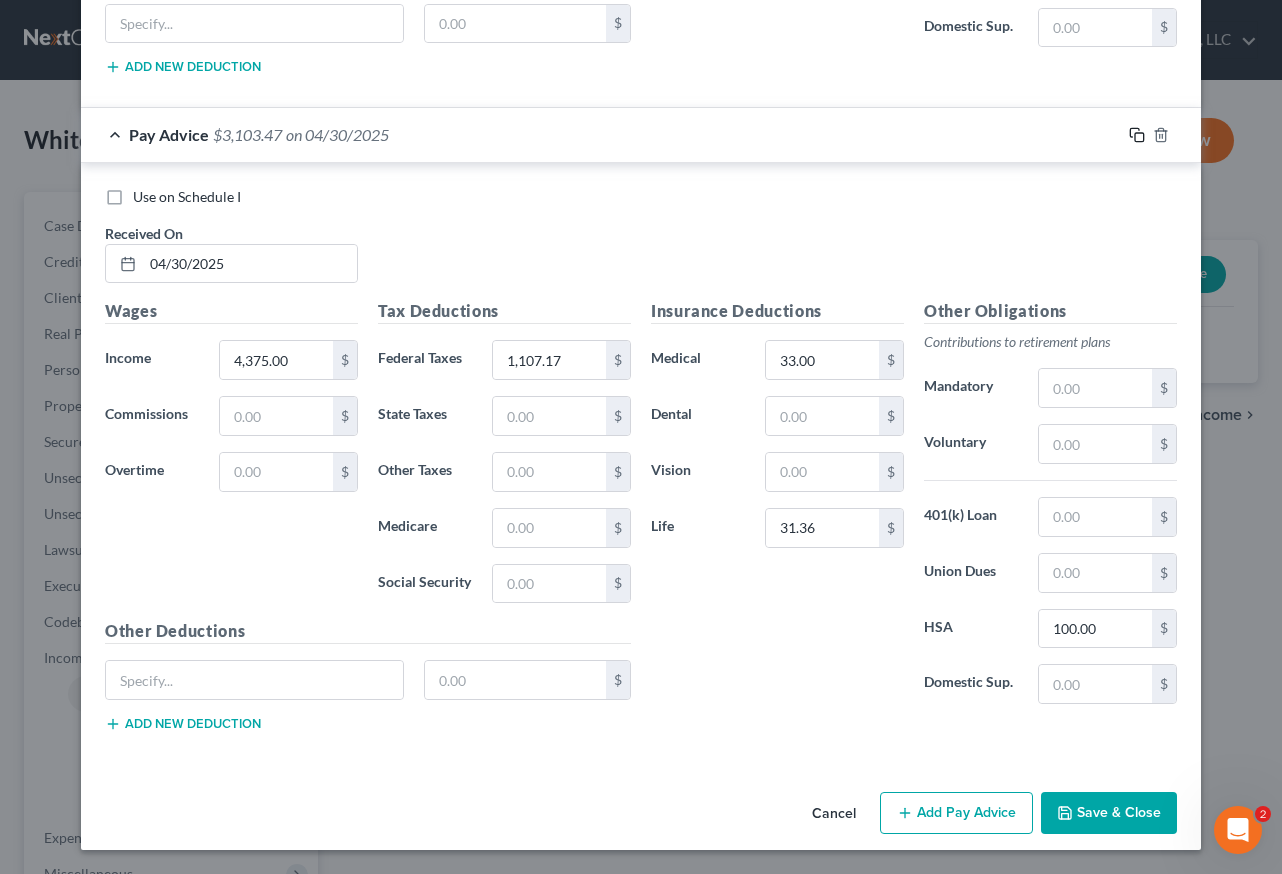 drag, startPoint x: 1134, startPoint y: 136, endPoint x: 999, endPoint y: 202, distance: 150.26976 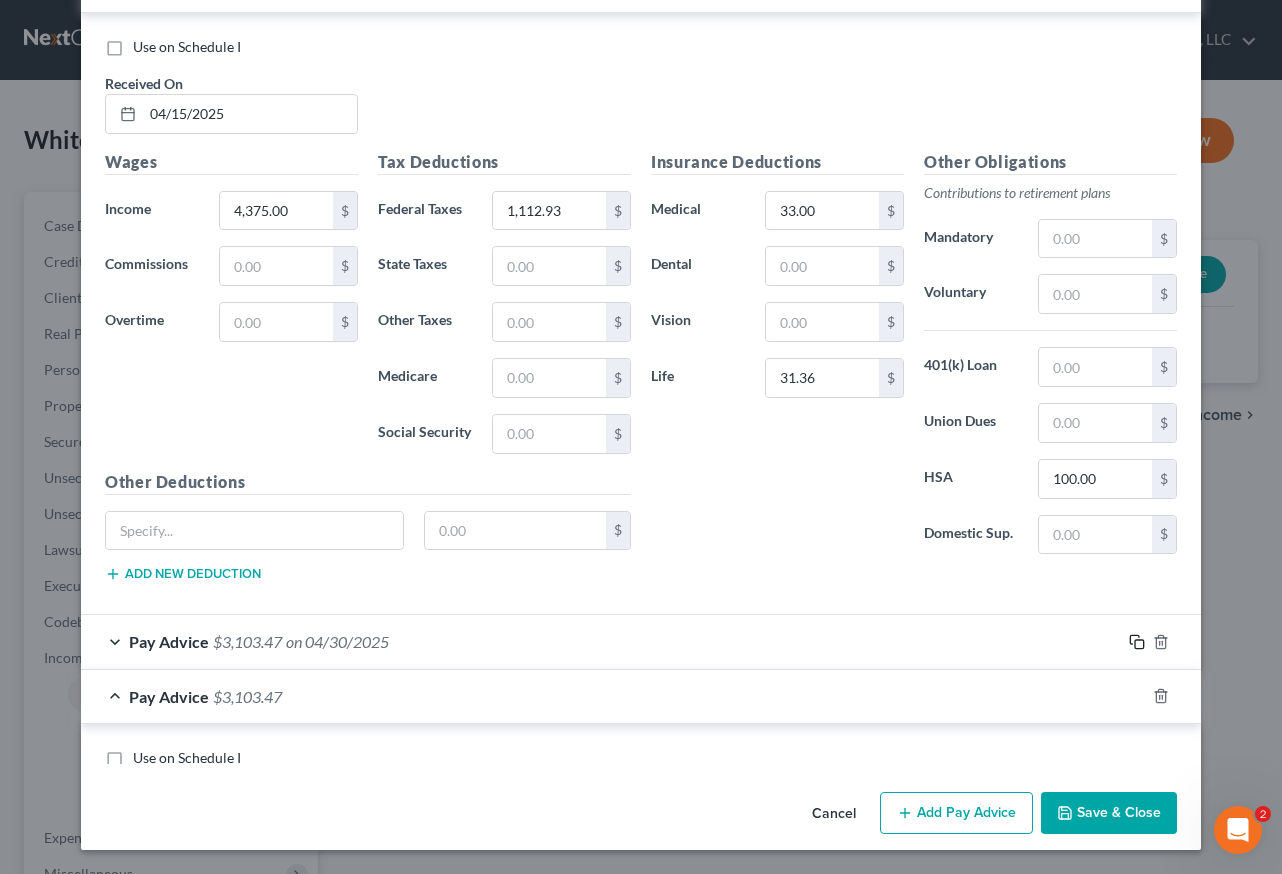 scroll, scrollTop: 1478, scrollLeft: 0, axis: vertical 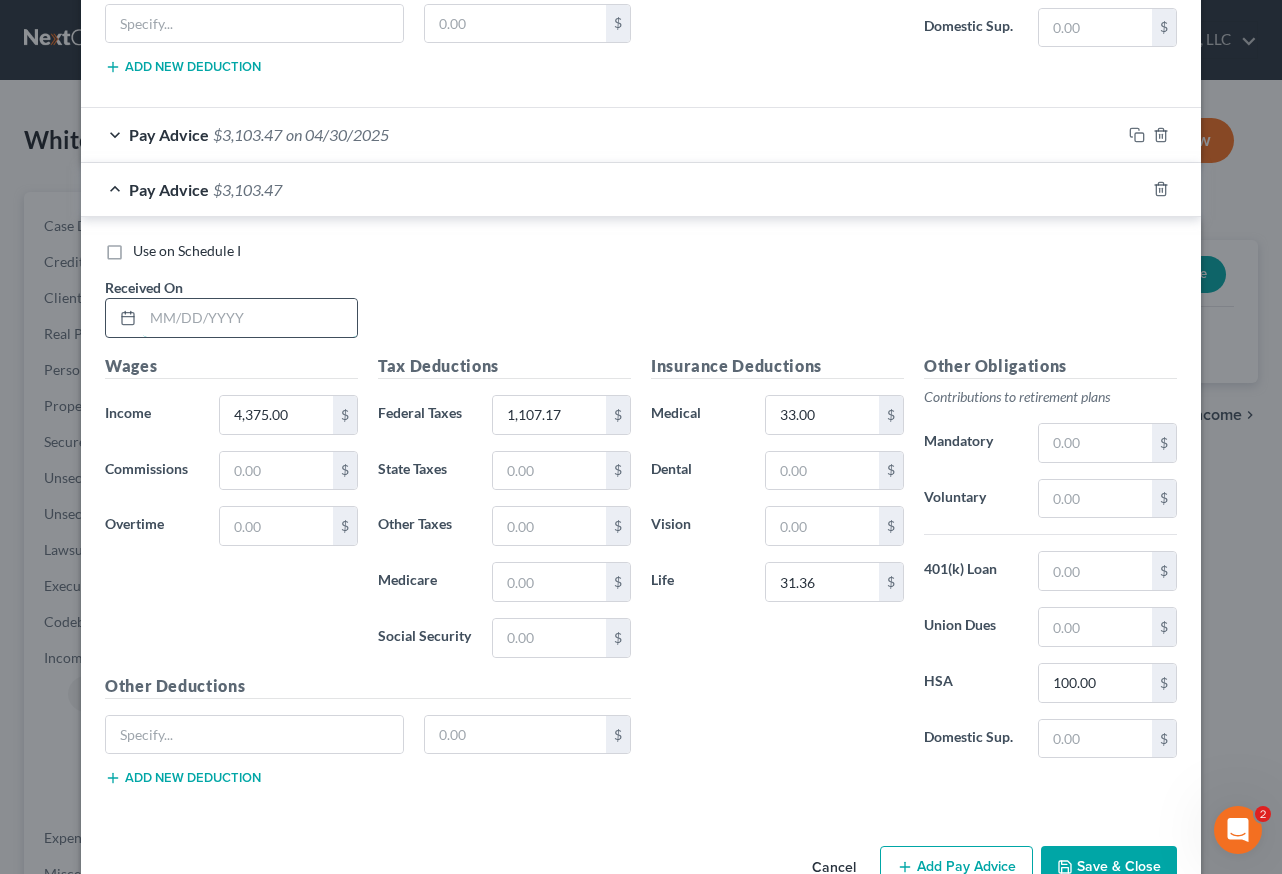 click at bounding box center (250, 318) 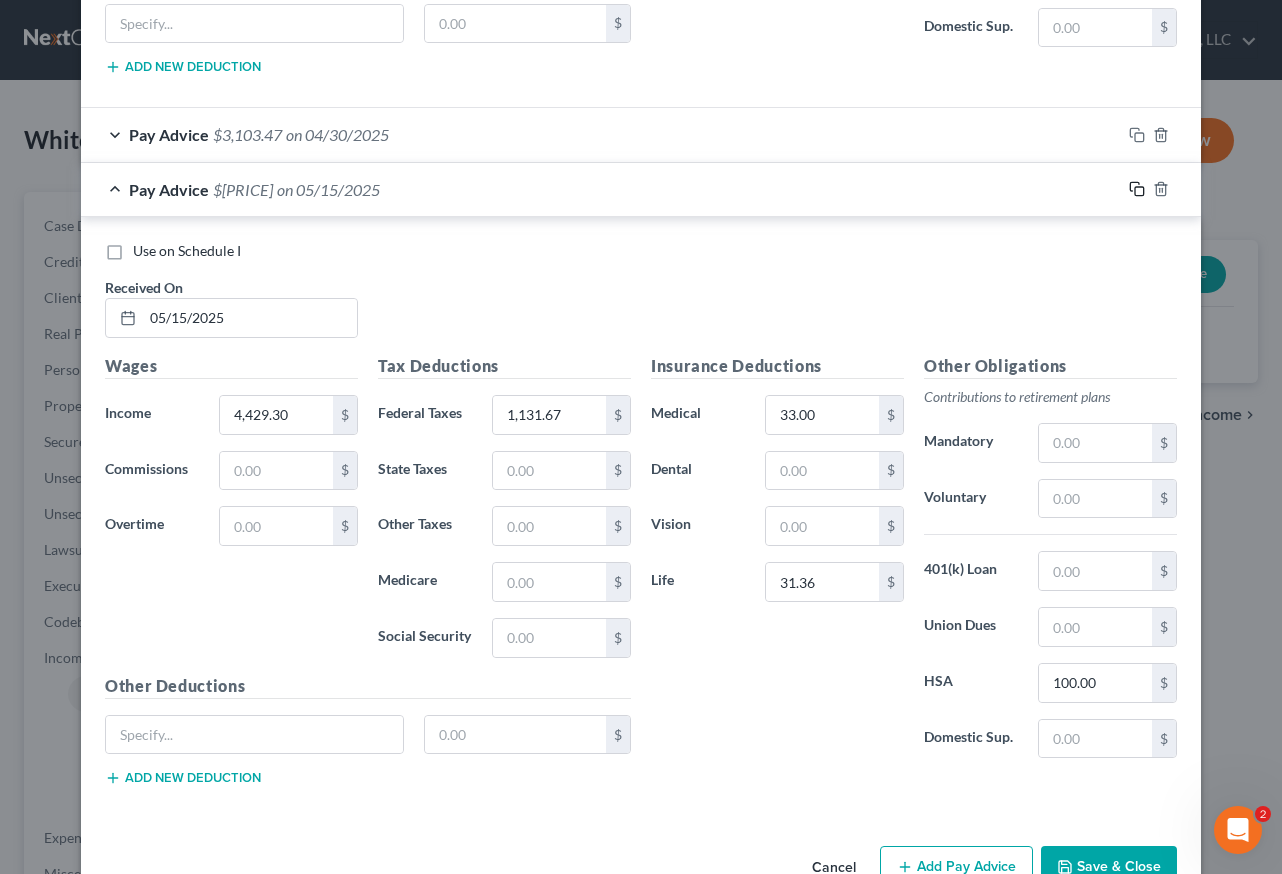 click 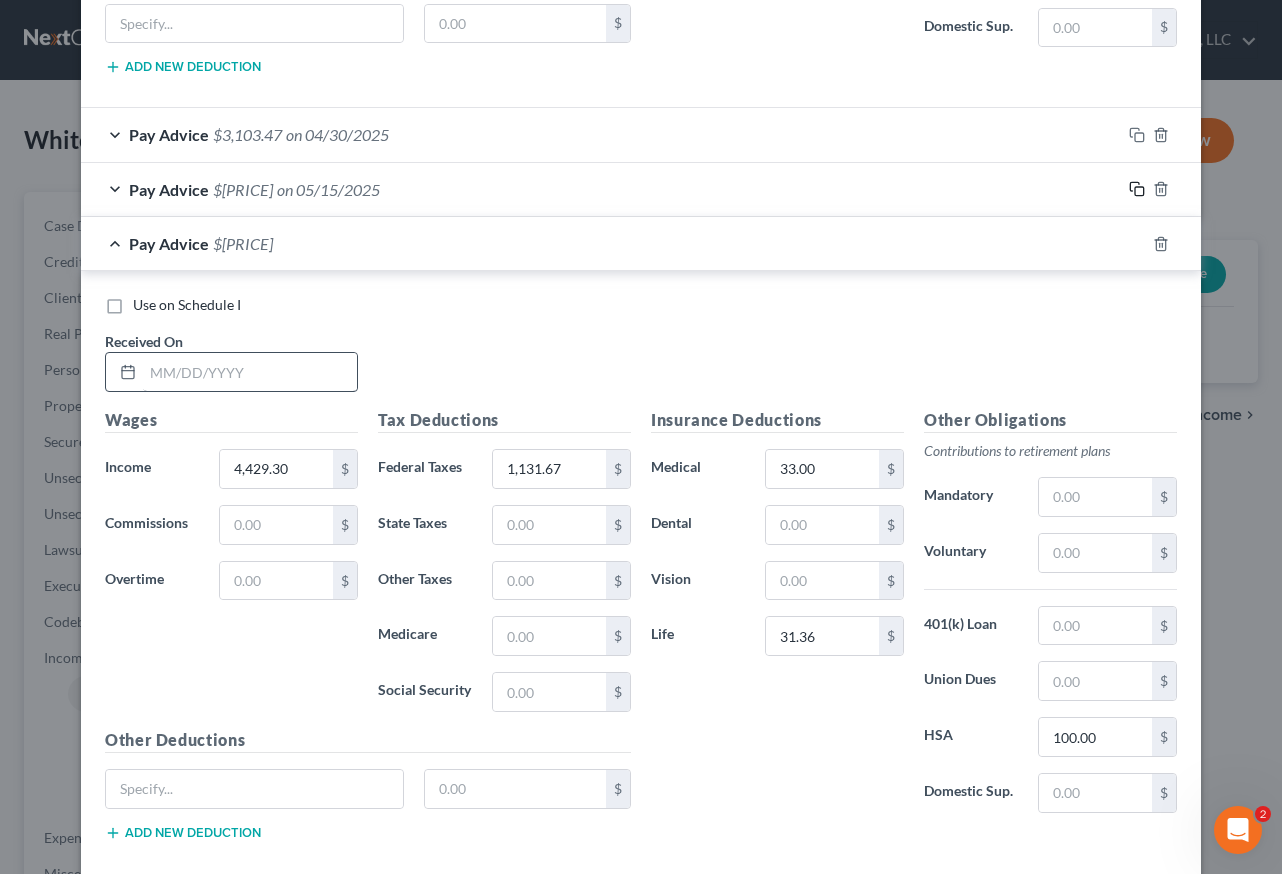 scroll, scrollTop: 1478, scrollLeft: 0, axis: vertical 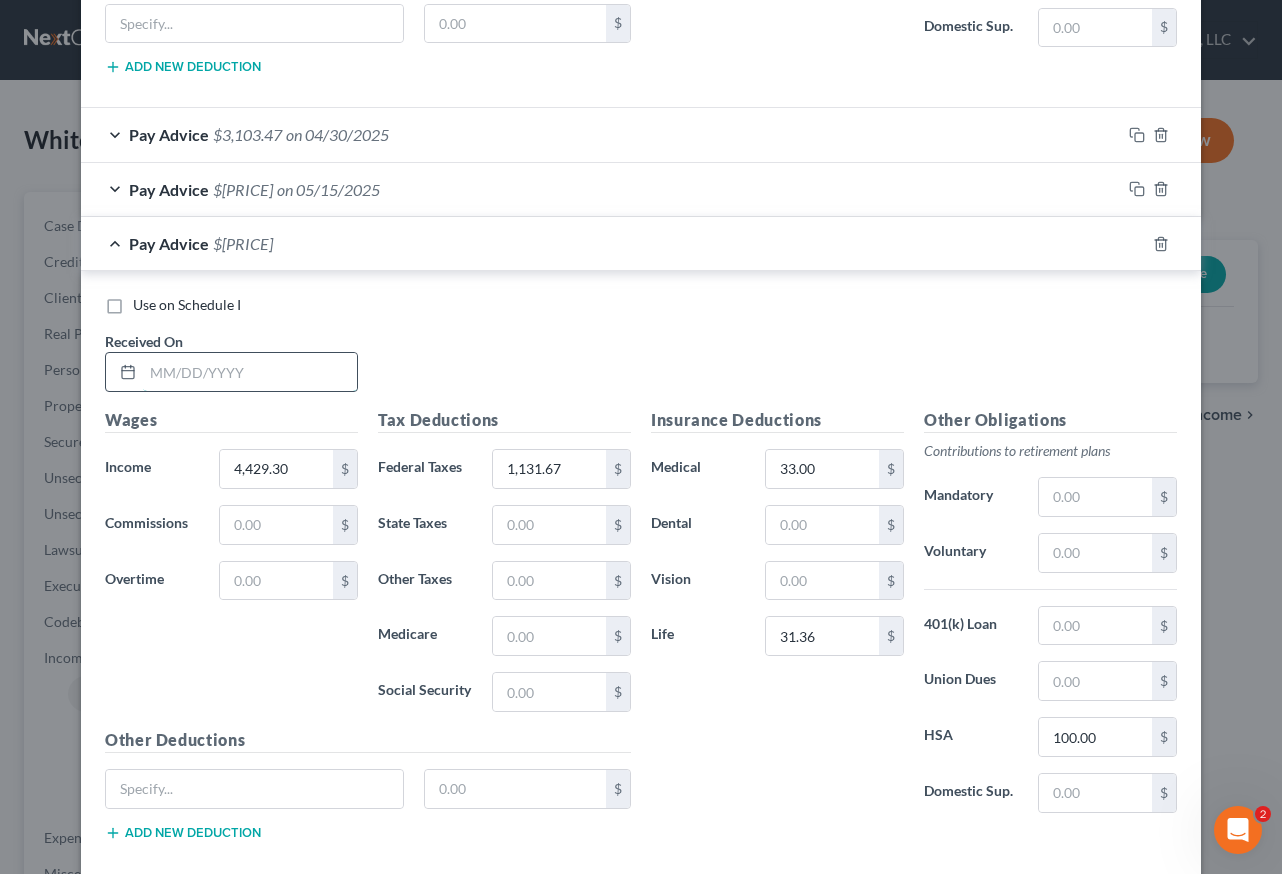 click at bounding box center [250, 372] 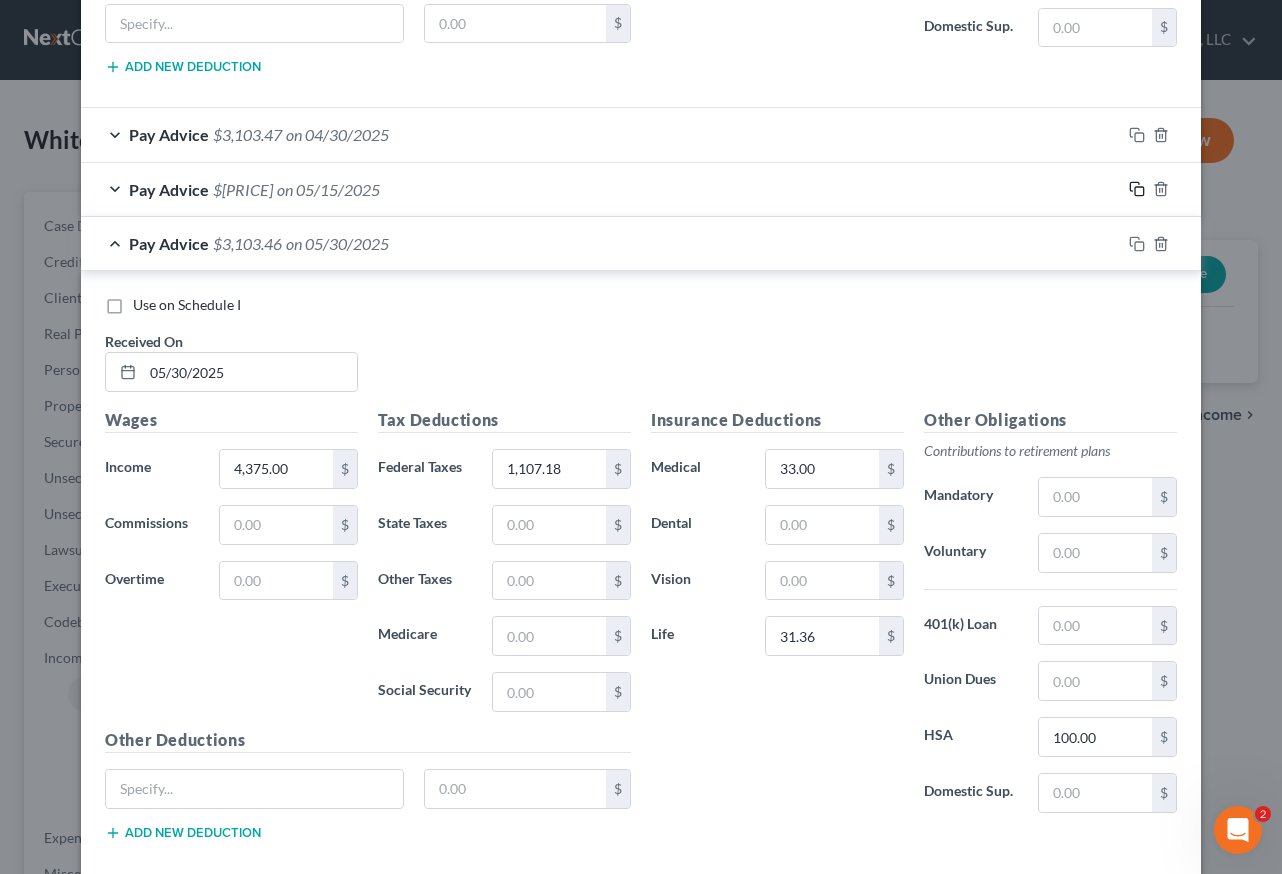 click 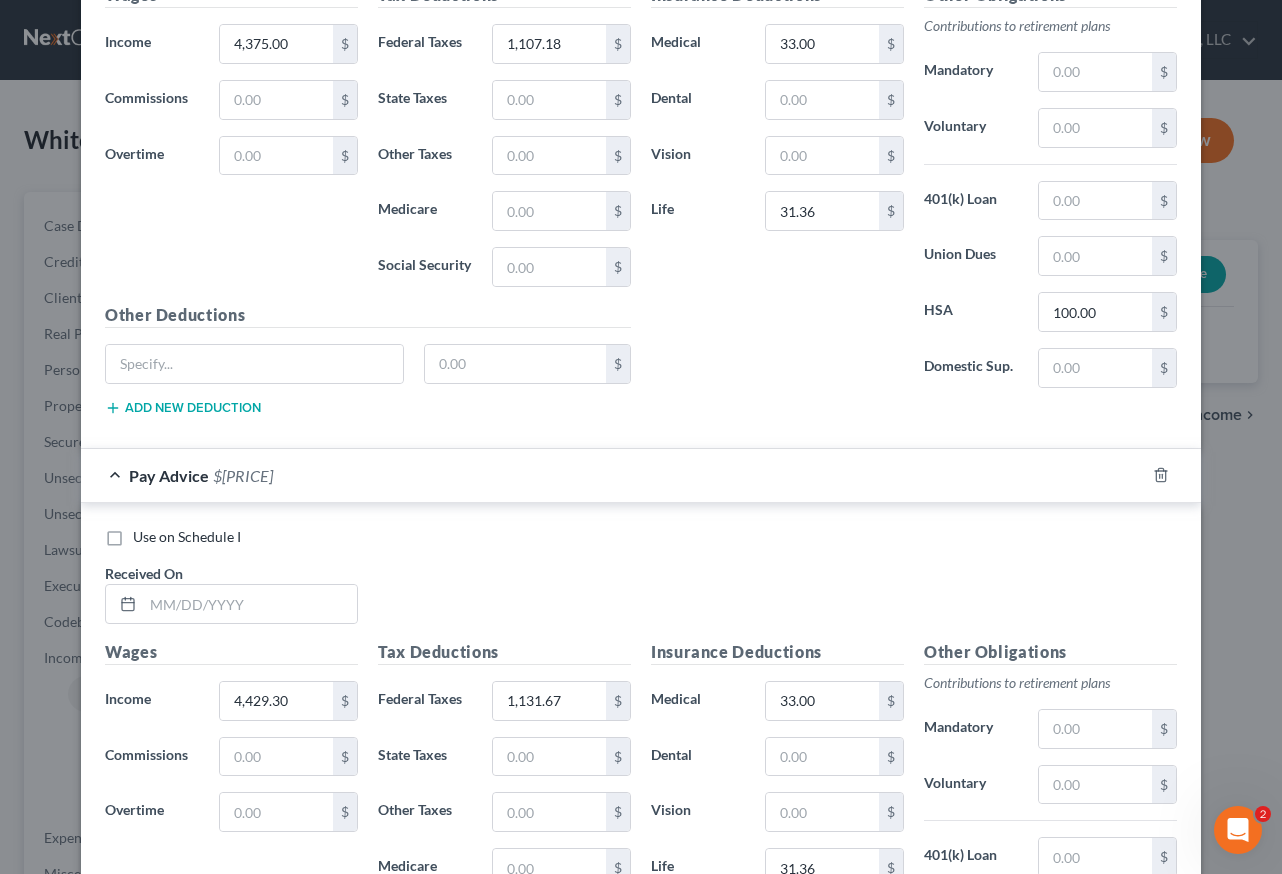 scroll, scrollTop: 1978, scrollLeft: 0, axis: vertical 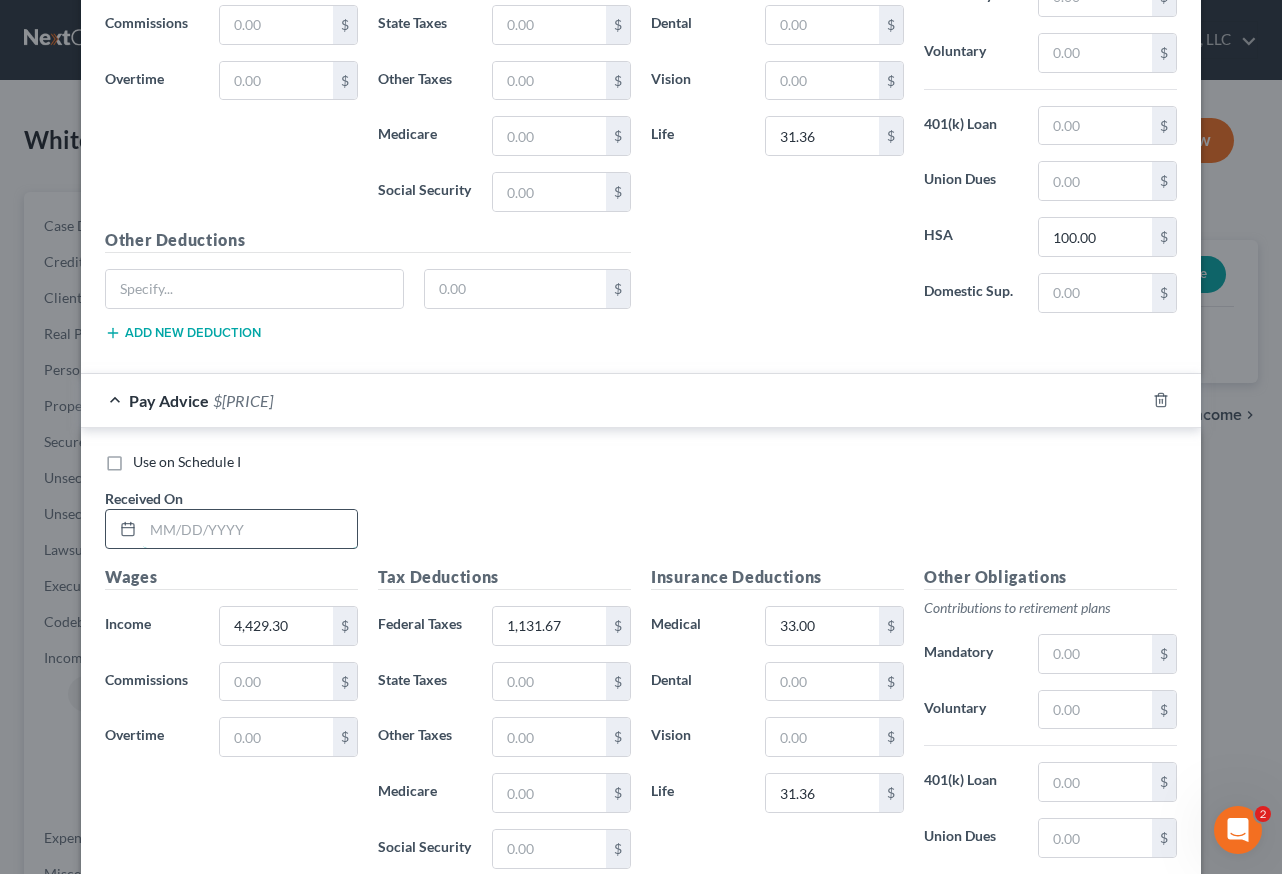 click at bounding box center (250, 529) 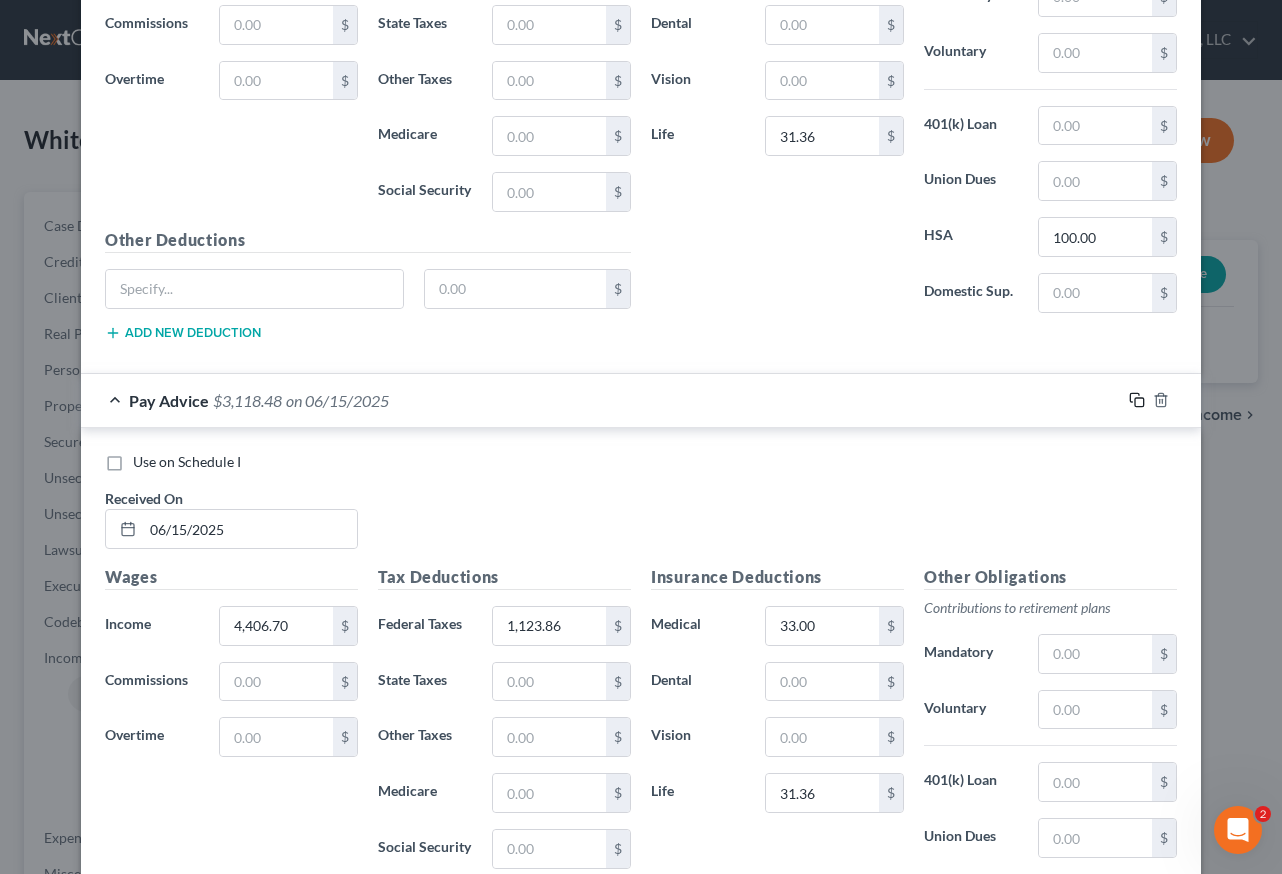 click 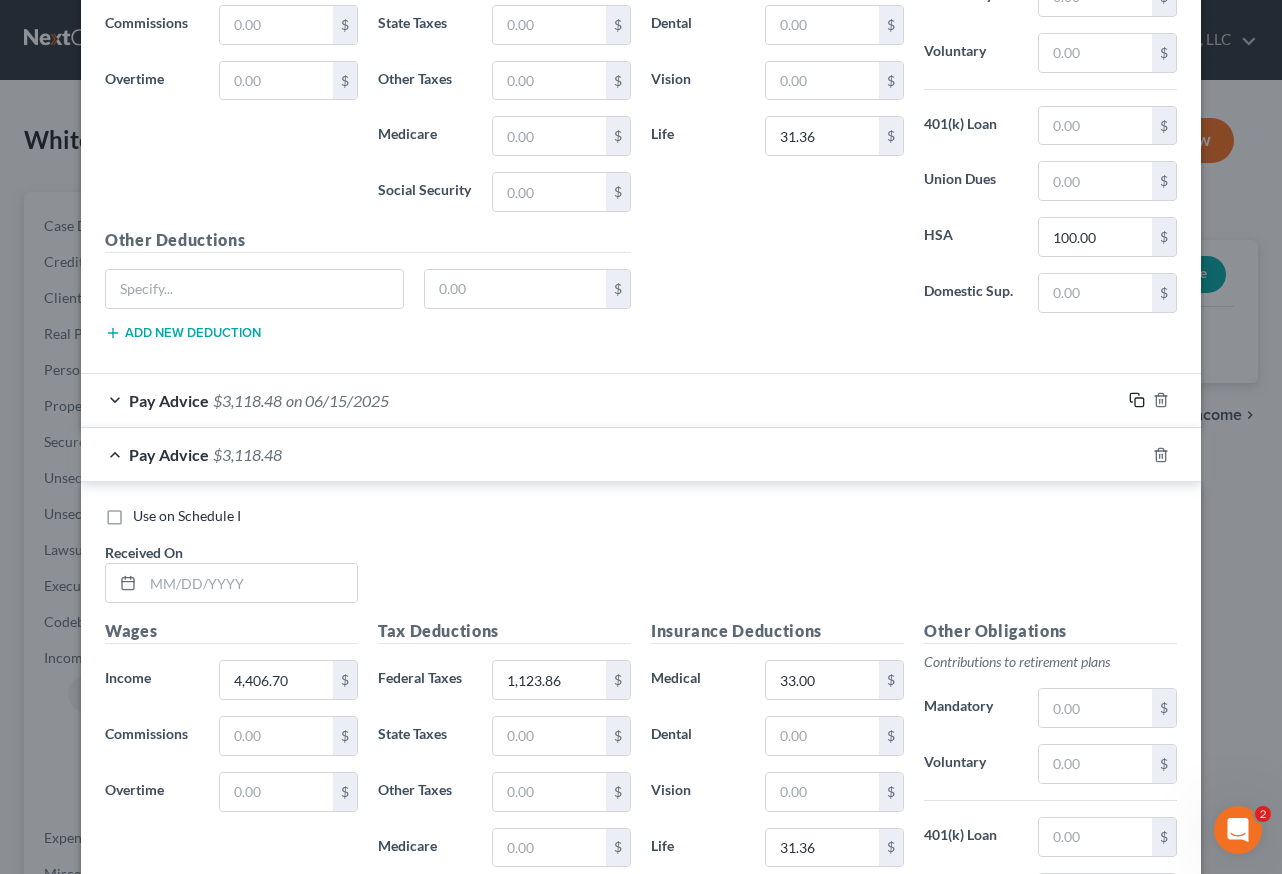 scroll, scrollTop: 1978, scrollLeft: 0, axis: vertical 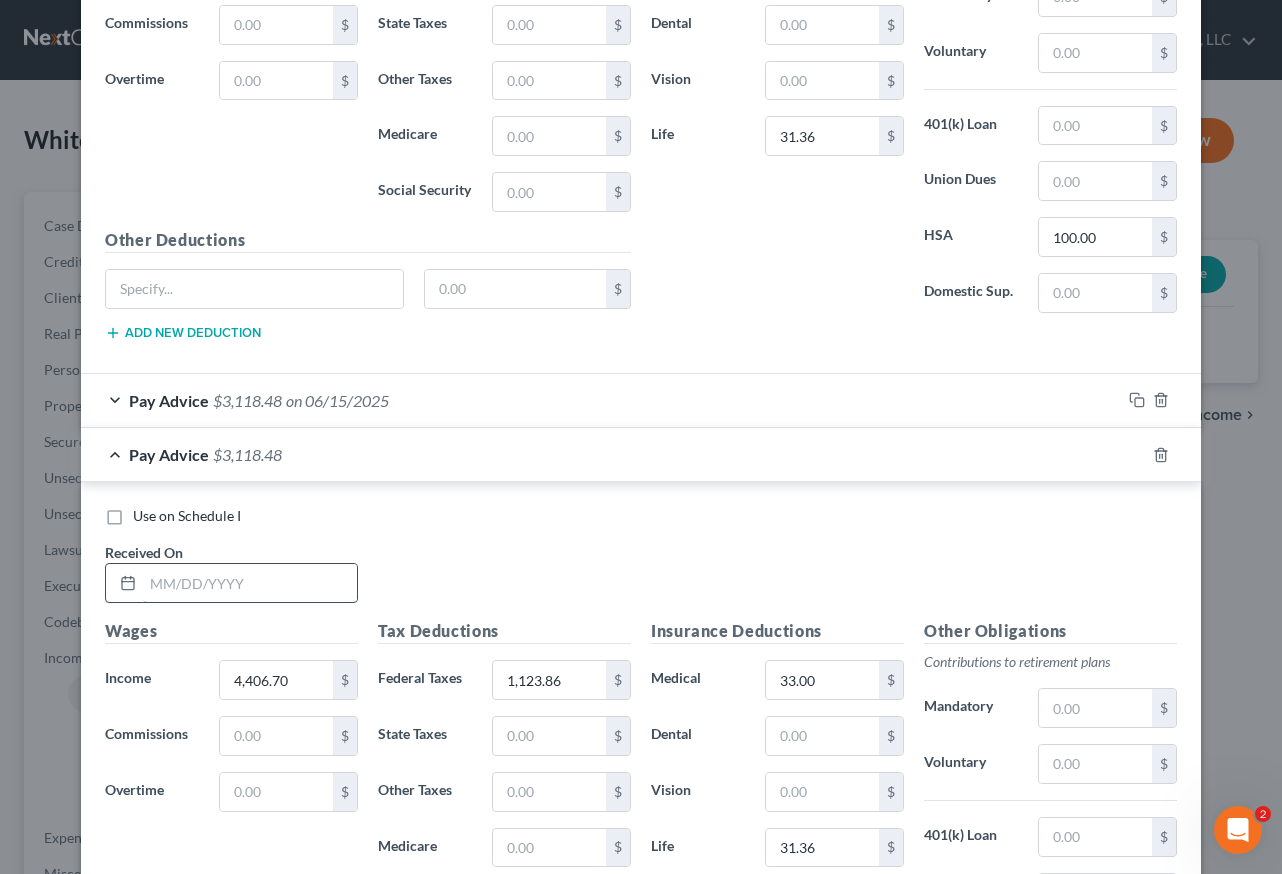 click at bounding box center [250, 583] 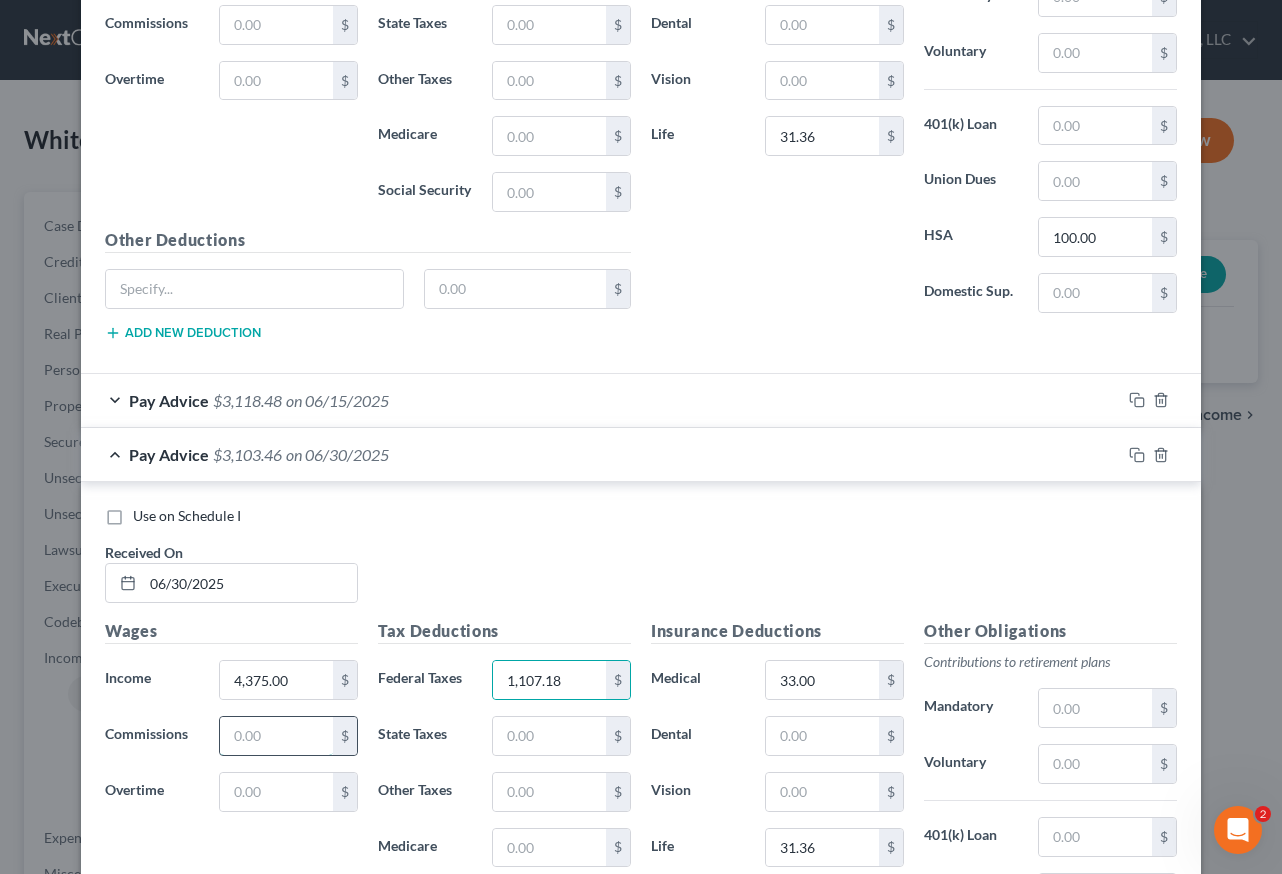 click at bounding box center (276, 736) 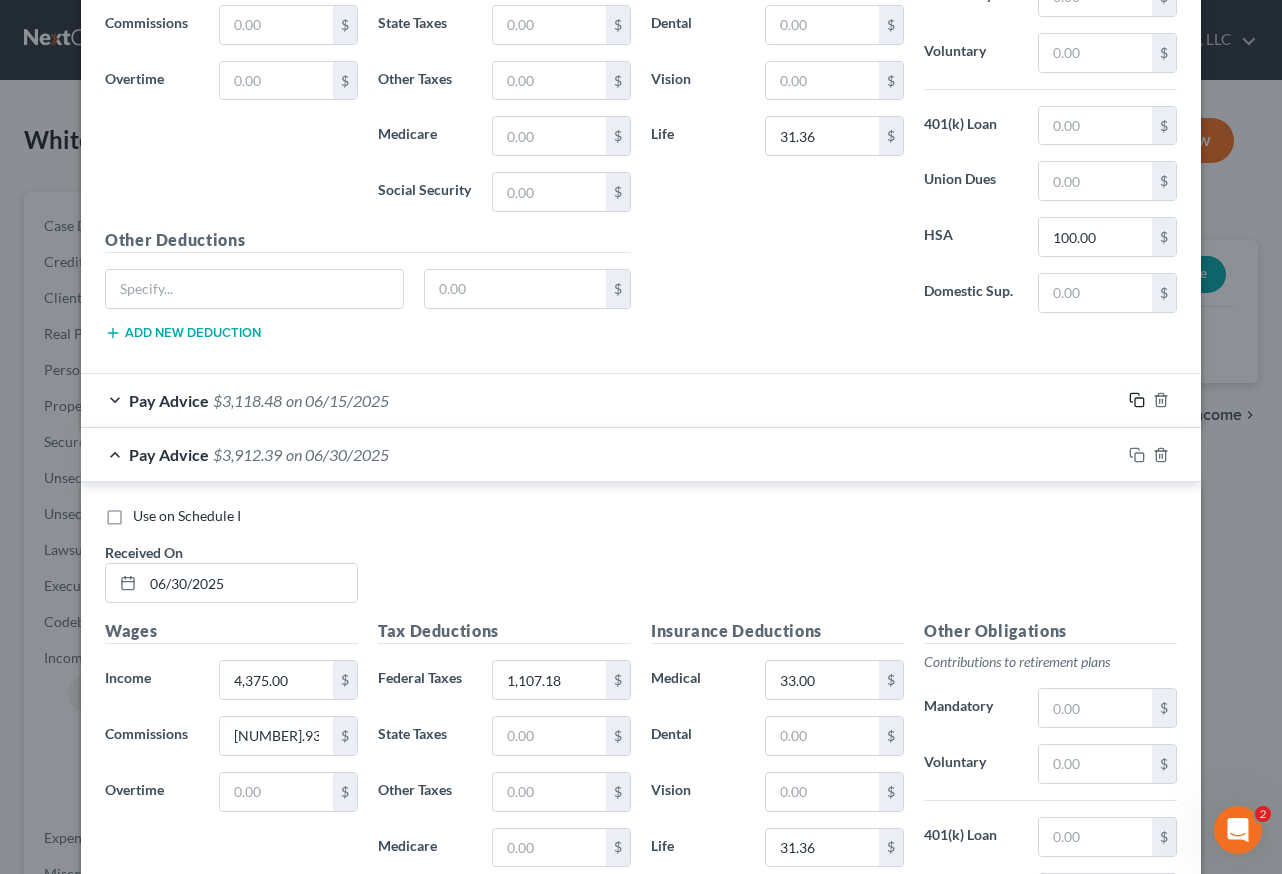 click 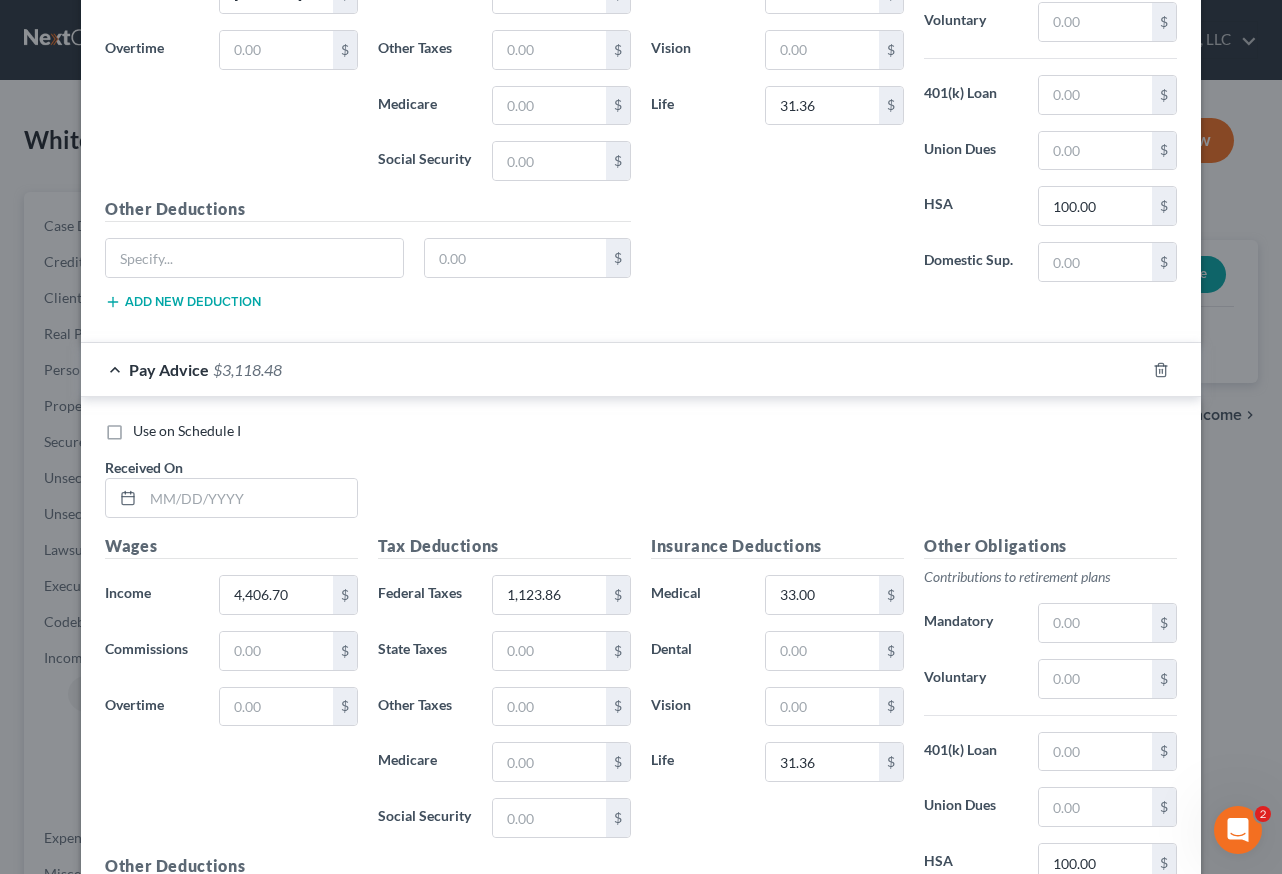 scroll, scrollTop: 2778, scrollLeft: 0, axis: vertical 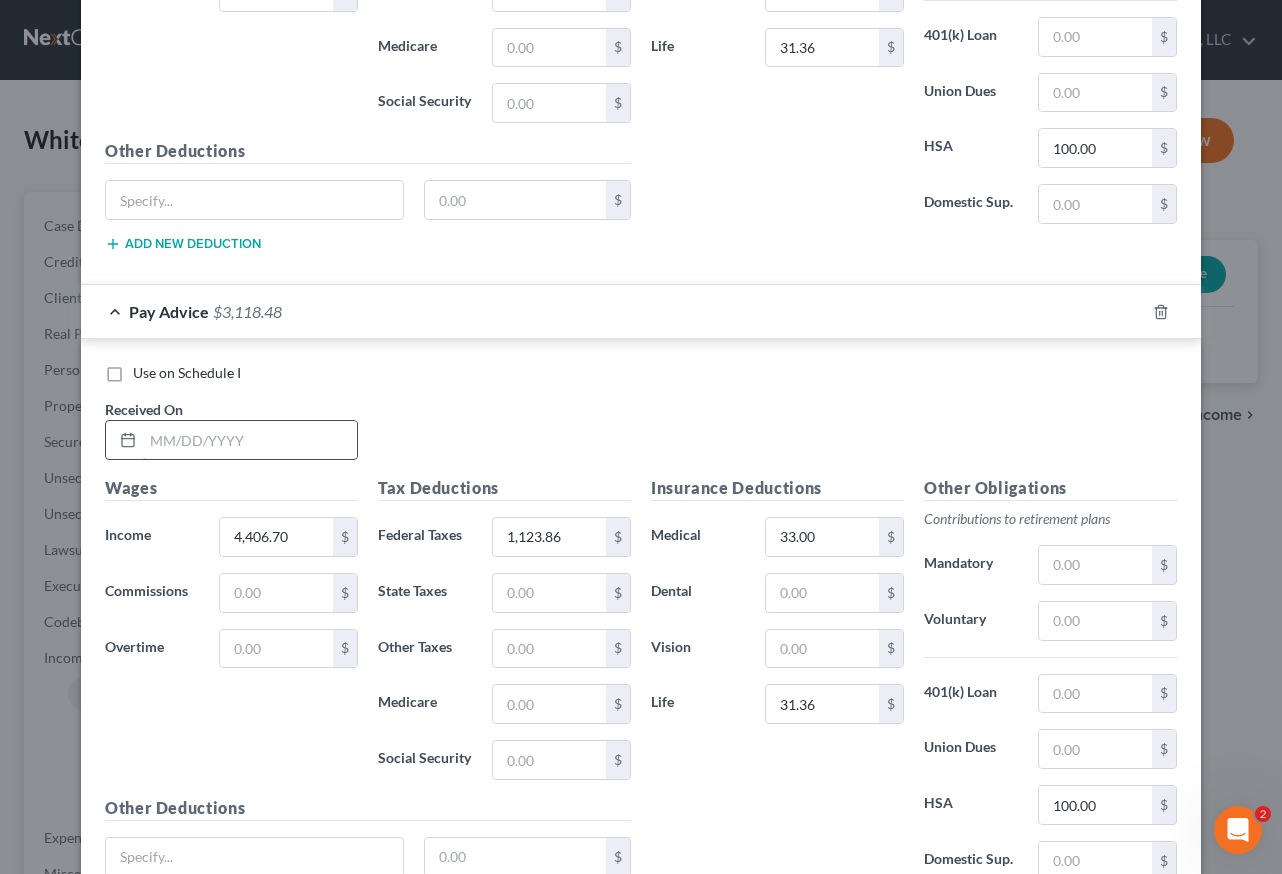 click at bounding box center (250, 440) 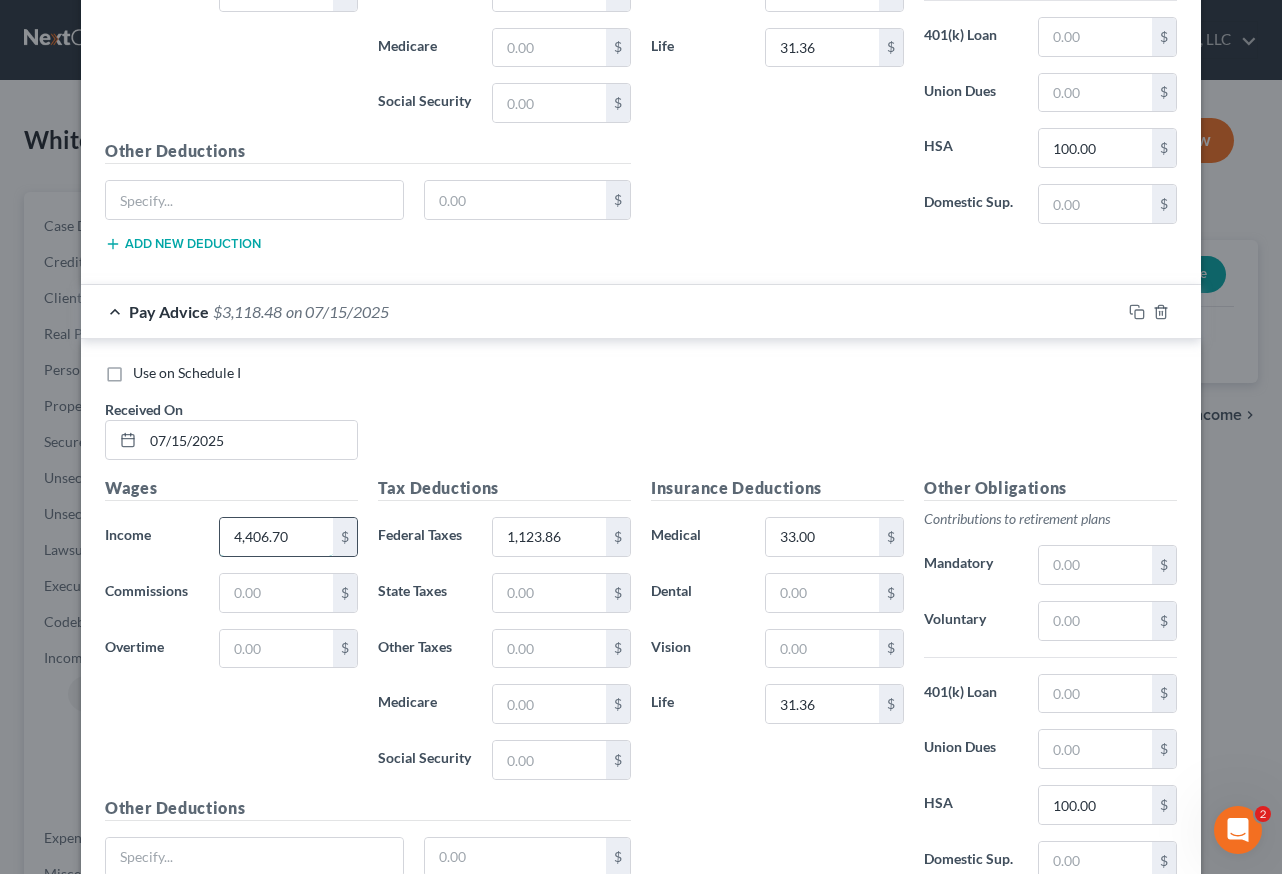 click on "4,406.70" at bounding box center [276, 537] 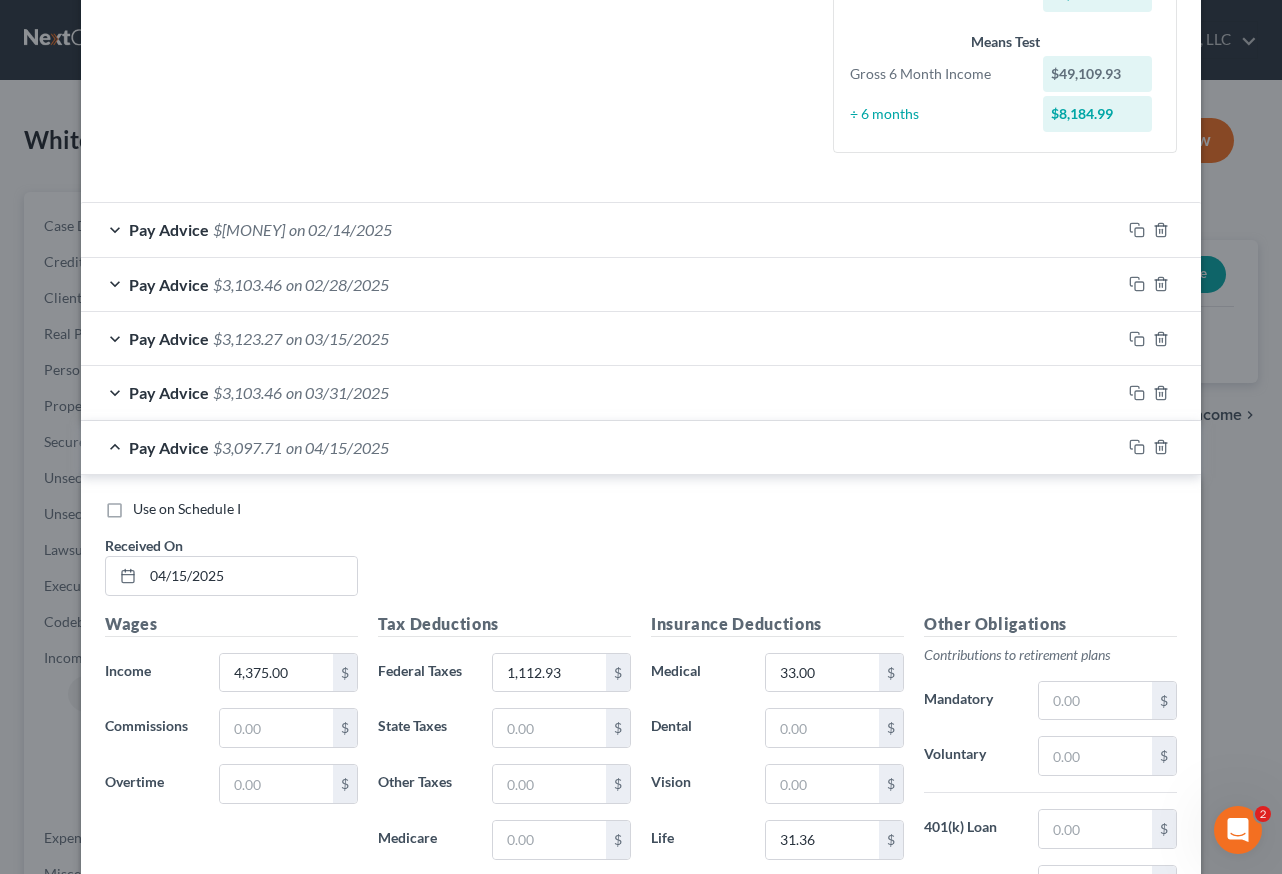 scroll, scrollTop: 478, scrollLeft: 0, axis: vertical 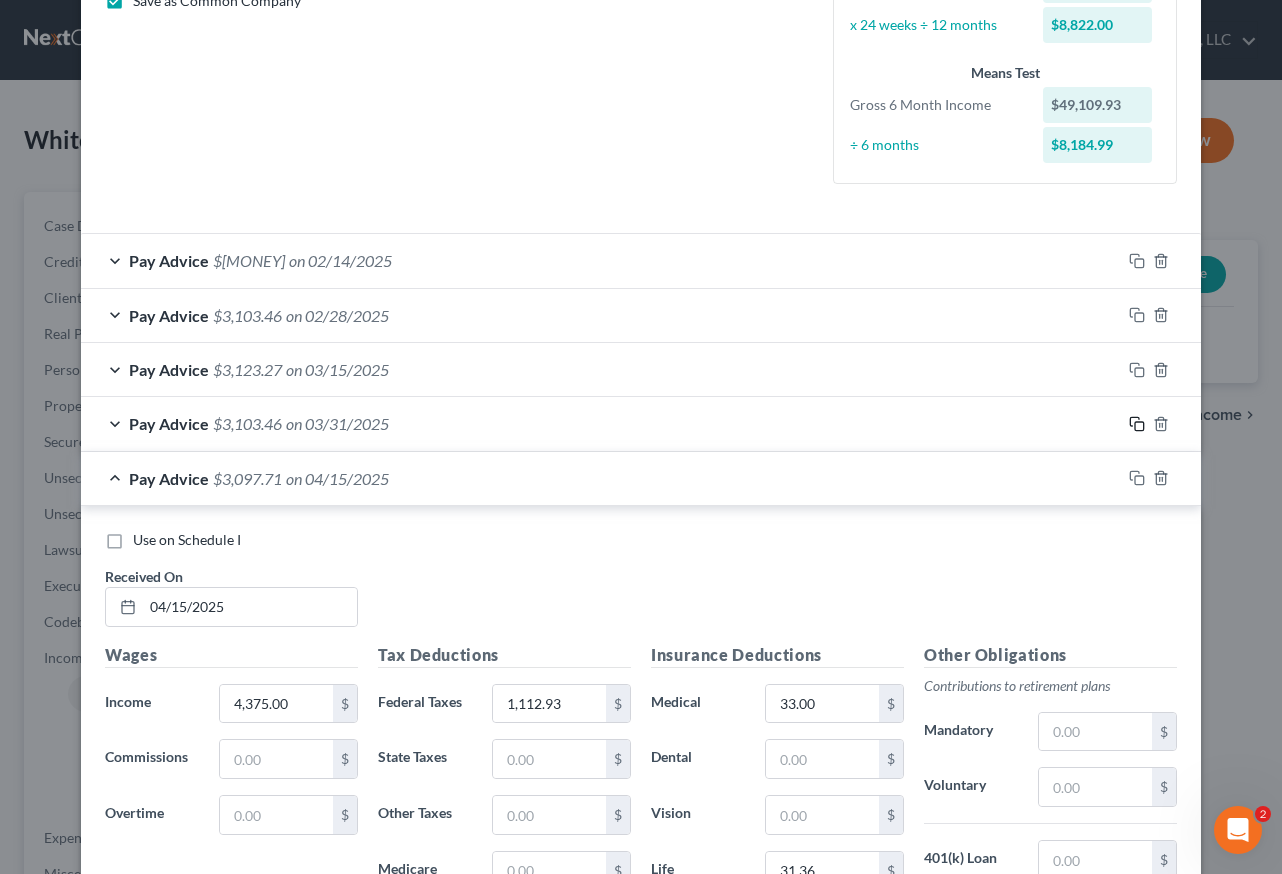 click 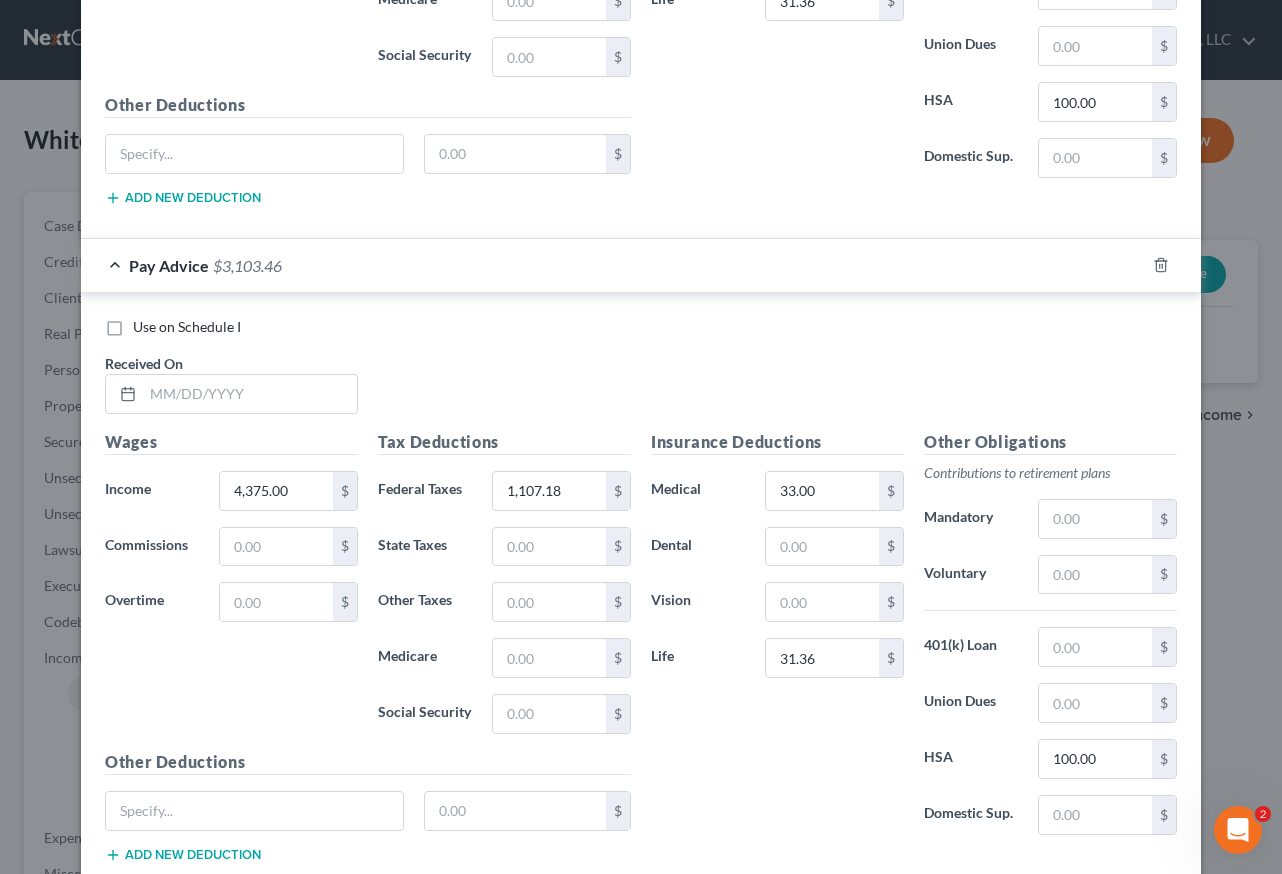 scroll, scrollTop: 3611, scrollLeft: 0, axis: vertical 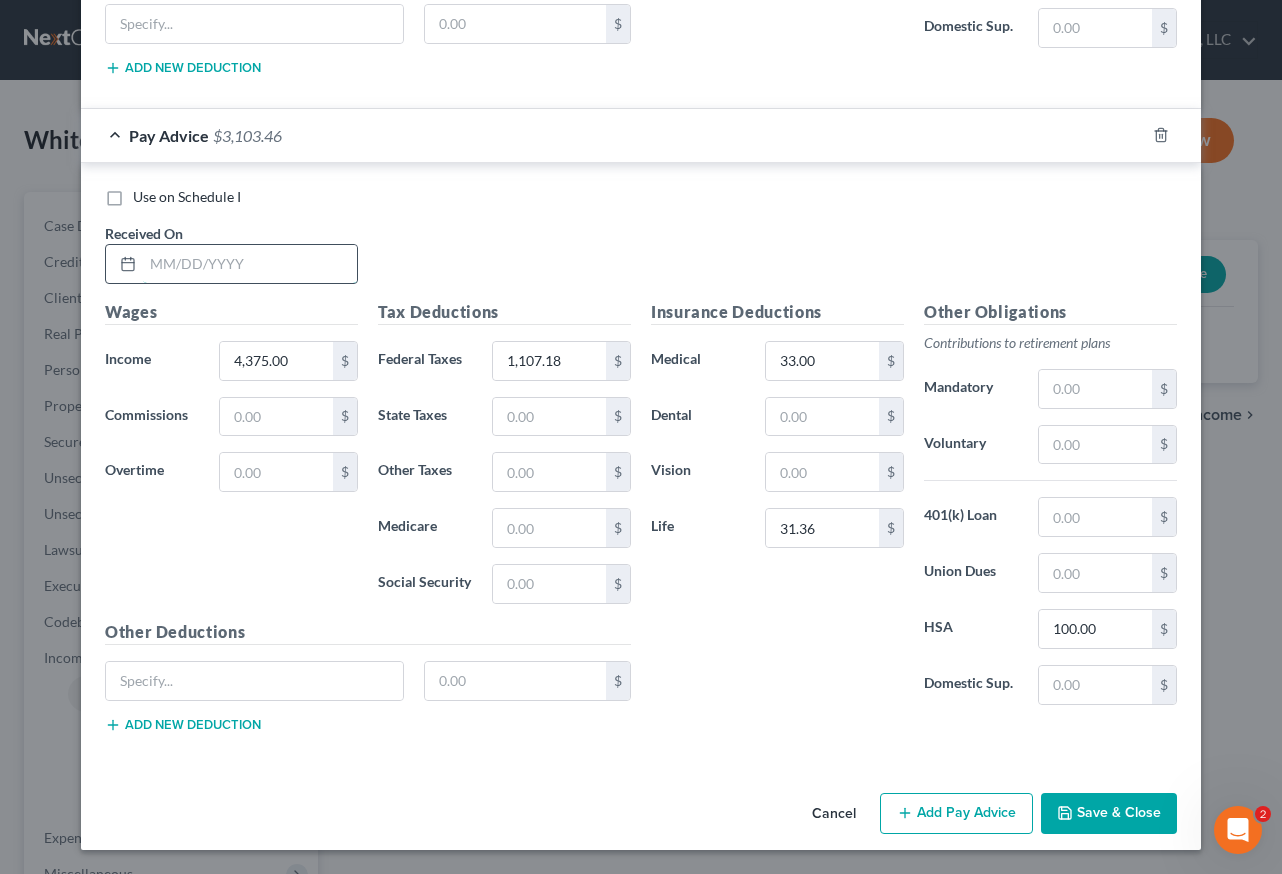 click at bounding box center (250, 264) 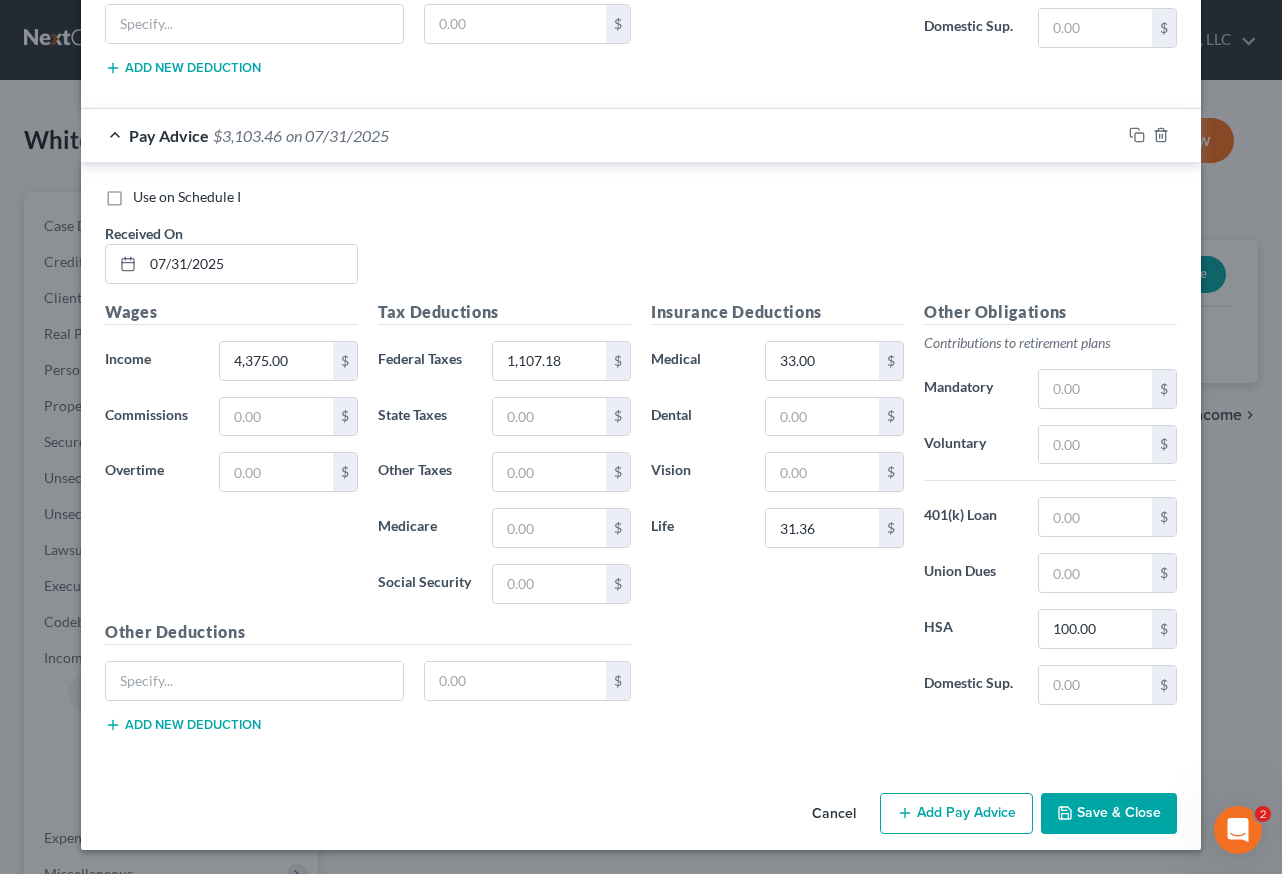 click on "Save & Close" at bounding box center (1109, 814) 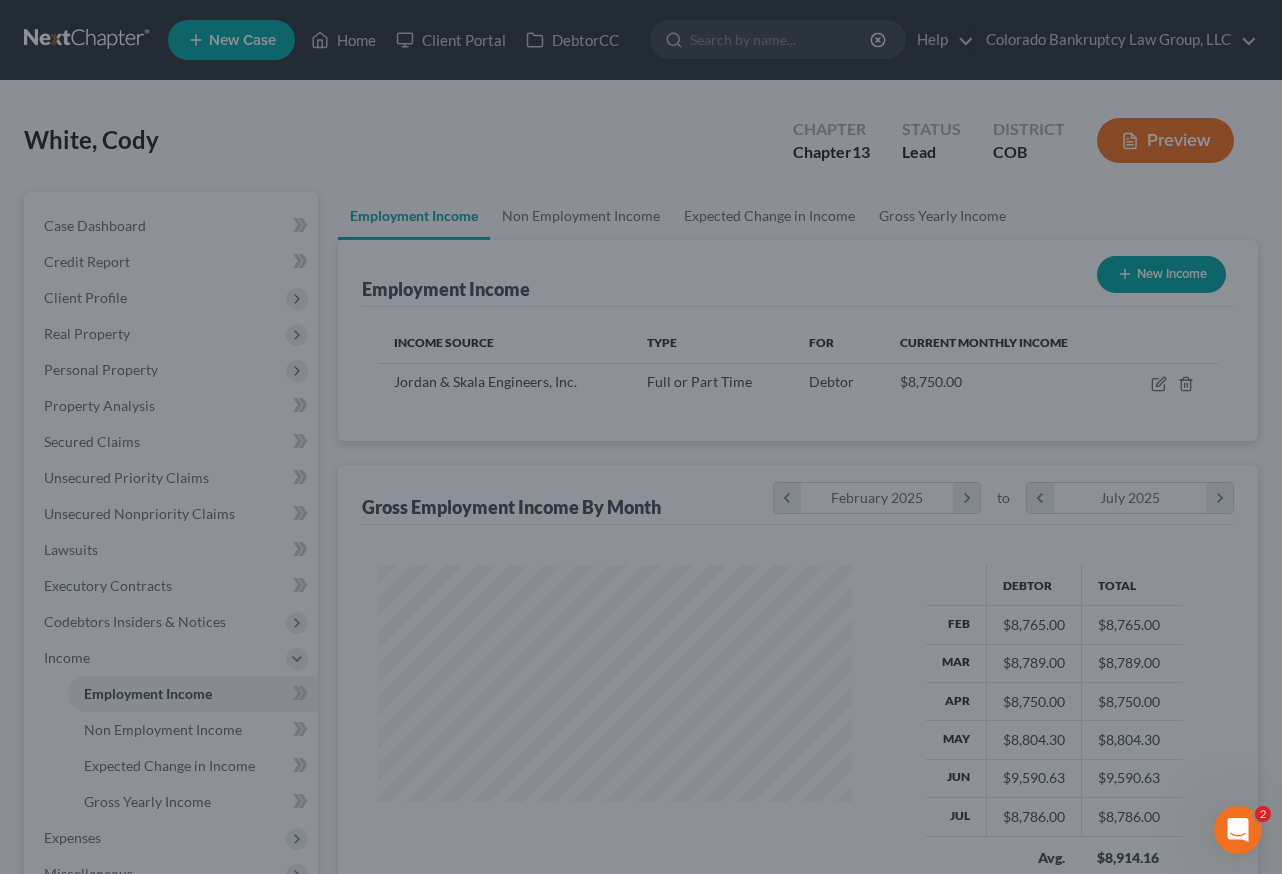 scroll, scrollTop: 999642, scrollLeft: 999493, axis: both 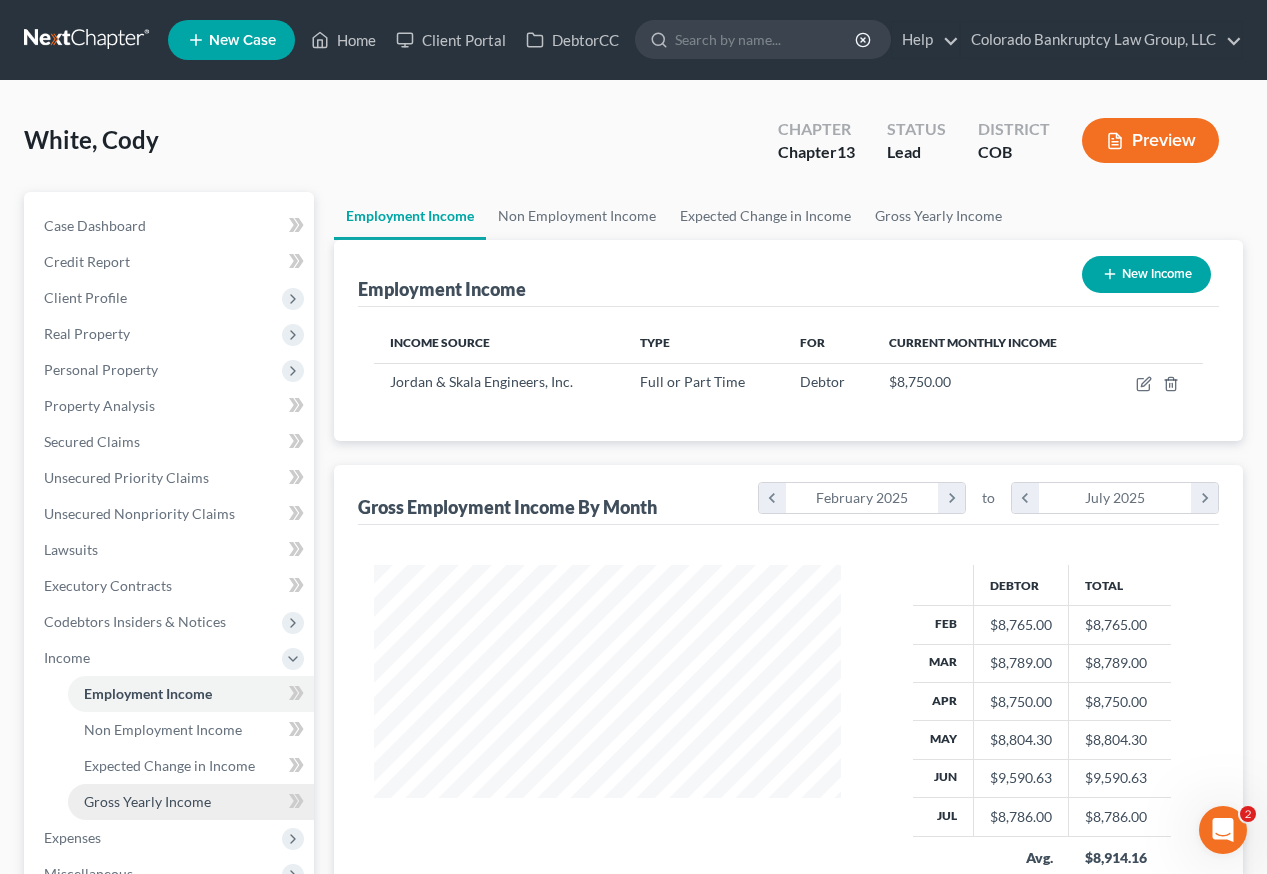 click on "Gross Yearly Income" at bounding box center [147, 801] 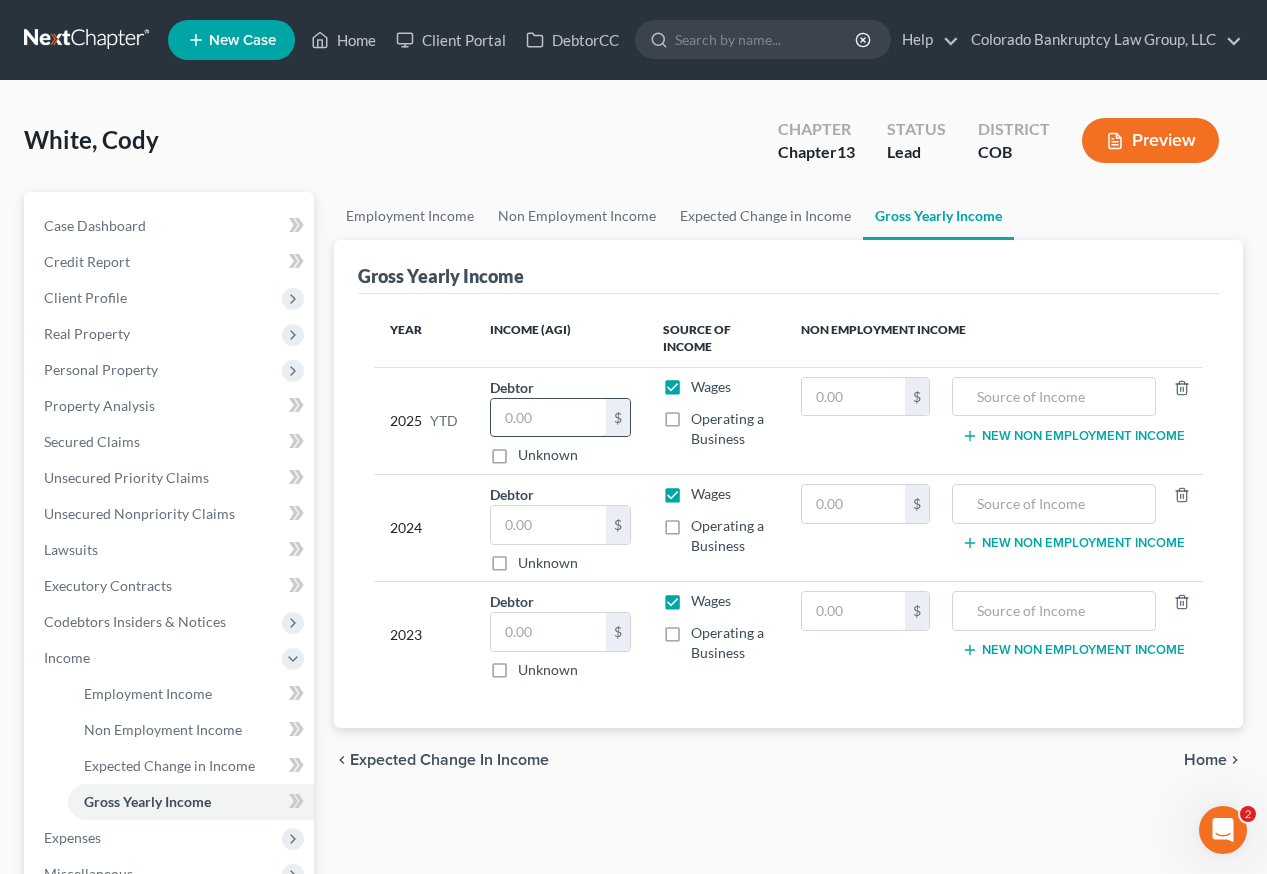 click at bounding box center [548, 418] 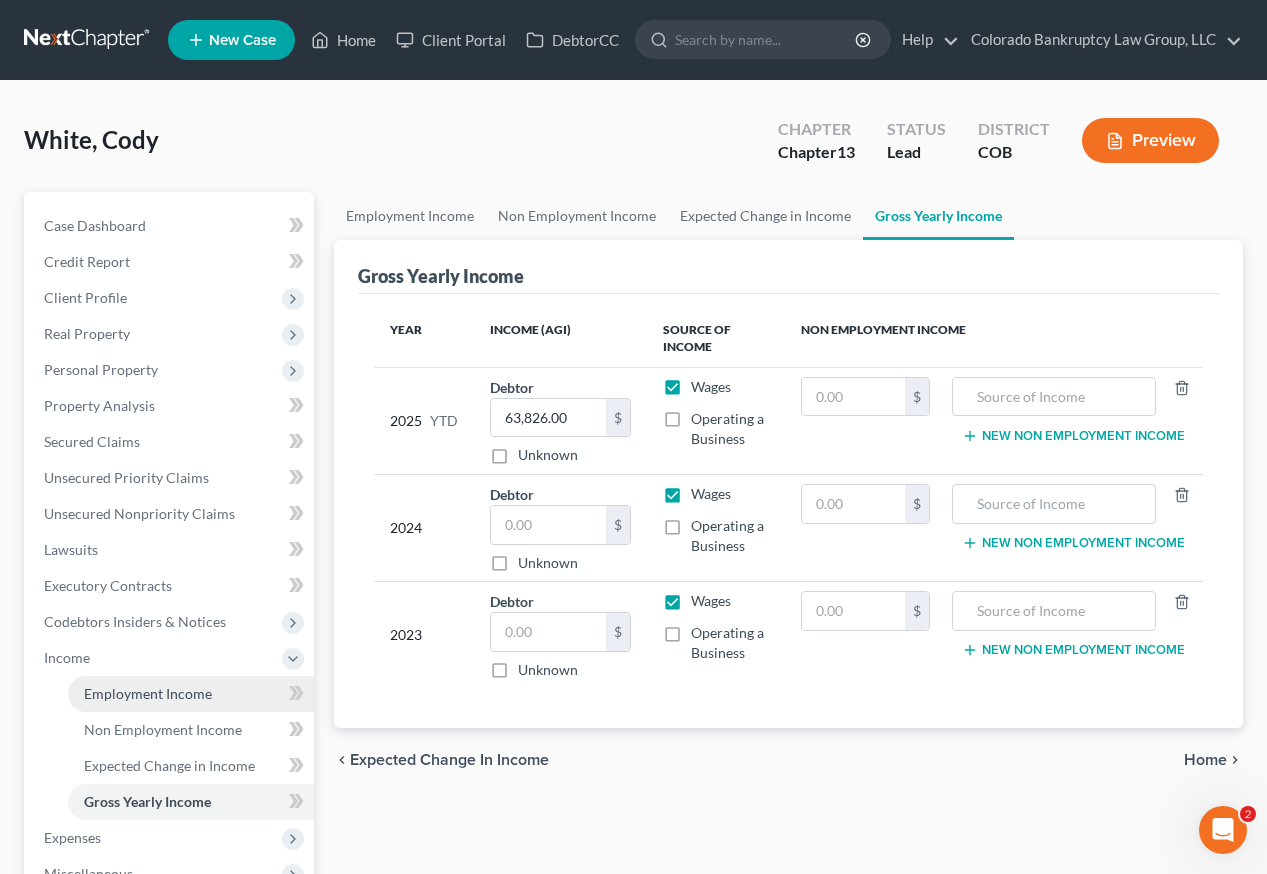 drag, startPoint x: 141, startPoint y: 691, endPoint x: 164, endPoint y: 681, distance: 25.079872 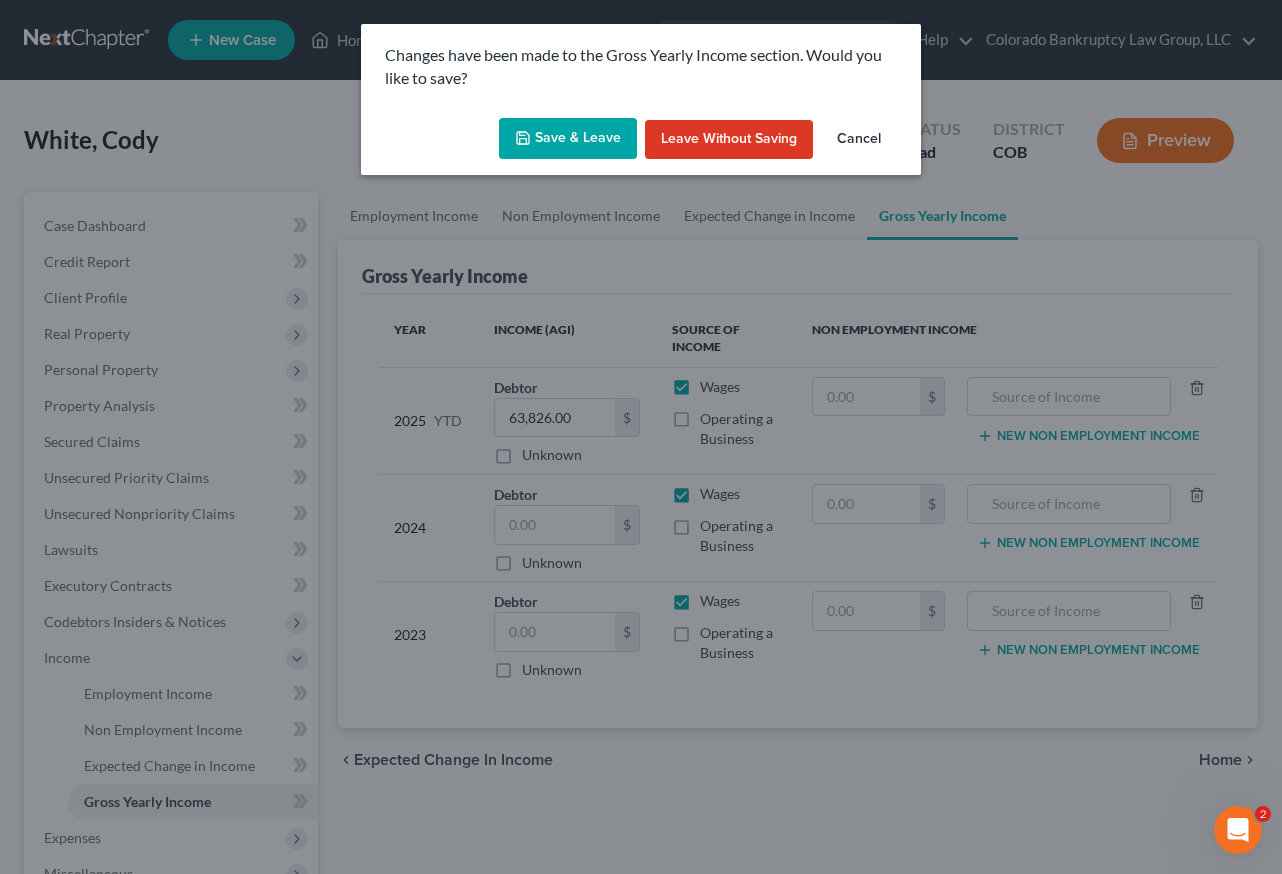 click on "Save & Leave" at bounding box center [568, 139] 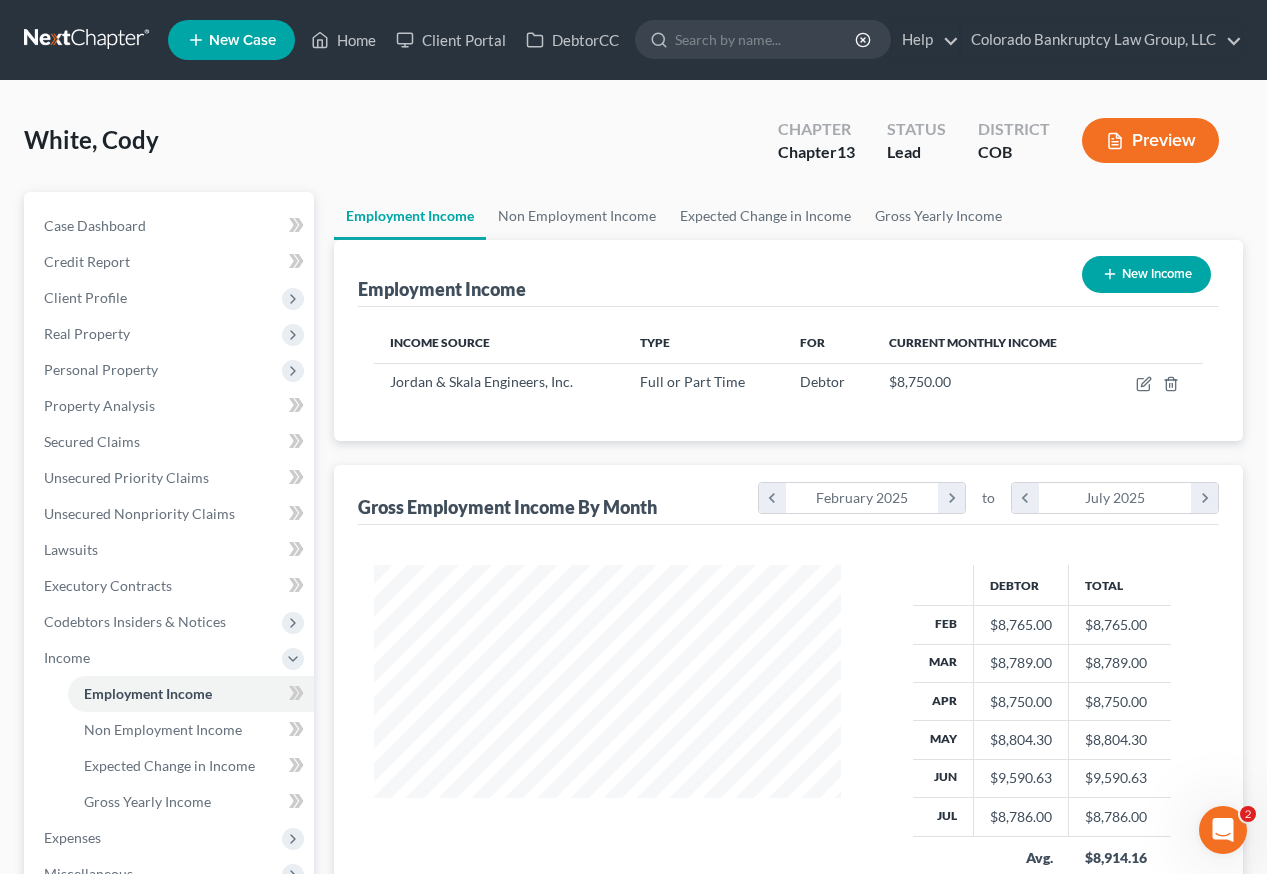 scroll, scrollTop: 999642, scrollLeft: 999493, axis: both 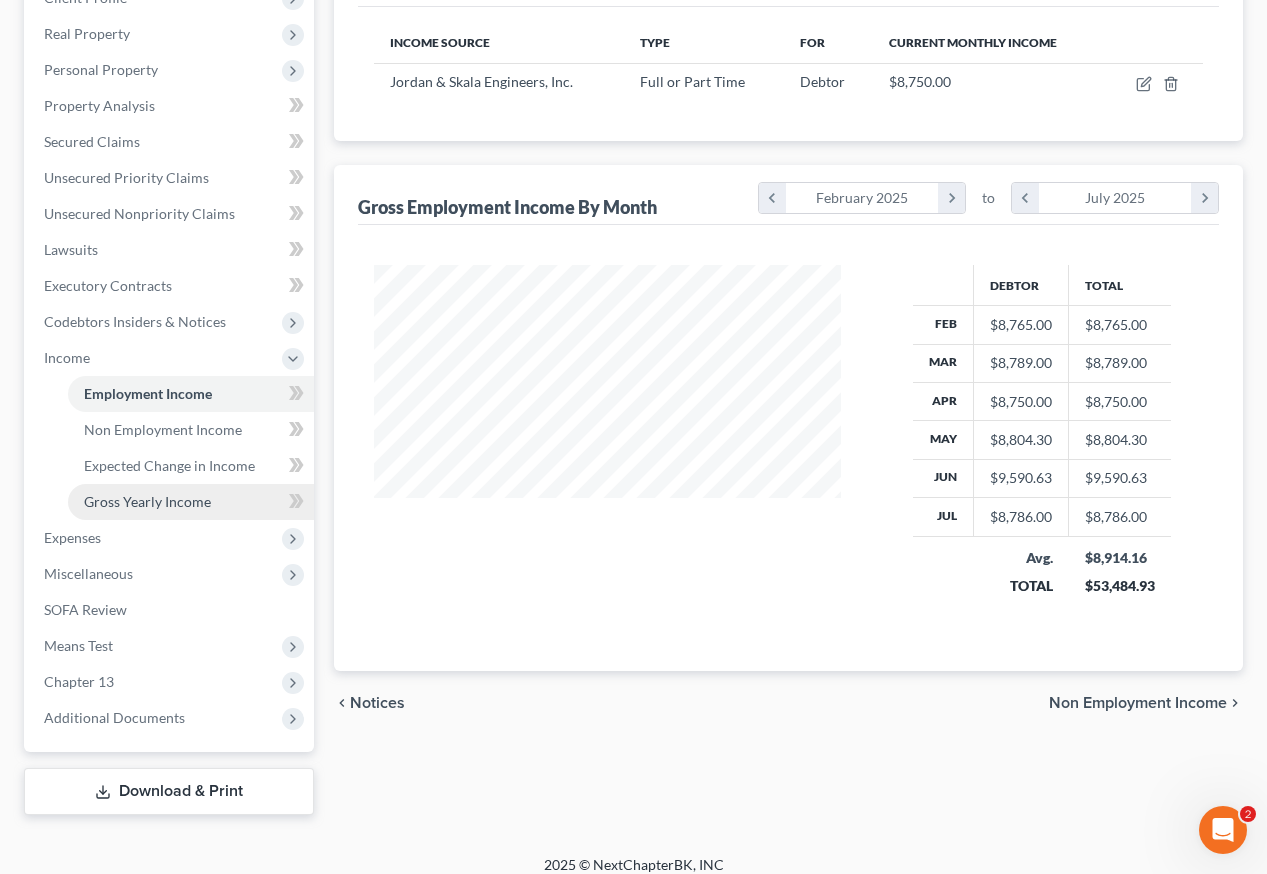 click on "Gross Yearly Income" at bounding box center (147, 501) 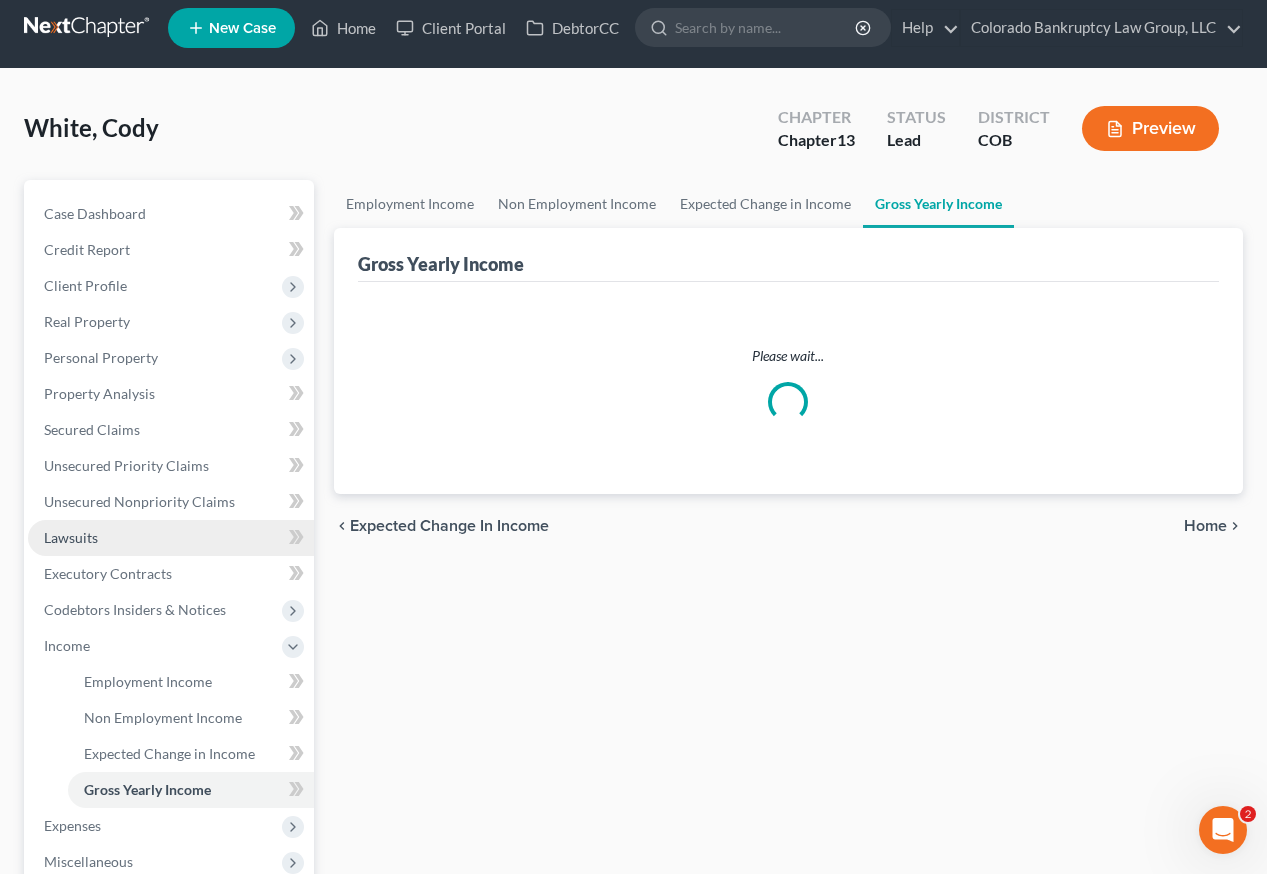 scroll, scrollTop: 0, scrollLeft: 0, axis: both 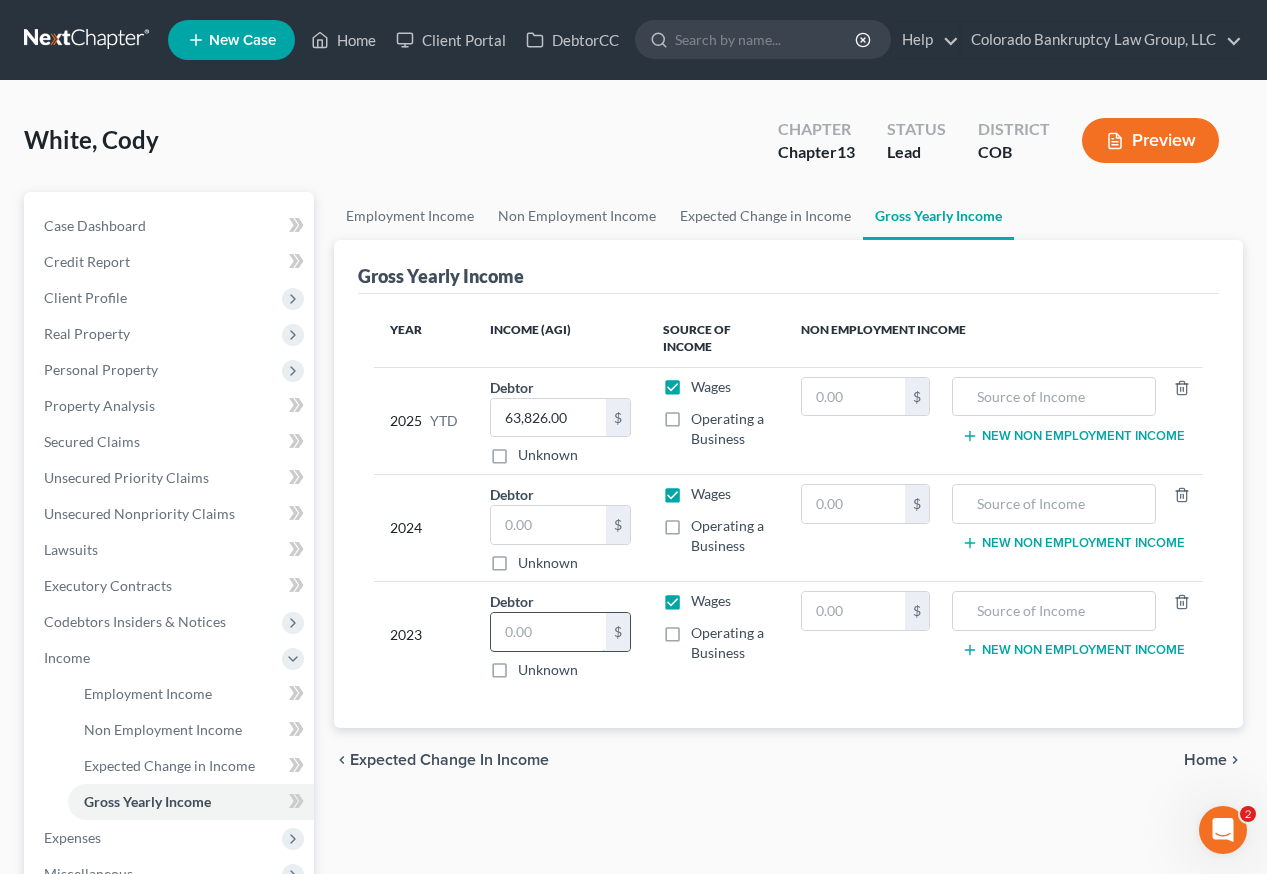 click at bounding box center (548, 632) 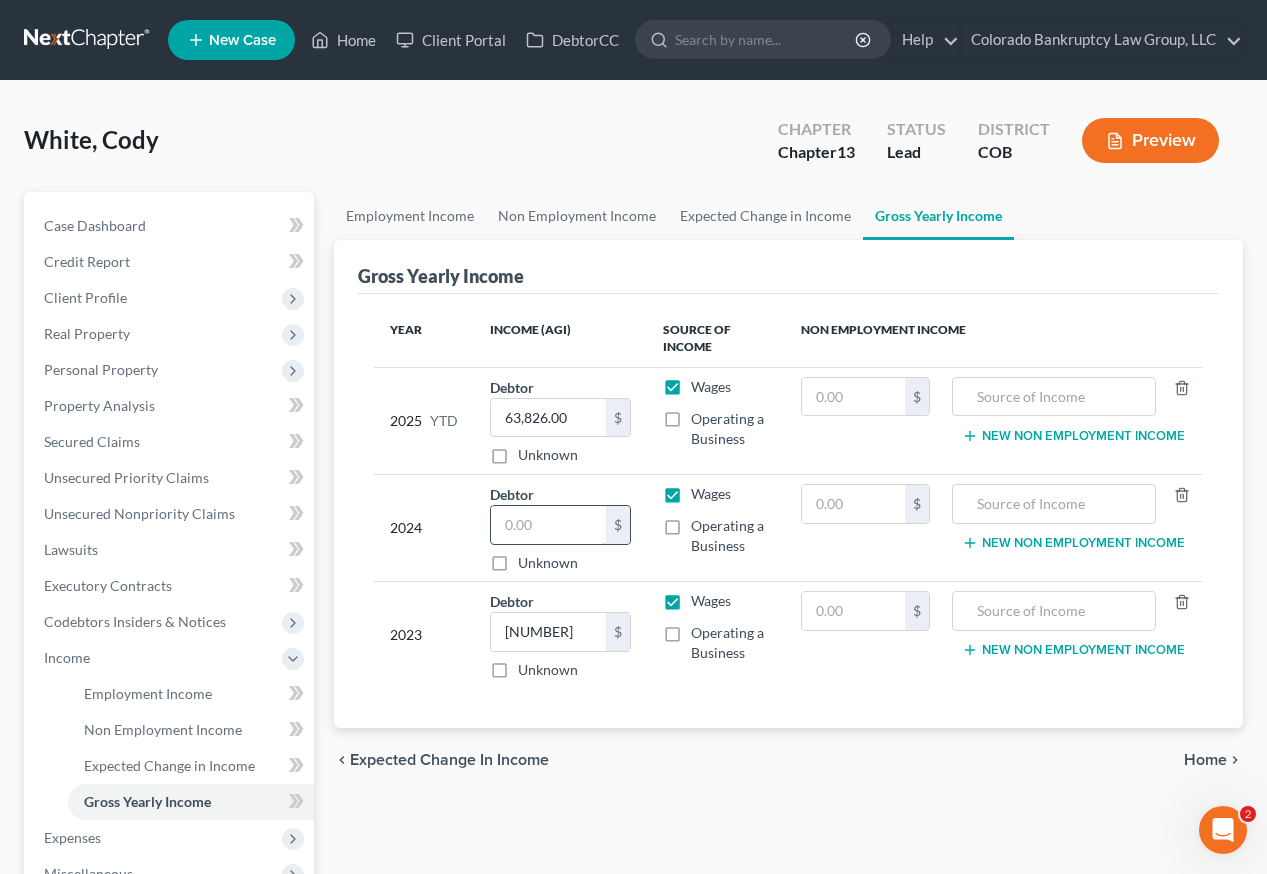 click at bounding box center [548, 525] 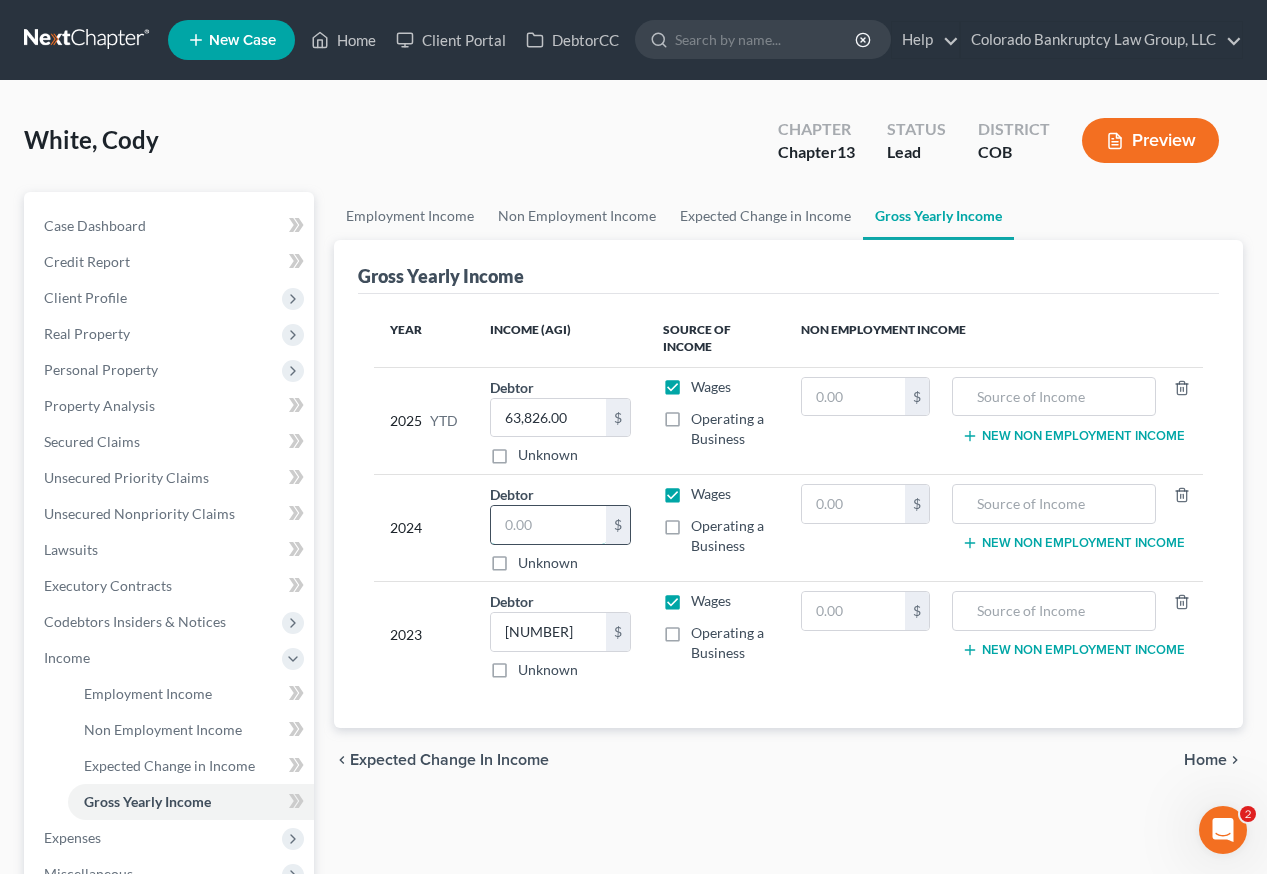 click at bounding box center [548, 525] 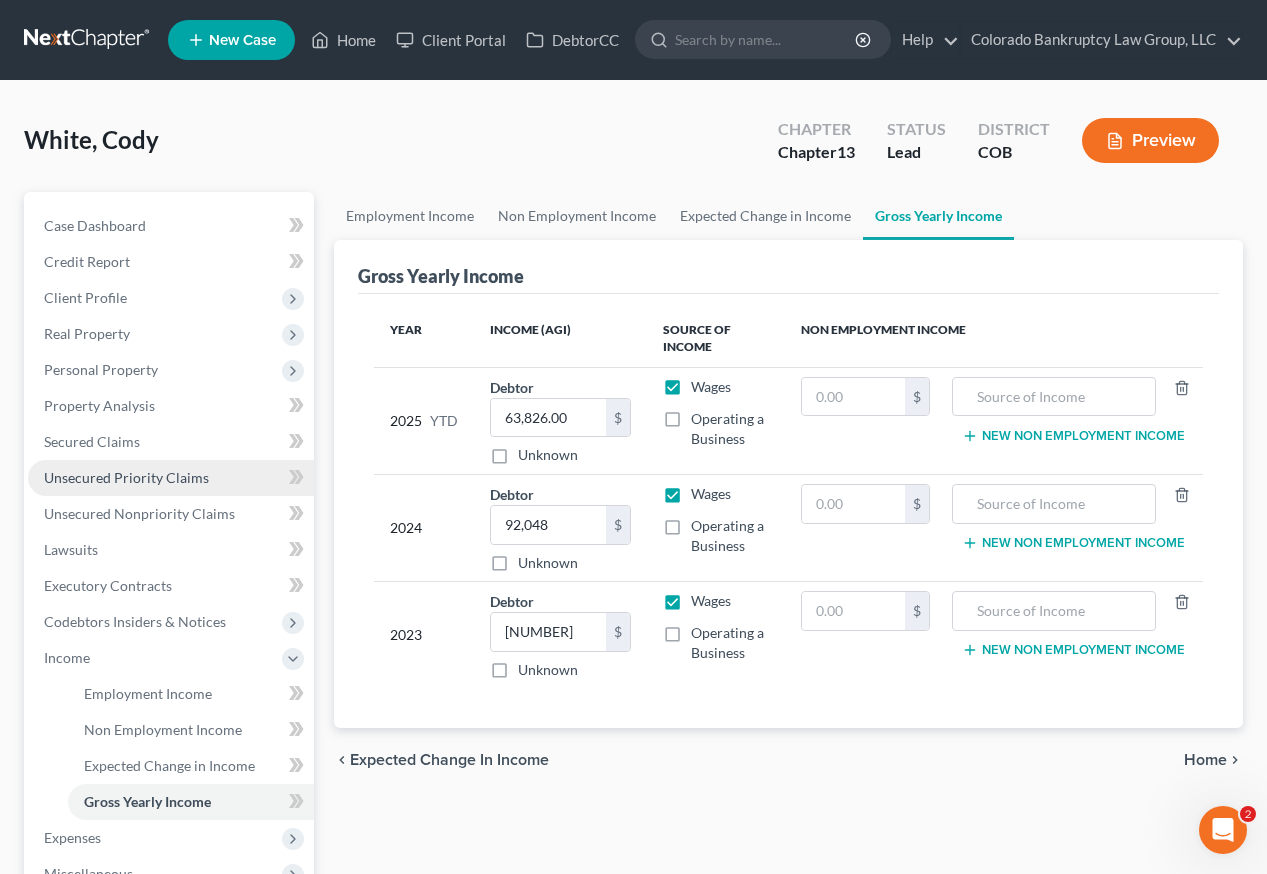 click on "Unsecured Priority Claims" at bounding box center (126, 477) 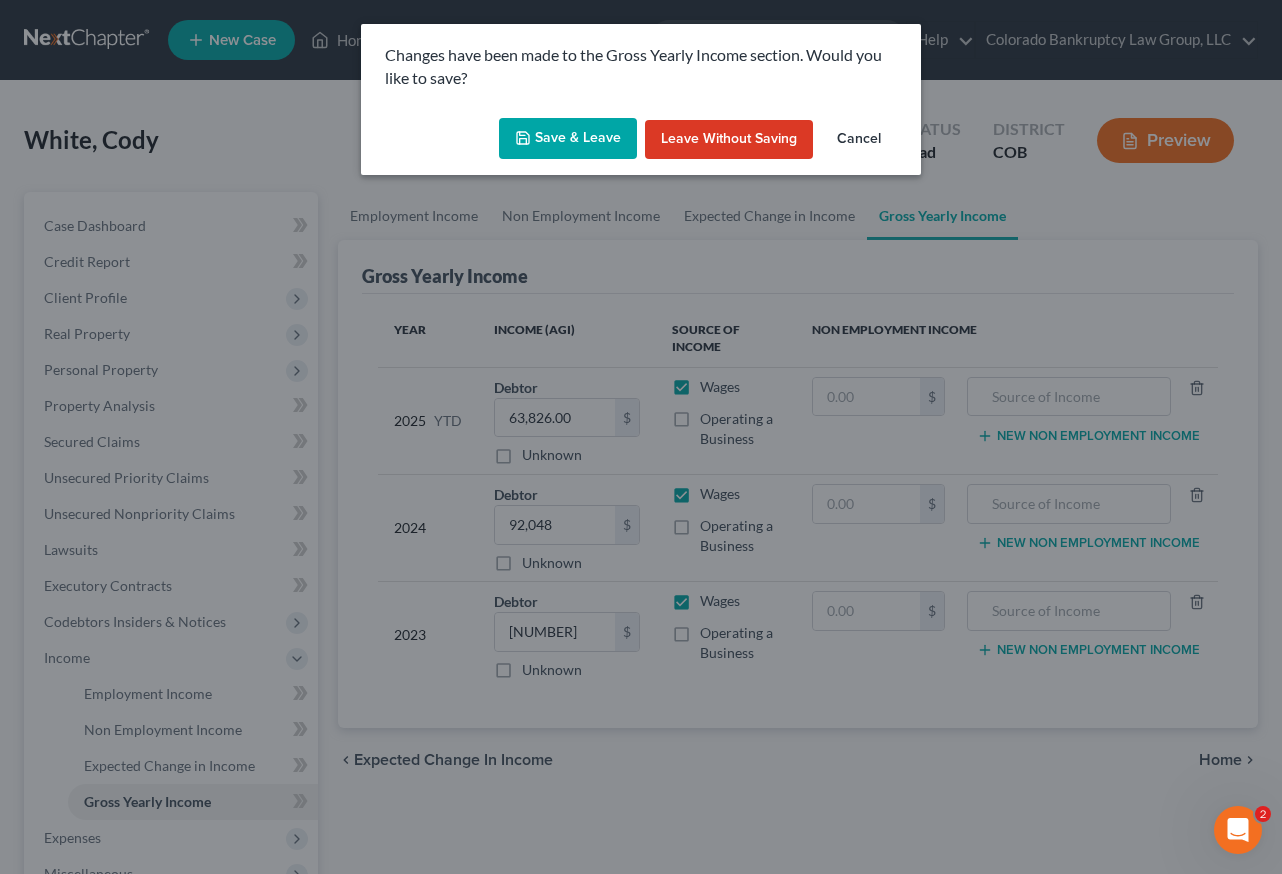 click on "Changes have been made to the Gross Yearly Income section. Would you like to save?" at bounding box center (641, 67) 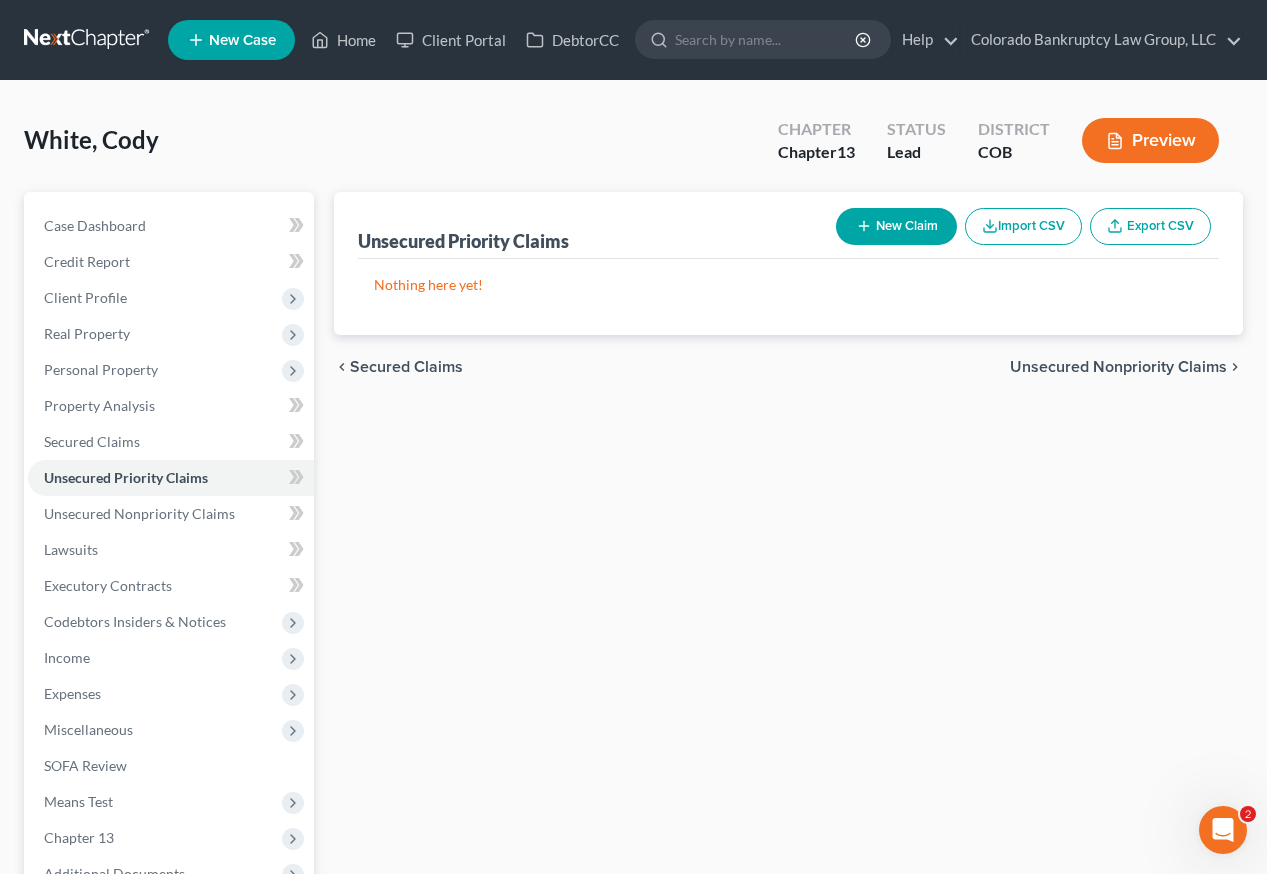 click on "New Claim" at bounding box center [896, 226] 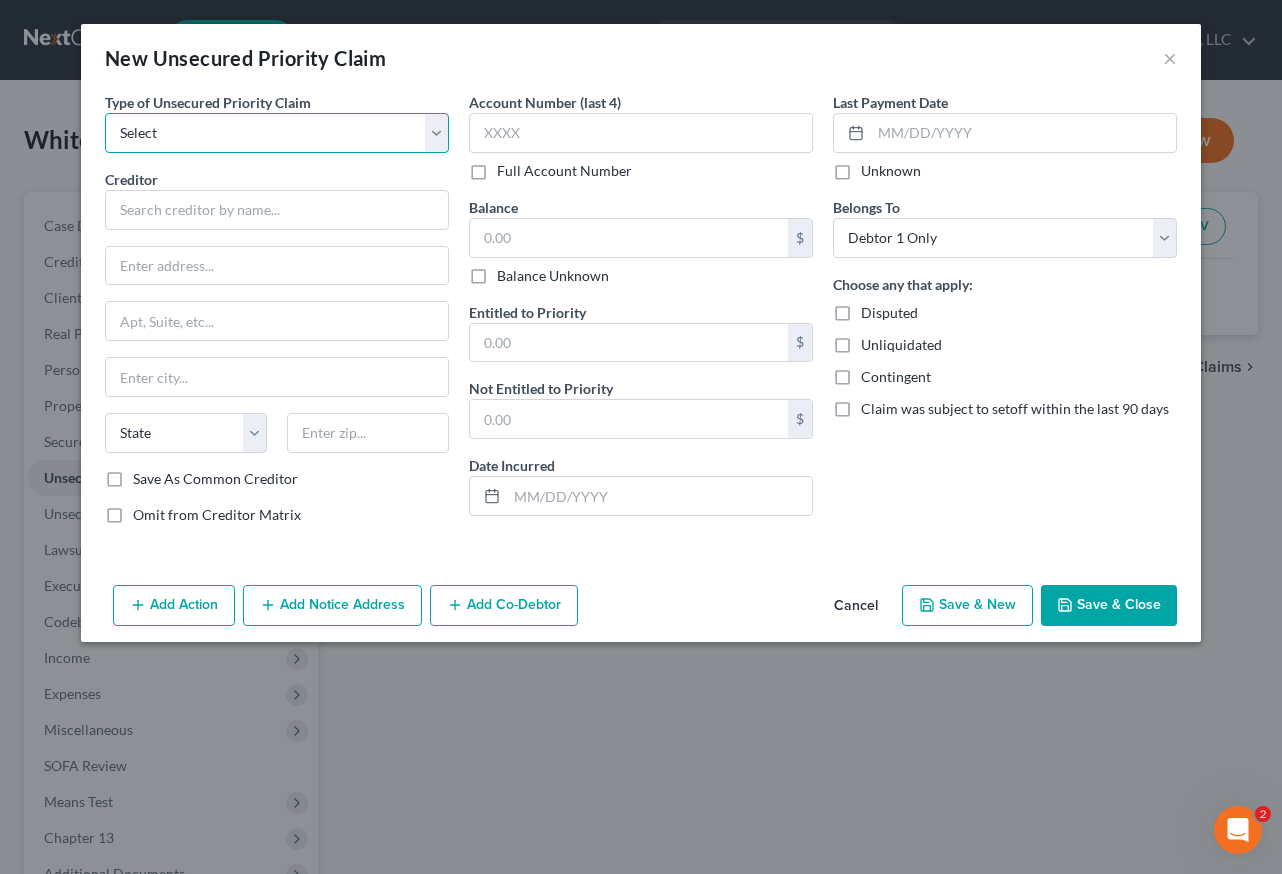 click on "Select Taxes & Other Government Units Domestic Support Obligations Extensions of credit in an involuntary case Wages, Salaries, Commissions Contributions to employee benefits Certain farmers and fisherman Deposits by individuals Commitments to maintain capitals Claims for death or injury while intoxicated Other" at bounding box center [277, 133] 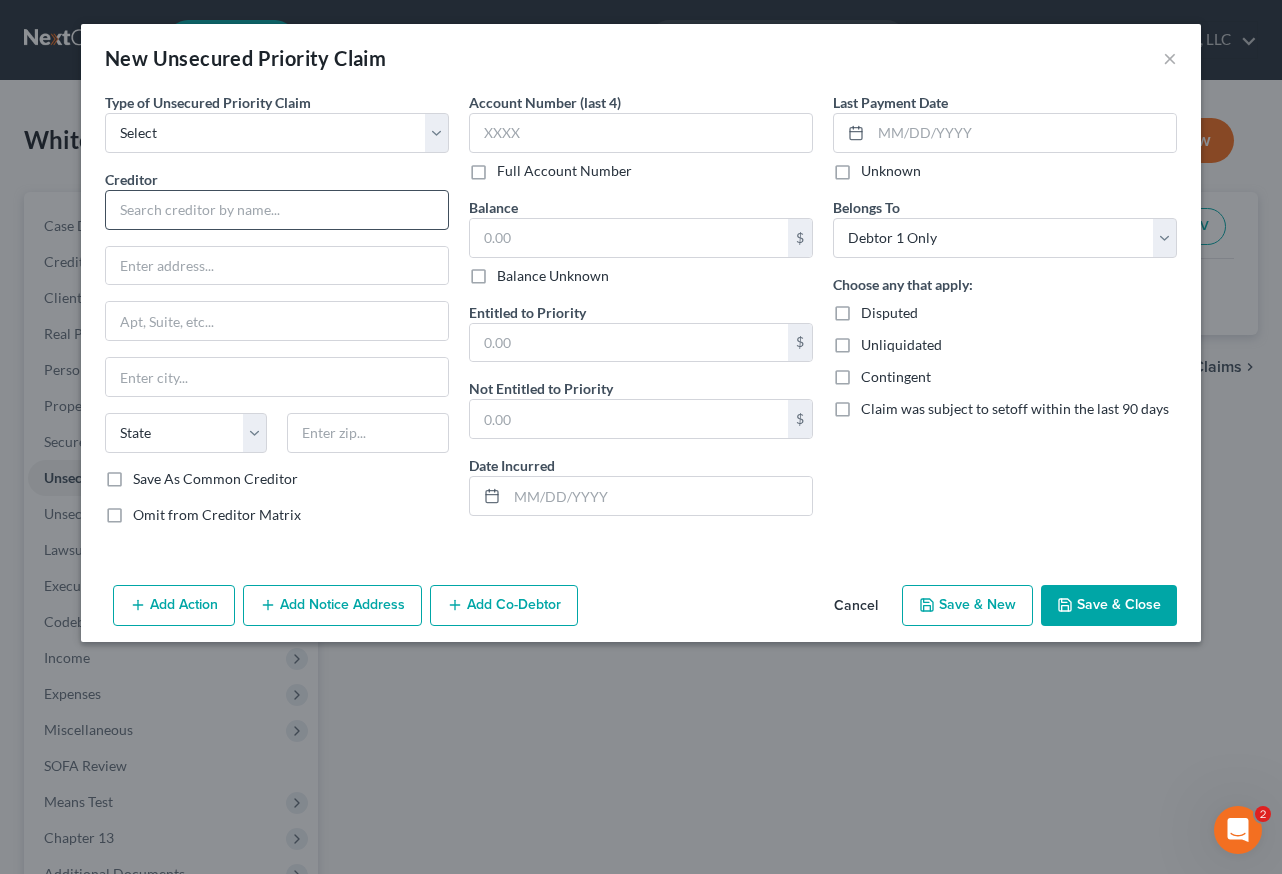 click on "Creditor *" at bounding box center (277, 199) 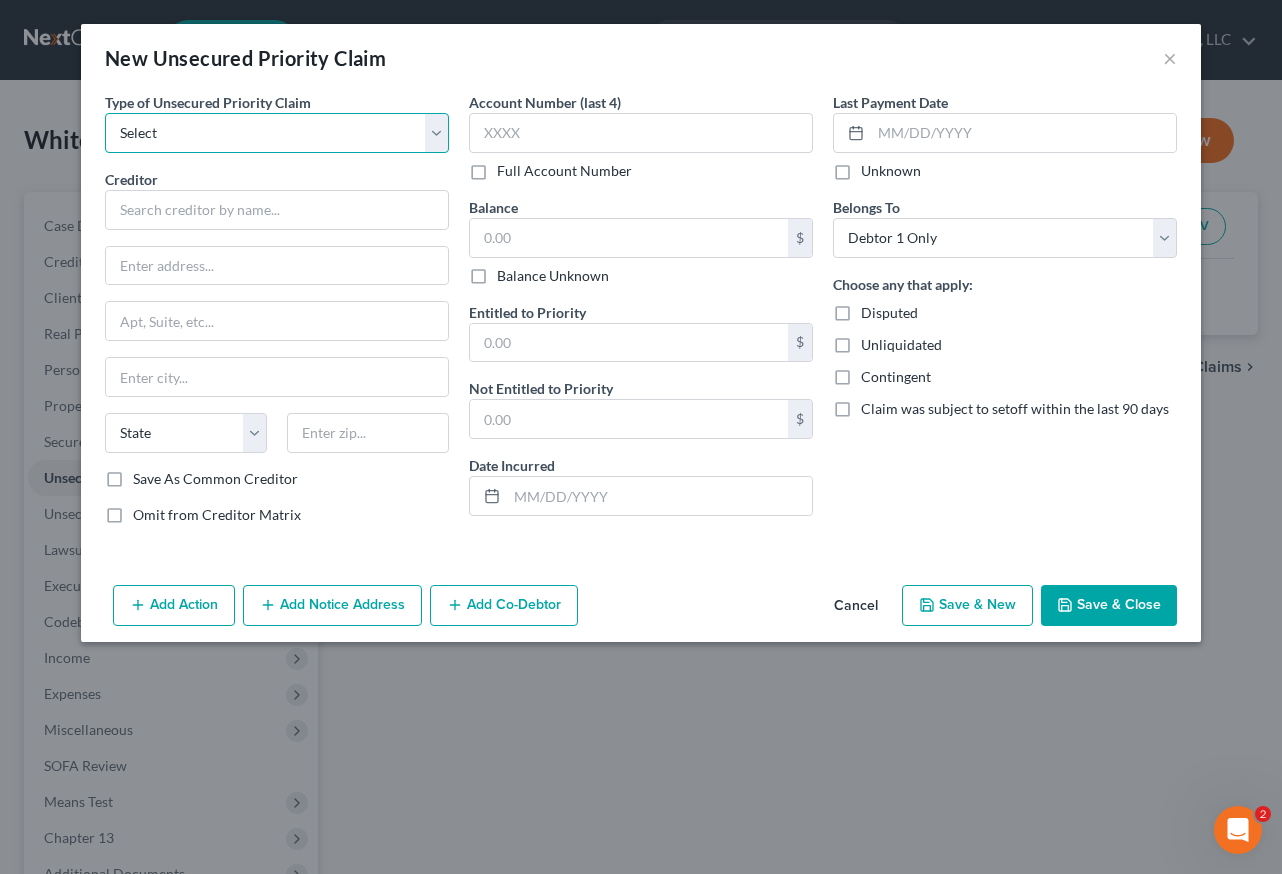 click on "Select Taxes & Other Government Units Domestic Support Obligations Extensions of credit in an involuntary case Wages, Salaries, Commissions Contributions to employee benefits Certain farmers and fisherman Deposits by individuals Commitments to maintain capitals Claims for death or injury while intoxicated Other" at bounding box center (277, 133) 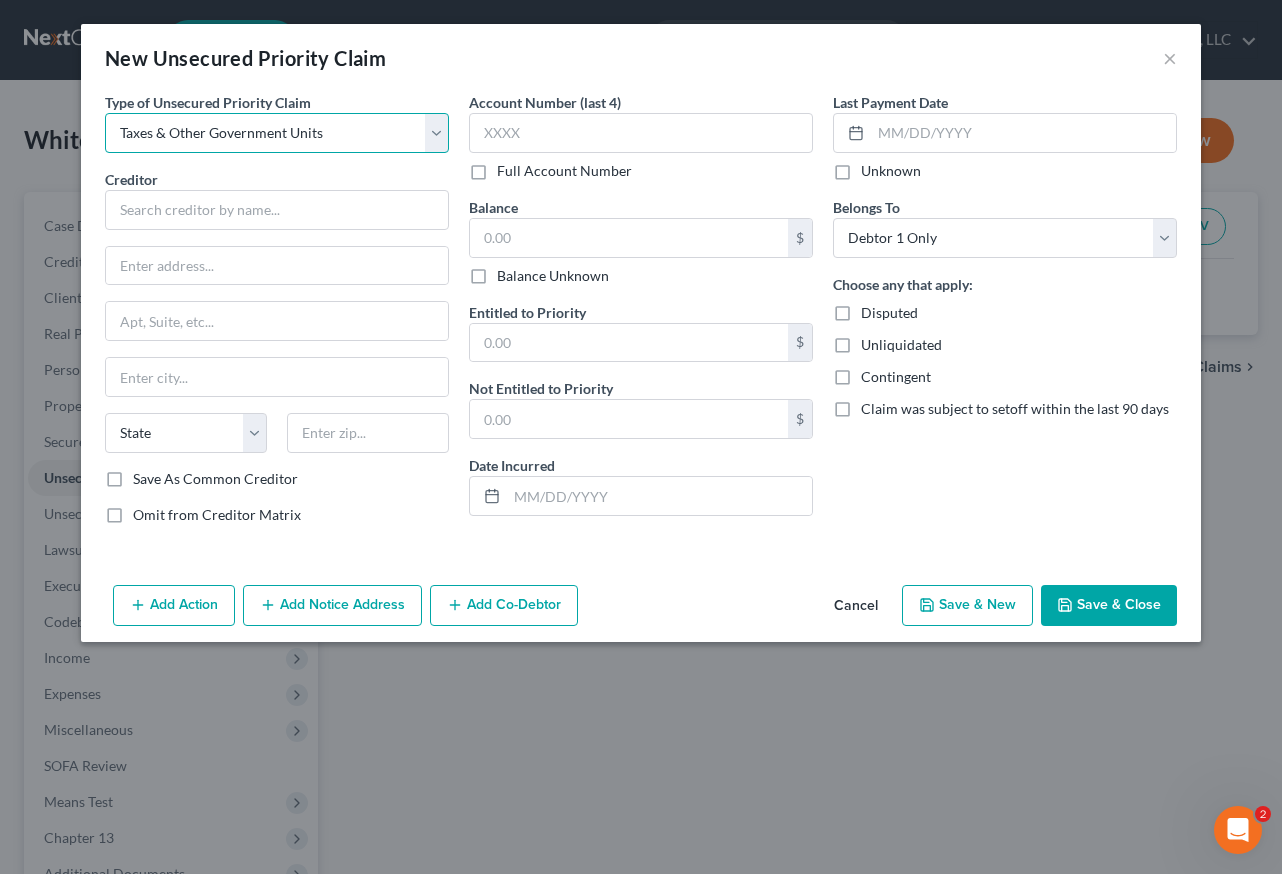 click on "Select Taxes & Other Government Units Domestic Support Obligations Extensions of credit in an involuntary case Wages, Salaries, Commissions Contributions to employee benefits Certain farmers and fisherman Deposits by individuals Commitments to maintain capitals Claims for death or injury while intoxicated Other" at bounding box center (277, 133) 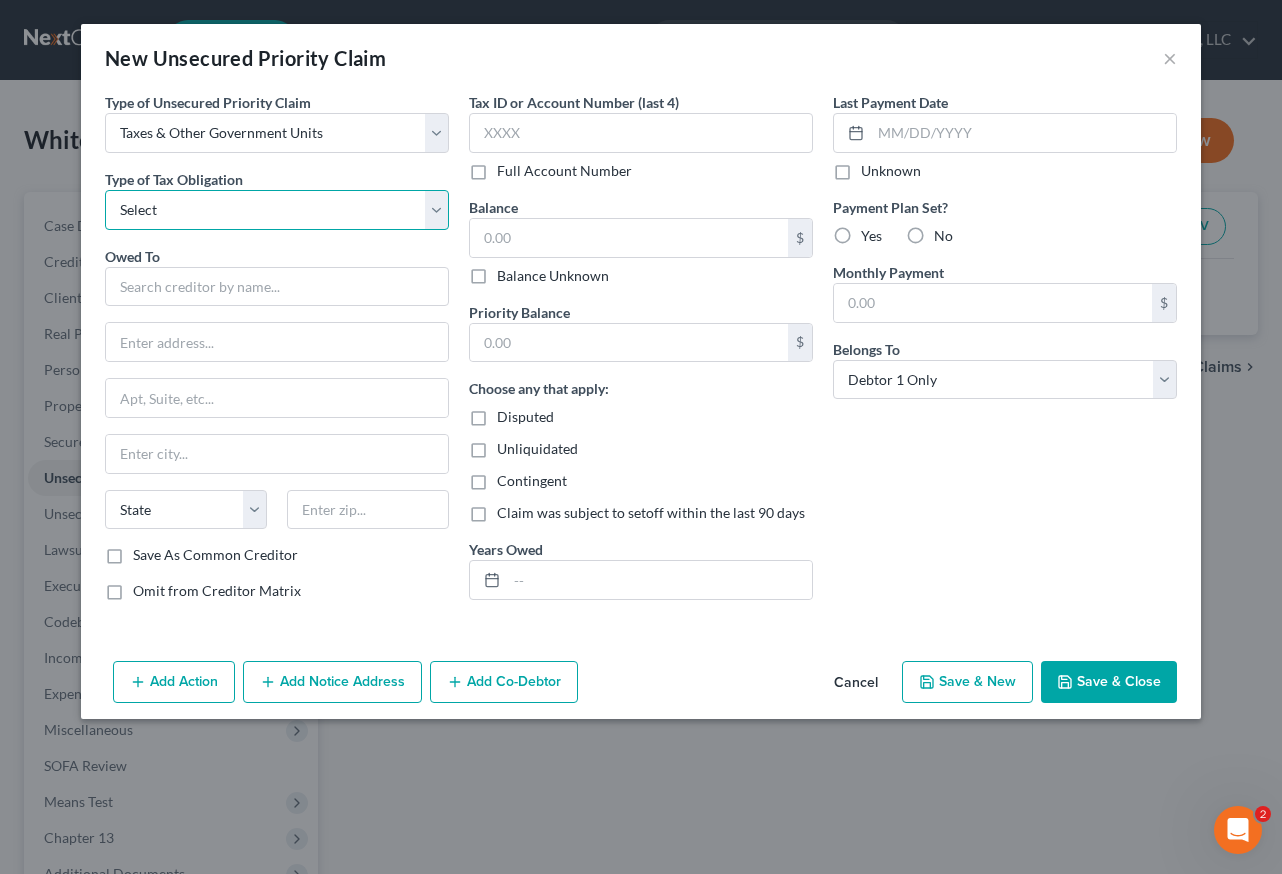 click on "Select Federal City State Franchise Tax Board Other" at bounding box center [277, 210] 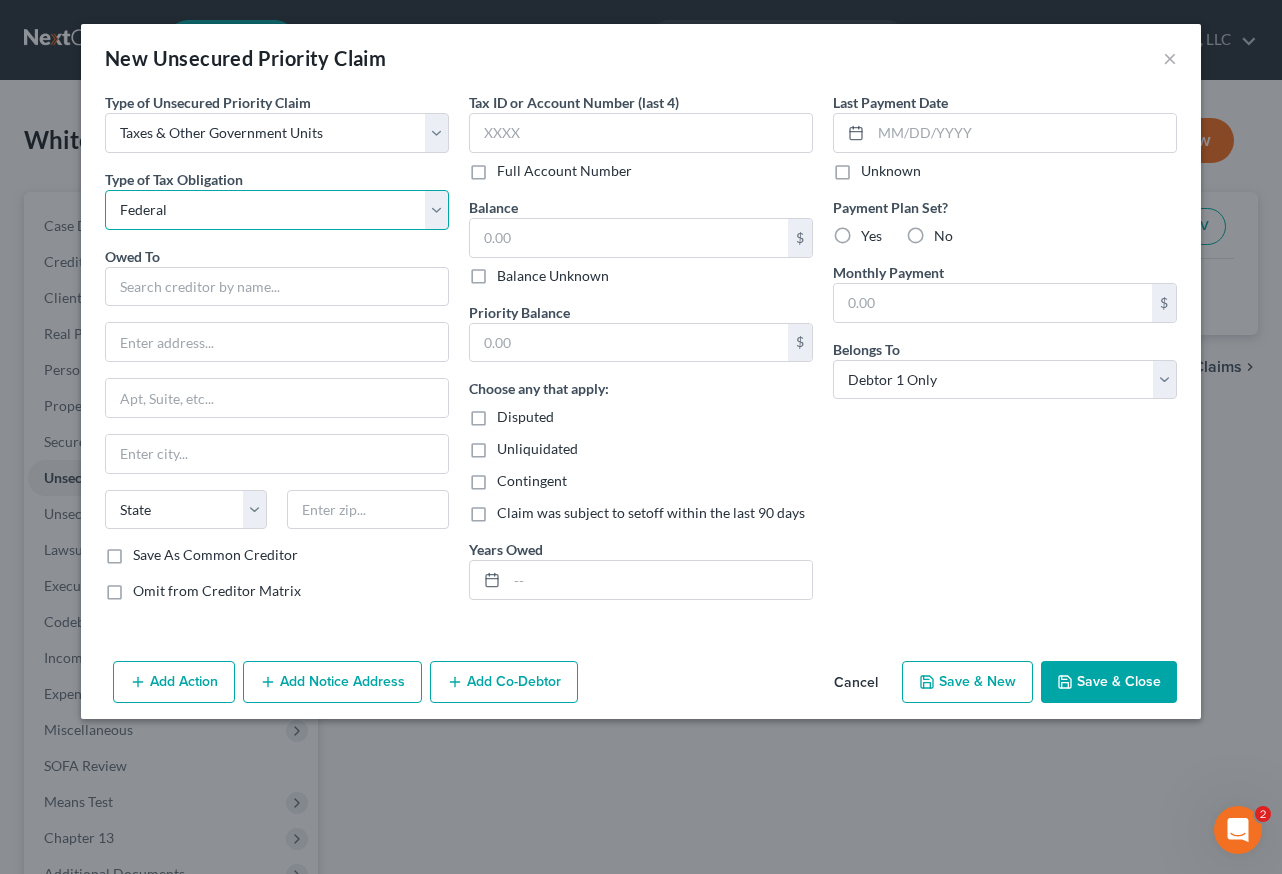 click on "Select Federal City State Franchise Tax Board Other" at bounding box center (277, 210) 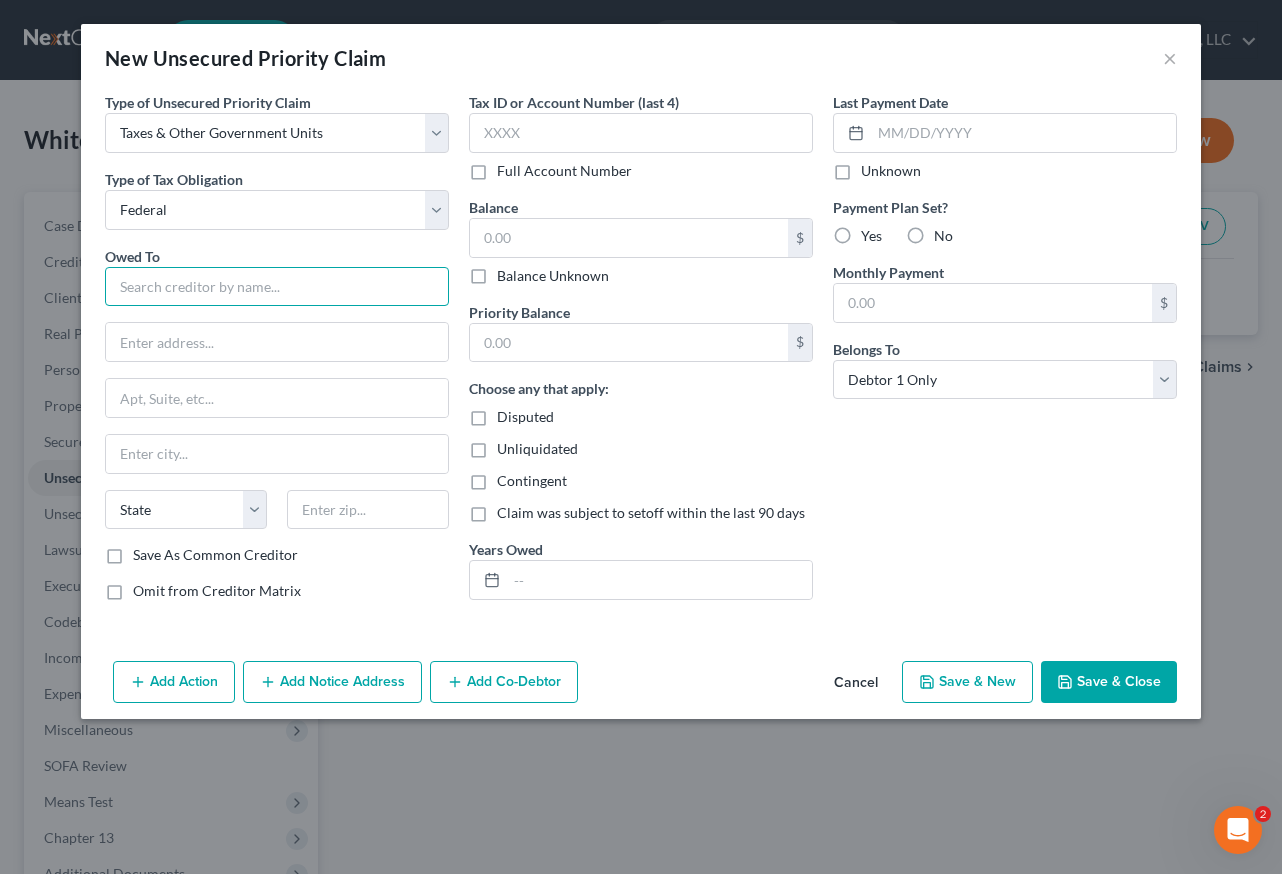 click at bounding box center [277, 287] 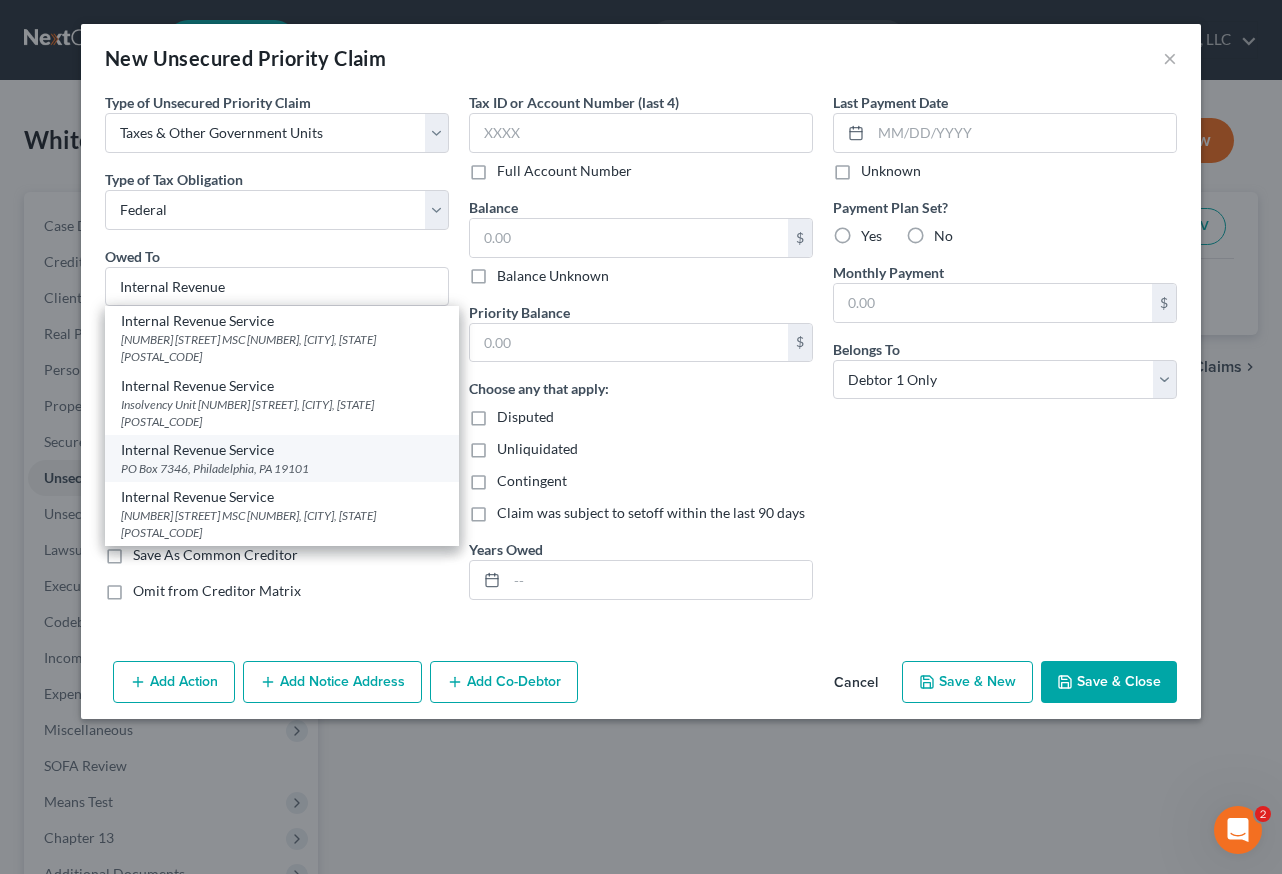 click on "Internal Revenue Service" at bounding box center [282, 450] 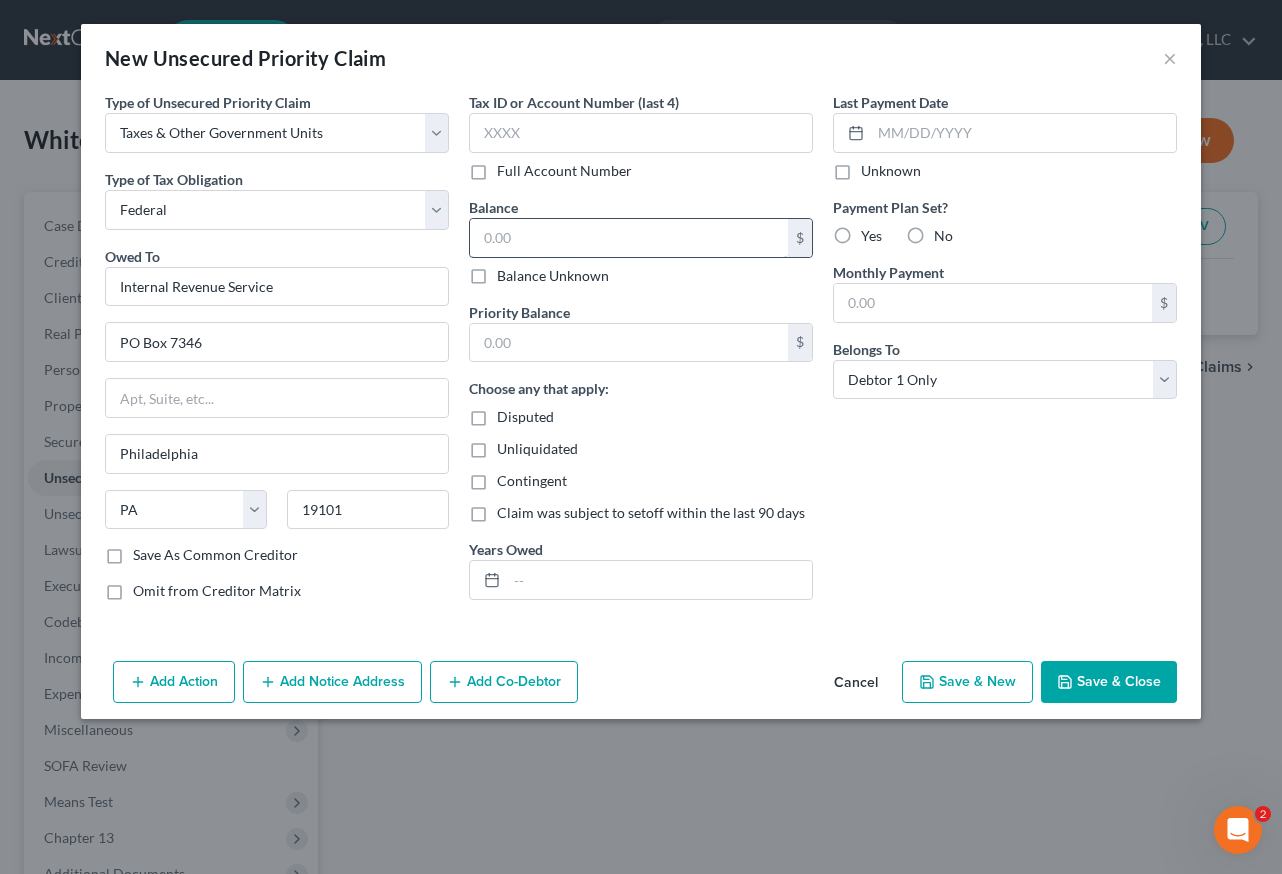 click at bounding box center [629, 238] 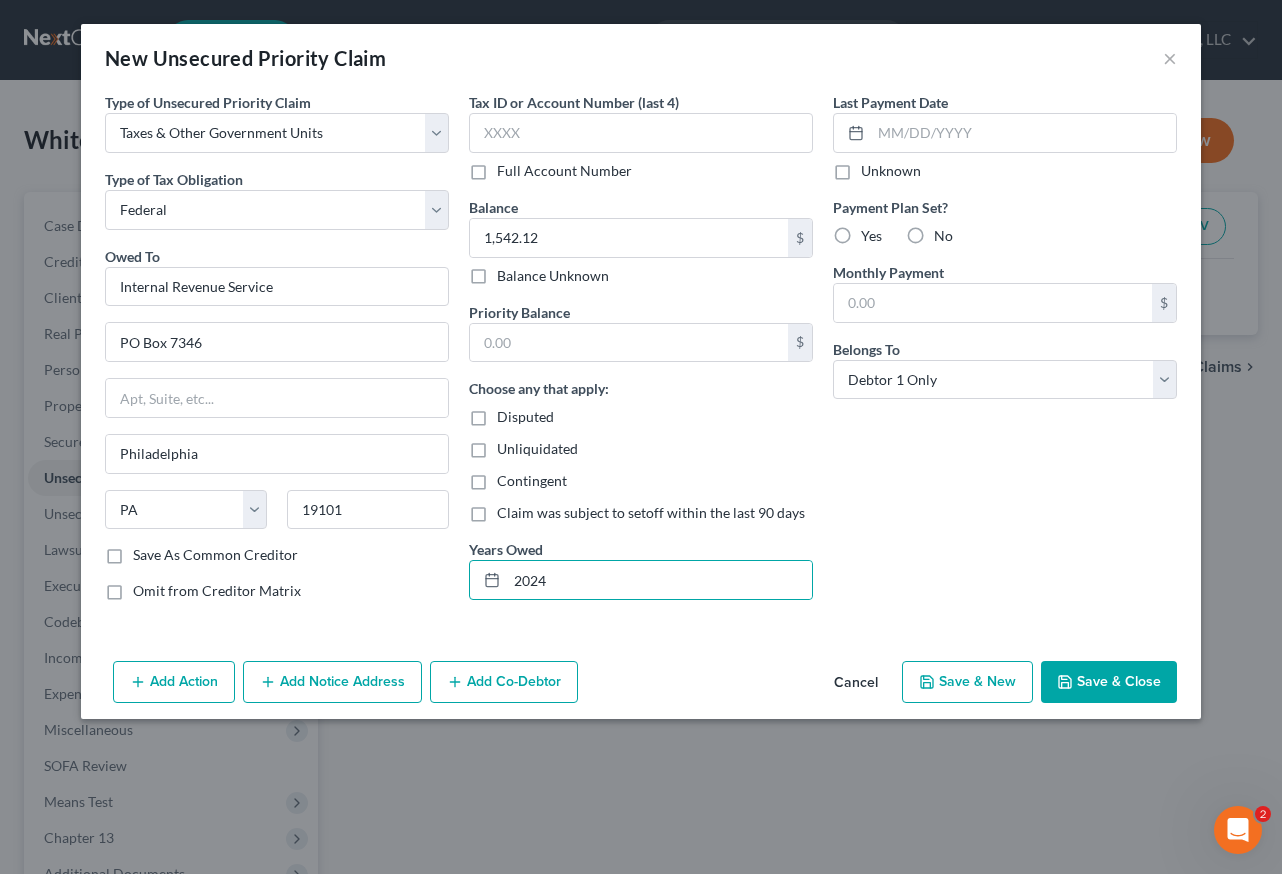 click on "Save & Close" at bounding box center [1109, 682] 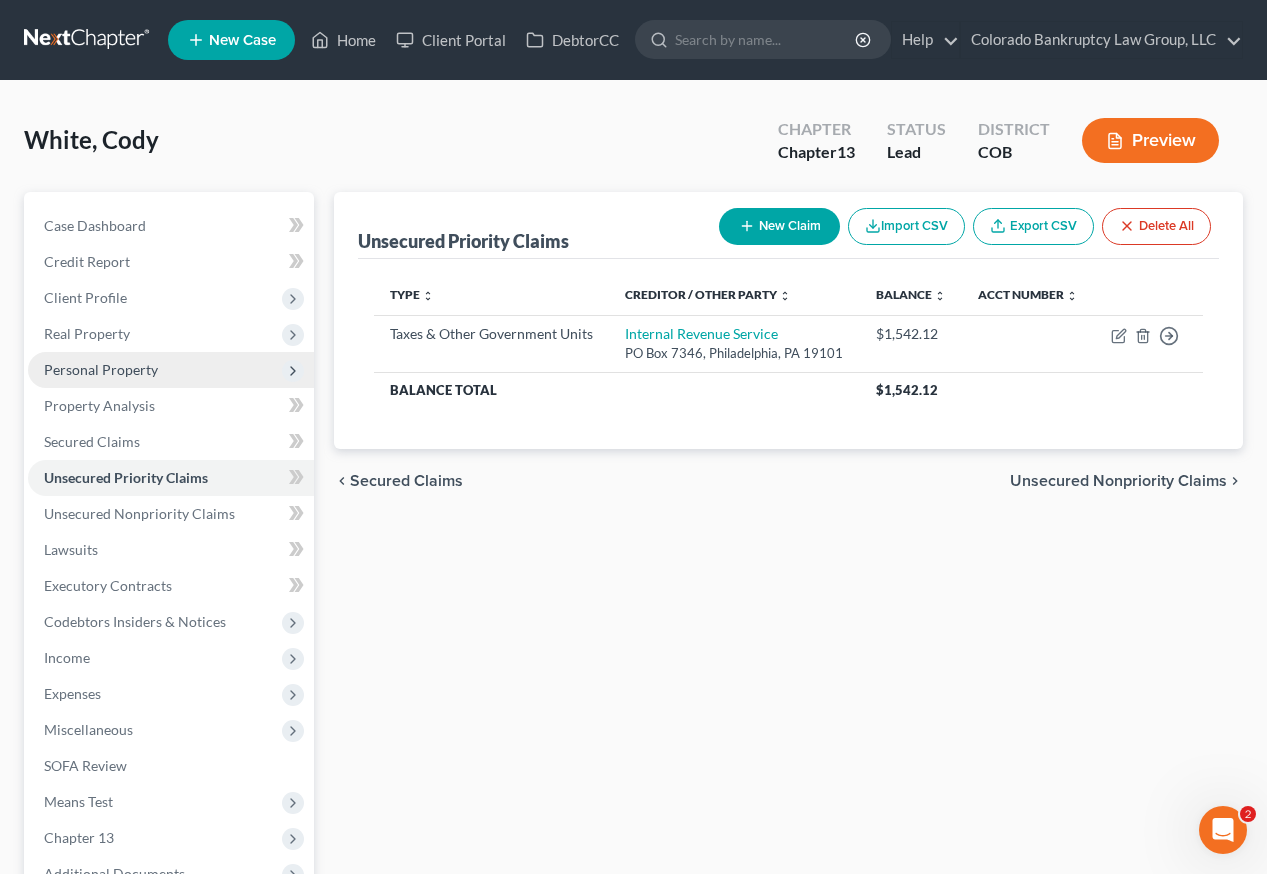 click on "Personal Property" at bounding box center [101, 369] 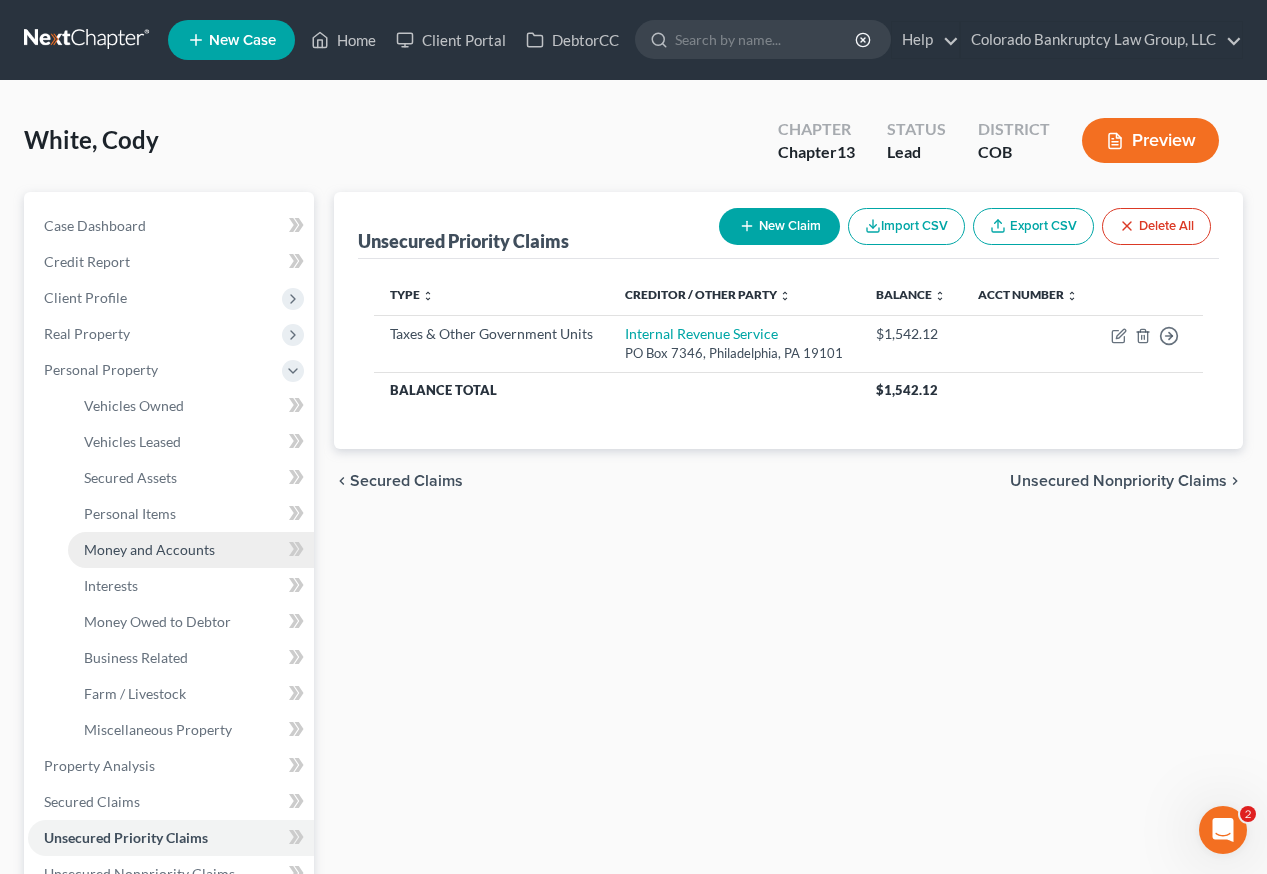 click on "Money and Accounts" at bounding box center (149, 549) 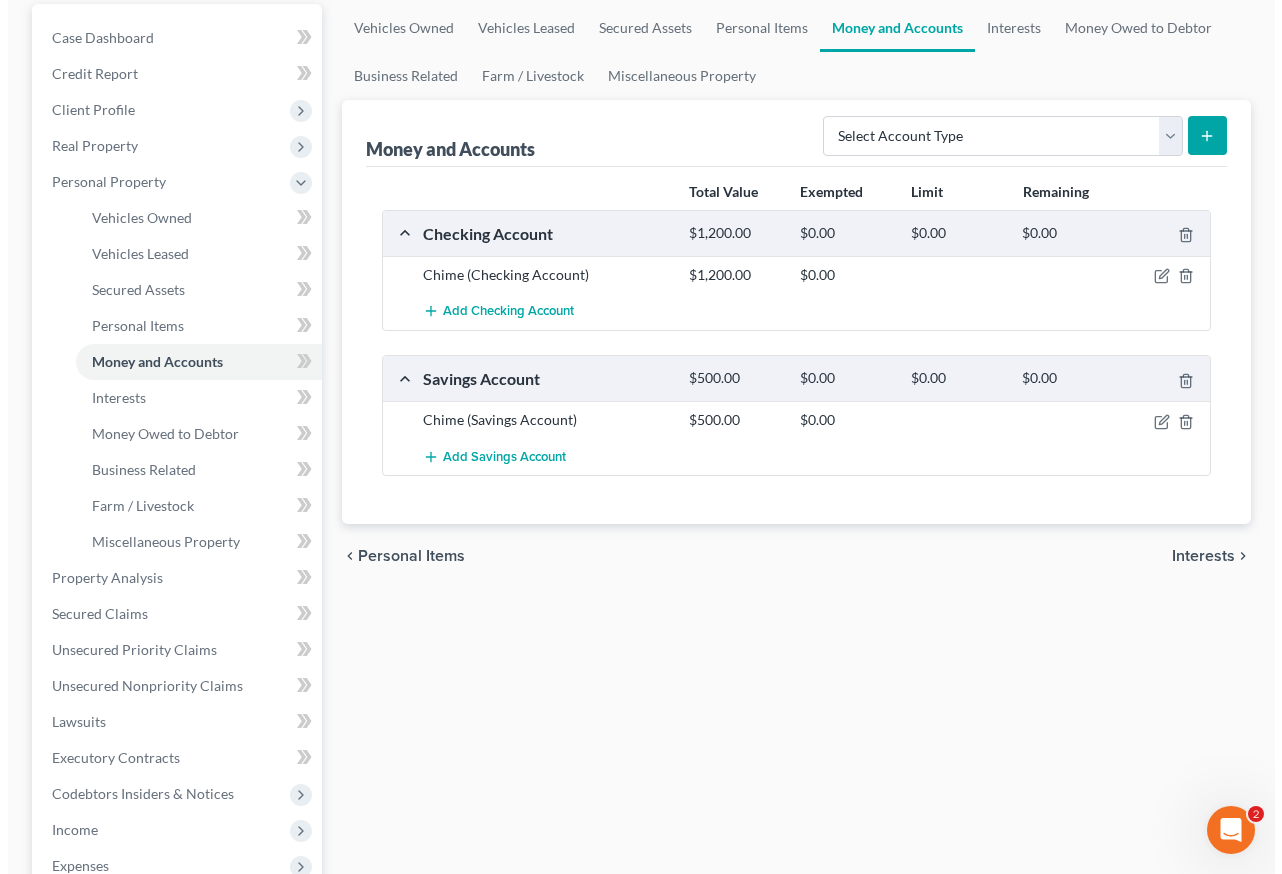 scroll, scrollTop: 200, scrollLeft: 0, axis: vertical 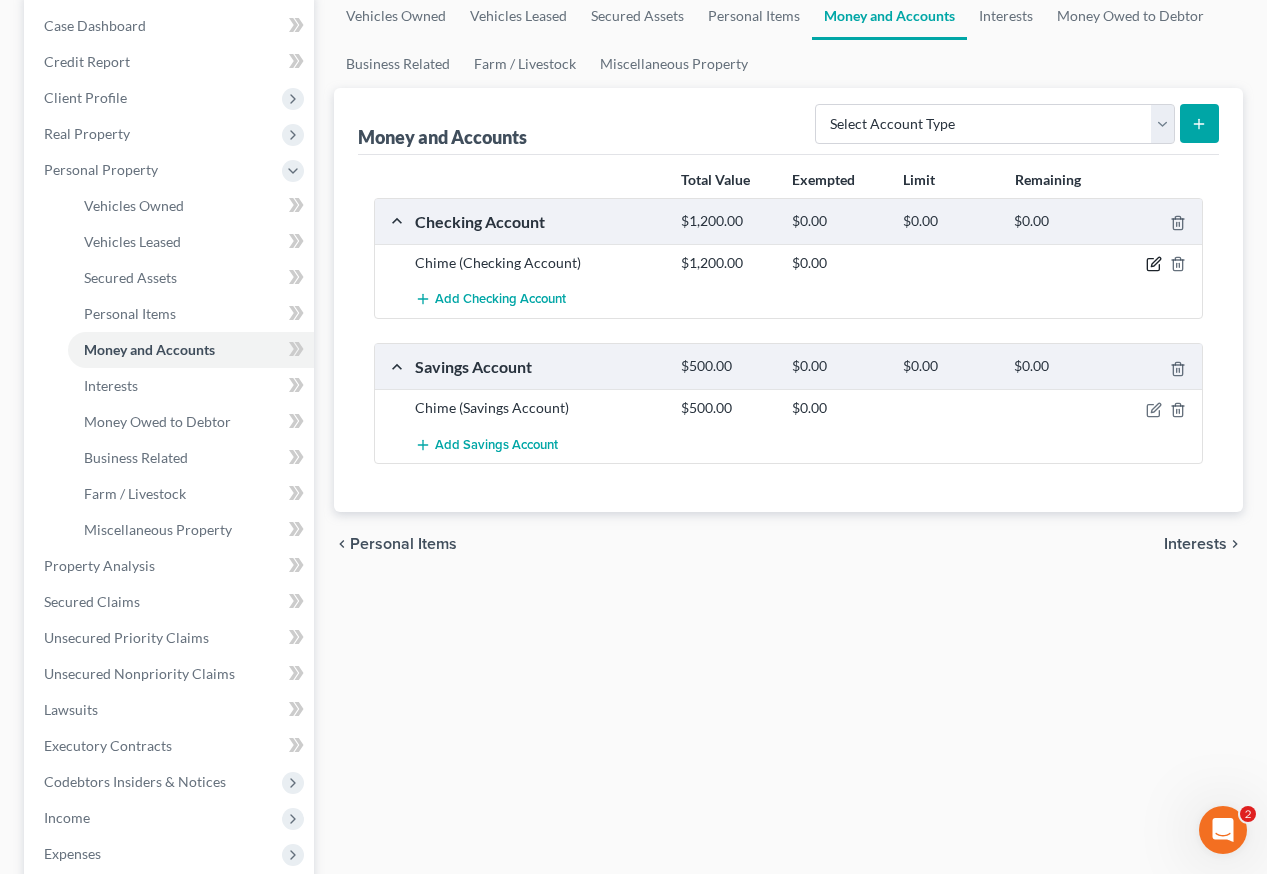 click 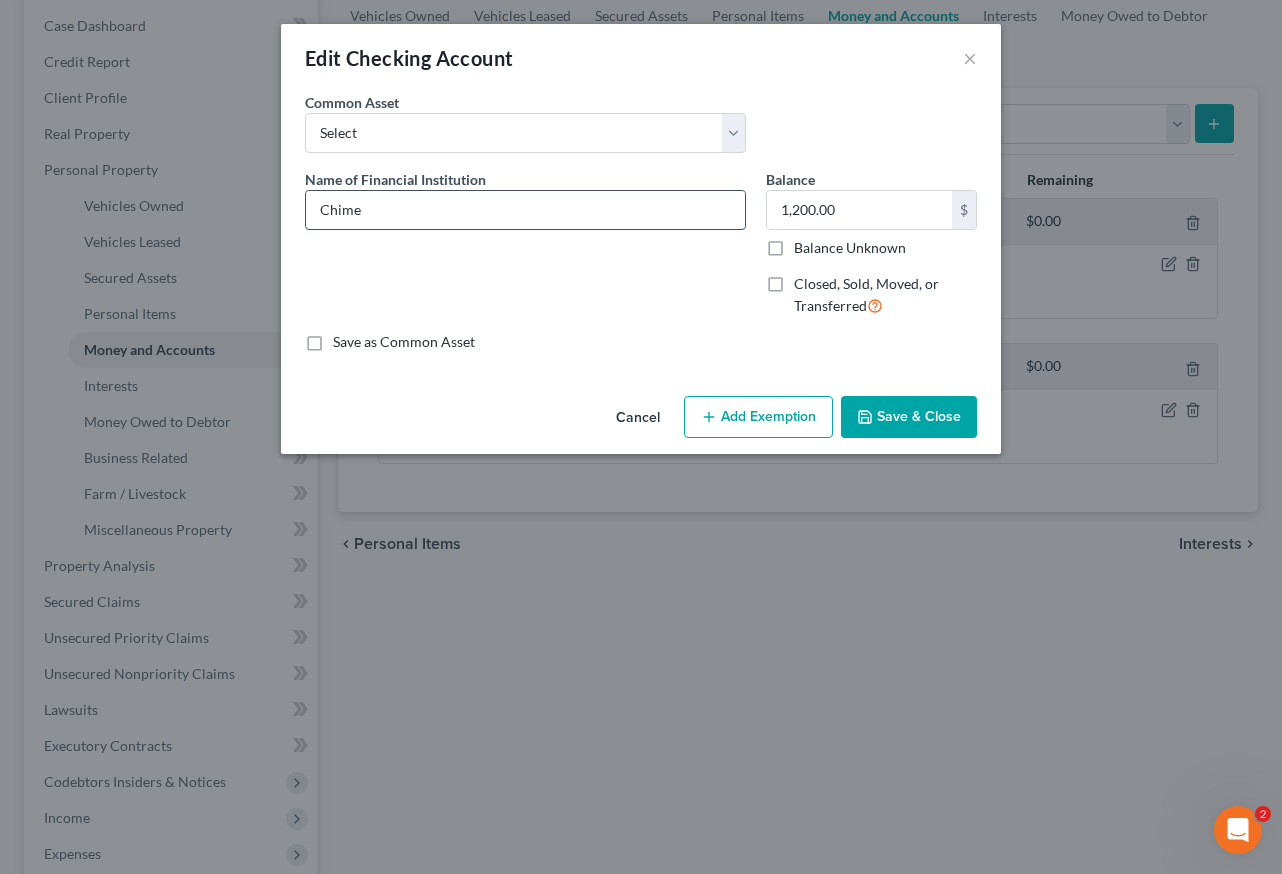 click on "Chime" at bounding box center (525, 210) 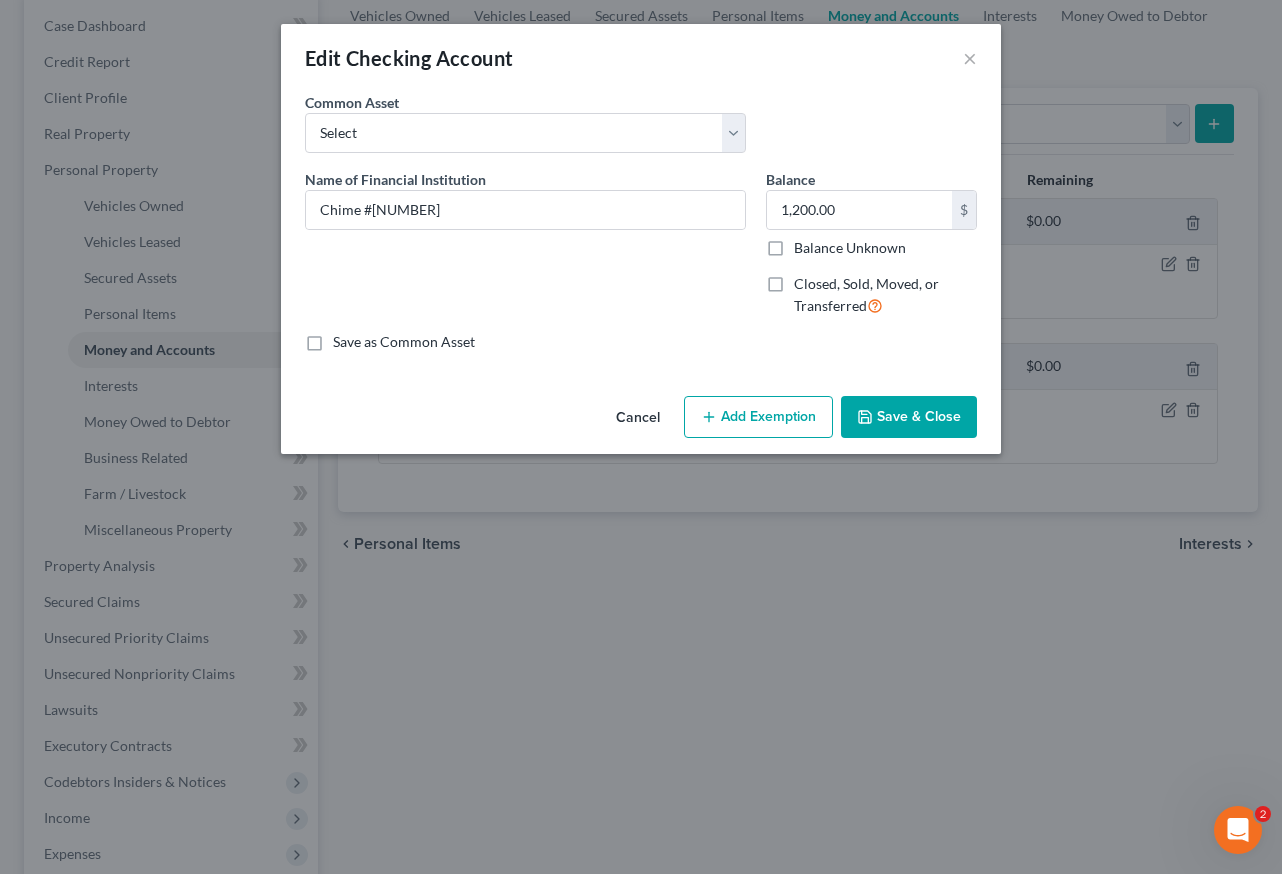 click on "Balance Unknown" at bounding box center [850, 248] 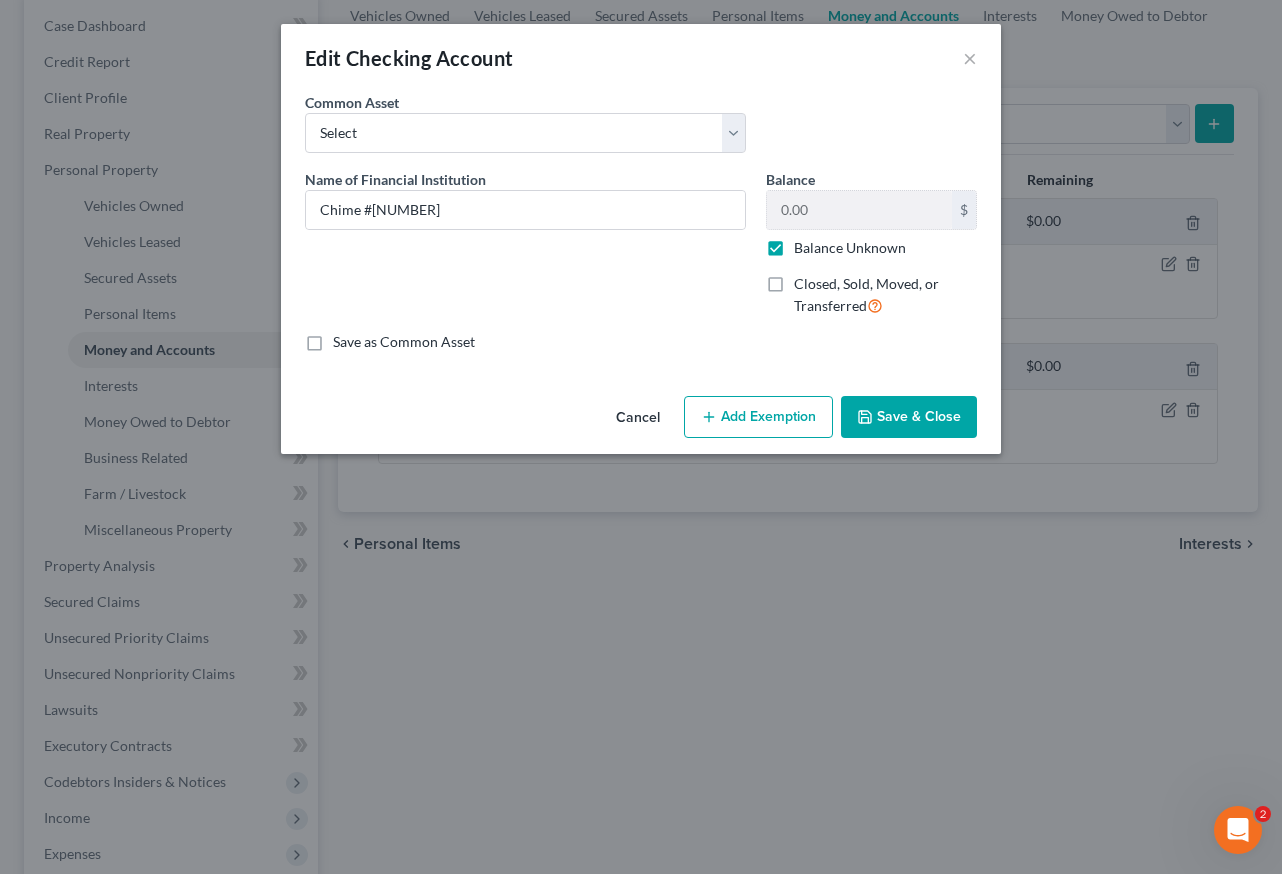 click on "Add Exemption" at bounding box center (758, 417) 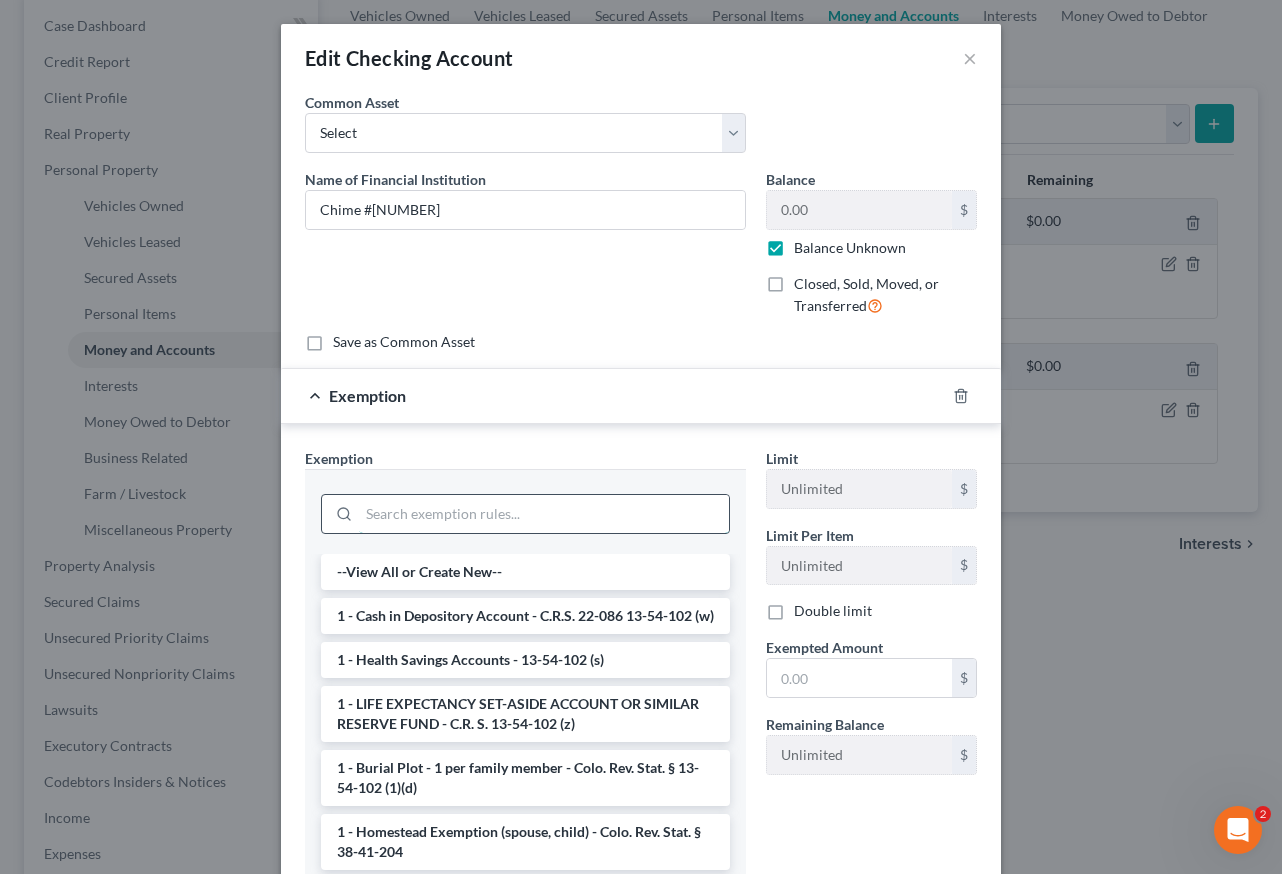 click at bounding box center (544, 514) 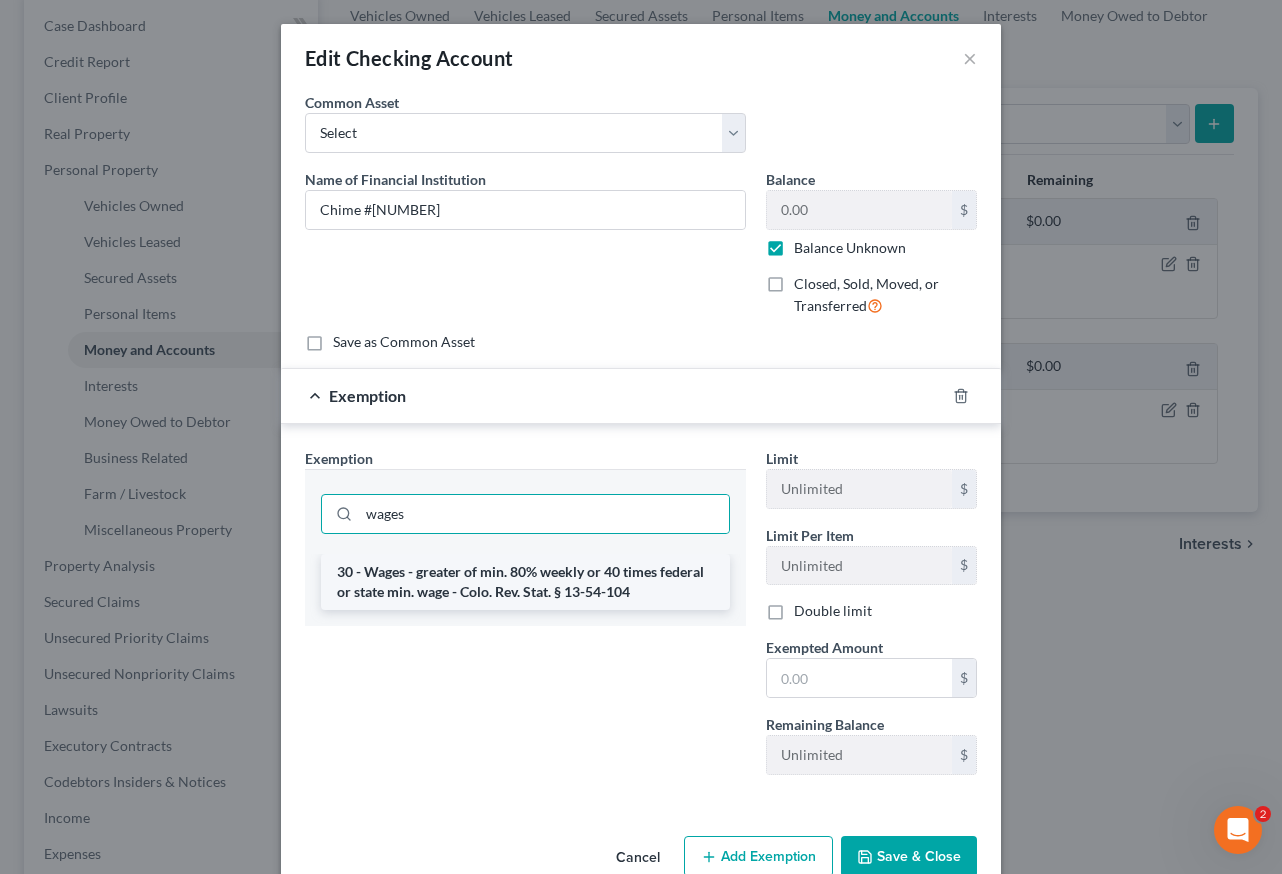 click on "30 - Wages - greater of min. 80% weekly or 40 times federal or state min. wage - Colo. Rev. Stat. § 13-54-104" at bounding box center (525, 582) 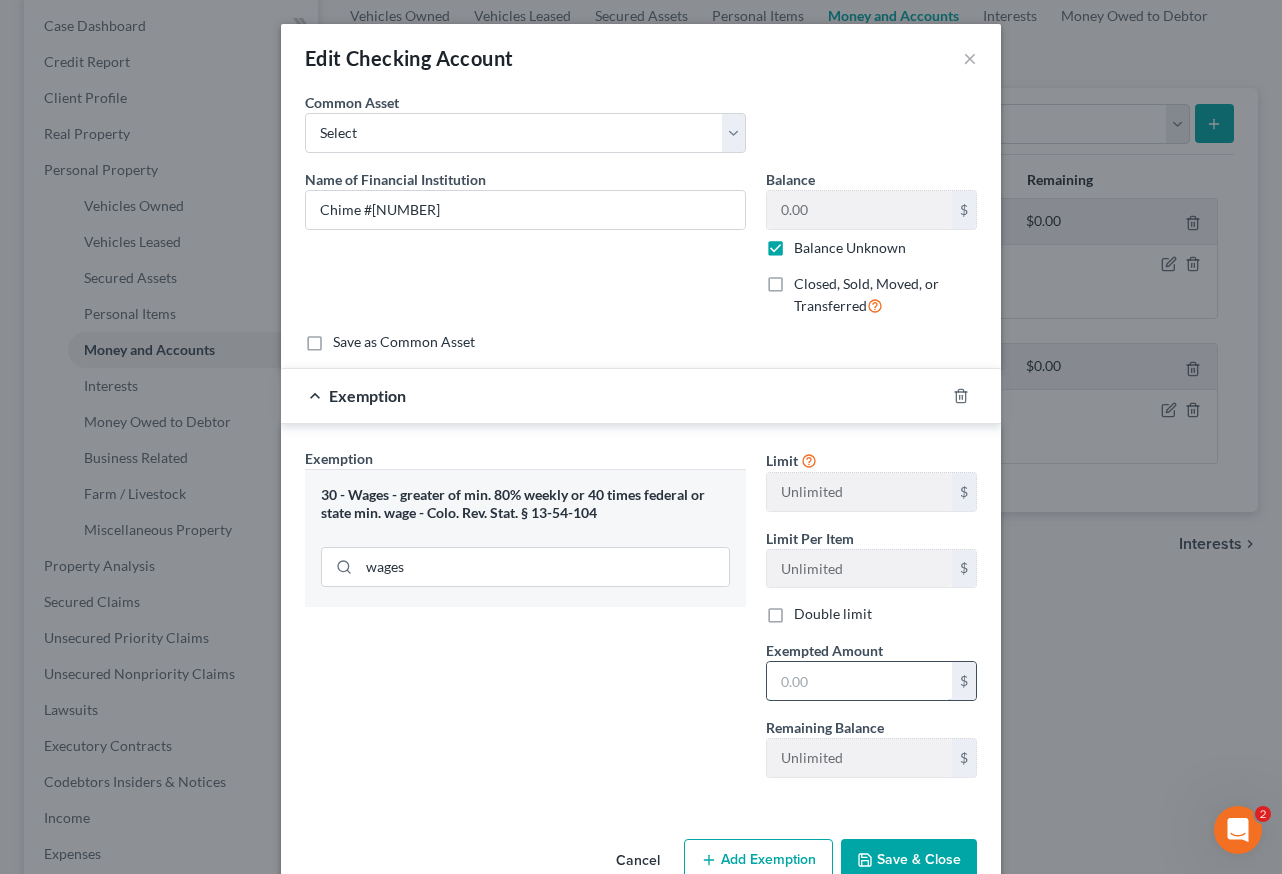 click at bounding box center [859, 681] 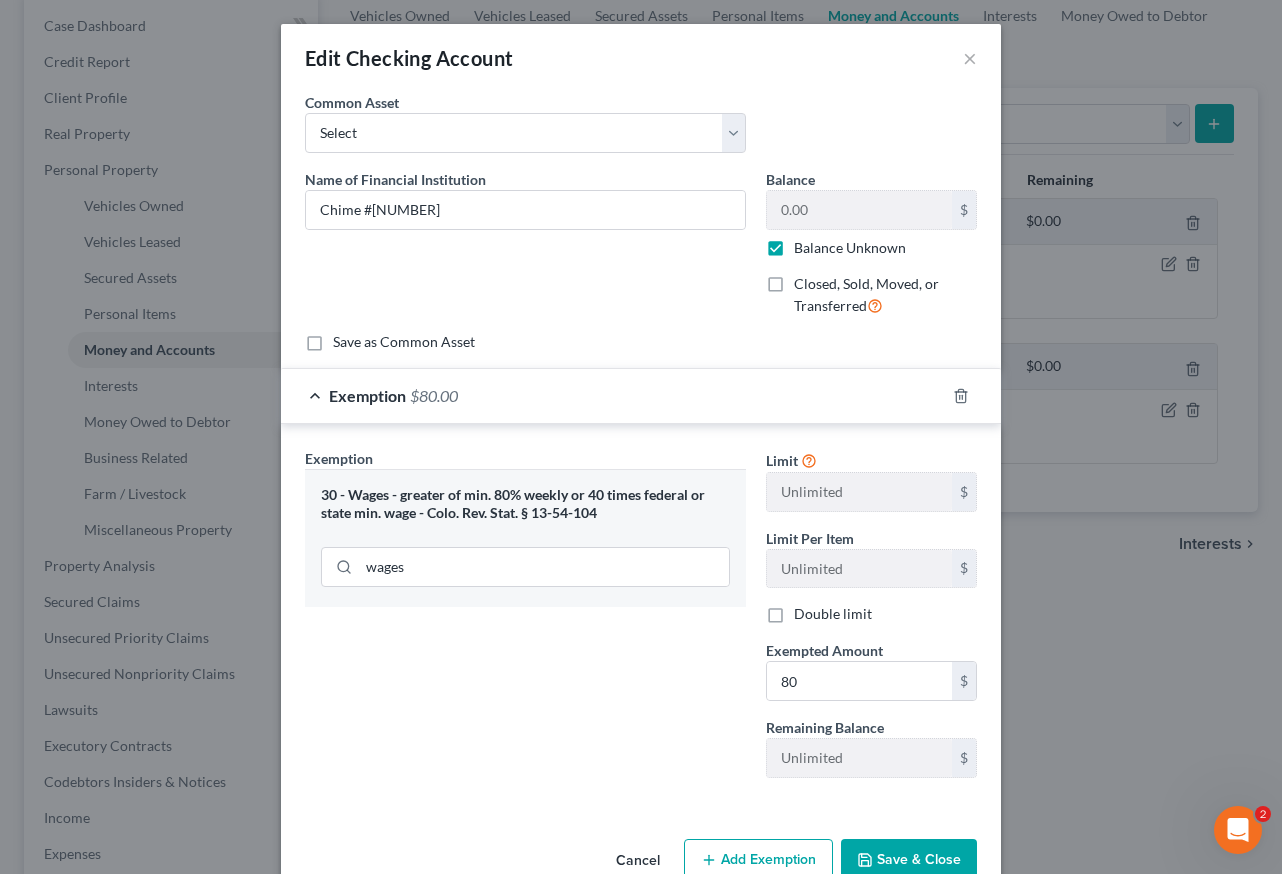 click on "Exemption Set must be selected for CA.
Exemption
*
30 - Wages - greater of min. 80% weekly or 40 times federal or state min. wage - Colo. Rev. Stat. § 13-54-104         wages" at bounding box center (525, 621) 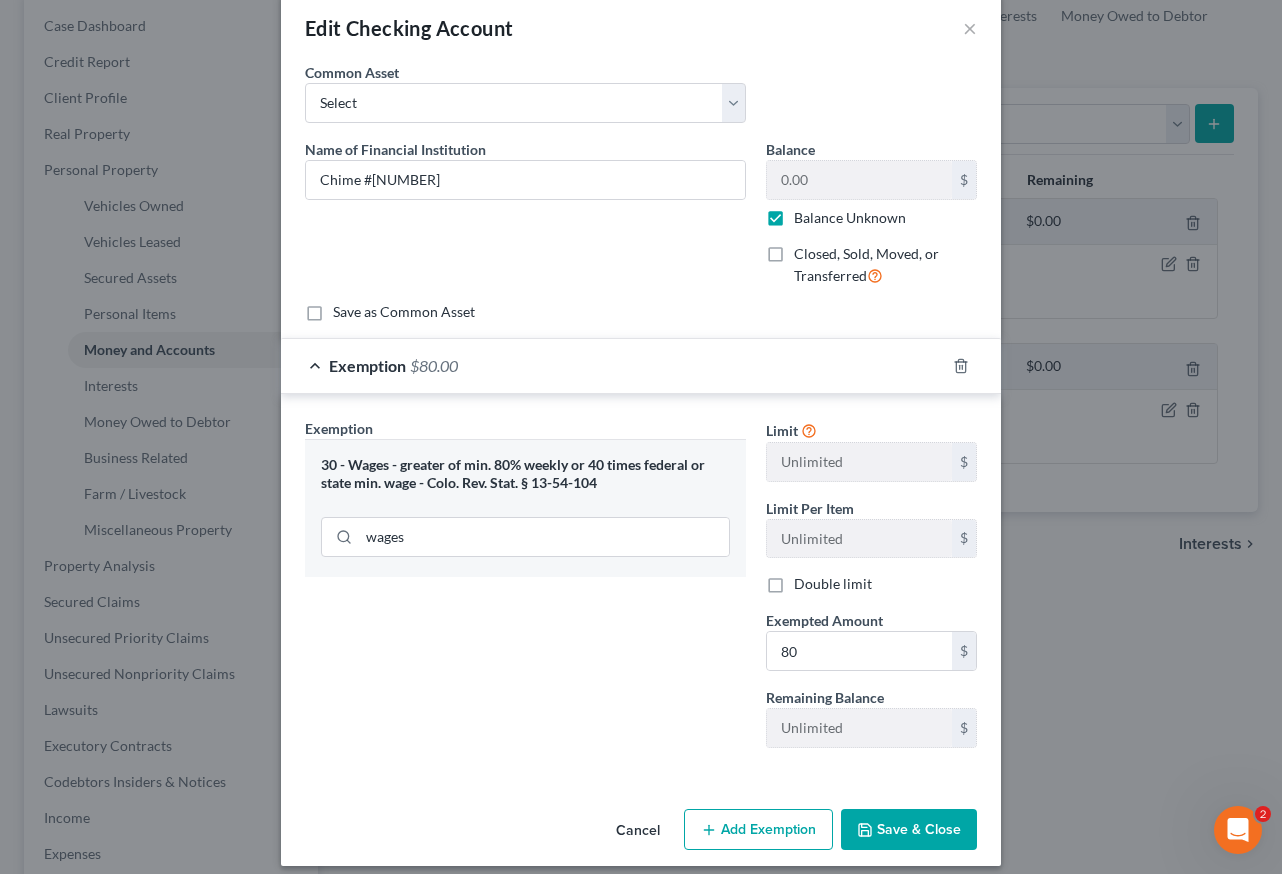 scroll, scrollTop: 46, scrollLeft: 0, axis: vertical 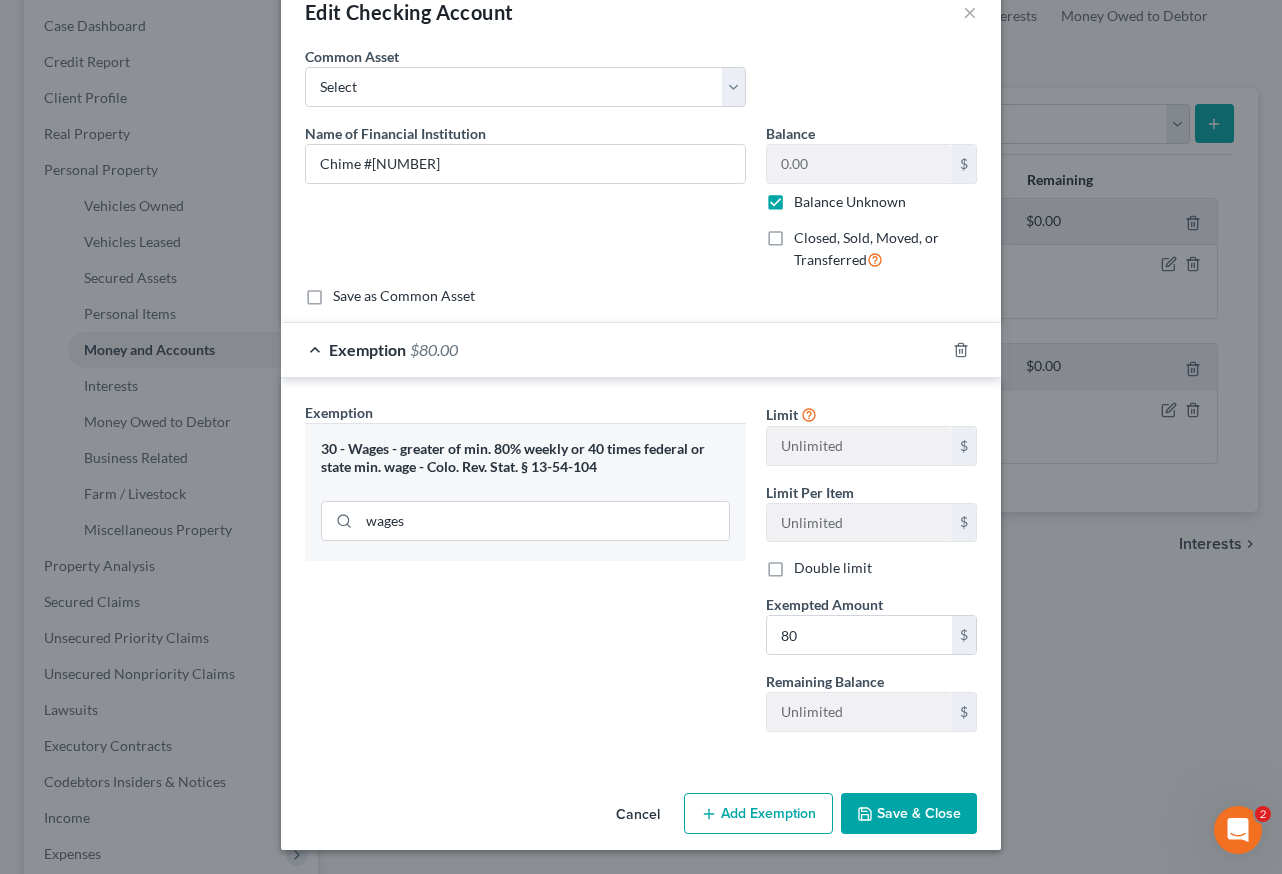 click on "Save & Close" at bounding box center [909, 814] 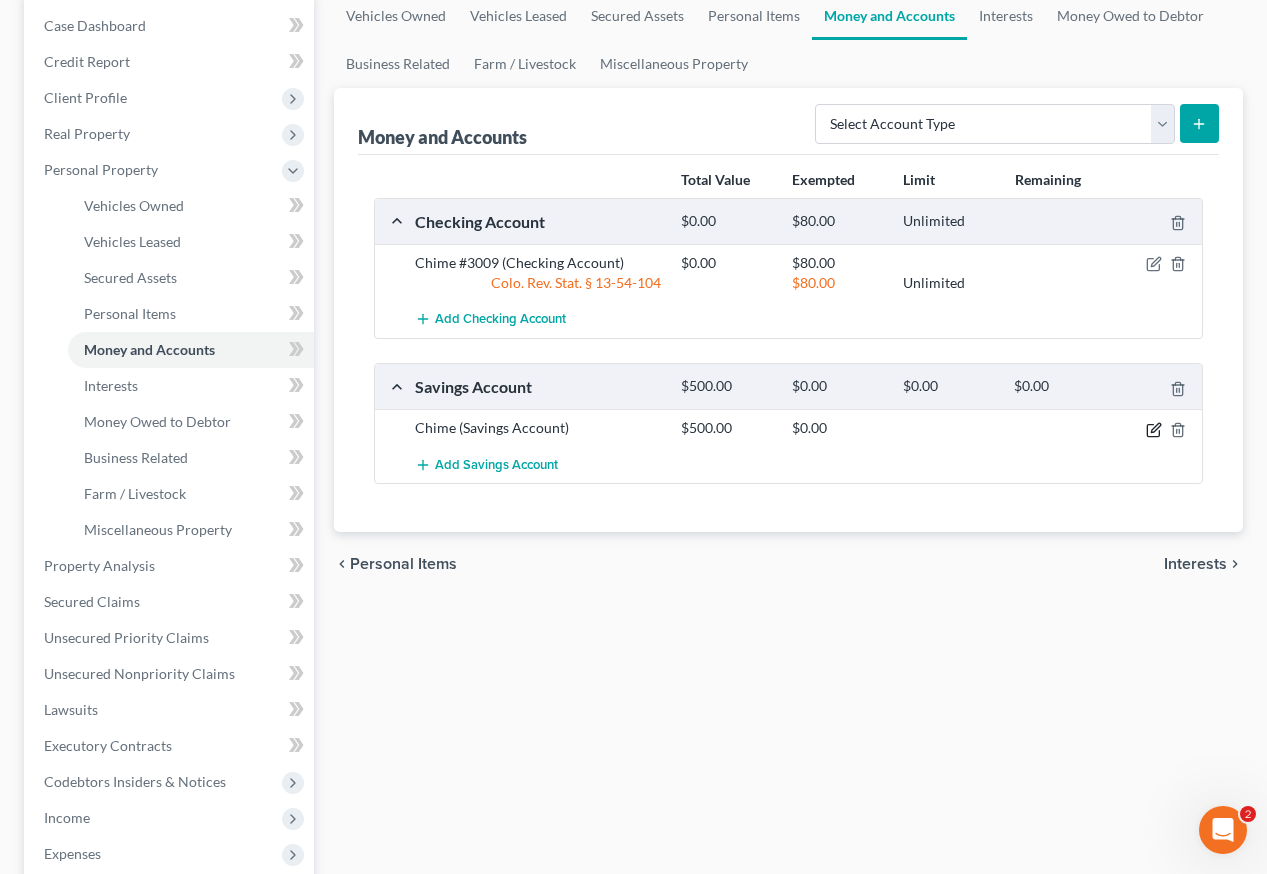 click 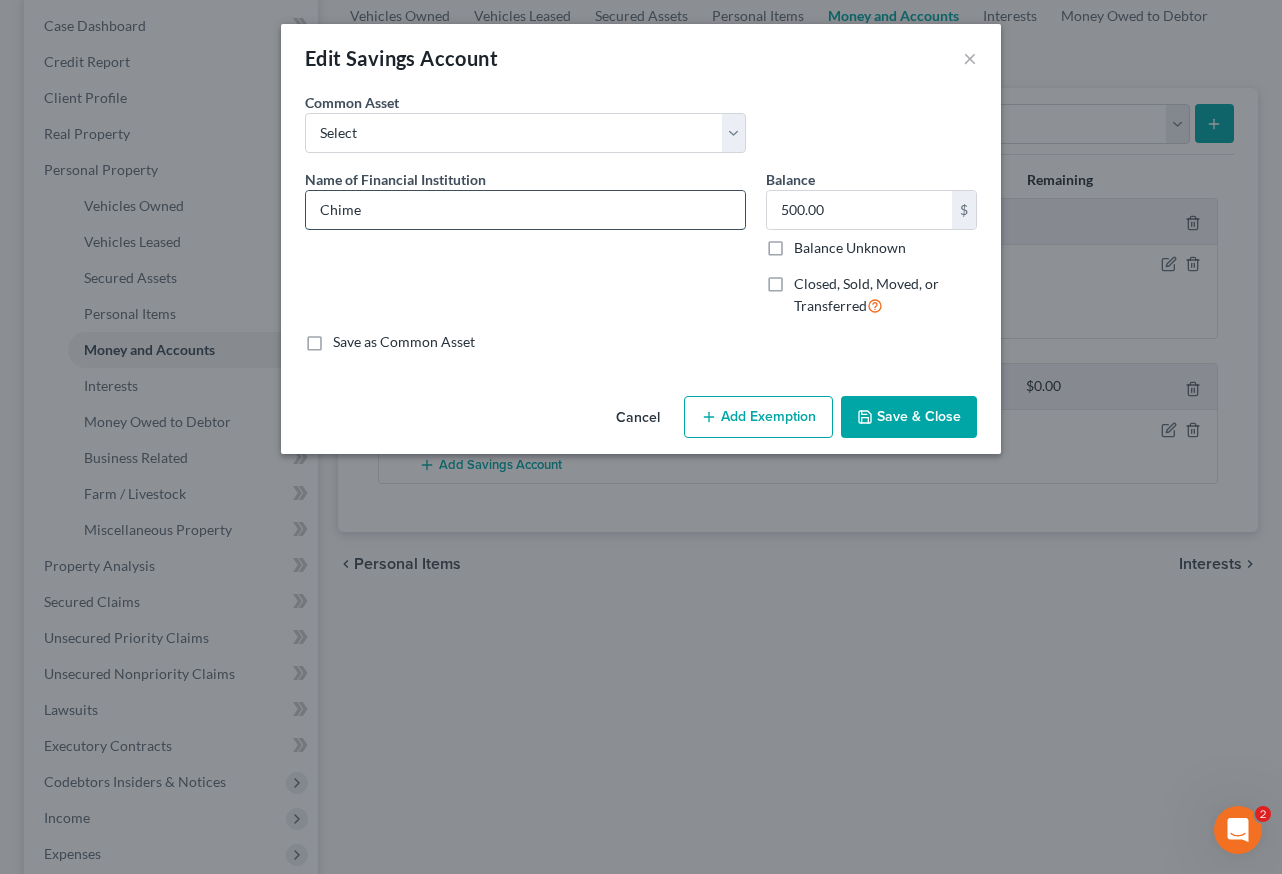 click on "Chime" at bounding box center (525, 210) 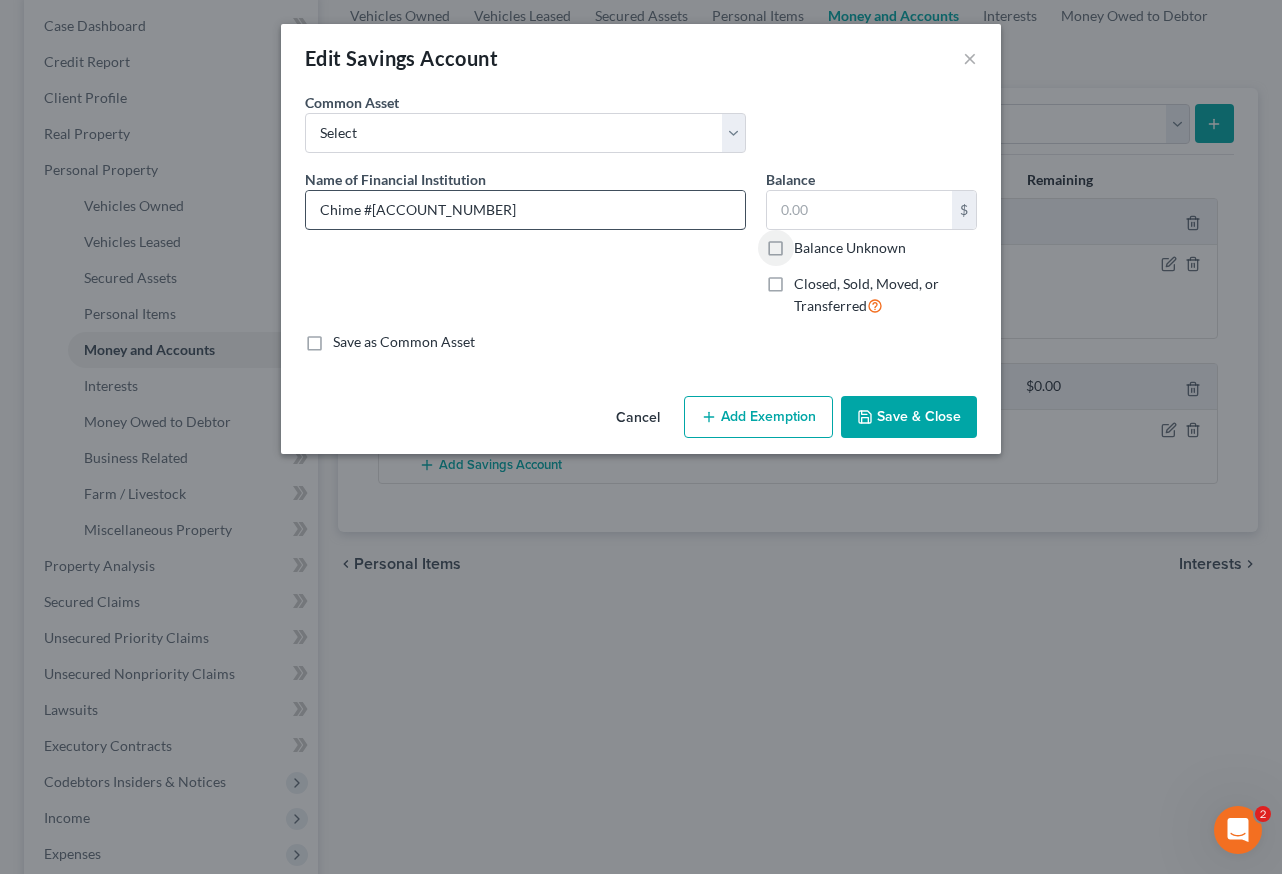 click on "Balance Unknown" at bounding box center [808, 244] 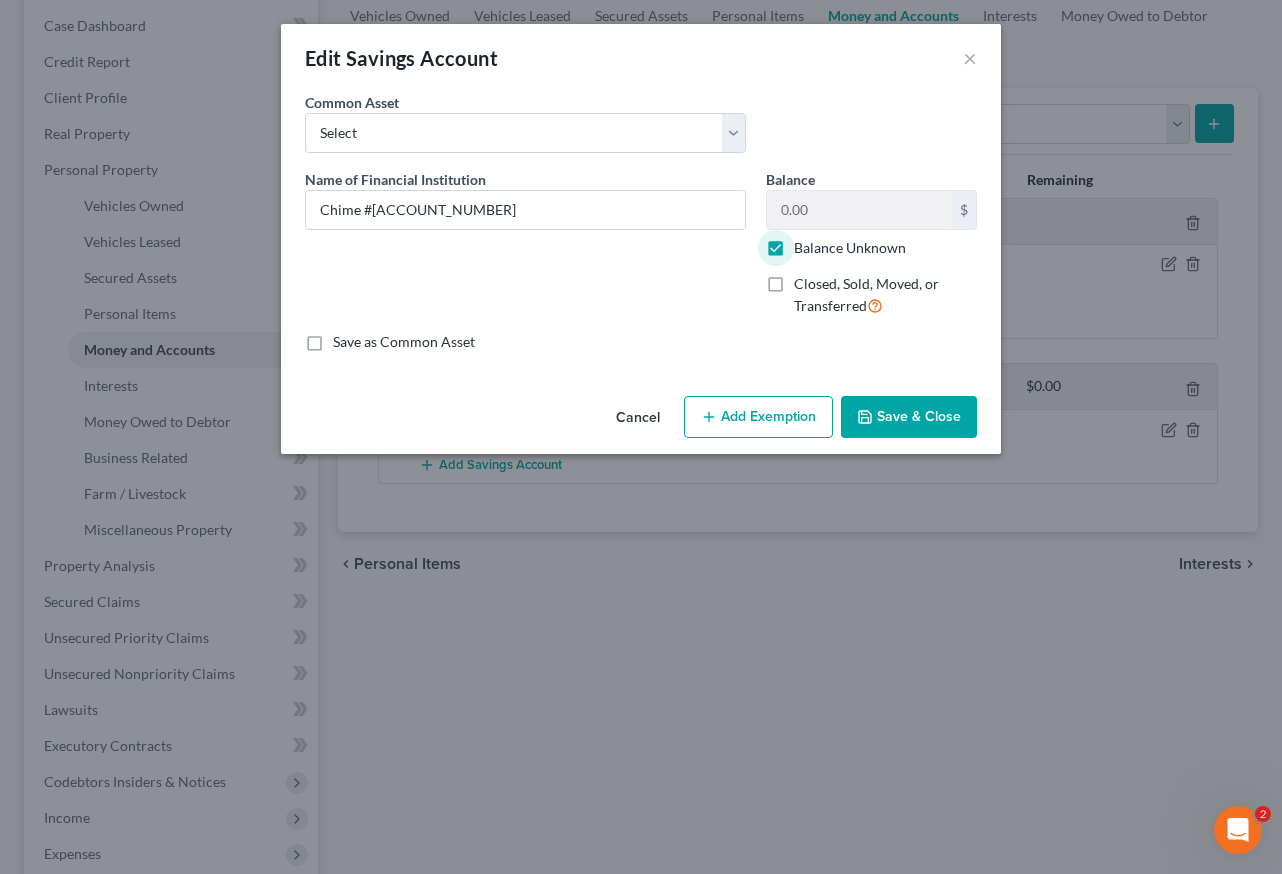 click on "Add Exemption" at bounding box center [758, 417] 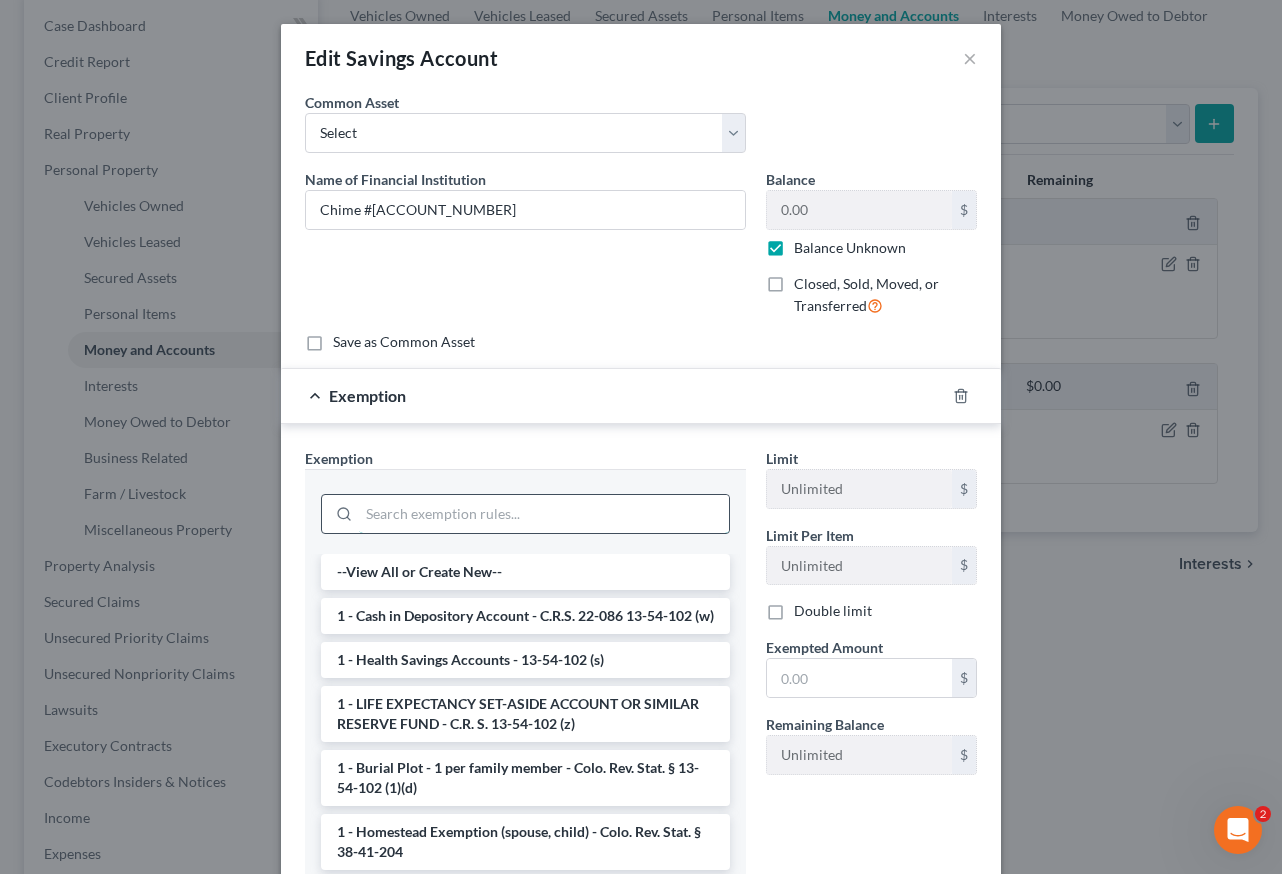 click at bounding box center [544, 514] 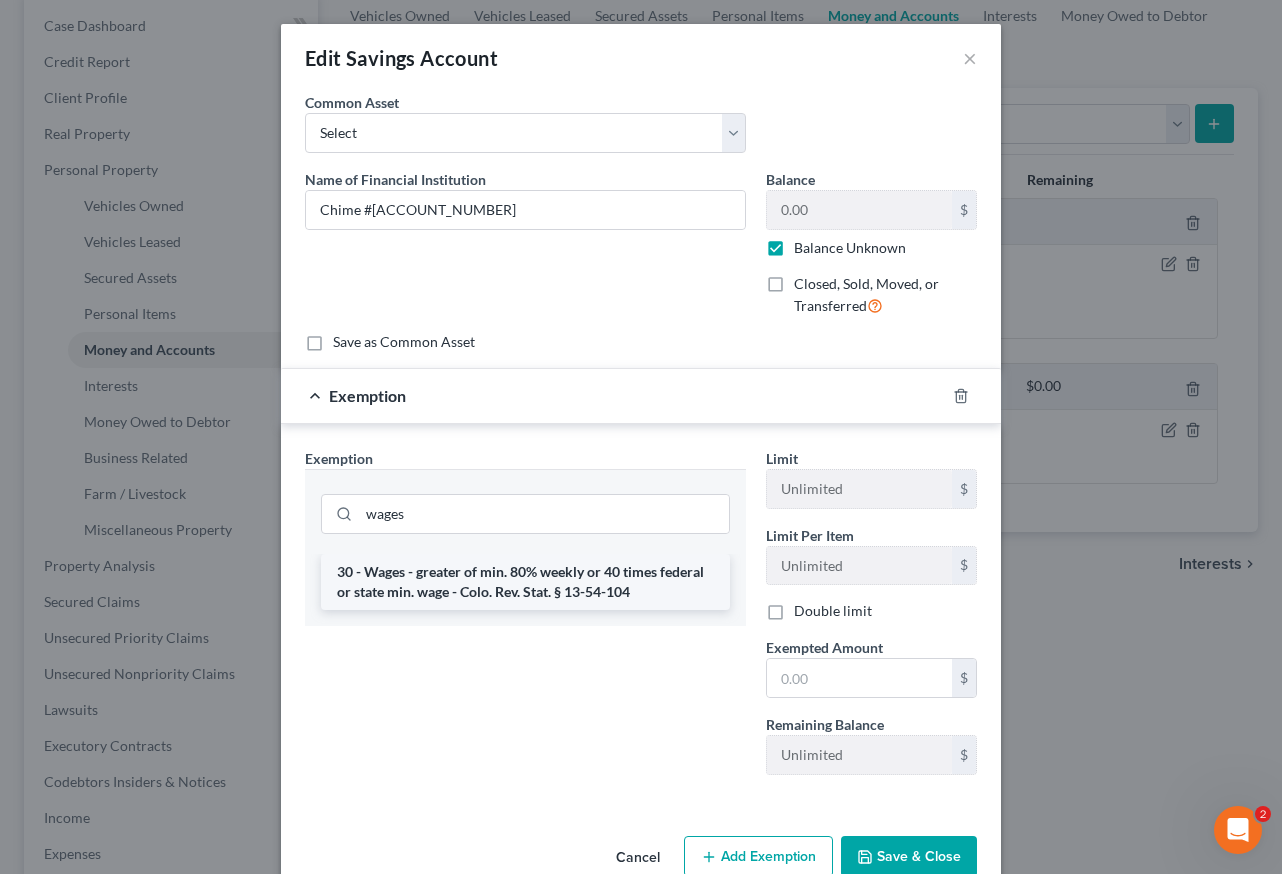 click on "30 - Wages - greater of min. 80% weekly or 40 times federal or state min. wage - Colo. Rev. Stat. § 13-54-104" at bounding box center (525, 582) 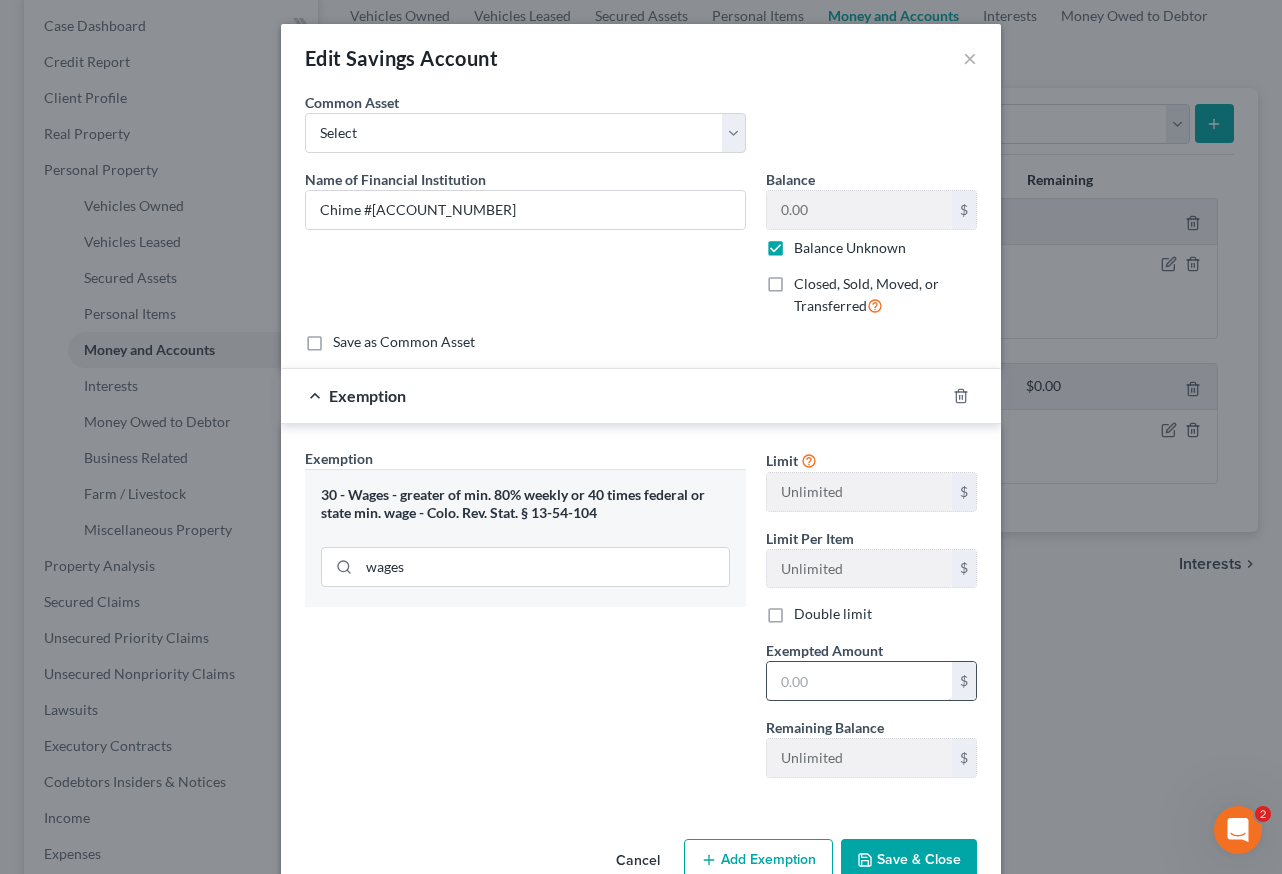 click at bounding box center (859, 681) 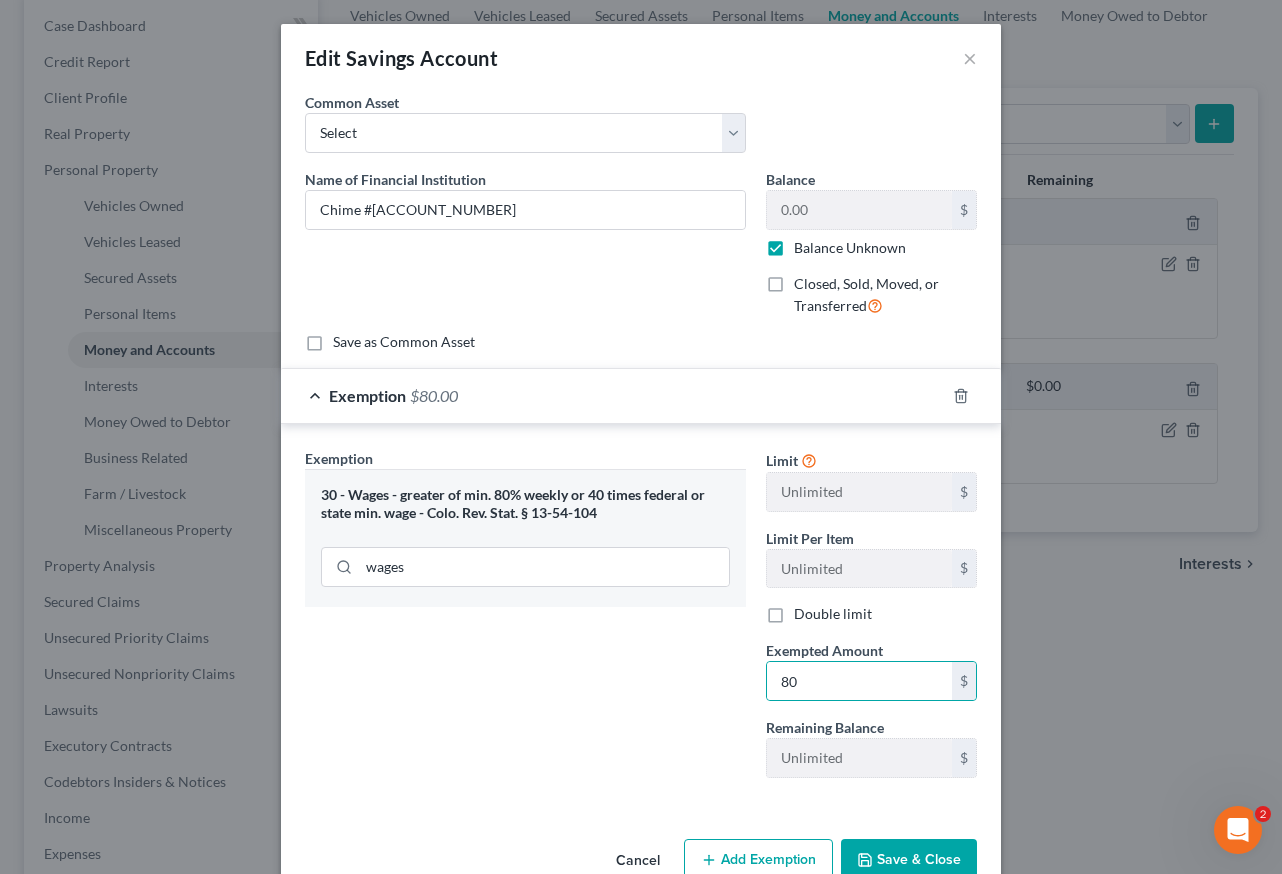 click on "Exemption Set must be selected for CA.
Exemption
*
30 - Wages - greater of min. 80% weekly or 40 times federal or state min. wage - Colo. Rev. Stat. § 13-54-104         wages" at bounding box center [525, 621] 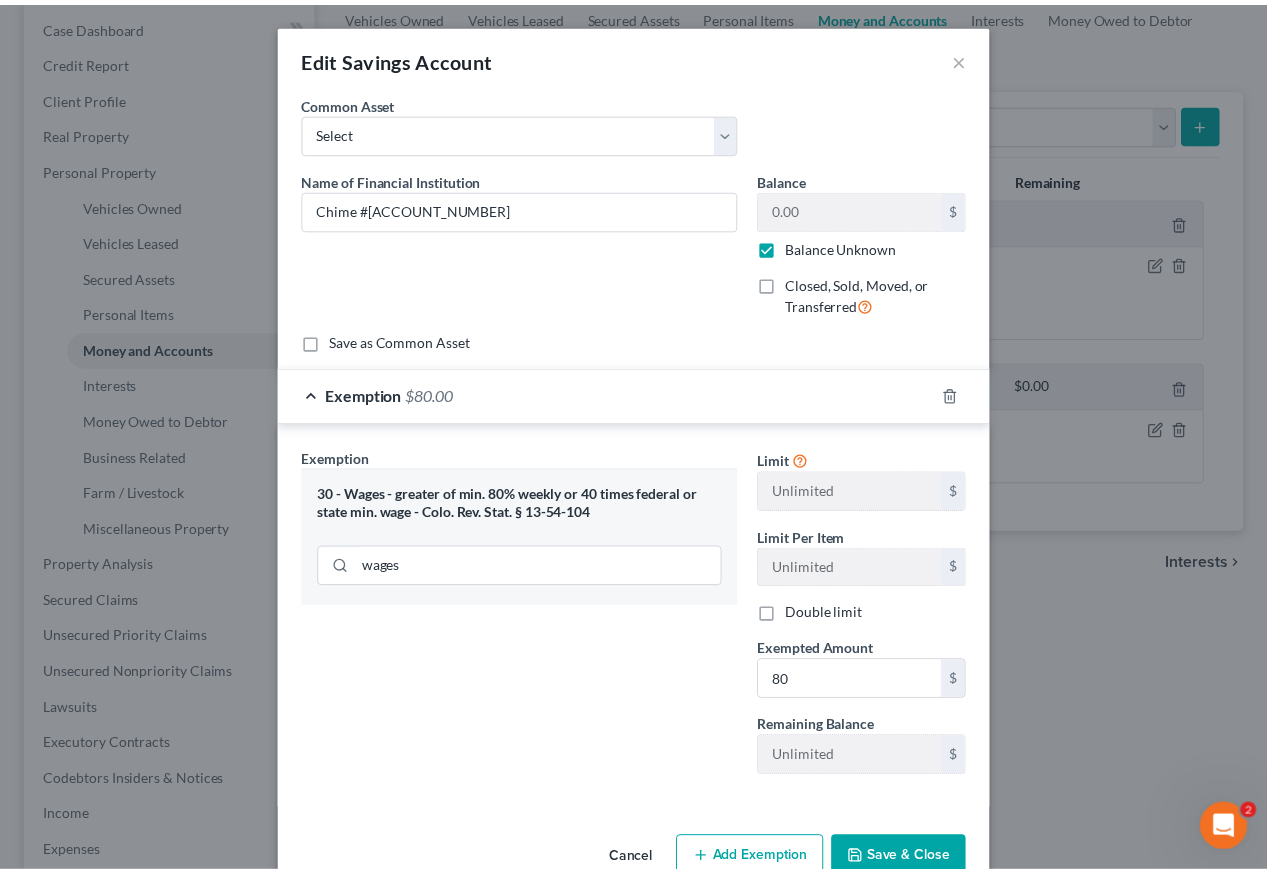 scroll, scrollTop: 46, scrollLeft: 0, axis: vertical 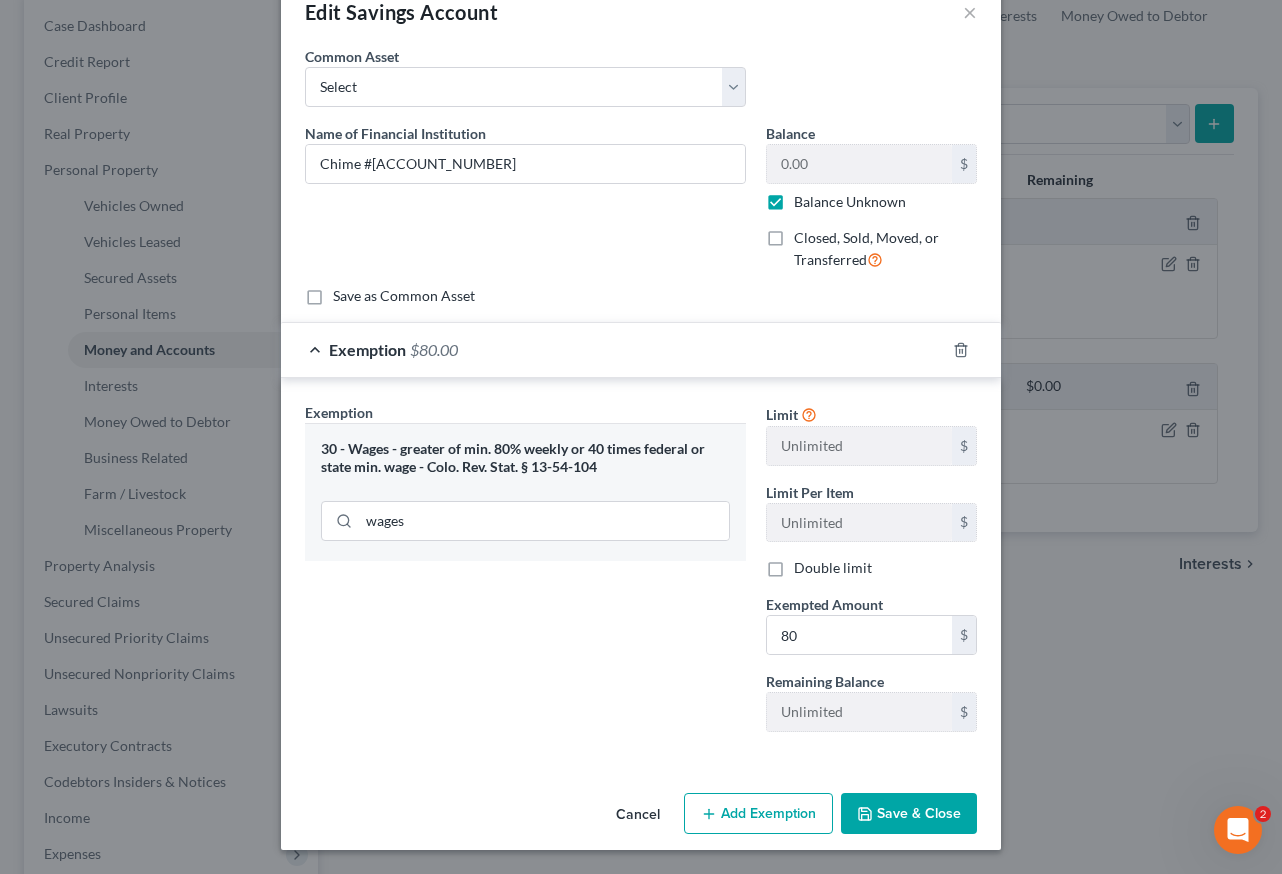 click on "Save & Close" at bounding box center [909, 814] 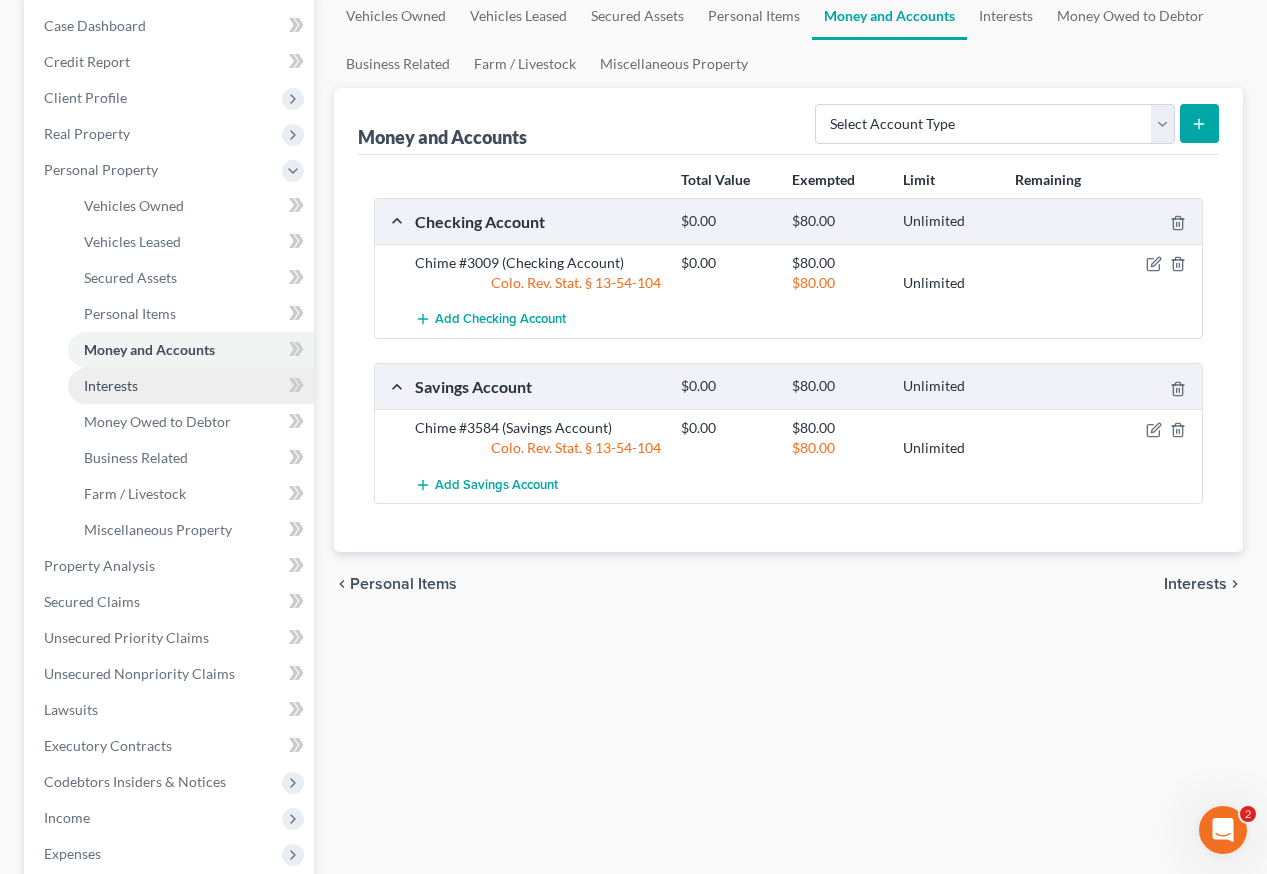click on "Interests" at bounding box center (111, 385) 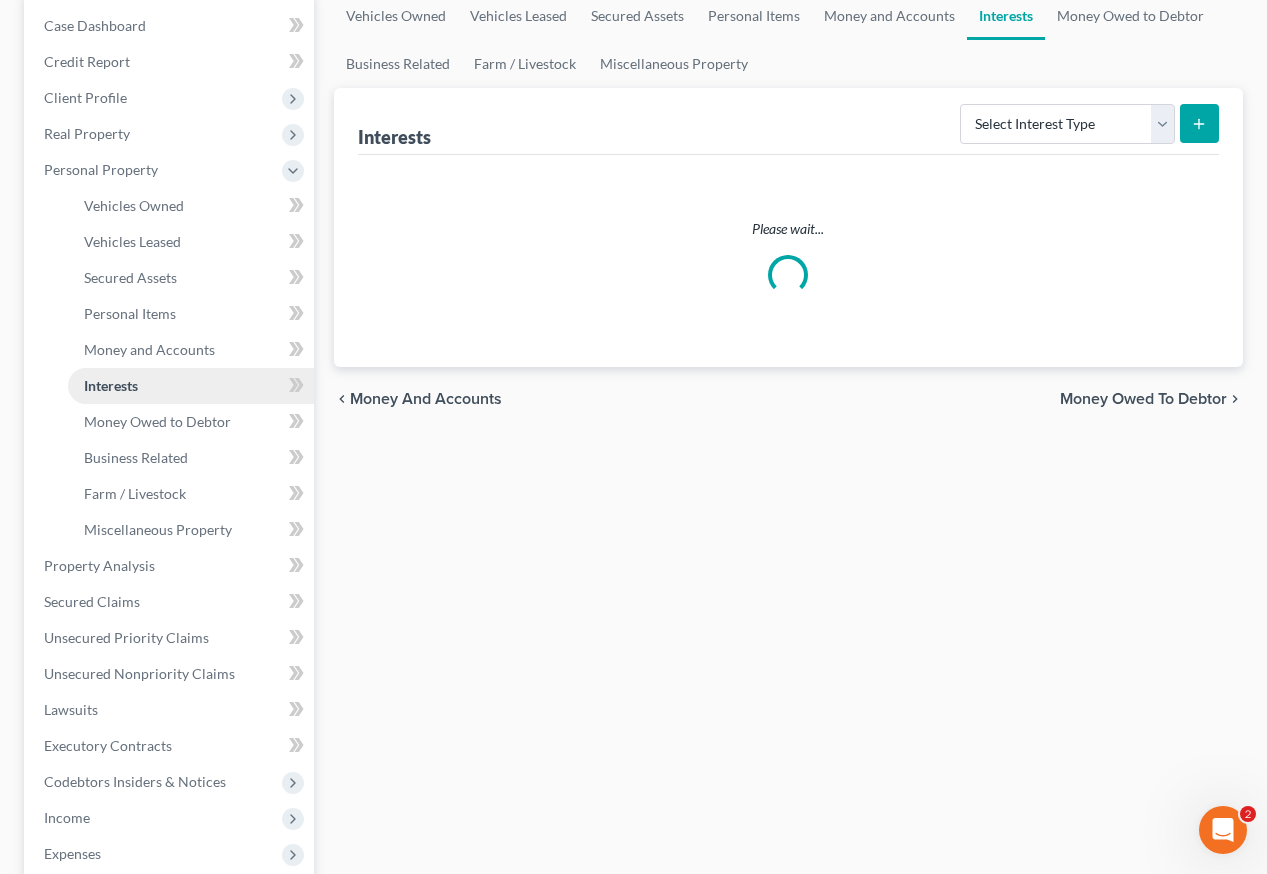 scroll, scrollTop: 0, scrollLeft: 0, axis: both 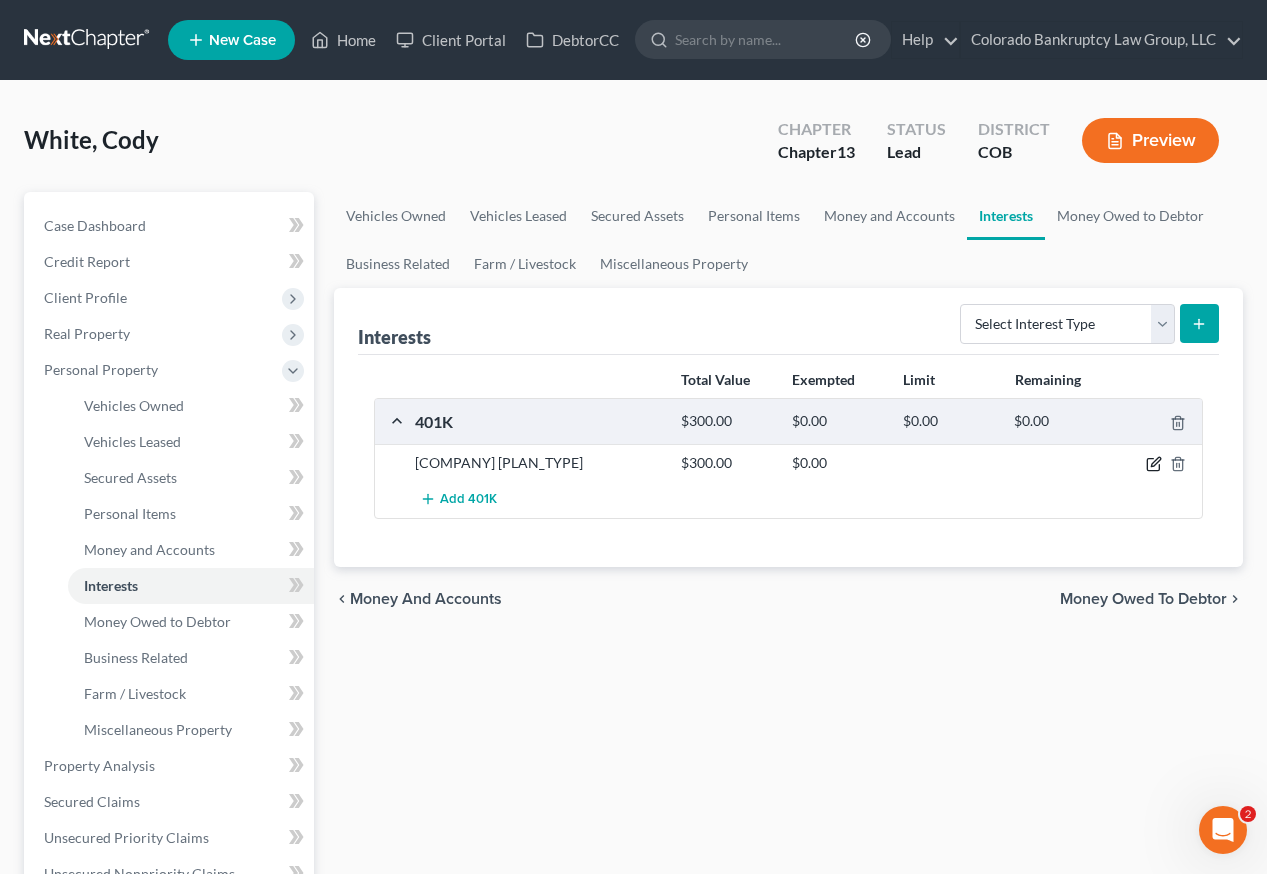 click 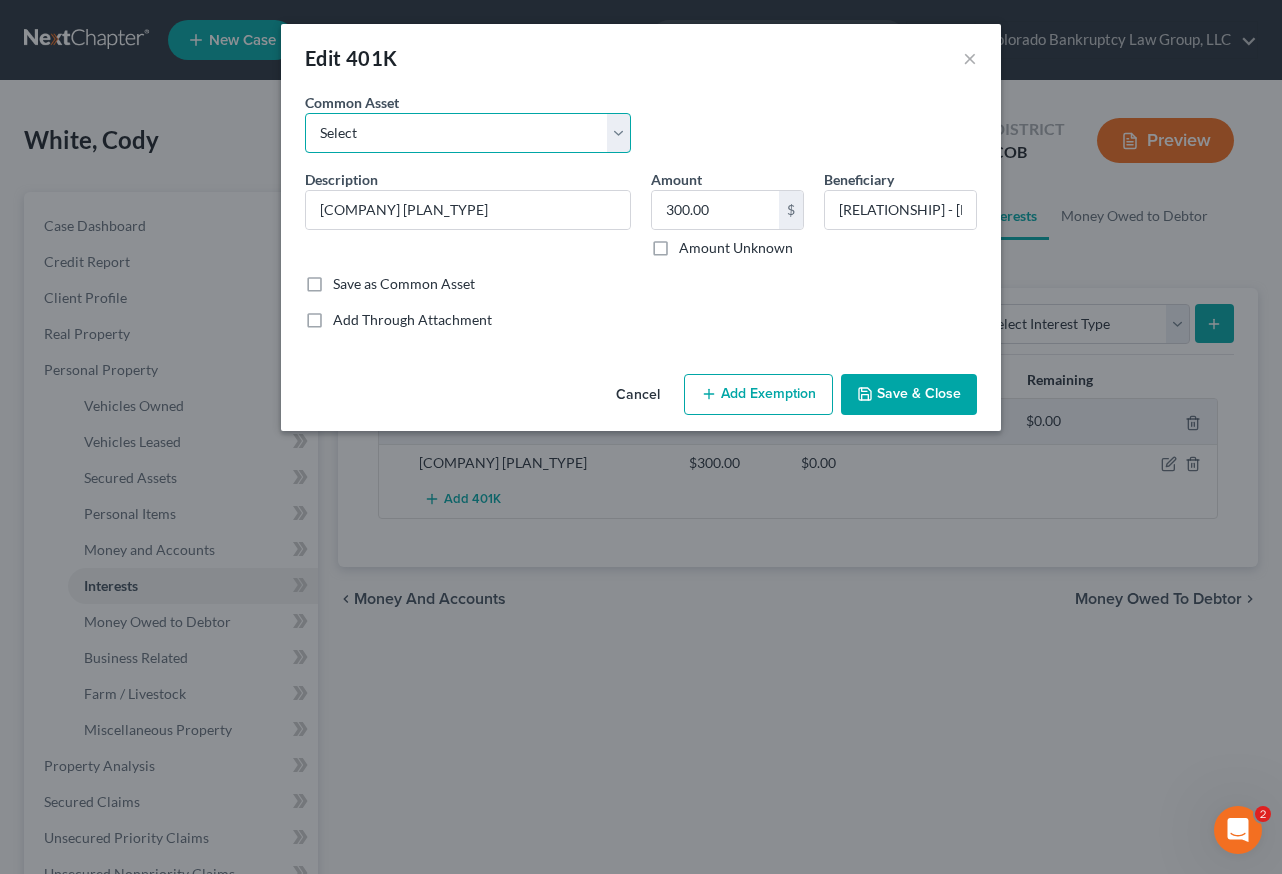 click on "Select Employer Sponsored Retirement Account" at bounding box center (468, 133) 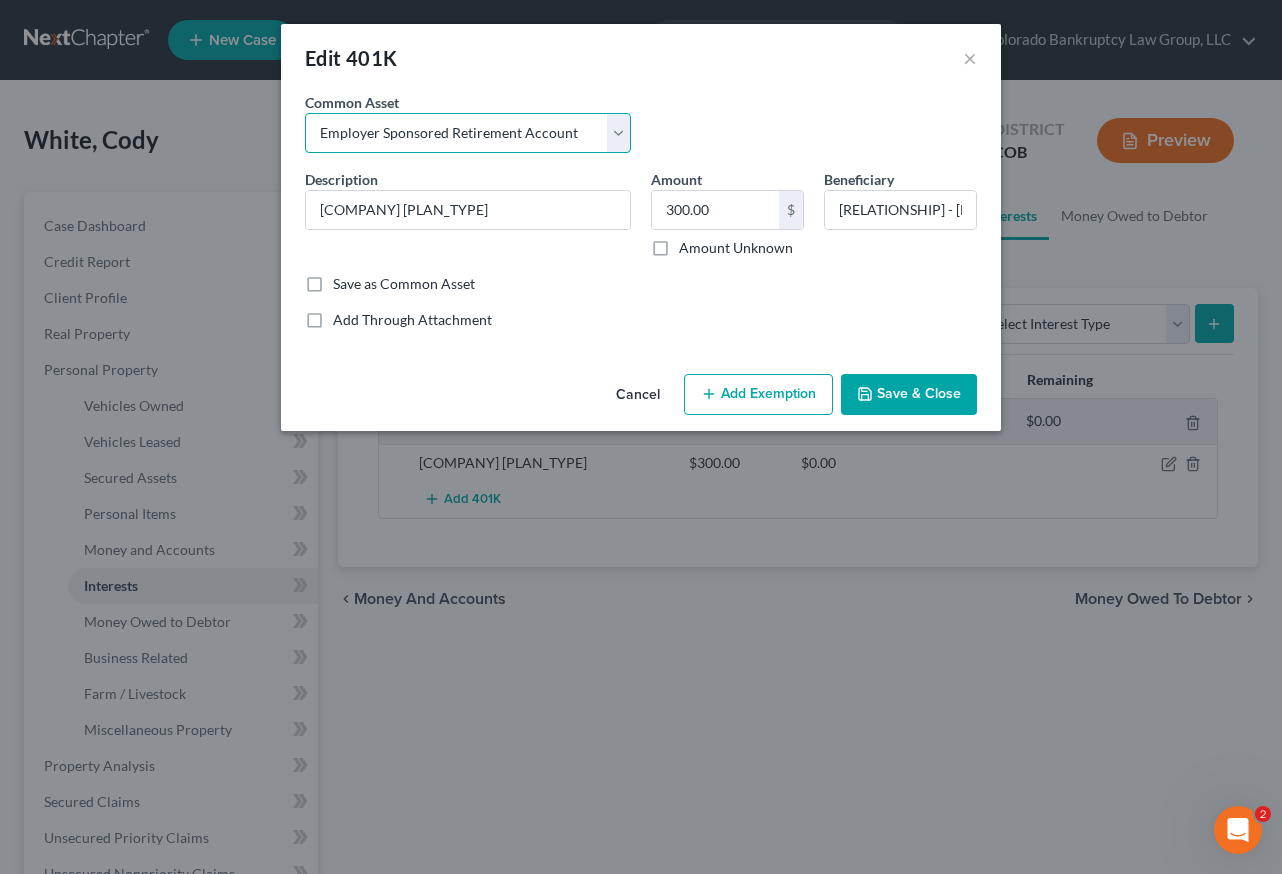 click on "Select Employer Sponsored Retirement Account" at bounding box center [468, 133] 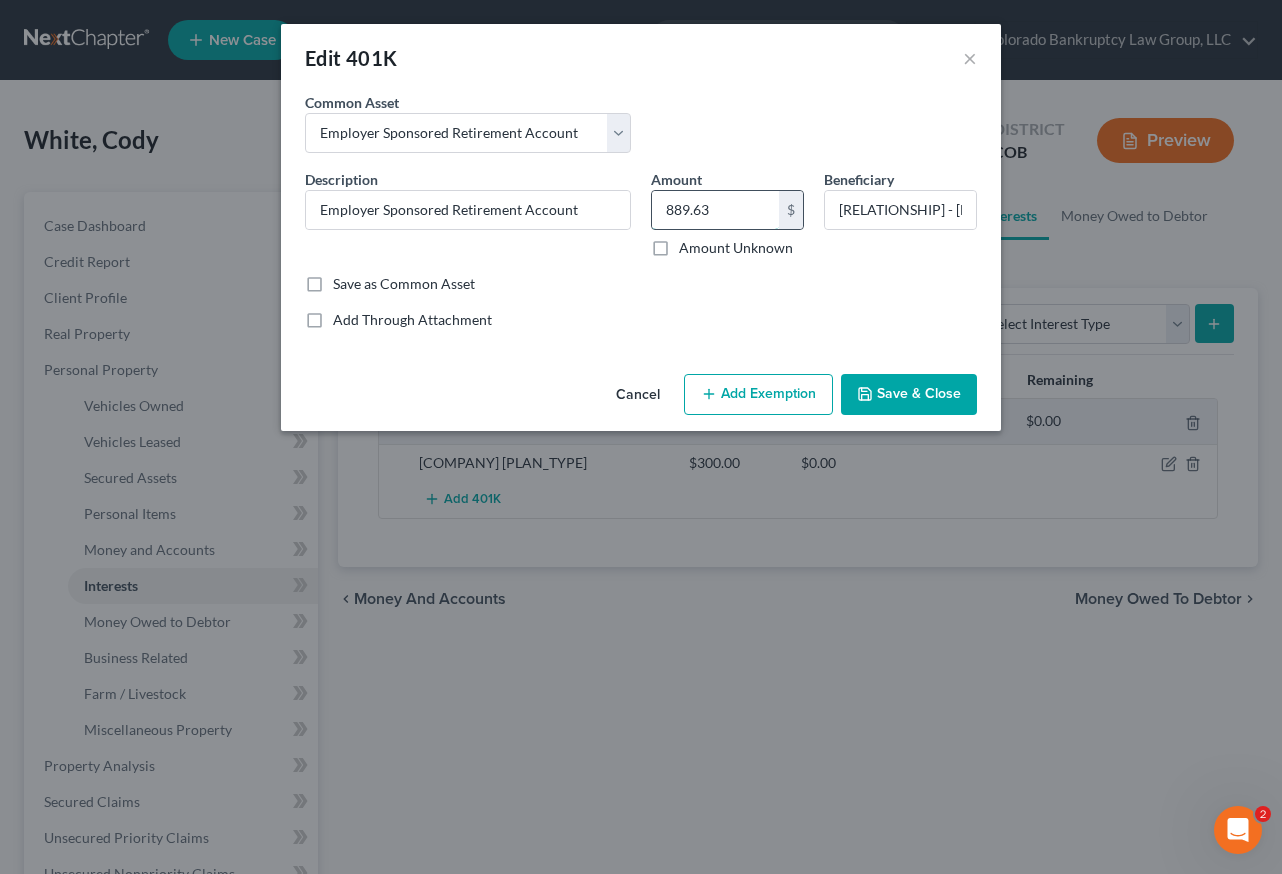 click on "889.63" at bounding box center [715, 210] 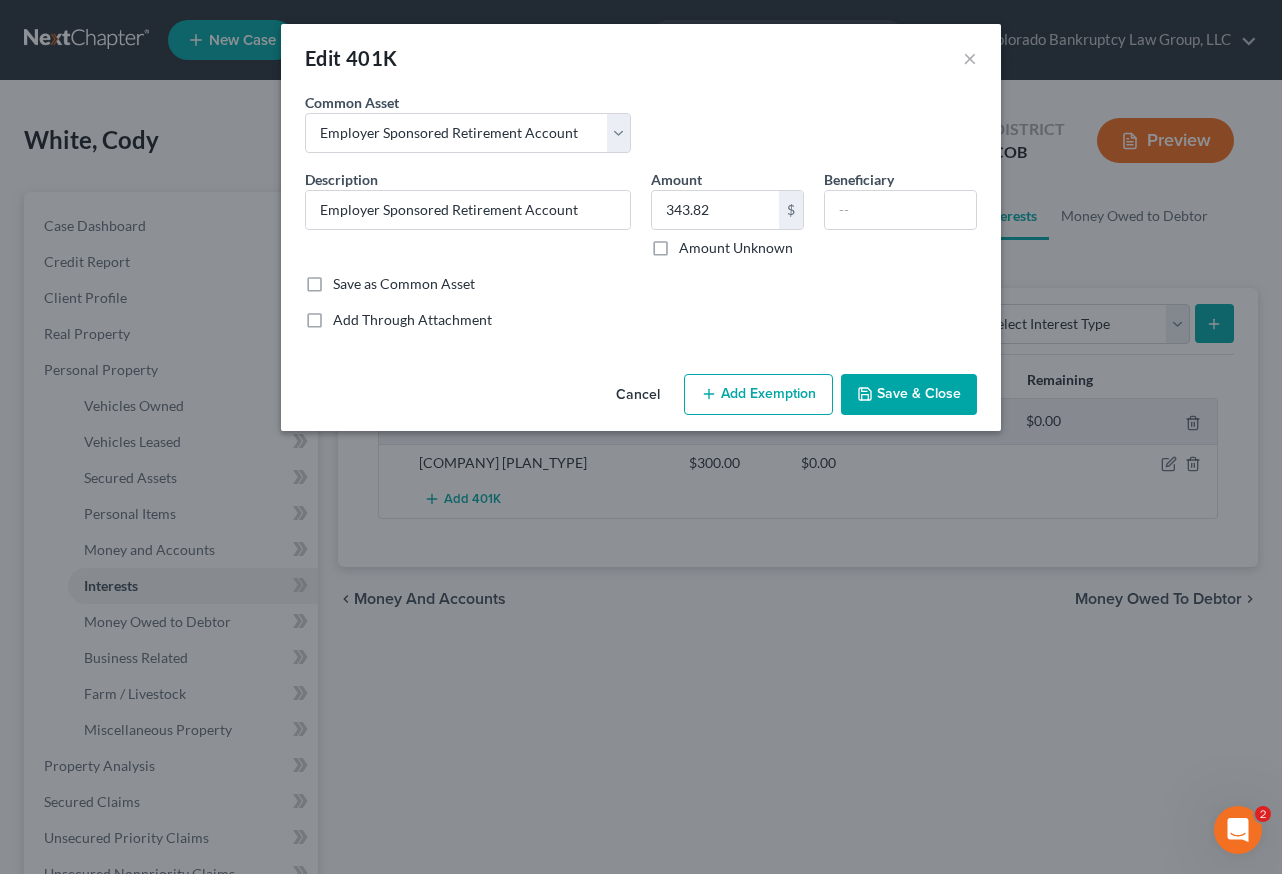click on "Add Exemption" at bounding box center (758, 395) 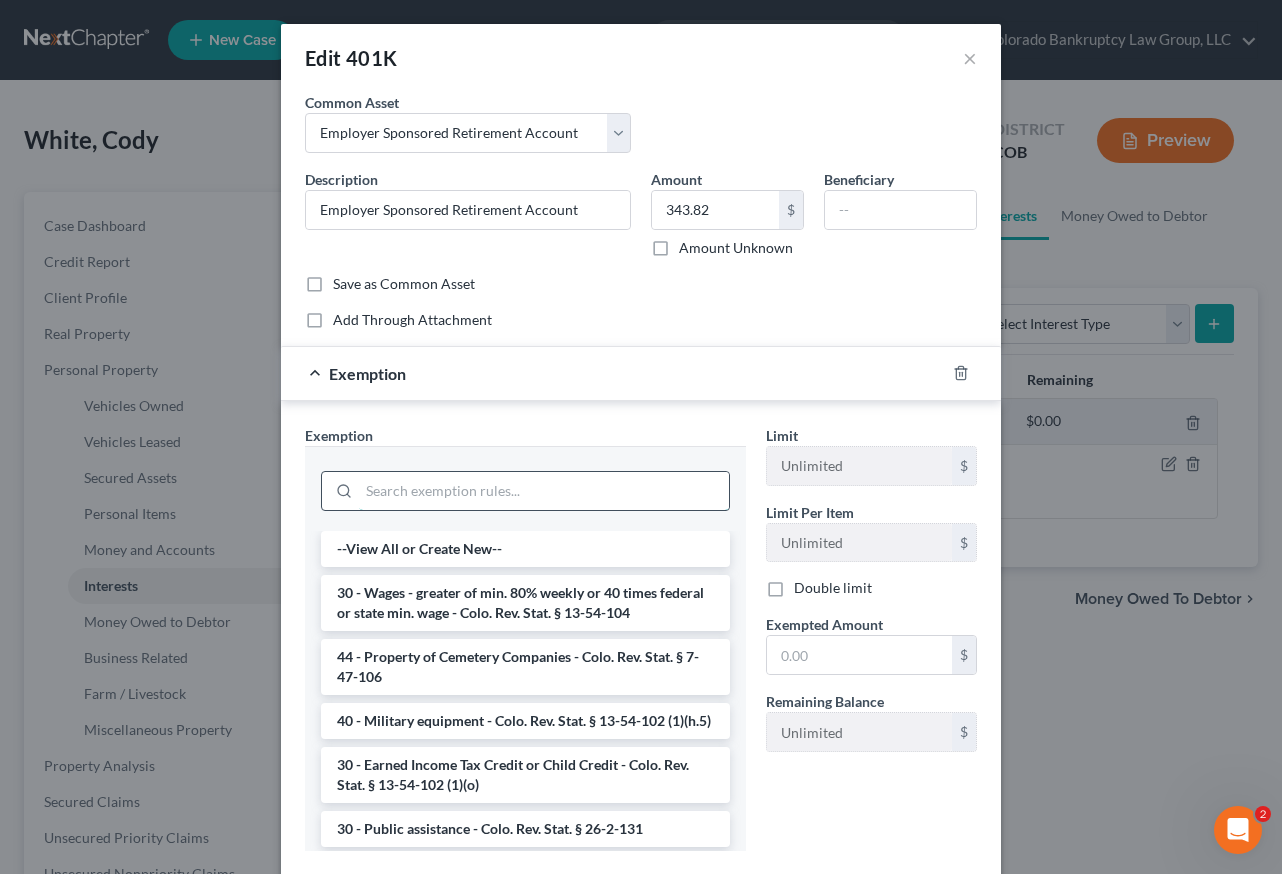 click at bounding box center [544, 491] 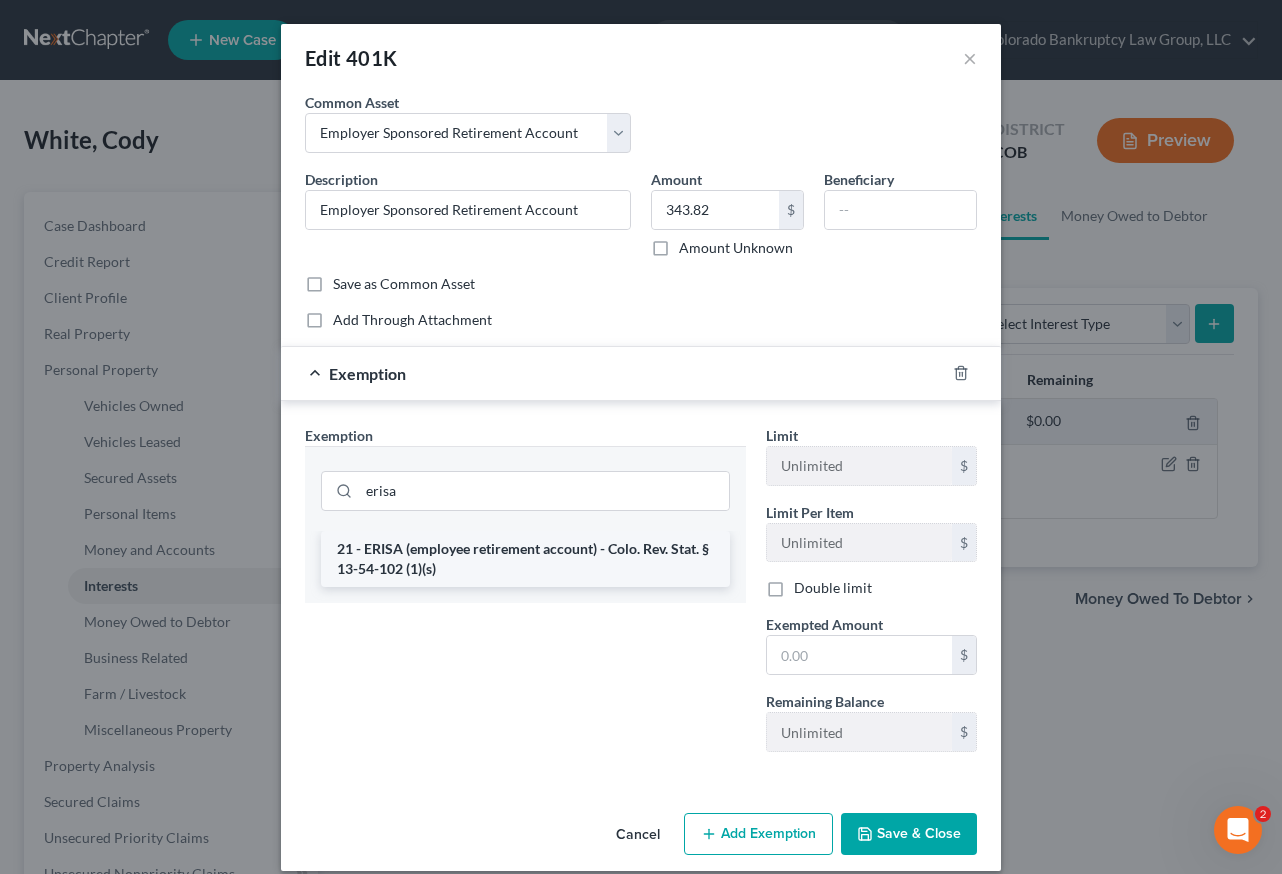 click on "21 - ERISA (employee retirement account) - Colo. Rev. Stat. § 13-54-102 (1)(s)" at bounding box center [525, 559] 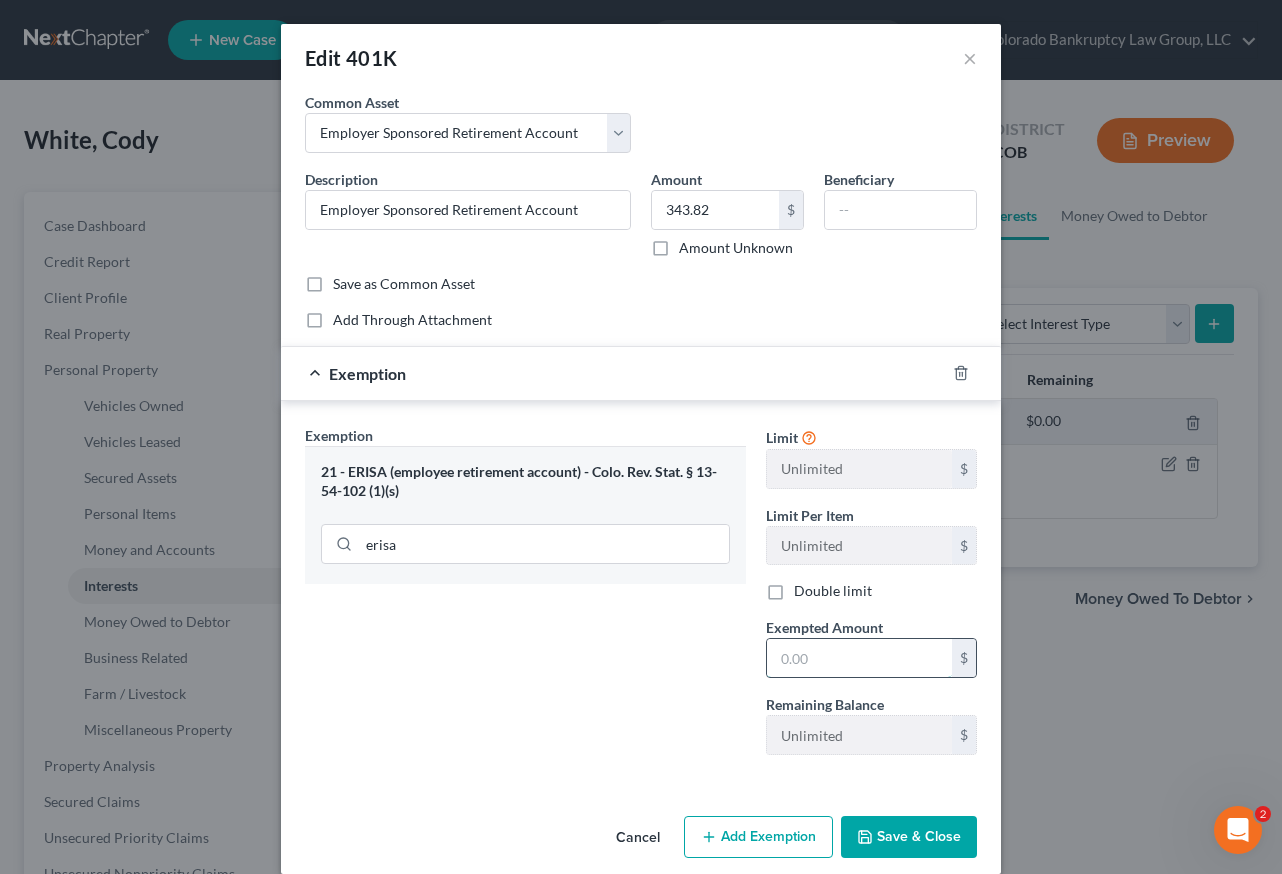 click at bounding box center [859, 658] 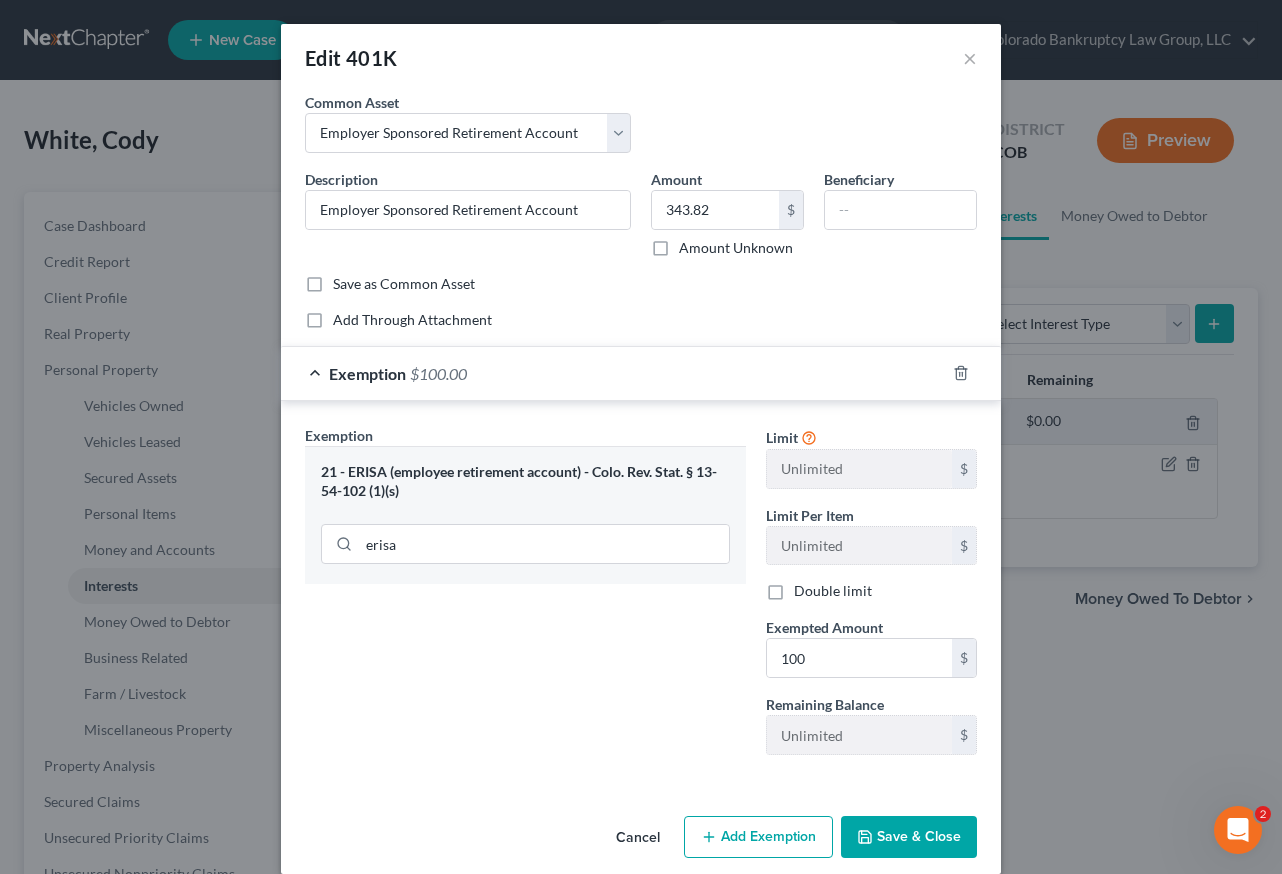click on "Save & Close" at bounding box center [909, 837] 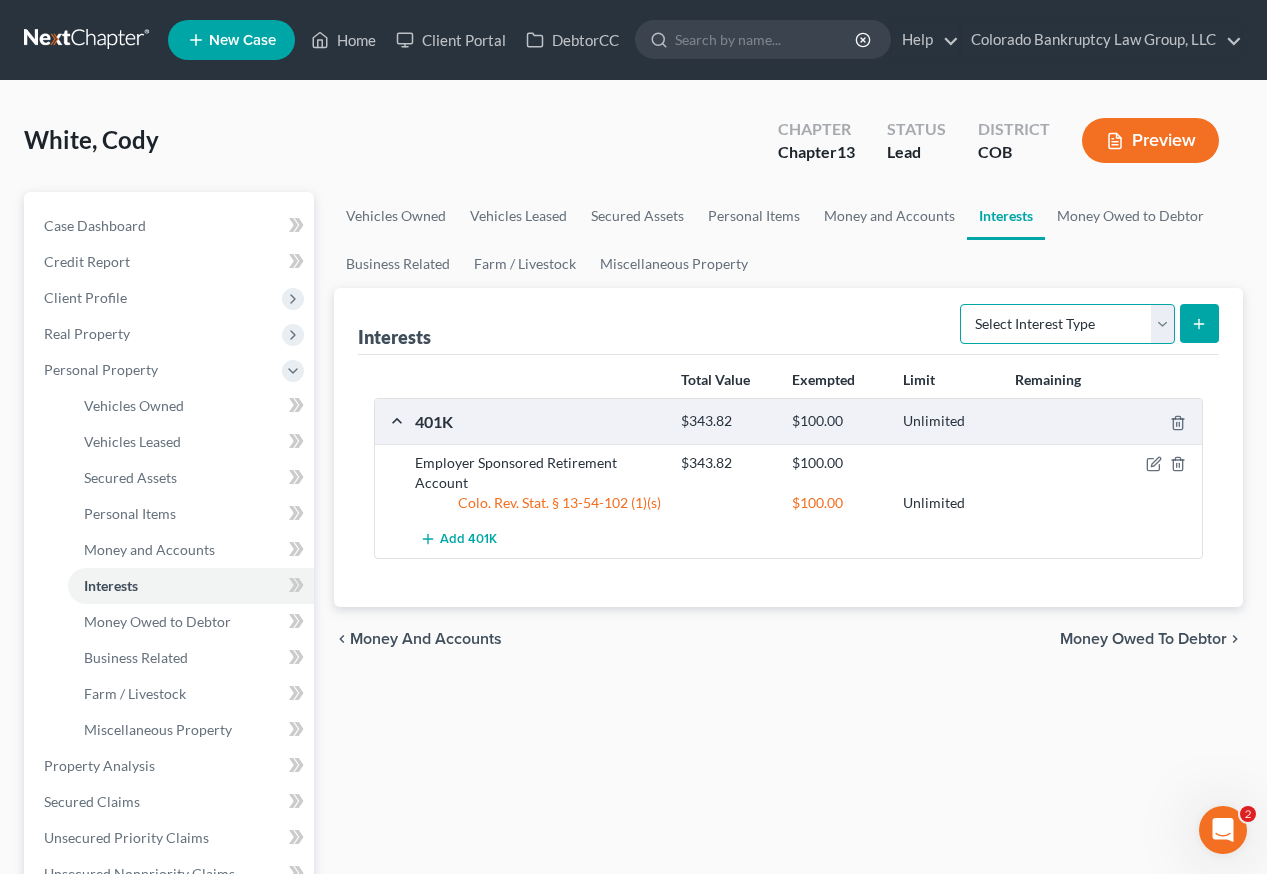 click on "Select Interest Type 401K Annuity Bond Education IRA Government Bond Government Pension Plan Incorporated Business IRA Joint Venture (Active) Joint Venture (Inactive) Keogh Mutual Fund Other Retirement Plan Partnership (Active) Partnership (Inactive) Pension Plan Stock Term Life Insurance Unincorporated Business Whole Life Insurance" at bounding box center (1067, 324) 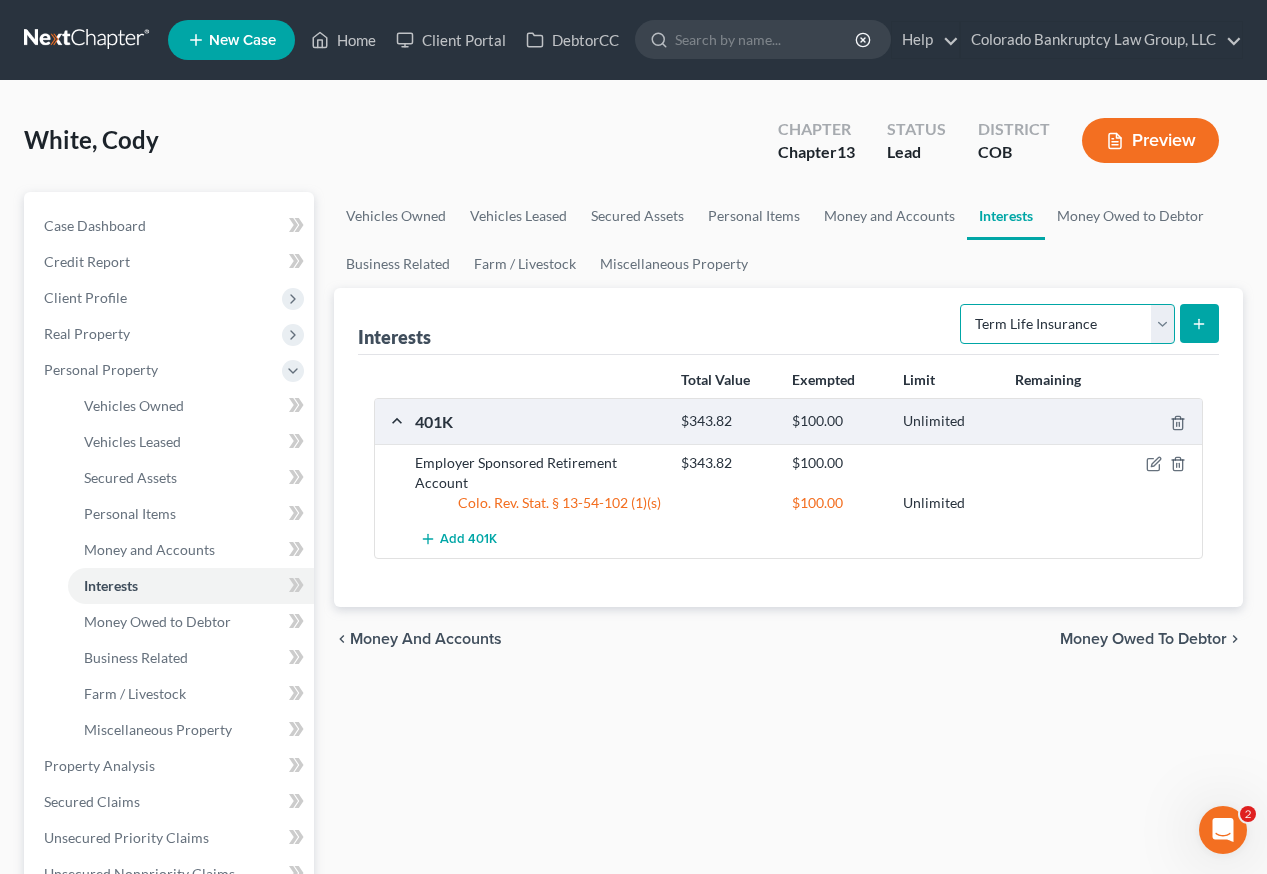 click on "Select Interest Type 401K Annuity Bond Education IRA Government Bond Government Pension Plan Incorporated Business IRA Joint Venture (Active) Joint Venture (Inactive) Keogh Mutual Fund Other Retirement Plan Partnership (Active) Partnership (Inactive) Pension Plan Stock Term Life Insurance Unincorporated Business Whole Life Insurance" at bounding box center [1067, 324] 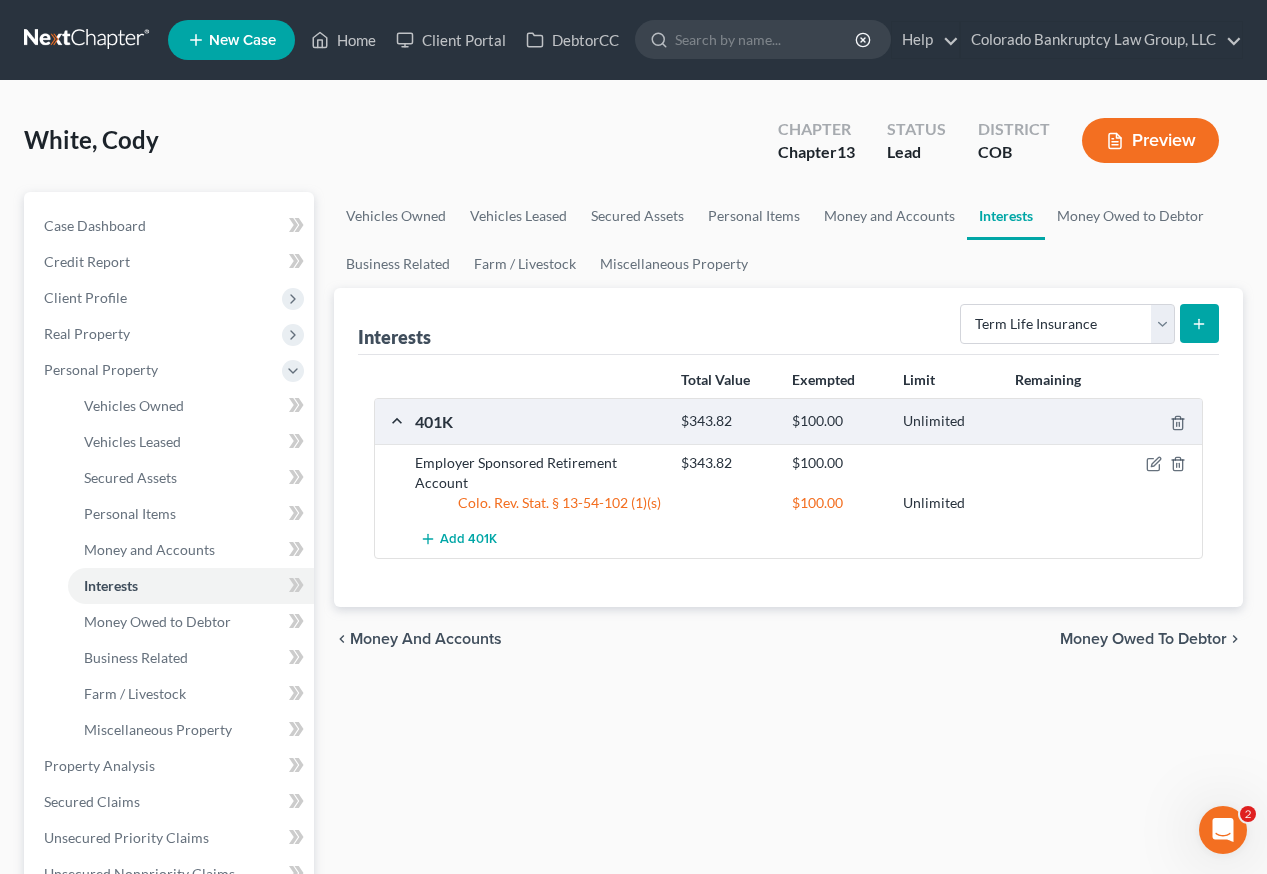 click 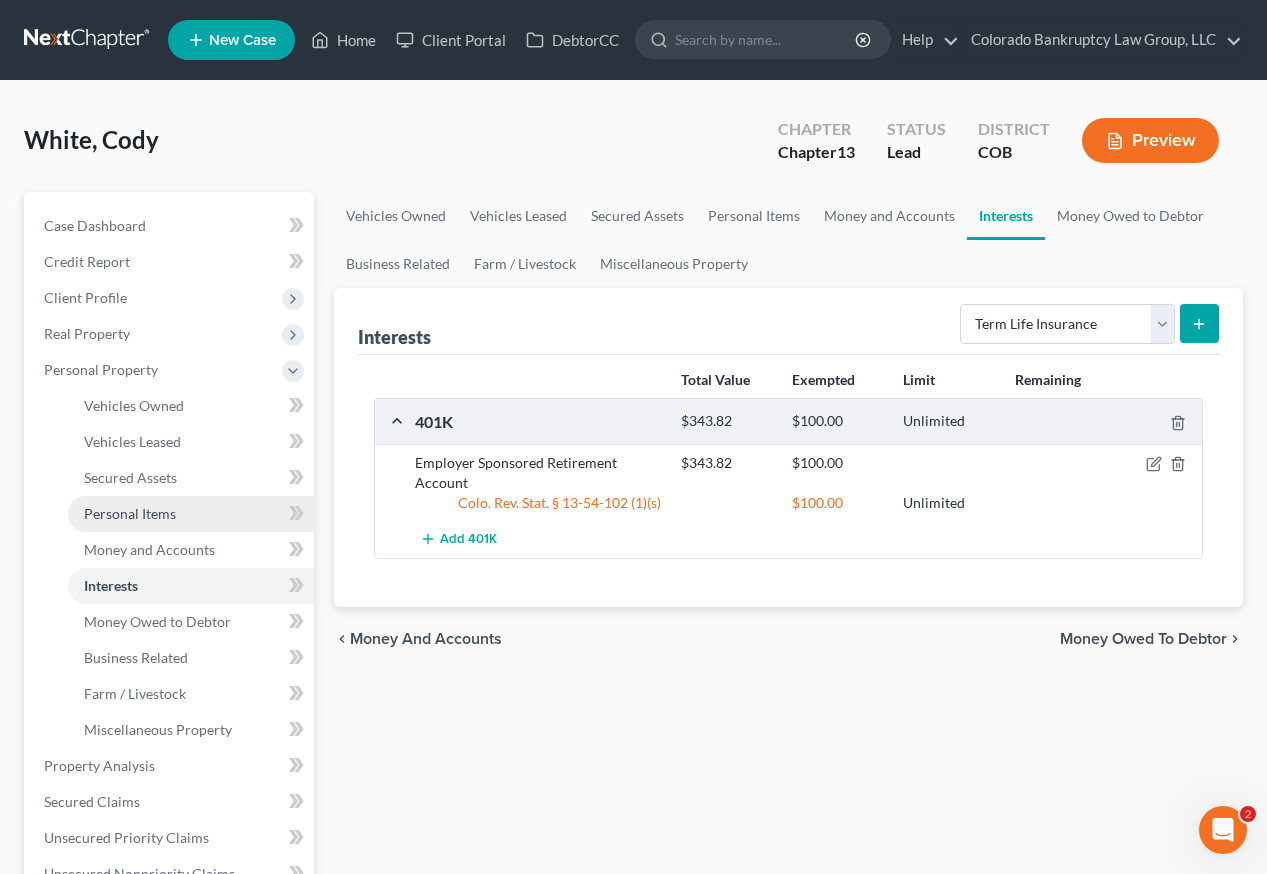 click on "Personal Items" at bounding box center (130, 513) 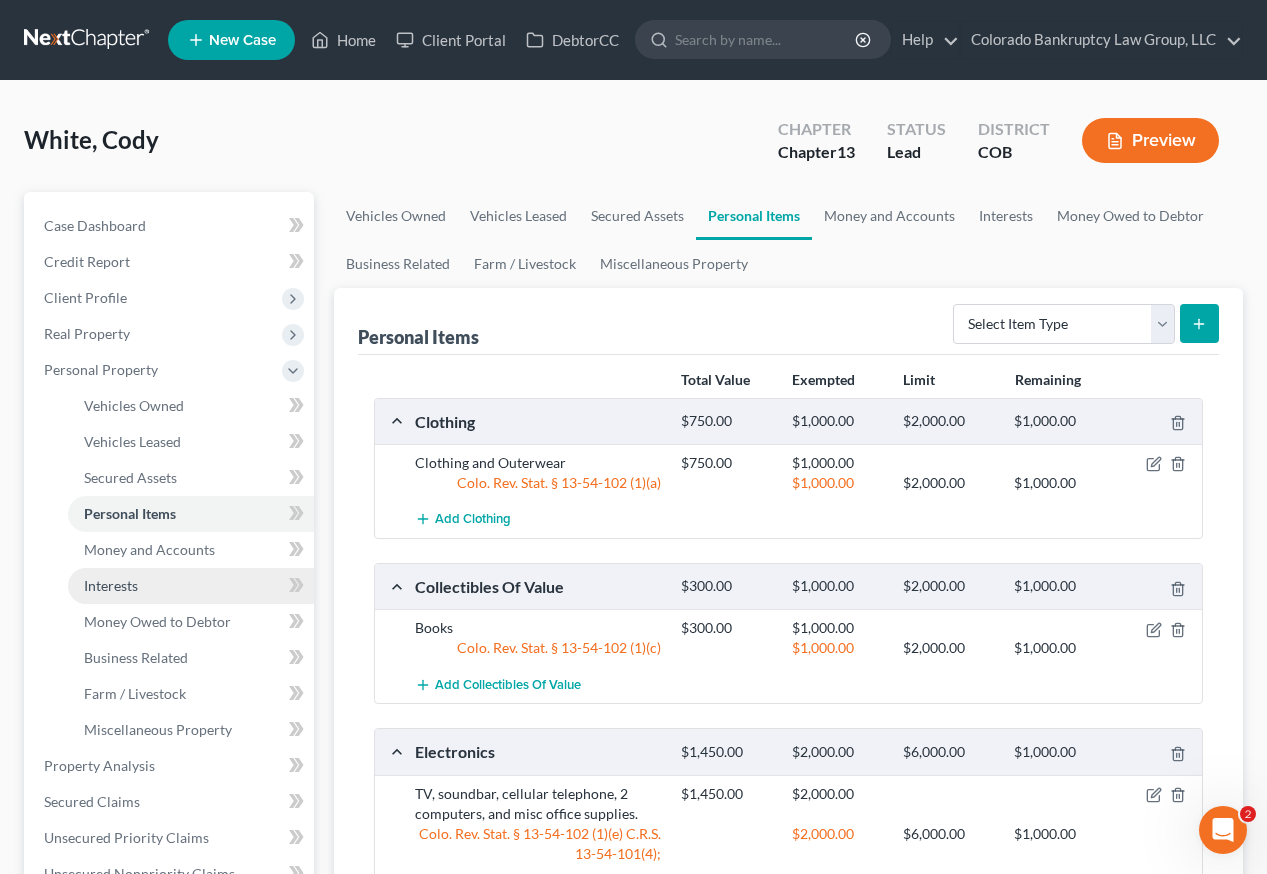 click on "Interests" at bounding box center [111, 585] 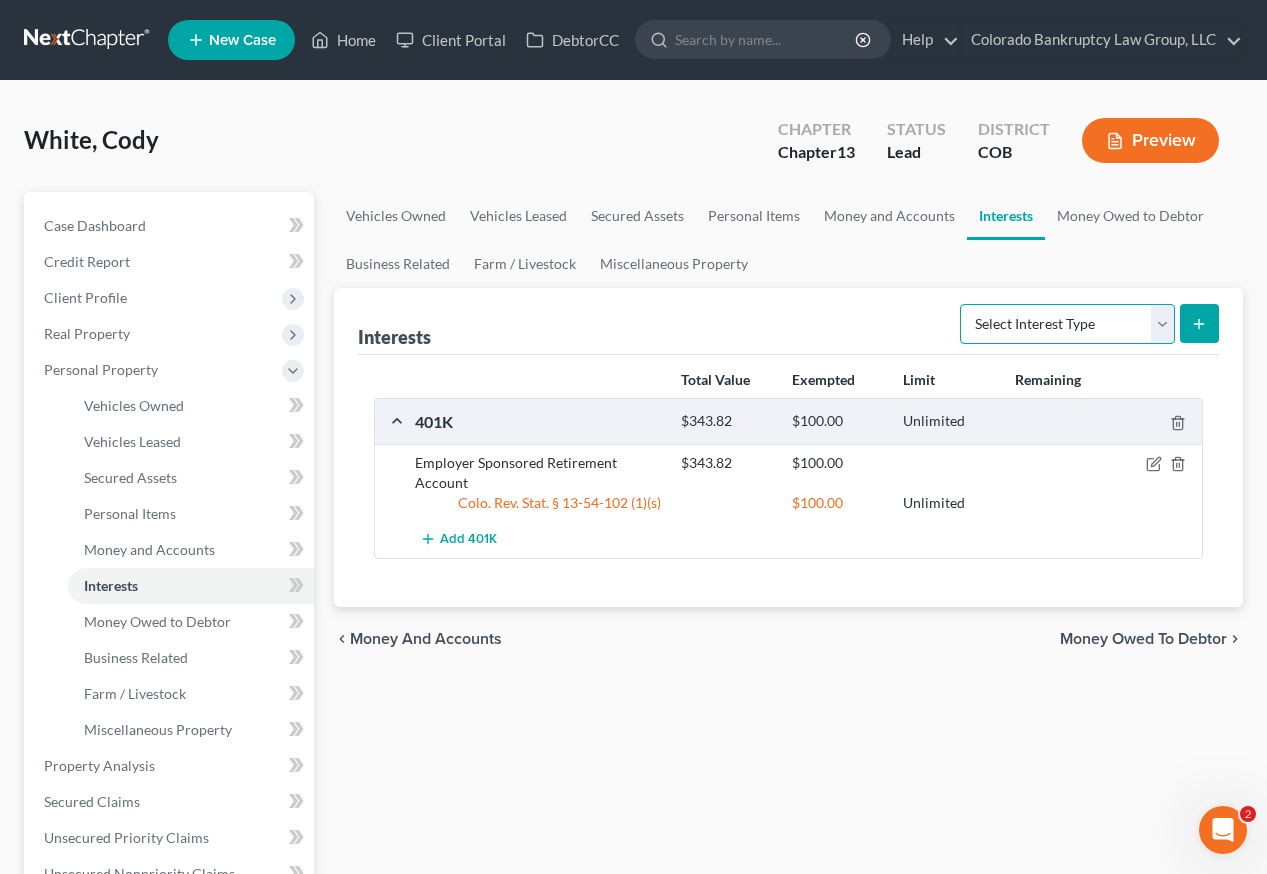 click on "Select Interest Type 401K Annuity Bond Education IRA Government Bond Government Pension Plan Incorporated Business IRA Joint Venture (Active) Joint Venture (Inactive) Keogh Mutual Fund Other Retirement Plan Partnership (Active) Partnership (Inactive) Pension Plan Stock Term Life Insurance Unincorporated Business Whole Life Insurance" at bounding box center [1067, 324] 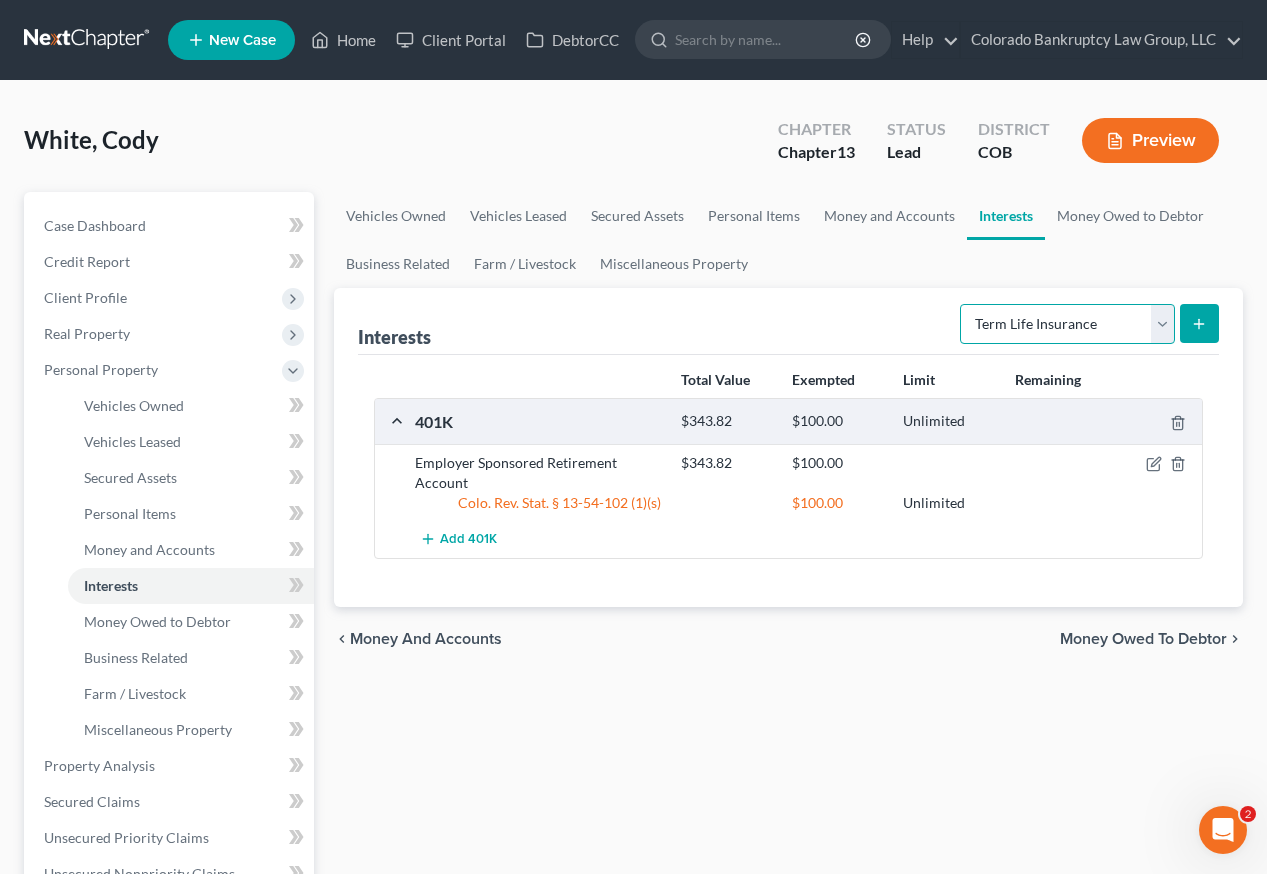 click on "Select Interest Type 401K Annuity Bond Education IRA Government Bond Government Pension Plan Incorporated Business IRA Joint Venture (Active) Joint Venture (Inactive) Keogh Mutual Fund Other Retirement Plan Partnership (Active) Partnership (Inactive) Pension Plan Stock Term Life Insurance Unincorporated Business Whole Life Insurance" at bounding box center [1067, 324] 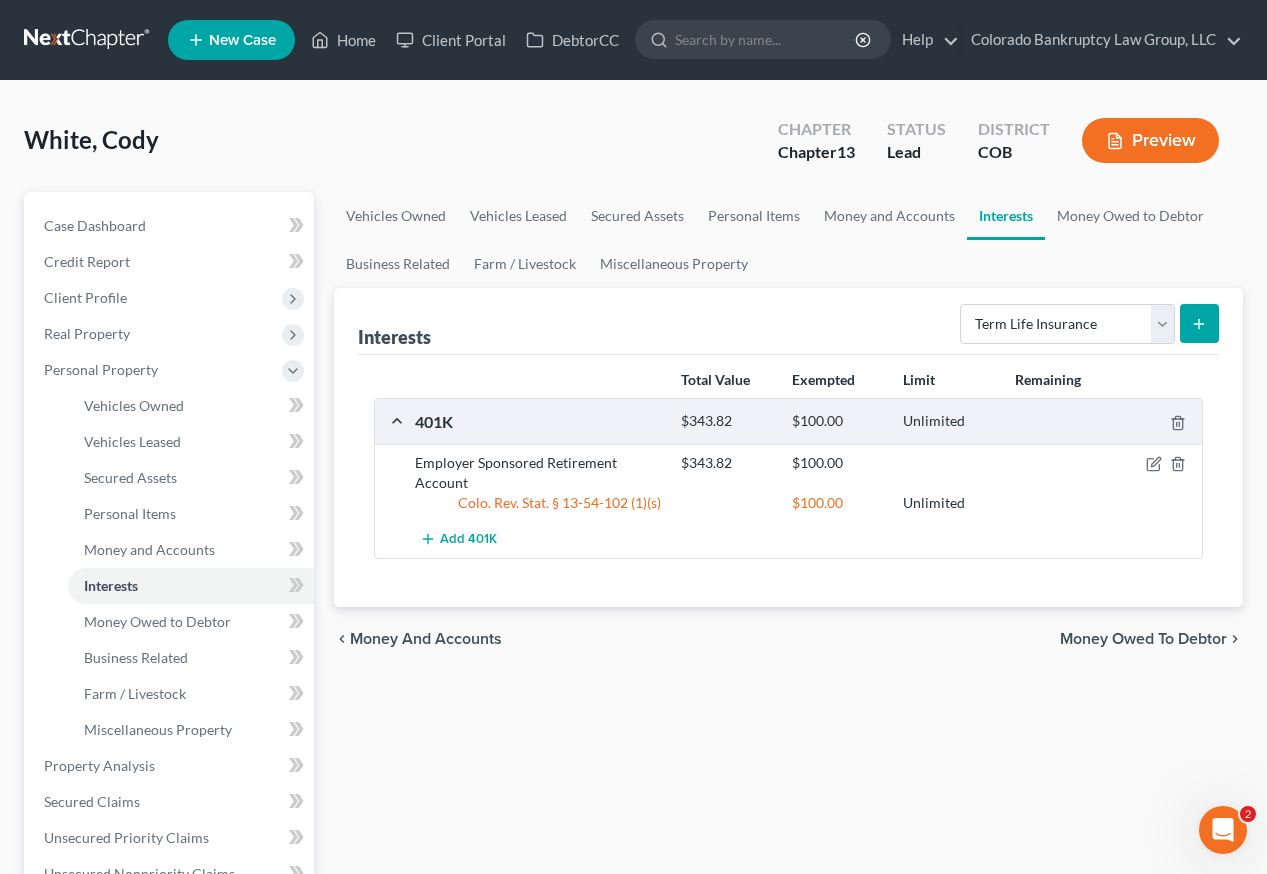 click 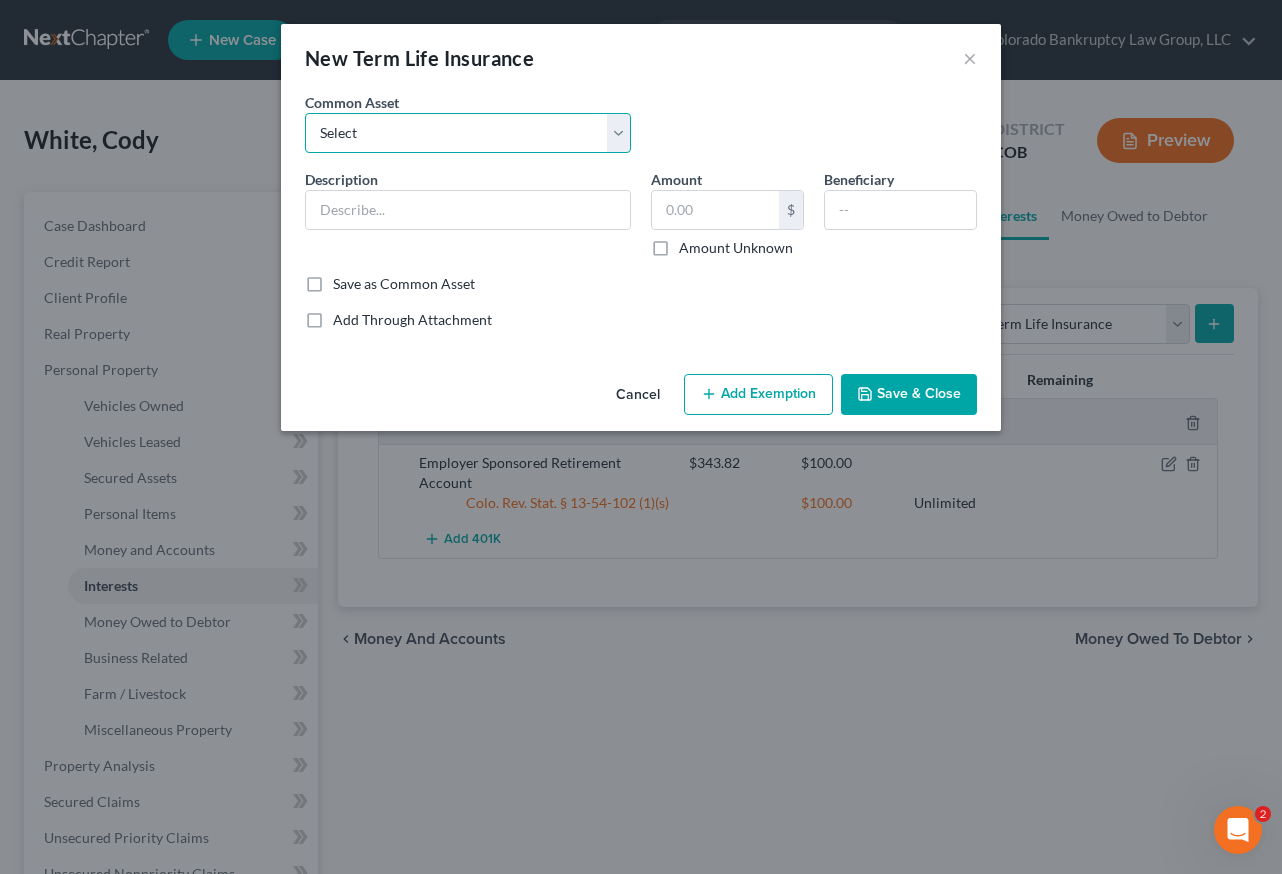 click on "Select Employer Sponsored Group Term Life Term Life Insurance Policy" at bounding box center (468, 133) 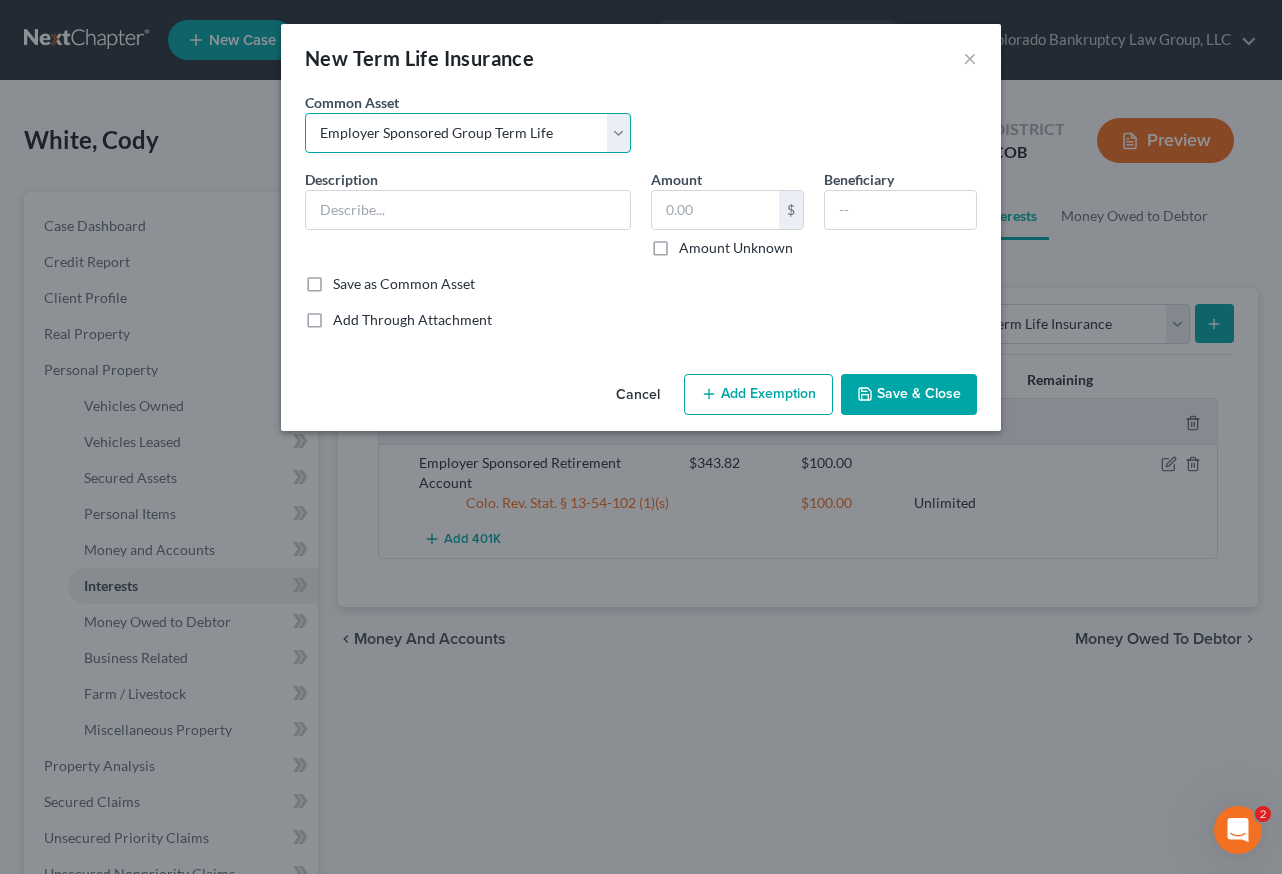 click on "Select Employer Sponsored Group Term Life Term Life Insurance Policy" at bounding box center (468, 133) 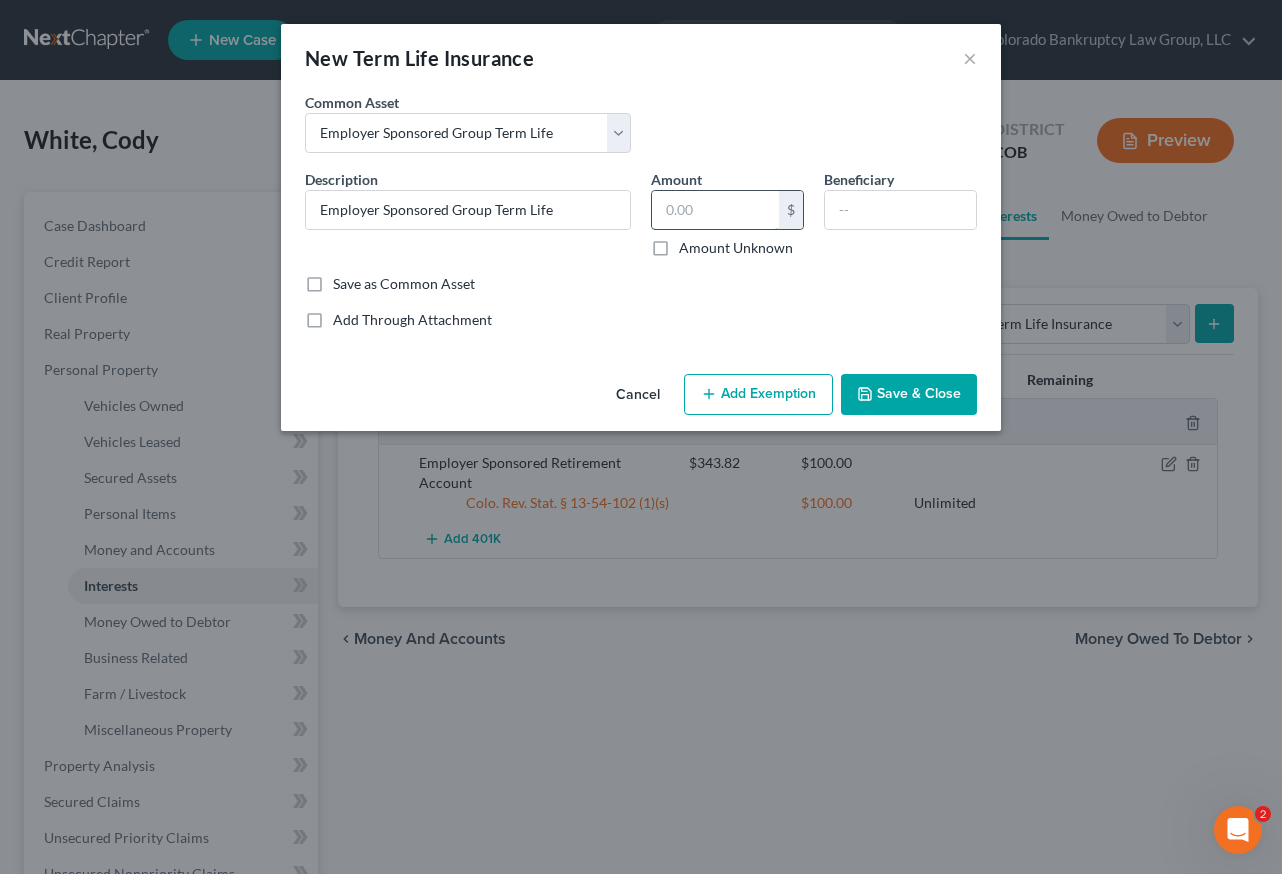 click at bounding box center [715, 210] 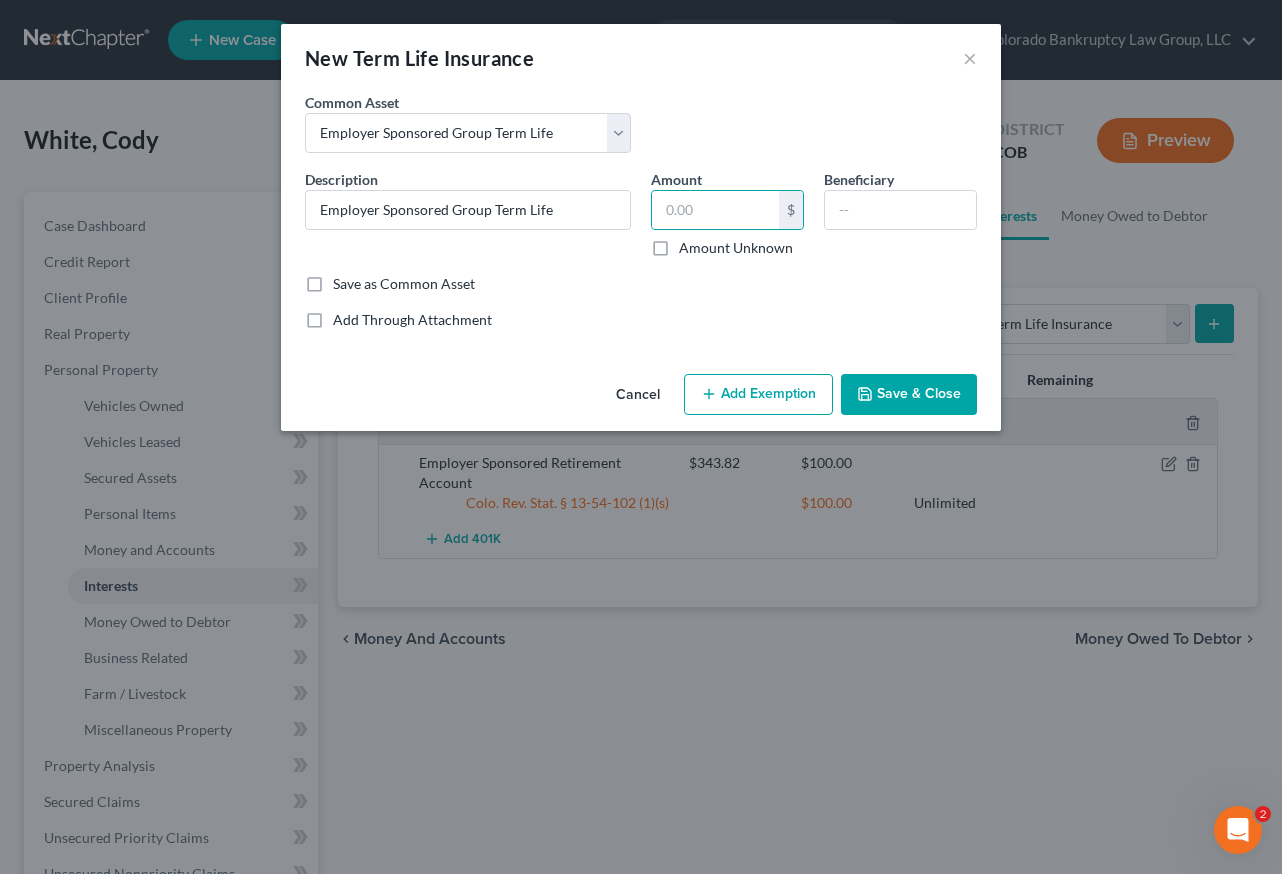 click on "Add Through Attachment" at bounding box center [641, 320] 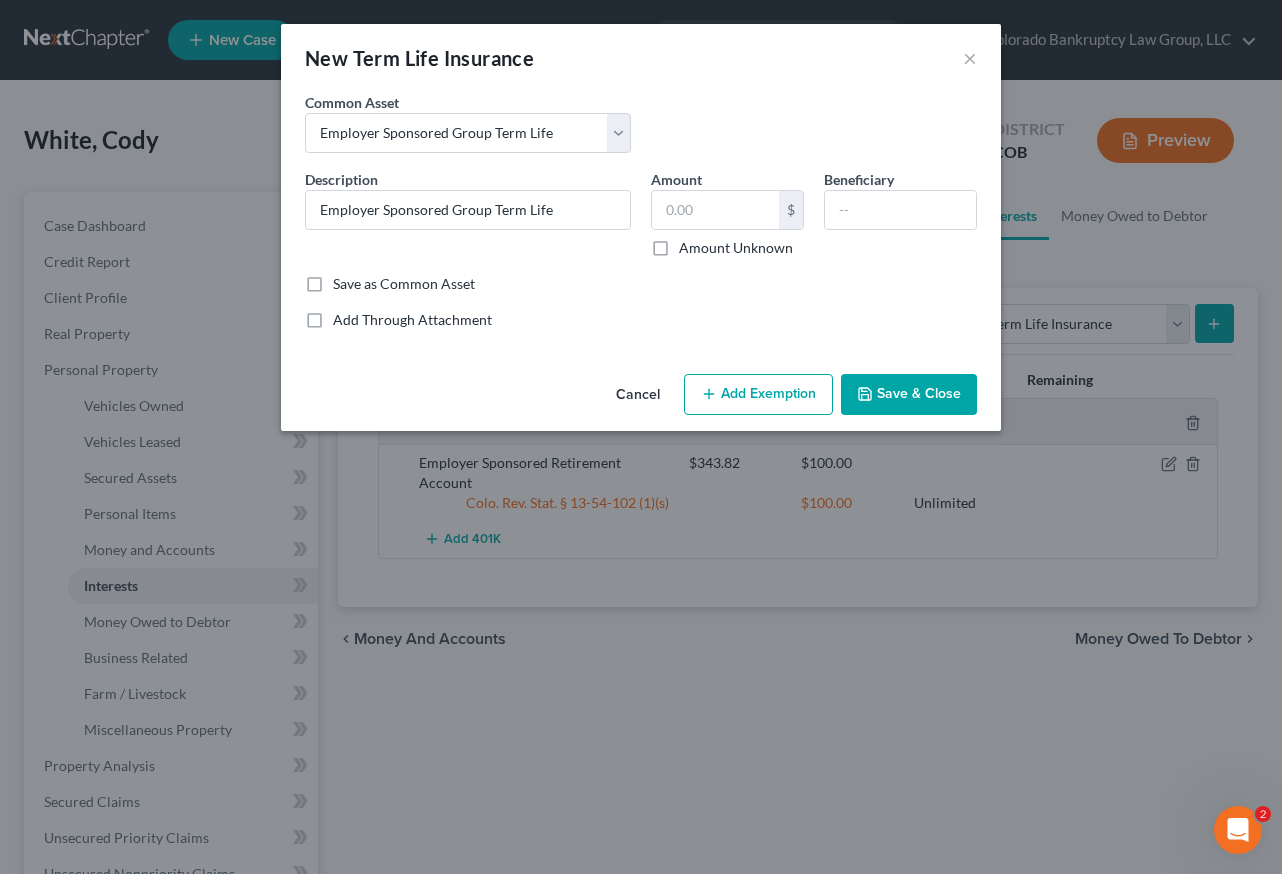 click on "Add Exemption" at bounding box center [758, 395] 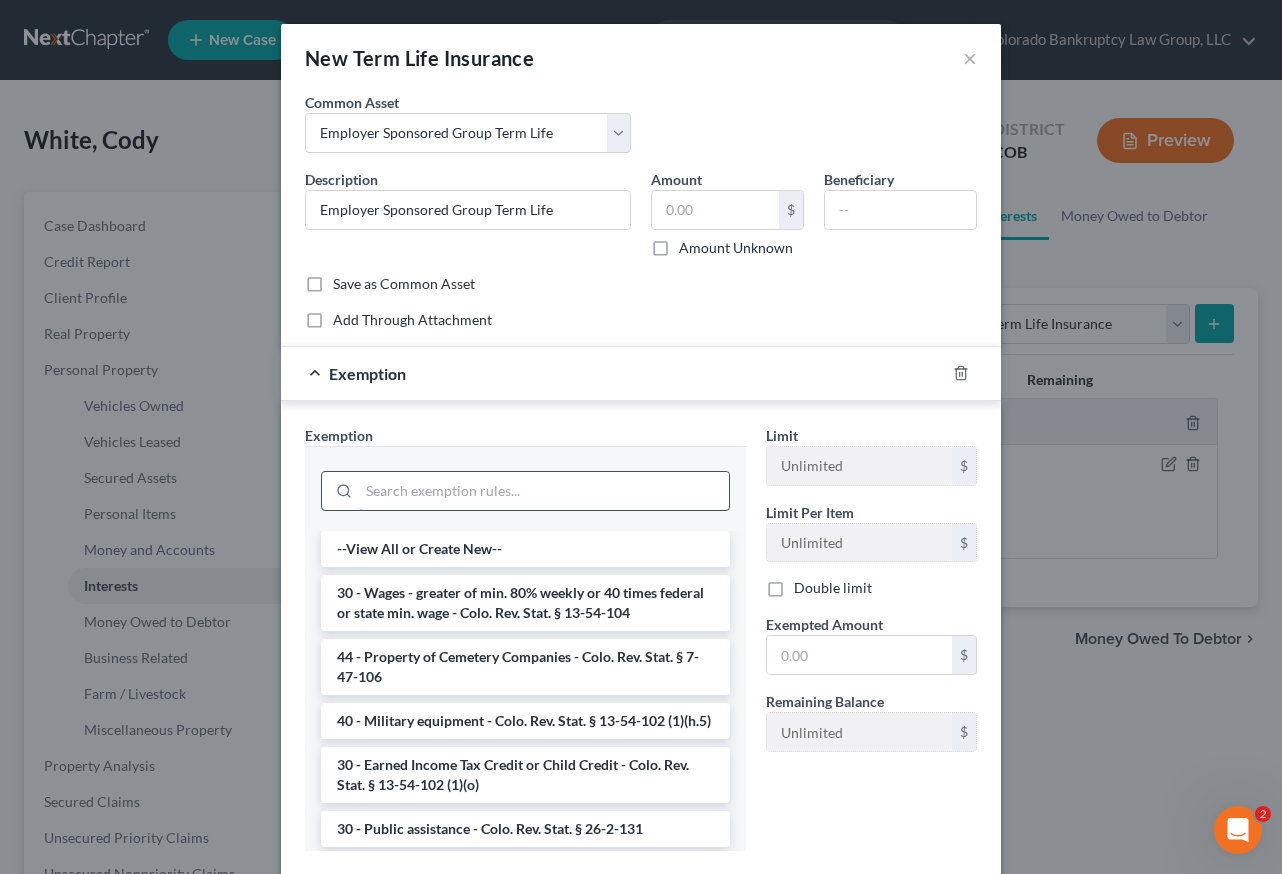 click at bounding box center [544, 491] 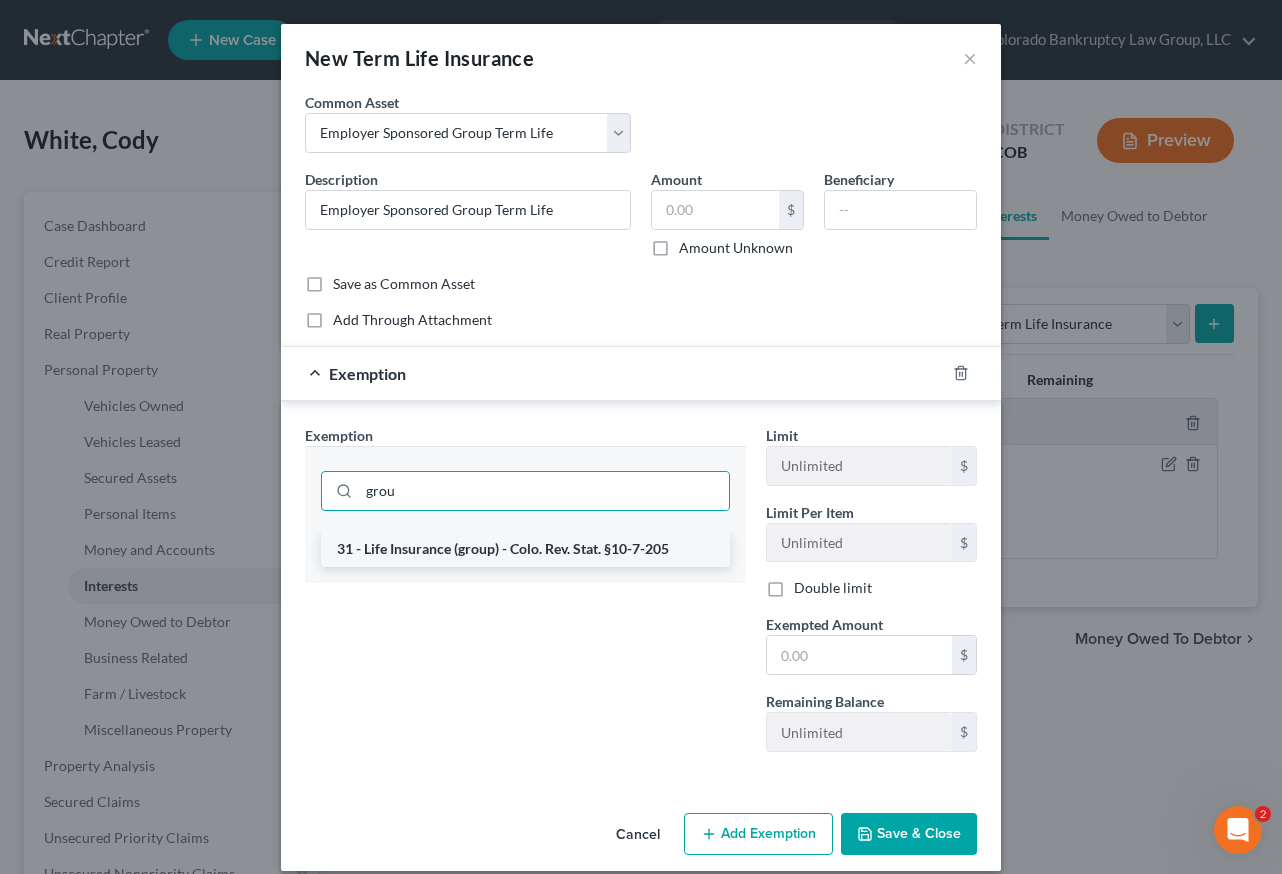 click on "31 - Life Insurance (group) - Colo. Rev. Stat. §10-7-205" at bounding box center [525, 549] 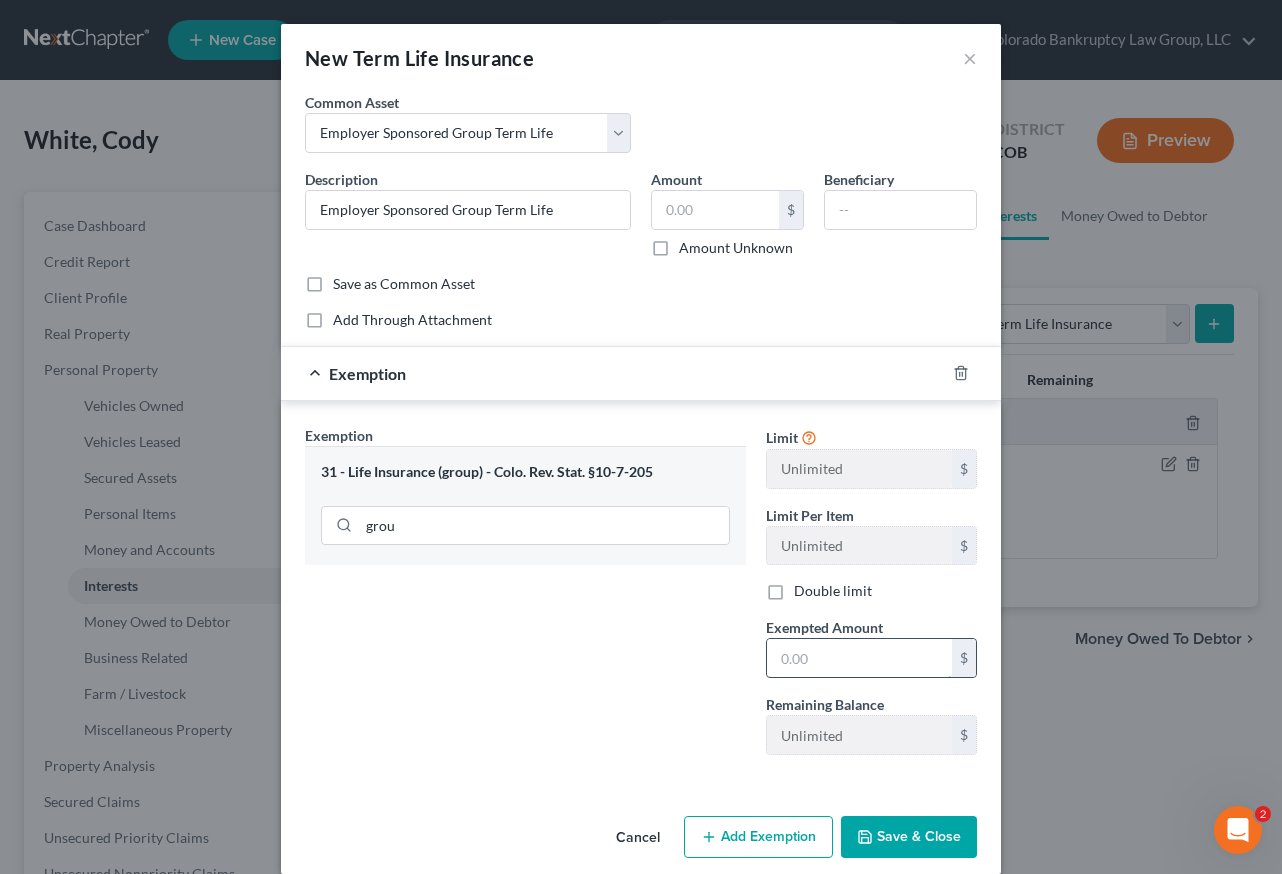 click at bounding box center [859, 658] 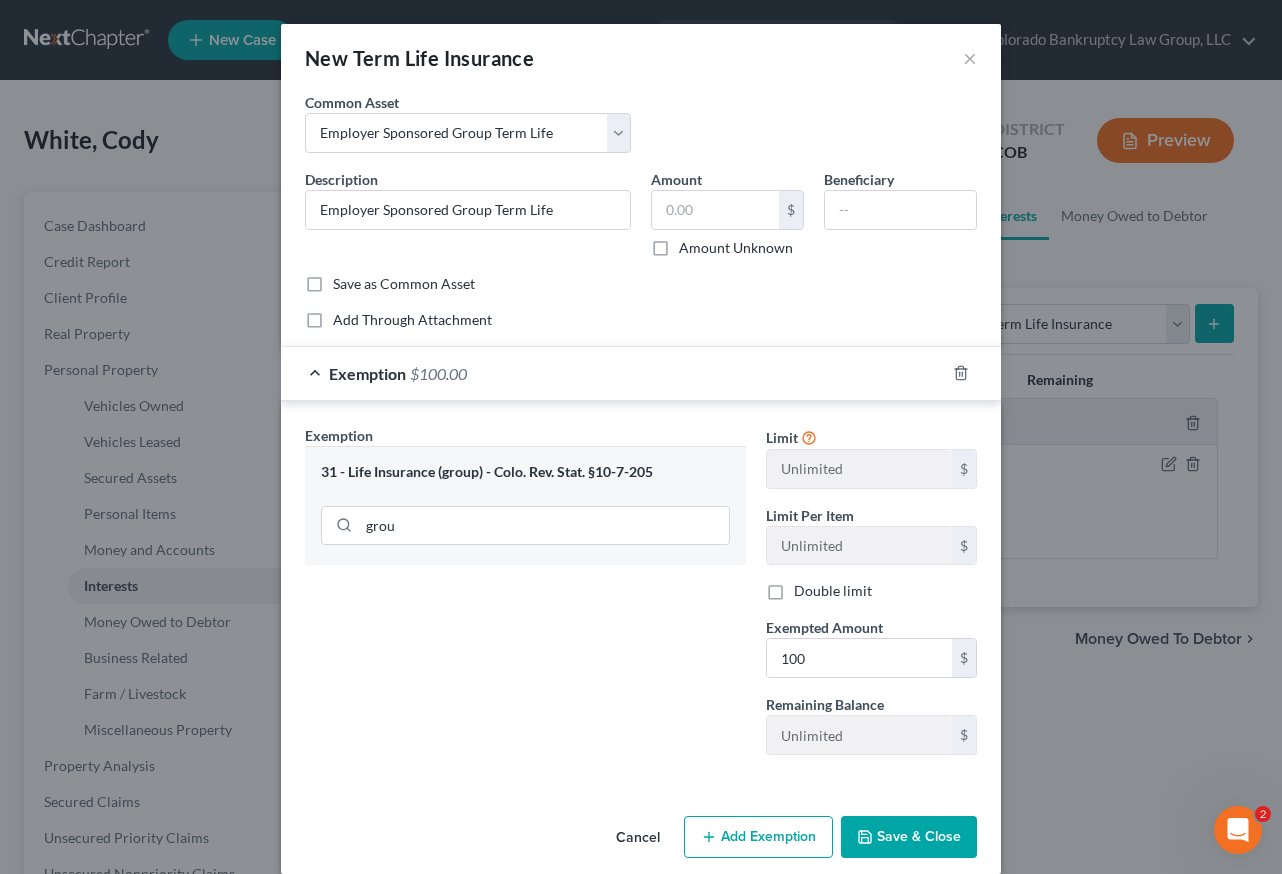 click on "Save & Close" at bounding box center [909, 837] 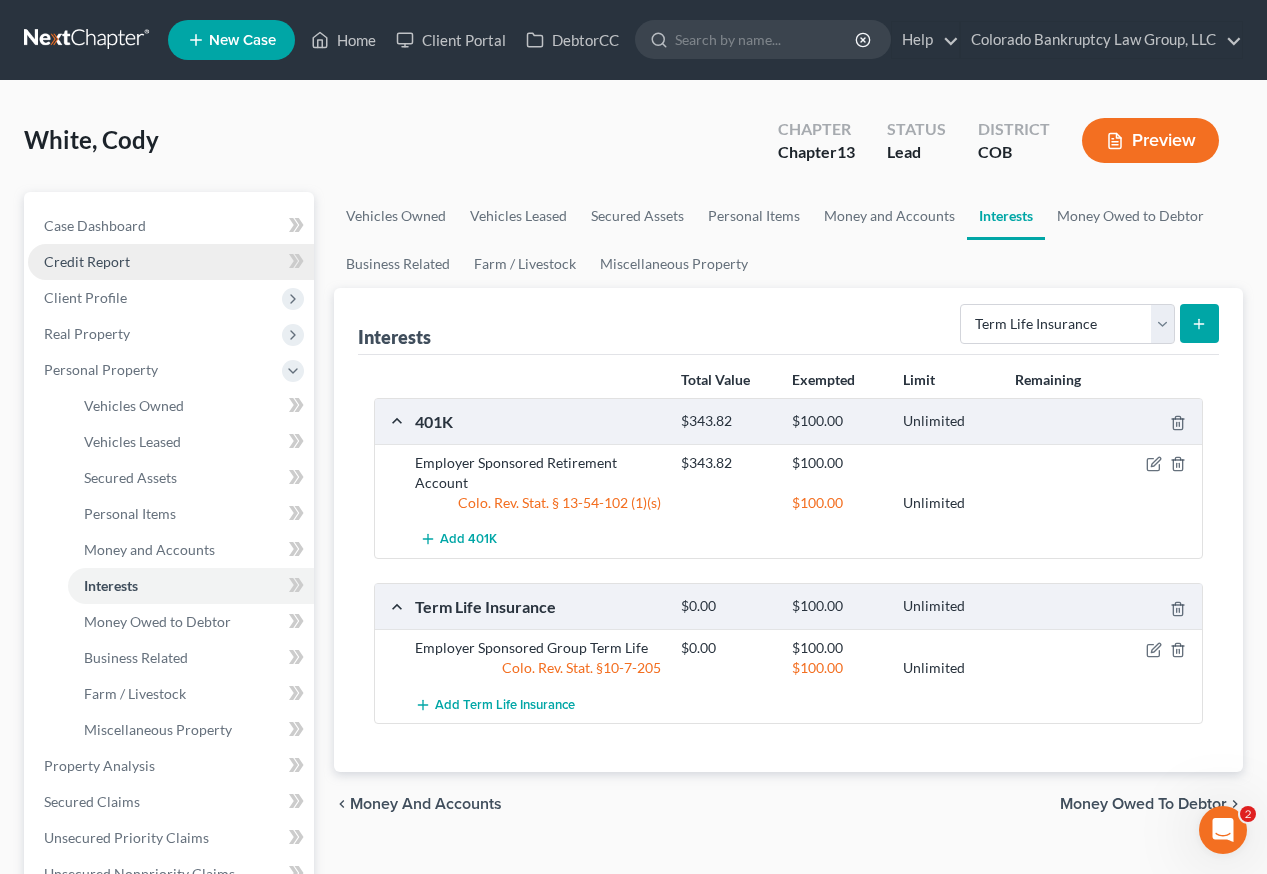 click on "Credit Report" at bounding box center [87, 261] 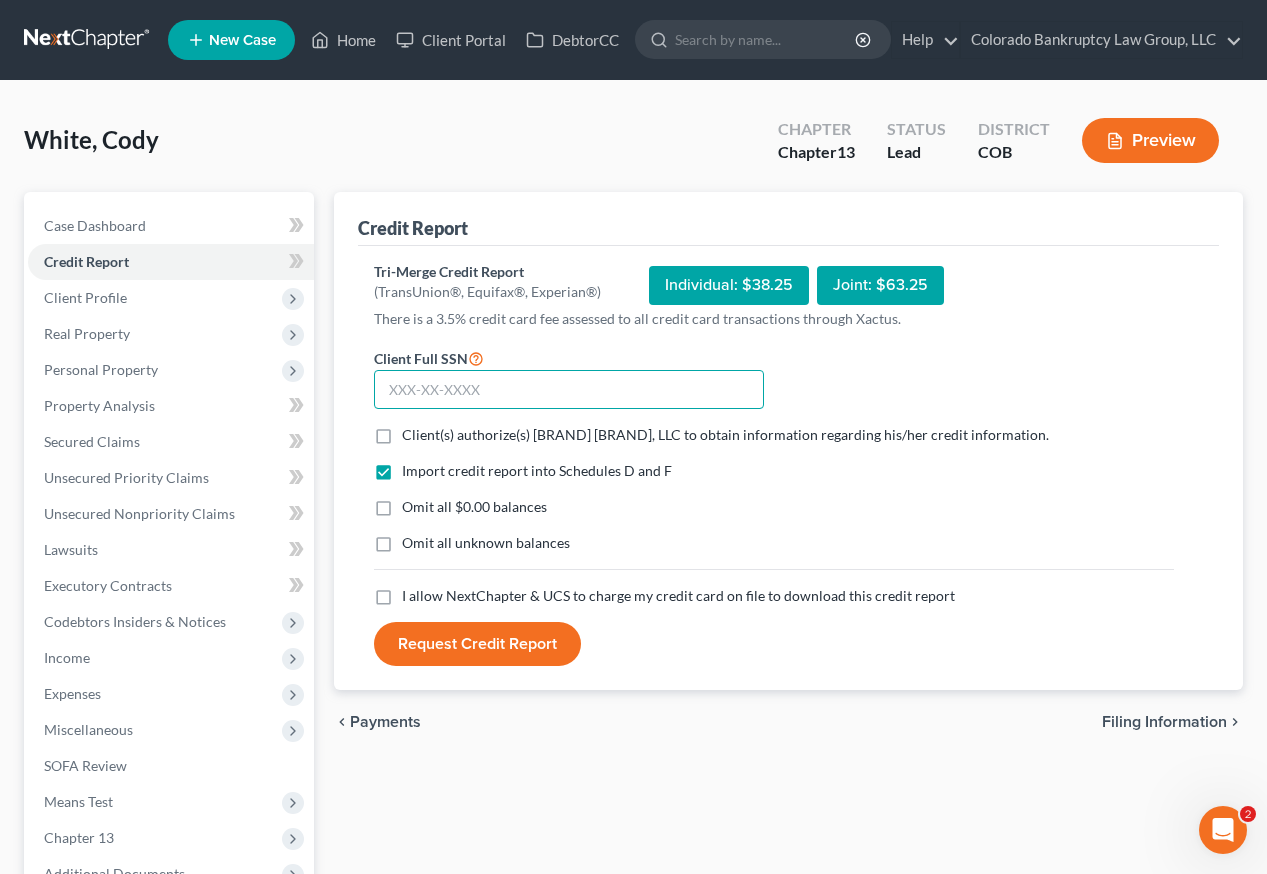 click at bounding box center (569, 390) 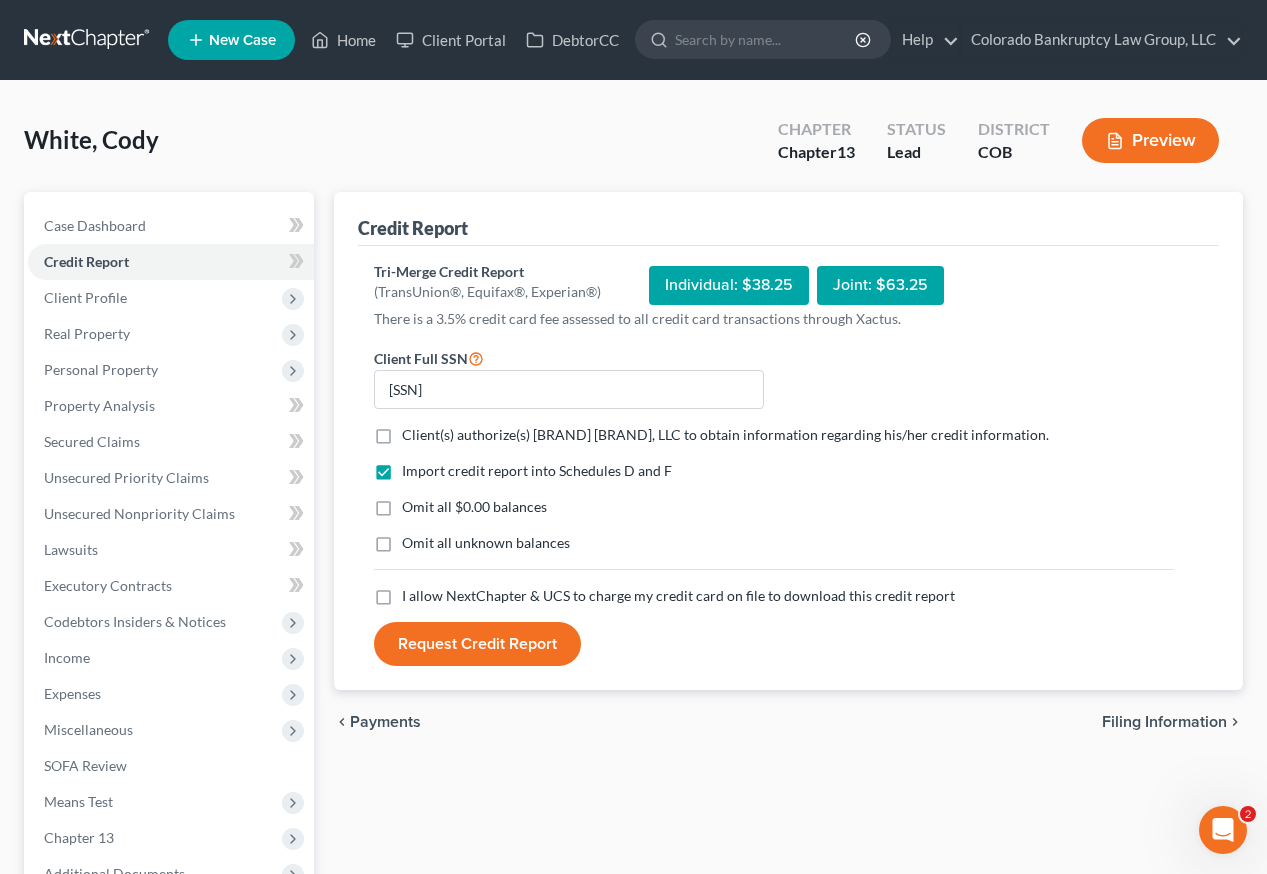 click on "Client(s) authorize(s) Colorado Bankruptcy Law Group, LLC to obtain information regarding his/her credit information.
*" at bounding box center (725, 435) 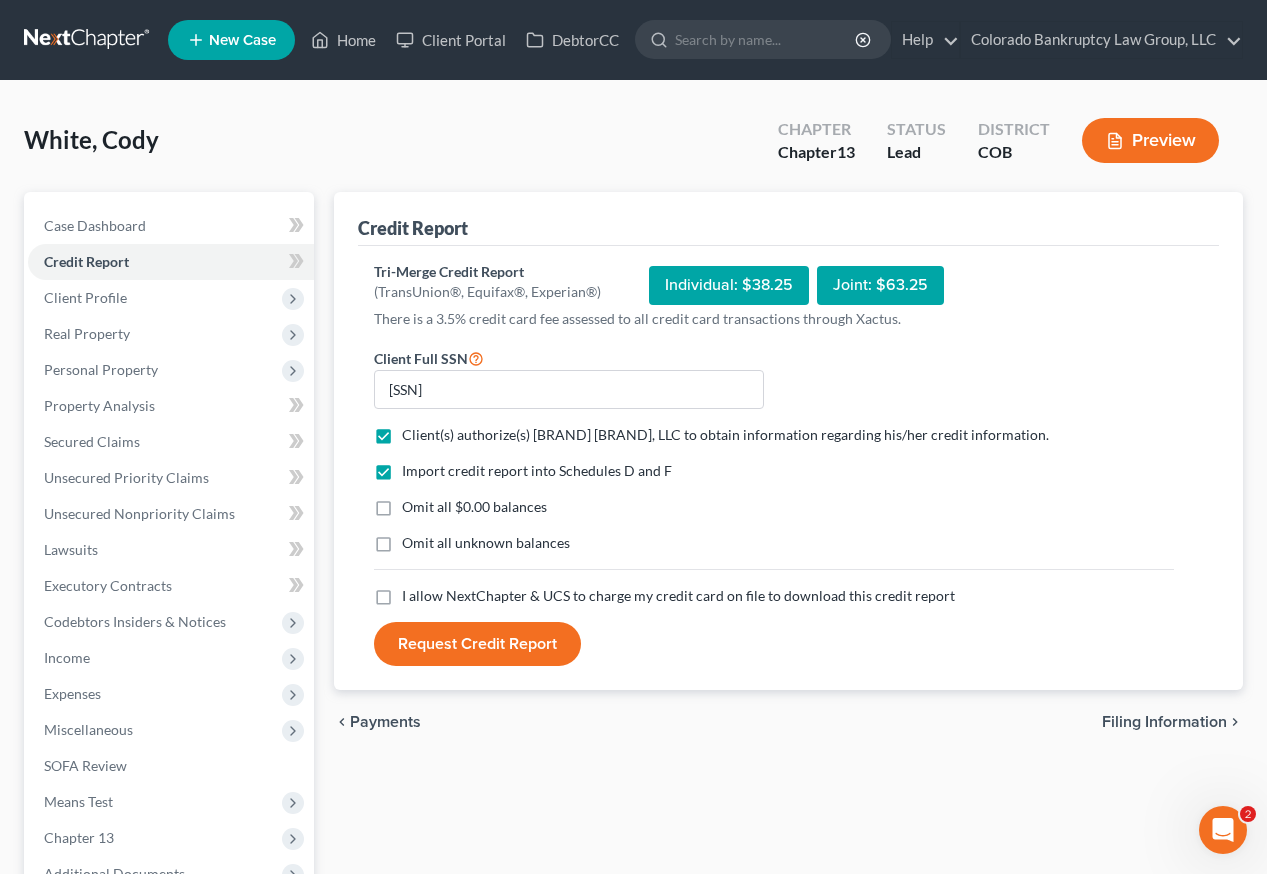 click on "Omit all $0.00 balances" at bounding box center [474, 507] 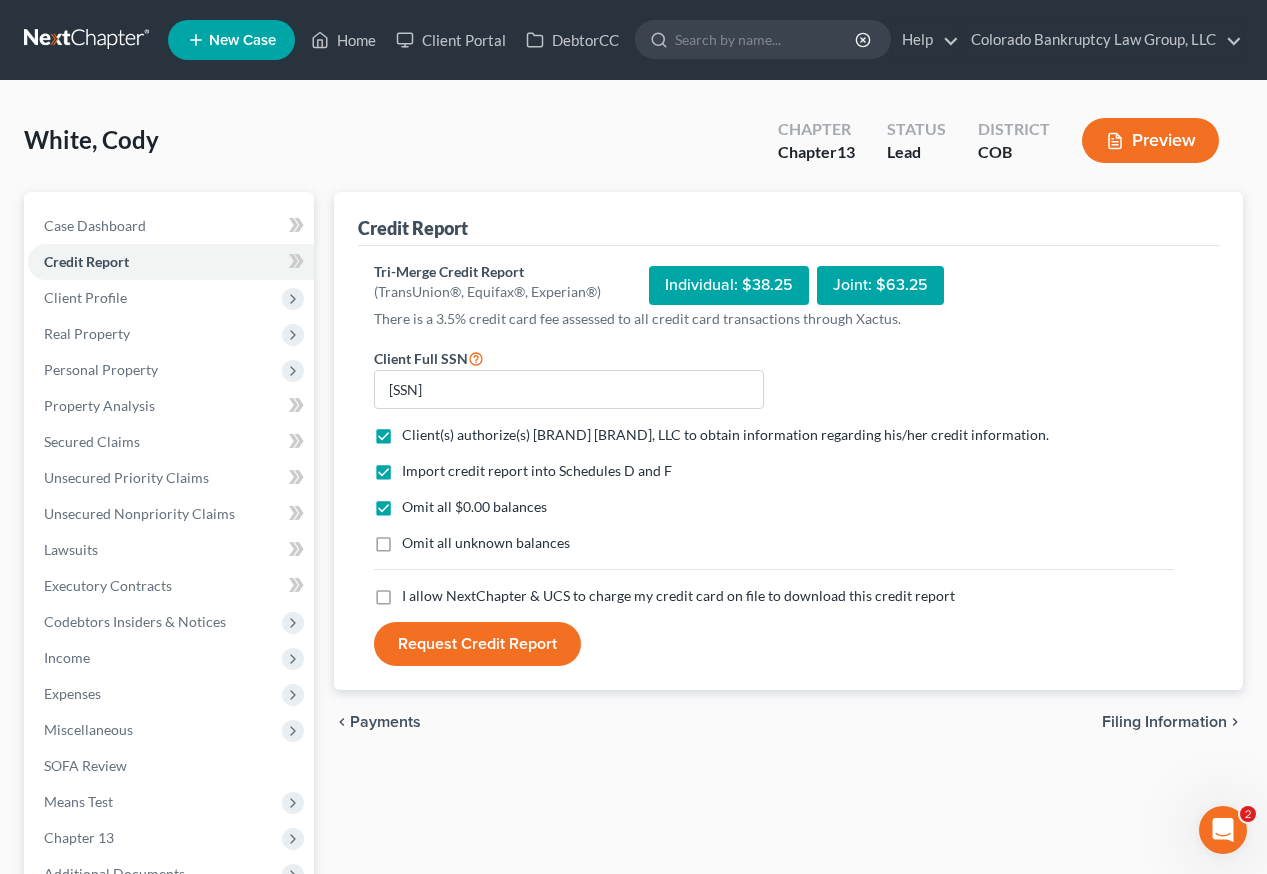 click on "Omit all unknown balances" at bounding box center [486, 543] 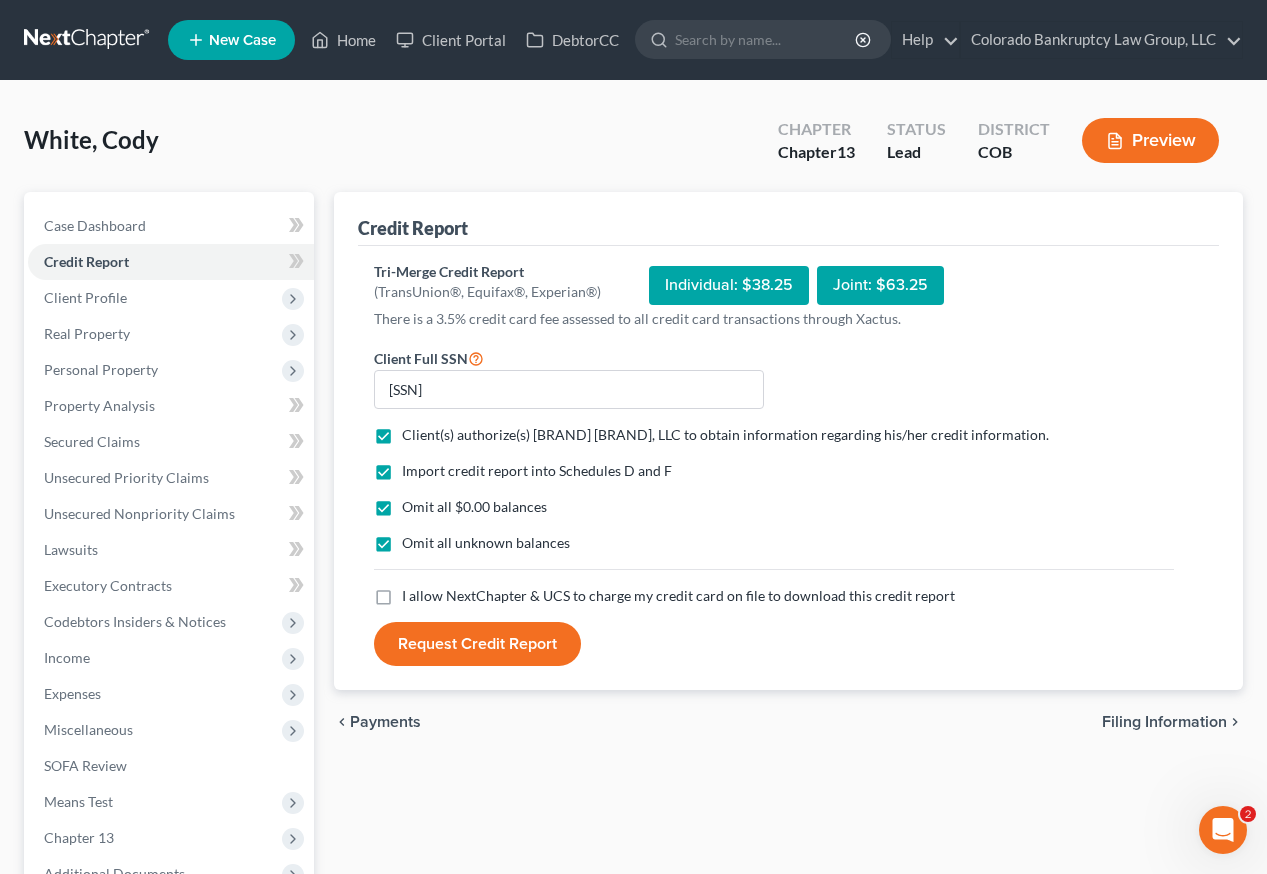 click on "I allow NextChapter & UCS to charge my credit card on file to download this credit report
*" at bounding box center [678, 596] 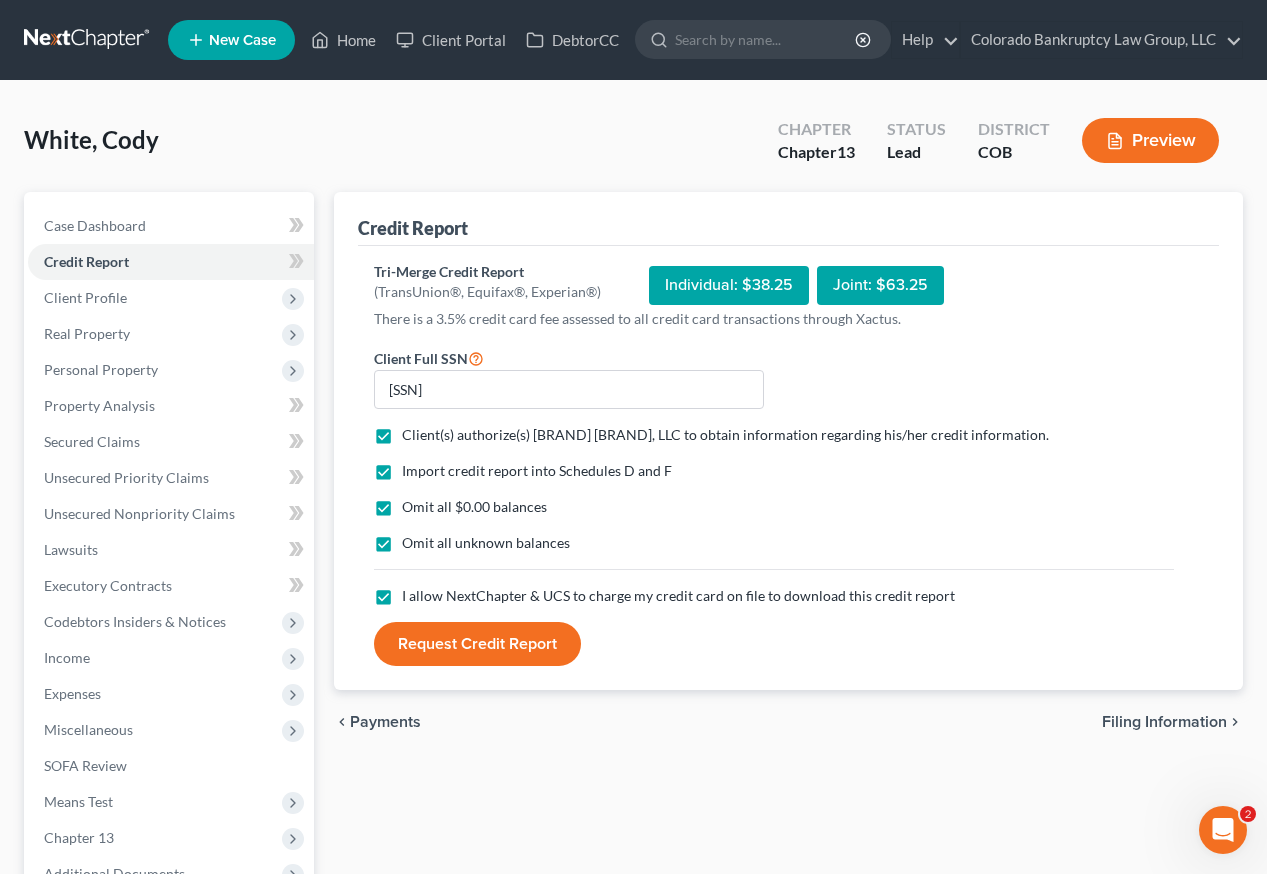 click on "Request Credit Report" at bounding box center [477, 644] 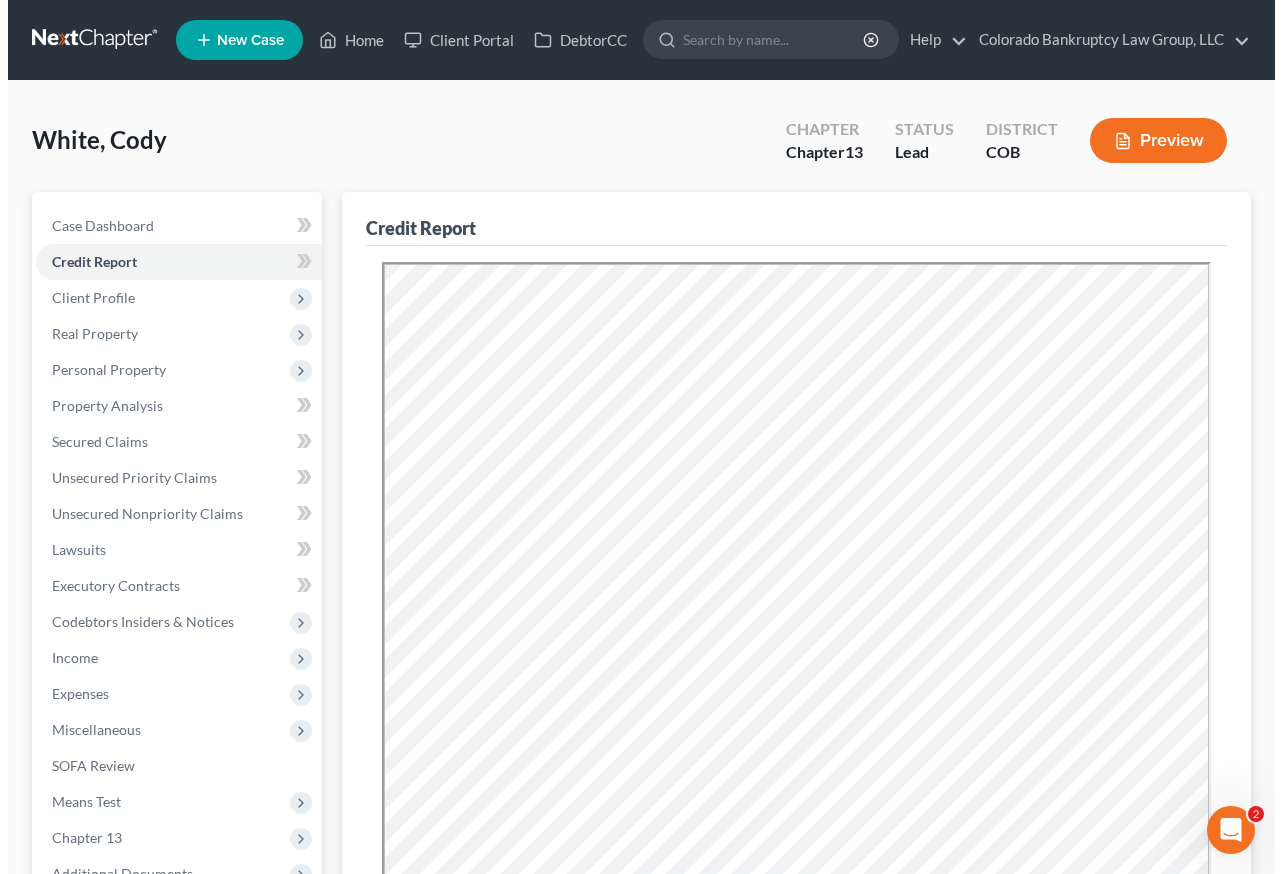 scroll, scrollTop: 0, scrollLeft: 0, axis: both 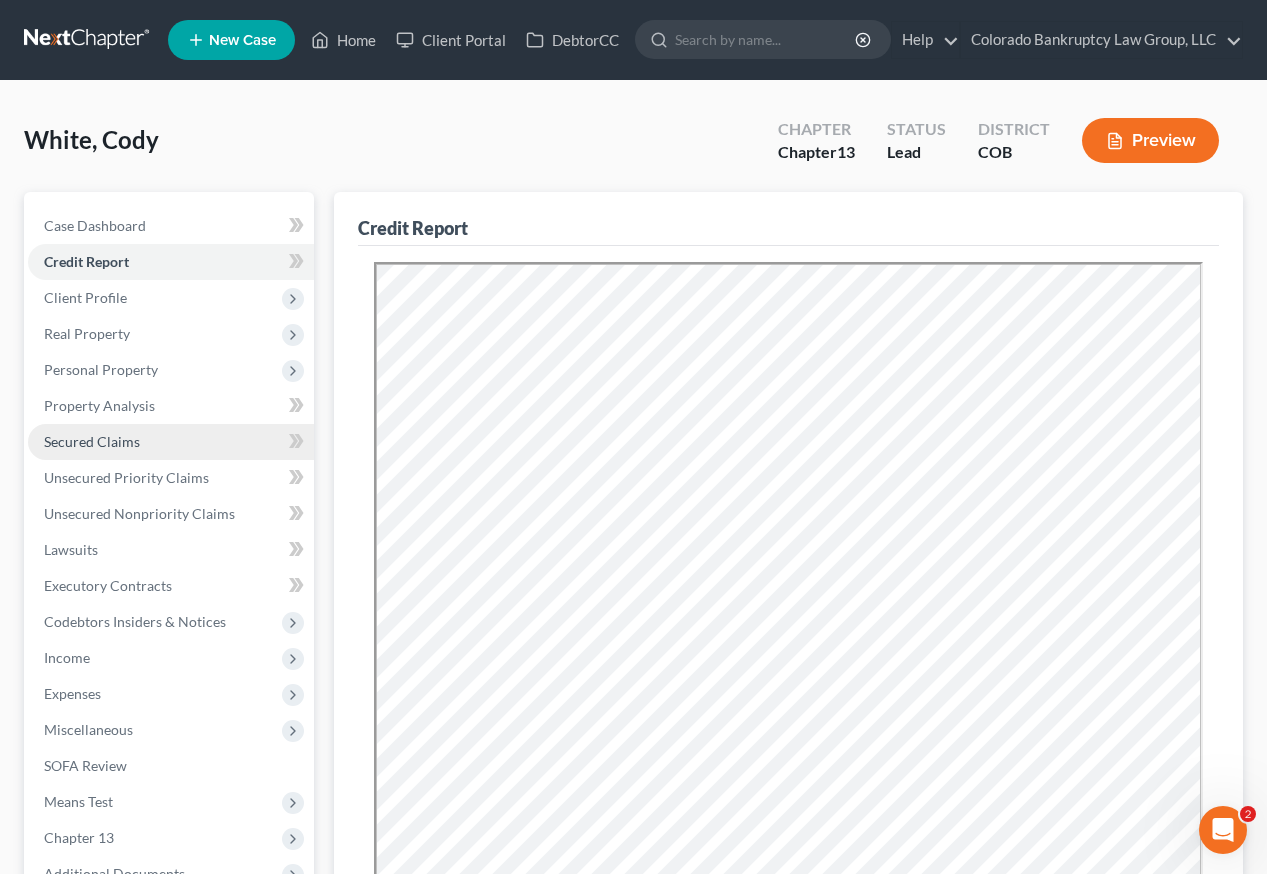 click on "Secured Claims" at bounding box center [92, 441] 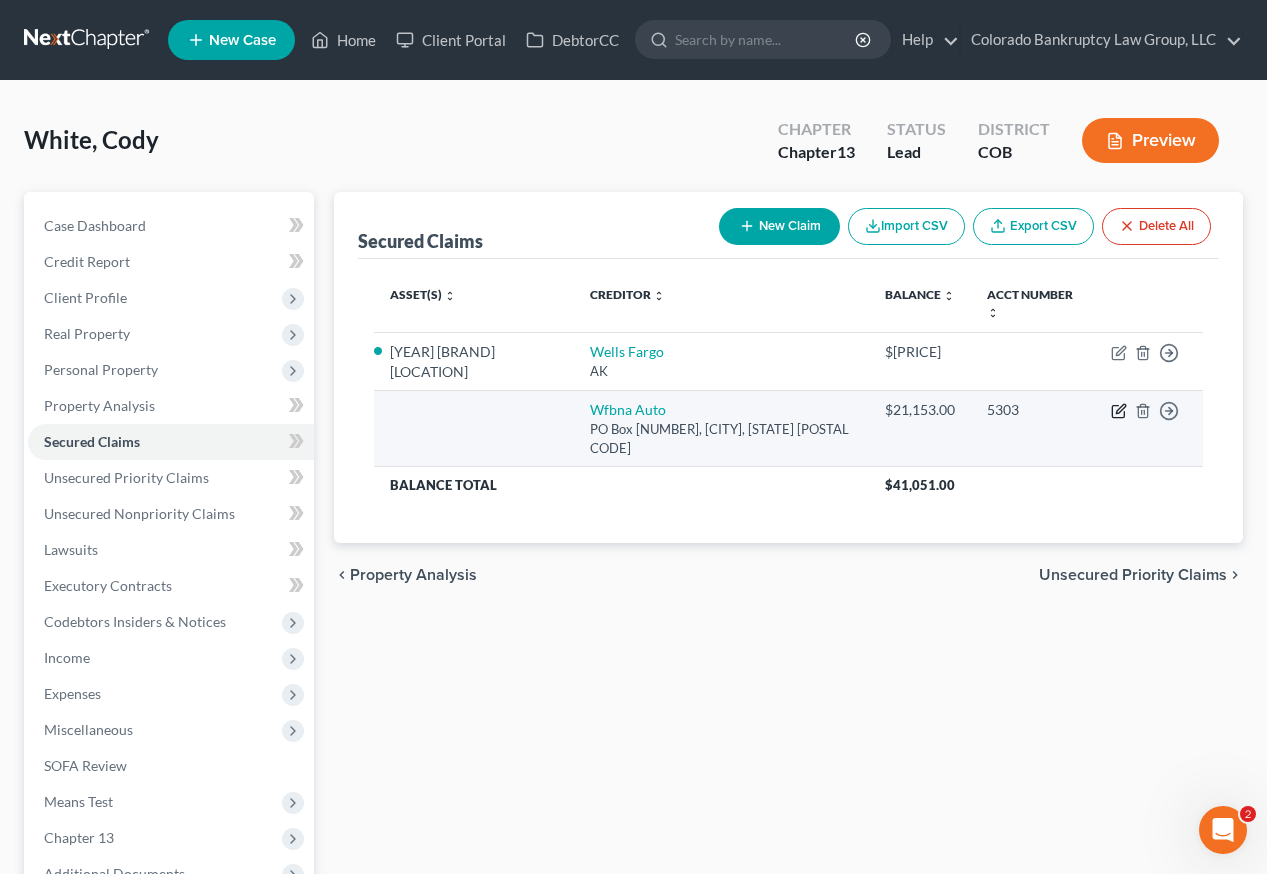 click 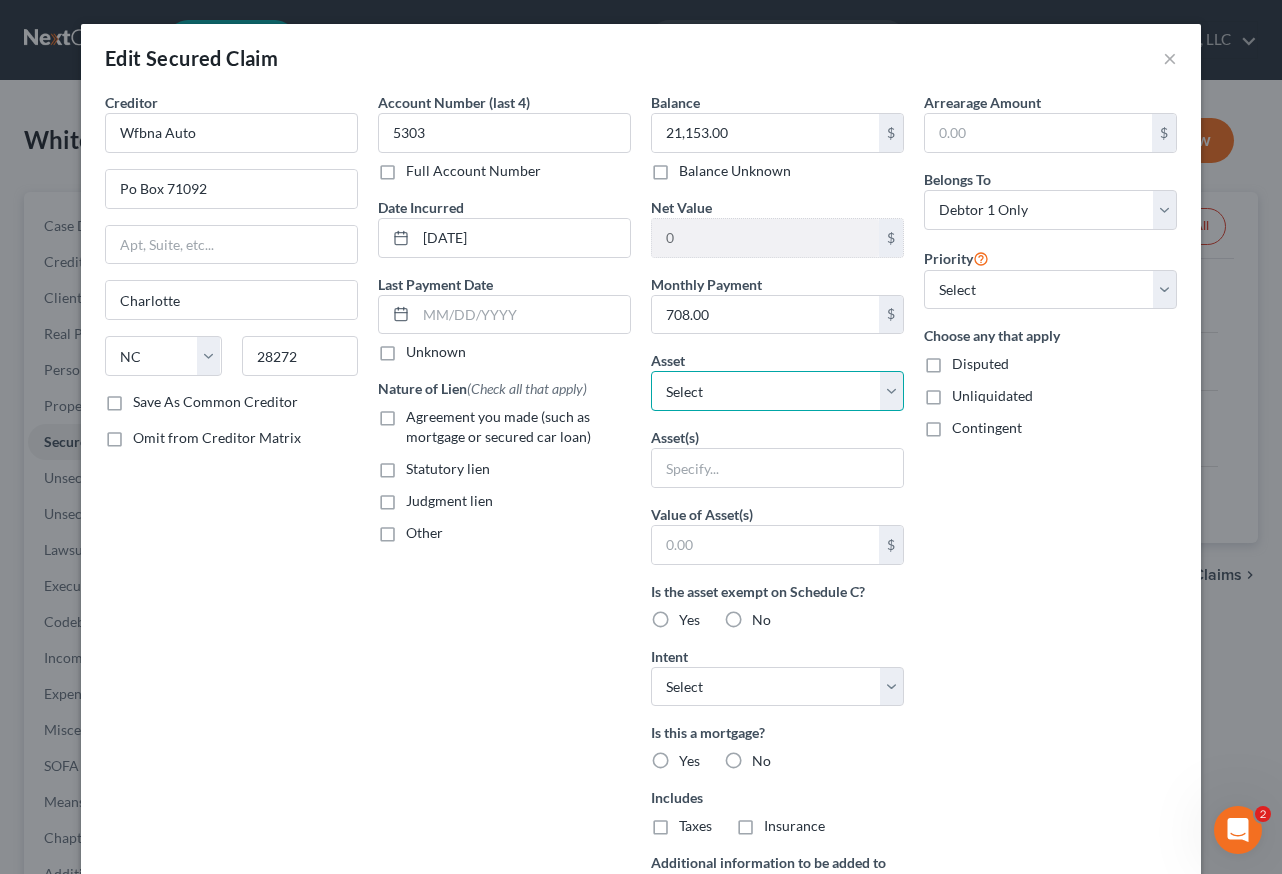 click on "Select Other Multiple Assets Household Goods - Household Goods Including: Sectional, 2 ottomans, side table, TV stand, 2 bookshelves, dining table w/2 chairs and bench, bed, 2 dressers, nightstand, 12 lamps, desk/chair, dishware, cookware, utensils, pots/pans, linens, lawnmower, trimmer, leaf blower, bicycle, 2 snowboards/accessories, 3 pair skis/accessories, tent, backpack, camp kitchen, sleeping bag/pad, golf clubs, rackets, paddles, spike ball, paddle board, movies, grill, pizza oven, vacuum, and steam cleaner. - $2887.5 Chime #[ACCOUNT_NUMBER] (Checking Account) - $0.0 2022 Kia Sorrento - $20000.0 Chime #[ACCOUNT_NUMBER] (Savings Account) - $0.0 Employer Sponsored Retirement Account - $343.82 Firearms - .22 pistol - $250.0 Collectibles Of Value - Books - $300.0 Clothing - Clothing and Outerwear - $750.0 Electronics - TV, soundbar, cellular telephone, 2 computers, and misc office supplies. - $1450.0 Jewelry - Misc watches and necklaces. - $500.0 Employer Sponsored Group Term Life - $null" at bounding box center (777, 391) 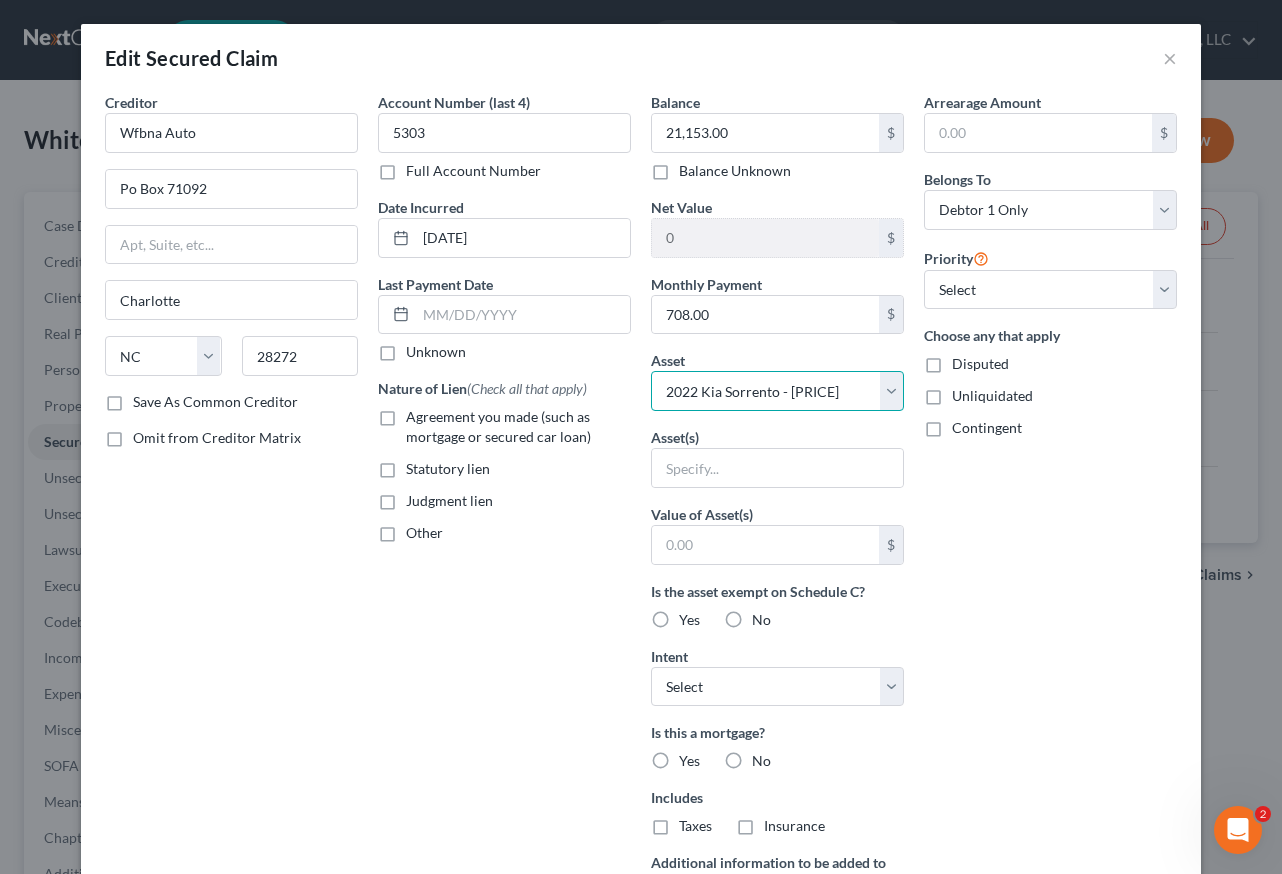 click on "Select Other Multiple Assets Household Goods - Household Goods Including: Sectional, 2 ottomans, side table, TV stand, 2 bookshelves, dining table w/2 chairs and bench, bed, 2 dressers, nightstand, 12 lamps, desk/chair, dishware, cookware, utensils, pots/pans, linens, lawnmower, trimmer, leaf blower, bicycle, 2 snowboards/accessories, 3 pair skis/accessories, tent, backpack, camp kitchen, sleeping bag/pad, golf clubs, rackets, paddles, spike ball, paddle board, movies, grill, pizza oven, vacuum, and steam cleaner. - $2887.5 Chime #[ACCOUNT_NUMBER] (Checking Account) - $0.0 2022 Kia Sorrento - $20000.0 Chime #[ACCOUNT_NUMBER] (Savings Account) - $0.0 Employer Sponsored Retirement Account - $343.82 Firearms - .22 pistol - $250.0 Collectibles Of Value - Books - $300.0 Clothing - Clothing and Outerwear - $750.0 Electronics - TV, soundbar, cellular telephone, 2 computers, and misc office supplies. - $1450.0 Jewelry - Misc watches and necklaces. - $500.0 Employer Sponsored Group Term Life - $null" at bounding box center [777, 391] 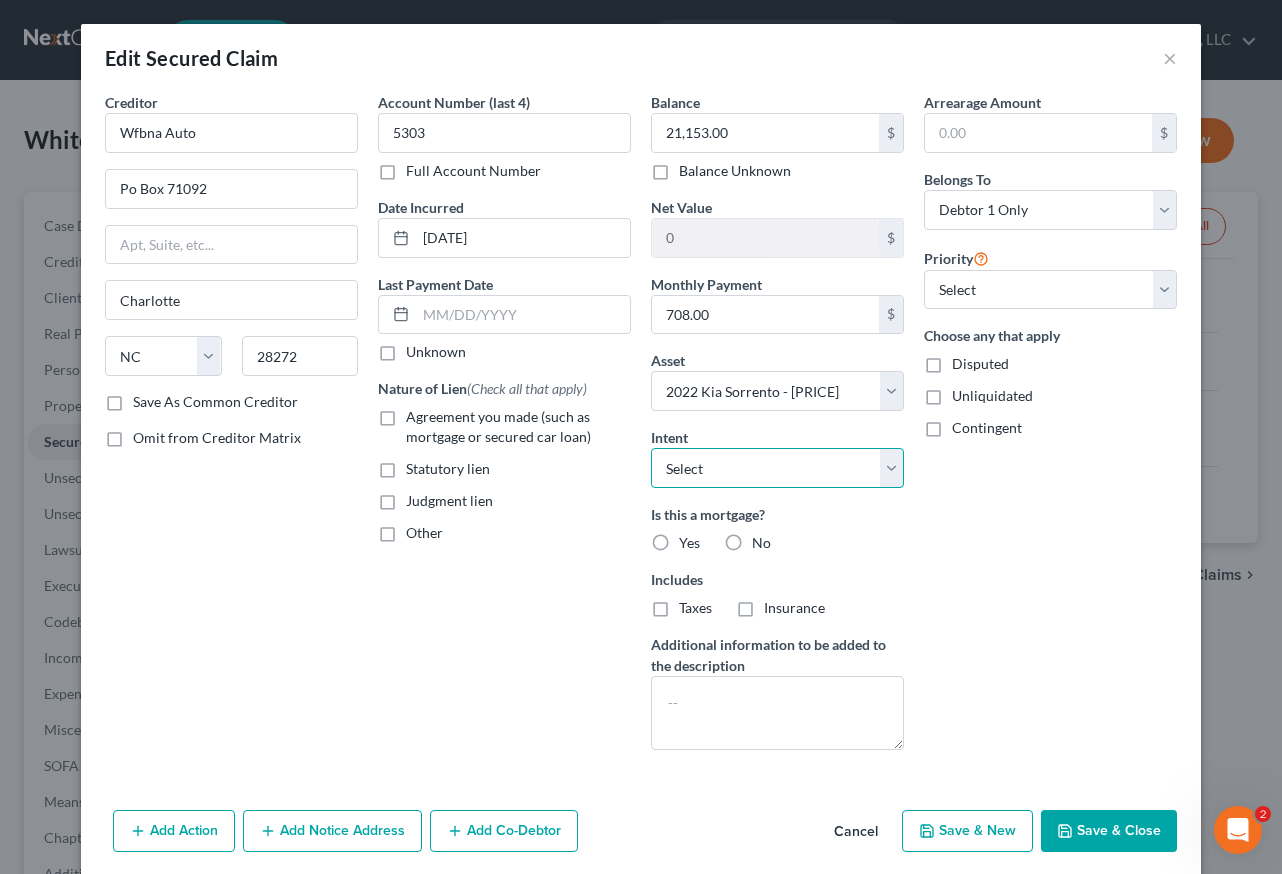 click on "Select Surrender Redeem Reaffirm Avoid Other" at bounding box center (777, 468) 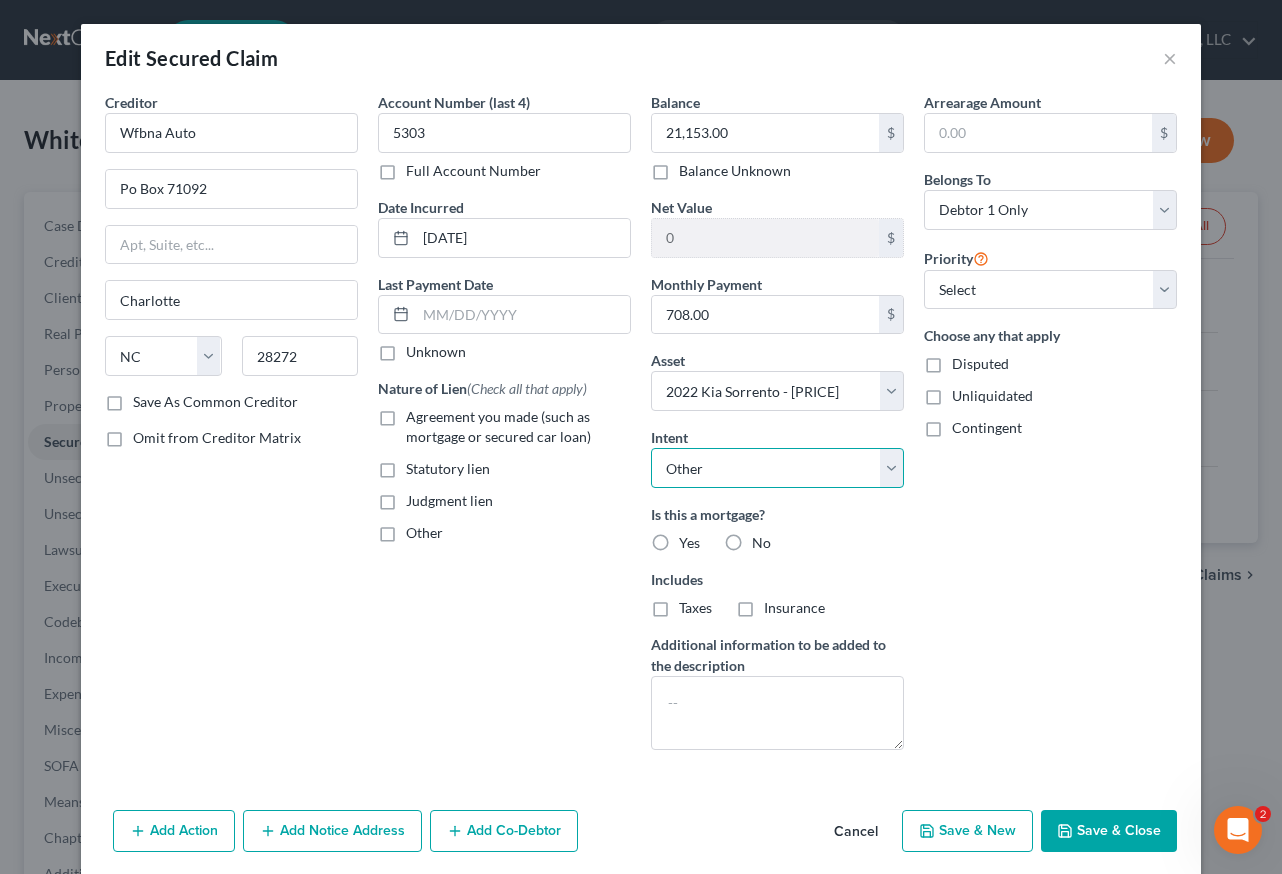 click on "Select Surrender Redeem Reaffirm Avoid Other" at bounding box center [777, 468] 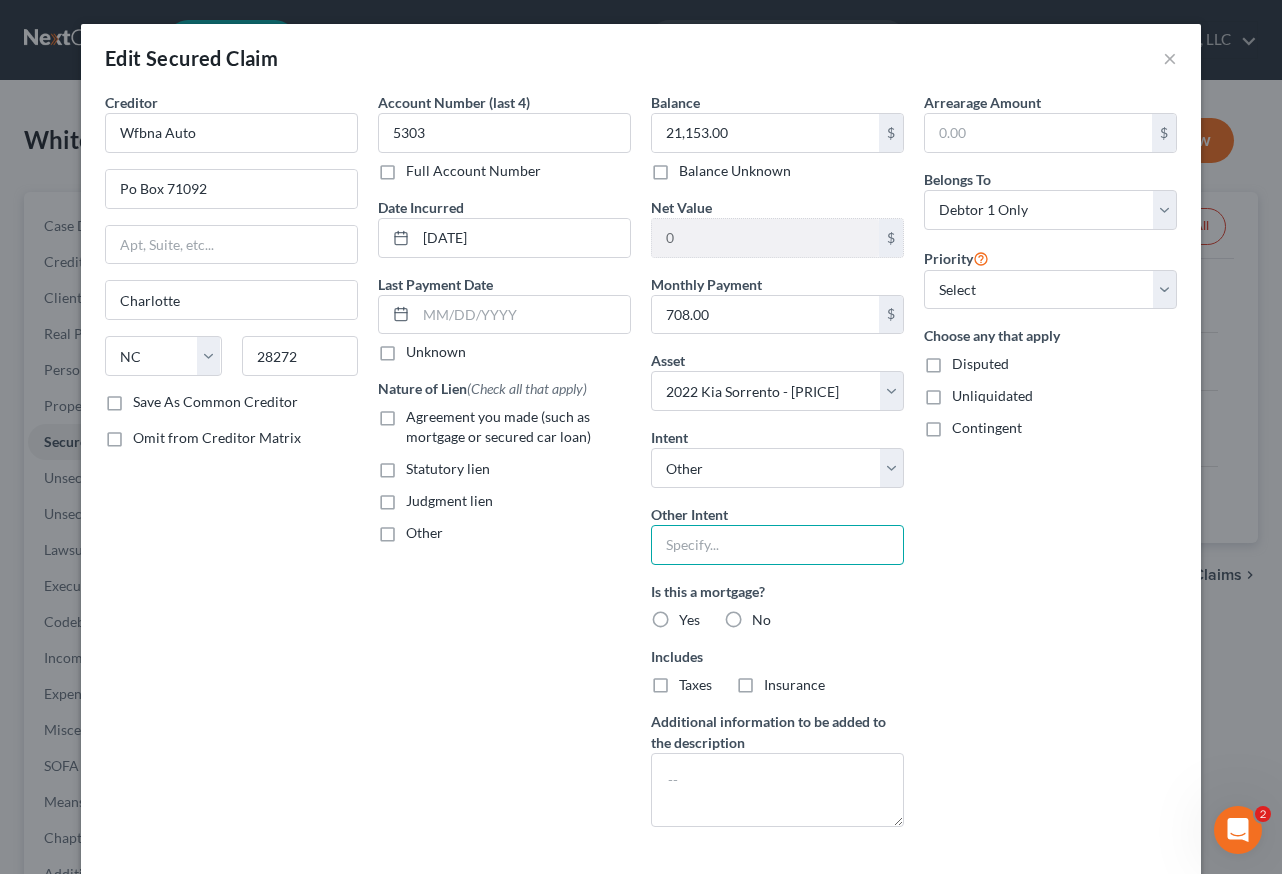 click at bounding box center [777, 545] 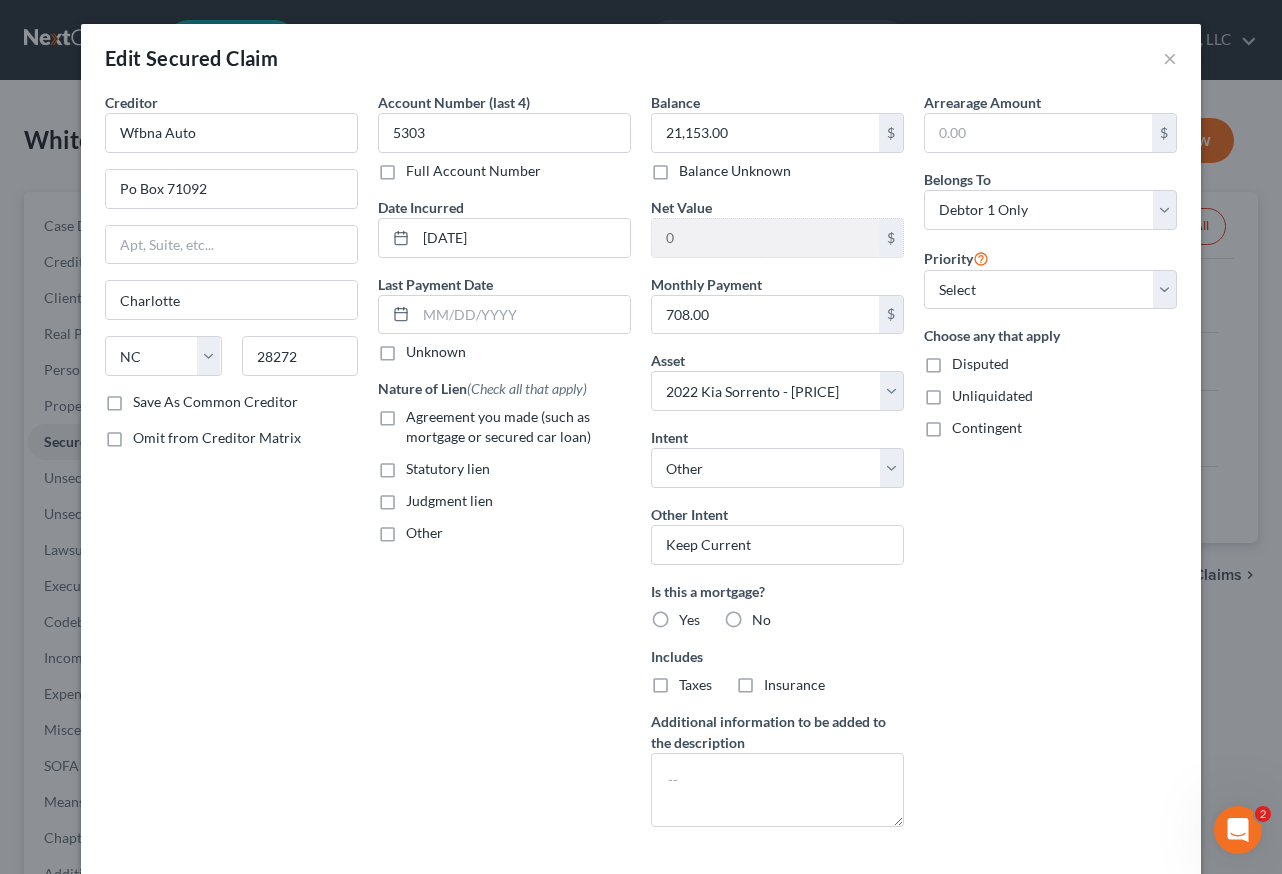 click on "No" at bounding box center [761, 620] 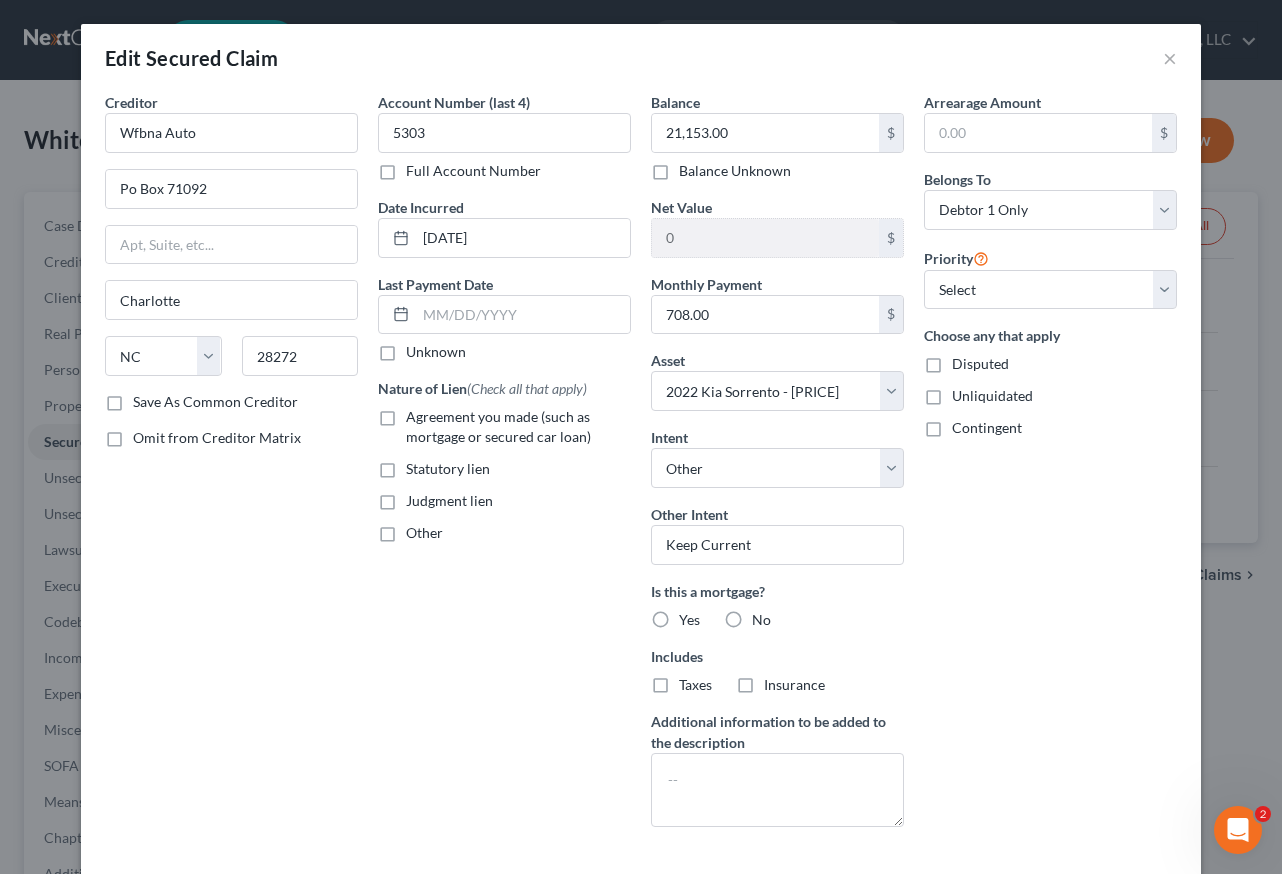 click on "No" at bounding box center (766, 616) 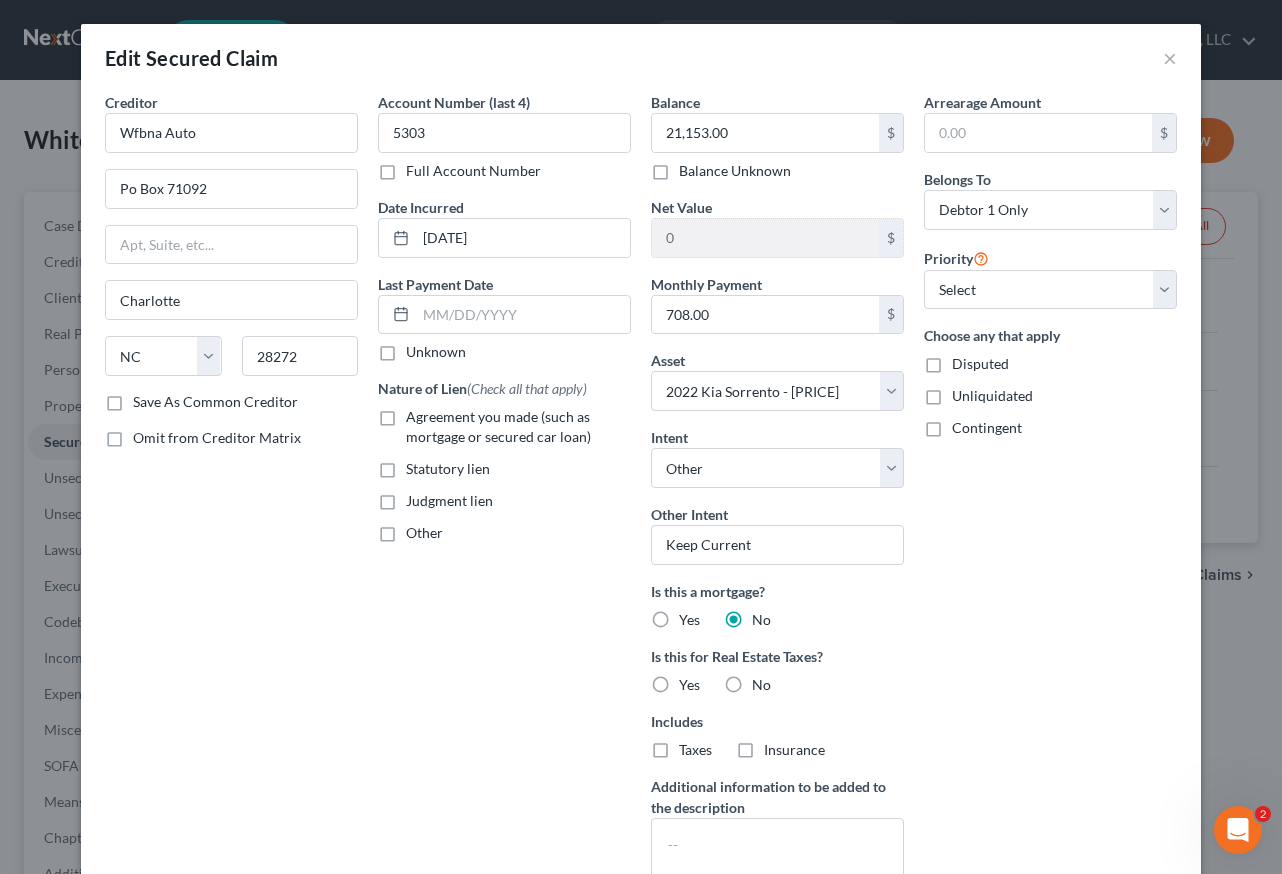 click on "Agreement you made (such as mortgage or secured car loan)" at bounding box center (518, 427) 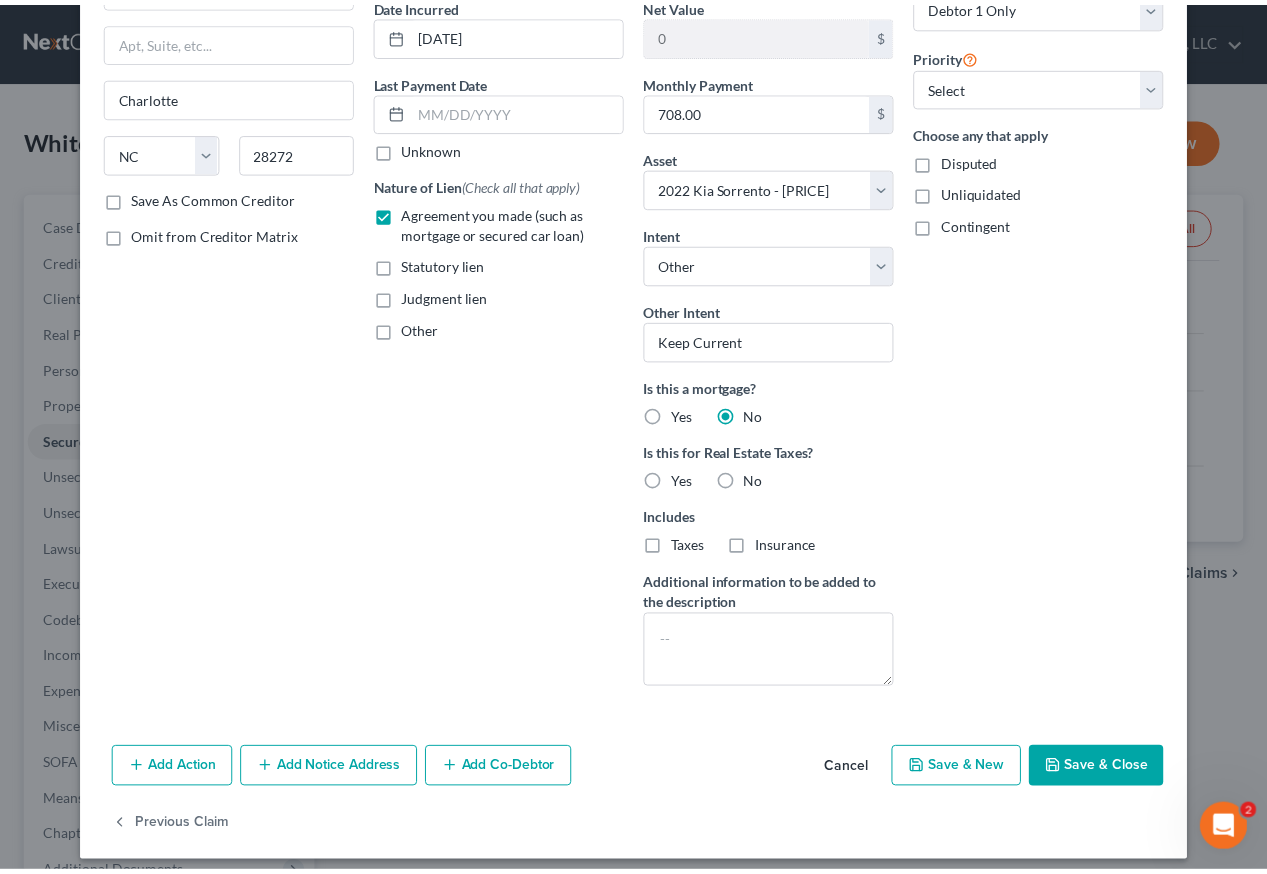 scroll, scrollTop: 217, scrollLeft: 0, axis: vertical 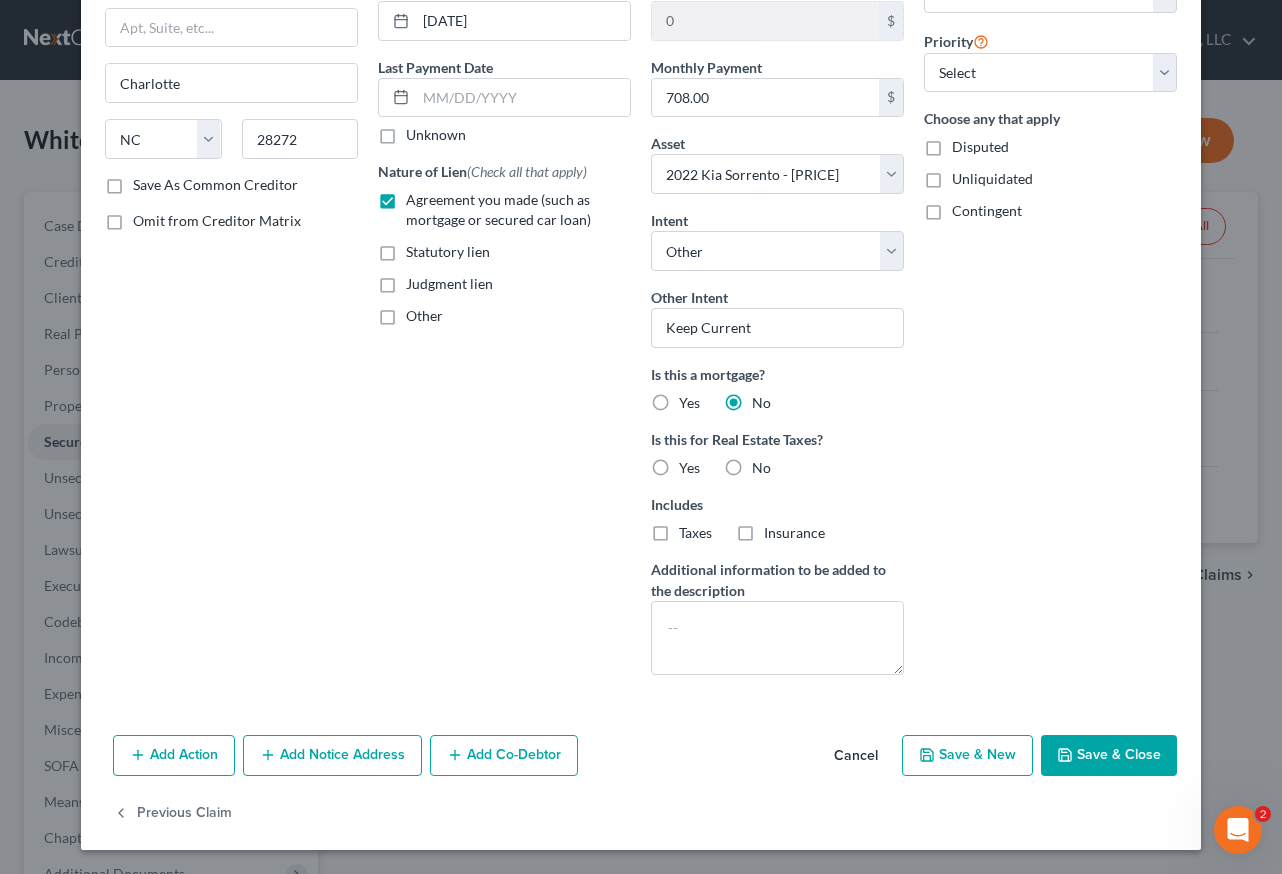 drag, startPoint x: 730, startPoint y: 462, endPoint x: 917, endPoint y: 482, distance: 188.06648 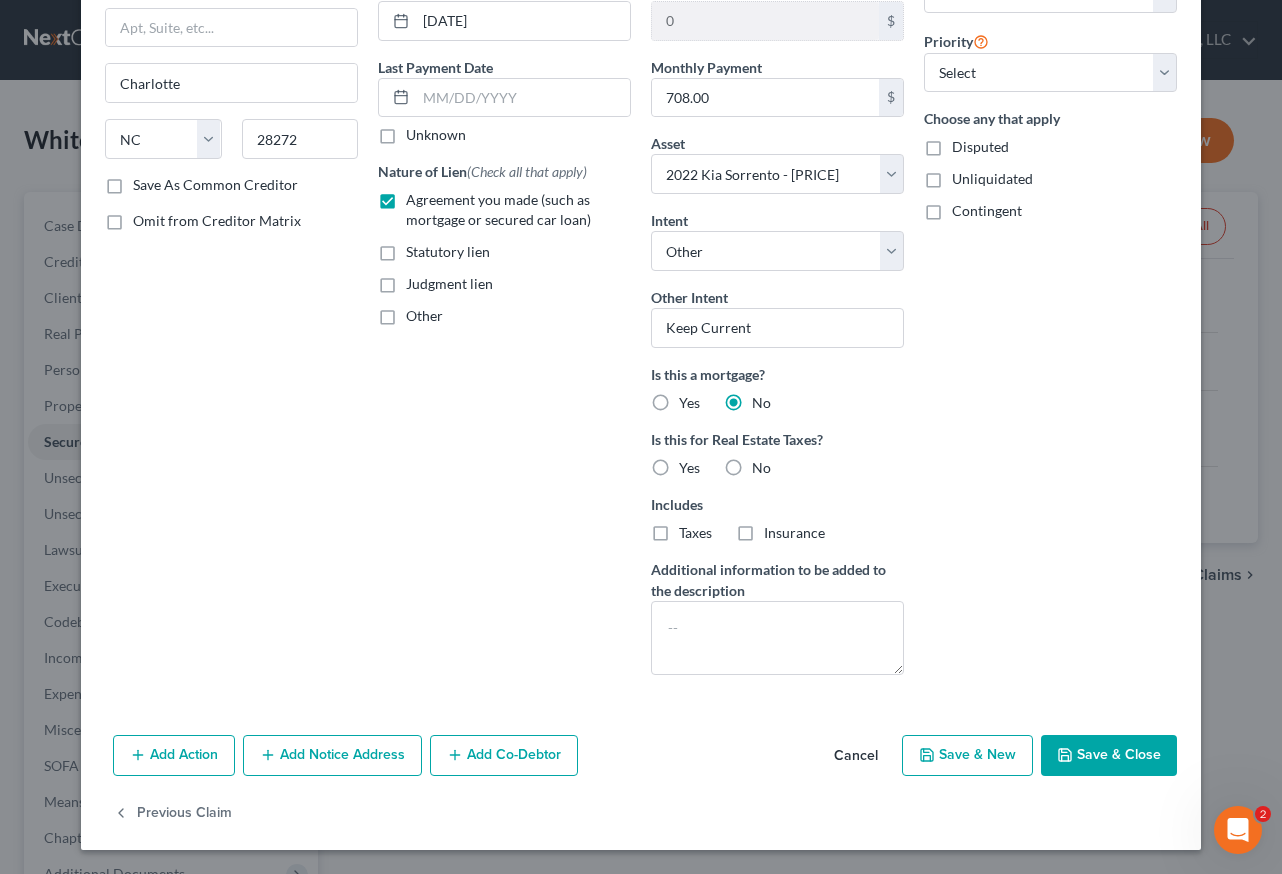 click on "No" at bounding box center [766, 464] 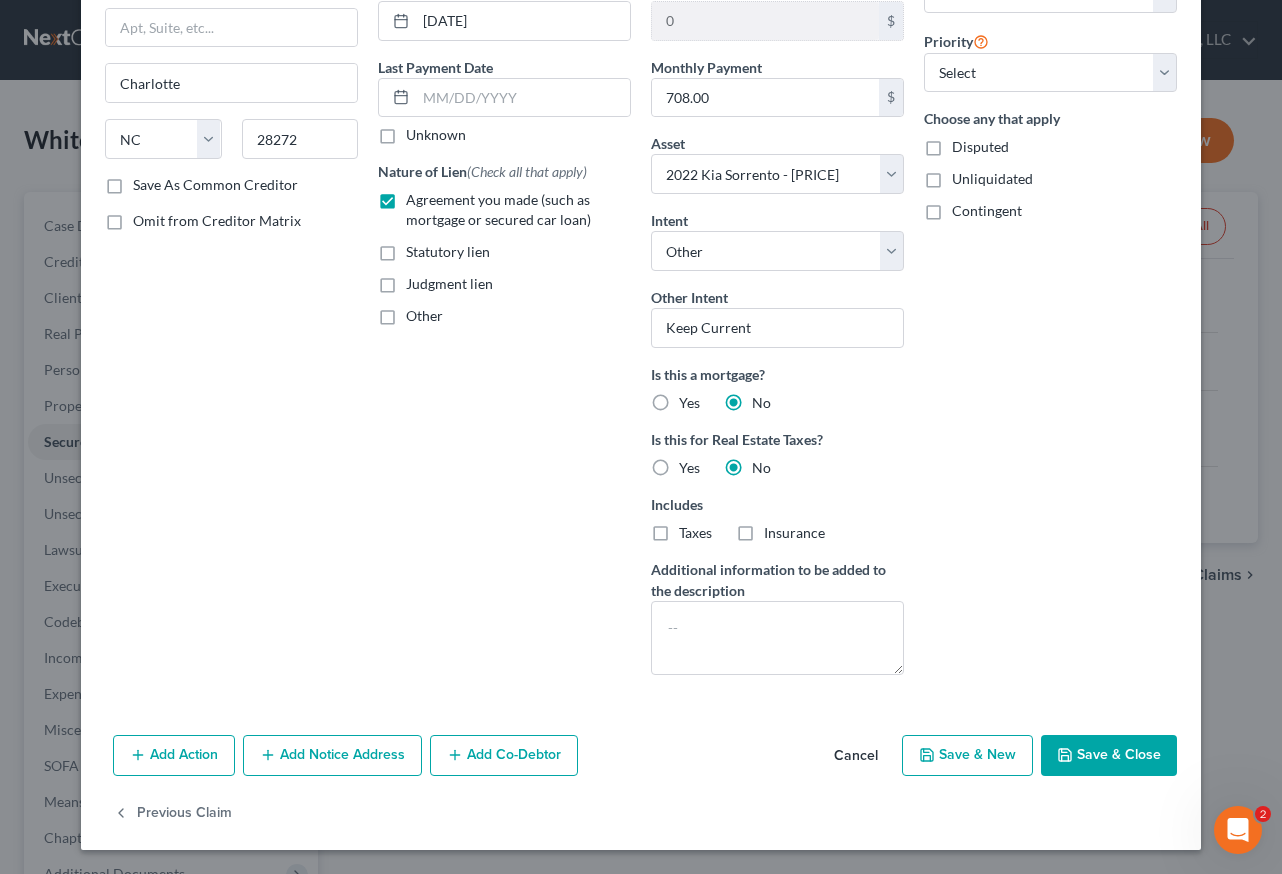 click on "Save & Close" at bounding box center (1109, 756) 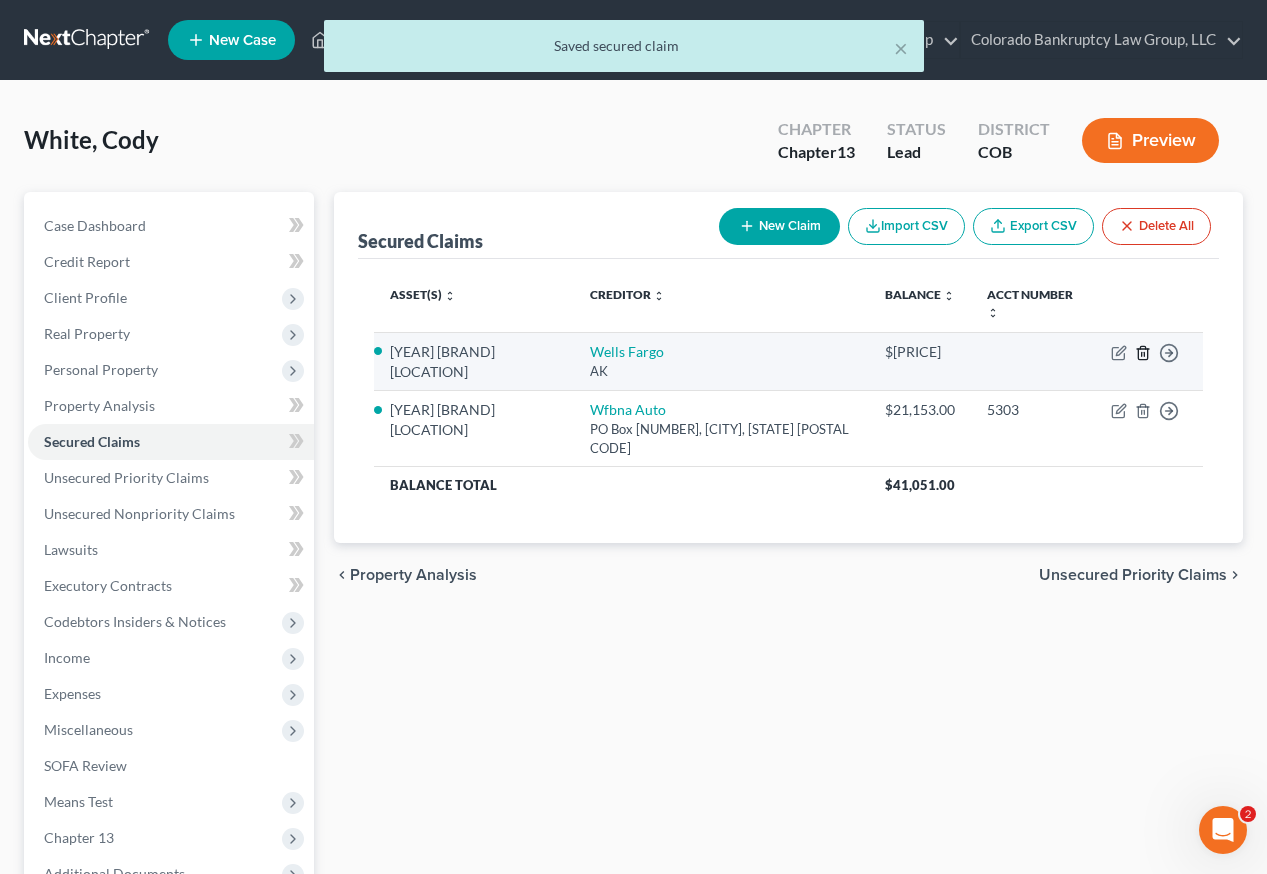 click 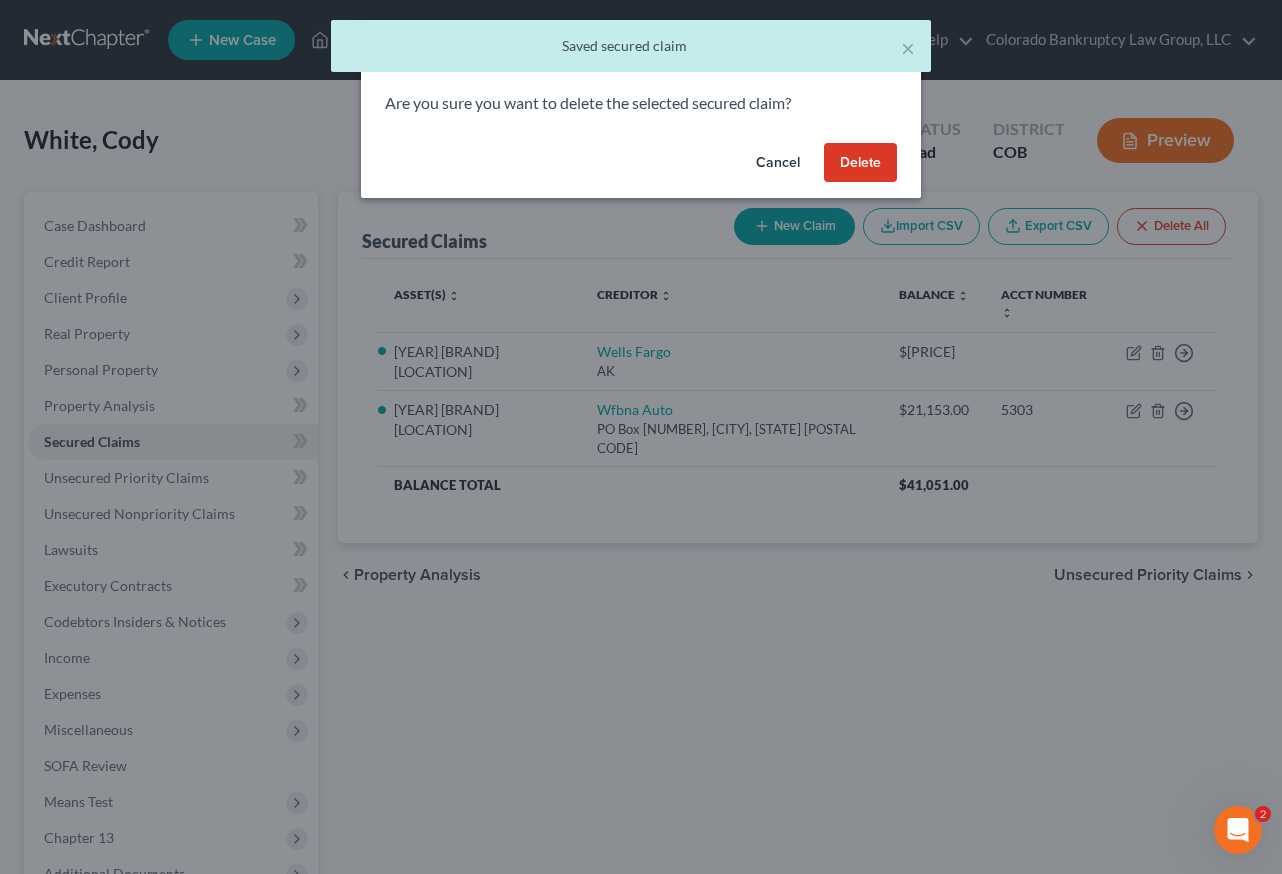 click on "Delete" at bounding box center (860, 163) 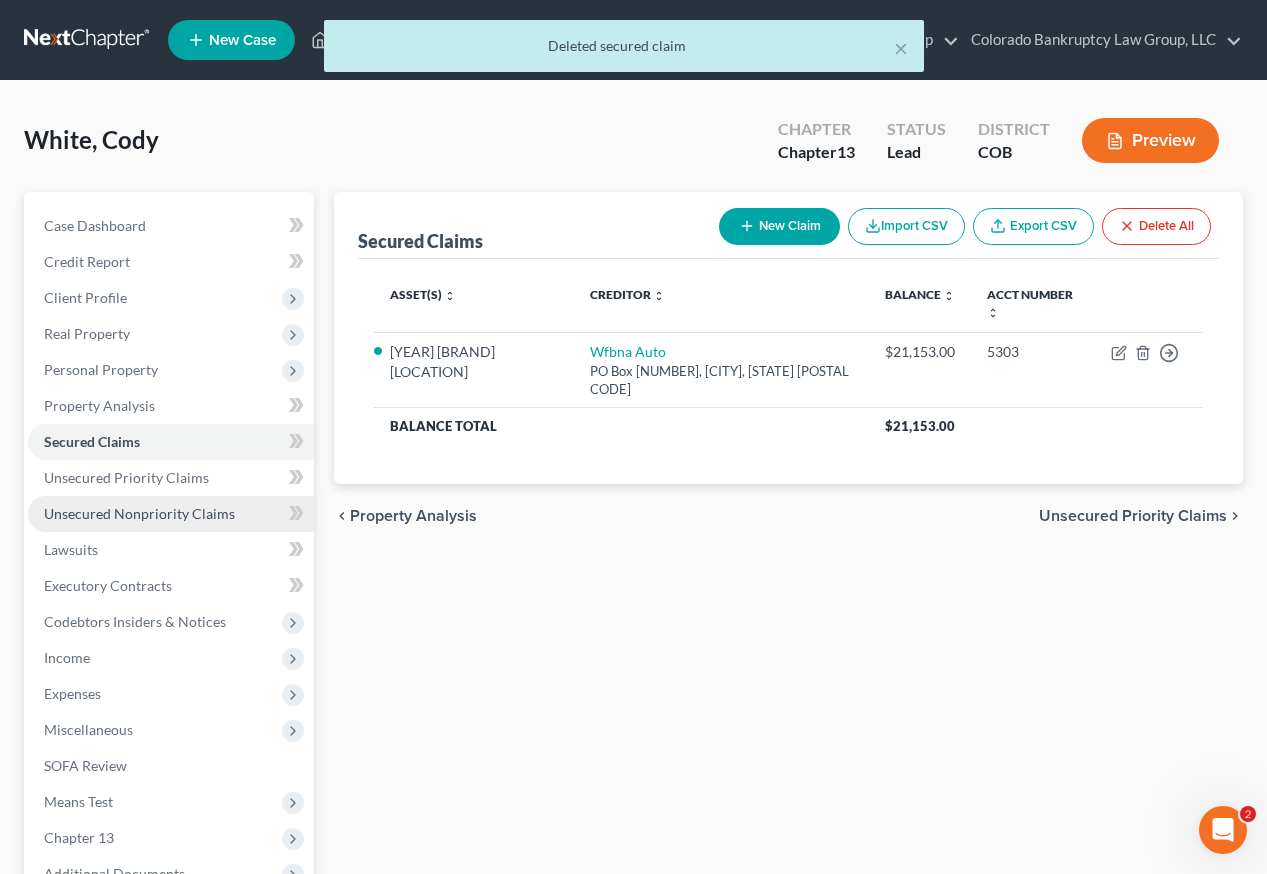 click on "Unsecured Nonpriority Claims" at bounding box center (139, 513) 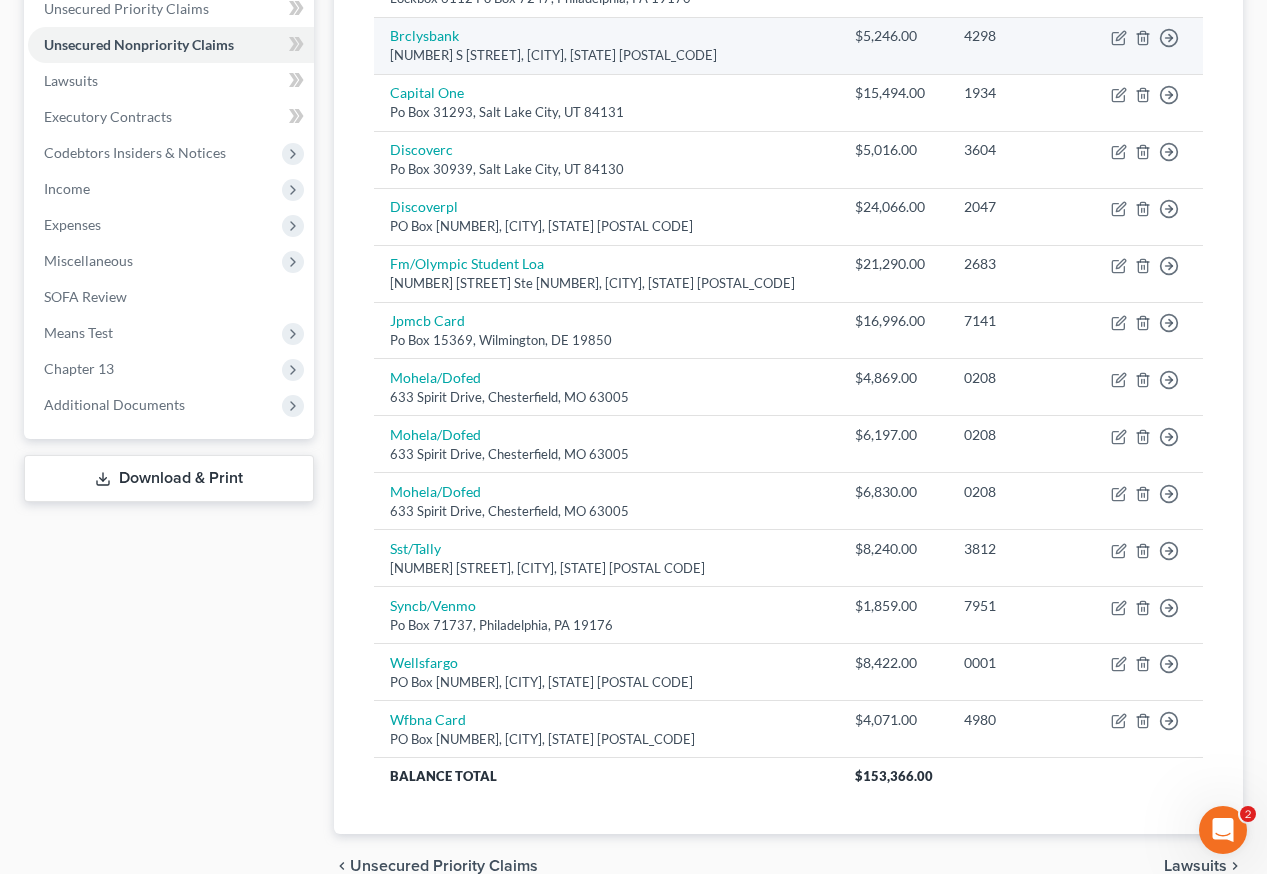 scroll, scrollTop: 369, scrollLeft: 0, axis: vertical 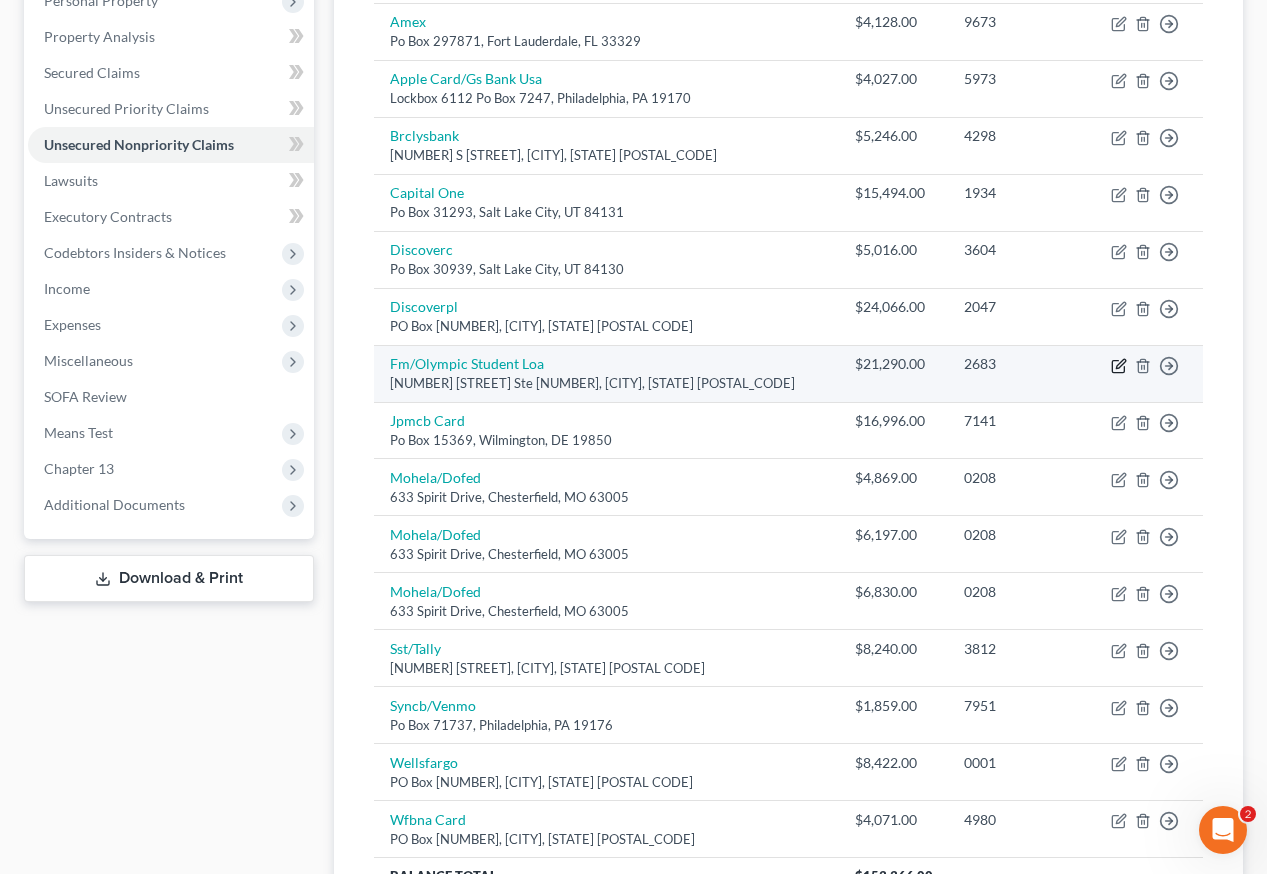 click 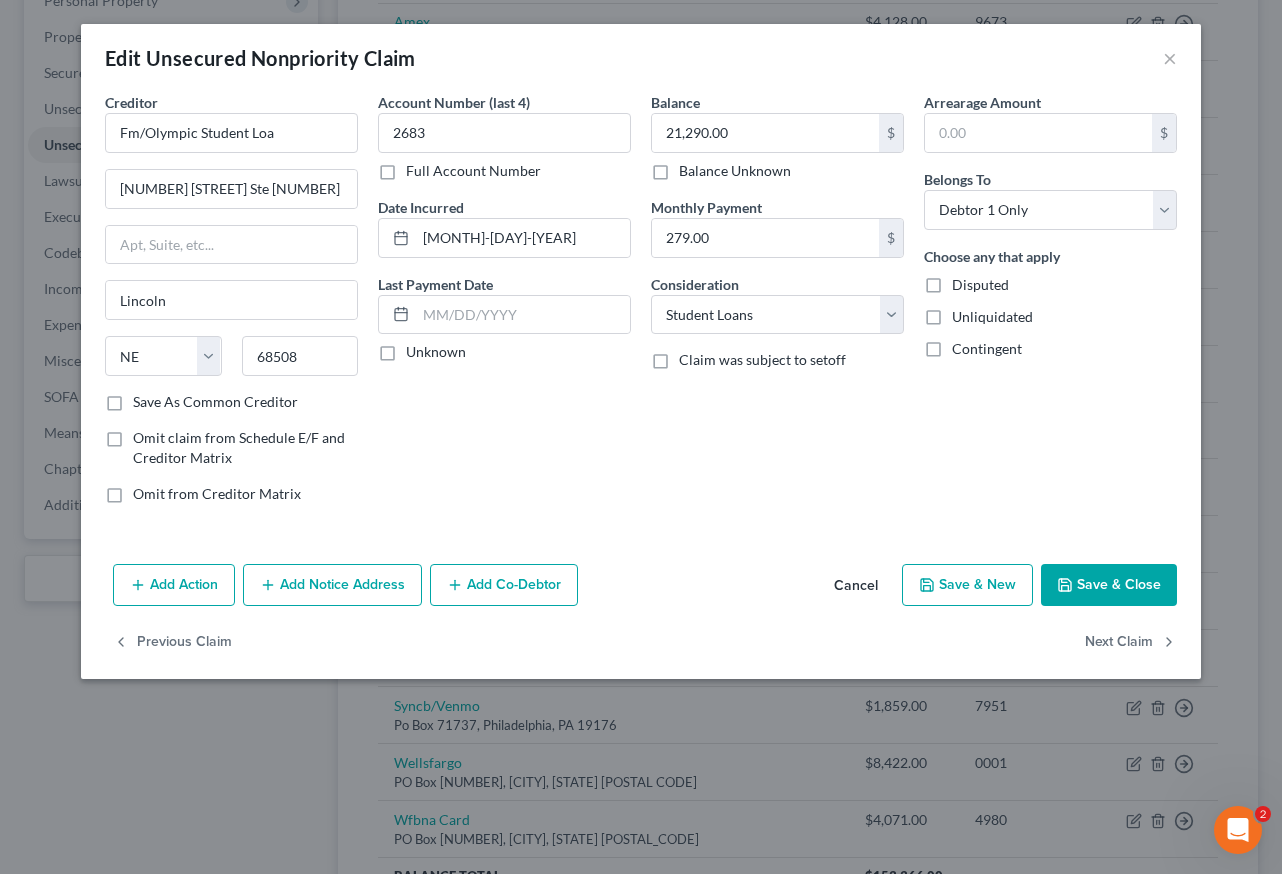 click on "Save & Close" at bounding box center (1109, 585) 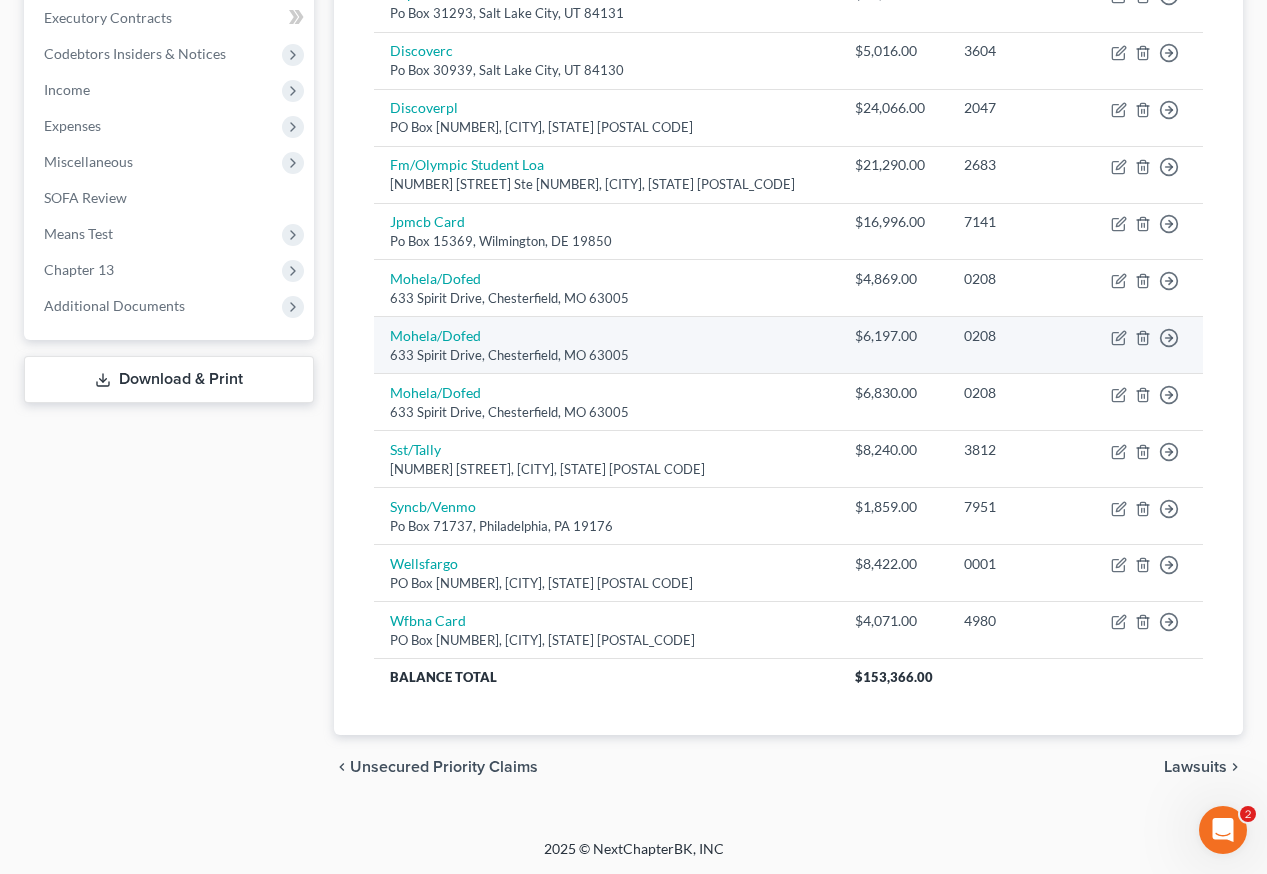 scroll, scrollTop: 569, scrollLeft: 0, axis: vertical 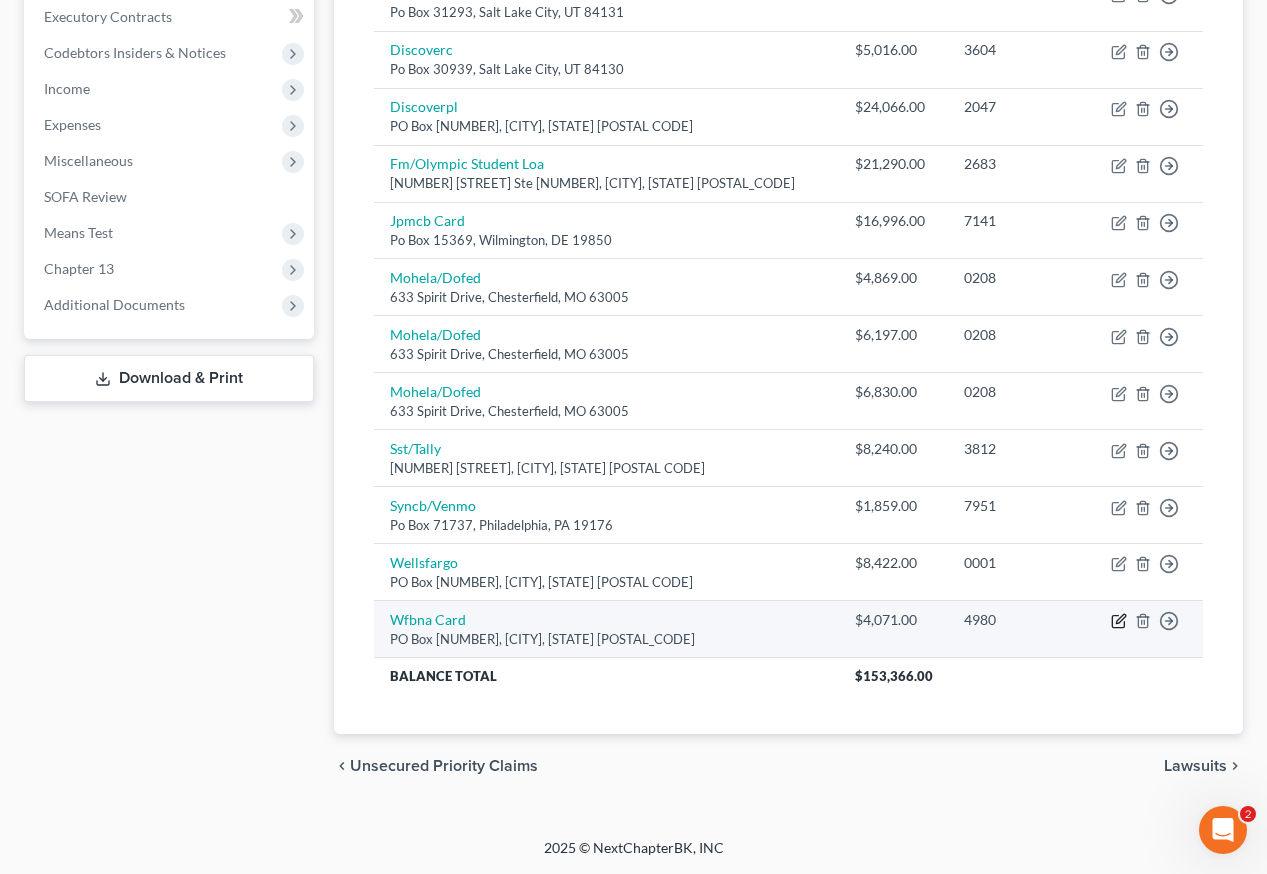 click 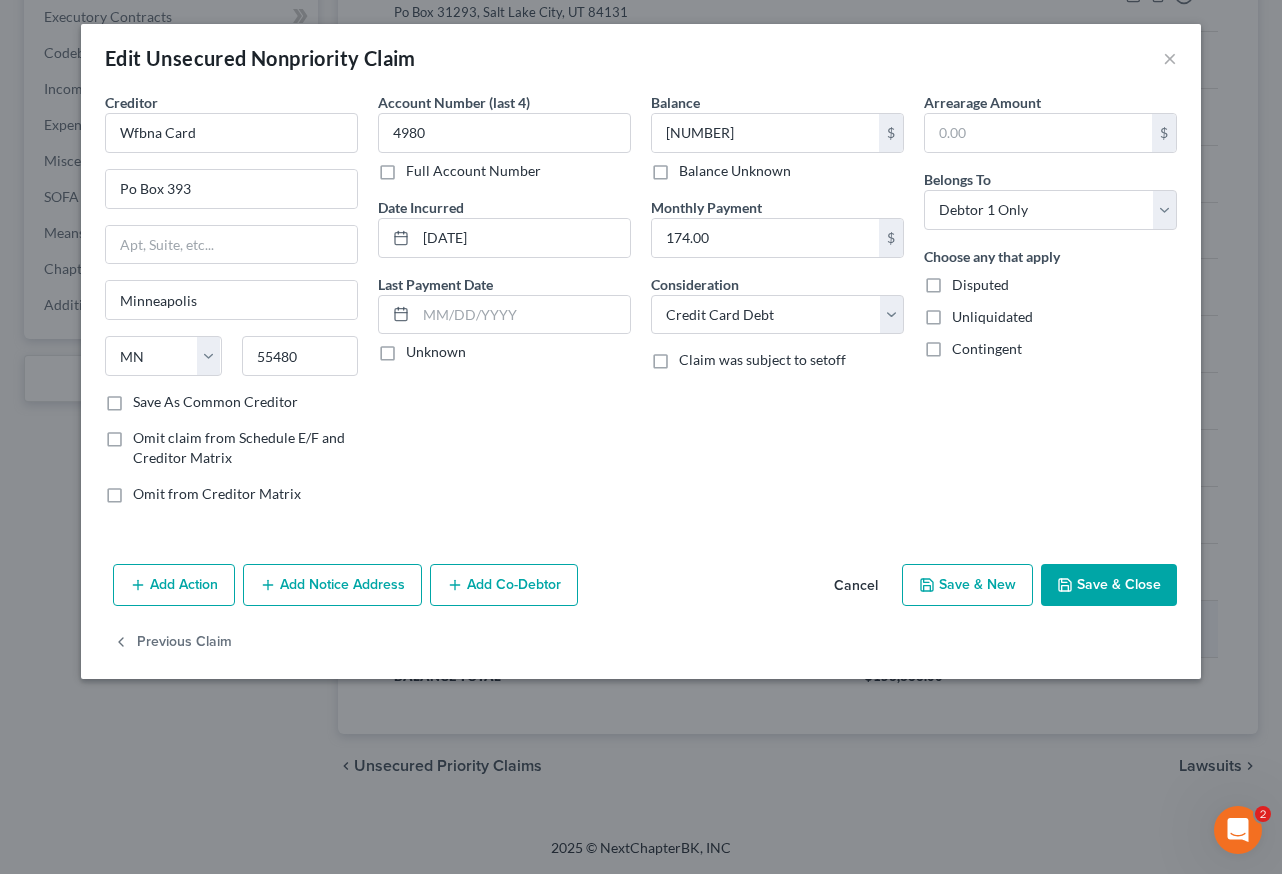 click on "Add Action Add Notice Address Add Co-Debtor Cancel Save & New Save & Close" at bounding box center (641, 589) 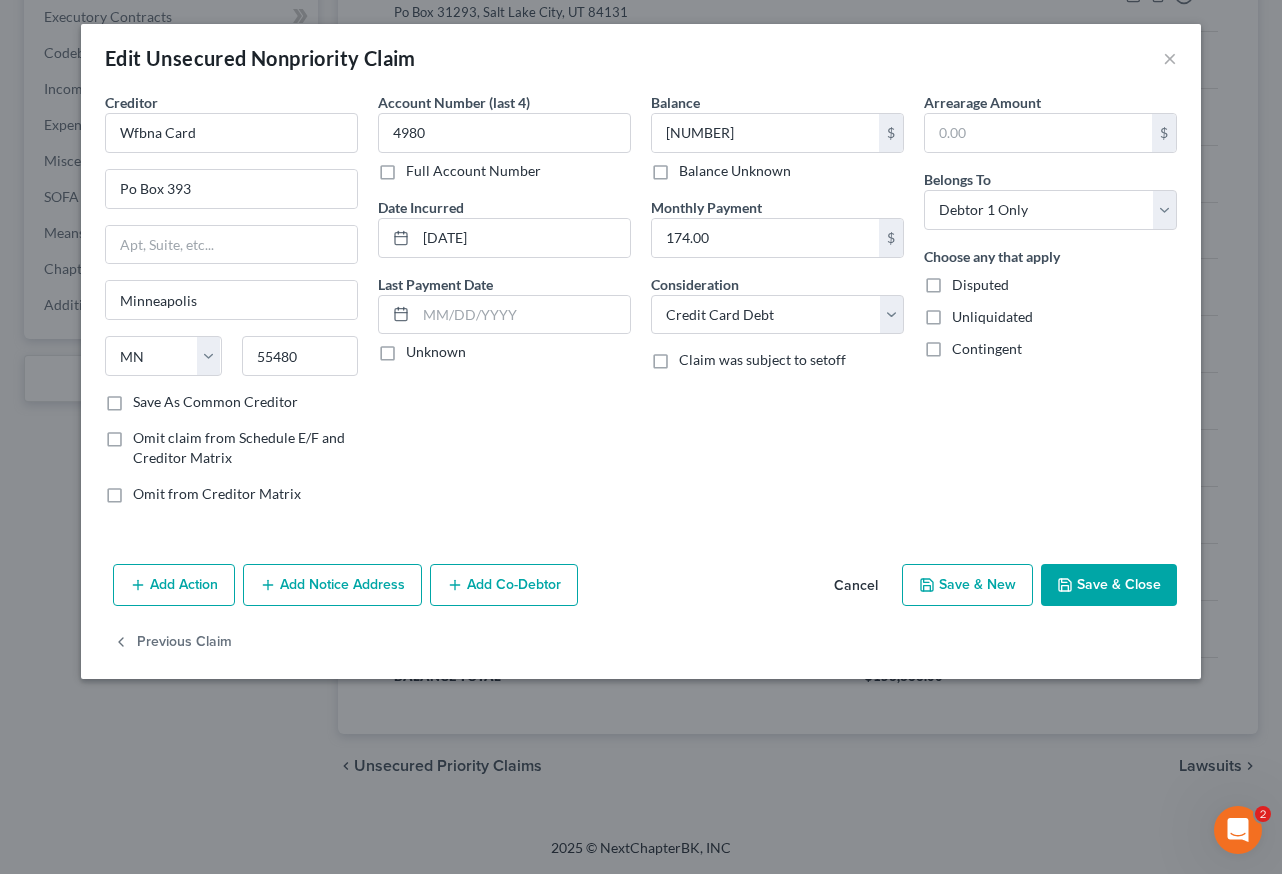 click on "Save & Close" at bounding box center [1109, 585] 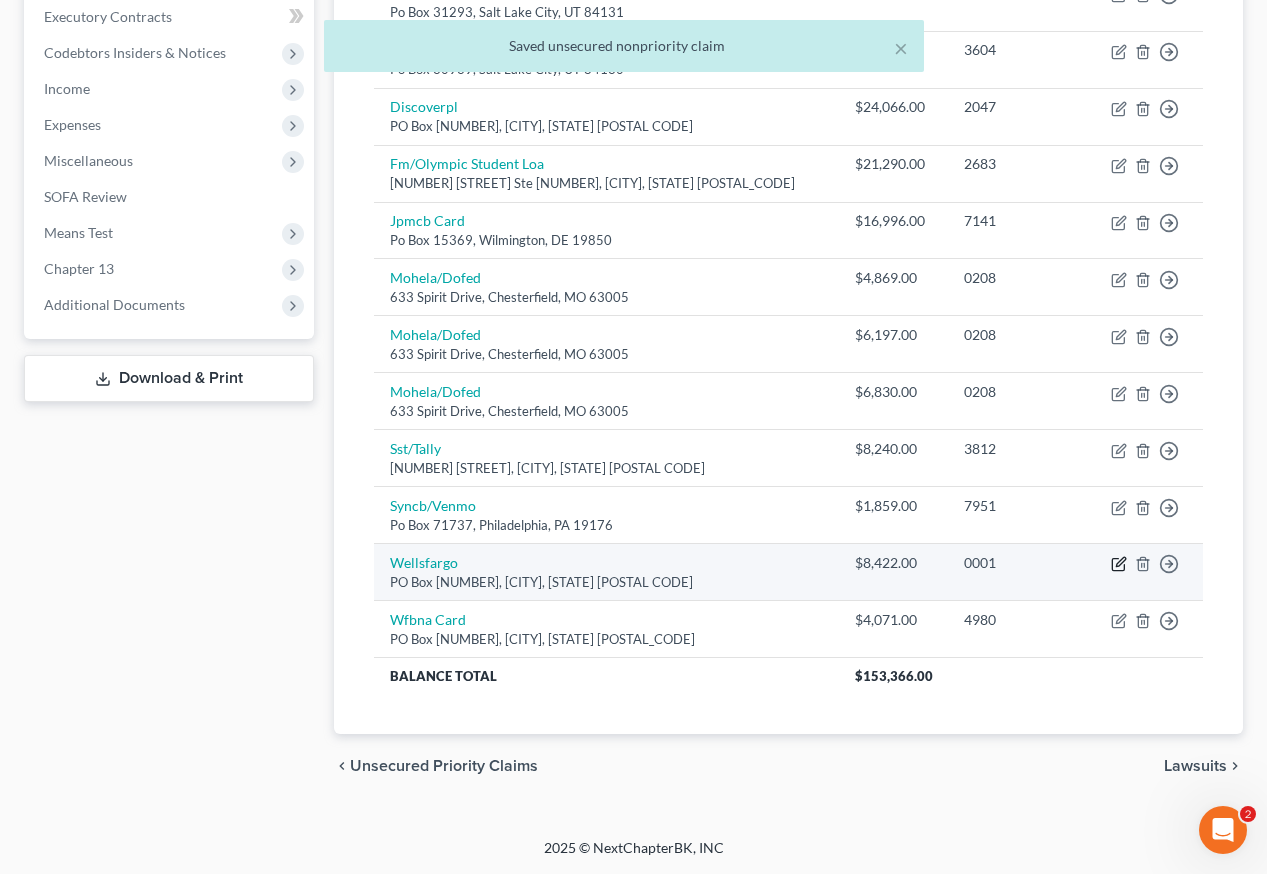 click 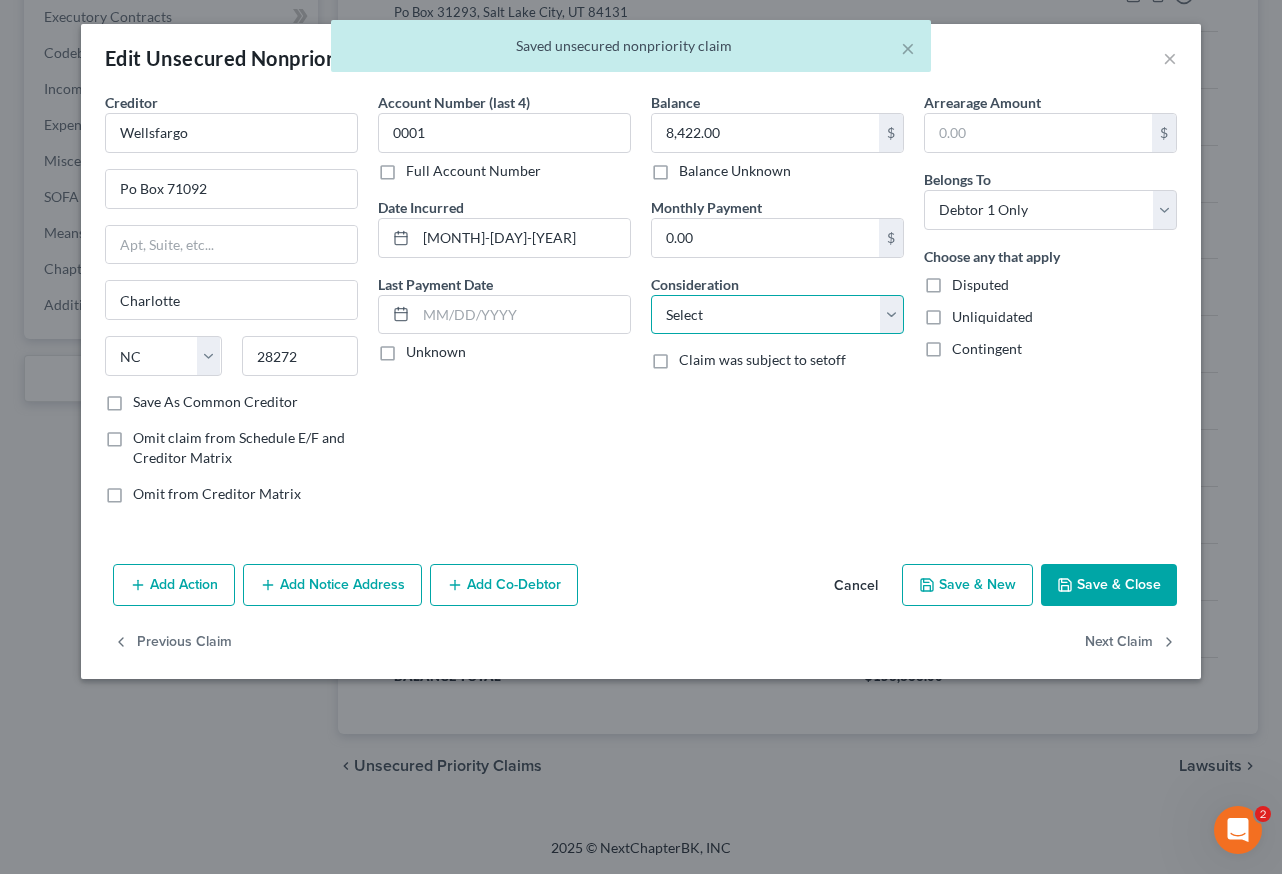 click on "Select Cable / Satellite Services Collection Agency Credit Card Debt Debt Counseling / Attorneys Deficiency Balance Domestic Support Obligations Home / Car Repairs Income Taxes Judgment Liens Medical Services Monies Loaned / Advanced Mortgage Obligation From Divorce Or Separation Obligation To Pensions Other Overdrawn Bank Account Promised To Help Pay Creditors Student Loans Suppliers And Vendors Telephone / Internet Services Utility Services" at bounding box center [777, 315] 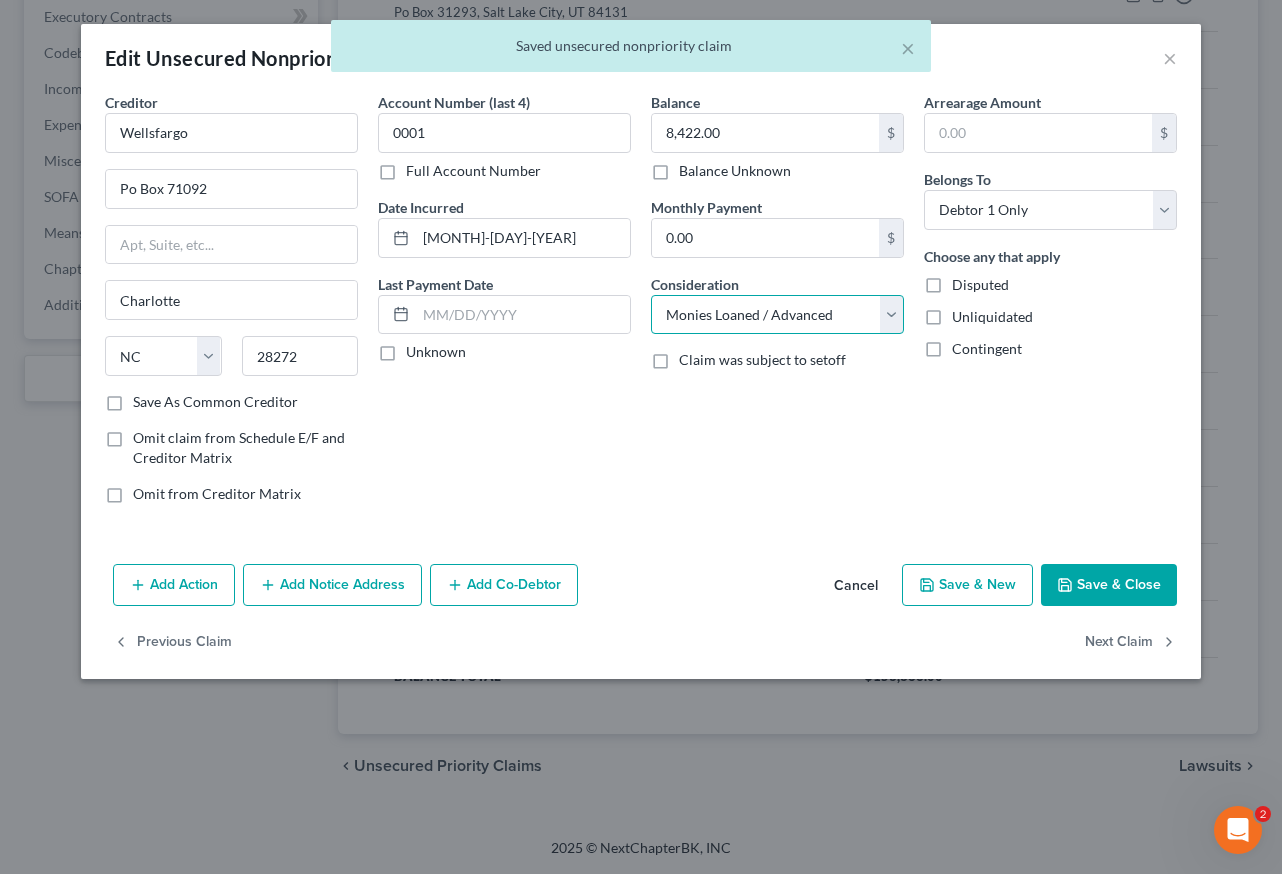 click on "Select Cable / Satellite Services Collection Agency Credit Card Debt Debt Counseling / Attorneys Deficiency Balance Domestic Support Obligations Home / Car Repairs Income Taxes Judgment Liens Medical Services Monies Loaned / Advanced Mortgage Obligation From Divorce Or Separation Obligation To Pensions Other Overdrawn Bank Account Promised To Help Pay Creditors Student Loans Suppliers And Vendors Telephone / Internet Services Utility Services" at bounding box center (777, 315) 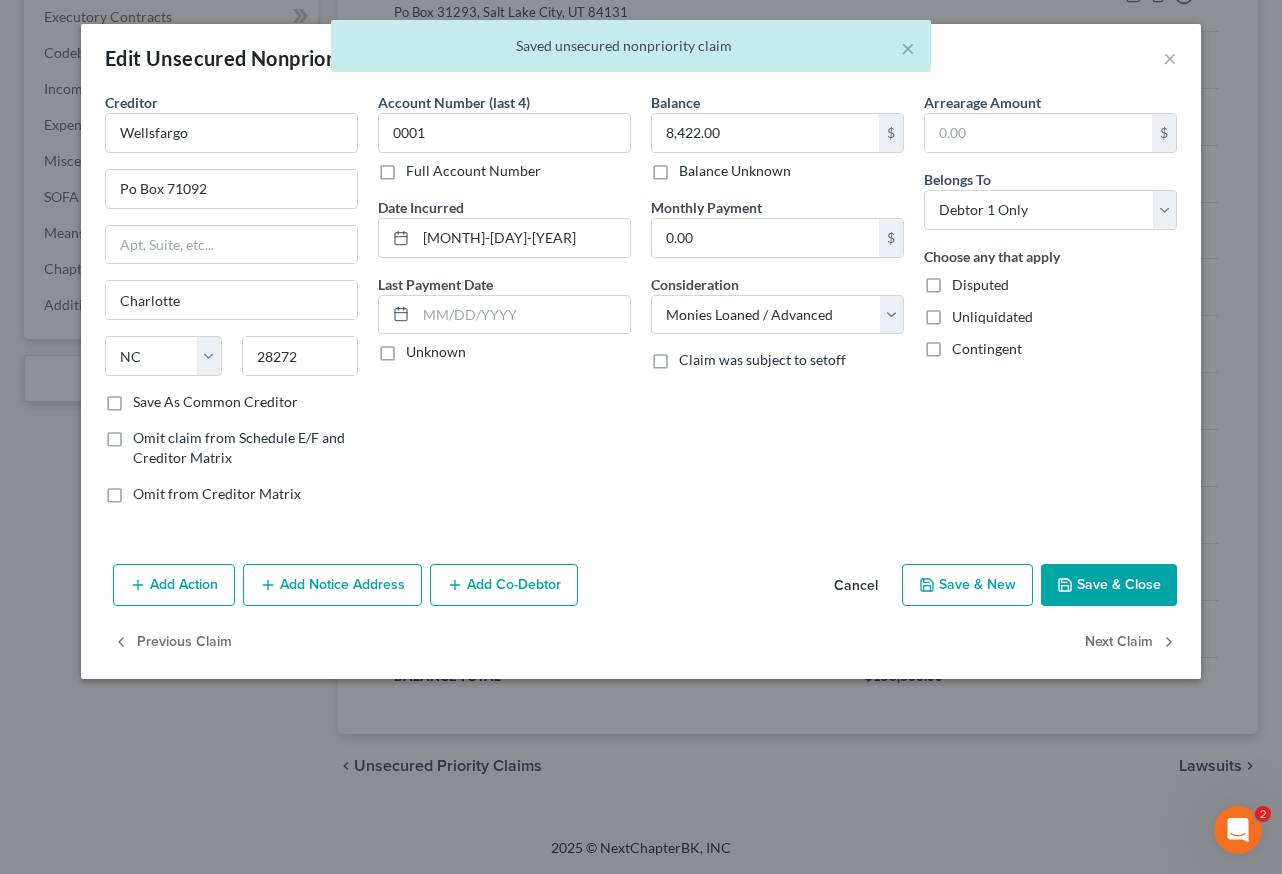 click on "Save & Close" at bounding box center (1109, 585) 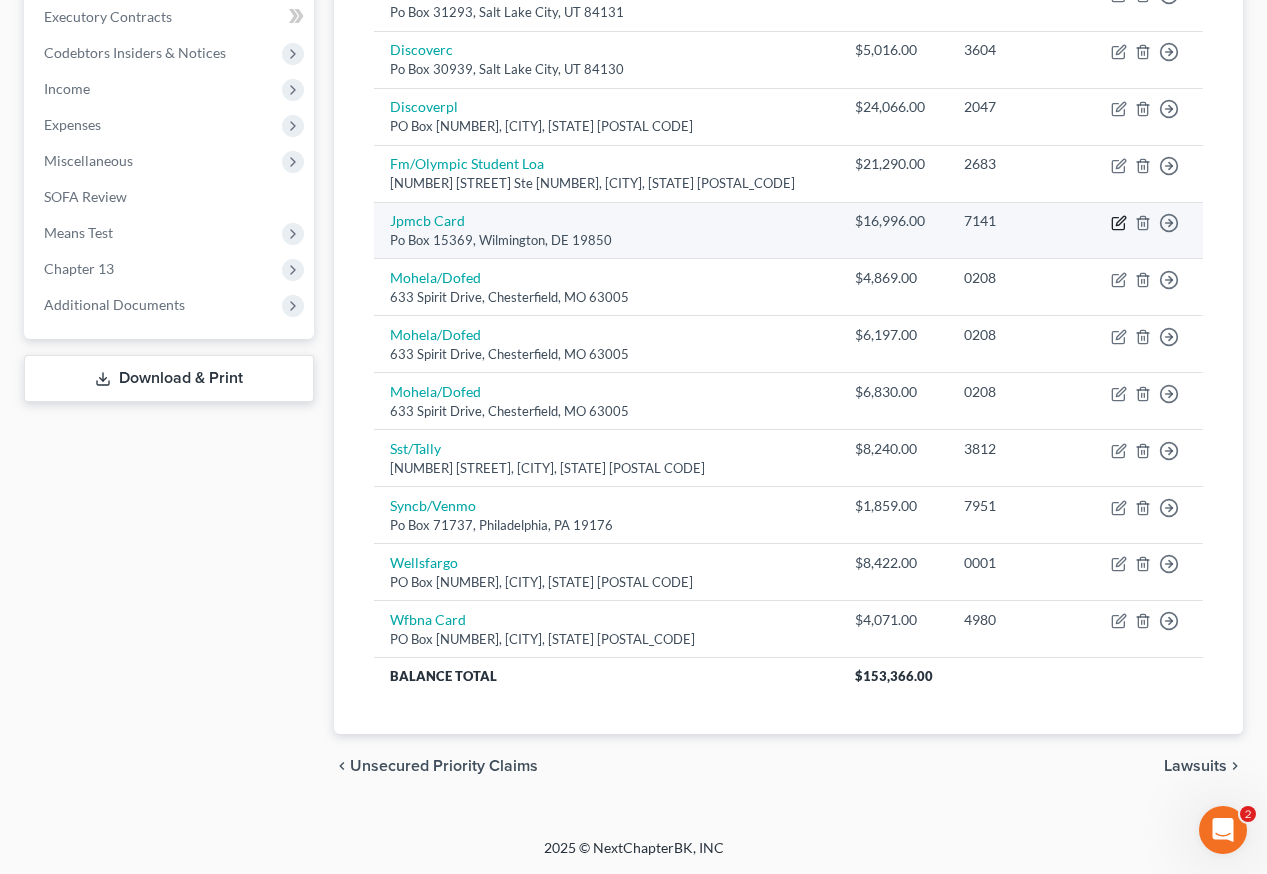 click 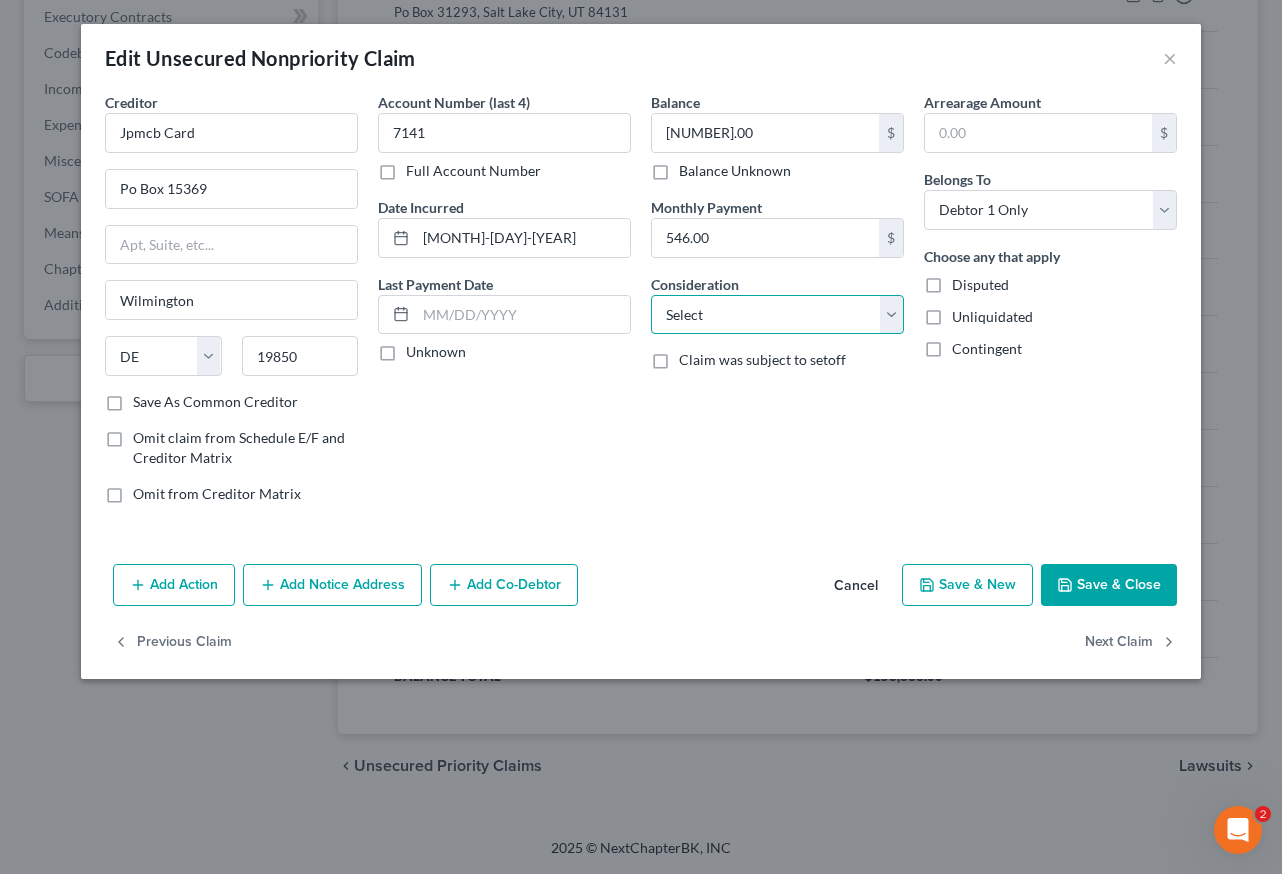 click on "Select Cable / Satellite Services Collection Agency Credit Card Debt Debt Counseling / Attorneys Deficiency Balance Domestic Support Obligations Home / Car Repairs Income Taxes Judgment Liens Medical Services Monies Loaned / Advanced Mortgage Obligation From Divorce Or Separation Obligation To Pensions Other Overdrawn Bank Account Promised To Help Pay Creditors Student Loans Suppliers And Vendors Telephone / Internet Services Utility Services" at bounding box center (777, 315) 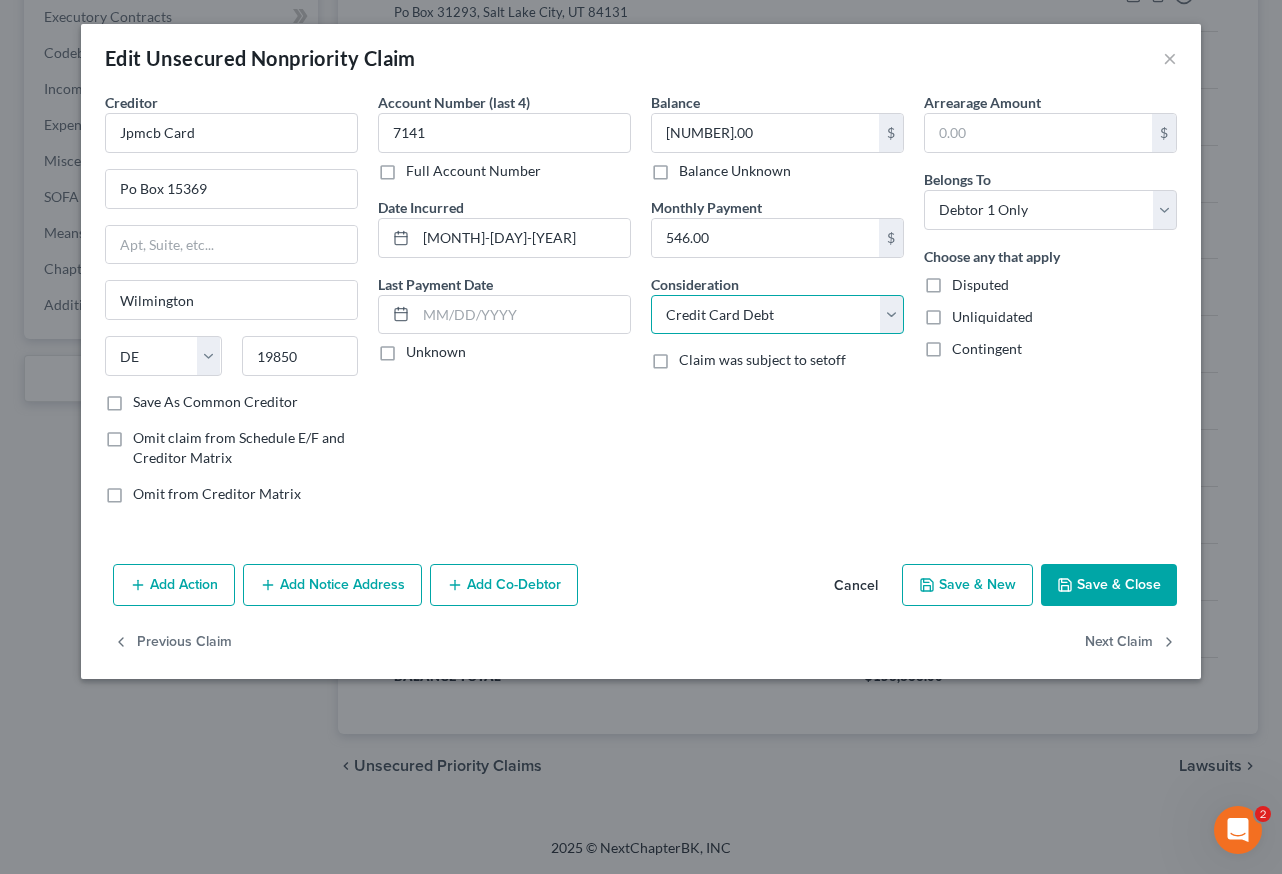 click on "Select Cable / Satellite Services Collection Agency Credit Card Debt Debt Counseling / Attorneys Deficiency Balance Domestic Support Obligations Home / Car Repairs Income Taxes Judgment Liens Medical Services Monies Loaned / Advanced Mortgage Obligation From Divorce Or Separation Obligation To Pensions Other Overdrawn Bank Account Promised To Help Pay Creditors Student Loans Suppliers And Vendors Telephone / Internet Services Utility Services" at bounding box center (777, 315) 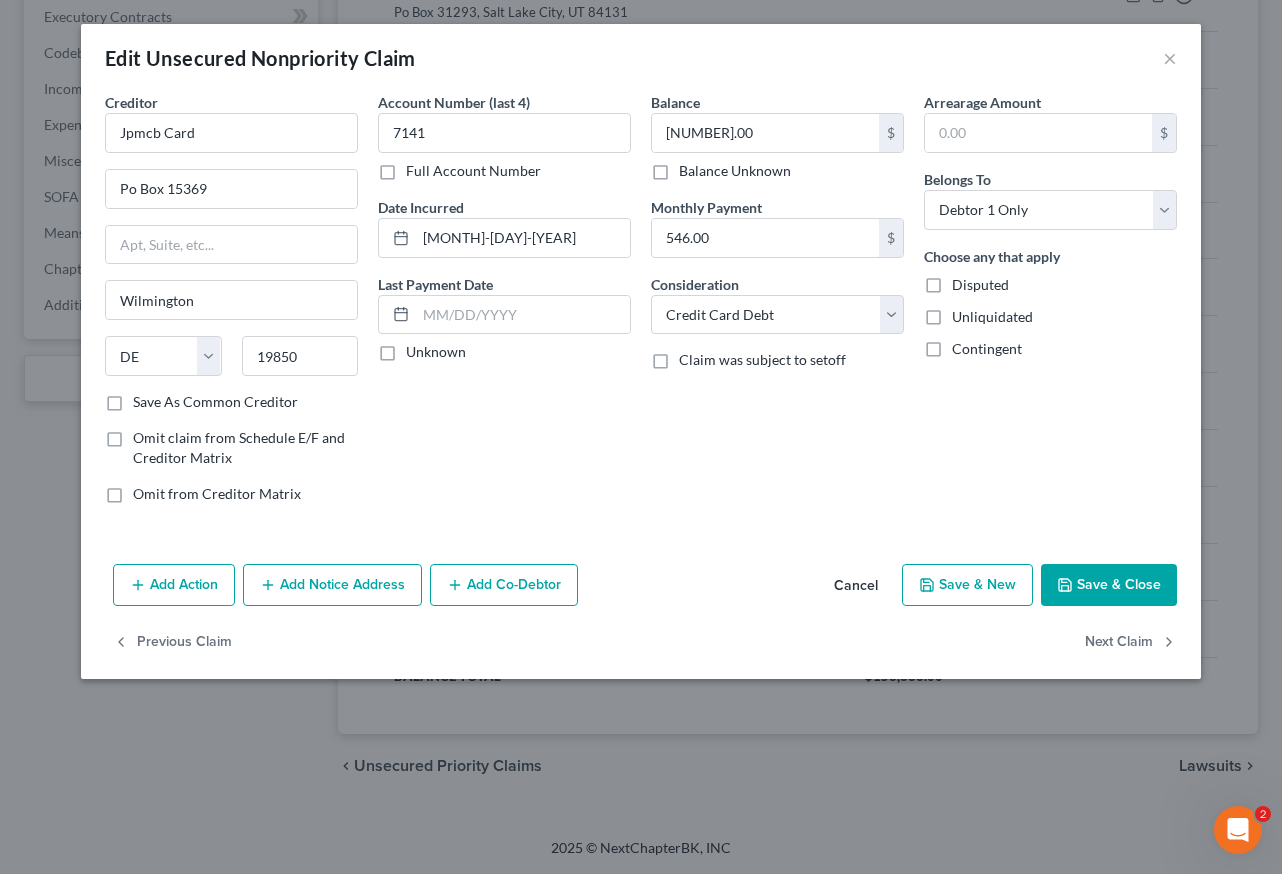 click on "Save & Close" at bounding box center [1109, 585] 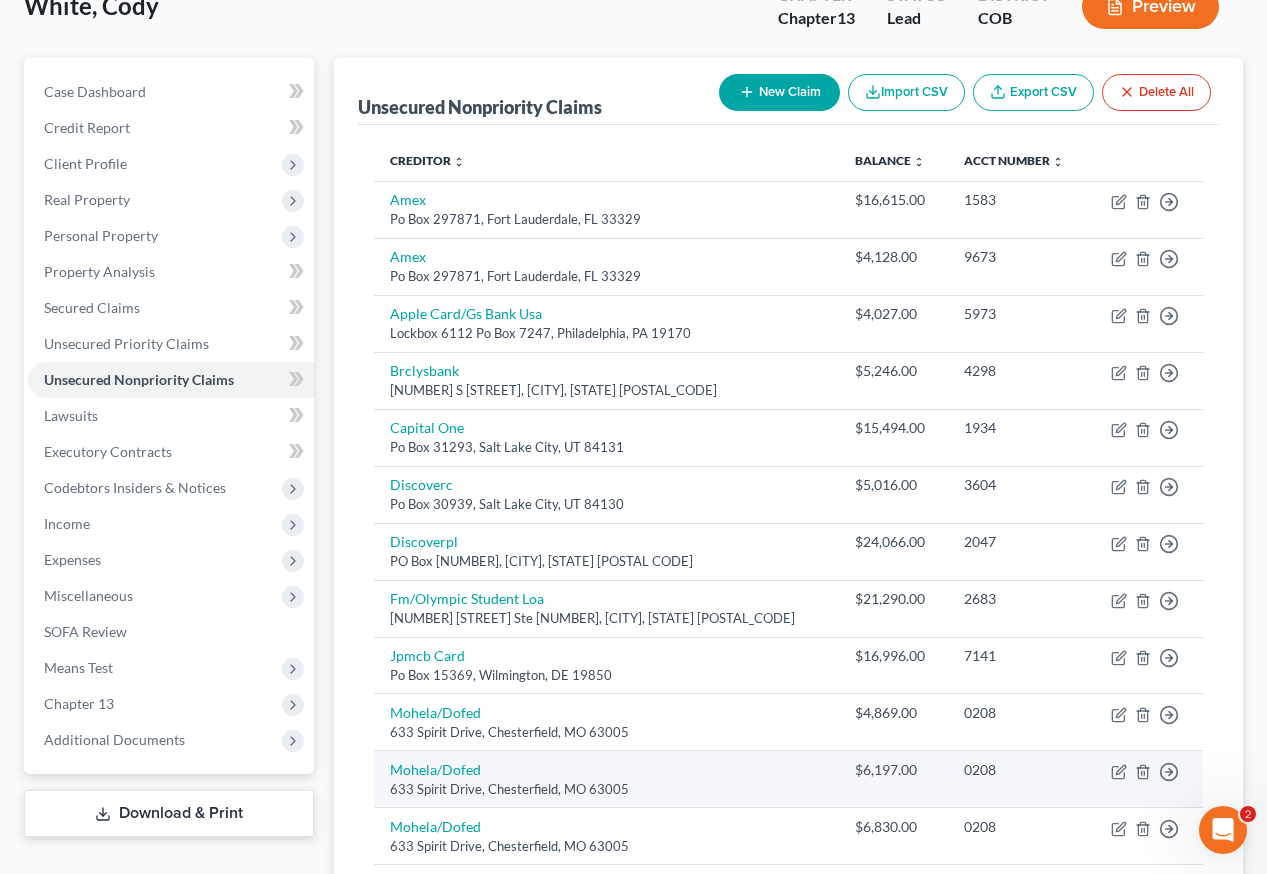 scroll, scrollTop: 69, scrollLeft: 0, axis: vertical 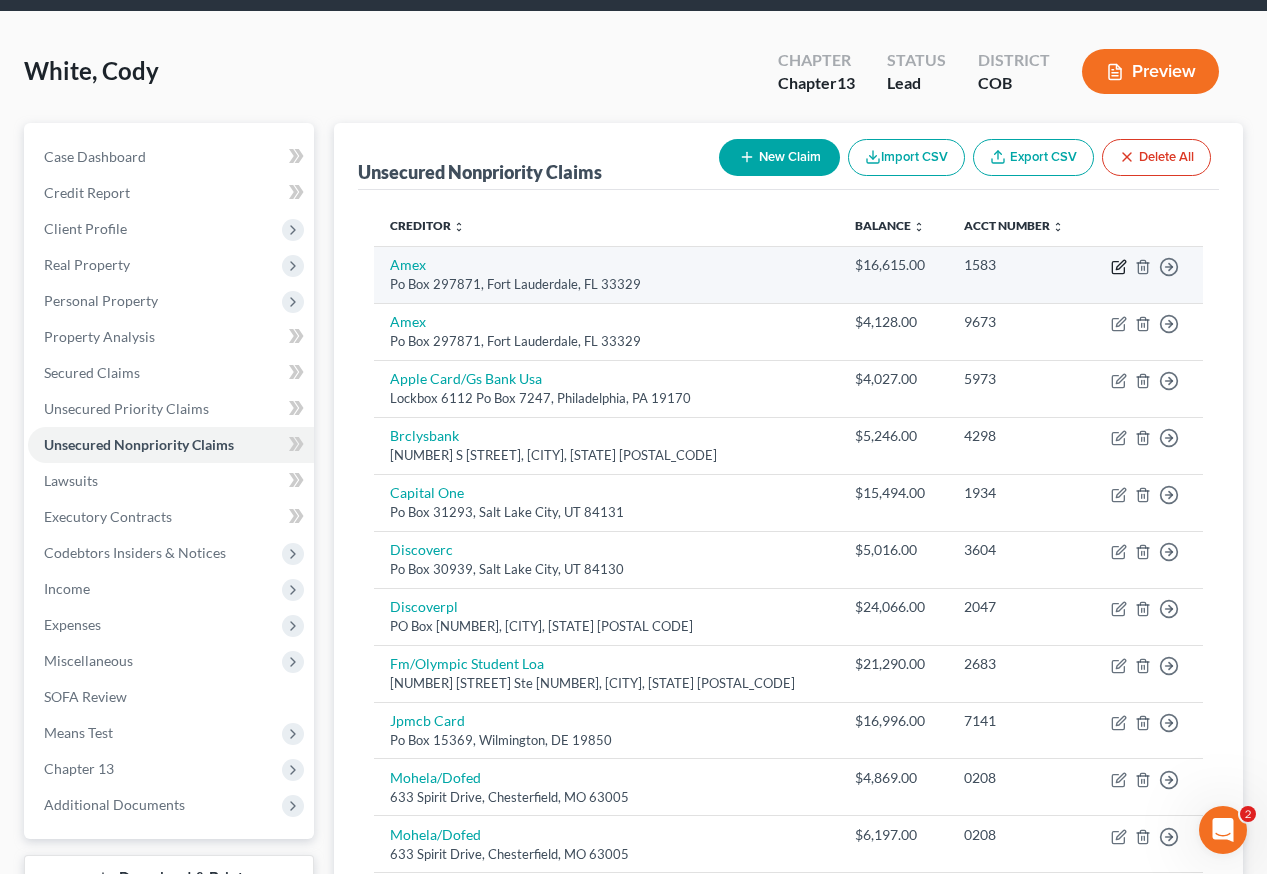 click 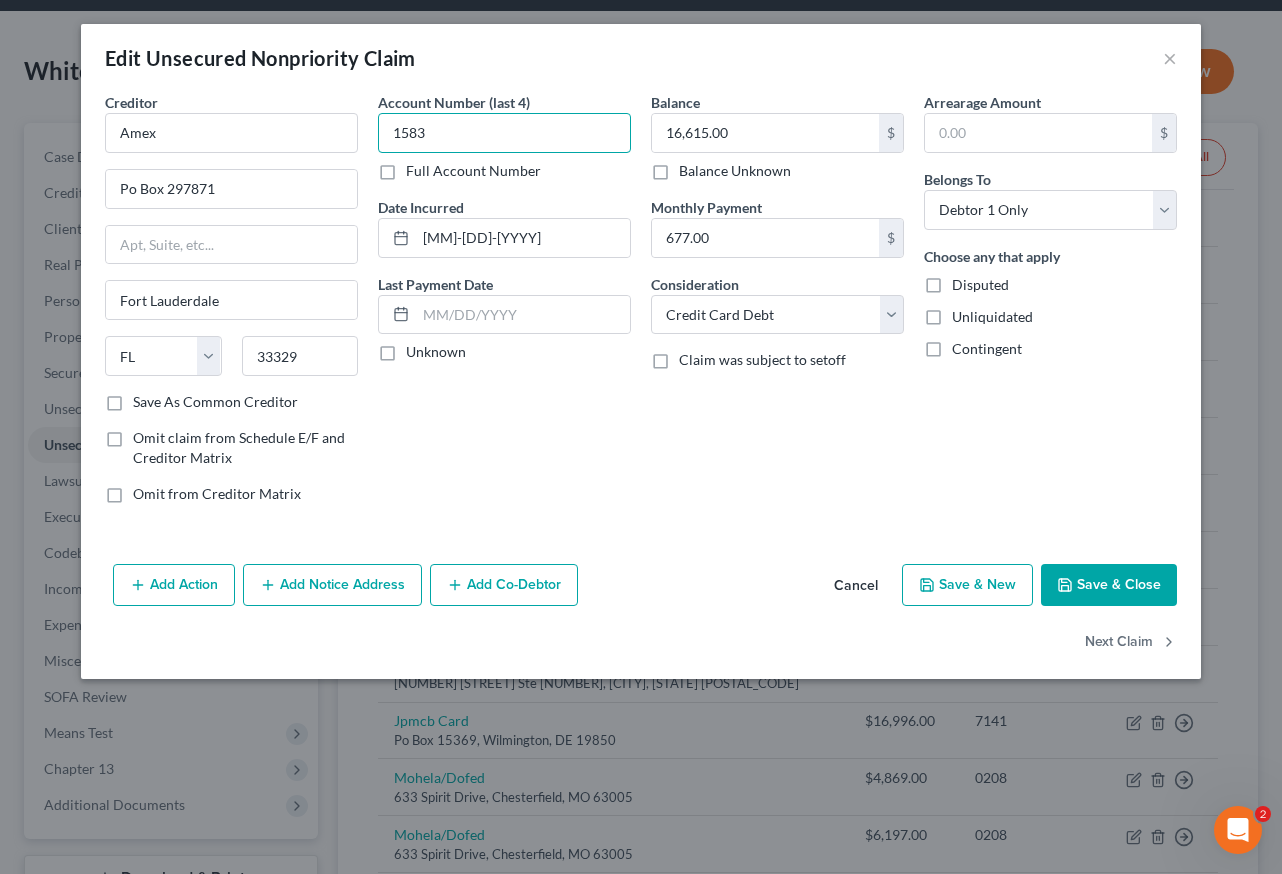 click on "1583" at bounding box center (504, 133) 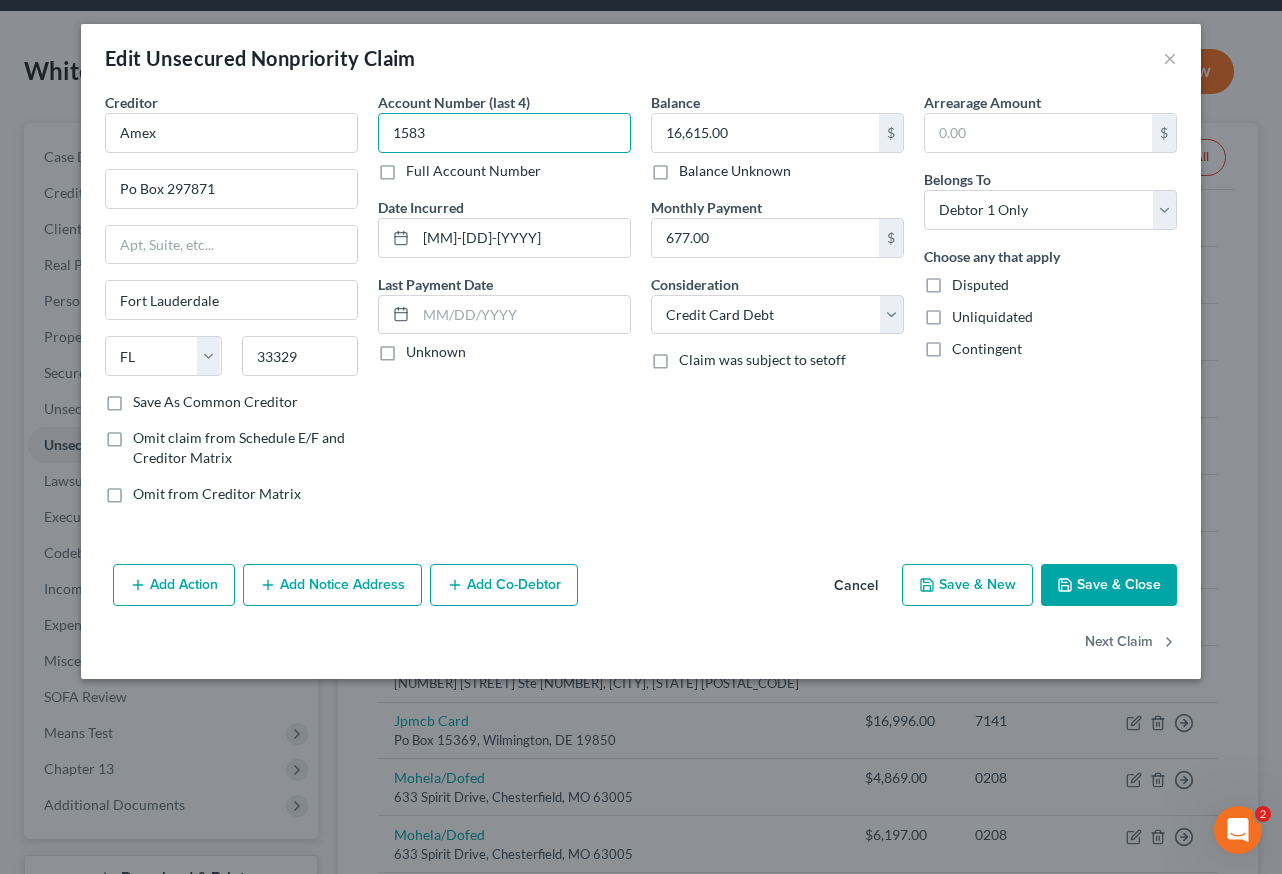 drag, startPoint x: 418, startPoint y: 126, endPoint x: 363, endPoint y: 120, distance: 55.326305 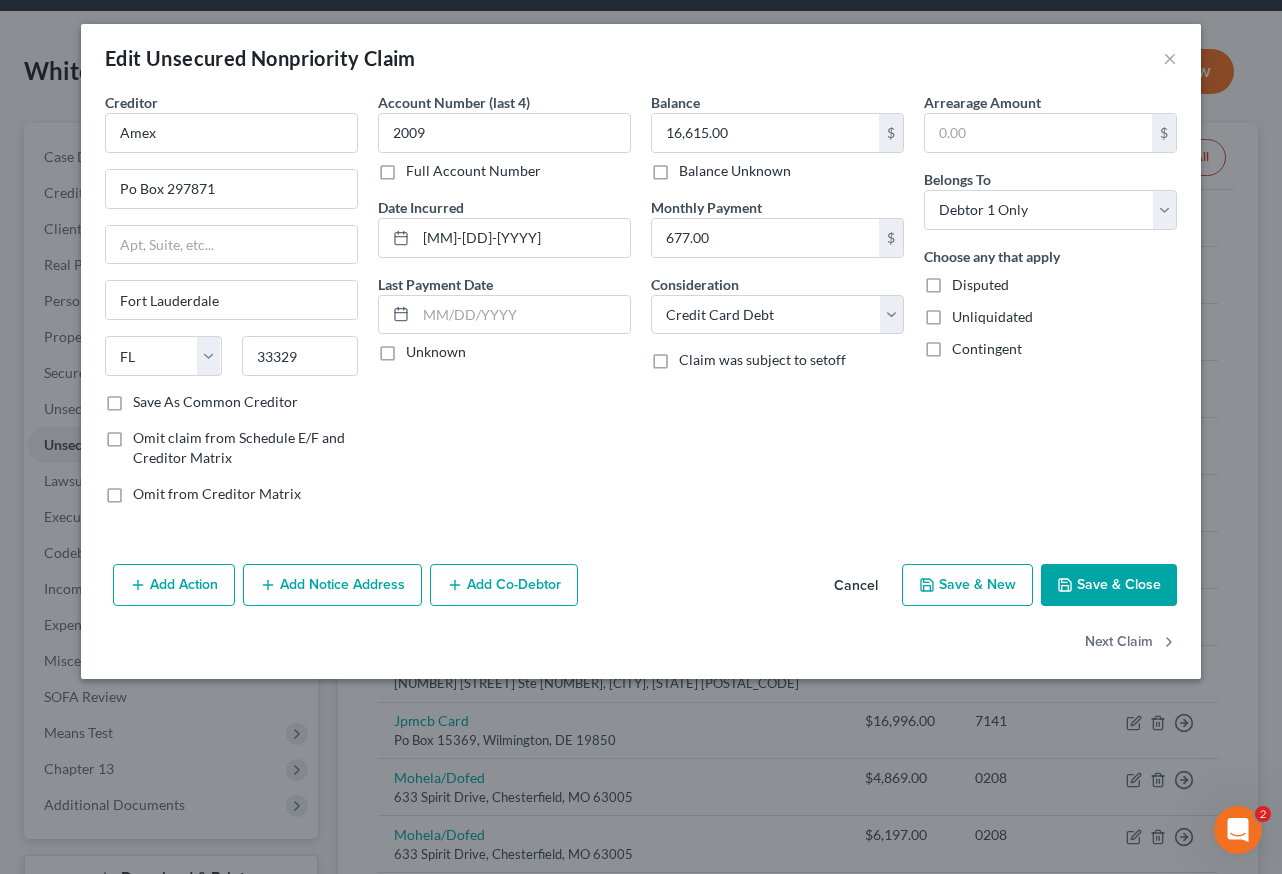 click on "Save & Close" at bounding box center (1109, 585) 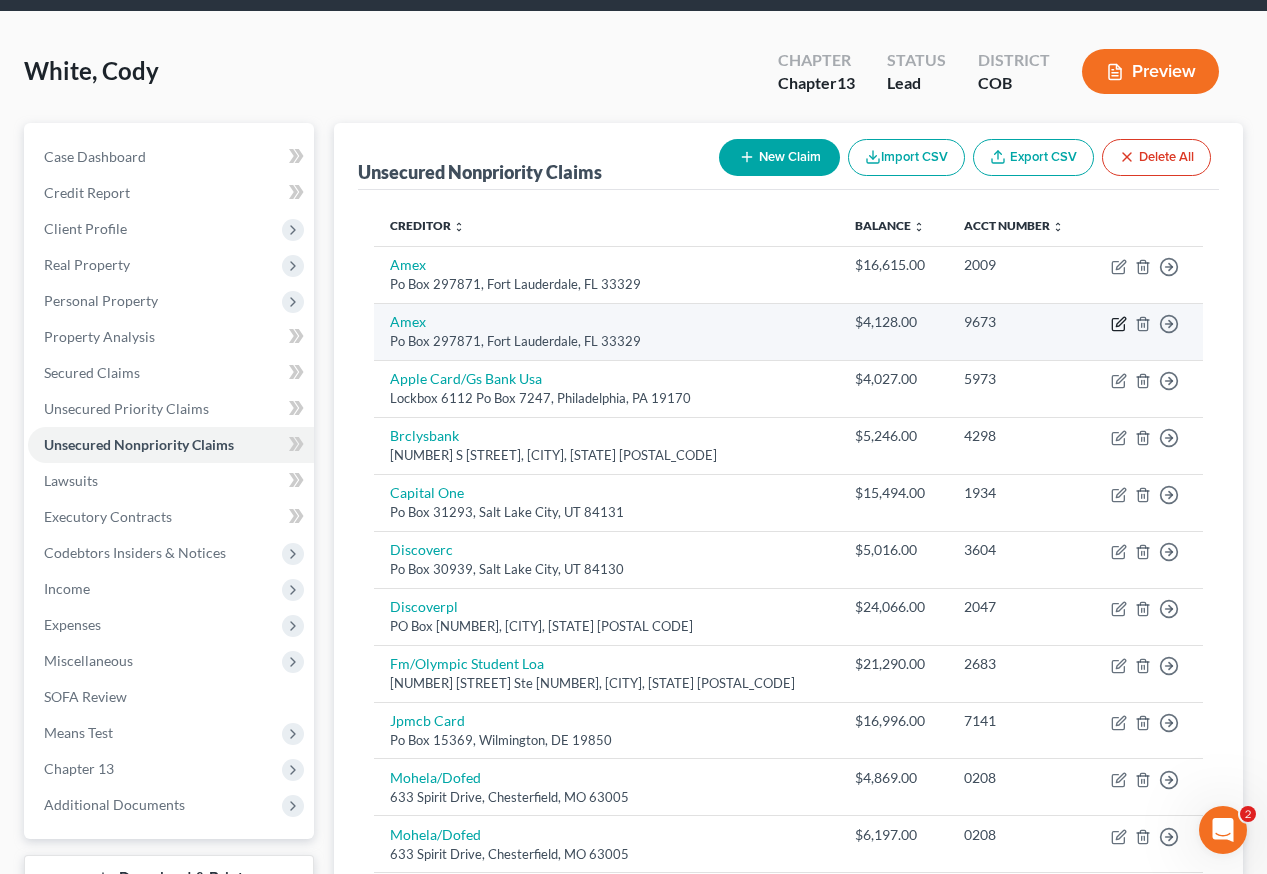 click 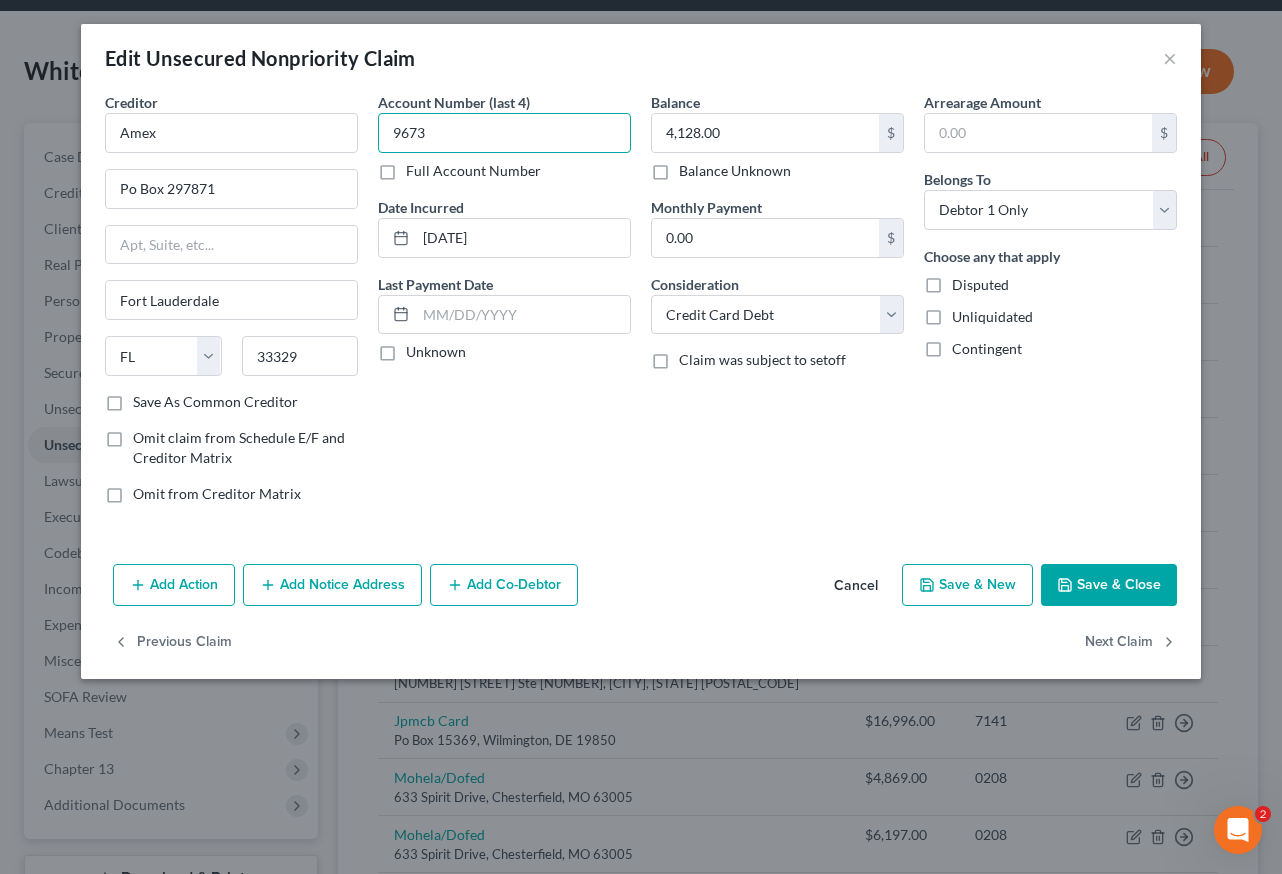 drag, startPoint x: 441, startPoint y: 127, endPoint x: 370, endPoint y: 127, distance: 71 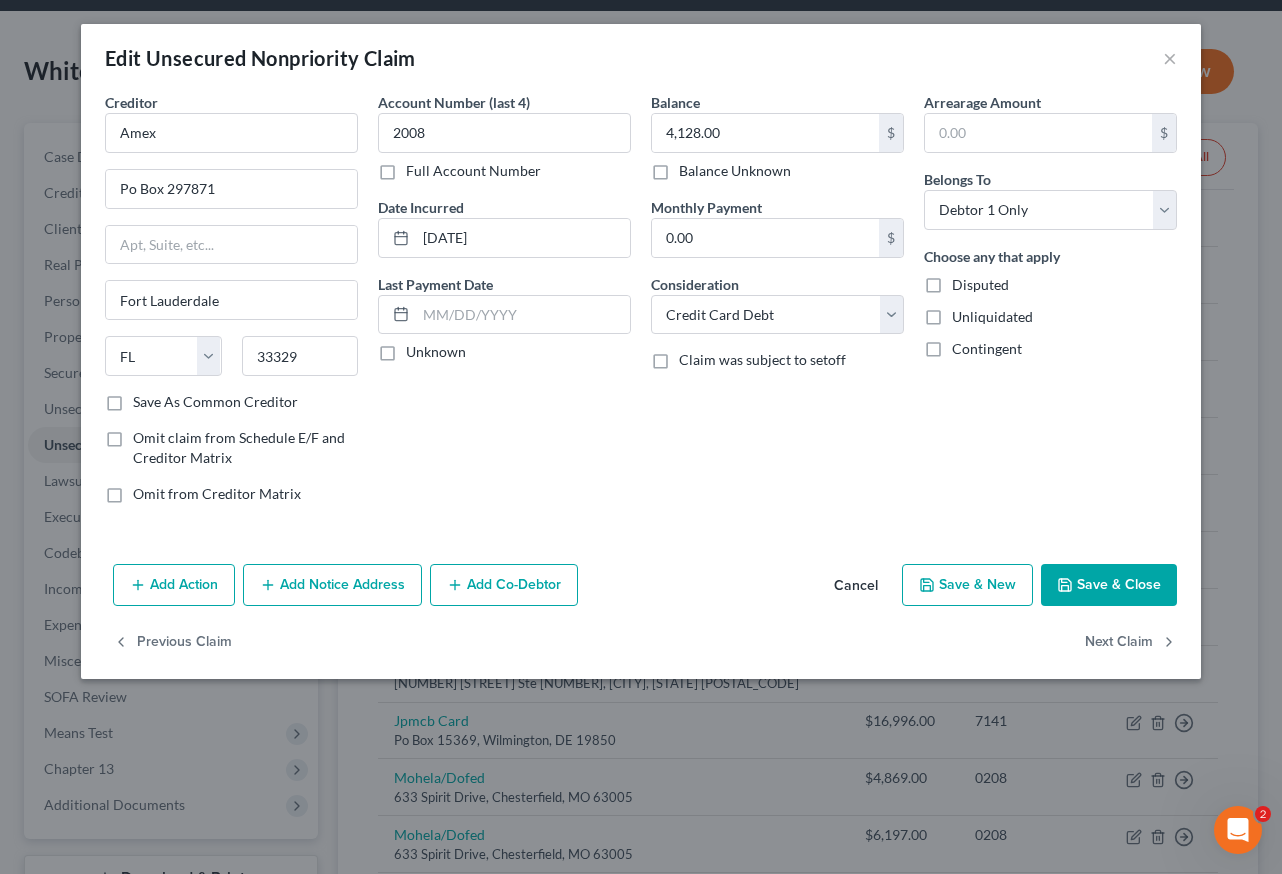click on "Save & Close" at bounding box center (1109, 585) 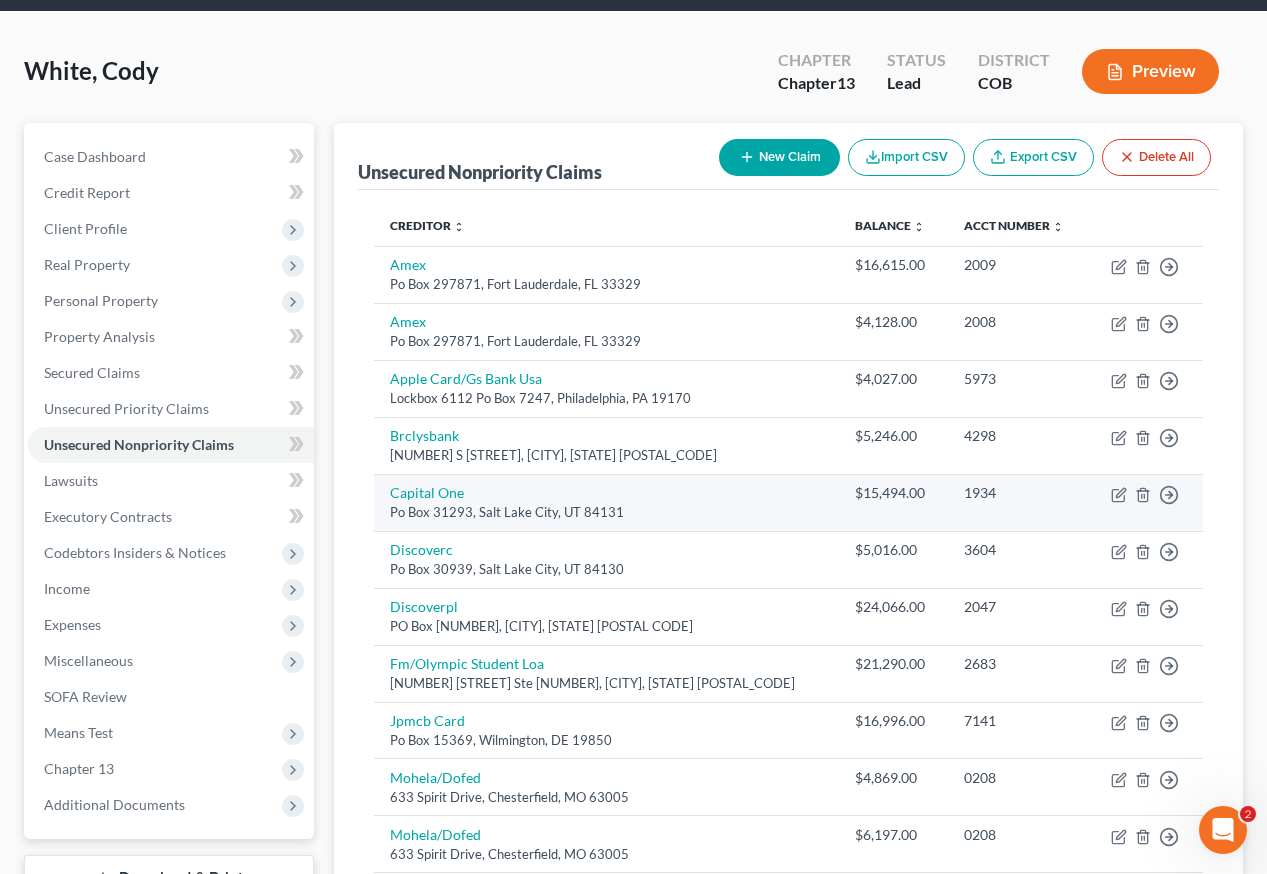 scroll, scrollTop: 169, scrollLeft: 0, axis: vertical 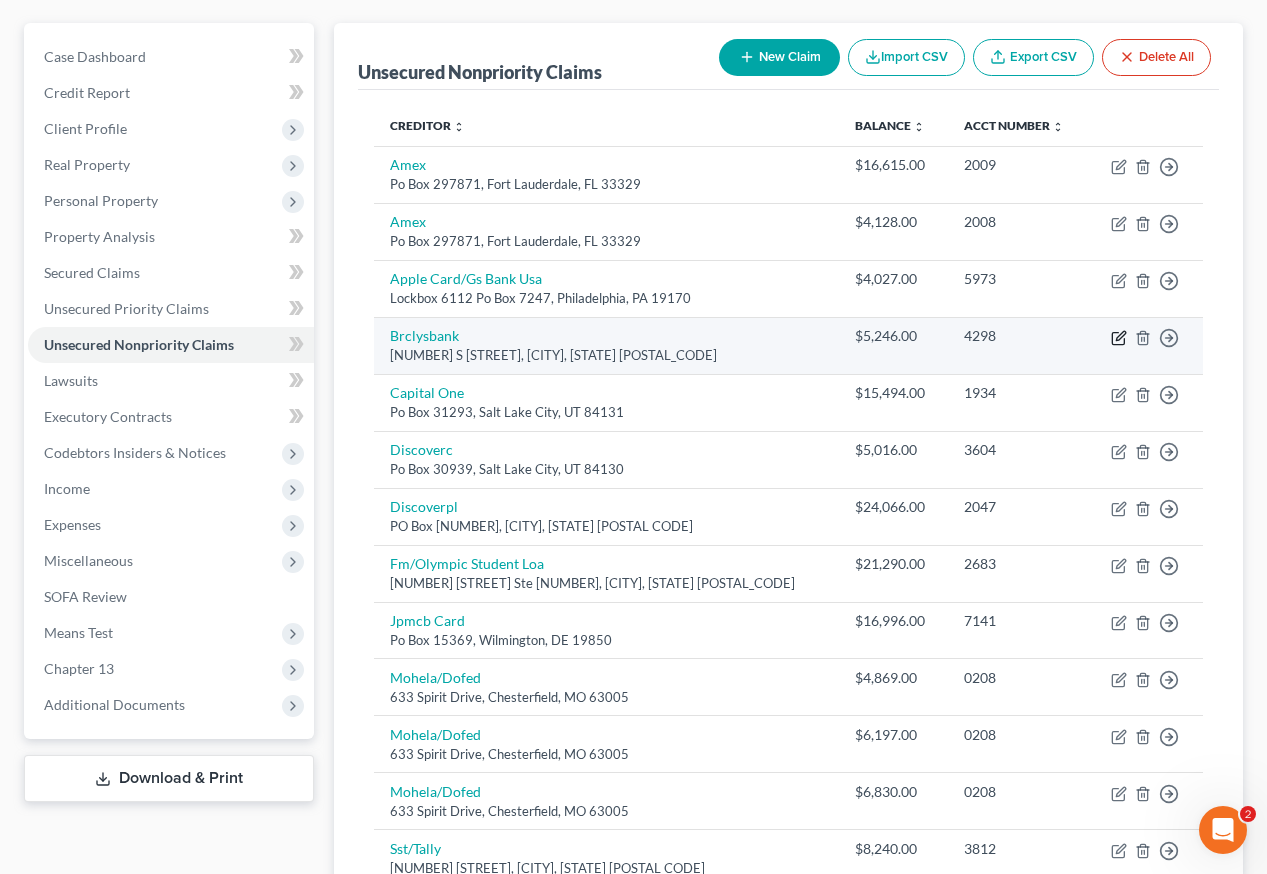 click 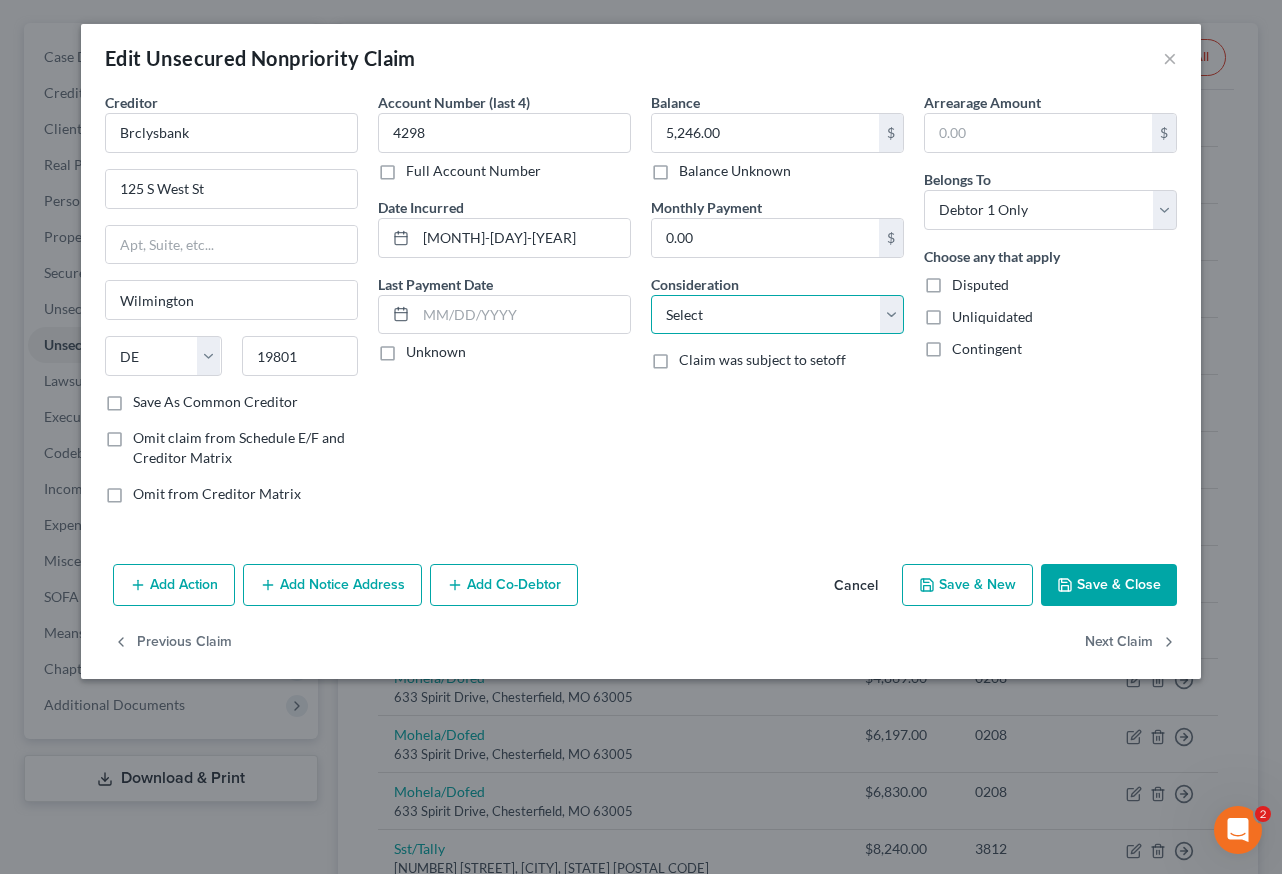 click on "Select Cable / Satellite Services Collection Agency Credit Card Debt Debt Counseling / Attorneys Deficiency Balance Domestic Support Obligations Home / Car Repairs Income Taxes Judgment Liens Medical Services Monies Loaned / Advanced Mortgage Obligation From Divorce Or Separation Obligation To Pensions Other Overdrawn Bank Account Promised To Help Pay Creditors Student Loans Suppliers And Vendors Telephone / Internet Services Utility Services" at bounding box center (777, 315) 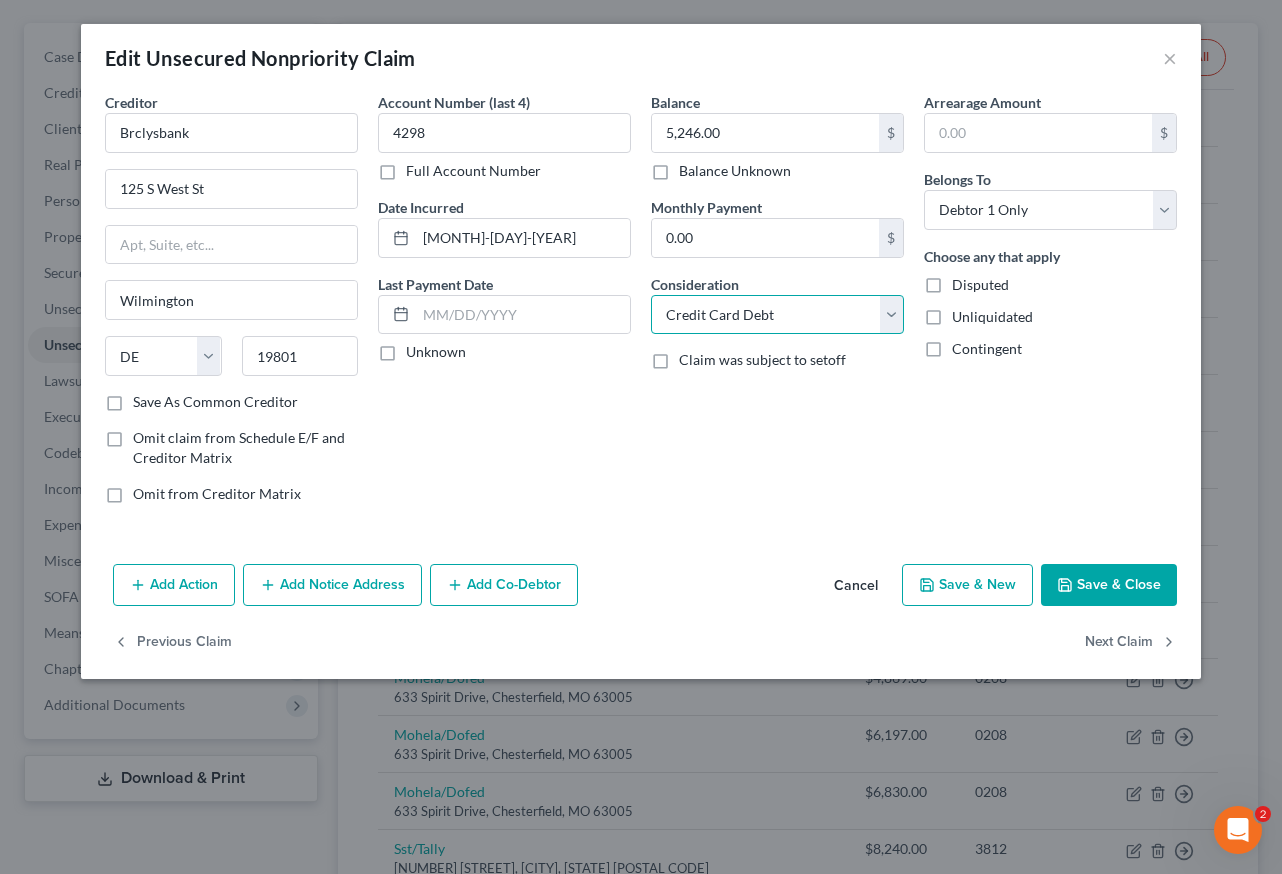 click on "Select Cable / Satellite Services Collection Agency Credit Card Debt Debt Counseling / Attorneys Deficiency Balance Domestic Support Obligations Home / Car Repairs Income Taxes Judgment Liens Medical Services Monies Loaned / Advanced Mortgage Obligation From Divorce Or Separation Obligation To Pensions Other Overdrawn Bank Account Promised To Help Pay Creditors Student Loans Suppliers And Vendors Telephone / Internet Services Utility Services" at bounding box center [777, 315] 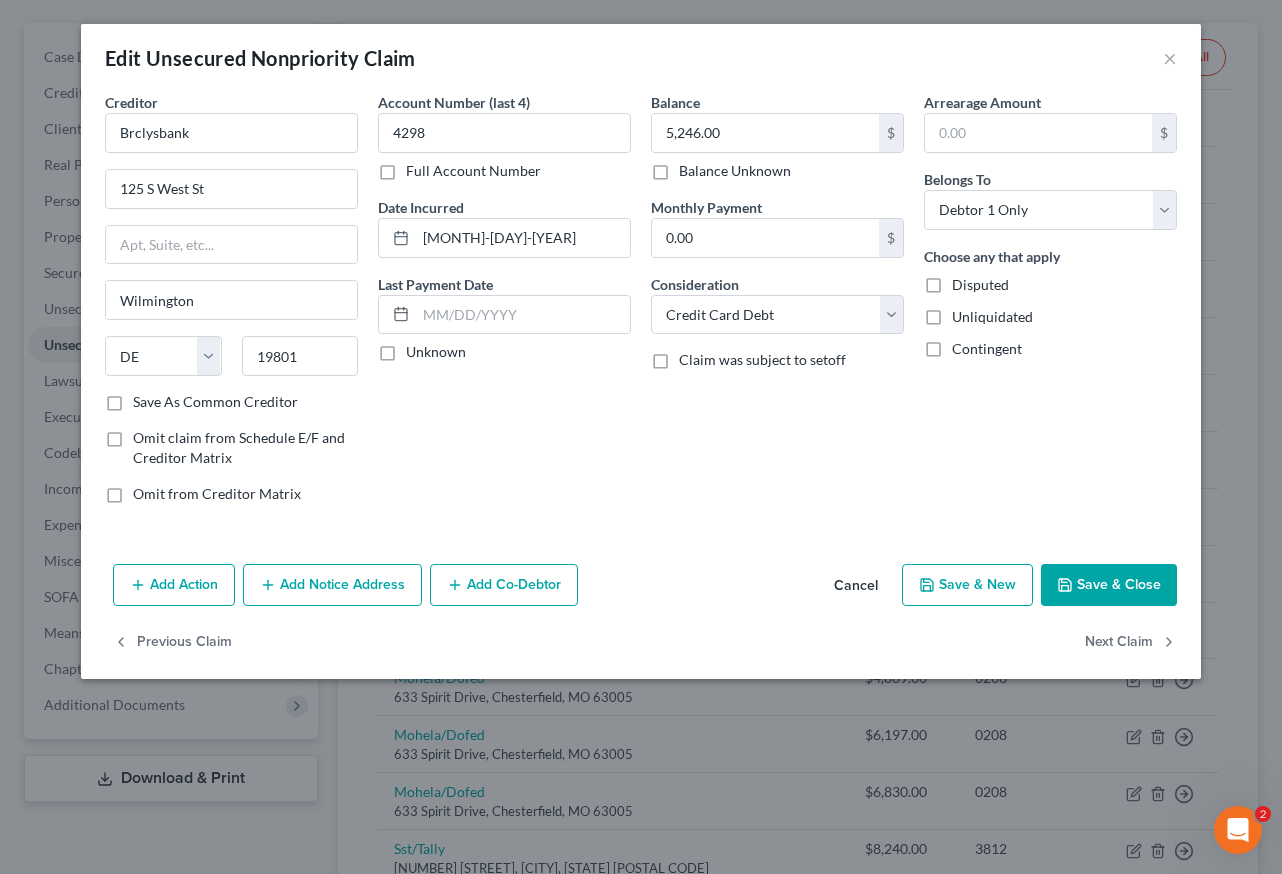 click on "Save & Close" at bounding box center (1109, 585) 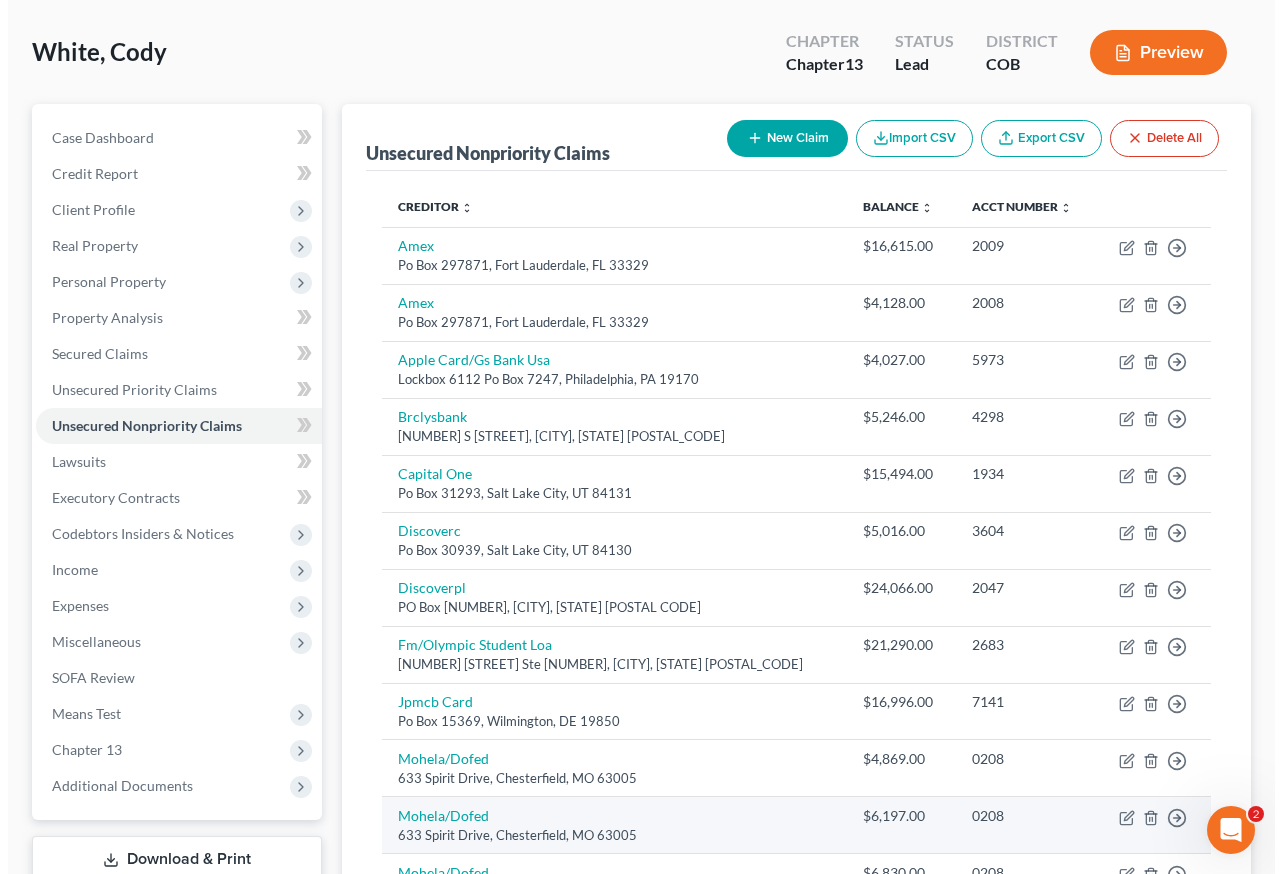 scroll, scrollTop: 0, scrollLeft: 0, axis: both 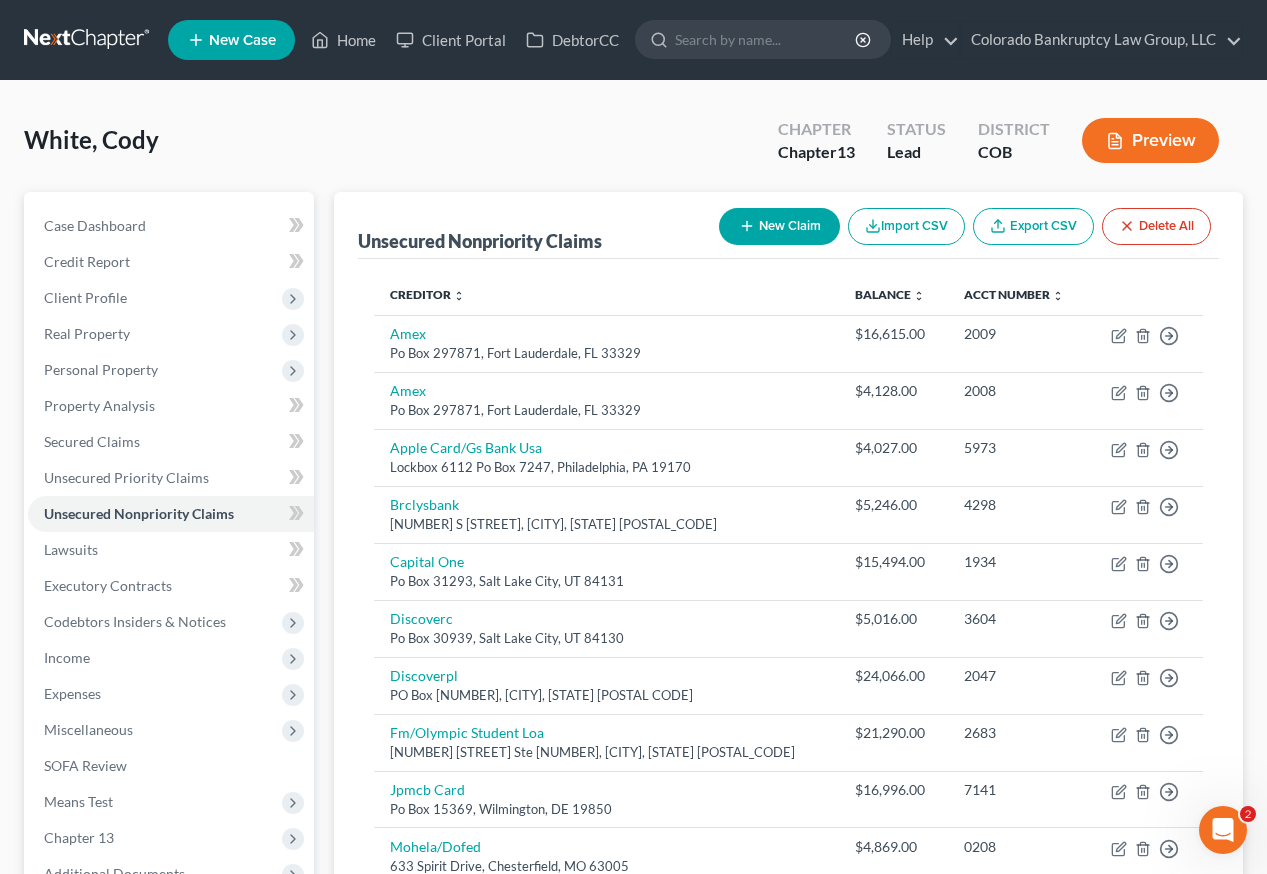 click on "New Claim" at bounding box center (779, 226) 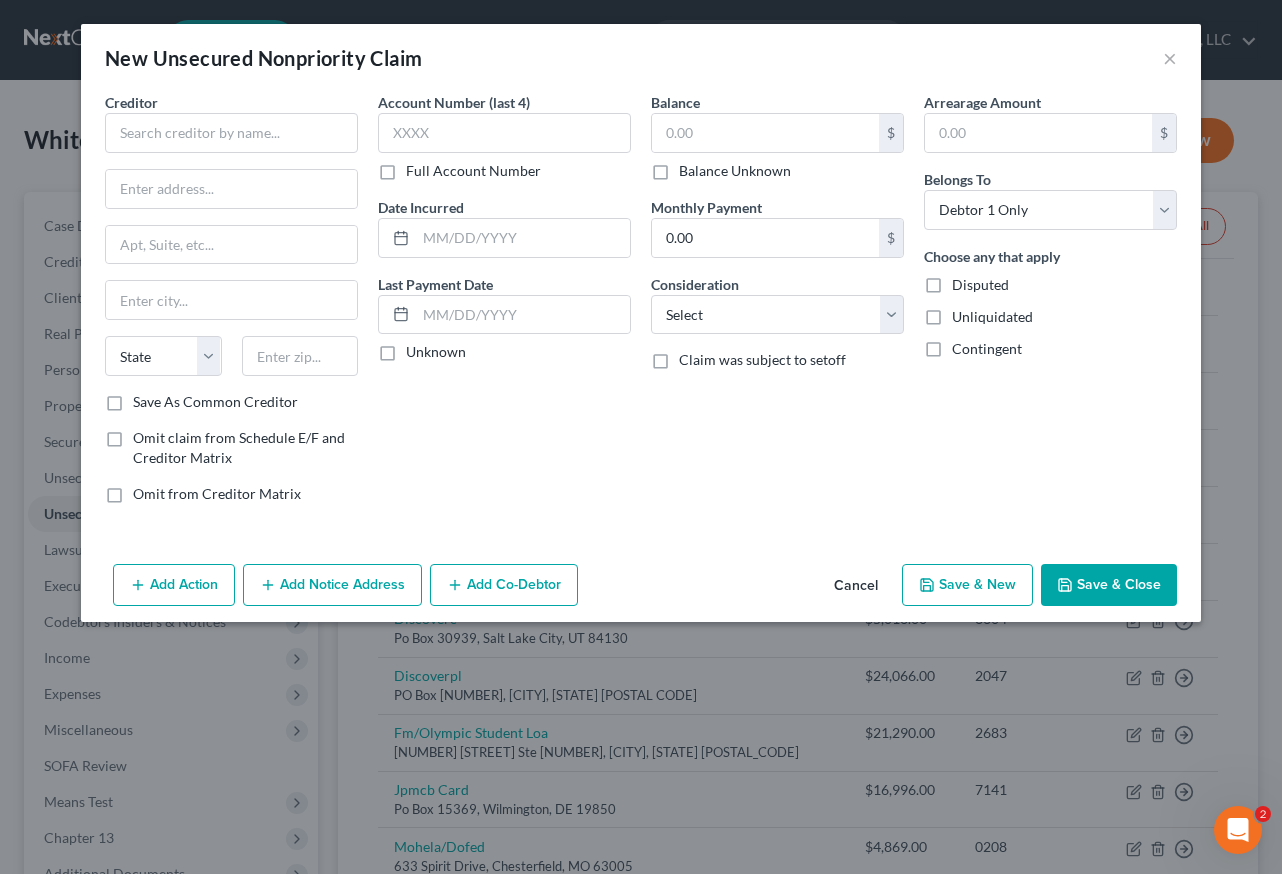 click on "Creditor *" at bounding box center (231, 122) 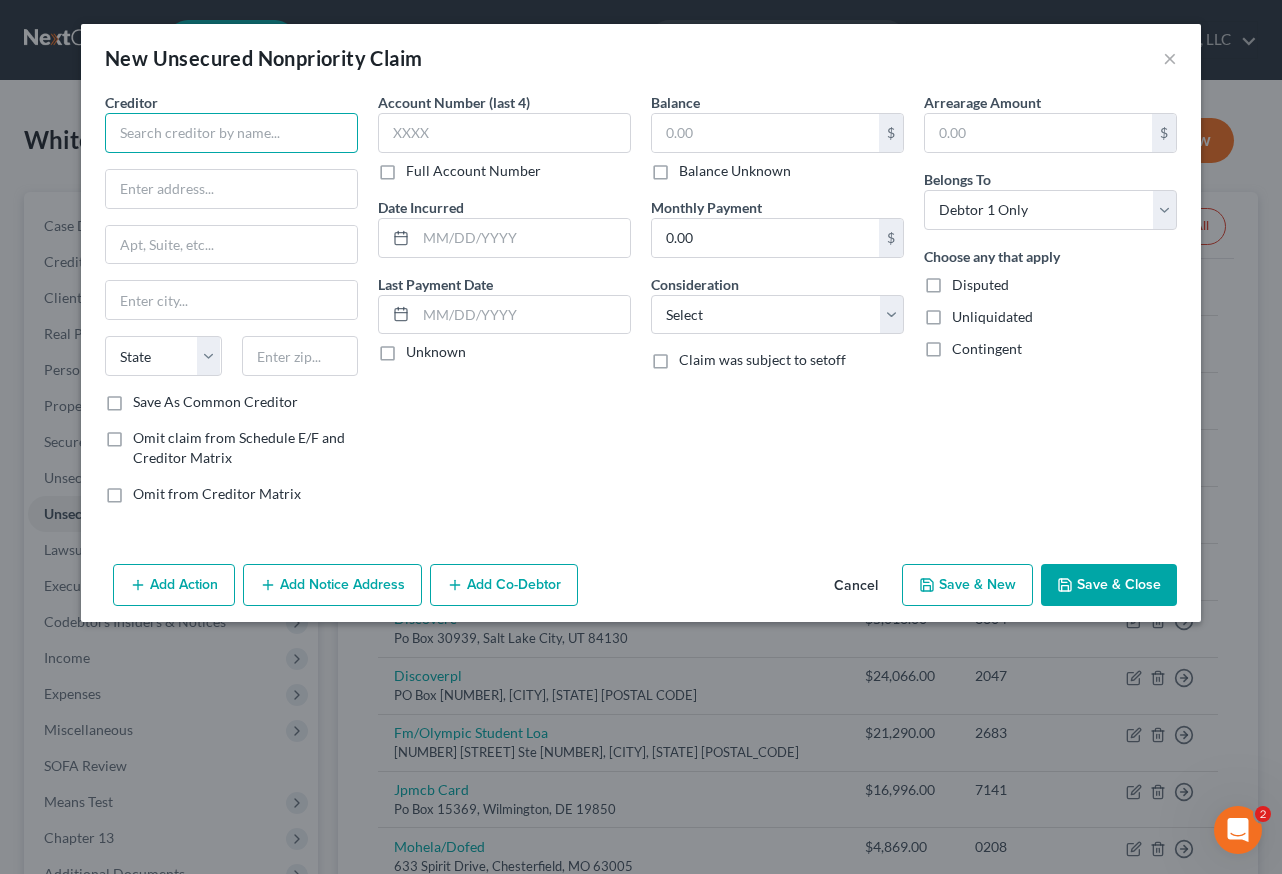 click at bounding box center [231, 133] 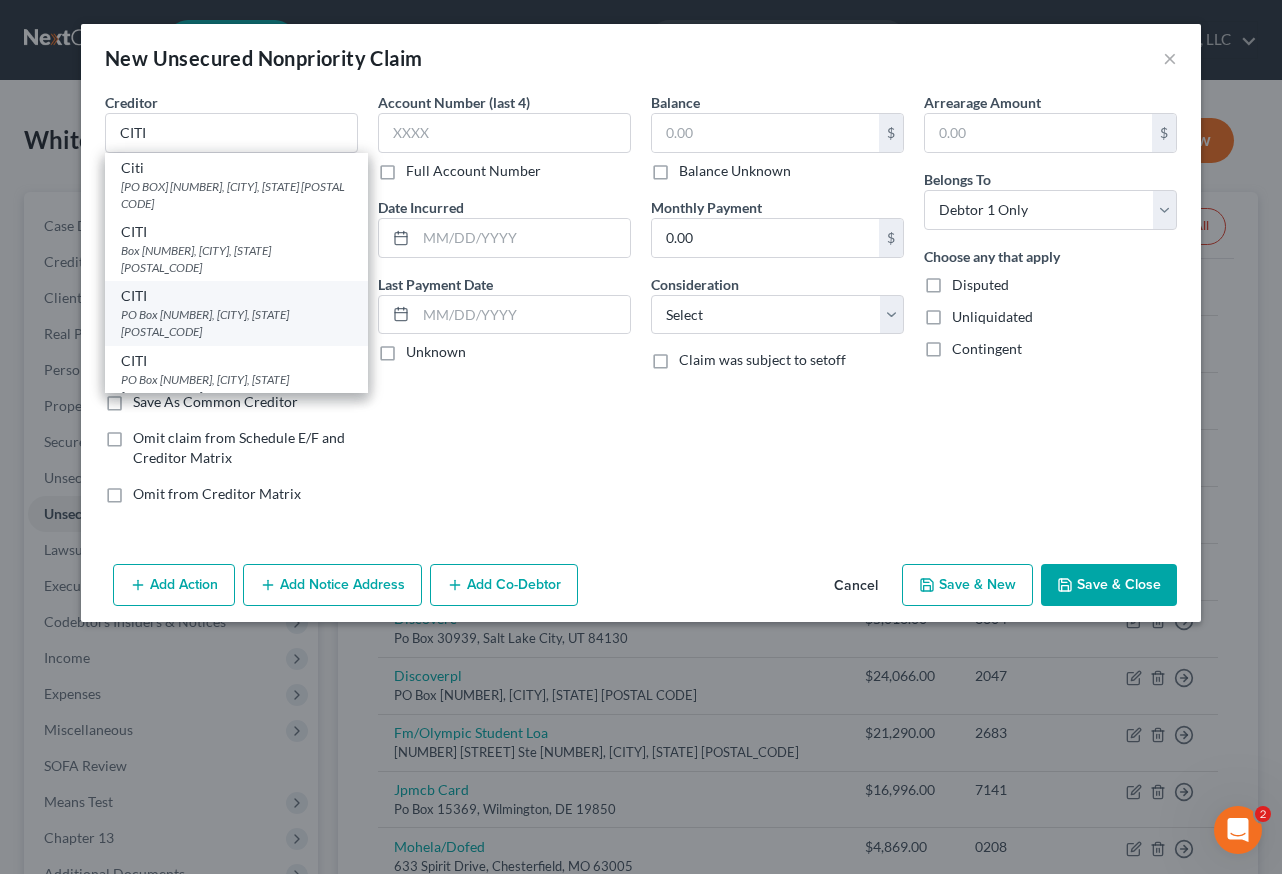 click on "PO Box [NUMBER], [CITY], [STATE] [POSTAL_CODE]" at bounding box center [236, 323] 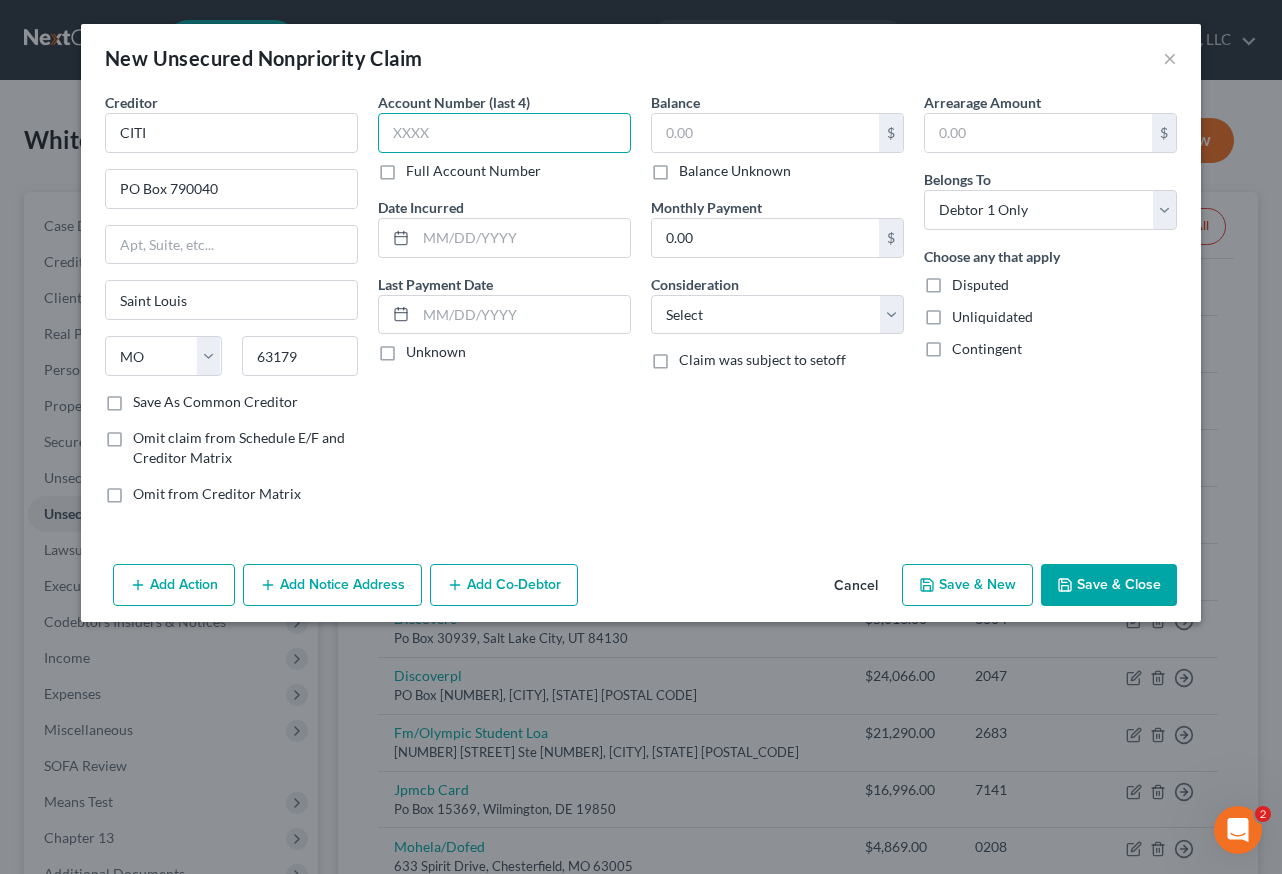 click at bounding box center [504, 133] 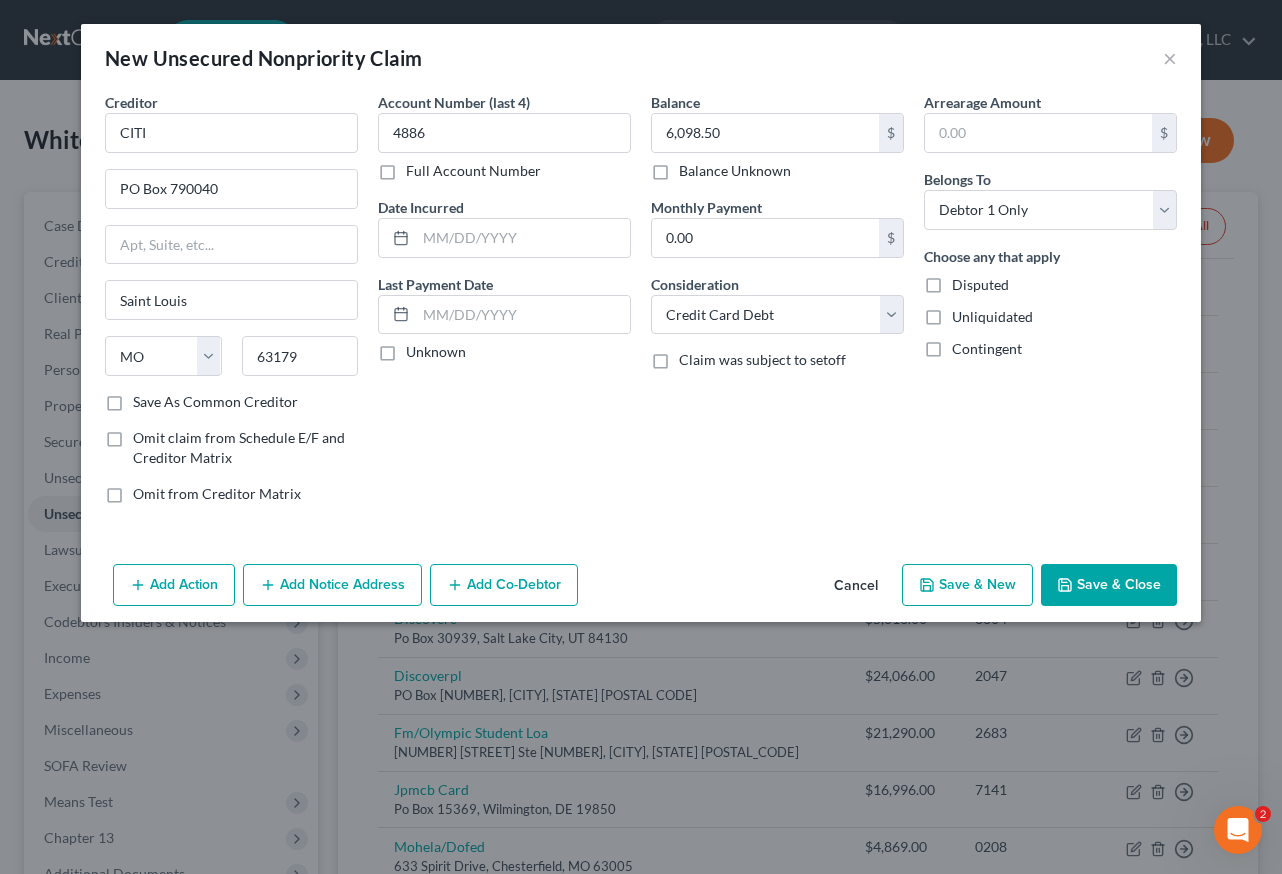 click on "Add Notice Address" at bounding box center [332, 585] 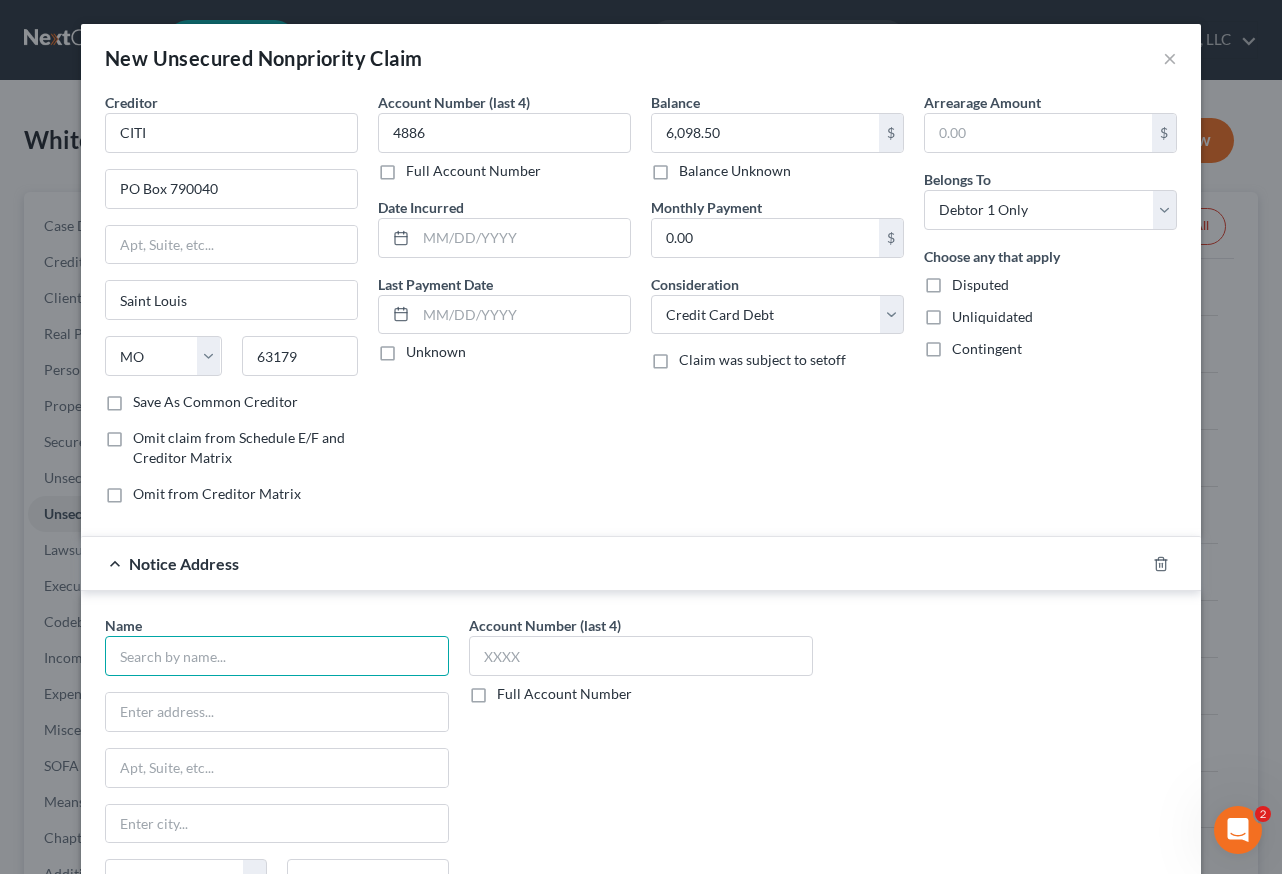 click at bounding box center [277, 656] 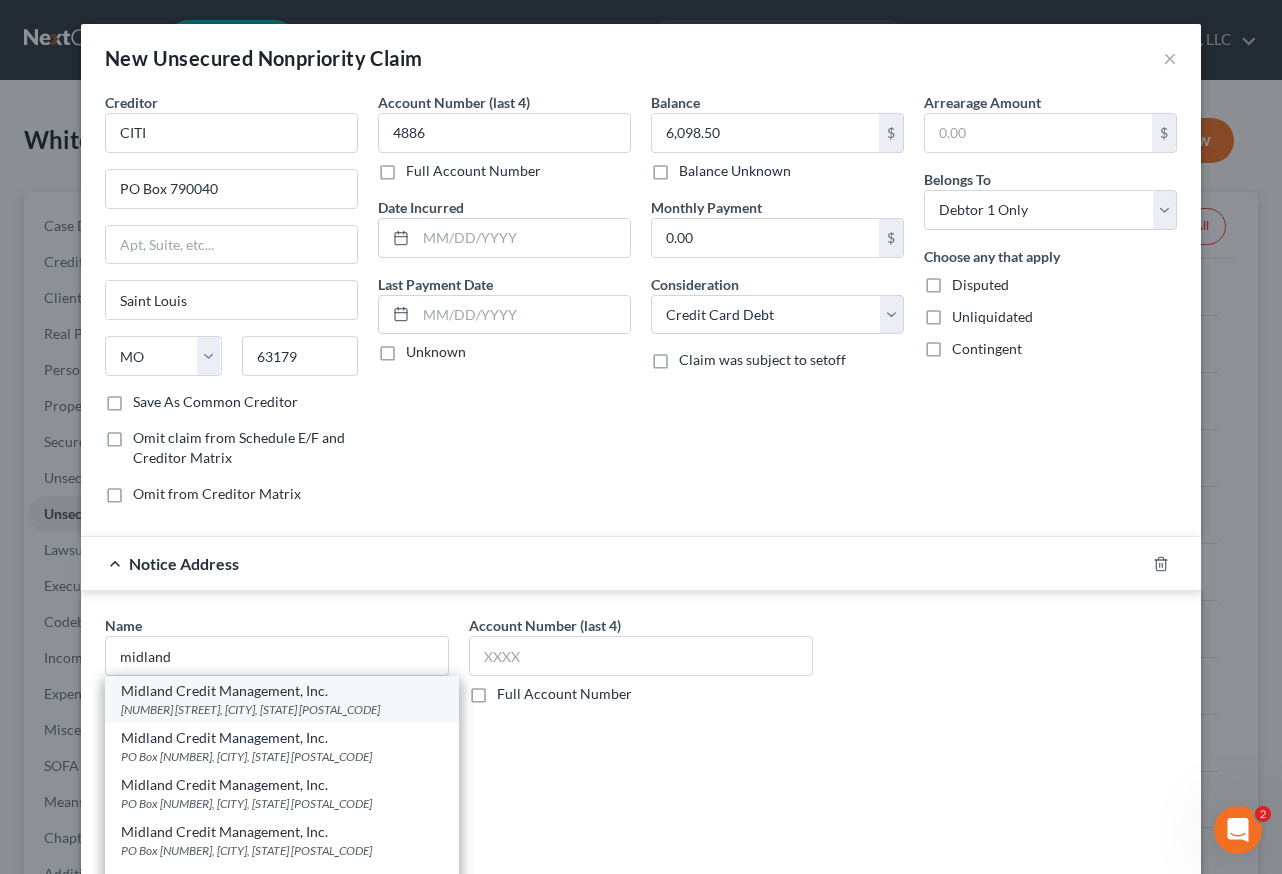 click on "Midland Credit Management, Inc." at bounding box center (282, 691) 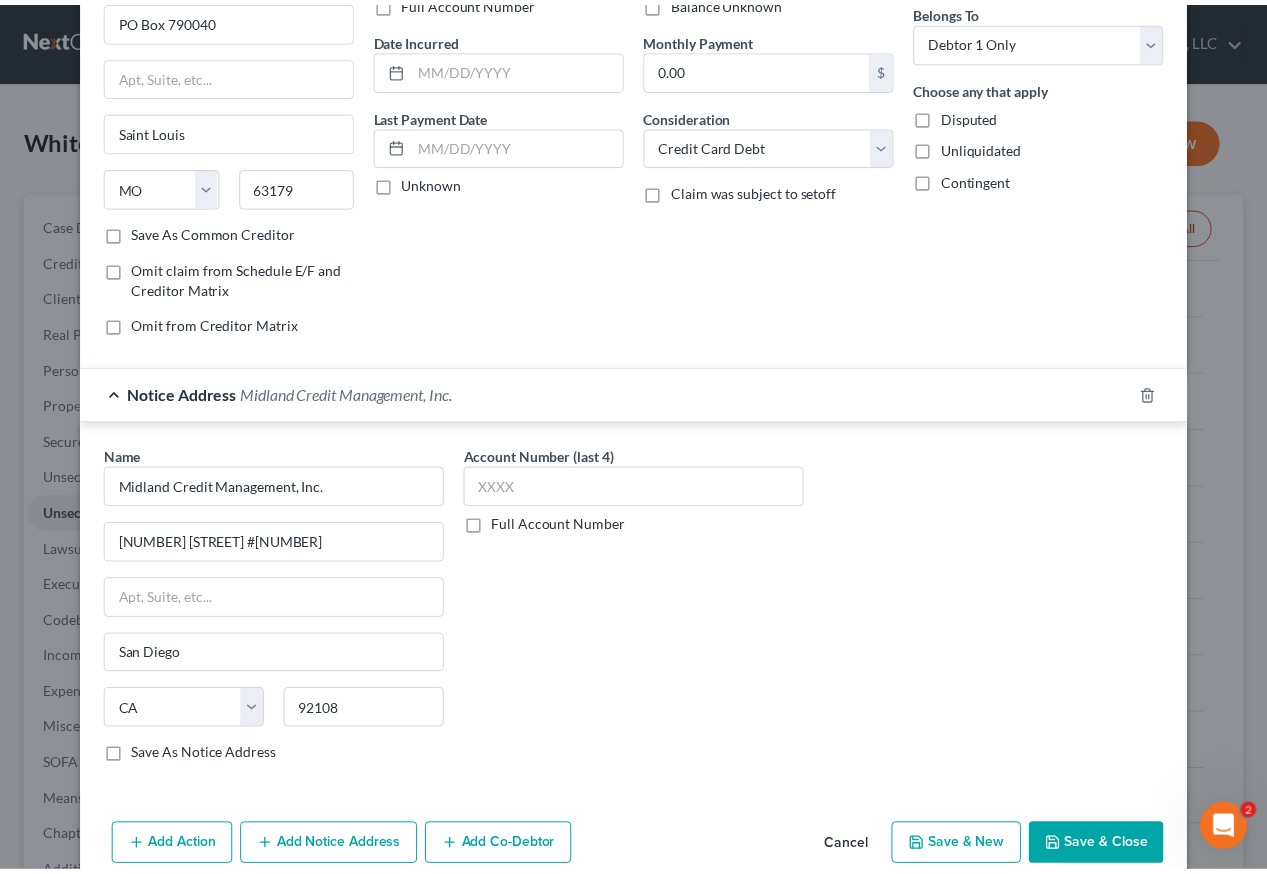 scroll, scrollTop: 203, scrollLeft: 0, axis: vertical 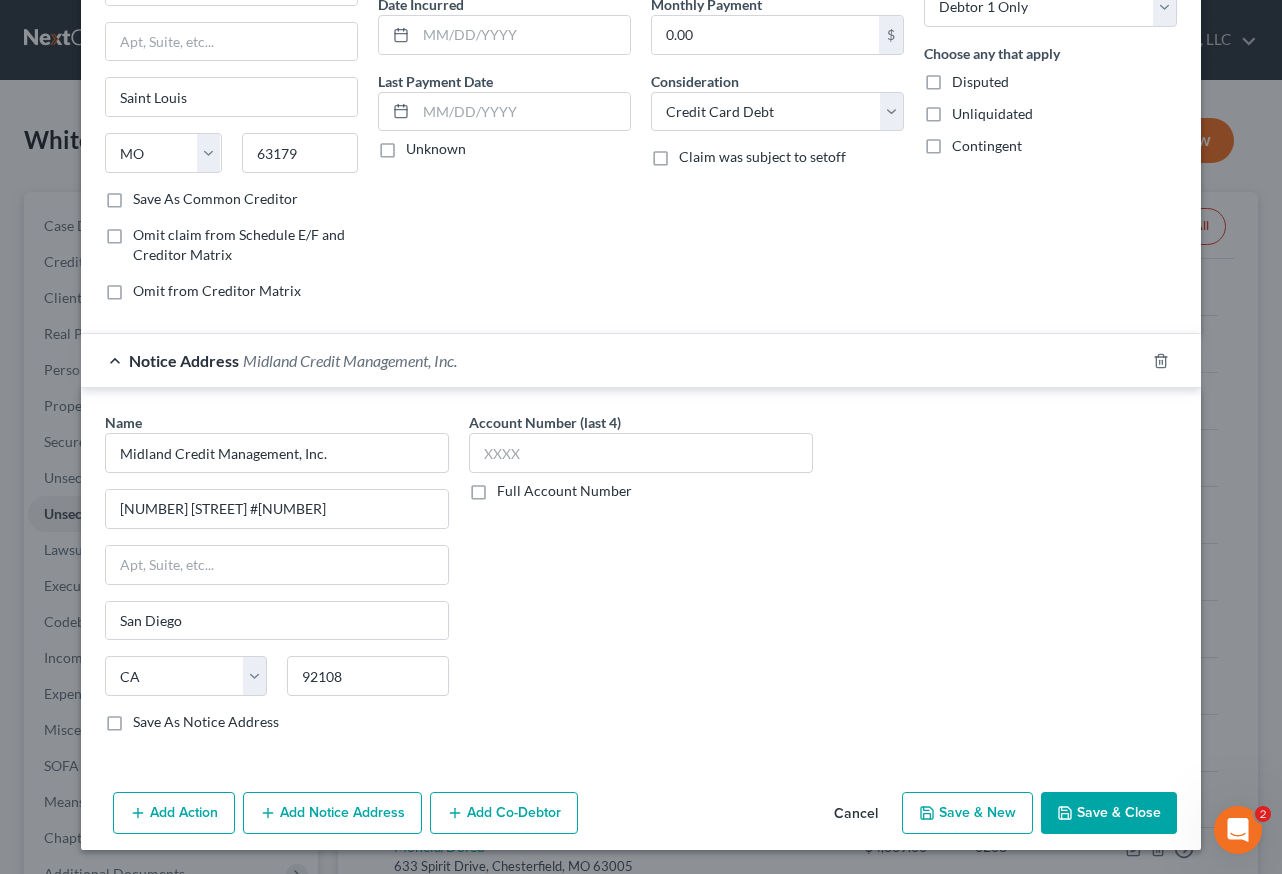 click on "Save & Close" at bounding box center [1109, 813] 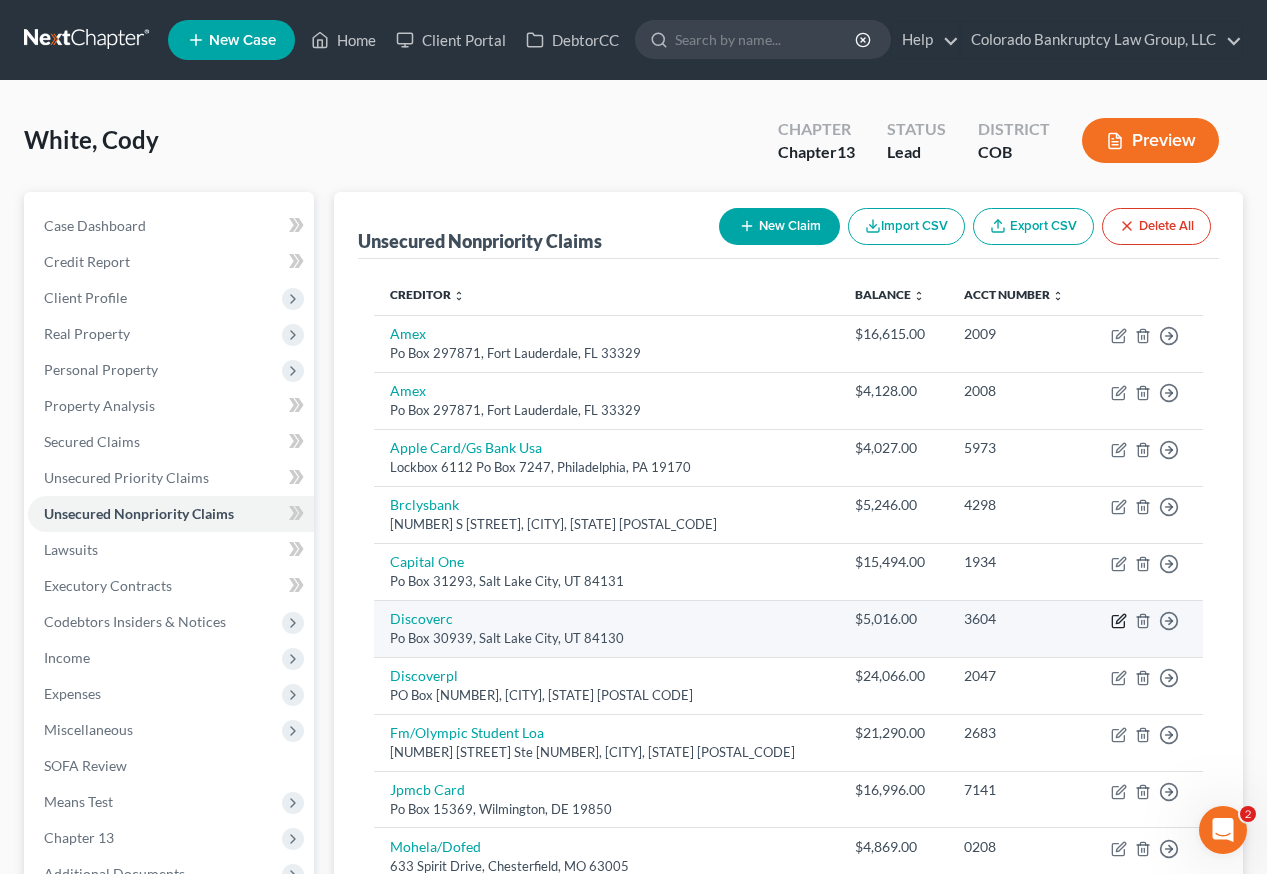 click 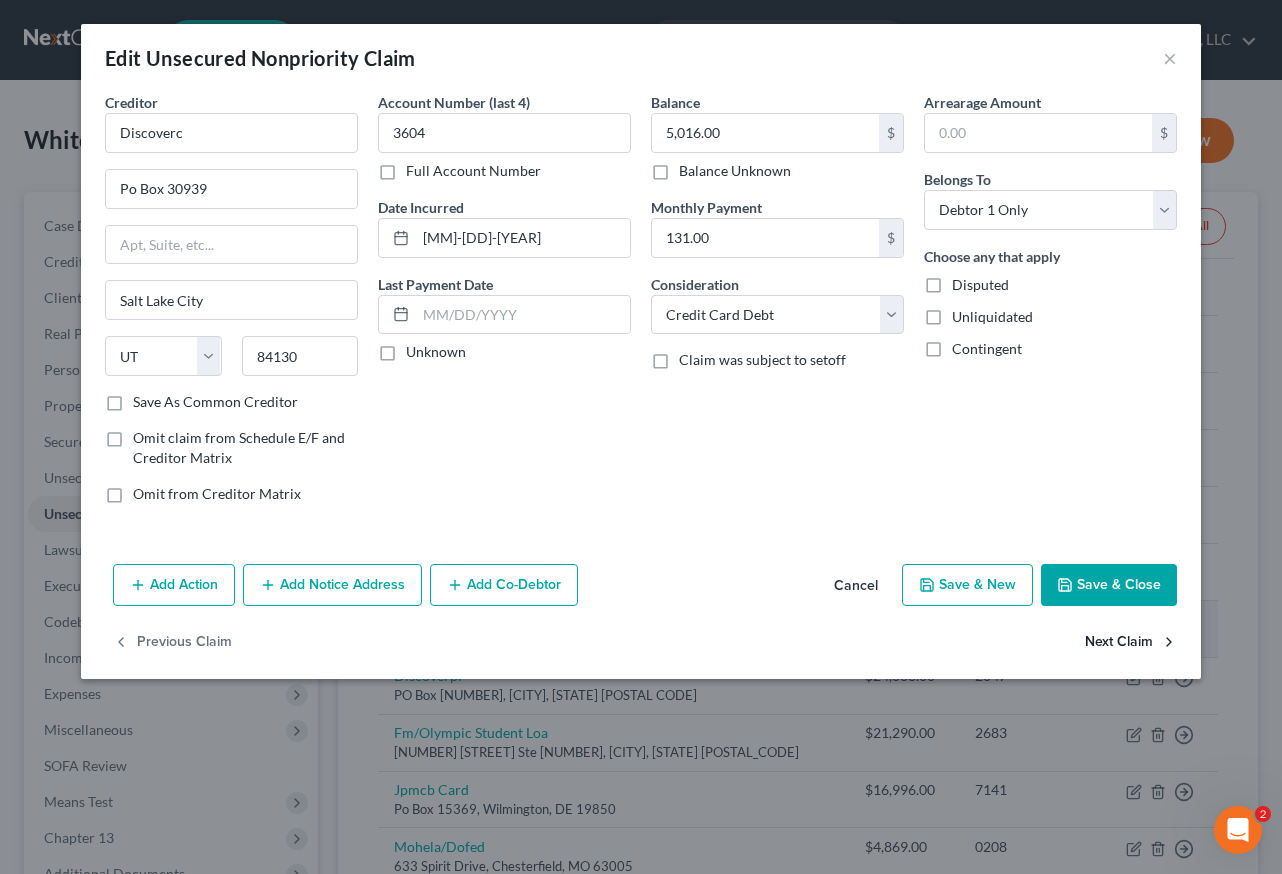 click on "Next Claim" at bounding box center (1131, 643) 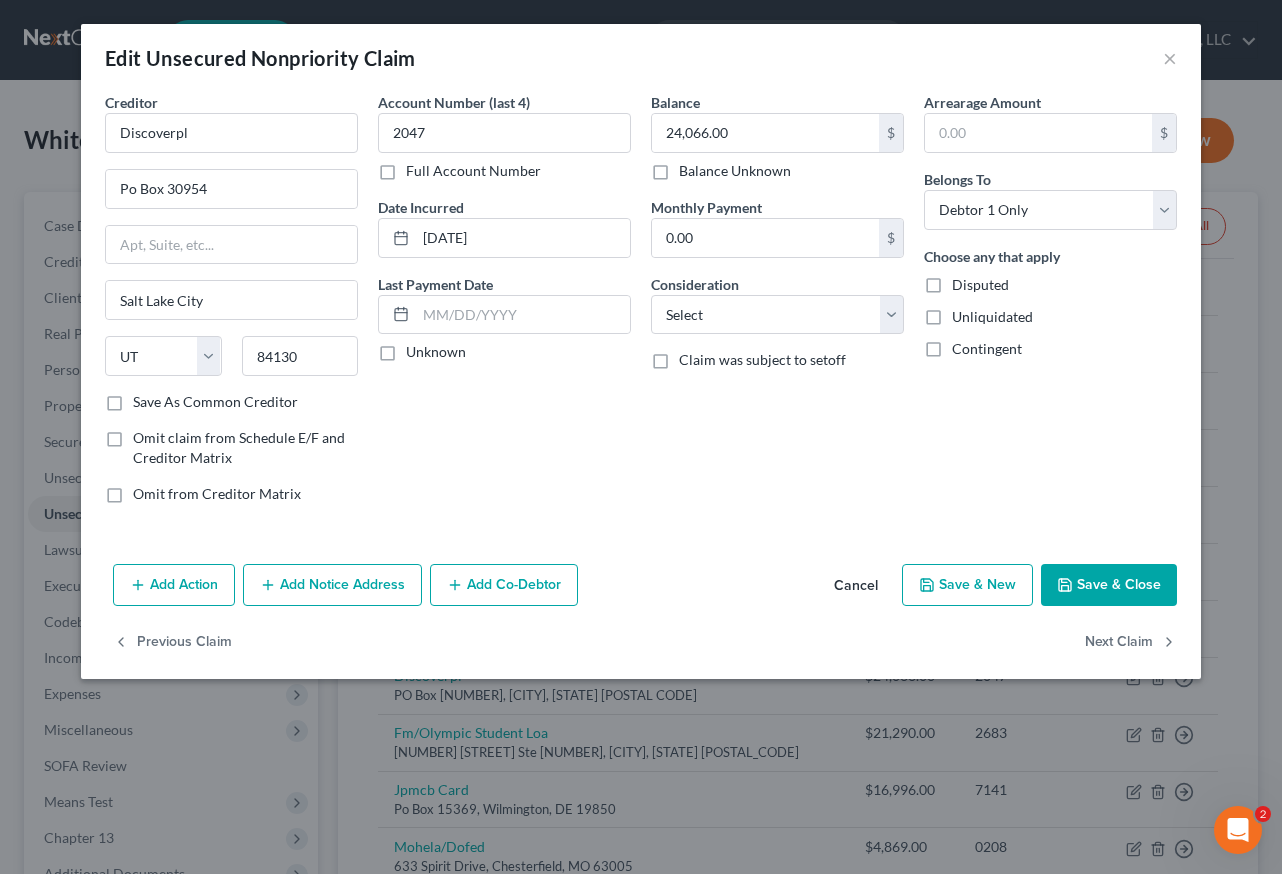 click on "Save & Close" at bounding box center (1109, 585) 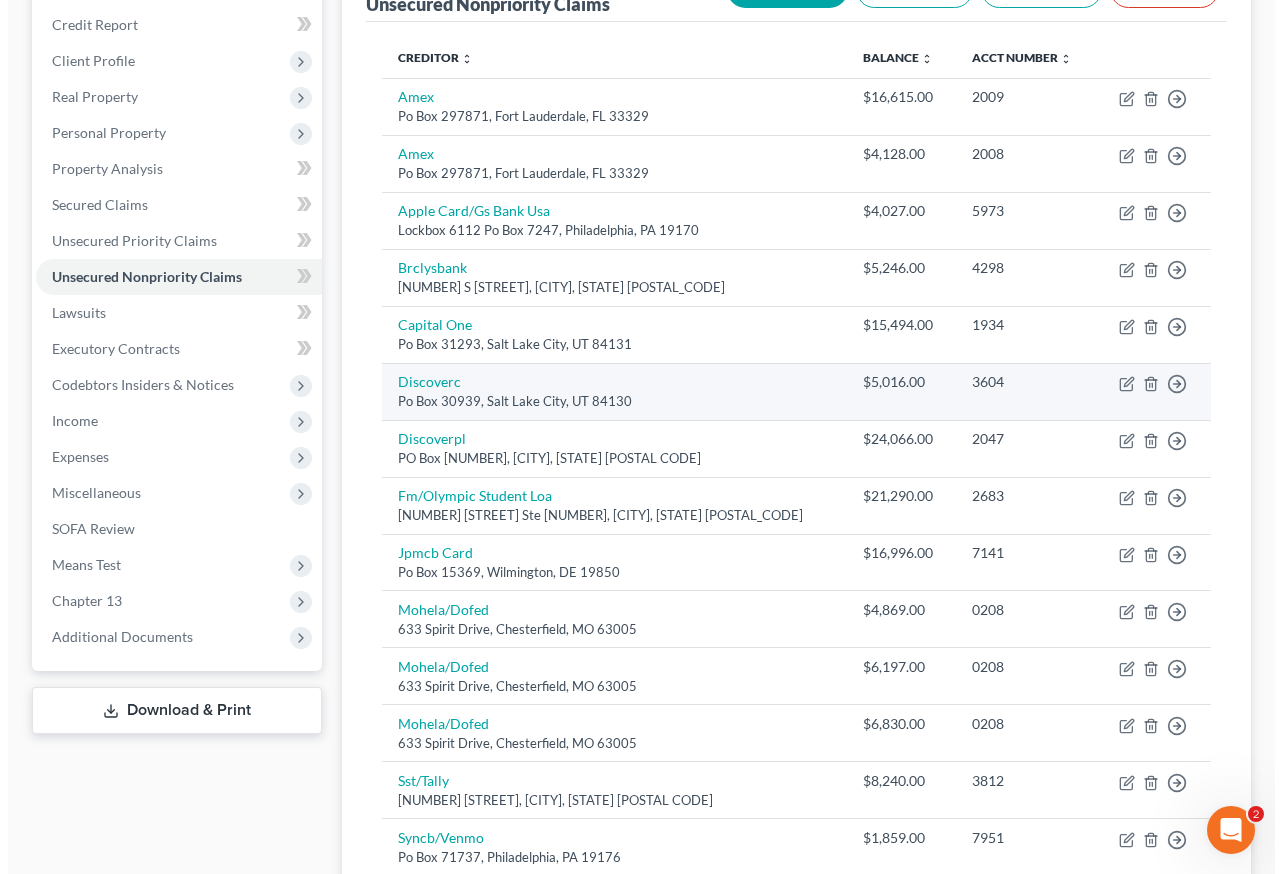 scroll, scrollTop: 300, scrollLeft: 0, axis: vertical 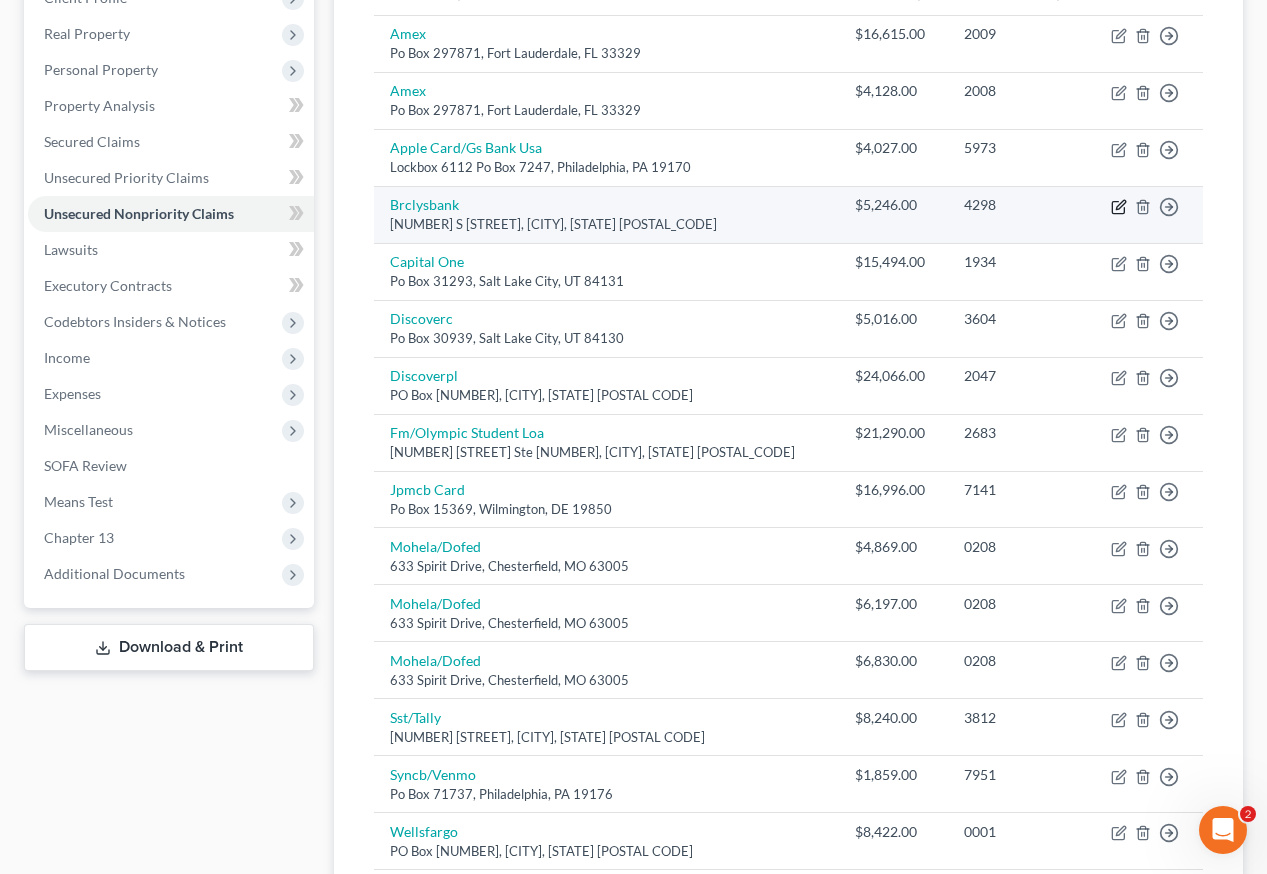 click 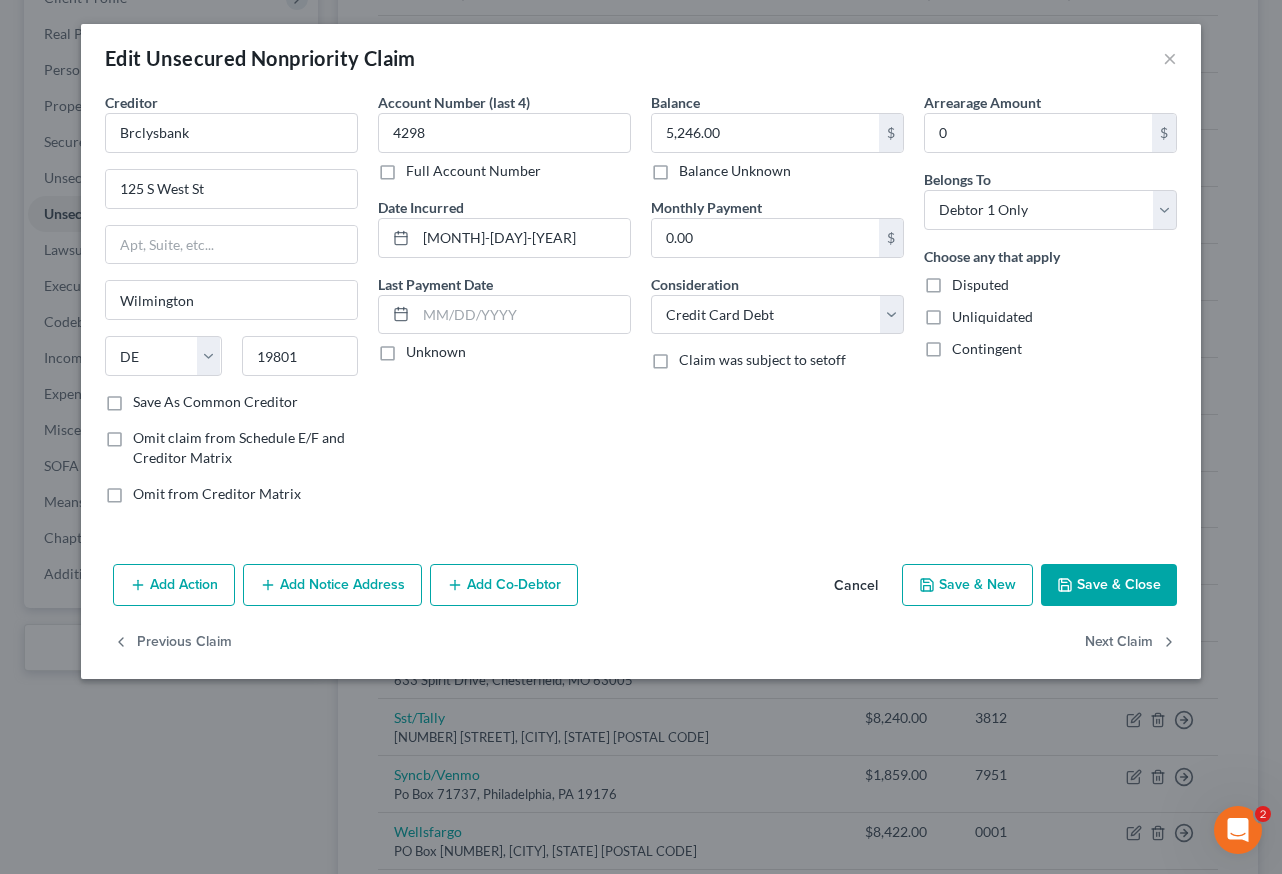 click on "Add Notice Address" at bounding box center (332, 585) 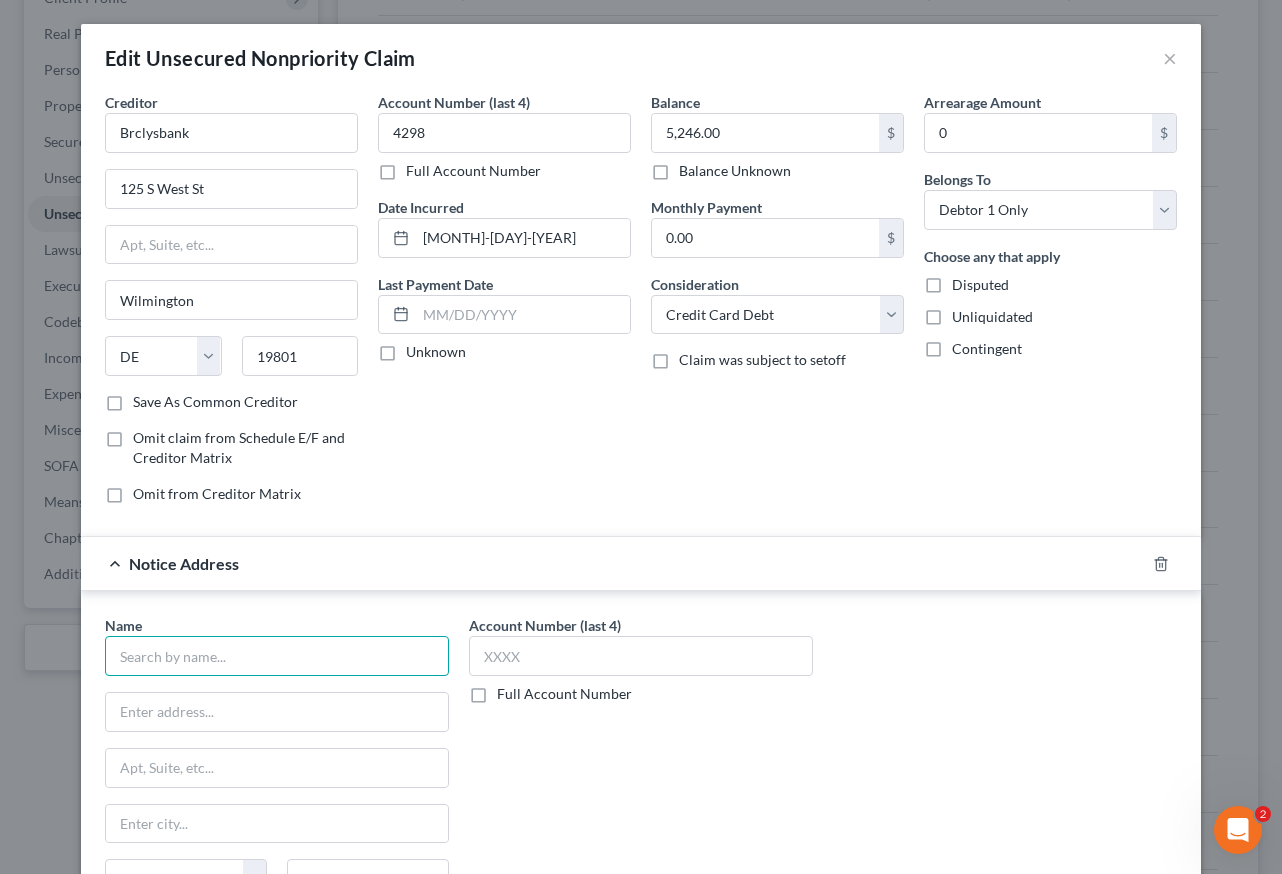 click at bounding box center [277, 656] 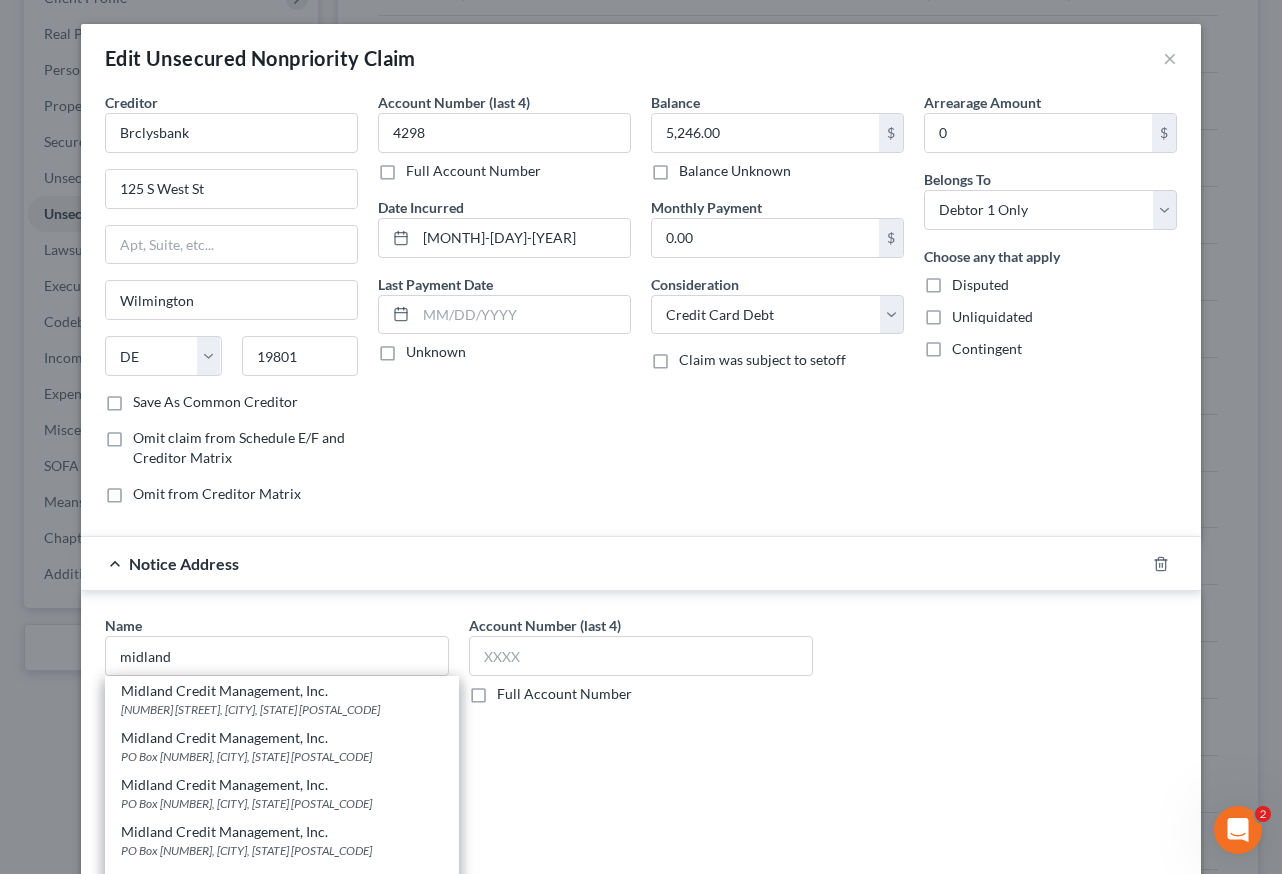 drag, startPoint x: 268, startPoint y: 699, endPoint x: 339, endPoint y: 693, distance: 71.25307 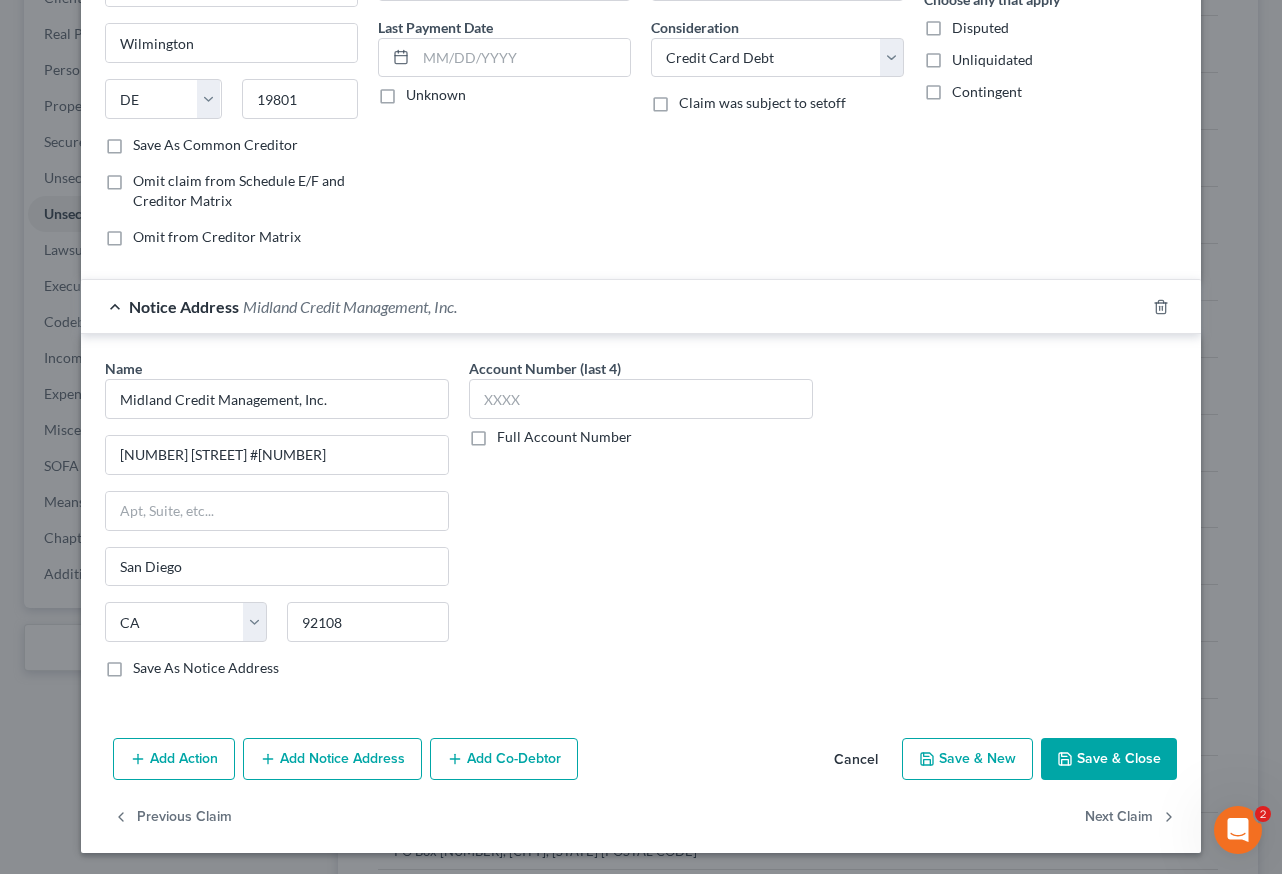 scroll, scrollTop: 260, scrollLeft: 0, axis: vertical 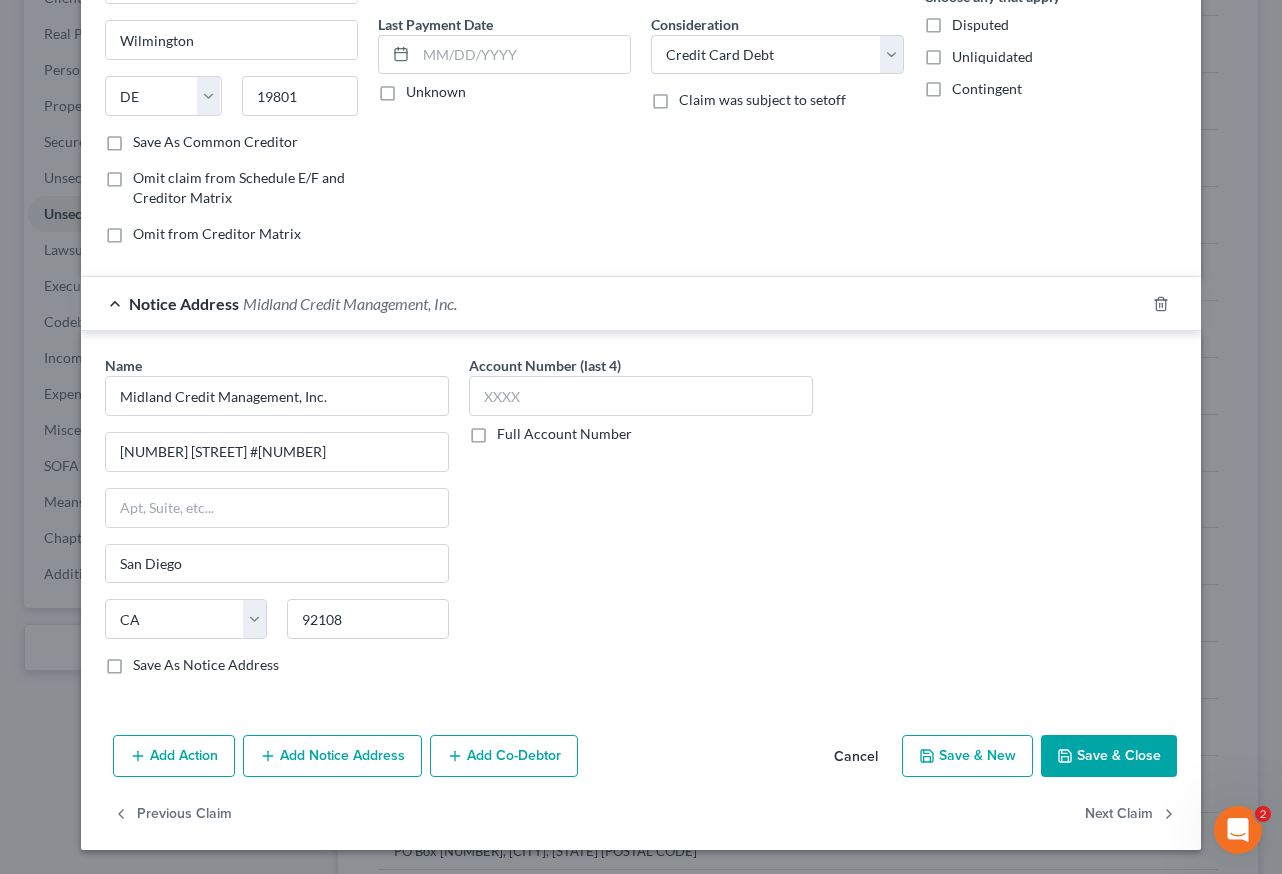 click on "Save & Close" at bounding box center (1109, 756) 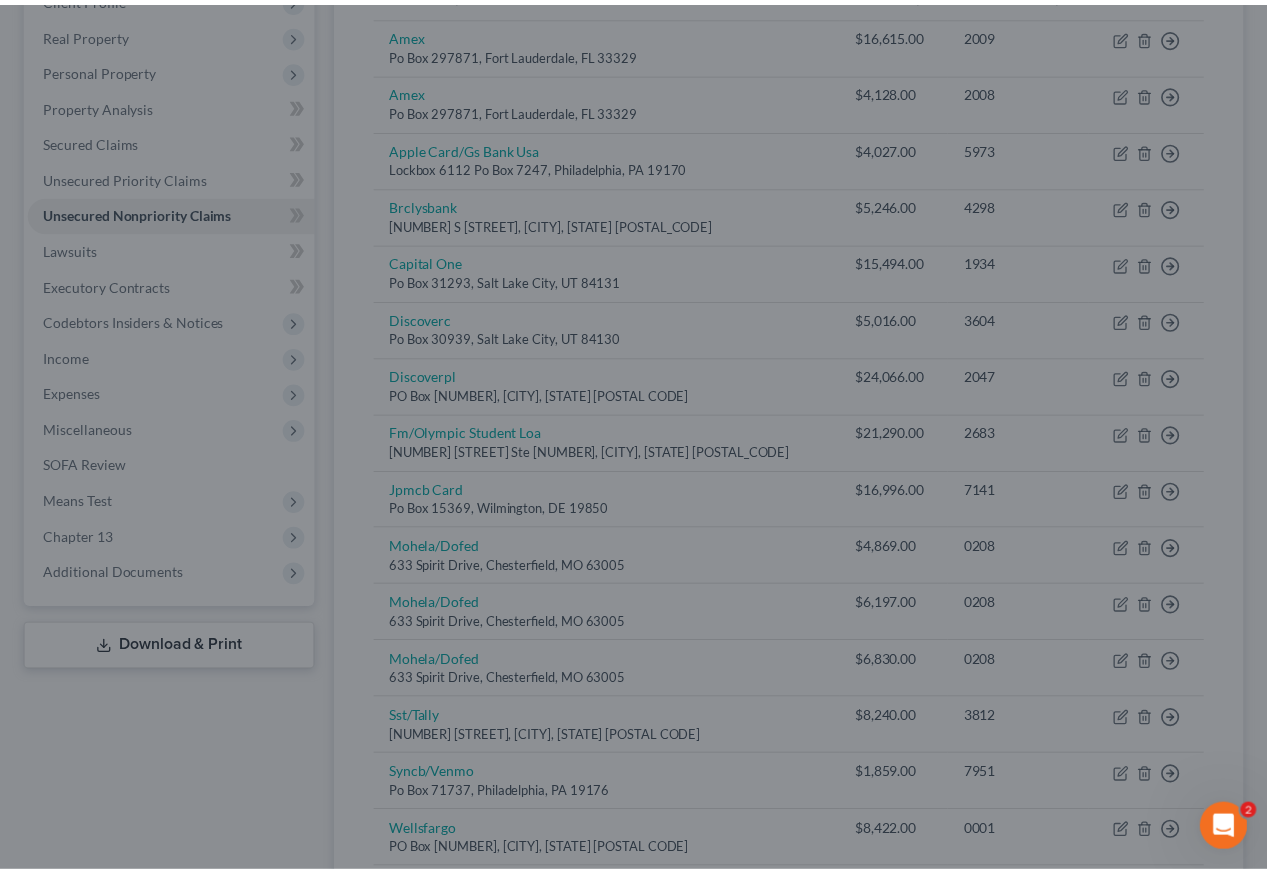 scroll, scrollTop: 0, scrollLeft: 0, axis: both 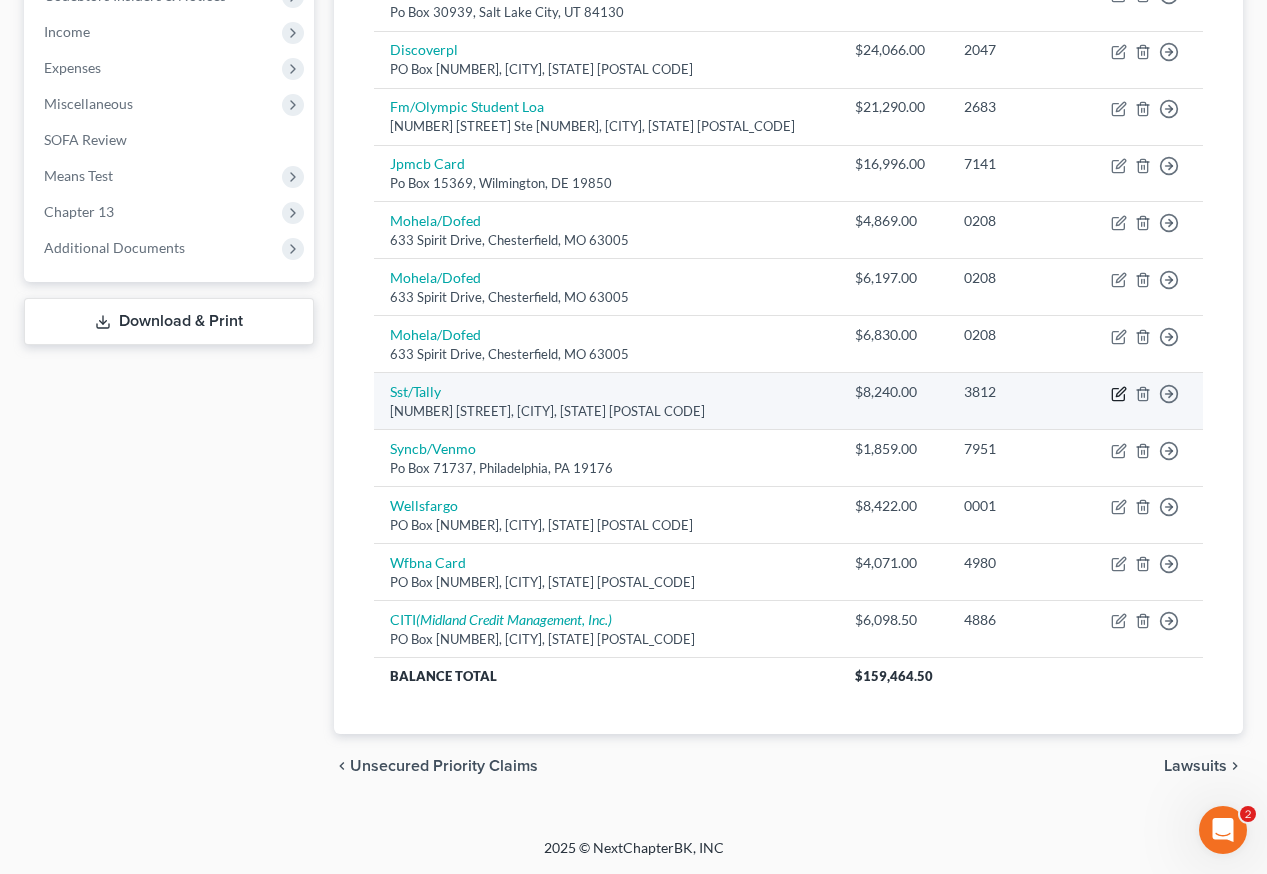 click 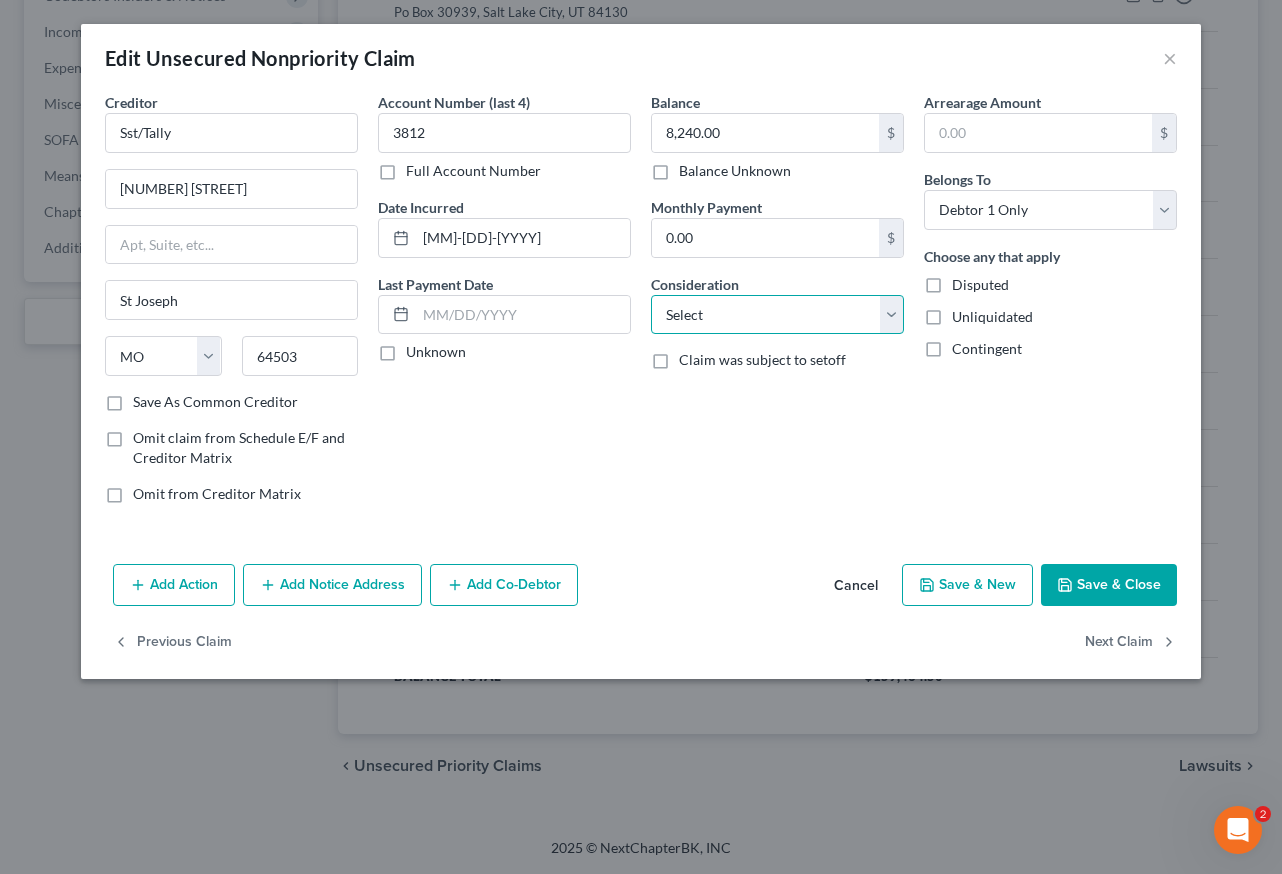 drag, startPoint x: 748, startPoint y: 303, endPoint x: 751, endPoint y: 327, distance: 24.186773 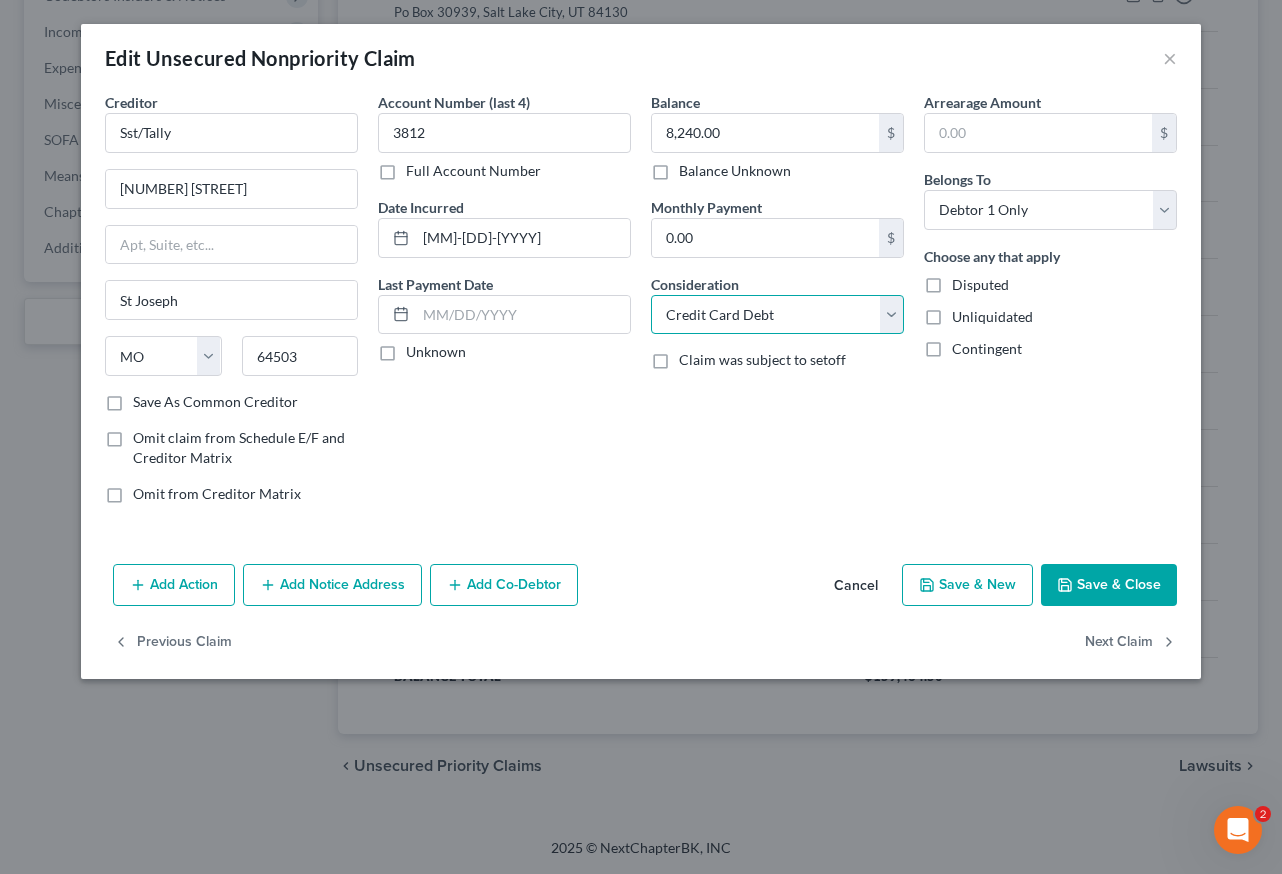 click on "Select Cable / Satellite Services Collection Agency Credit Card Debt Debt Counseling / Attorneys Deficiency Balance Domestic Support Obligations Home / Car Repairs Income Taxes Judgment Liens Medical Services Monies Loaned / Advanced Mortgage Obligation From Divorce Or Separation Obligation To Pensions Other Overdrawn Bank Account Promised To Help Pay Creditors Student Loans Suppliers And Vendors Telephone / Internet Services Utility Services" at bounding box center [777, 315] 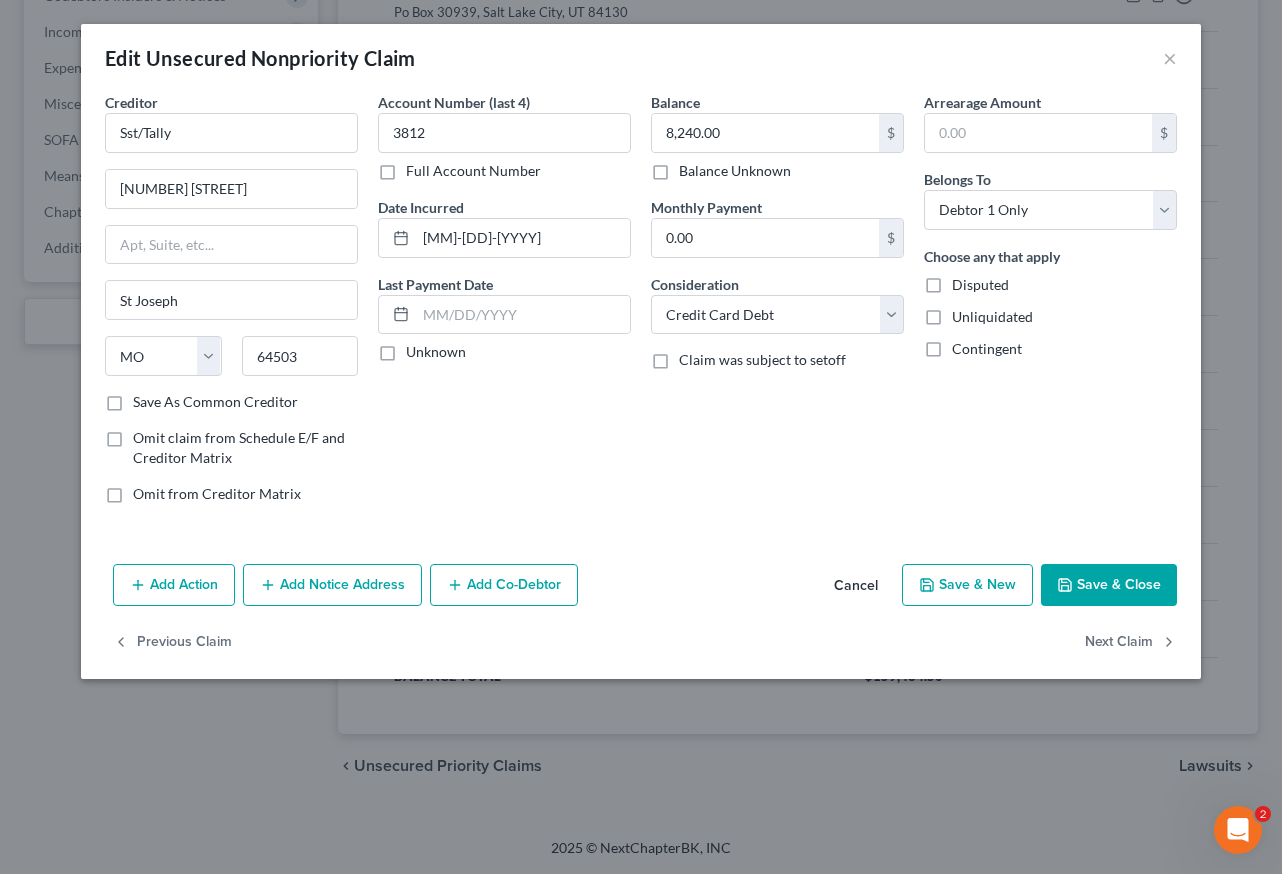 click on "Save & Close" at bounding box center (1109, 585) 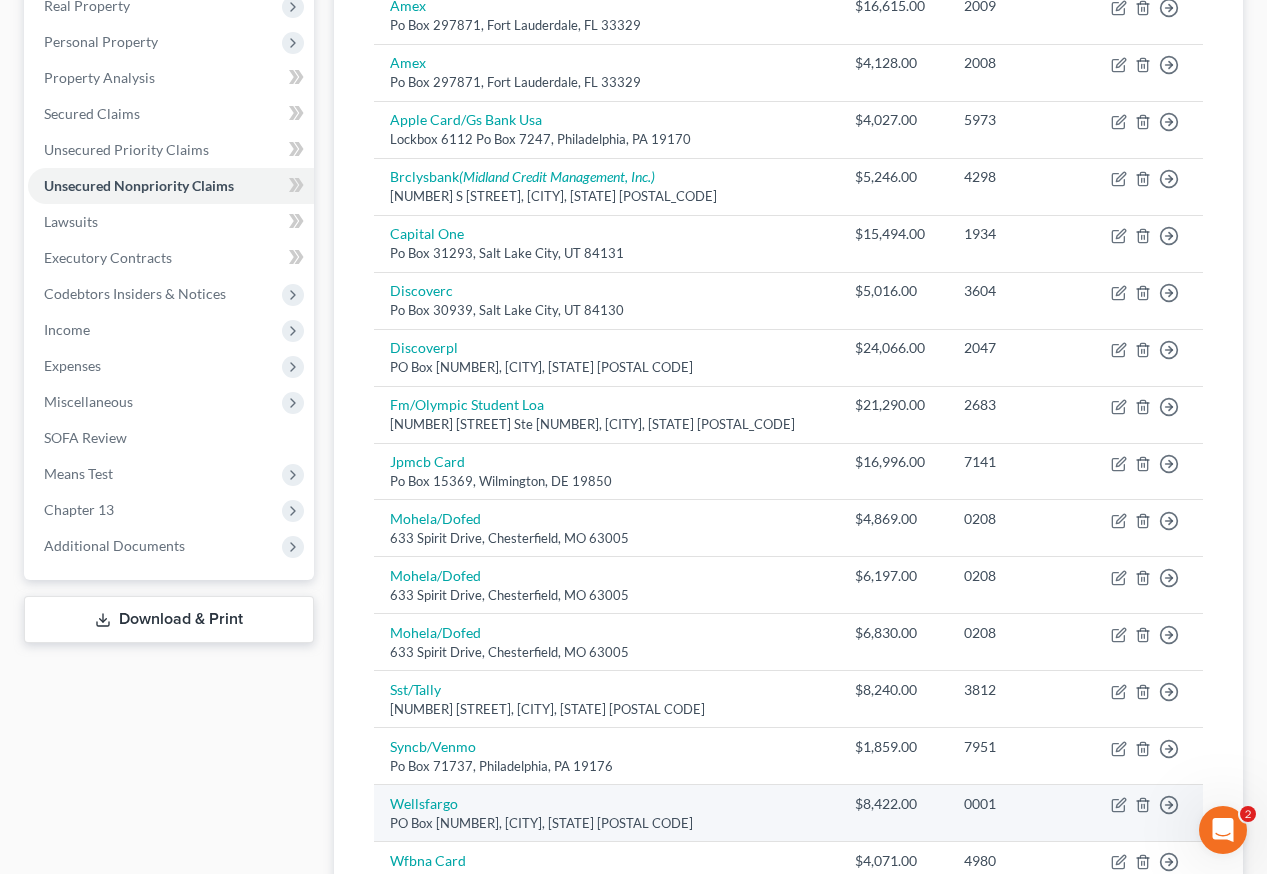 scroll, scrollTop: 326, scrollLeft: 0, axis: vertical 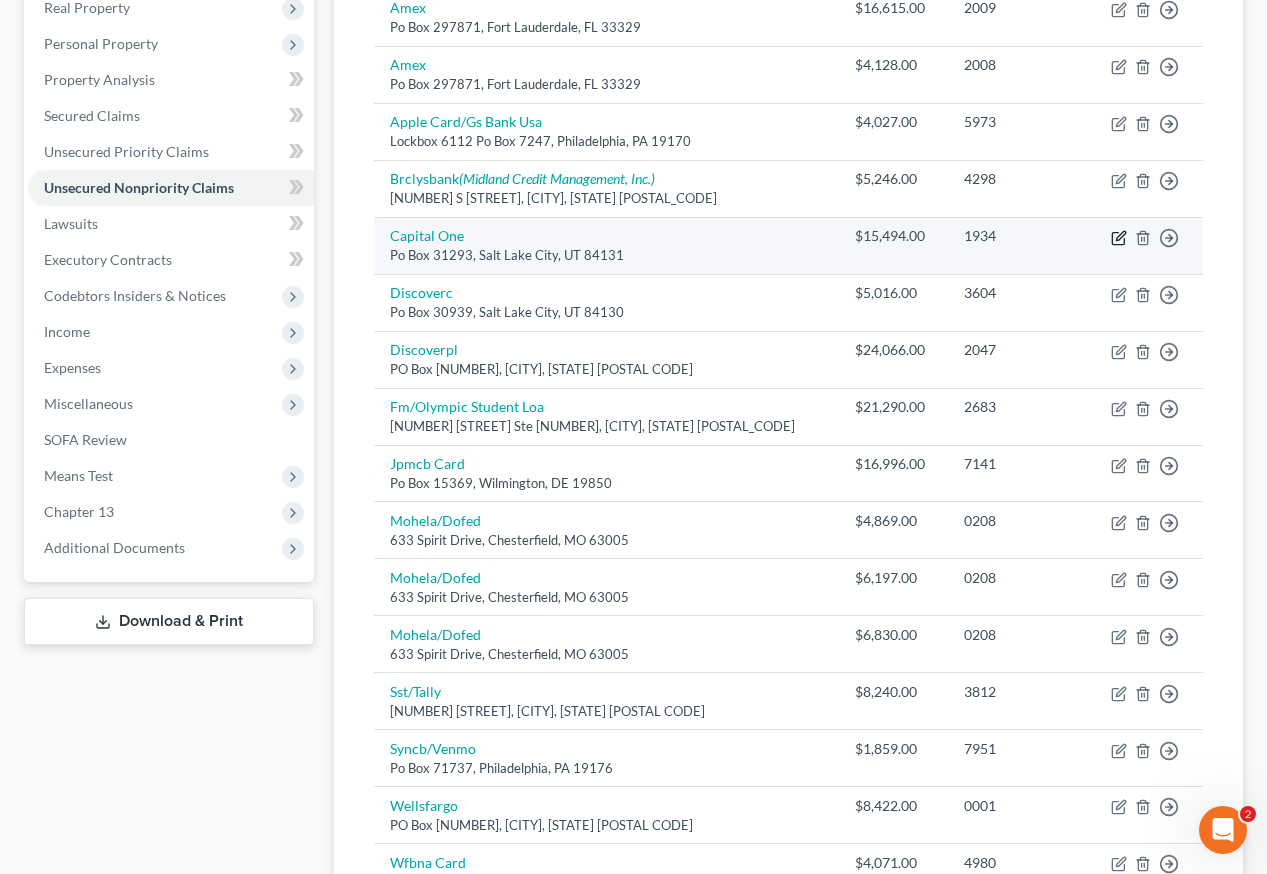 click 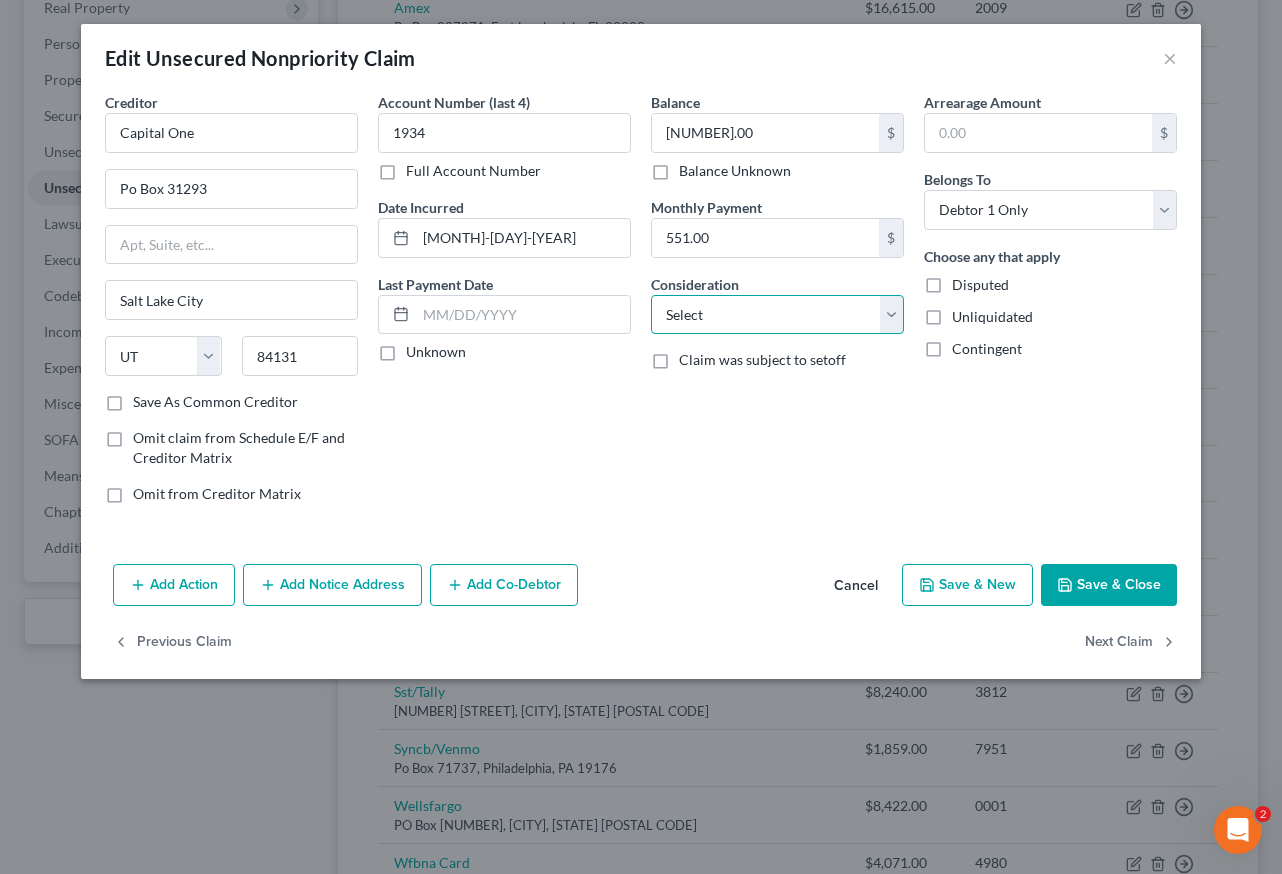 click on "Select Cable / Satellite Services Collection Agency Credit Card Debt Debt Counseling / Attorneys Deficiency Balance Domestic Support Obligations Home / Car Repairs Income Taxes Judgment Liens Medical Services Monies Loaned / Advanced Mortgage Obligation From Divorce Or Separation Obligation To Pensions Other Overdrawn Bank Account Promised To Help Pay Creditors Student Loans Suppliers And Vendors Telephone / Internet Services Utility Services" at bounding box center (777, 315) 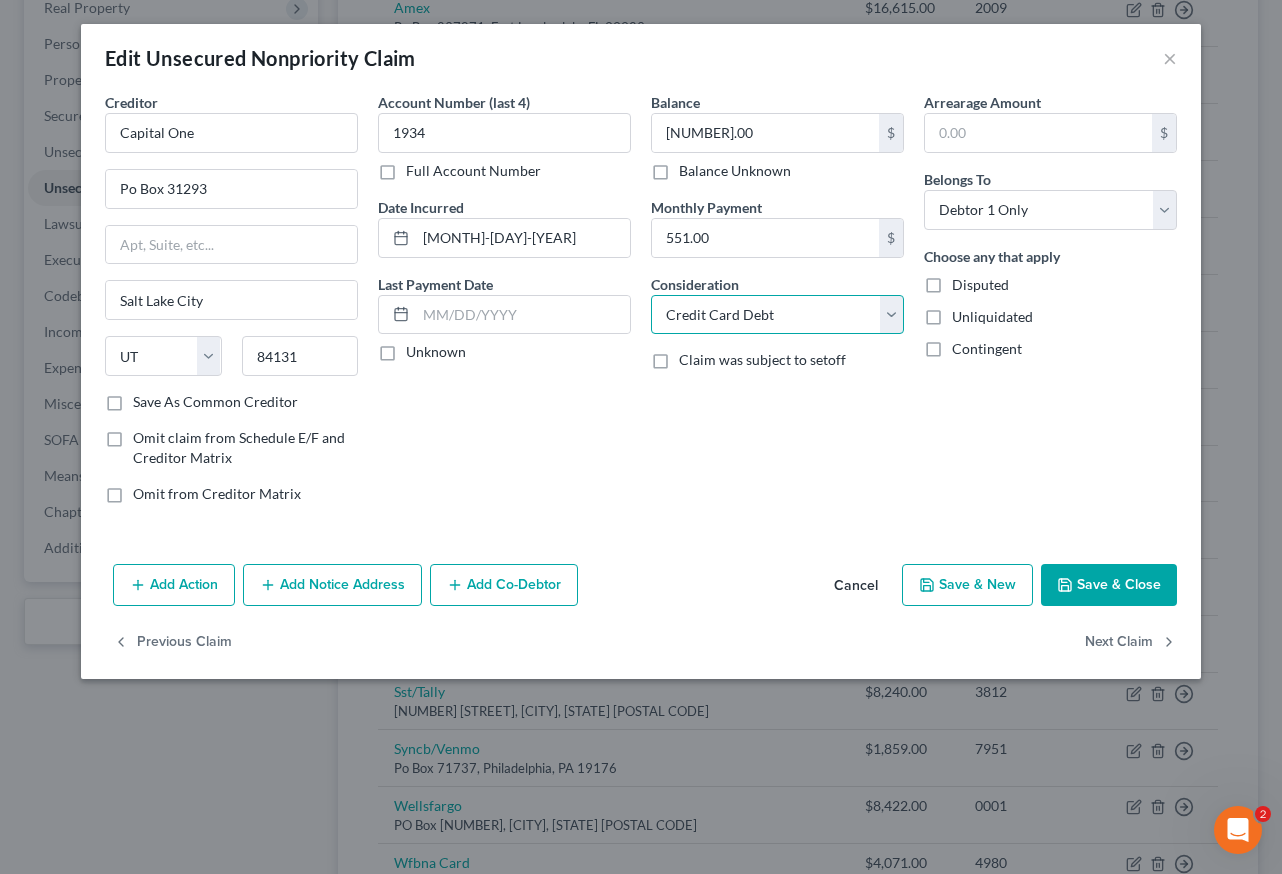 click on "Select Cable / Satellite Services Collection Agency Credit Card Debt Debt Counseling / Attorneys Deficiency Balance Domestic Support Obligations Home / Car Repairs Income Taxes Judgment Liens Medical Services Monies Loaned / Advanced Mortgage Obligation From Divorce Or Separation Obligation To Pensions Other Overdrawn Bank Account Promised To Help Pay Creditors Student Loans Suppliers And Vendors Telephone / Internet Services Utility Services" at bounding box center (777, 315) 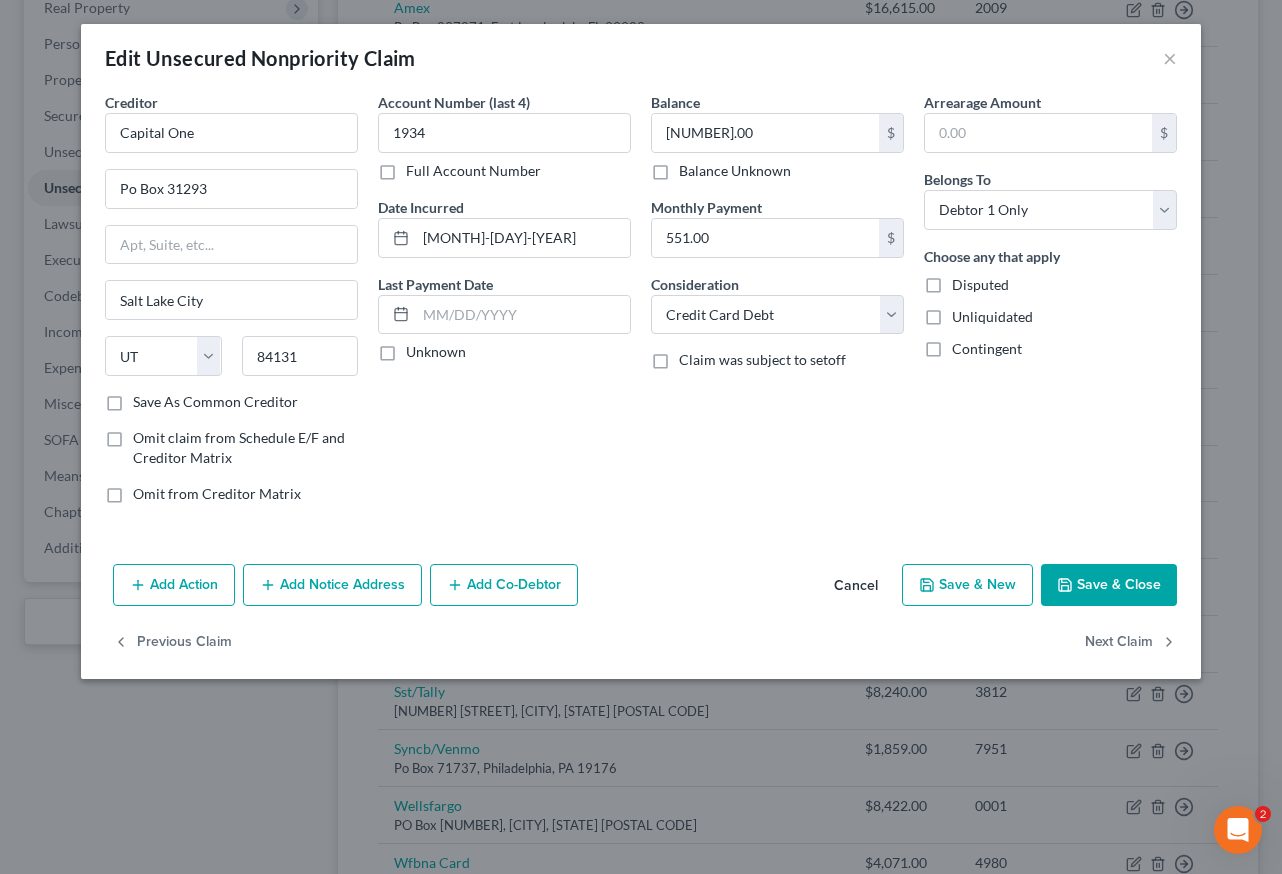 click on "Save & Close" at bounding box center (1109, 585) 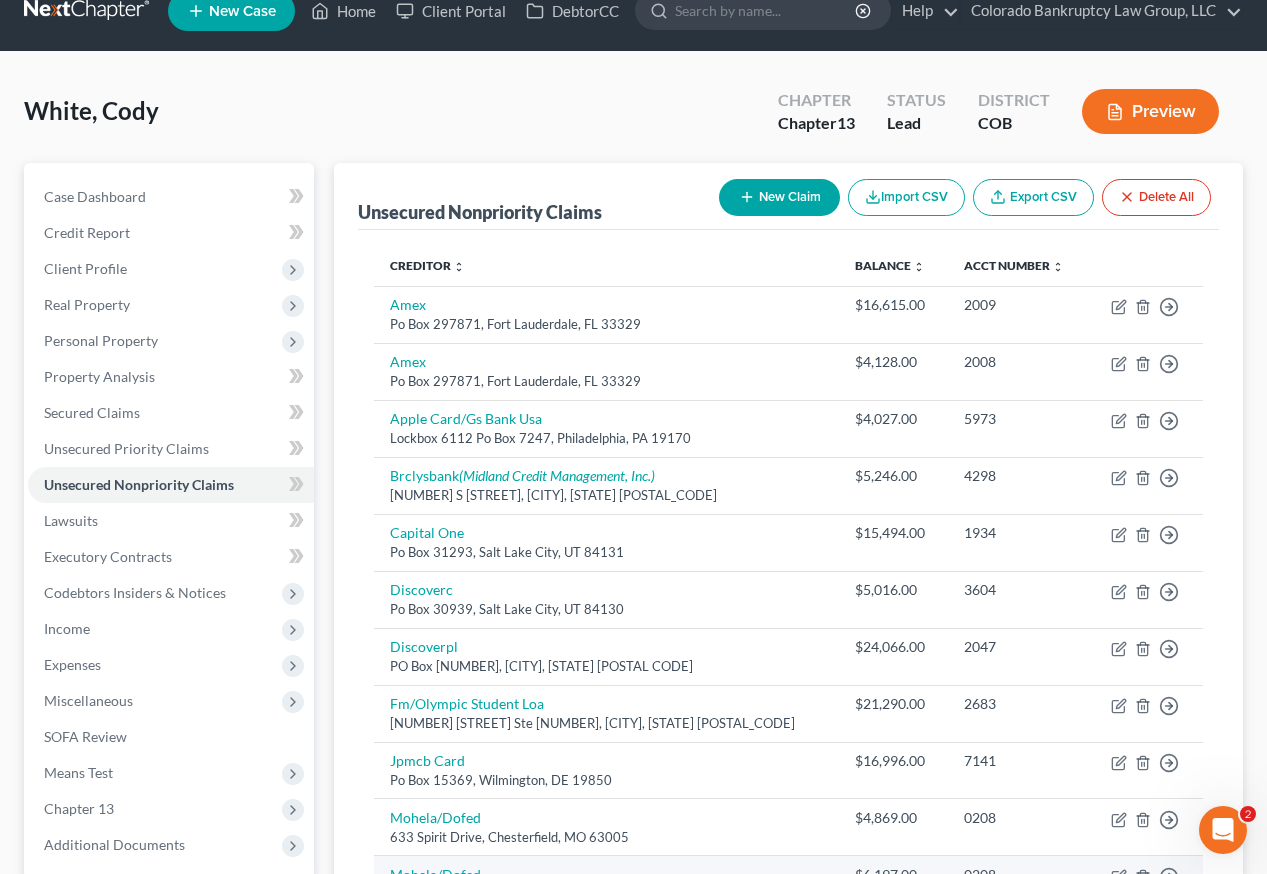 scroll, scrollTop: 0, scrollLeft: 0, axis: both 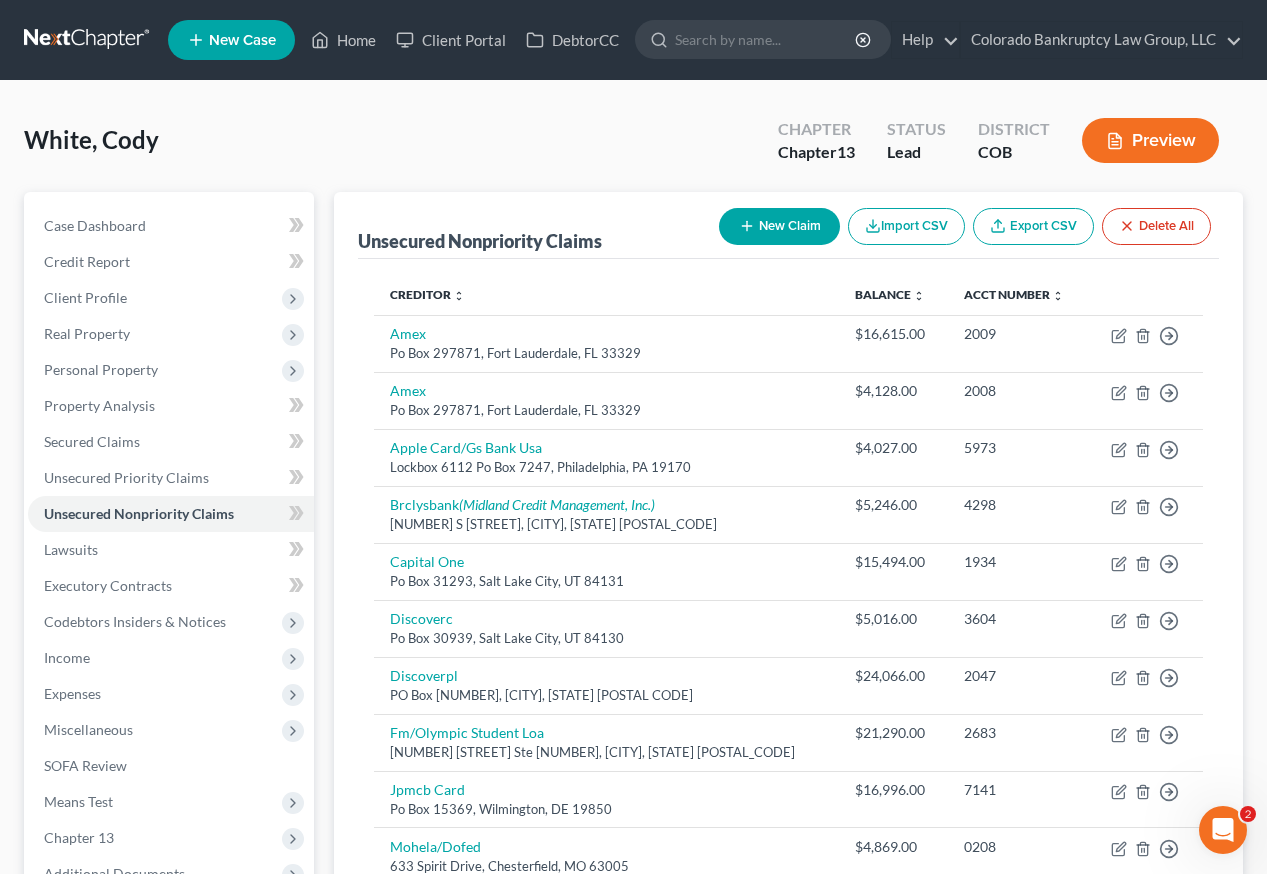 click on "New Claim" at bounding box center [779, 226] 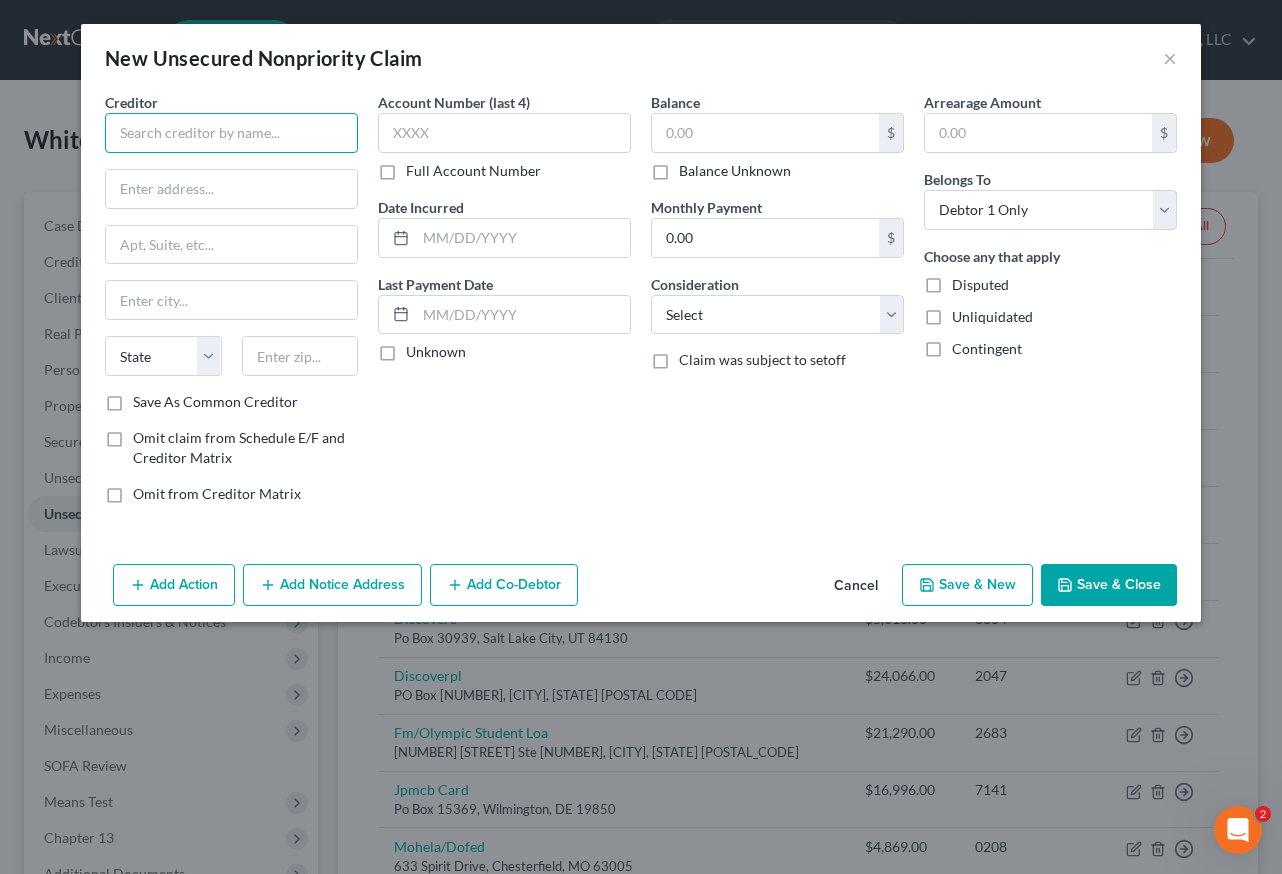 click at bounding box center [231, 133] 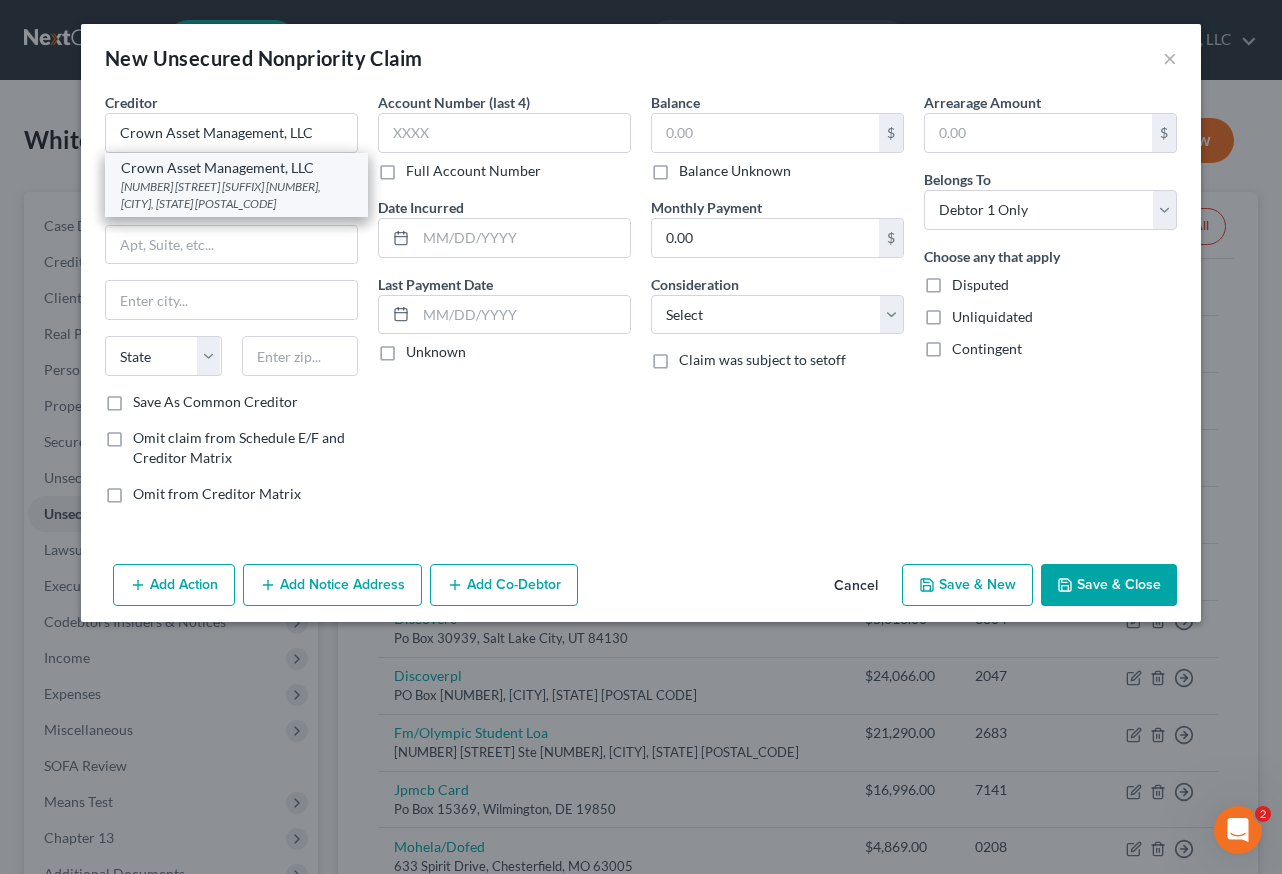 click on "[NUMBER] [STREET] [SUFFIX] [NUMBER], [CITY], [STATE] [POSTAL_CODE]" at bounding box center (236, 195) 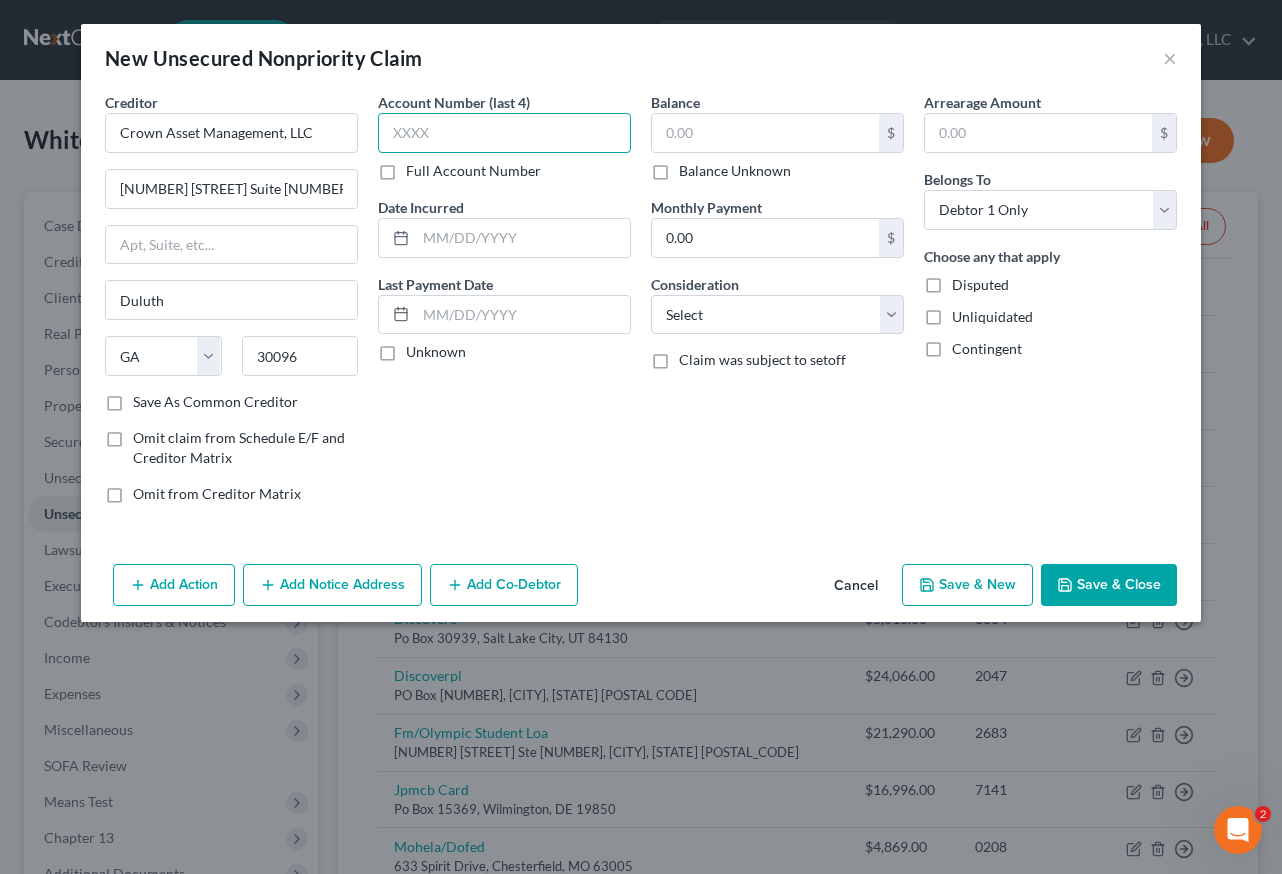 click at bounding box center (504, 133) 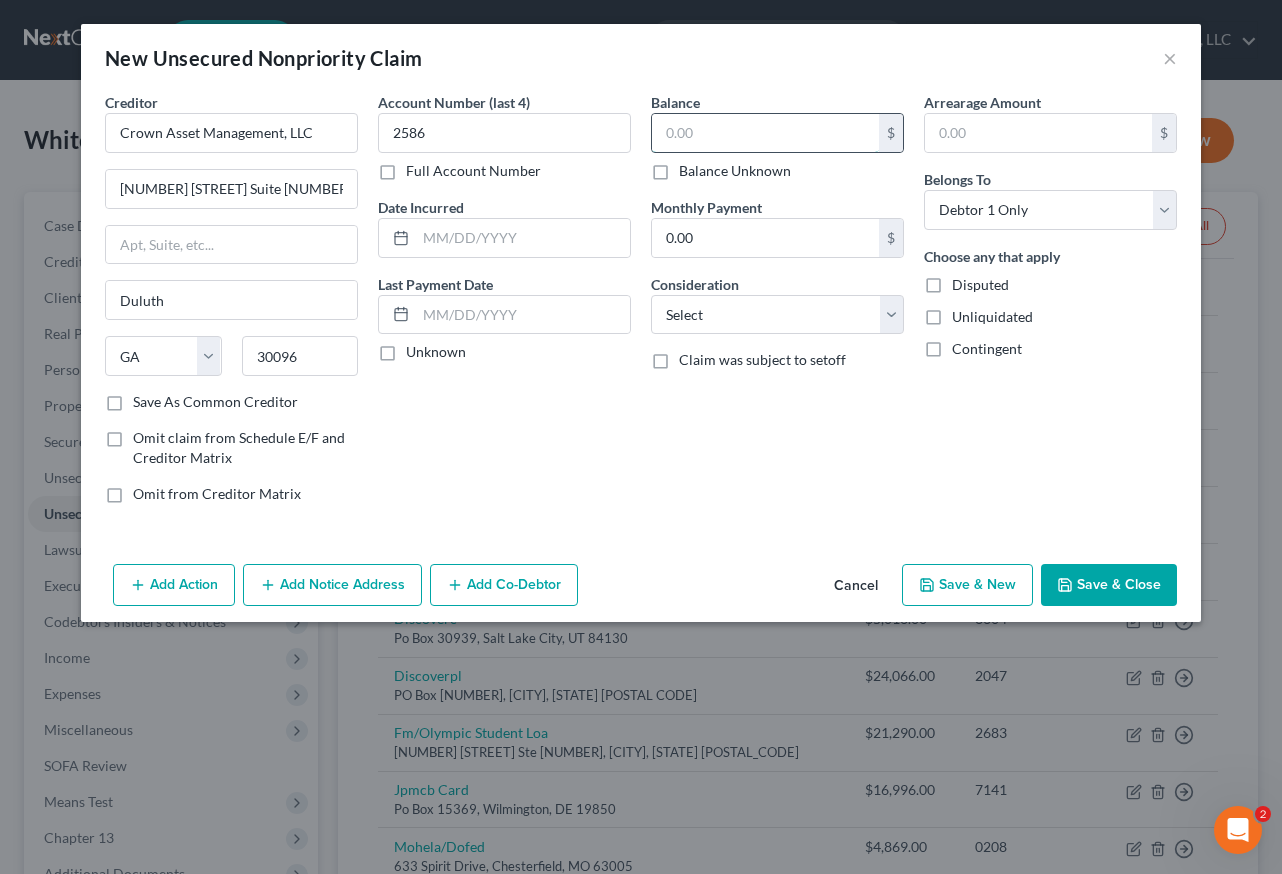 click at bounding box center (765, 133) 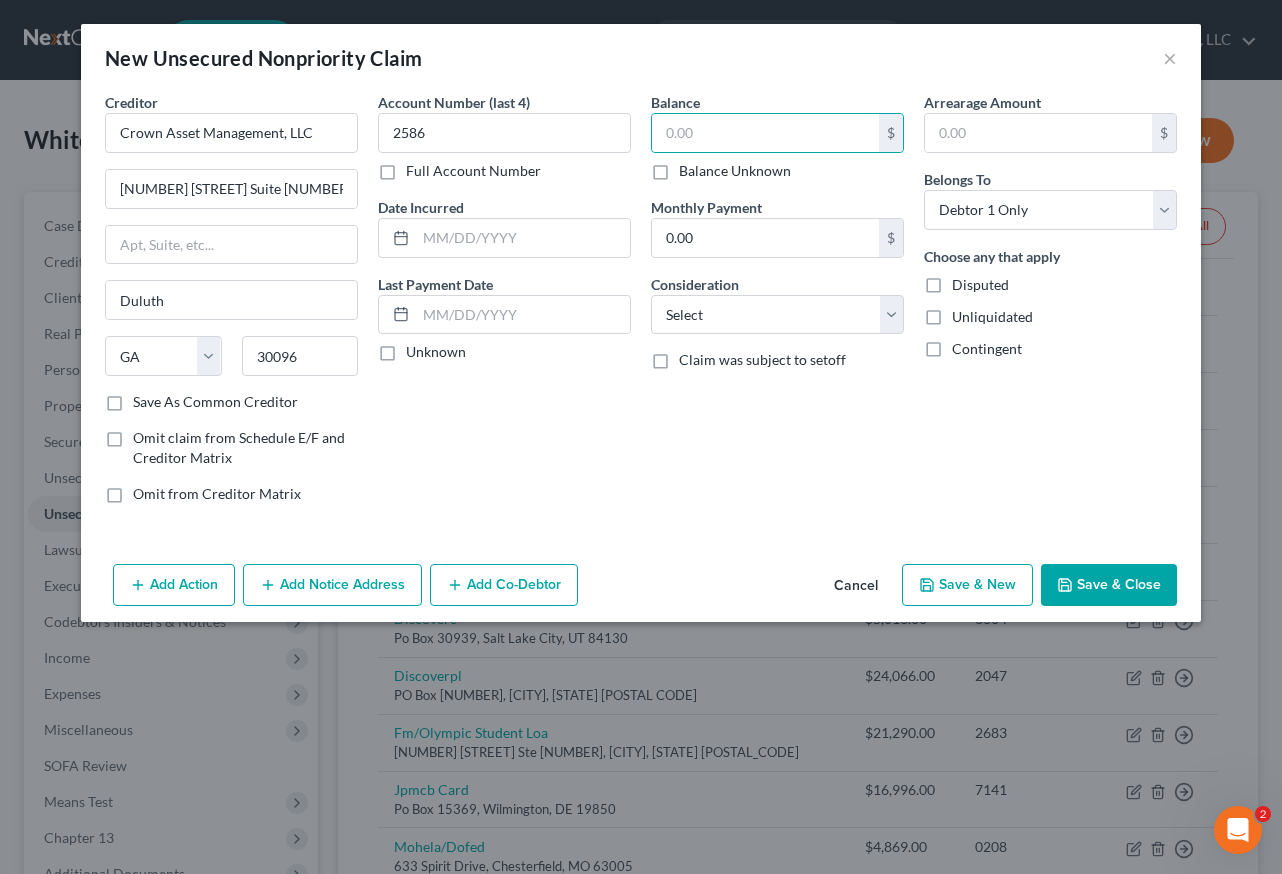 click on "Balance Unknown" at bounding box center (735, 171) 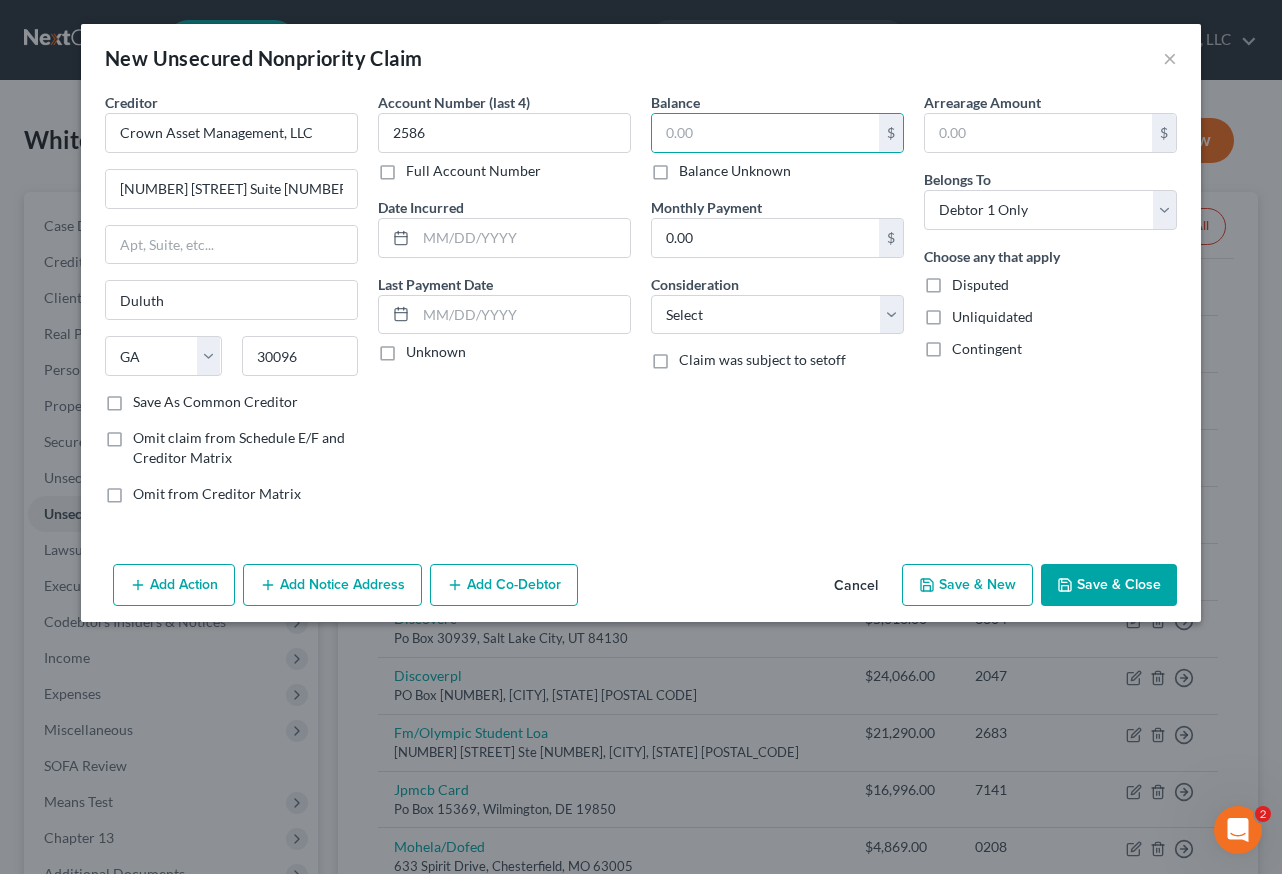 click on "Balance Unknown" at bounding box center (693, 167) 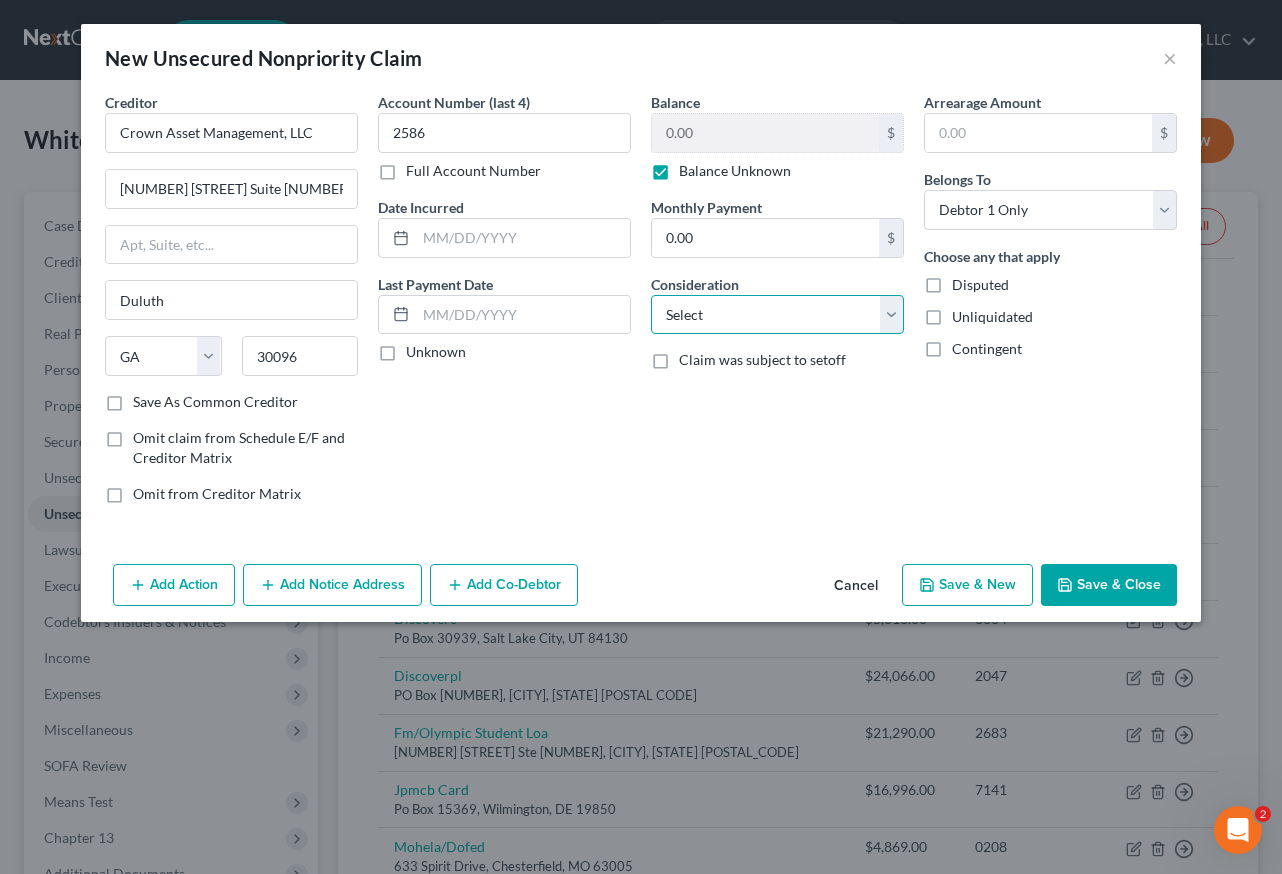 drag, startPoint x: 691, startPoint y: 313, endPoint x: 694, endPoint y: 333, distance: 20.22375 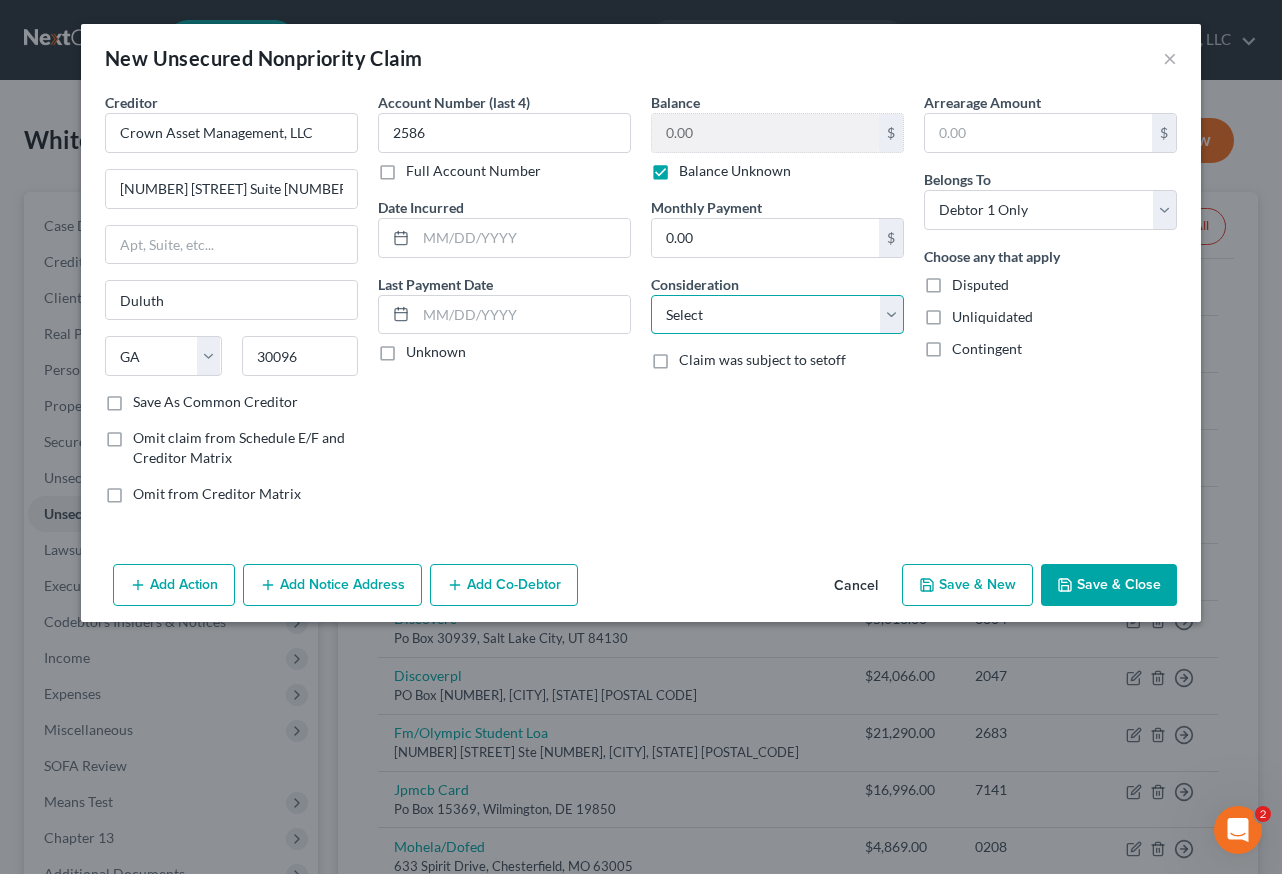 click on "Select Cable / Satellite Services Collection Agency Credit Card Debt Debt Counseling / Attorneys Deficiency Balance Domestic Support Obligations Home / Car Repairs Income Taxes Judgment Liens Medical Services Monies Loaned / Advanced Mortgage Obligation From Divorce Or Separation Obligation To Pensions Other Overdrawn Bank Account Promised To Help Pay Creditors Student Loans Suppliers And Vendors Telephone / Internet Services Utility Services" at bounding box center (777, 315) 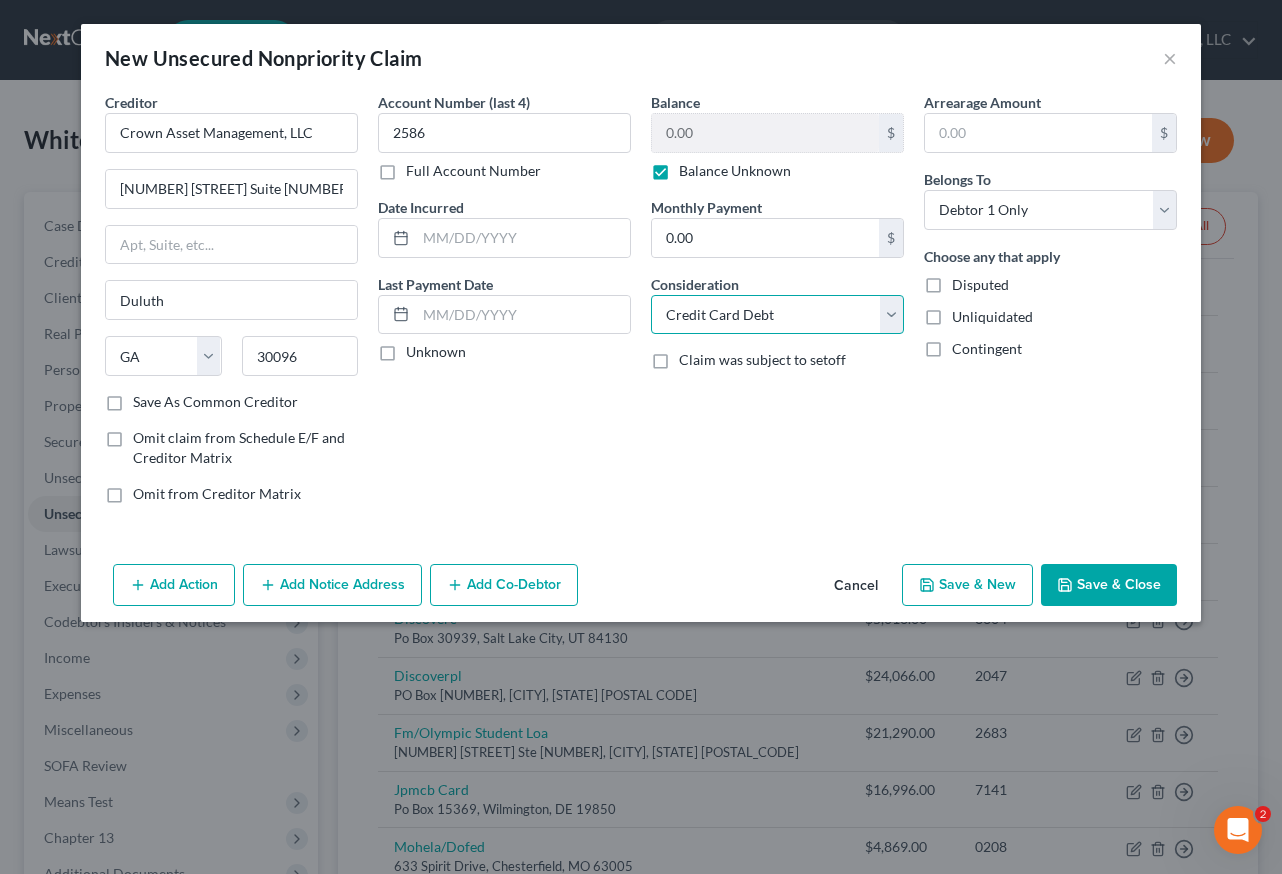 click on "Select Cable / Satellite Services Collection Agency Credit Card Debt Debt Counseling / Attorneys Deficiency Balance Domestic Support Obligations Home / Car Repairs Income Taxes Judgment Liens Medical Services Monies Loaned / Advanced Mortgage Obligation From Divorce Or Separation Obligation To Pensions Other Overdrawn Bank Account Promised To Help Pay Creditors Student Loans Suppliers And Vendors Telephone / Internet Services Utility Services" at bounding box center (777, 315) 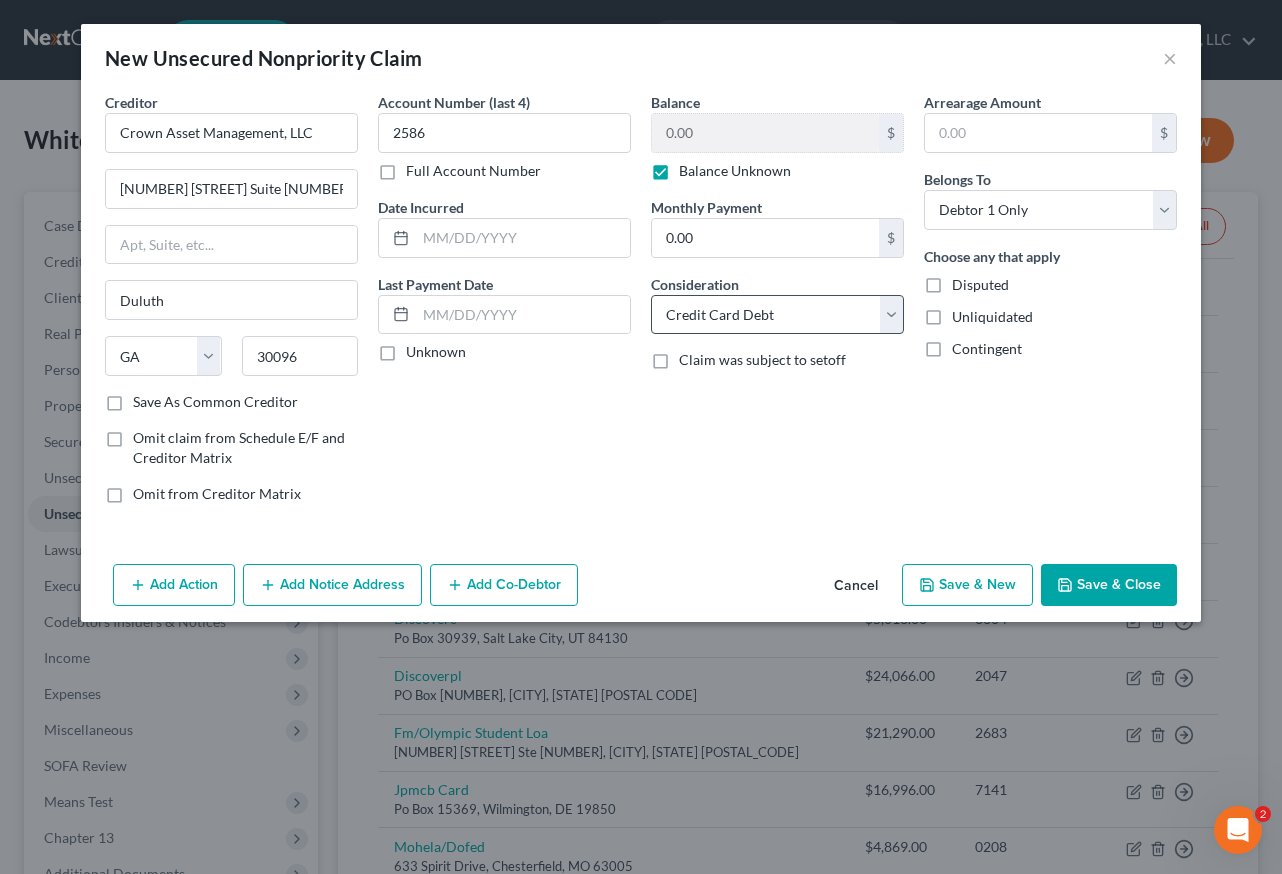 drag, startPoint x: 1142, startPoint y: 598, endPoint x: 798, endPoint y: 314, distance: 446.0852 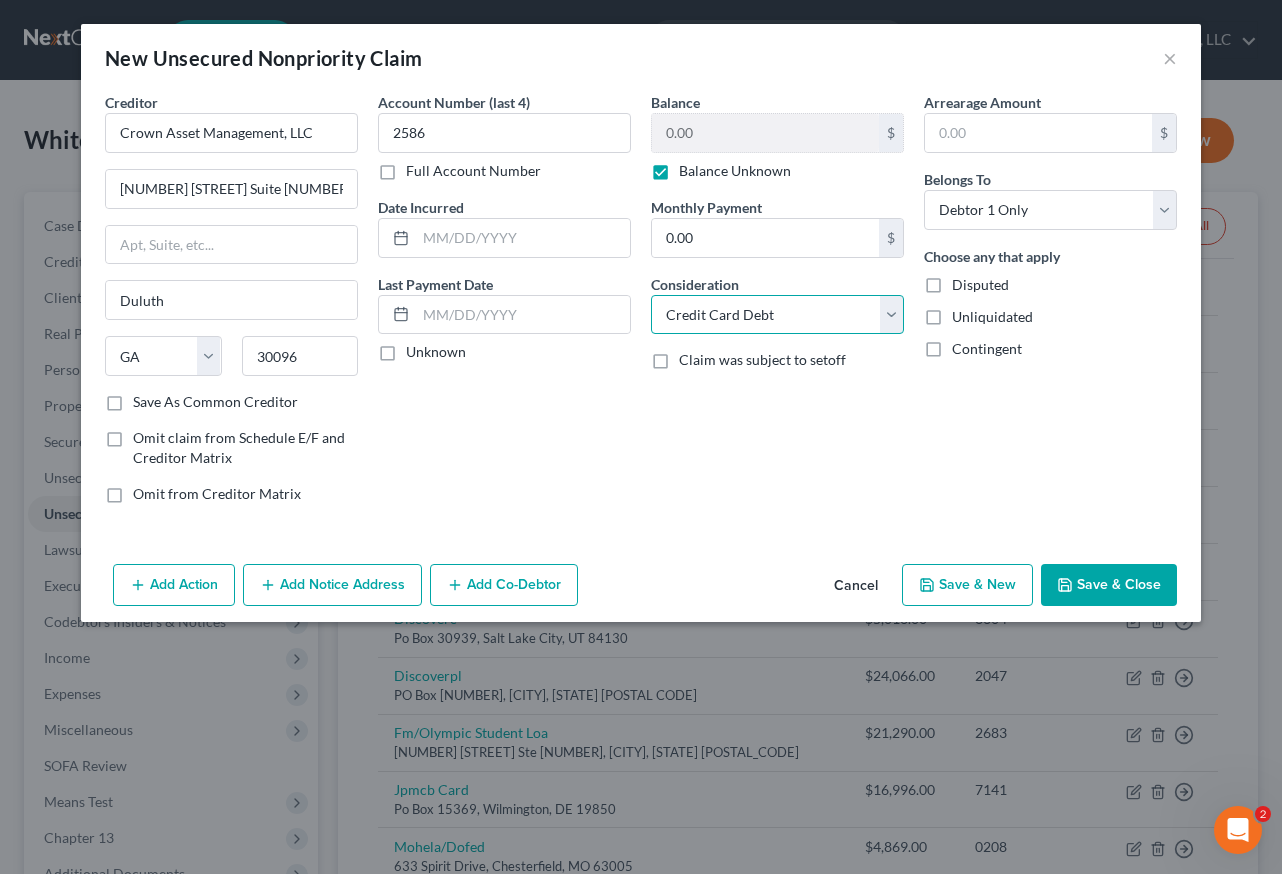 click on "Select Cable / Satellite Services Collection Agency Credit Card Debt Debt Counseling / Attorneys Deficiency Balance Domestic Support Obligations Home / Car Repairs Income Taxes Judgment Liens Medical Services Monies Loaned / Advanced Mortgage Obligation From Divorce Or Separation Obligation To Pensions Other Overdrawn Bank Account Promised To Help Pay Creditors Student Loans Suppliers And Vendors Telephone / Internet Services Utility Services" at bounding box center (777, 315) 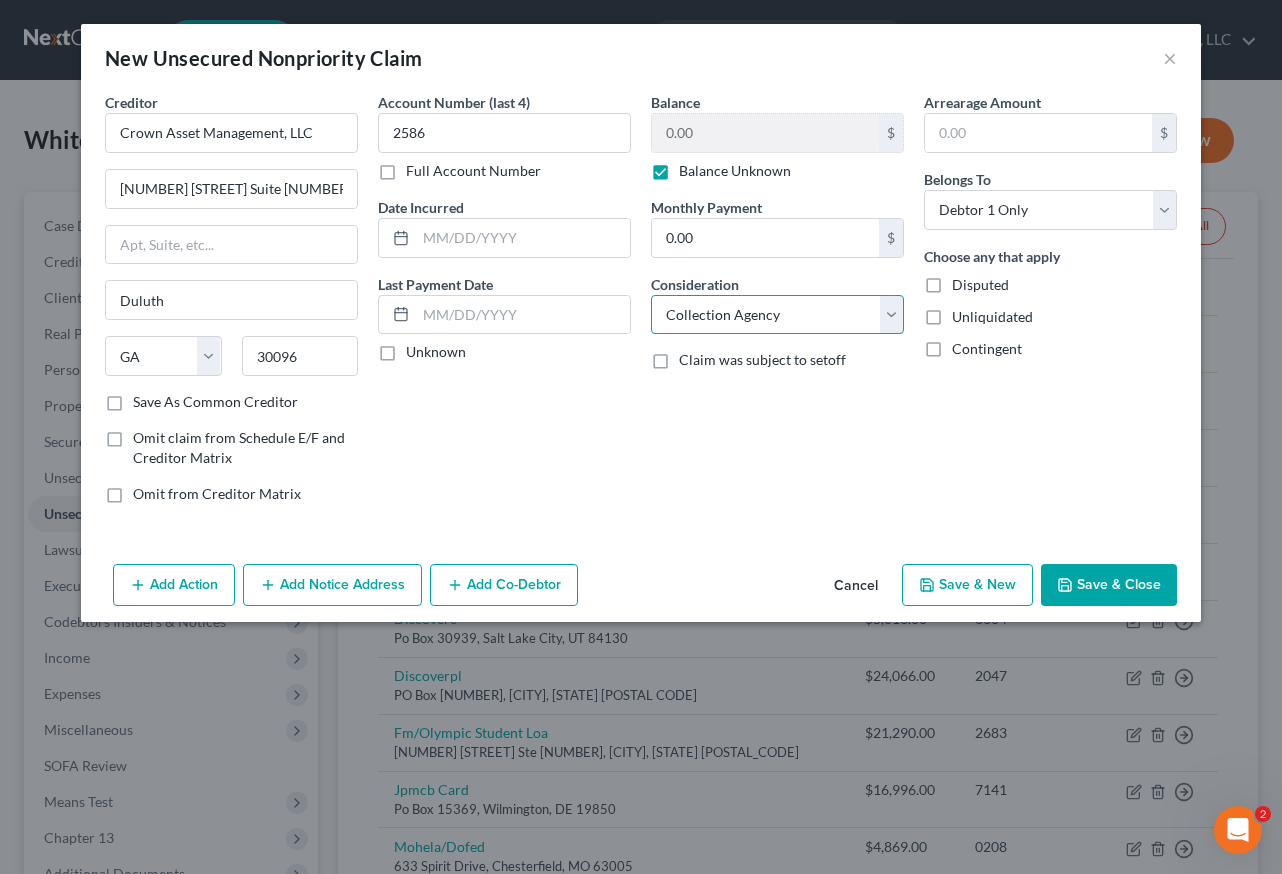 click on "Select Cable / Satellite Services Collection Agency Credit Card Debt Debt Counseling / Attorneys Deficiency Balance Domestic Support Obligations Home / Car Repairs Income Taxes Judgment Liens Medical Services Monies Loaned / Advanced Mortgage Obligation From Divorce Or Separation Obligation To Pensions Other Overdrawn Bank Account Promised To Help Pay Creditors Student Loans Suppliers And Vendors Telephone / Internet Services Utility Services" at bounding box center (777, 315) 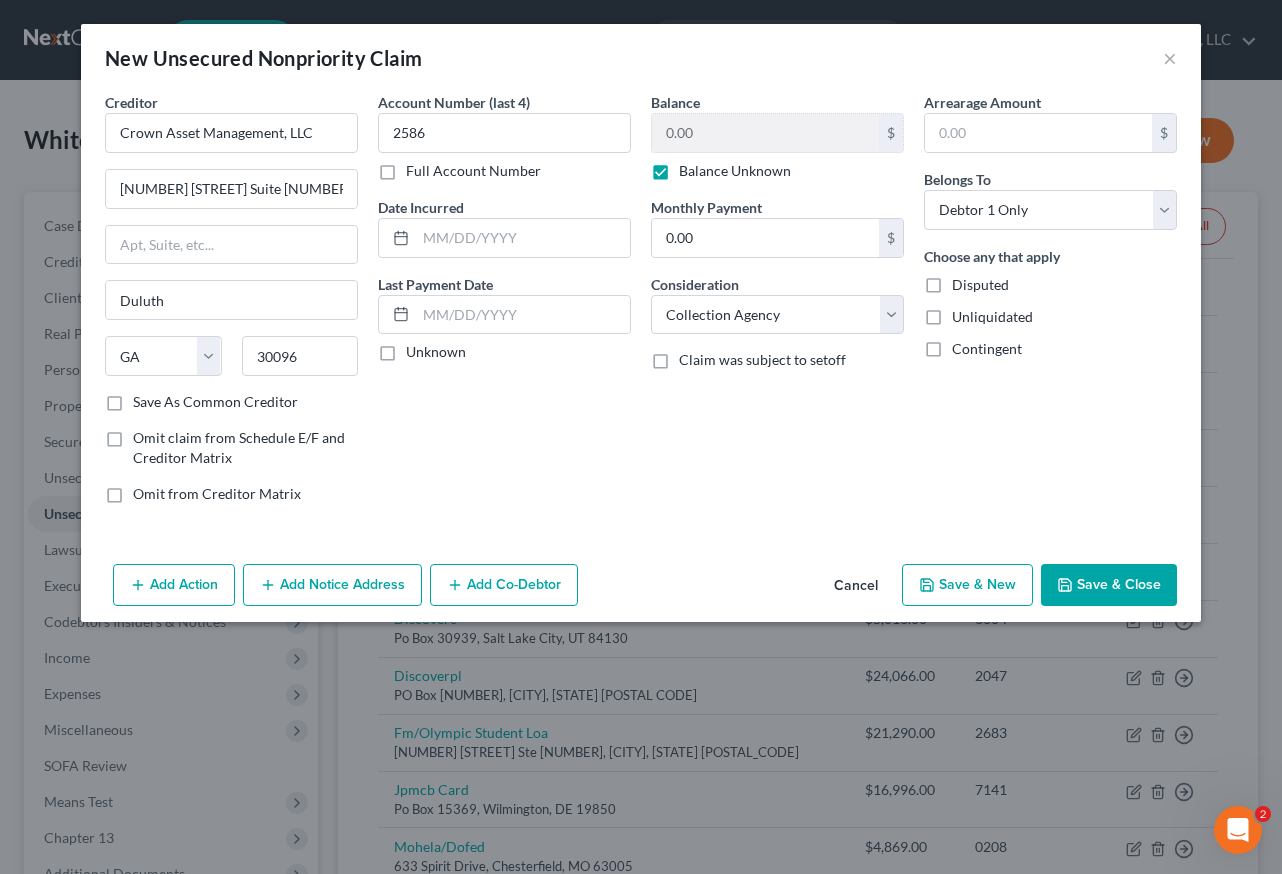 click on "Save & Close" at bounding box center [1109, 585] 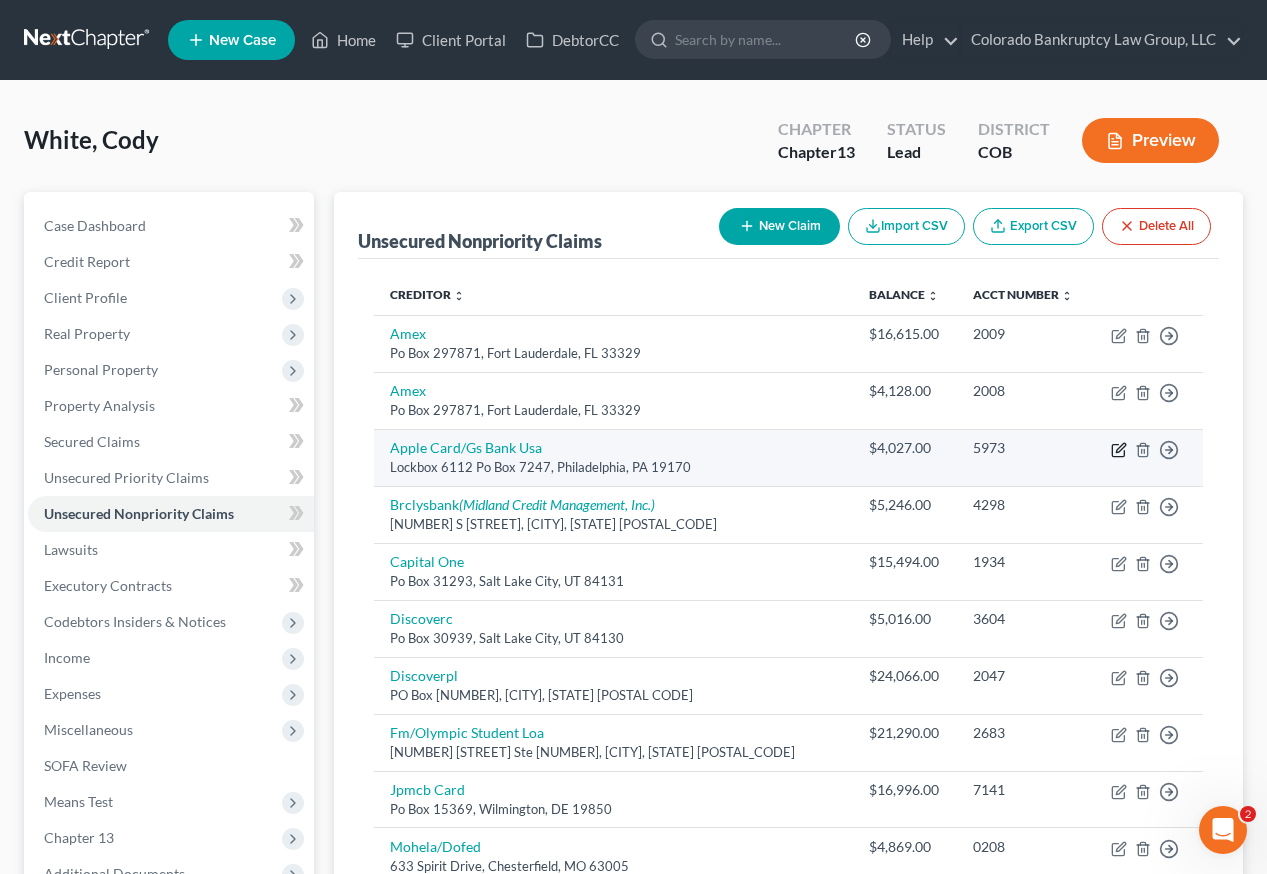 click 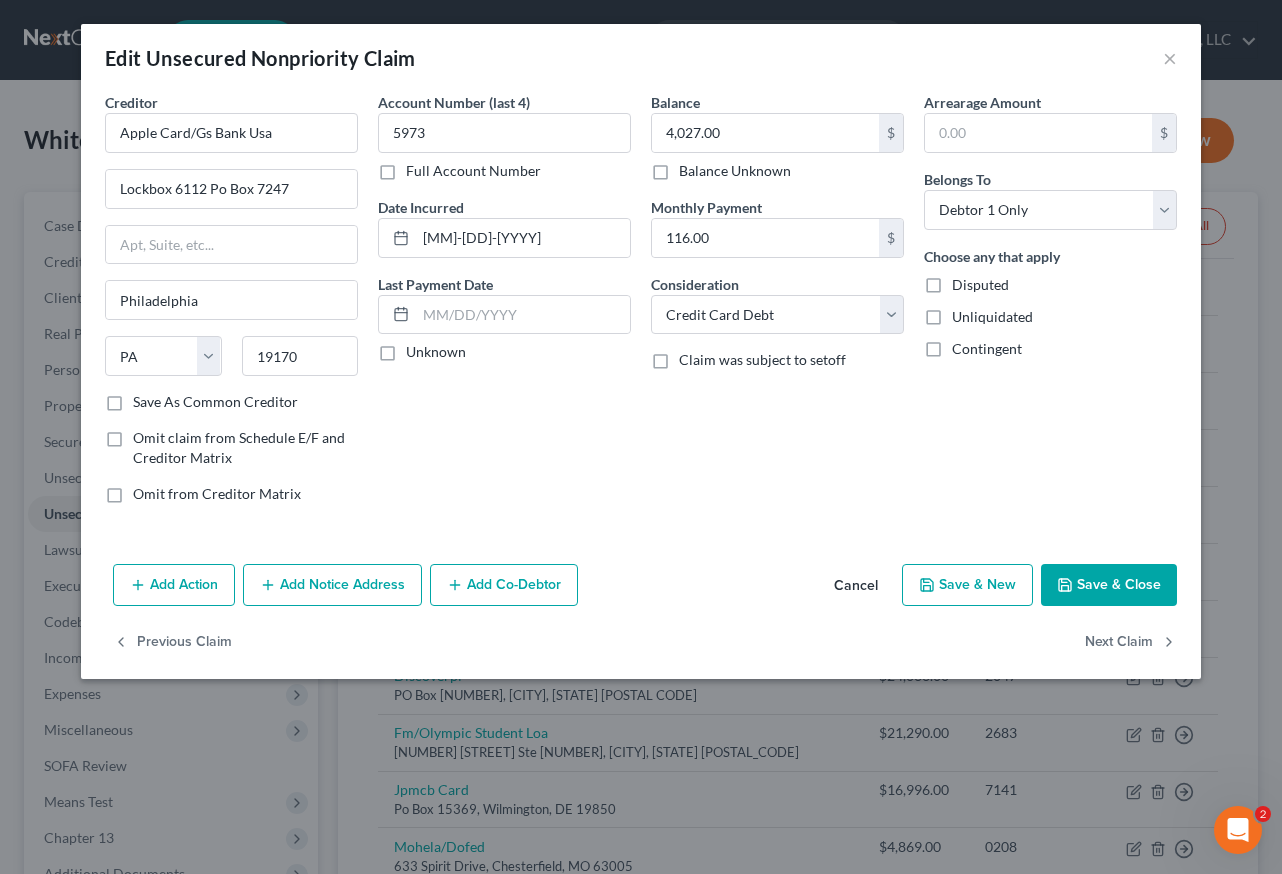 click on "Save & Close" at bounding box center [1109, 585] 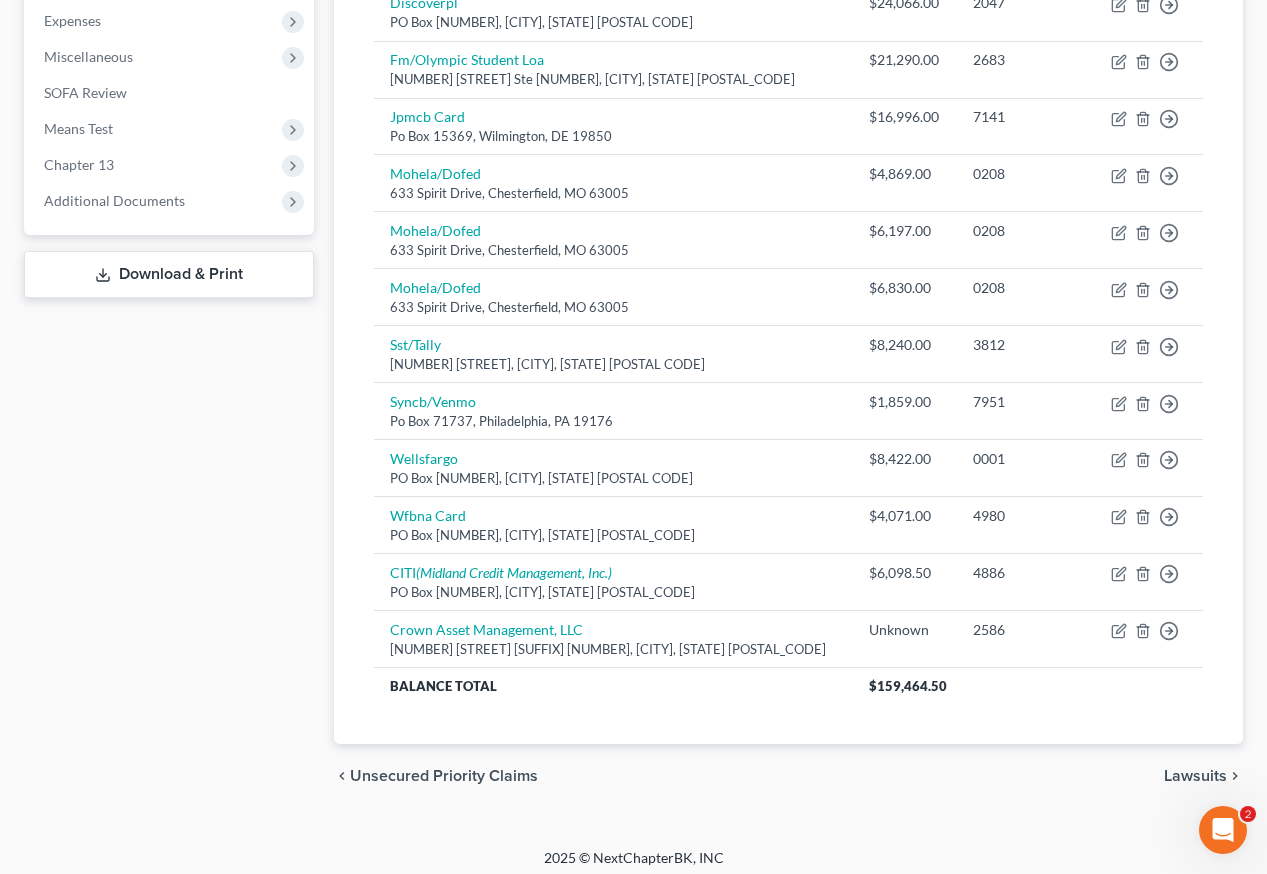 scroll, scrollTop: 683, scrollLeft: 0, axis: vertical 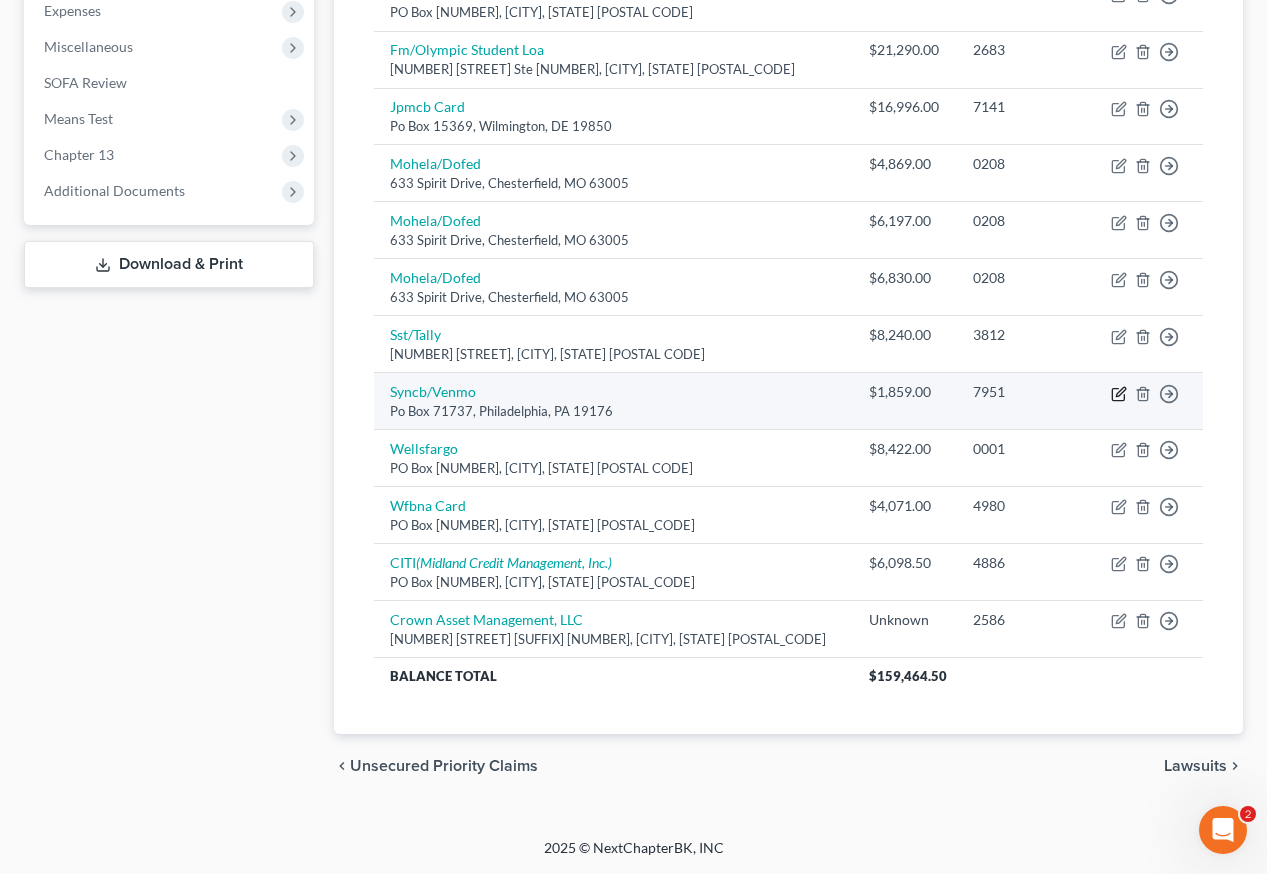 click 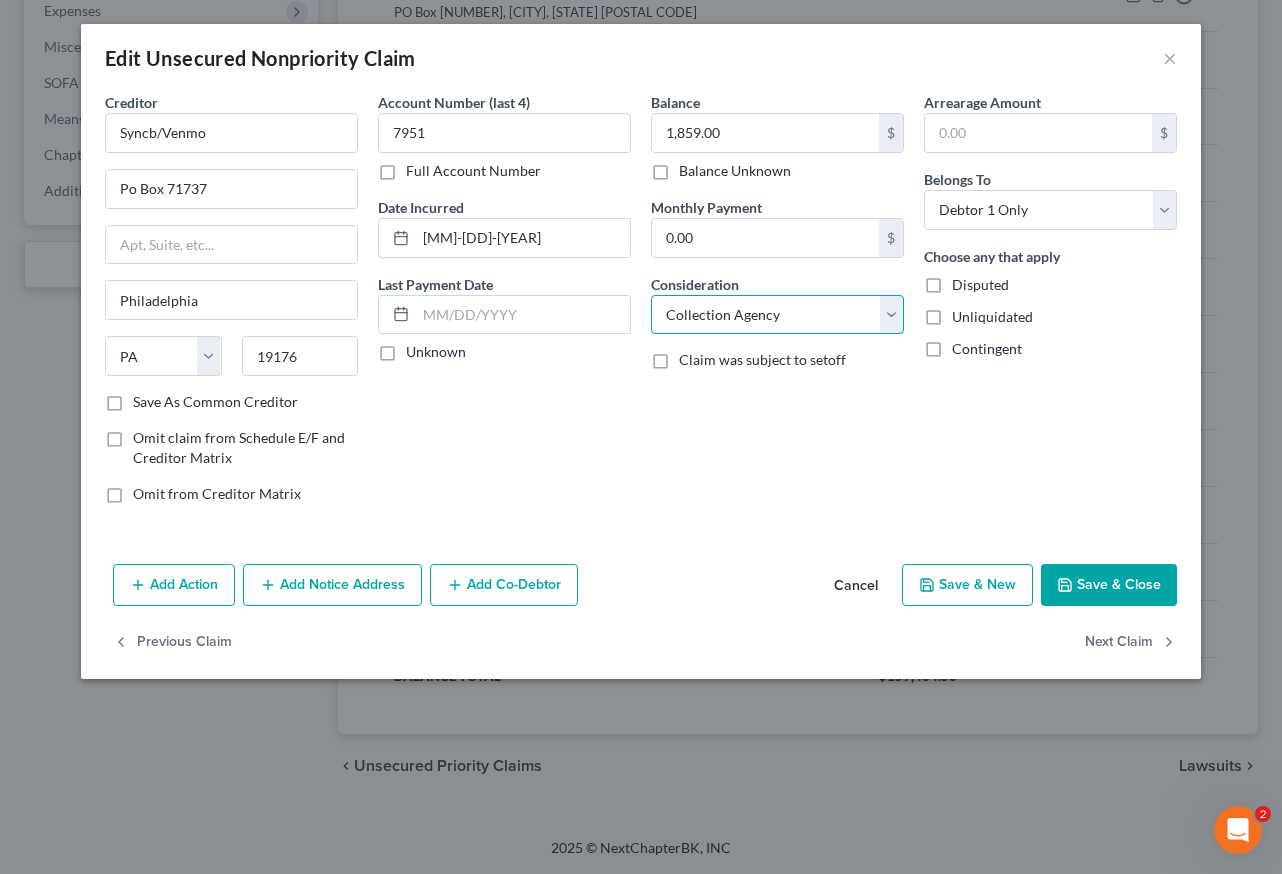 click on "Select Cable / Satellite Services Collection Agency Credit Card Debt Debt Counseling / Attorneys Deficiency Balance Domestic Support Obligations Home / Car Repairs Income Taxes Judgment Liens Medical Services Monies Loaned / Advanced Mortgage Obligation From Divorce Or Separation Obligation To Pensions Other Overdrawn Bank Account Promised To Help Pay Creditors Student Loans Suppliers And Vendors Telephone / Internet Services Utility Services" at bounding box center [777, 315] 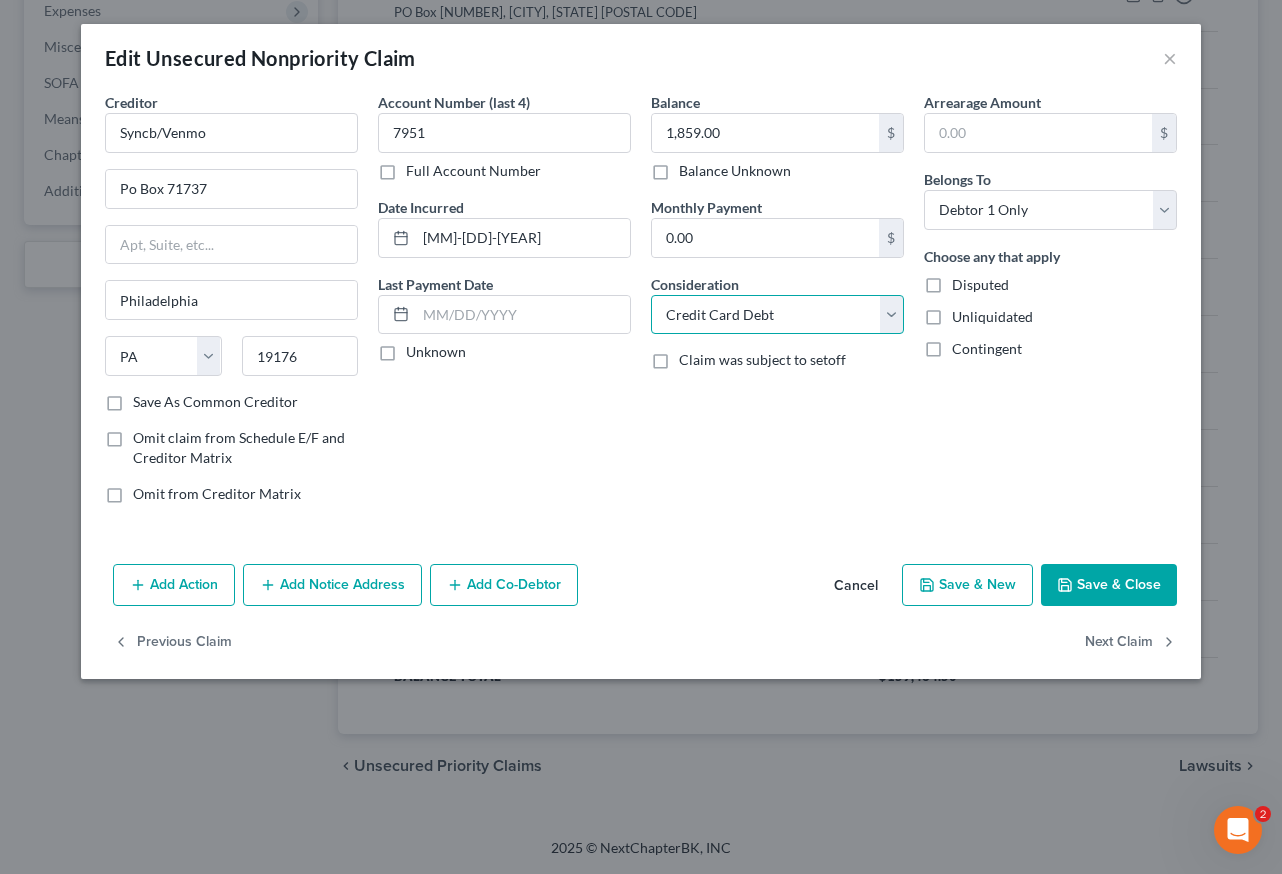 click on "Select Cable / Satellite Services Collection Agency Credit Card Debt Debt Counseling / Attorneys Deficiency Balance Domestic Support Obligations Home / Car Repairs Income Taxes Judgment Liens Medical Services Monies Loaned / Advanced Mortgage Obligation From Divorce Or Separation Obligation To Pensions Other Overdrawn Bank Account Promised To Help Pay Creditors Student Loans Suppliers And Vendors Telephone / Internet Services Utility Services" at bounding box center (777, 315) 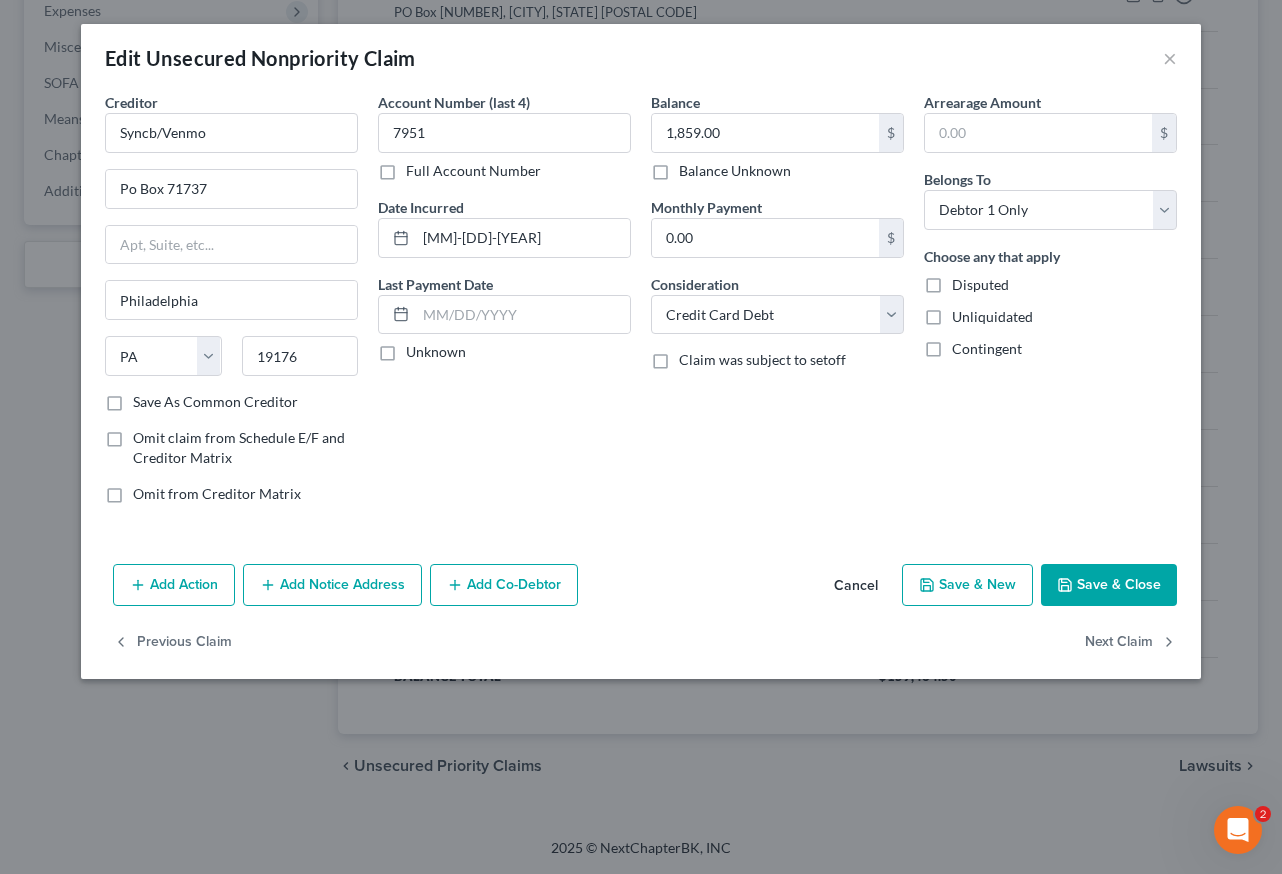 click on "Save & Close" at bounding box center [1109, 585] 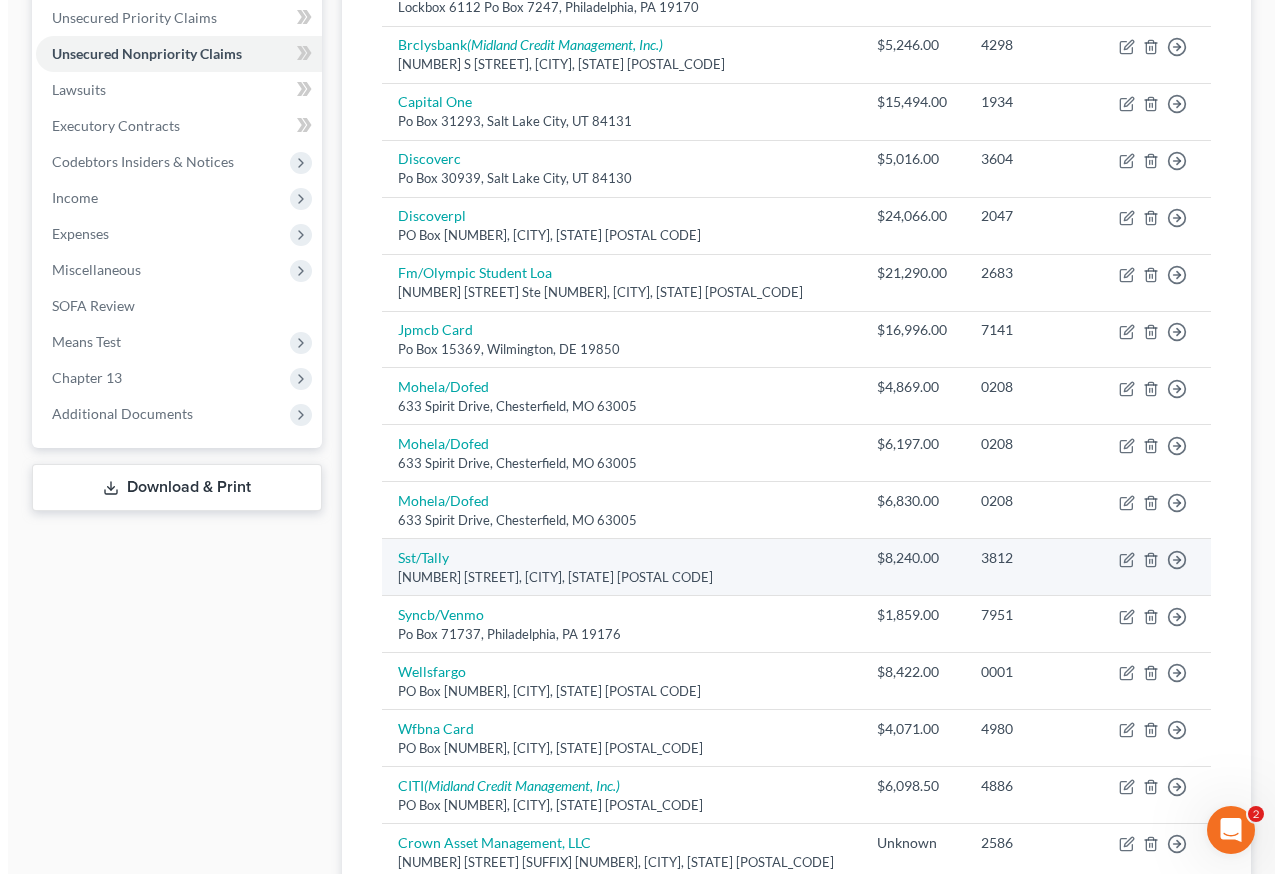 scroll, scrollTop: 383, scrollLeft: 0, axis: vertical 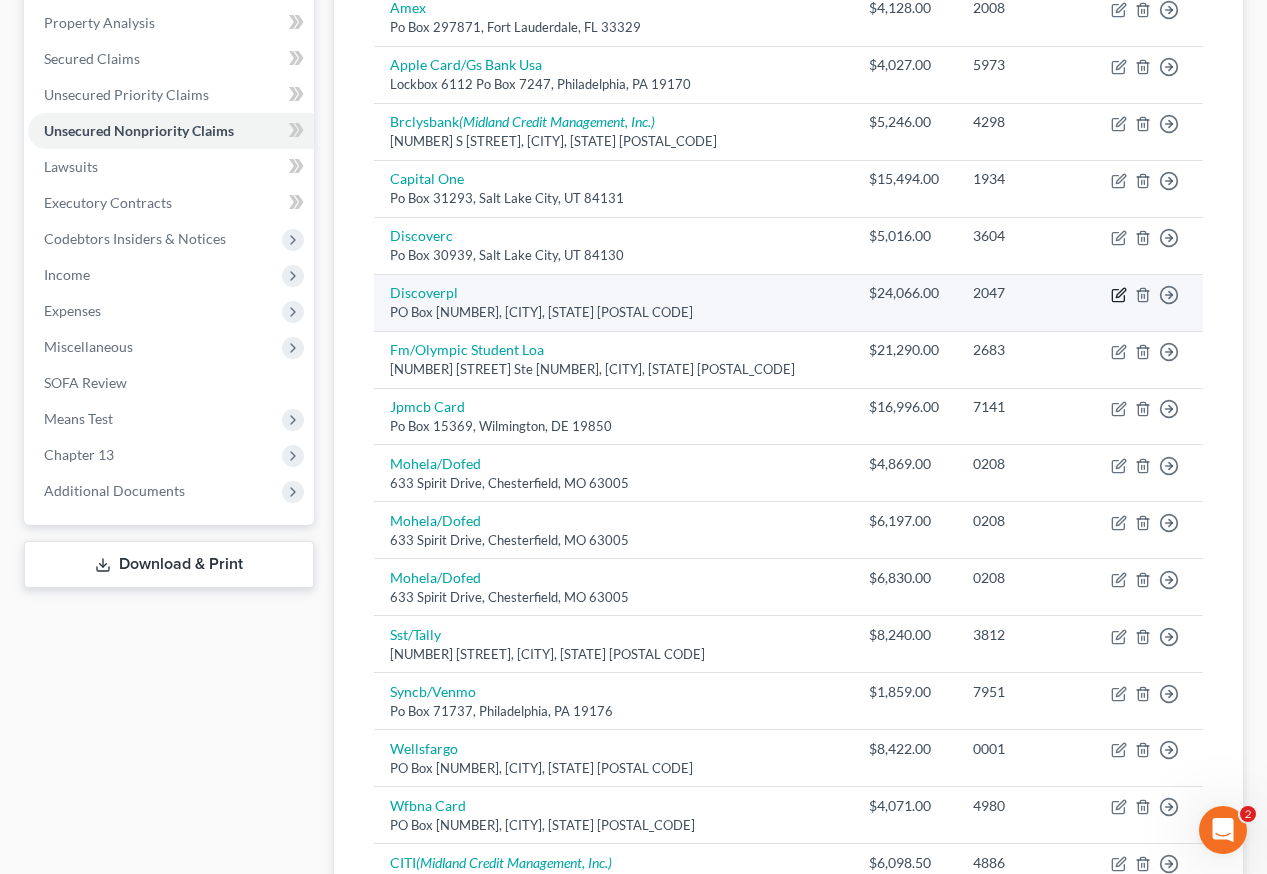 click 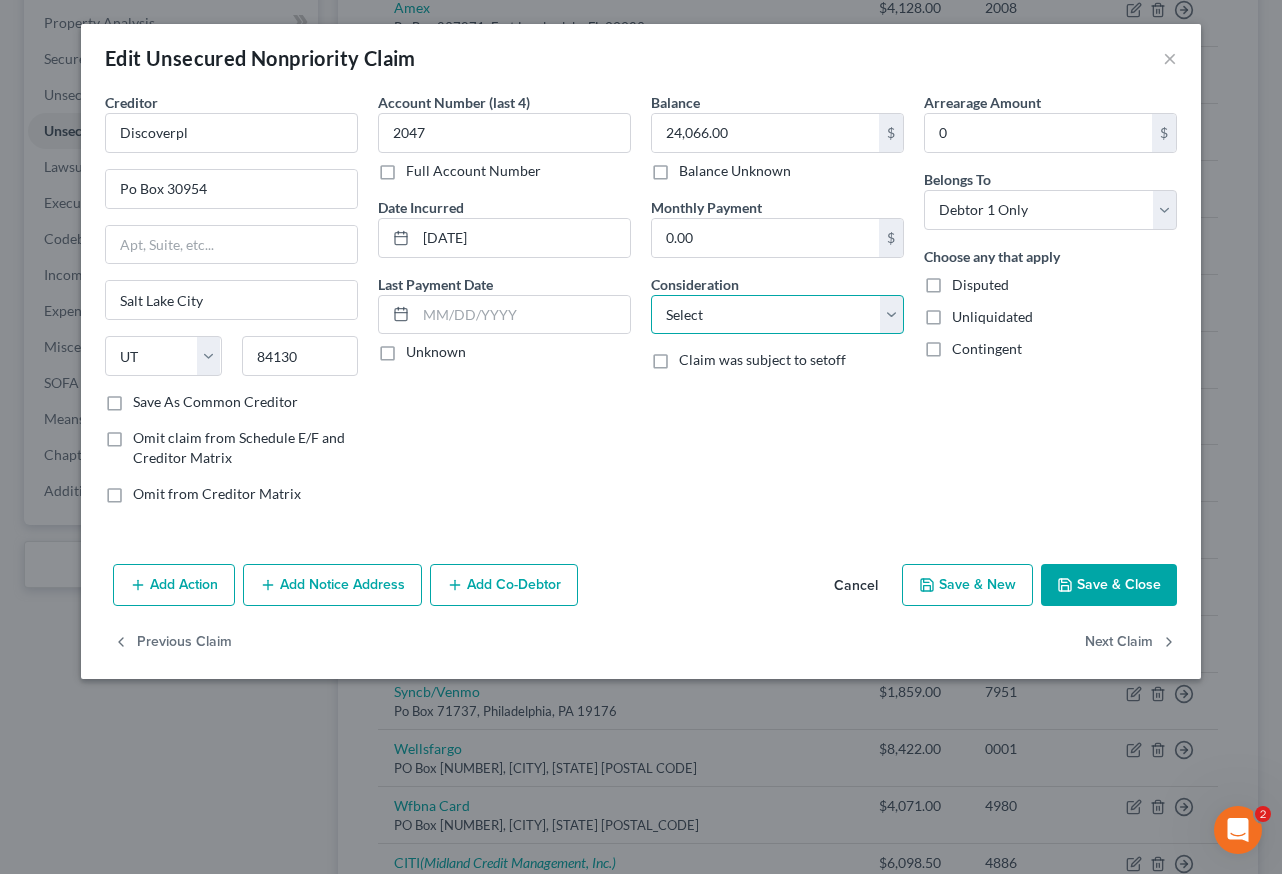 click on "Select Cable / Satellite Services Collection Agency Credit Card Debt Debt Counseling / Attorneys Deficiency Balance Domestic Support Obligations Home / Car Repairs Income Taxes Judgment Liens Medical Services Monies Loaned / Advanced Mortgage Obligation From Divorce Or Separation Obligation To Pensions Other Overdrawn Bank Account Promised To Help Pay Creditors Student Loans Suppliers And Vendors Telephone / Internet Services Utility Services" at bounding box center (777, 315) 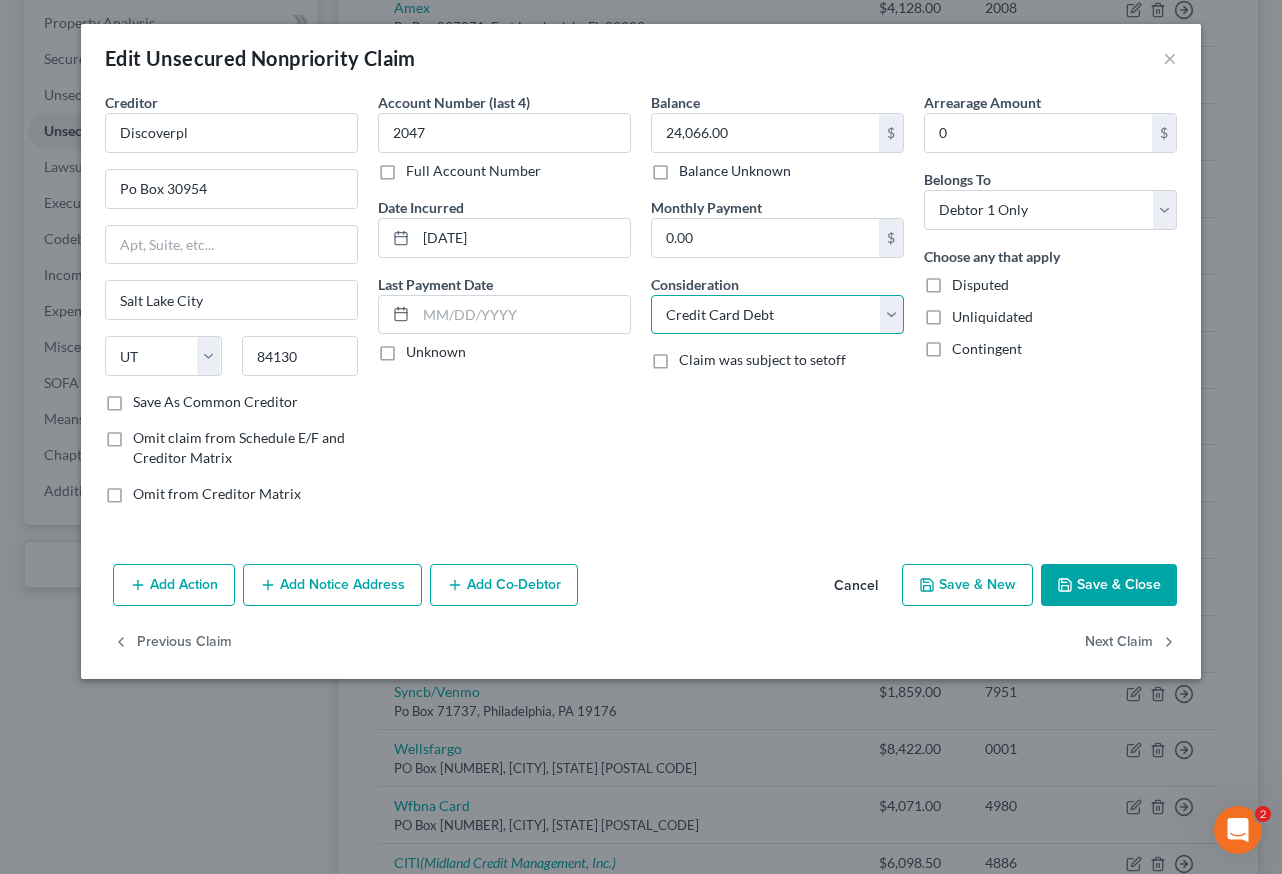 click on "Select Cable / Satellite Services Collection Agency Credit Card Debt Debt Counseling / Attorneys Deficiency Balance Domestic Support Obligations Home / Car Repairs Income Taxes Judgment Liens Medical Services Monies Loaned / Advanced Mortgage Obligation From Divorce Or Separation Obligation To Pensions Other Overdrawn Bank Account Promised To Help Pay Creditors Student Loans Suppliers And Vendors Telephone / Internet Services Utility Services" at bounding box center (777, 315) 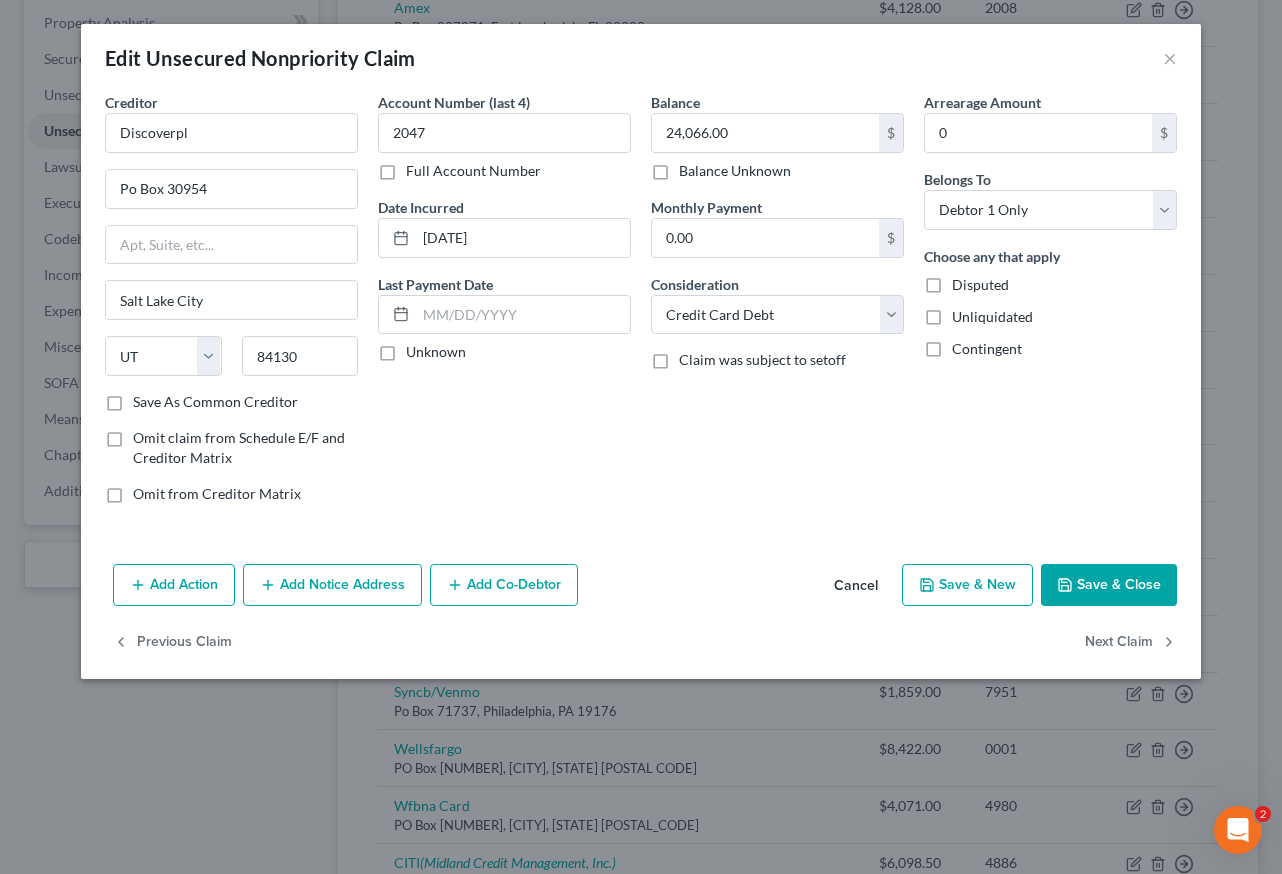 click on "Add Notice Address" at bounding box center (332, 585) 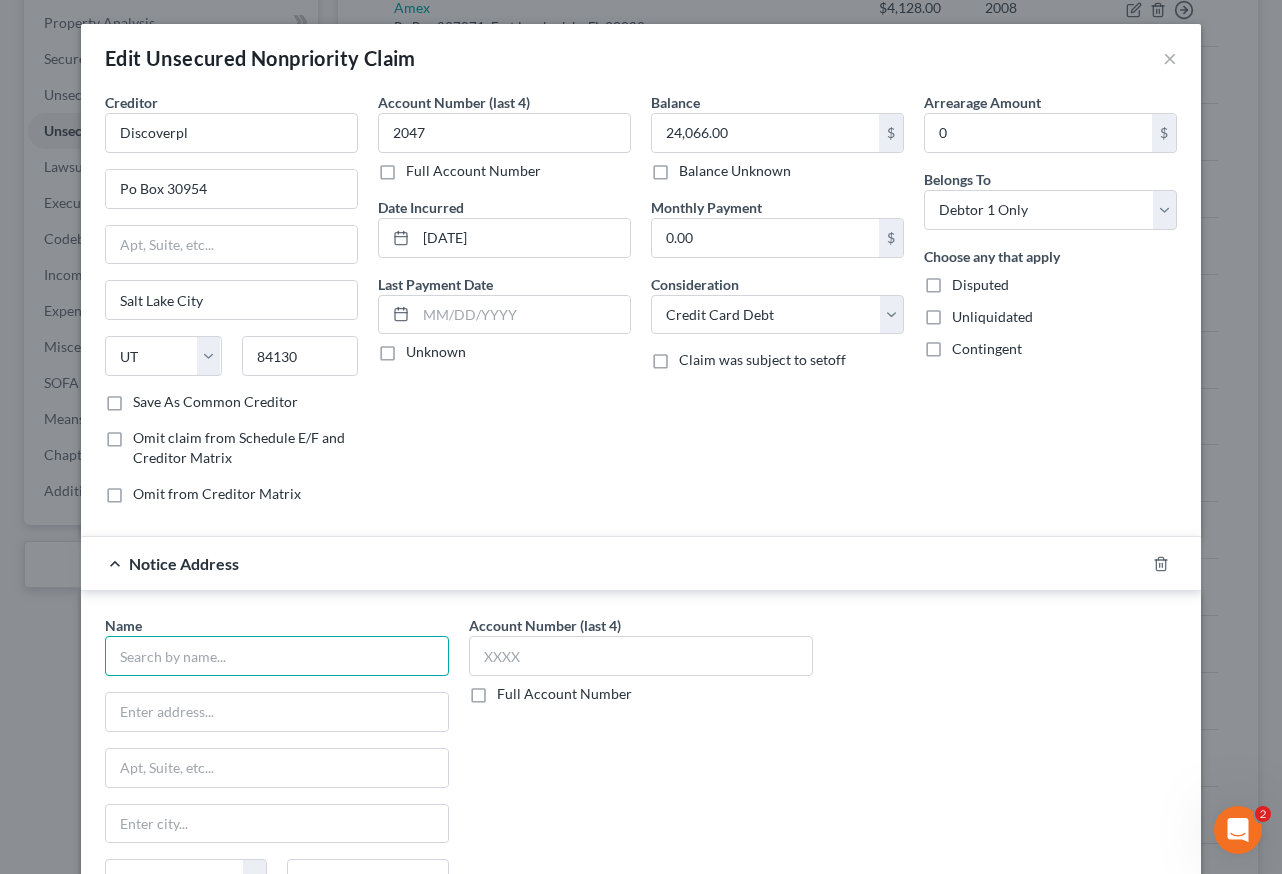 click at bounding box center (277, 656) 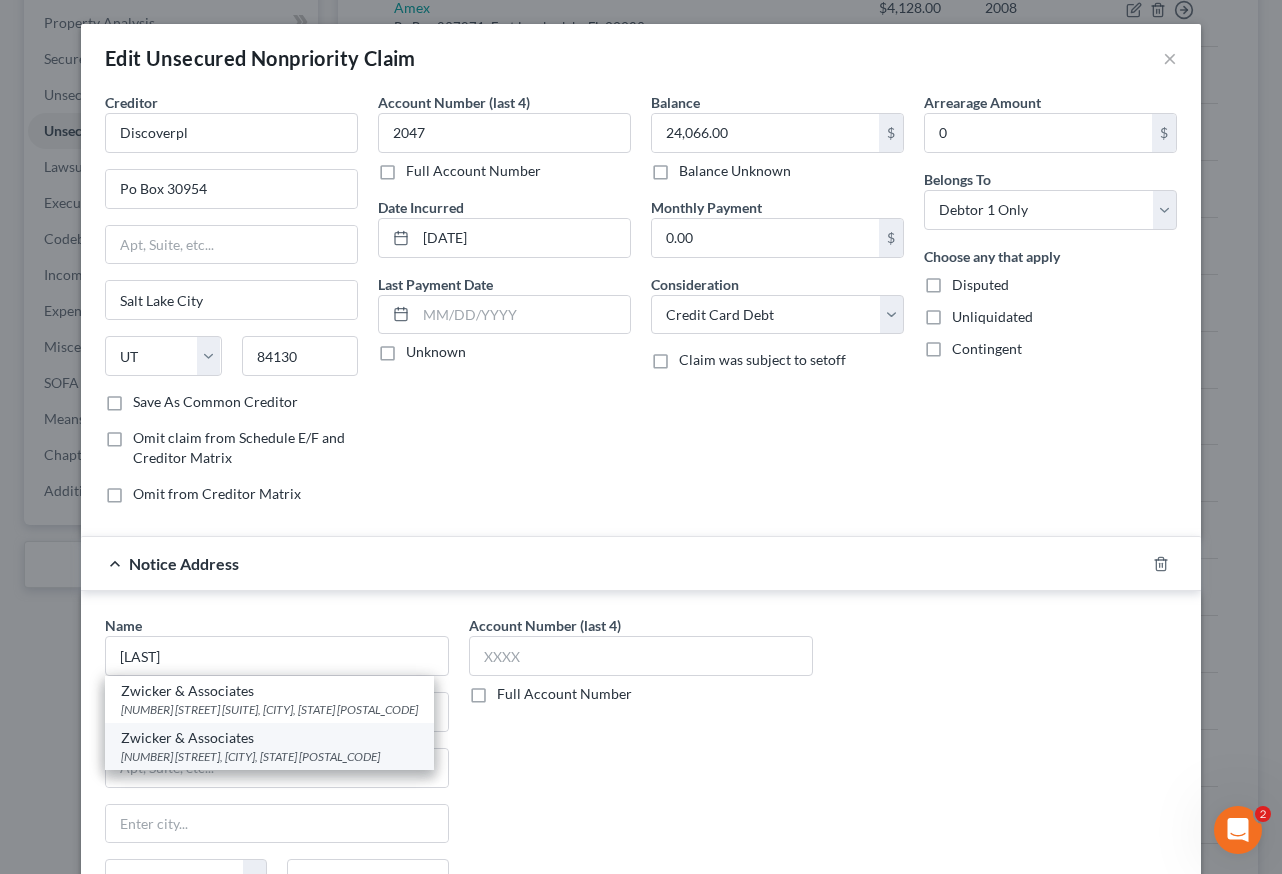 click on "Zwicker & Associates" at bounding box center (269, 738) 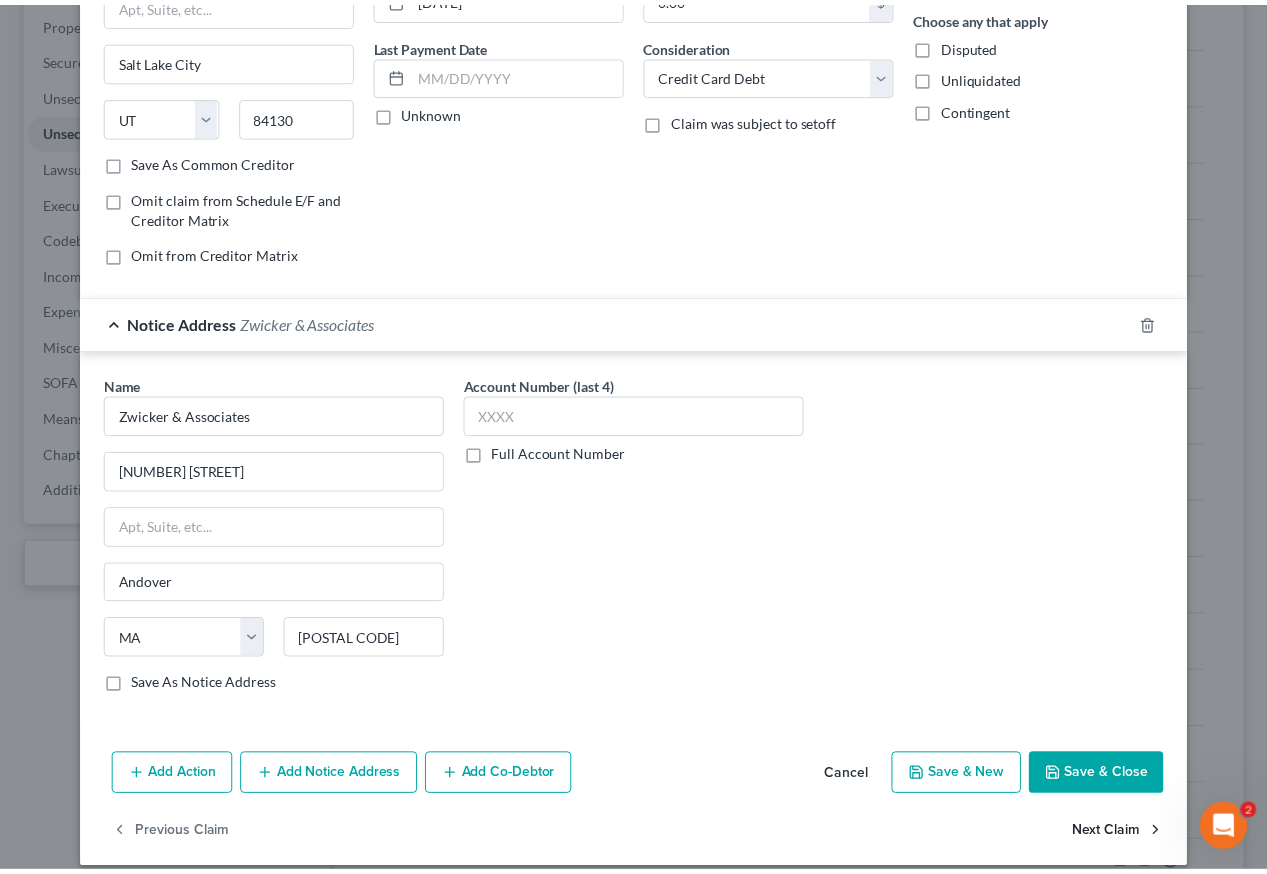 scroll, scrollTop: 260, scrollLeft: 0, axis: vertical 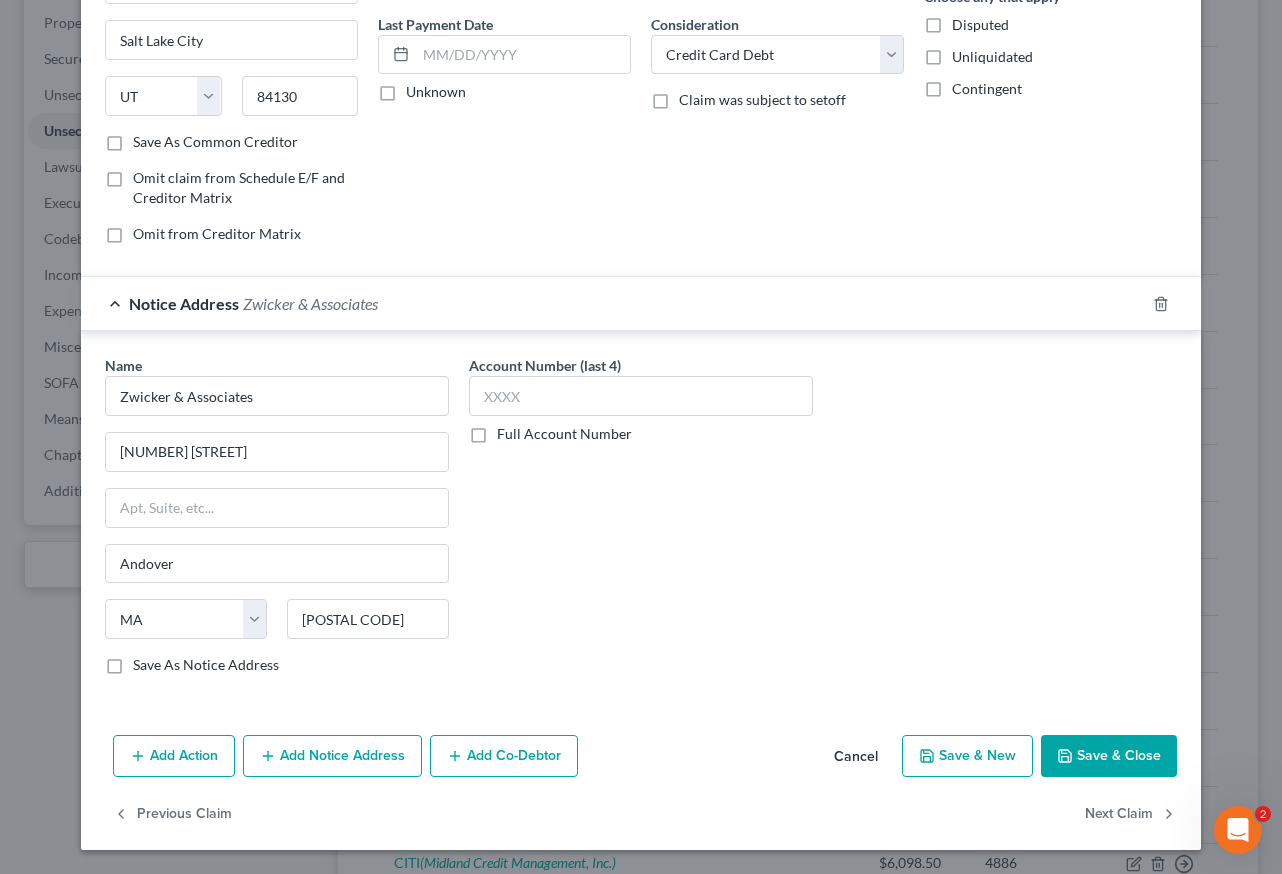 click on "Save & Close" at bounding box center [1109, 756] 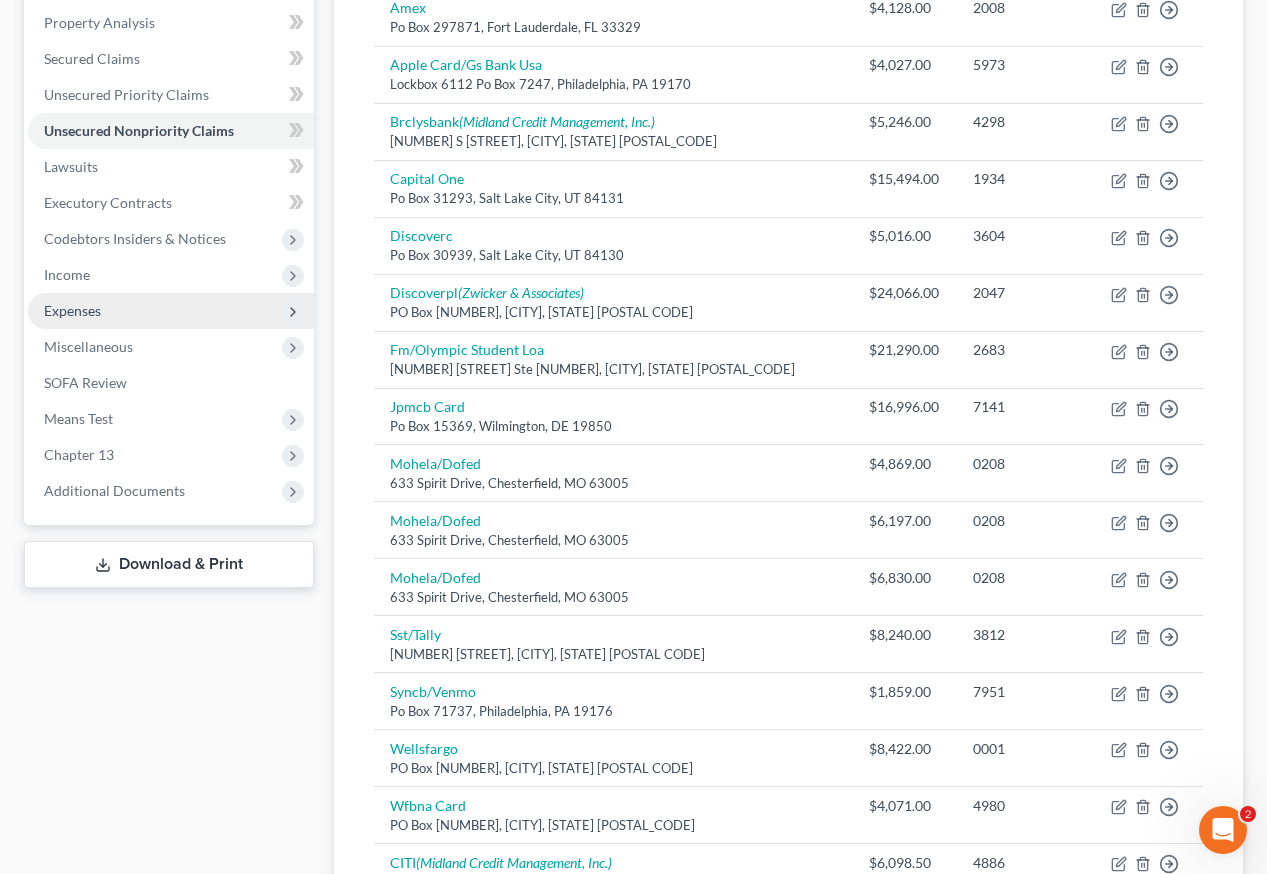 click on "Expenses" at bounding box center (72, 310) 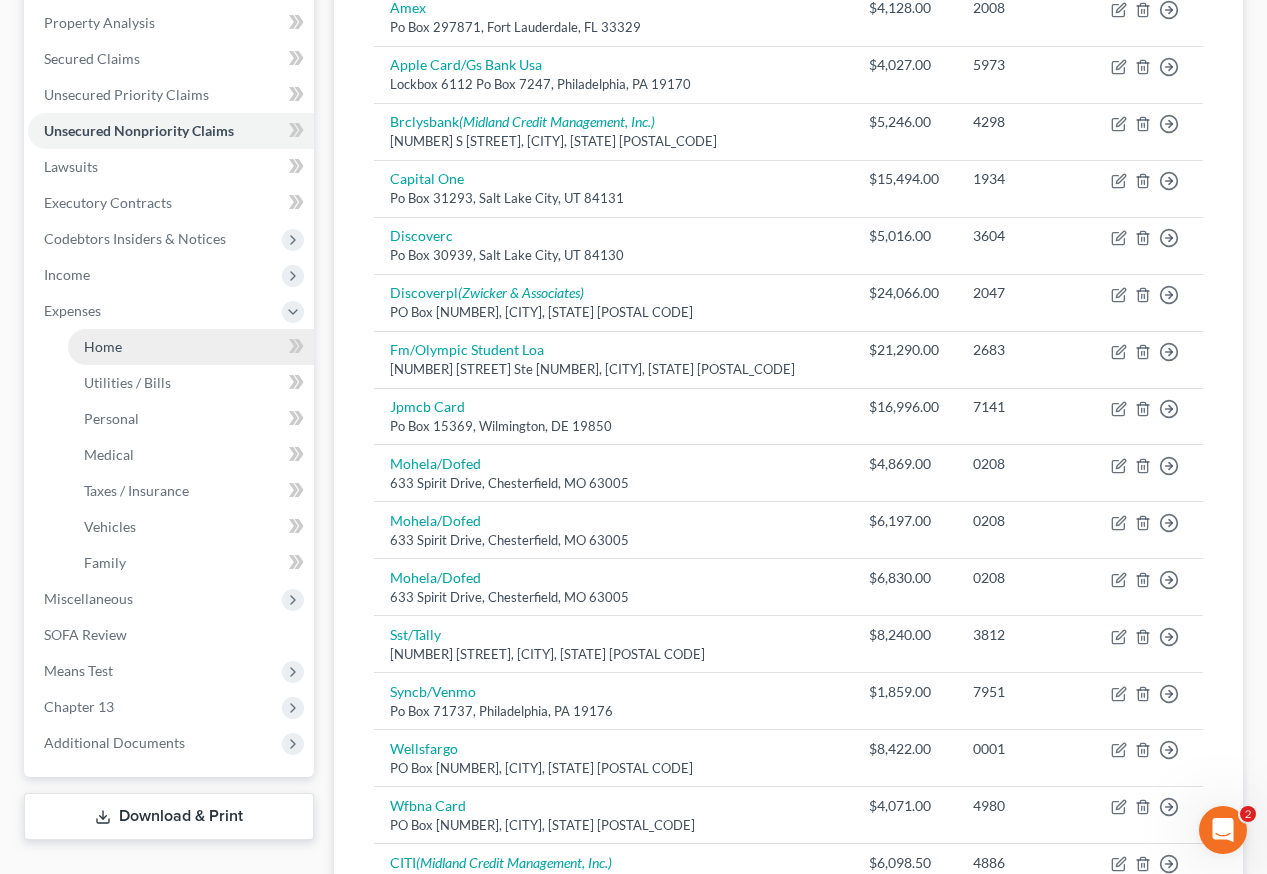 click on "Home" at bounding box center [103, 346] 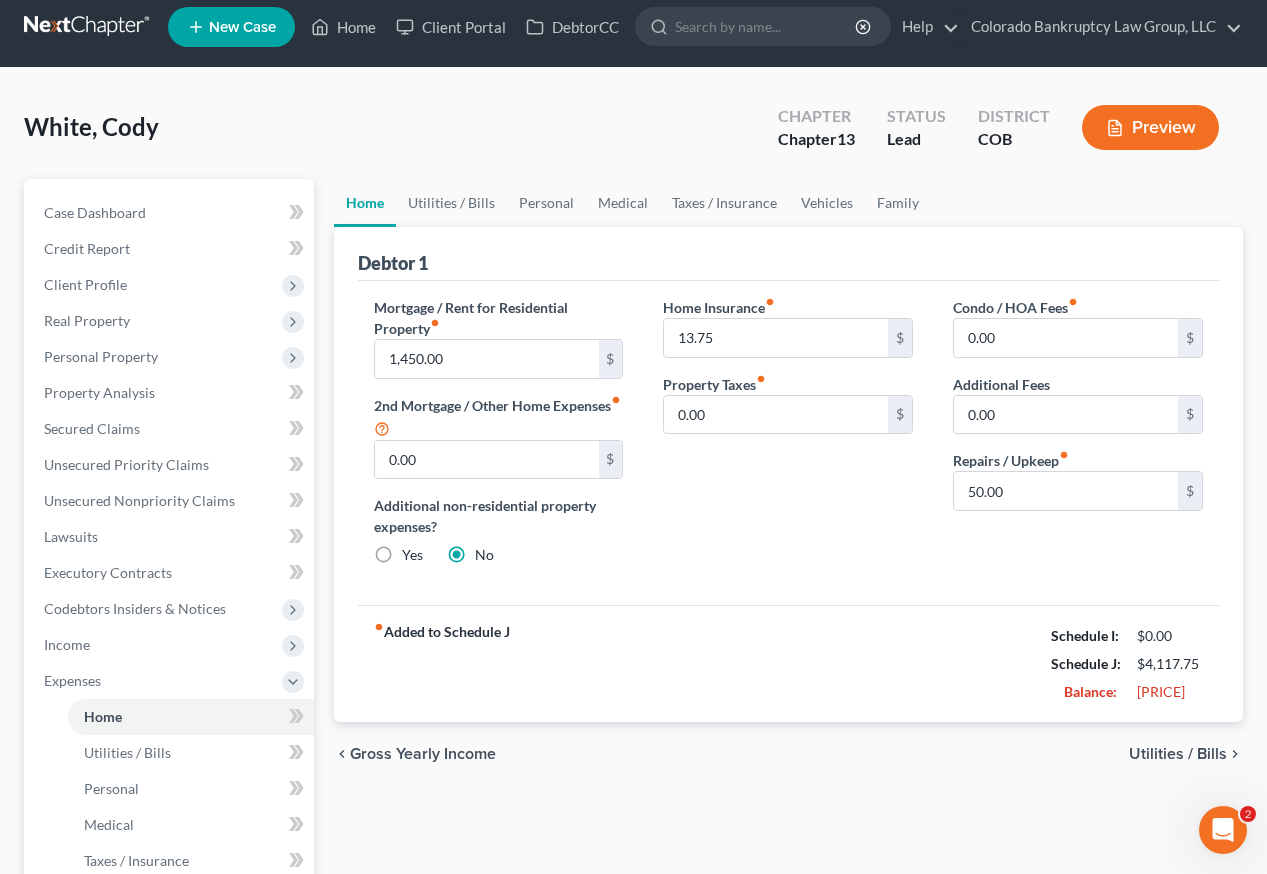 scroll, scrollTop: 0, scrollLeft: 0, axis: both 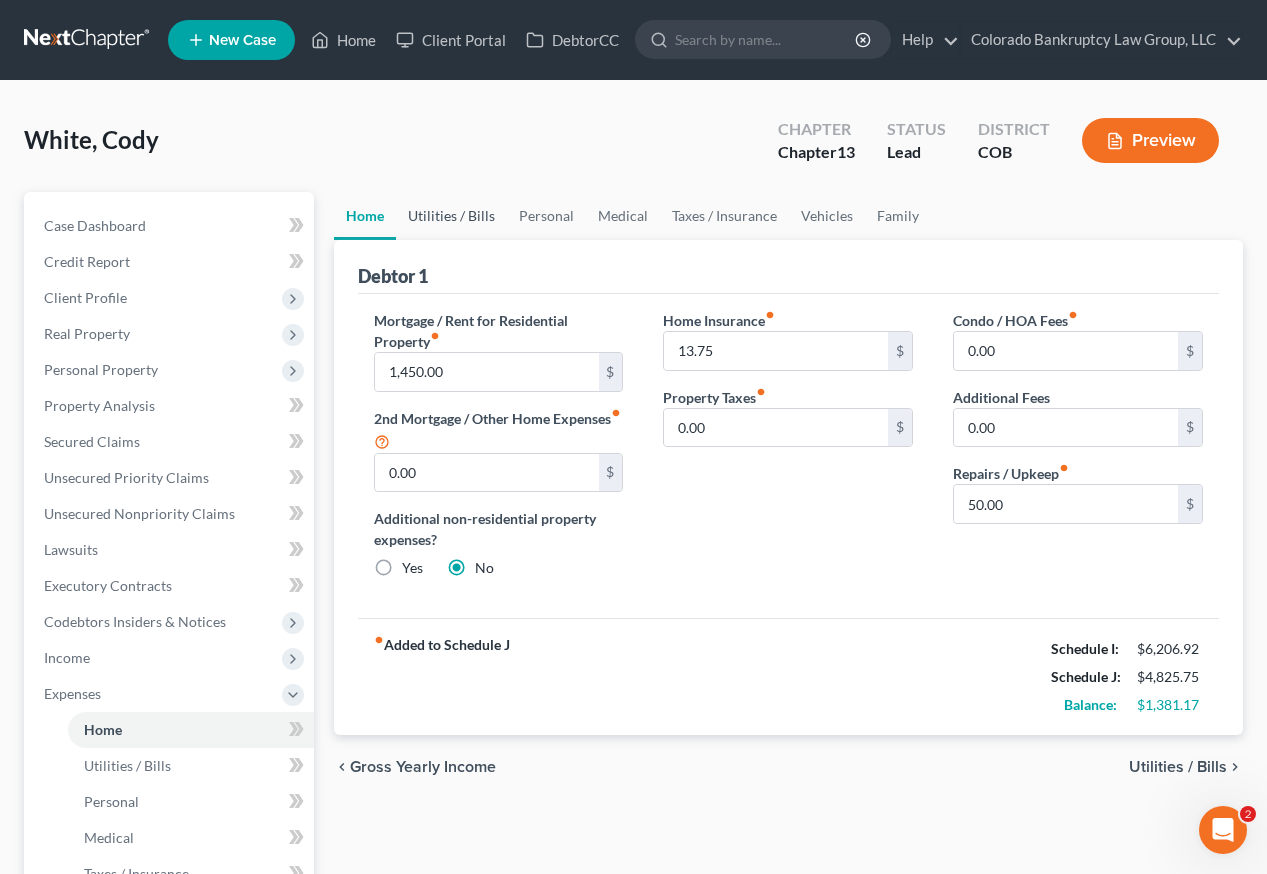 click on "Utilities / Bills" at bounding box center (451, 216) 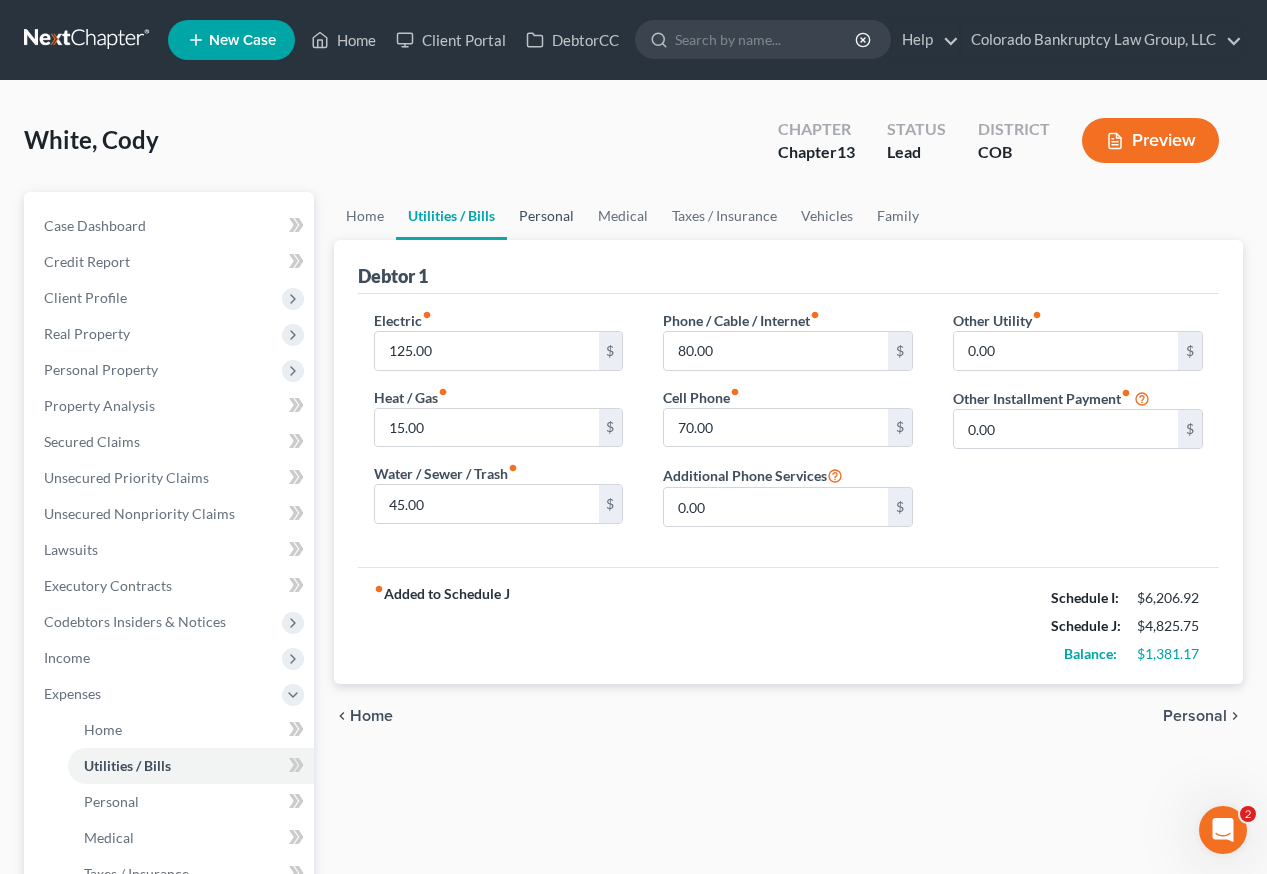 click on "Personal" at bounding box center [546, 216] 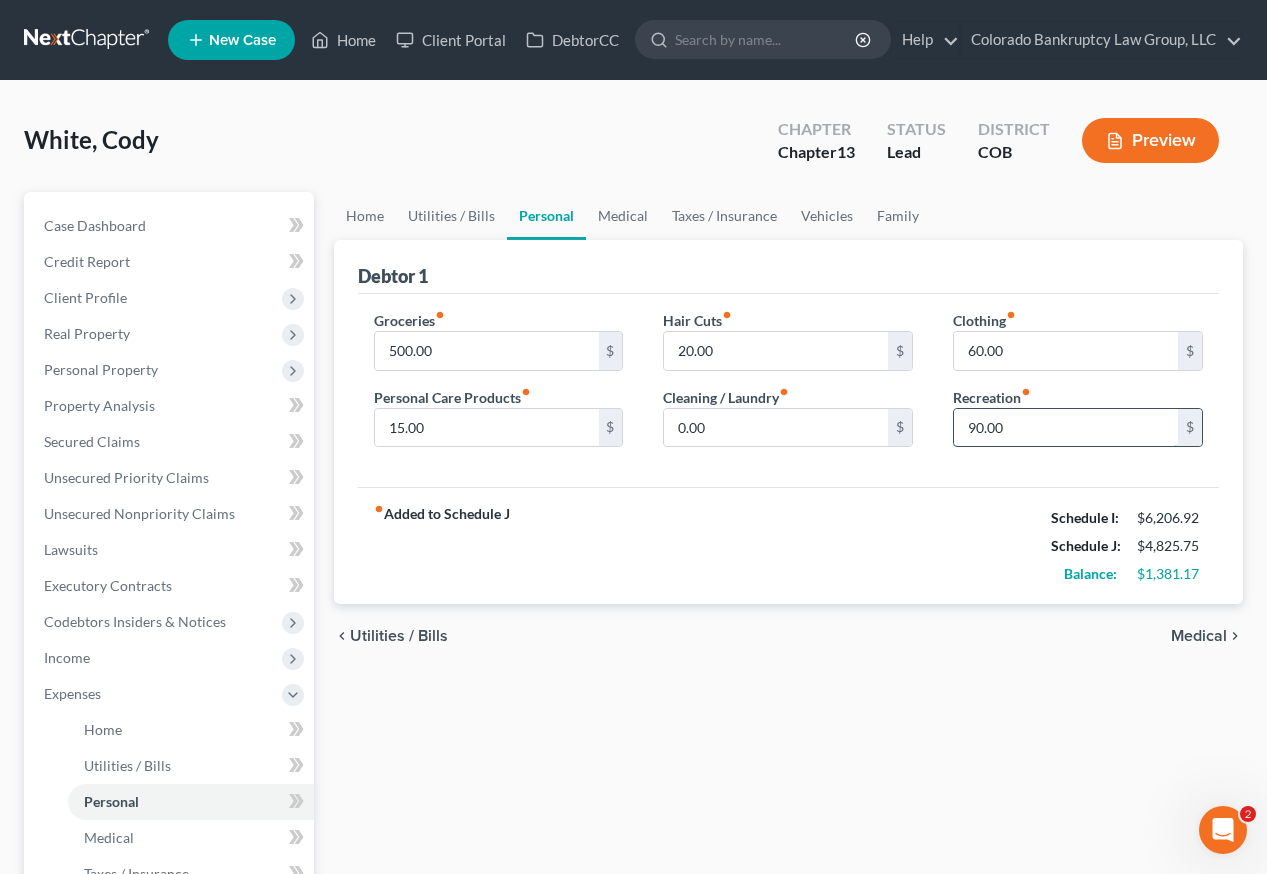 click on "90.00" at bounding box center (1066, 428) 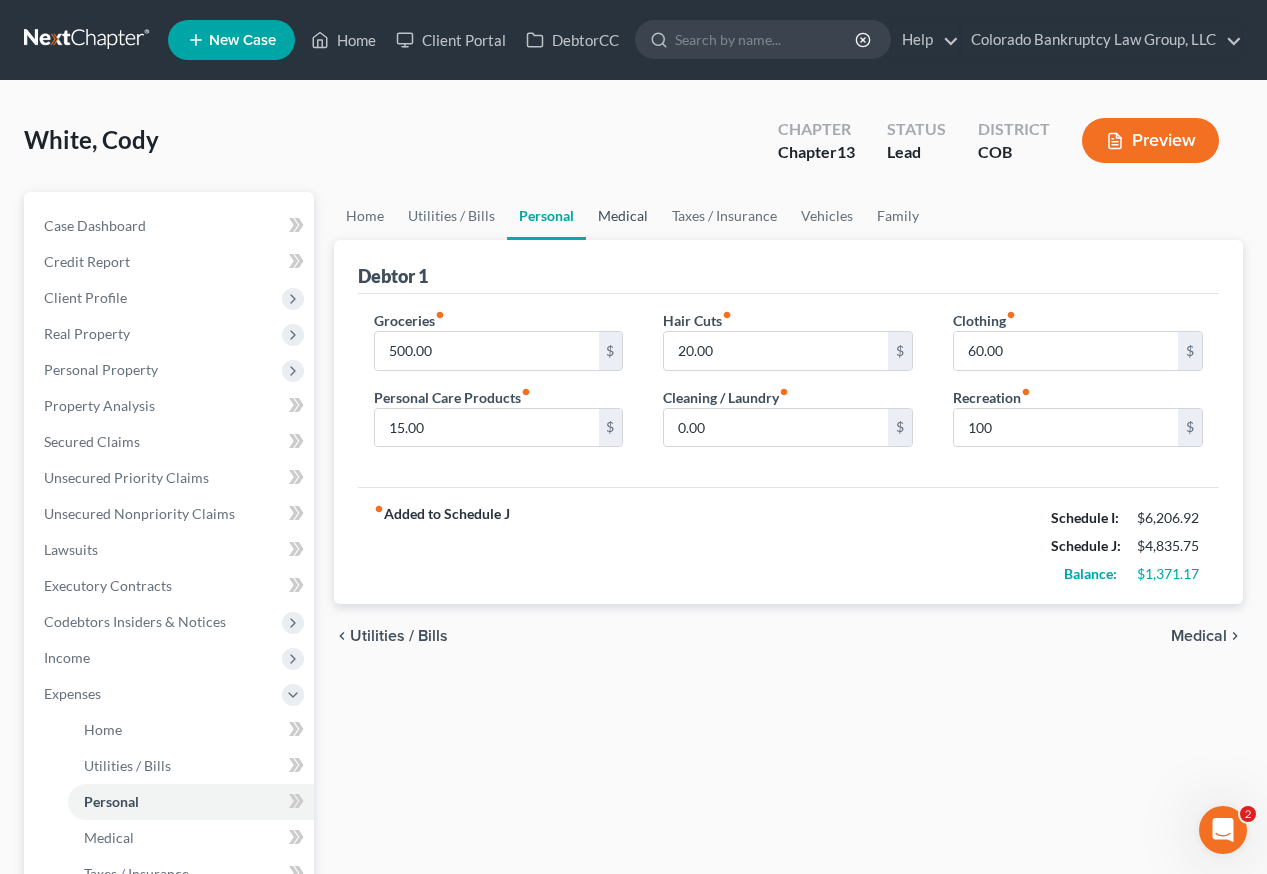 click on "Medical" at bounding box center (623, 216) 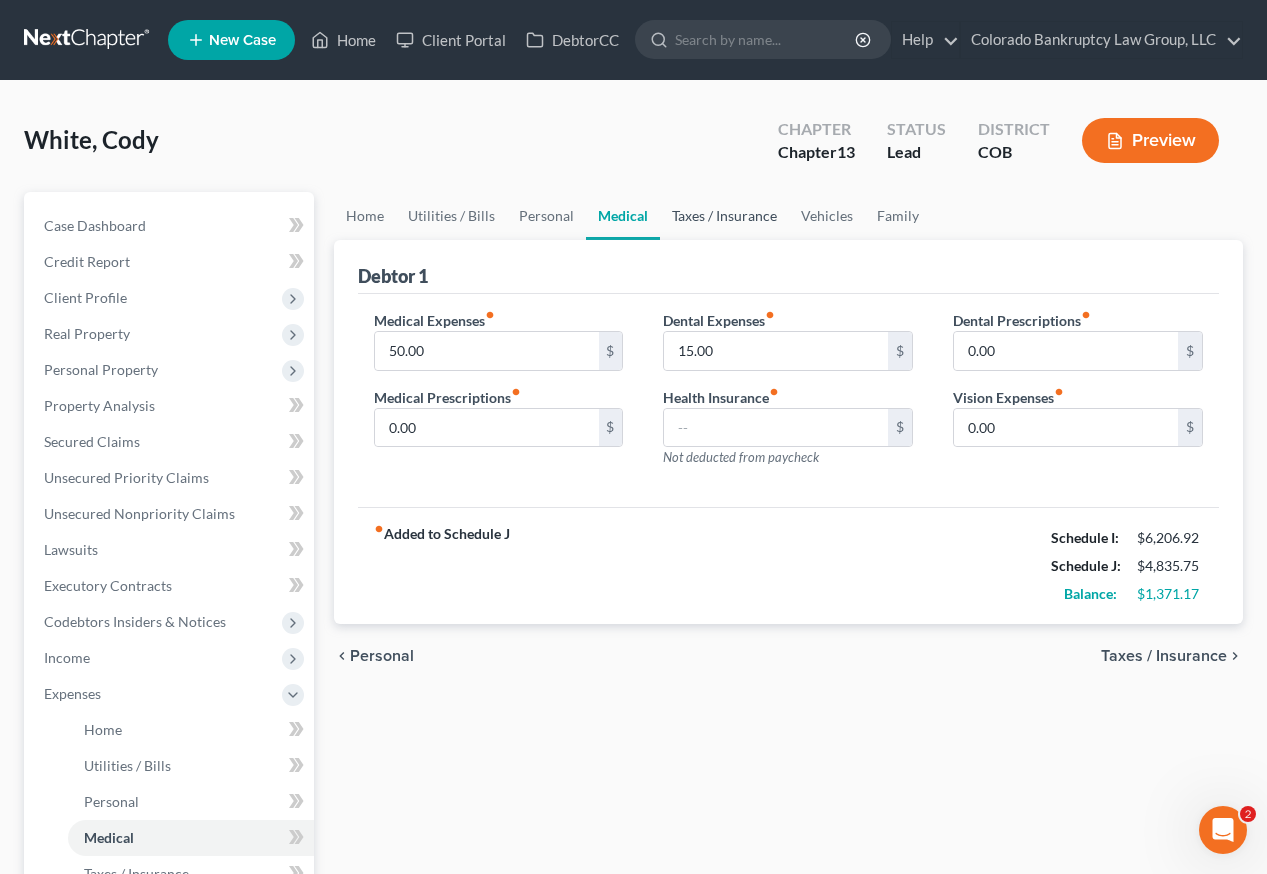 click on "Taxes / Insurance" at bounding box center [724, 216] 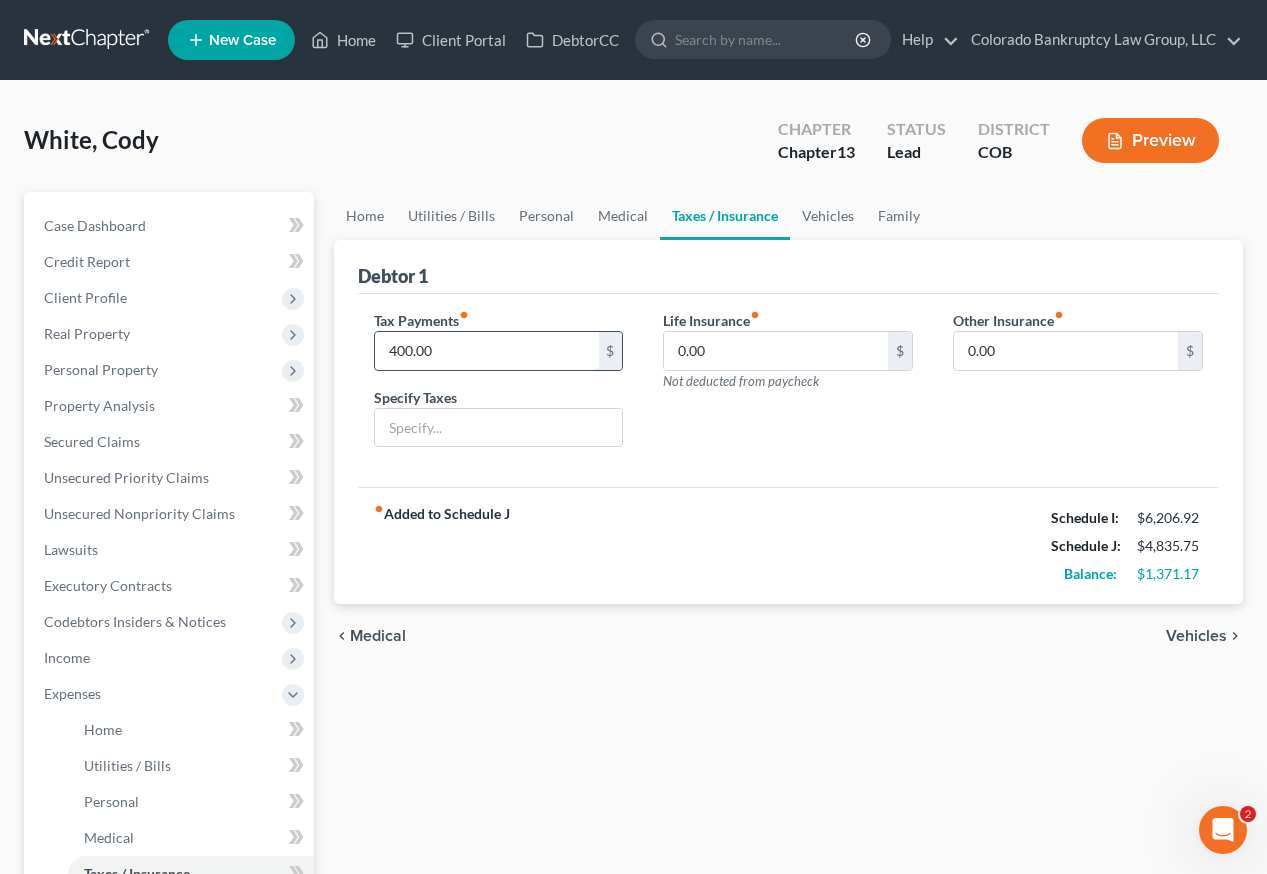 click on "400.00" at bounding box center (487, 351) 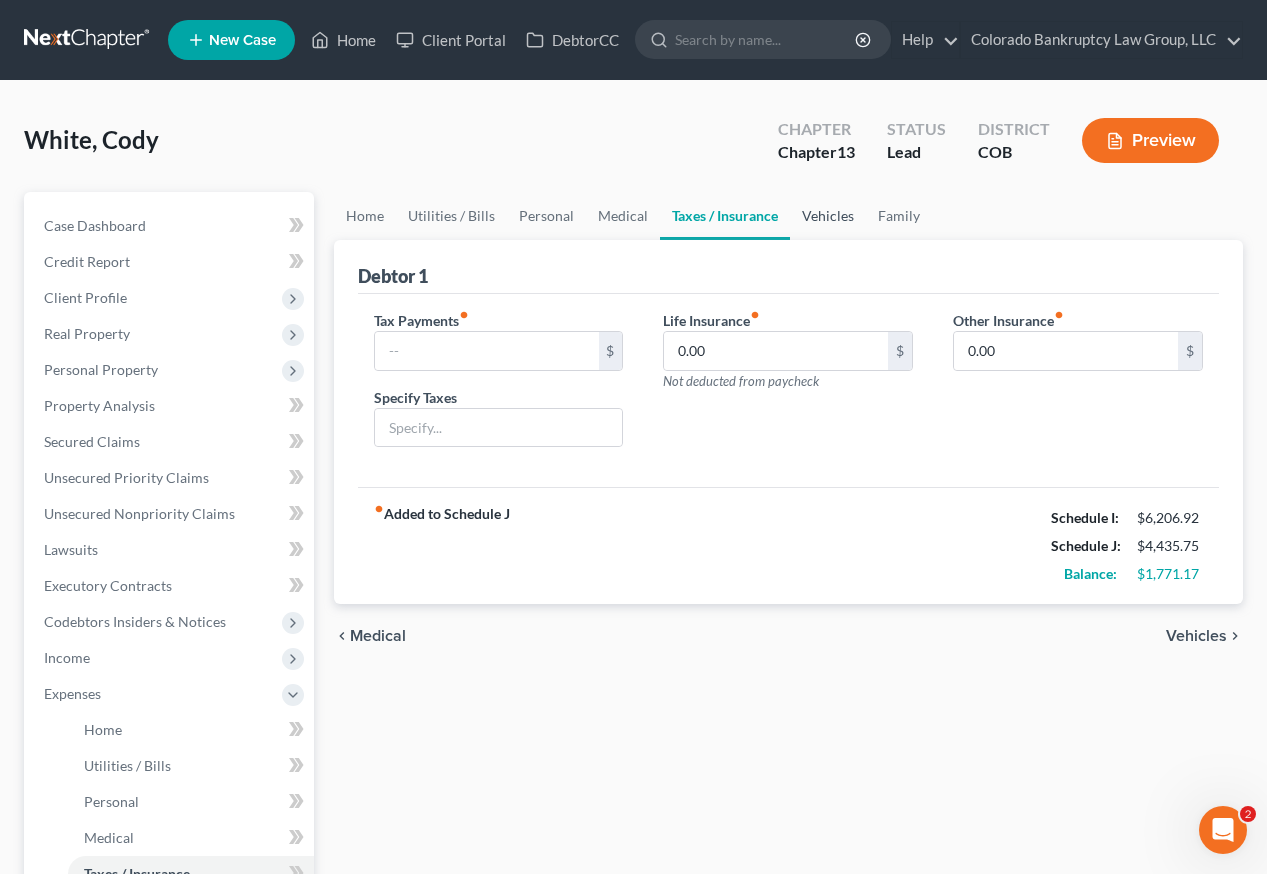 click on "Vehicles" at bounding box center [828, 216] 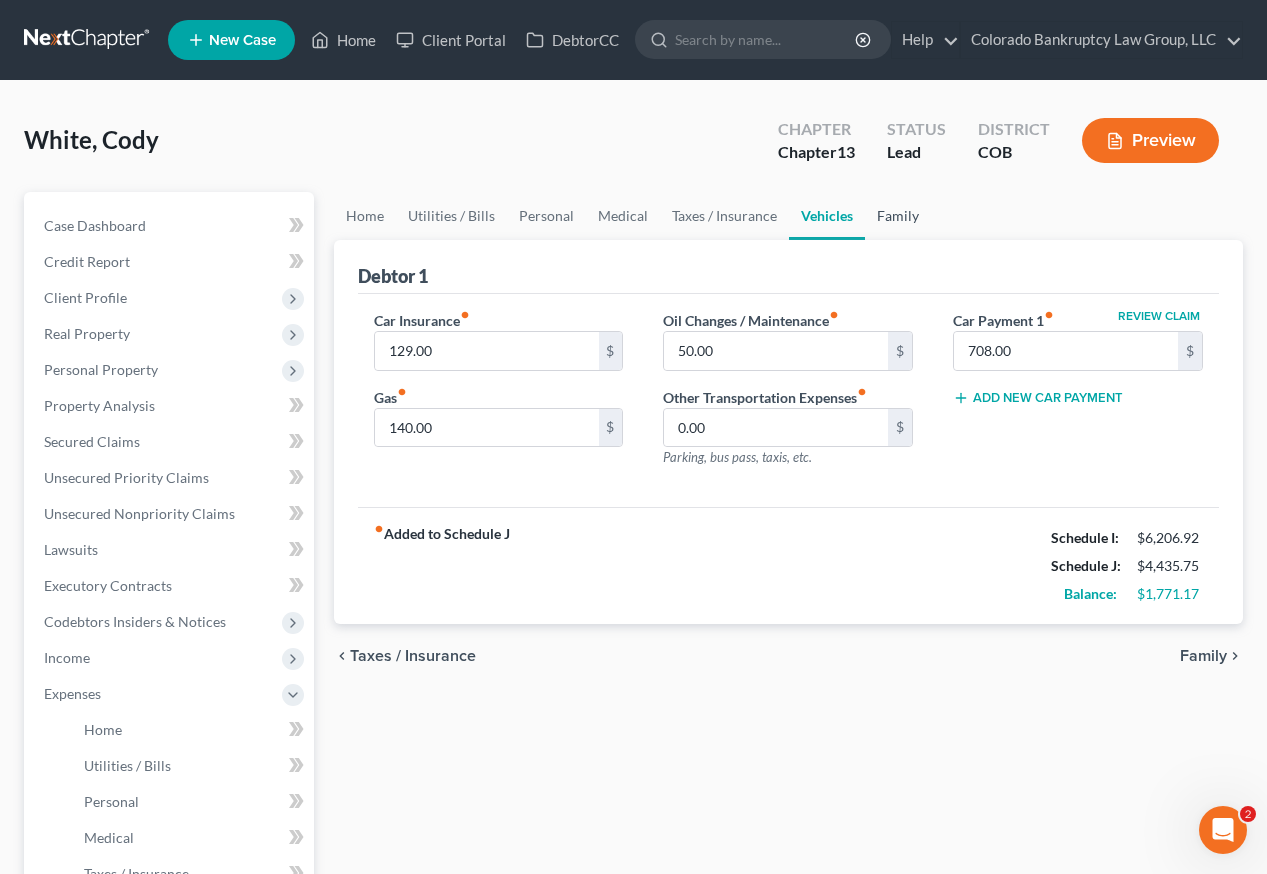 click on "Family" at bounding box center [898, 216] 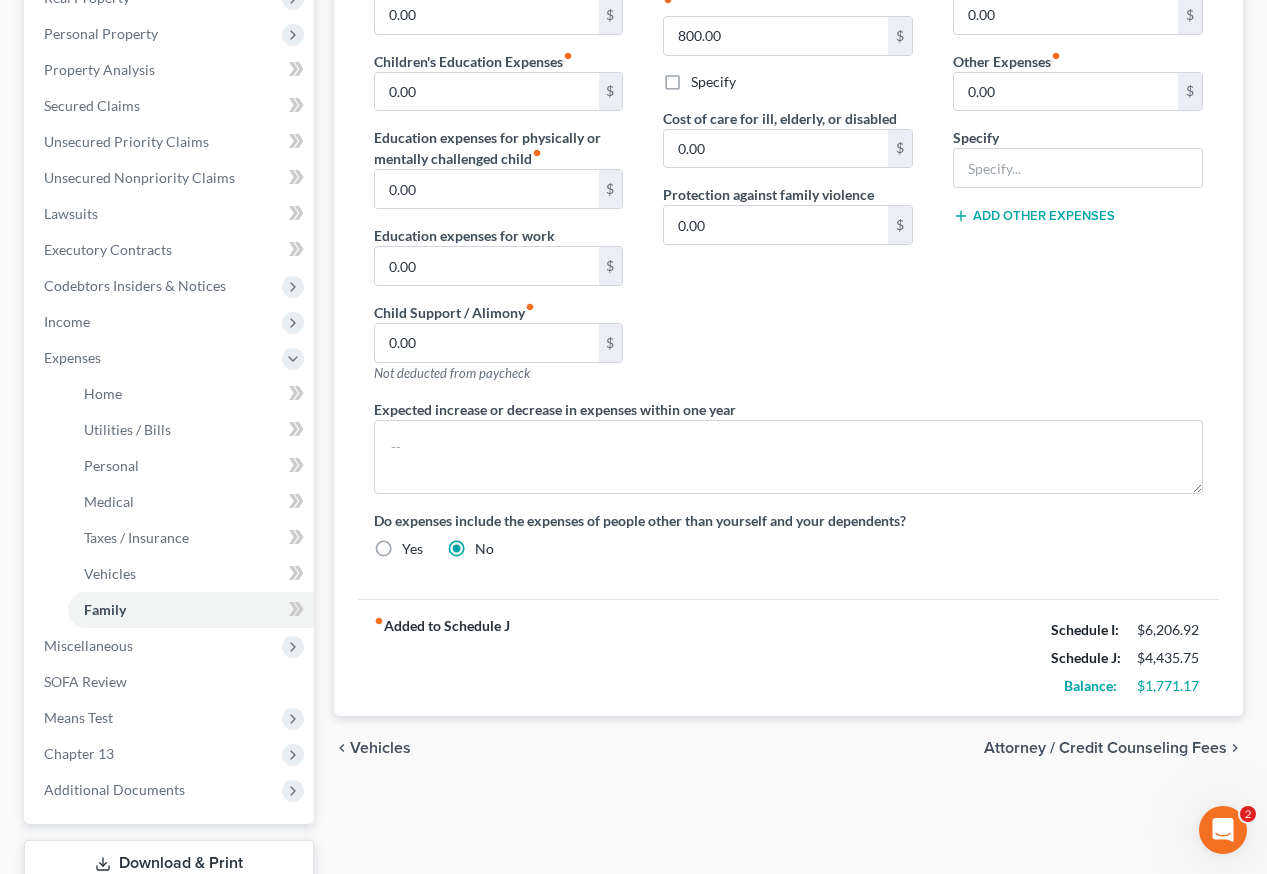 scroll, scrollTop: 425, scrollLeft: 0, axis: vertical 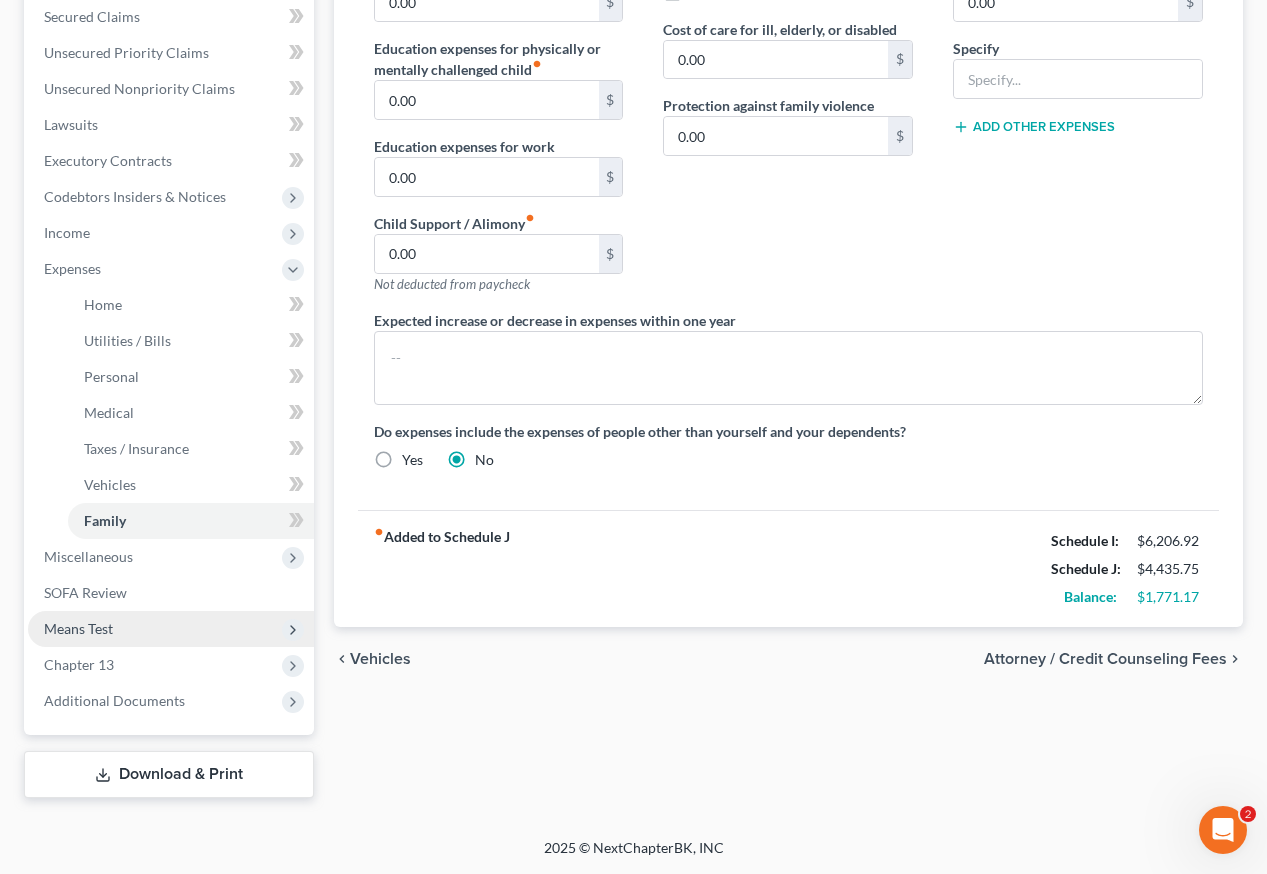 click on "Means Test" at bounding box center [171, 629] 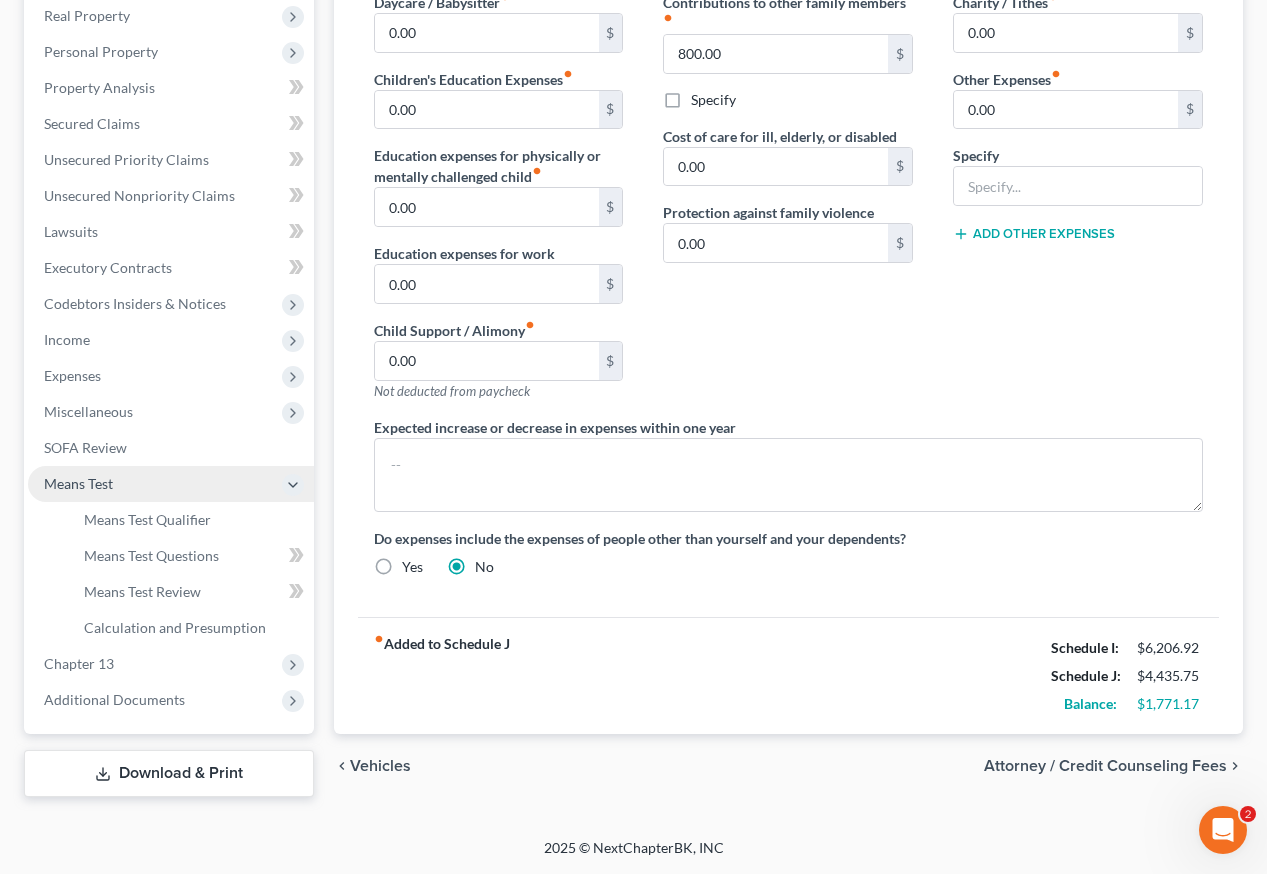 scroll, scrollTop: 318, scrollLeft: 0, axis: vertical 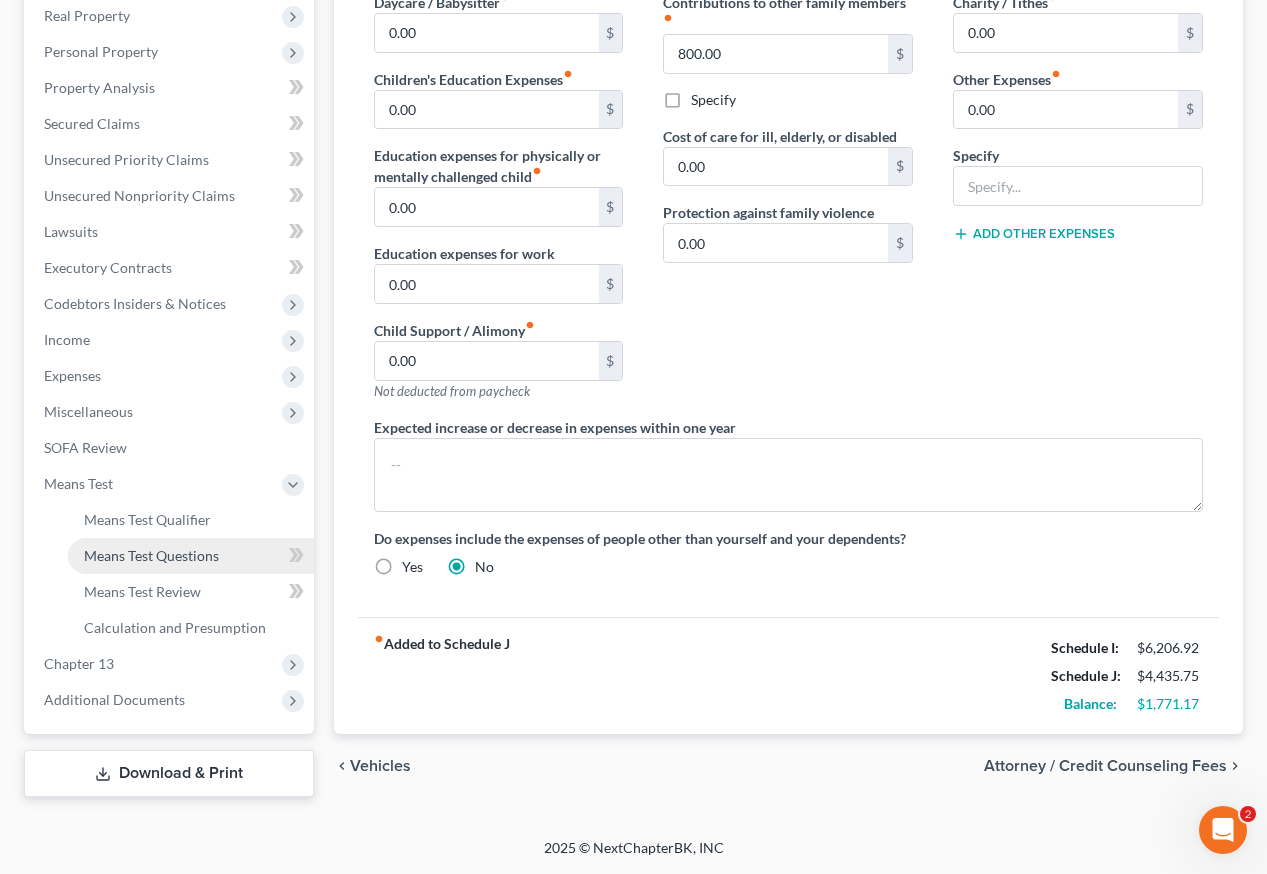 click on "Means Test Questions" at bounding box center (151, 555) 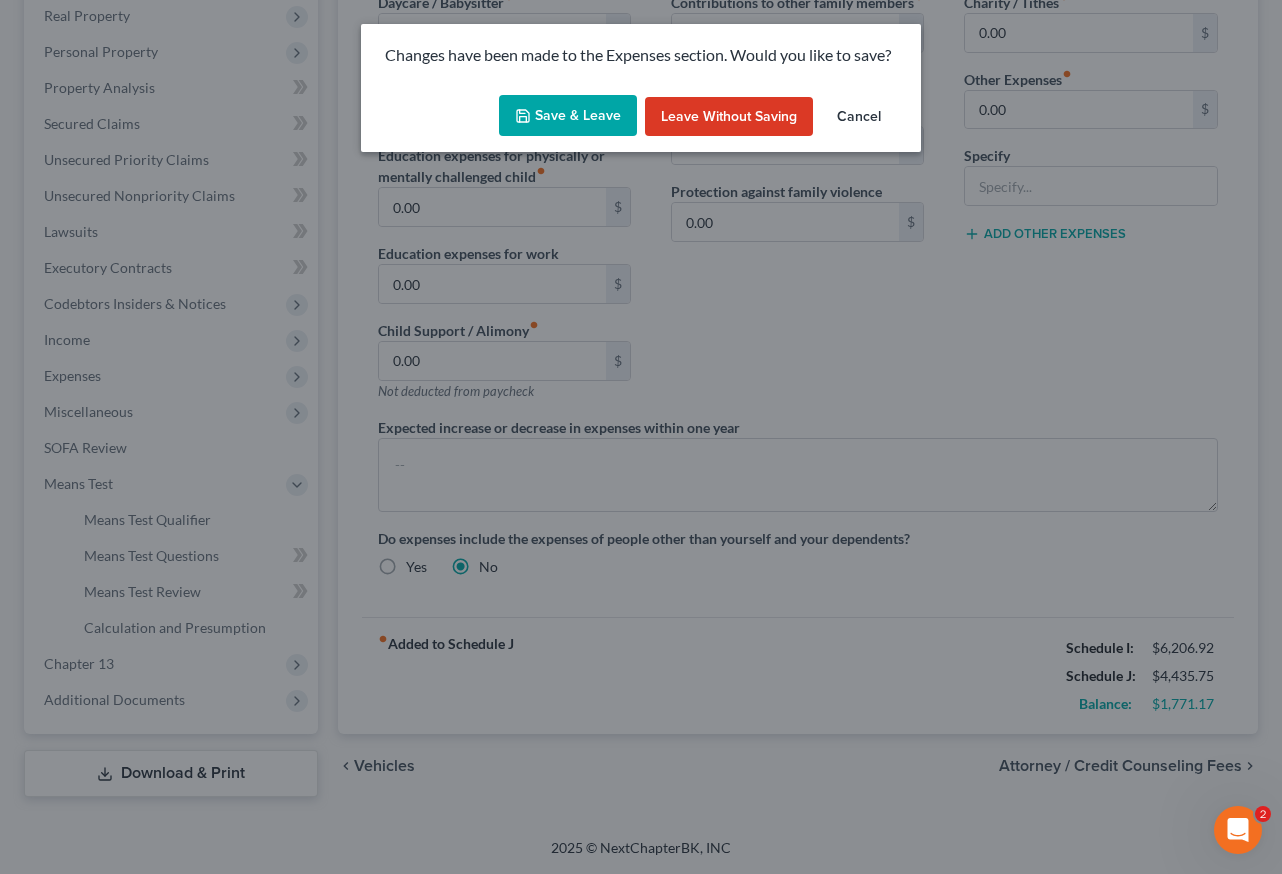 click on "Save & Leave" at bounding box center [568, 116] 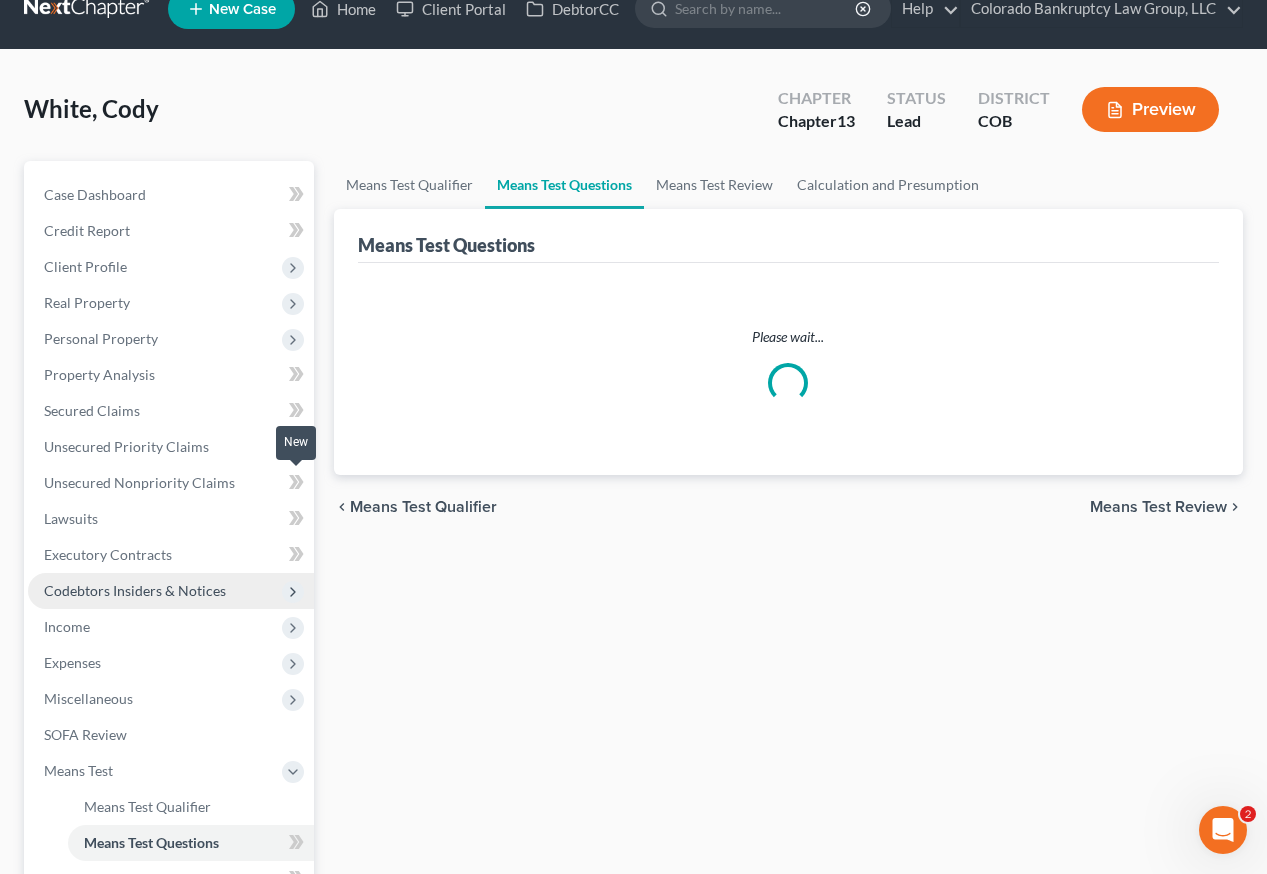 scroll, scrollTop: 0, scrollLeft: 0, axis: both 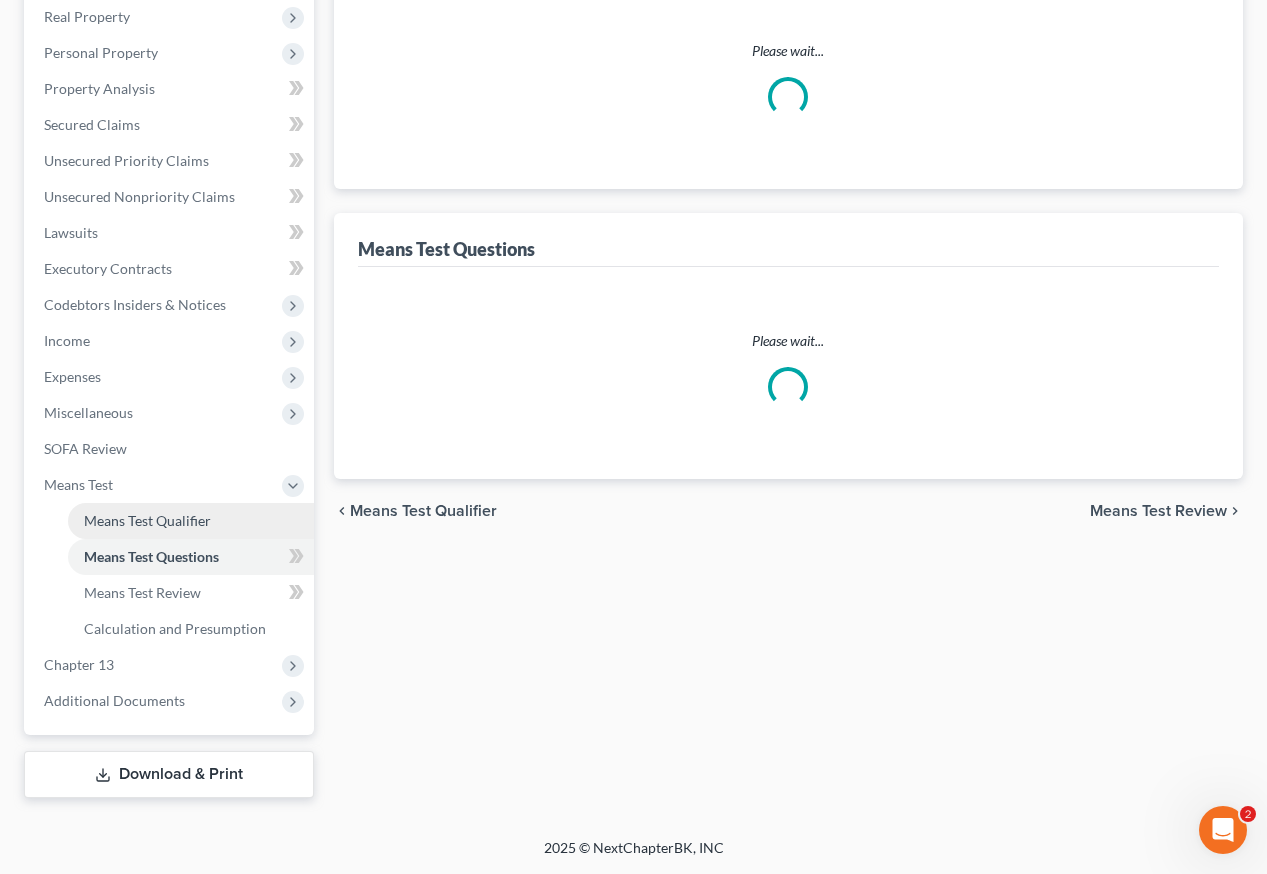click on "Means Test Qualifier" at bounding box center (147, 520) 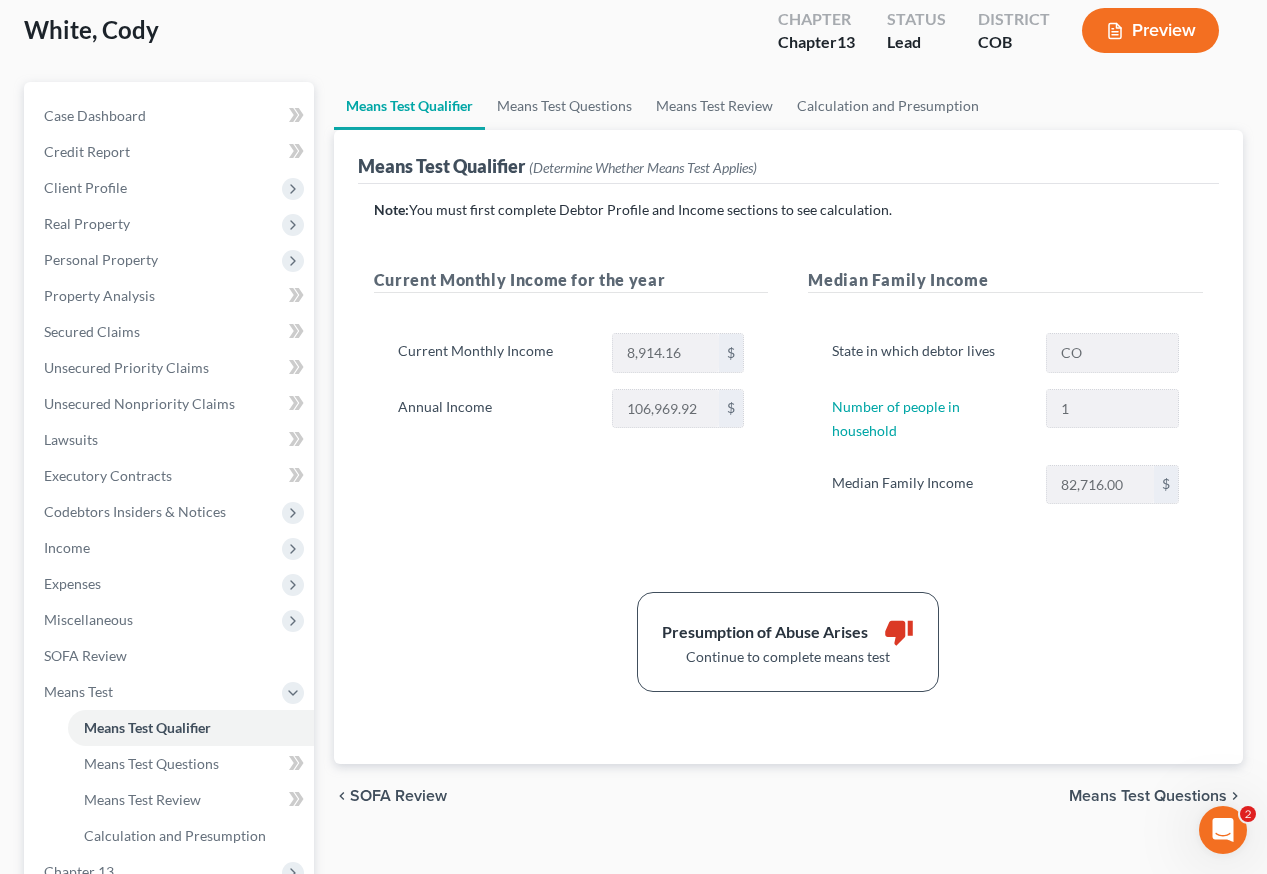 scroll, scrollTop: 200, scrollLeft: 0, axis: vertical 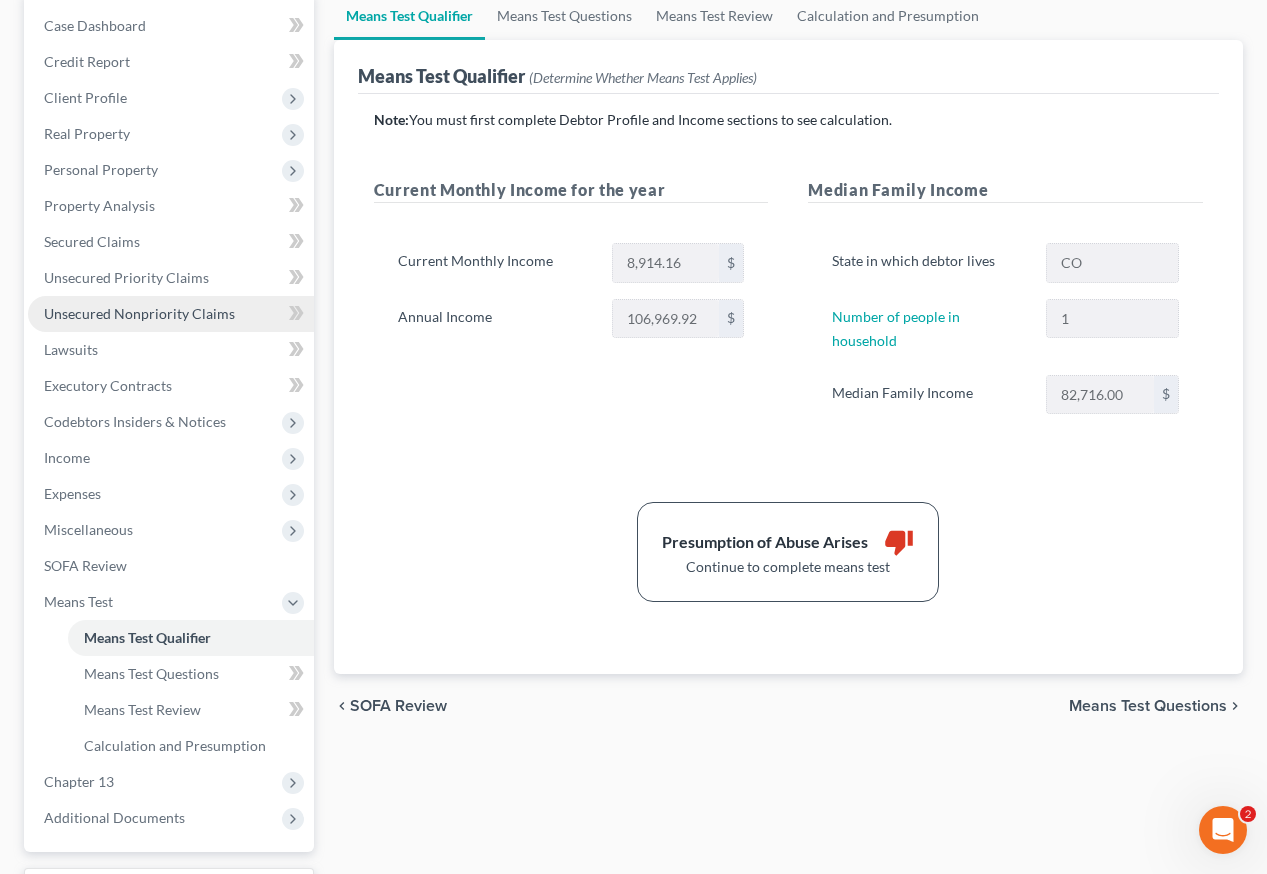 click on "Unsecured Nonpriority Claims" at bounding box center [139, 313] 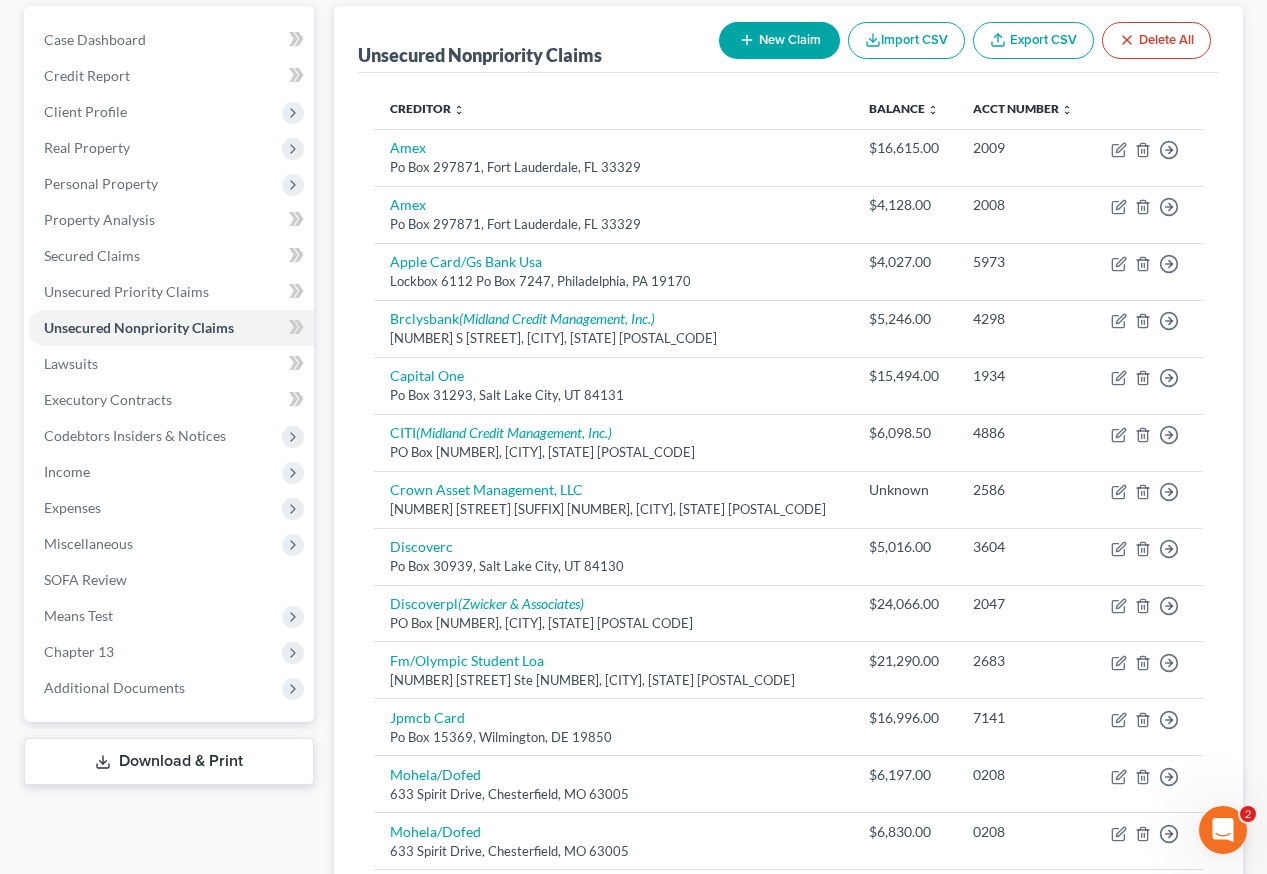 scroll, scrollTop: 83, scrollLeft: 0, axis: vertical 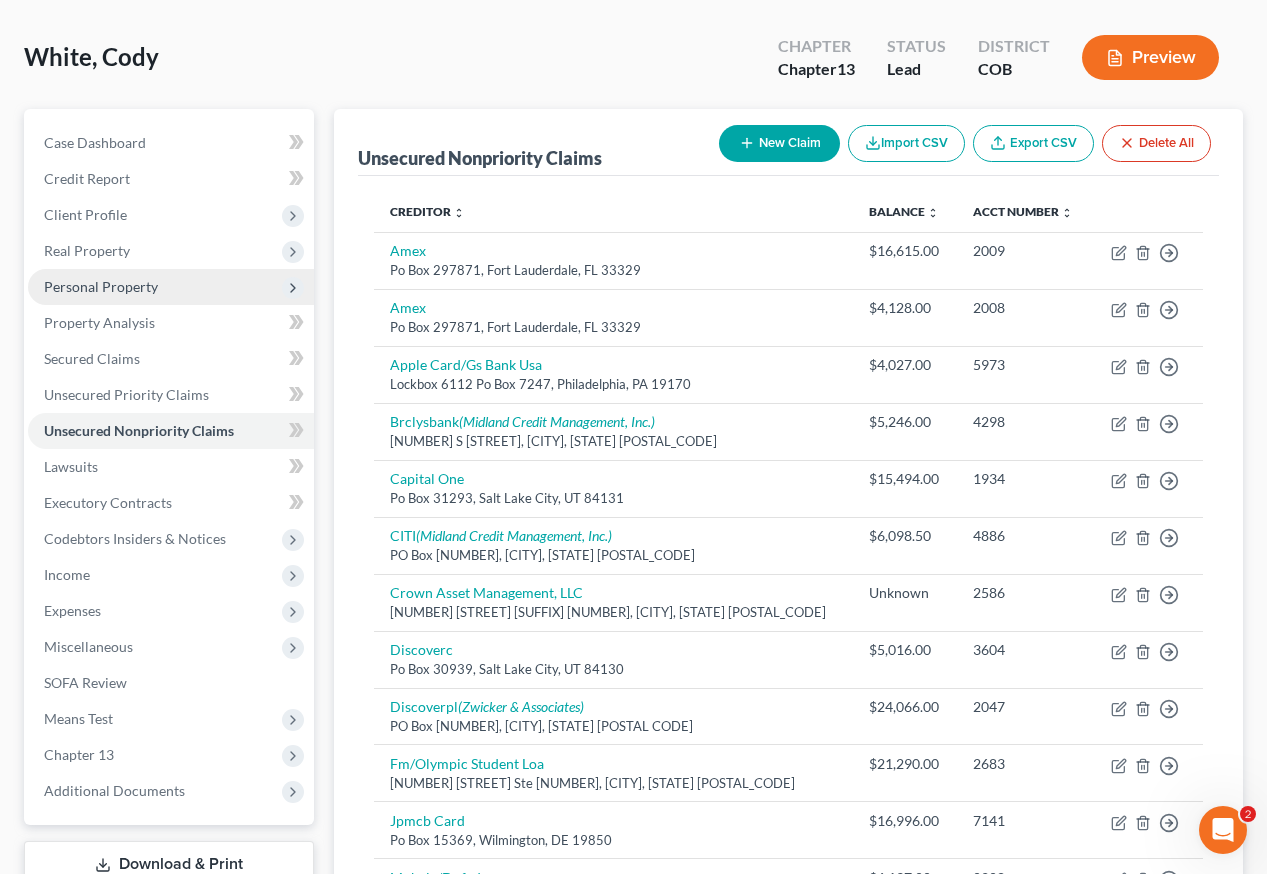 click on "Personal Property" at bounding box center (101, 286) 